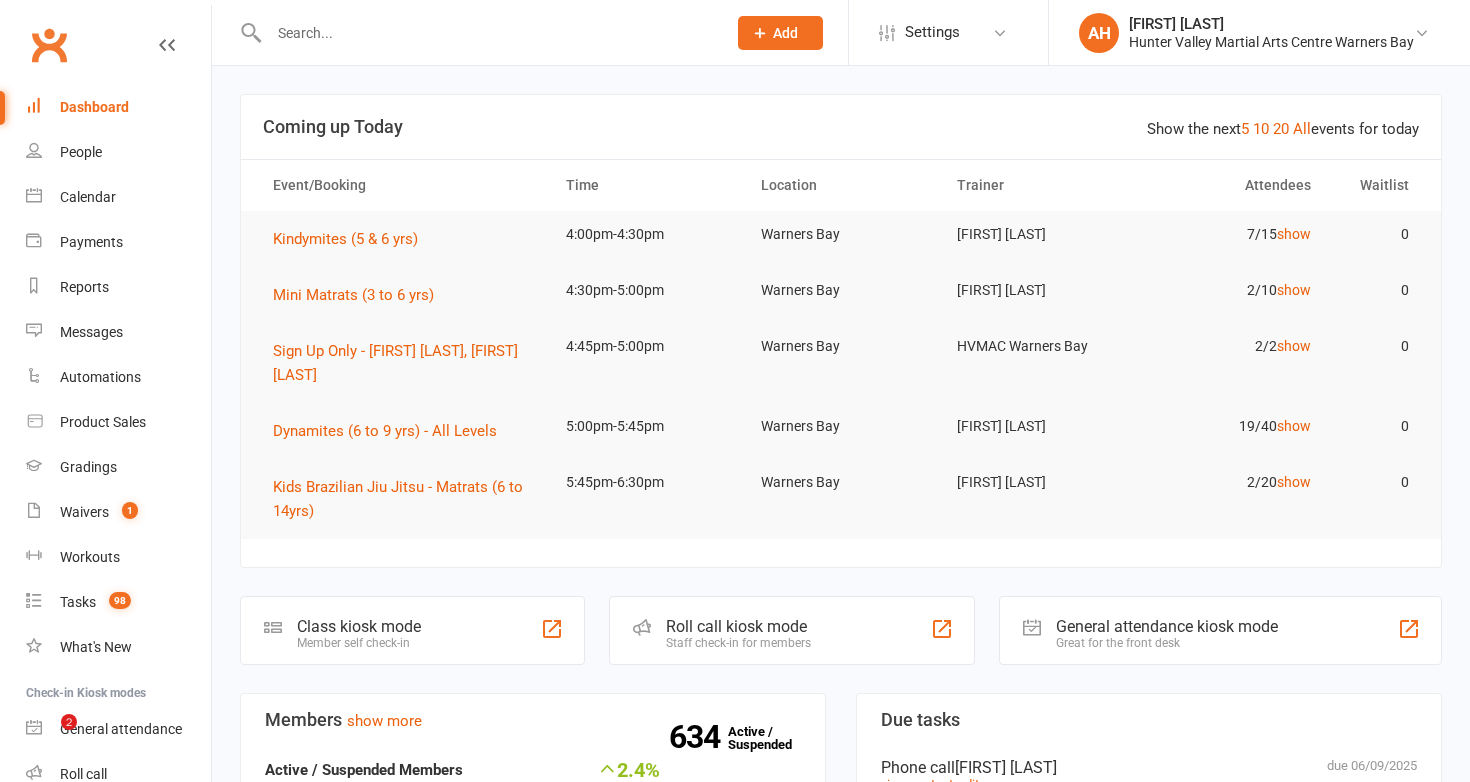 scroll, scrollTop: 0, scrollLeft: 0, axis: both 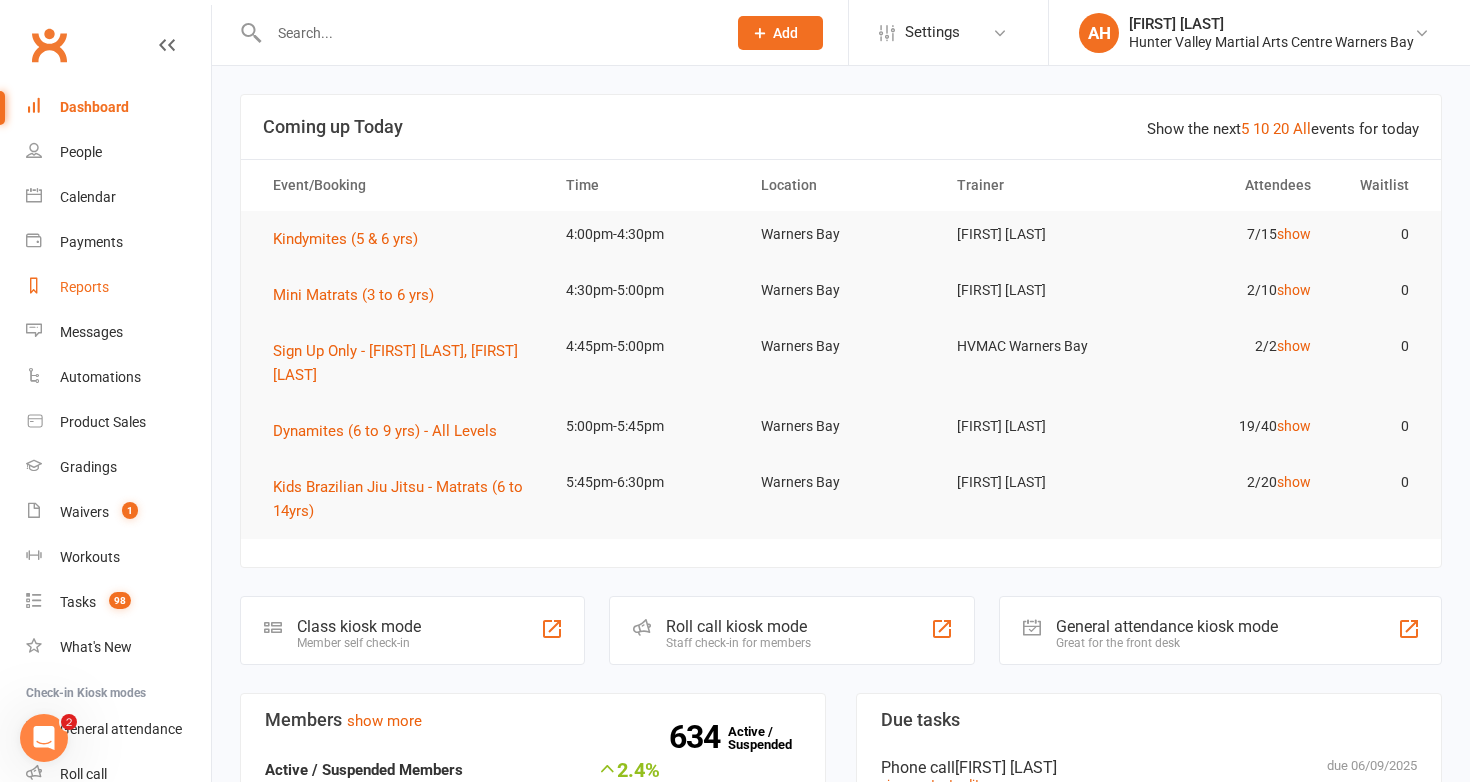 click on "Reports" at bounding box center (84, 287) 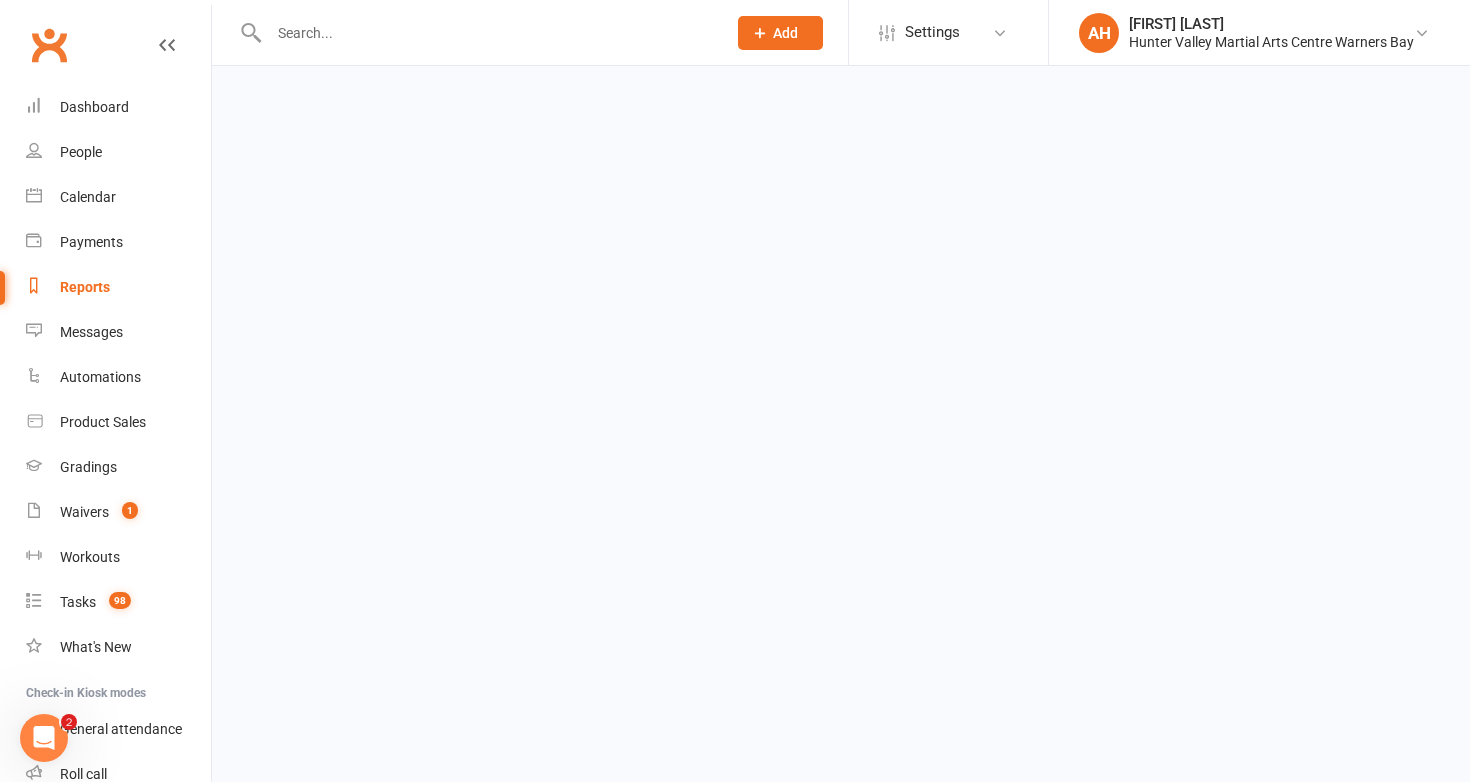 select on "50" 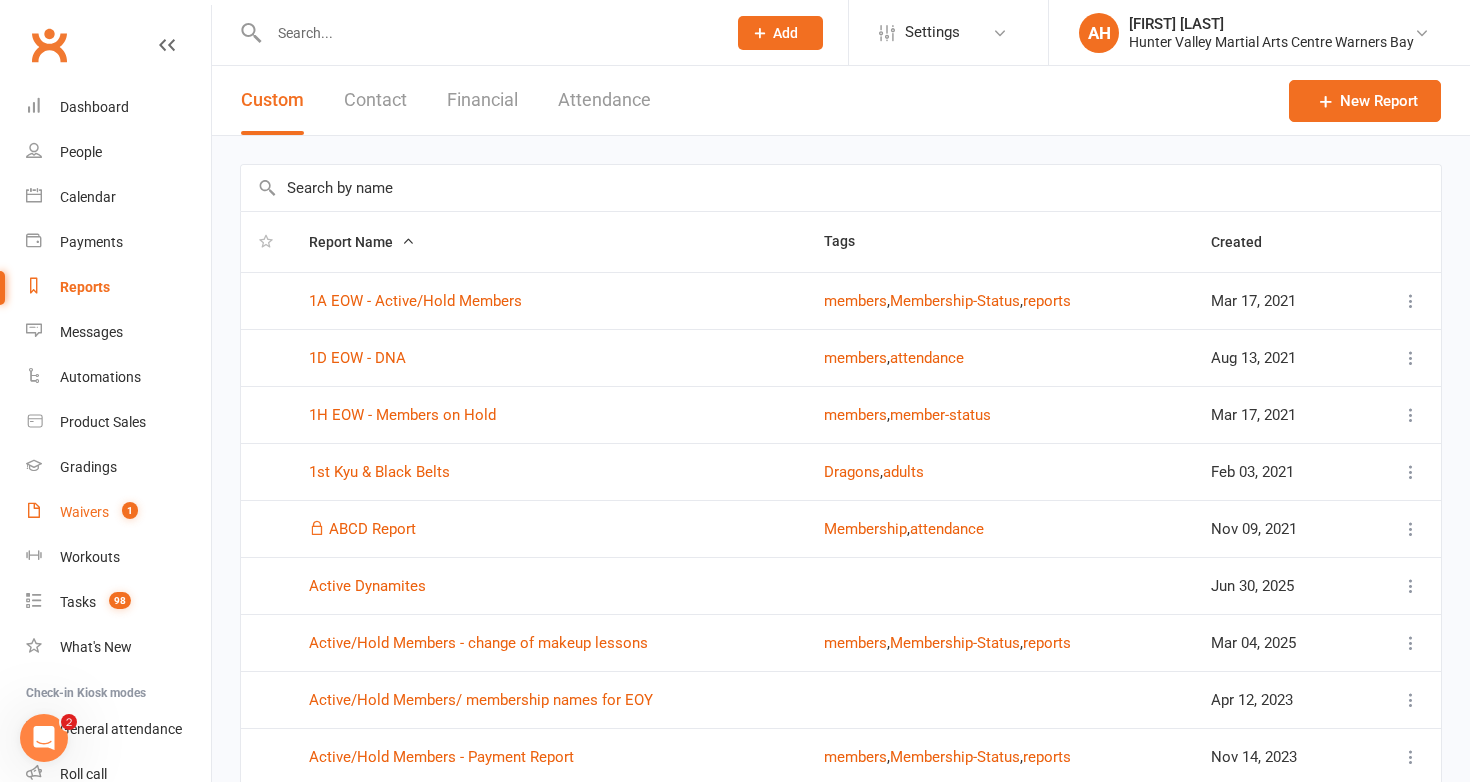 click on "1" at bounding box center (130, 510) 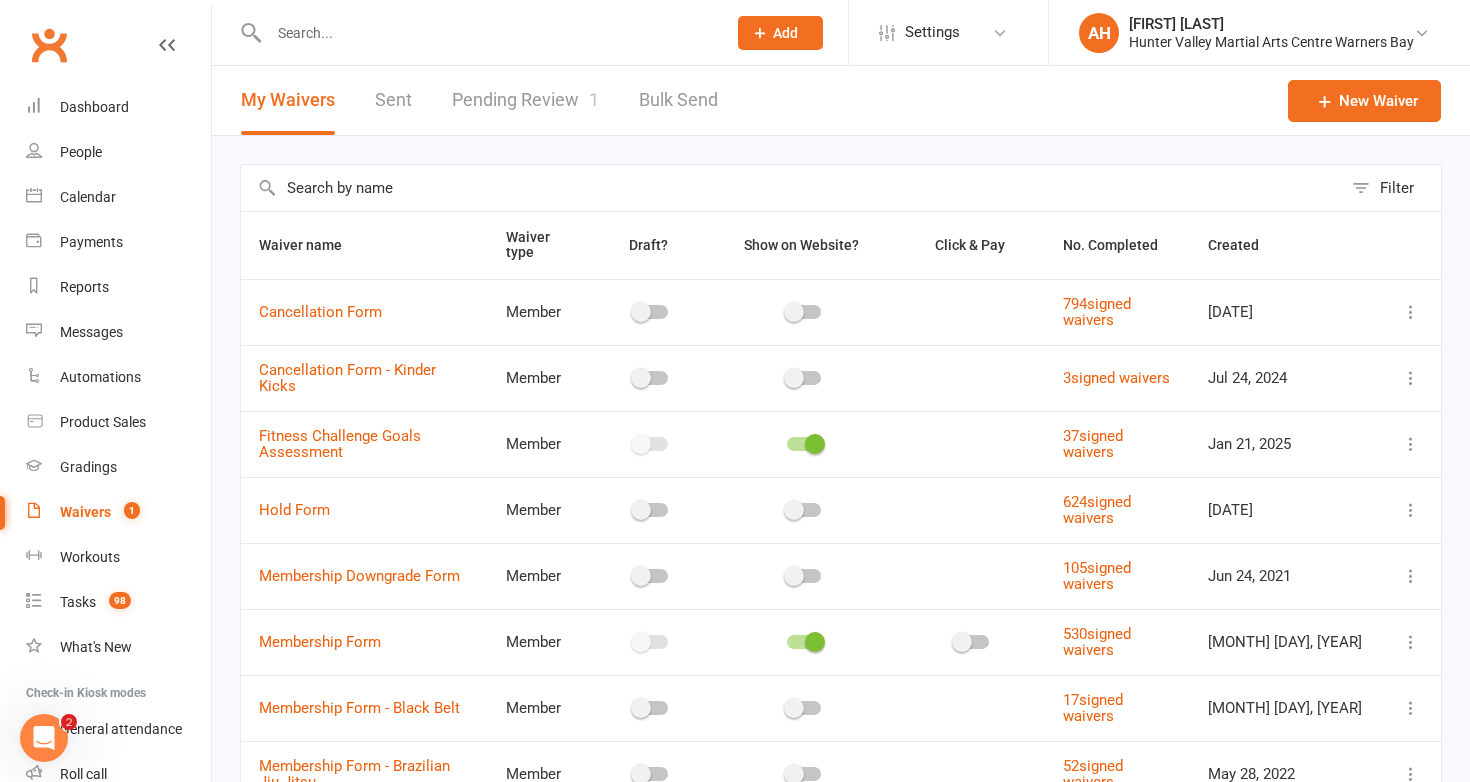 click on "Pending Review 1" at bounding box center [525, 100] 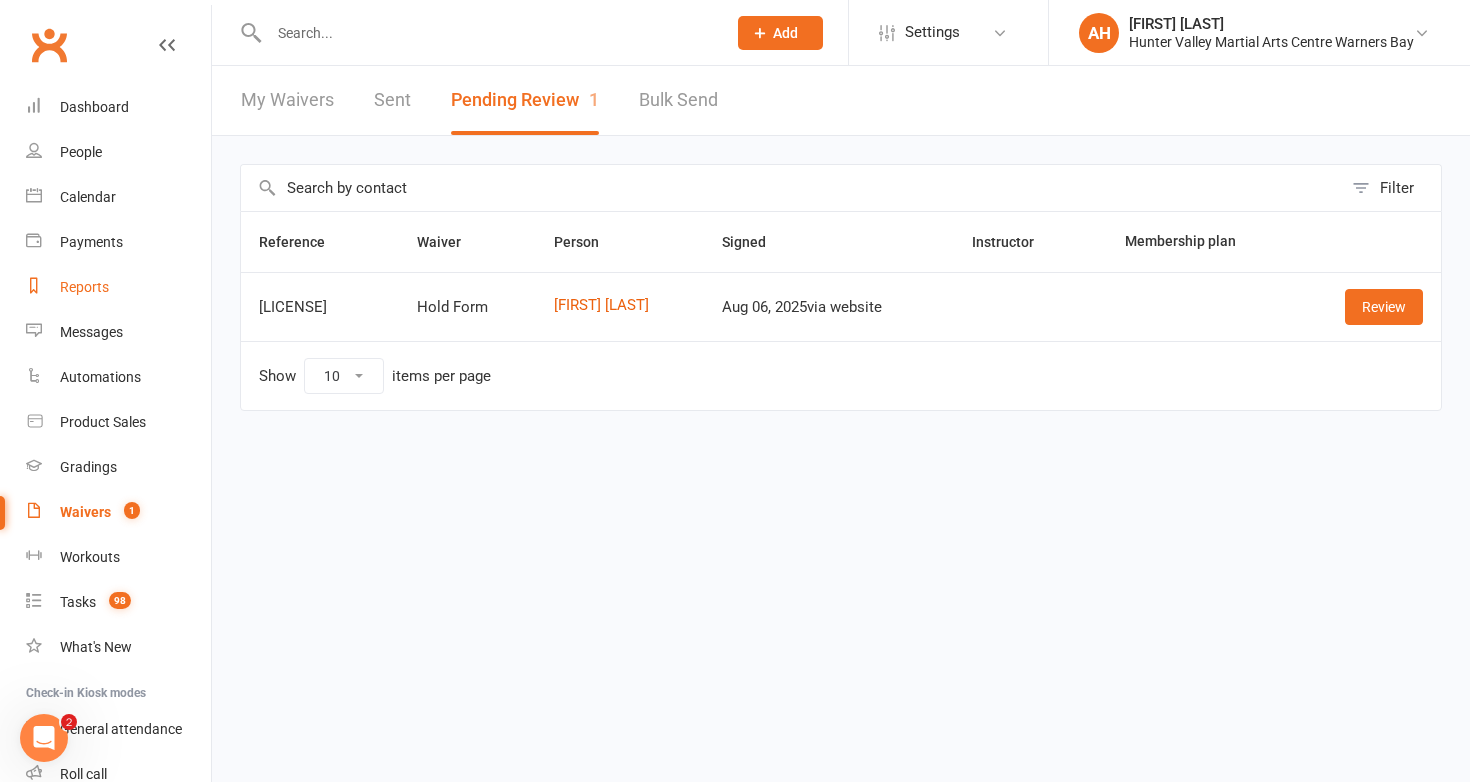 click on "Reports" at bounding box center [118, 287] 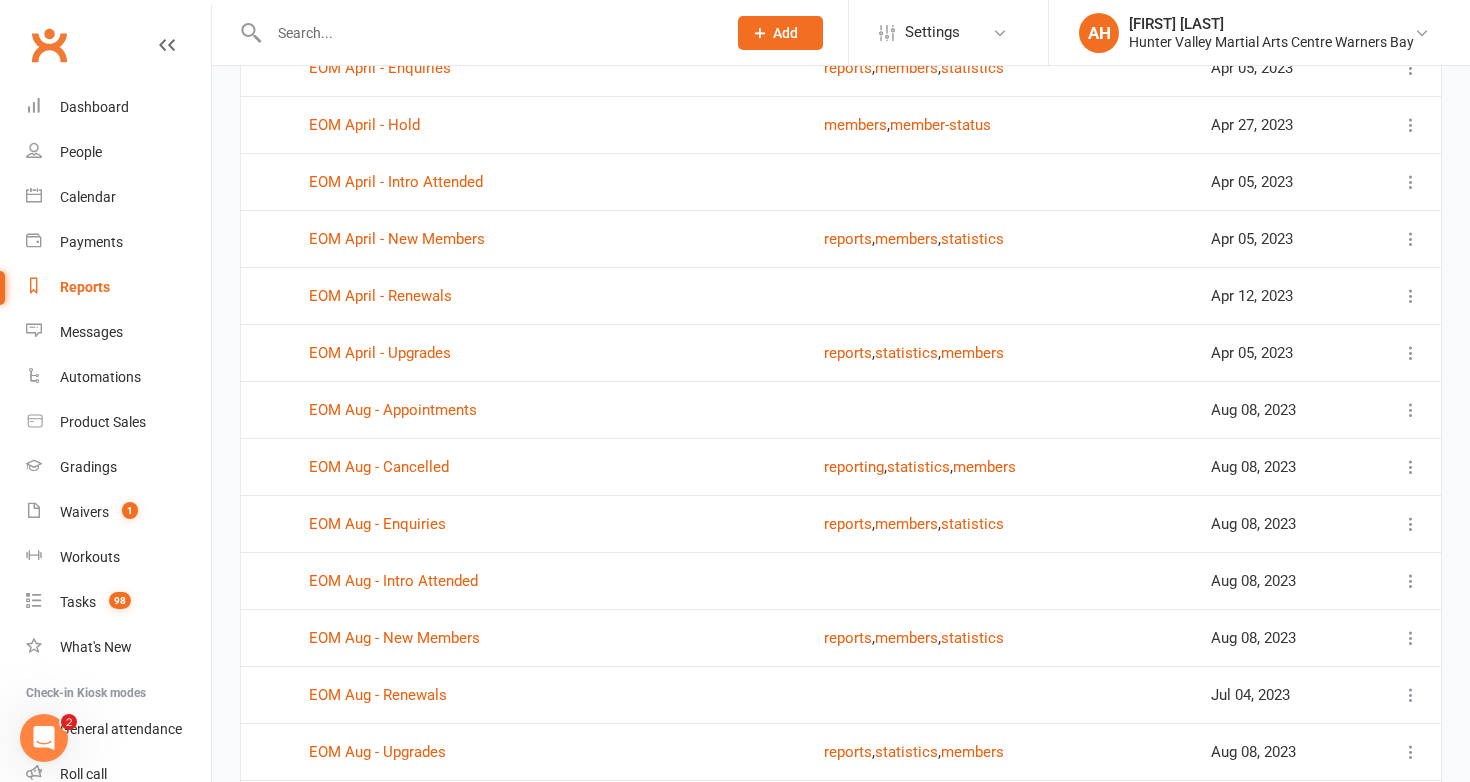scroll, scrollTop: 1997, scrollLeft: 0, axis: vertical 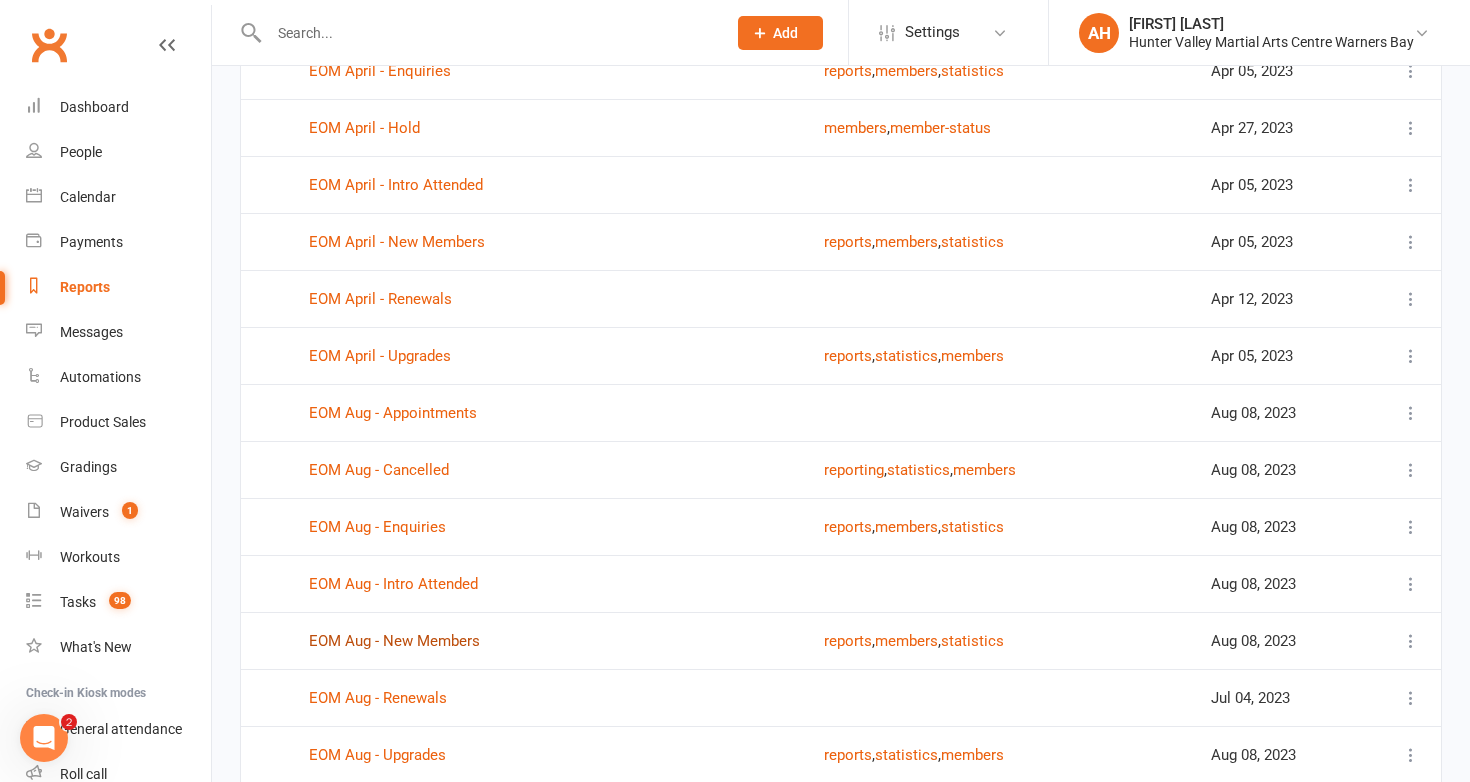 click on "EOM Aug - New Members" at bounding box center (394, 641) 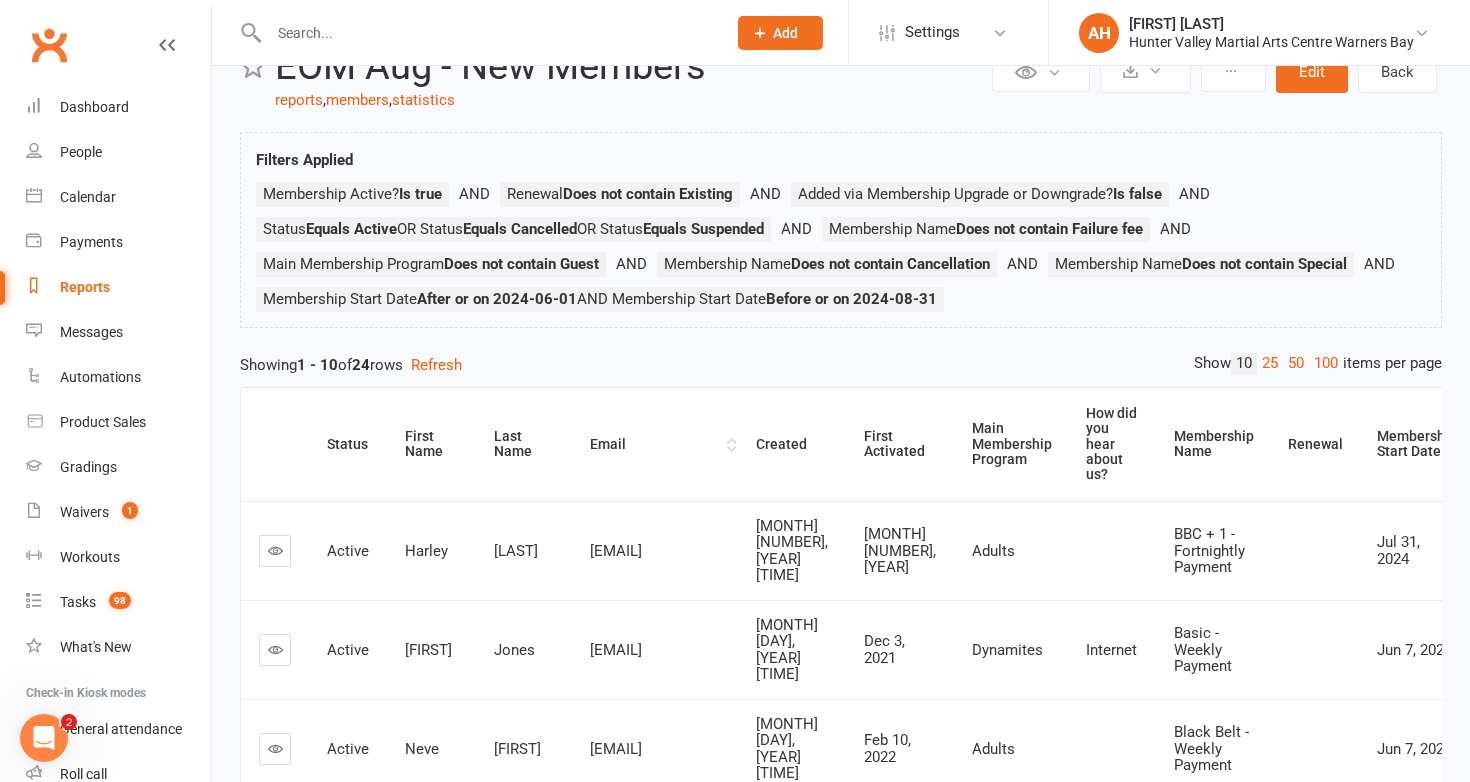 scroll, scrollTop: 0, scrollLeft: 0, axis: both 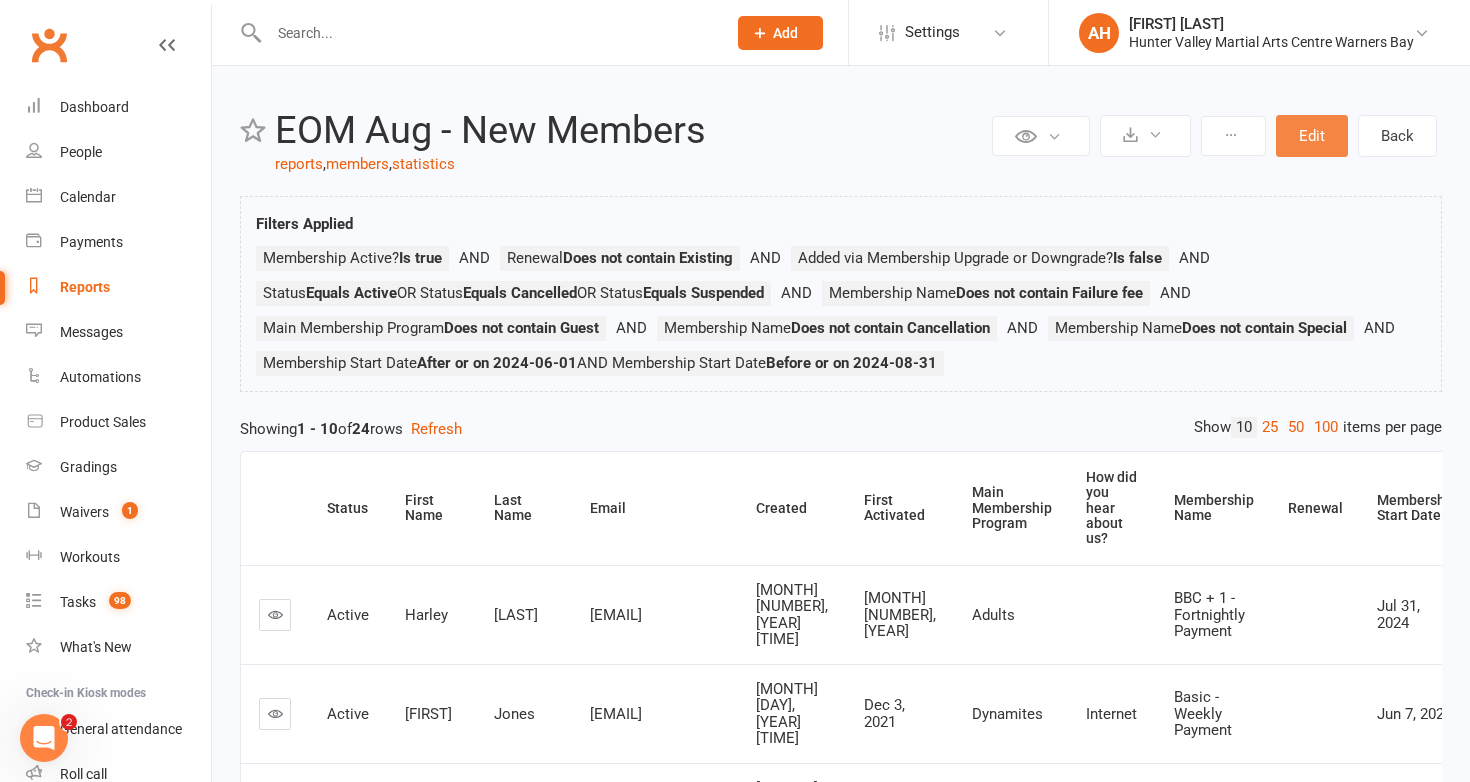 click on "Edit" at bounding box center (1312, 136) 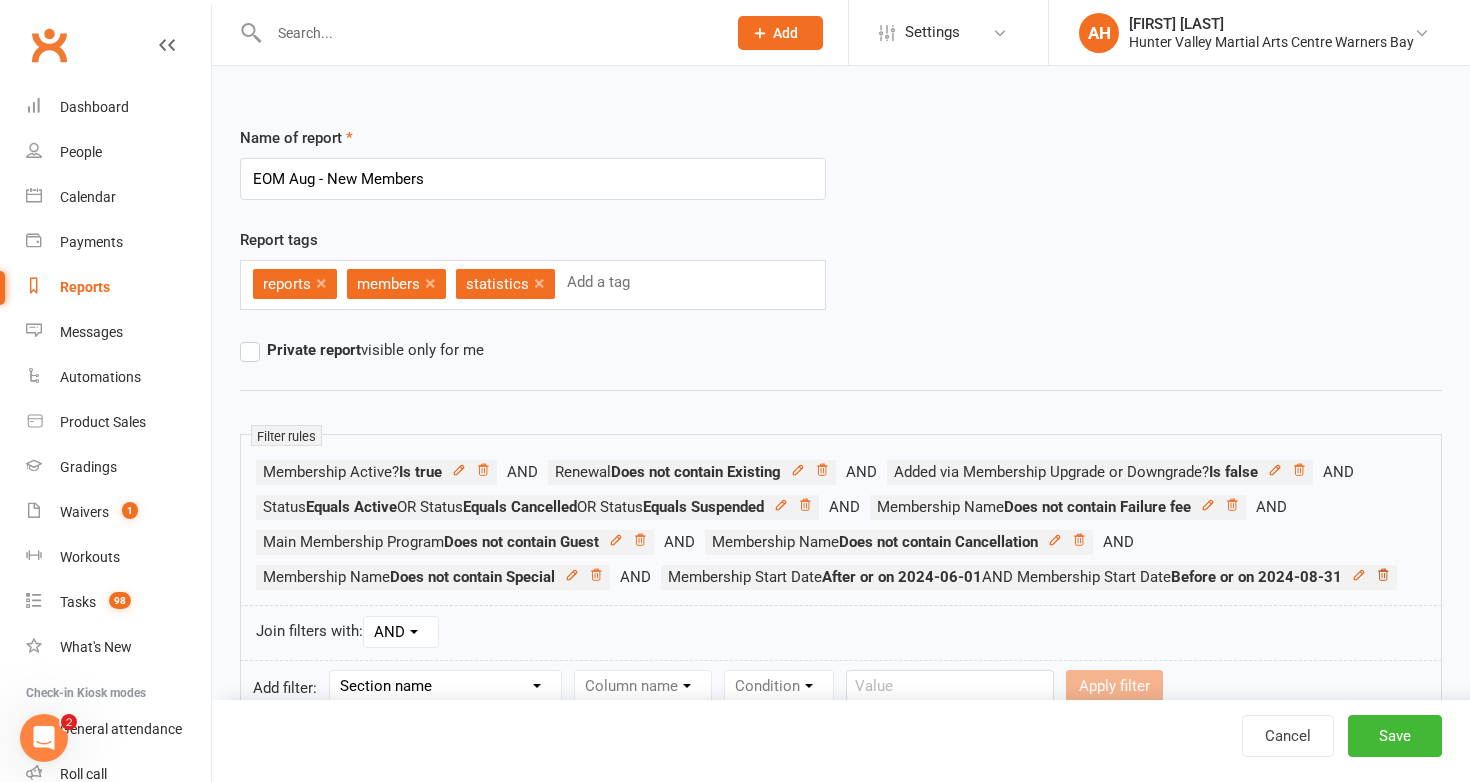 click 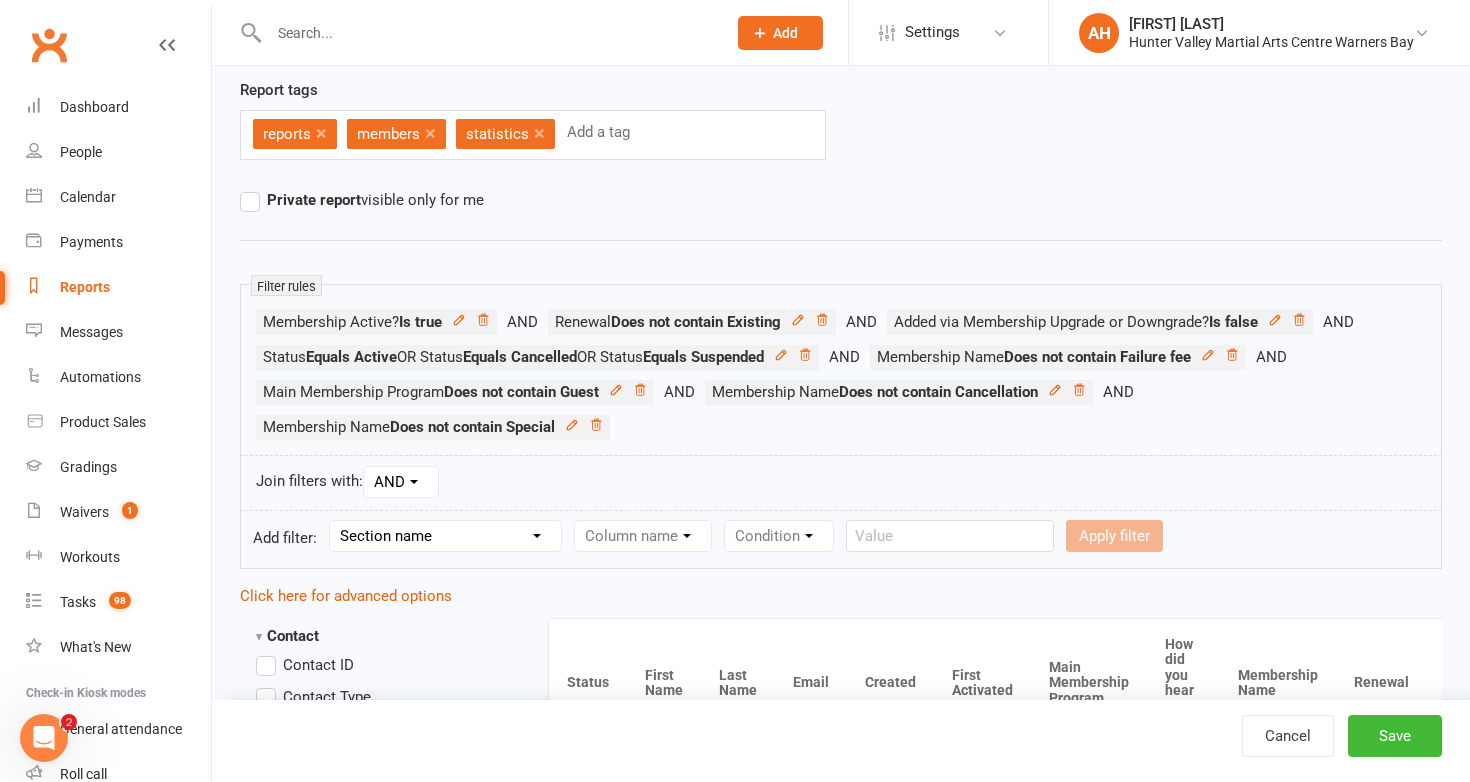 scroll, scrollTop: 175, scrollLeft: 0, axis: vertical 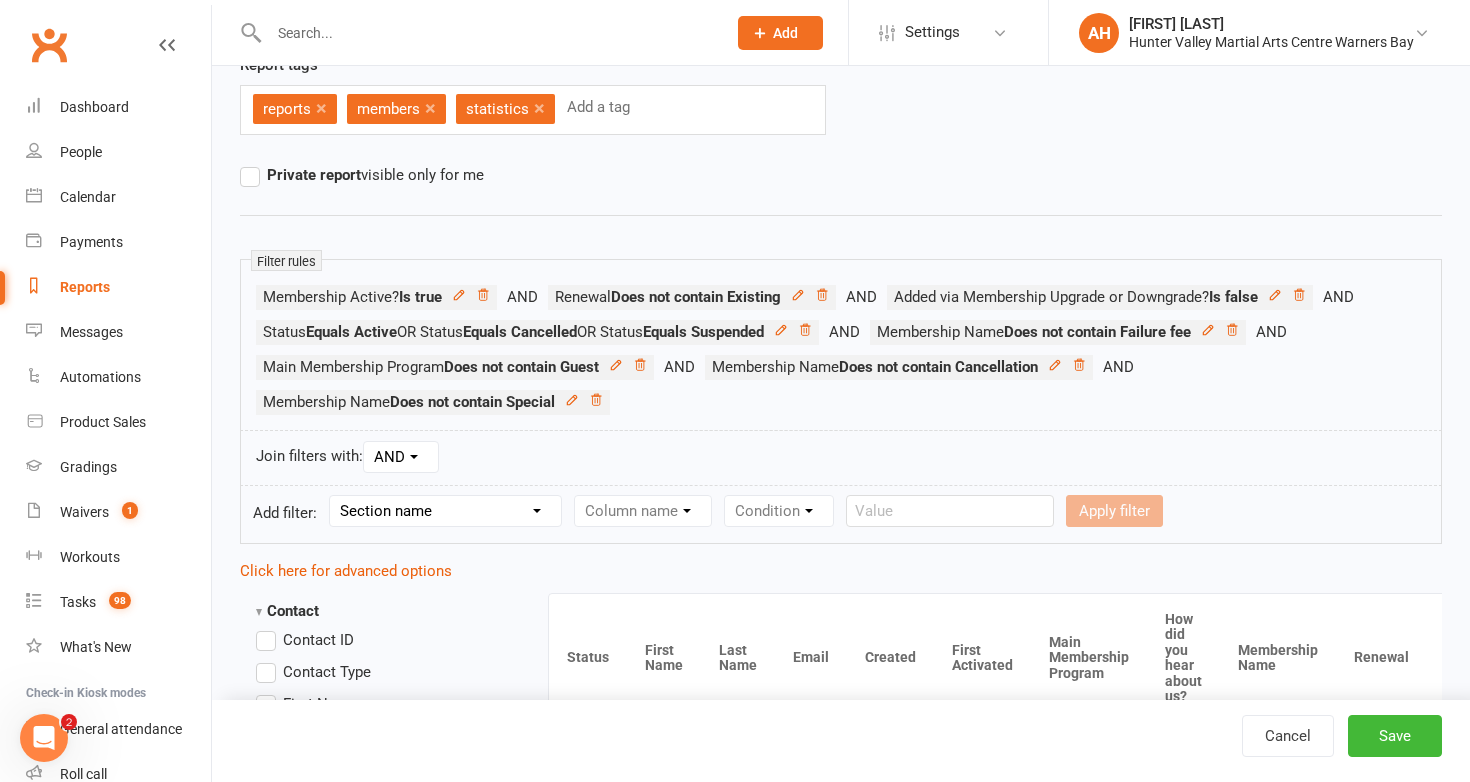 click on "Section name Contact Attendance Aggregate Payment Booking Waitlist Attendees Cancelled Bookings Late-cancelled Bookings Aggregate Booking Communication Comms Recipients Membership Payment Mobile App Styles And Ranks Aggregate Styles And Ranks Grading Events Promotions Suspensions Signed Waivers Family Members Credit Vouchers Enrolled Automations Enrolled Workouts Public Tasks Body Composition Emergency Contact Details Medical Information Key Demographics Location - Guest Members Marketing Information Waiver Answers" at bounding box center (445, 511) 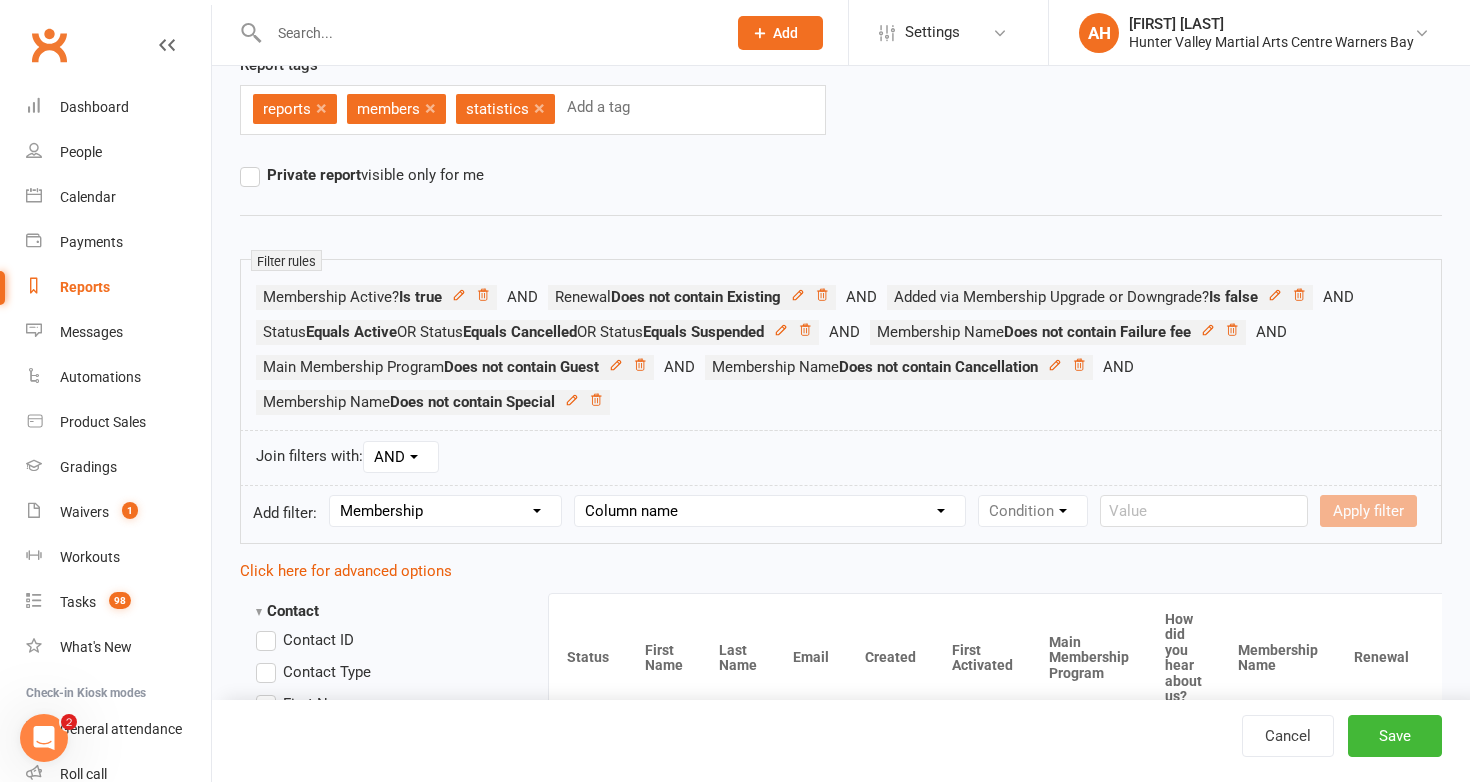 click on "Column name Membership ID Membership Name Membership Category Membership Start Date Membership Up-front Payment Date Membership Recurring Payments Start Date Membership Expiry Date Membership Added On Membership Term (in words) Membership Duration (in days) Current Membership Age (in days) Active Days Remaining (after today) Membership Fee (Up-front) Membership Fee (Recurring) Membership Recurring Fee Frequency Membership Attendance Limit (Description) Membership Attendance Limit Recurrence (Period) Membership Attendance Limit Recurrence (Number) Membership Source Class Pack? Trial Membership? Send email receipt on successful payment? Bookings Made Bookings Attended Bookings Absent Bookings w/ Unmarked Attendance Bookings Remaining Attendances in Current Calendar Month Make-up Classes Available Membership Active? Cancellation Present? Cancellation Date Cancellation Added On Cancellation Reason Most Recent Attendance Payments Attempted Paid Payments Failed Payments (Current) Payments Remaining" at bounding box center [770, 511] 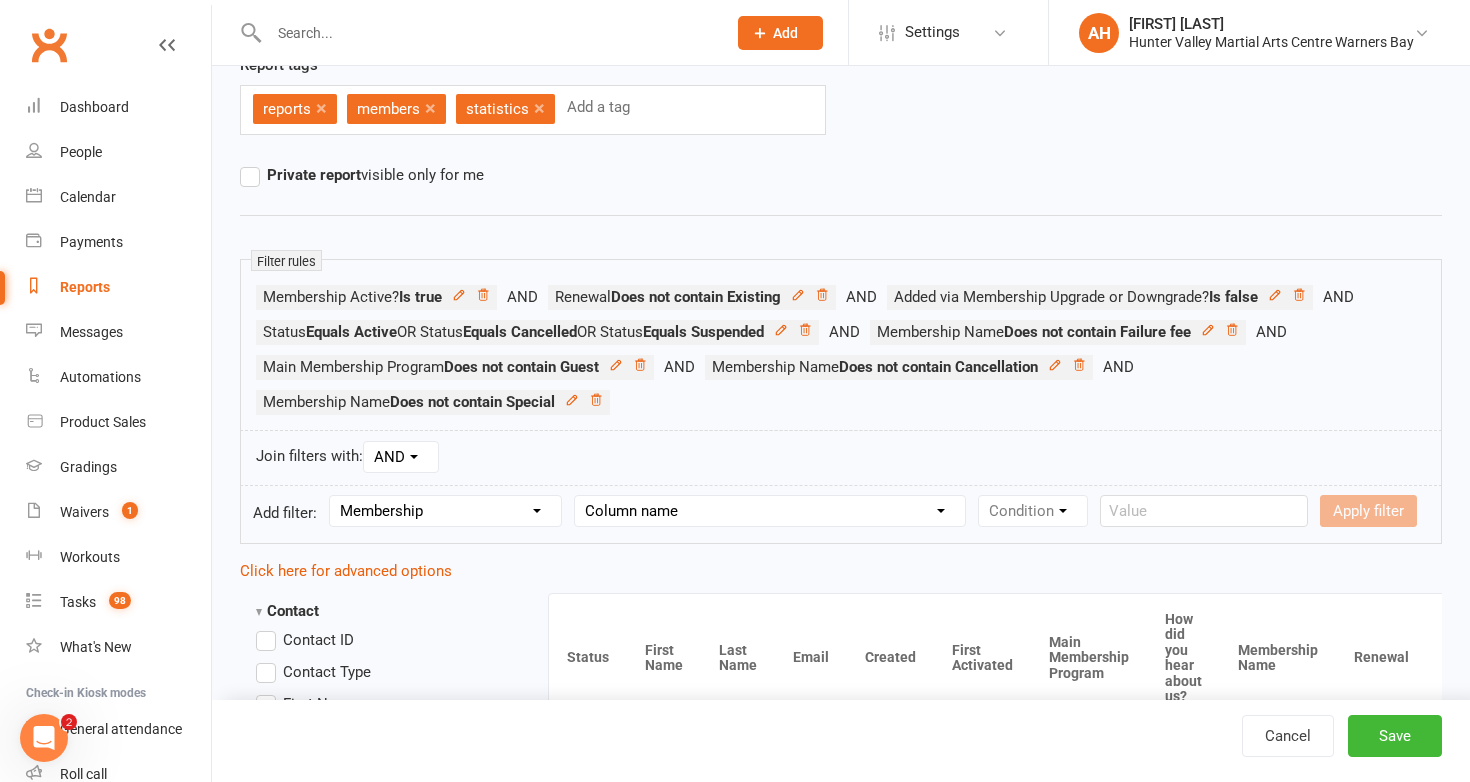 select on "3" 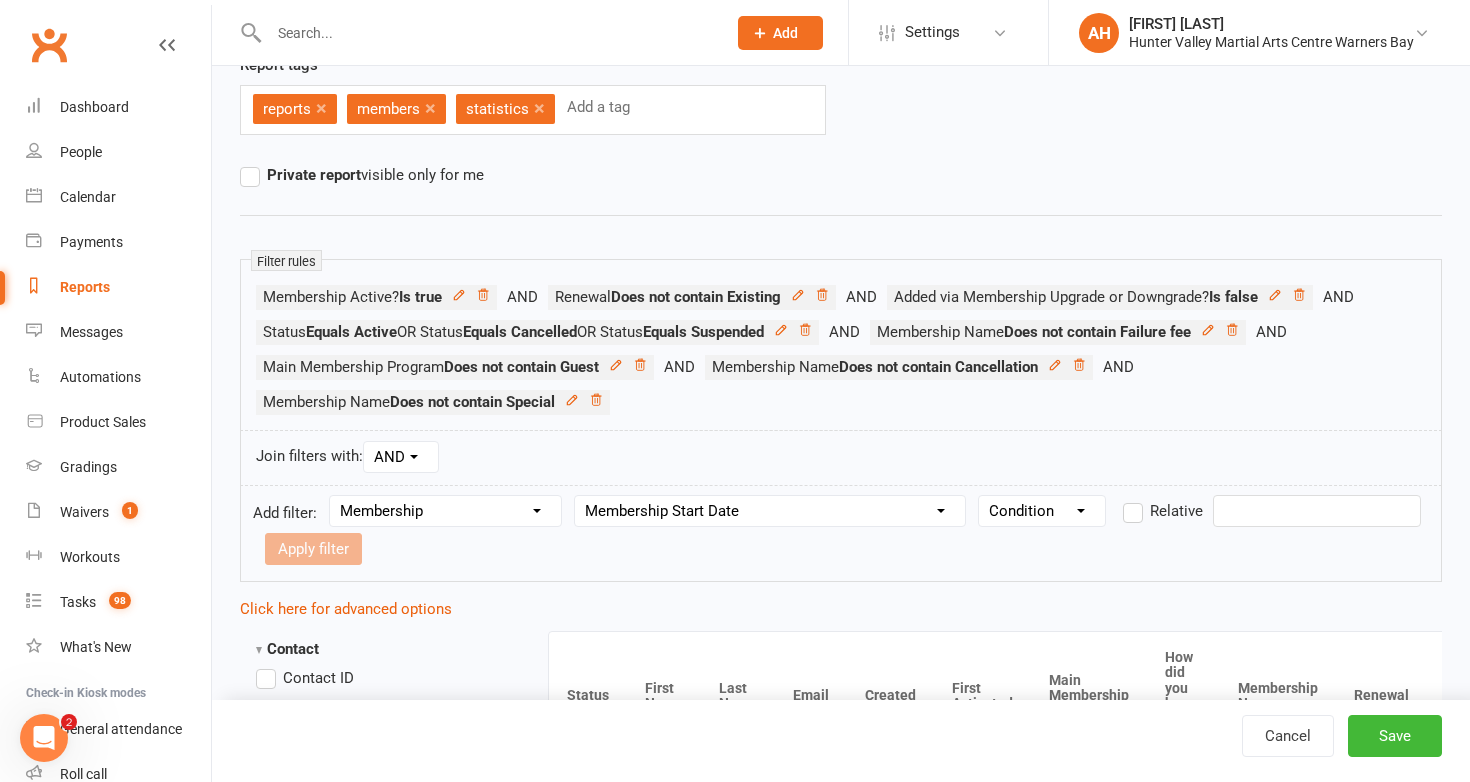 click on "Condition Is Is not Before After Before or on After or on Is blank Is not blank" at bounding box center [1042, 511] 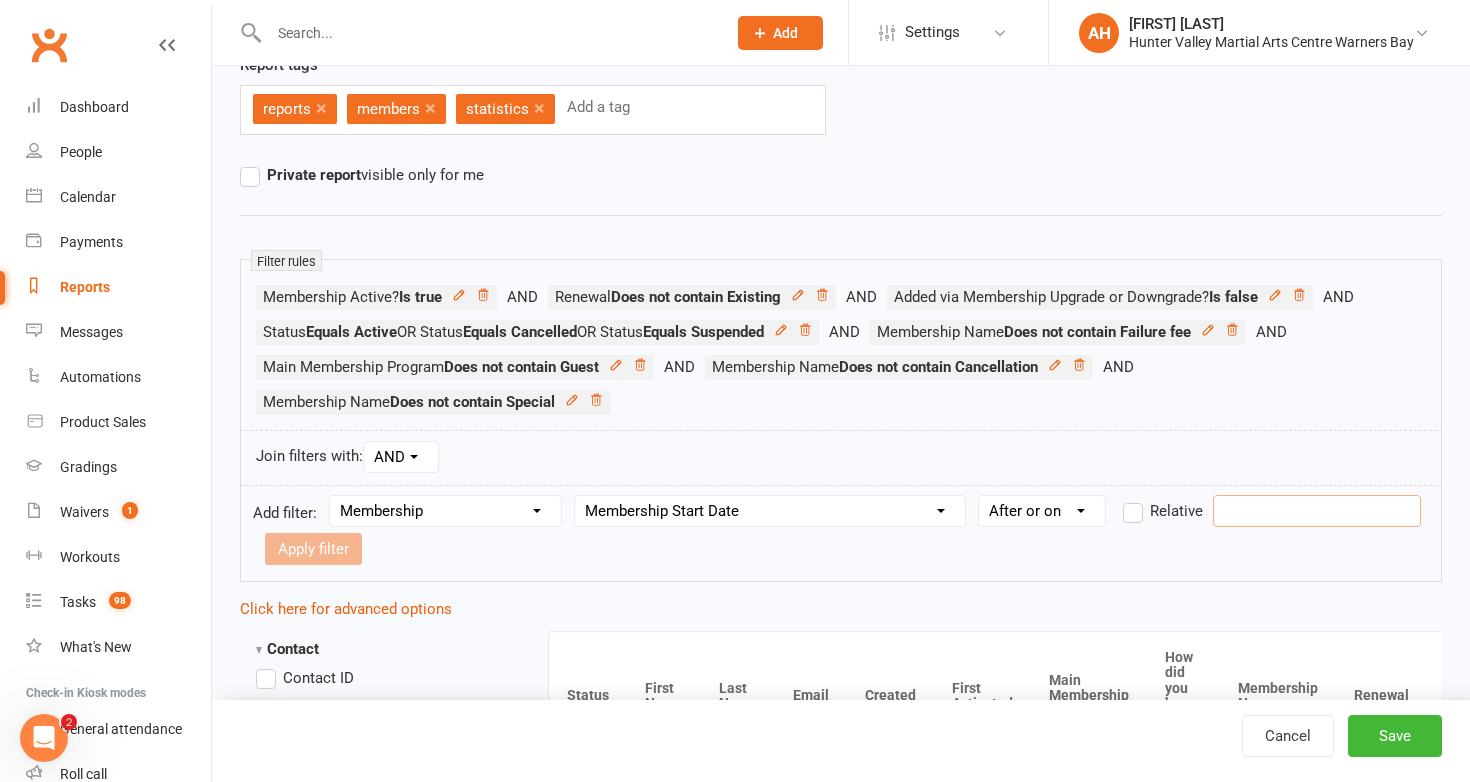 click at bounding box center [1317, 511] 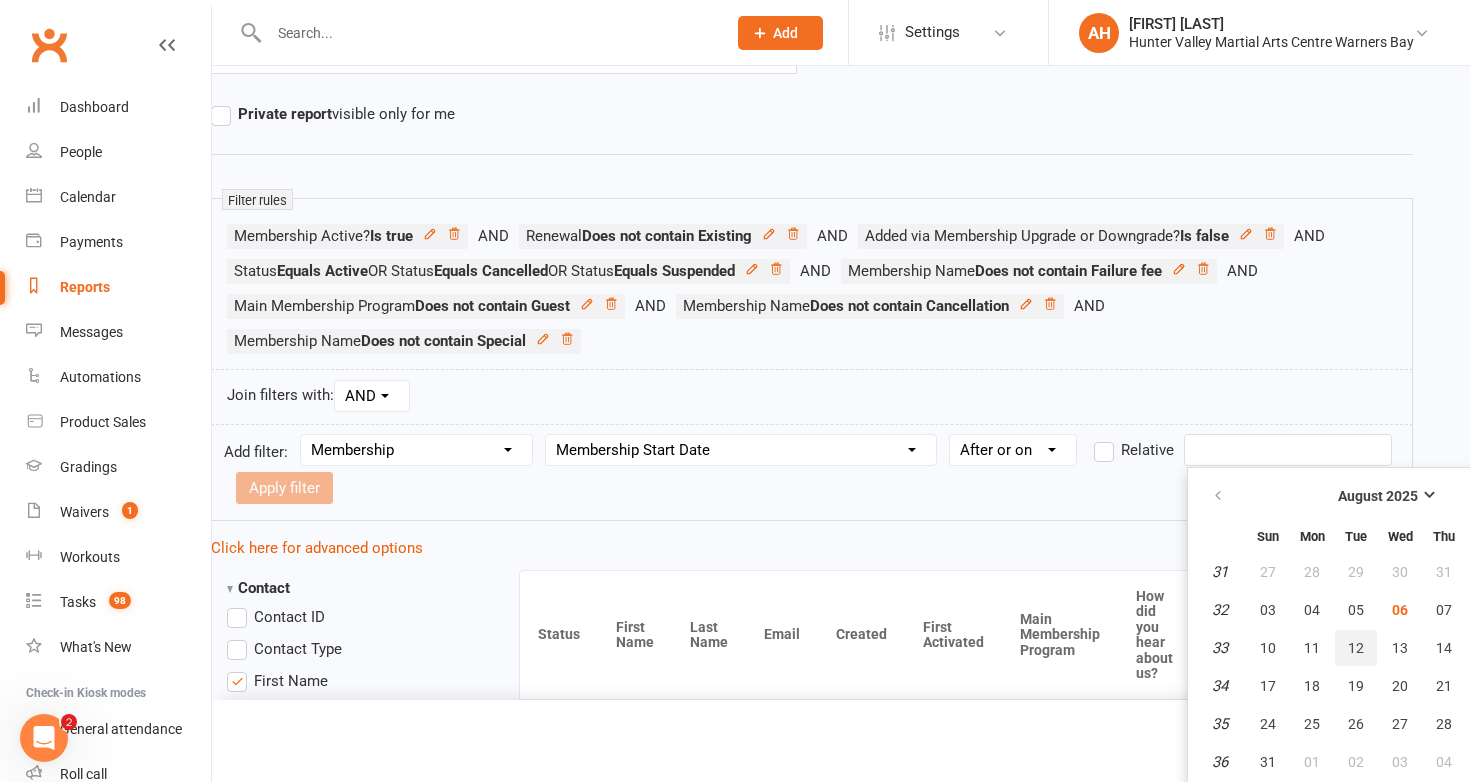 scroll, scrollTop: 236, scrollLeft: 31, axis: both 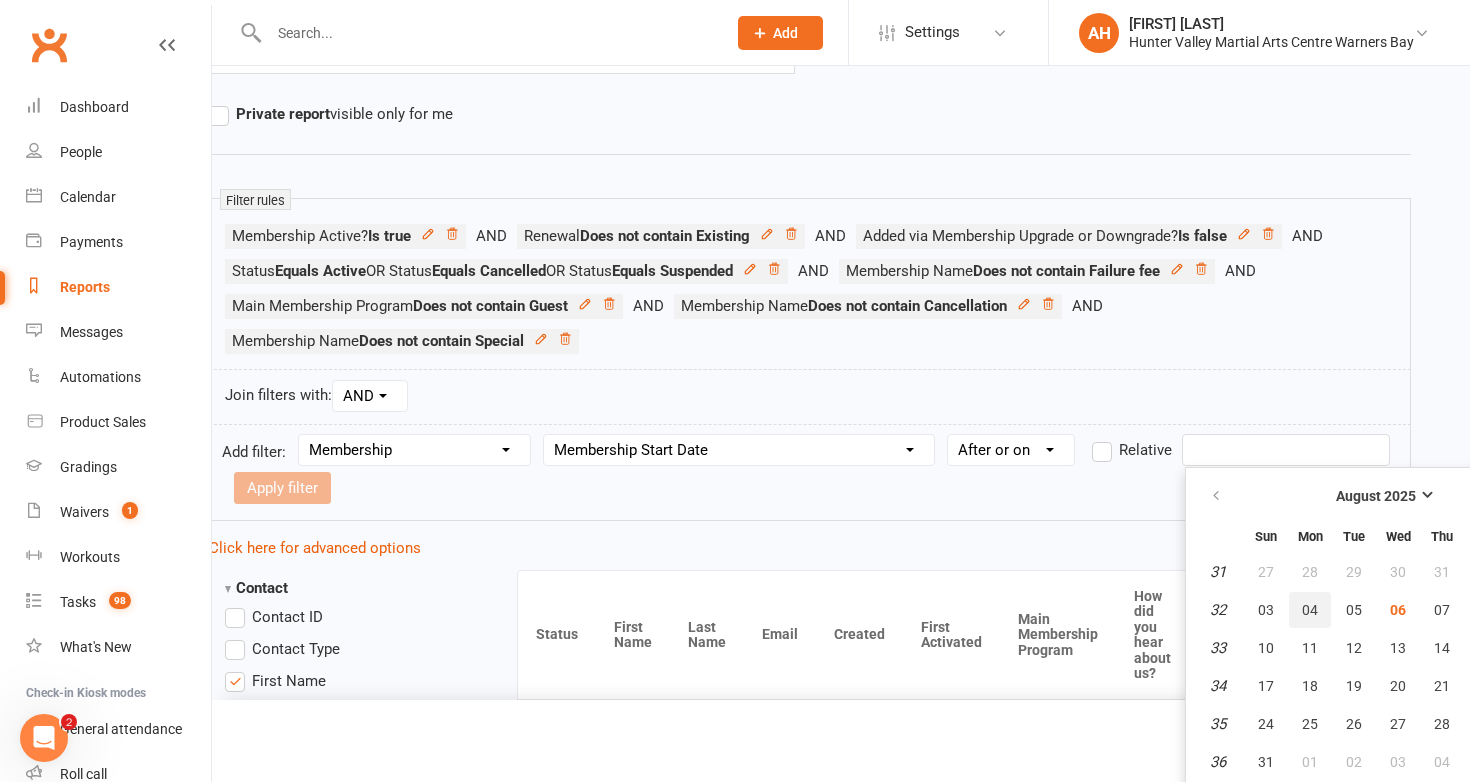 click on "04" at bounding box center [1310, 610] 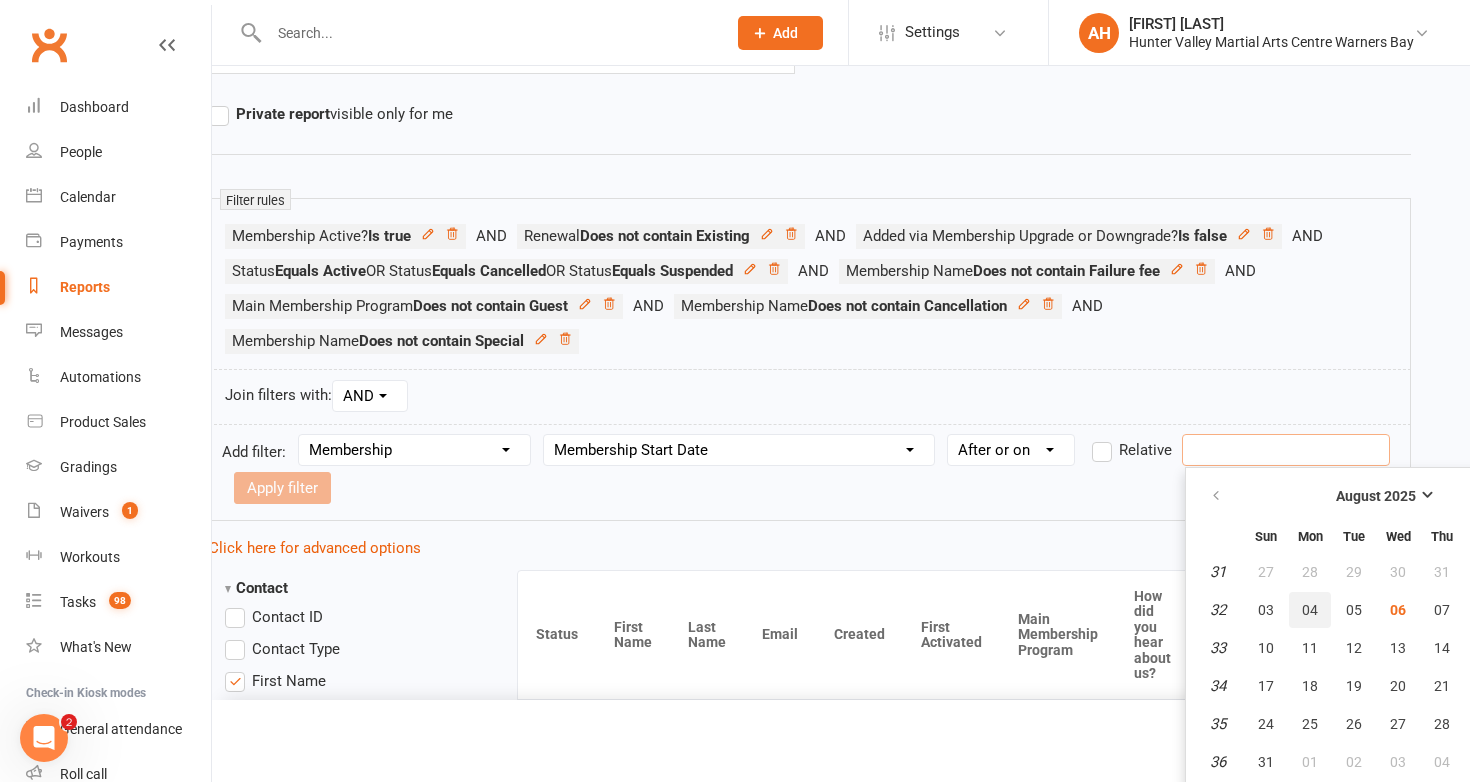 type on "04 Aug 2025" 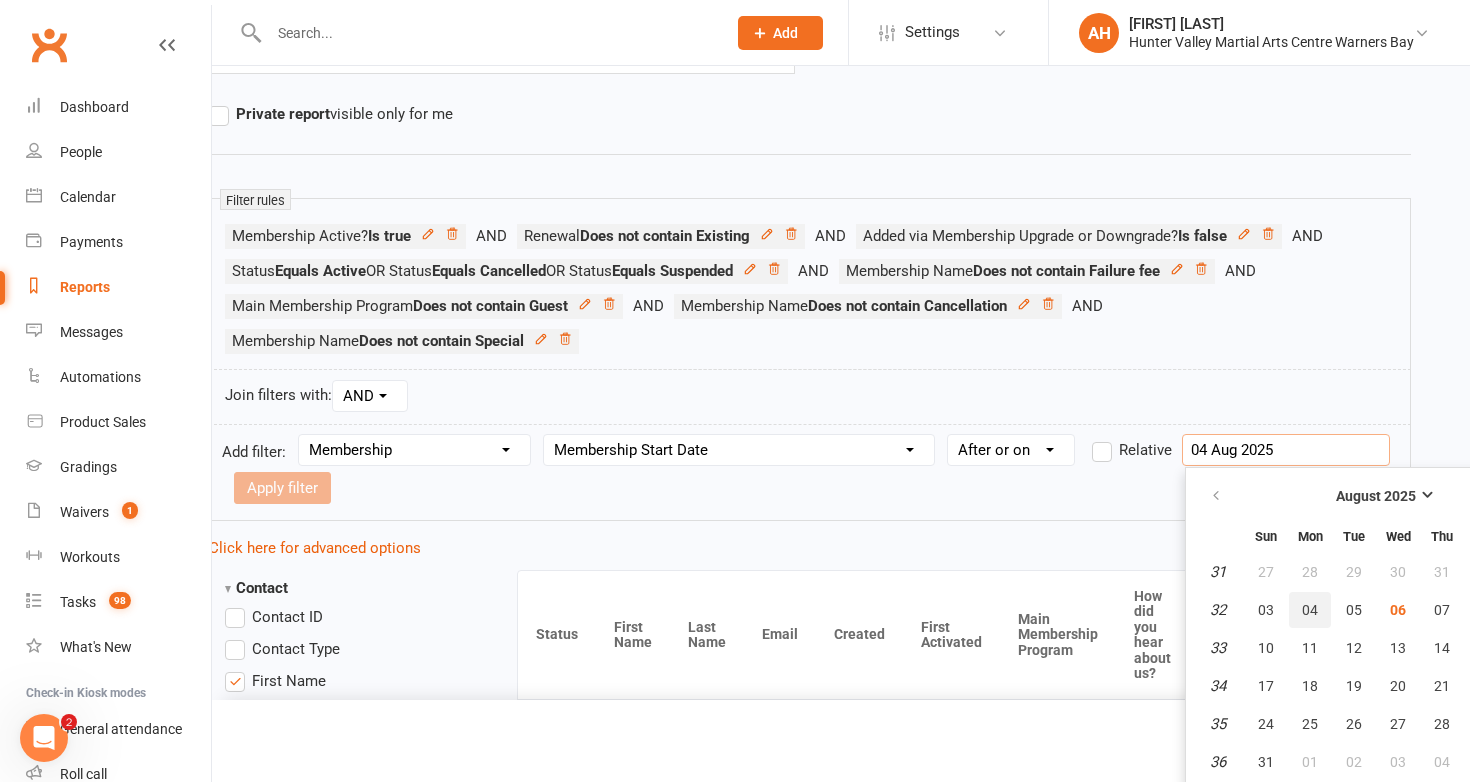 scroll, scrollTop: 236, scrollLeft: 0, axis: vertical 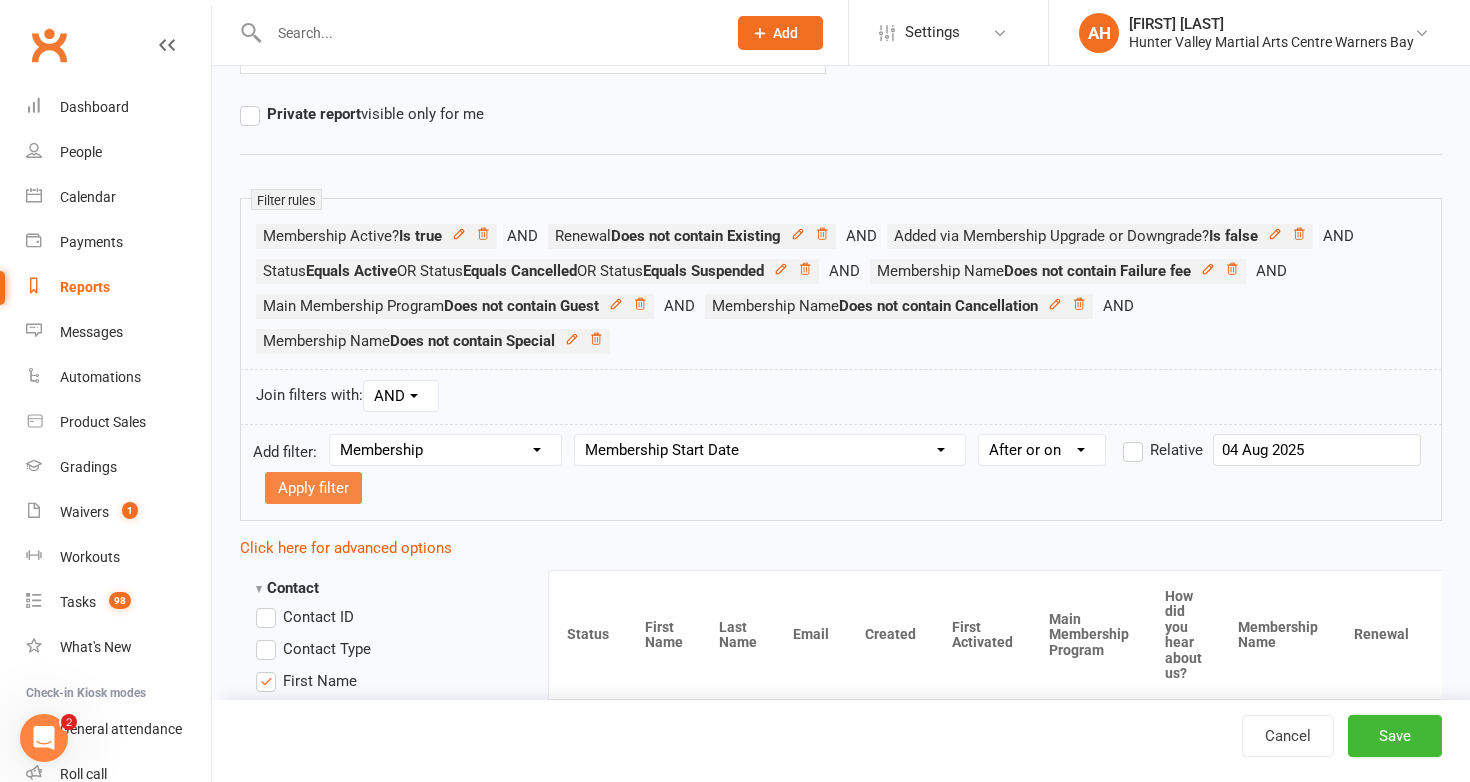 click on "Apply filter" at bounding box center (313, 488) 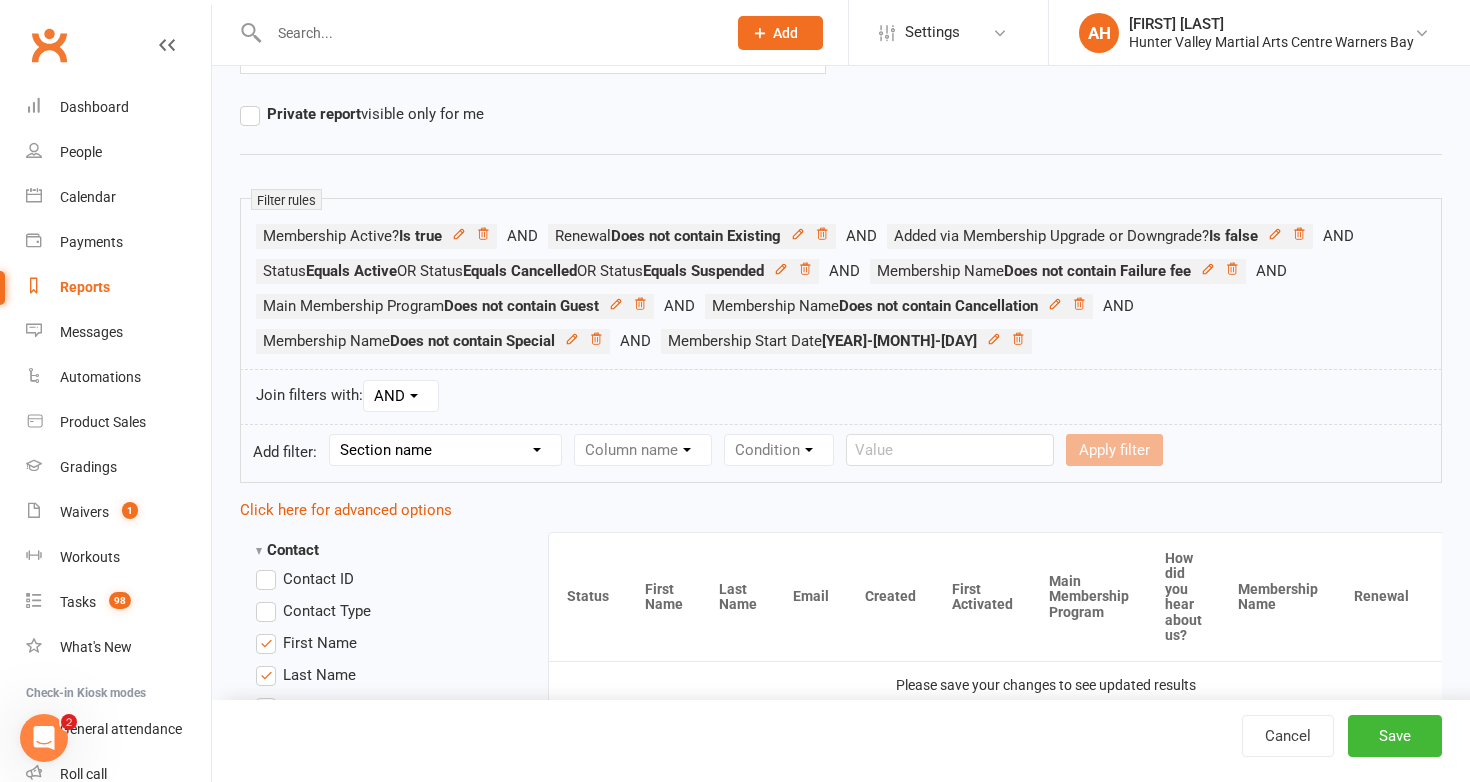 click on "Section name Contact Attendance Aggregate Payment Booking Waitlist Attendees Cancelled Bookings Late-cancelled Bookings Aggregate Booking Communication Comms Recipients Membership Payment Mobile App Styles And Ranks Aggregate Styles And Ranks Grading Events Promotions Suspensions Signed Waivers Family Members Credit Vouchers Enrolled Automations Enrolled Workouts Public Tasks Body Composition Emergency Contact Details Medical Information Key Demographics Location - Guest Members Marketing Information Waiver Answers" at bounding box center [445, 450] 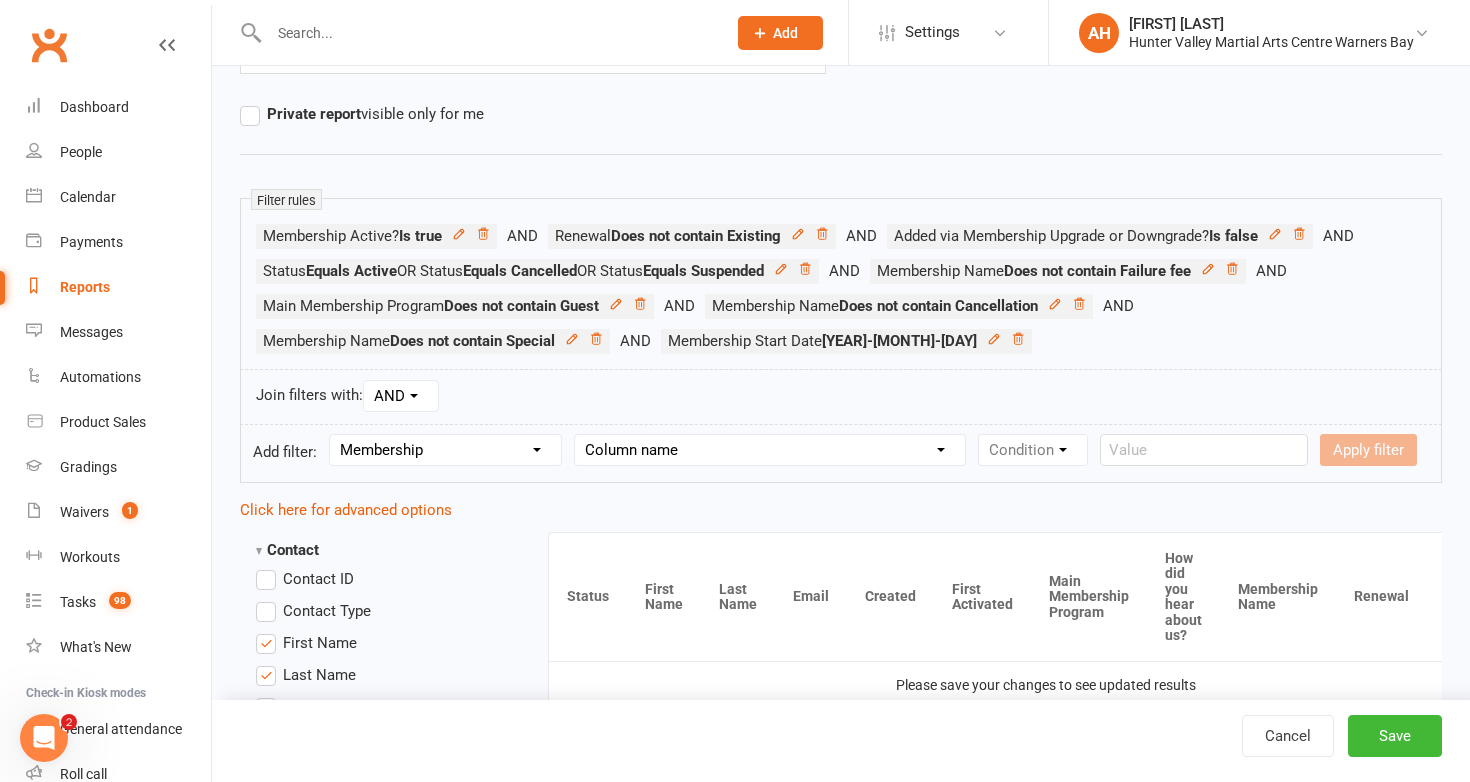 click on "Column name Membership ID Membership Name Membership Category Membership Start Date Membership Up-front Payment Date Membership Recurring Payments Start Date Membership Expiry Date Membership Added On Membership Term (in words) Membership Duration (in days) Current Membership Age (in days) Active Days Remaining (after today) Membership Fee (Up-front) Membership Fee (Recurring) Membership Recurring Fee Frequency Membership Attendance Limit (Description) Membership Attendance Limit Recurrence (Period) Membership Attendance Limit Recurrence (Number) Membership Source Class Pack? Trial Membership? Send email receipt on successful payment? Bookings Made Bookings Attended Bookings Absent Bookings w/ Unmarked Attendance Bookings Remaining Attendances in Current Calendar Month Make-up Classes Available Membership Active? Cancellation Present? Cancellation Date Cancellation Added On Cancellation Reason Most Recent Attendance Payments Attempted Paid Payments Failed Payments (Current) Payments Remaining" at bounding box center (770, 450) 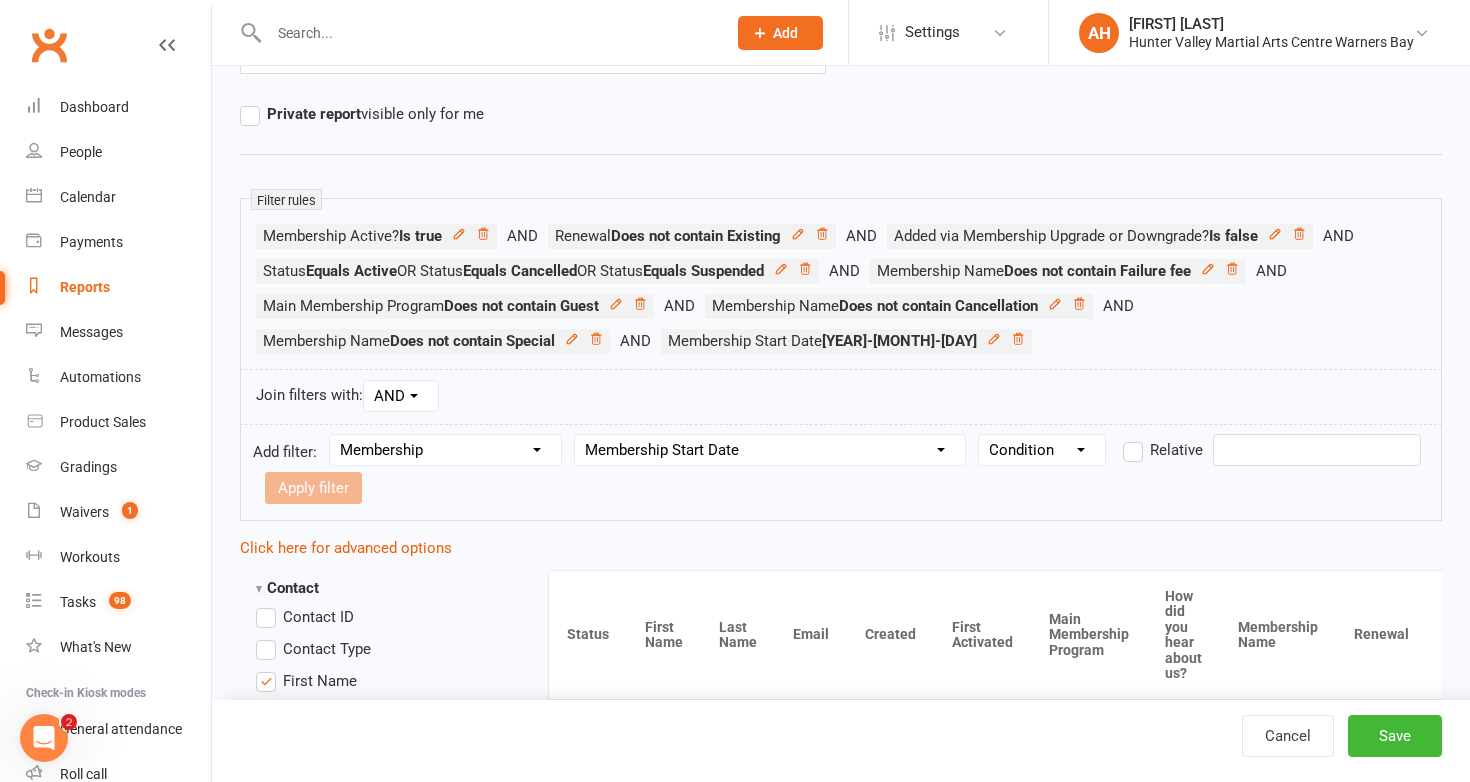 click on "Condition Is Is not Before After Before or on After or on Is blank Is not blank" at bounding box center (1042, 450) 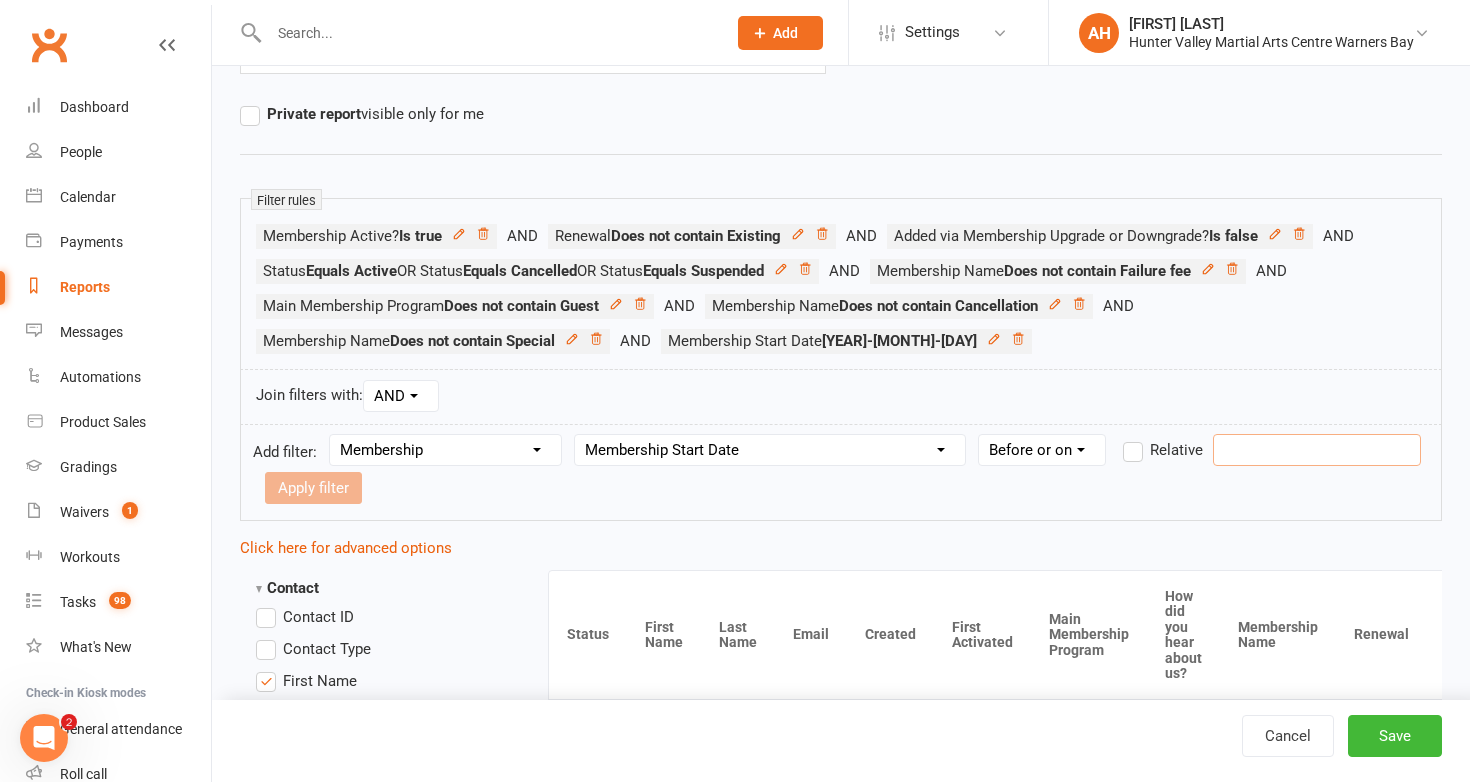 click at bounding box center (1317, 450) 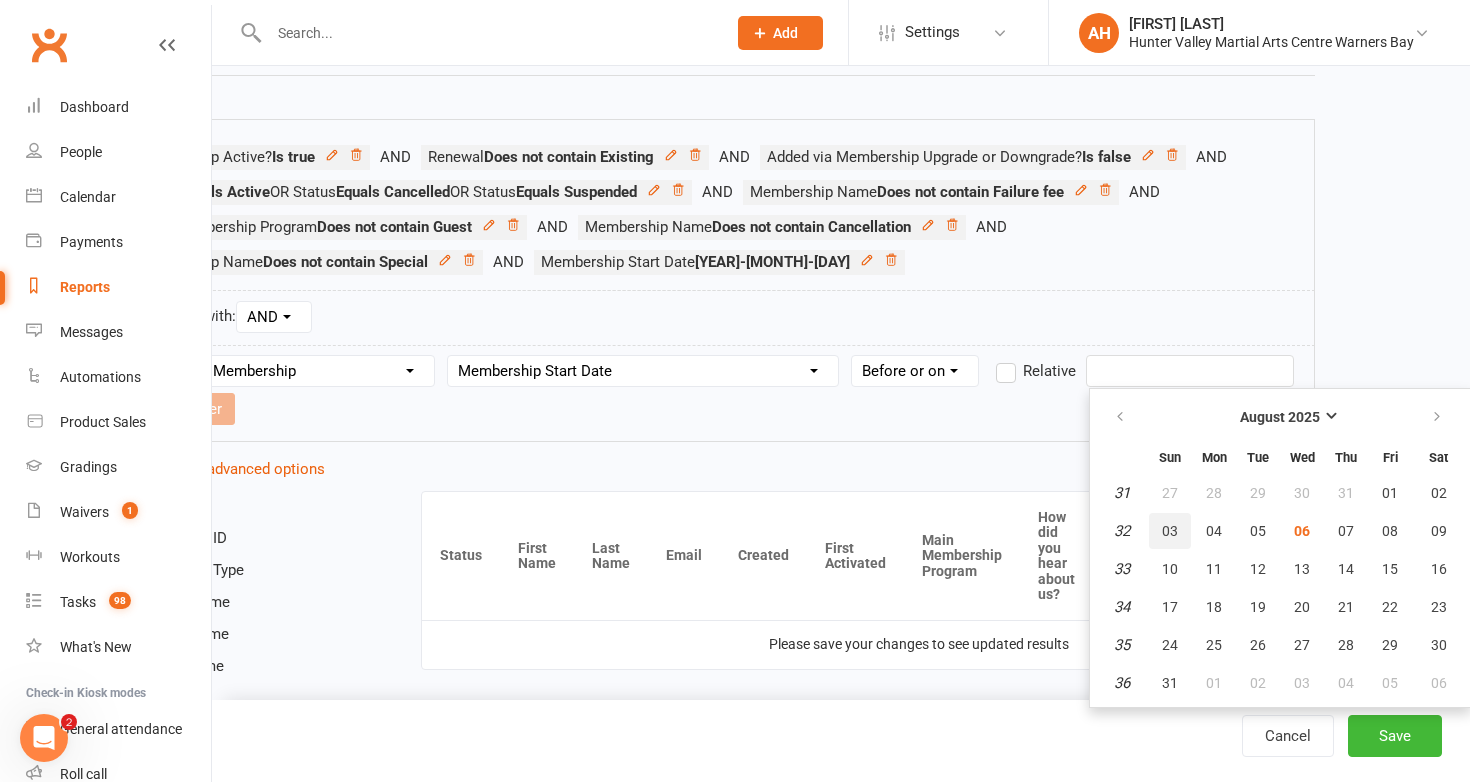 scroll, scrollTop: 357, scrollLeft: 127, axis: both 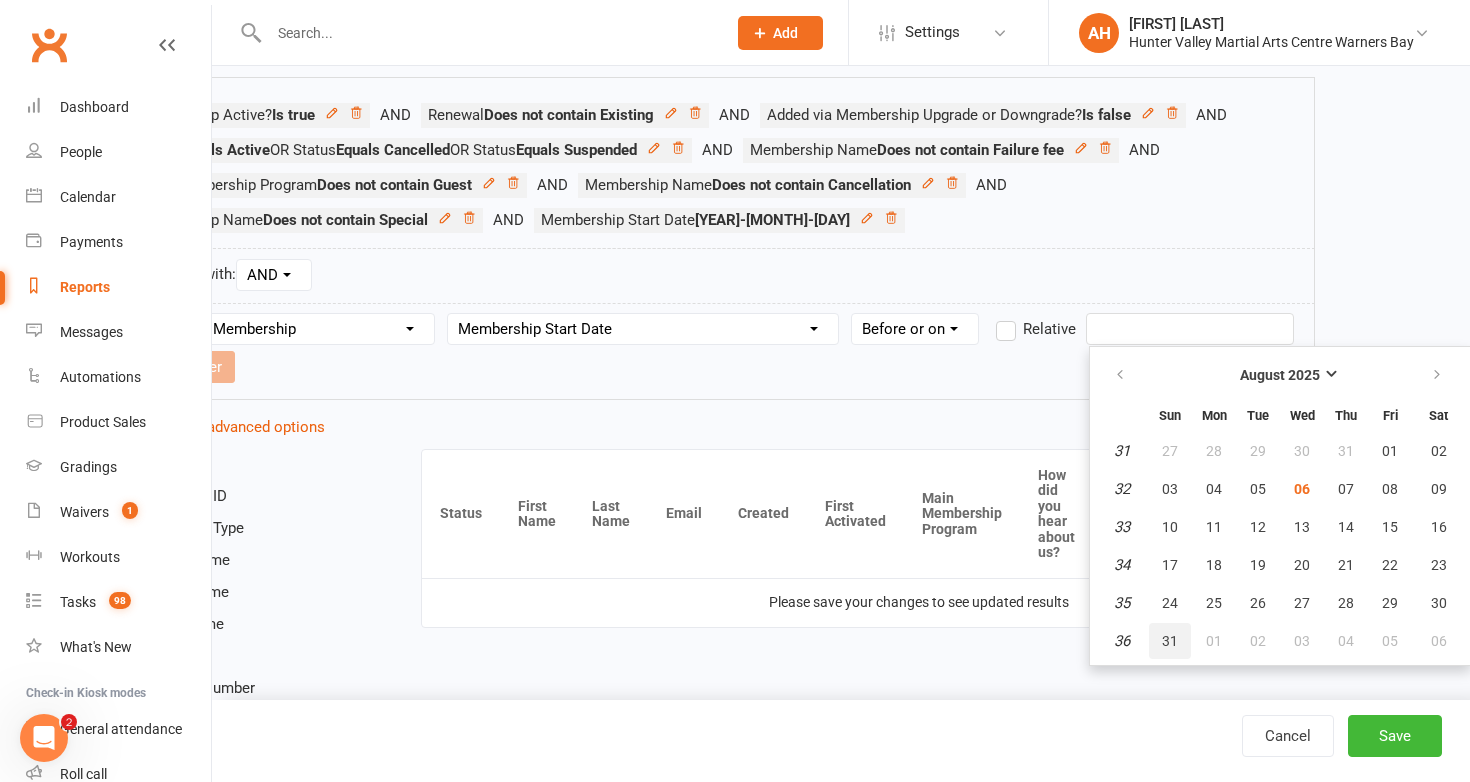 click on "31" at bounding box center (1170, 641) 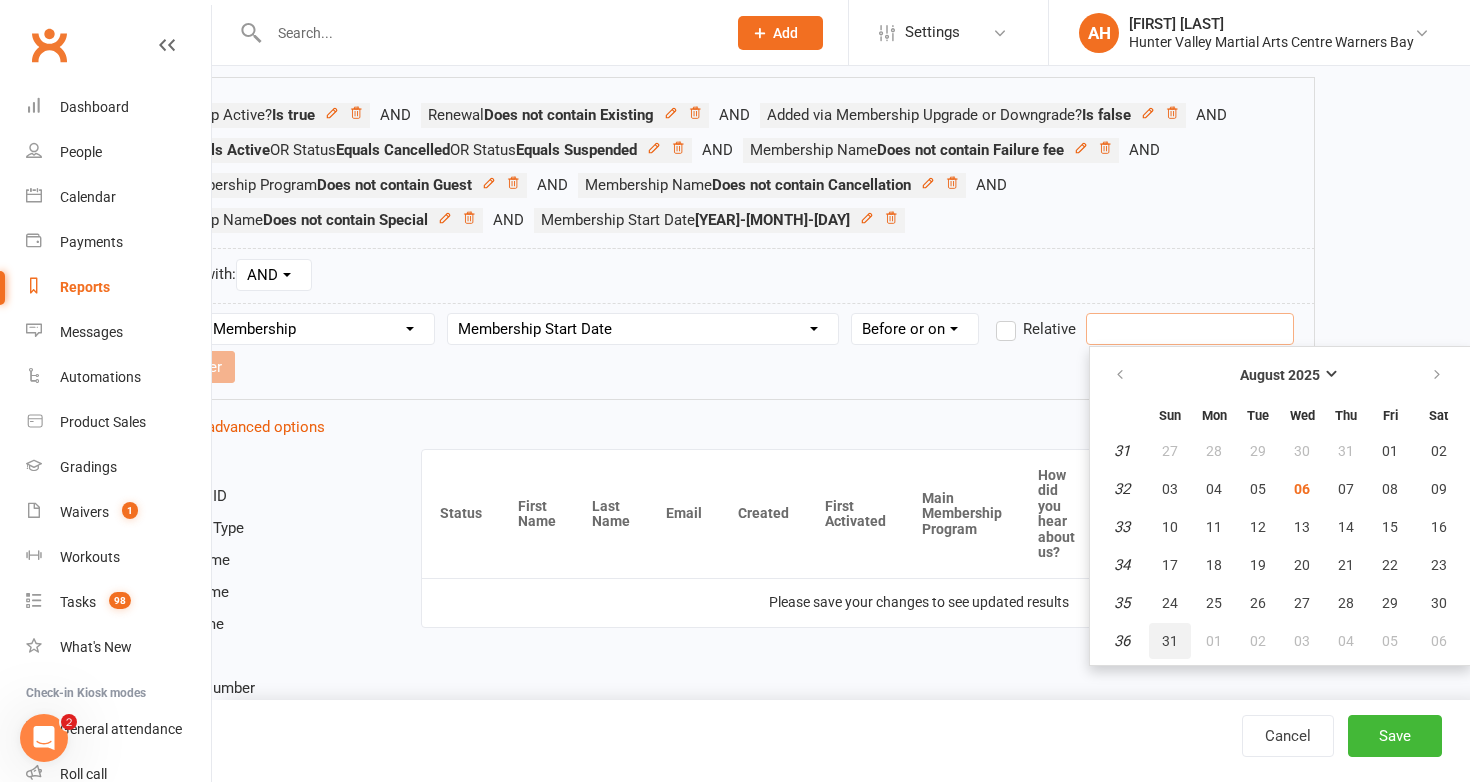 type on "31 Aug 2025" 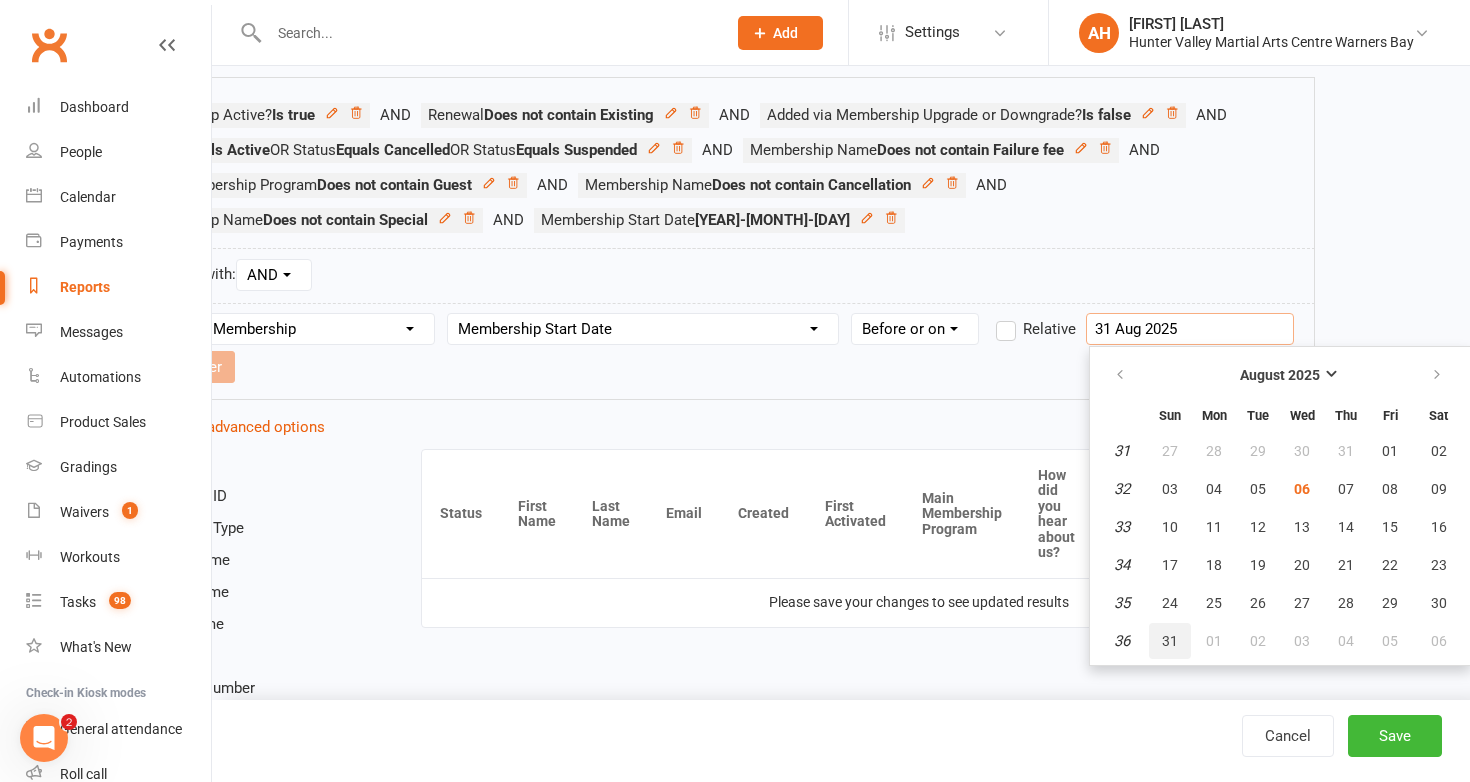 scroll, scrollTop: 357, scrollLeft: 0, axis: vertical 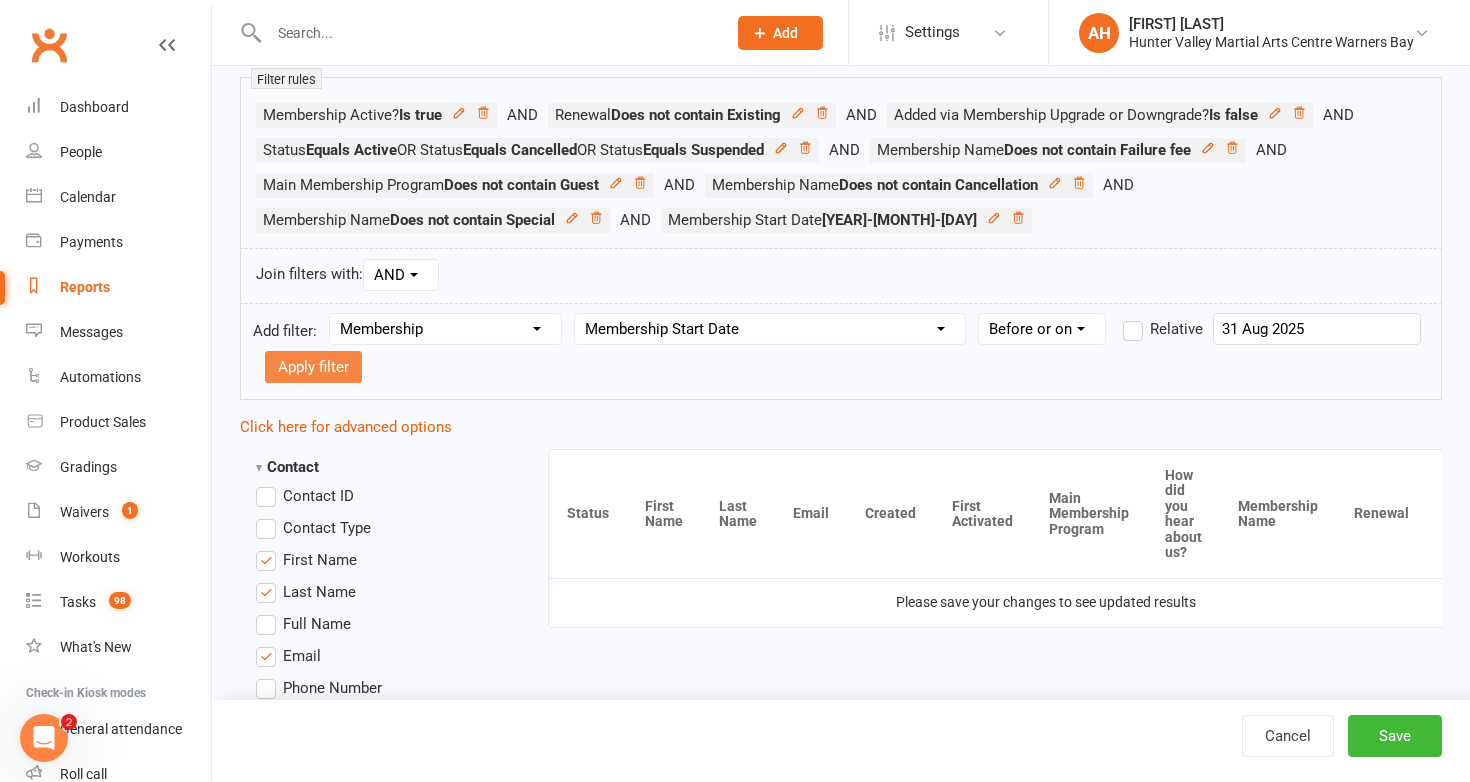 click on "Apply filter" at bounding box center (313, 367) 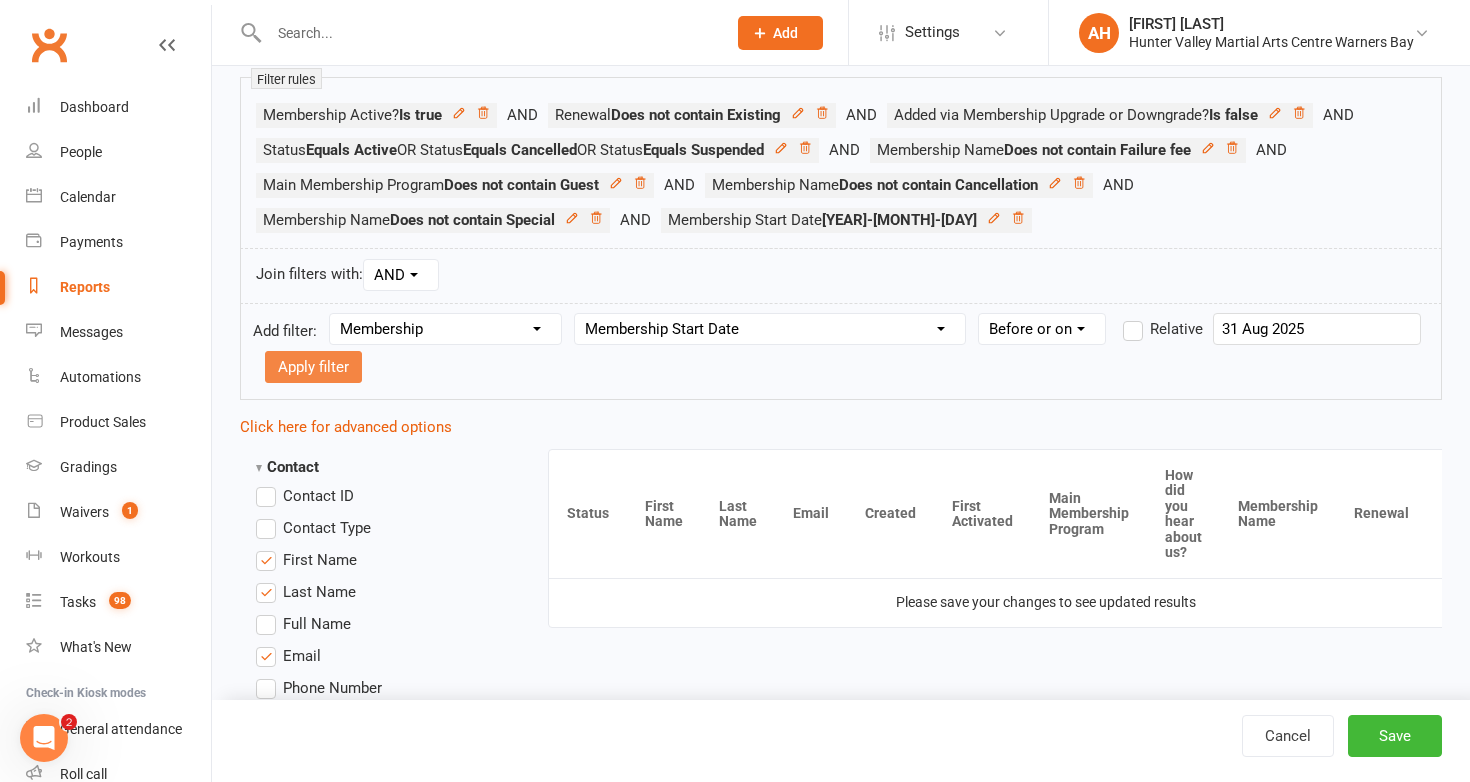 select 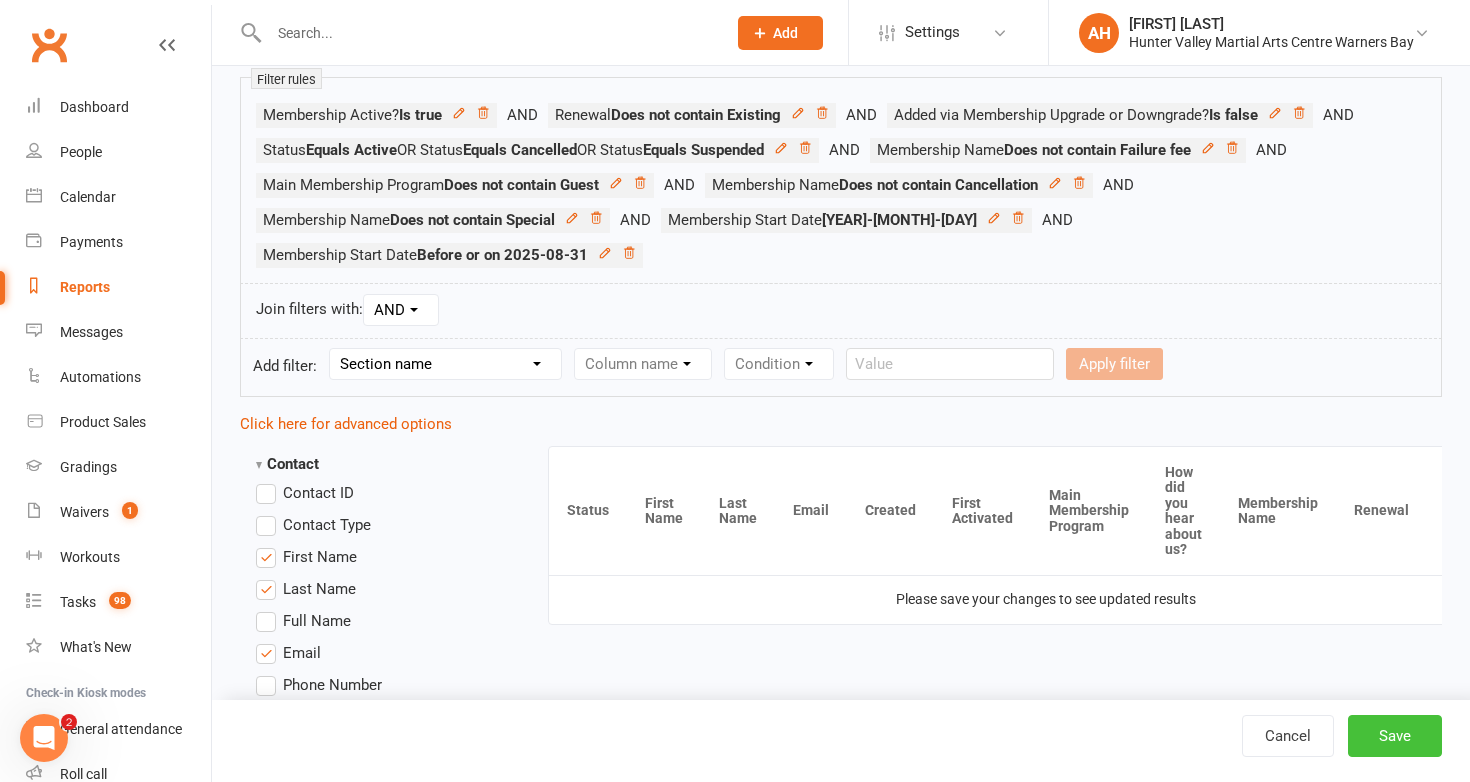 click on "Save" at bounding box center (1395, 736) 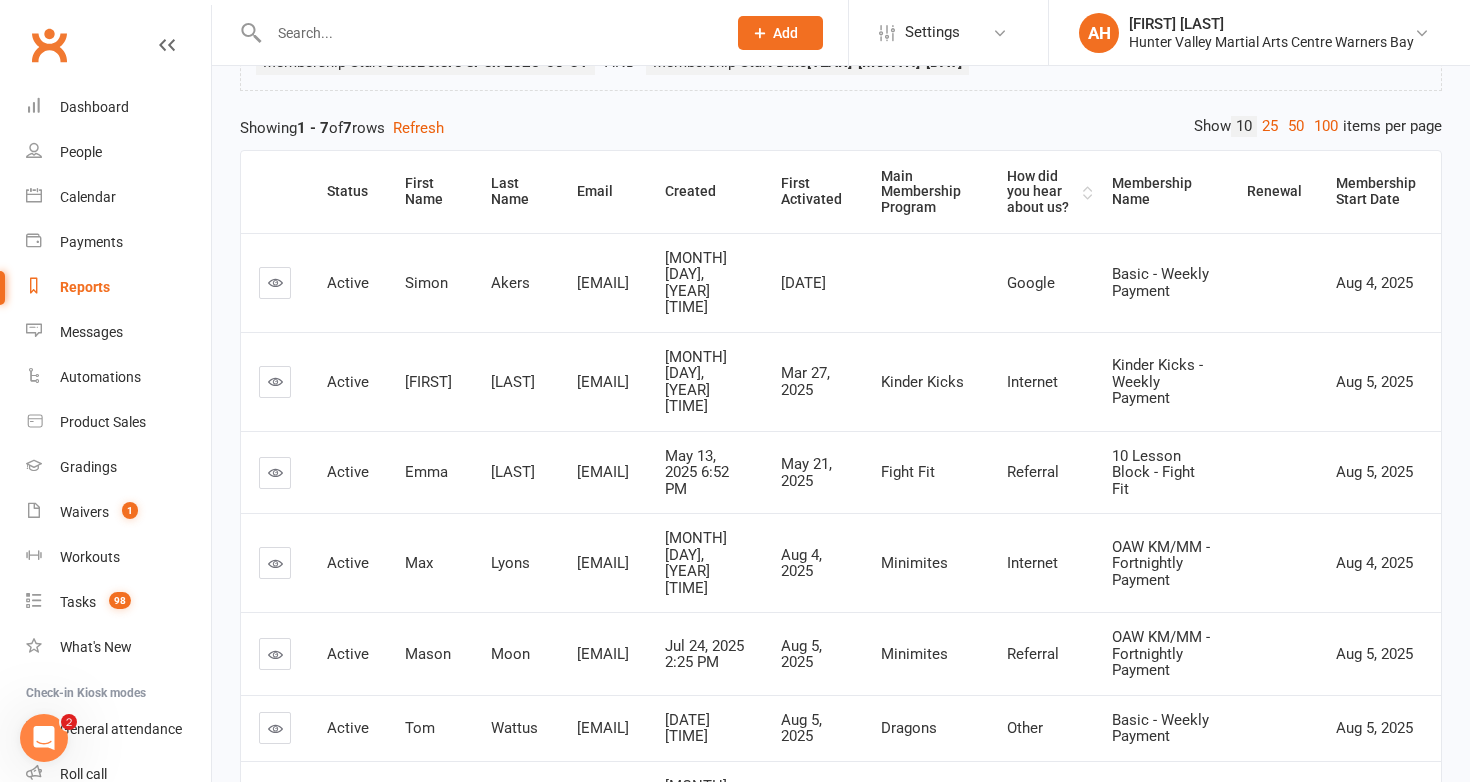 scroll, scrollTop: 0, scrollLeft: 0, axis: both 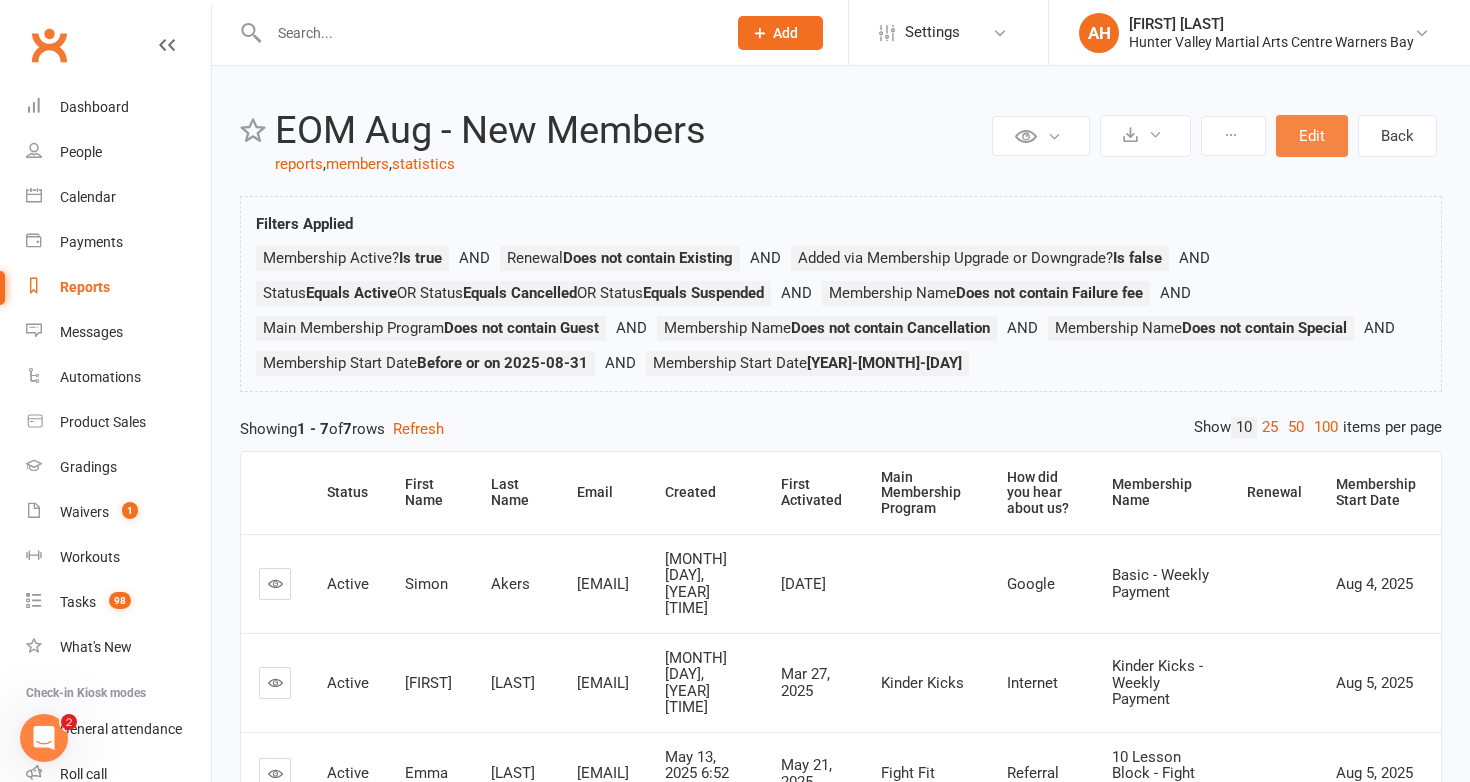 click on "Edit" at bounding box center (1312, 136) 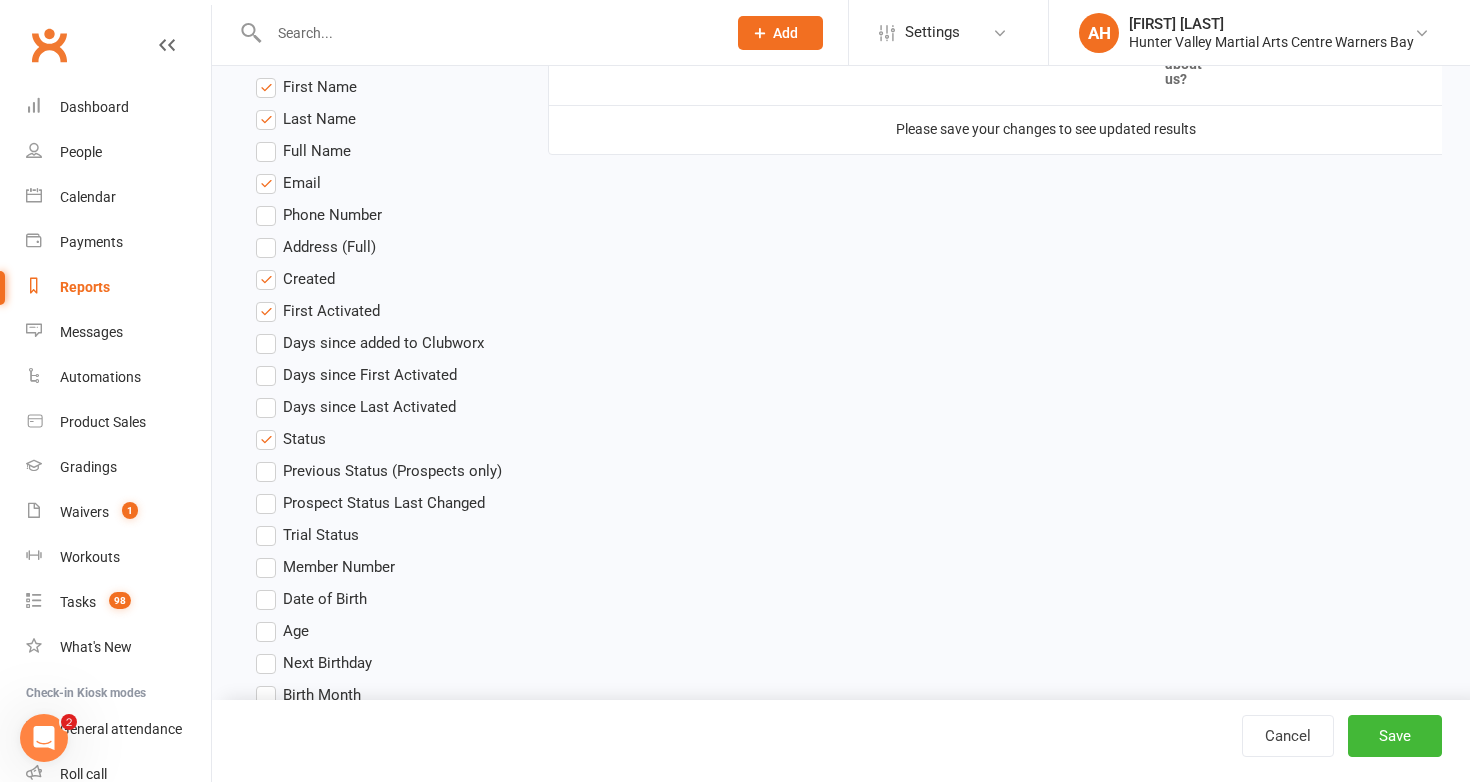scroll, scrollTop: 834, scrollLeft: 0, axis: vertical 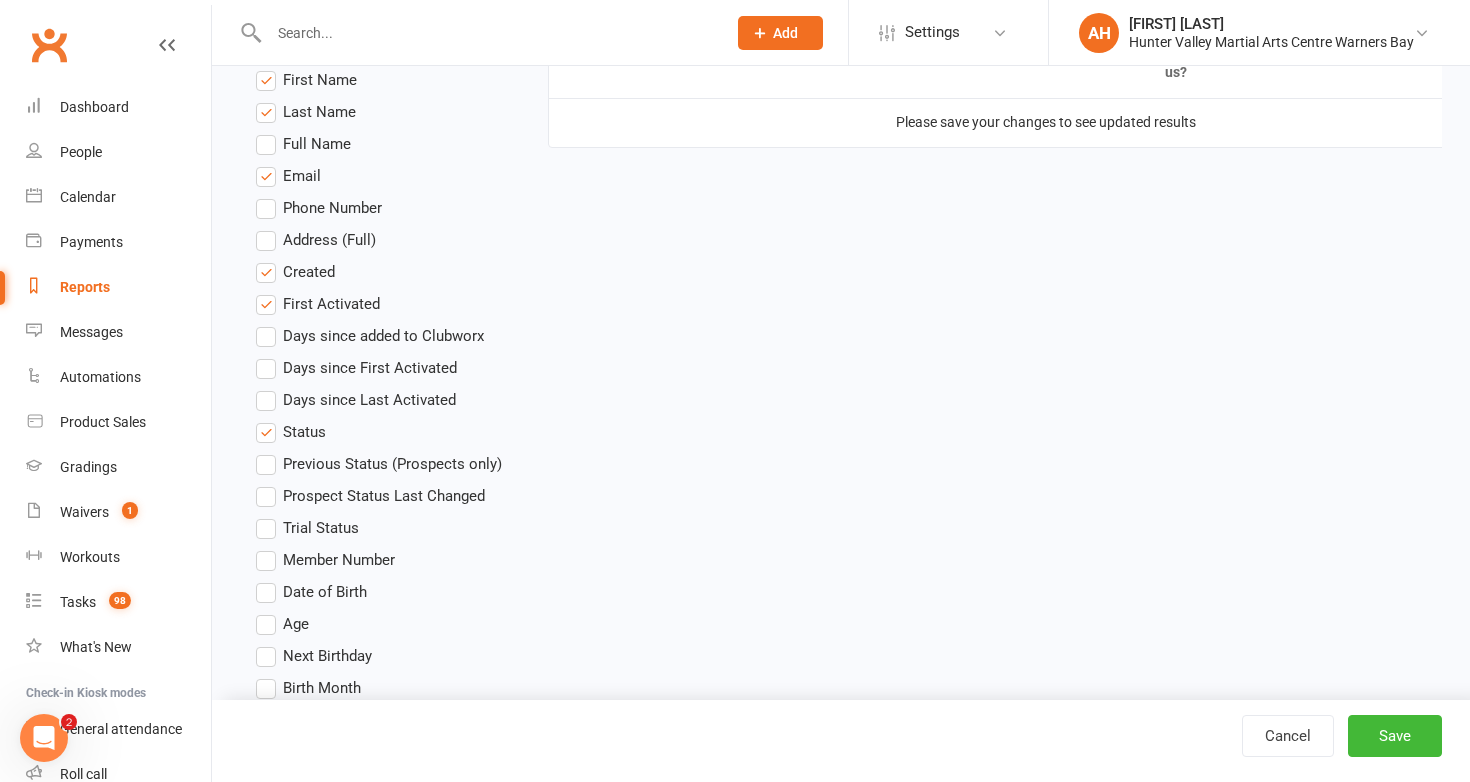 click on "Status" at bounding box center [291, 432] 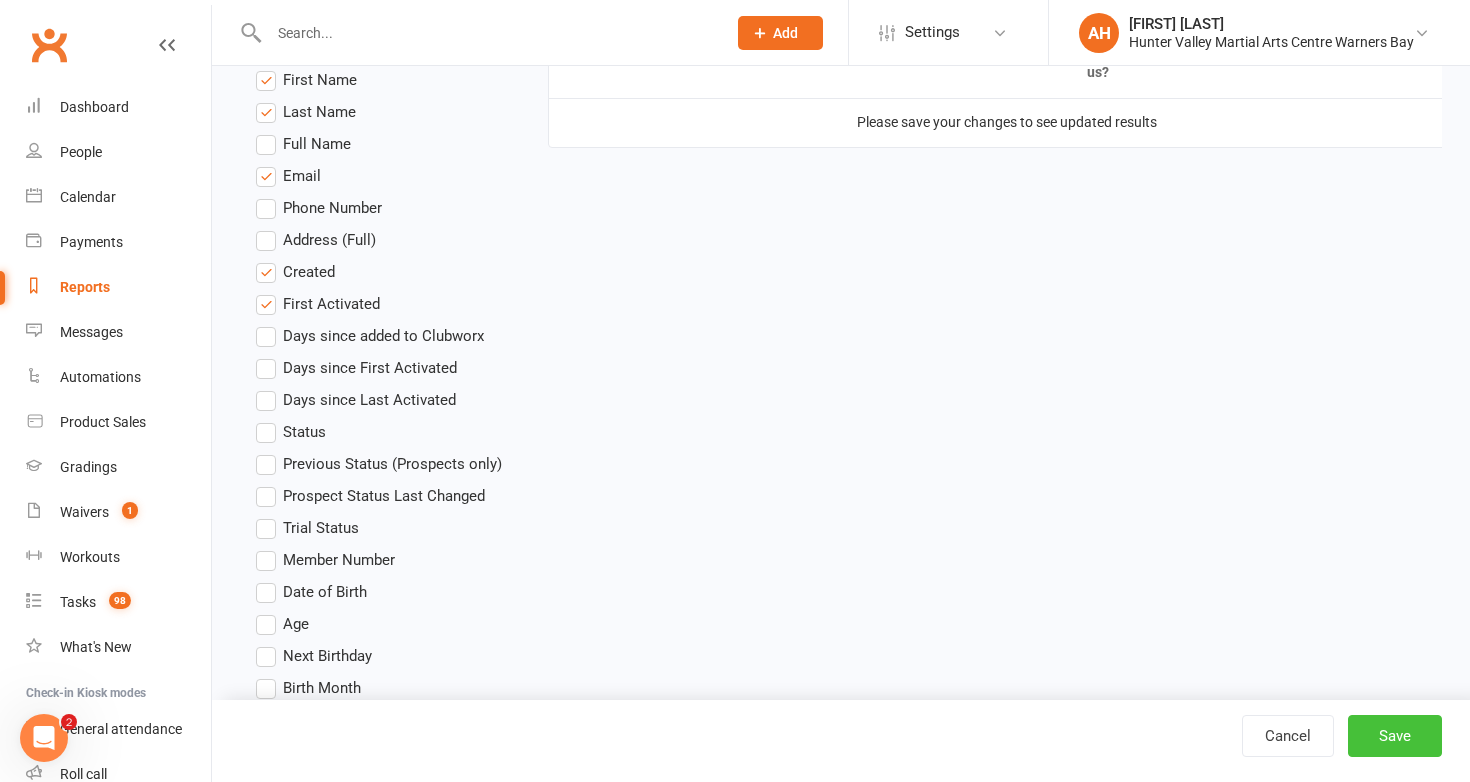 click on "Save" at bounding box center [1395, 736] 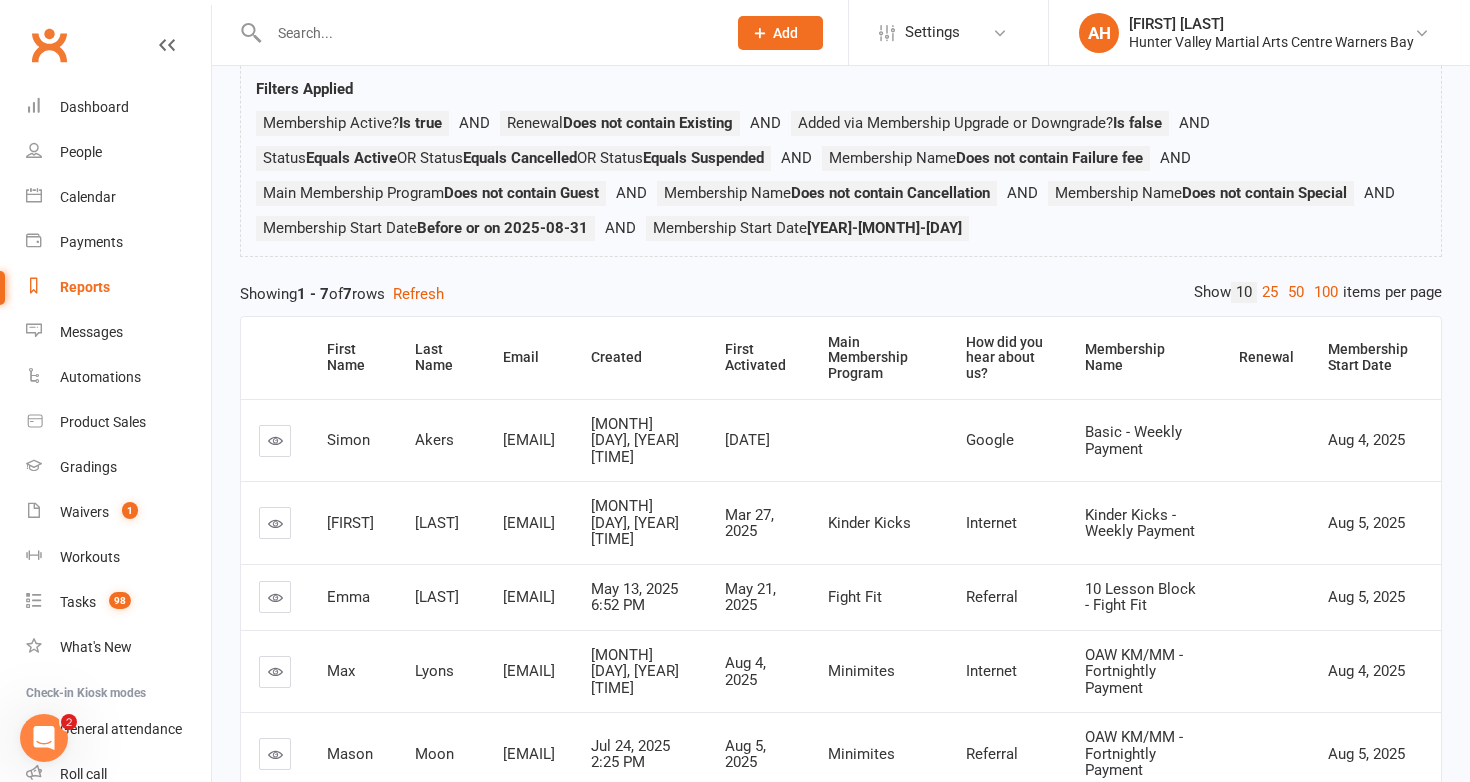 scroll, scrollTop: 137, scrollLeft: 0, axis: vertical 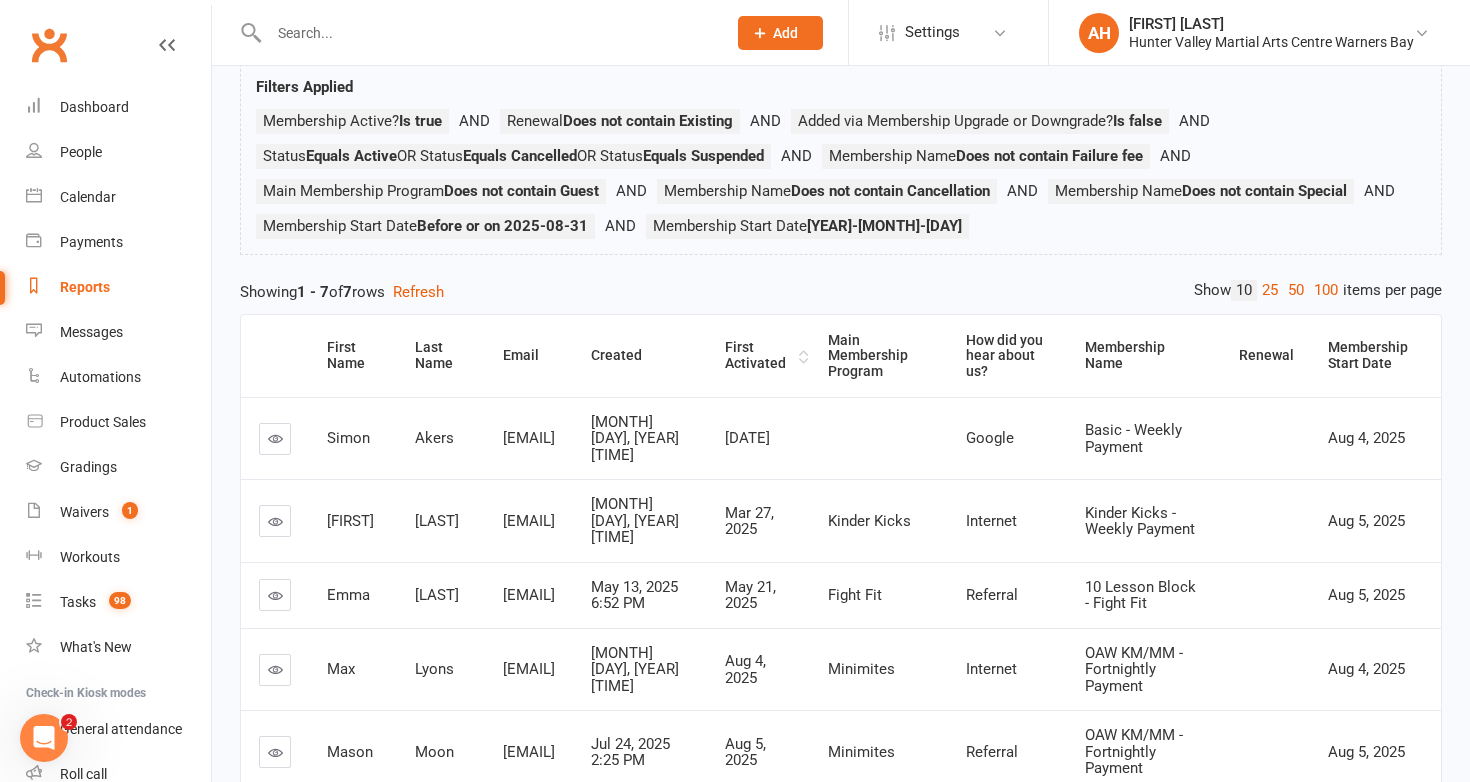 click on "First Activated" at bounding box center [759, 355] 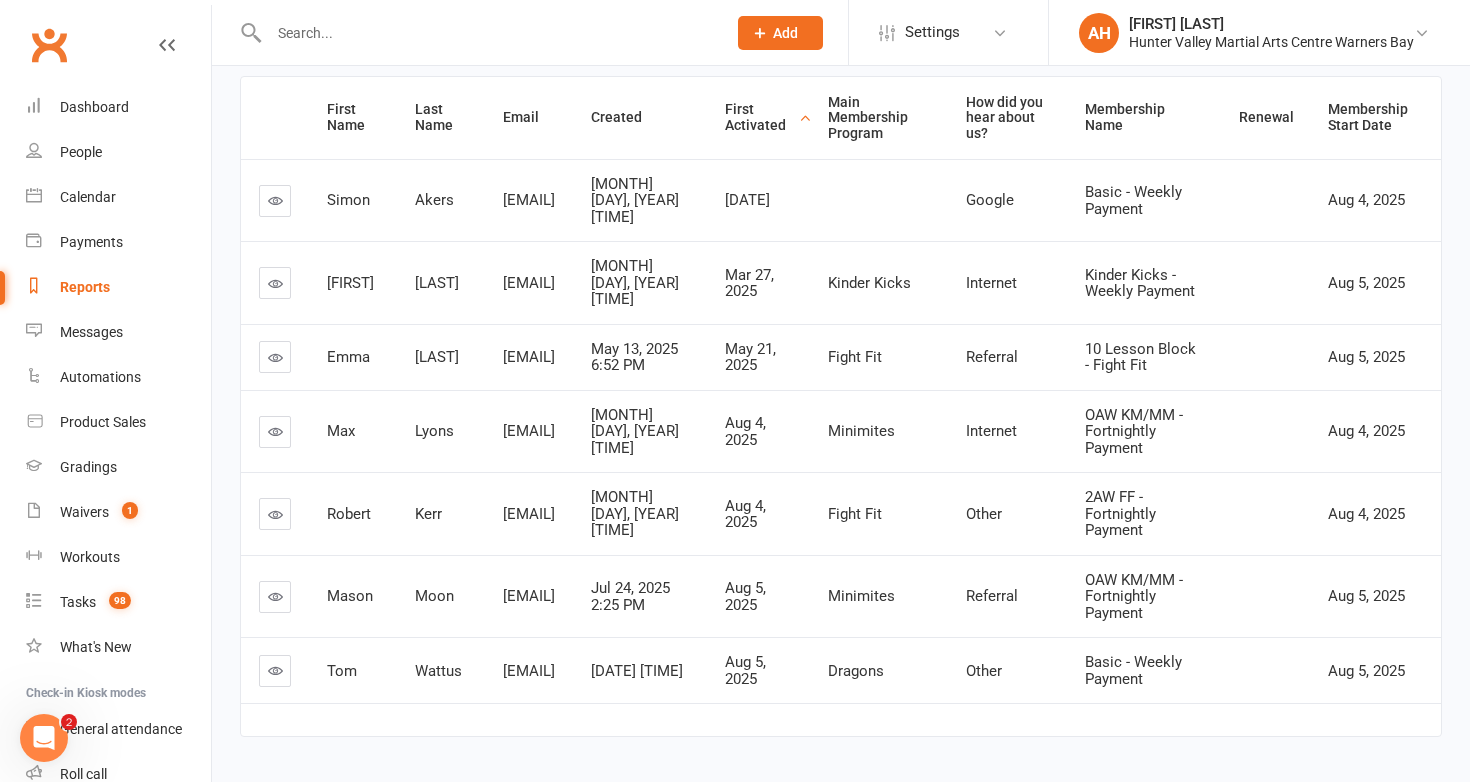 scroll, scrollTop: 0, scrollLeft: 0, axis: both 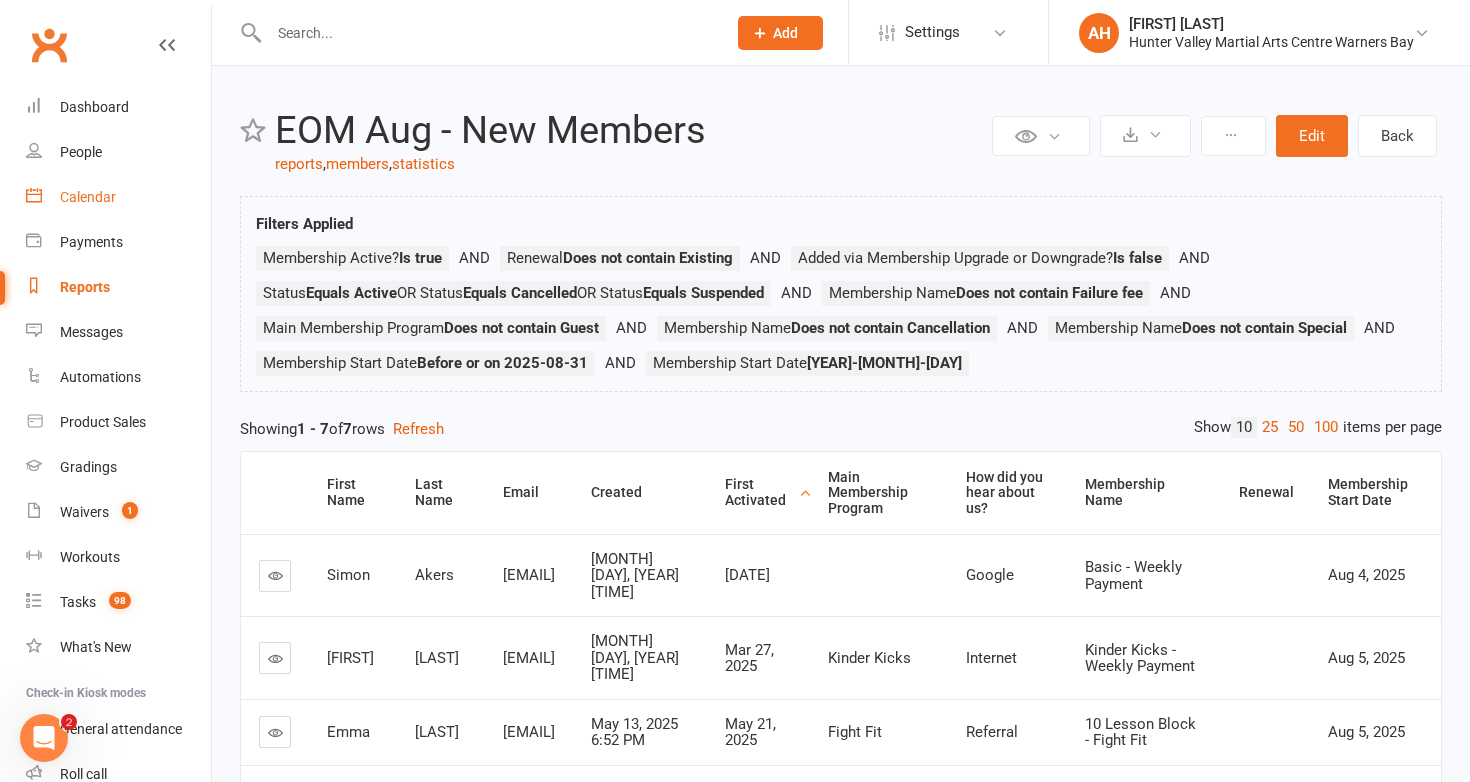 click on "Calendar" at bounding box center (118, 197) 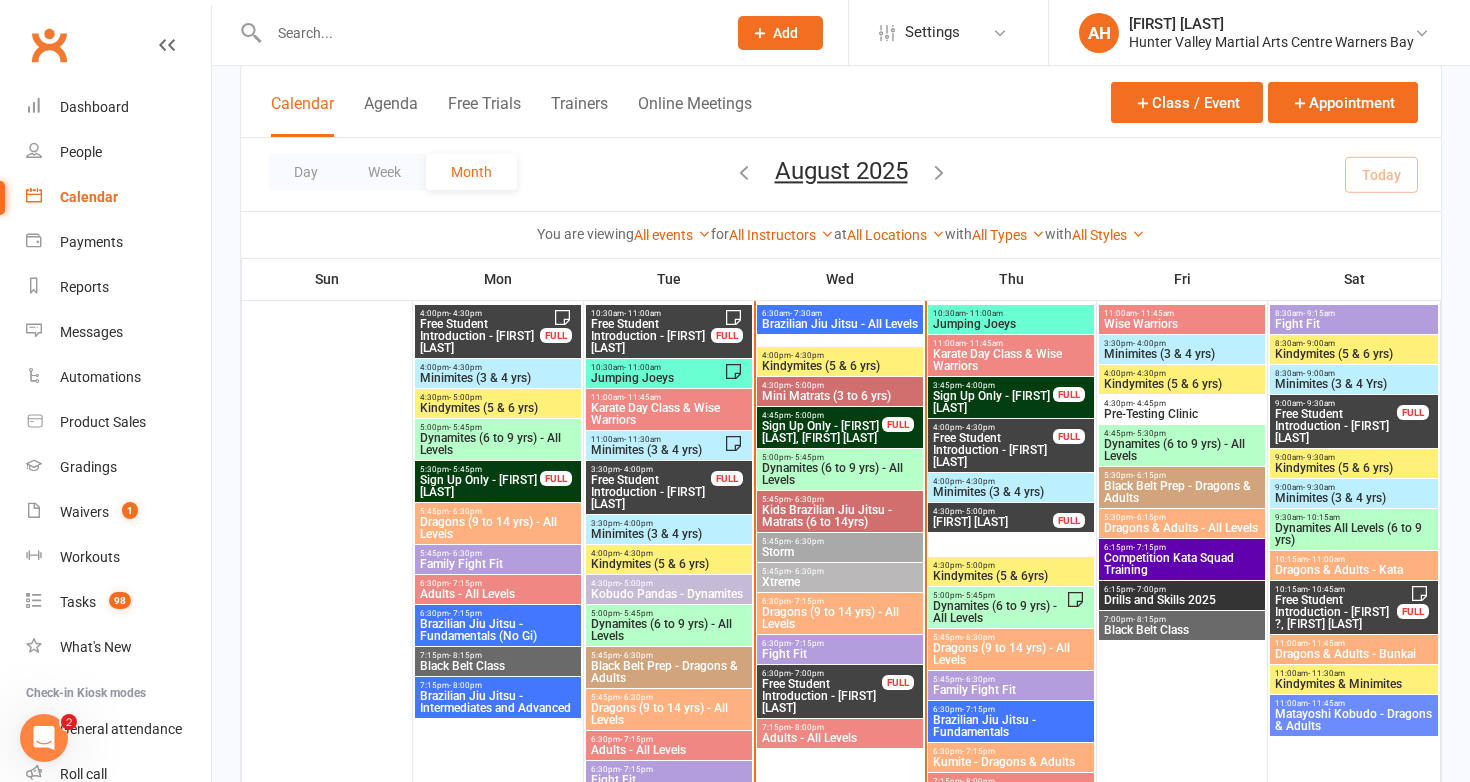 scroll, scrollTop: 1110, scrollLeft: 0, axis: vertical 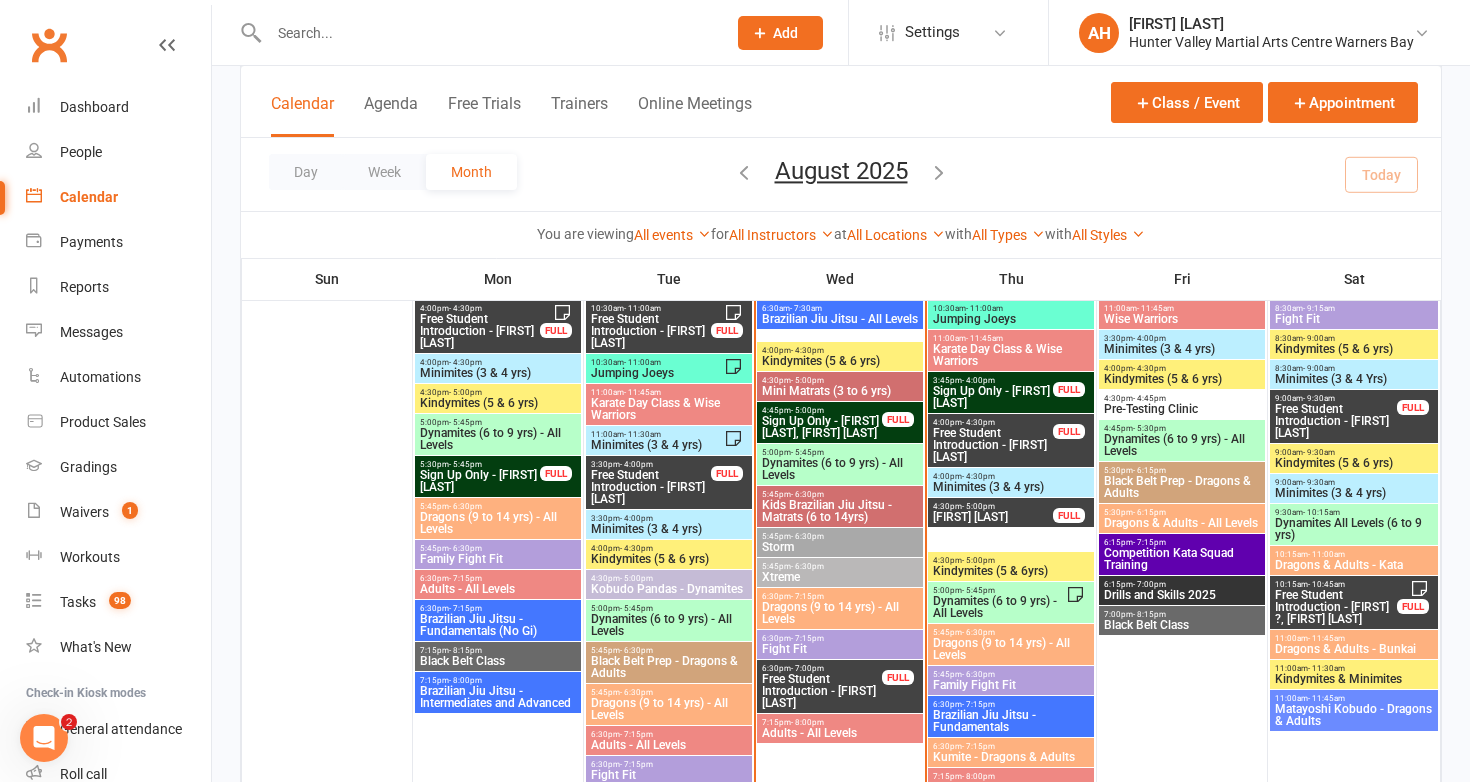 click on "Free Student Introduction - Chloe Simmons Browne" at bounding box center [651, 331] 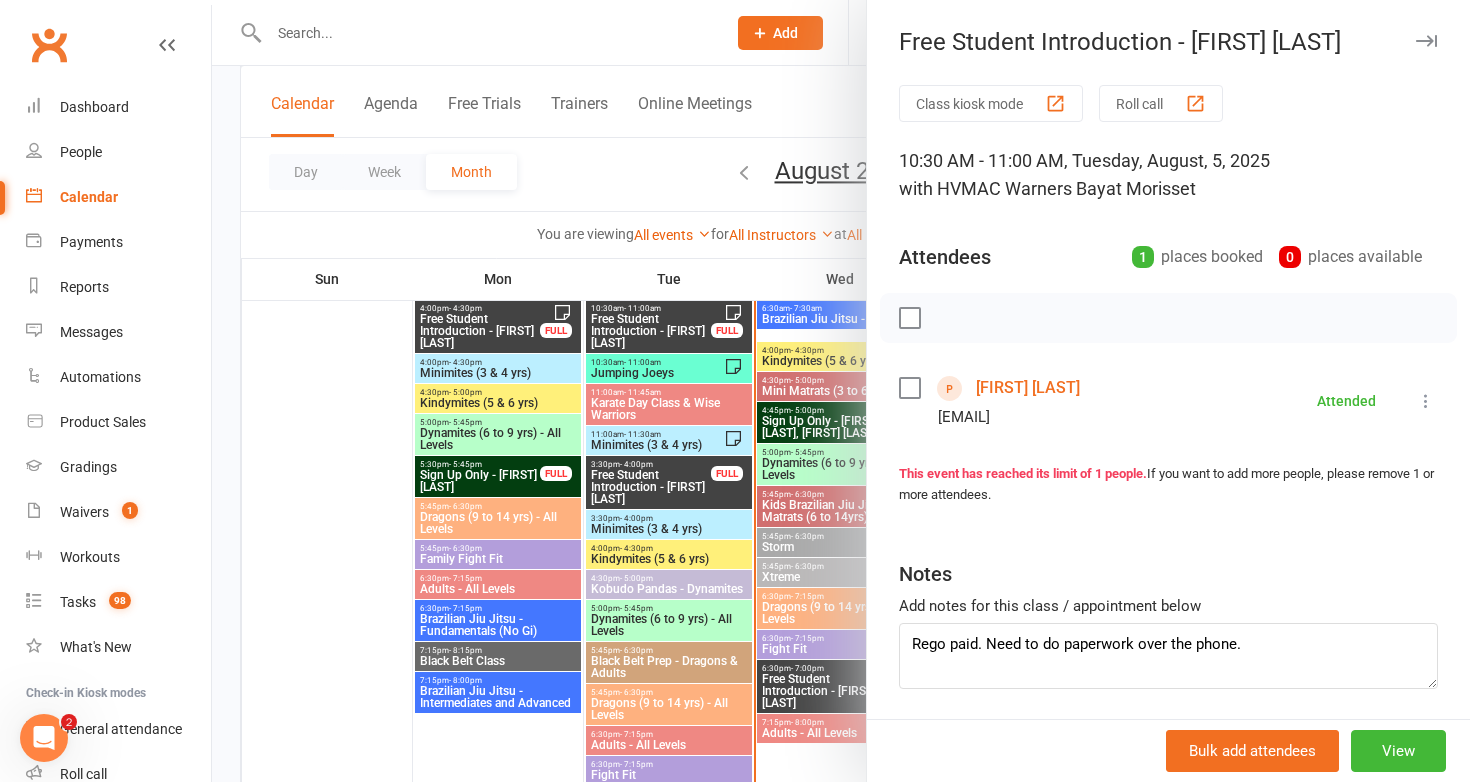 click at bounding box center [841, 391] 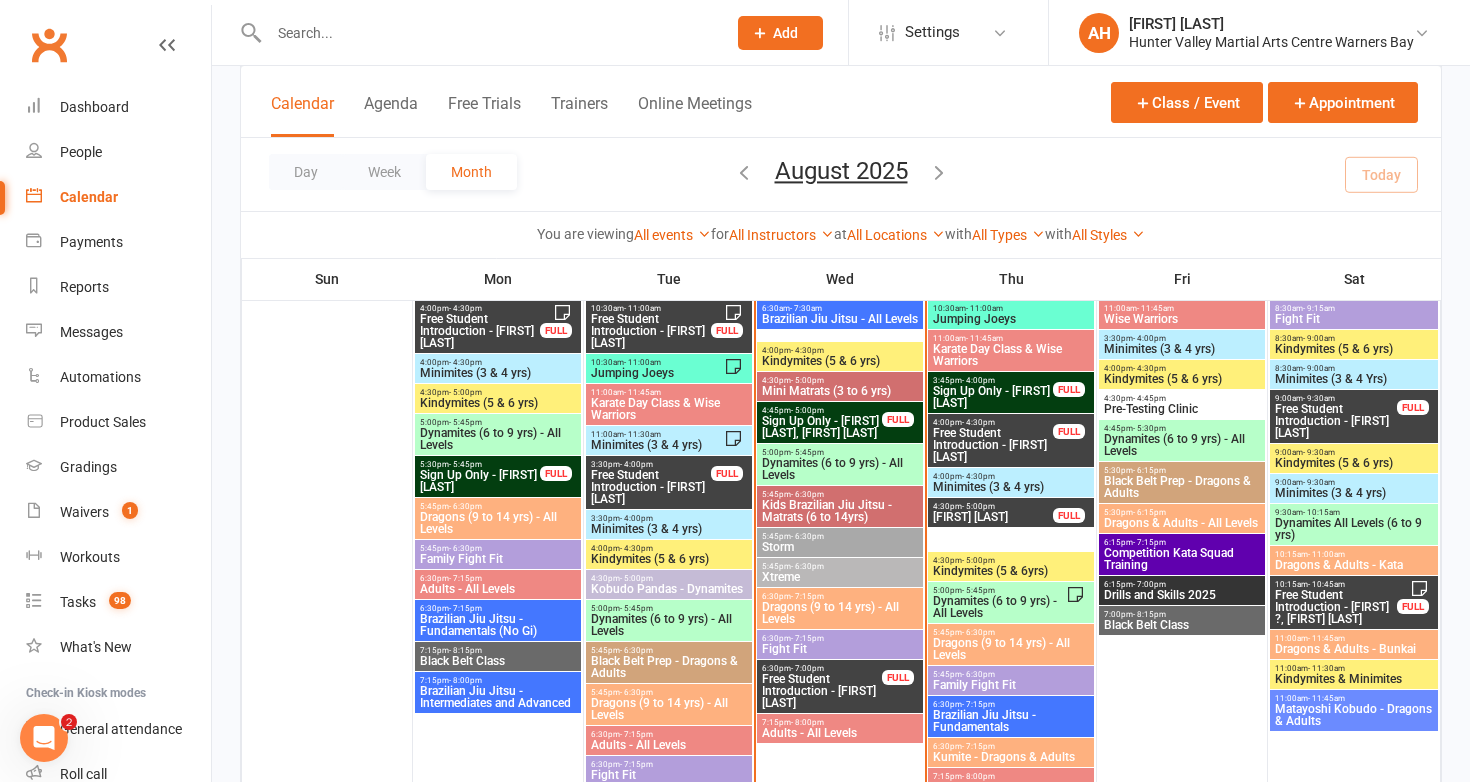 click on "Free Student Introduction - Nicholas Ball" at bounding box center [651, 487] 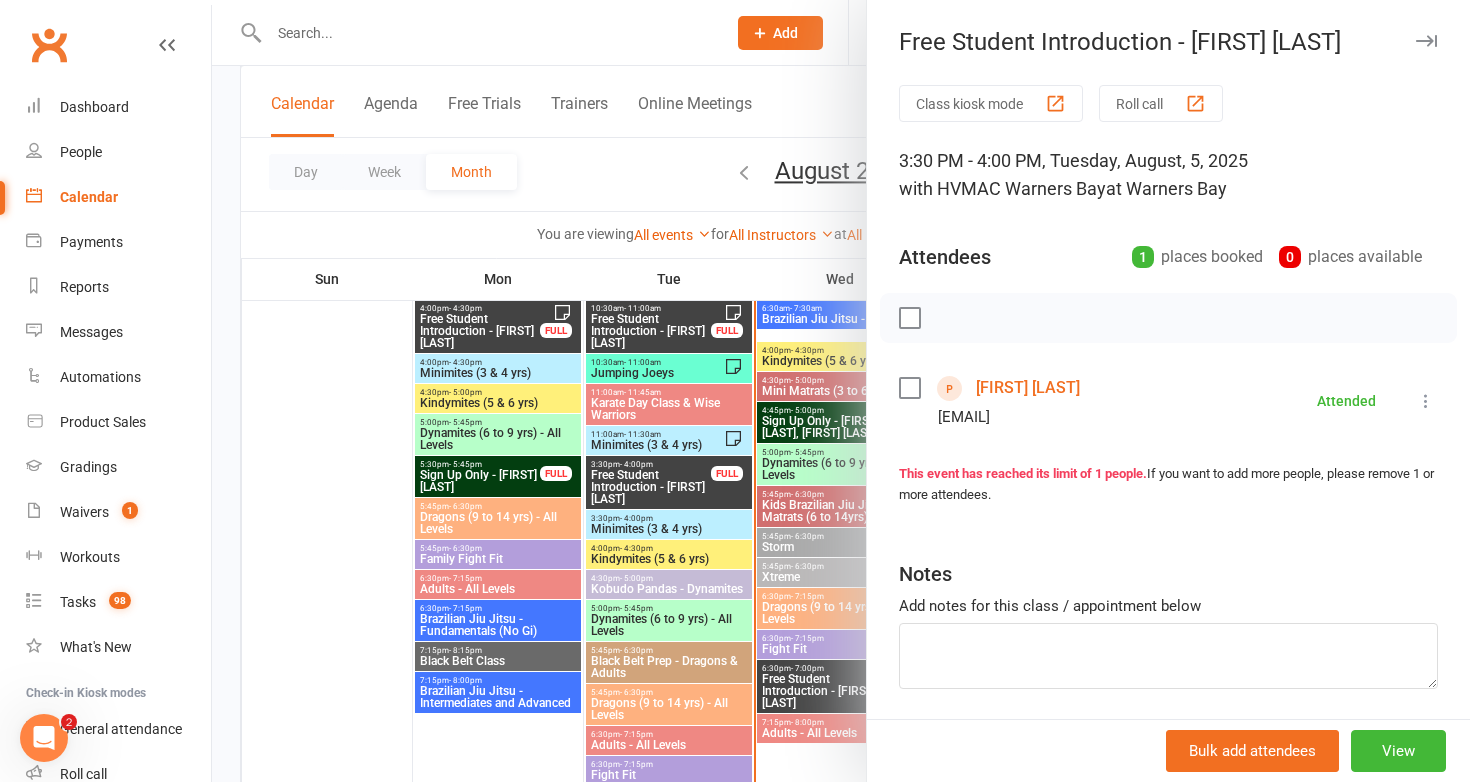 click at bounding box center (841, 391) 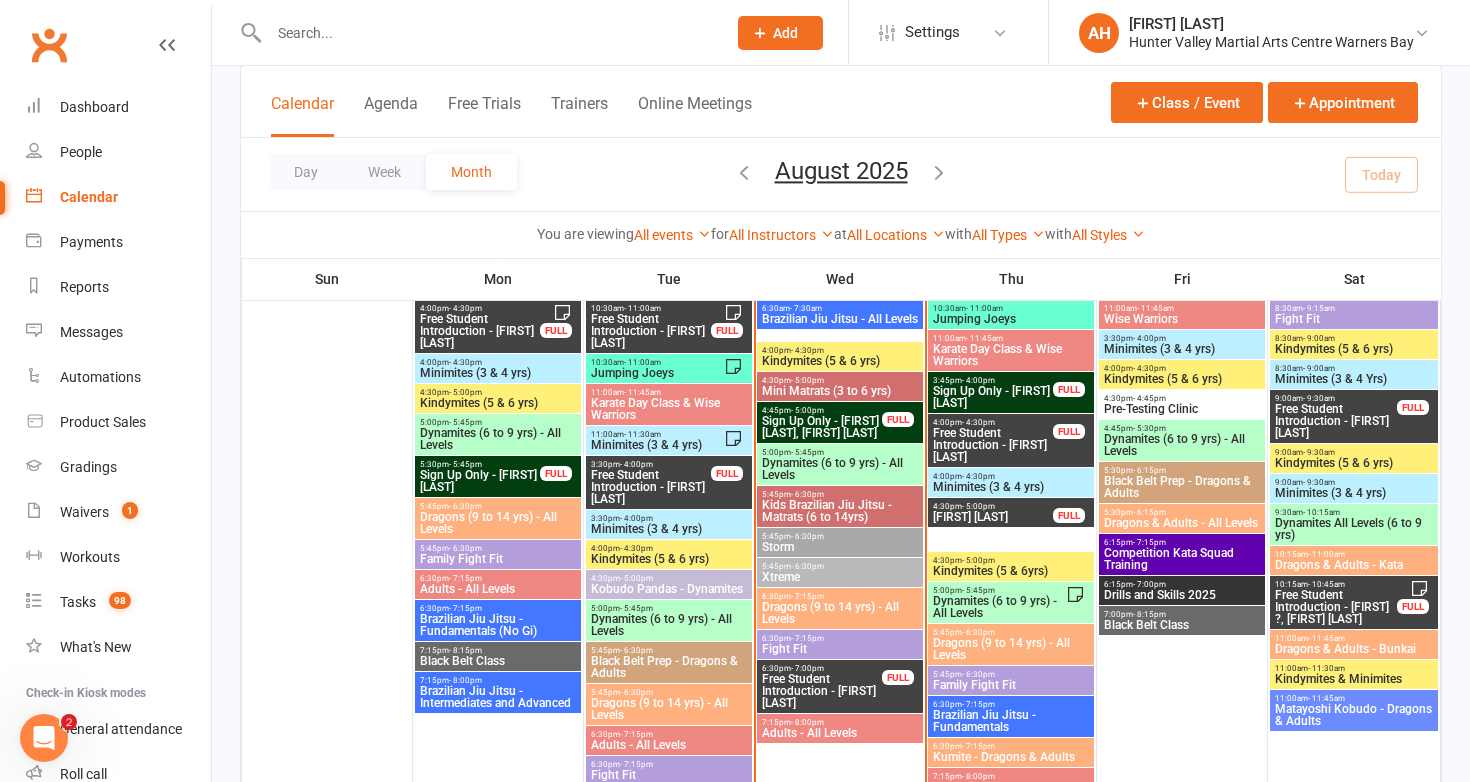 click on "Sign Up Only - Lily Cliford, Aria Cliford" at bounding box center (822, 427) 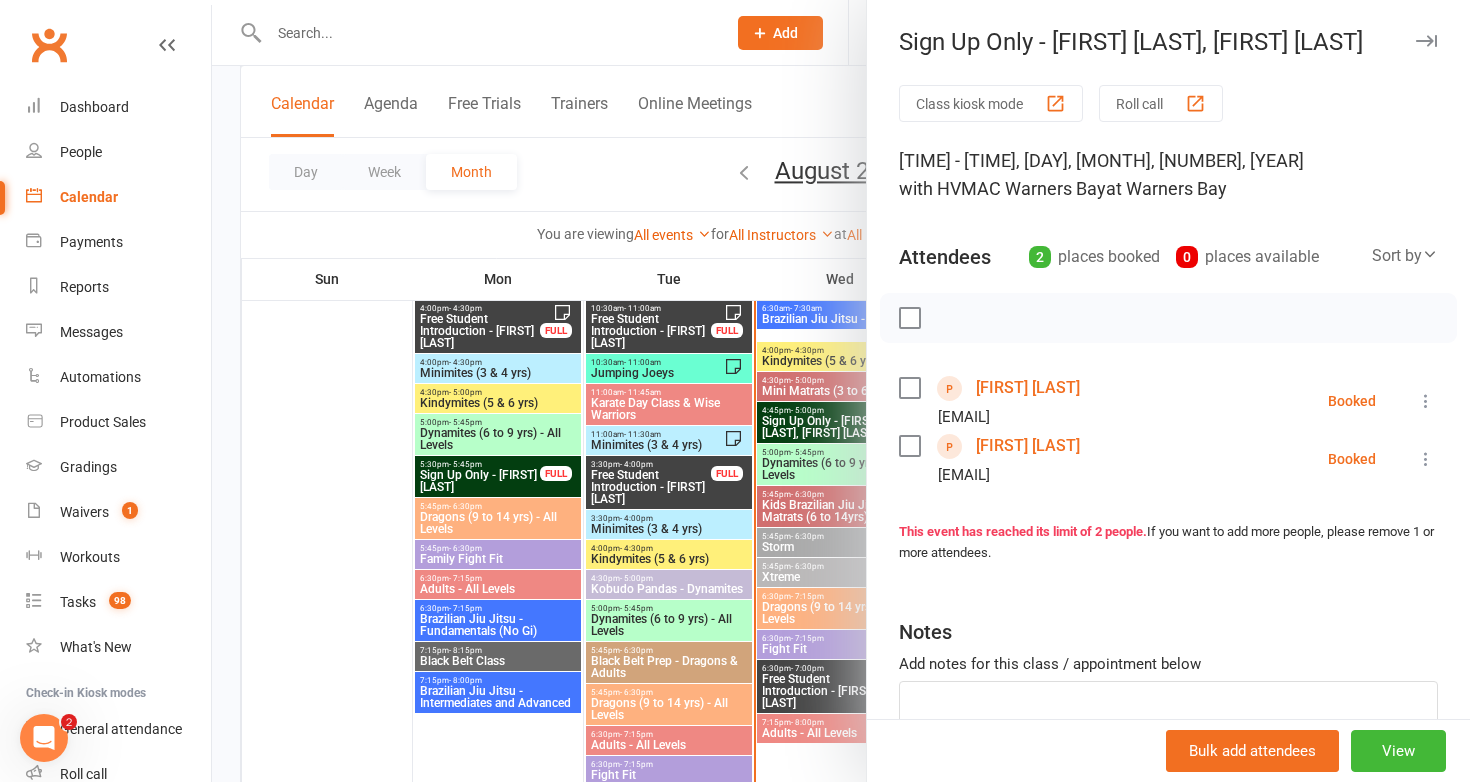 click at bounding box center (841, 391) 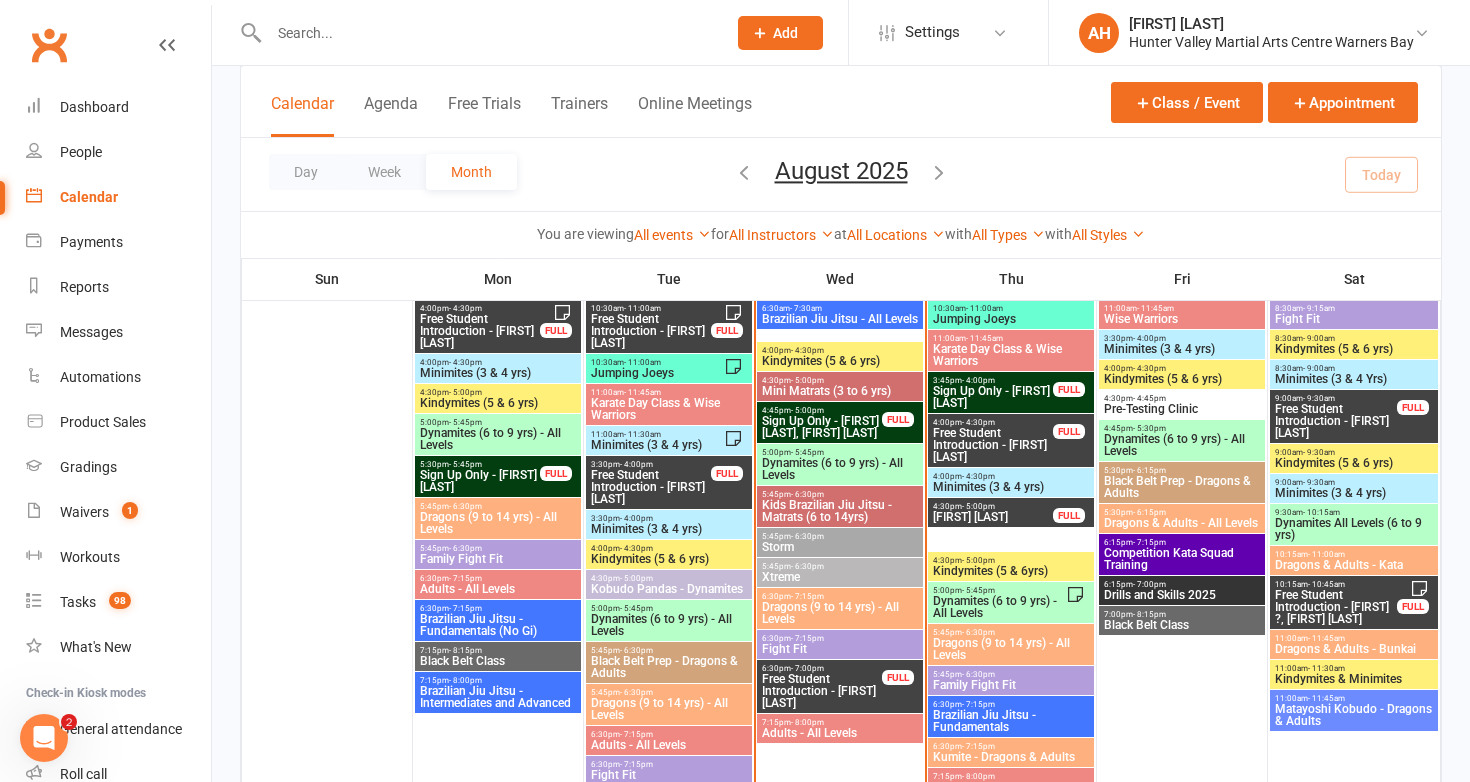 click on "Free Student Introduction - Rylen Mc Grorey Smith" at bounding box center (822, 691) 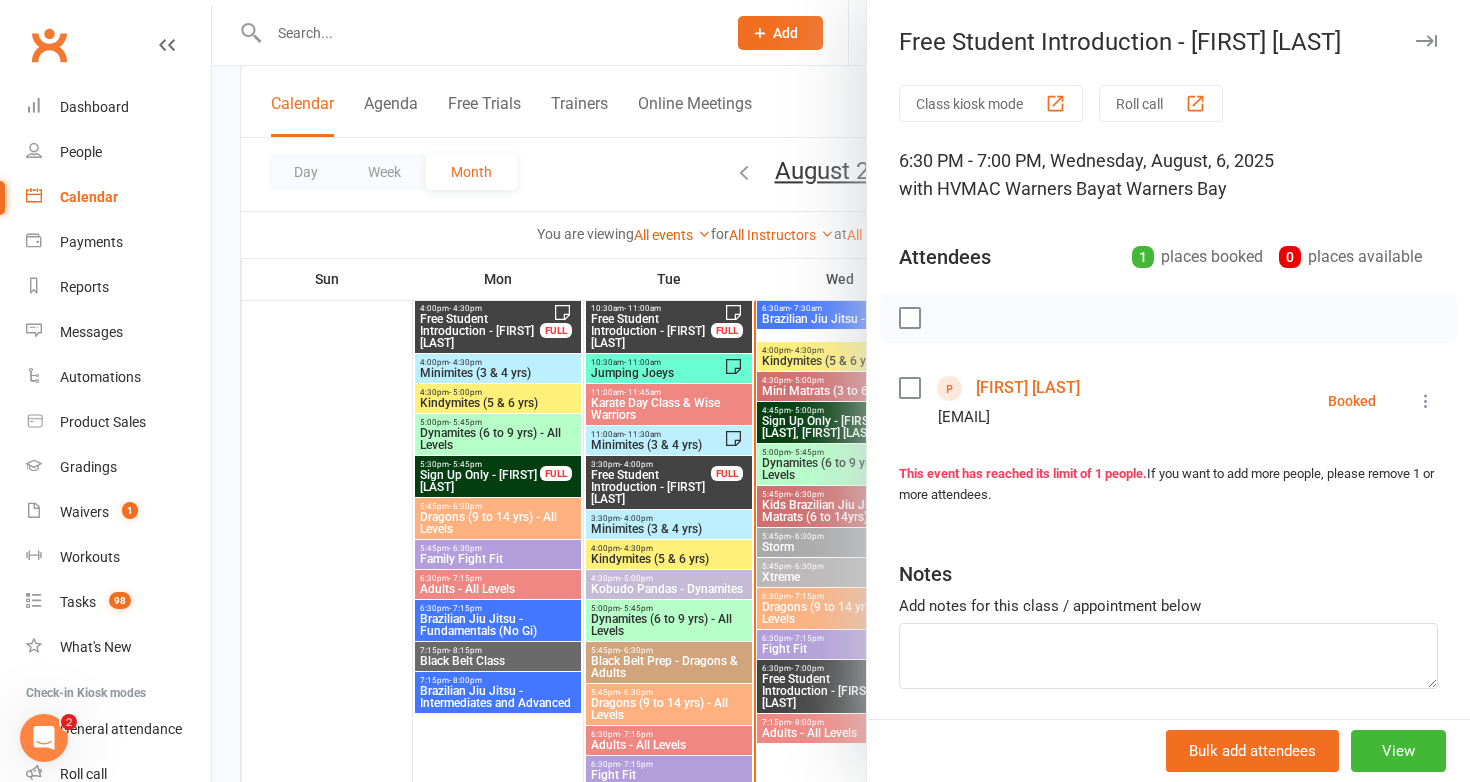 click at bounding box center [841, 391] 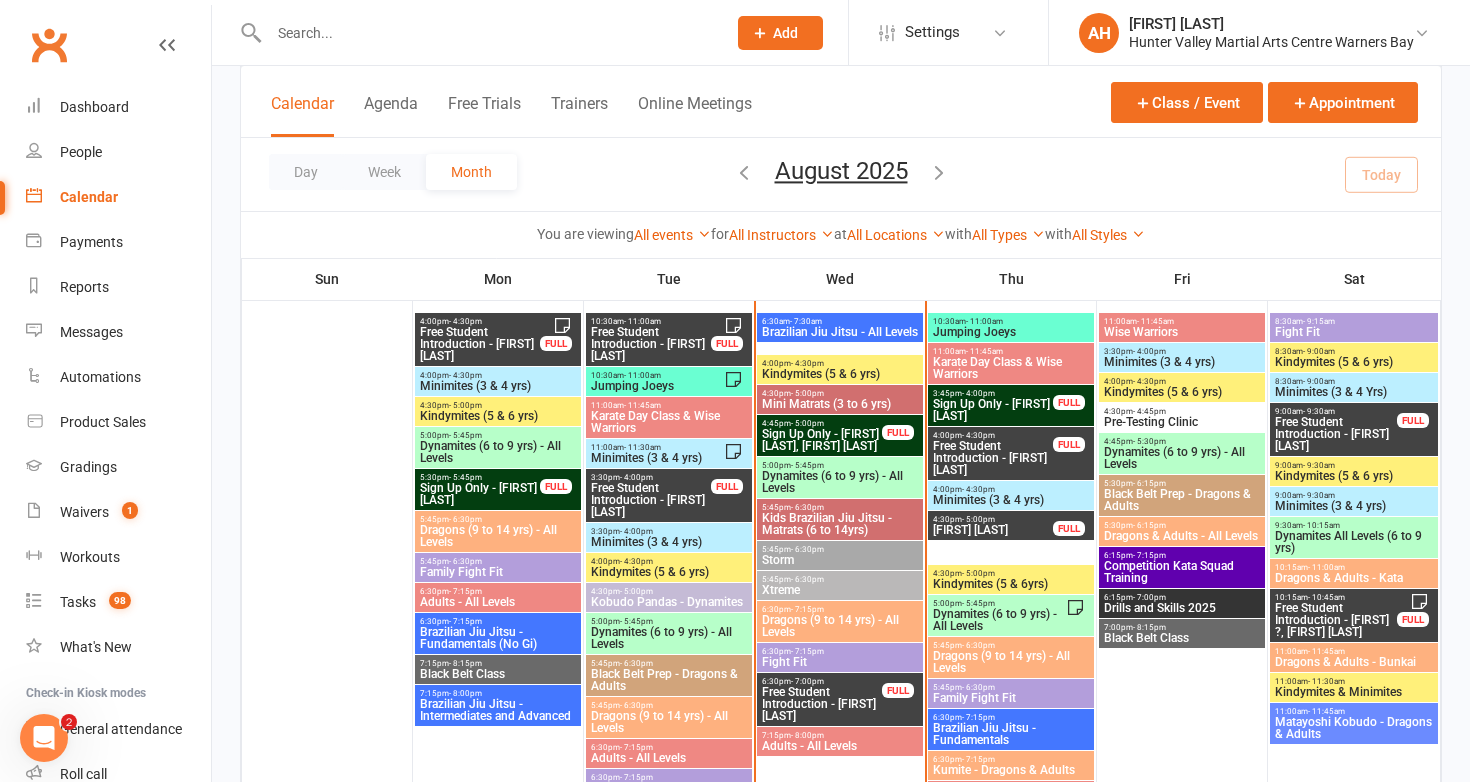 scroll, scrollTop: 1100, scrollLeft: 0, axis: vertical 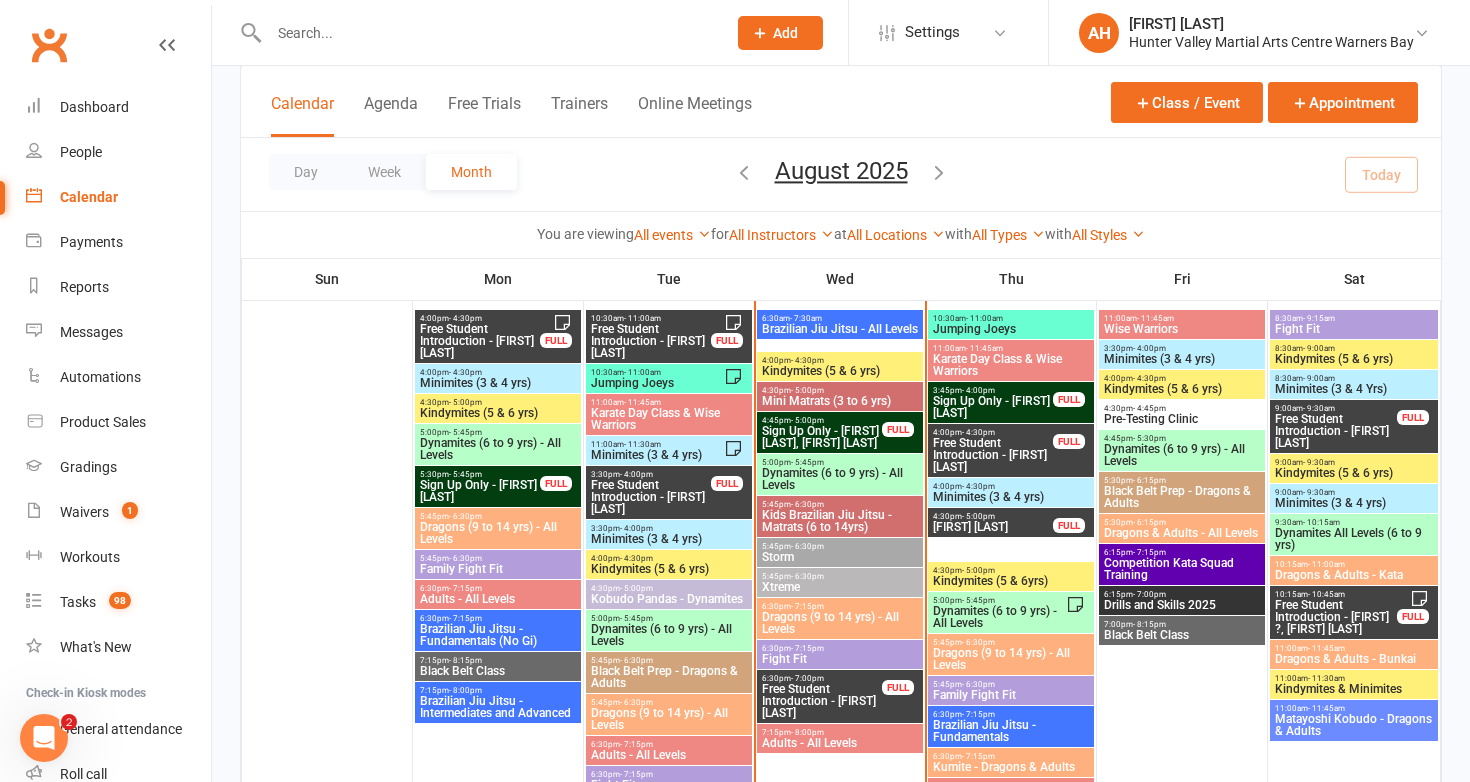 click on "Sign Up Only - Lily Cliford, Aria Cliford" at bounding box center [822, 437] 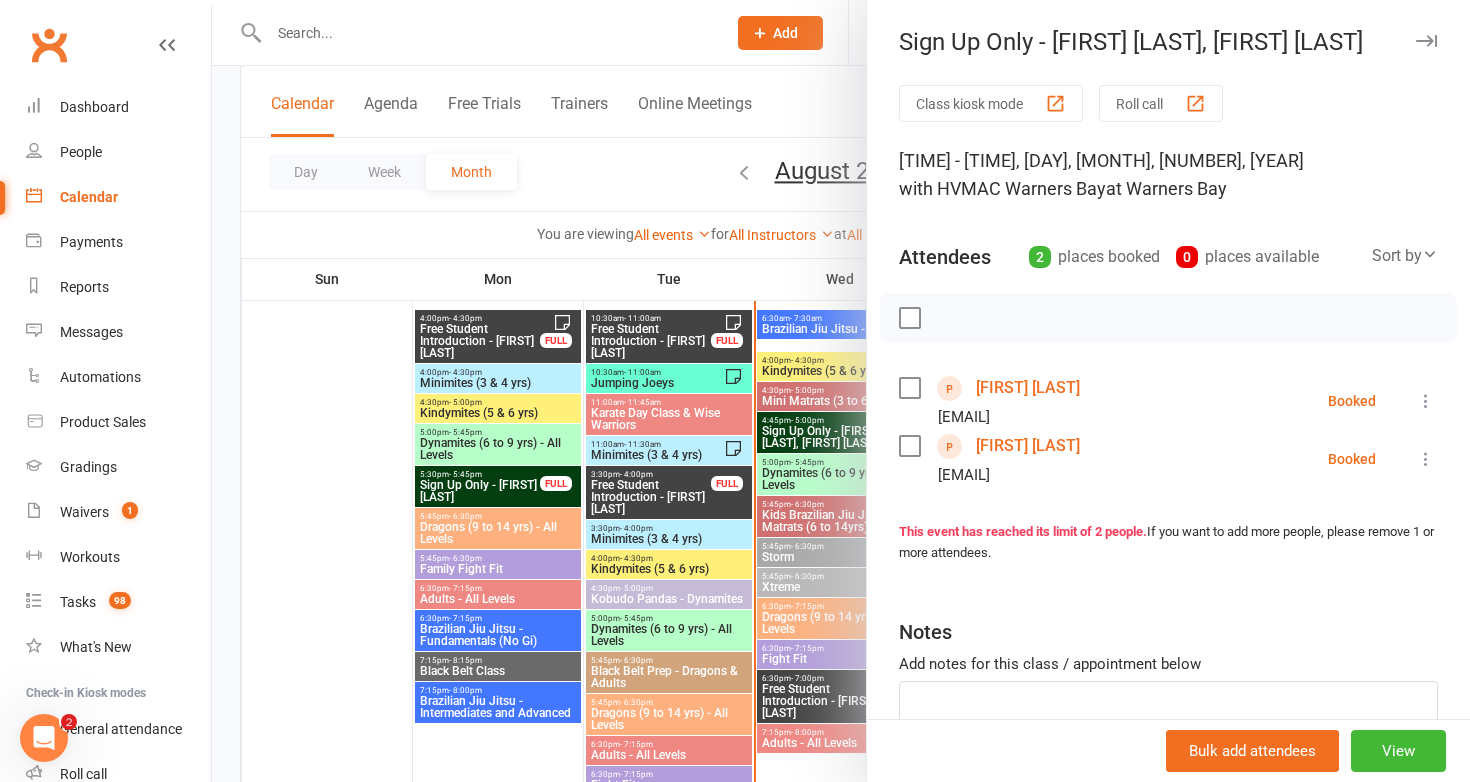 click at bounding box center (841, 391) 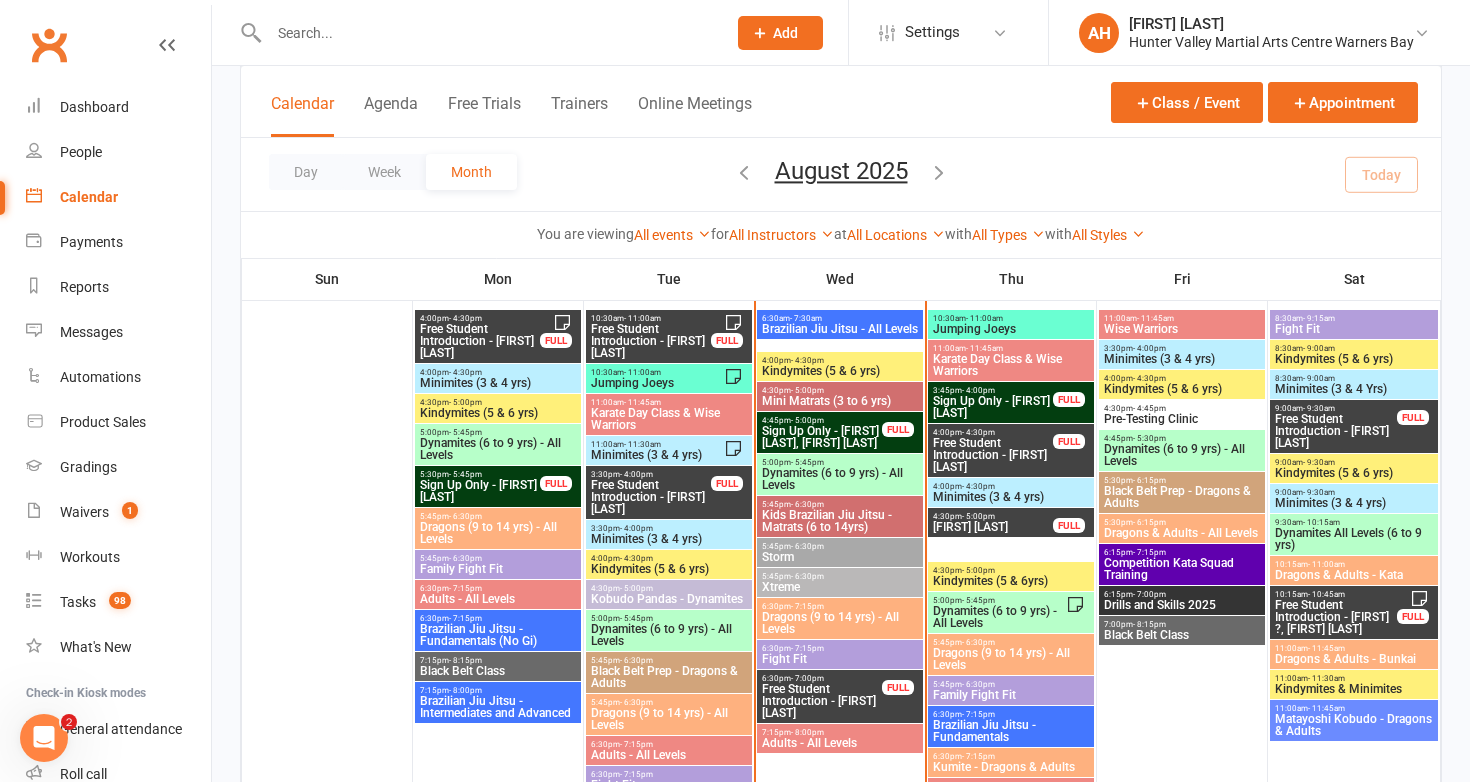 click on "Sign Up Only - Nickolas Ball" at bounding box center [993, 407] 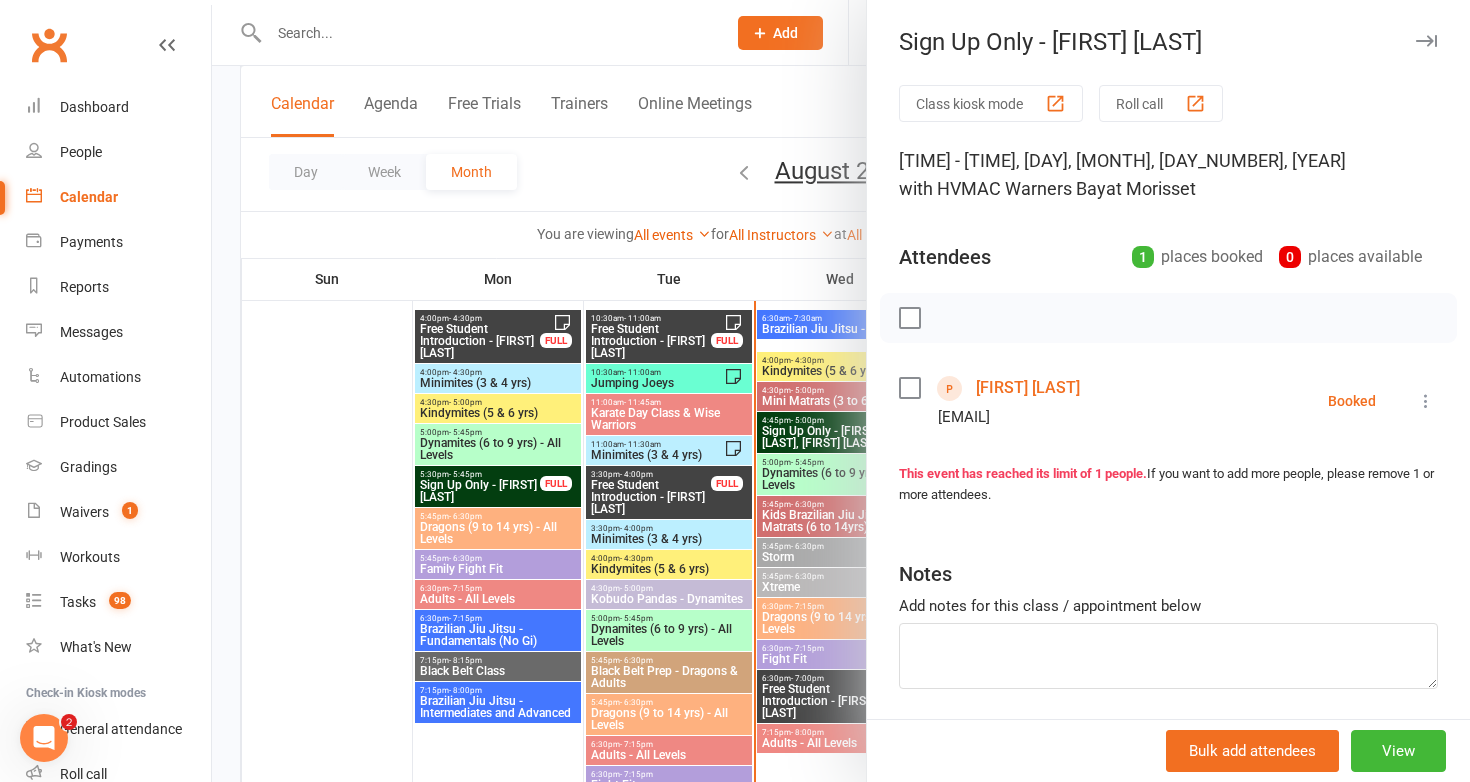 click at bounding box center [841, 391] 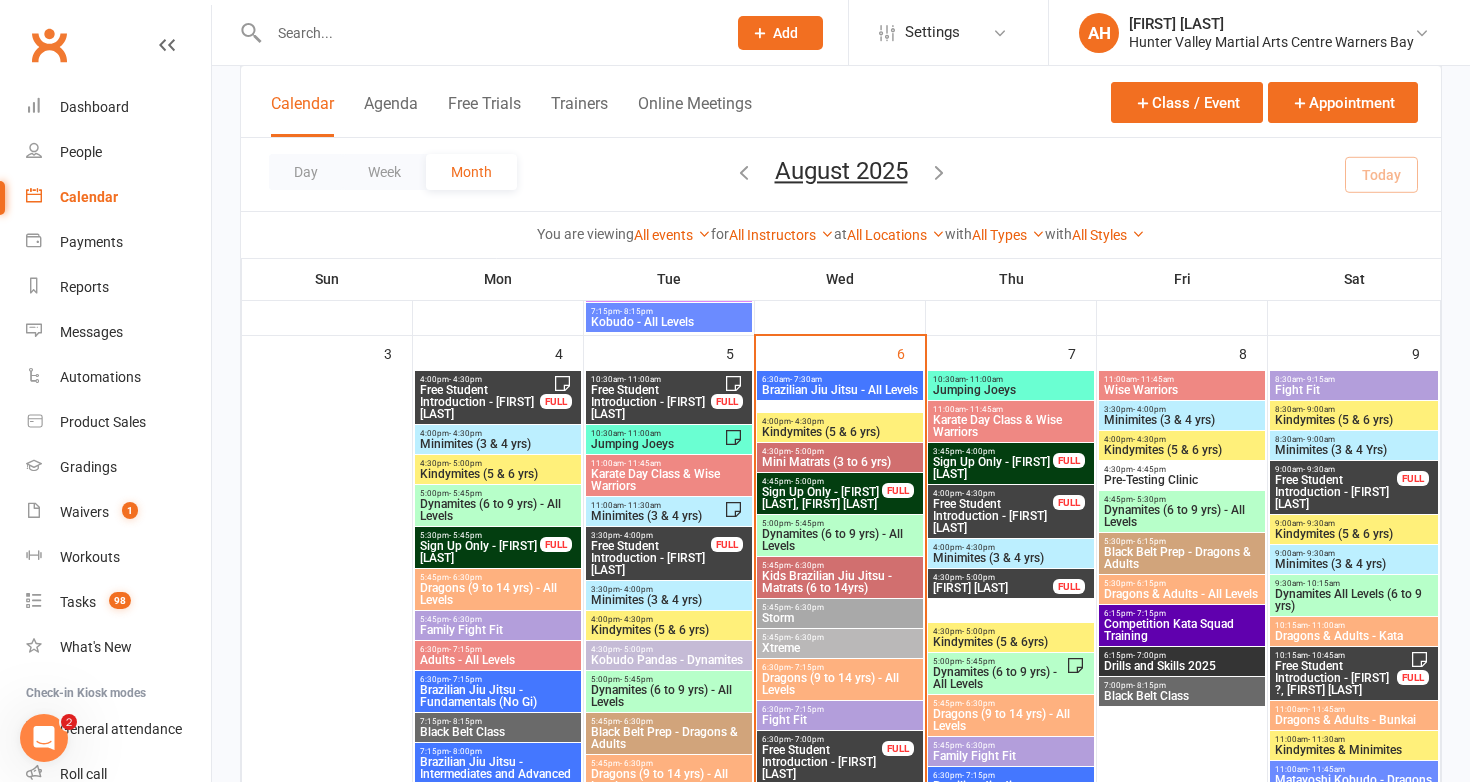 scroll, scrollTop: 1040, scrollLeft: 0, axis: vertical 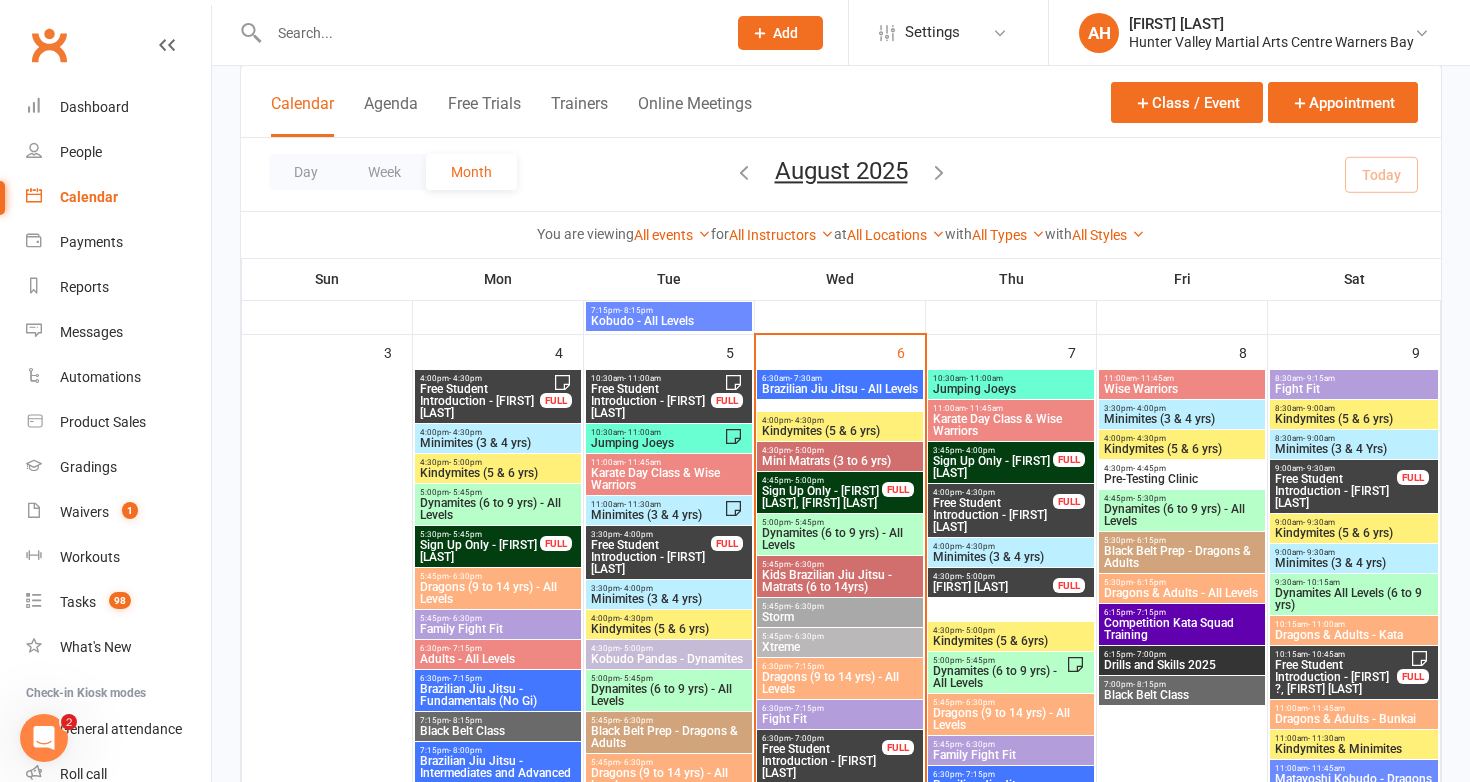 click on "Jumping Joeys" at bounding box center (657, 443) 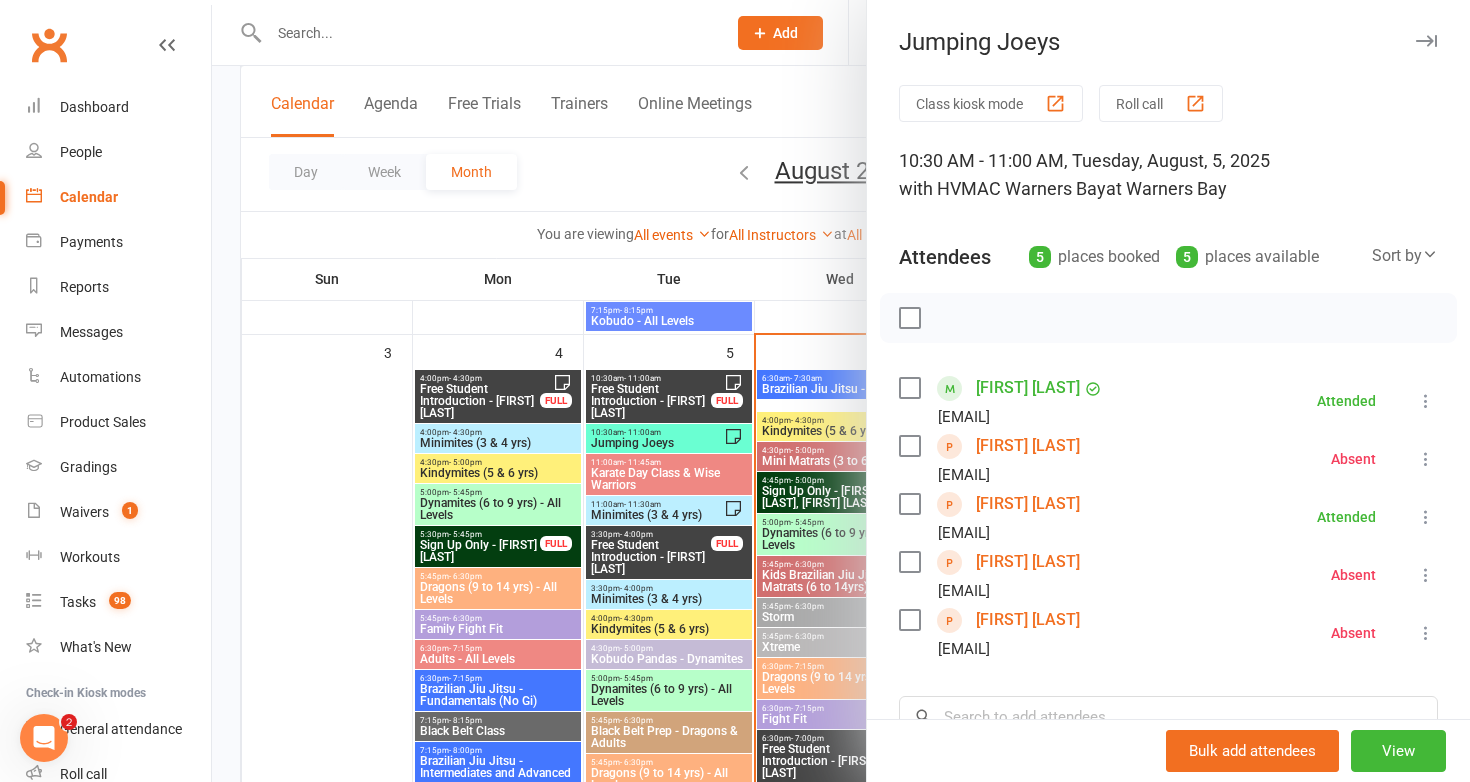 click at bounding box center (841, 391) 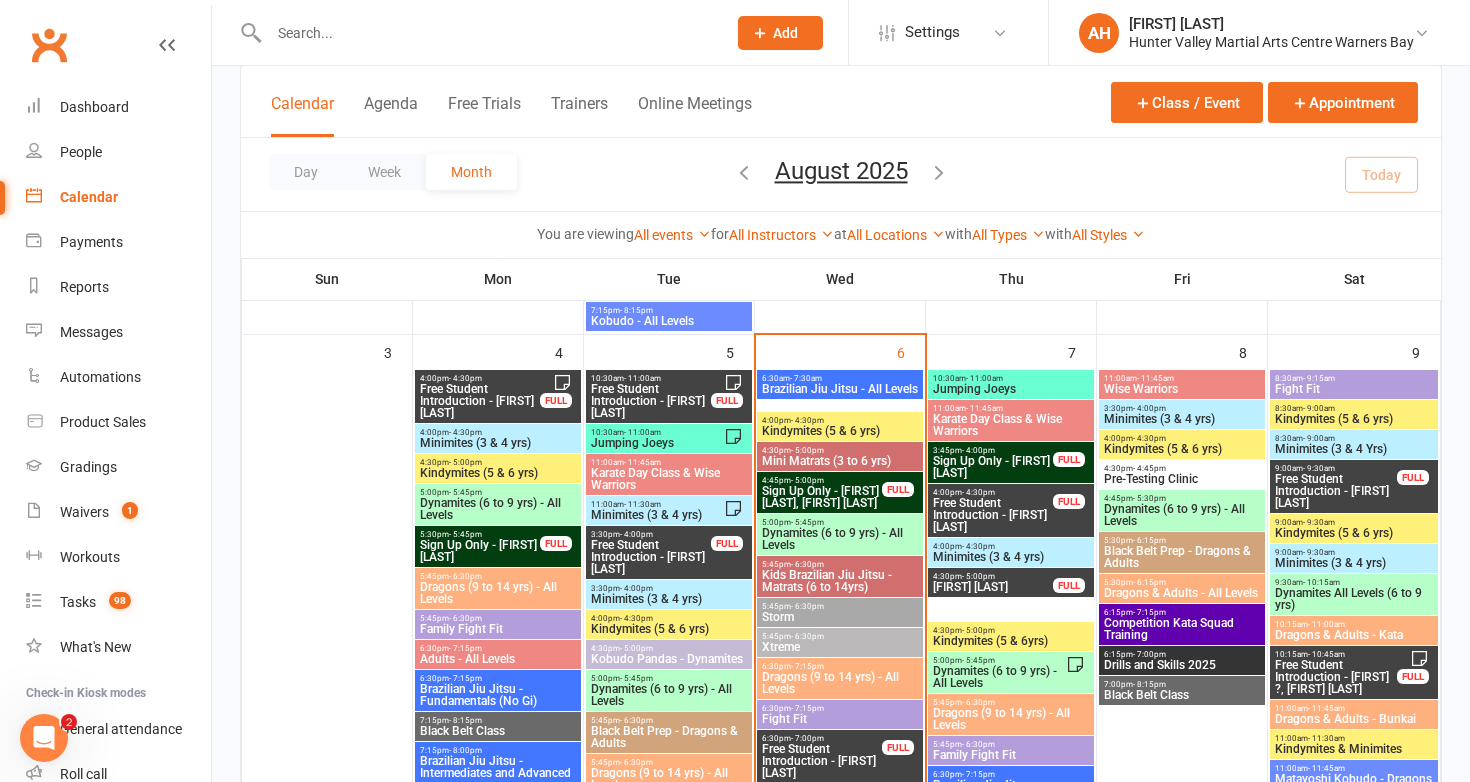 click on "Minimites (3 & 4 yrs)" at bounding box center (657, 515) 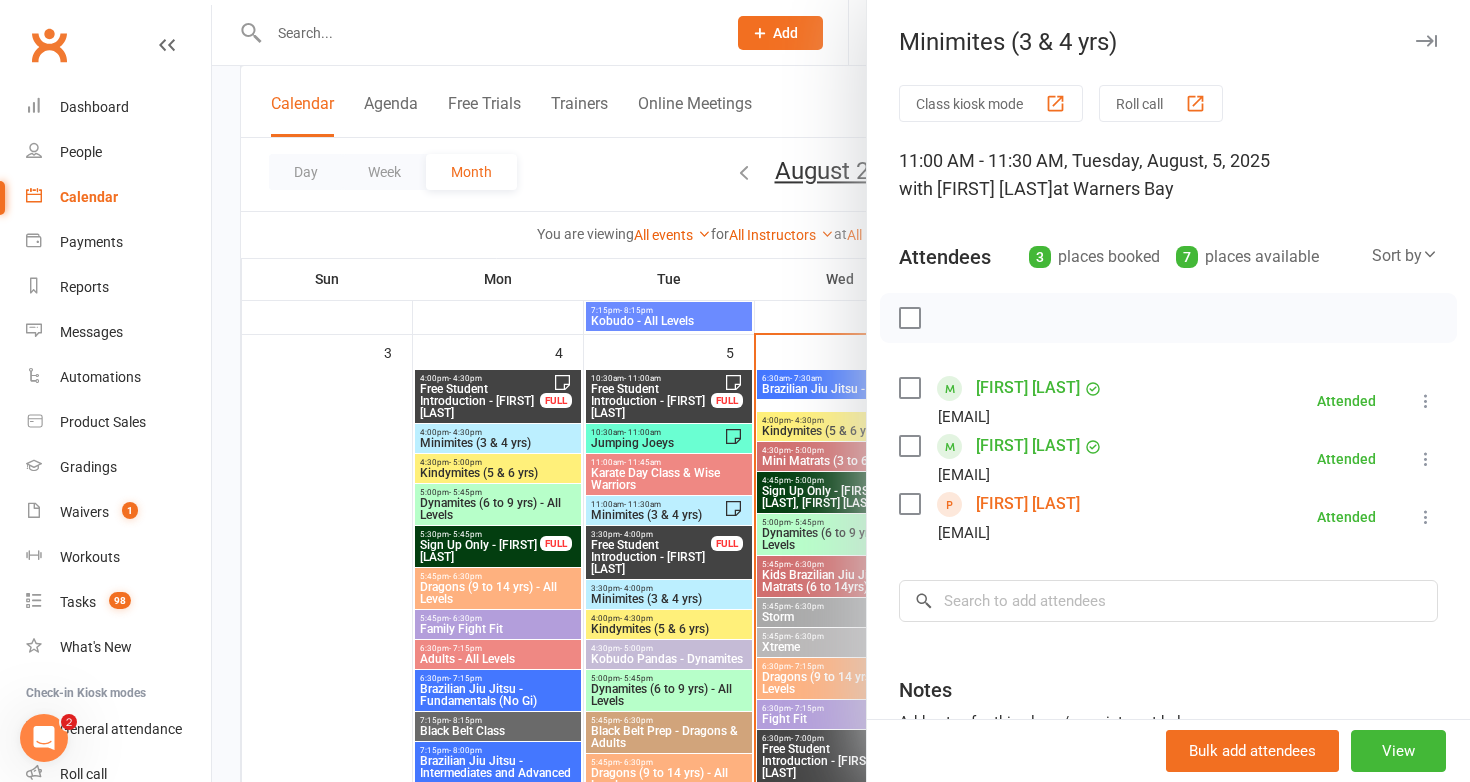 click at bounding box center (841, 391) 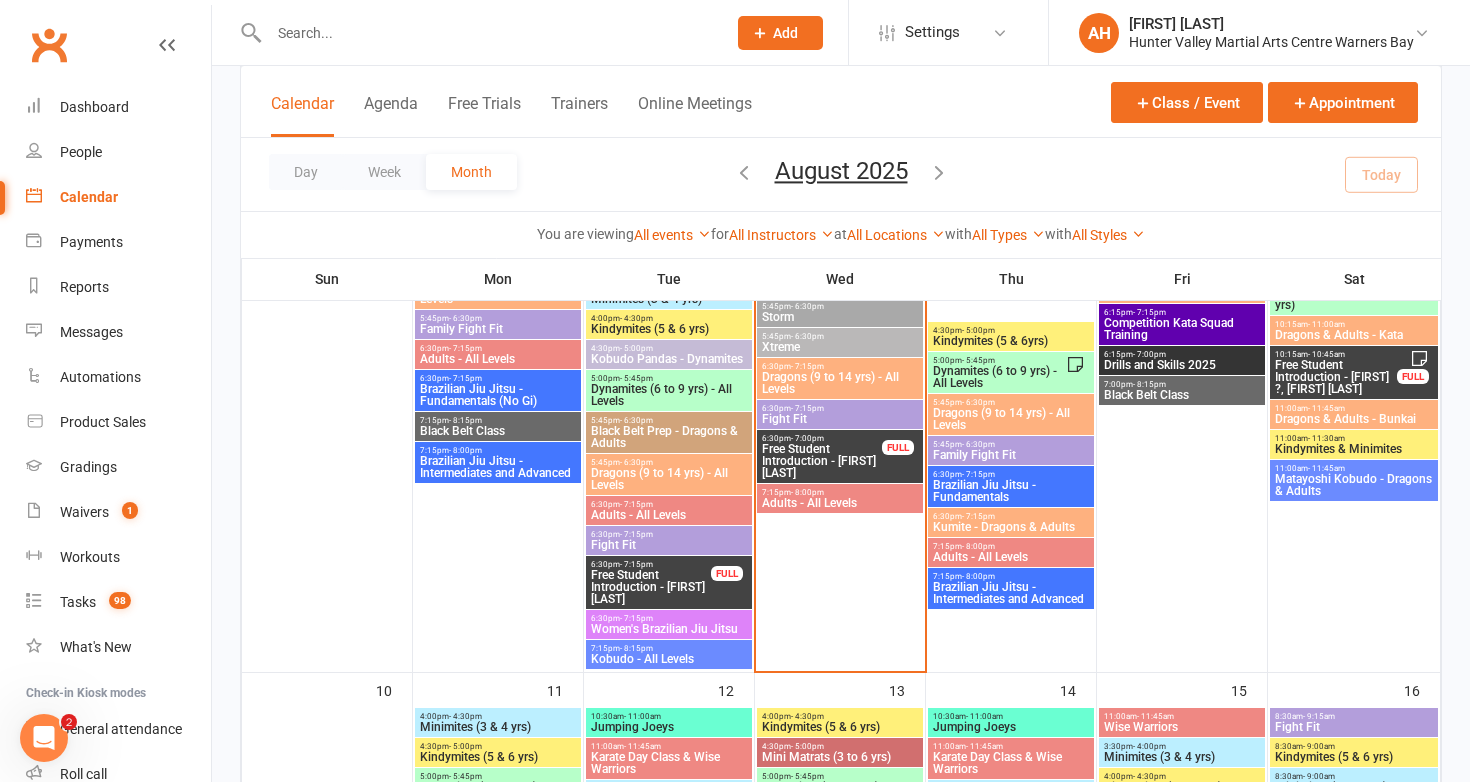 scroll, scrollTop: 1342, scrollLeft: 0, axis: vertical 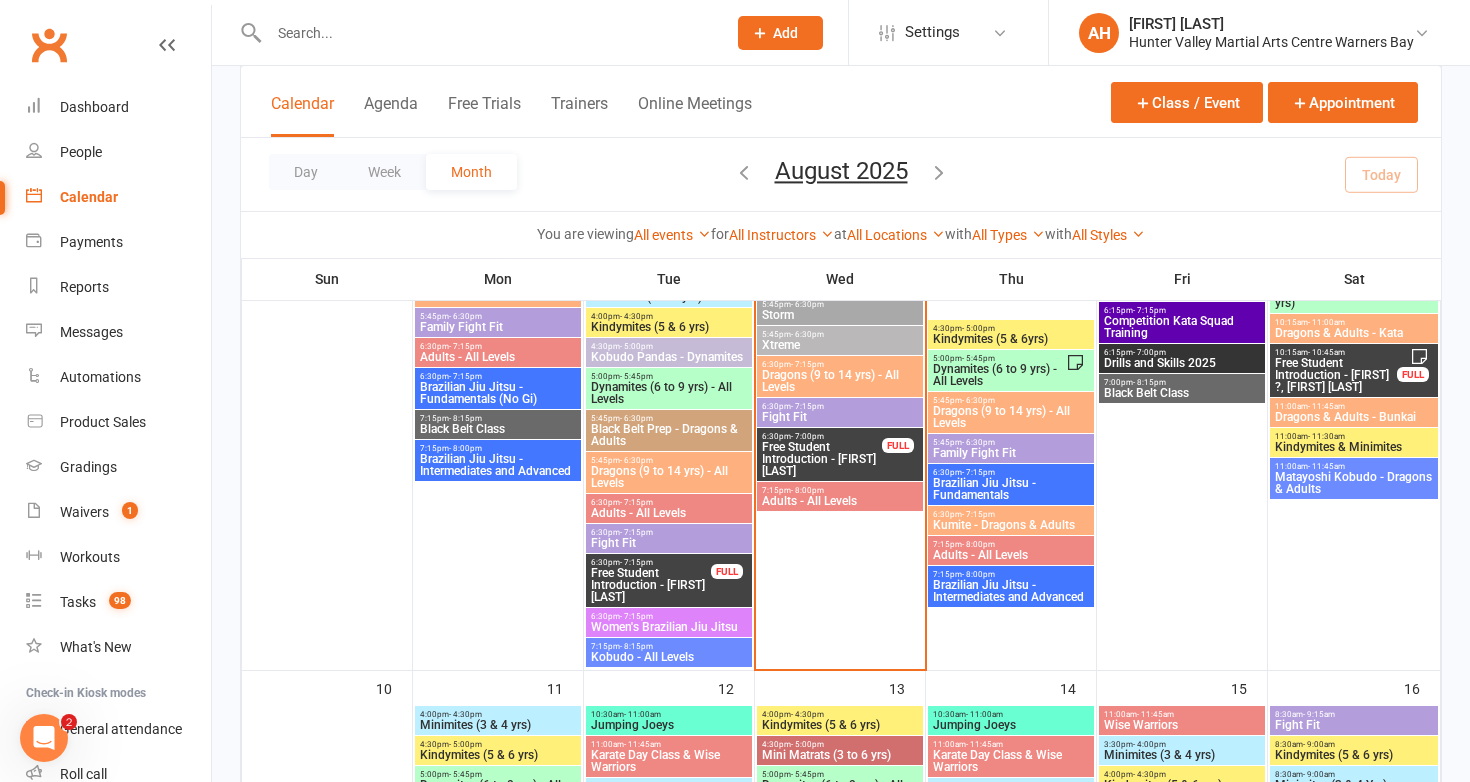 click on "Jumping Joeys" at bounding box center [669, 725] 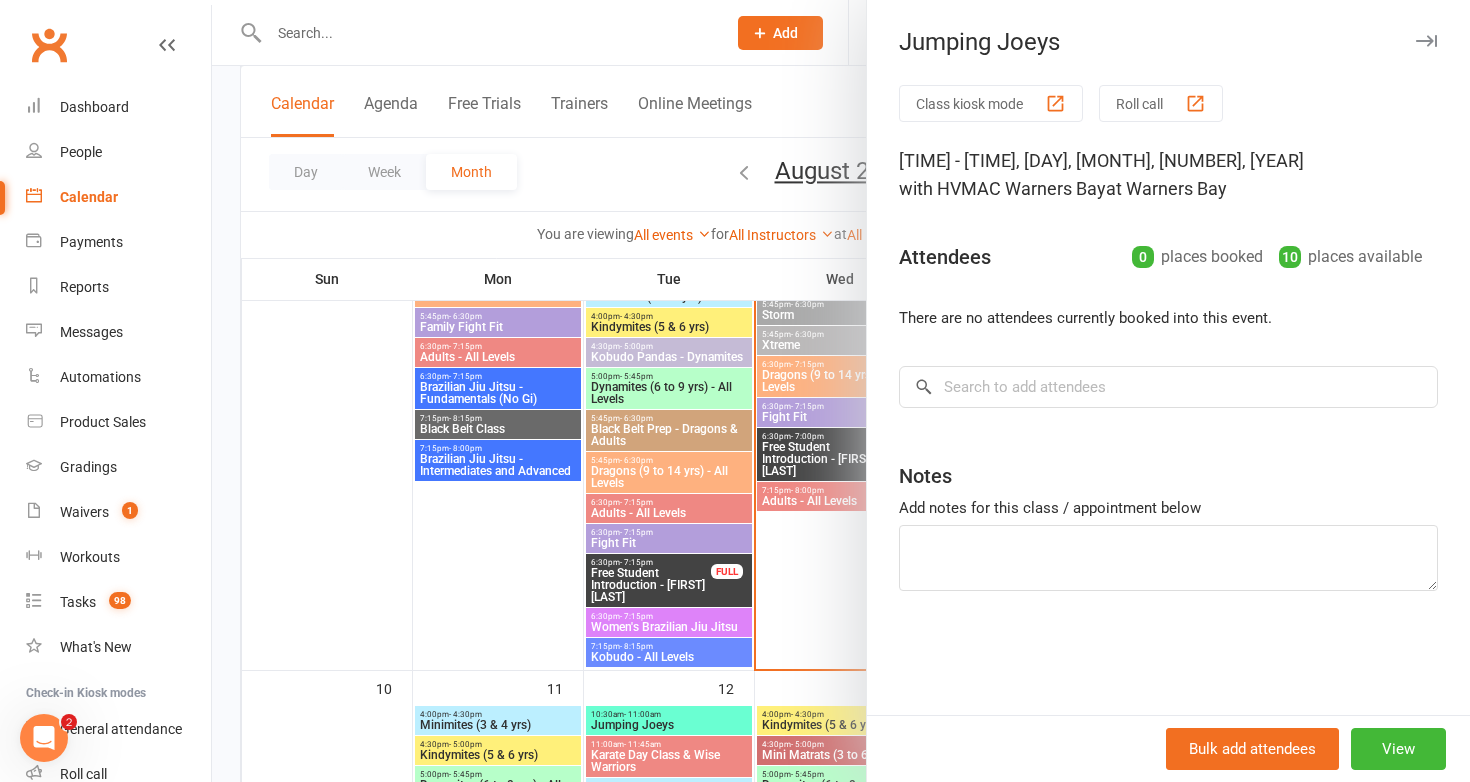 click at bounding box center [841, 391] 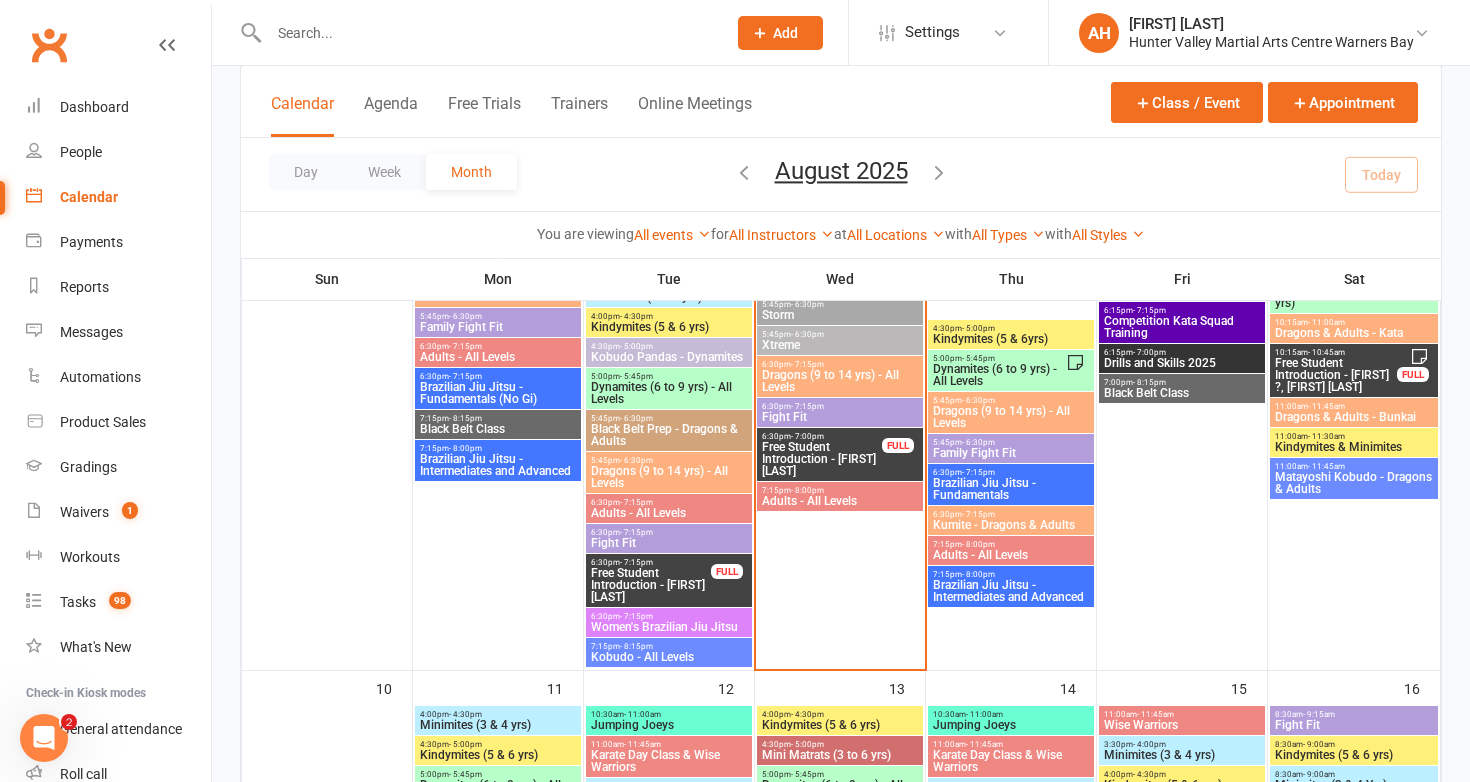 click on "10:30am  - 11:00am" at bounding box center [1011, 714] 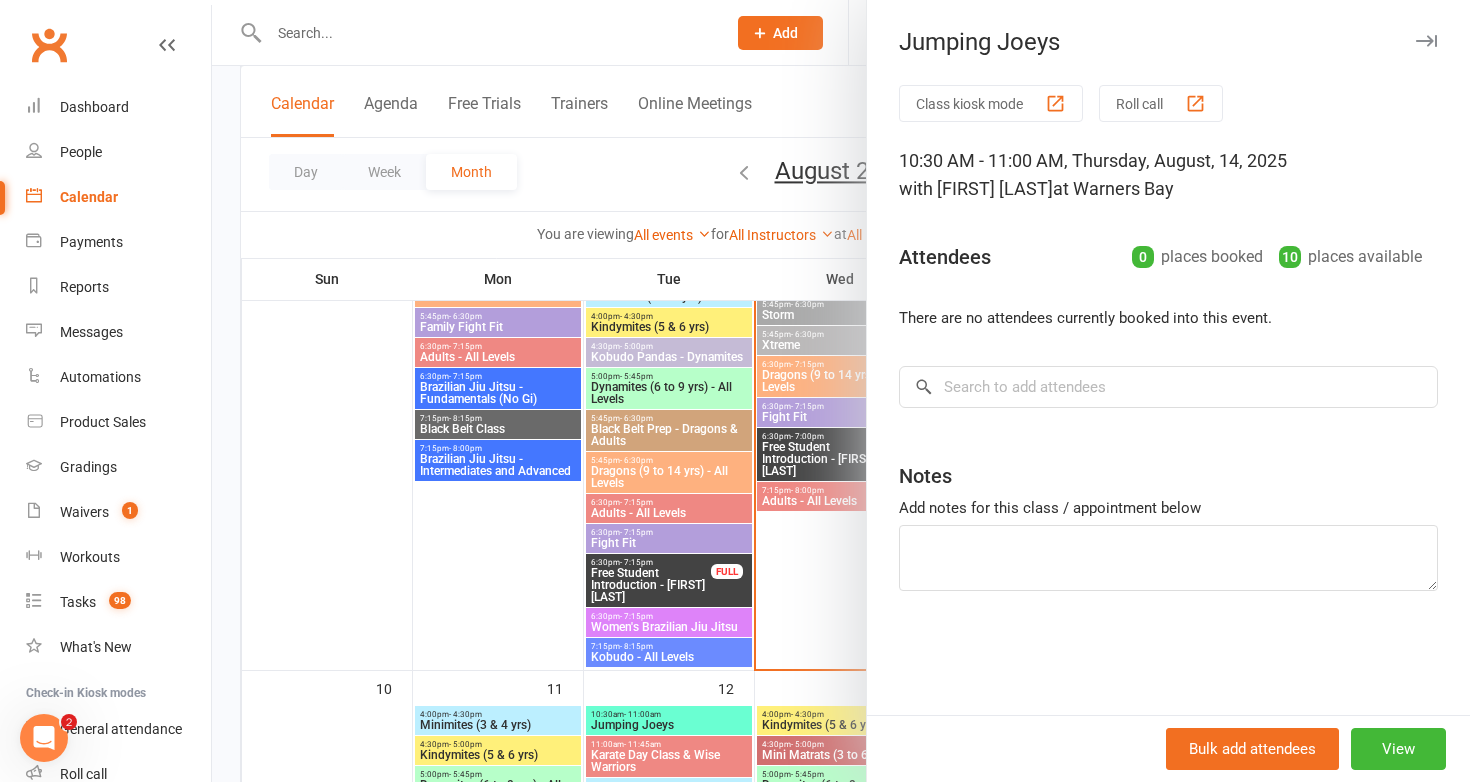 click at bounding box center (841, 391) 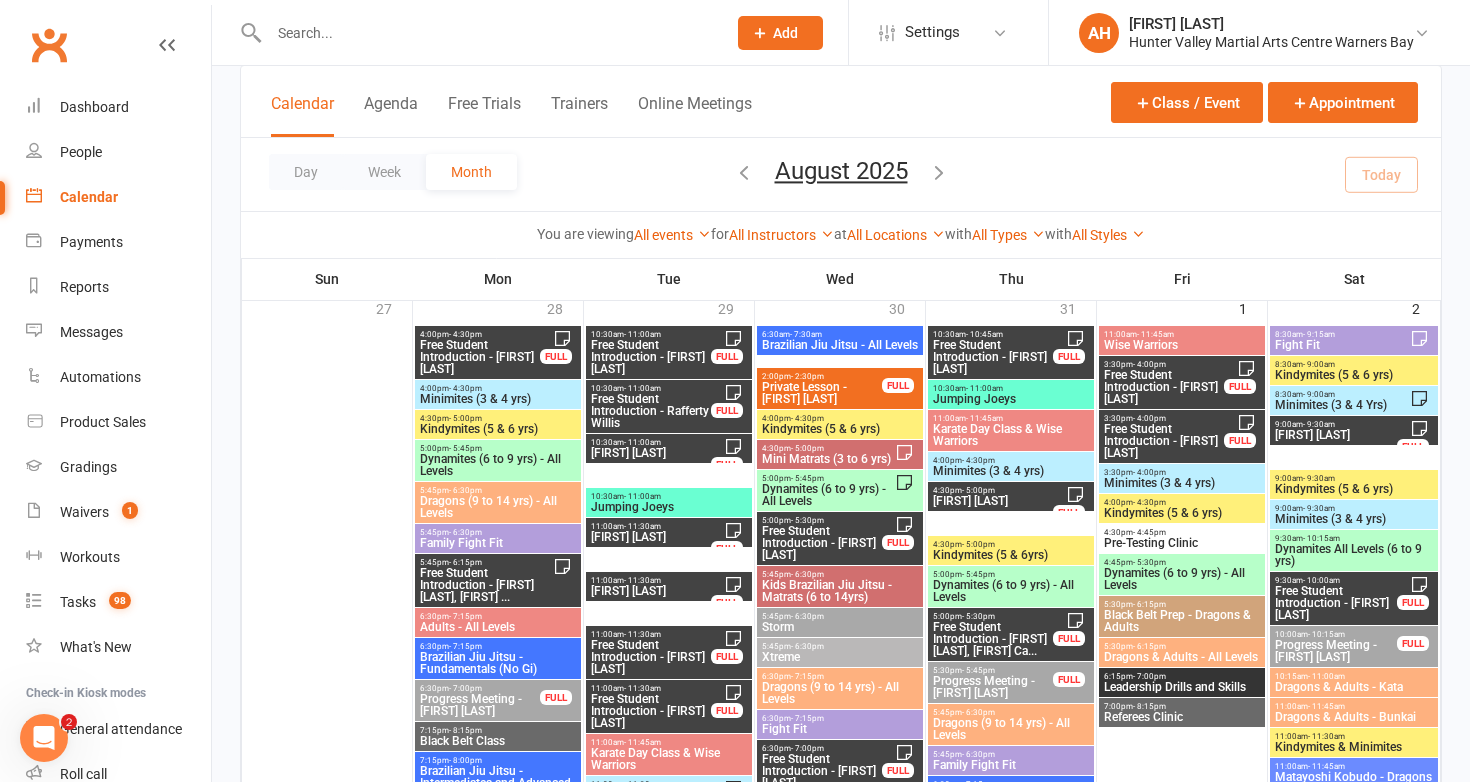 scroll, scrollTop: 131, scrollLeft: 0, axis: vertical 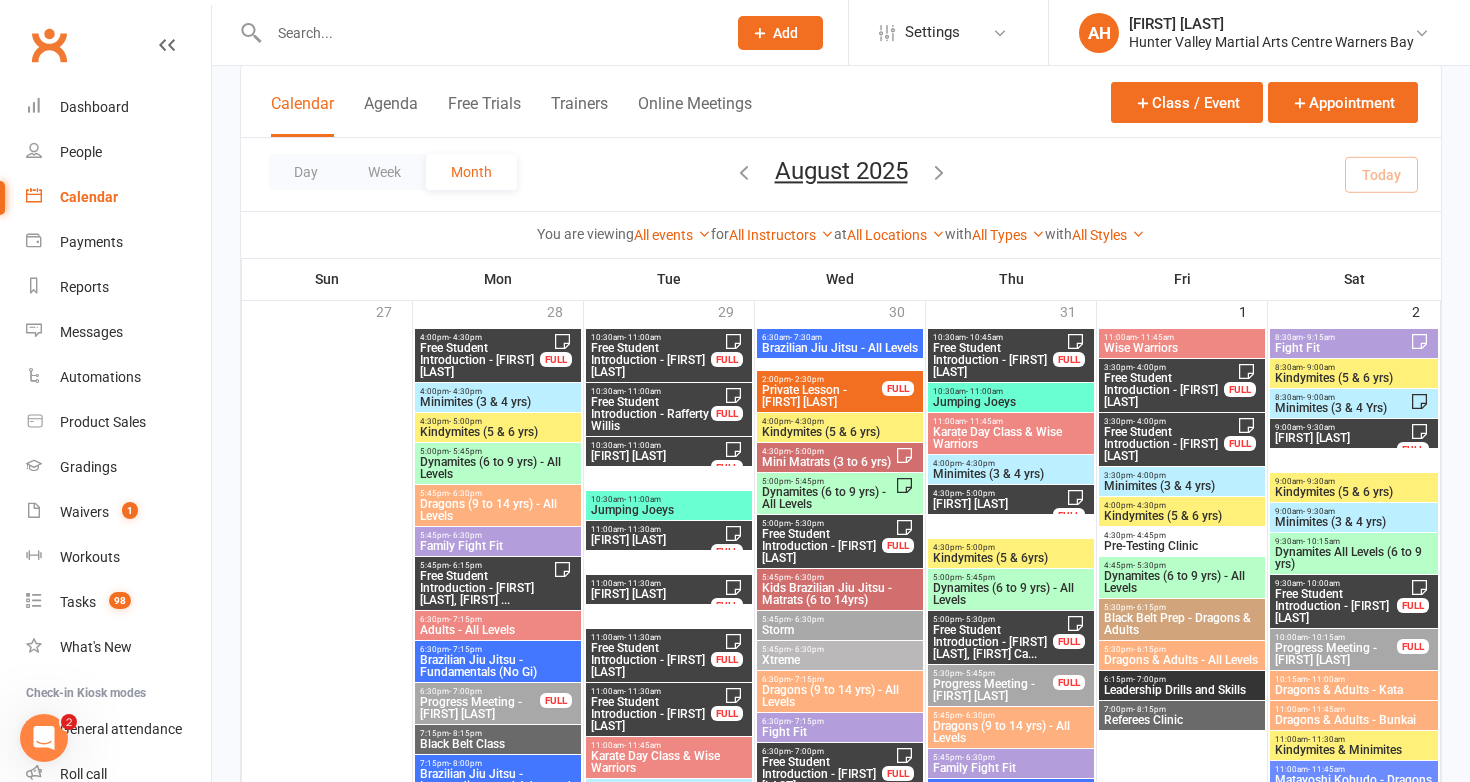 click on "Free Student Introduction - Bear Miskivwicz" at bounding box center (651, 360) 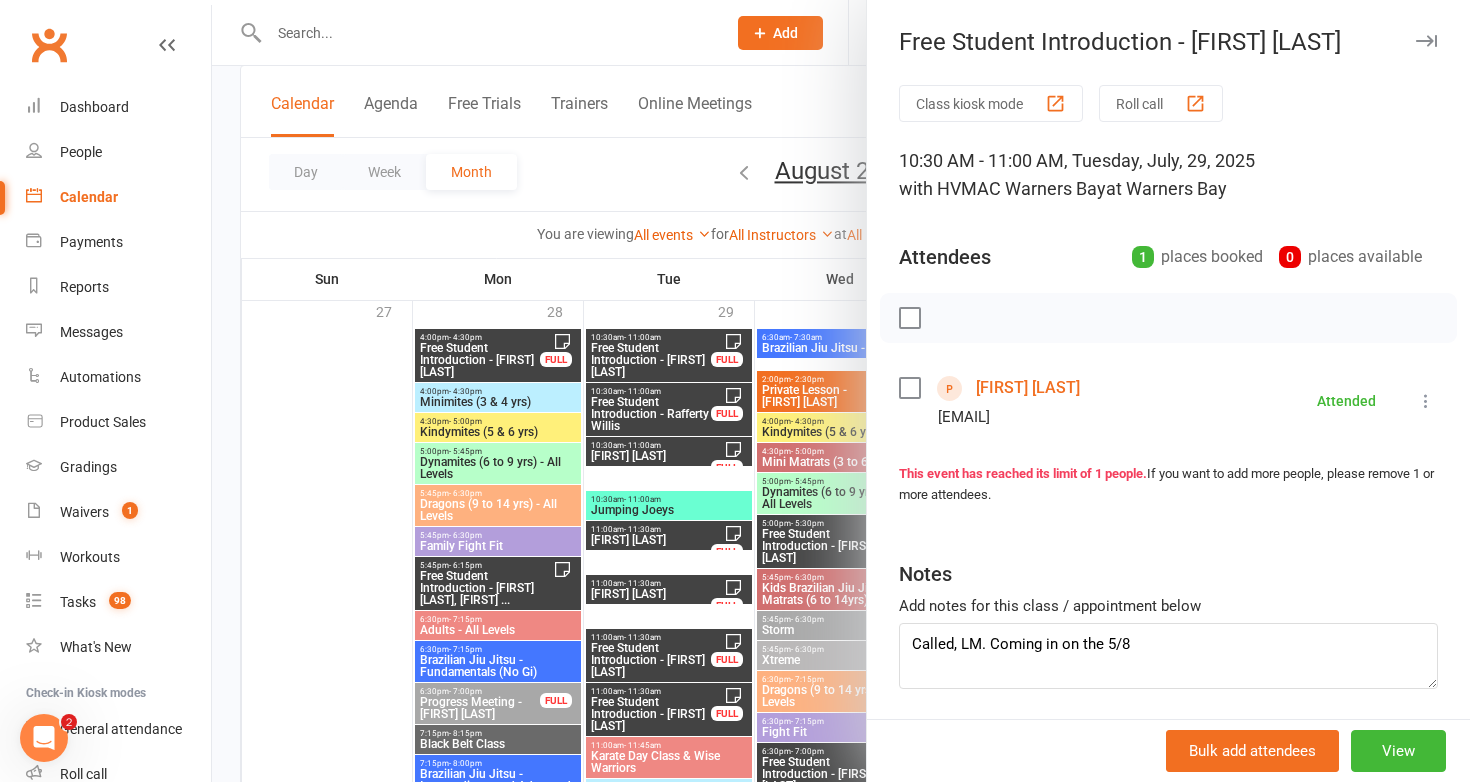 click at bounding box center [841, 391] 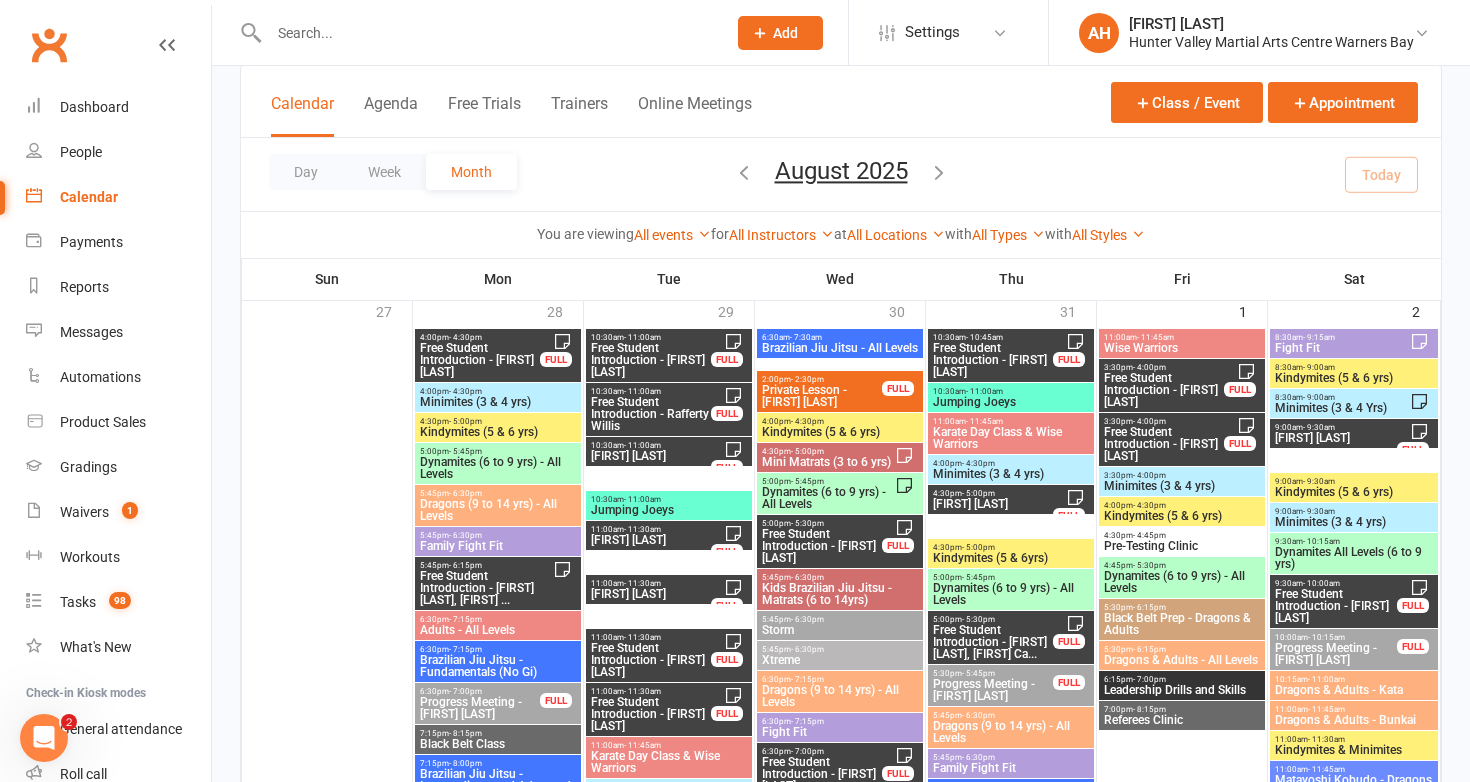 click on "Free Student Introduction - Rafferty Willis" at bounding box center (651, 414) 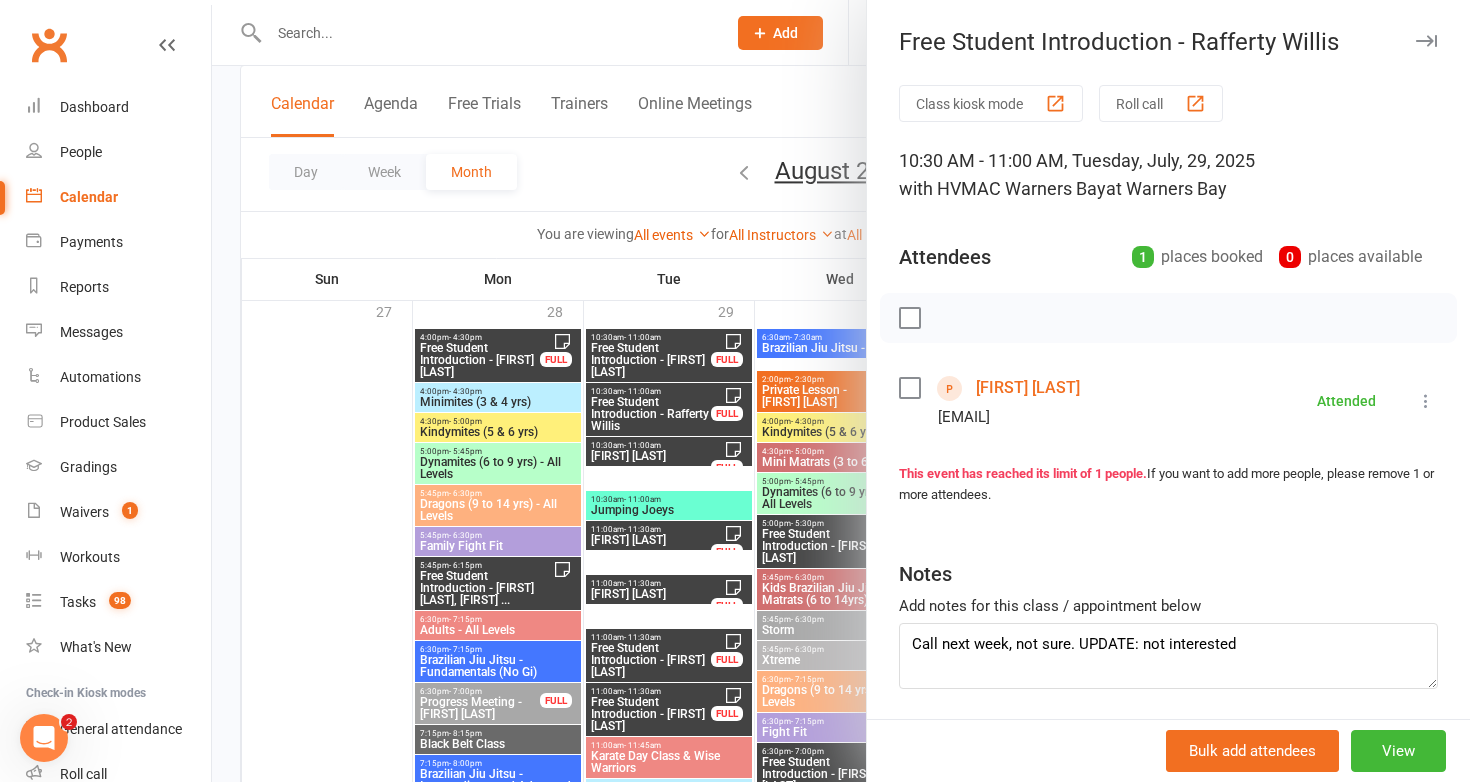click at bounding box center [841, 391] 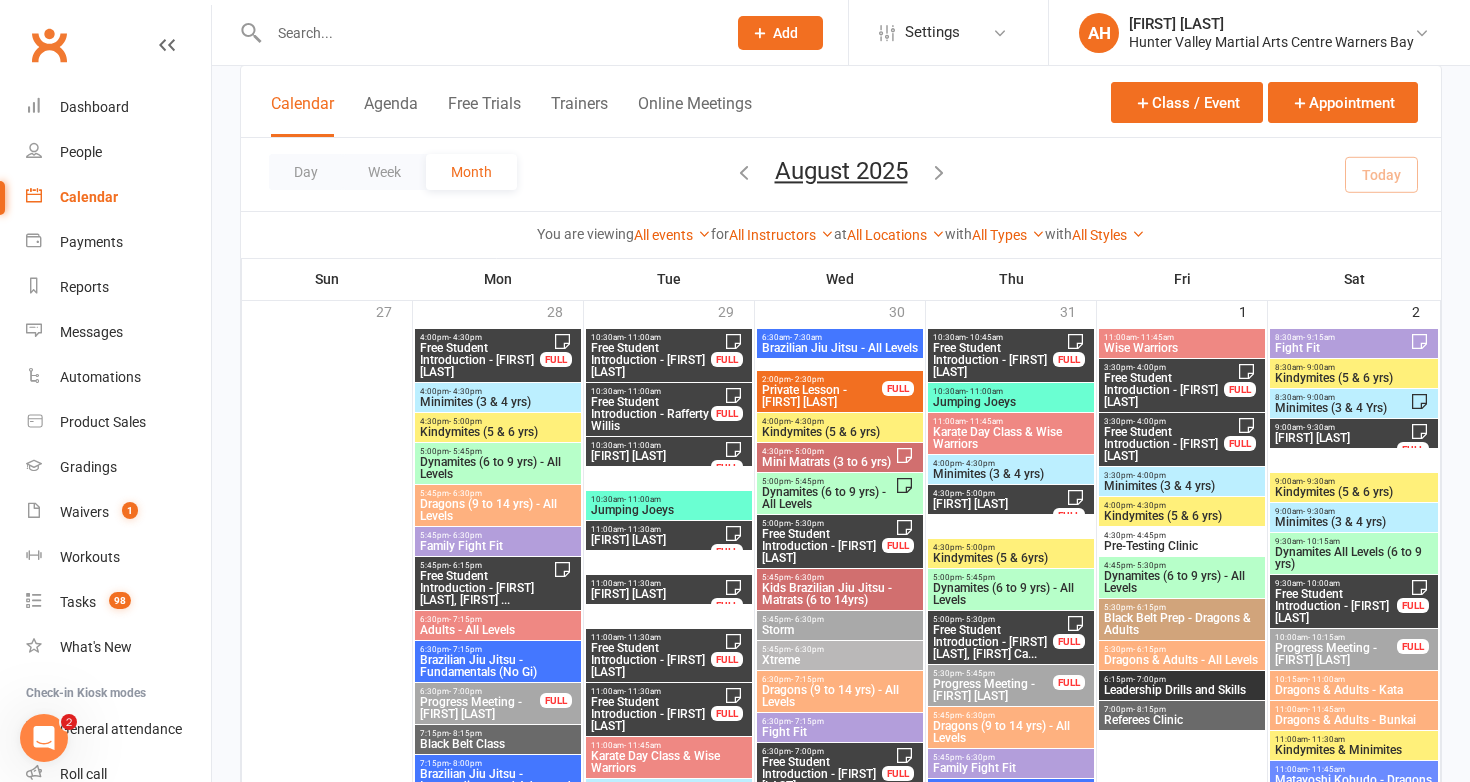 click on "Free Student Introduction - Rafferty Willis" at bounding box center [651, 414] 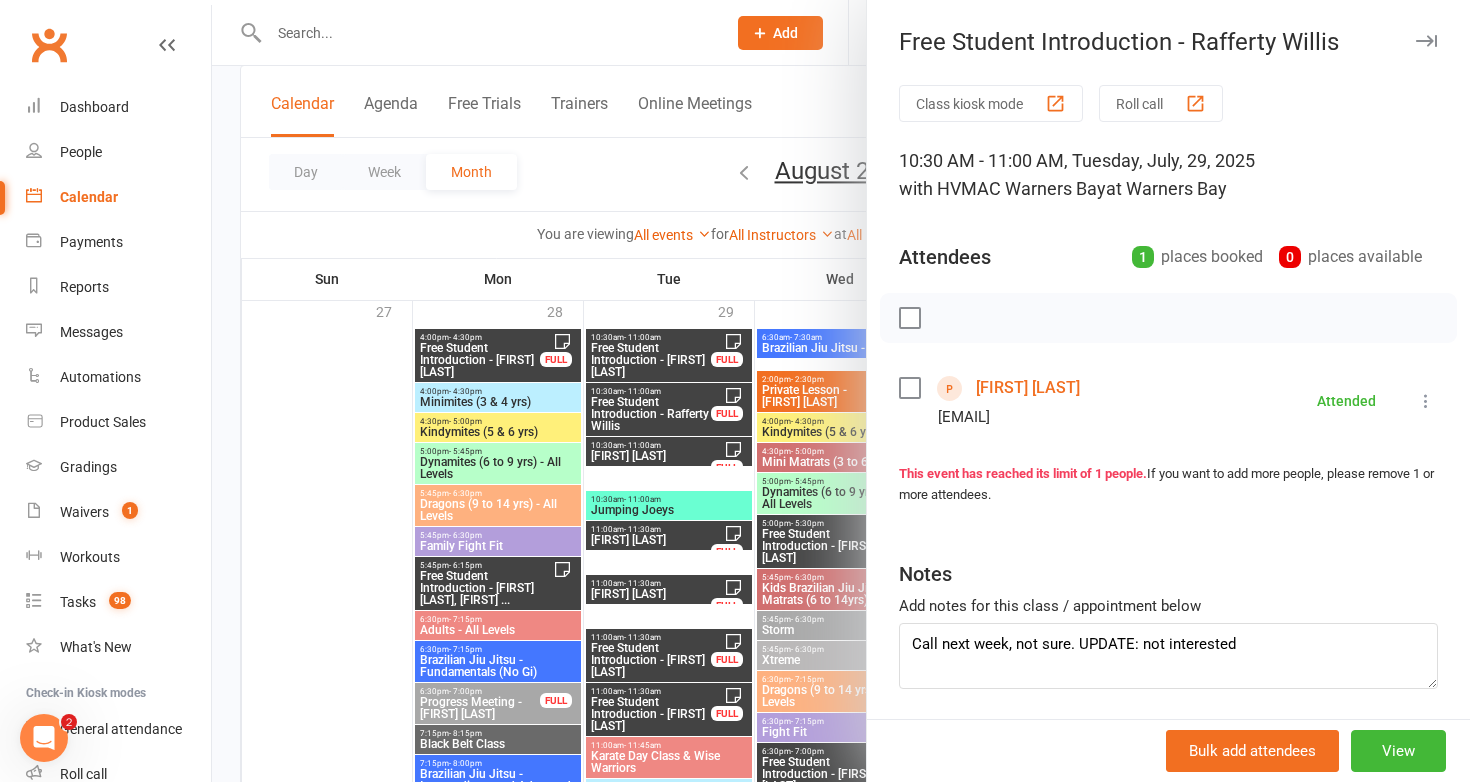 click at bounding box center (841, 391) 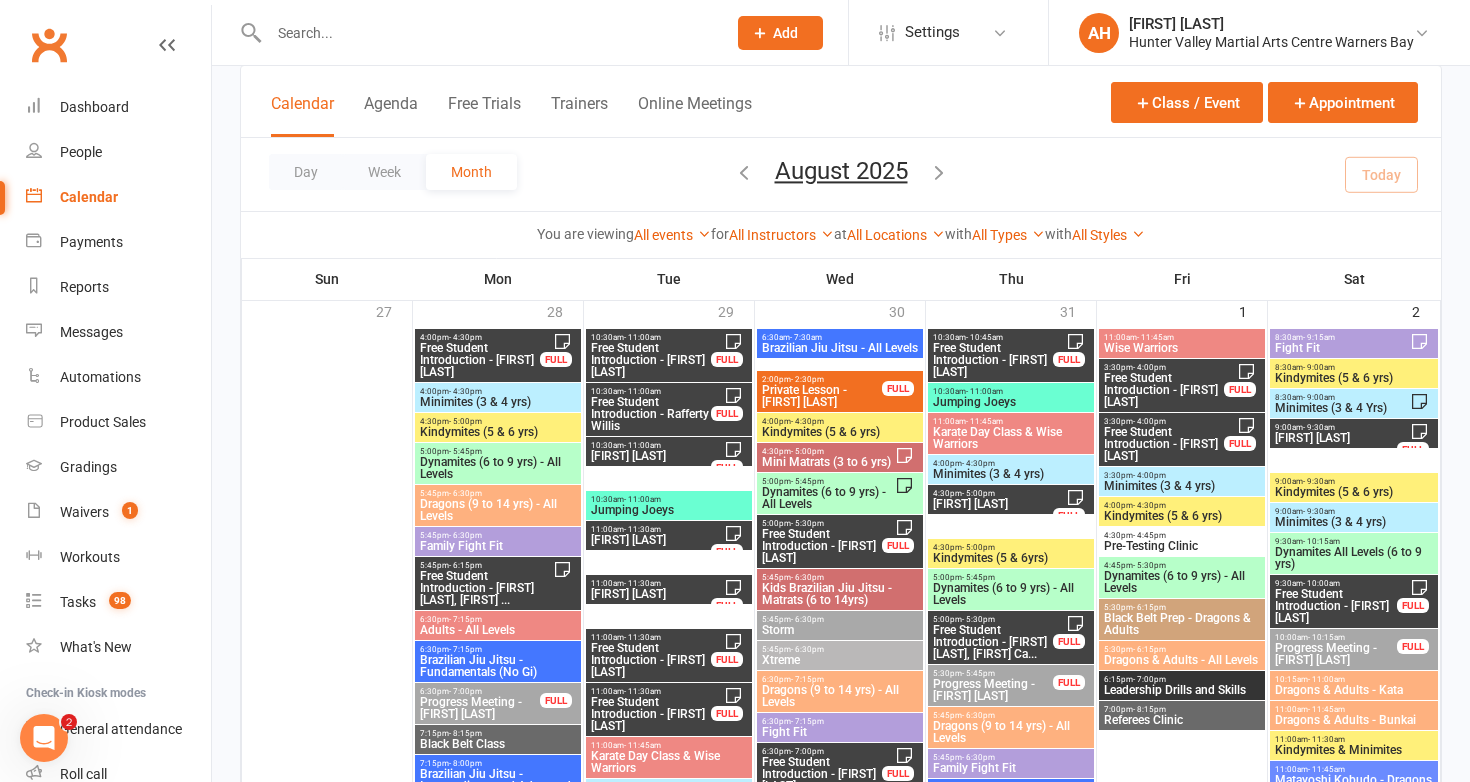 click on "Free Student Introduction - Wren Willis" at bounding box center [651, 714] 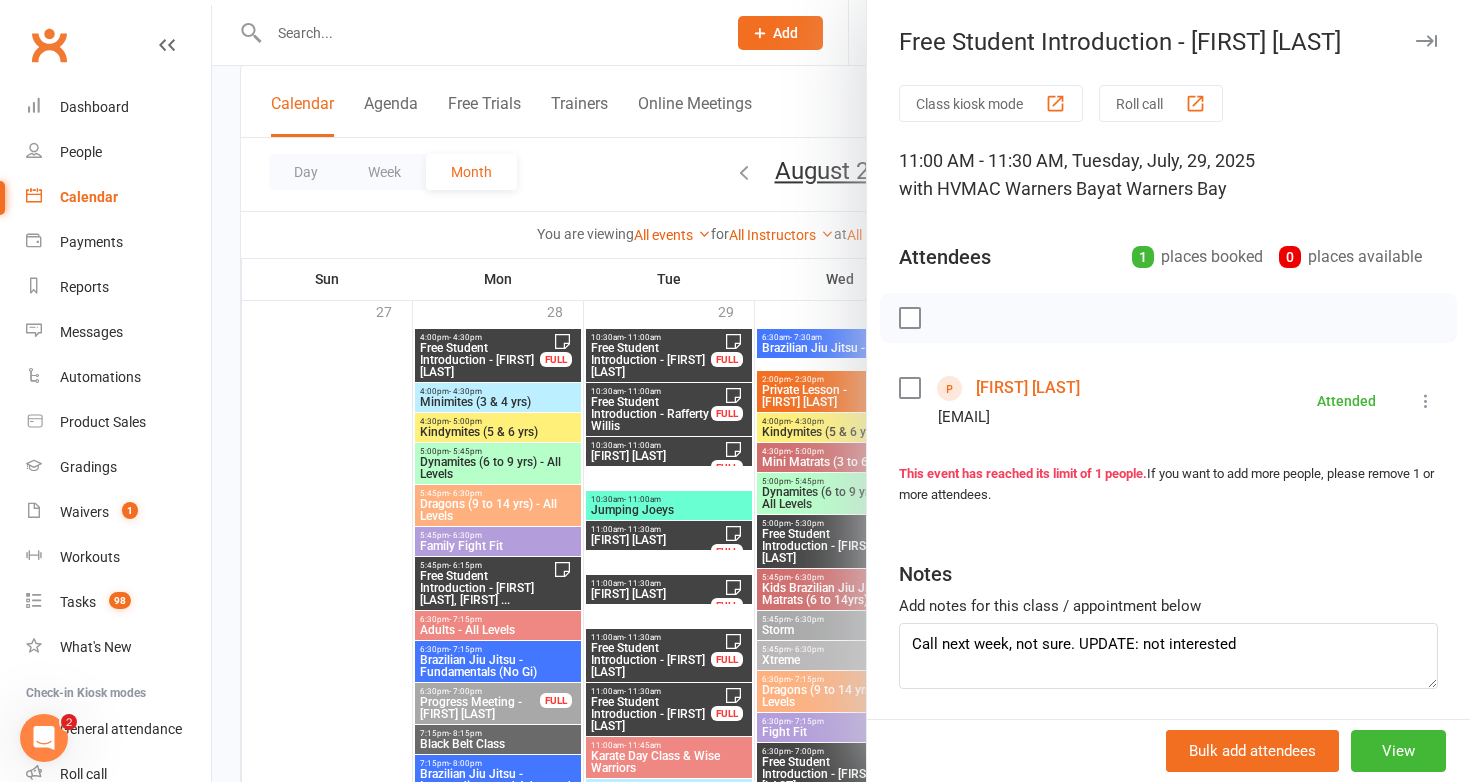 click at bounding box center [841, 391] 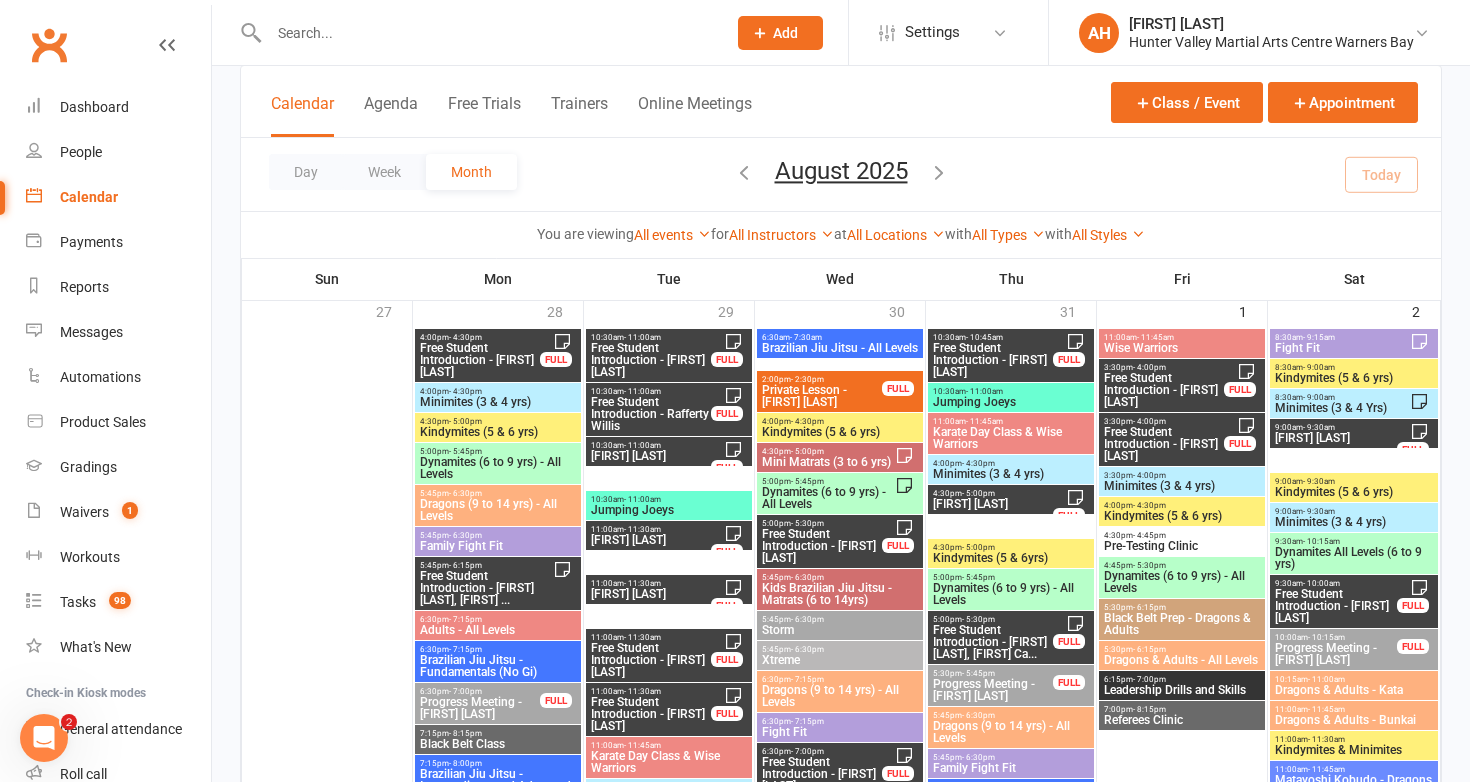 click on "Free Student Introduction - Hugo Hayes" at bounding box center [651, 594] 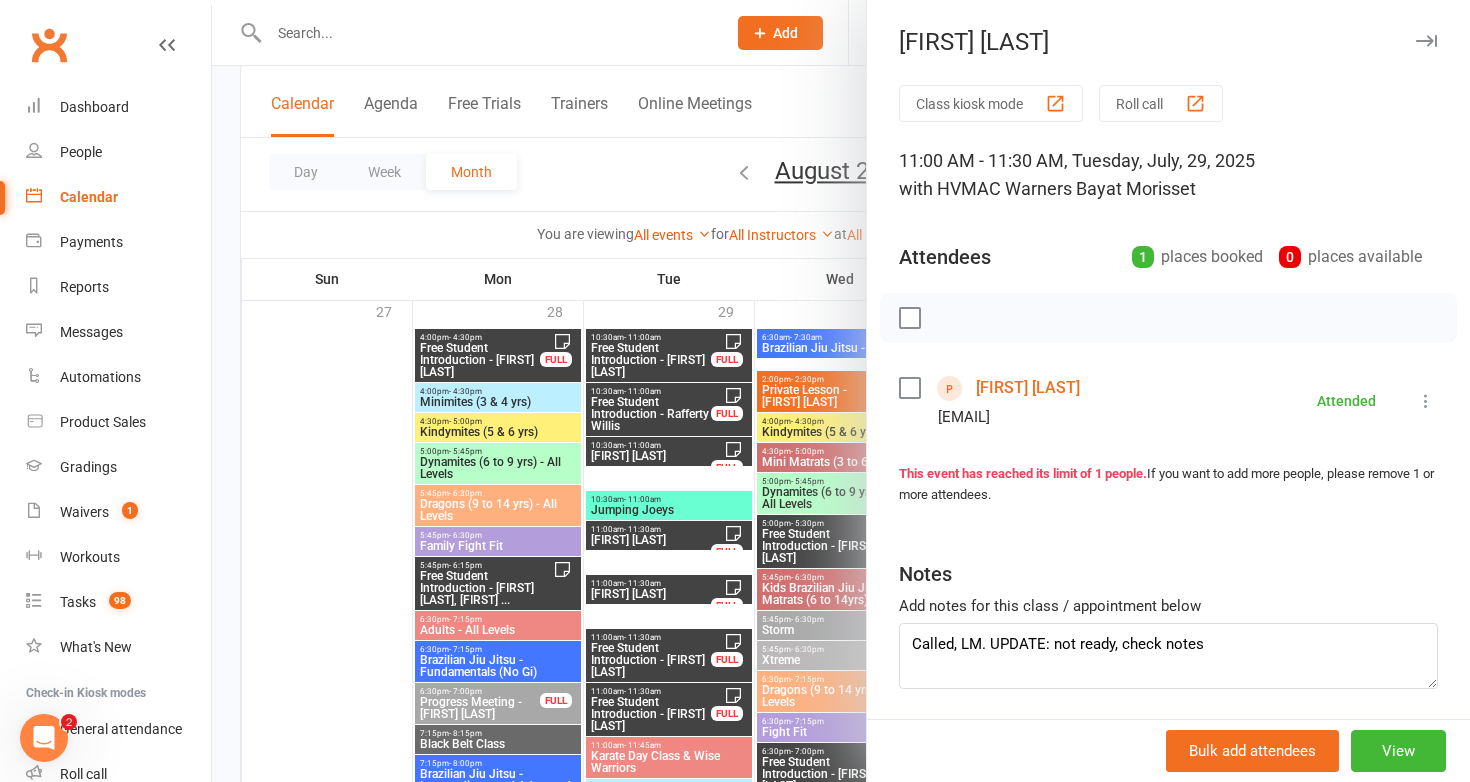 click at bounding box center [841, 391] 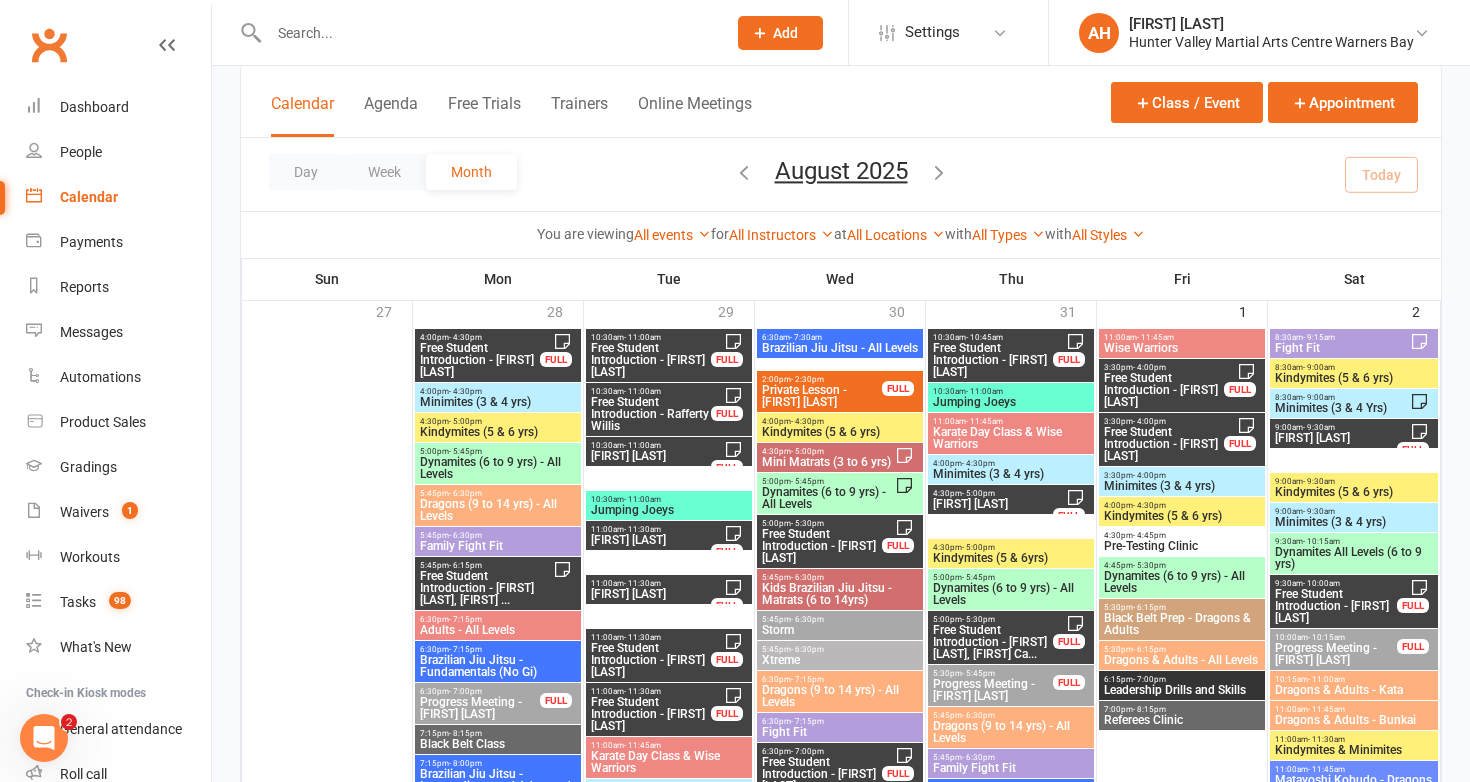 click on "Free Student Introduction - Archie Stewart" at bounding box center (651, 540) 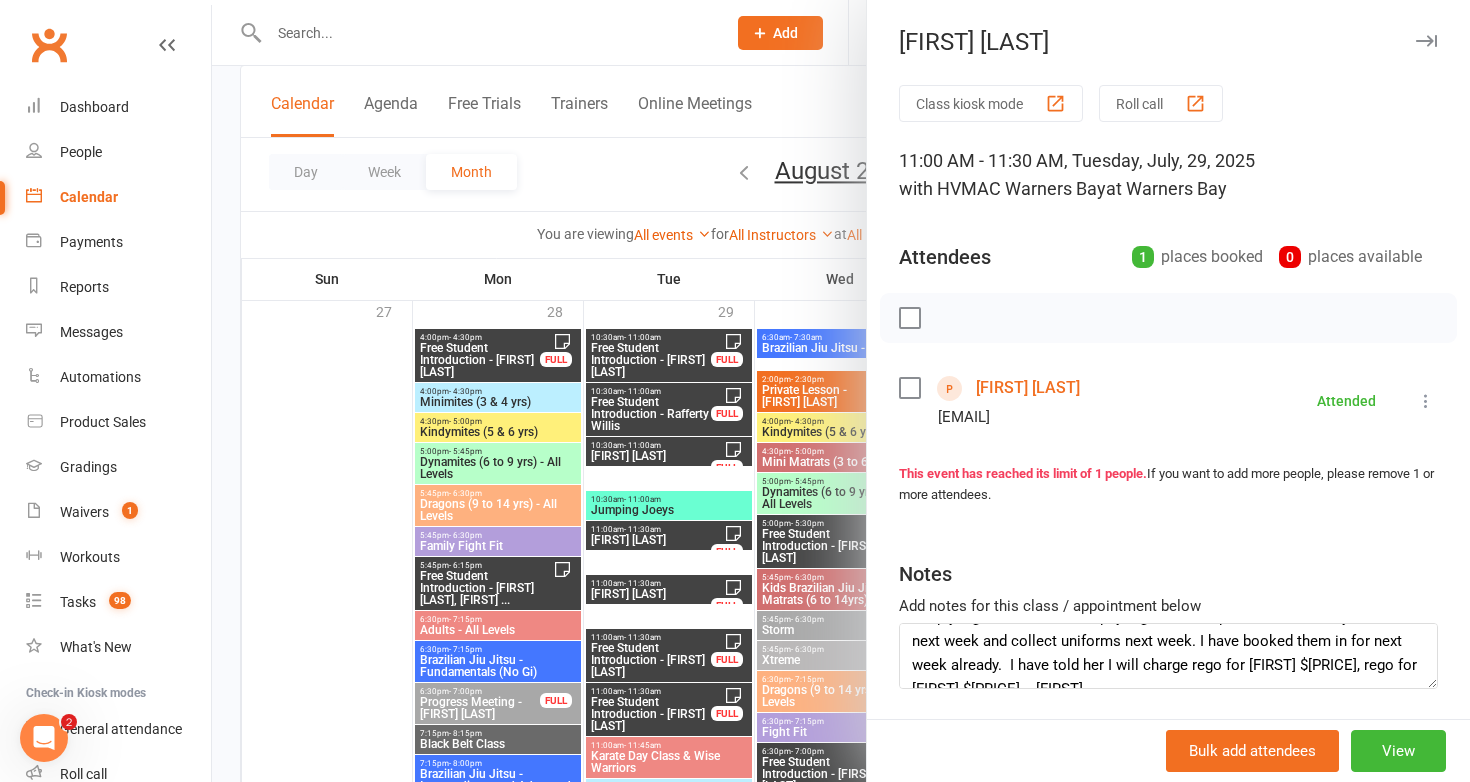 scroll, scrollTop: 96, scrollLeft: 0, axis: vertical 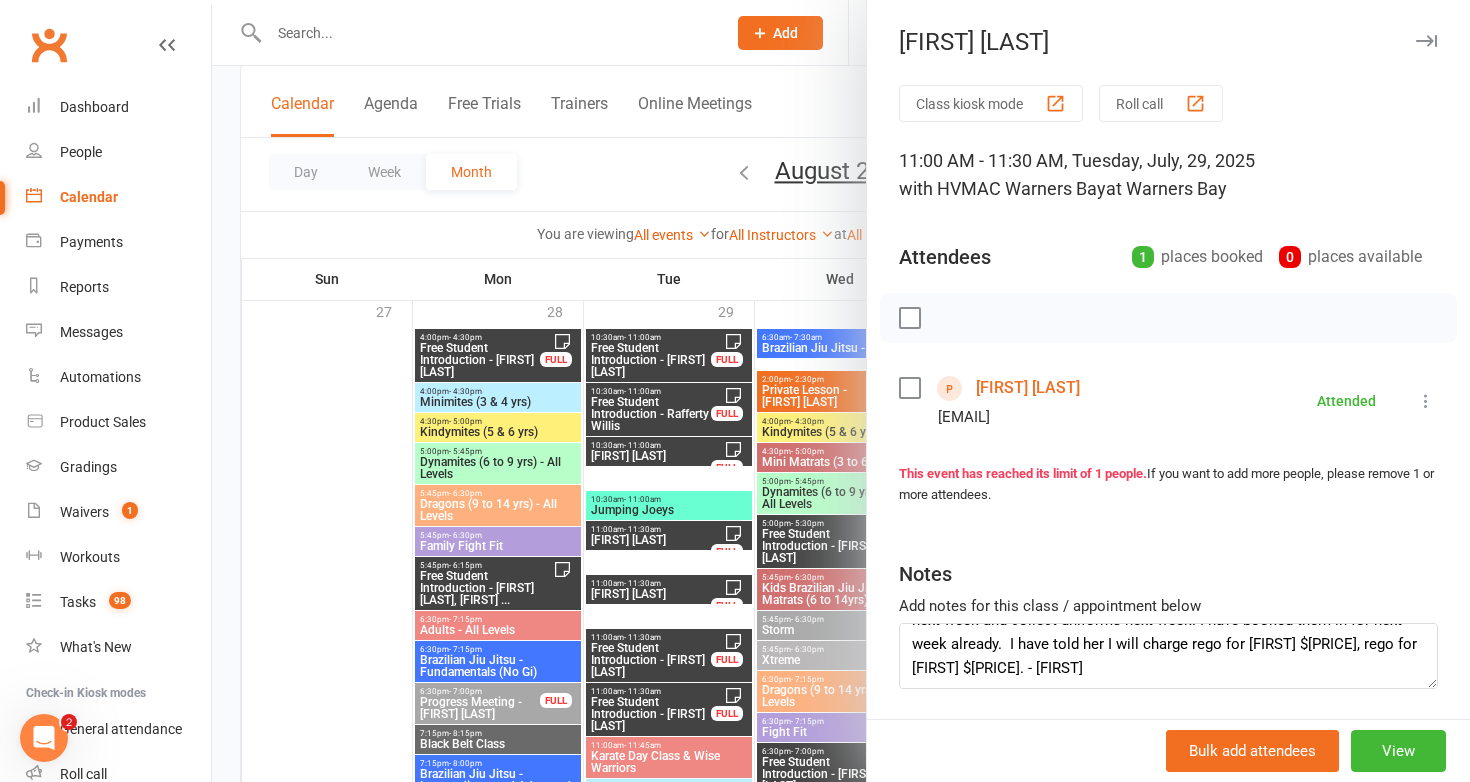 click at bounding box center (841, 391) 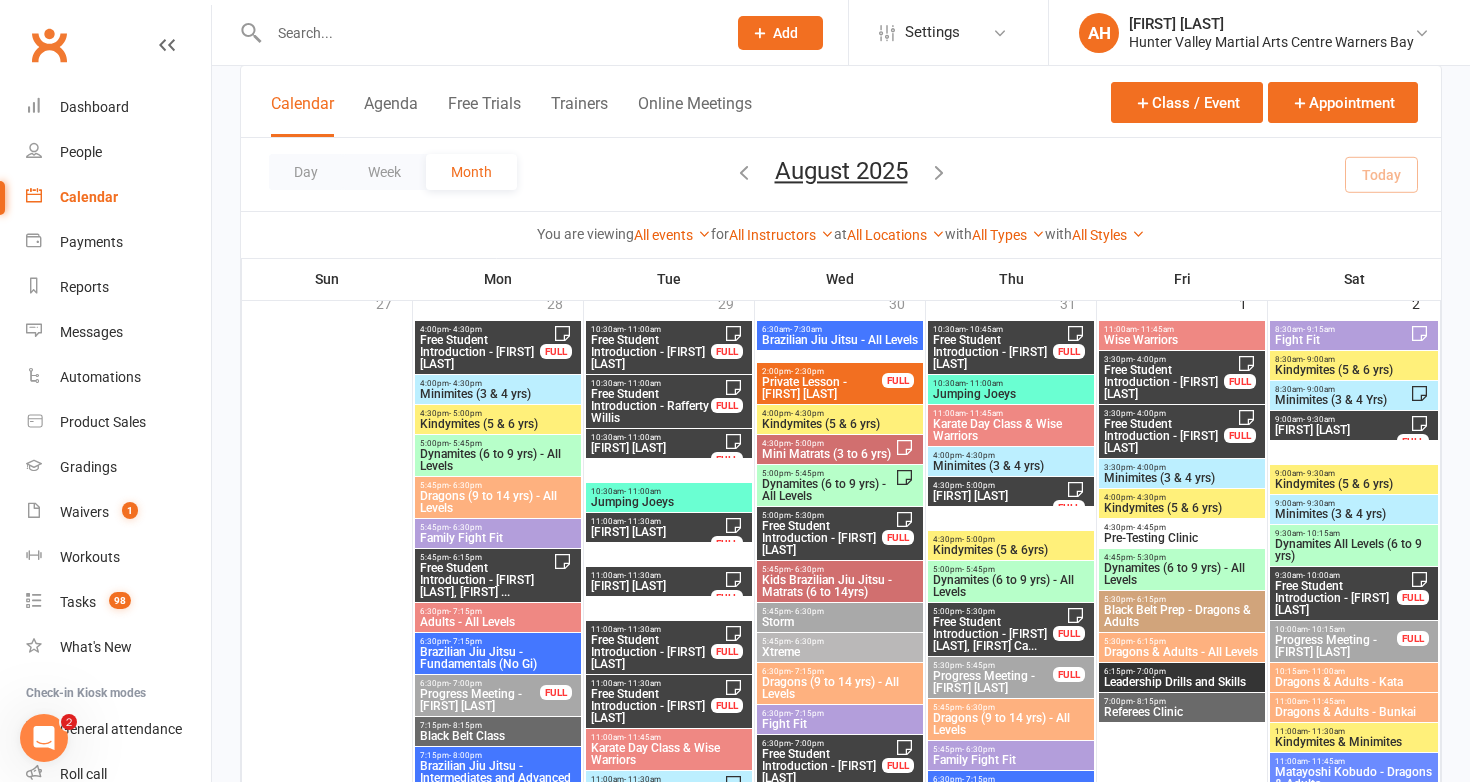scroll, scrollTop: 127, scrollLeft: 0, axis: vertical 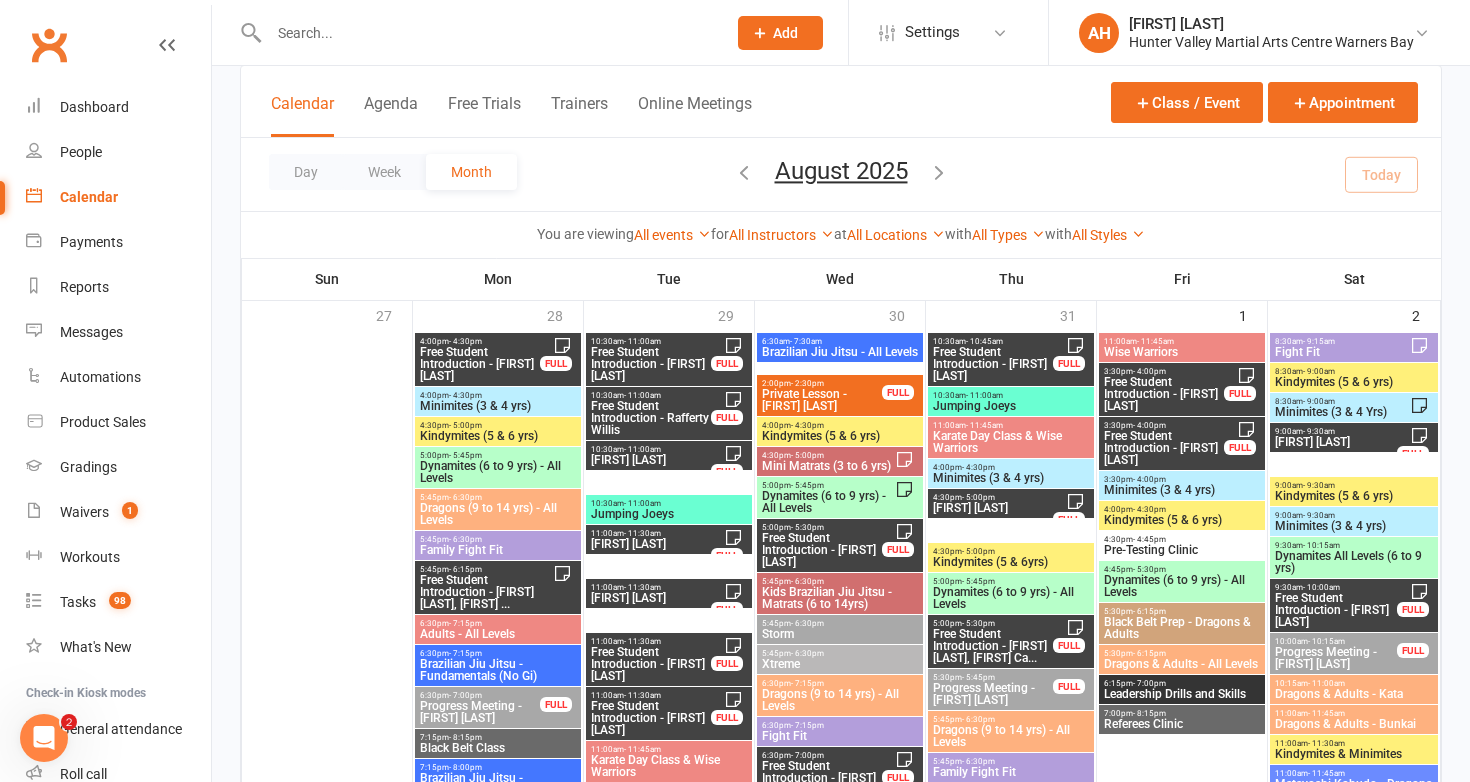 click on "Free Student Introduction - Aj Watson" at bounding box center [480, 364] 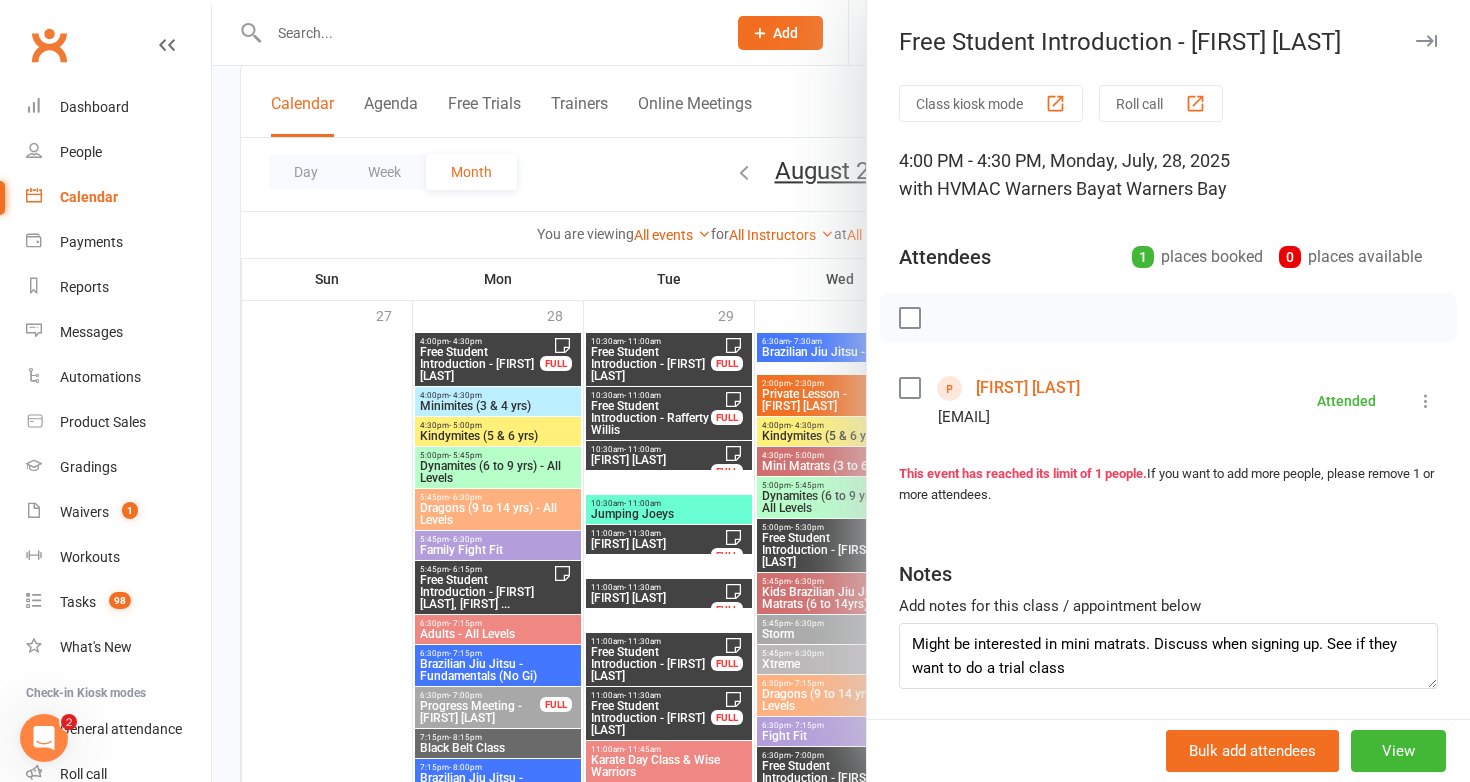 click at bounding box center [841, 391] 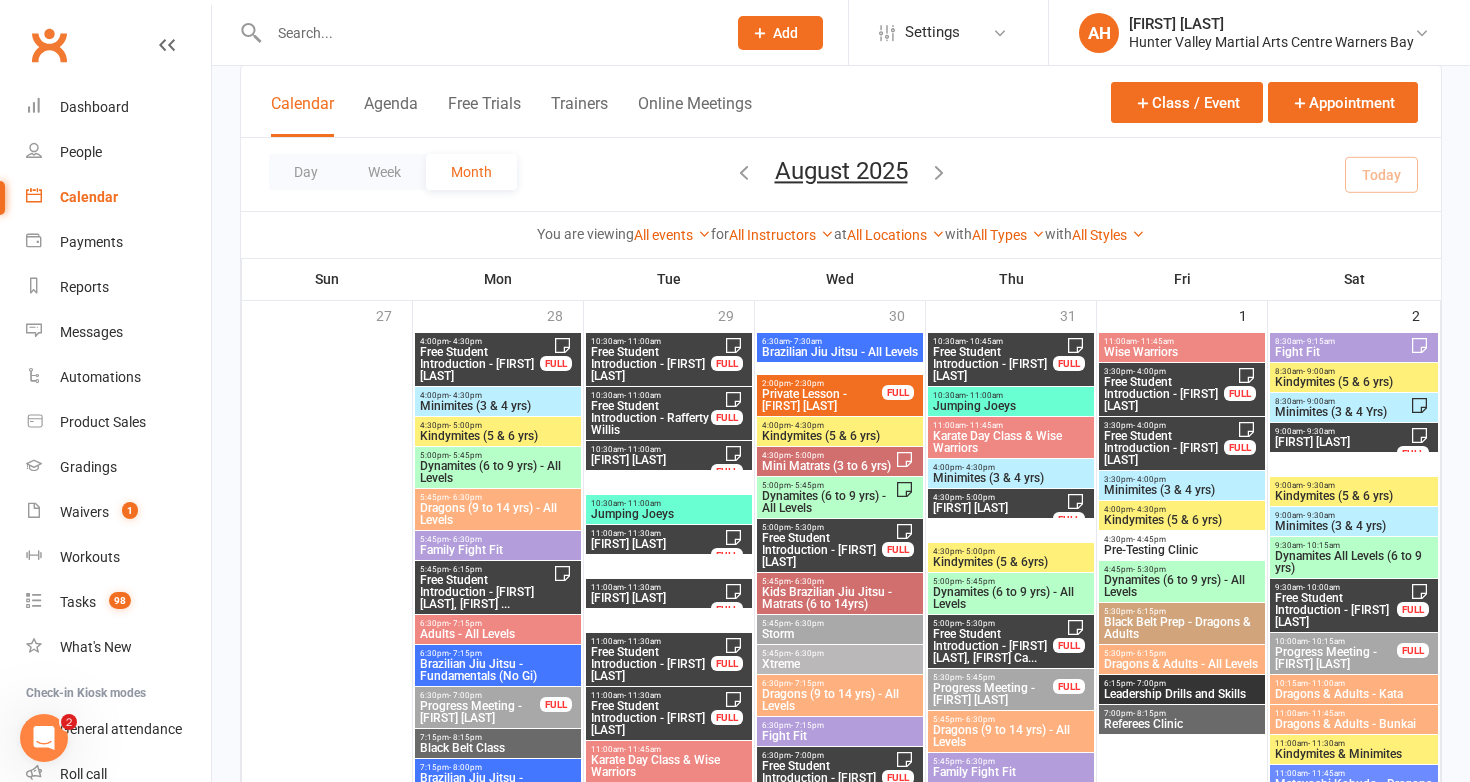 click on "Free Student Introduction - Clare Twist, Victoria ..." at bounding box center (486, 592) 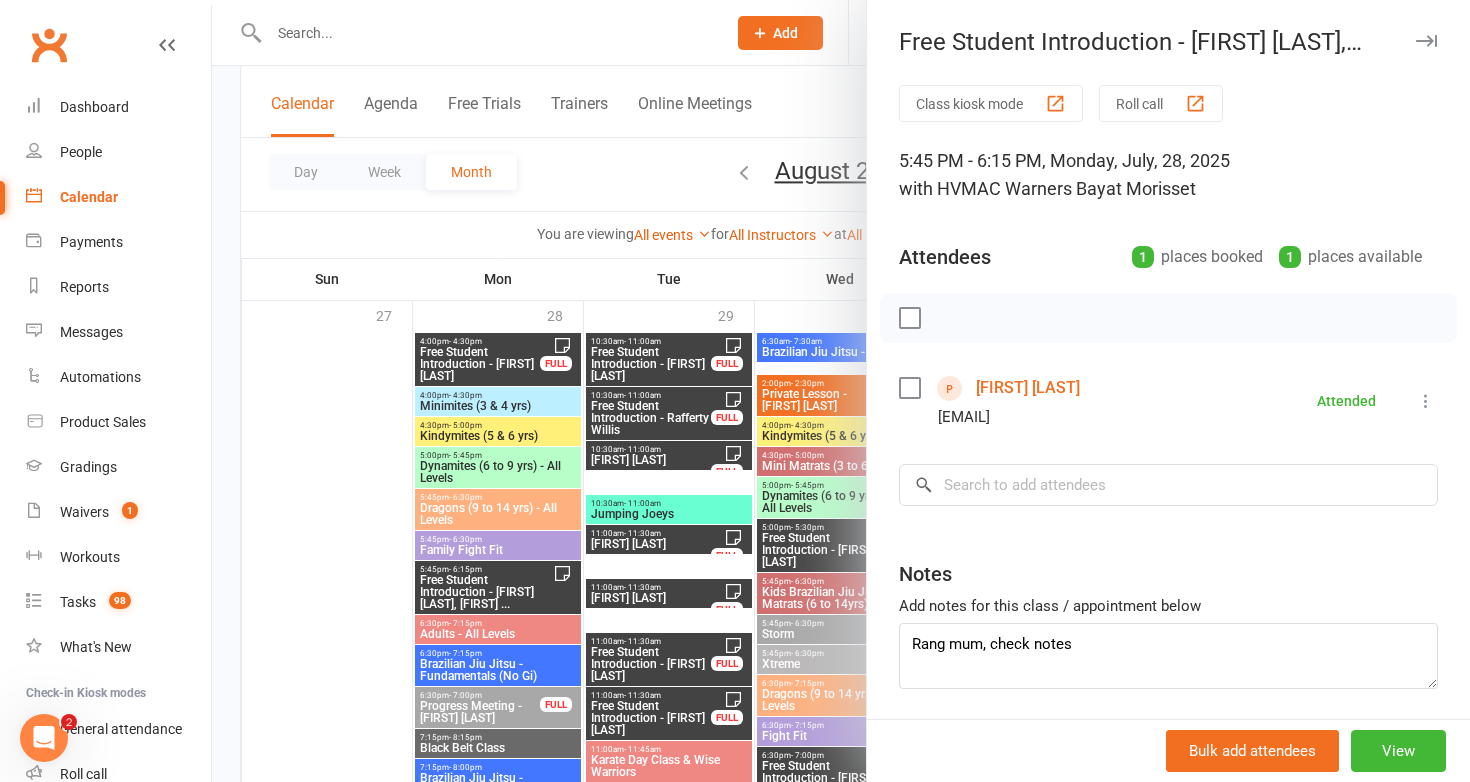 click on "Victoria Twist" at bounding box center [1028, 388] 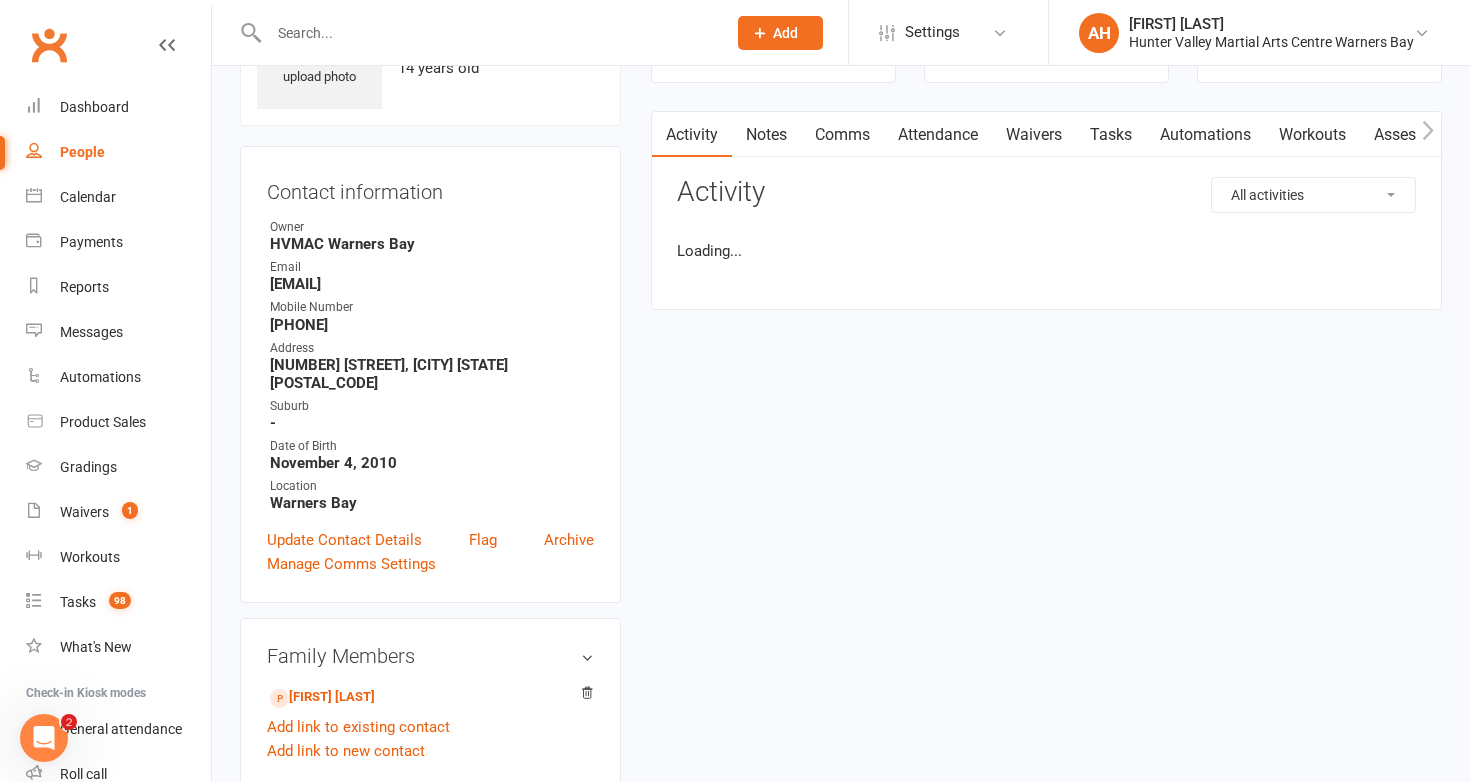 scroll, scrollTop: 0, scrollLeft: 0, axis: both 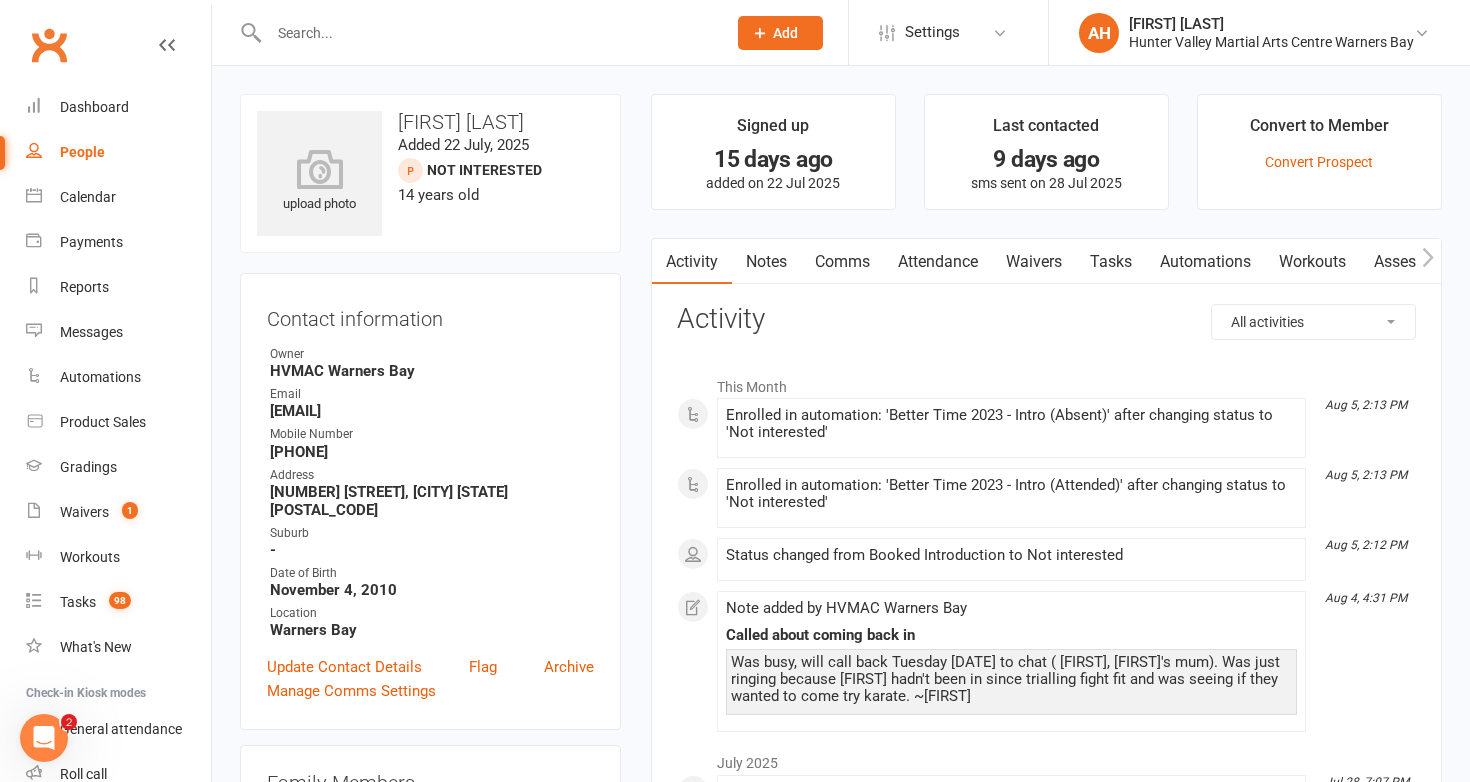 click on "Notes" at bounding box center (766, 262) 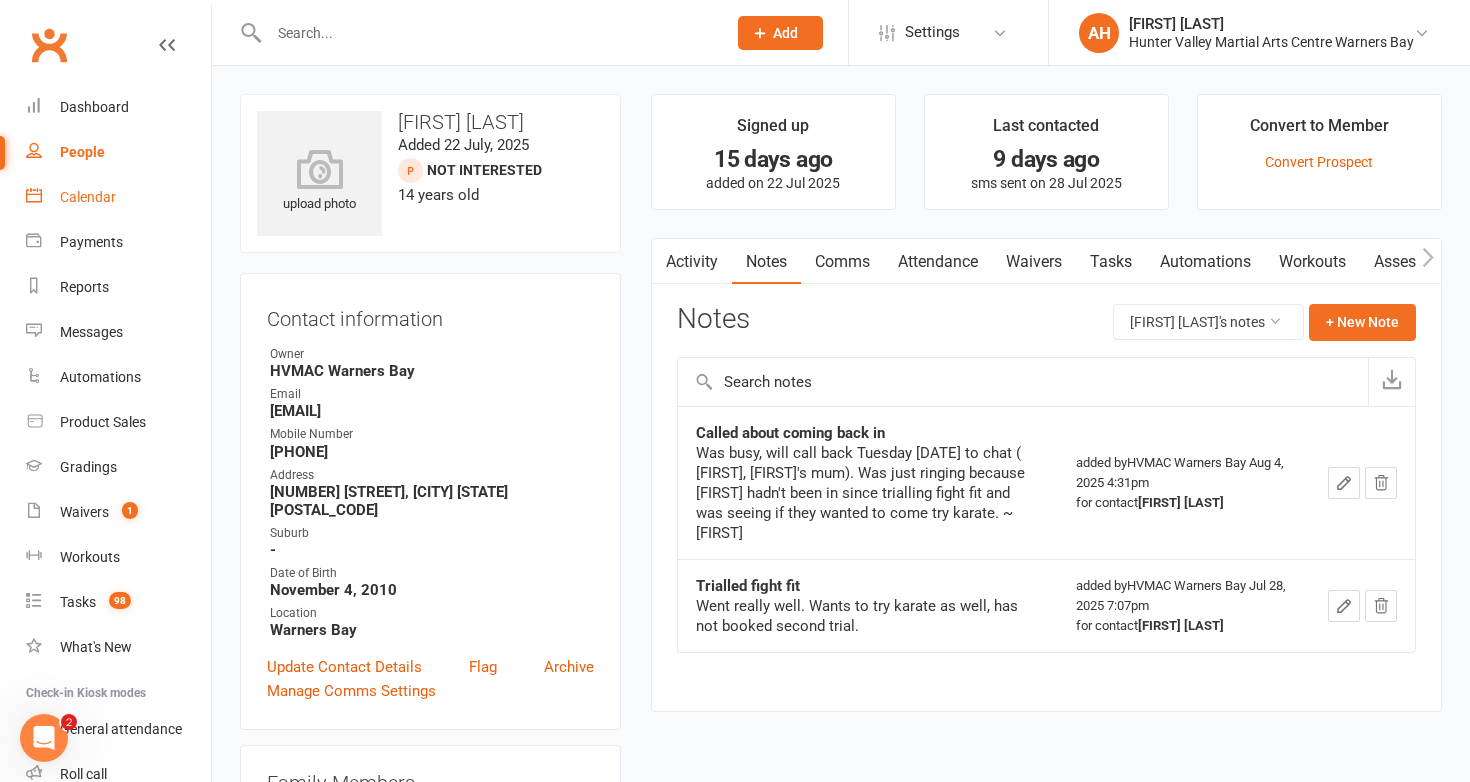 click on "Calendar" at bounding box center (88, 197) 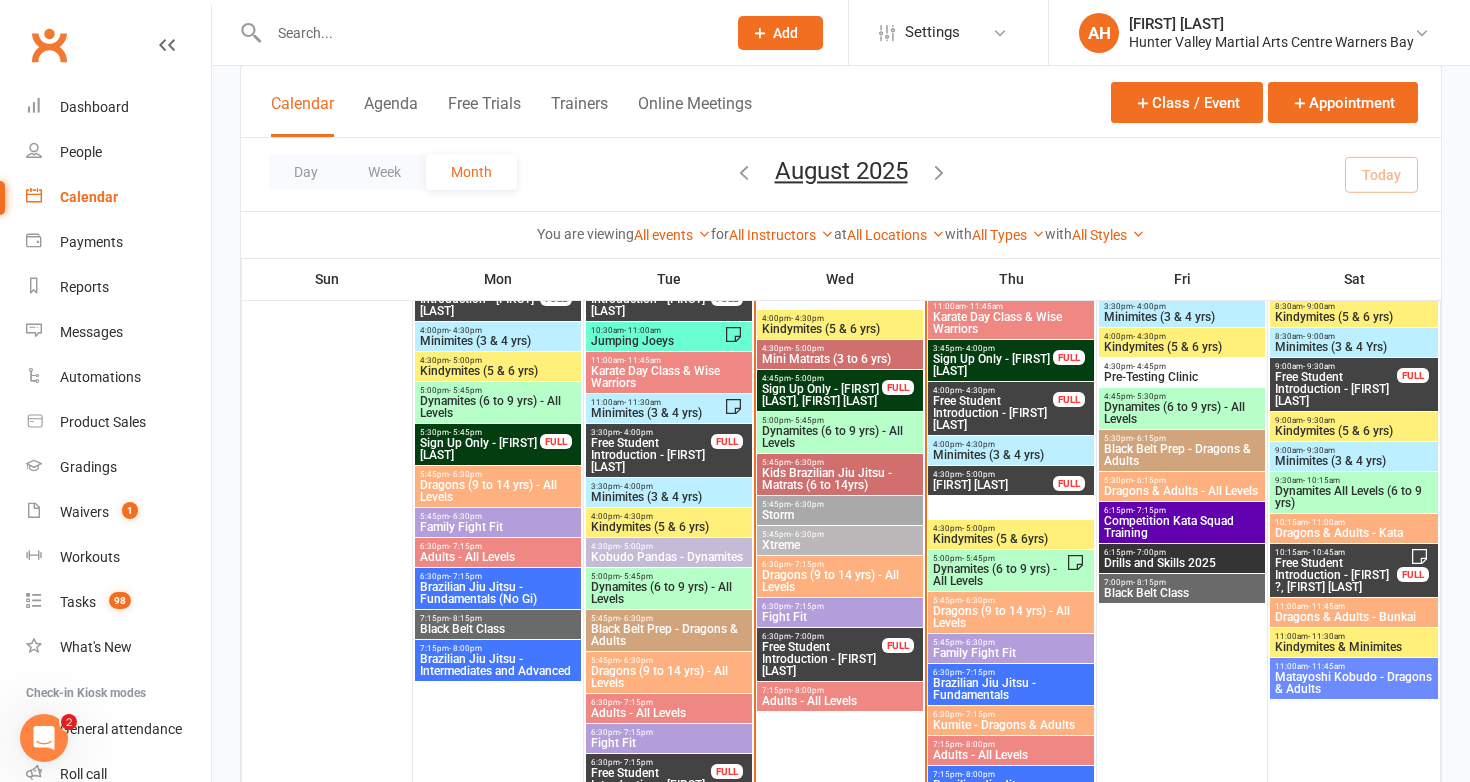 scroll, scrollTop: 1143, scrollLeft: 0, axis: vertical 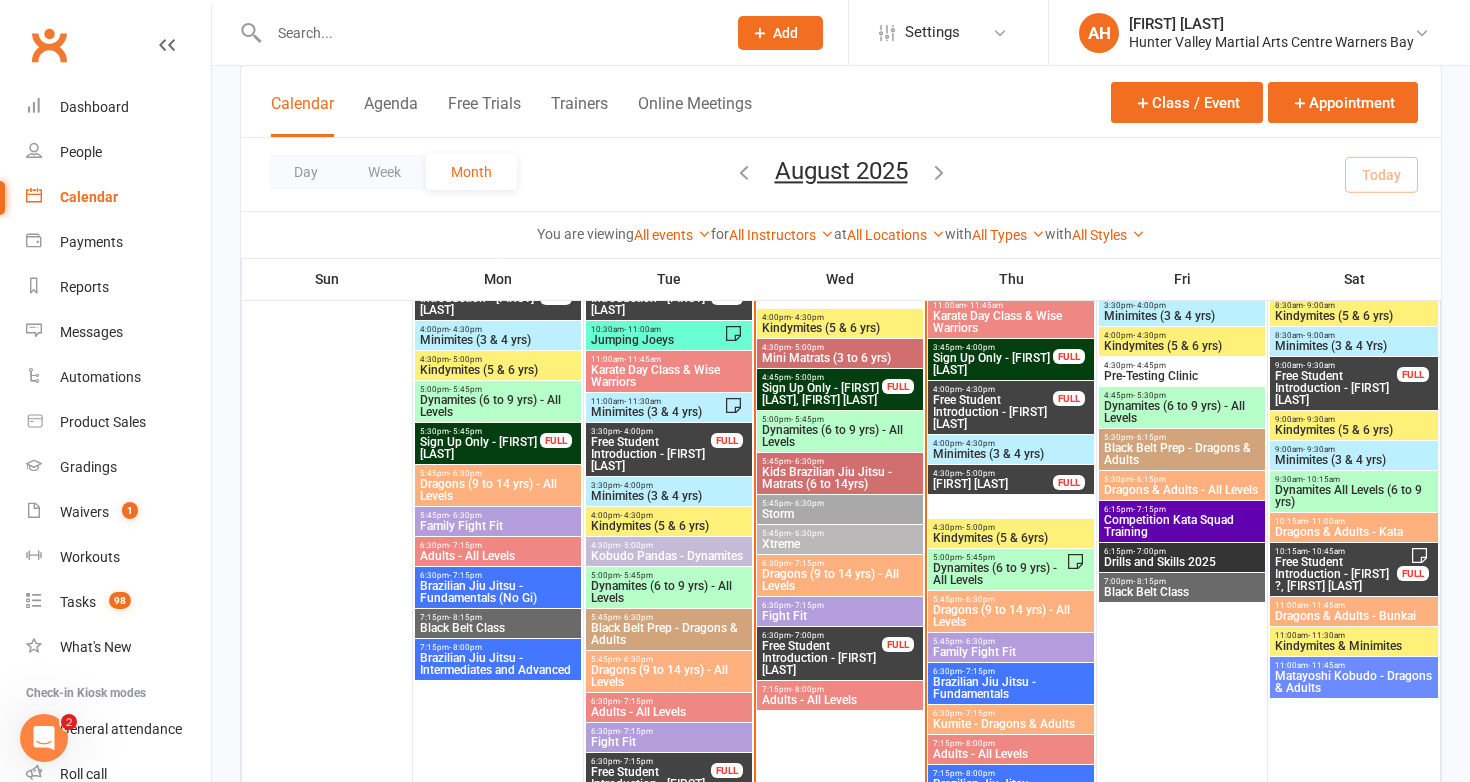 click at bounding box center [487, 33] 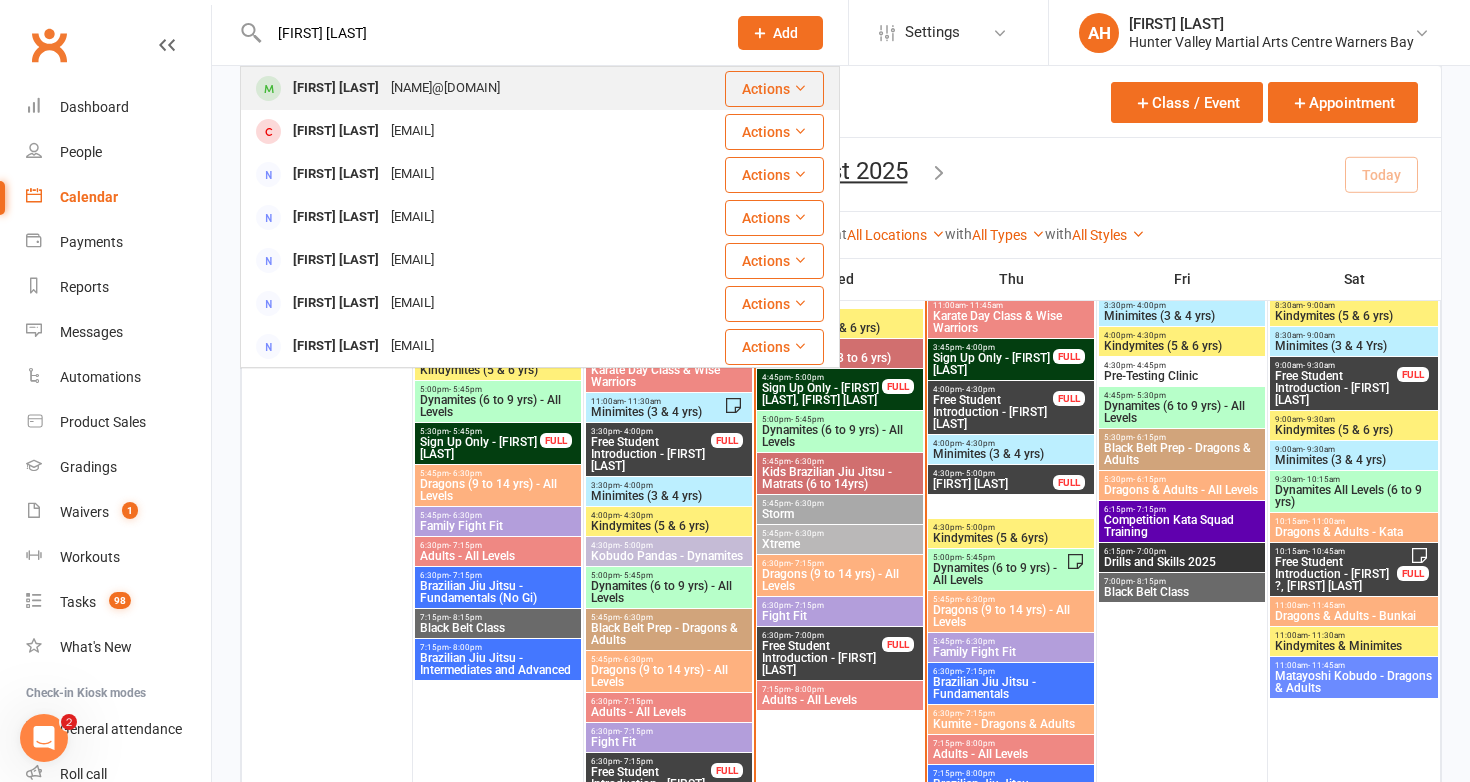 type on "annie casey" 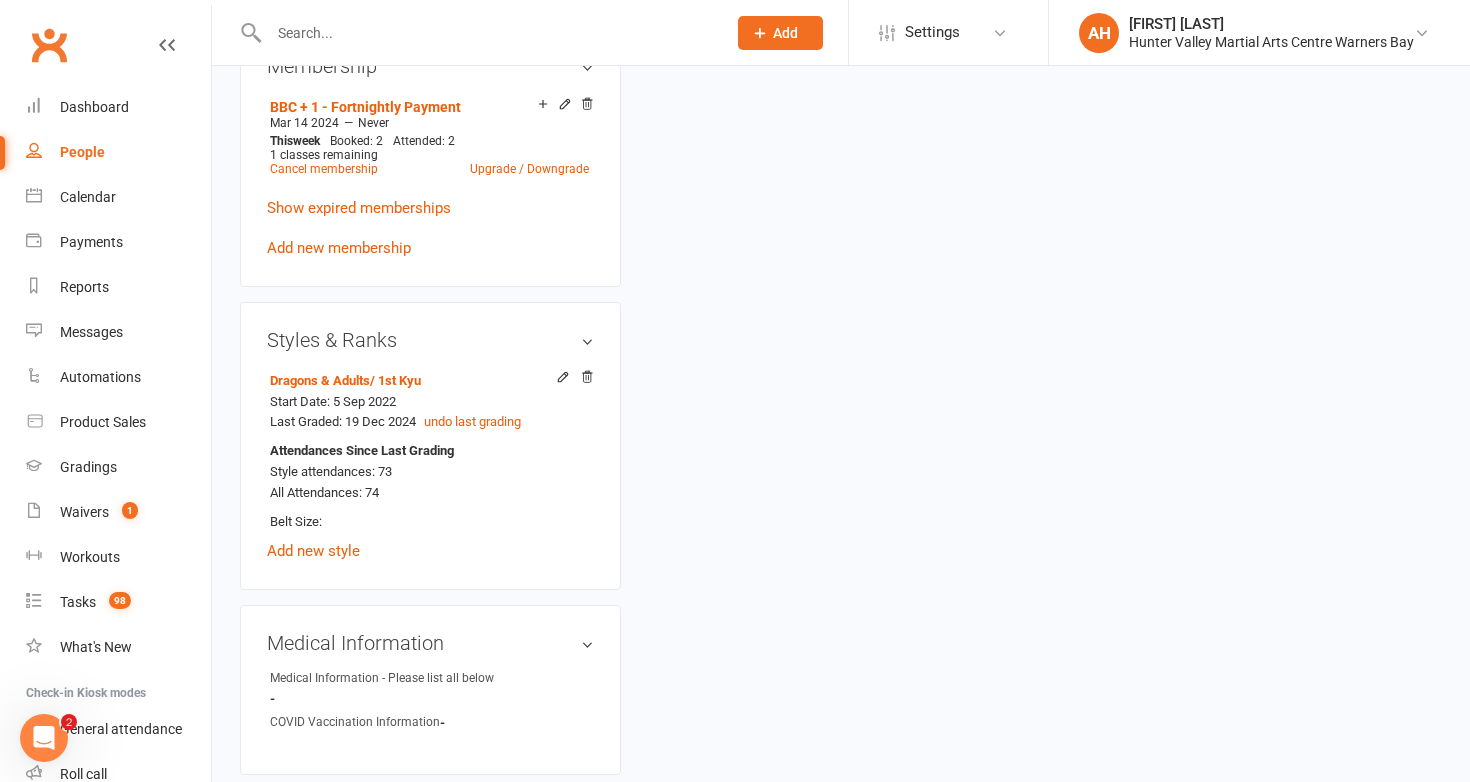 scroll, scrollTop: 0, scrollLeft: 0, axis: both 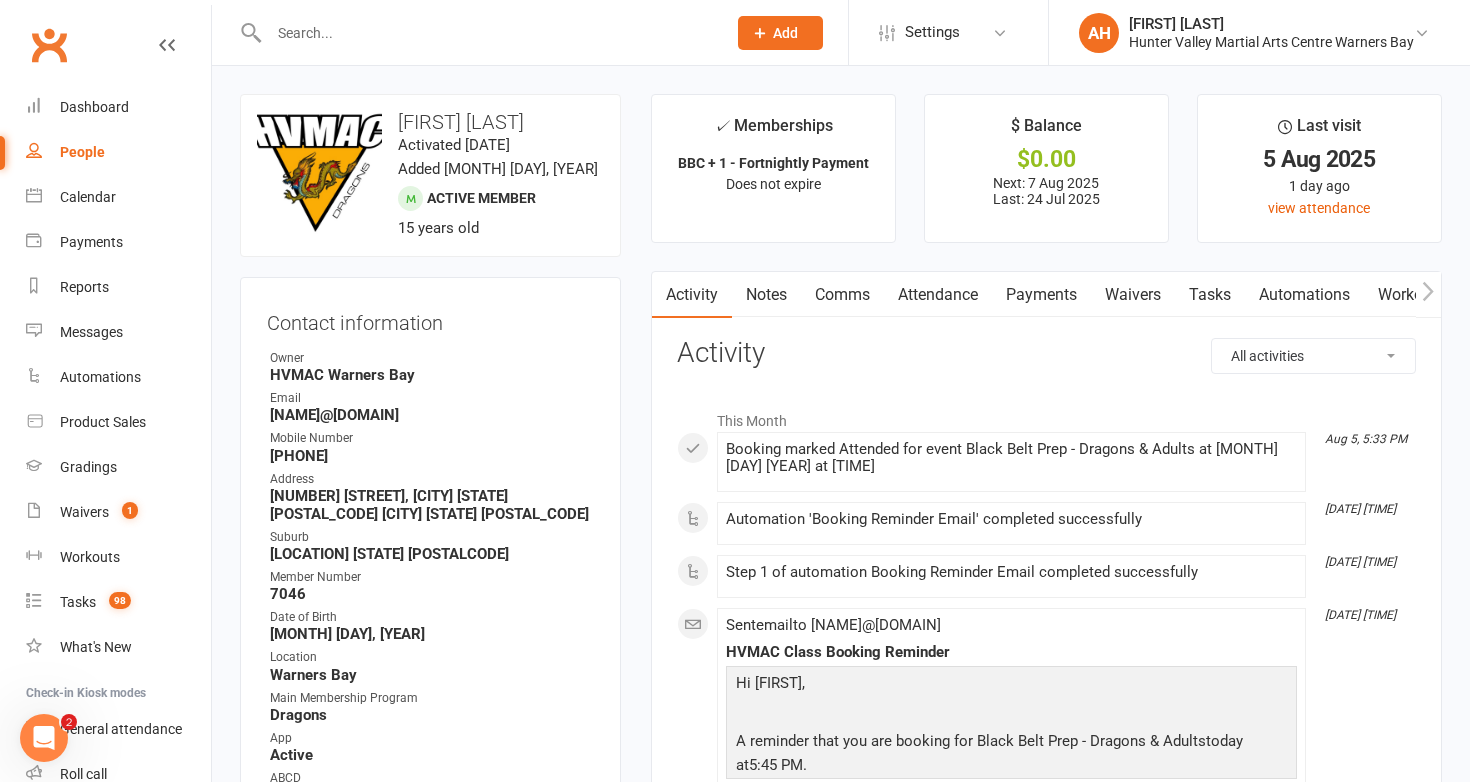 click on "Attendance" at bounding box center [938, 295] 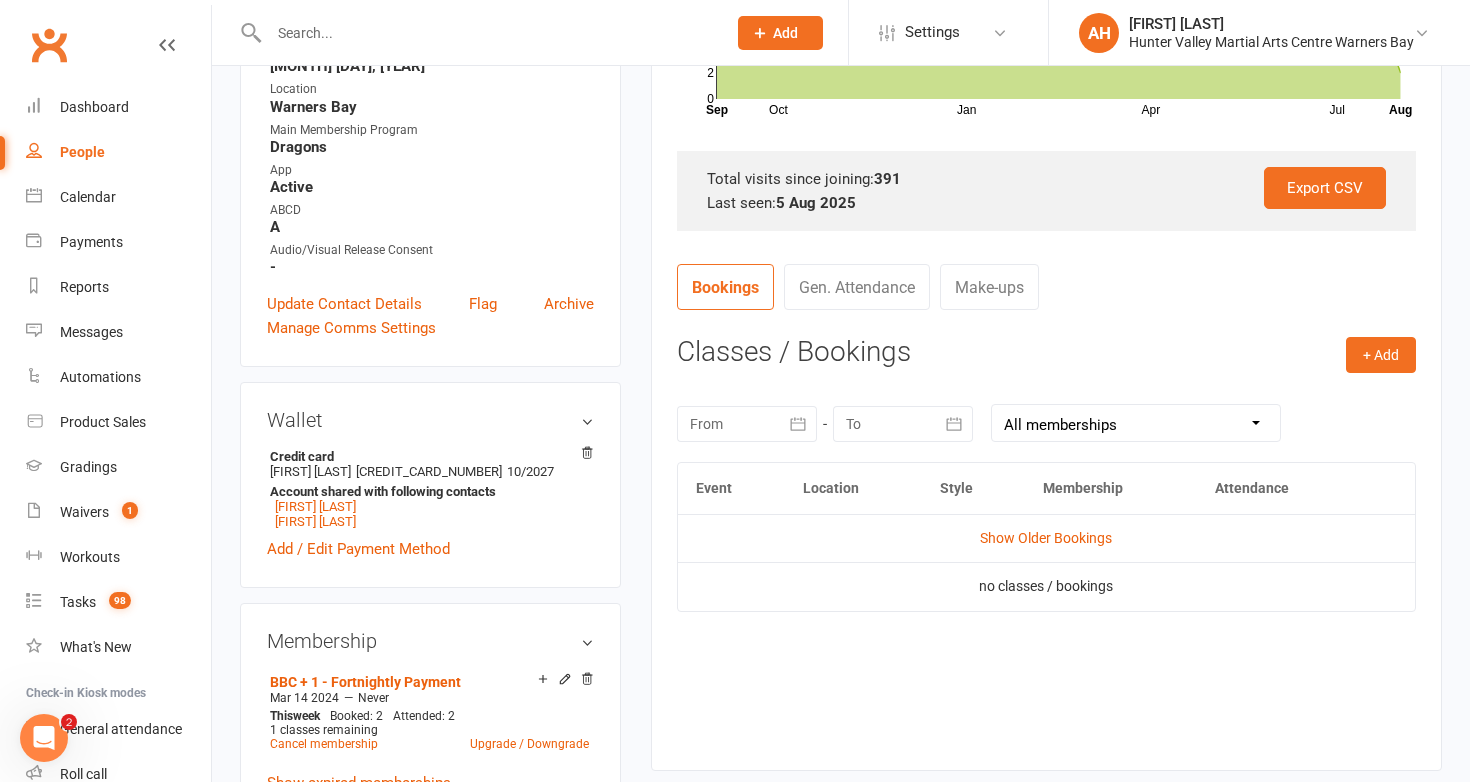 scroll, scrollTop: 570, scrollLeft: 0, axis: vertical 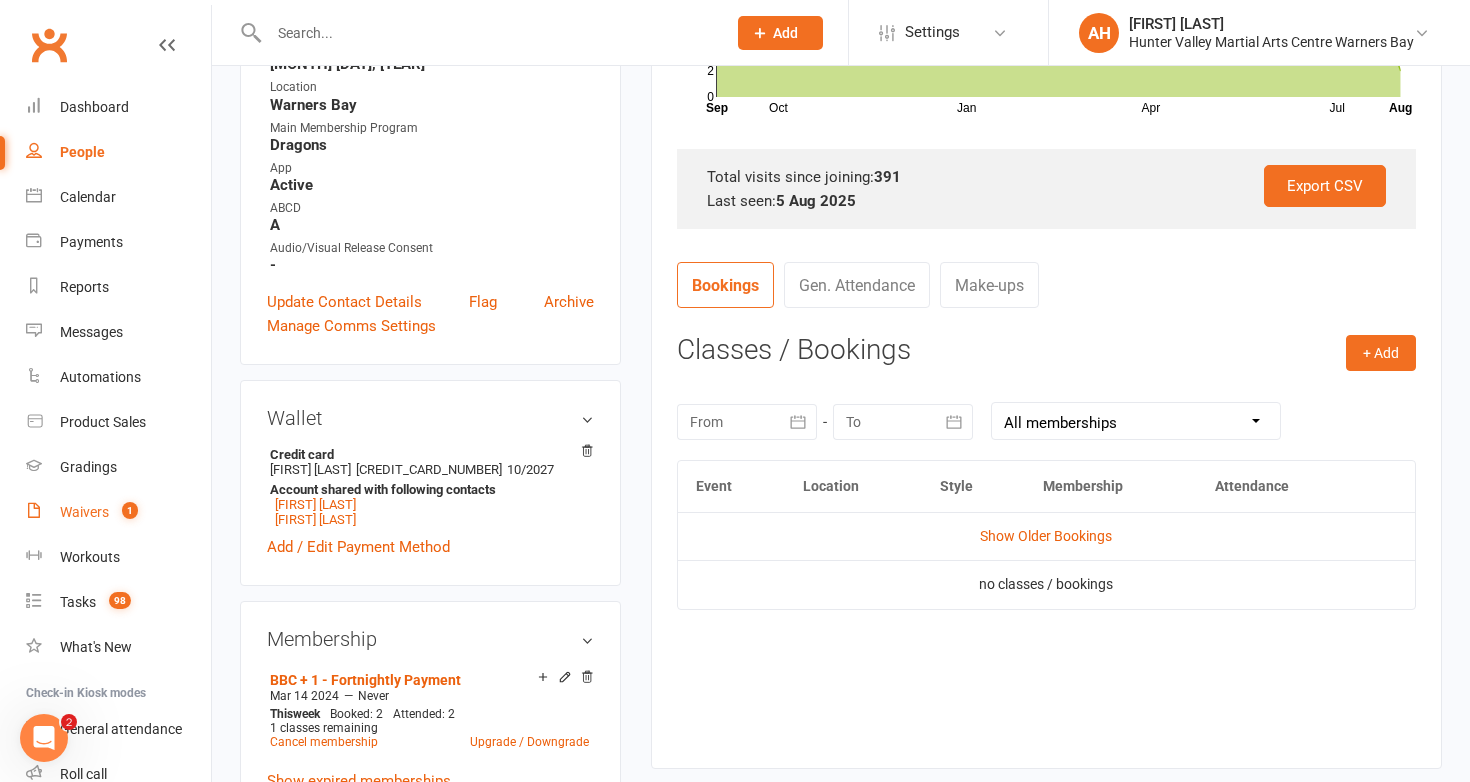 click on "Waivers   1" at bounding box center (118, 512) 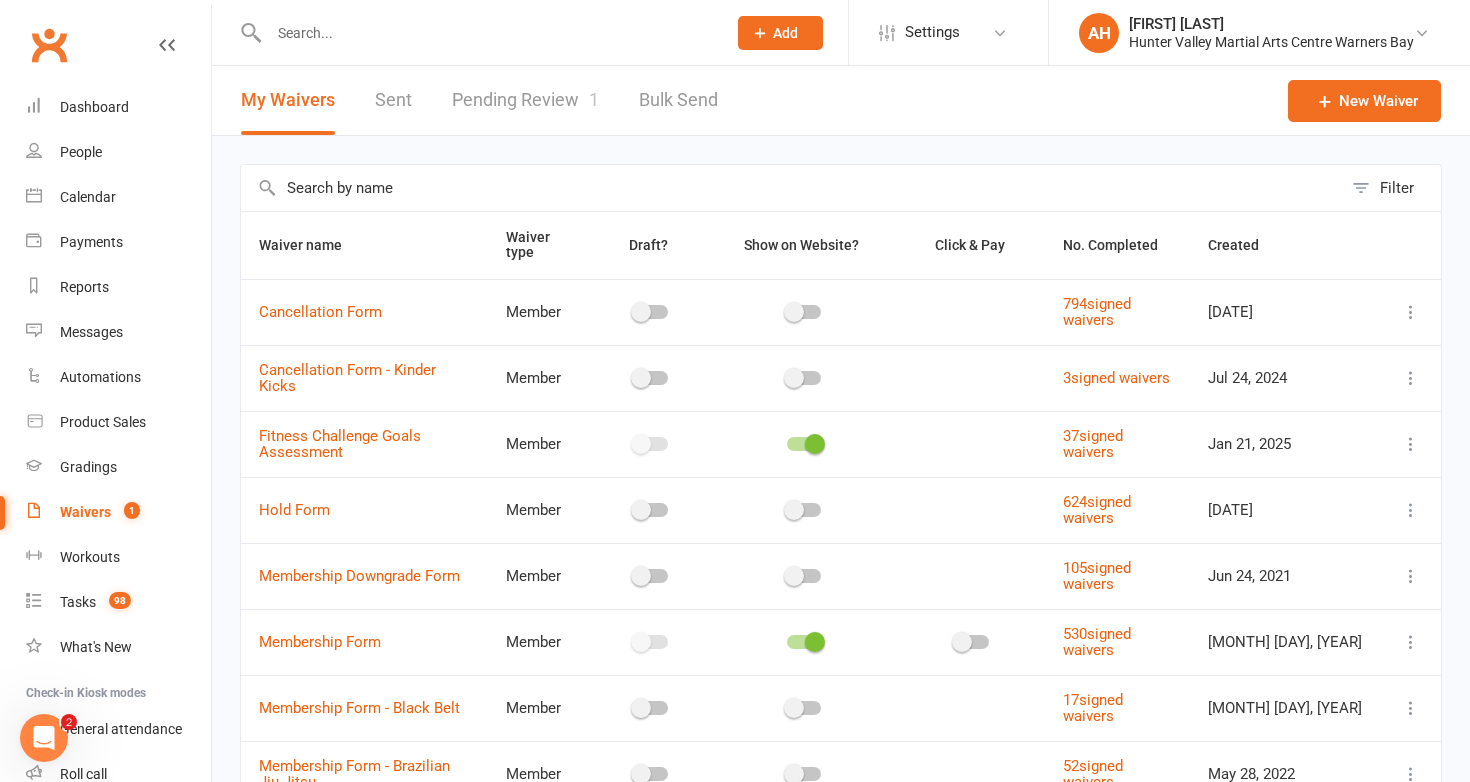 click on "Pending Review 1" at bounding box center [525, 100] 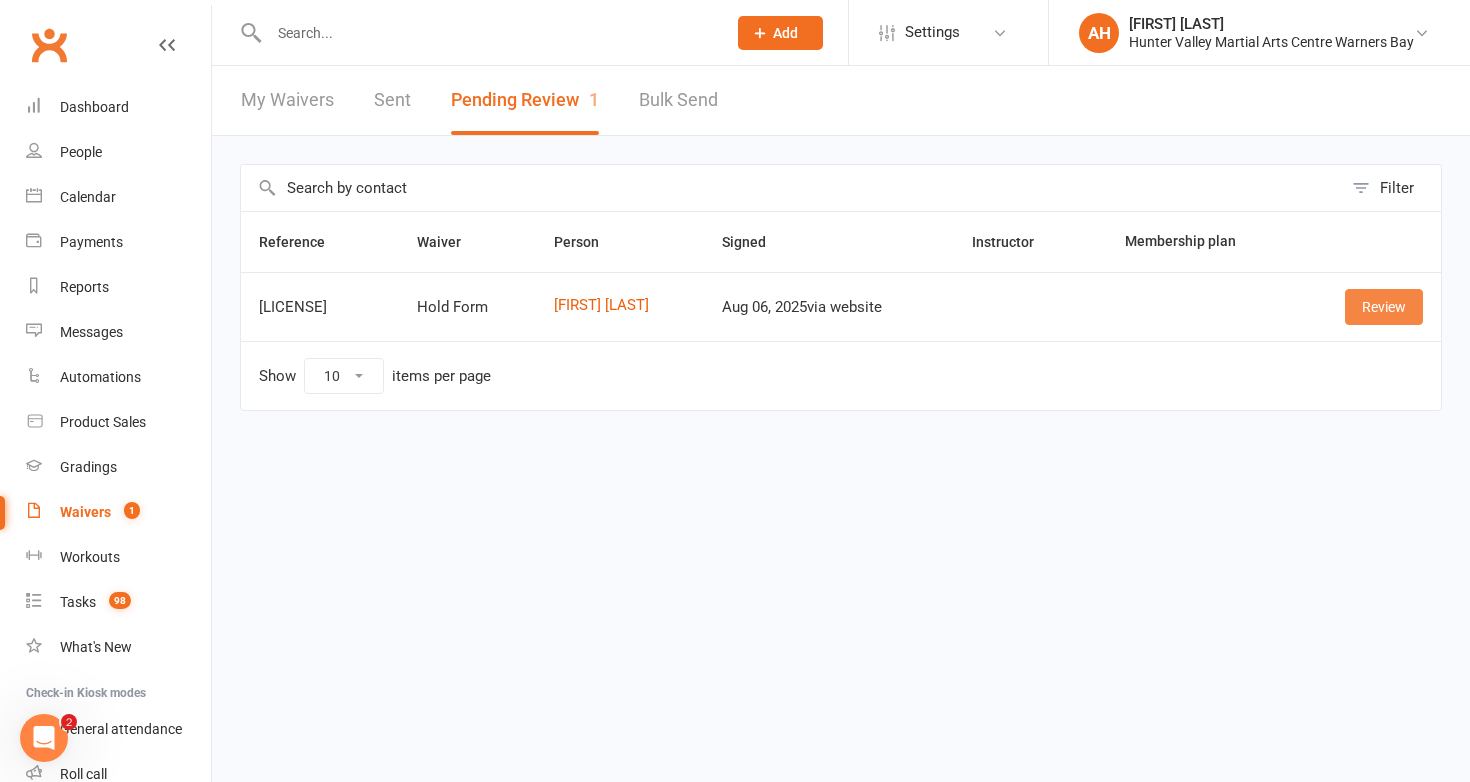click on "Review" at bounding box center [1384, 307] 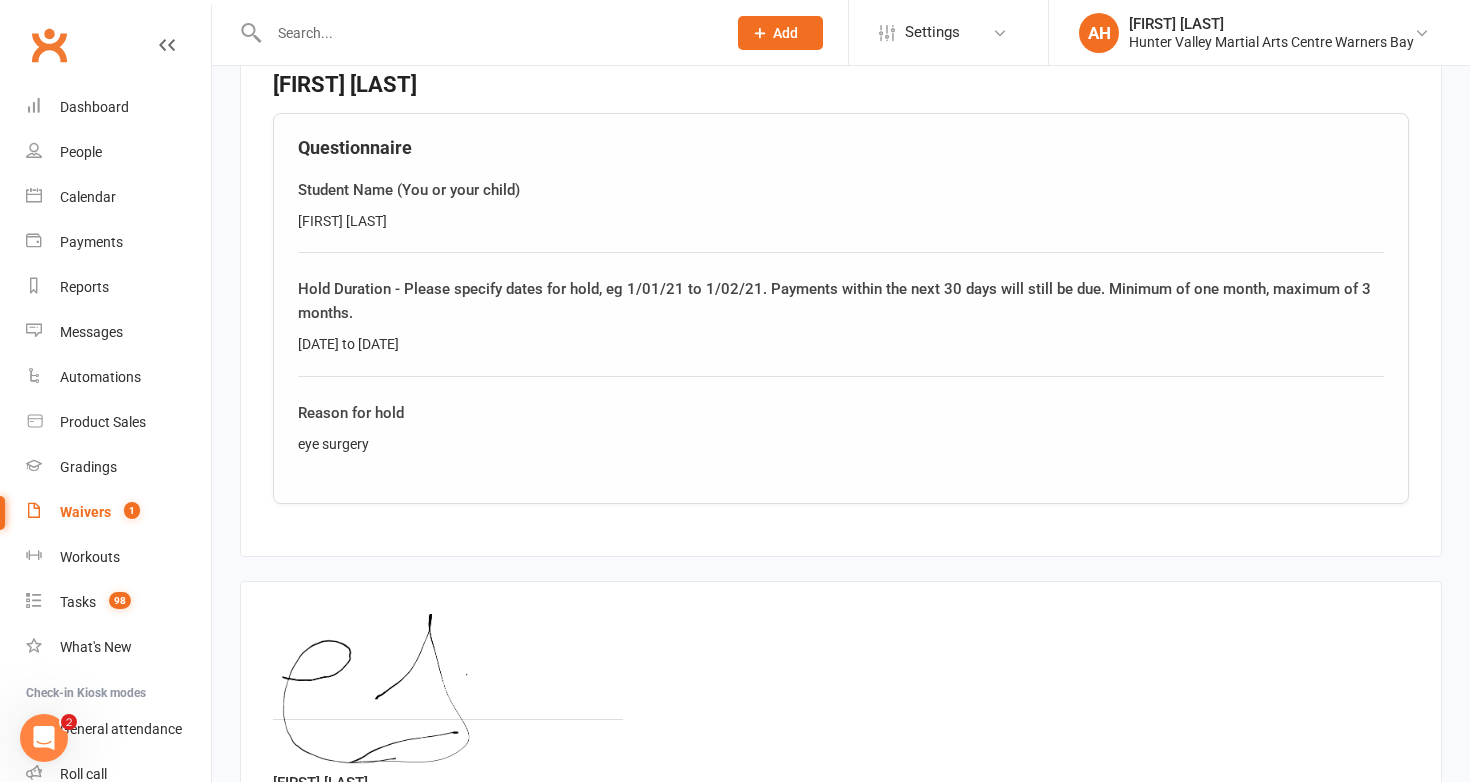 scroll, scrollTop: 1118, scrollLeft: 0, axis: vertical 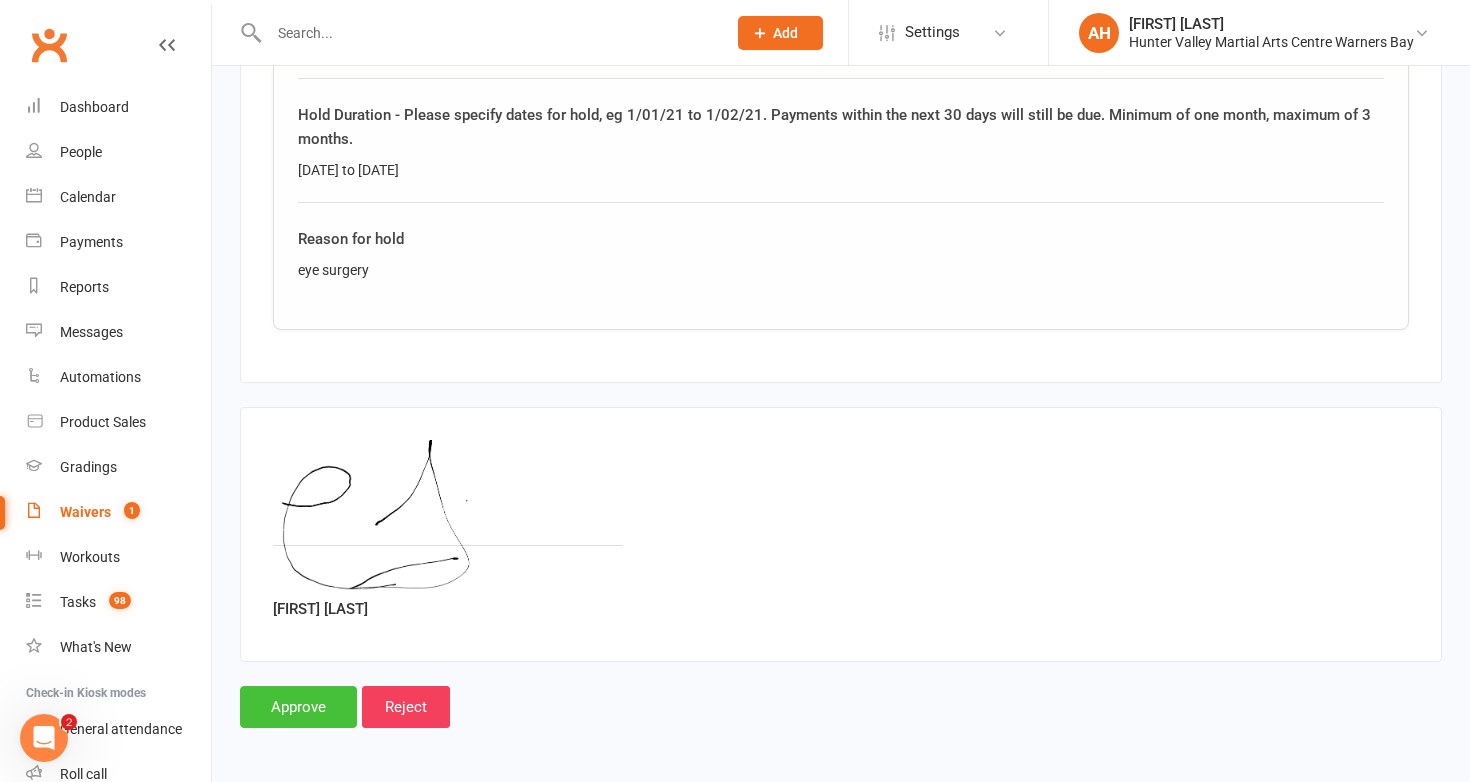 click on "Approve" at bounding box center (298, 707) 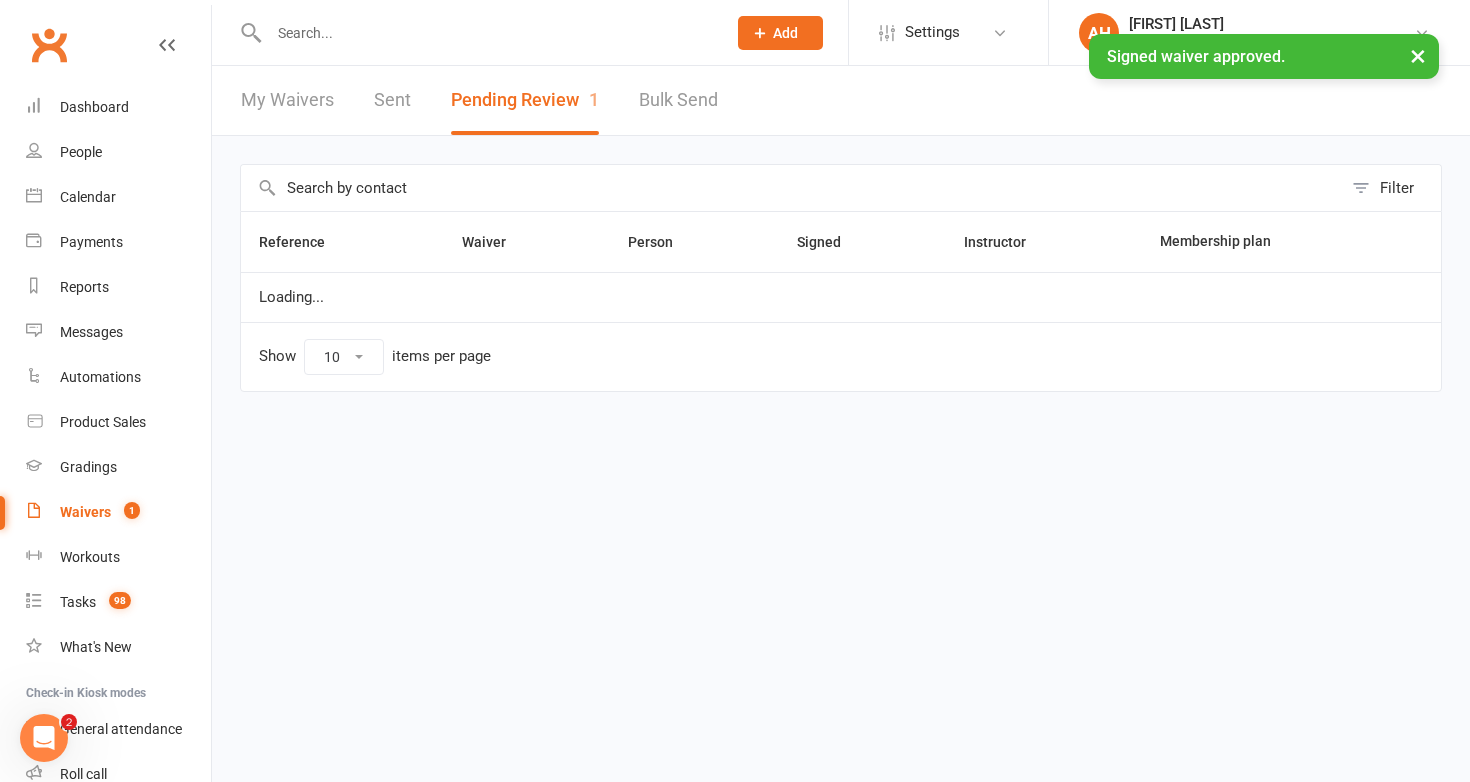 scroll, scrollTop: 0, scrollLeft: 0, axis: both 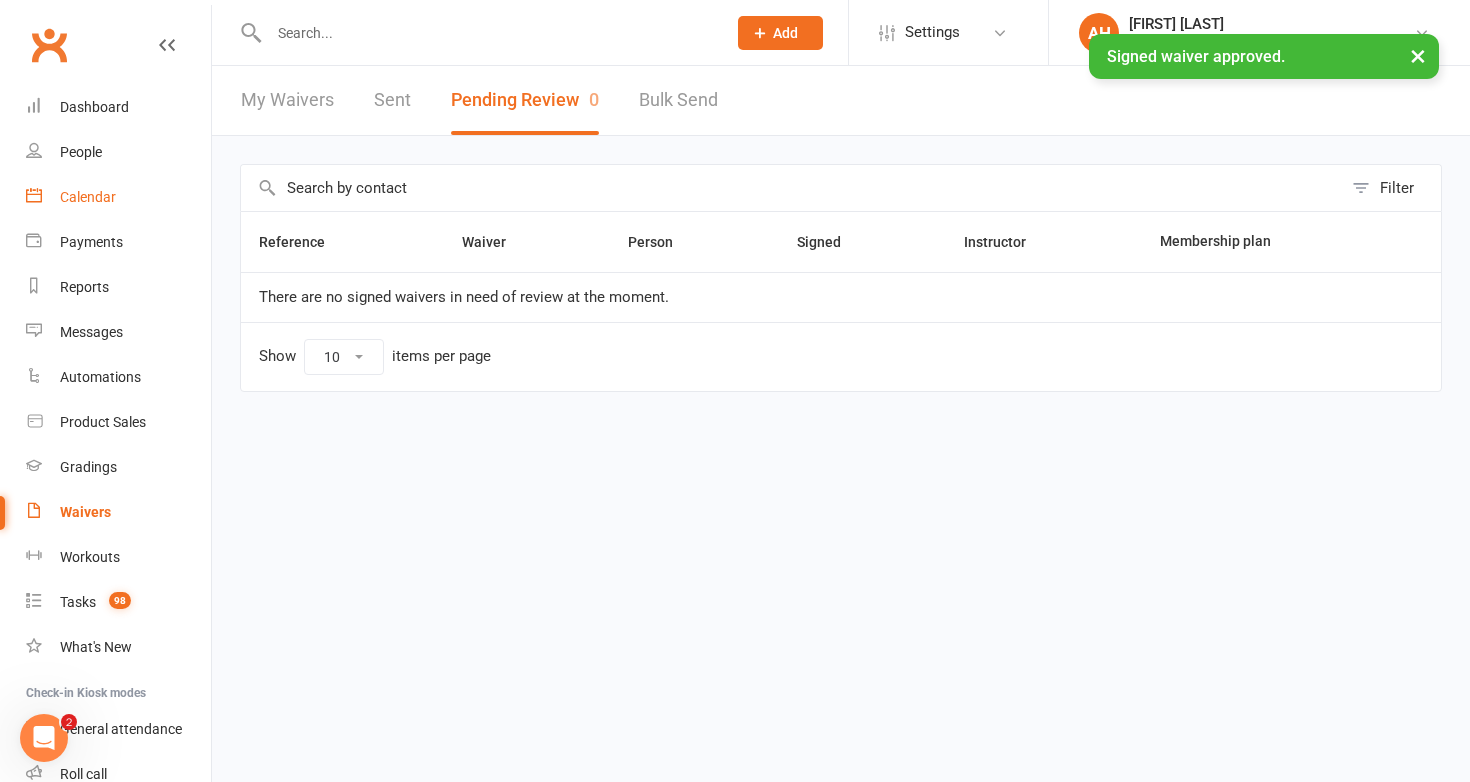 click on "Calendar" at bounding box center (88, 197) 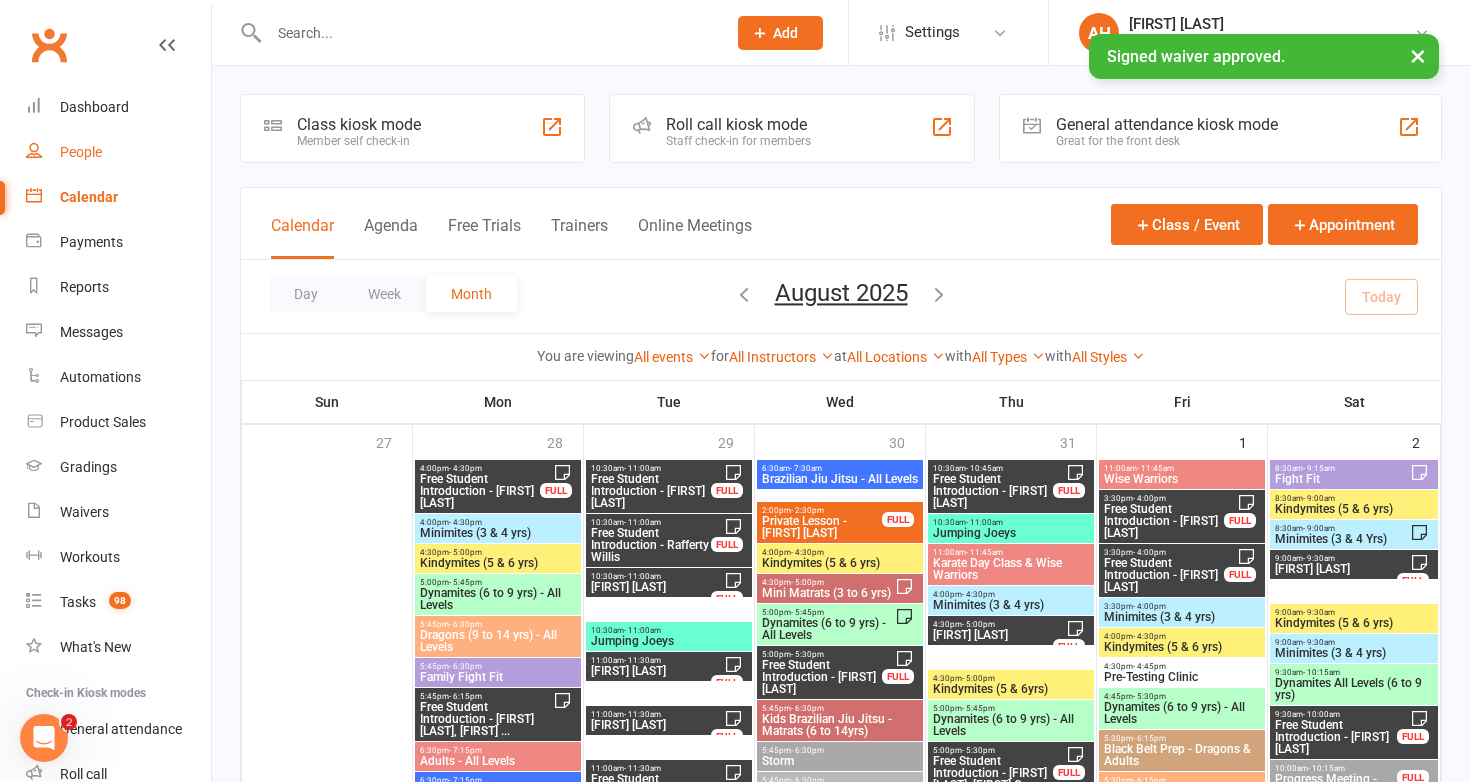 click on "People" at bounding box center [118, 152] 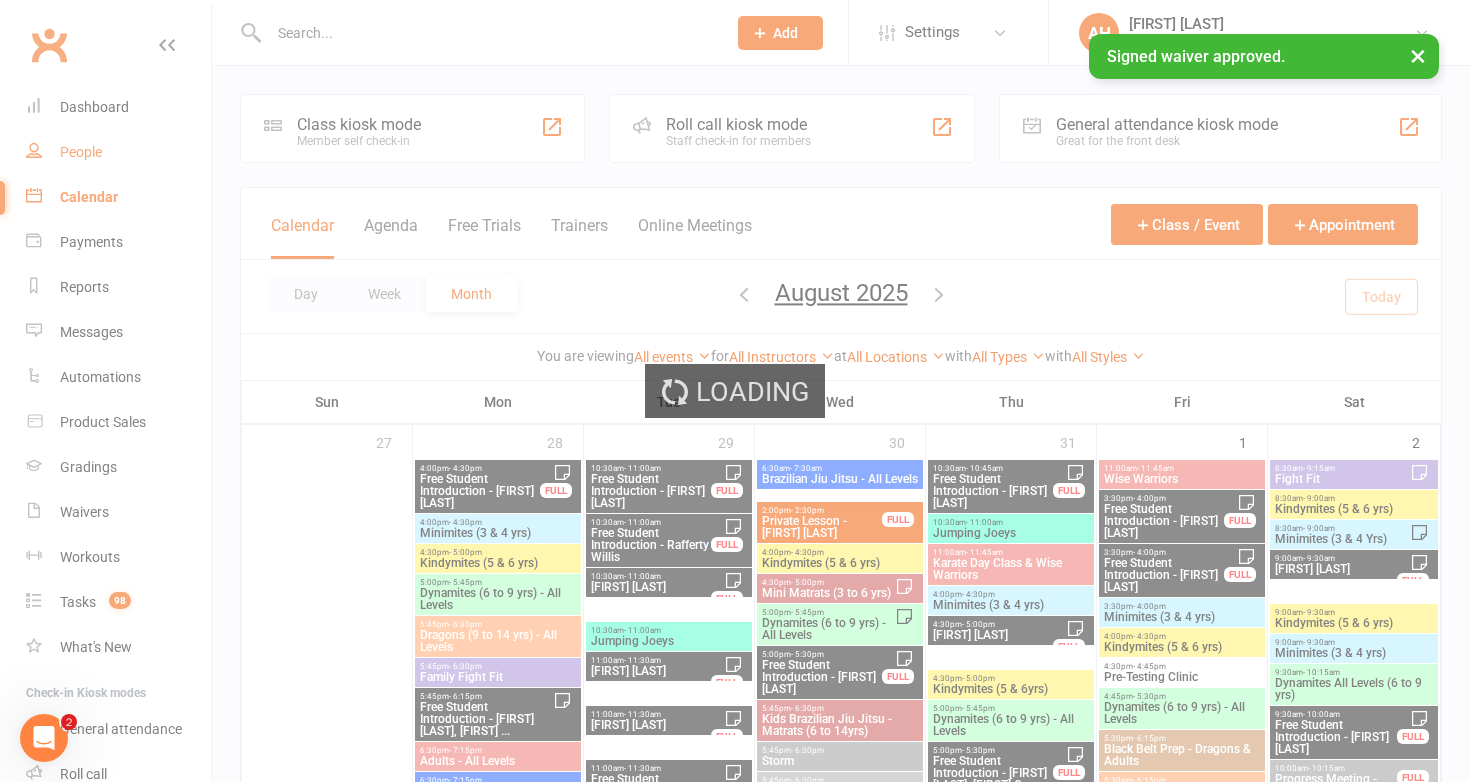 select on "100" 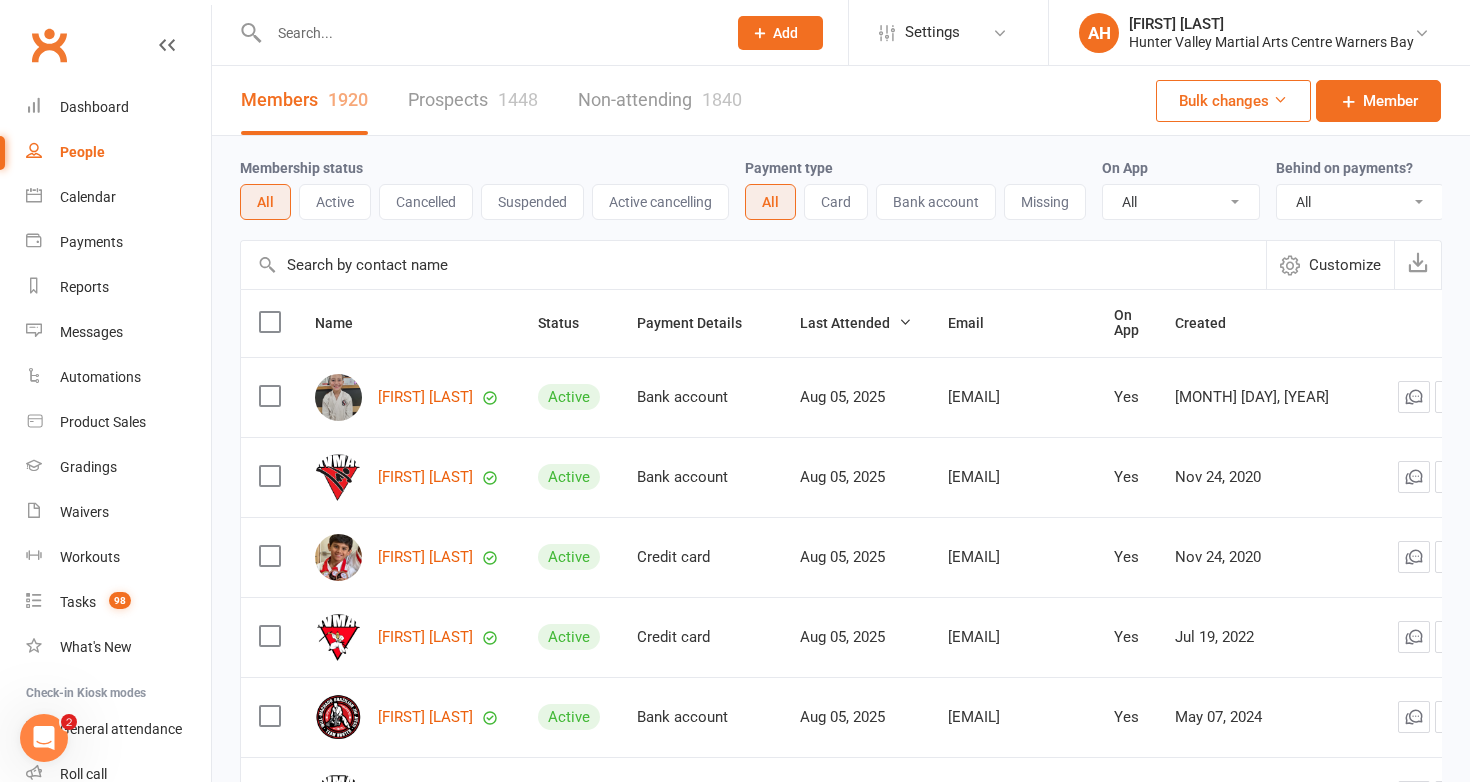 click on "Prospects 1448" at bounding box center [473, 100] 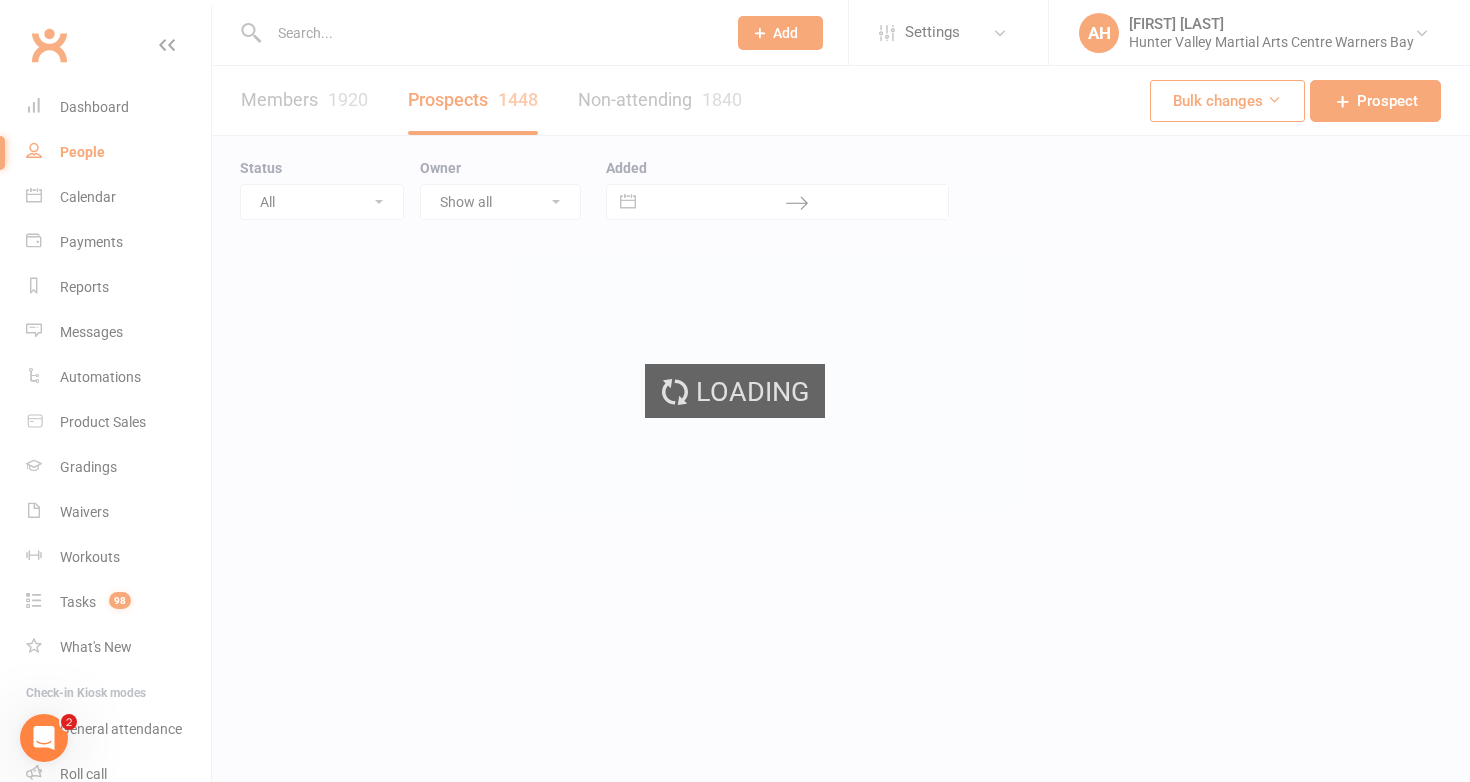 select on "50" 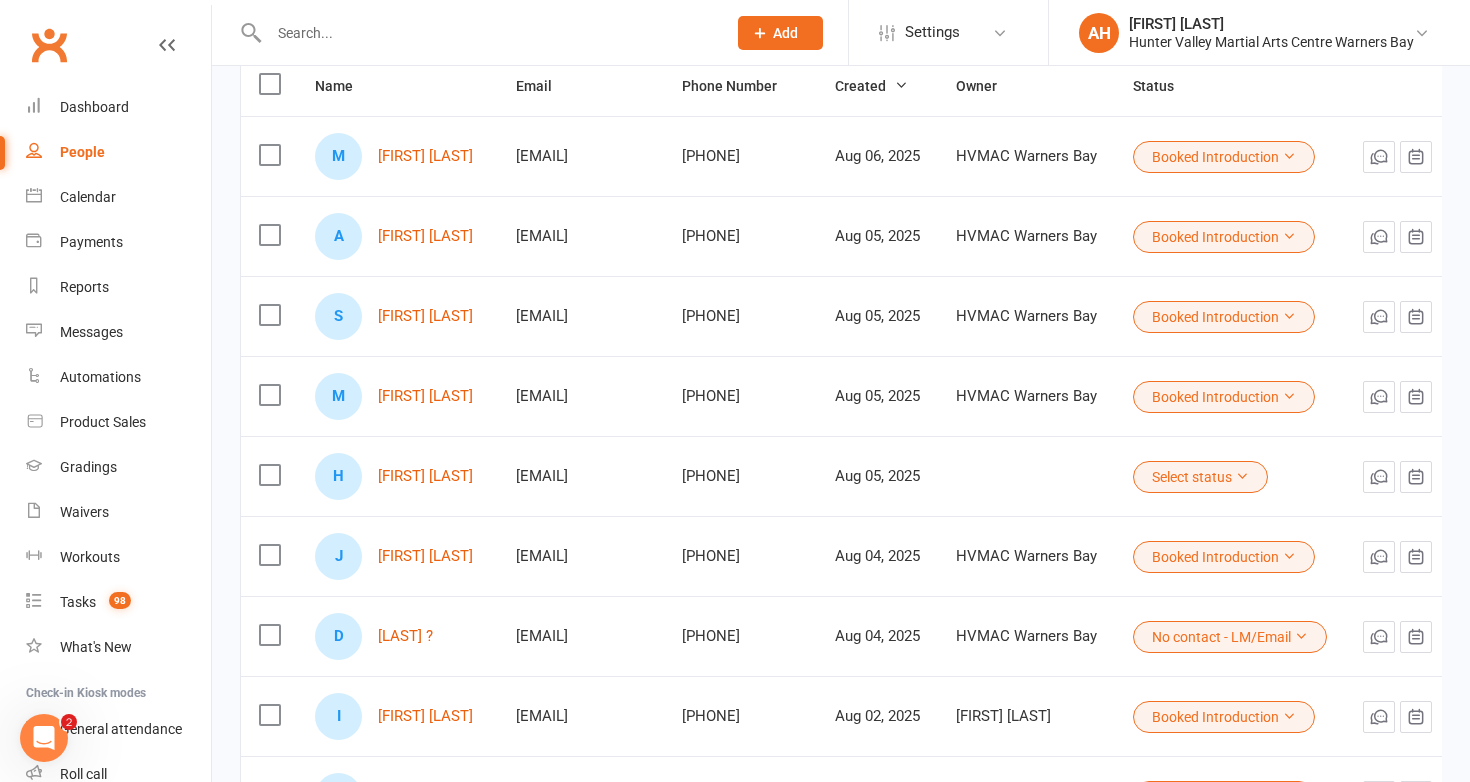 scroll, scrollTop: 235, scrollLeft: 0, axis: vertical 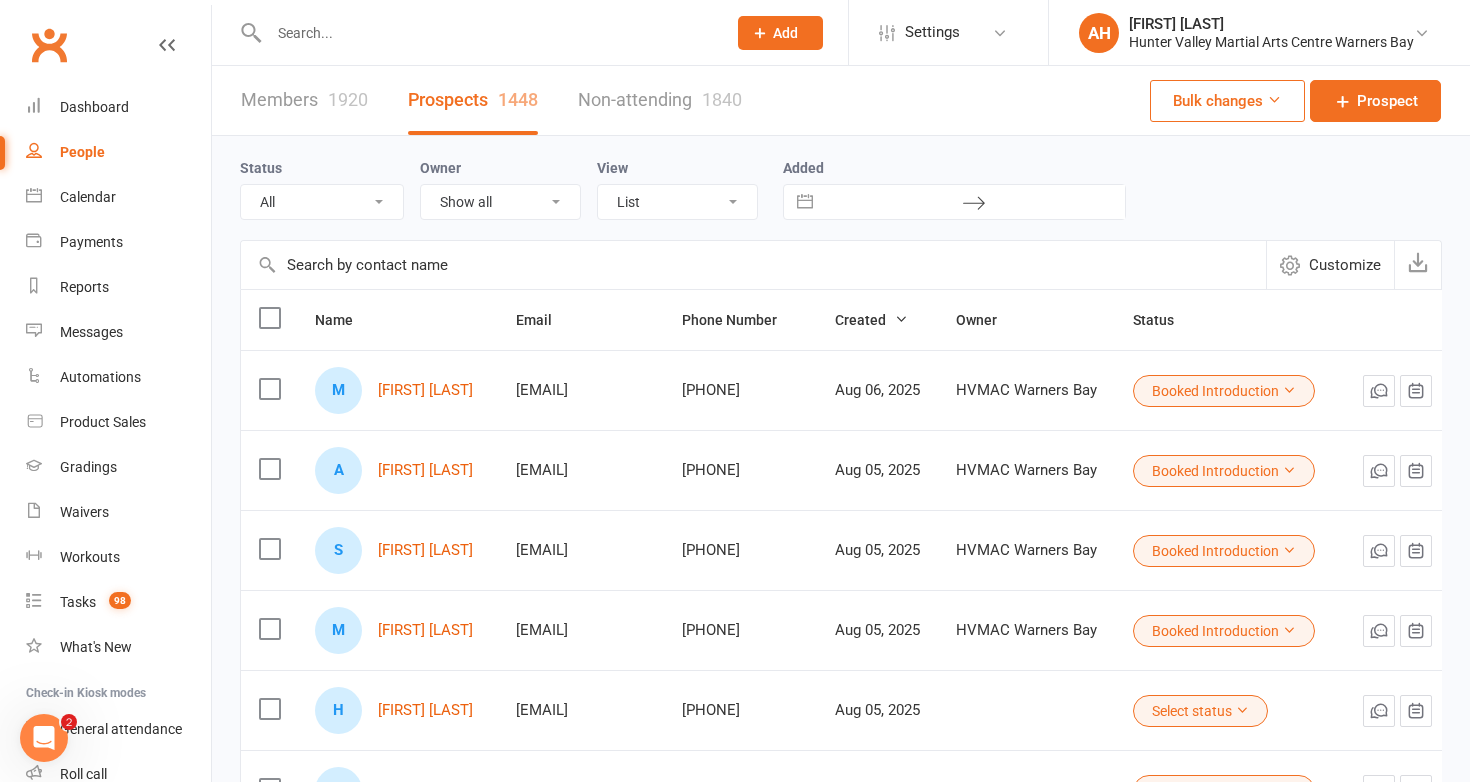 click at bounding box center [487, 33] 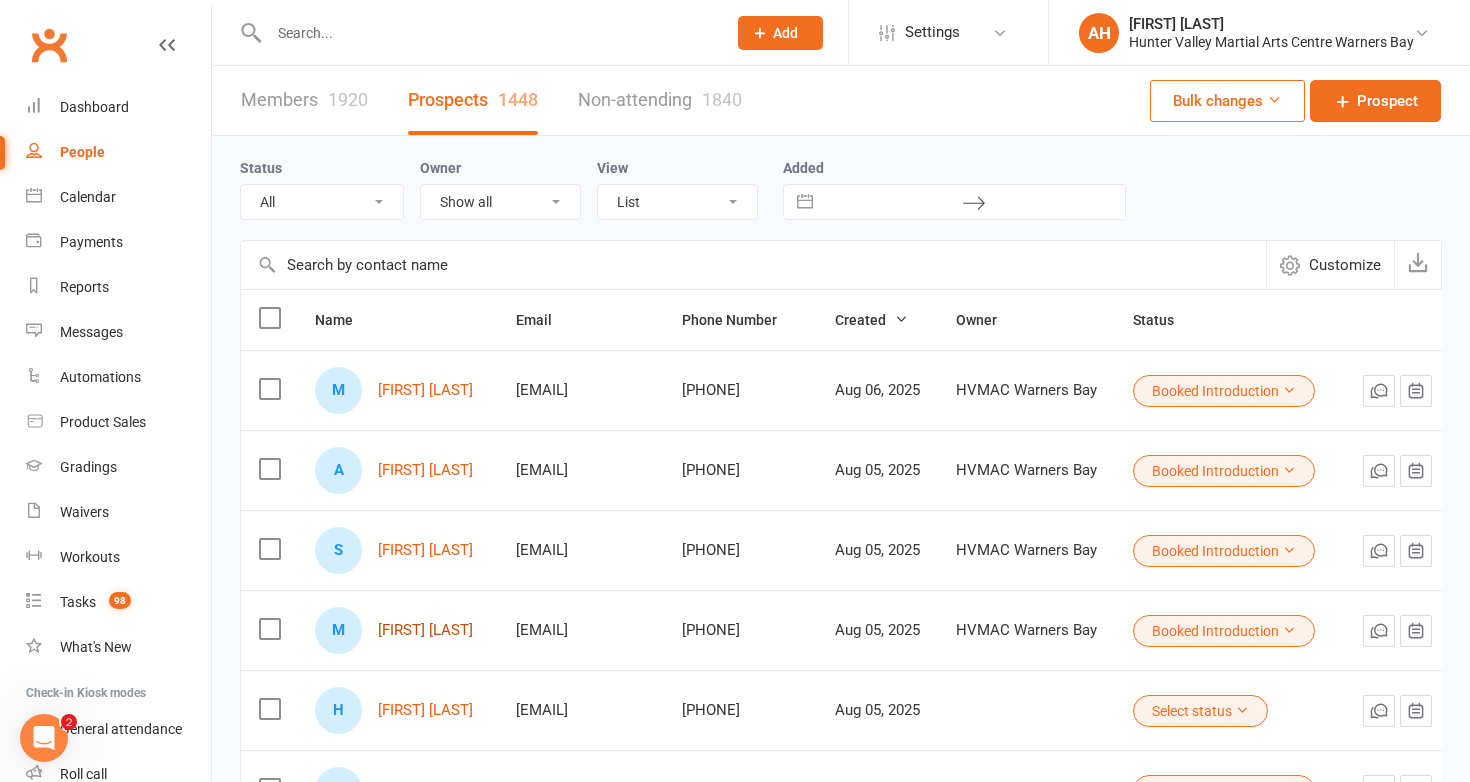 click on "Mila Cooper" at bounding box center (425, 630) 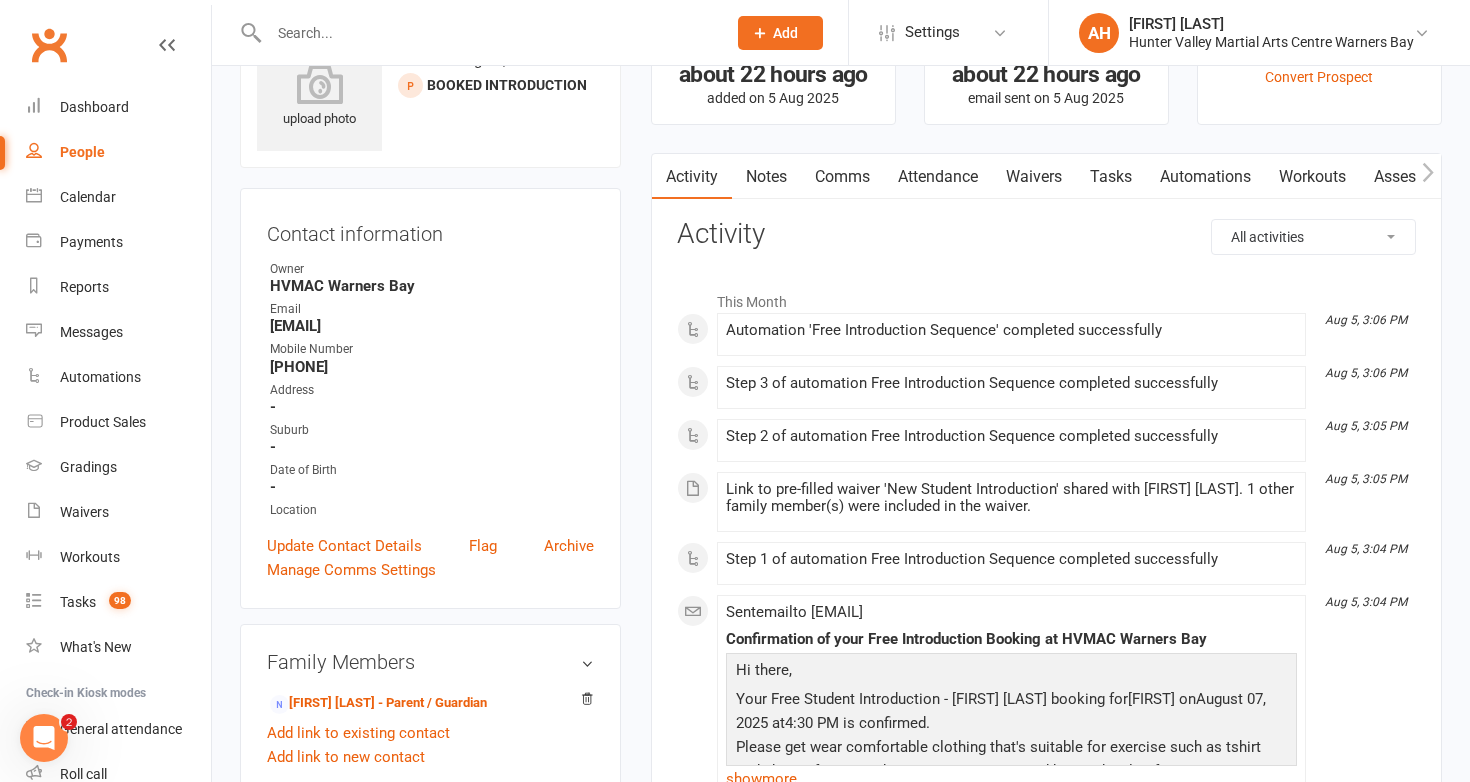 scroll, scrollTop: 0, scrollLeft: 0, axis: both 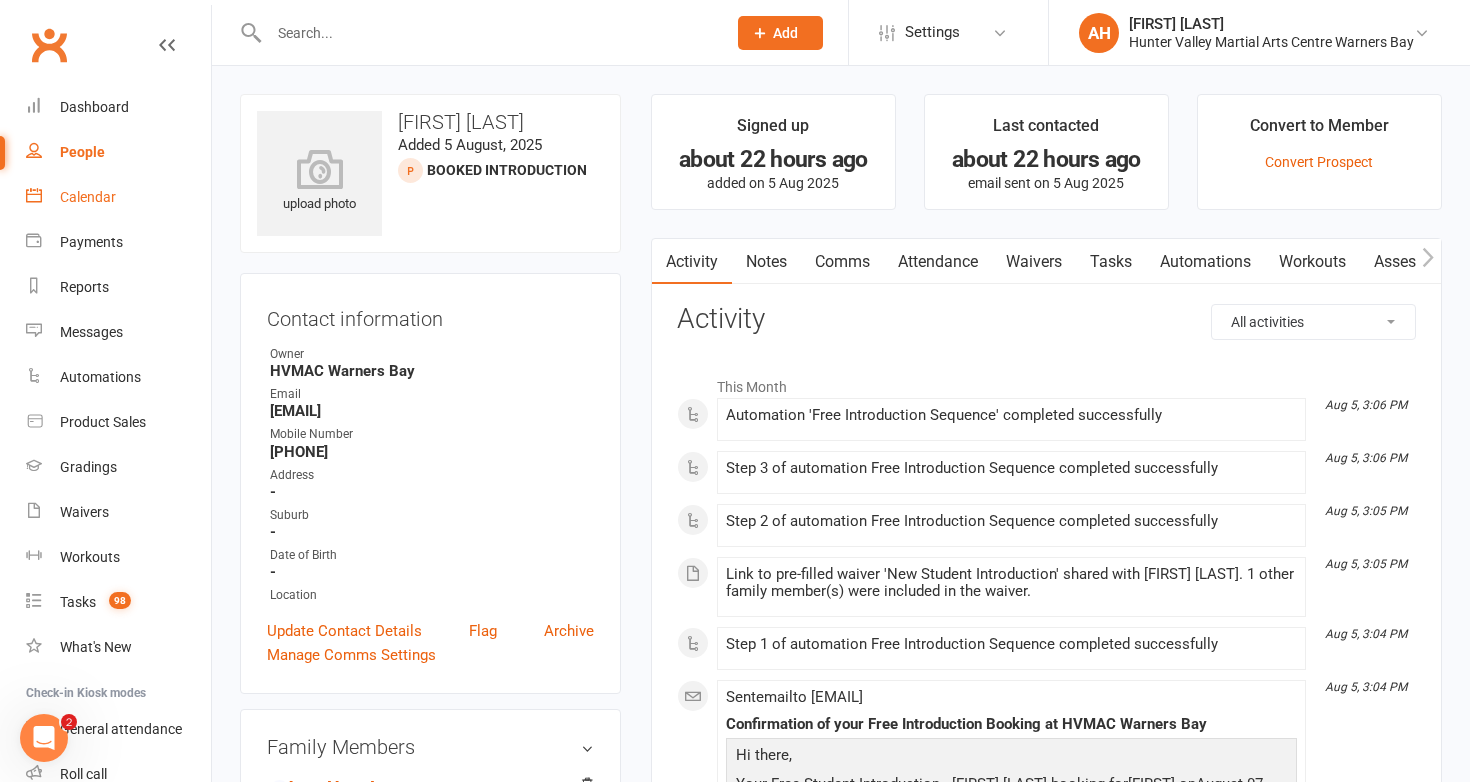 click on "Calendar" at bounding box center [88, 197] 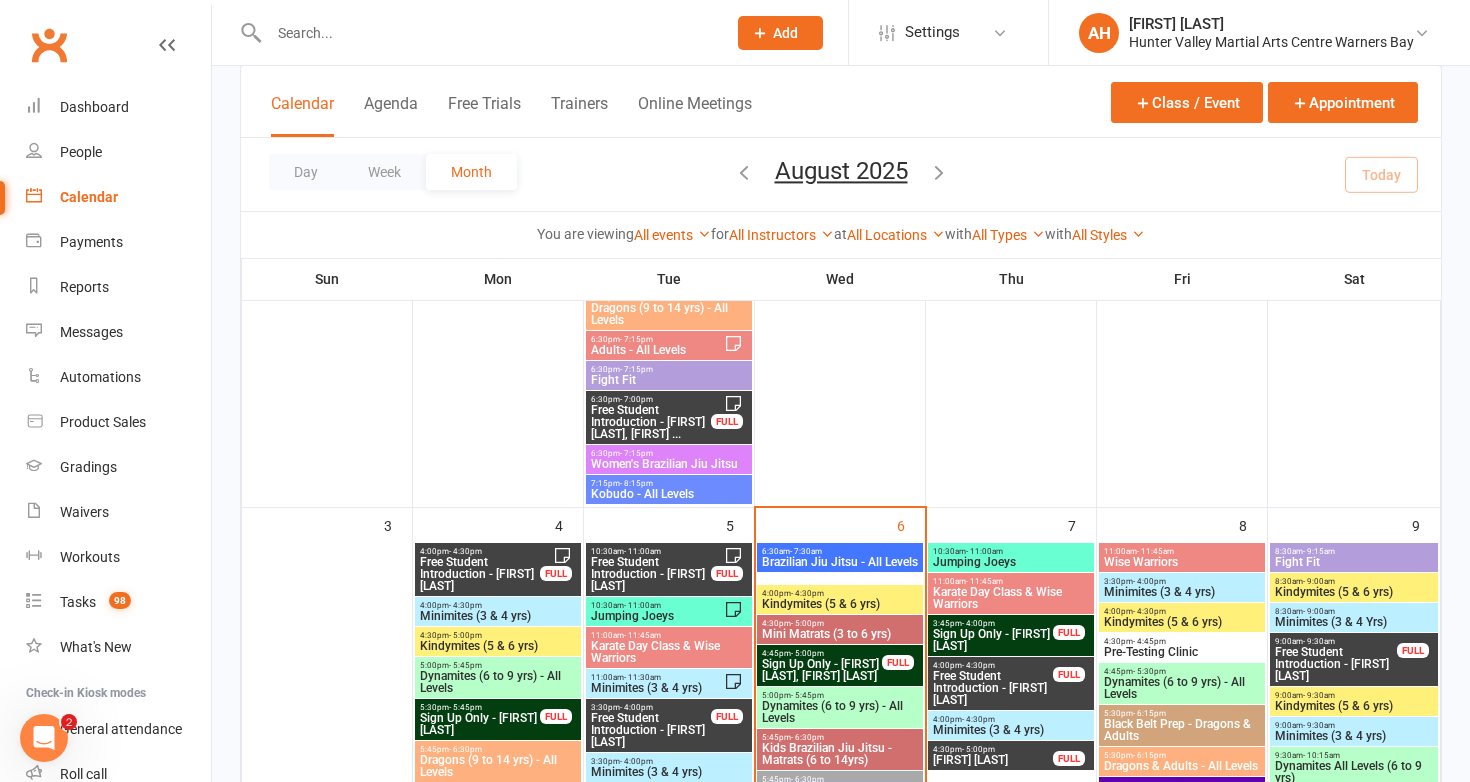 scroll, scrollTop: 921, scrollLeft: 0, axis: vertical 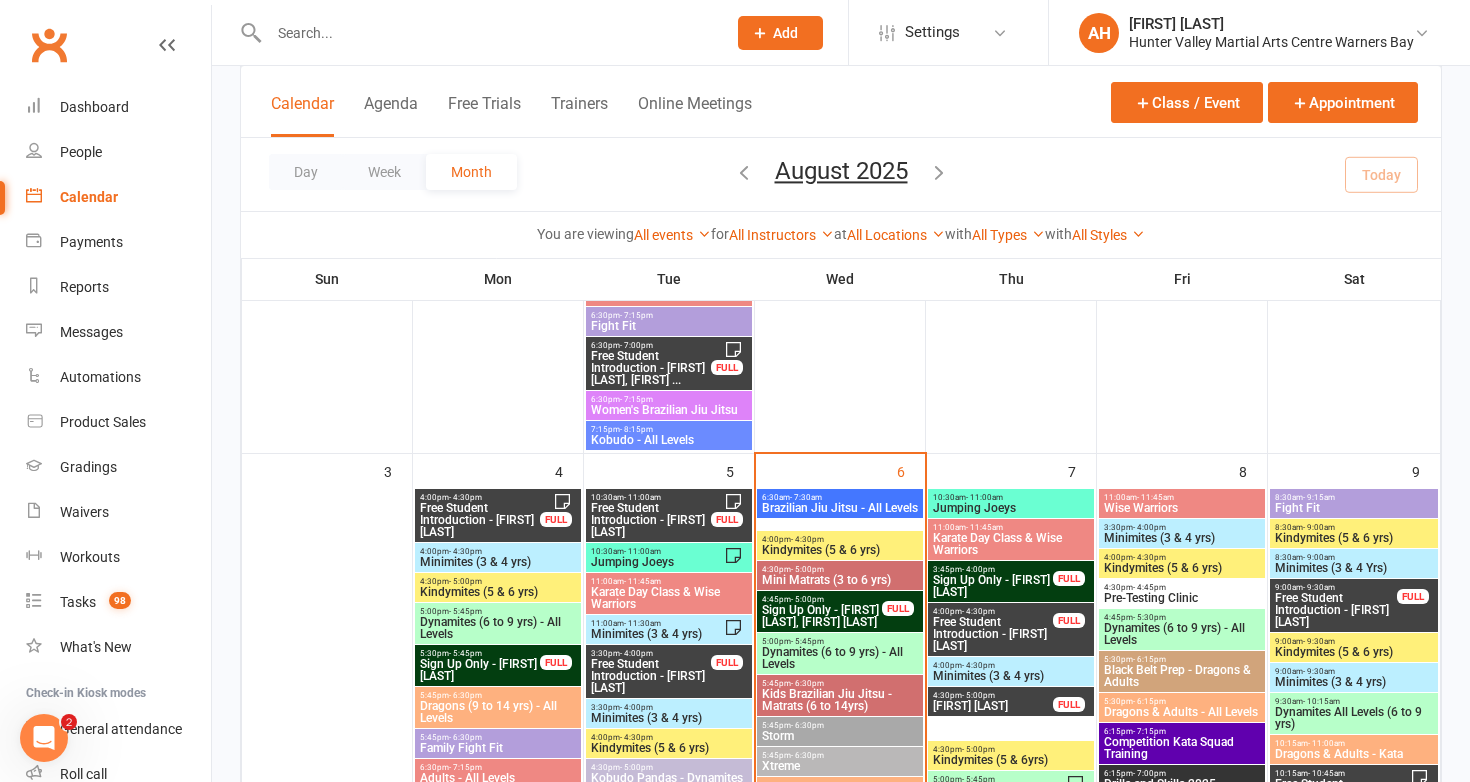 click on "Jumping Joeys" at bounding box center (657, 562) 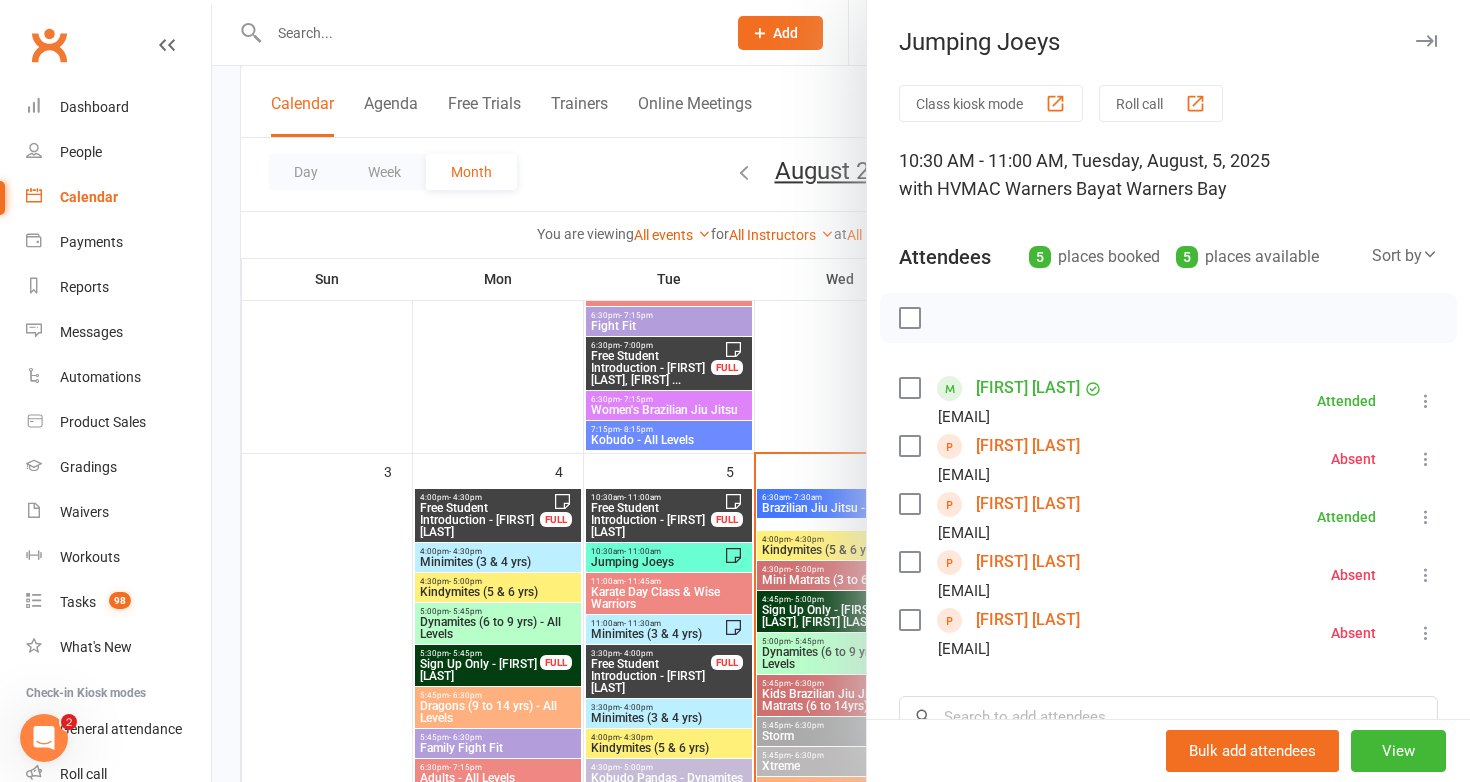 click at bounding box center [841, 391] 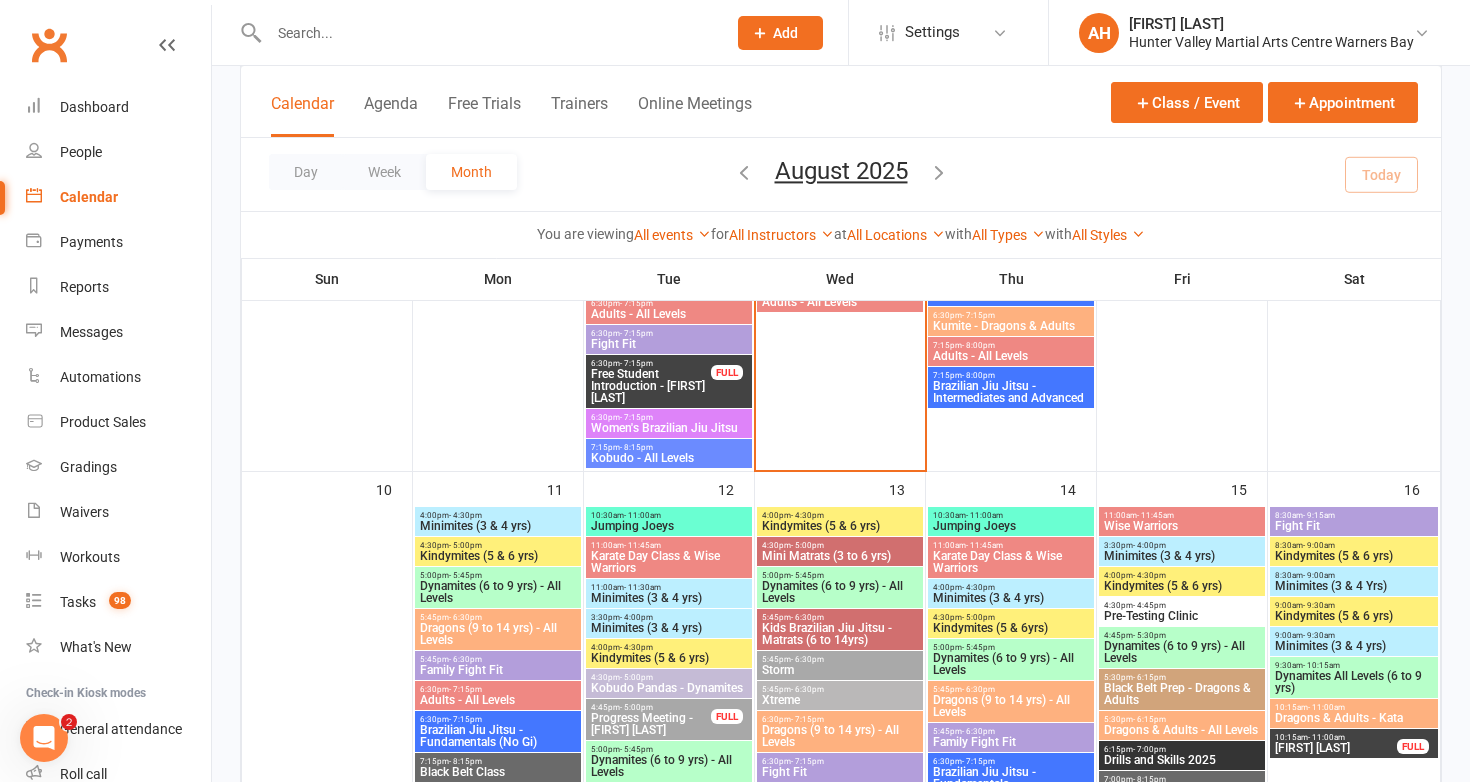 scroll, scrollTop: 1552, scrollLeft: 0, axis: vertical 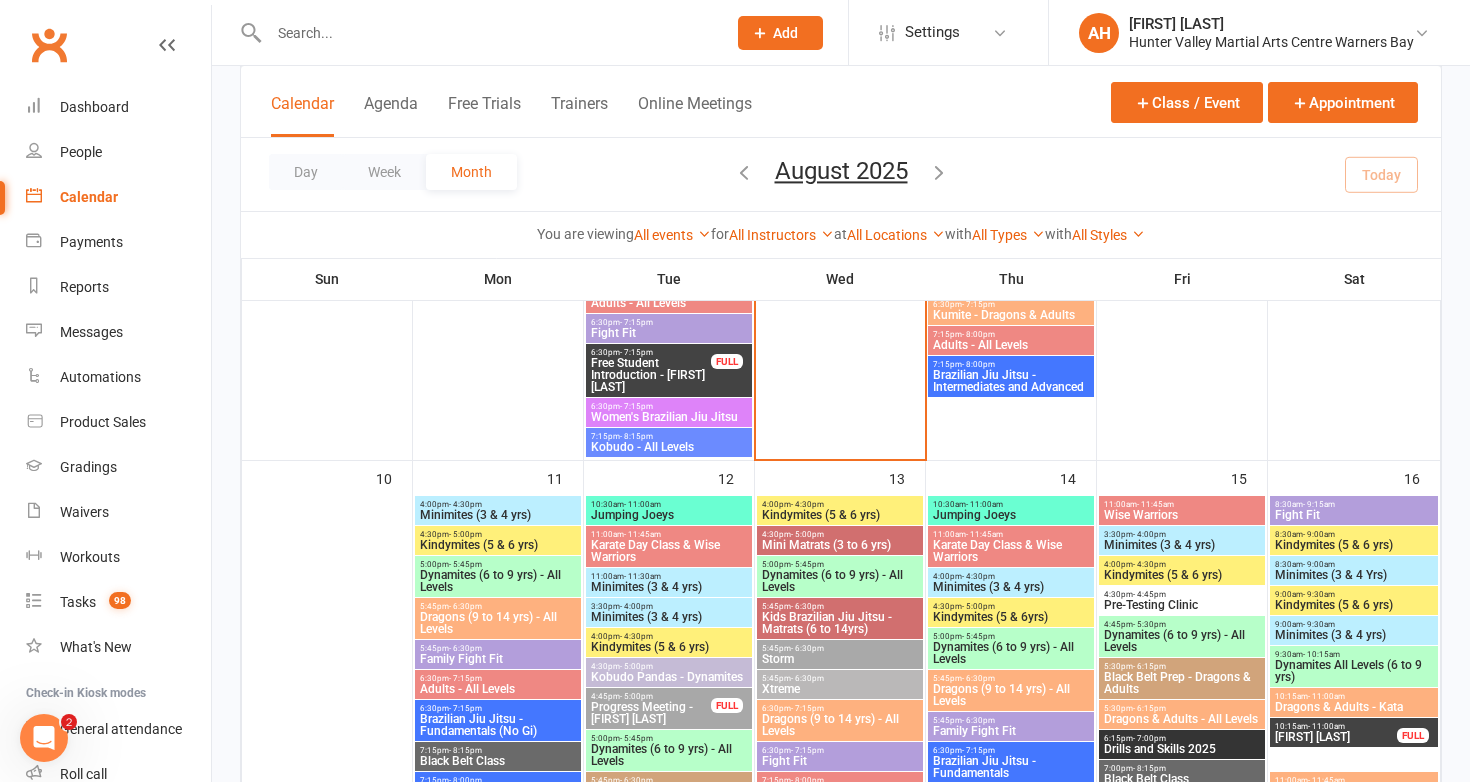 click on "10:30am  - 11:00am" at bounding box center (669, 504) 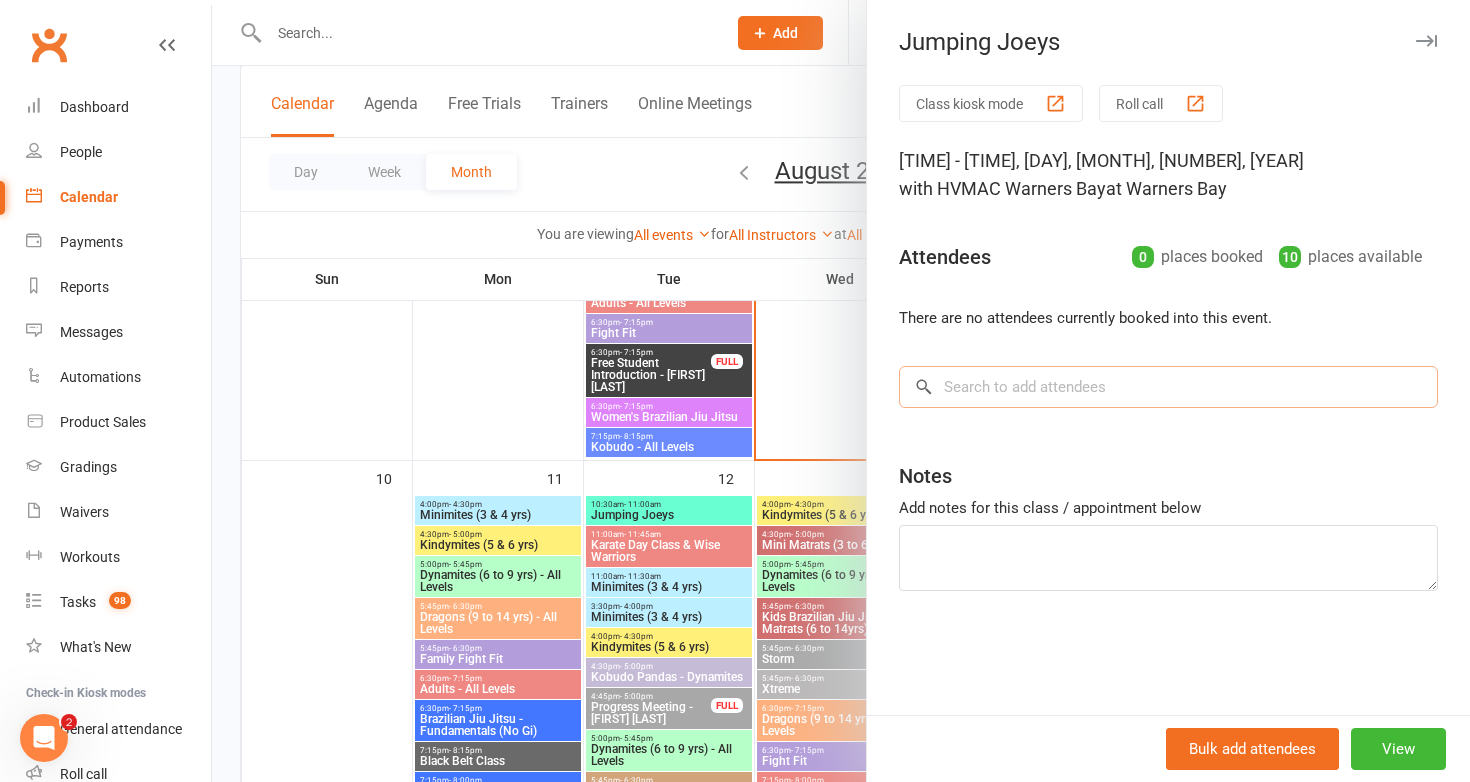 click at bounding box center [1168, 387] 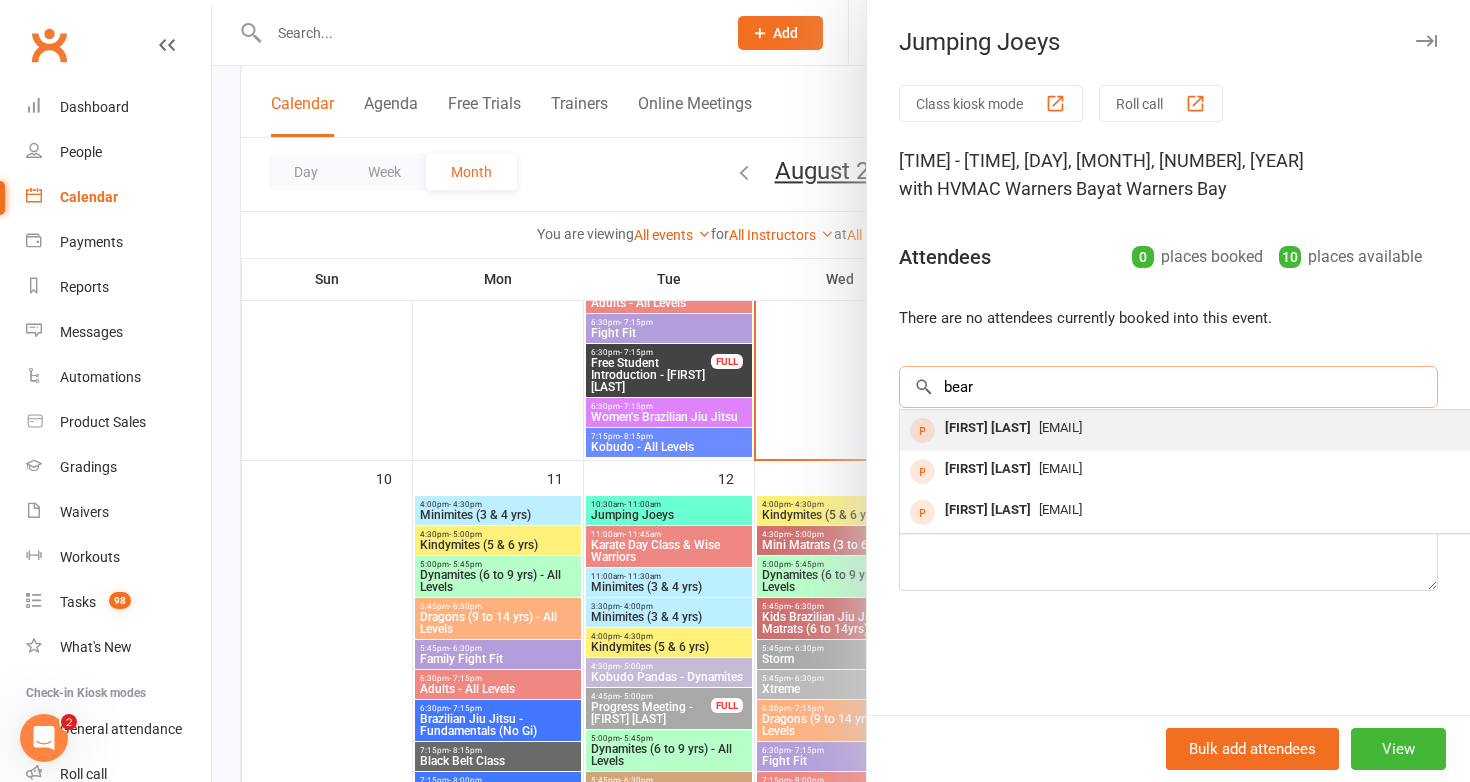 type on "bear" 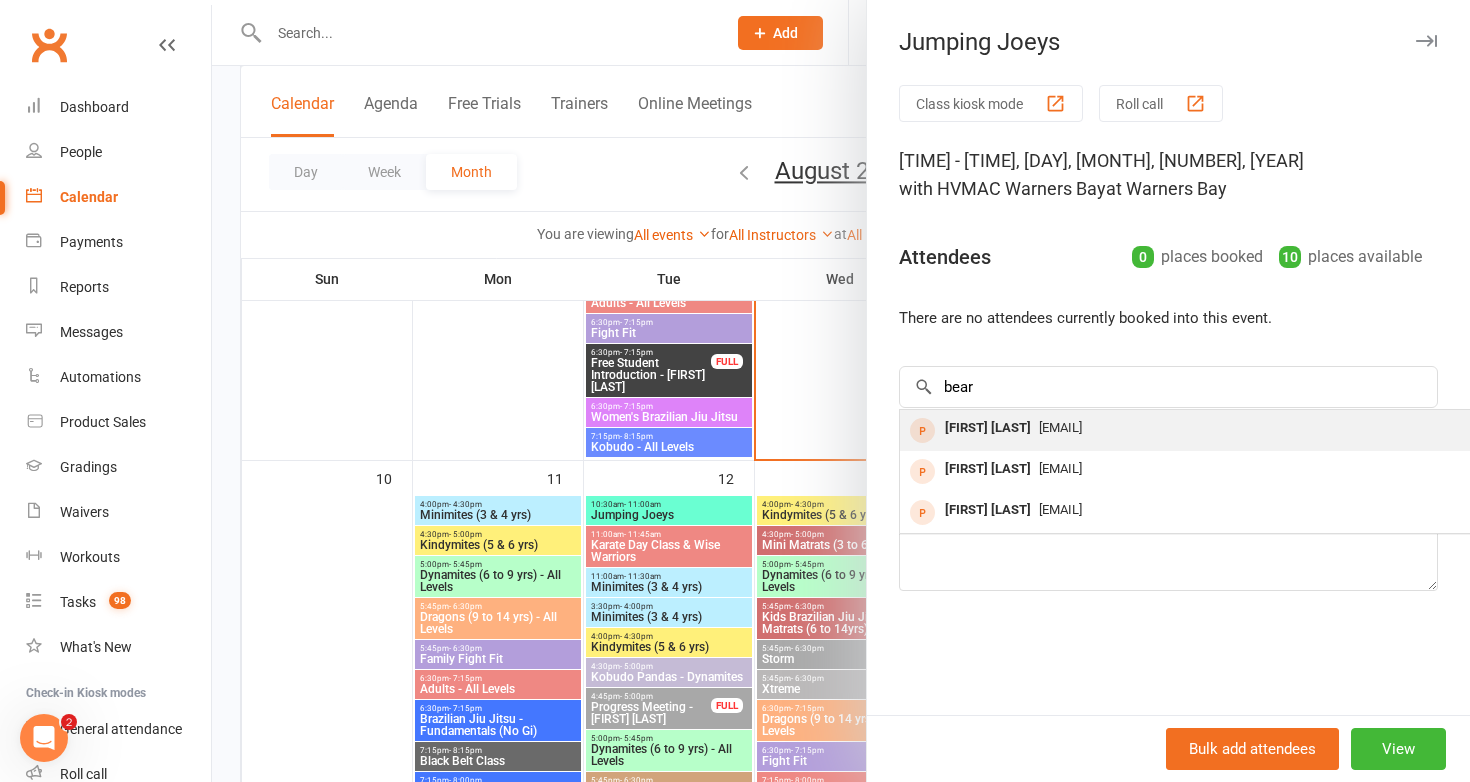 click on "Bear Miskiewicz" at bounding box center (988, 428) 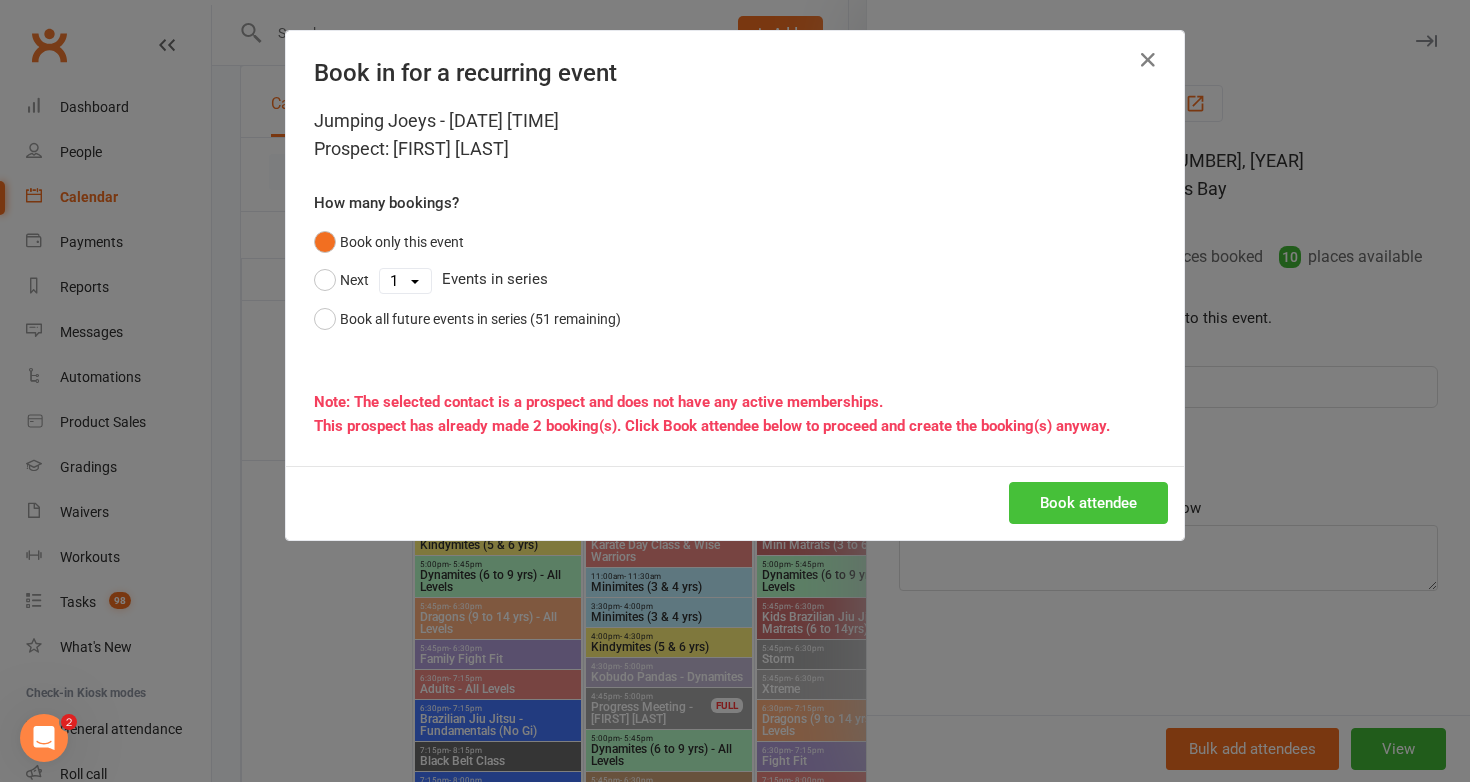 click on "Book attendee" at bounding box center [1088, 503] 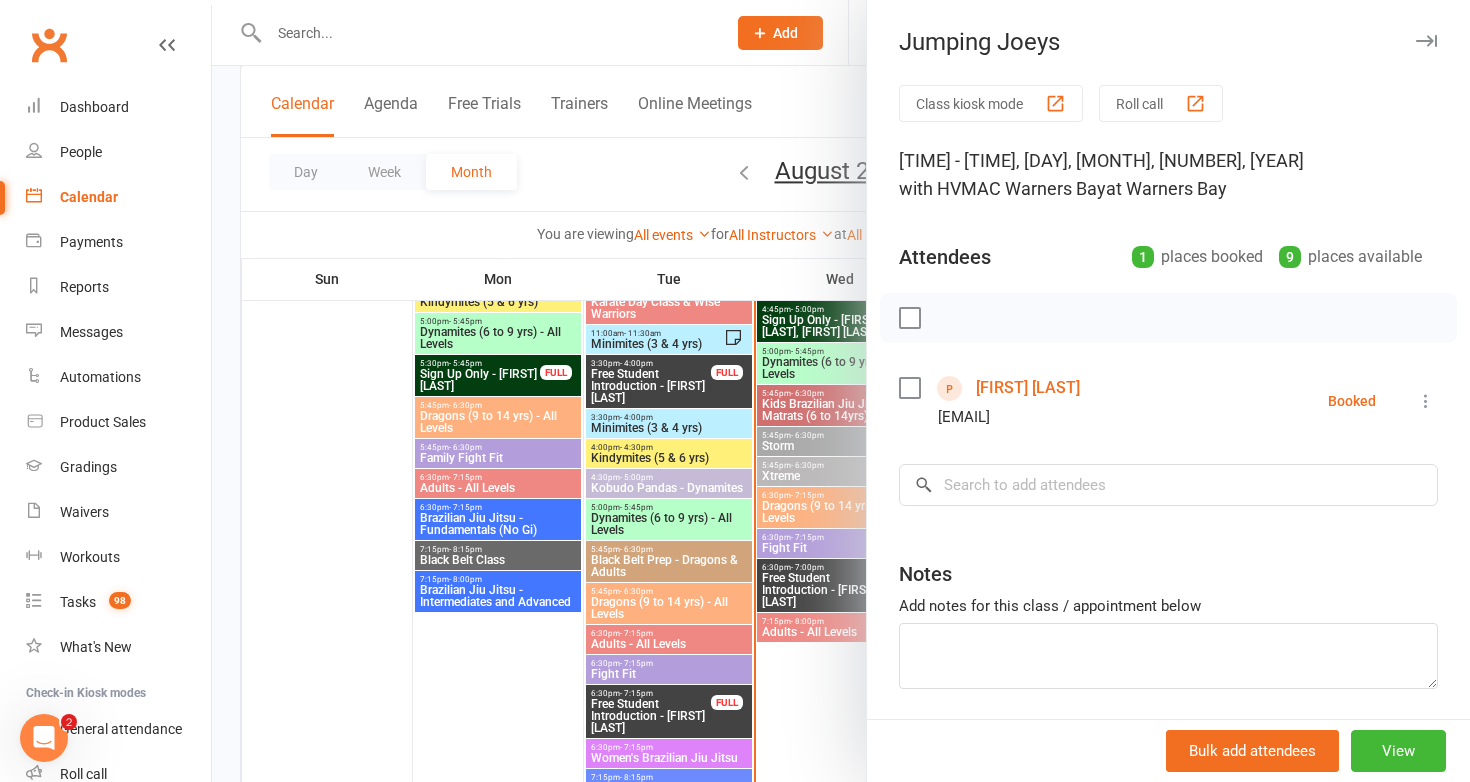 scroll, scrollTop: 1225, scrollLeft: 0, axis: vertical 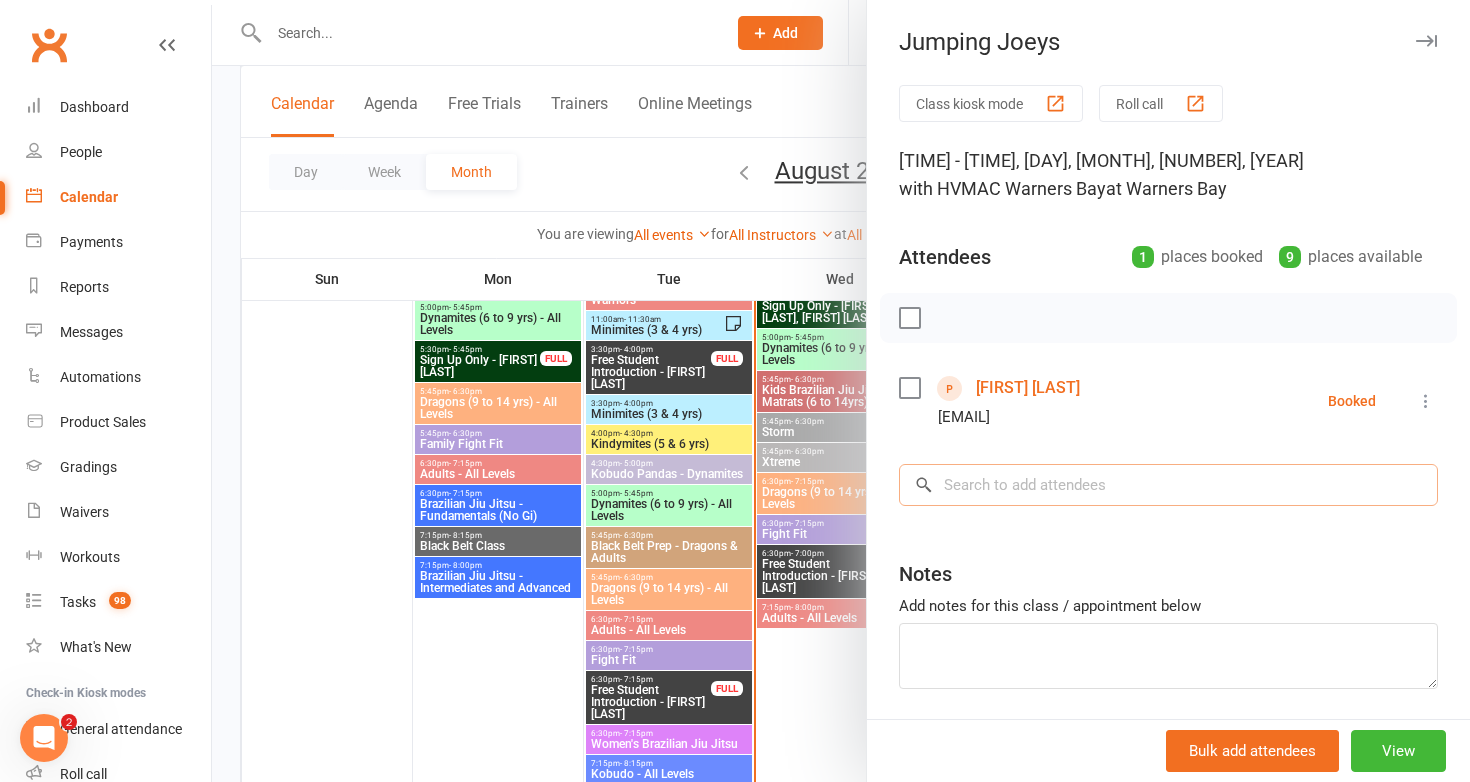 click at bounding box center (1168, 485) 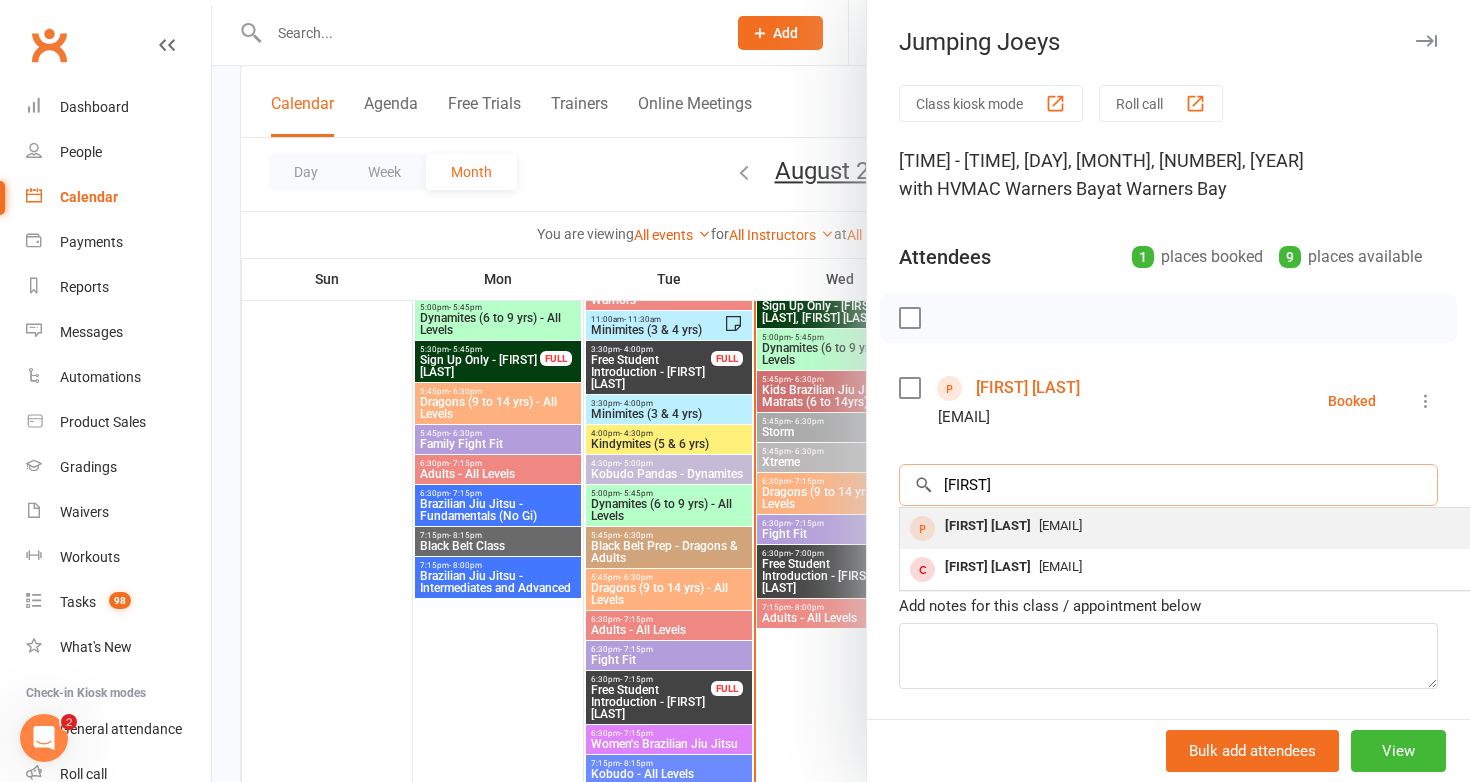 type on "wilfred" 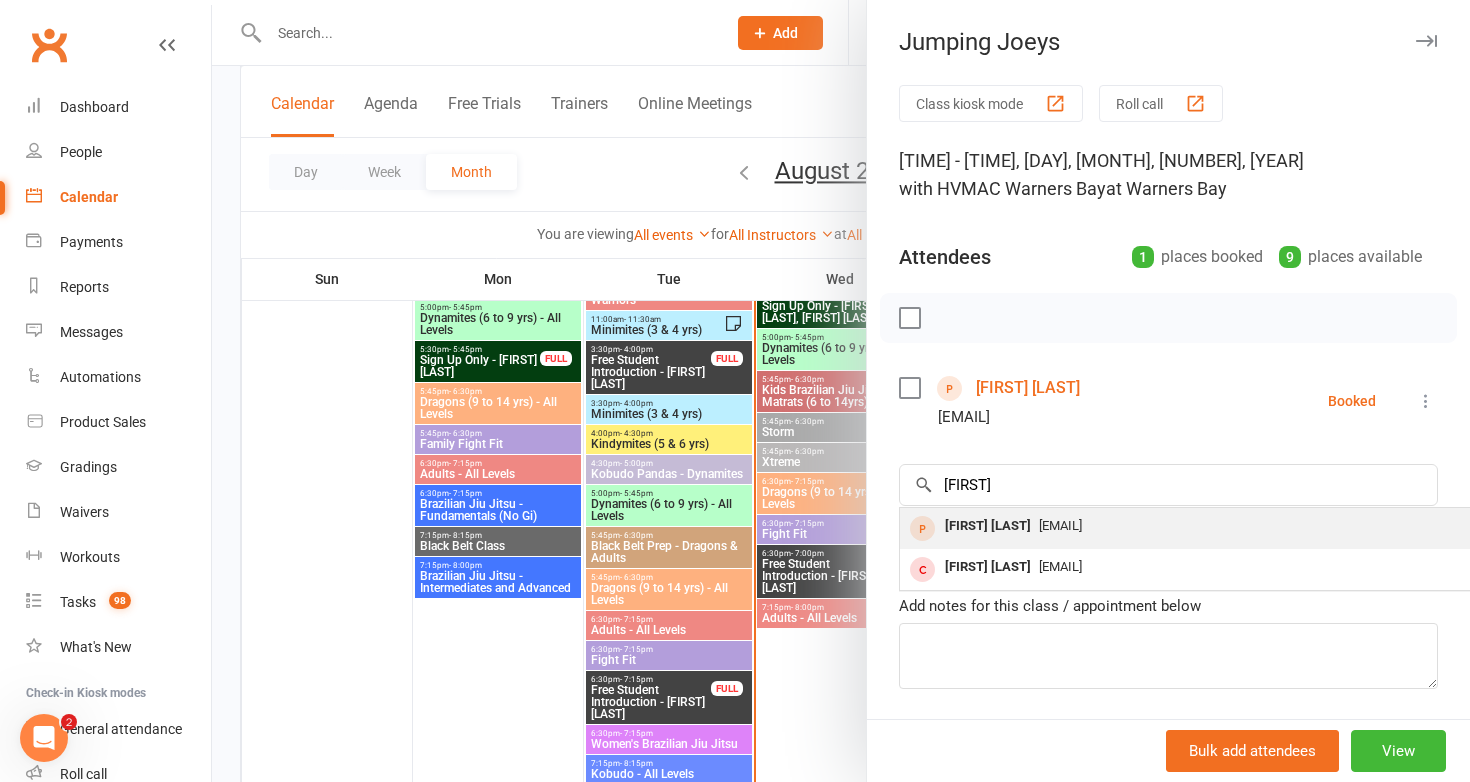 click on "Wilfred Stewart" at bounding box center (988, 526) 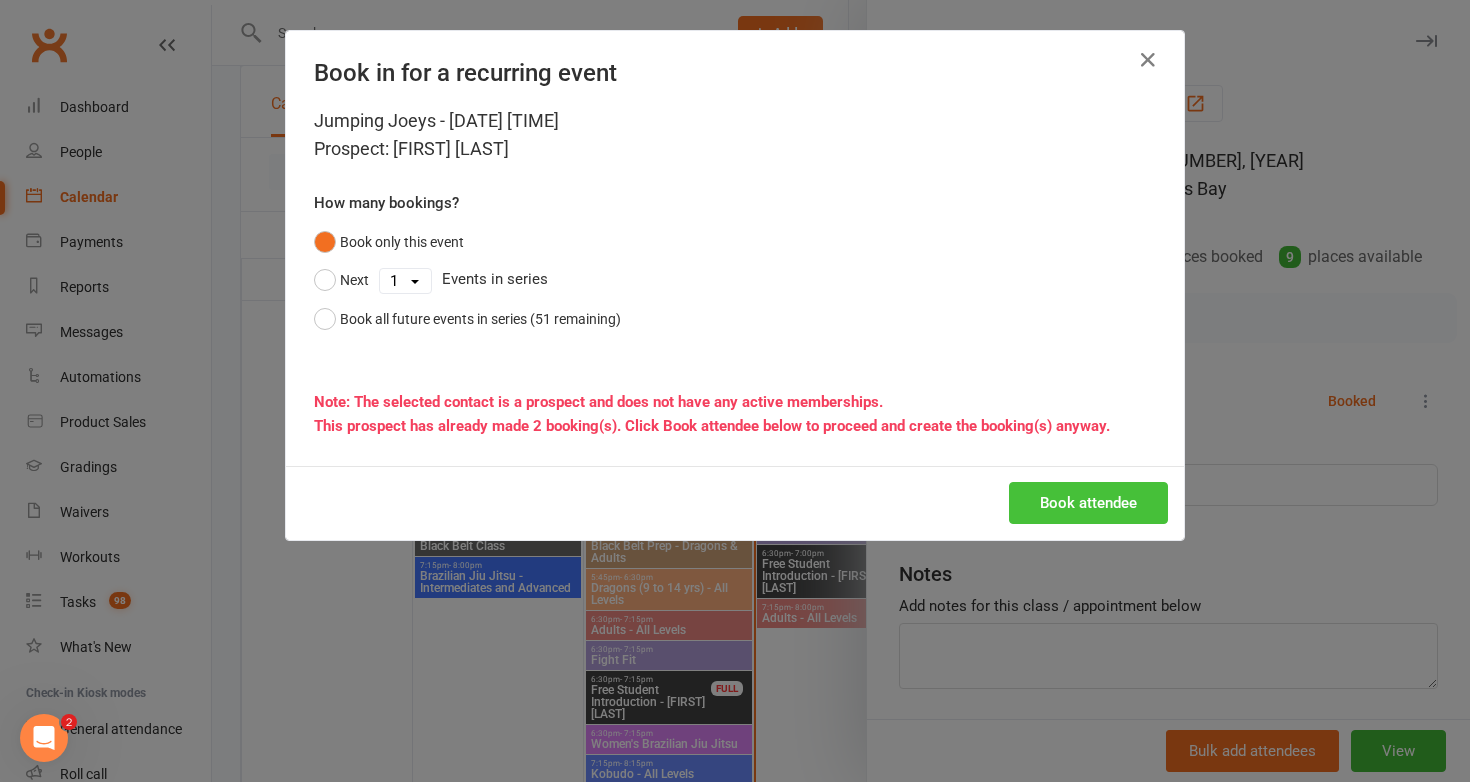 click on "Book attendee" at bounding box center [1088, 503] 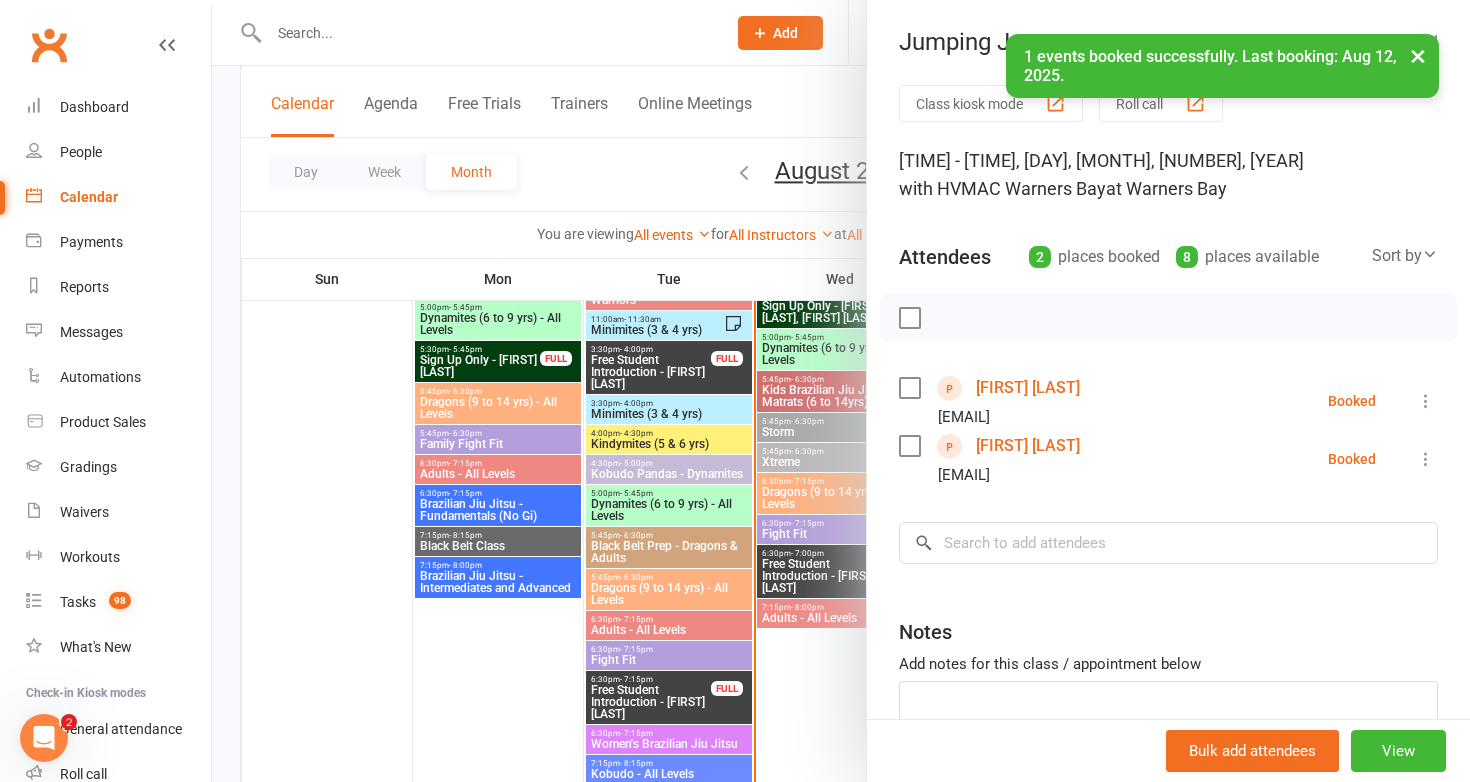 click at bounding box center (841, 391) 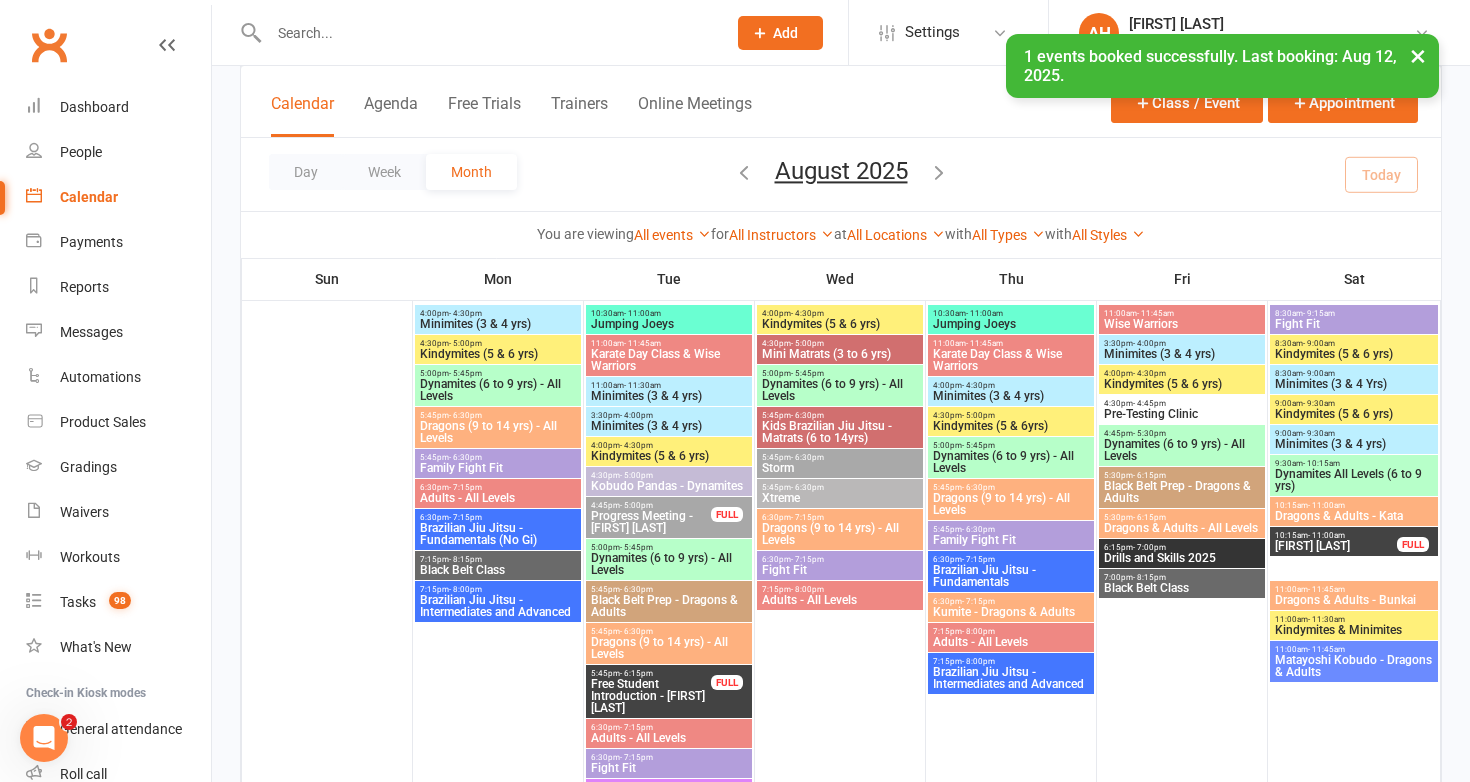 scroll, scrollTop: 1742, scrollLeft: 0, axis: vertical 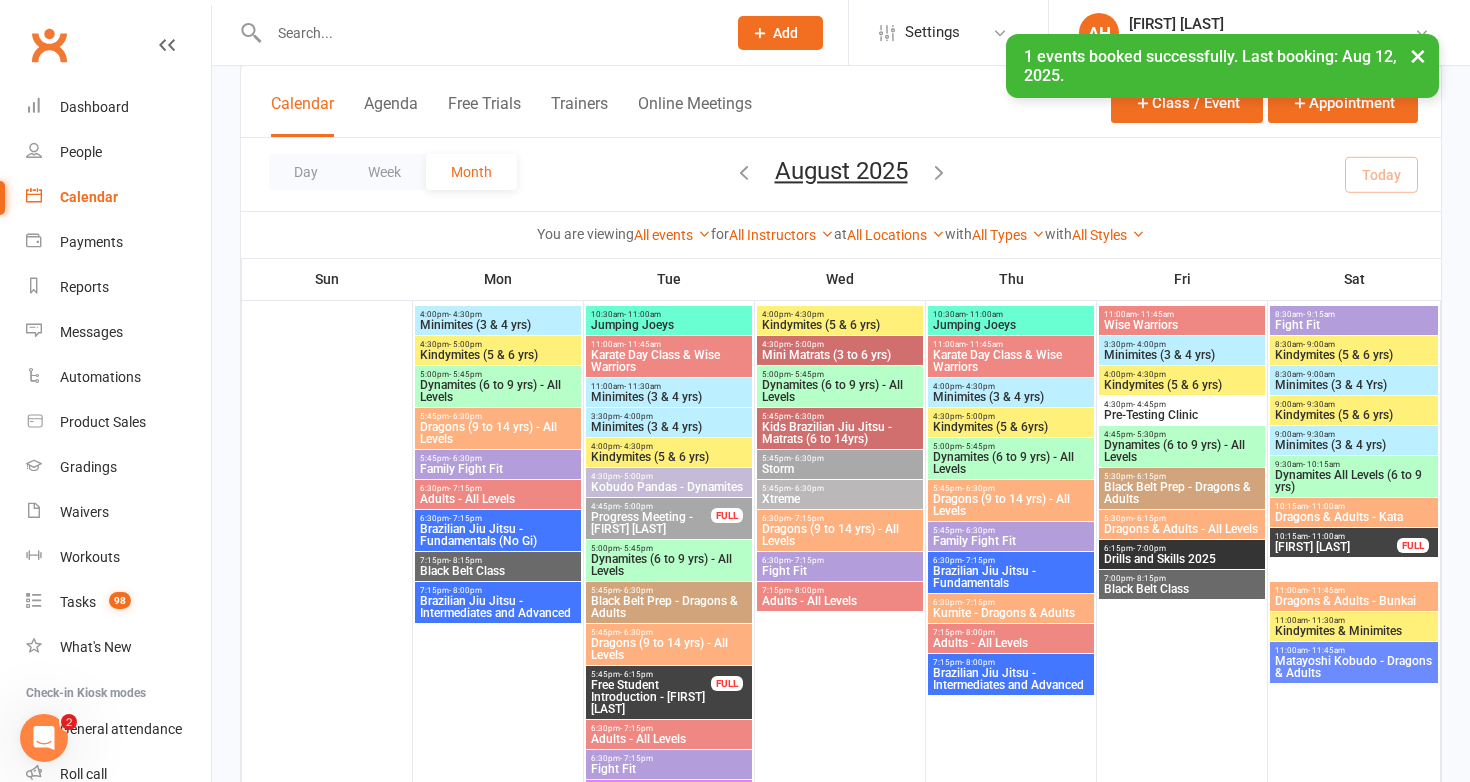 click on "11:00am  - 11:30am" at bounding box center [669, 386] 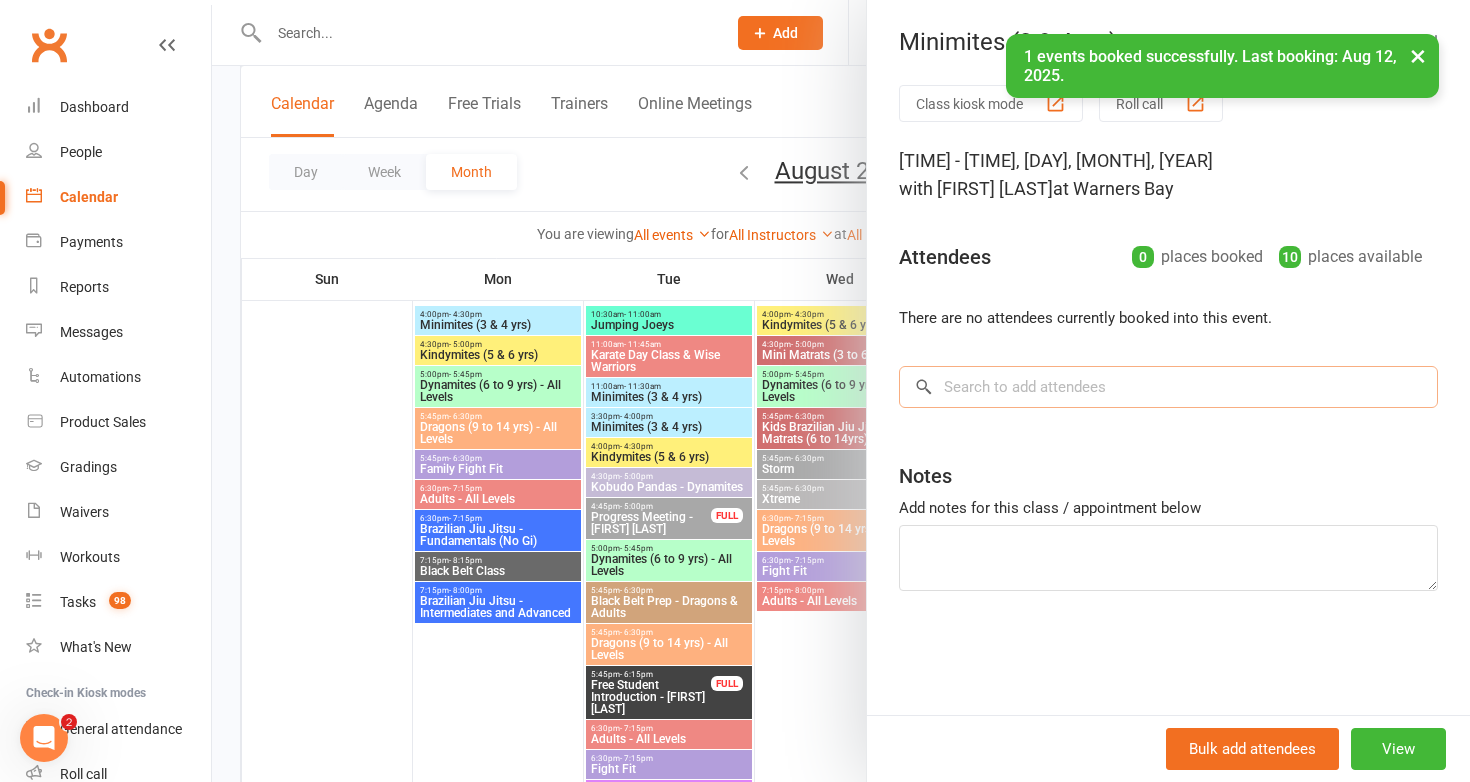 click at bounding box center (1168, 387) 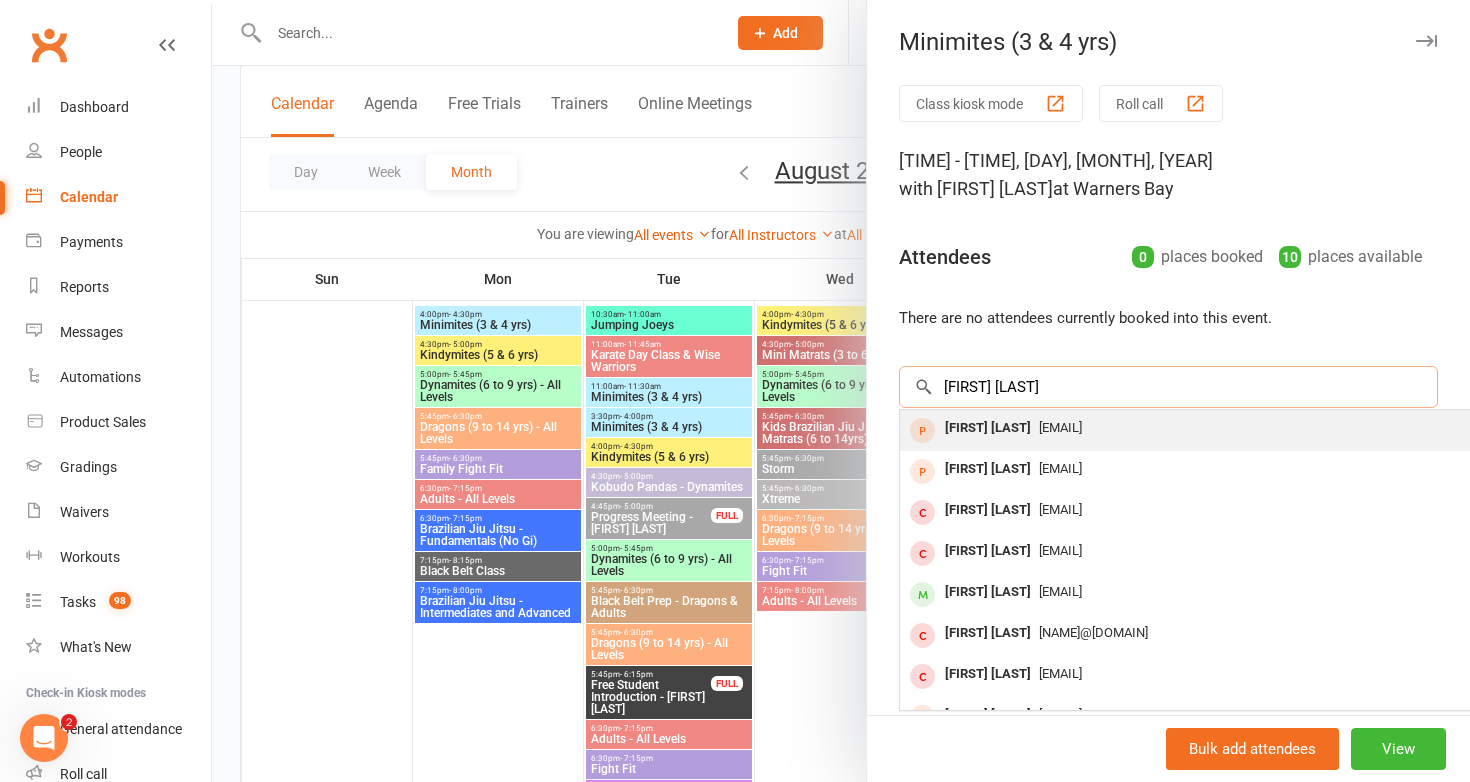 type on "archie stew" 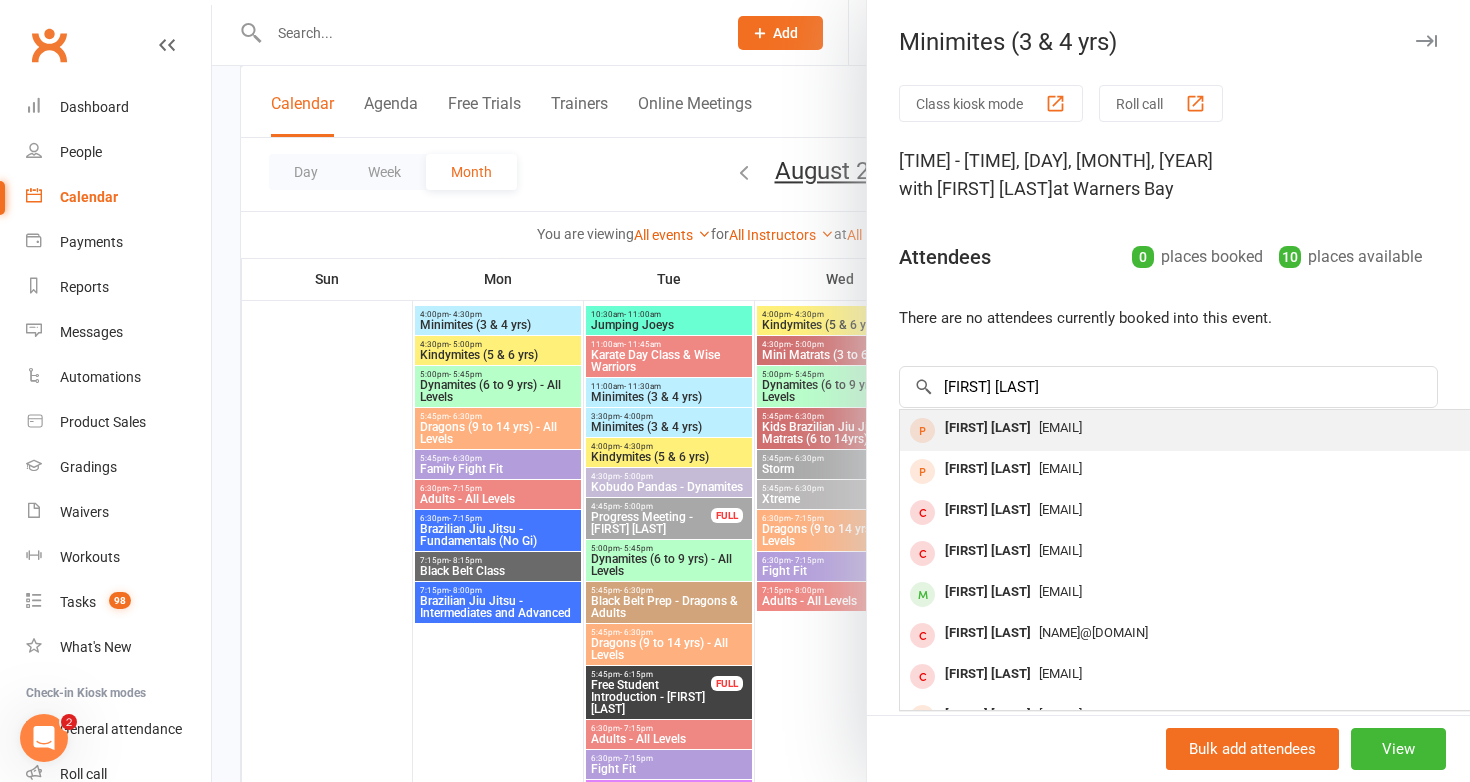 click on "Archibald Stewart" at bounding box center [988, 428] 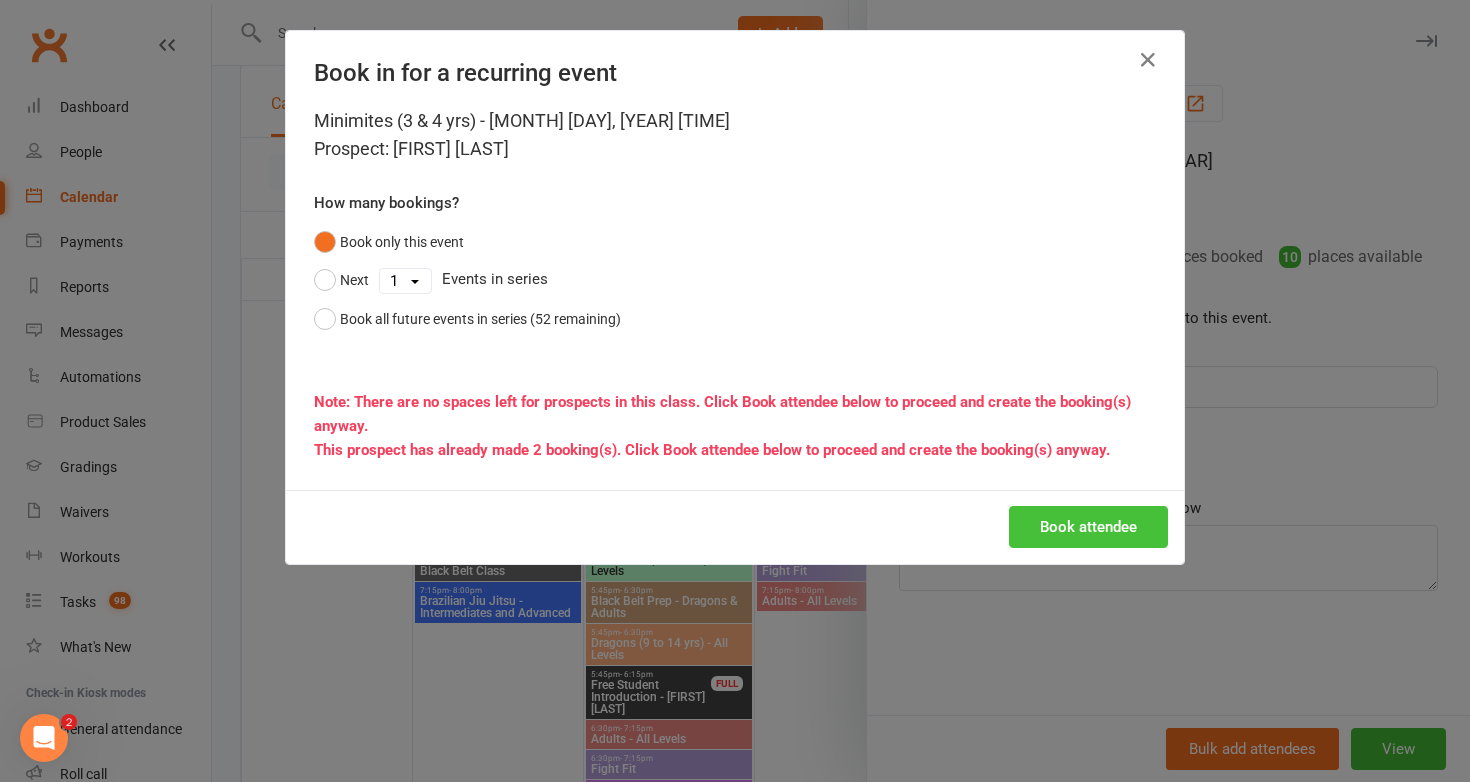 click on "Book attendee" at bounding box center [1088, 527] 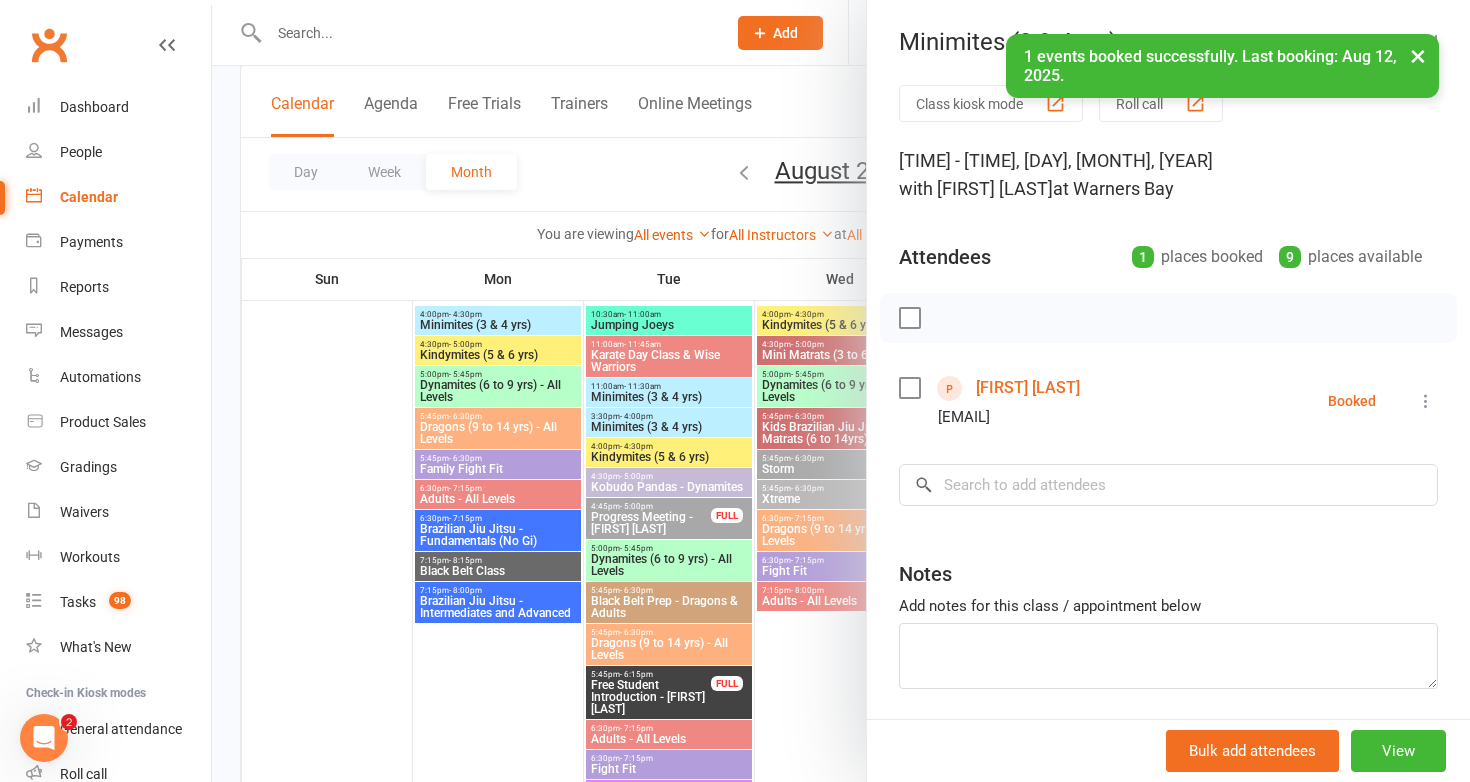 click at bounding box center (841, 391) 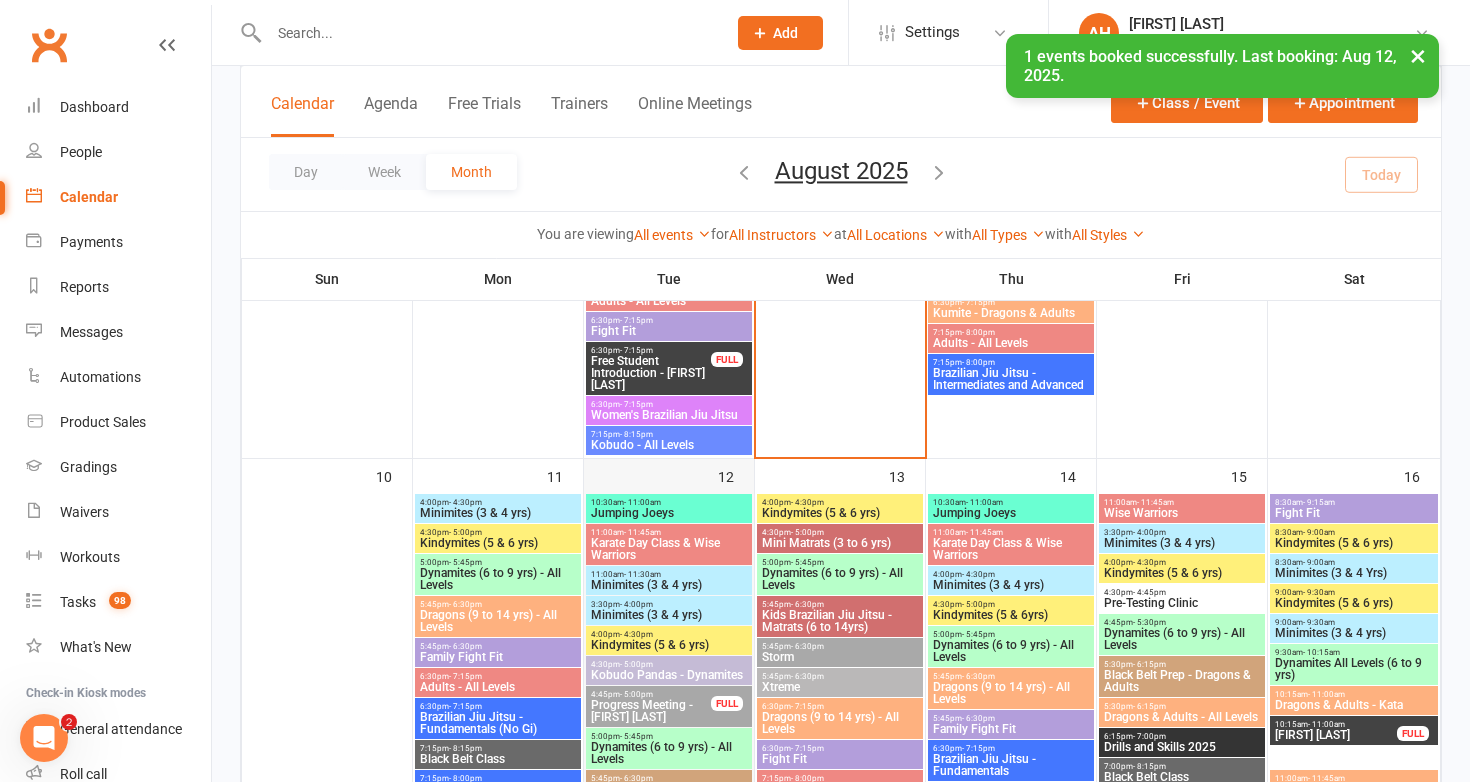 scroll, scrollTop: 1555, scrollLeft: 0, axis: vertical 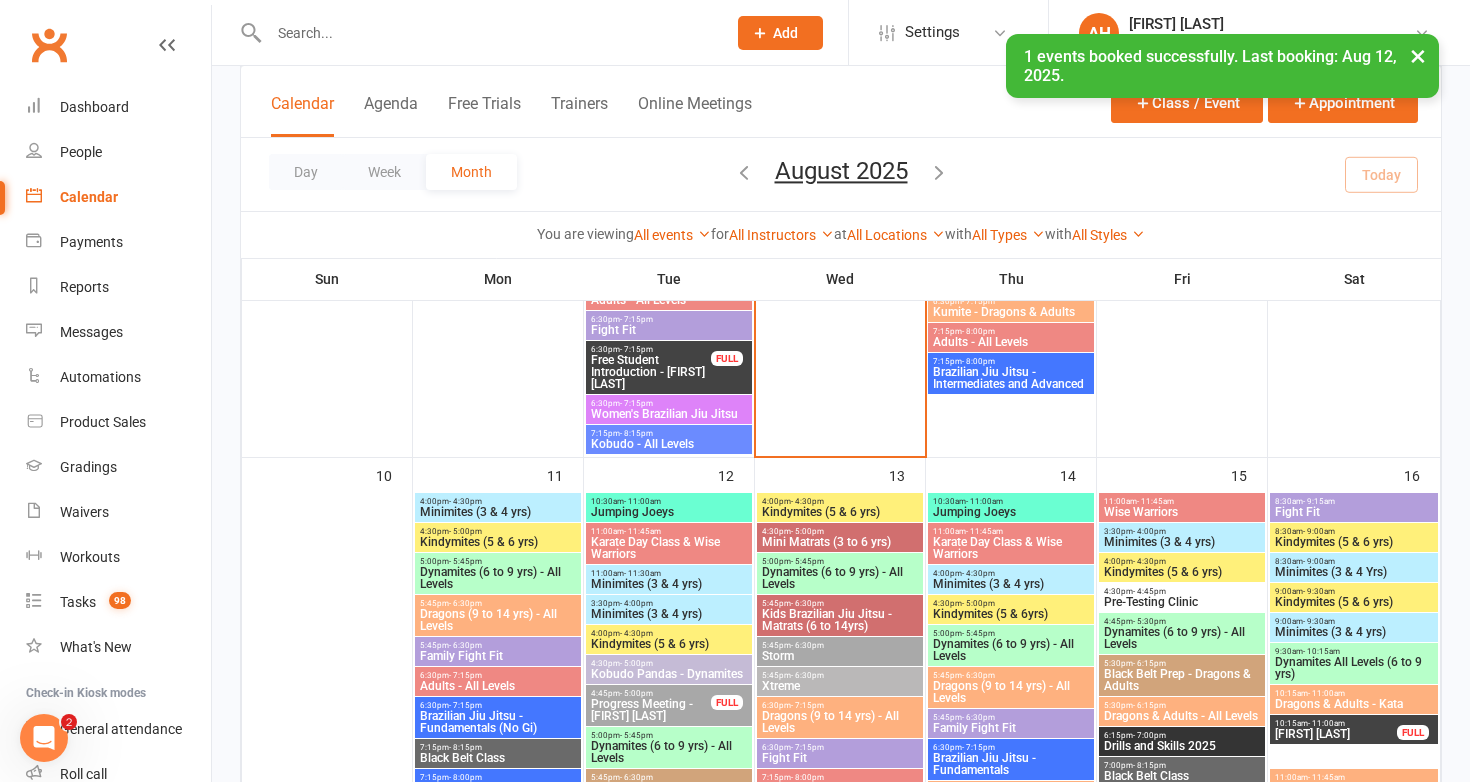 click on "Minimites (3 & 4 yrs)" at bounding box center [669, 584] 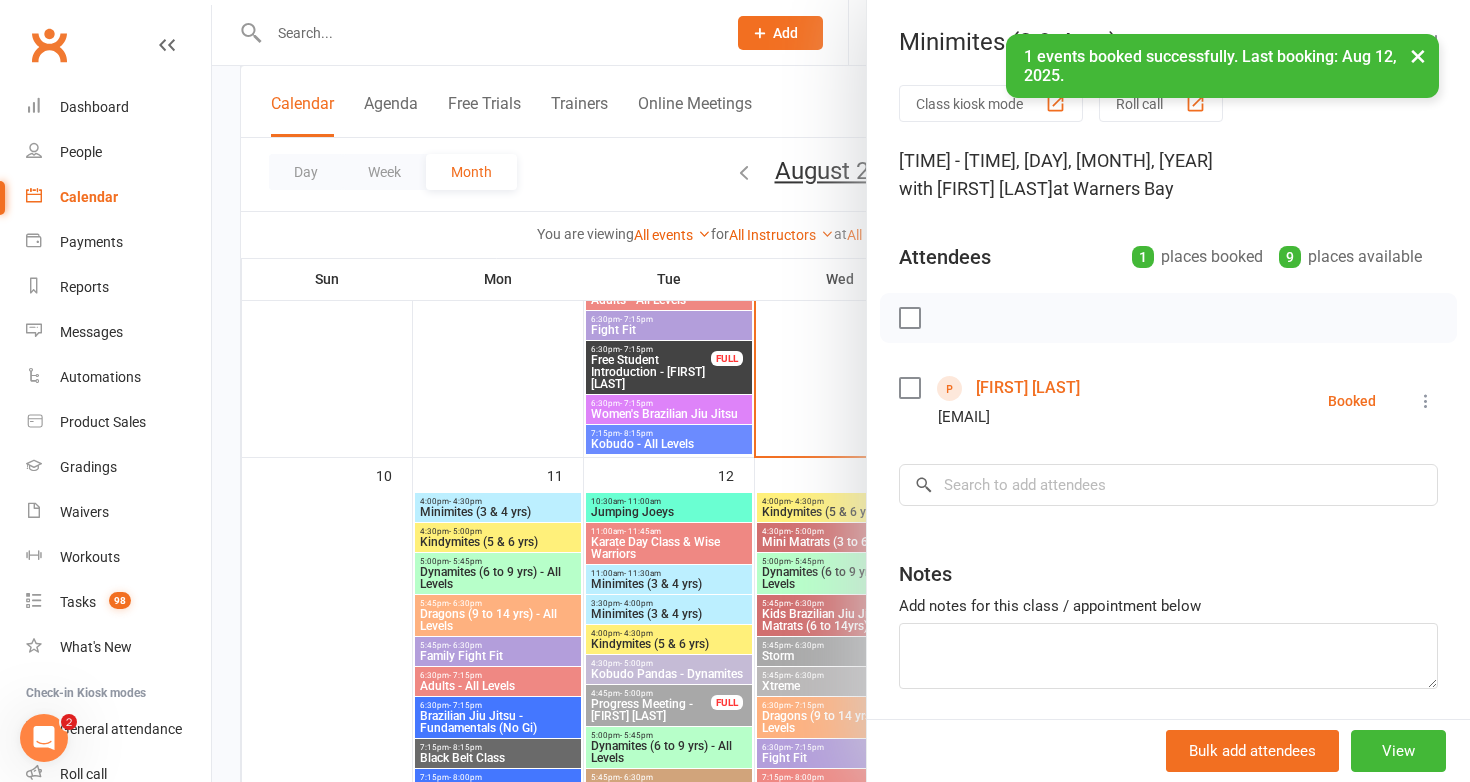 click at bounding box center (841, 391) 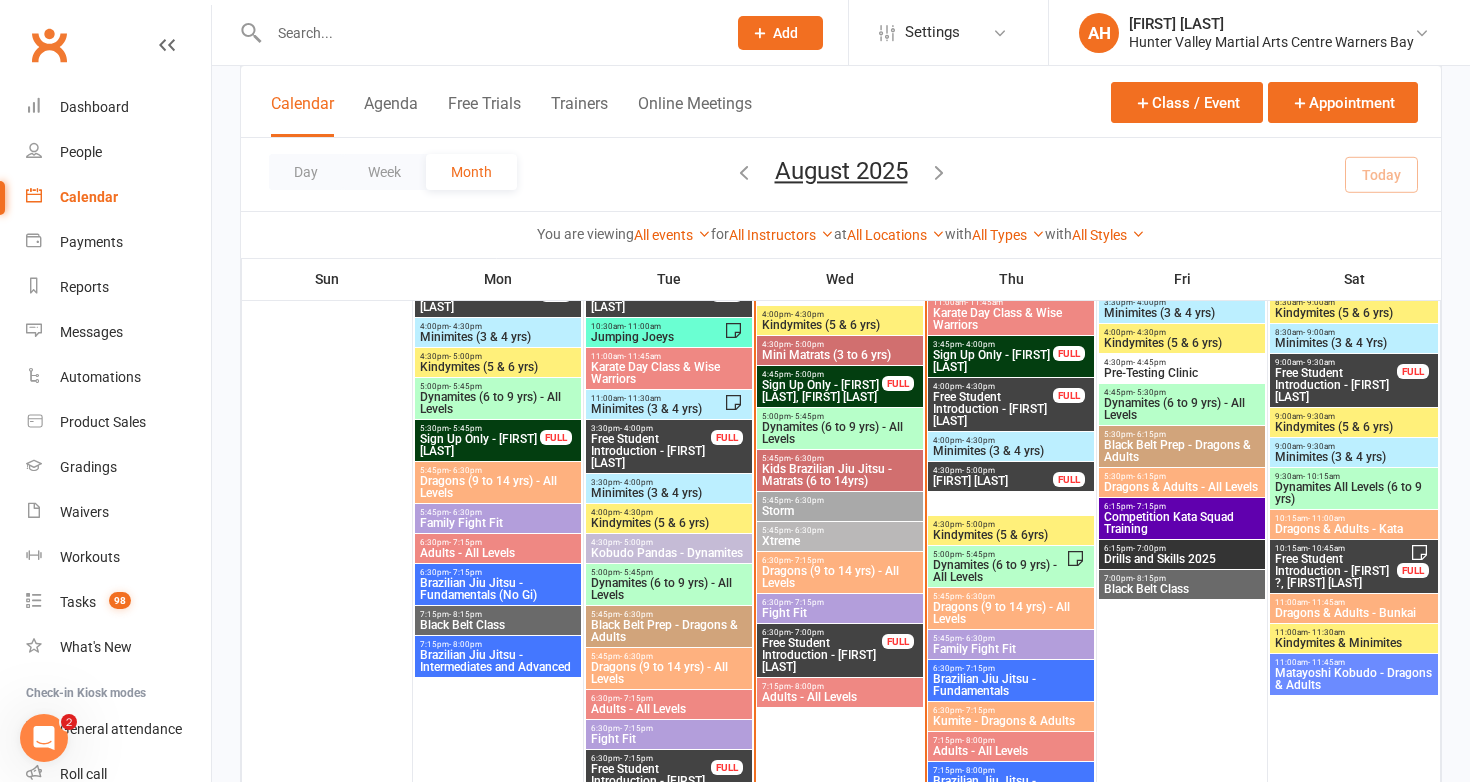 scroll, scrollTop: 1148, scrollLeft: 0, axis: vertical 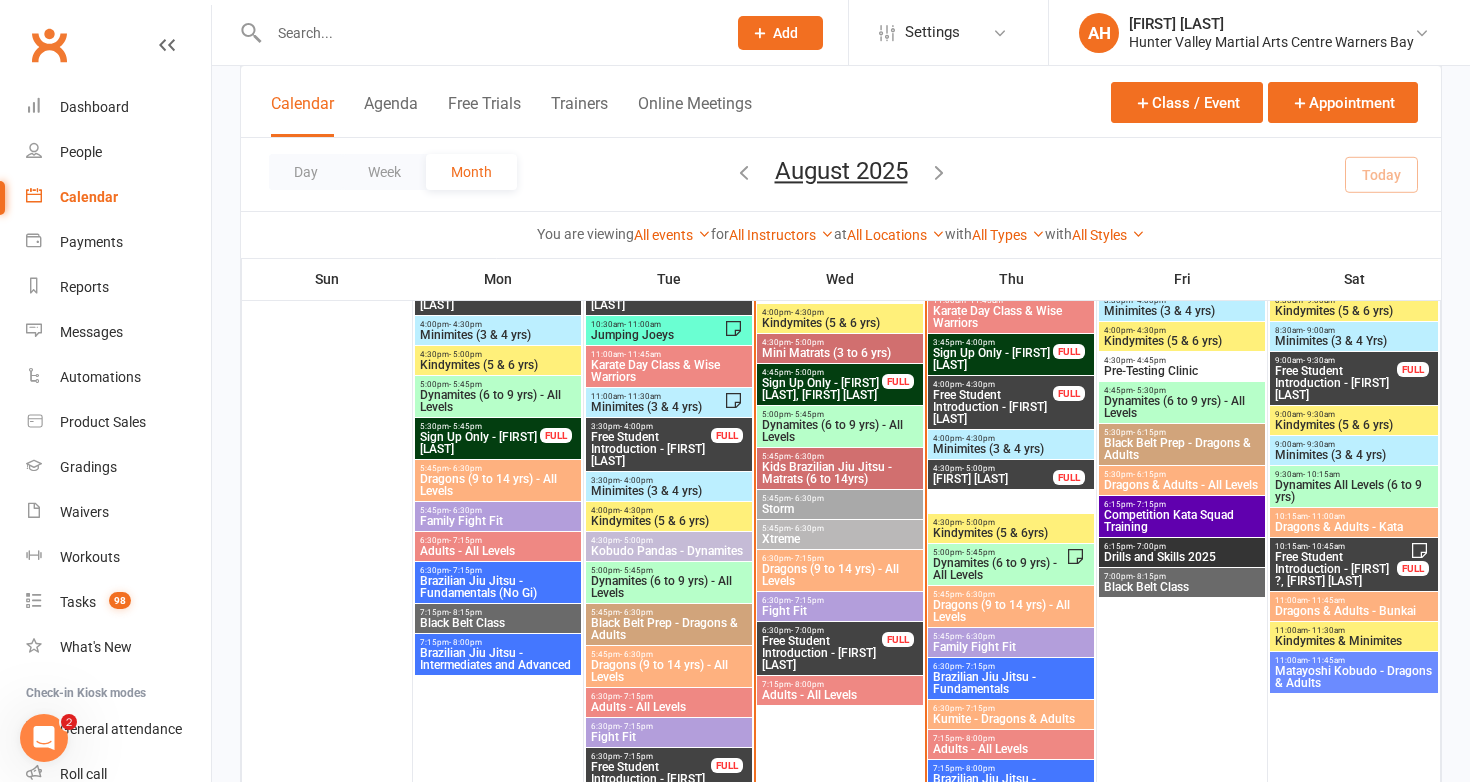 click on "Minimites (3 & 4 yrs)" at bounding box center [669, 491] 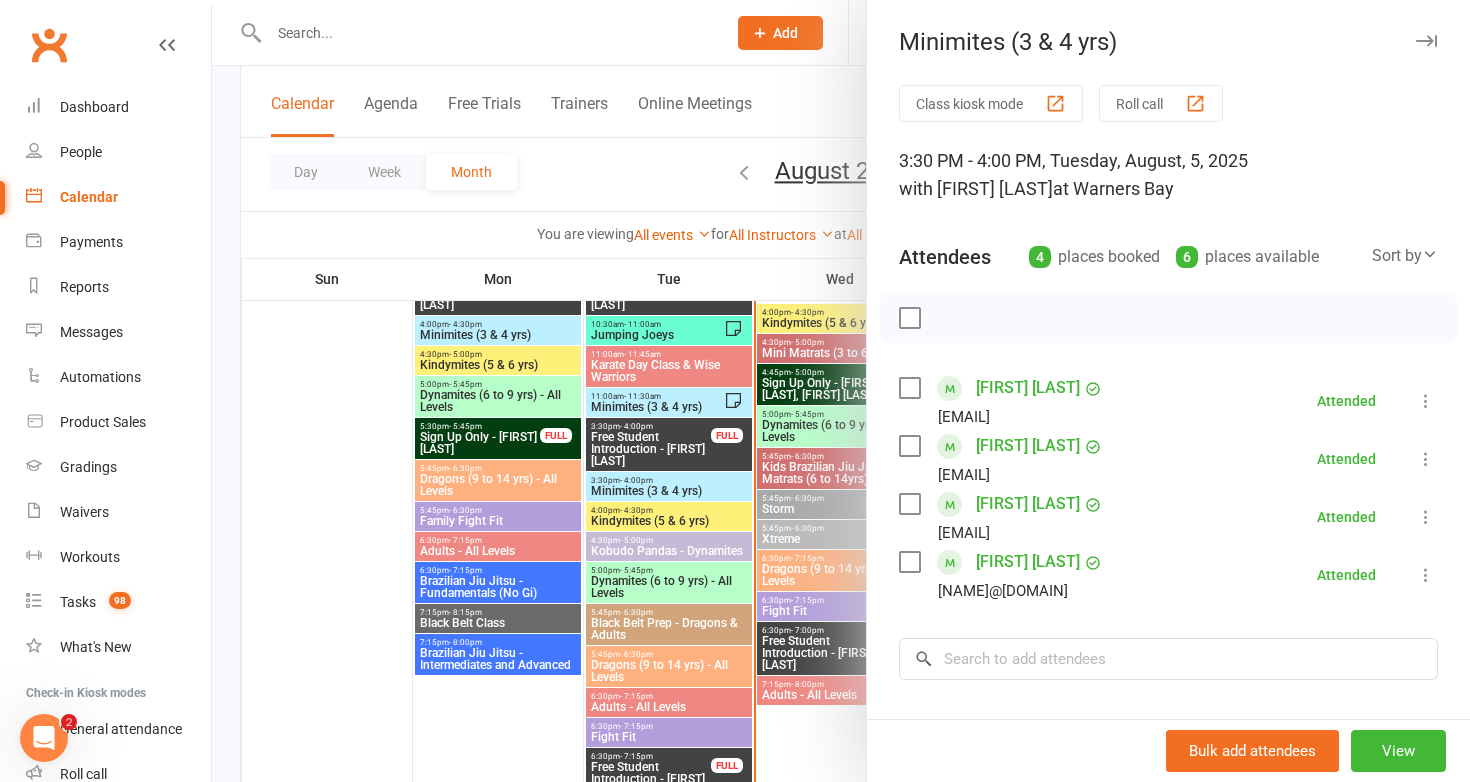 click at bounding box center (841, 391) 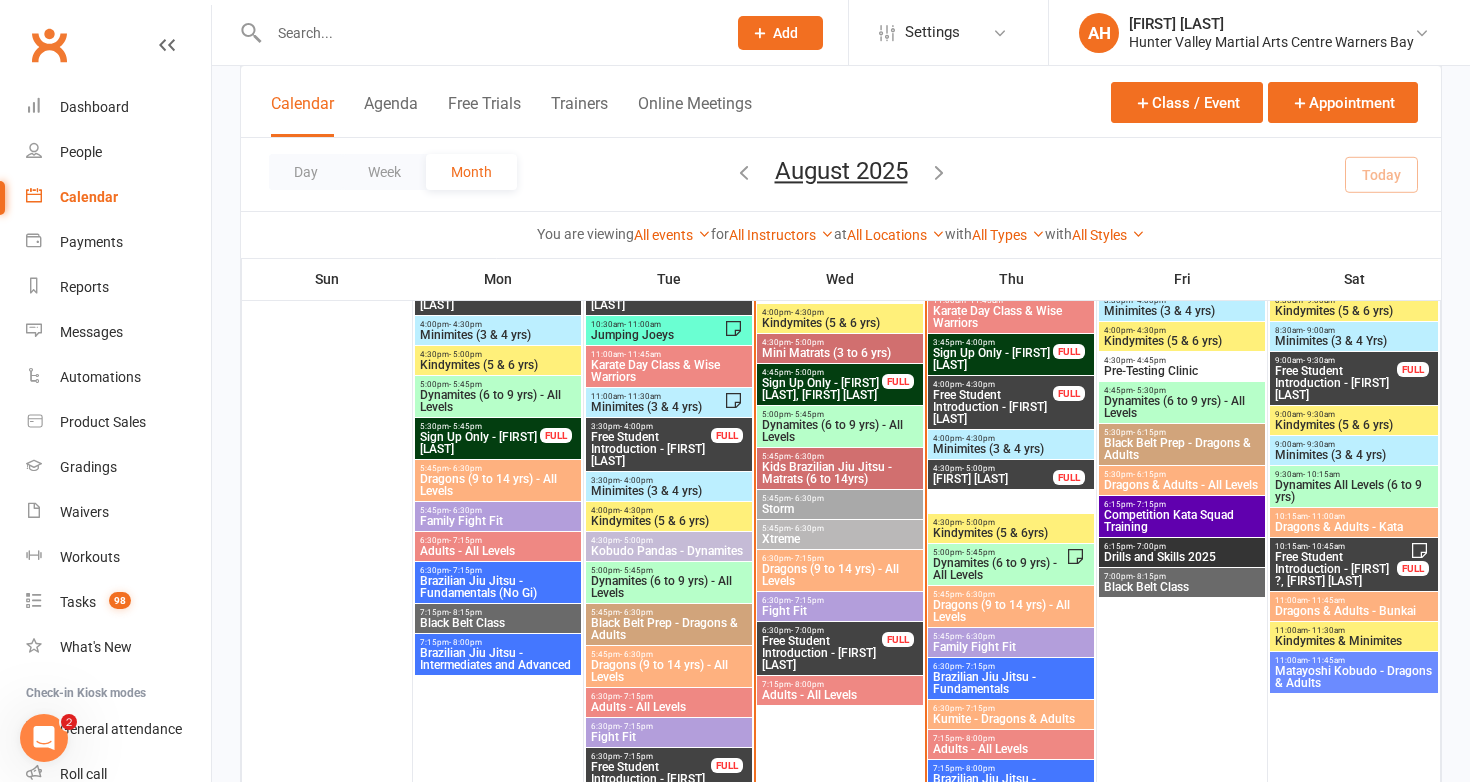 click on "Minimites (3 & 4 yrs)" at bounding box center (657, 407) 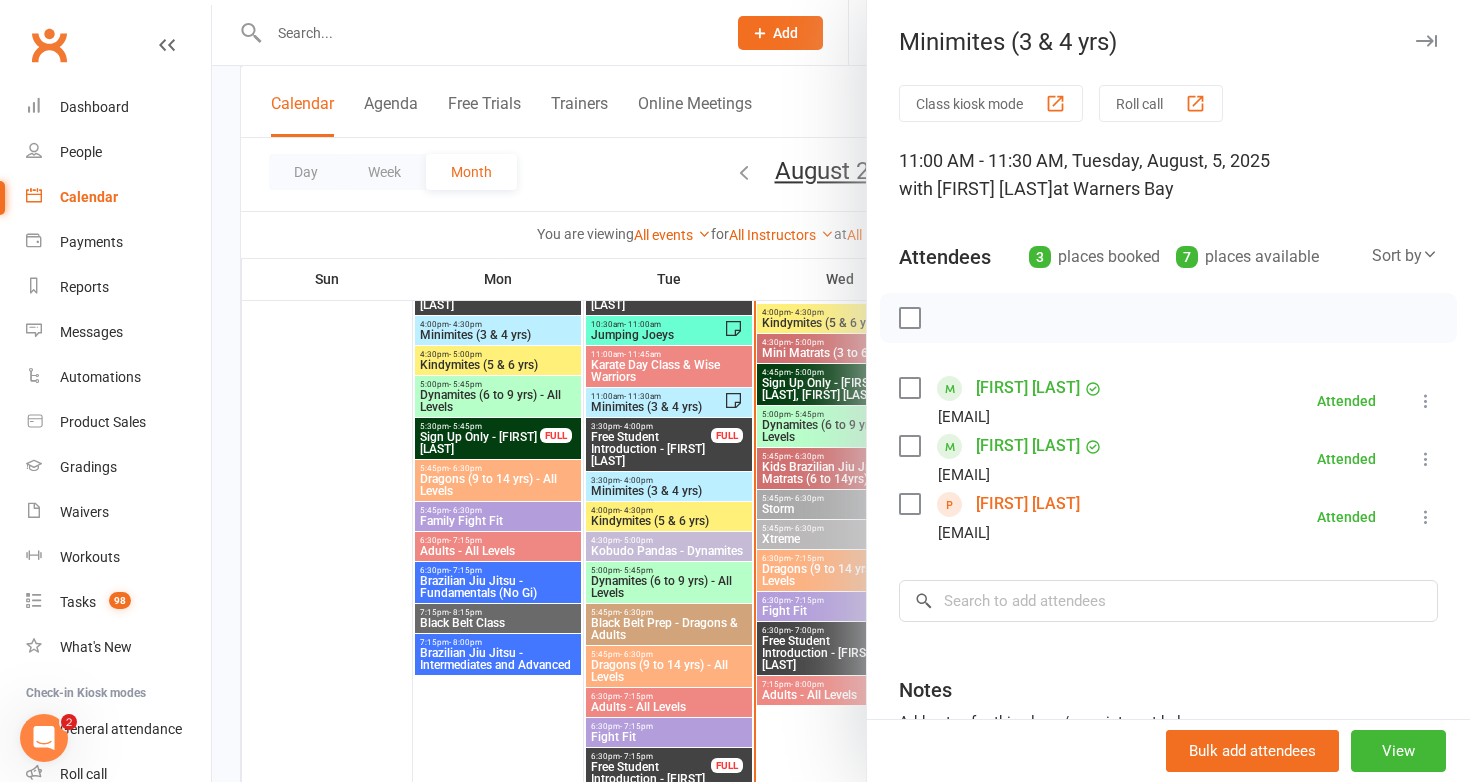 click at bounding box center [841, 391] 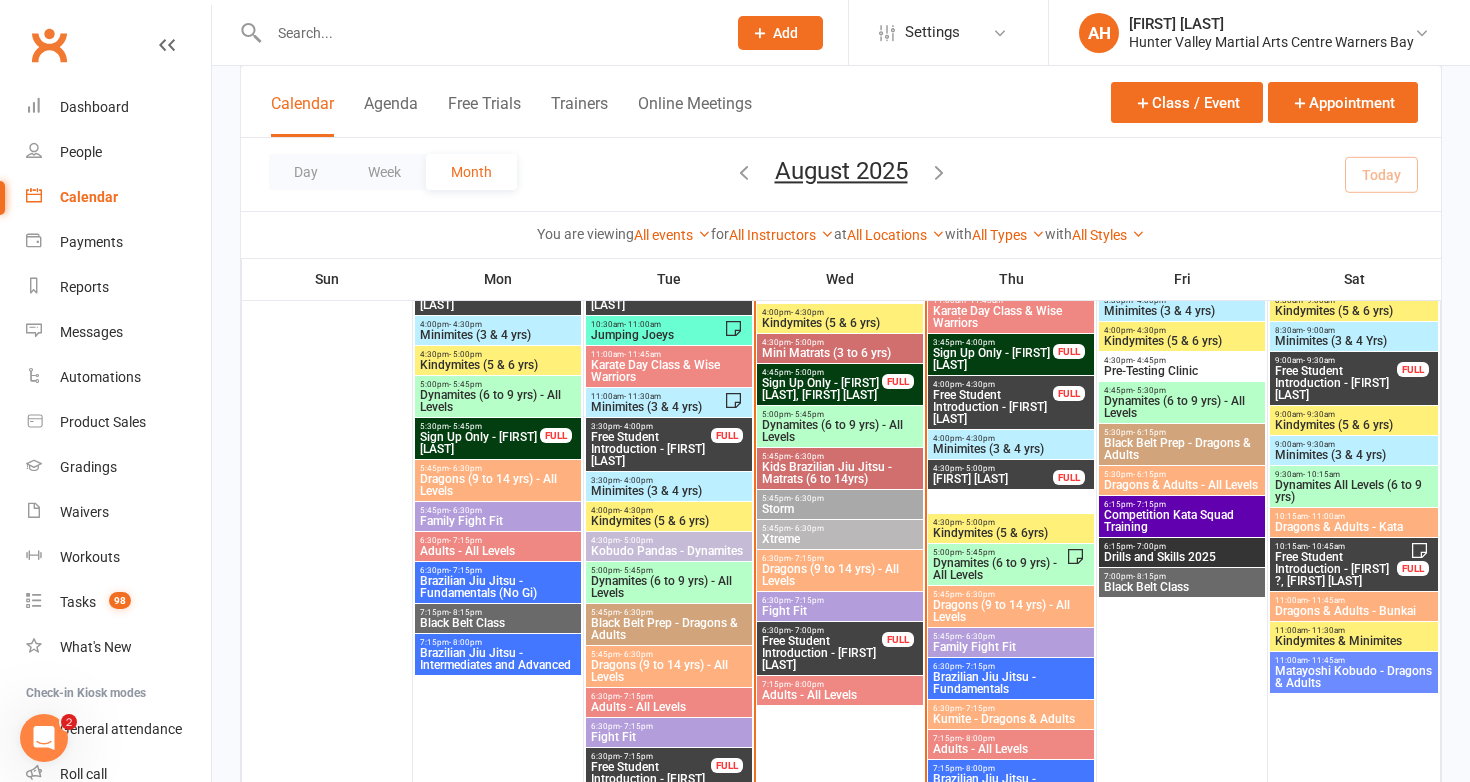 click on "Jumping Joeys" at bounding box center (657, 335) 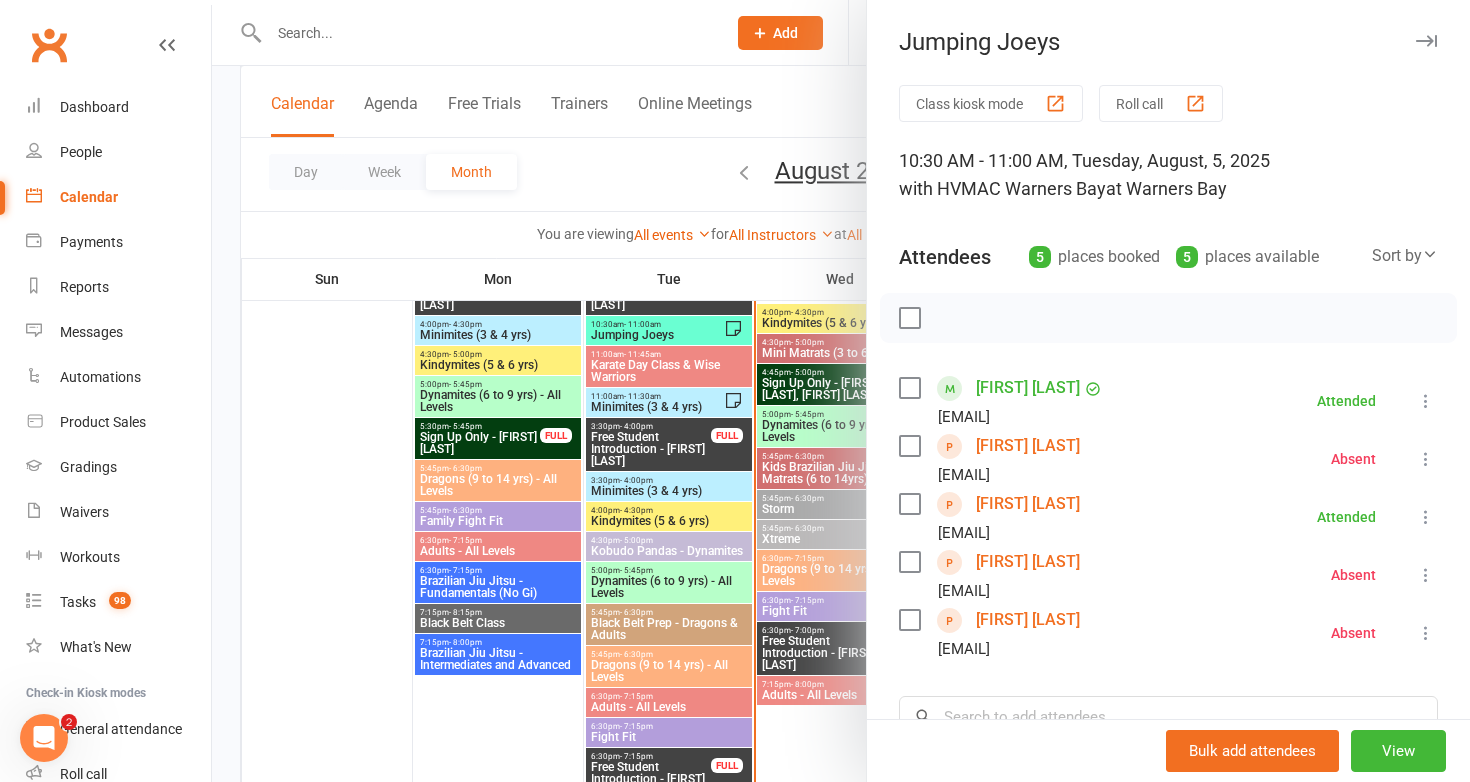 click at bounding box center [841, 391] 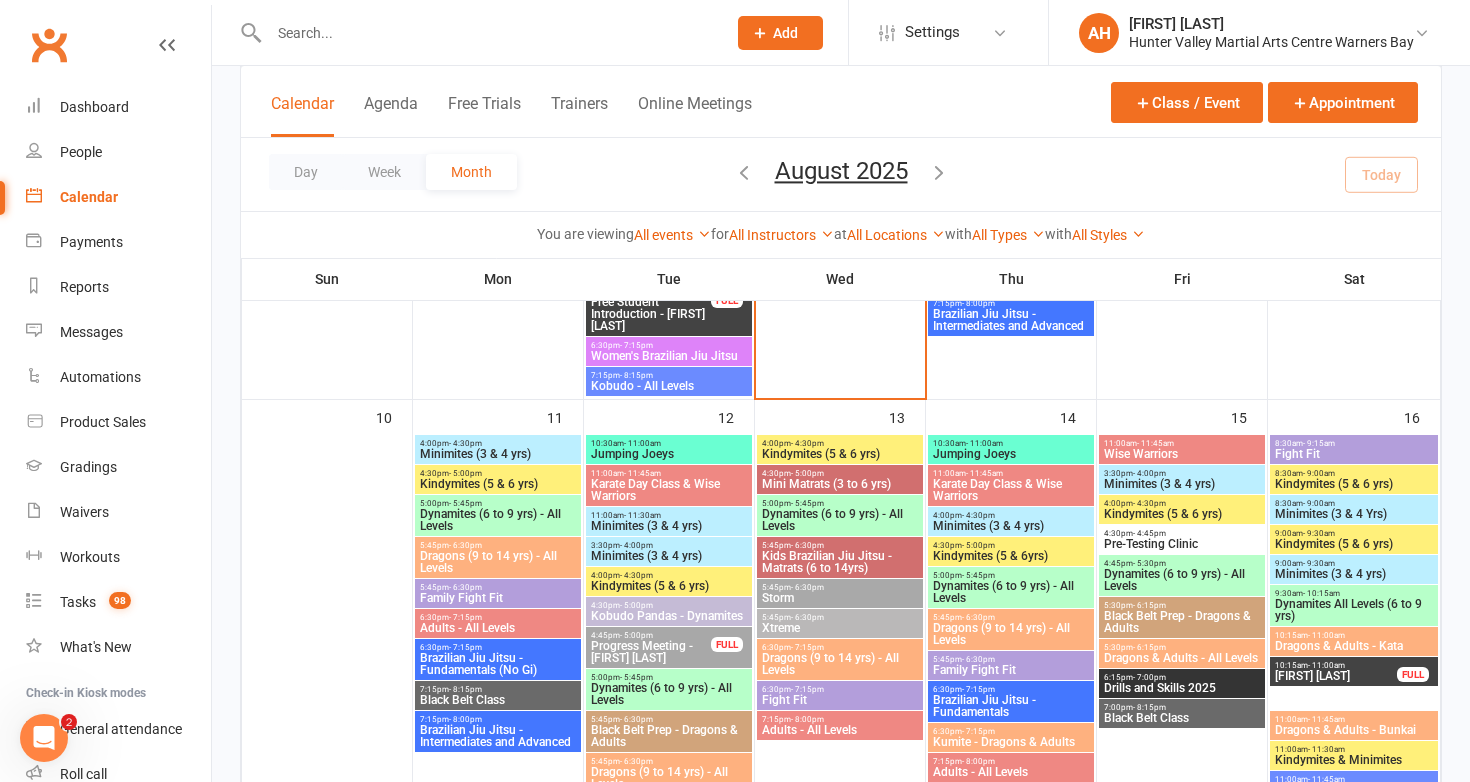 scroll, scrollTop: 1628, scrollLeft: 0, axis: vertical 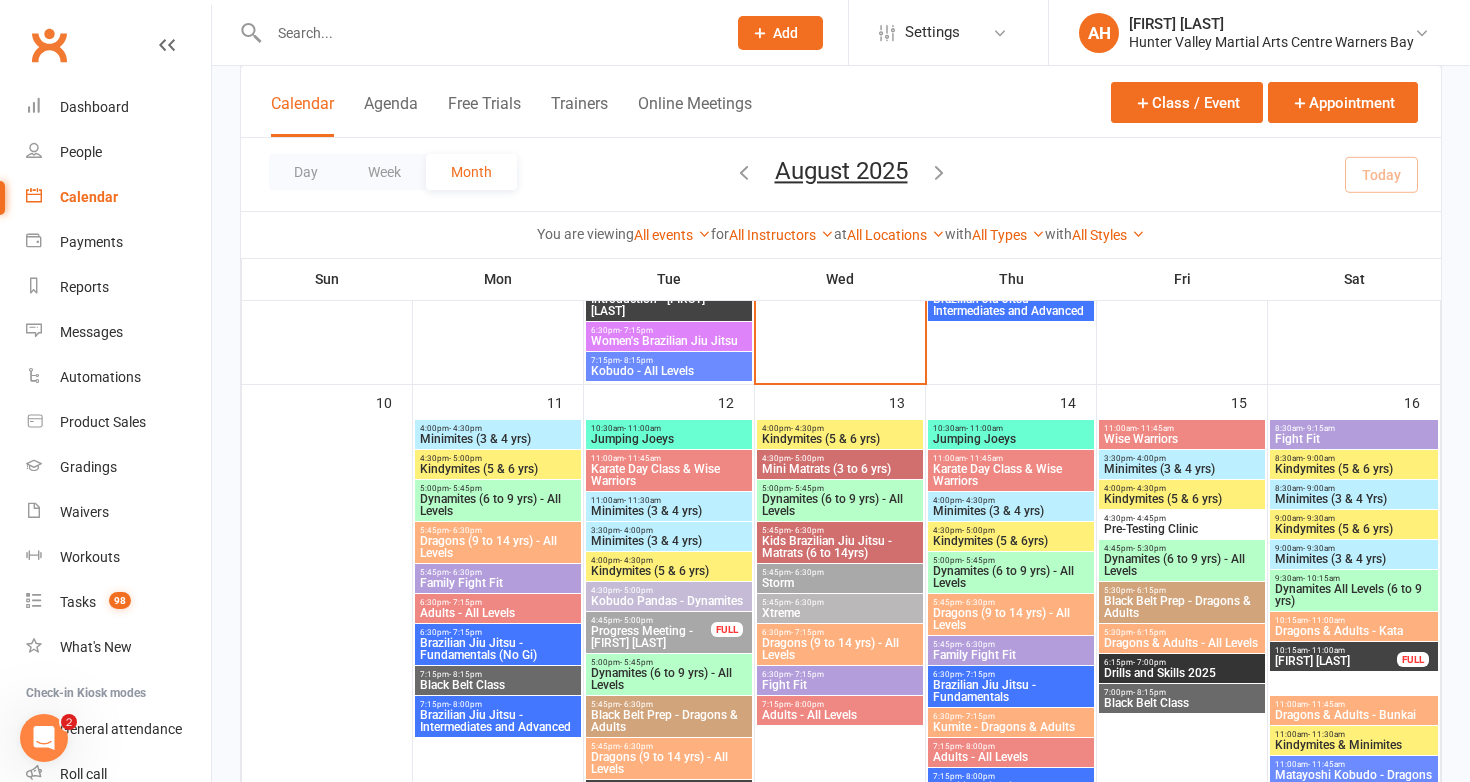 click on "Jumping Joeys" at bounding box center (669, 439) 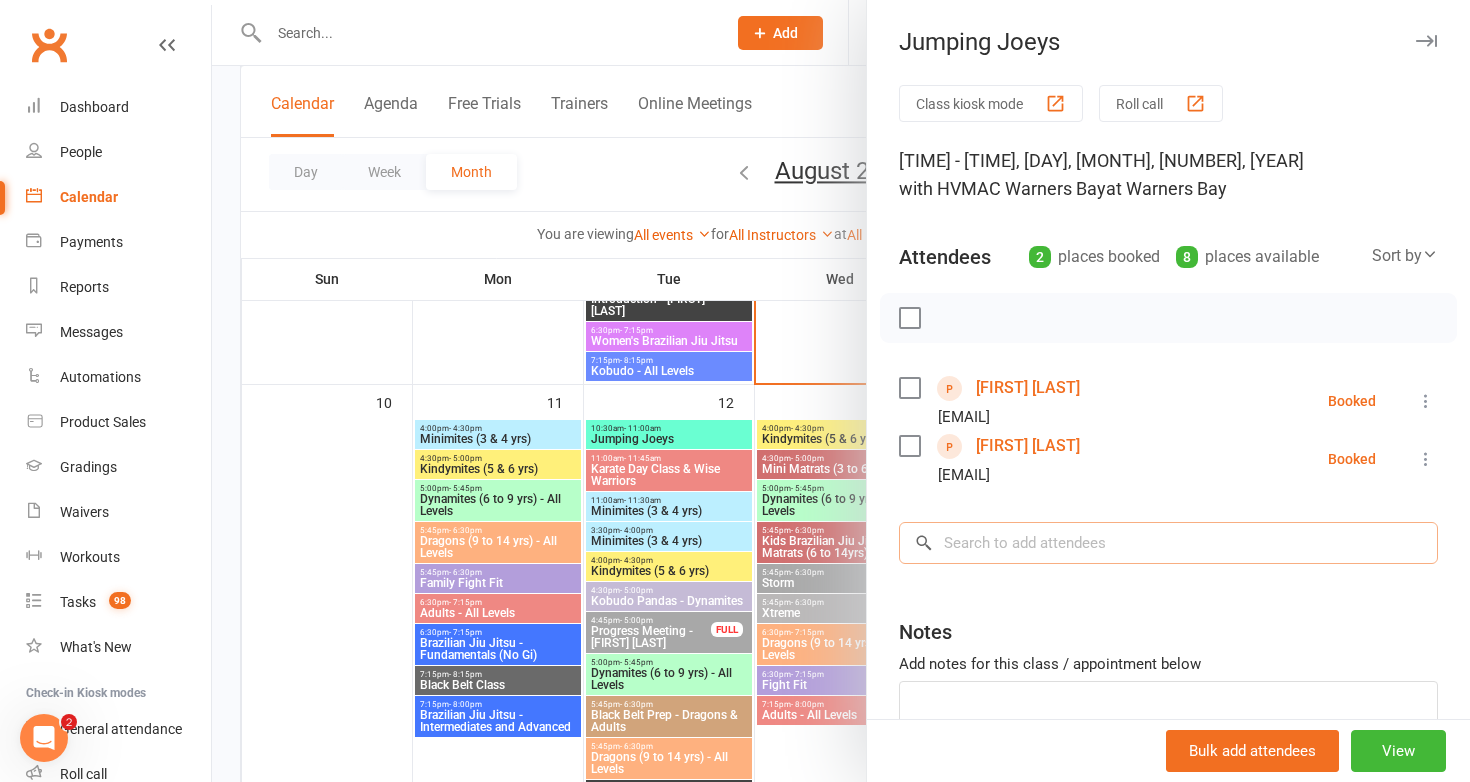 click at bounding box center [1168, 543] 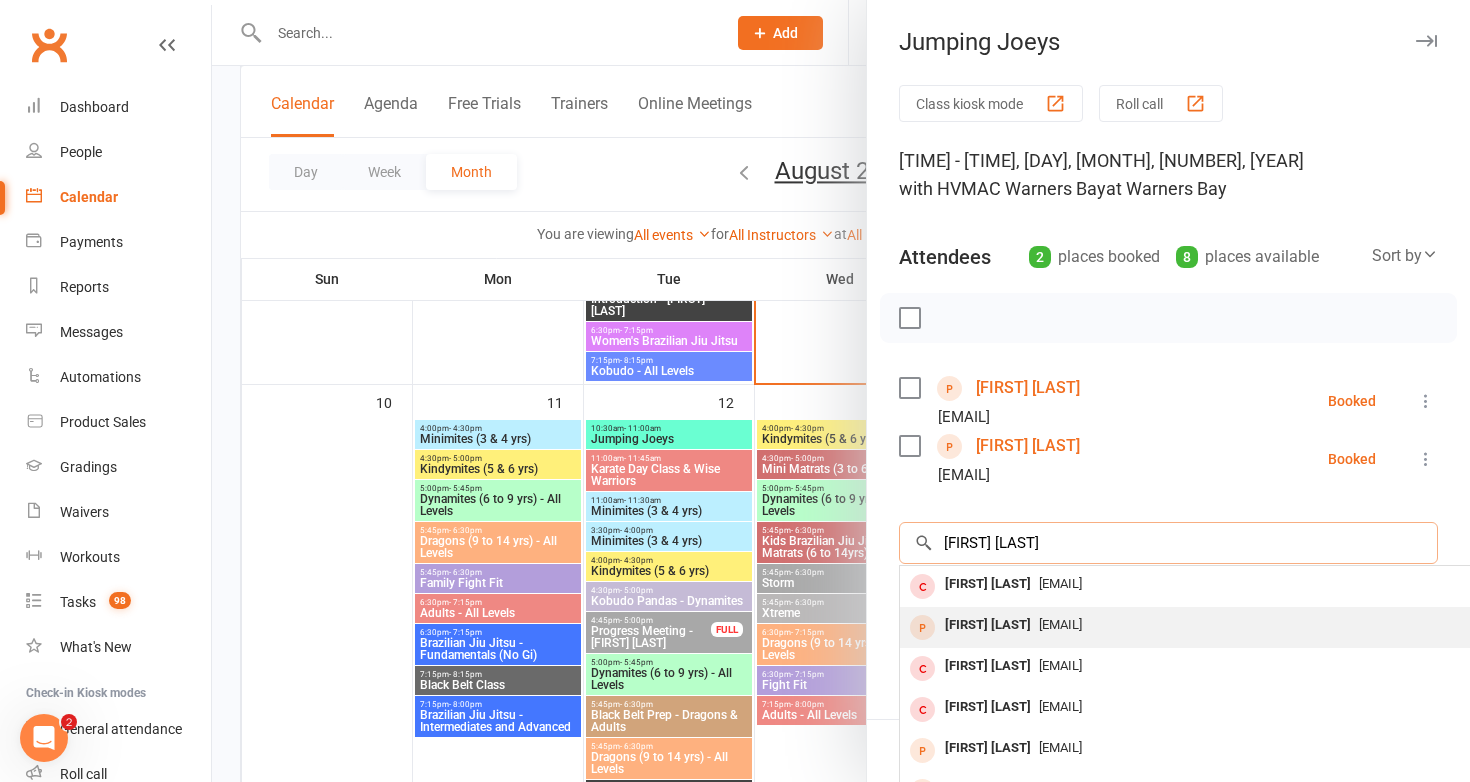 type on "chloe simm" 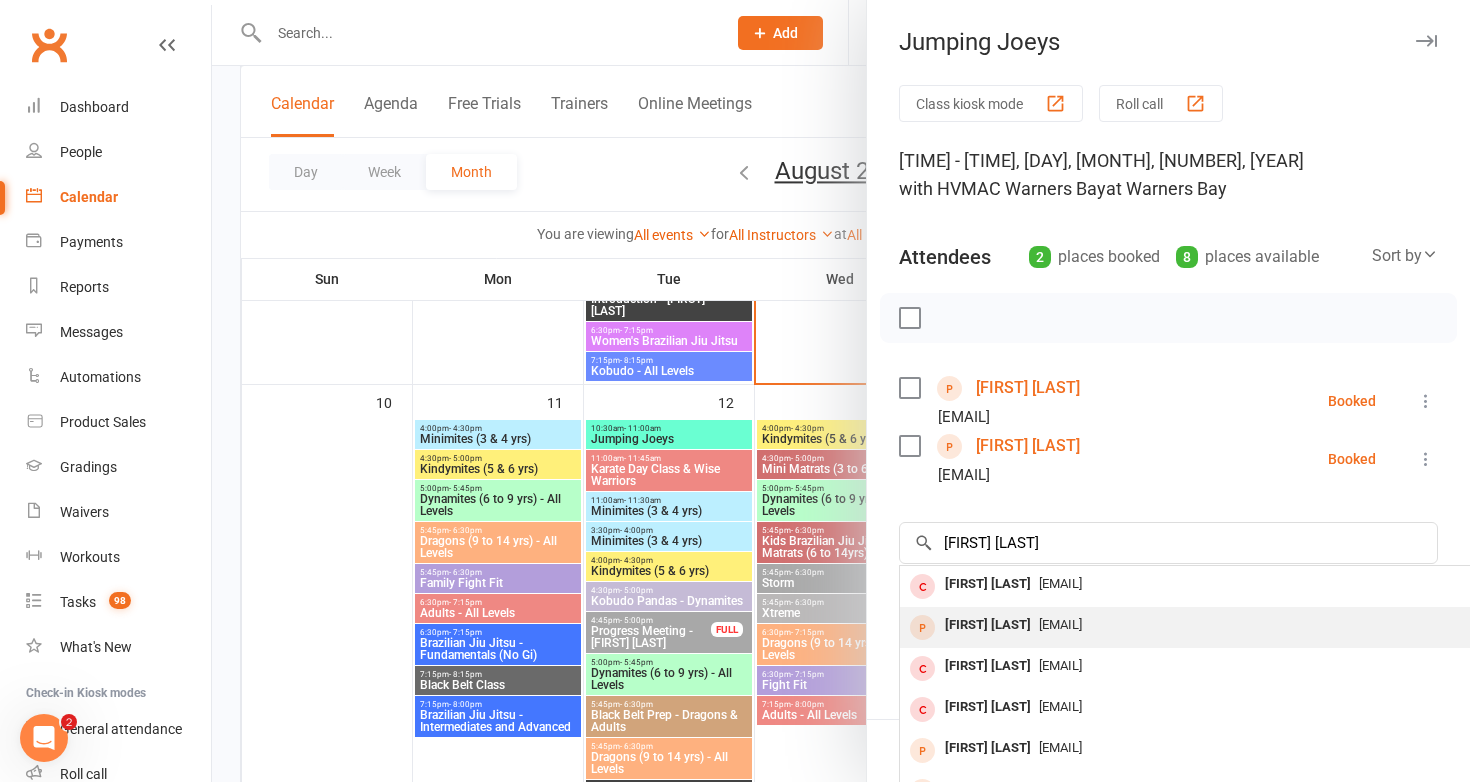 click on "Chloe Simmons Browne" at bounding box center (988, 625) 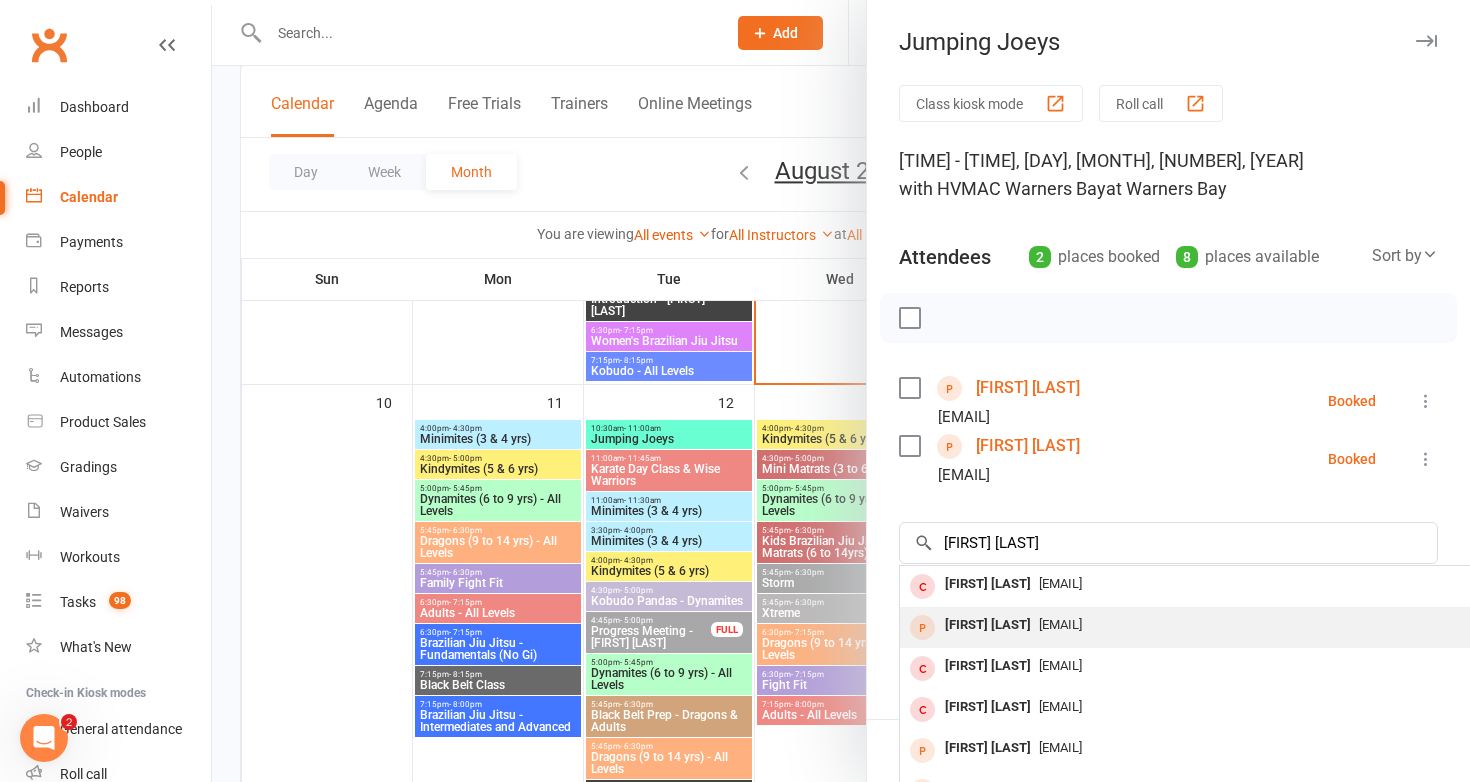 type 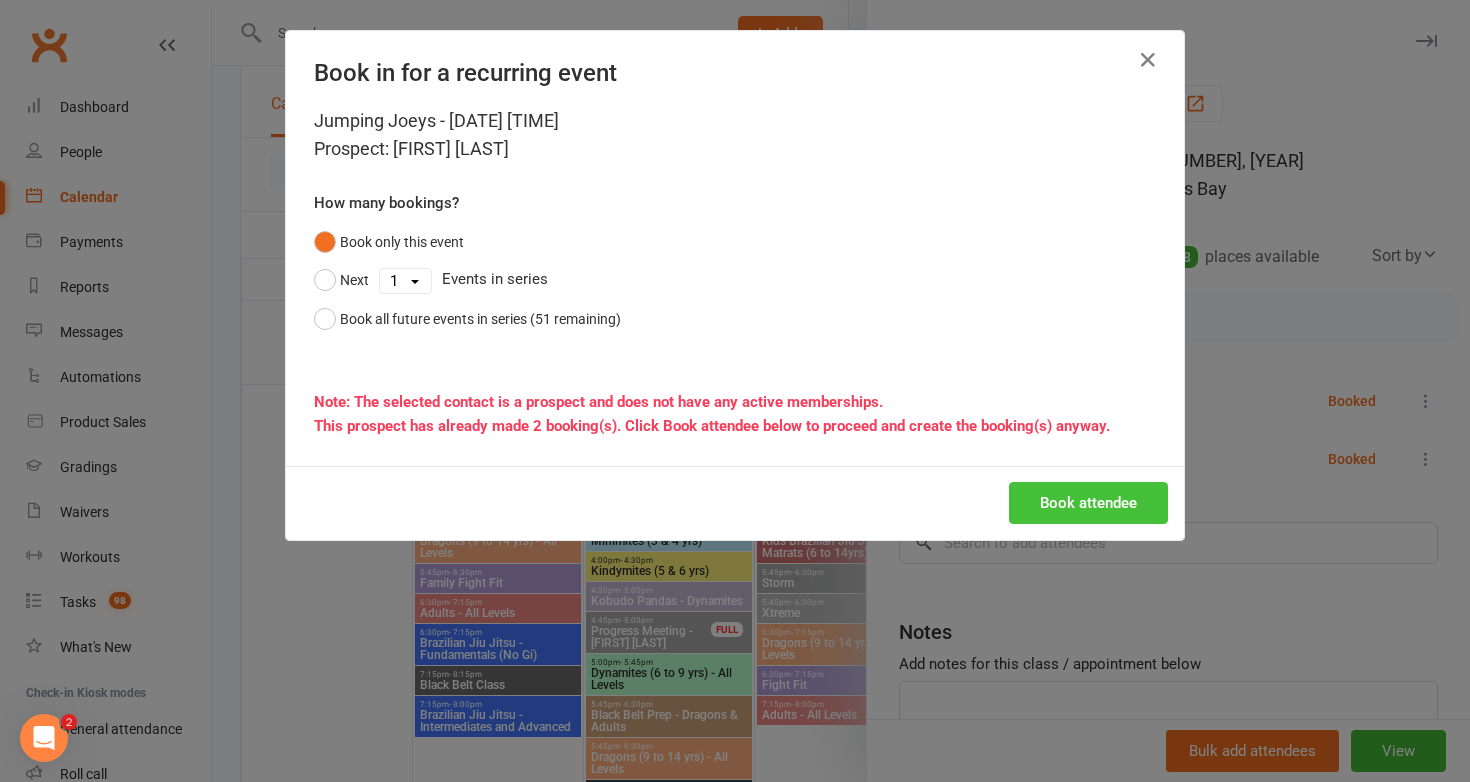 click on "Book attendee" at bounding box center (1088, 503) 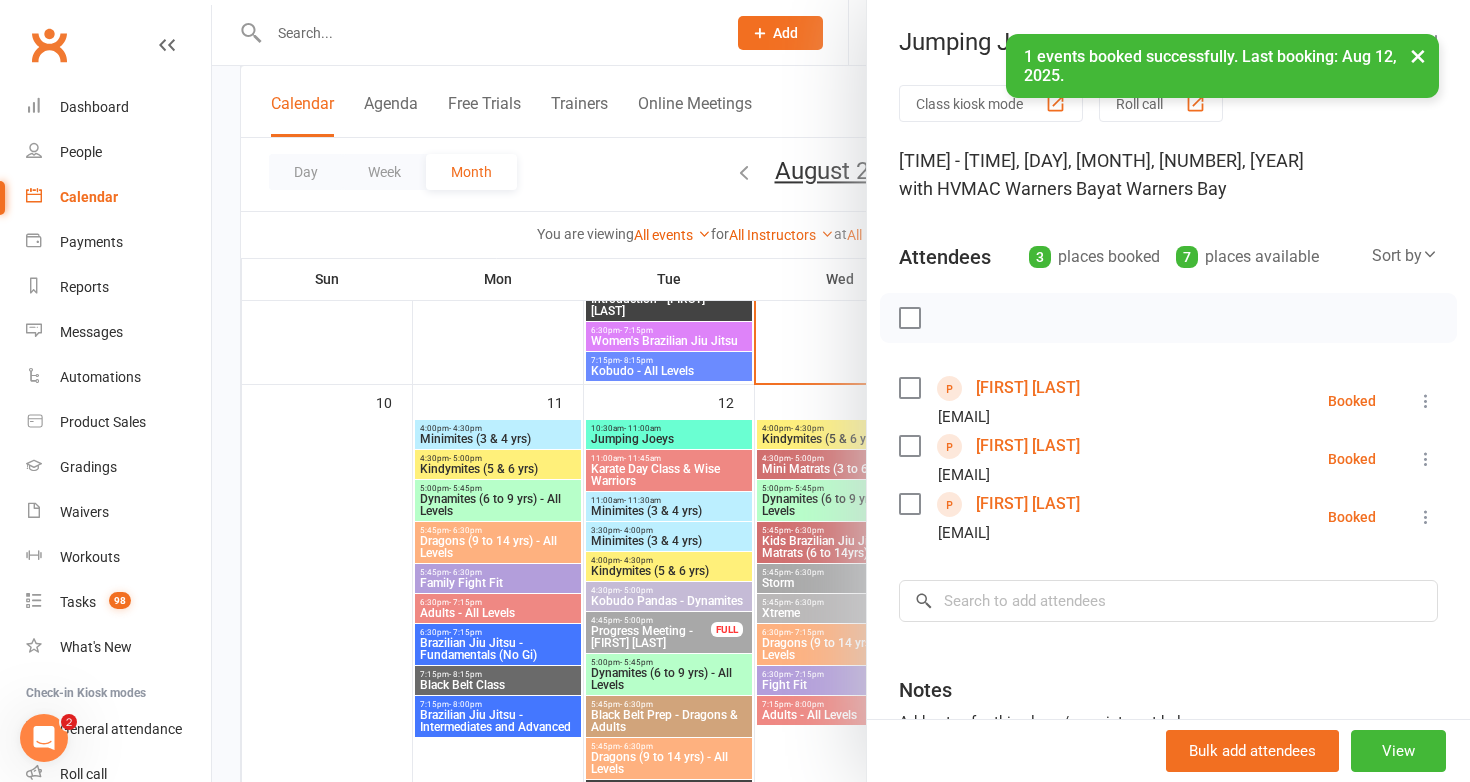 click at bounding box center [841, 391] 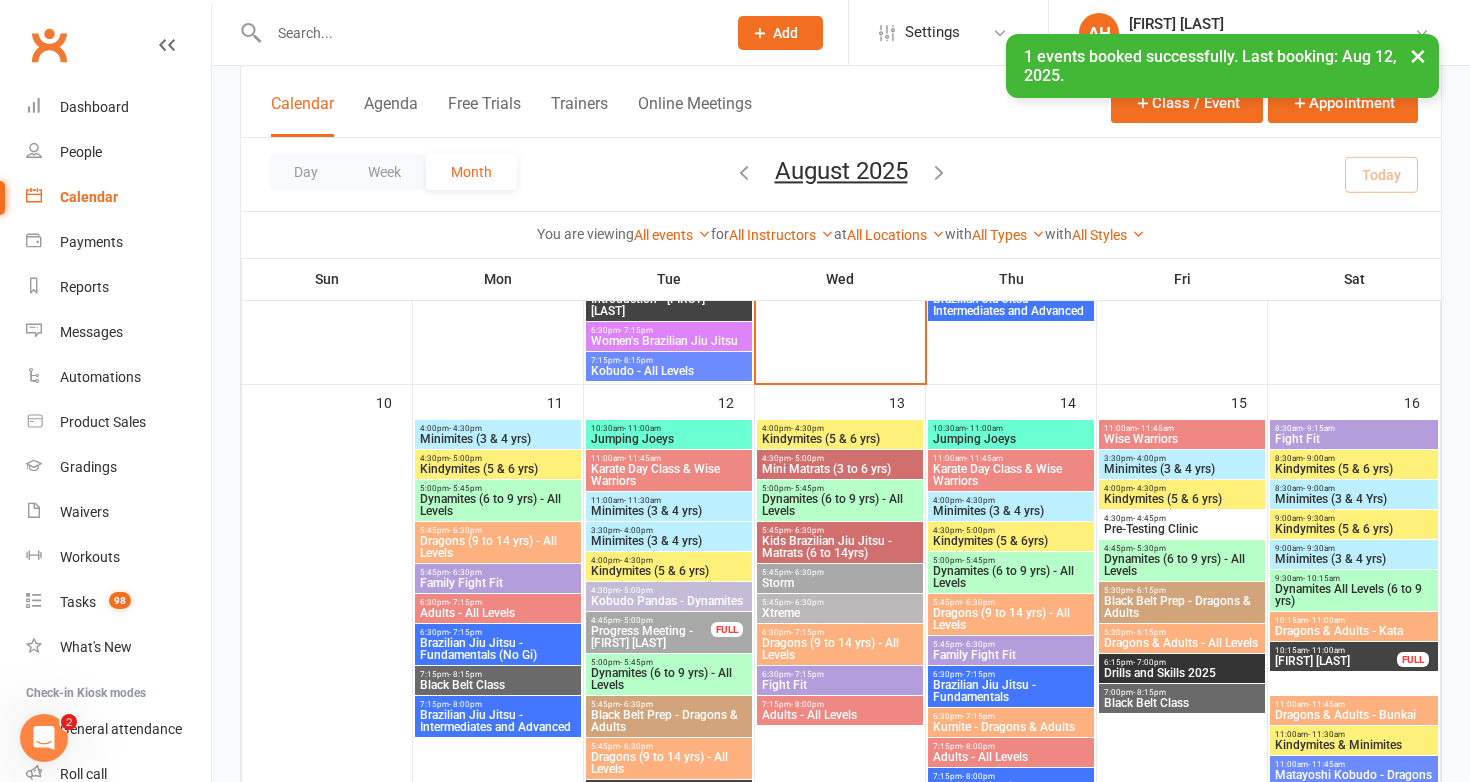 click on "Minimites (3 & 4 yrs)" at bounding box center [669, 511] 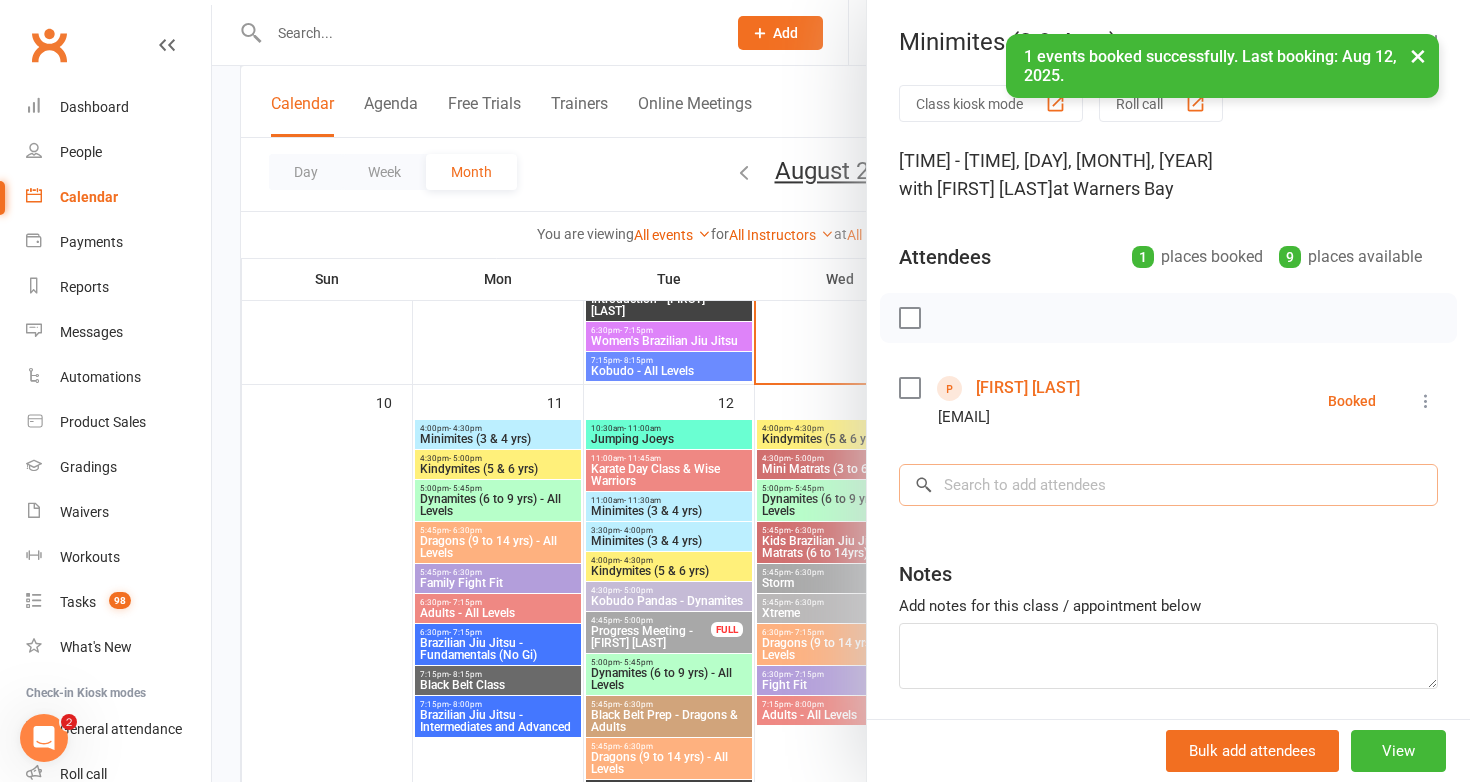 click at bounding box center [1168, 485] 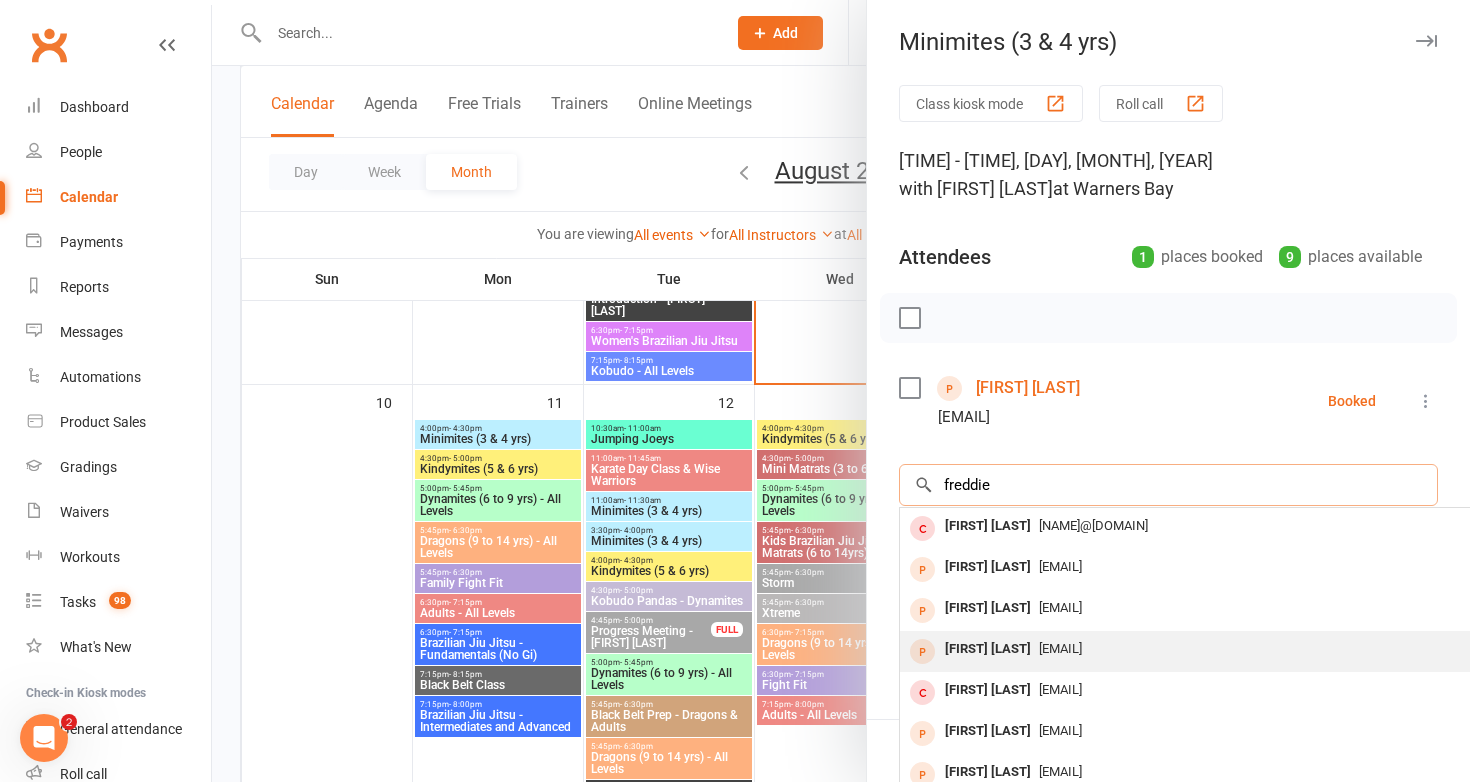 type on "freddie" 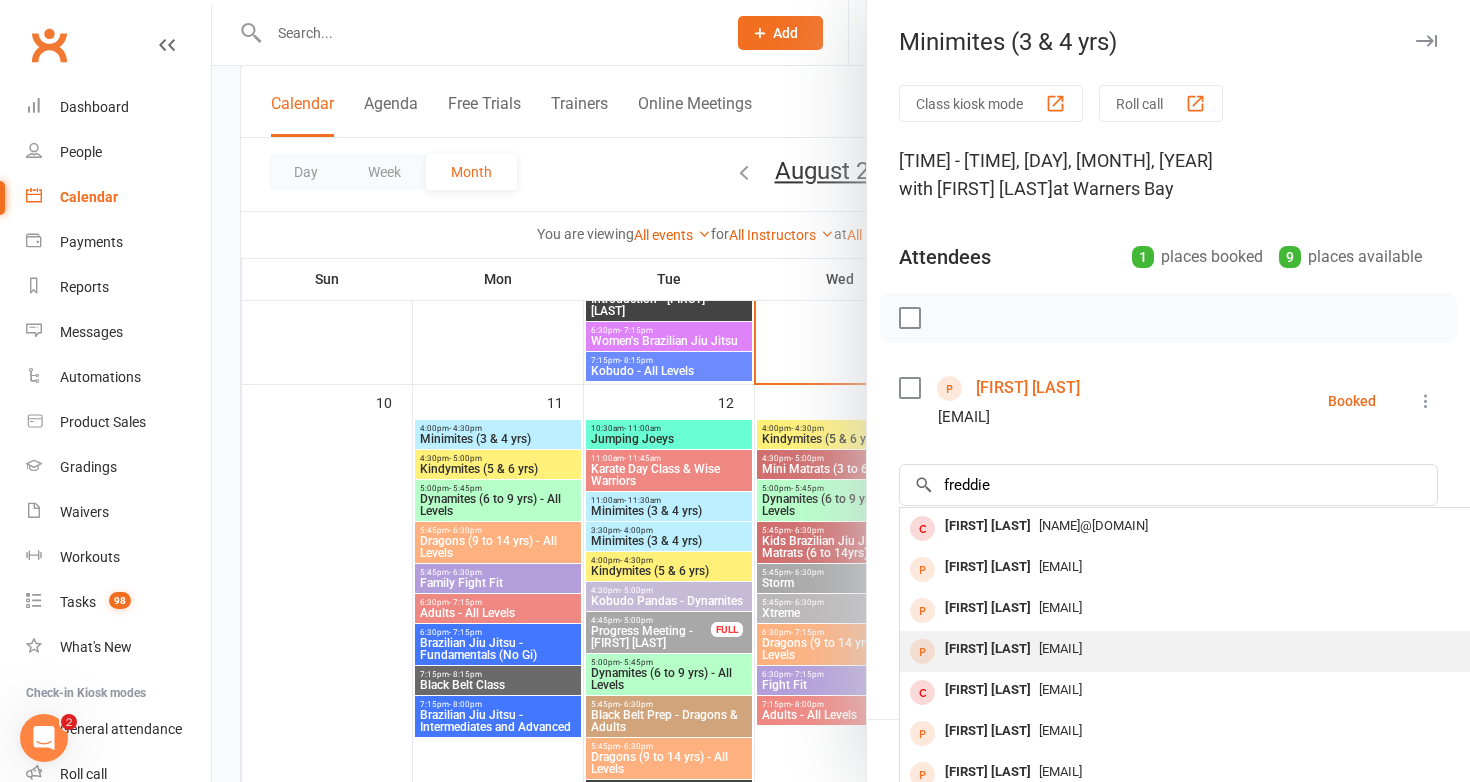 click on "Freddie Simmons Browne" at bounding box center [988, 649] 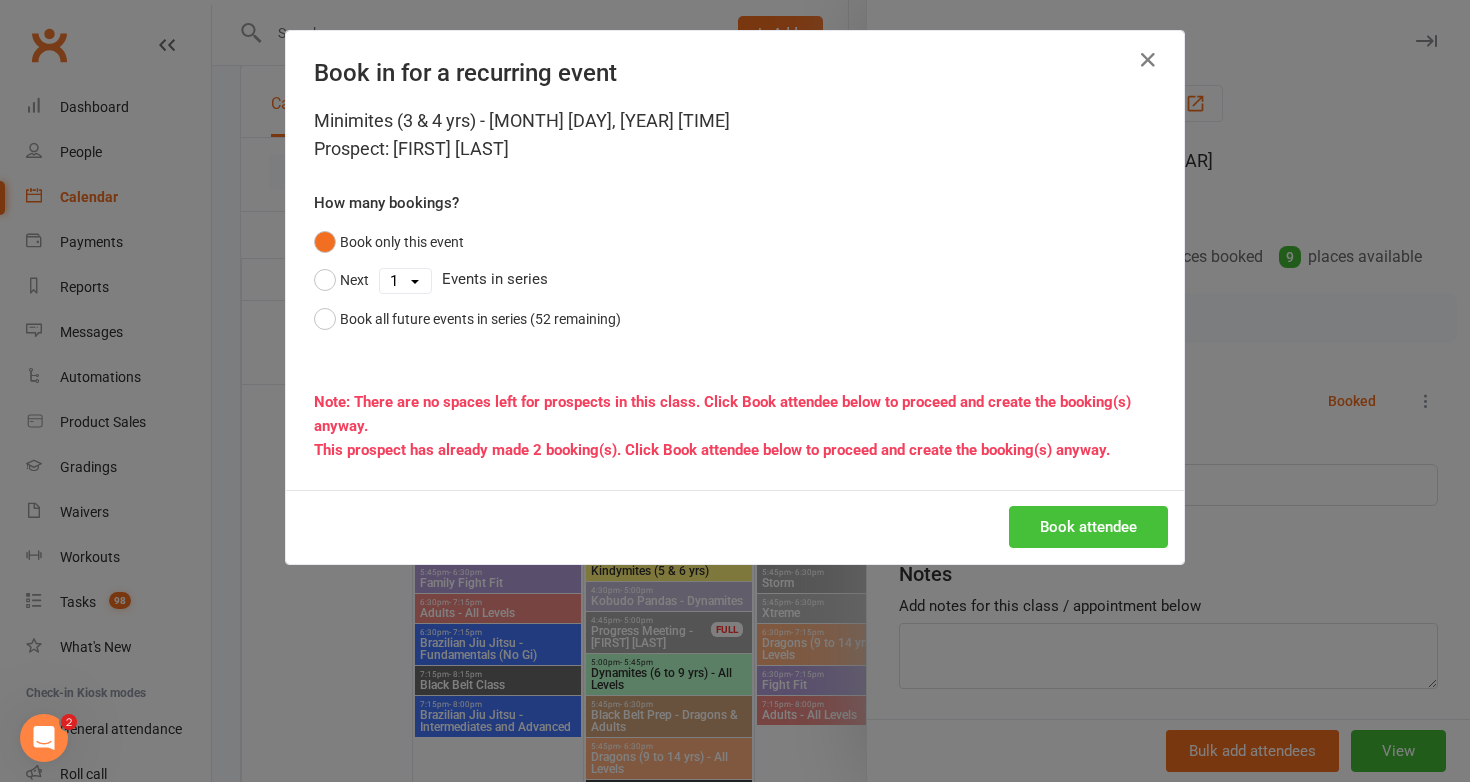 click on "Book attendee" at bounding box center [1088, 527] 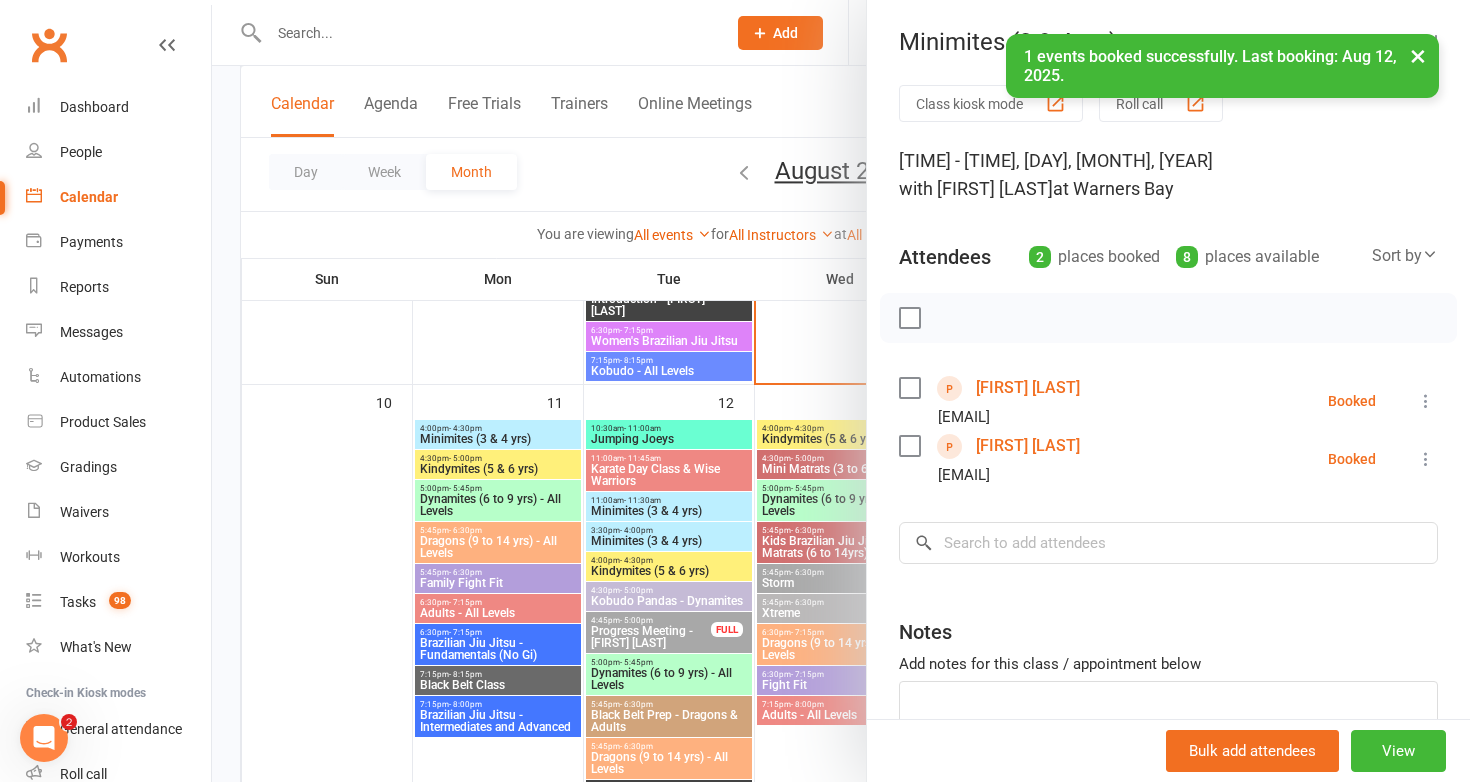 click at bounding box center (841, 391) 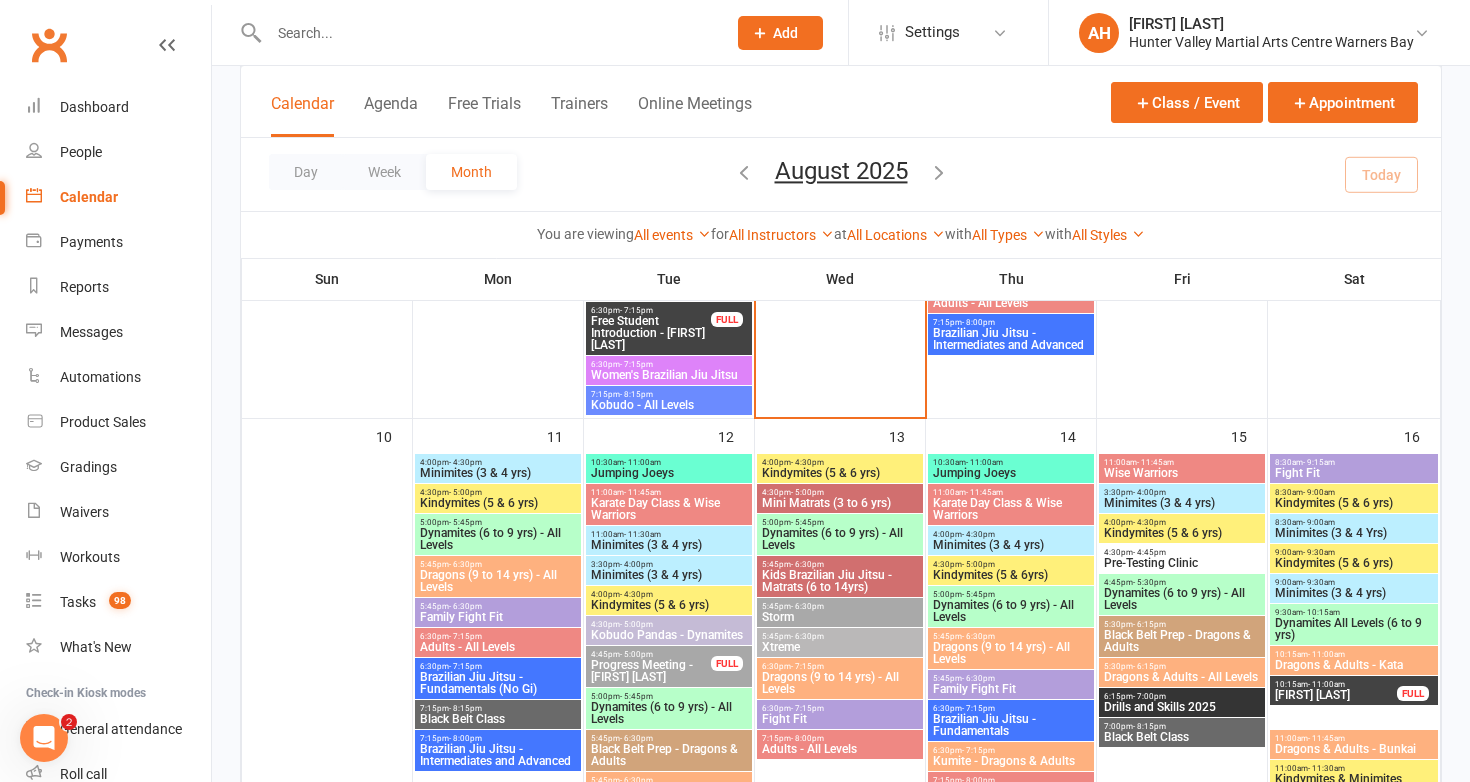 scroll, scrollTop: 1601, scrollLeft: 0, axis: vertical 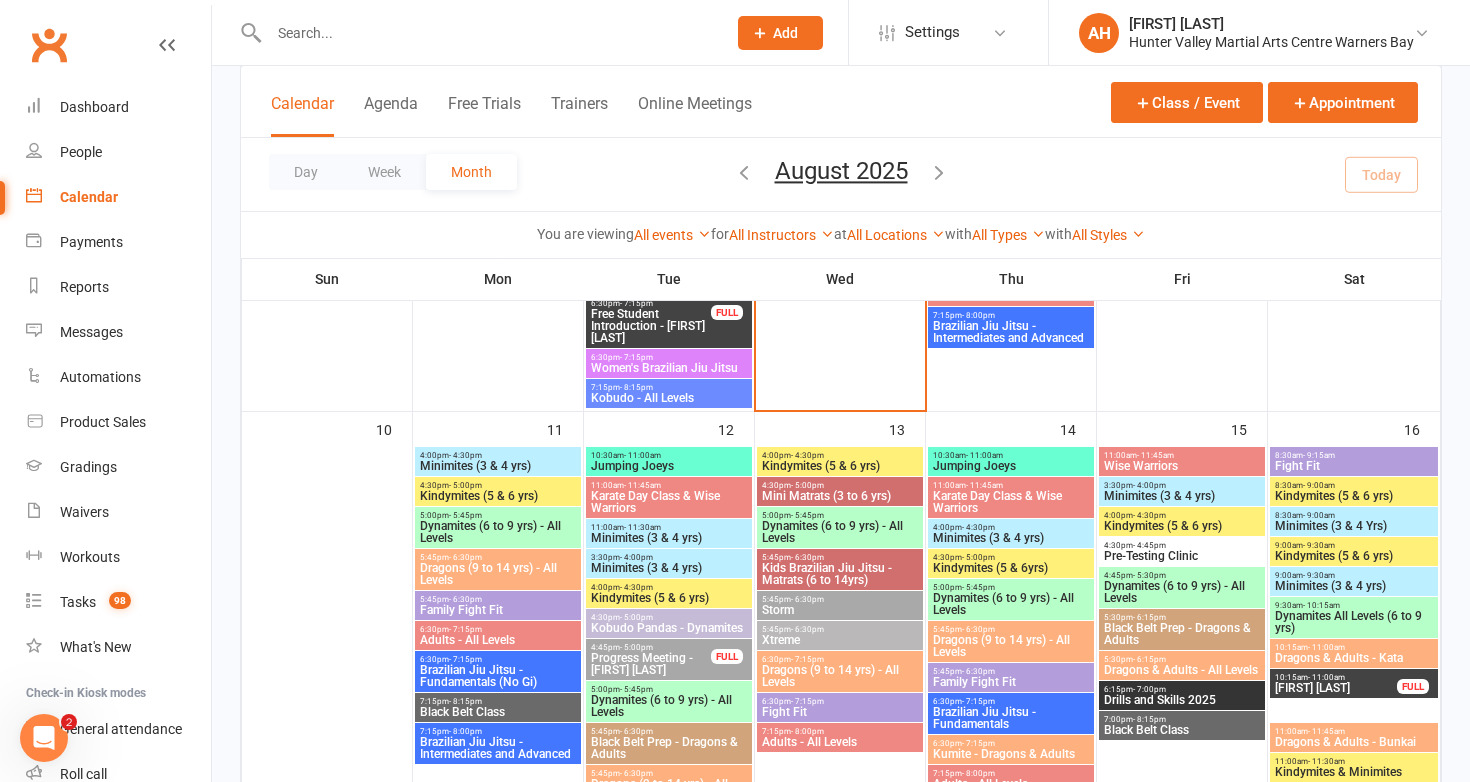 click on "Jumping Joeys" at bounding box center (669, 466) 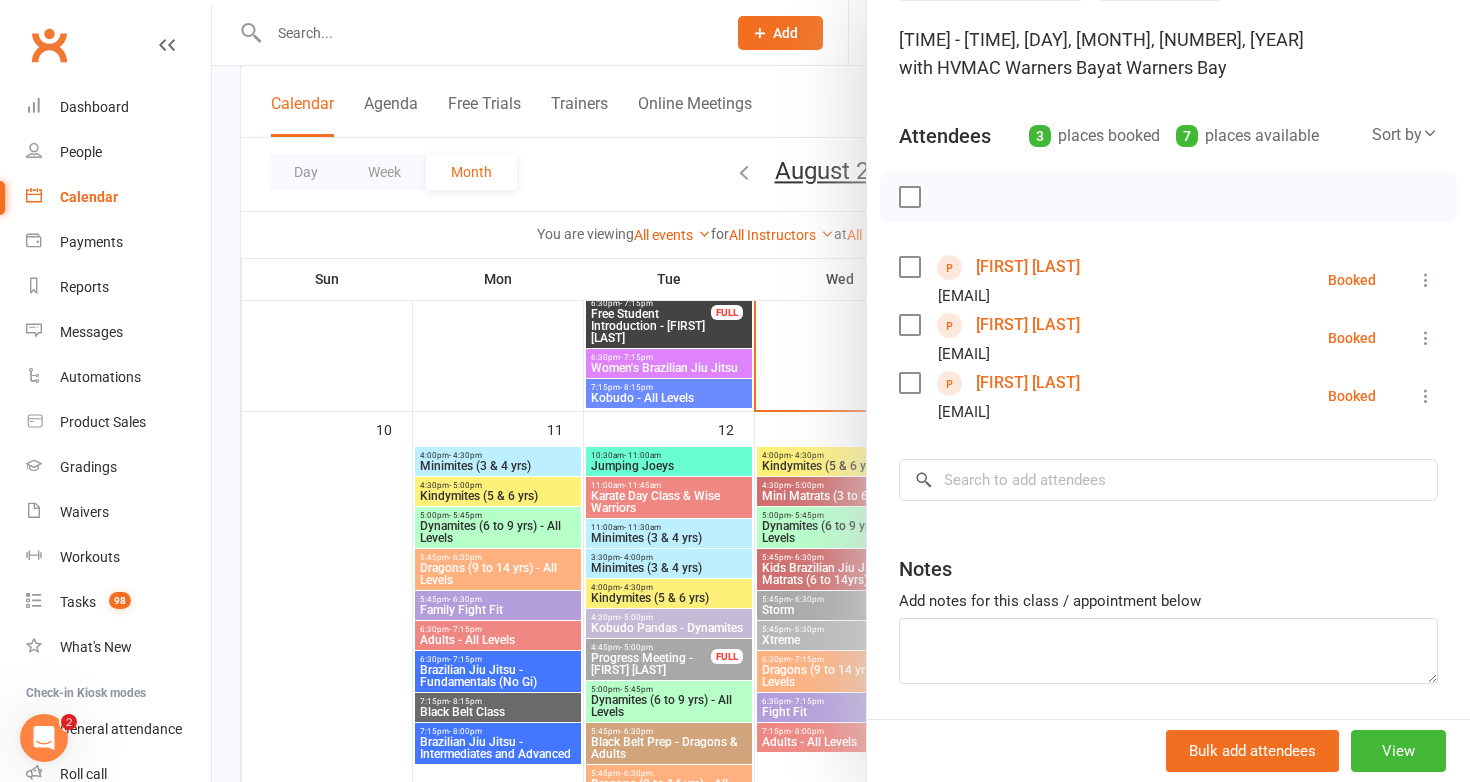 scroll, scrollTop: 133, scrollLeft: 0, axis: vertical 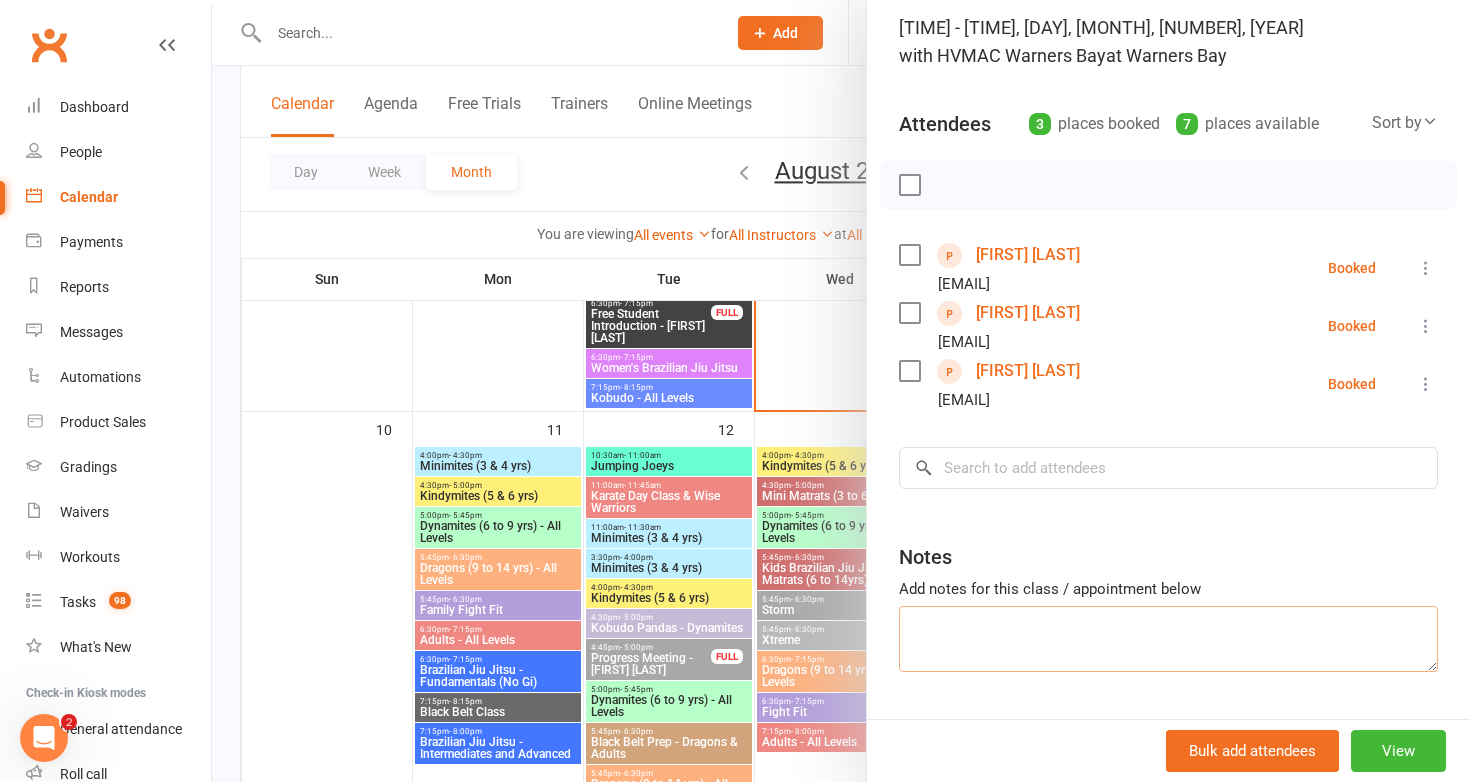 click at bounding box center [1168, 639] 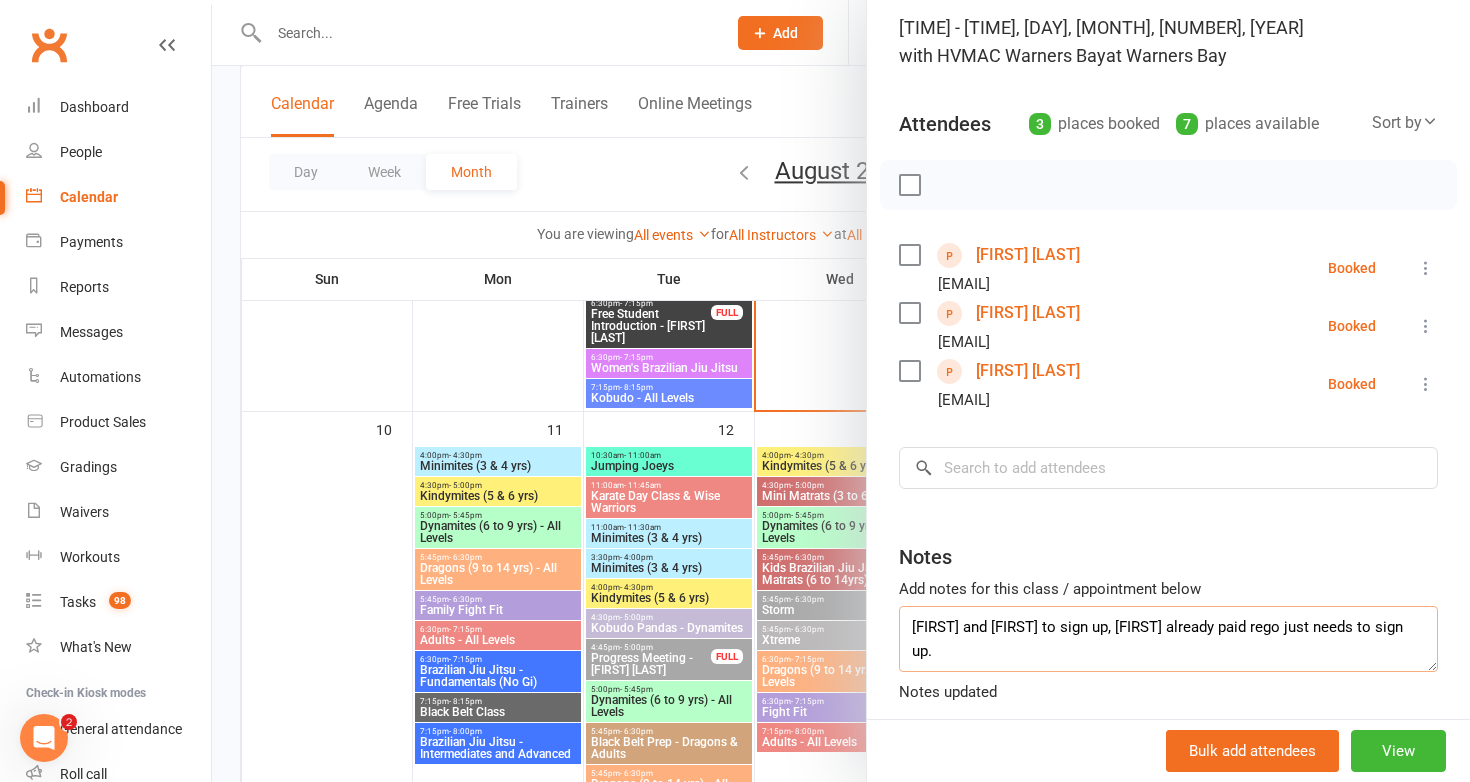 type on "Bear and Will to sign up, Chloe already paid rego just needs to sign up." 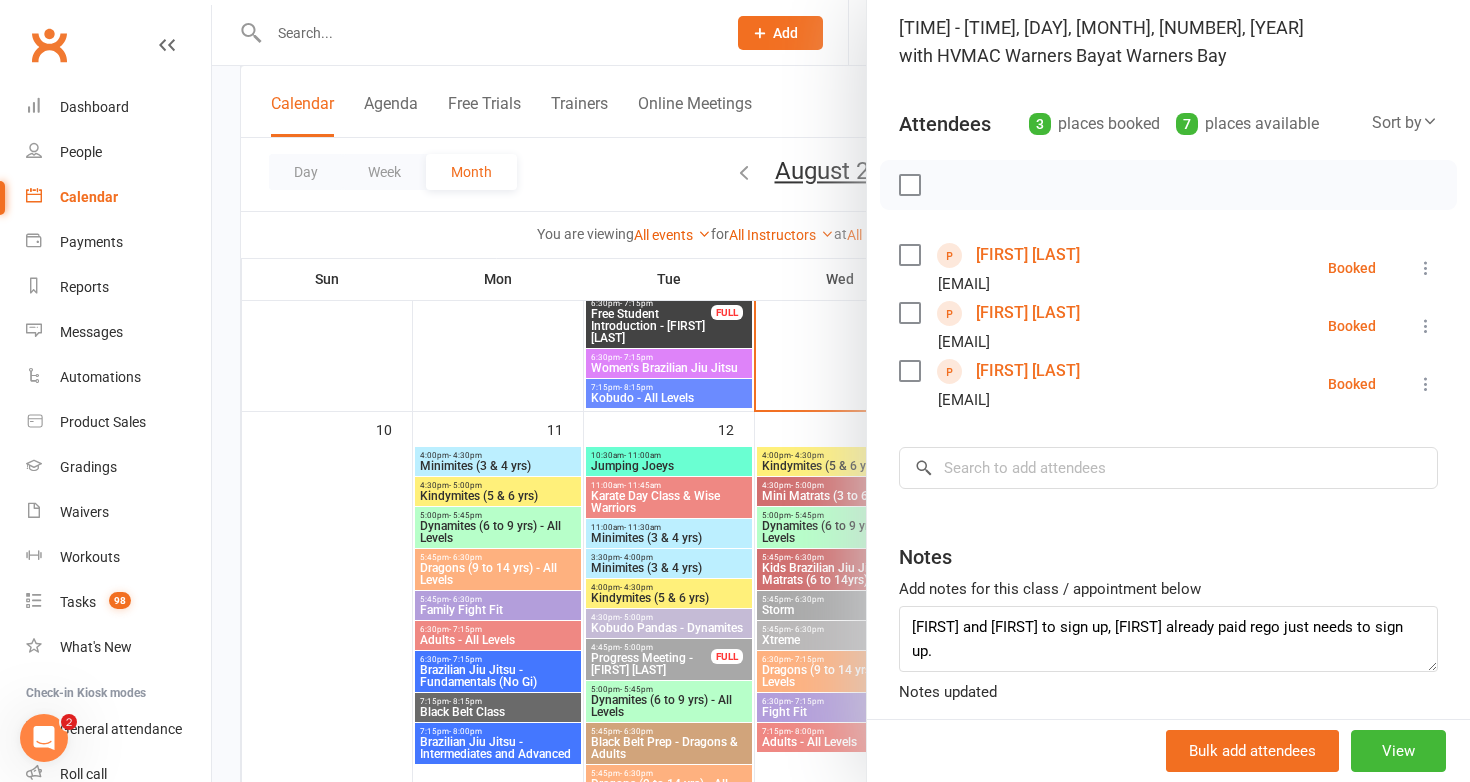 click at bounding box center [841, 391] 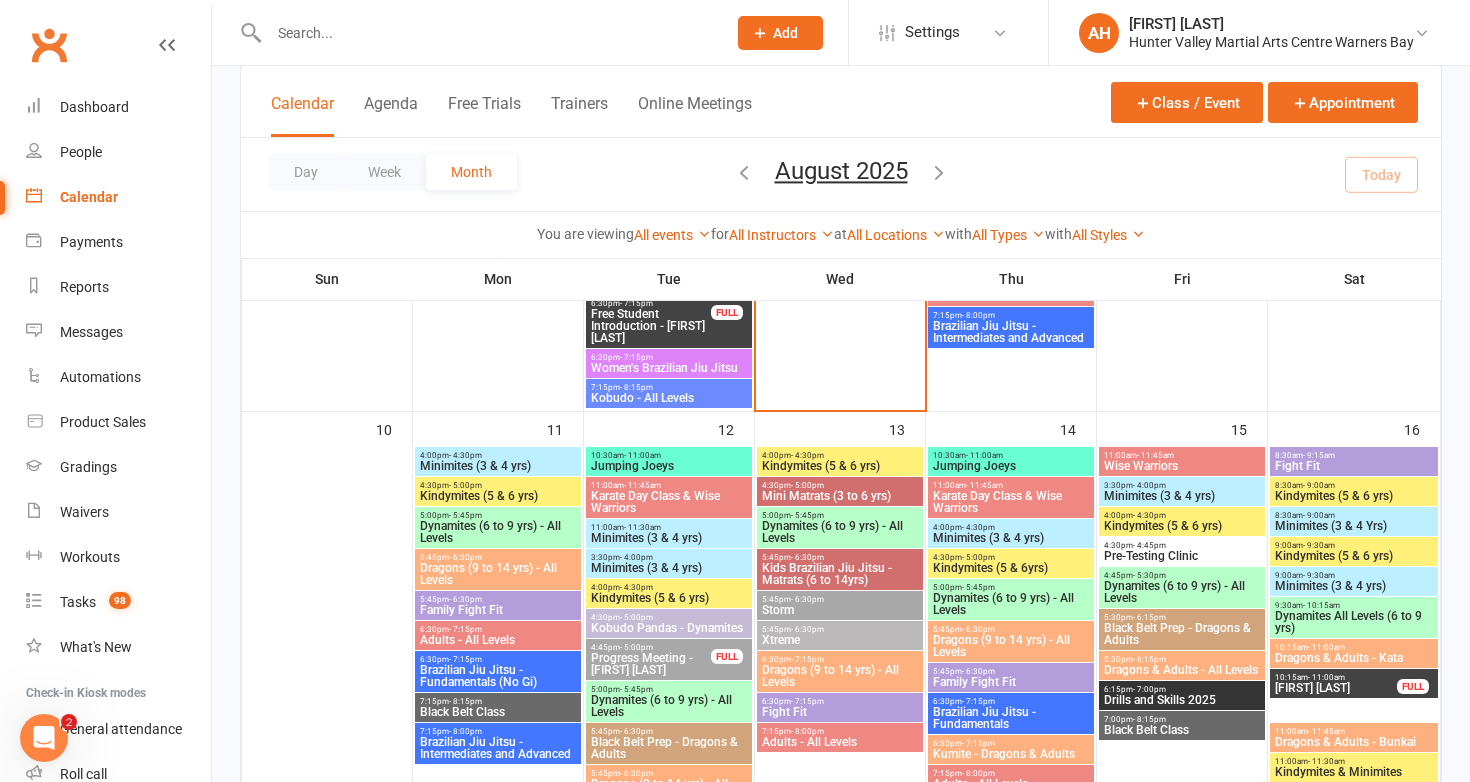 click on "11:00am  - 11:30am" at bounding box center (669, 527) 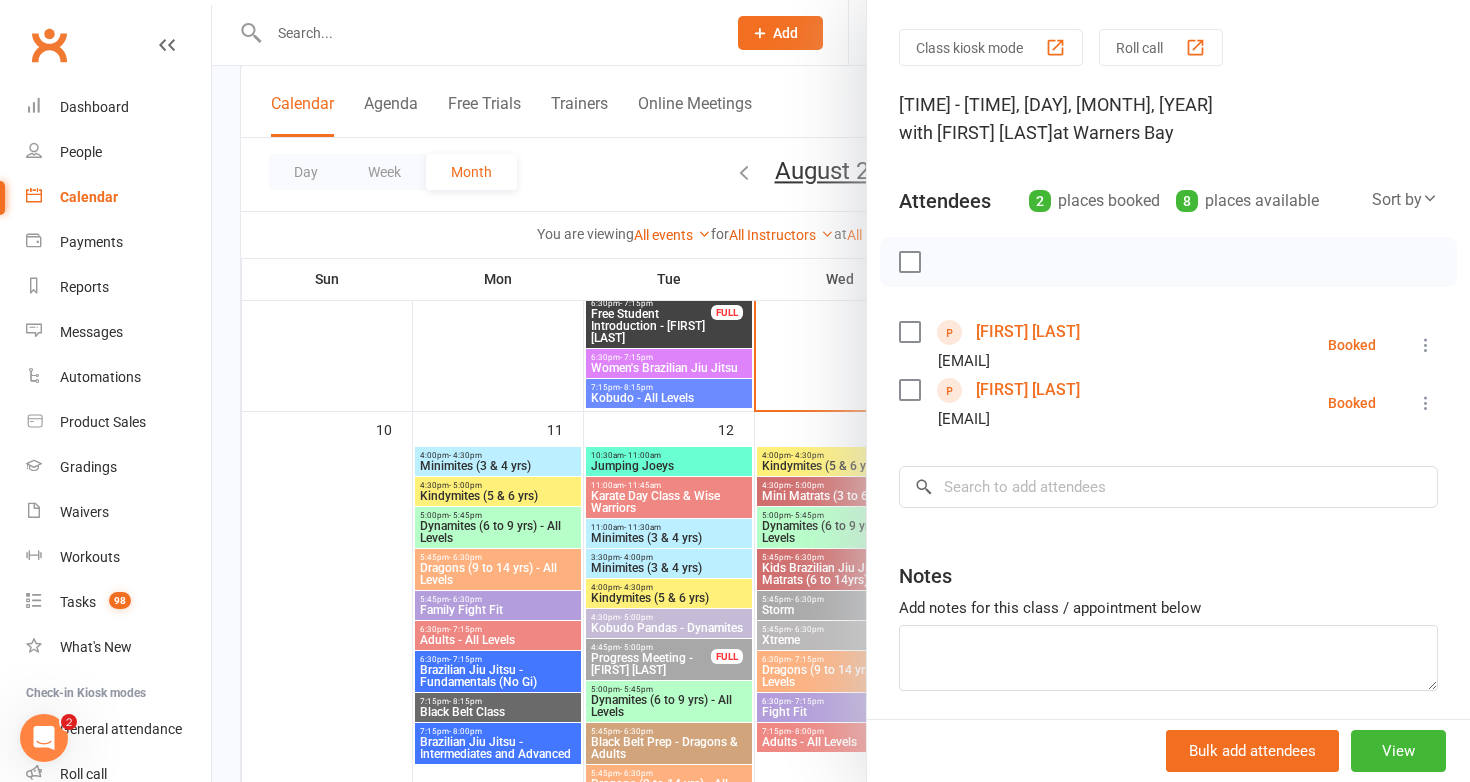scroll, scrollTop: 73, scrollLeft: 0, axis: vertical 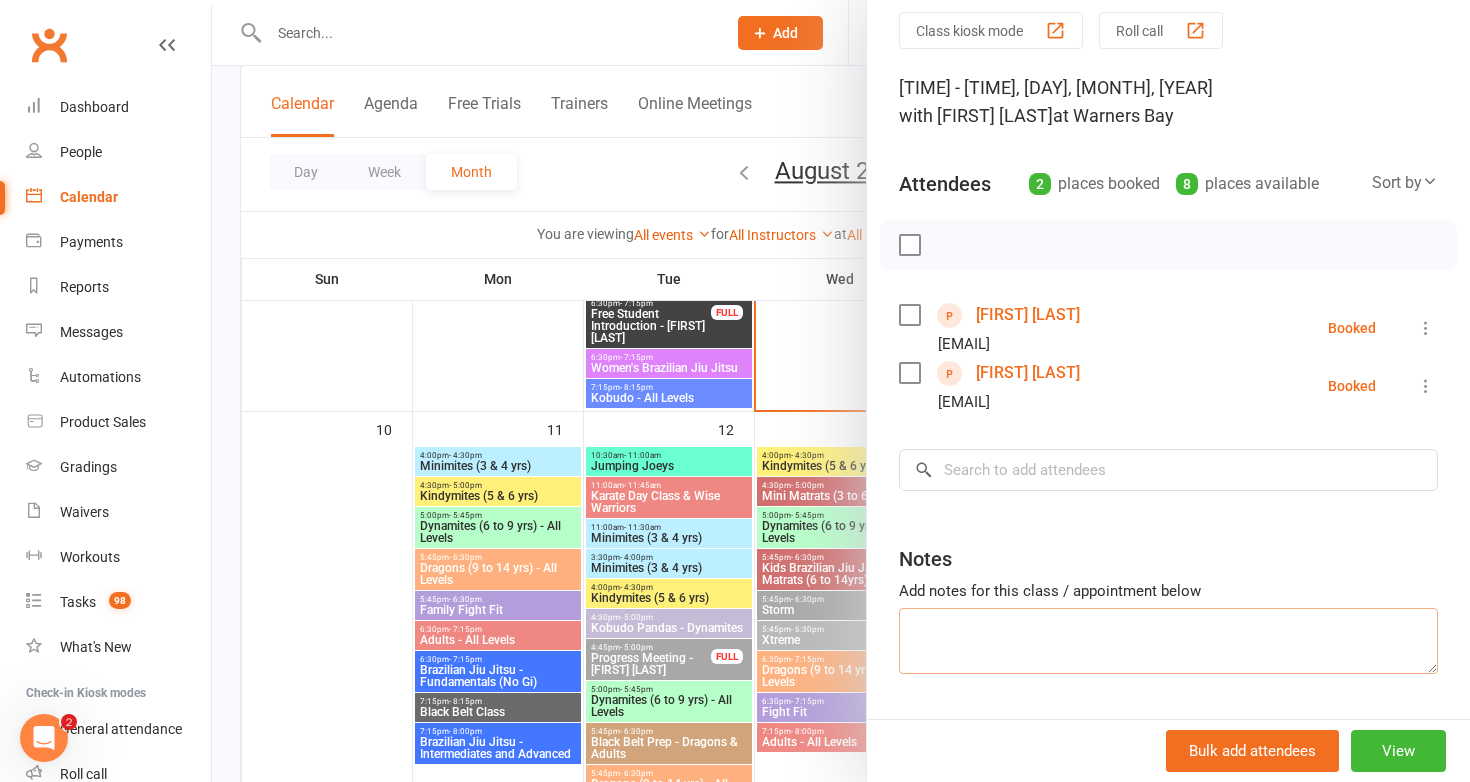 click at bounding box center [1168, 641] 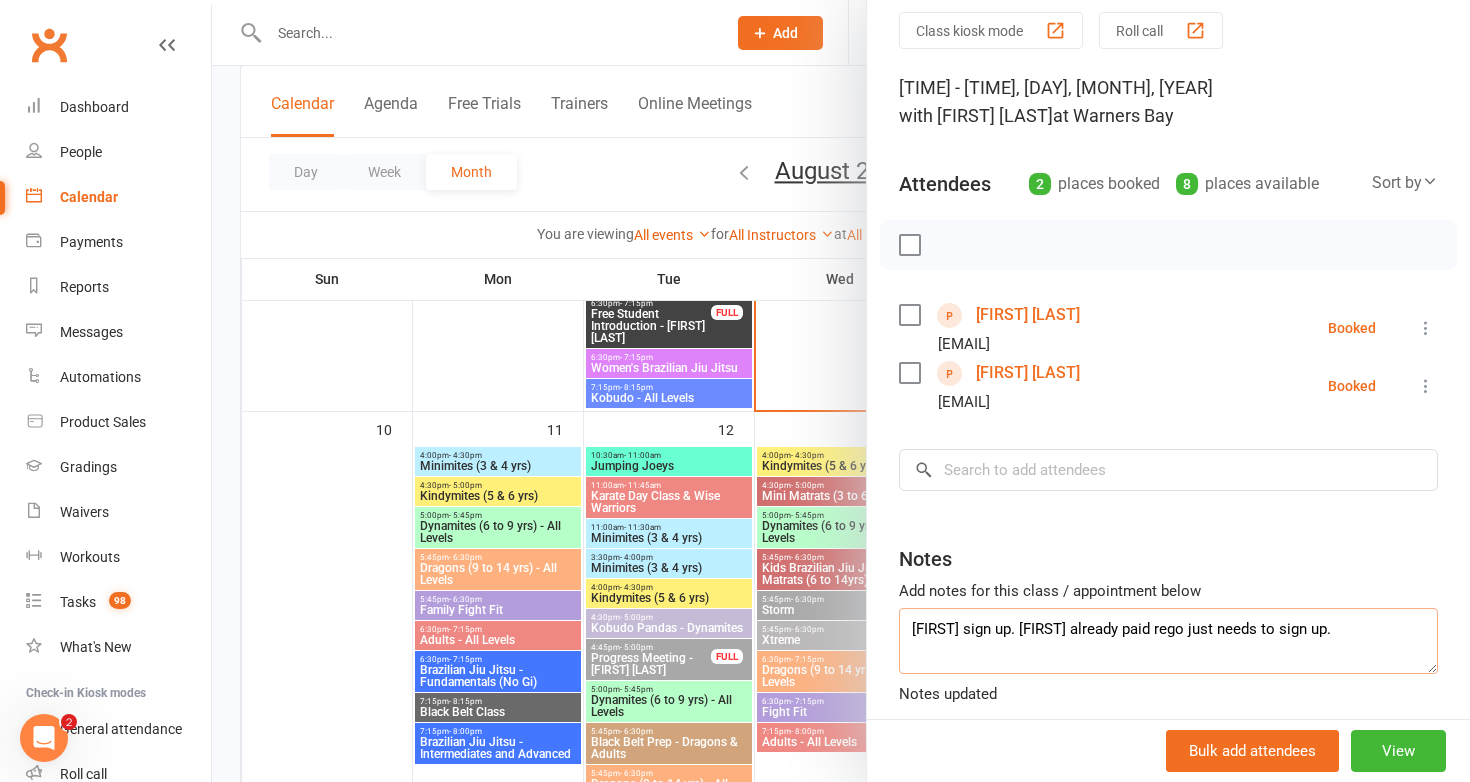 type on "Archie sign up. Freddie already paid rego just needs to sign up." 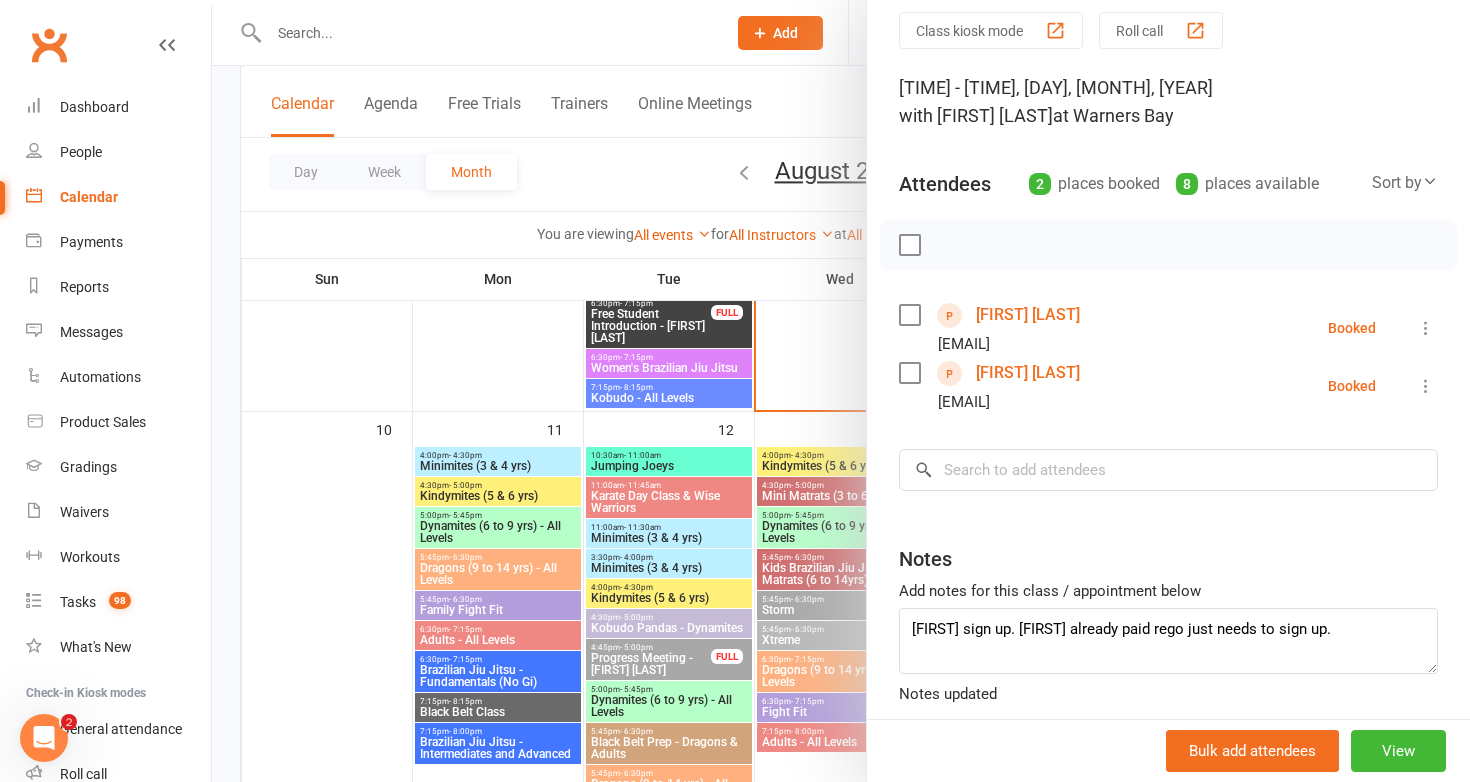 click at bounding box center [841, 391] 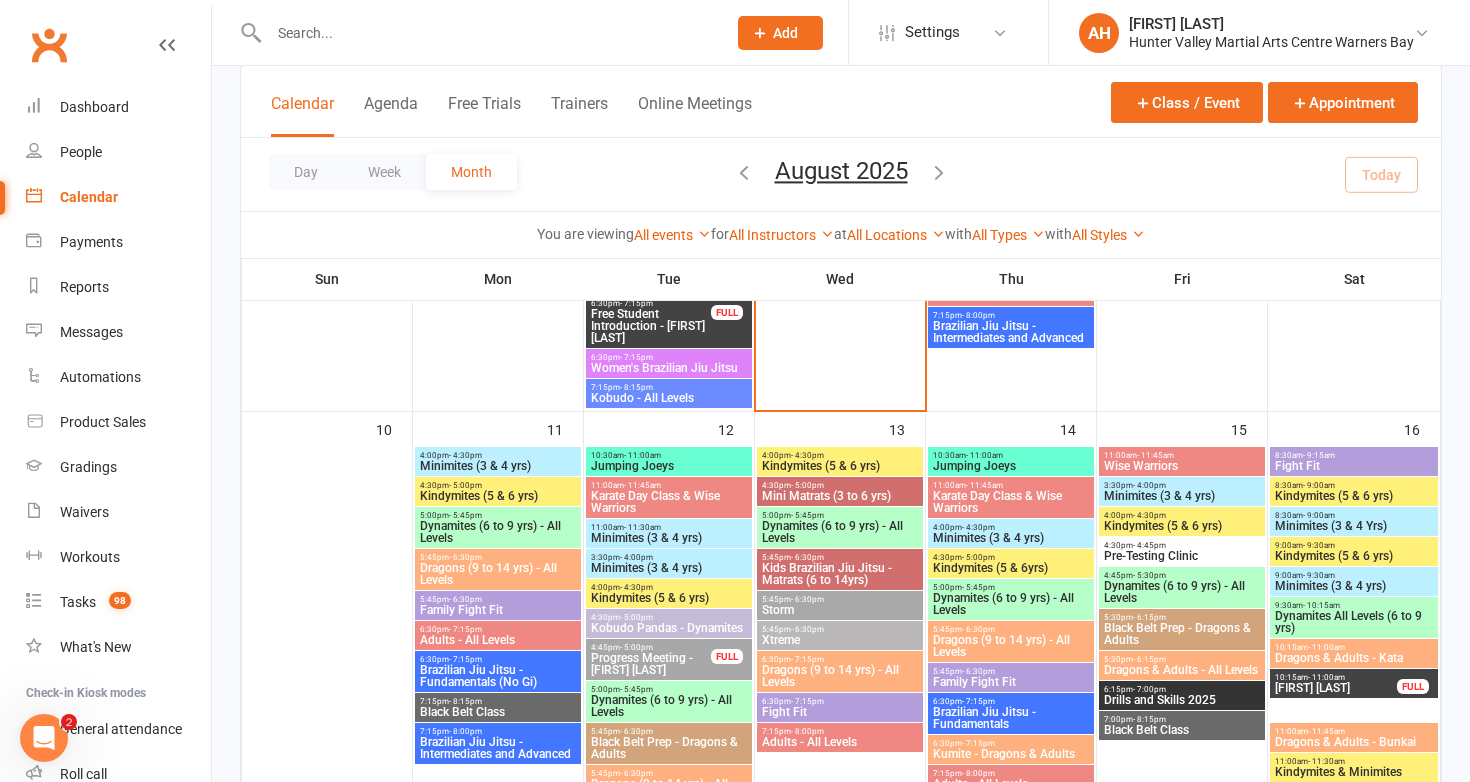 click on "Progress Meeting - Hamish Cooke" at bounding box center [651, 664] 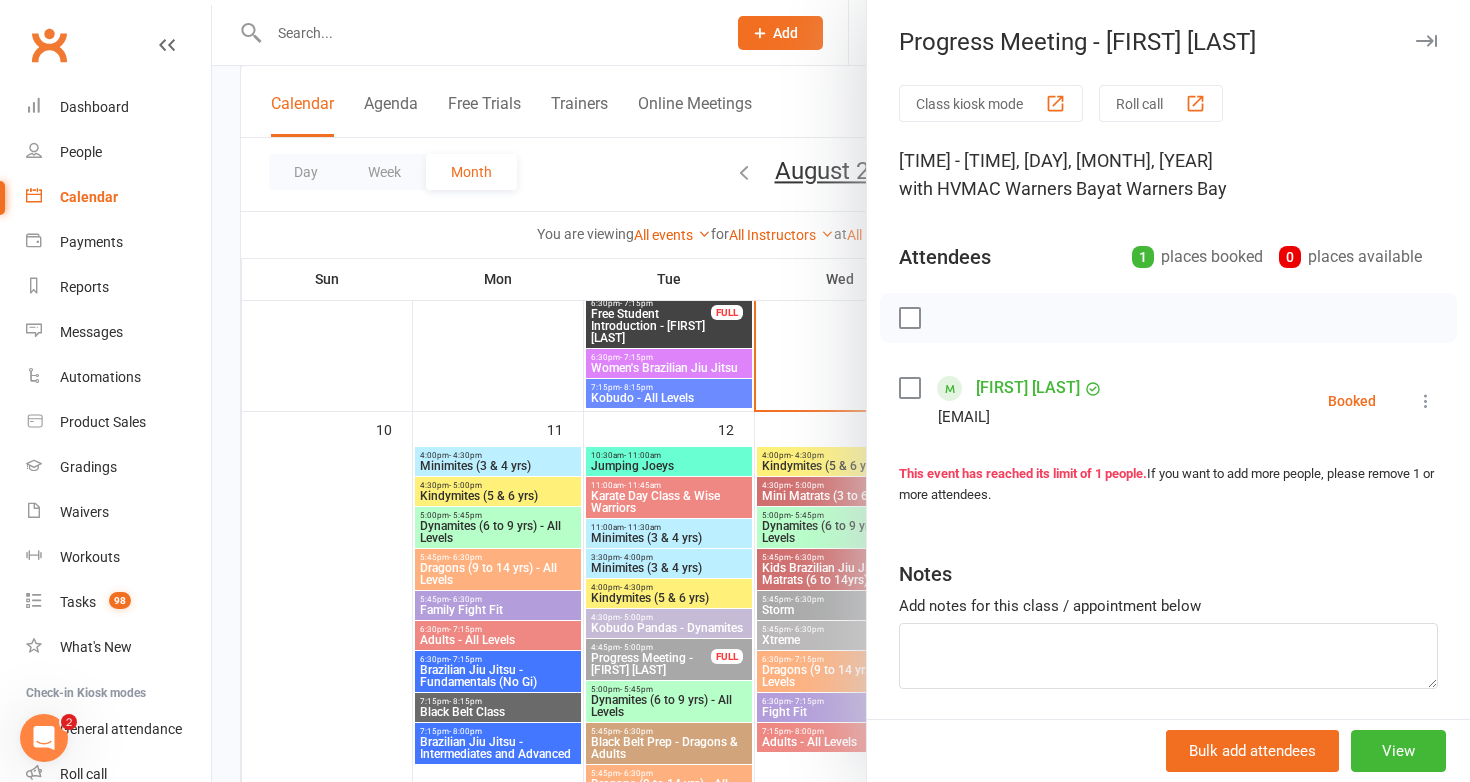 click at bounding box center (841, 391) 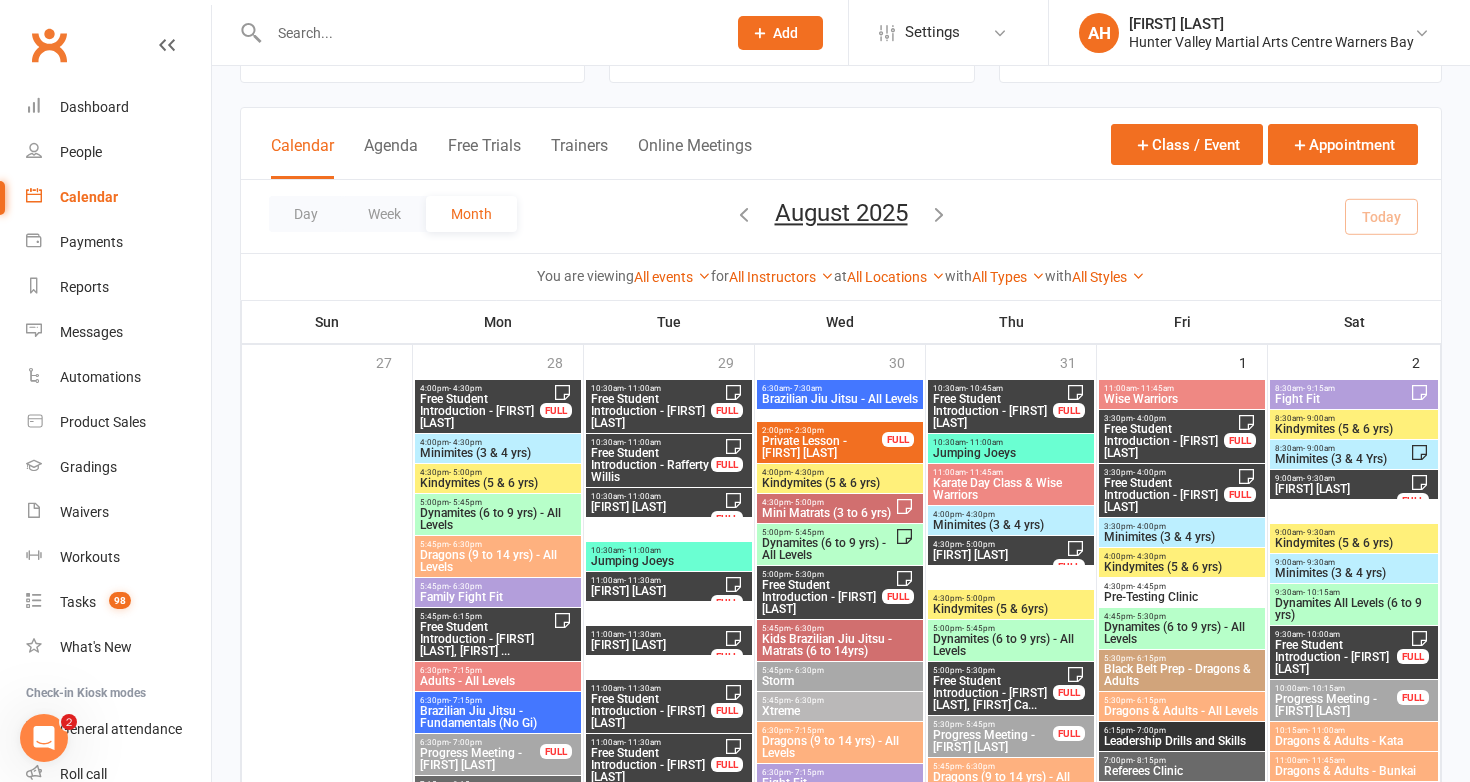scroll, scrollTop: 88, scrollLeft: 0, axis: vertical 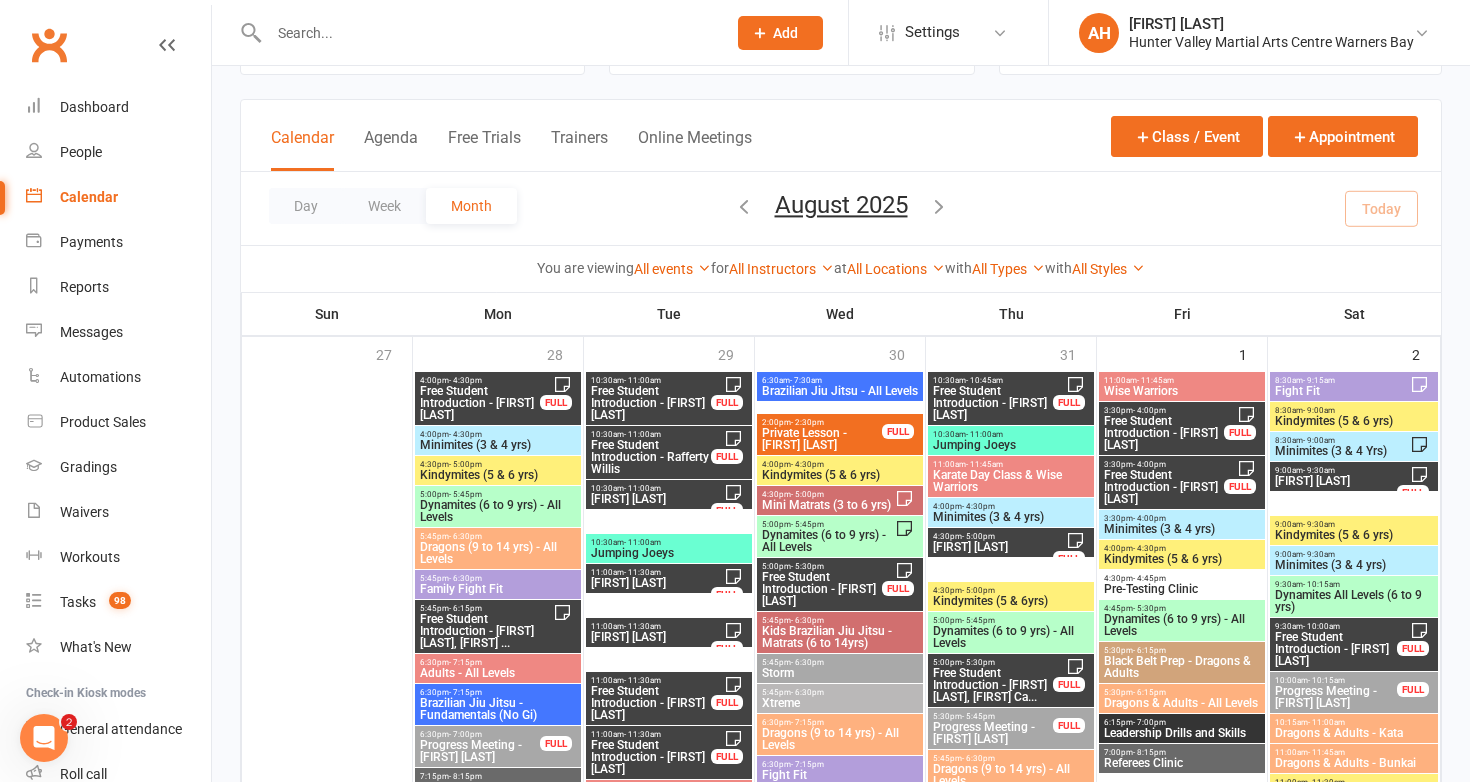click on "Free Student Introduction - Aj Watson" at bounding box center [480, 403] 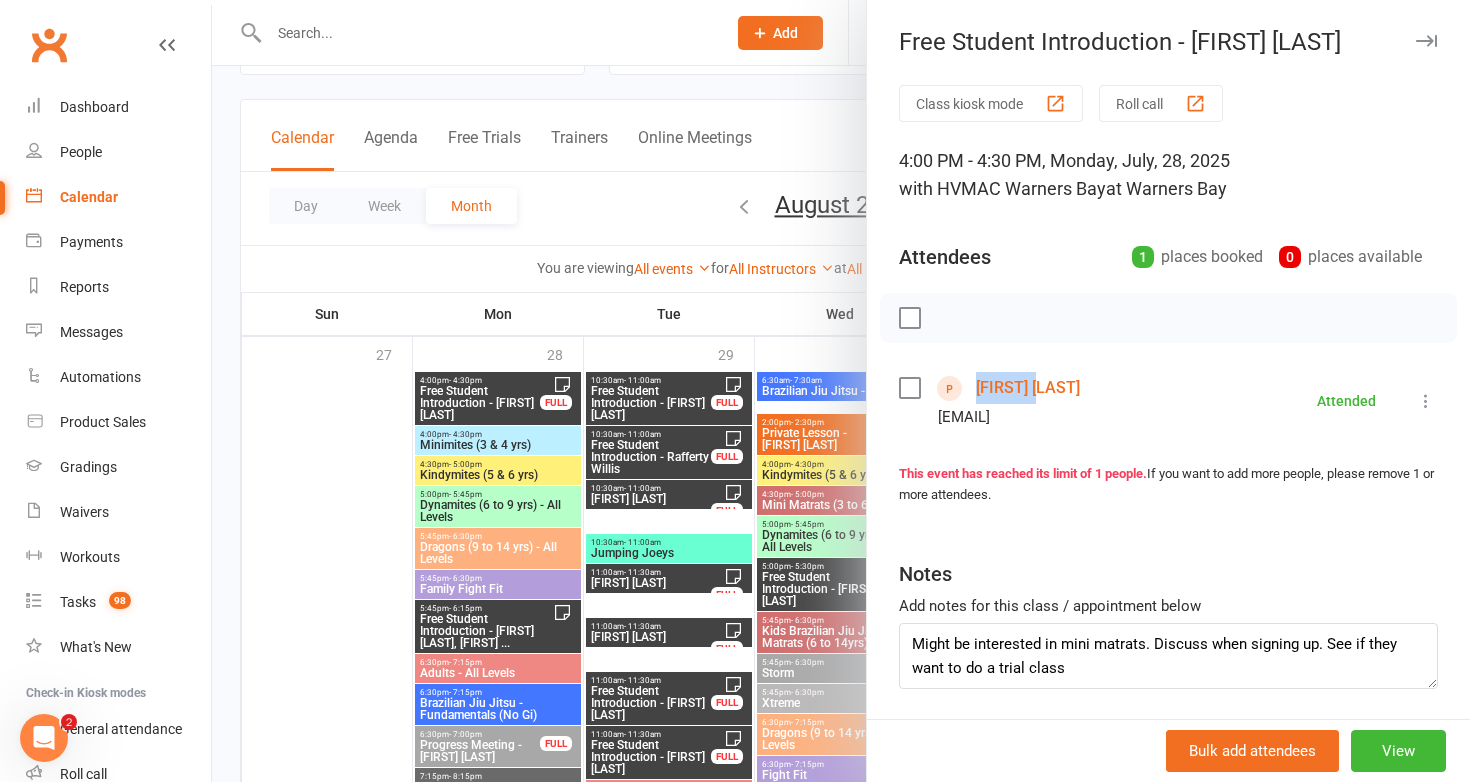 click at bounding box center [841, 391] 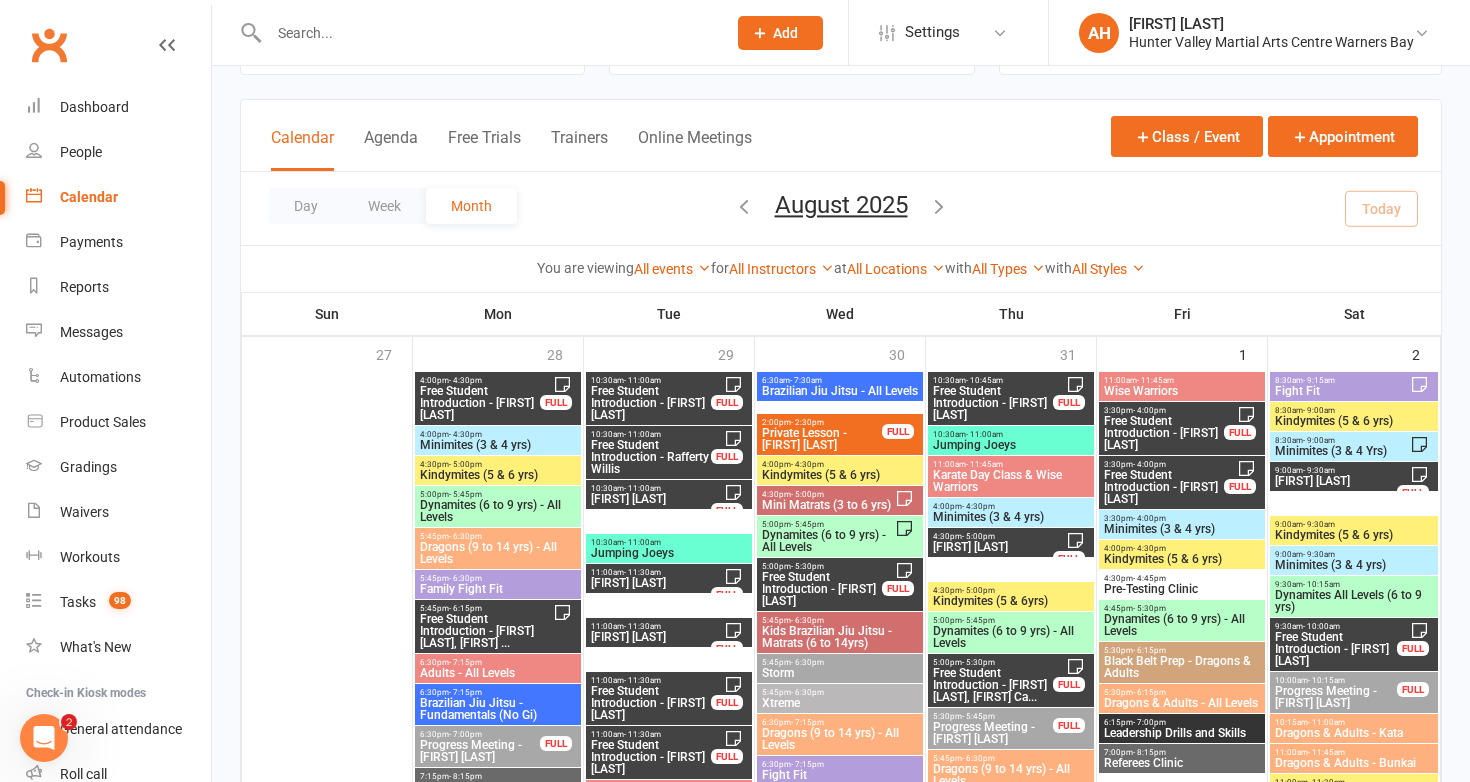 click on "Free Student Introduction - Clare Twist, Victoria ..." at bounding box center [486, 631] 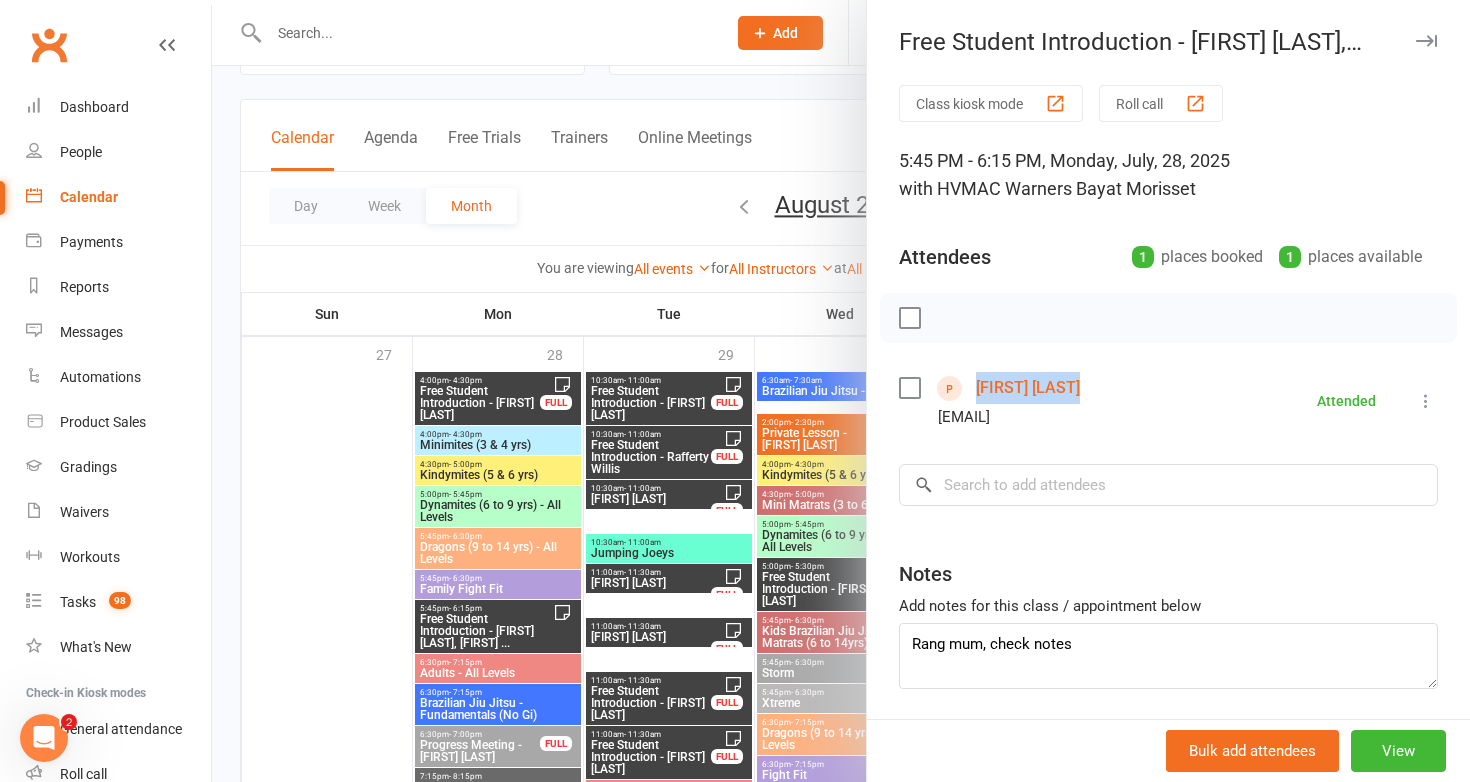 click at bounding box center [841, 391] 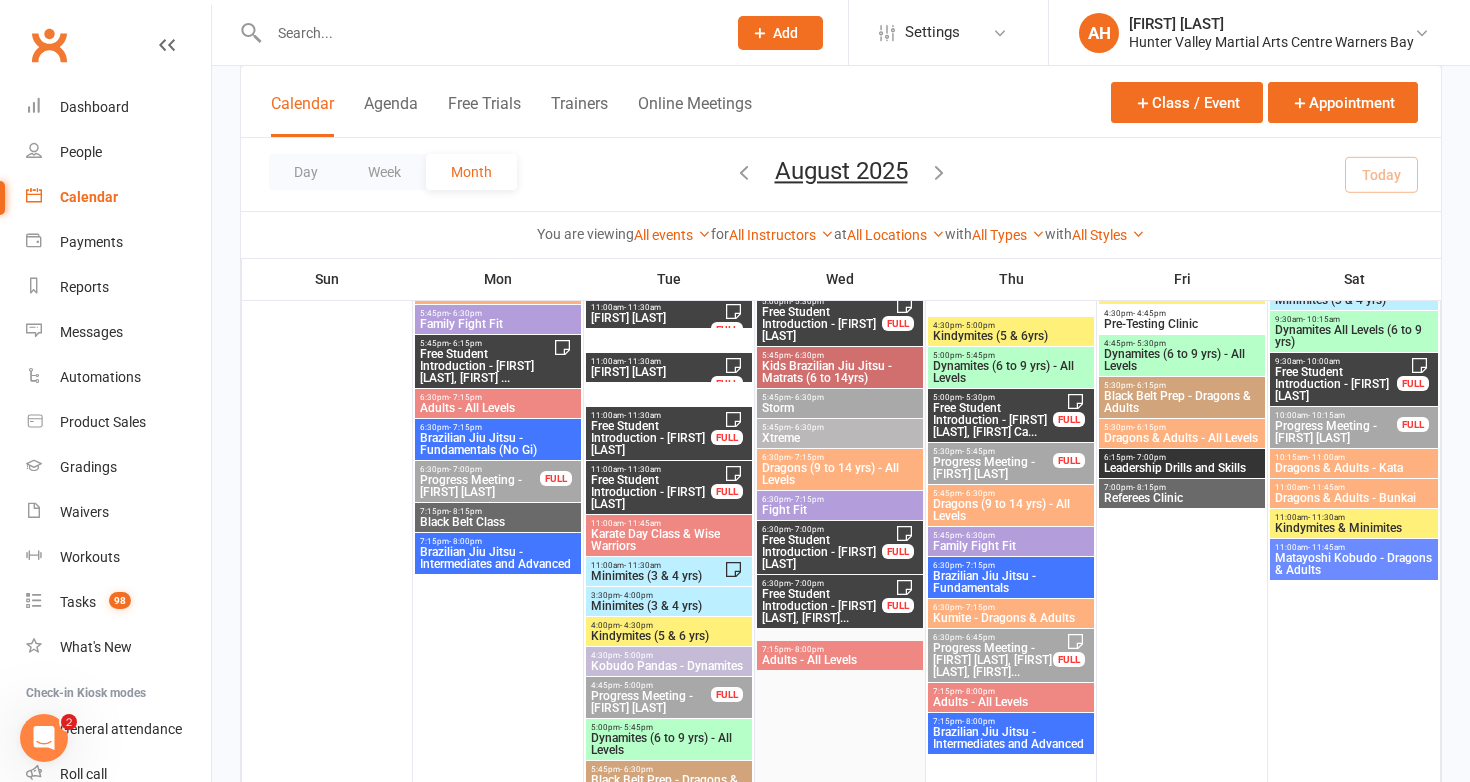 scroll, scrollTop: 335, scrollLeft: 0, axis: vertical 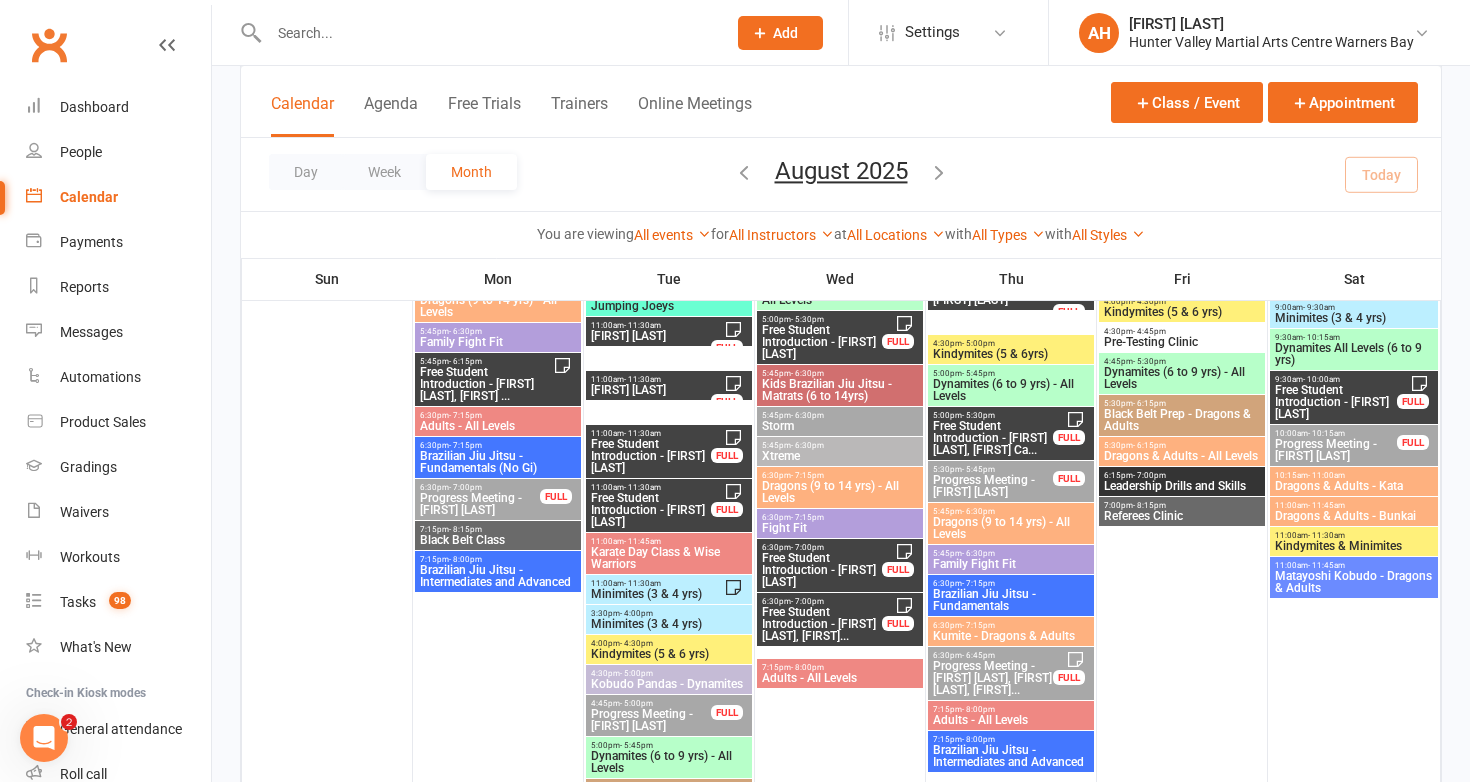 click on "Free Student Introduction - Asher Richards" at bounding box center [822, 570] 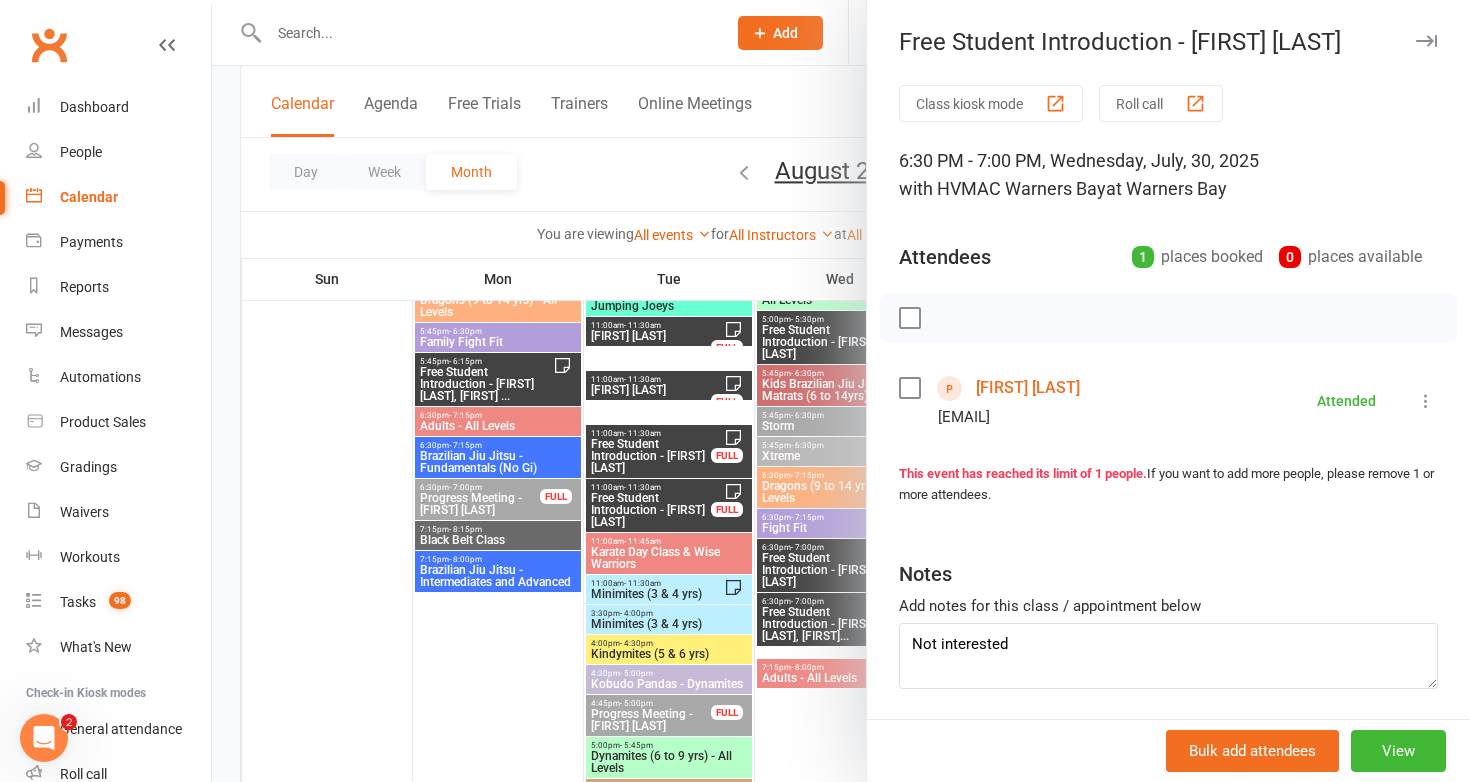 click at bounding box center [841, 391] 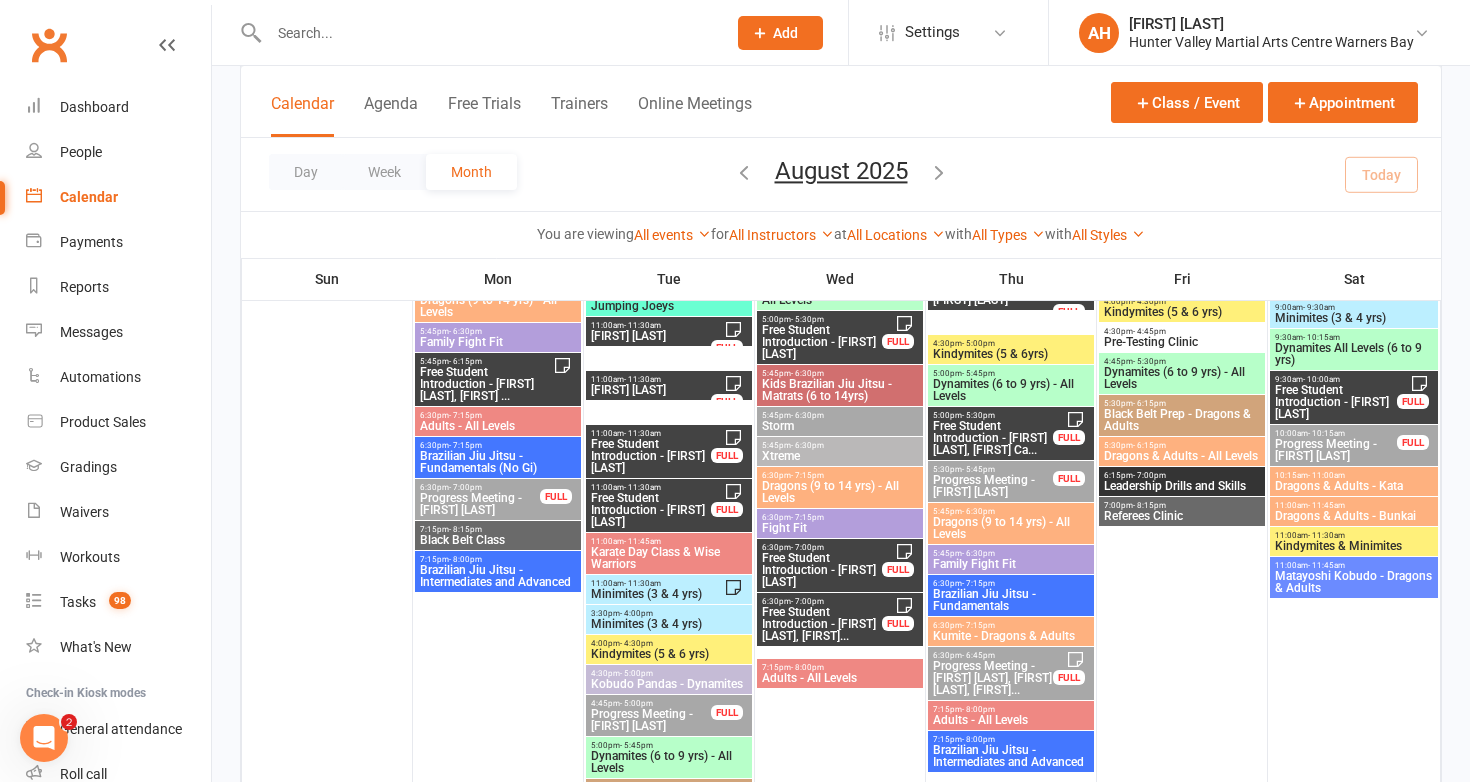 click on "Free Student Introduction - Harrison Armitage, Cha..." at bounding box center (822, 624) 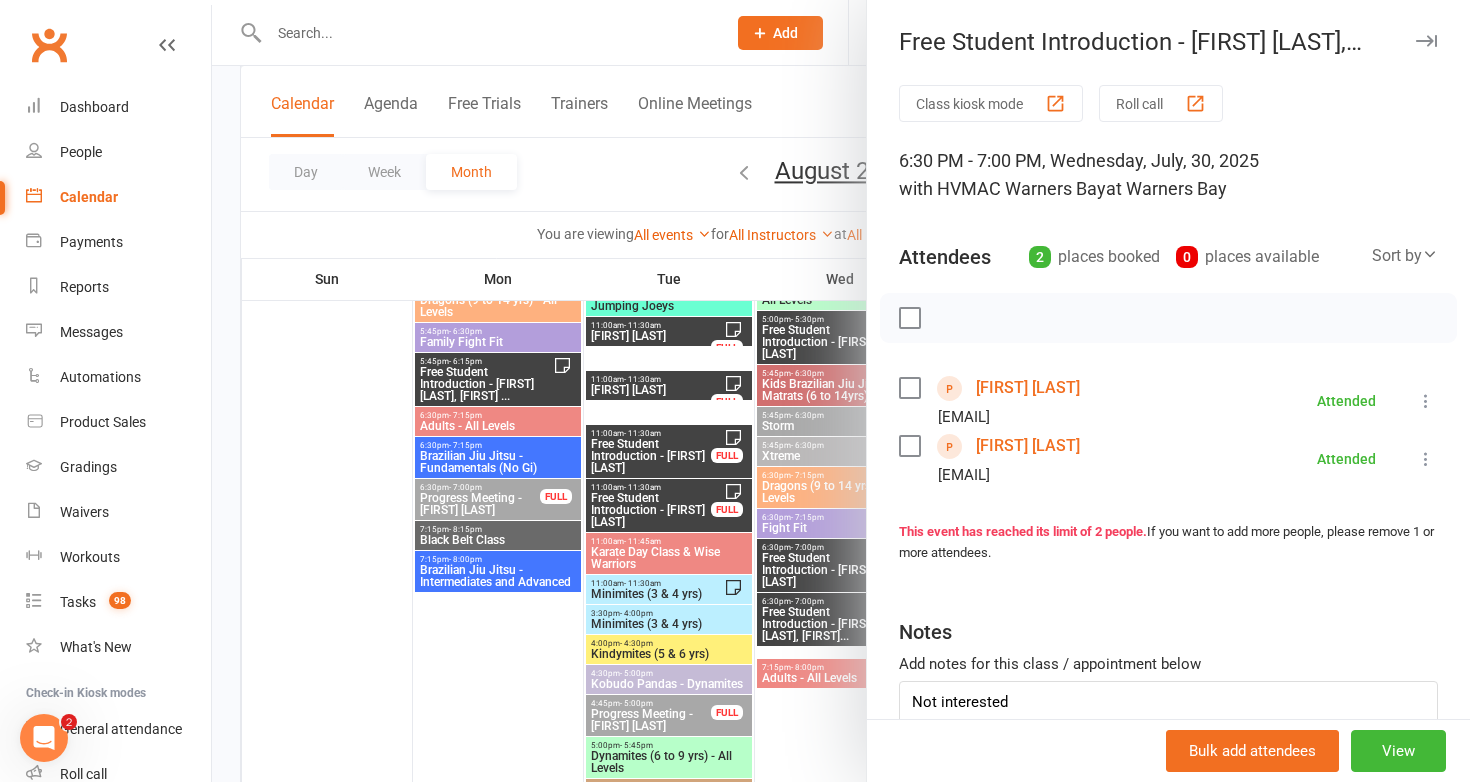 click at bounding box center [841, 391] 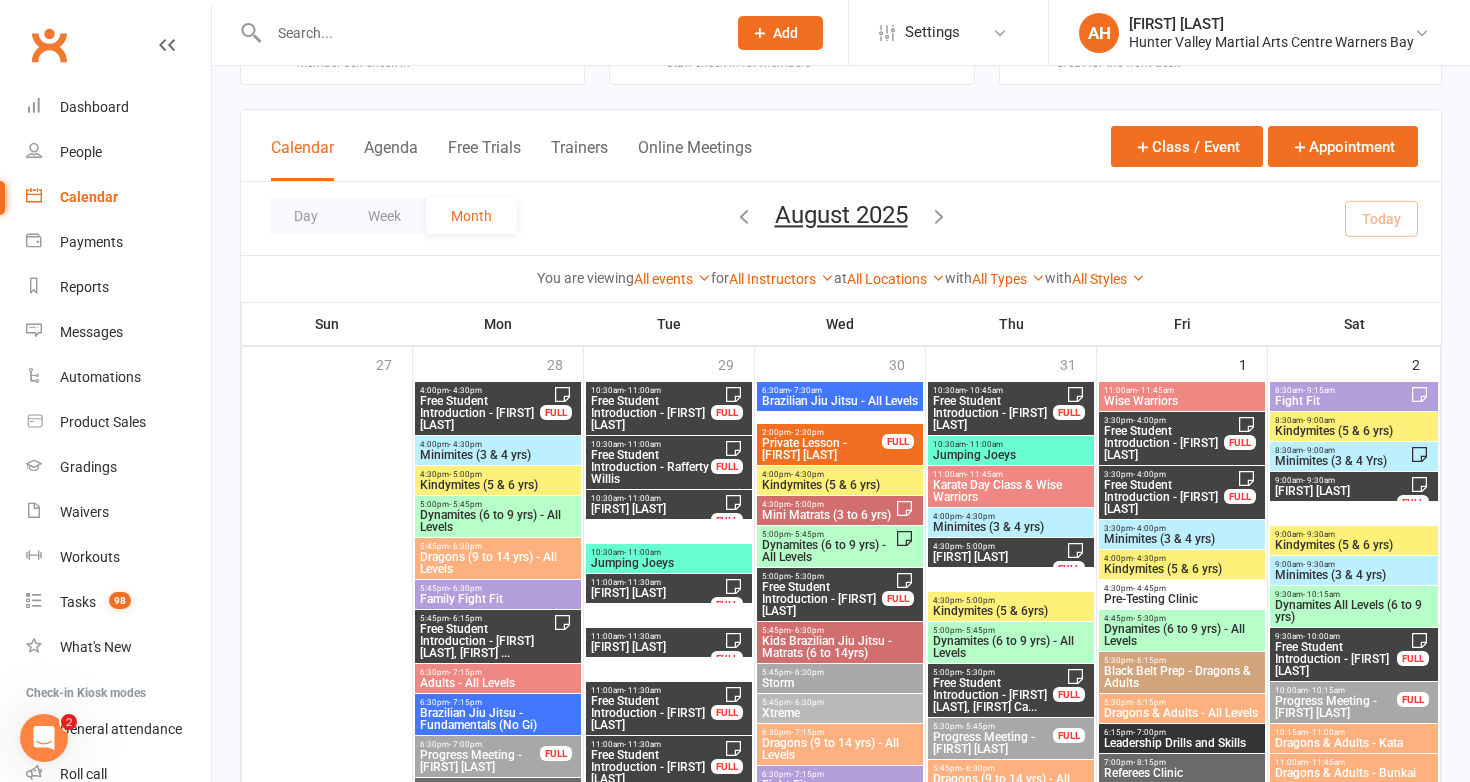 scroll, scrollTop: 76, scrollLeft: 0, axis: vertical 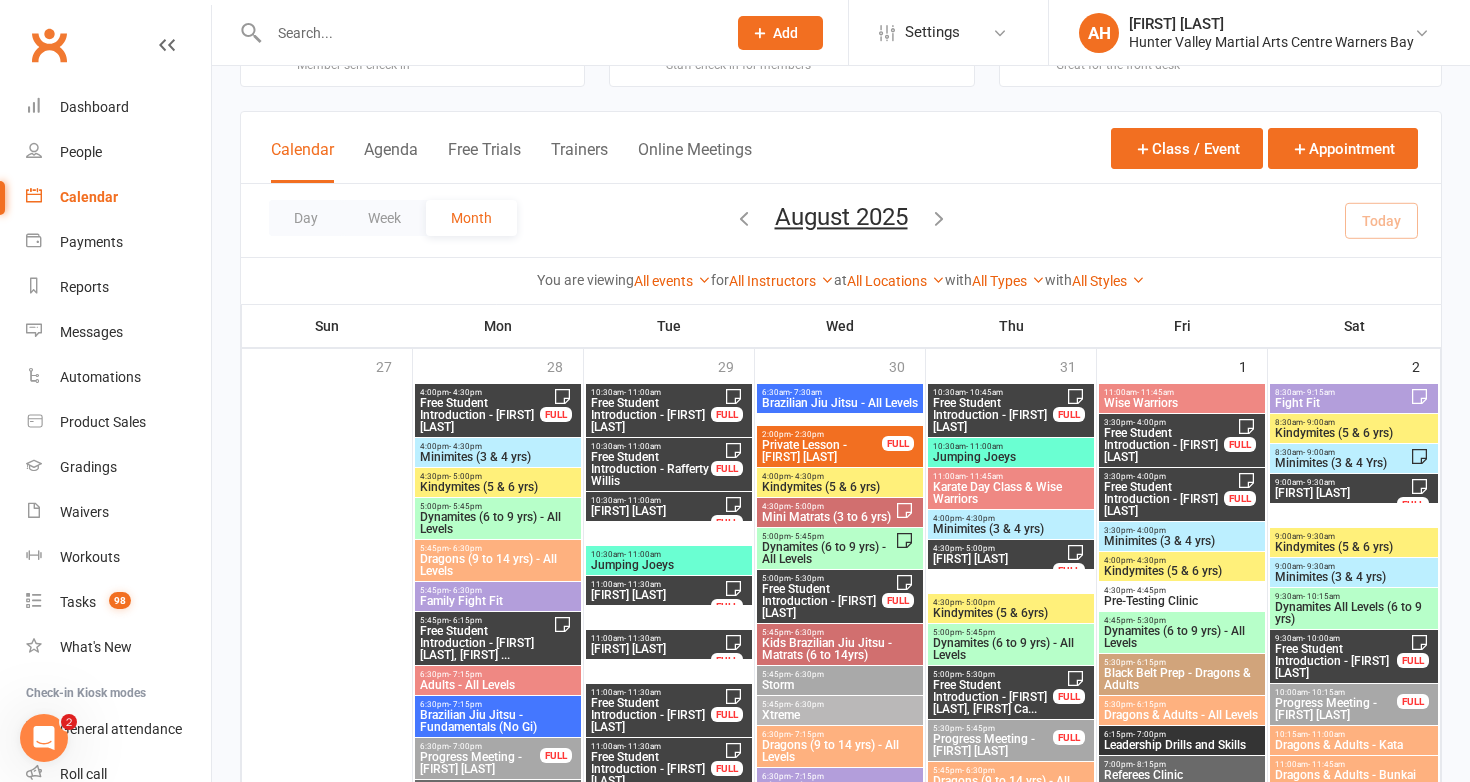 click on "Free Student Introduction - Alby Hutch" at bounding box center [993, 415] 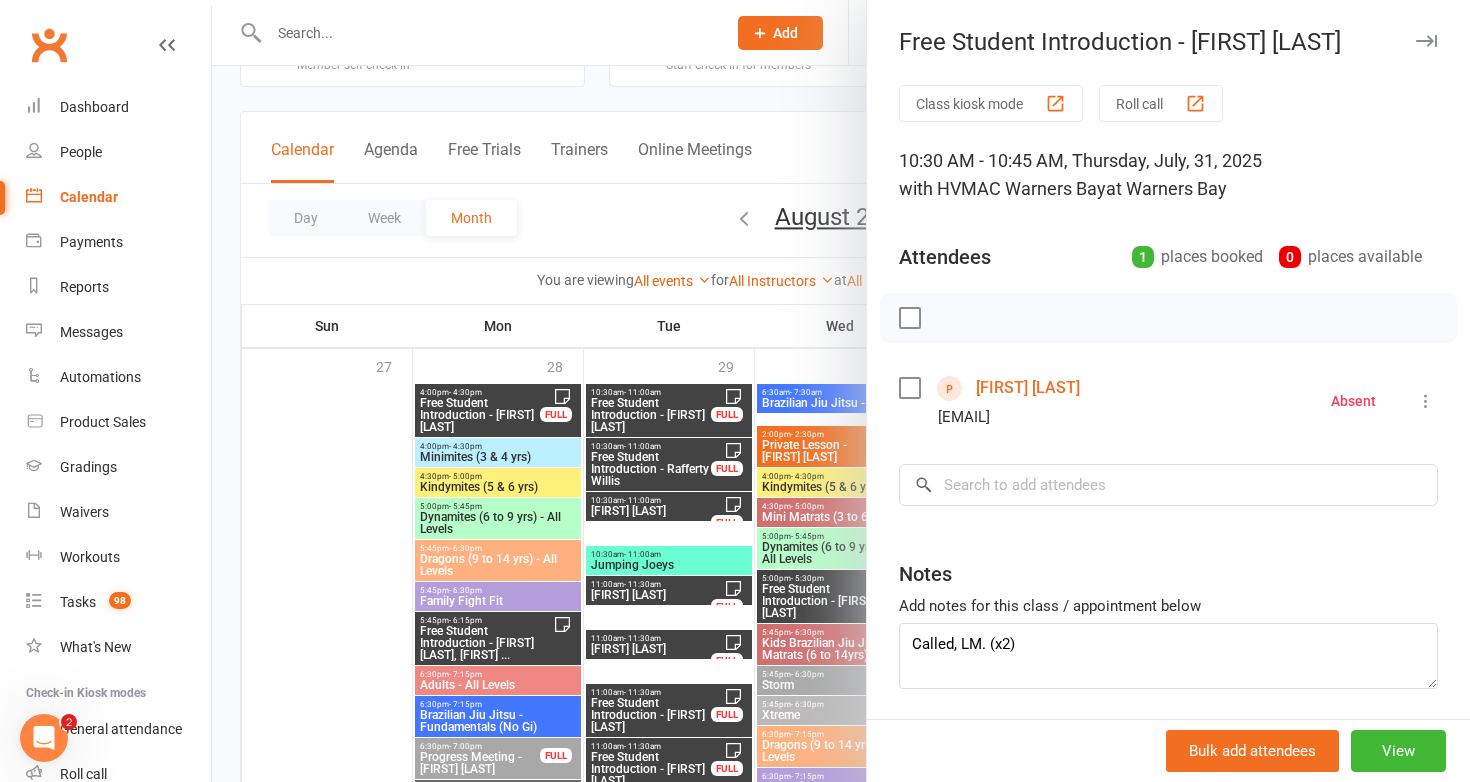 click at bounding box center [841, 391] 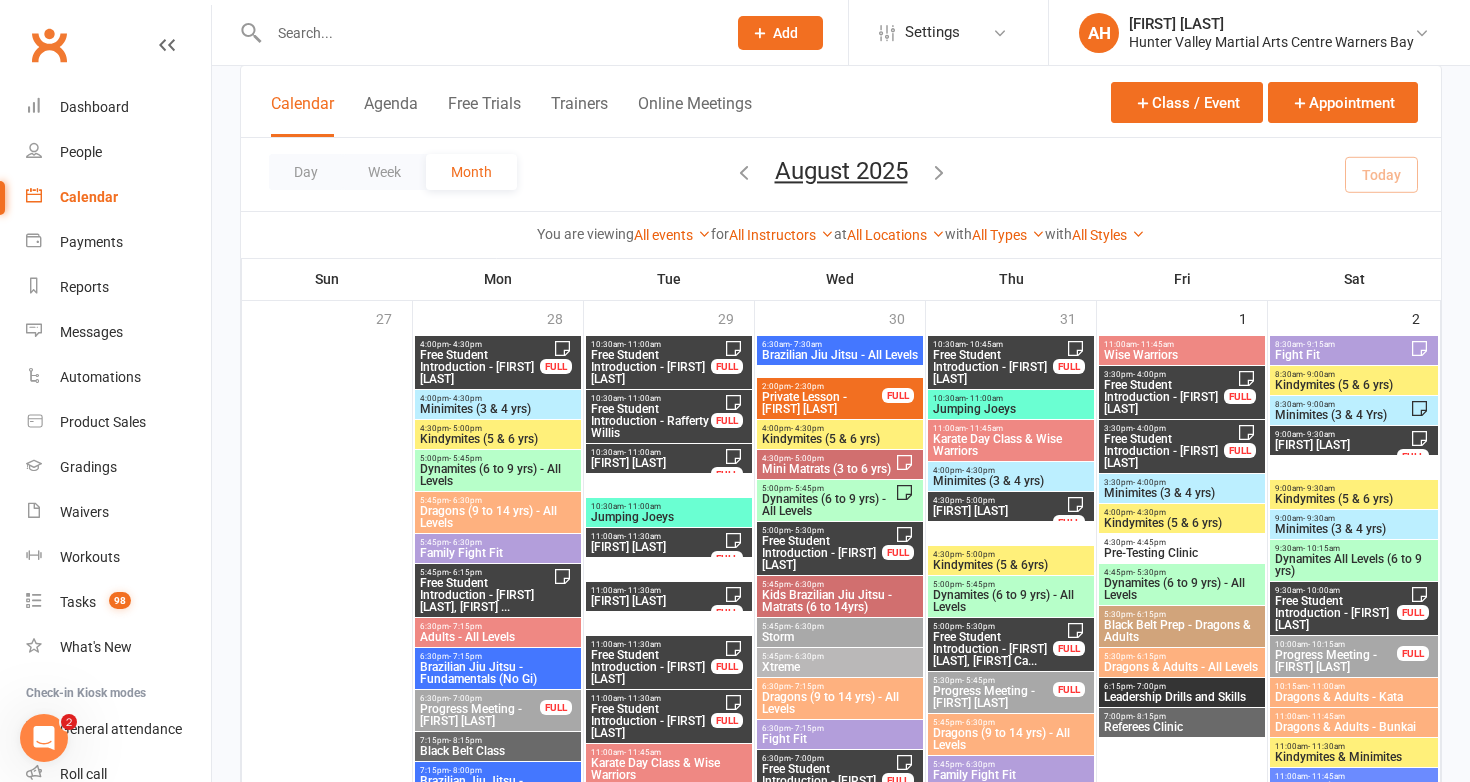 scroll, scrollTop: 123, scrollLeft: 0, axis: vertical 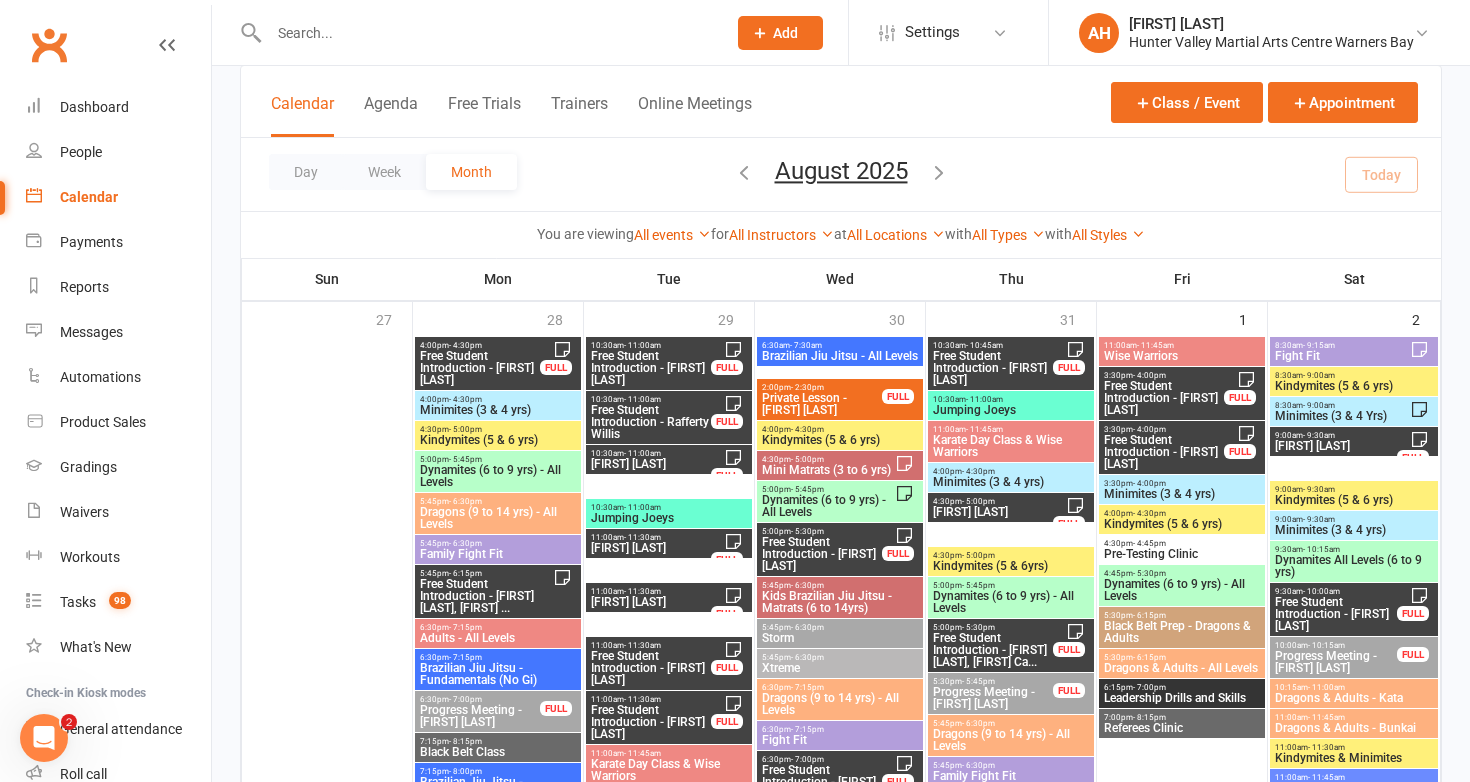 click on "Free Student Introduction - Alby Hutch" at bounding box center [993, 368] 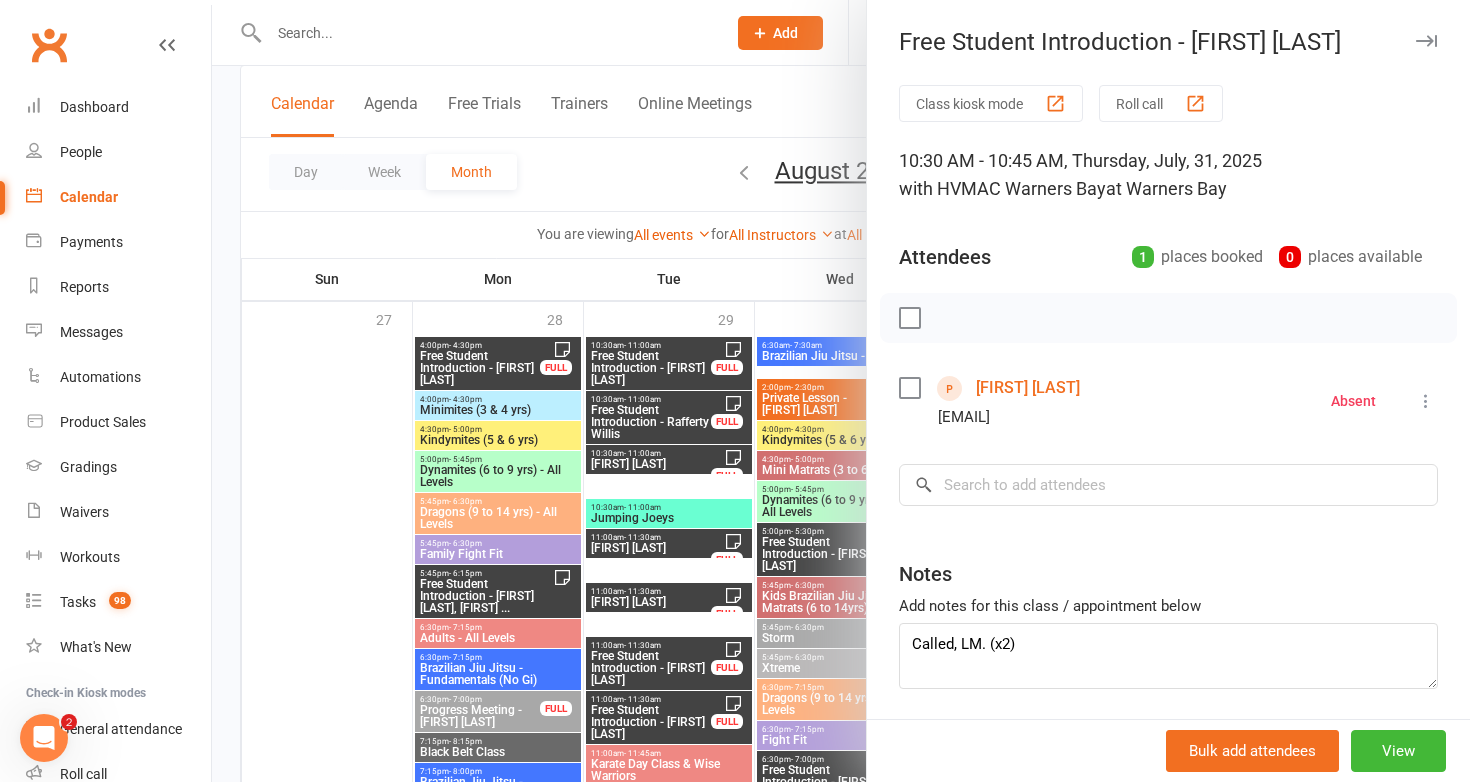 click at bounding box center [841, 391] 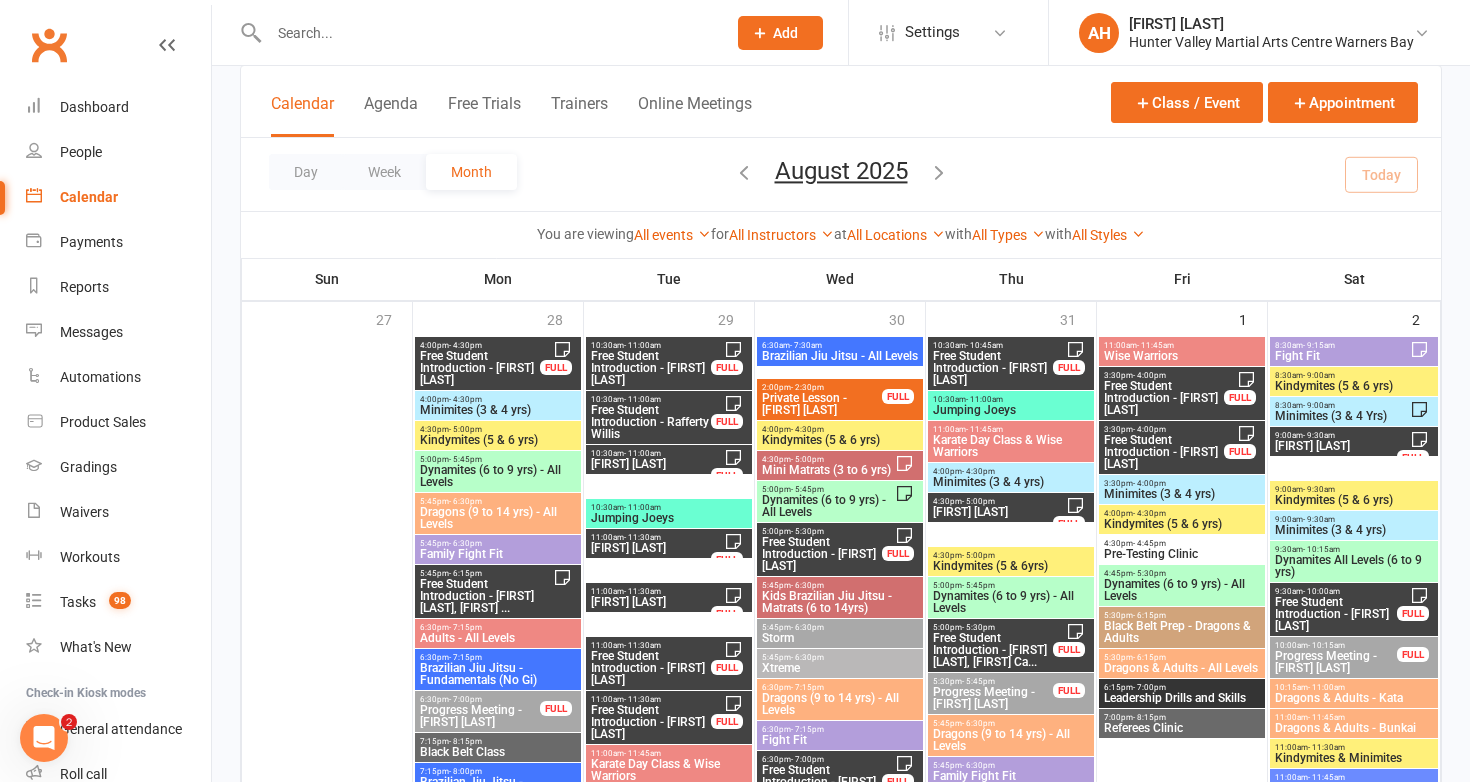 click on "Jumping Joeys" at bounding box center [1011, 410] 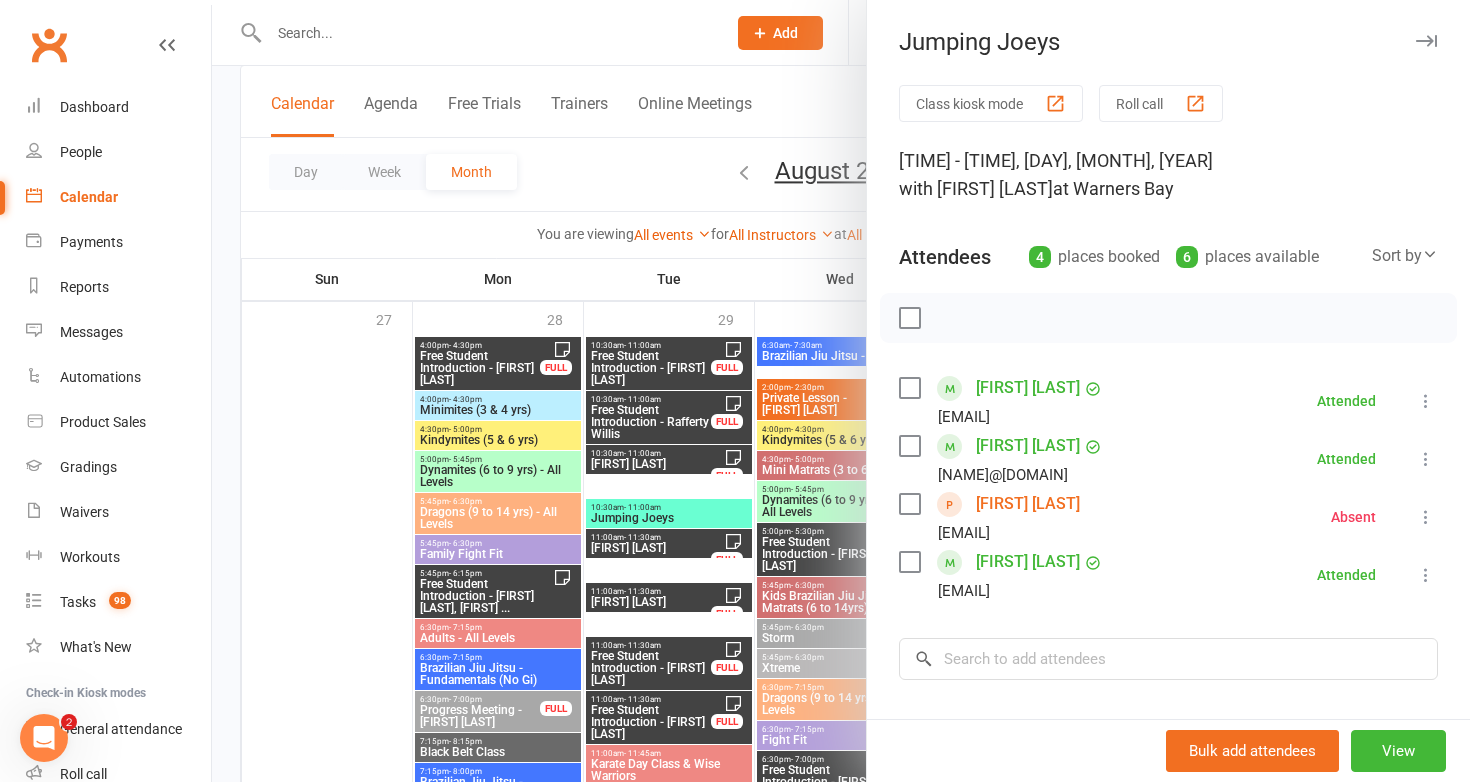 click at bounding box center [841, 391] 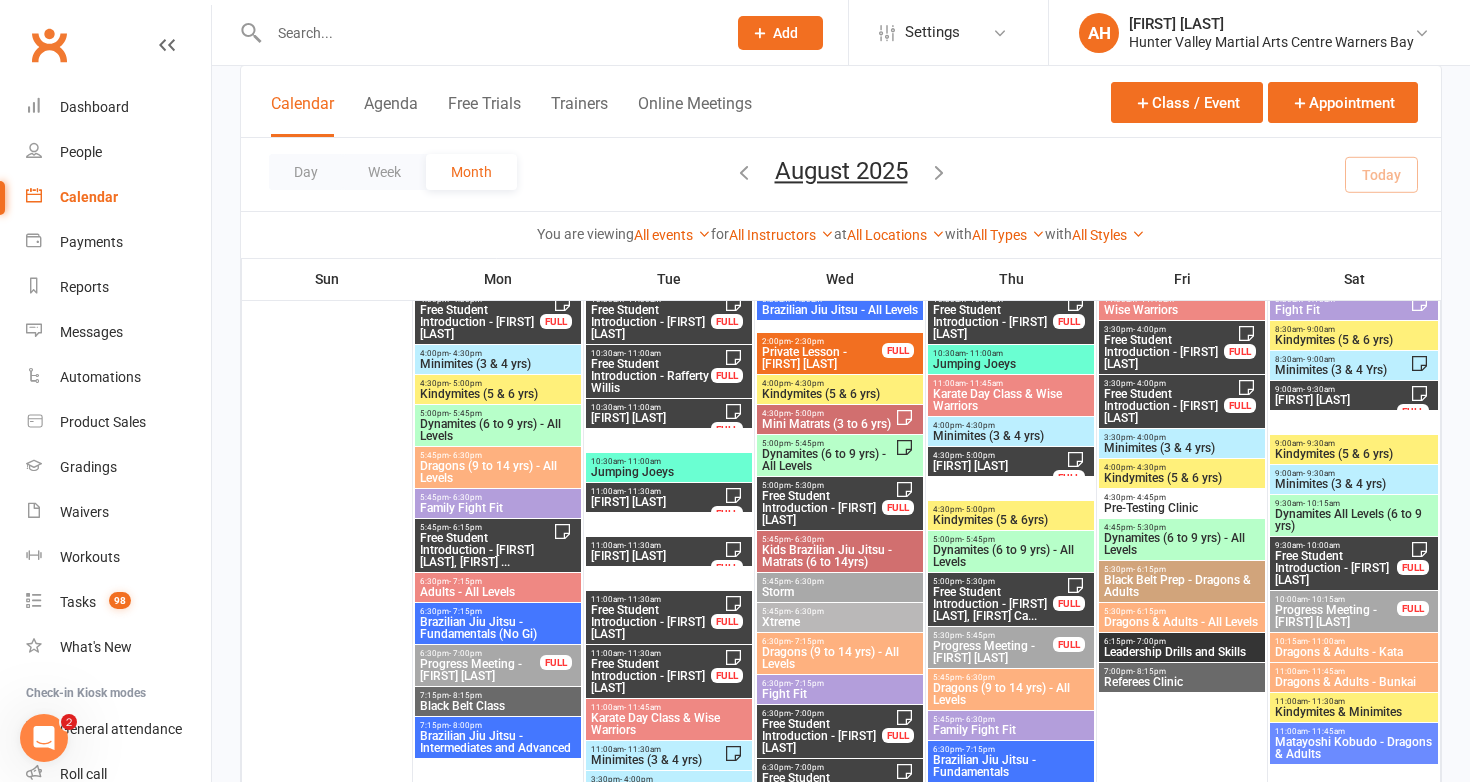 scroll, scrollTop: 205, scrollLeft: 0, axis: vertical 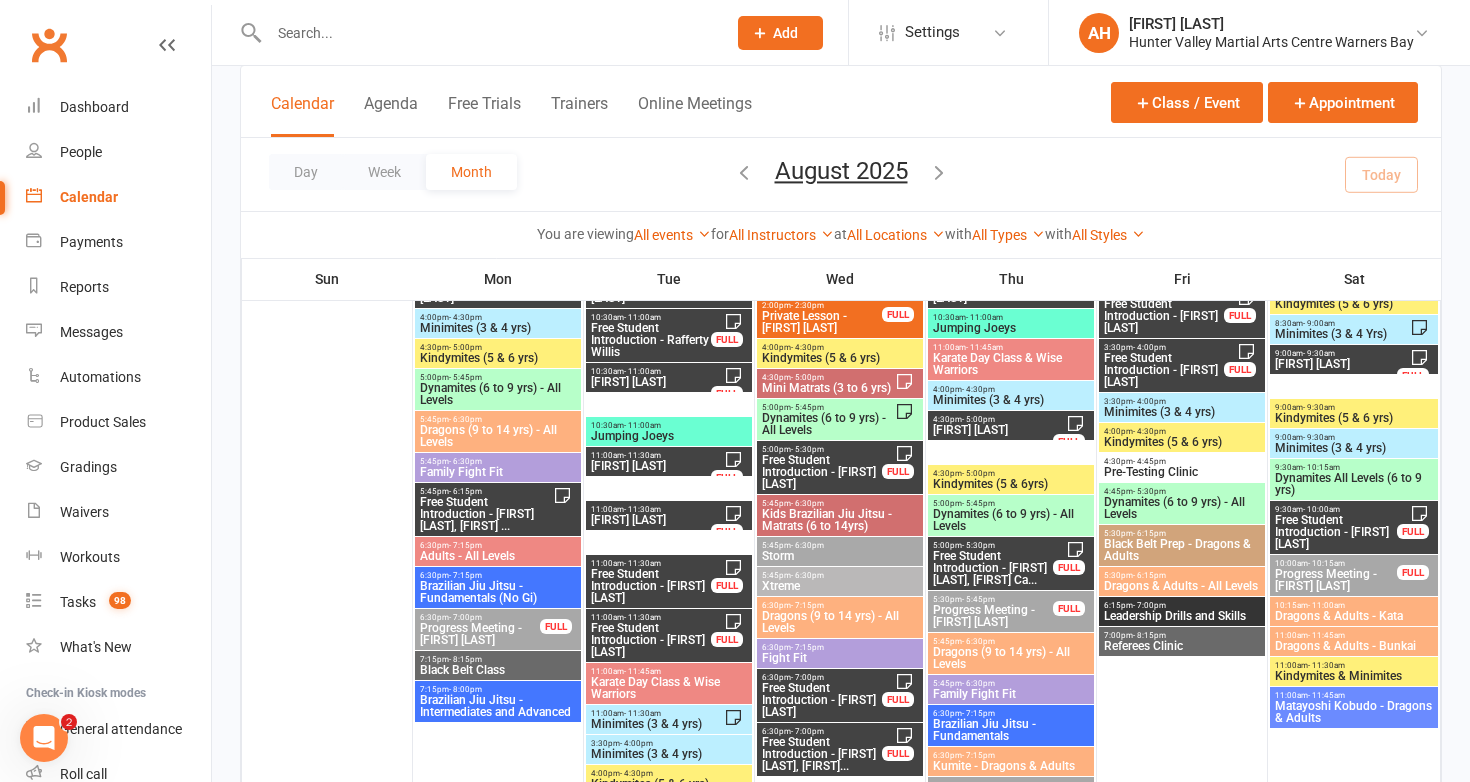 click on "Free Student Introduction - Noah King" at bounding box center [993, 430] 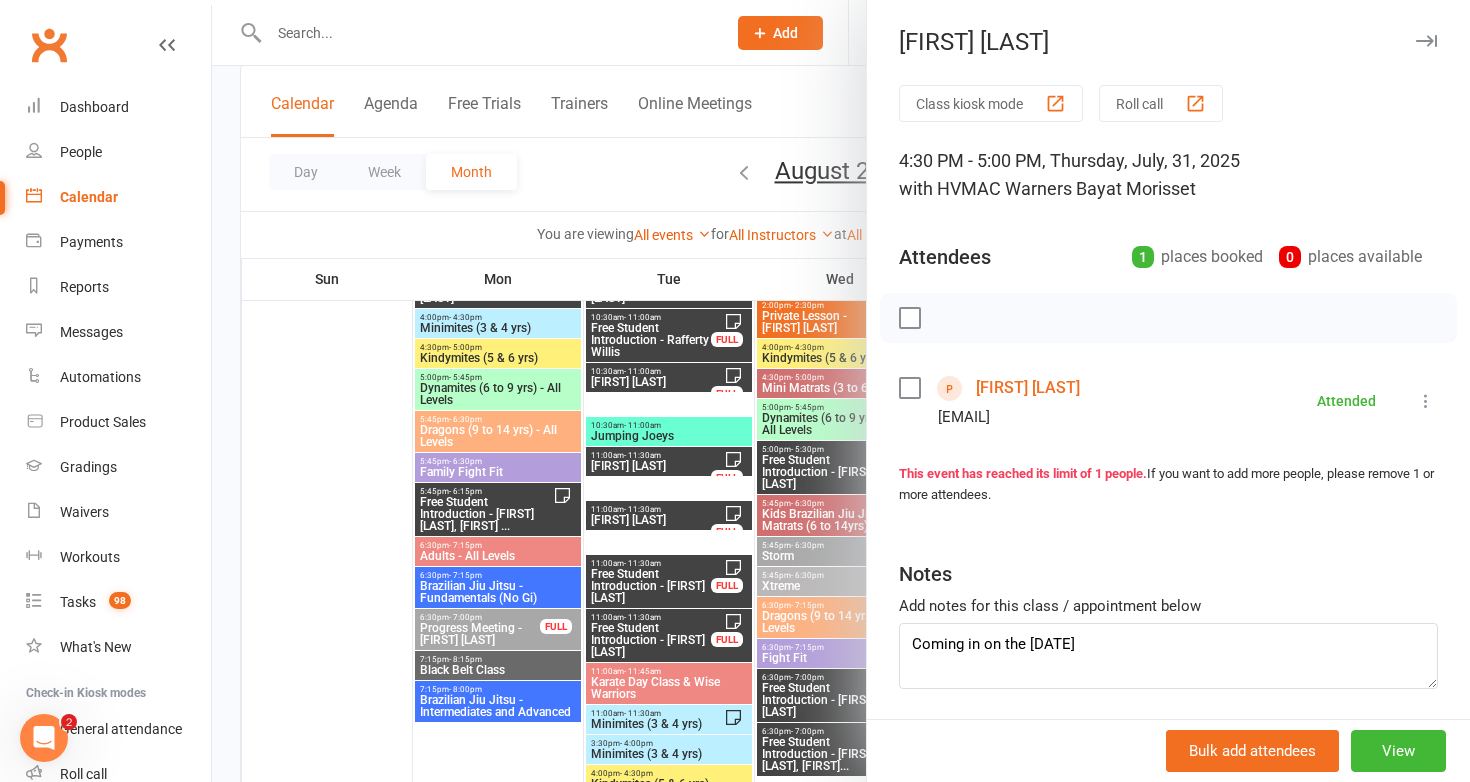 click at bounding box center (841, 391) 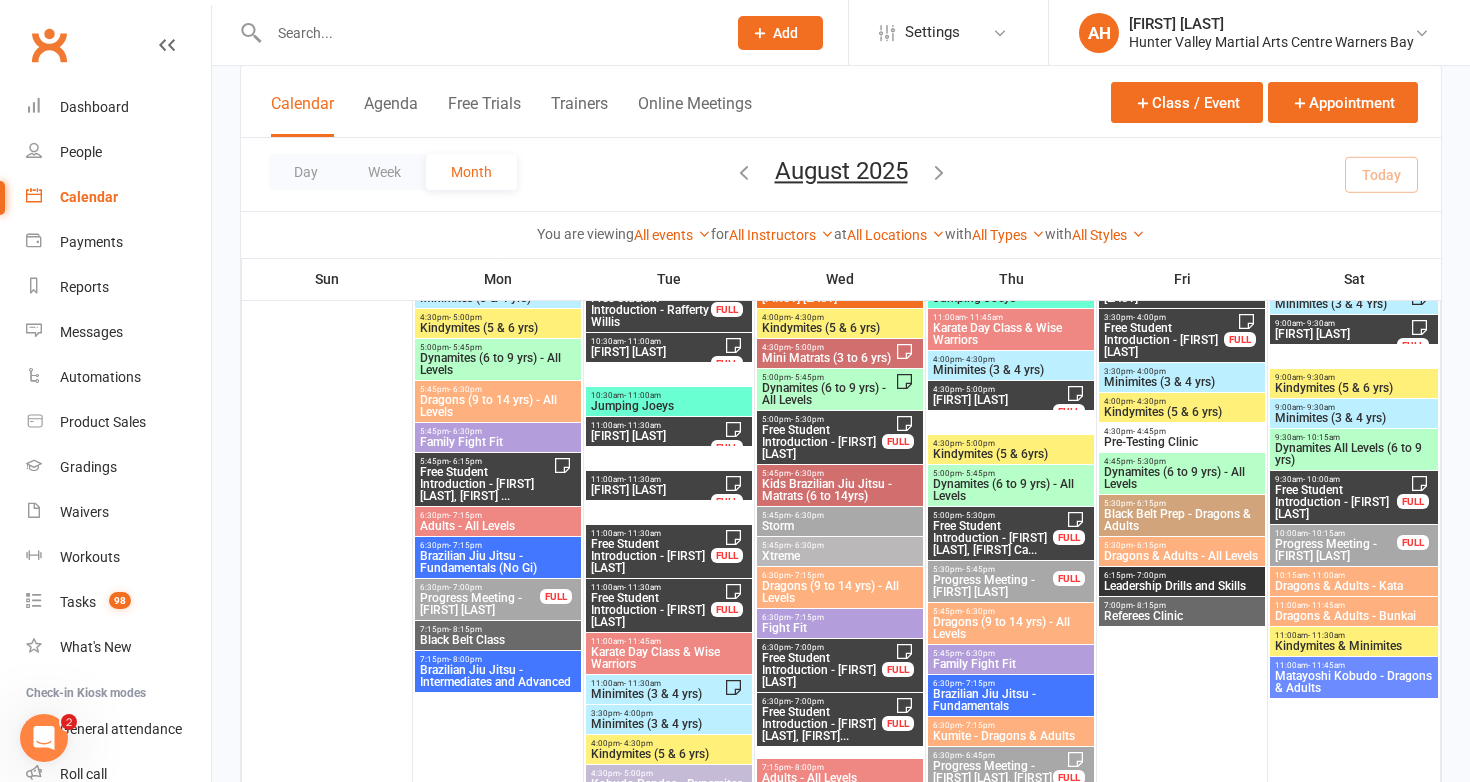 scroll, scrollTop: 232, scrollLeft: 0, axis: vertical 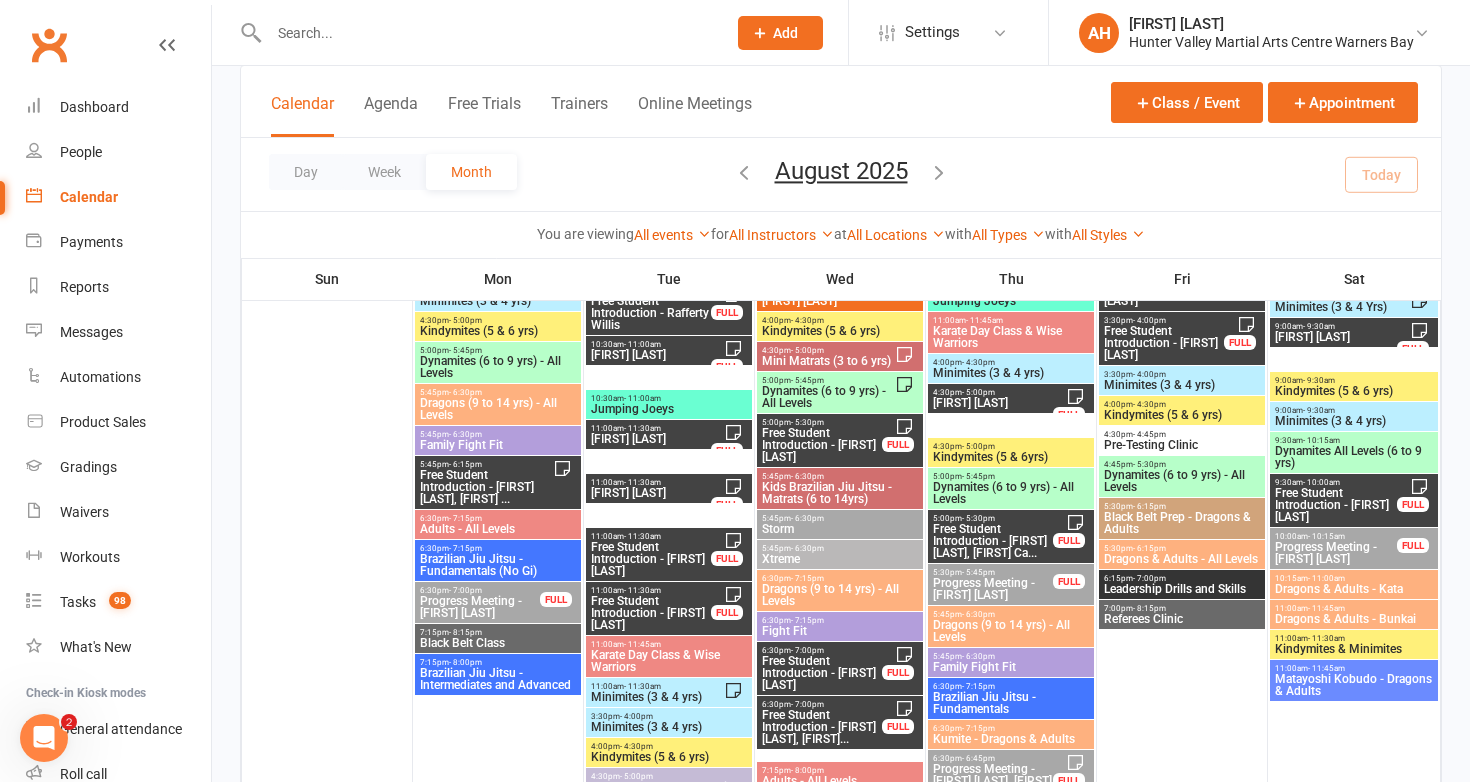click on "Dynamites (6 to 9 yrs) - All Levels" at bounding box center (1011, 493) 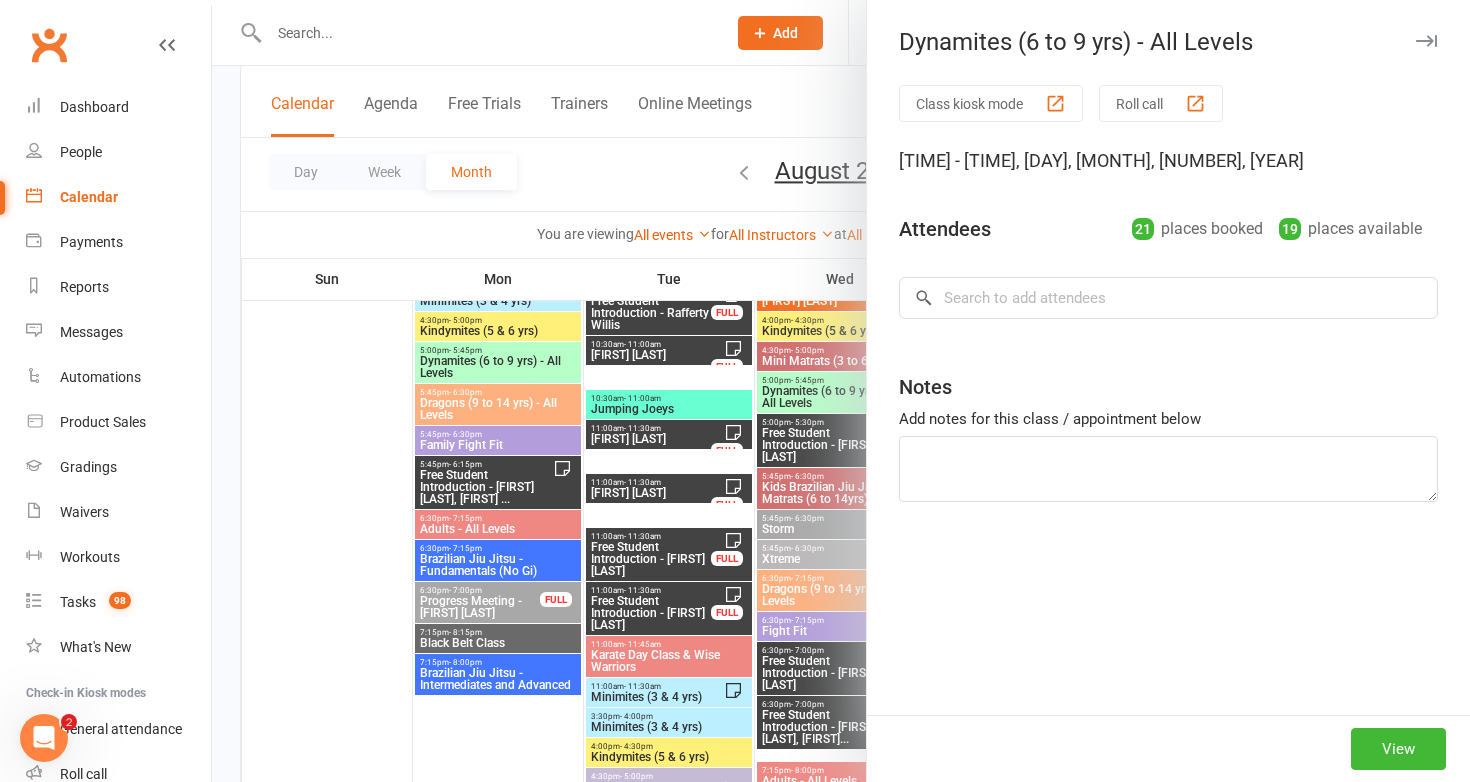 click at bounding box center (841, 391) 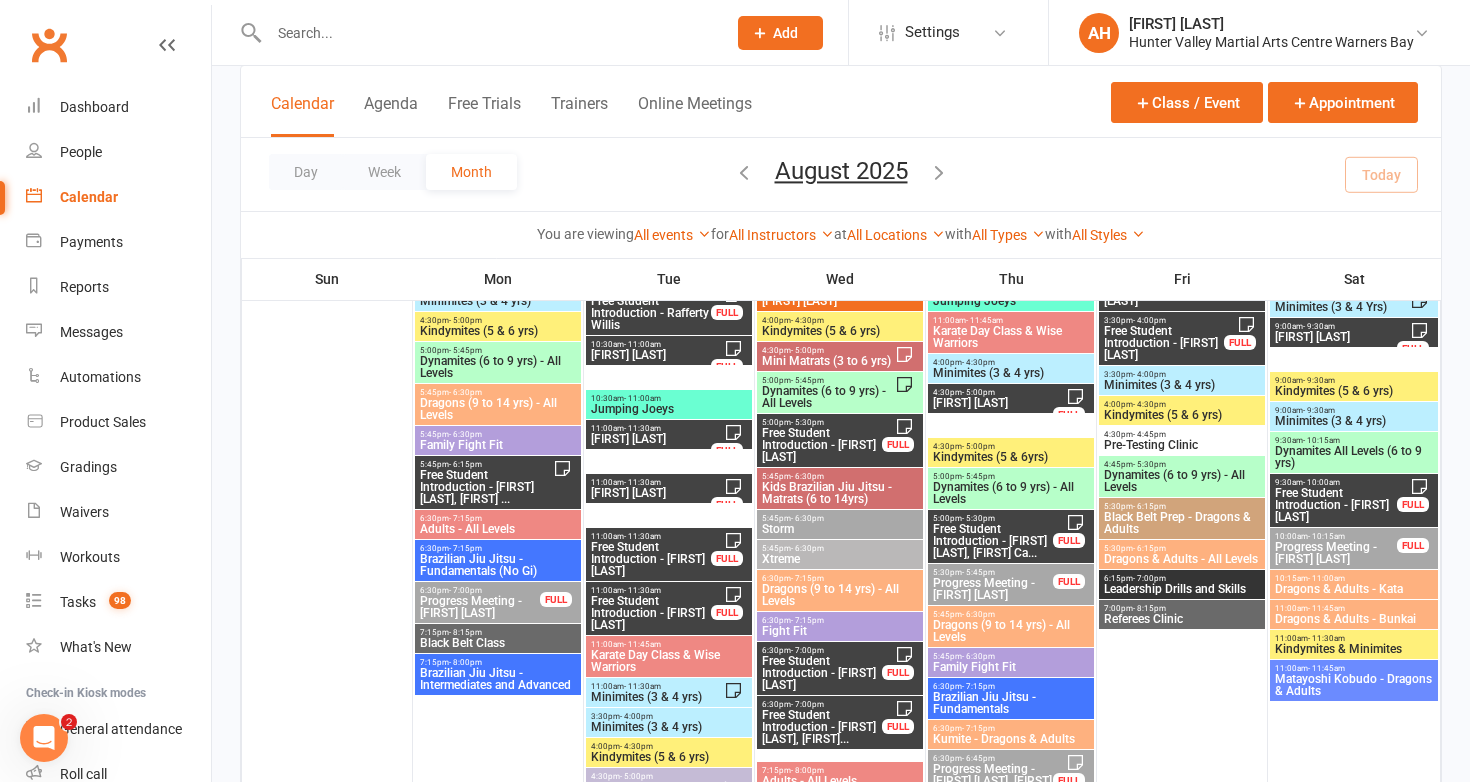 click on "Free Student Introduction - Zaine Carter, Xaria Ca..." at bounding box center [993, 541] 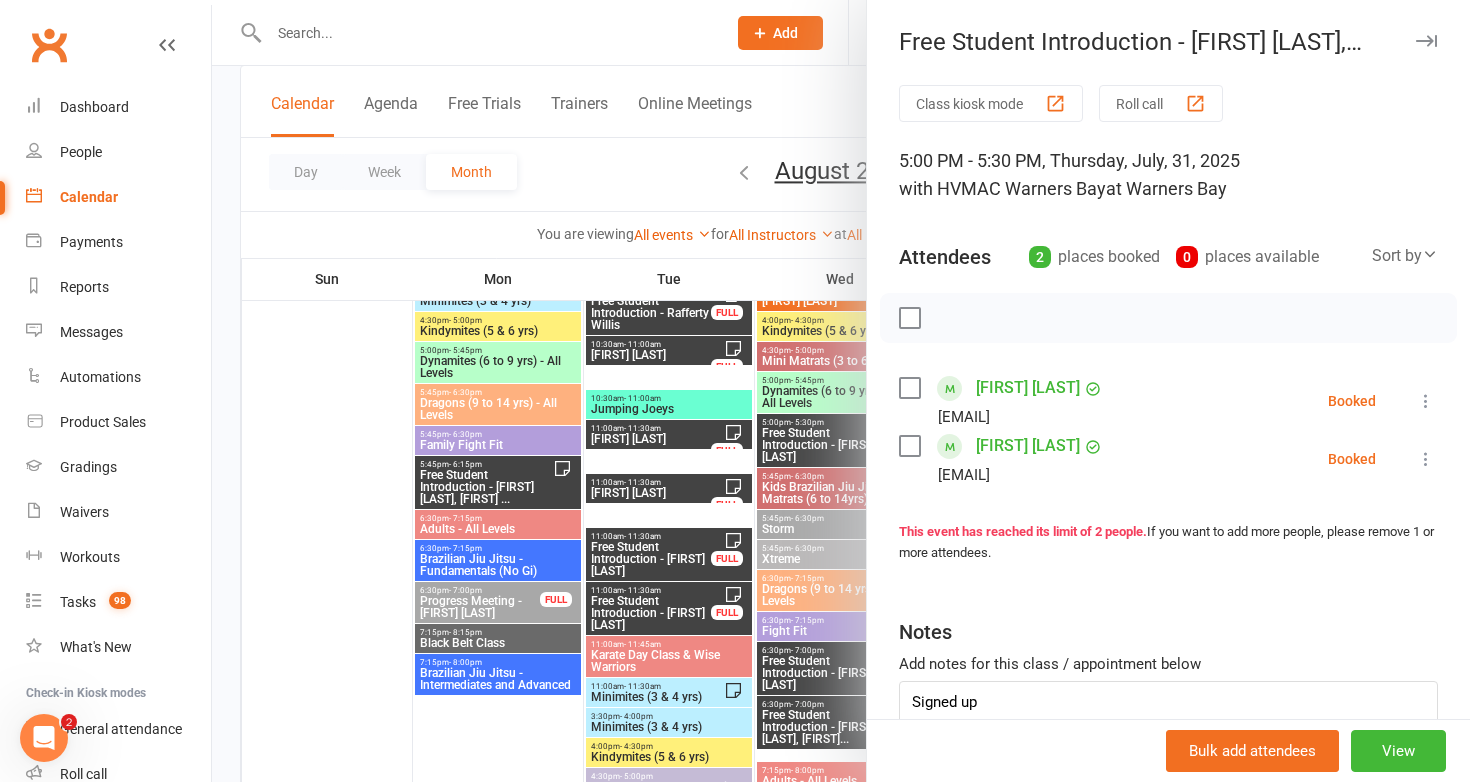 click at bounding box center (841, 391) 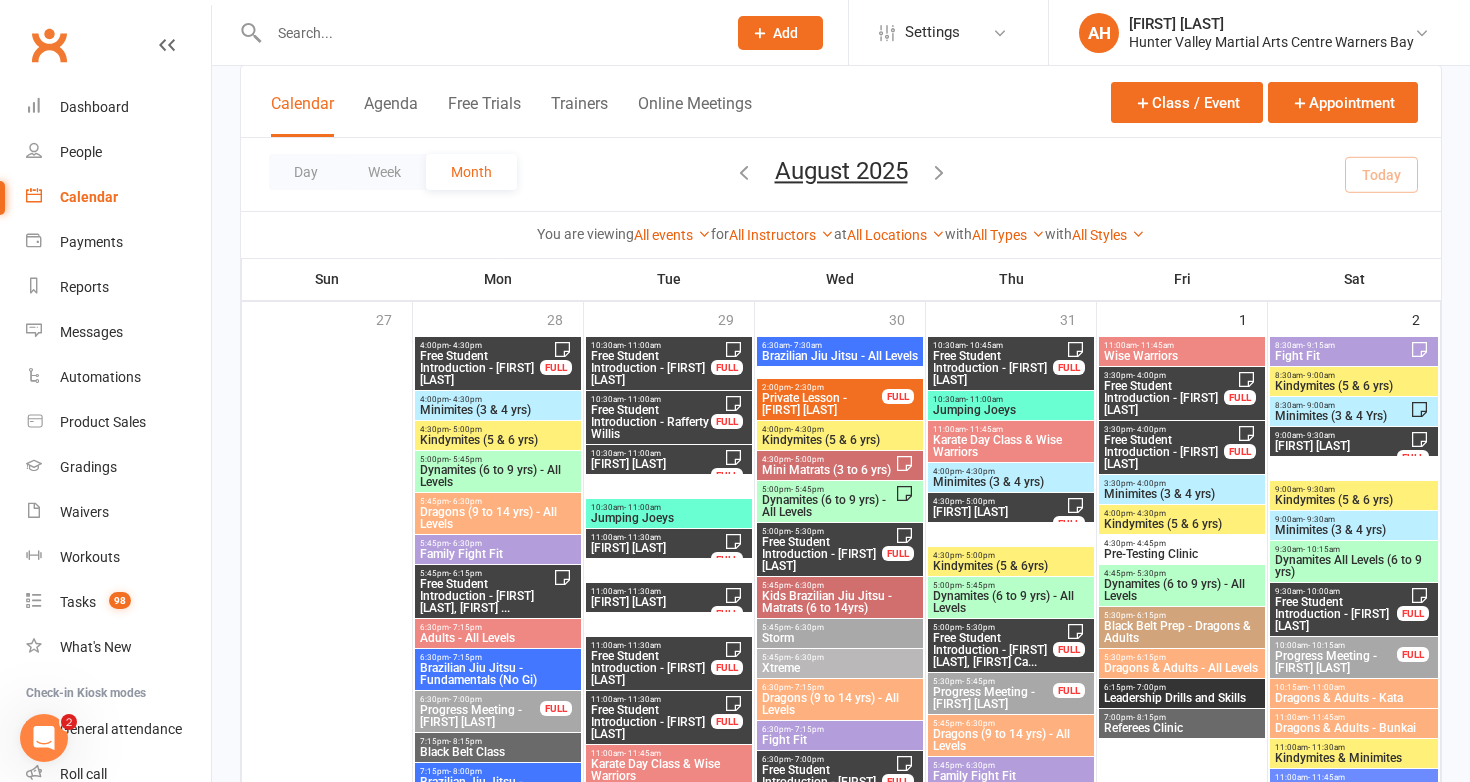 scroll, scrollTop: 125, scrollLeft: 0, axis: vertical 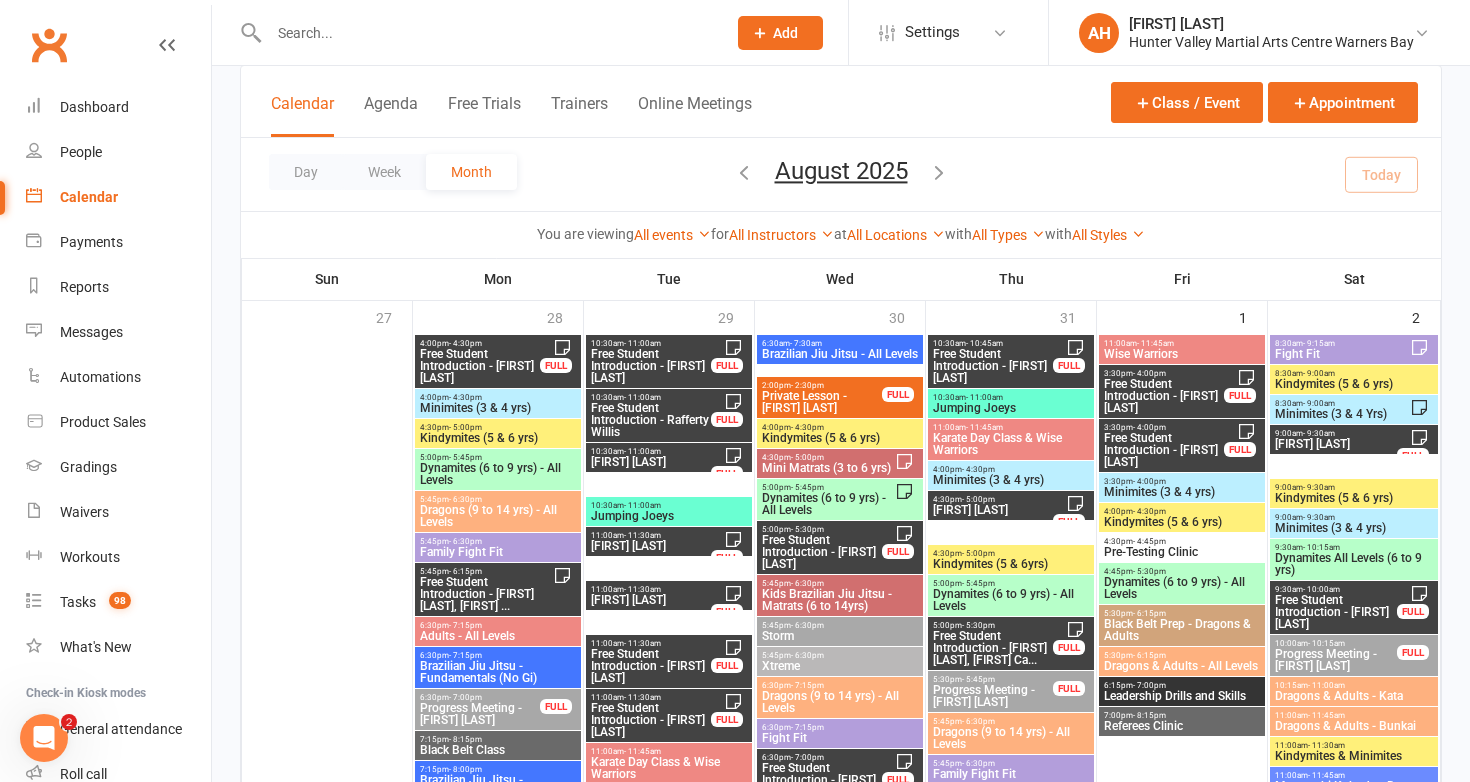 click on "Free Student Introduction - Everett Quinlan" at bounding box center [1164, 396] 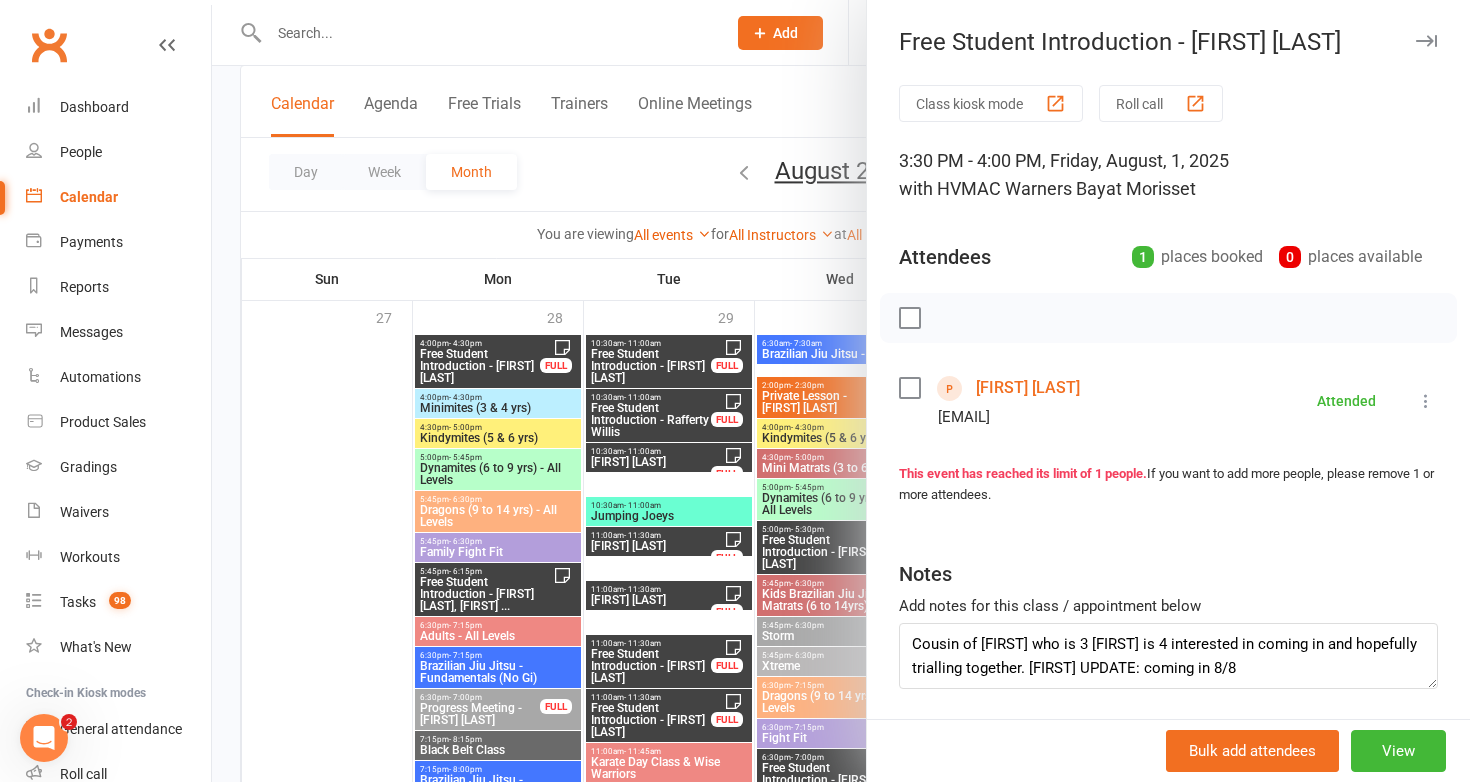 click at bounding box center (841, 391) 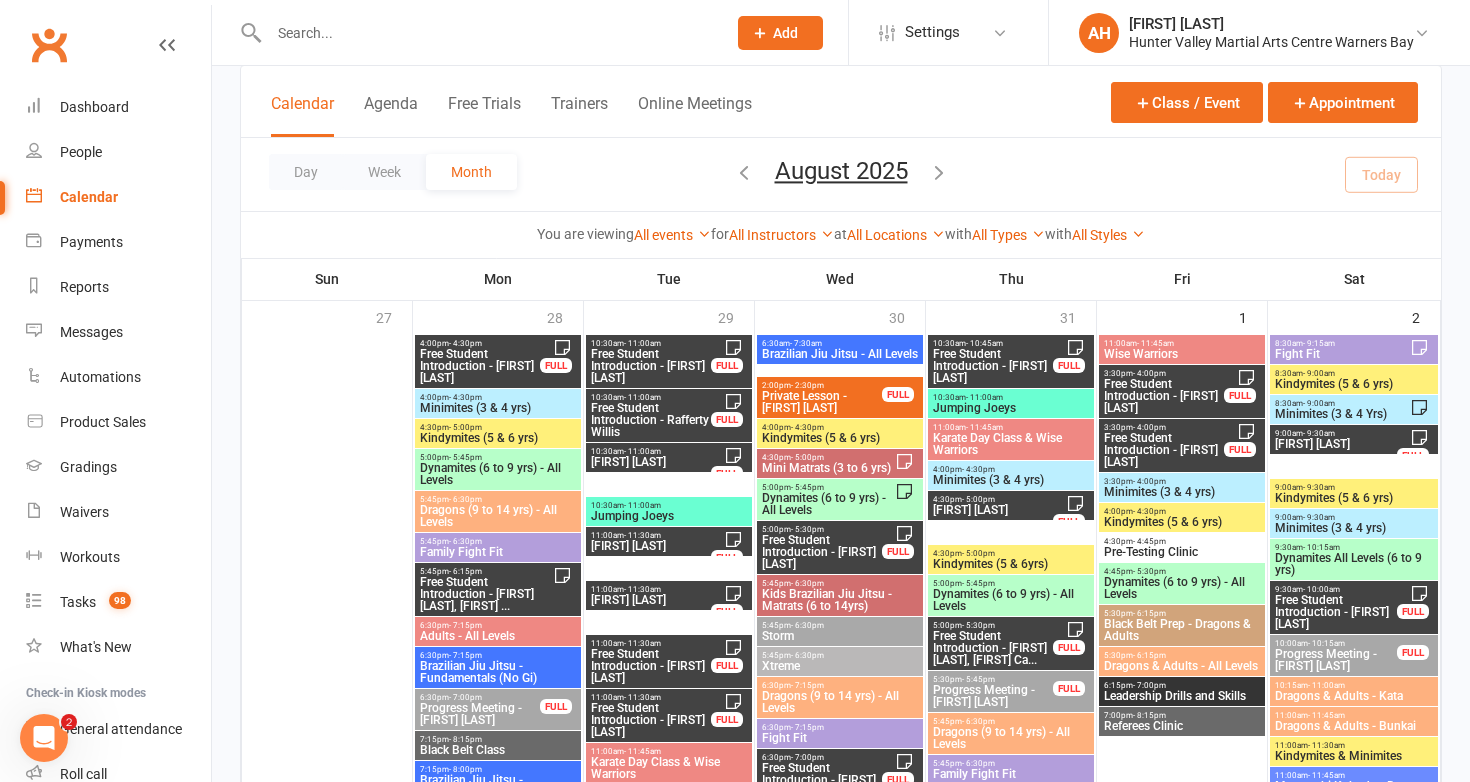 click on "Free Student Introduction - Myles Rielly" at bounding box center [1164, 450] 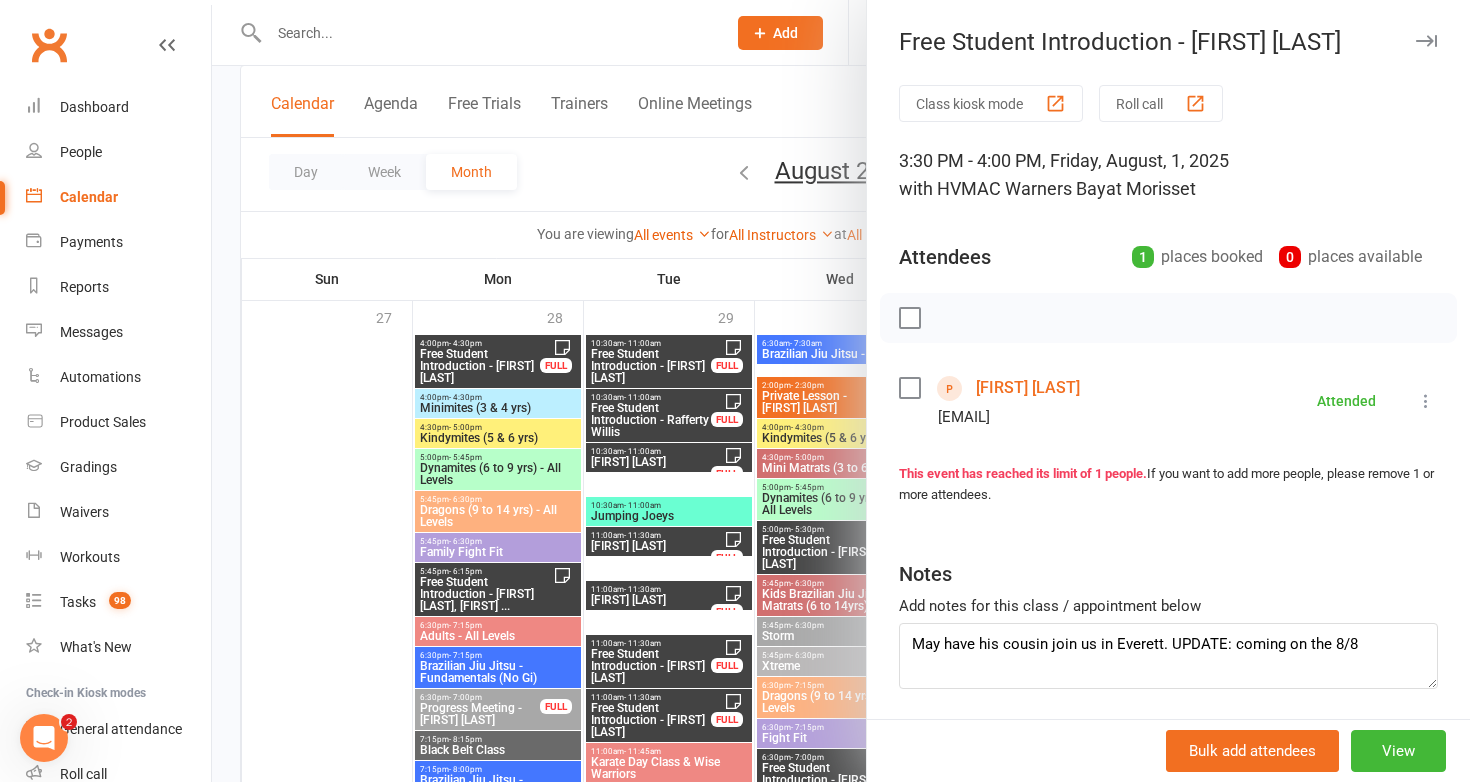 click at bounding box center [841, 391] 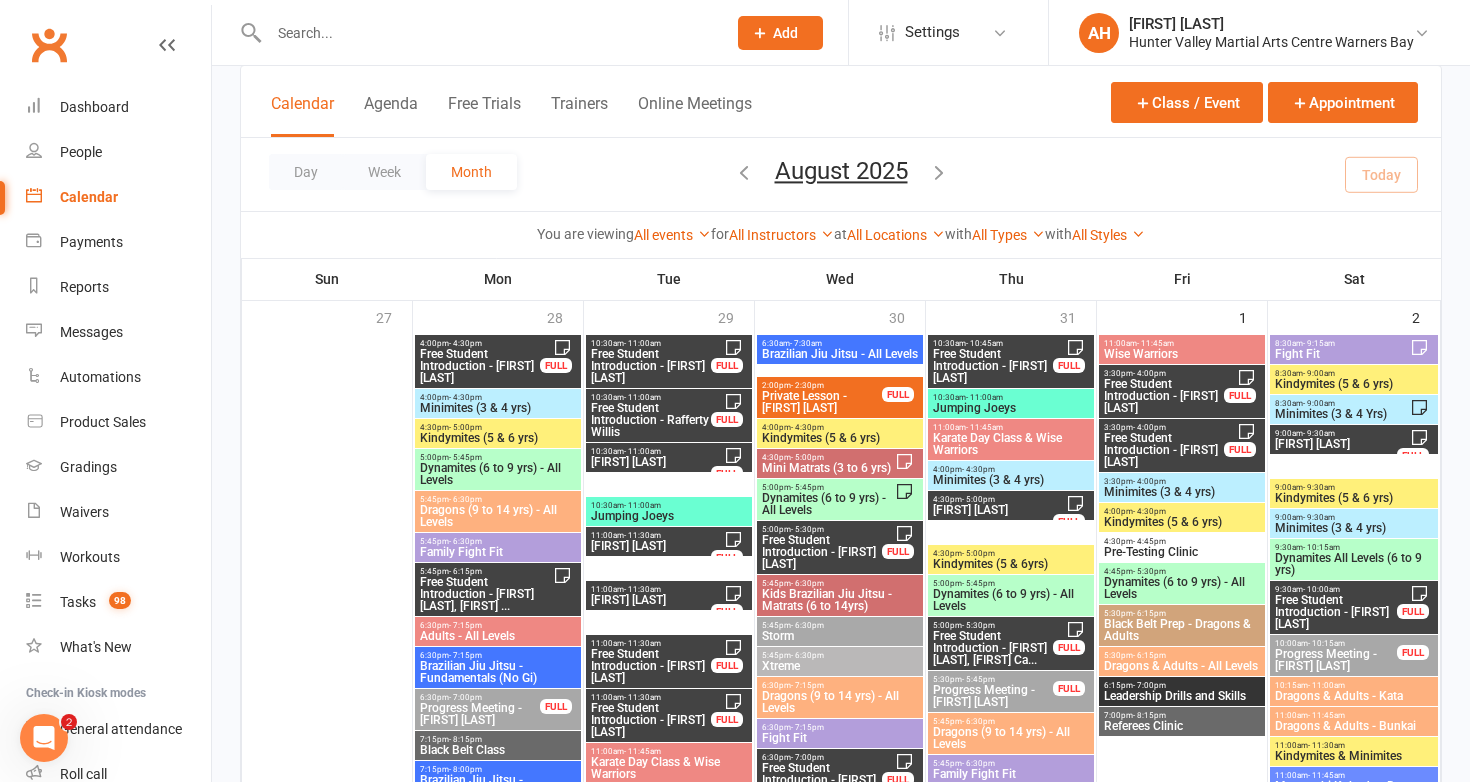 click on "Free Student Introduction - Max Lyons" at bounding box center (1336, 444) 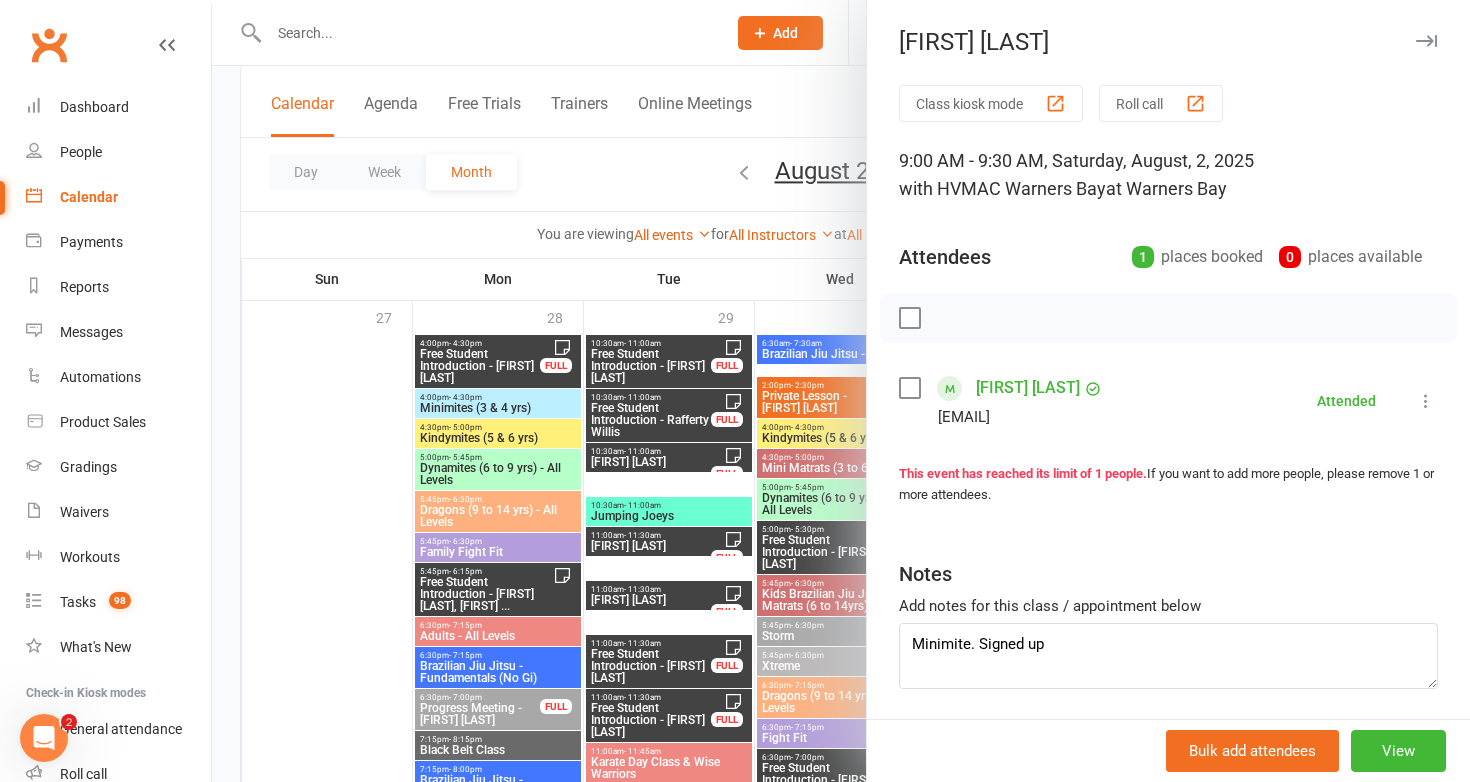 click at bounding box center (841, 391) 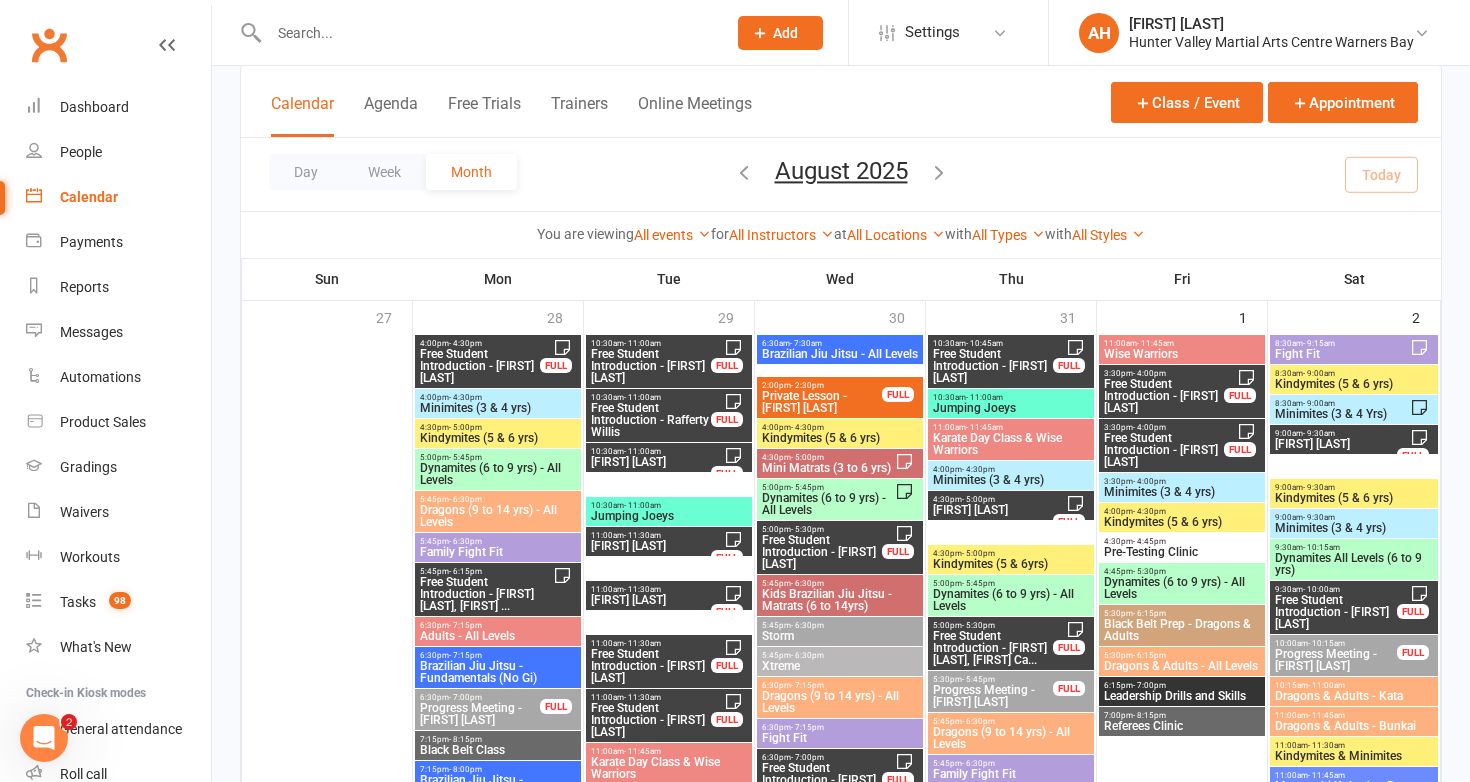 click on "Free Student Introduction - Percy Harley" at bounding box center (1336, 612) 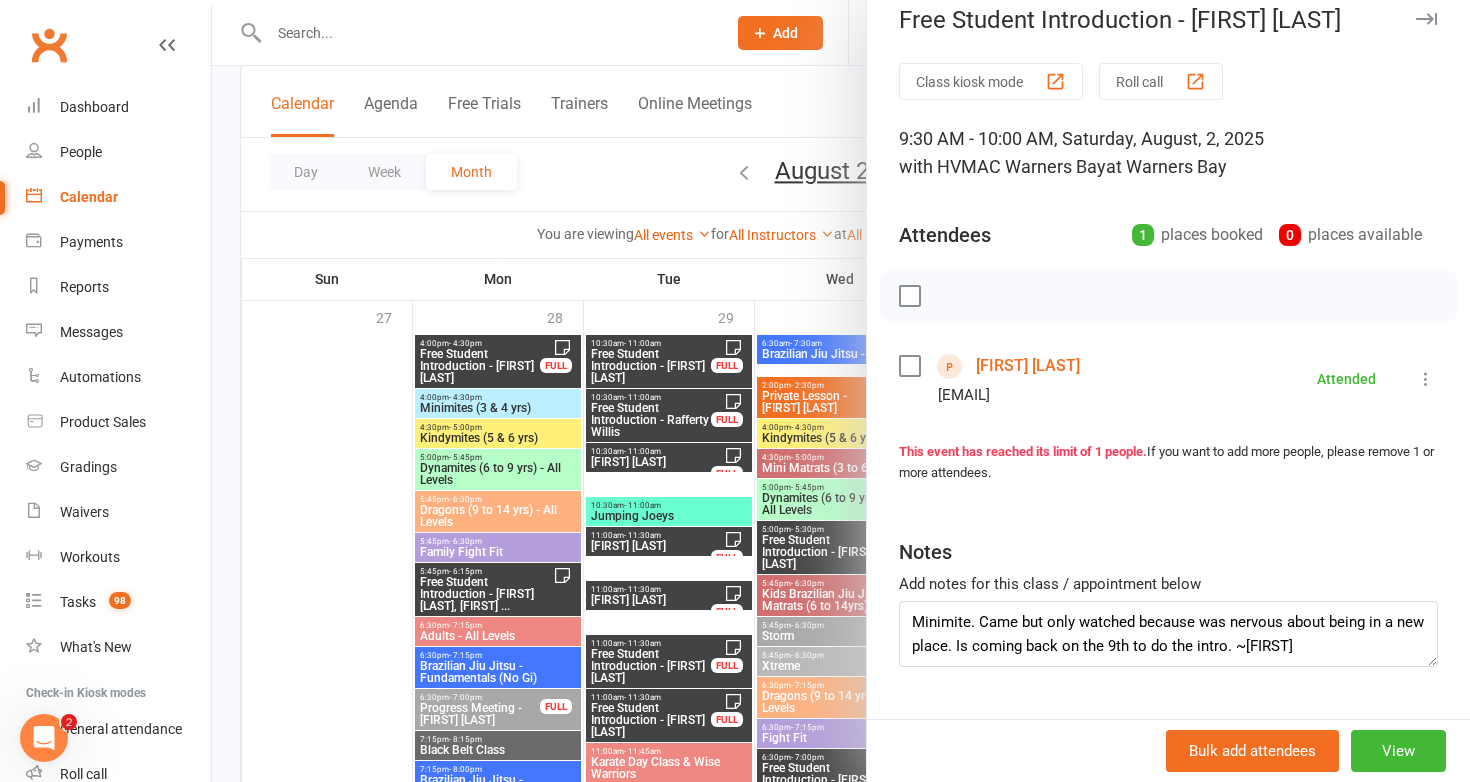 scroll, scrollTop: 26, scrollLeft: 0, axis: vertical 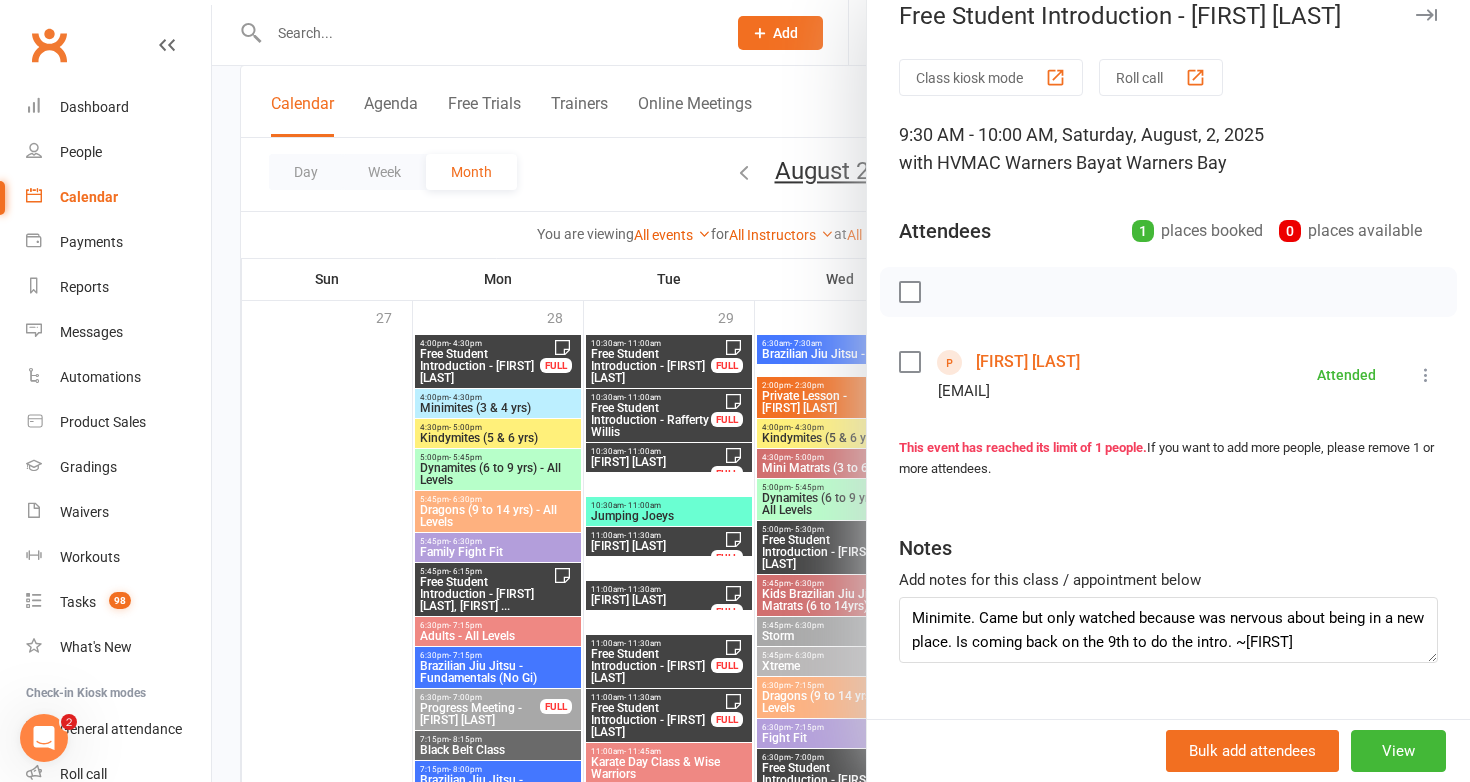 click at bounding box center (841, 391) 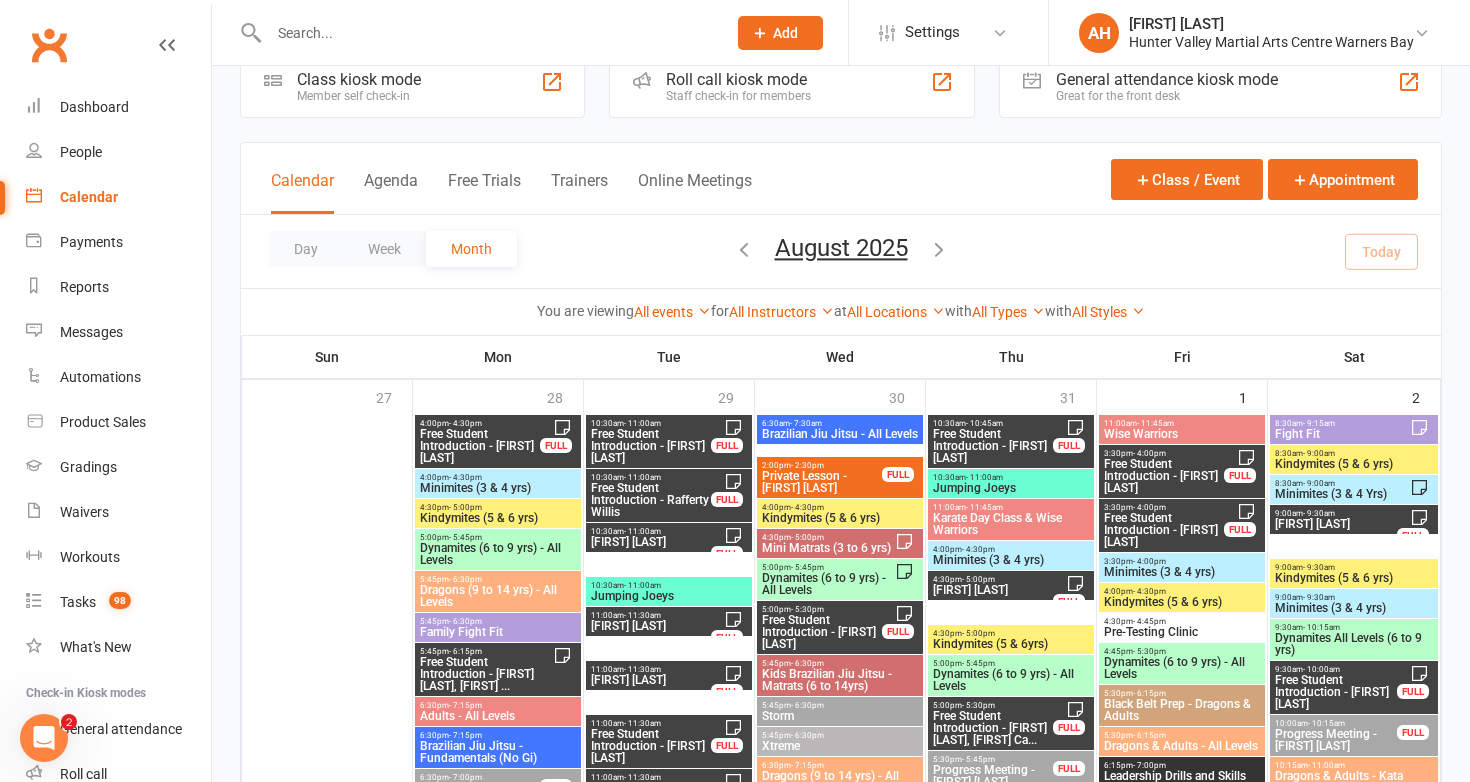 scroll, scrollTop: 0, scrollLeft: 0, axis: both 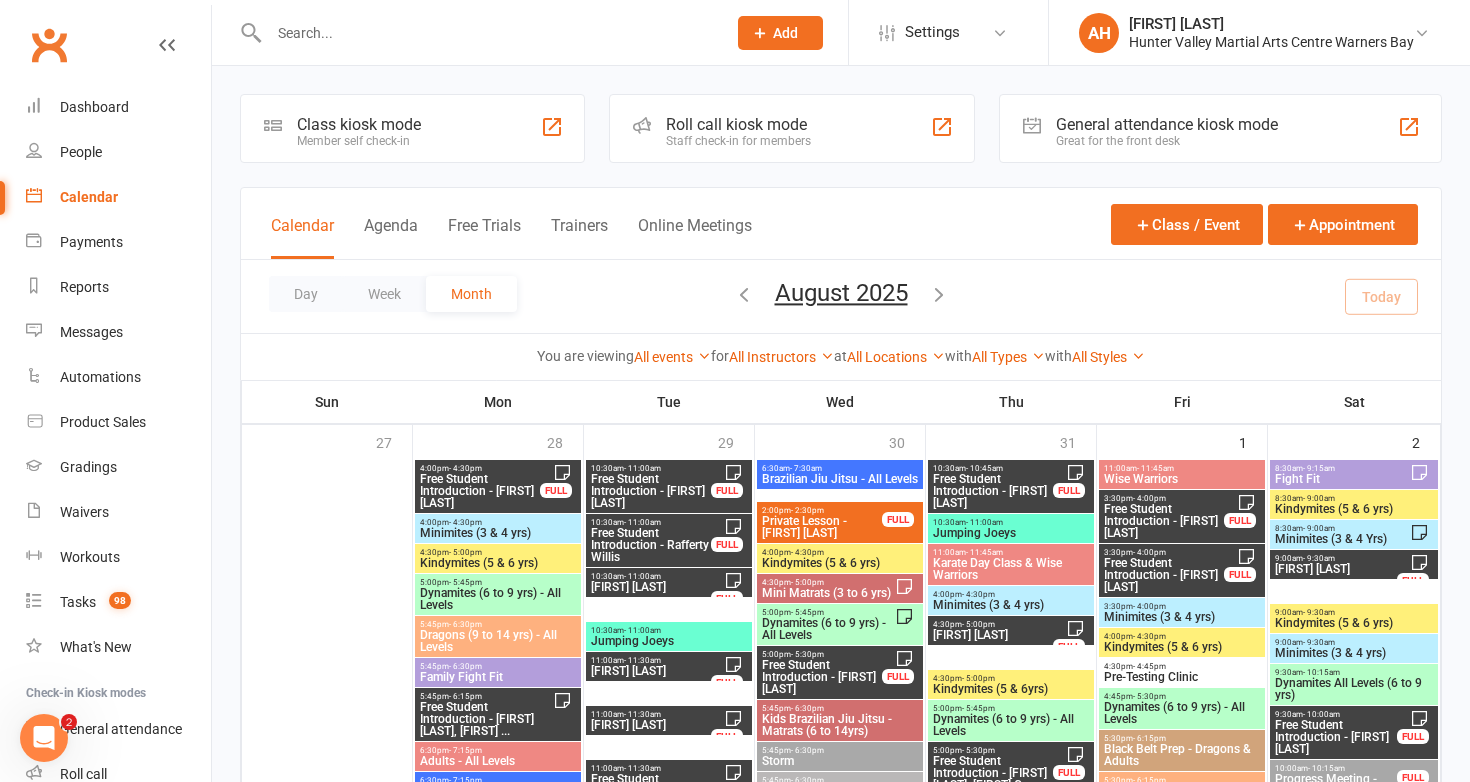 click at bounding box center (744, 294) 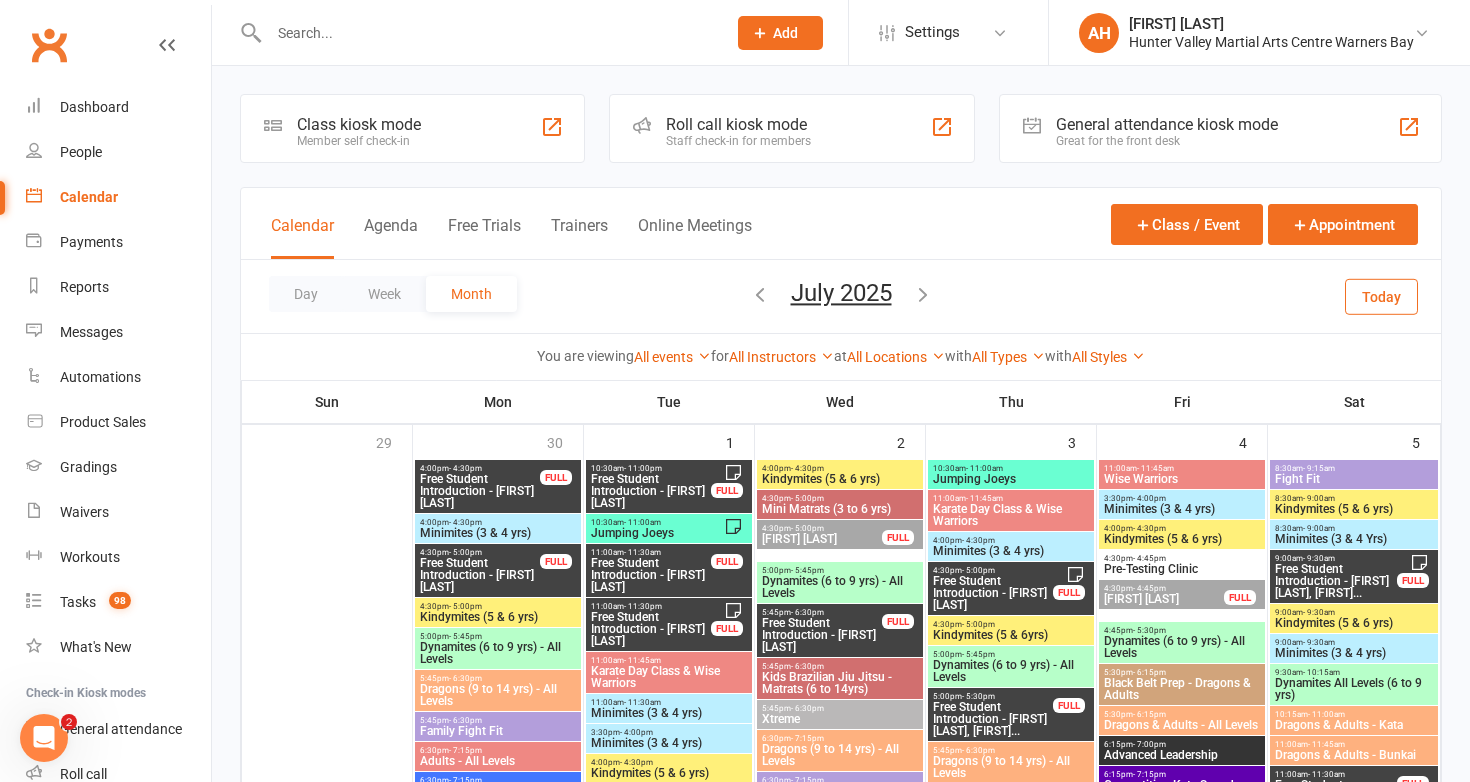 scroll, scrollTop: 178, scrollLeft: 0, axis: vertical 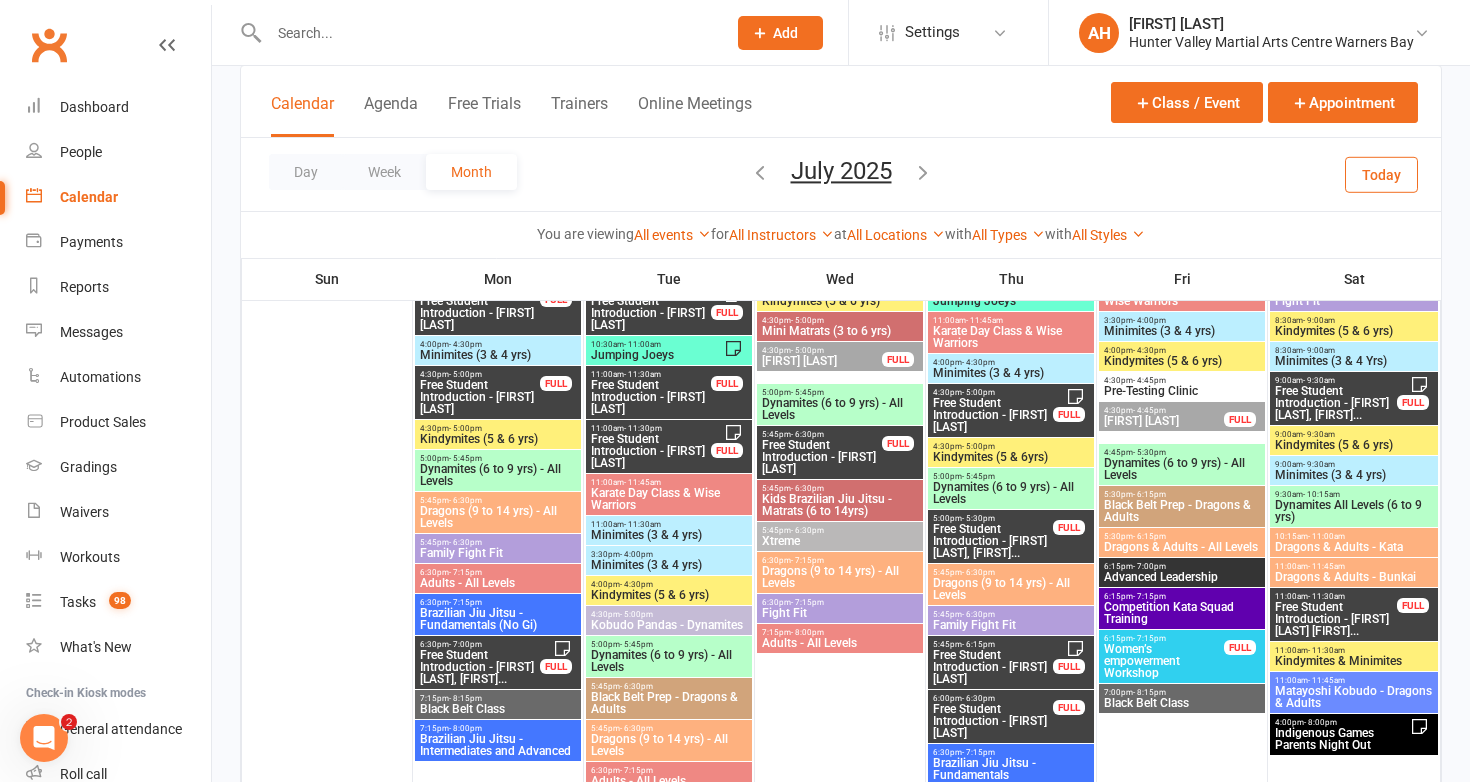 click on "Free Student Introduction - Parker Roberts" at bounding box center (480, 397) 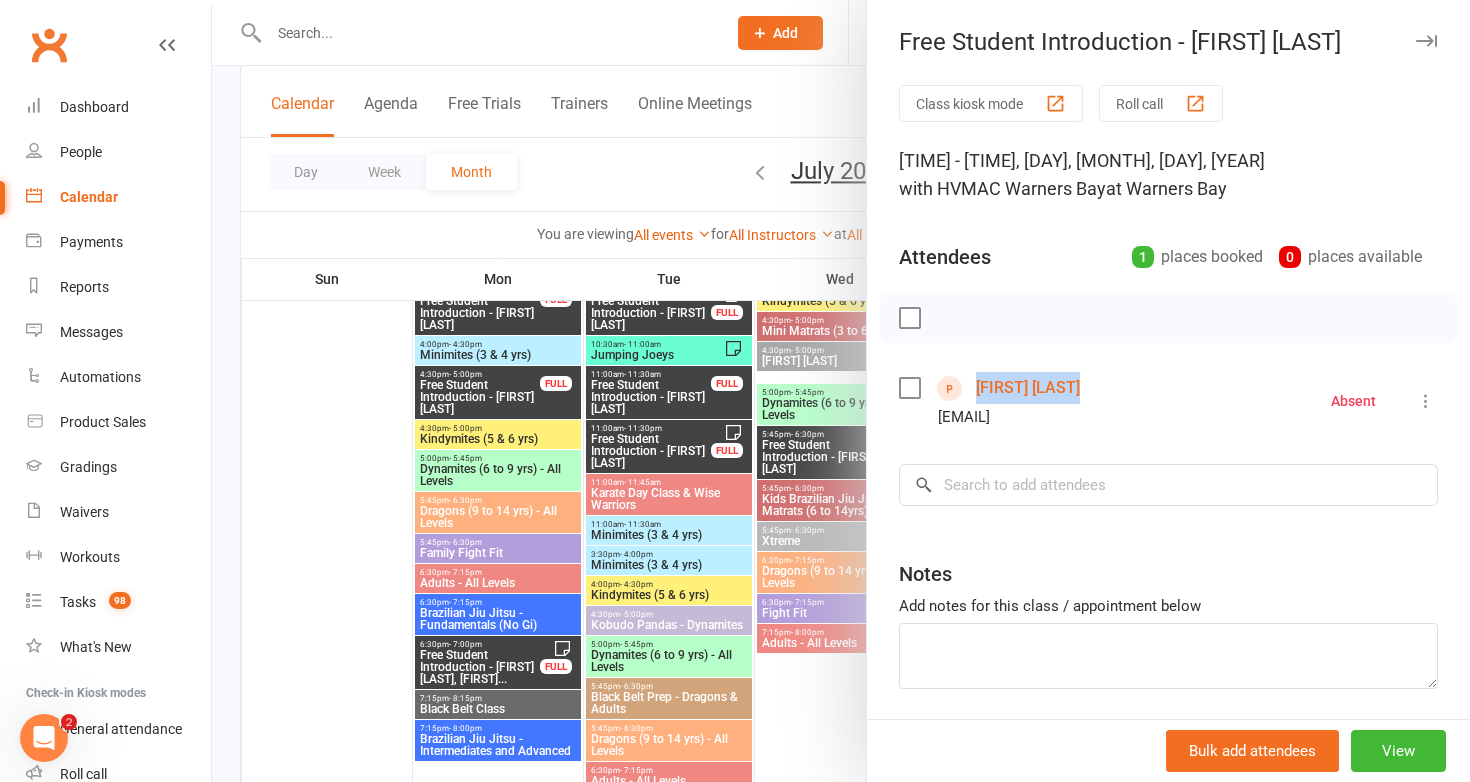 click at bounding box center [841, 391] 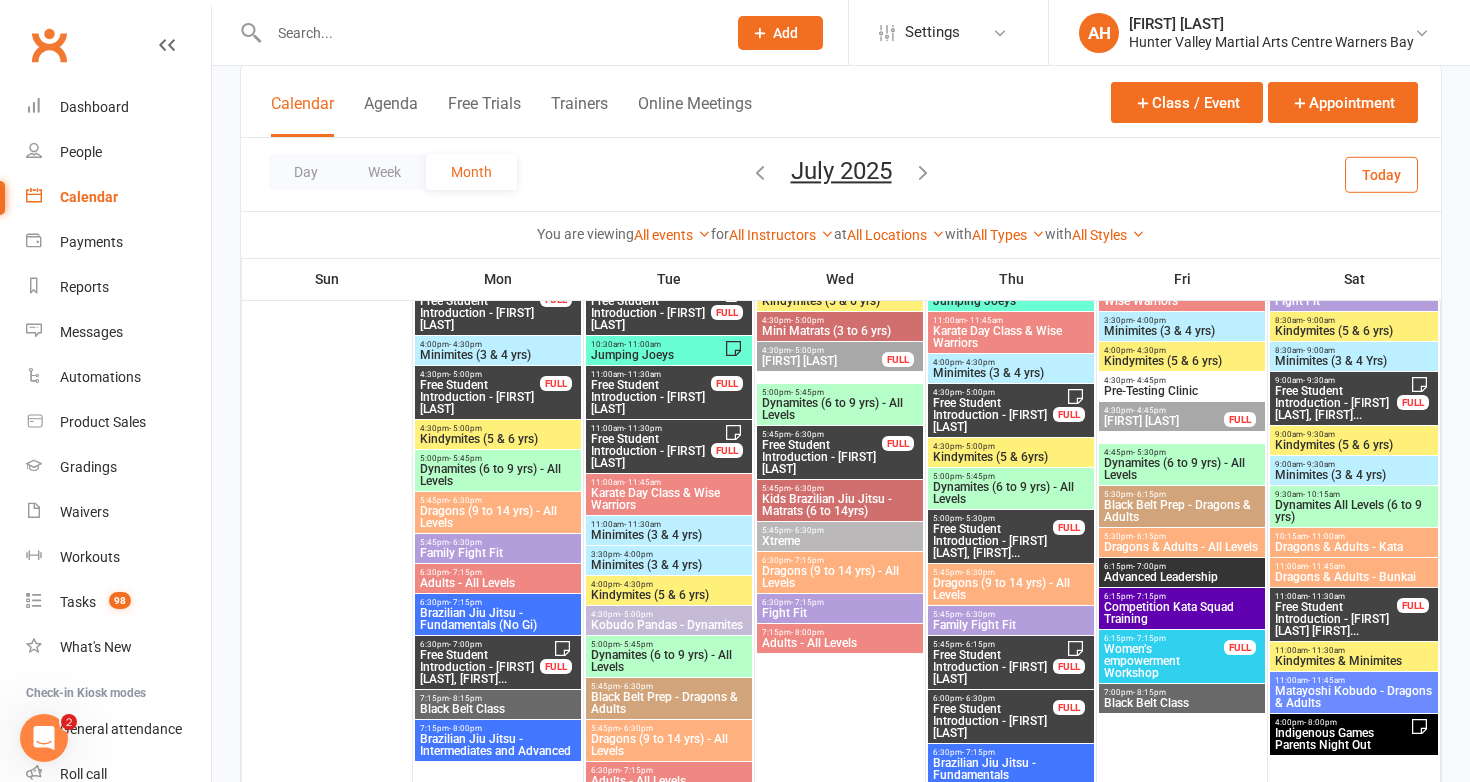 click on "Free Student Introduction - Charlie Svensson, Jame..." at bounding box center [480, 667] 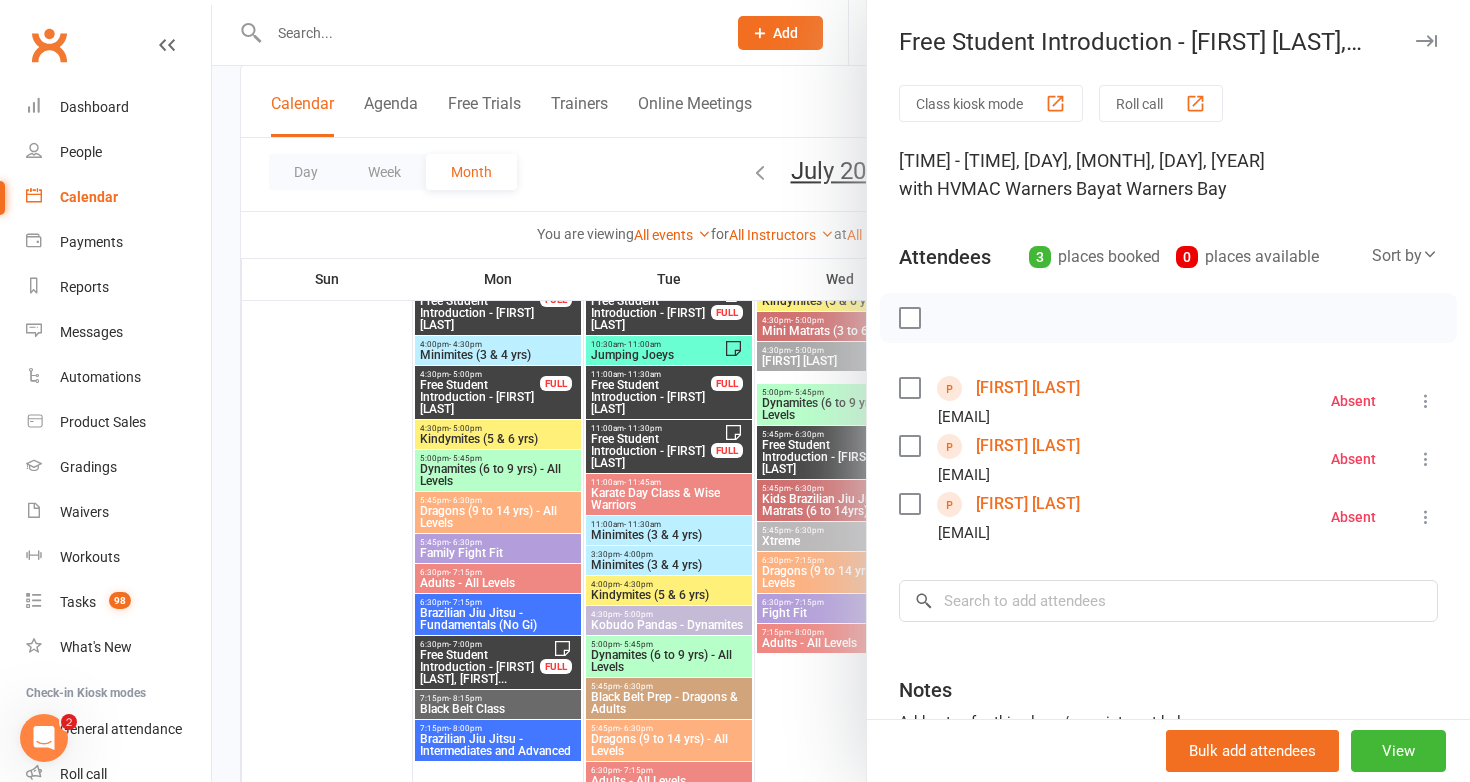scroll, scrollTop: 186, scrollLeft: 0, axis: vertical 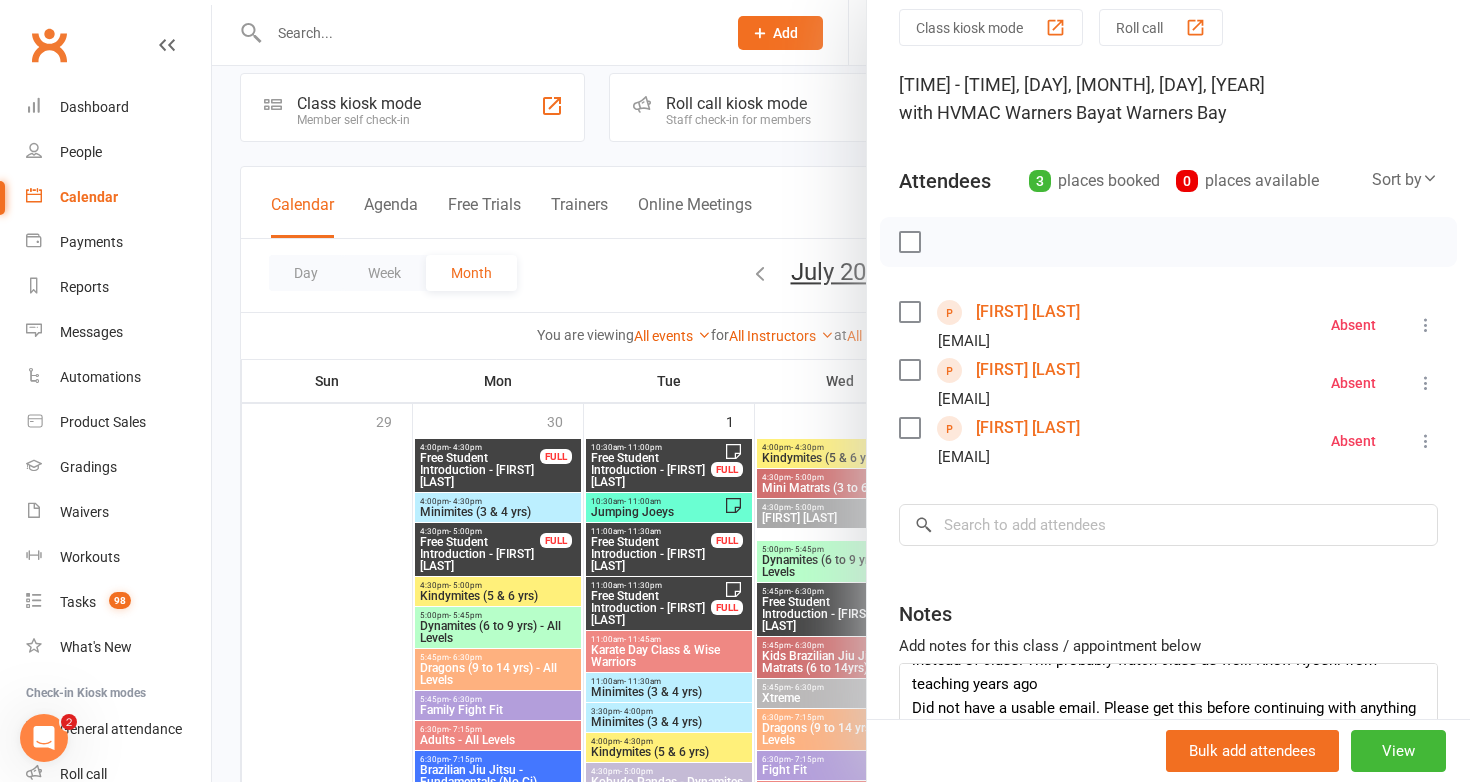 click at bounding box center [841, 391] 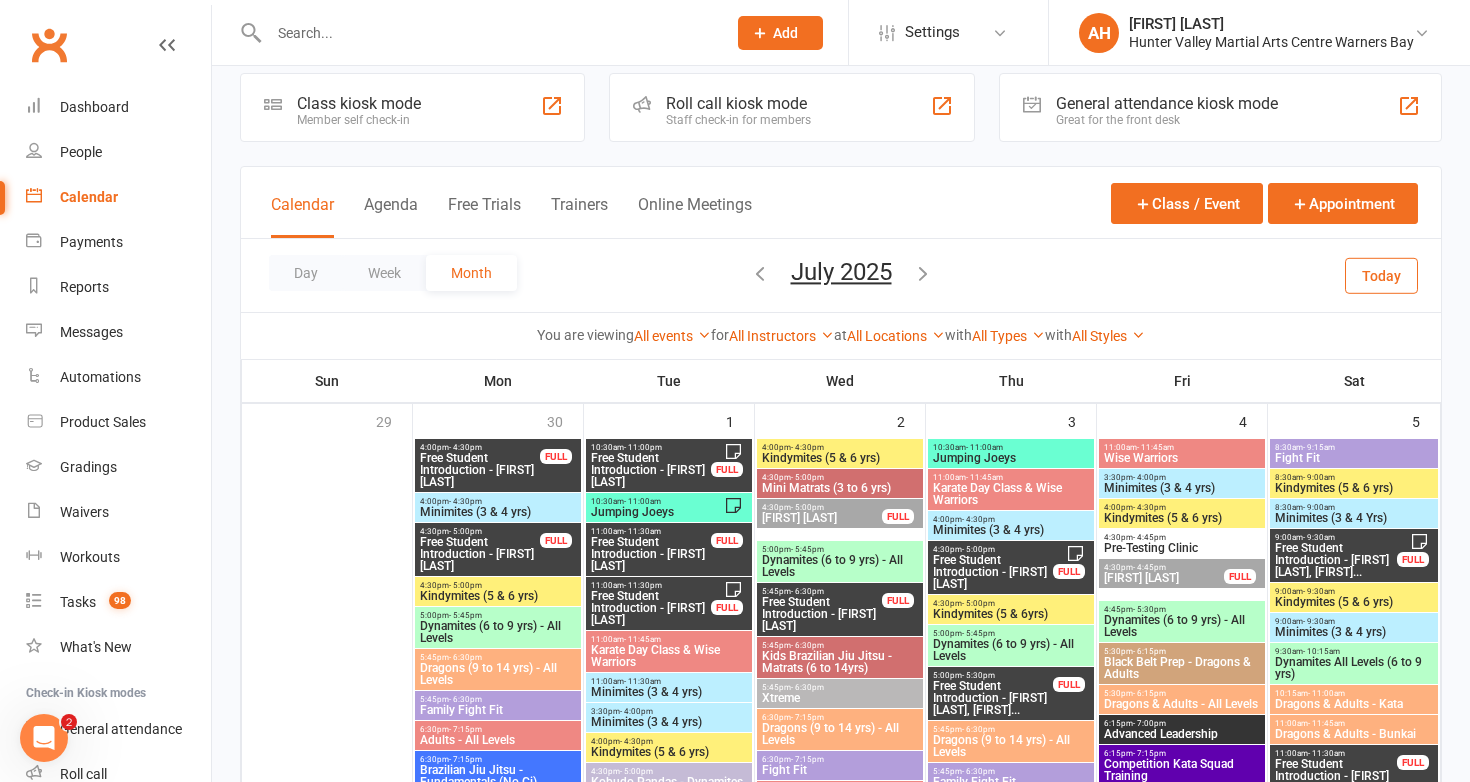 click on "Free Student Introduction - Jack Oliver" at bounding box center [651, 470] 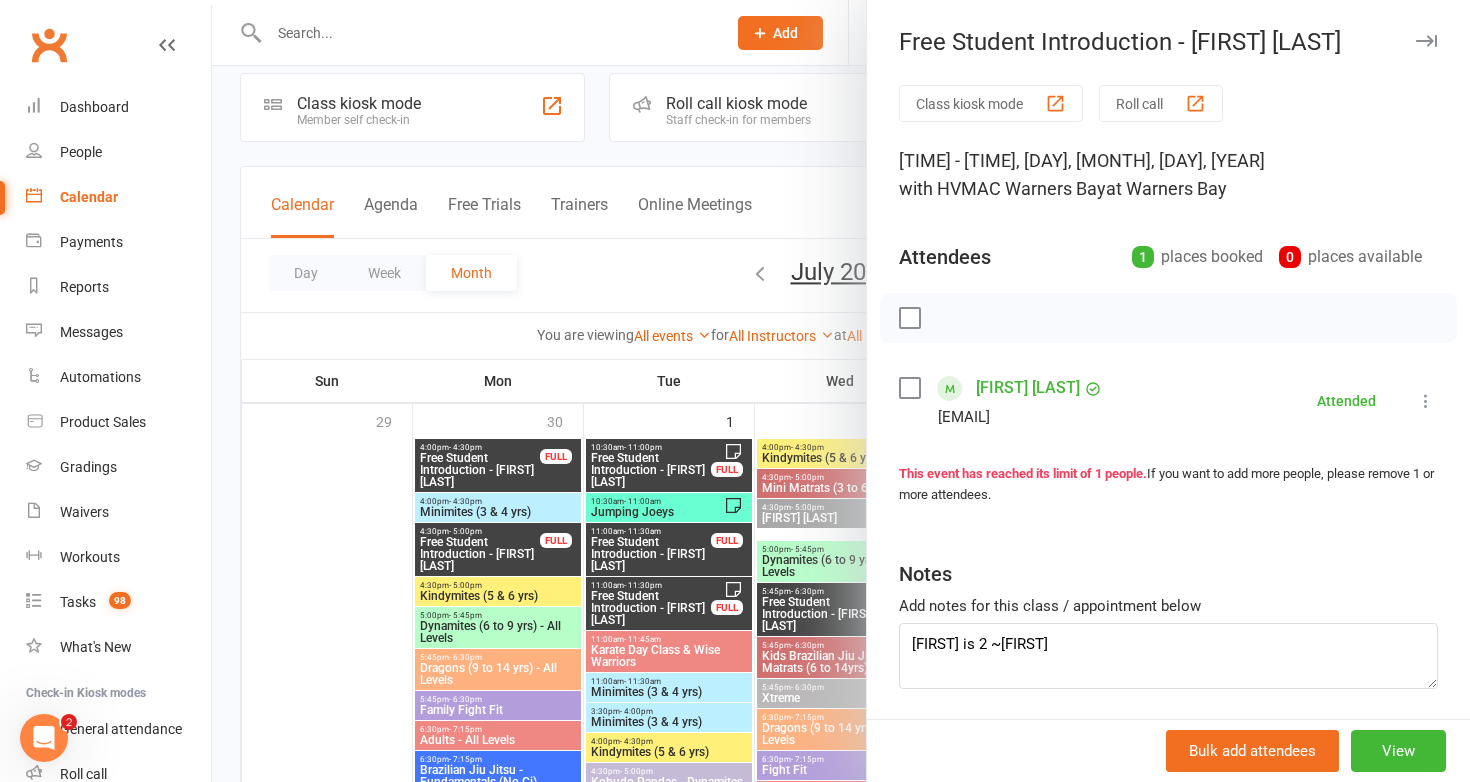 click at bounding box center [841, 391] 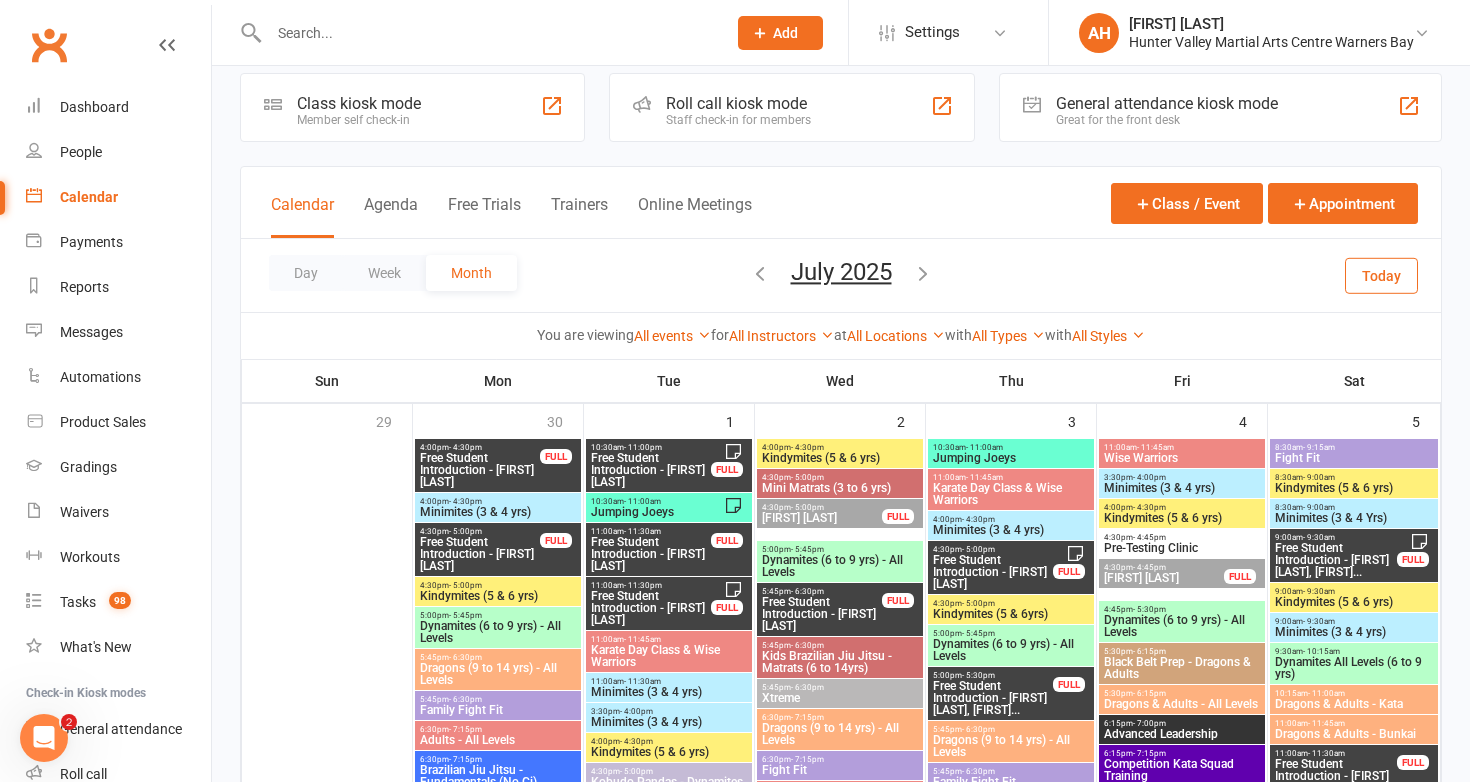 click on "Free Student Introduction - Makaio Chalmers" at bounding box center [651, 554] 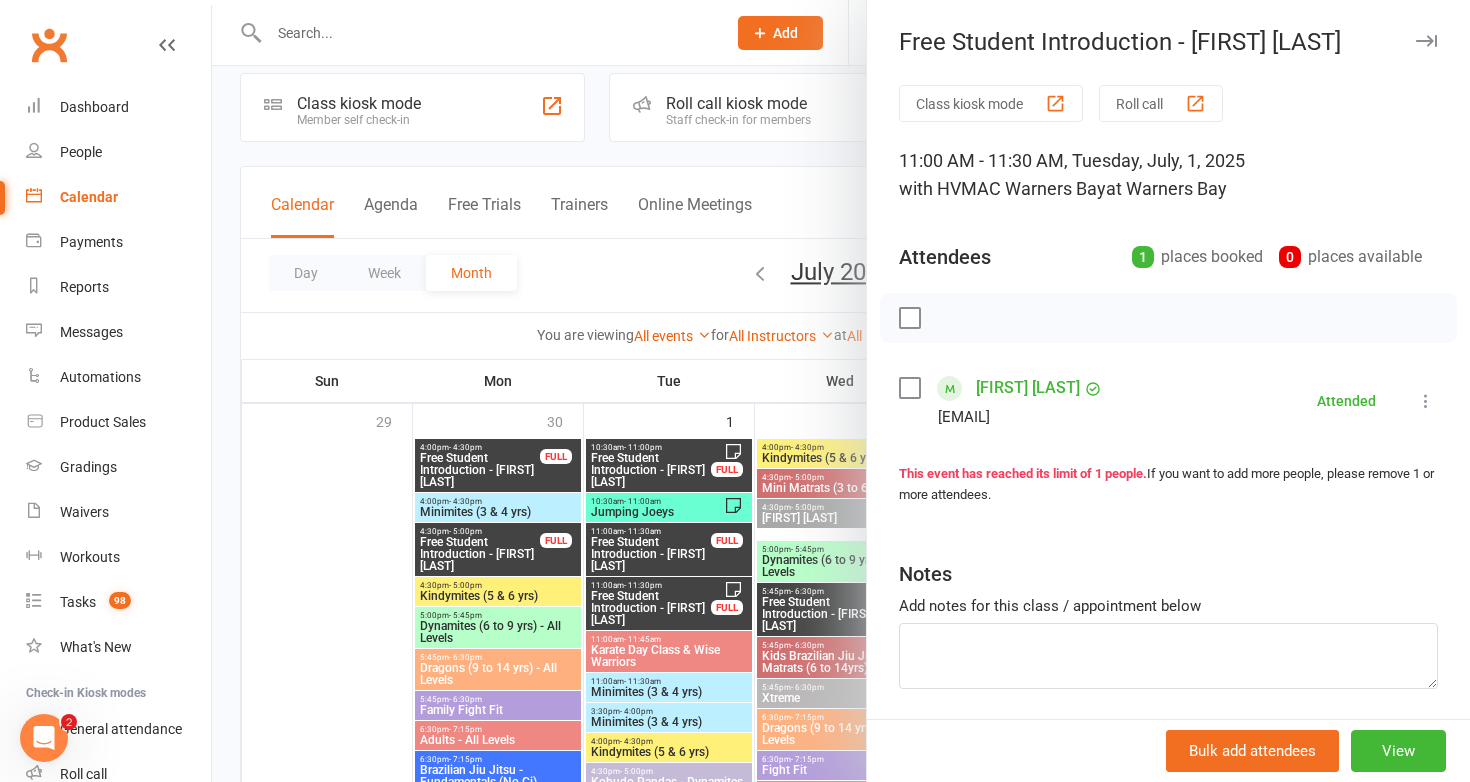 click at bounding box center [841, 391] 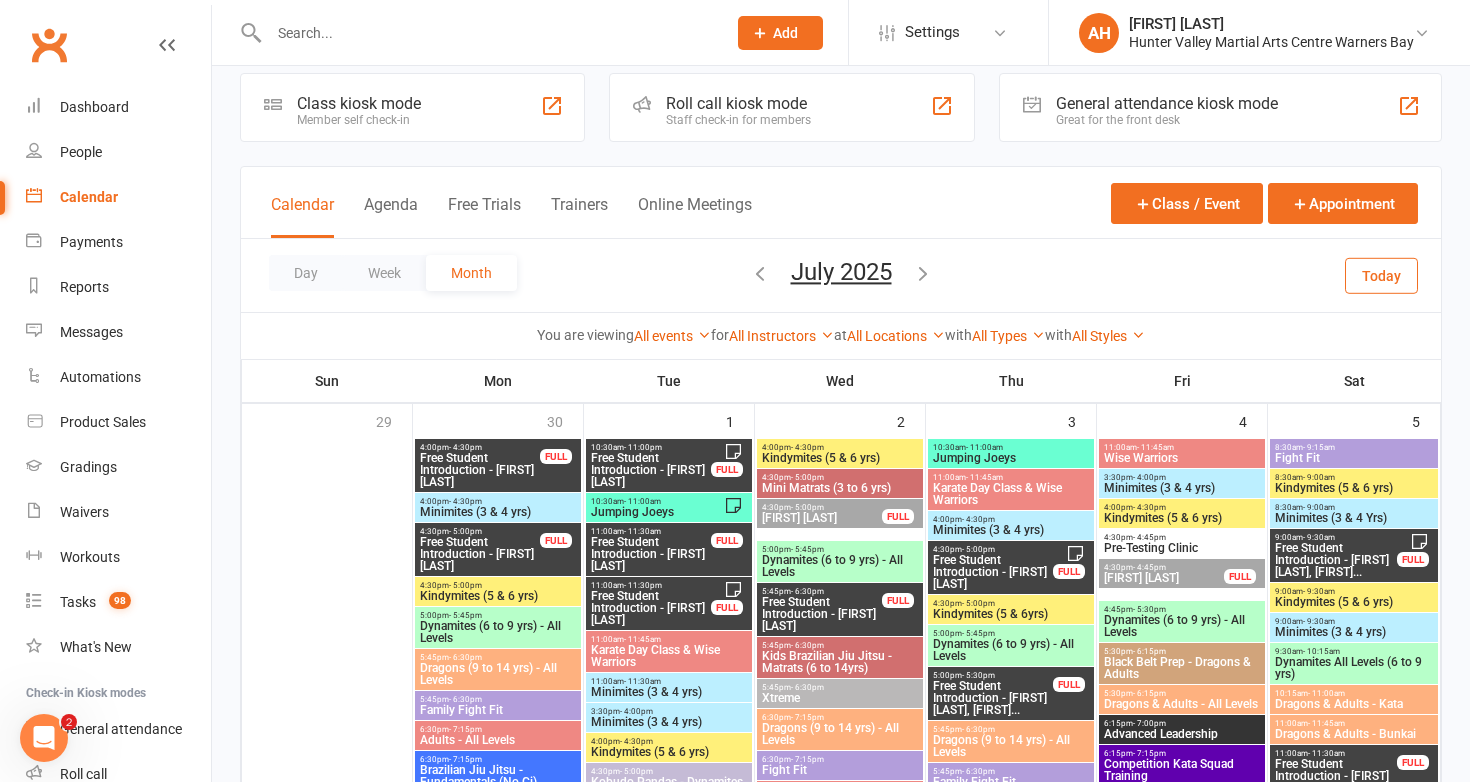 click on "Free Student Introduction - Spencer Oliver" at bounding box center (651, 608) 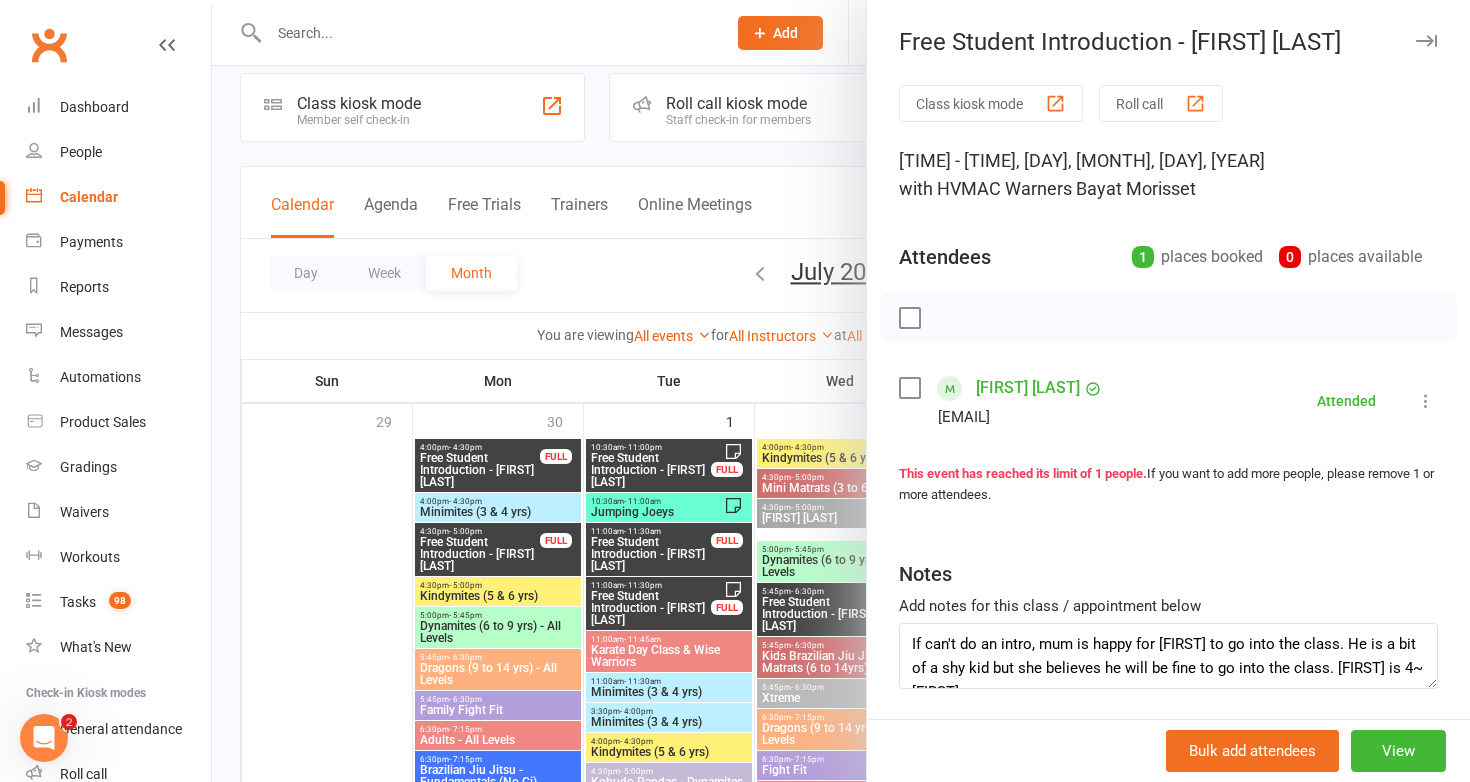 click at bounding box center [841, 391] 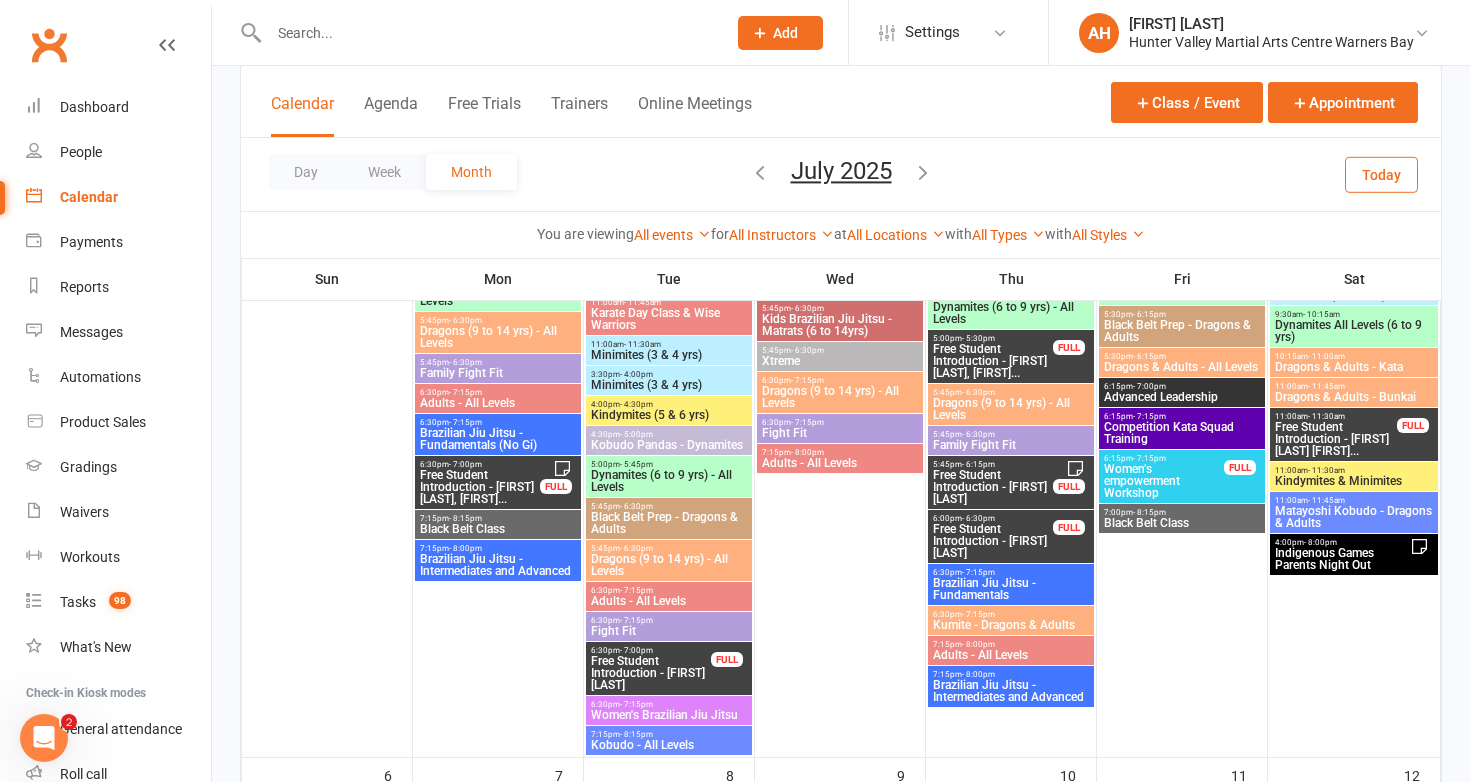 scroll, scrollTop: 417, scrollLeft: 0, axis: vertical 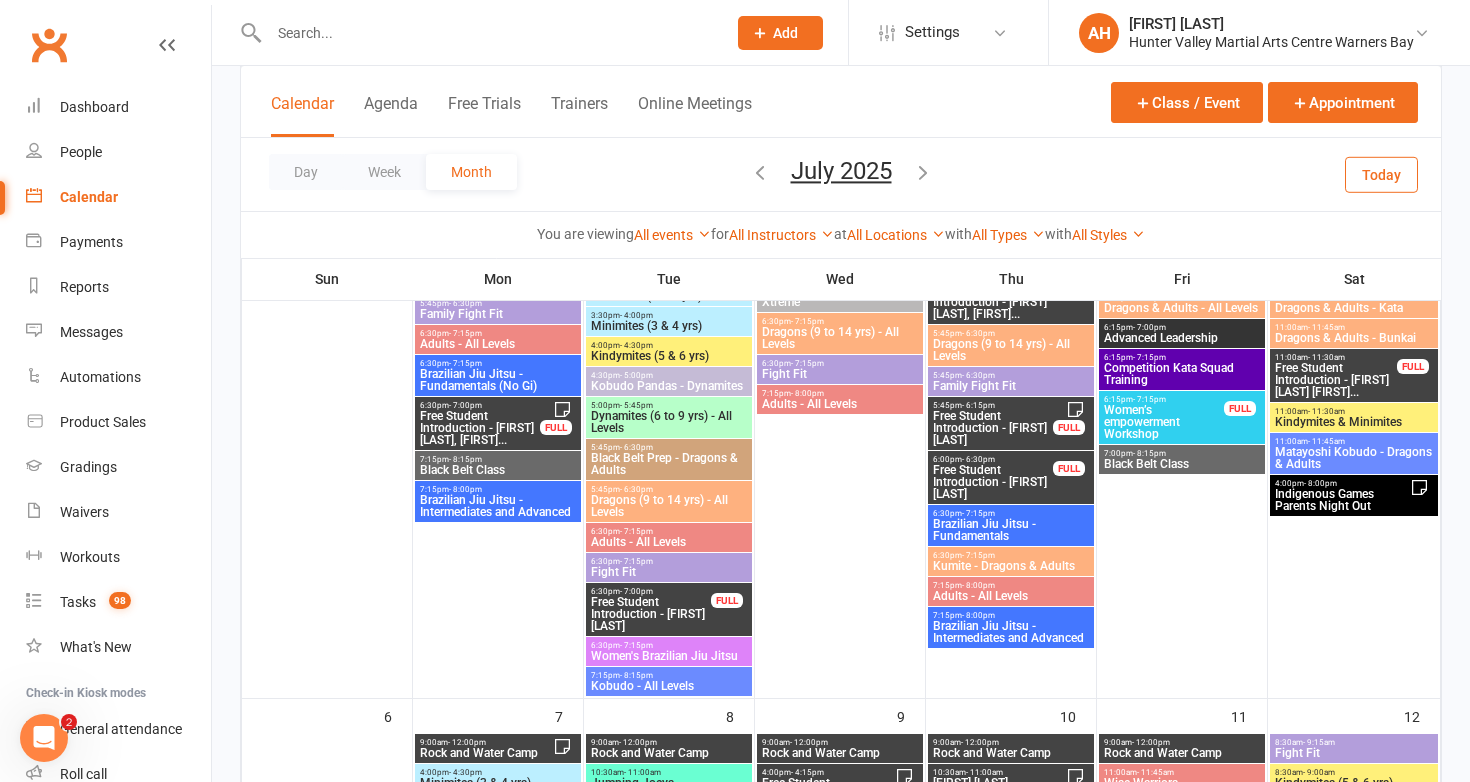 click on "6:30pm  - 7:00pm" at bounding box center [651, 591] 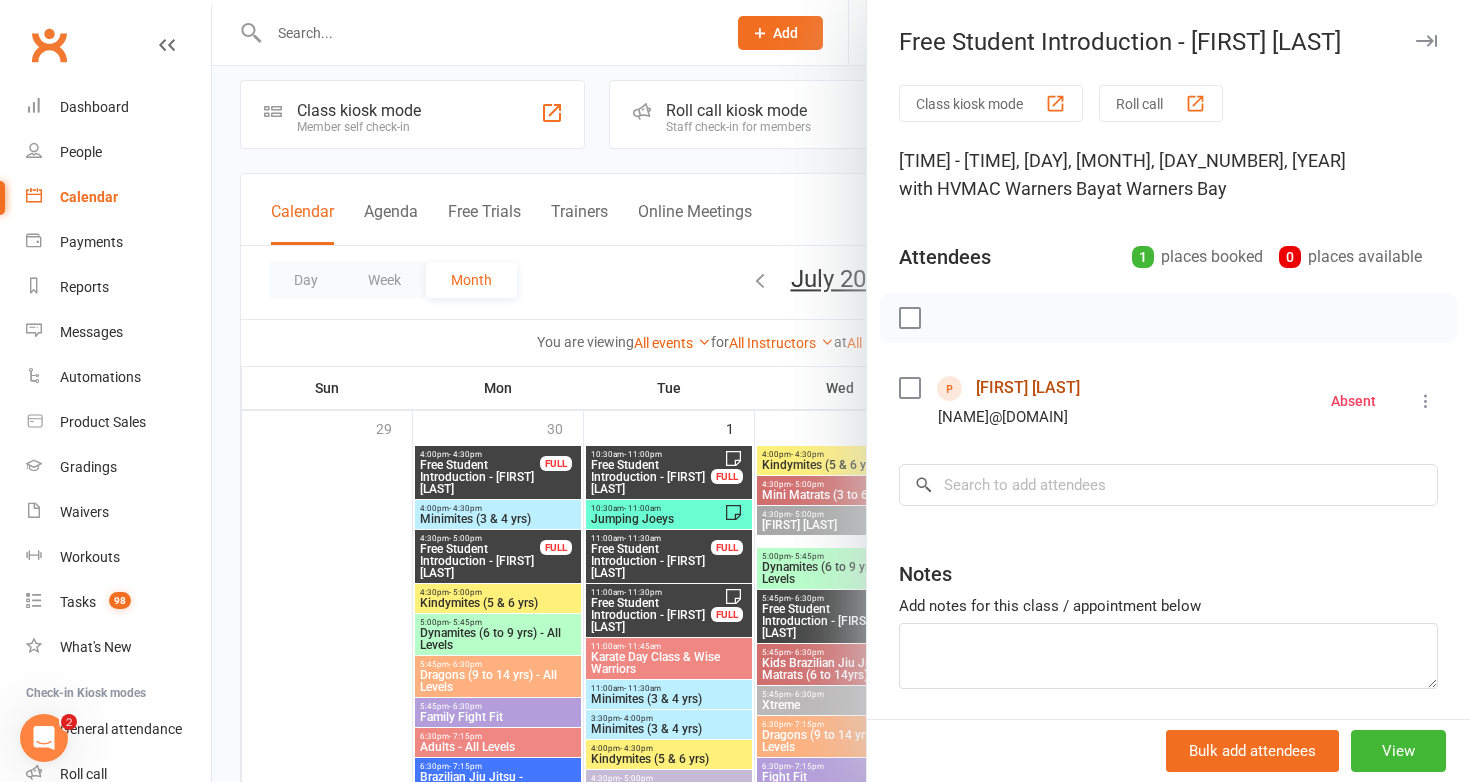 scroll, scrollTop: 0, scrollLeft: 0, axis: both 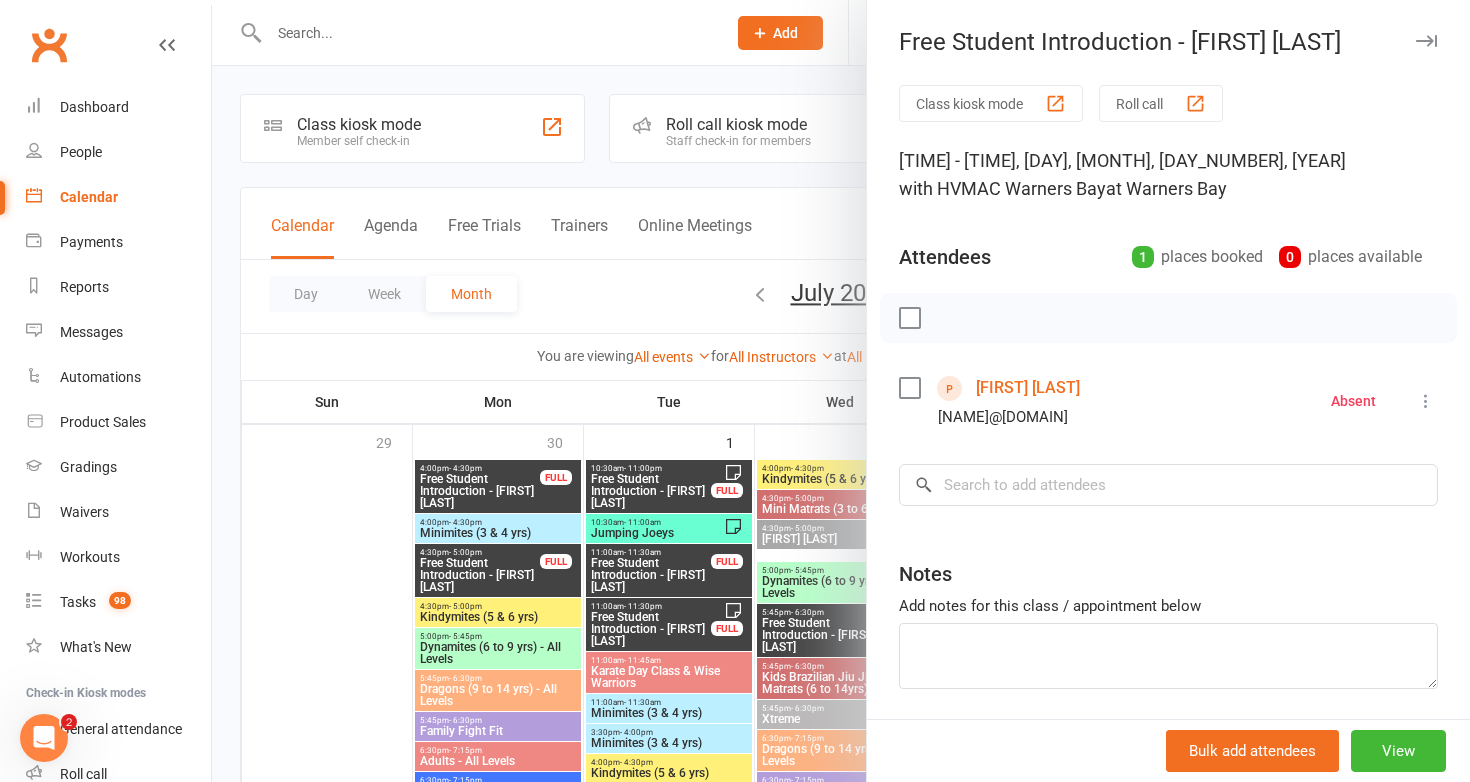 click at bounding box center [841, 391] 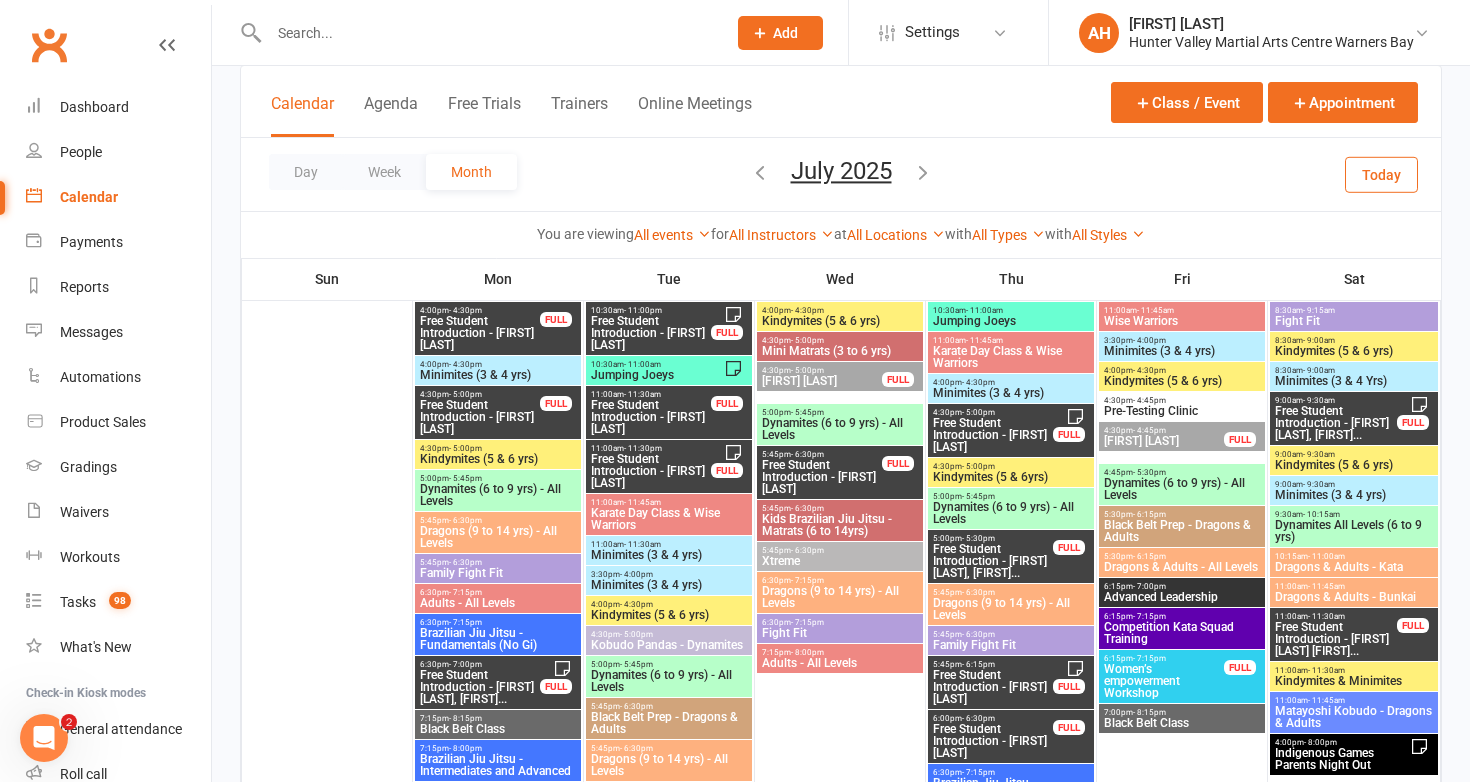 scroll, scrollTop: 193, scrollLeft: 0, axis: vertical 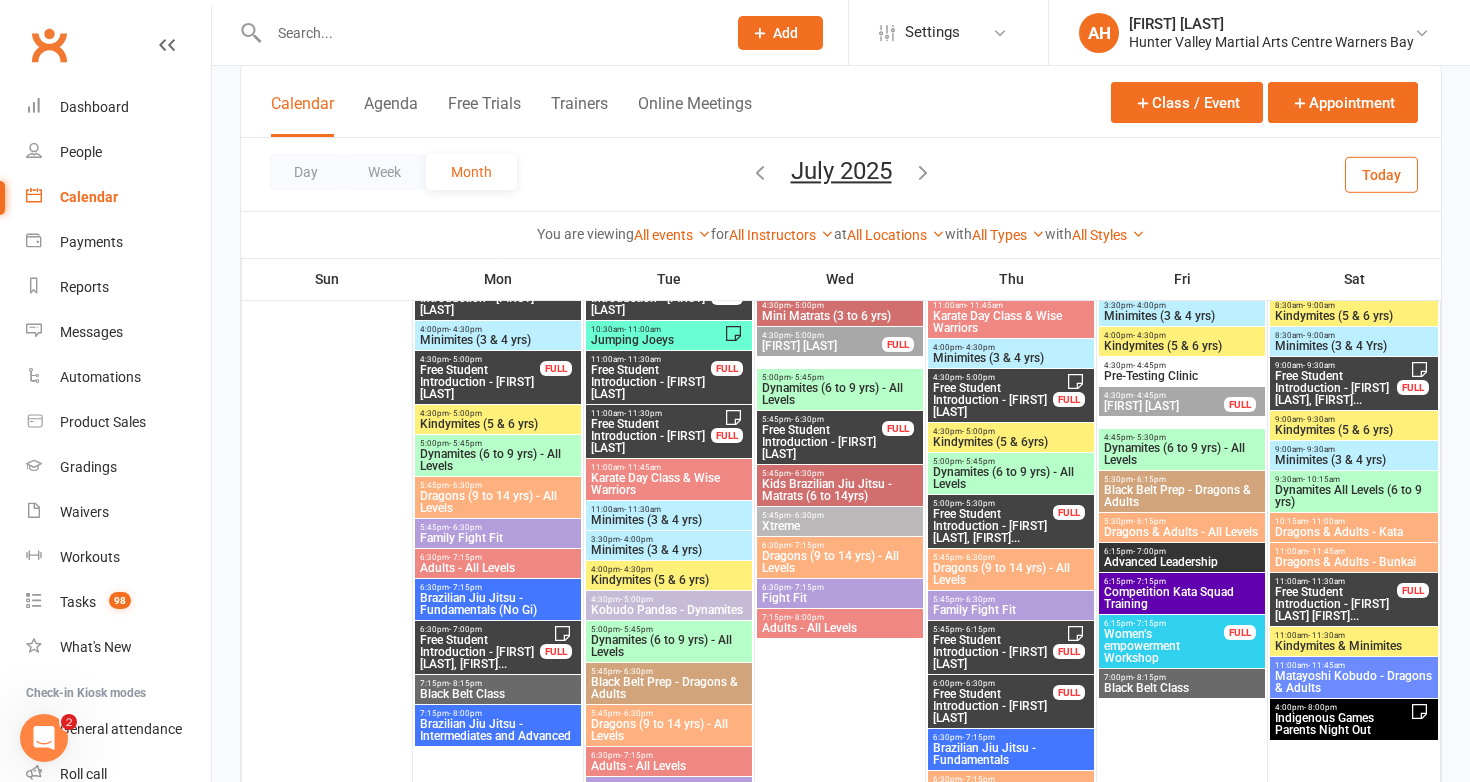 click on "Free Student Introduction - Bronte Frith" at bounding box center [822, 442] 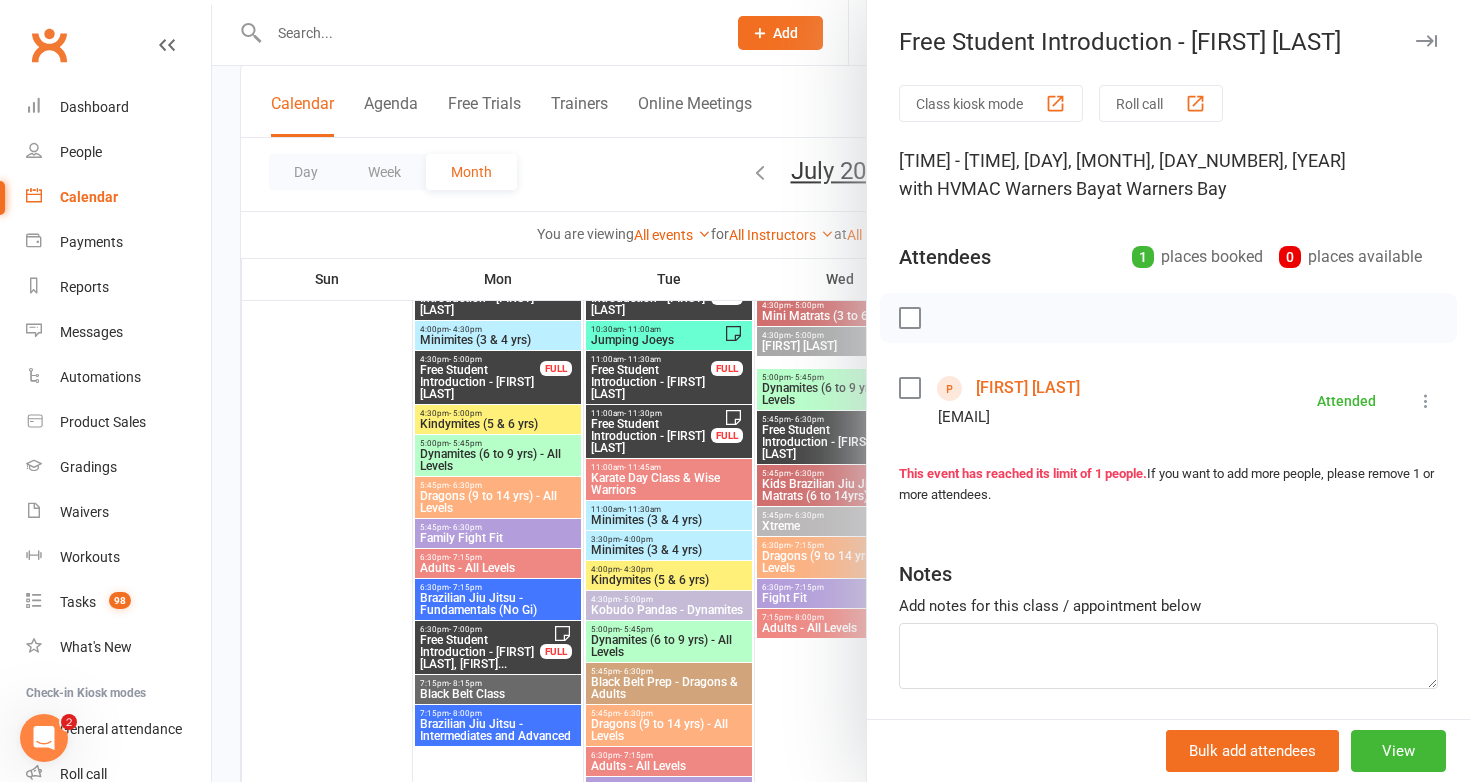 click at bounding box center (841, 391) 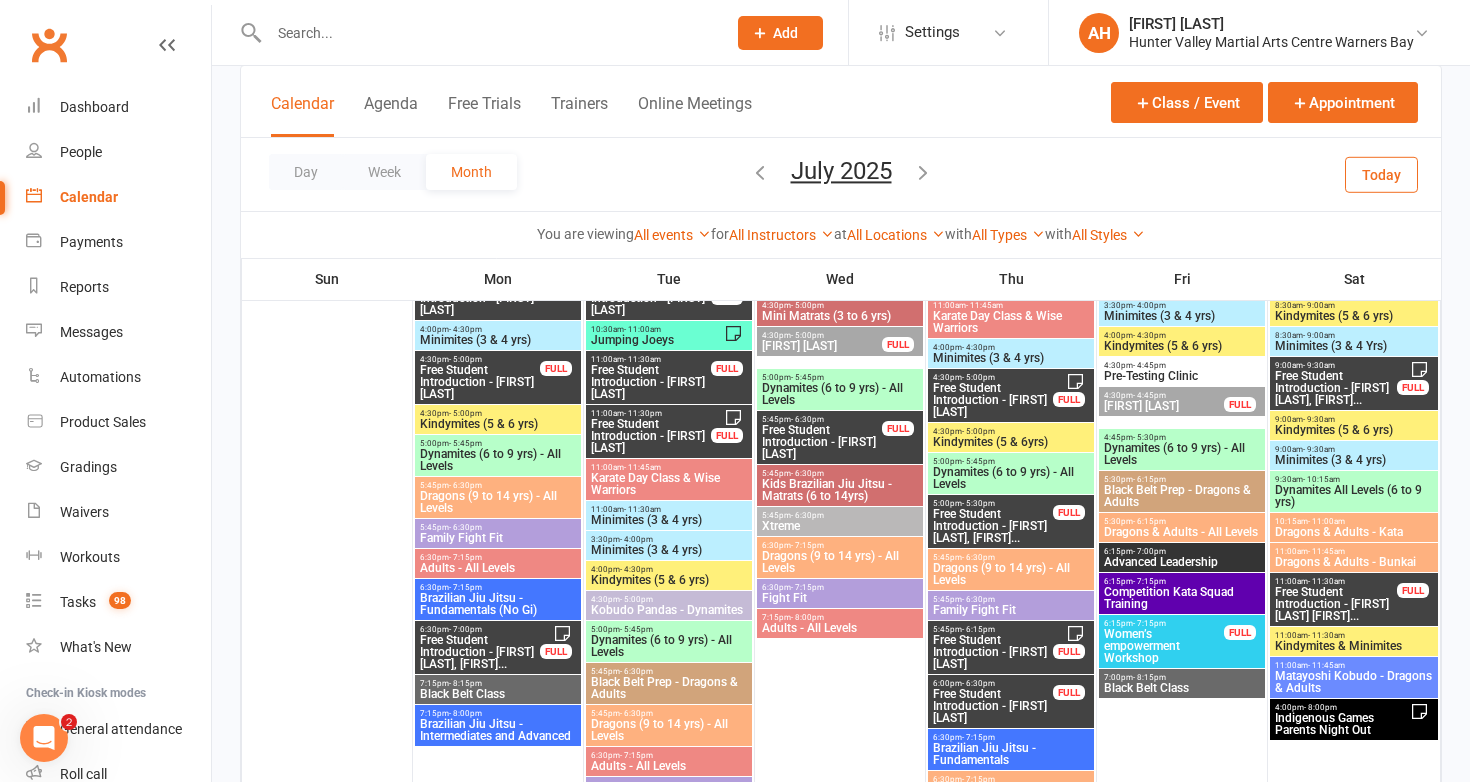 click on "Free Student Introduction - Dylan James" at bounding box center [993, 400] 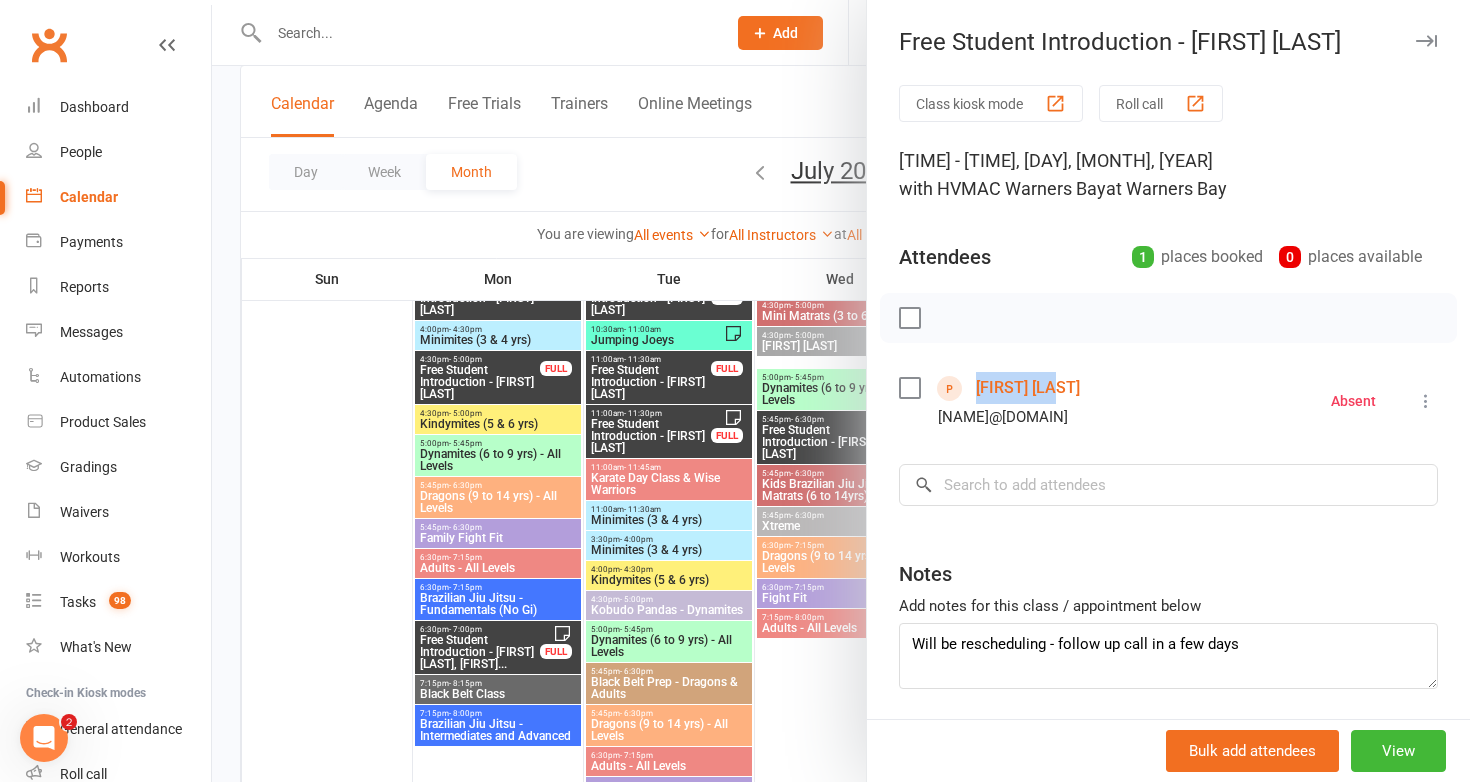 click at bounding box center [841, 391] 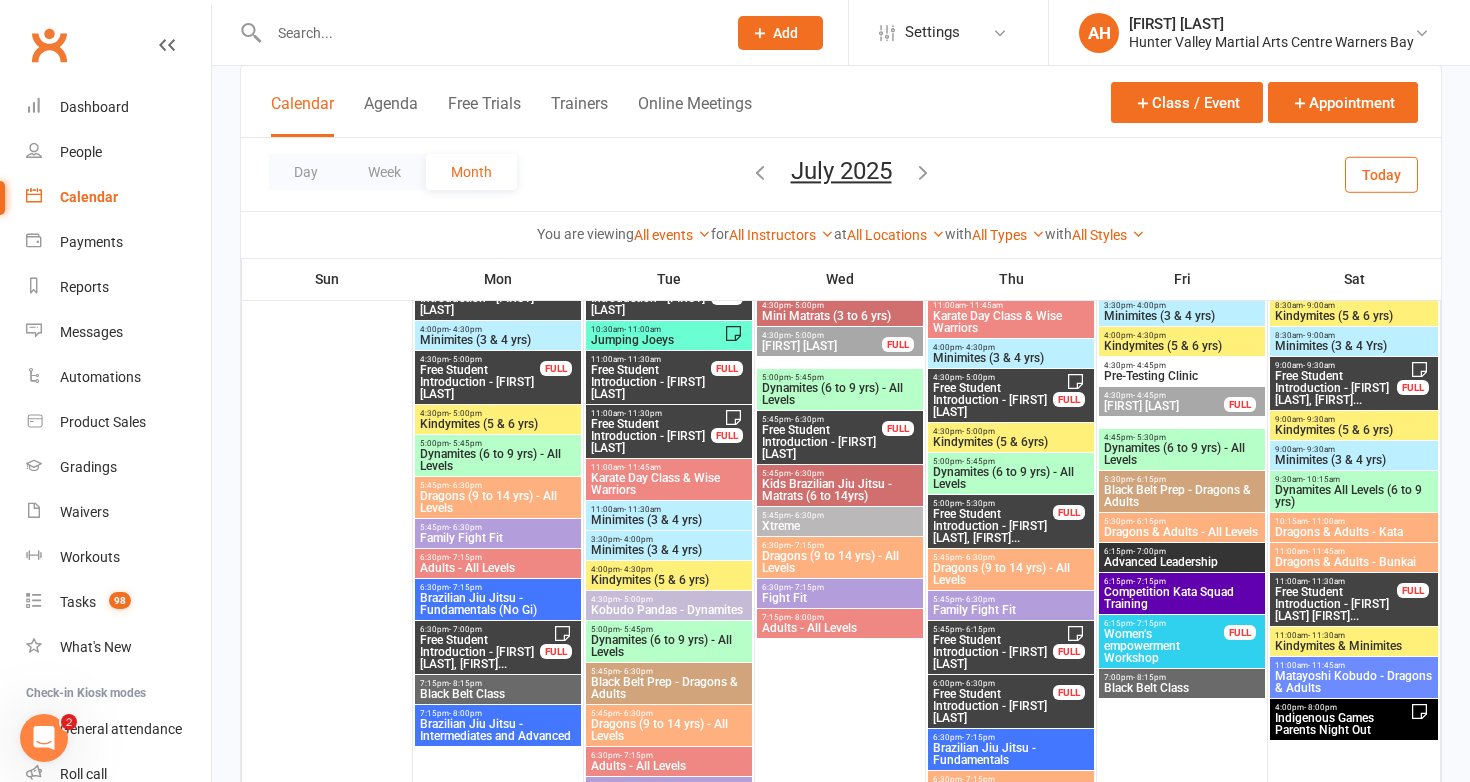 click on "Free Student Introduction - Rueben Sahu Kahan, Eve..." at bounding box center [993, 526] 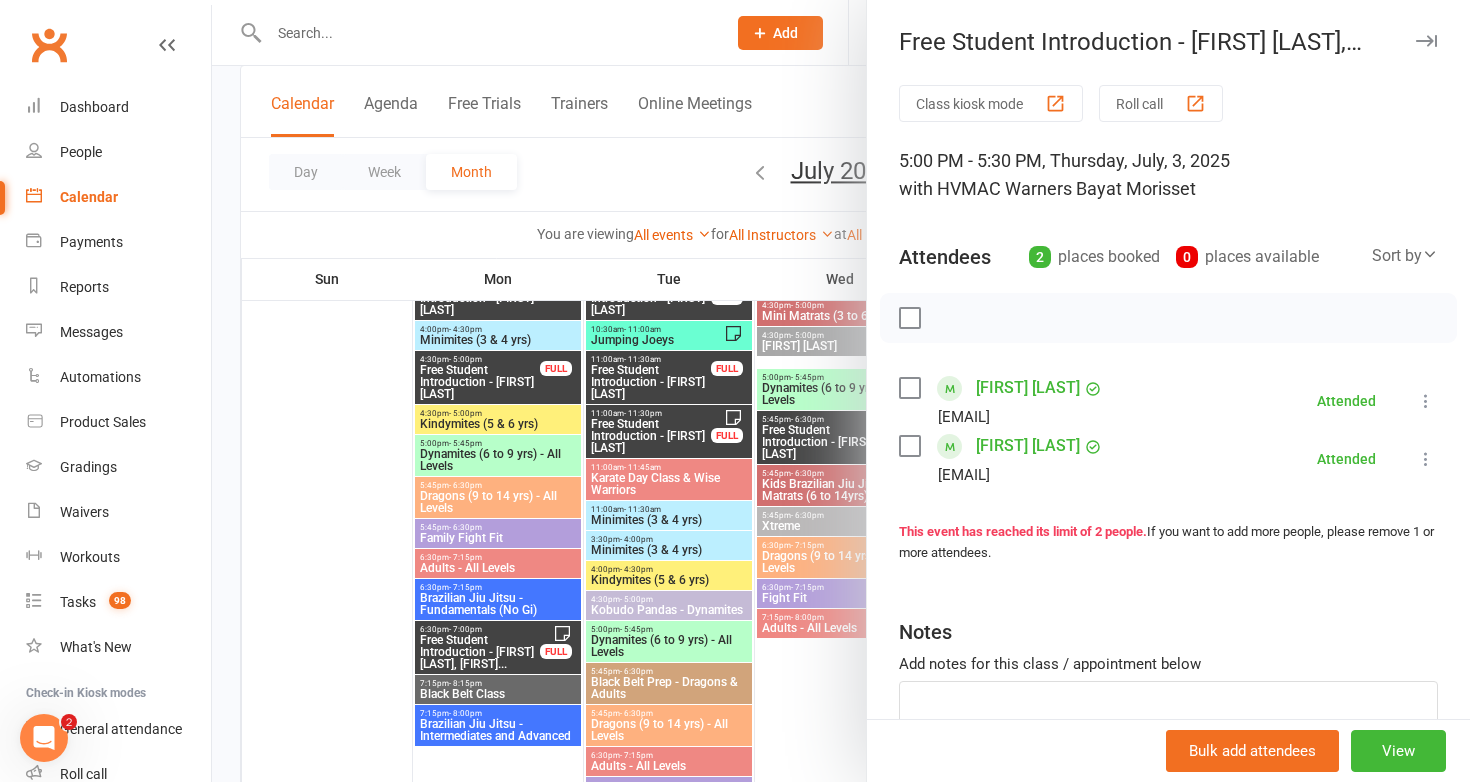 click at bounding box center [841, 391] 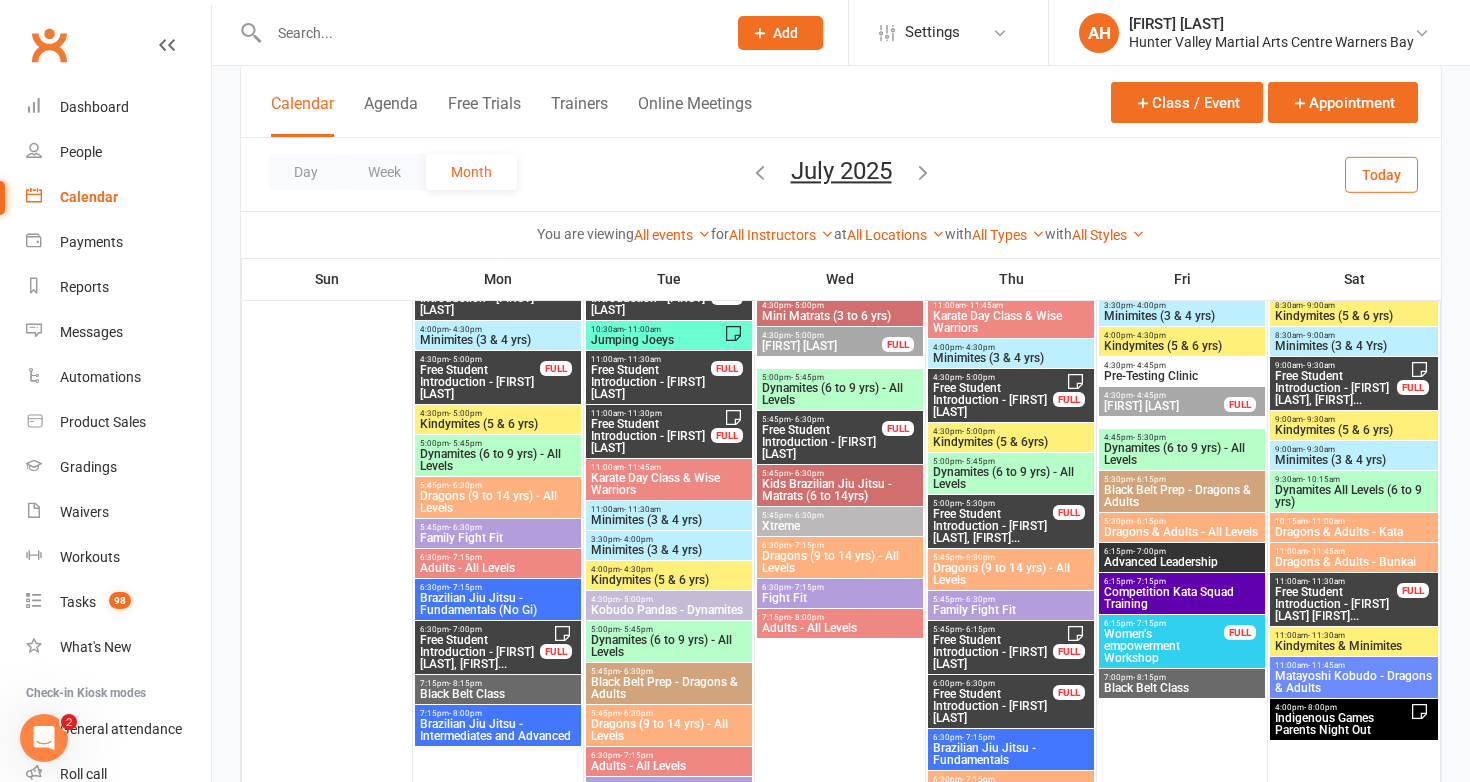 scroll, scrollTop: 365, scrollLeft: 0, axis: vertical 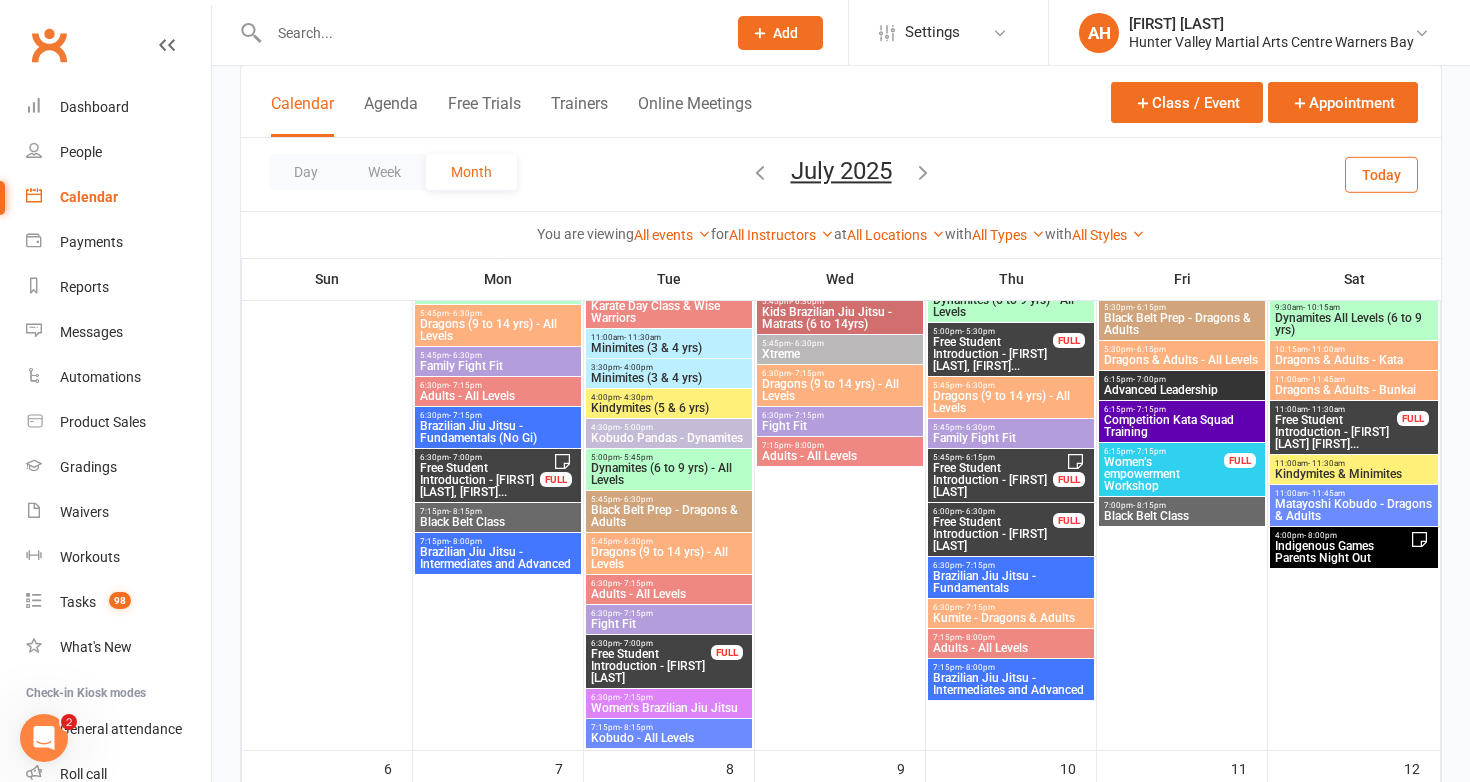 click on "Free Student Introduction - Kim Dunn" at bounding box center (993, 480) 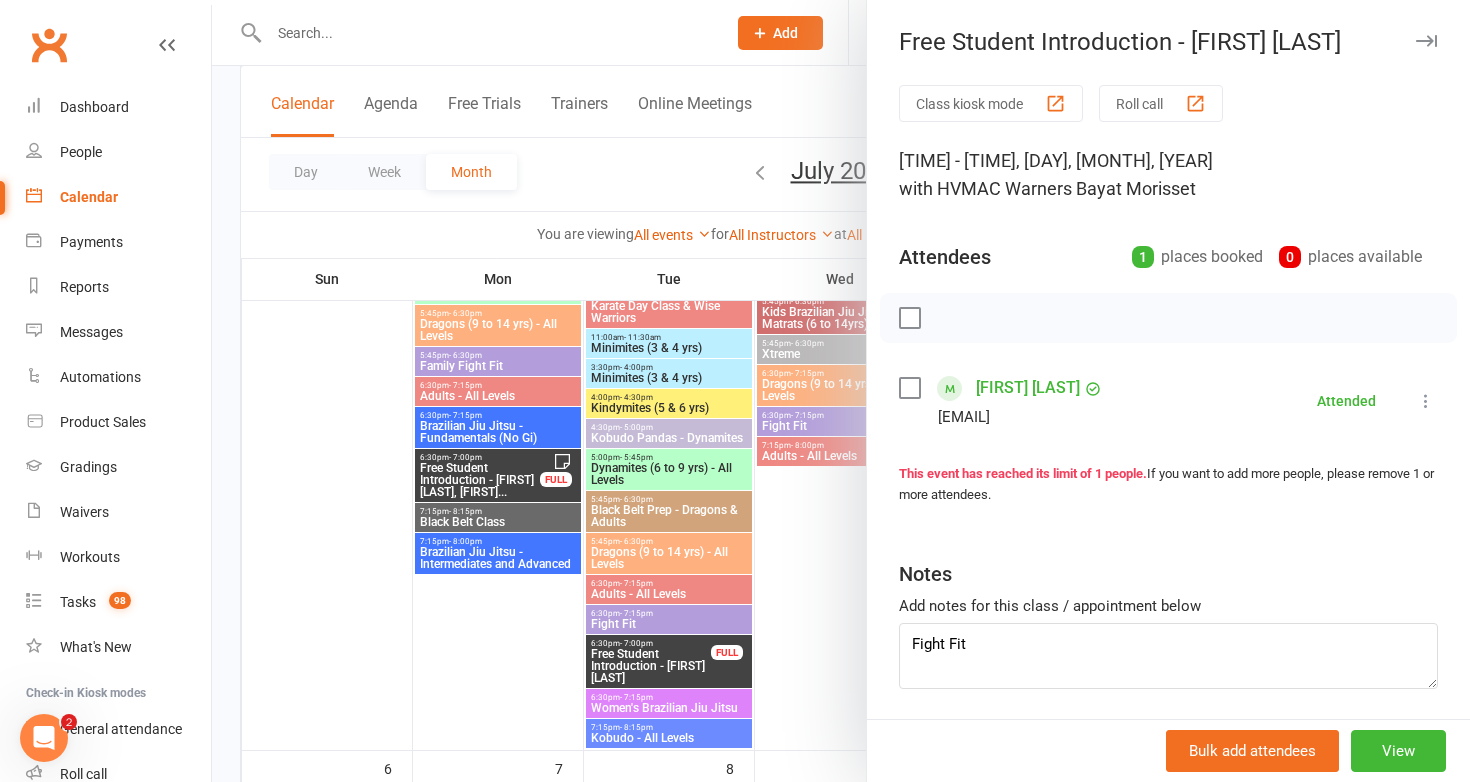 click at bounding box center [841, 391] 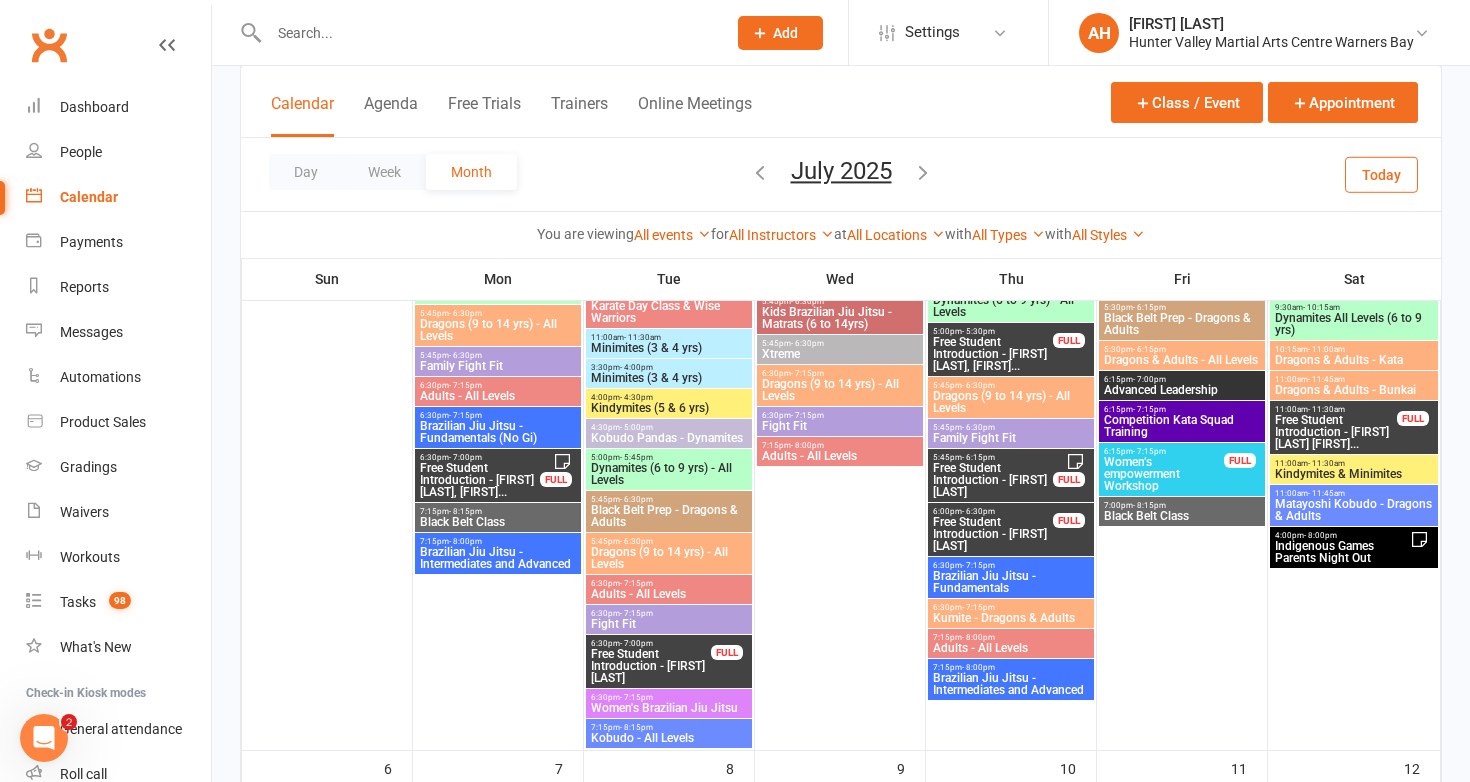 click on "Free Student Introduction - Olly Whyte" at bounding box center (993, 534) 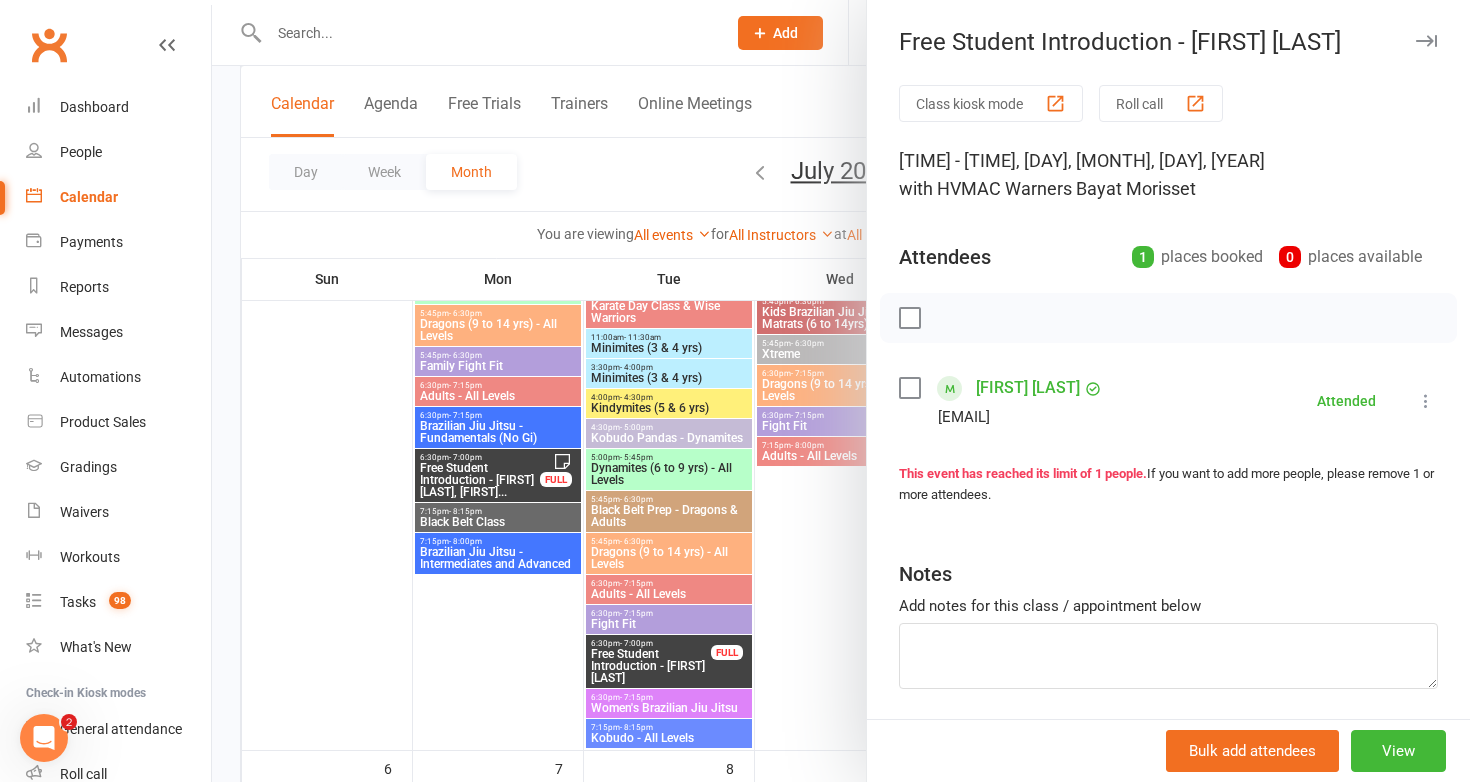 click at bounding box center (841, 391) 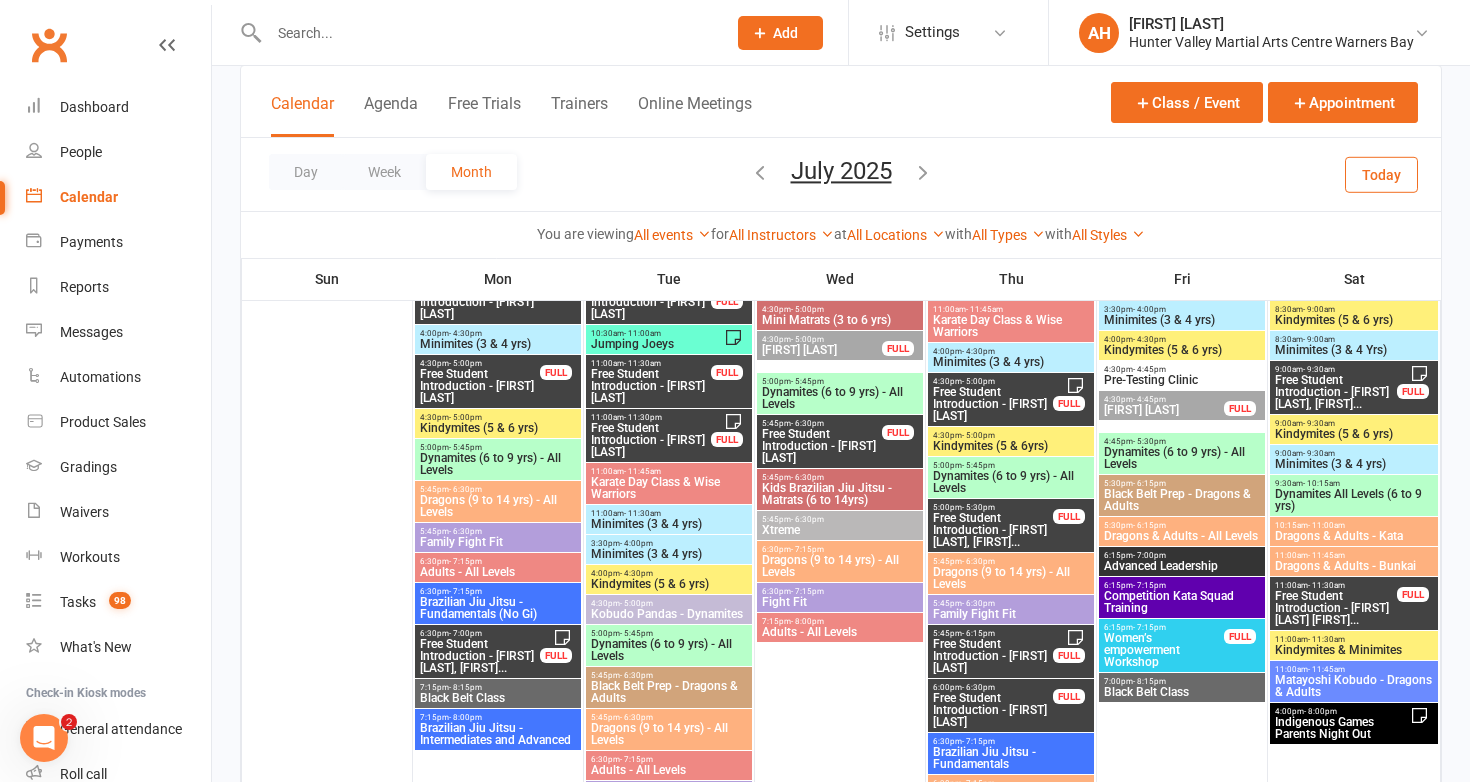 scroll, scrollTop: 228, scrollLeft: 0, axis: vertical 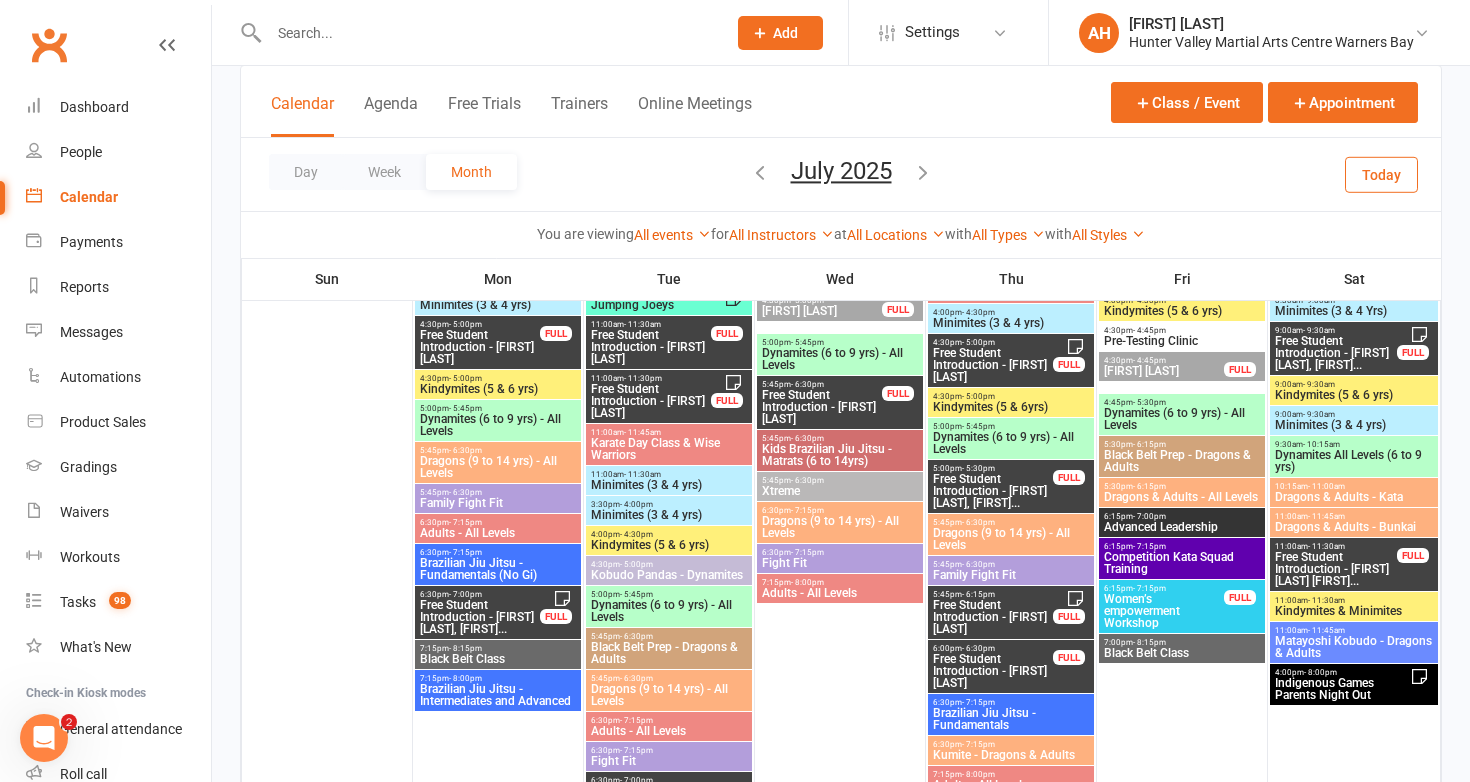 click on "Free Student Introduction - Marvin Lee Flach, Pene..." at bounding box center (1336, 353) 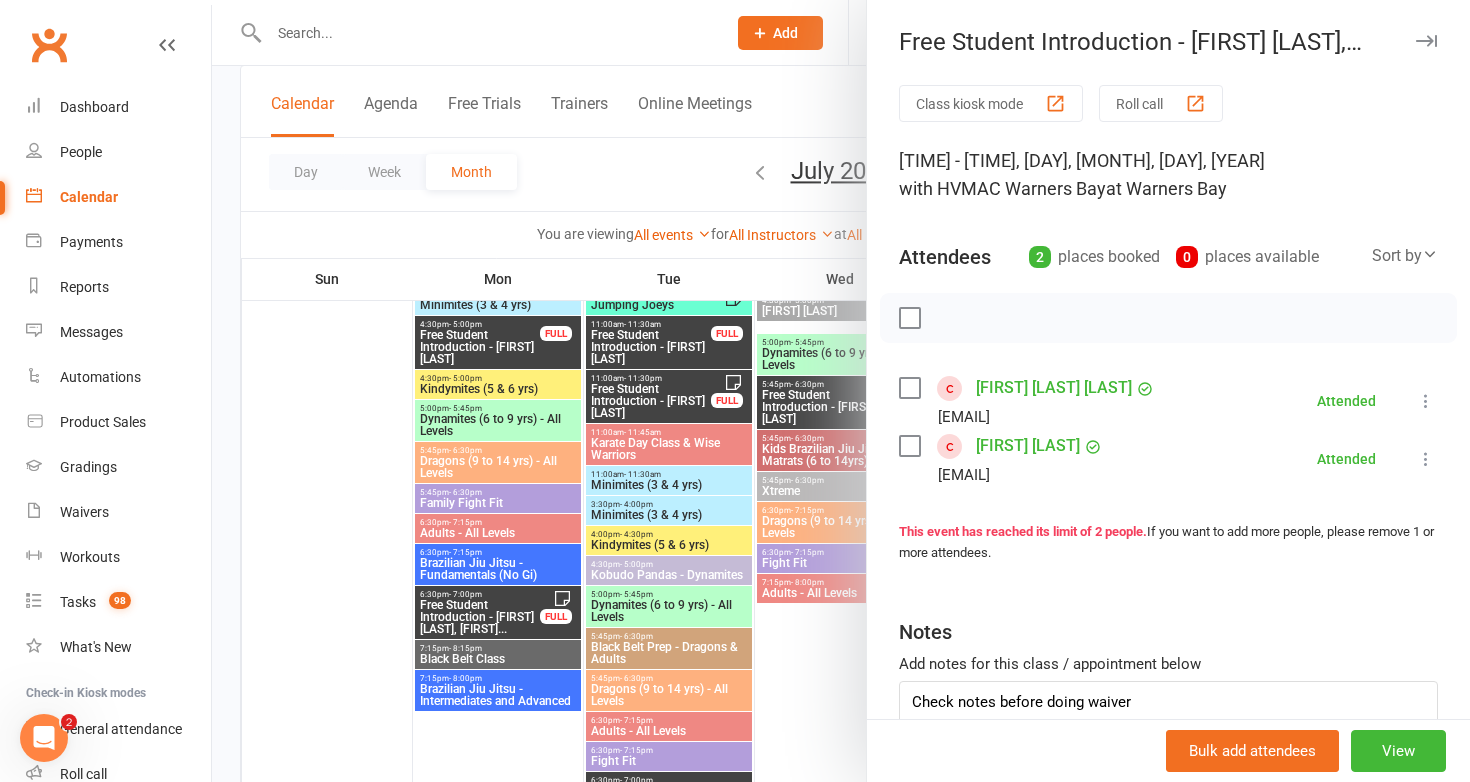 click at bounding box center [841, 391] 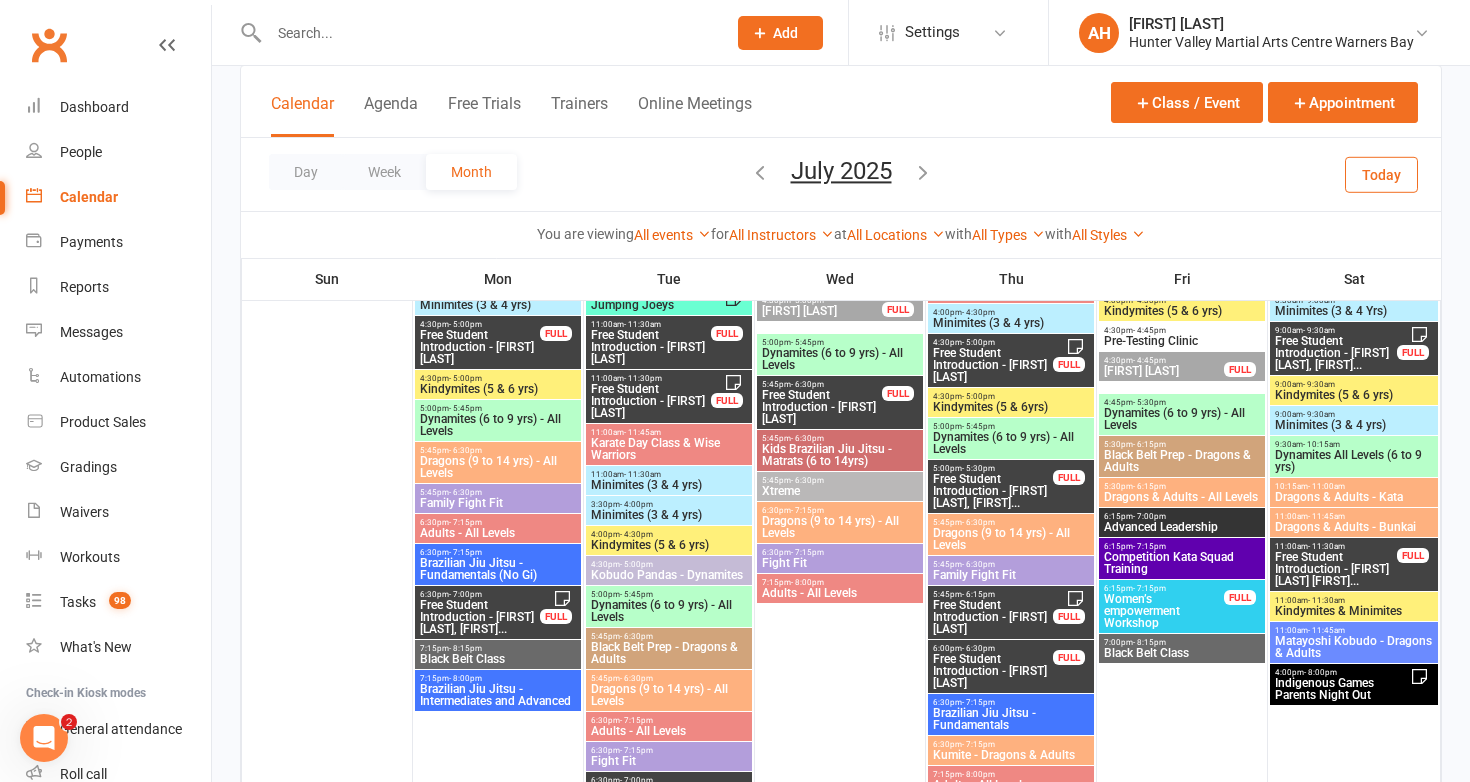 click on "Free Student Introduction - Maia Martinez Sants Ma..." at bounding box center (1336, 569) 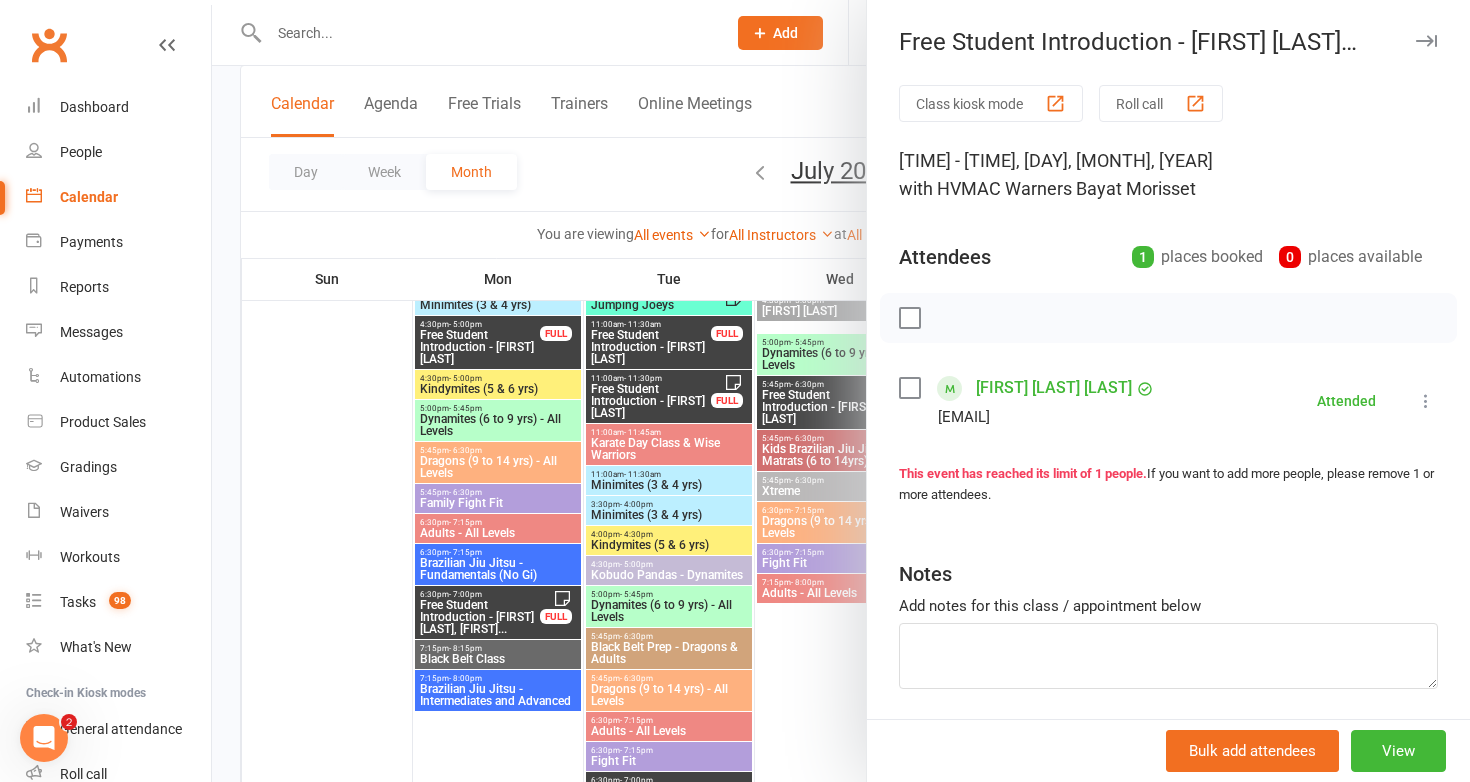 click at bounding box center [841, 391] 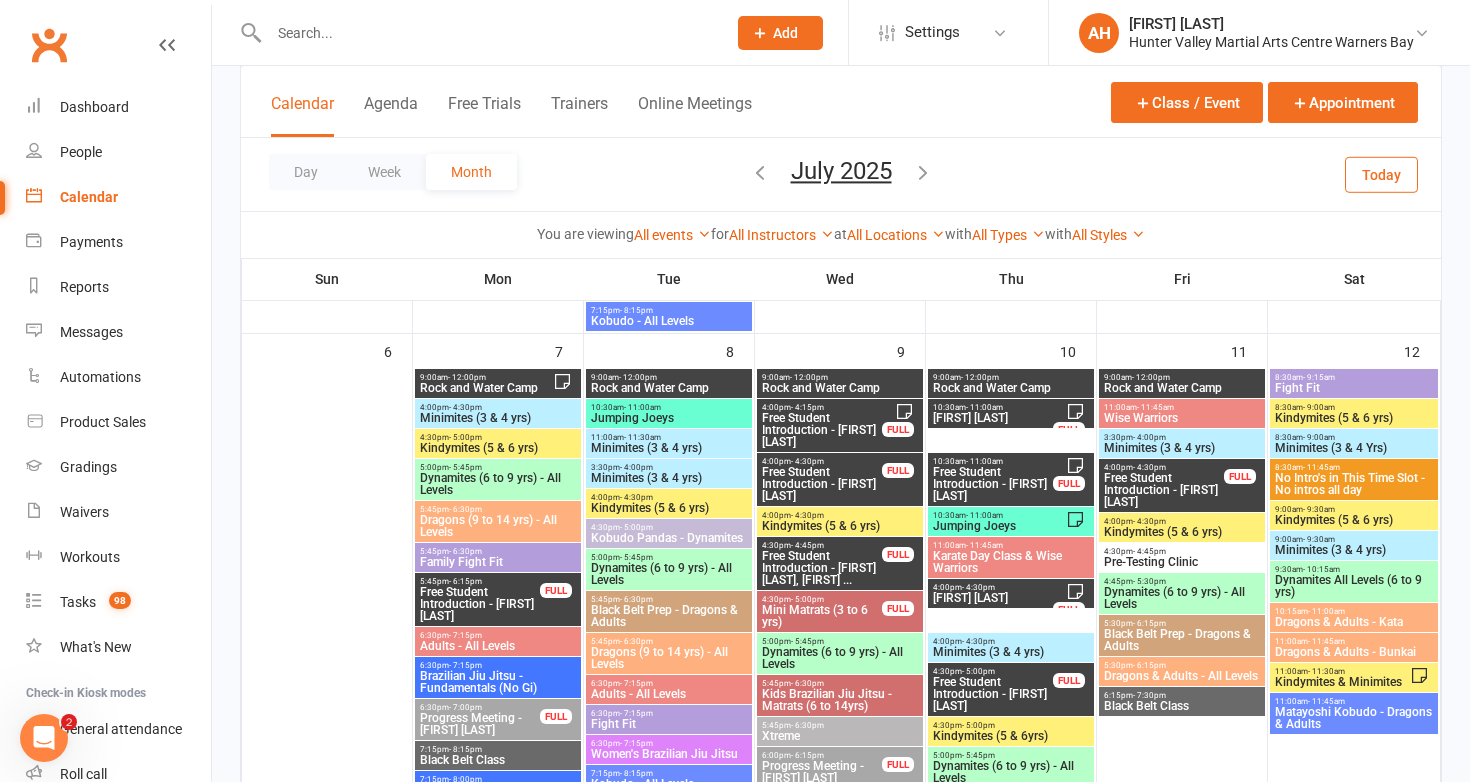 scroll, scrollTop: 785, scrollLeft: 0, axis: vertical 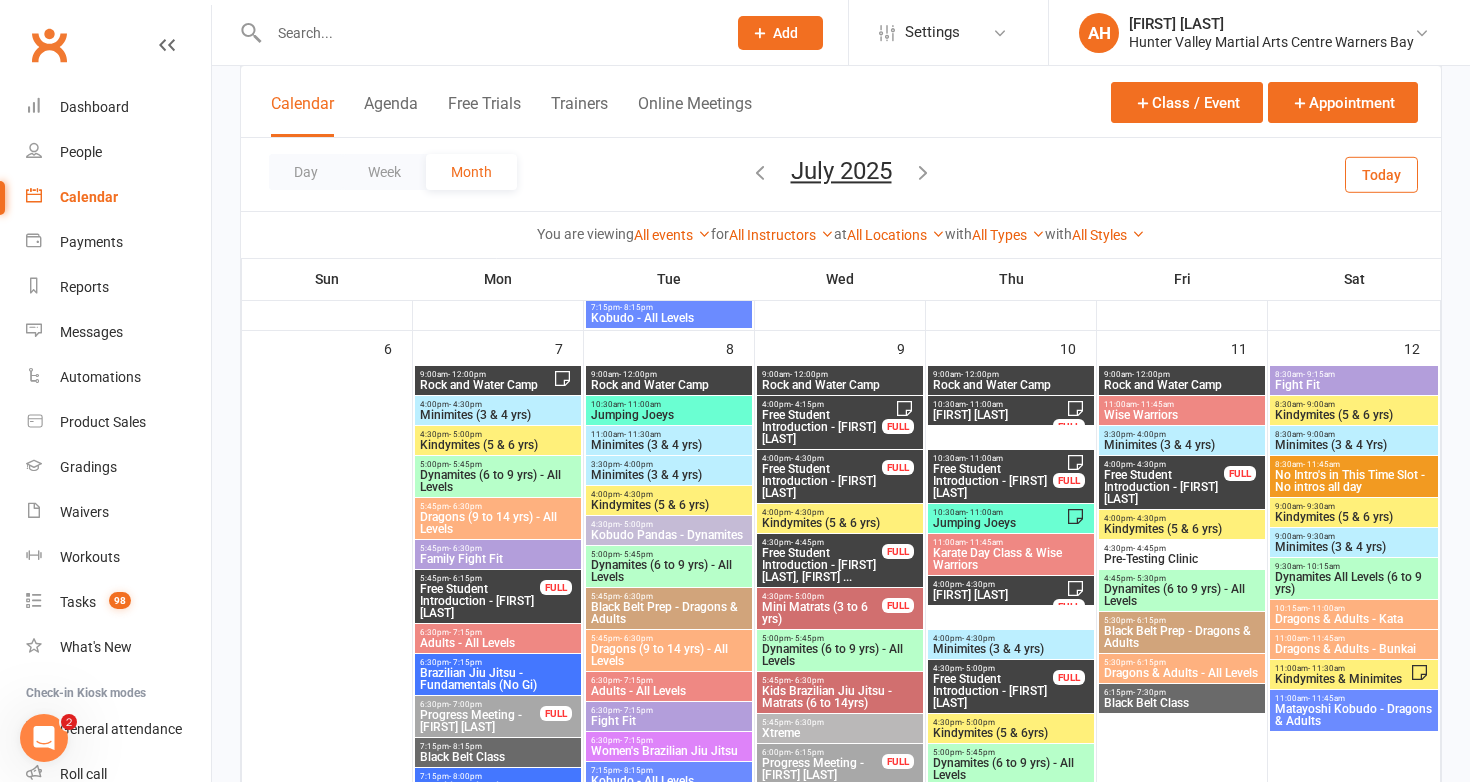 click on "Free Student Introduction - Simon Akers" at bounding box center (480, 601) 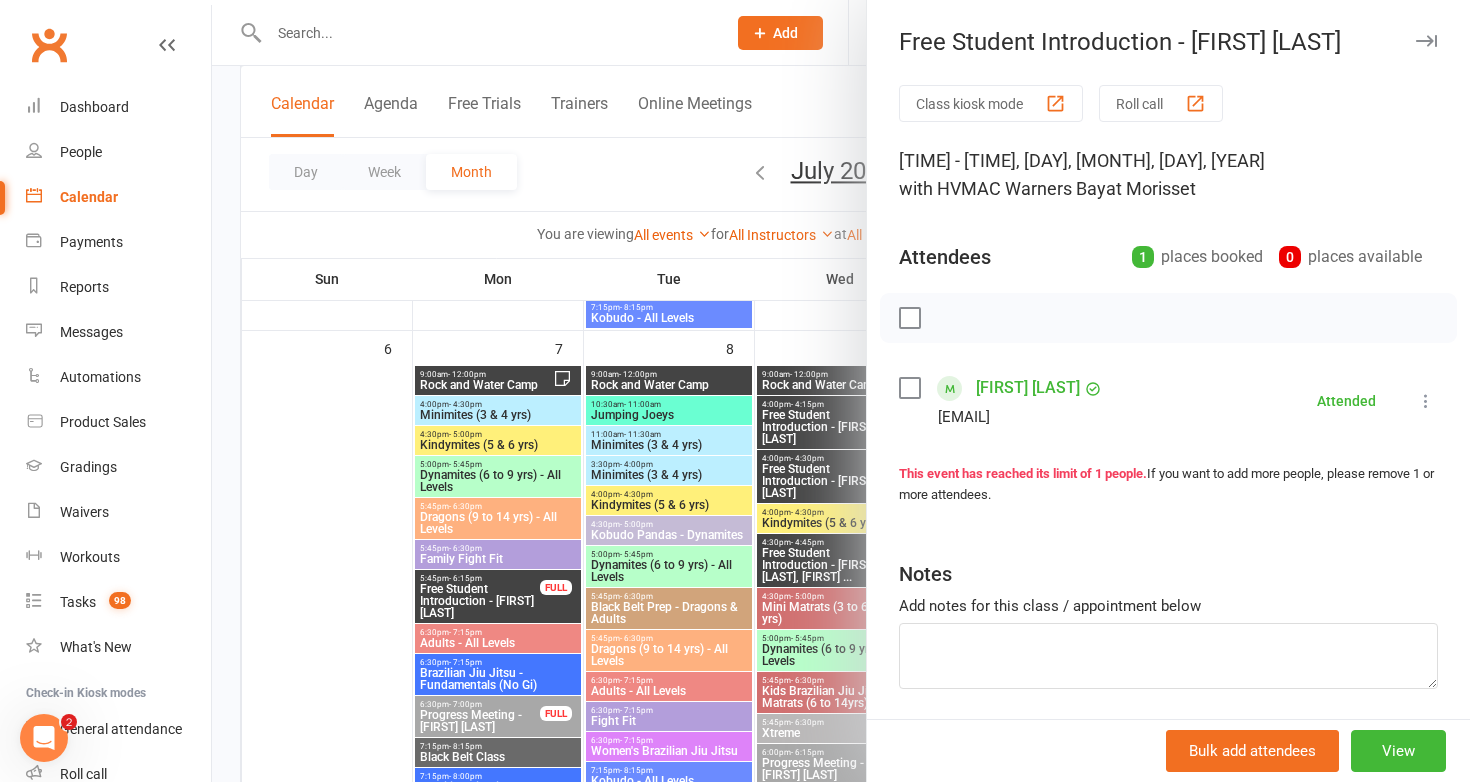 click at bounding box center (841, 391) 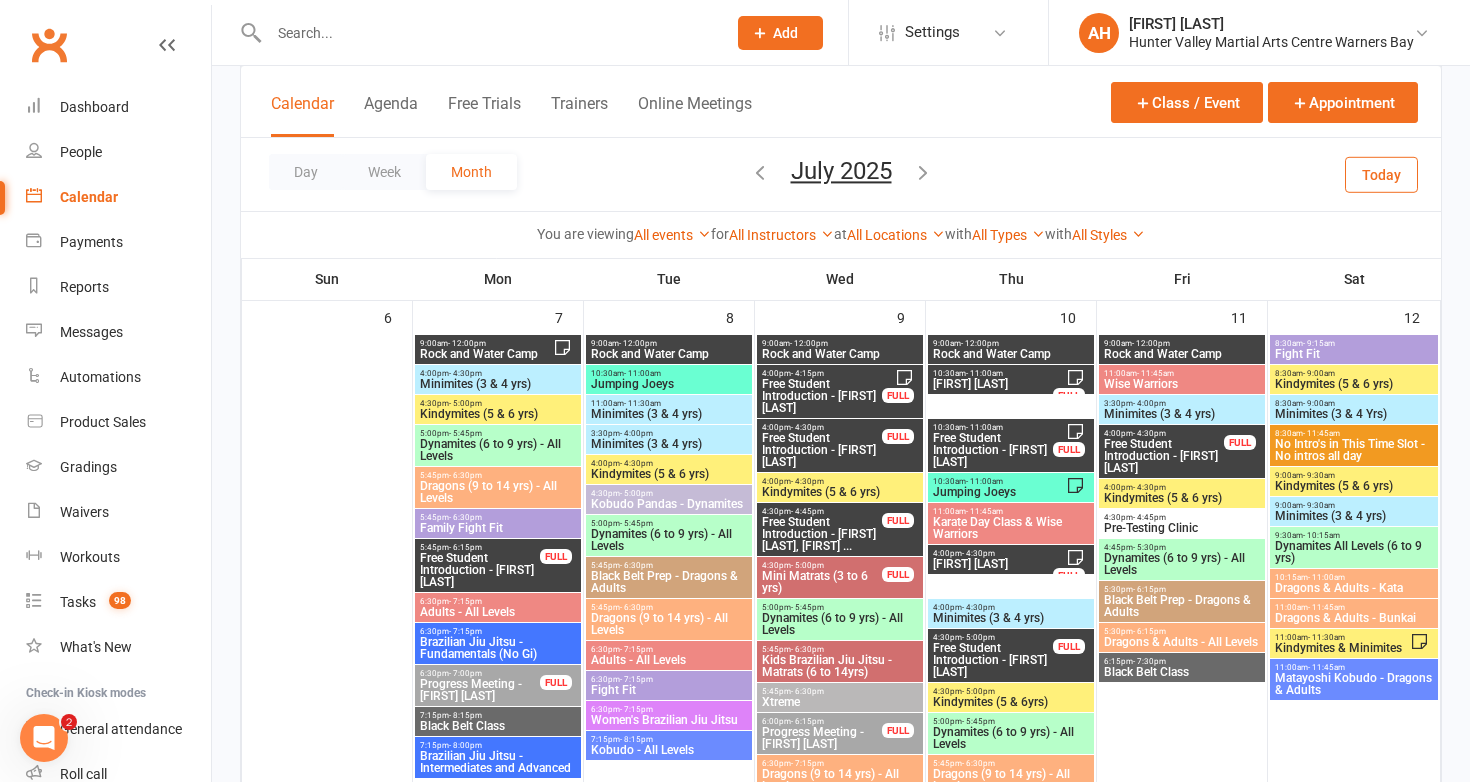 scroll, scrollTop: 832, scrollLeft: 0, axis: vertical 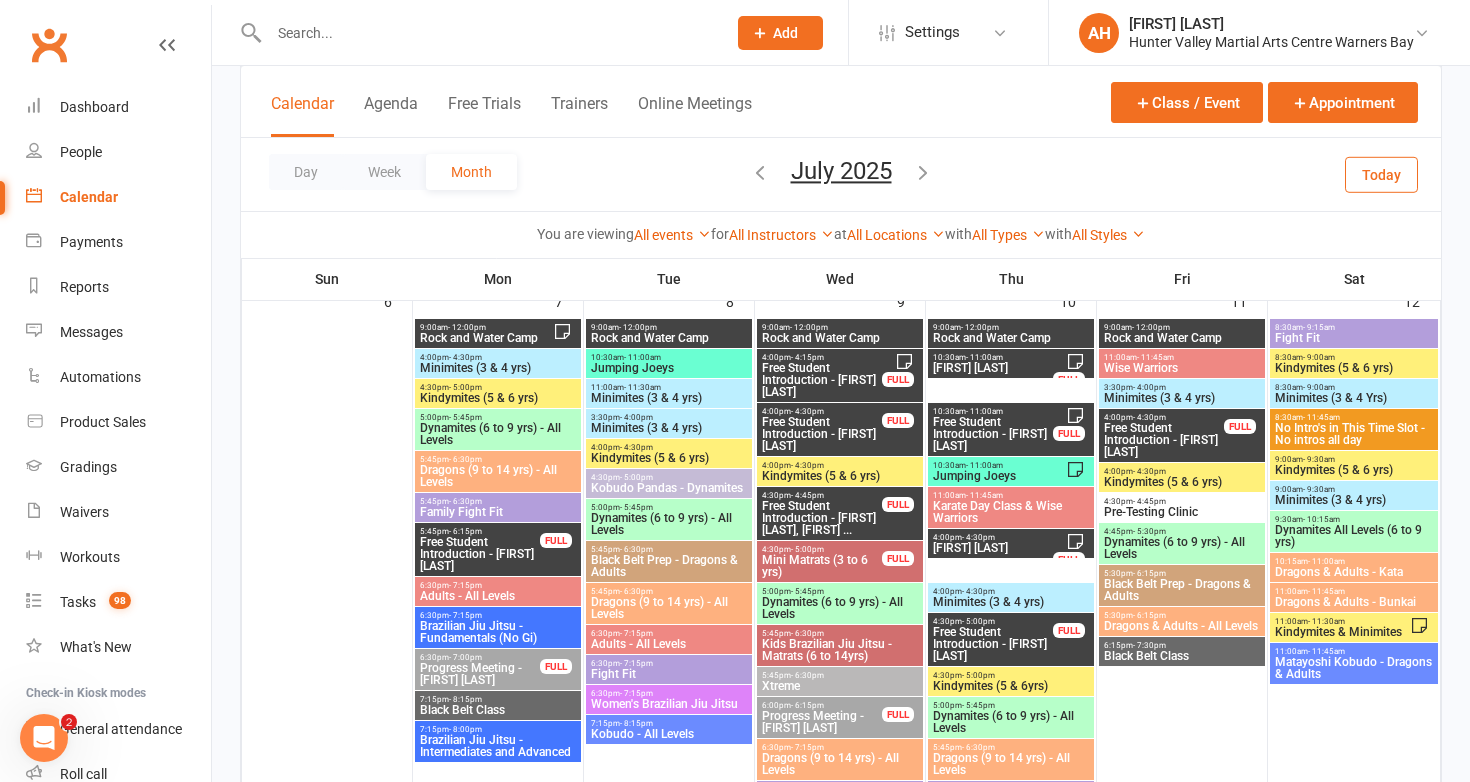 click on "Free Student Introduction - Max Hoepper" at bounding box center (822, 380) 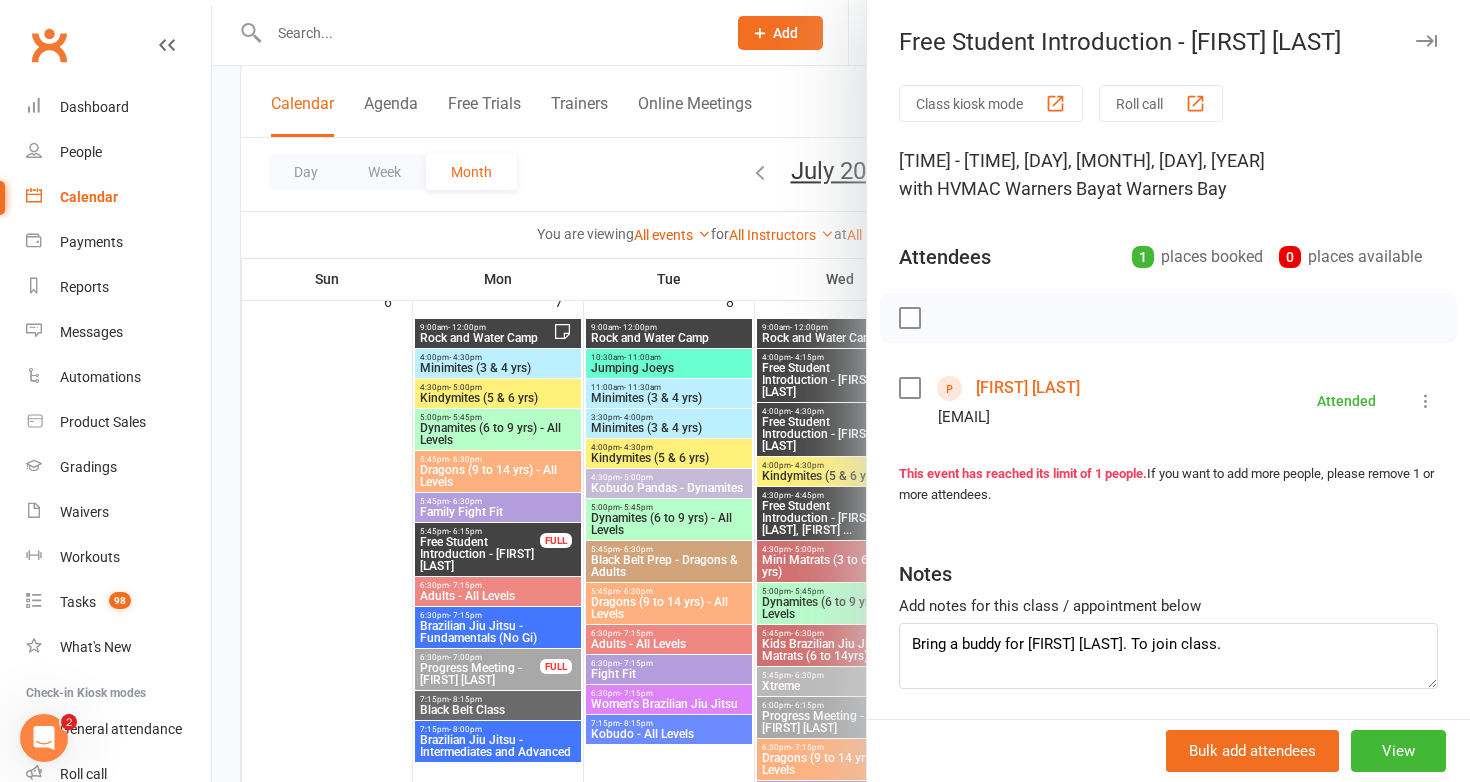 click at bounding box center [841, 391] 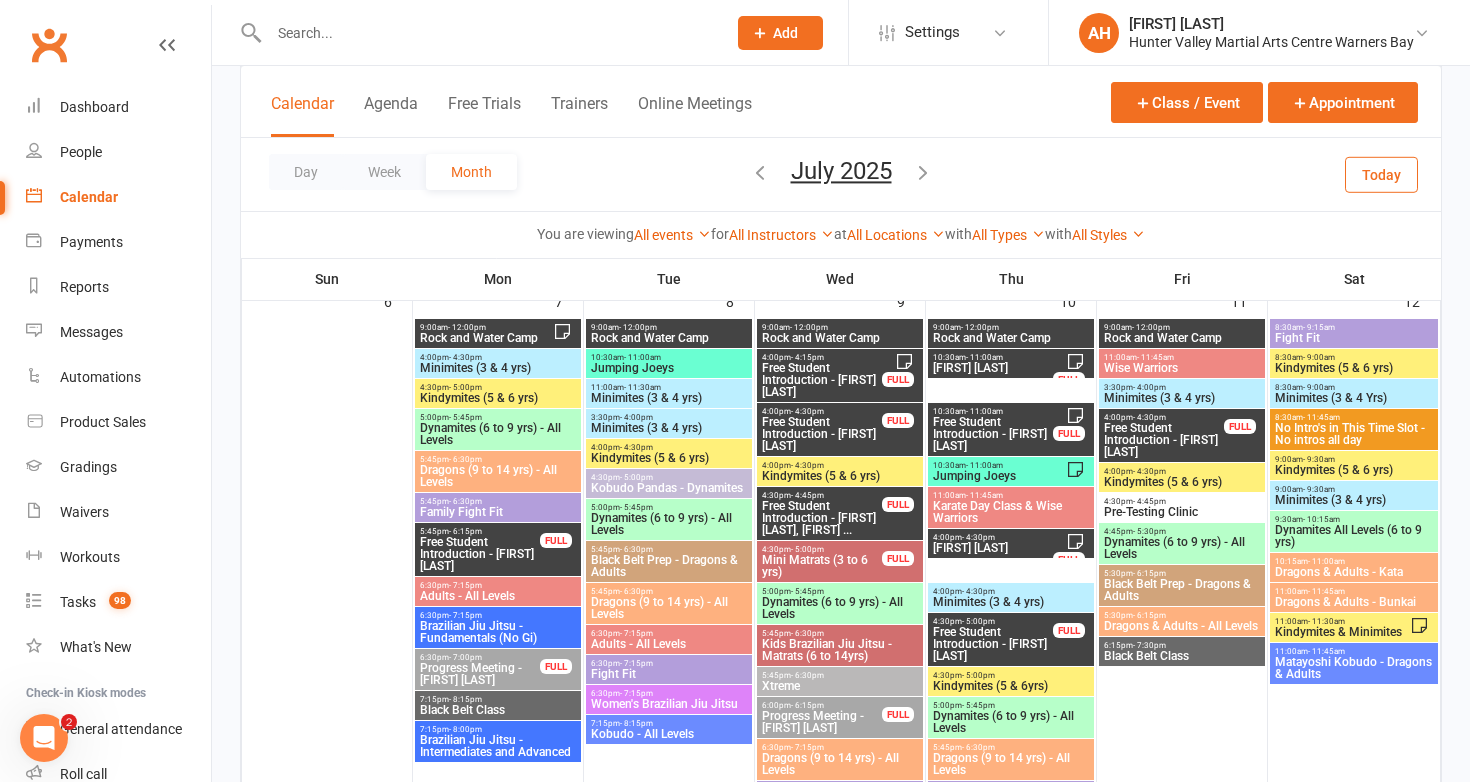 click on "- 4:30pm" at bounding box center [807, 411] 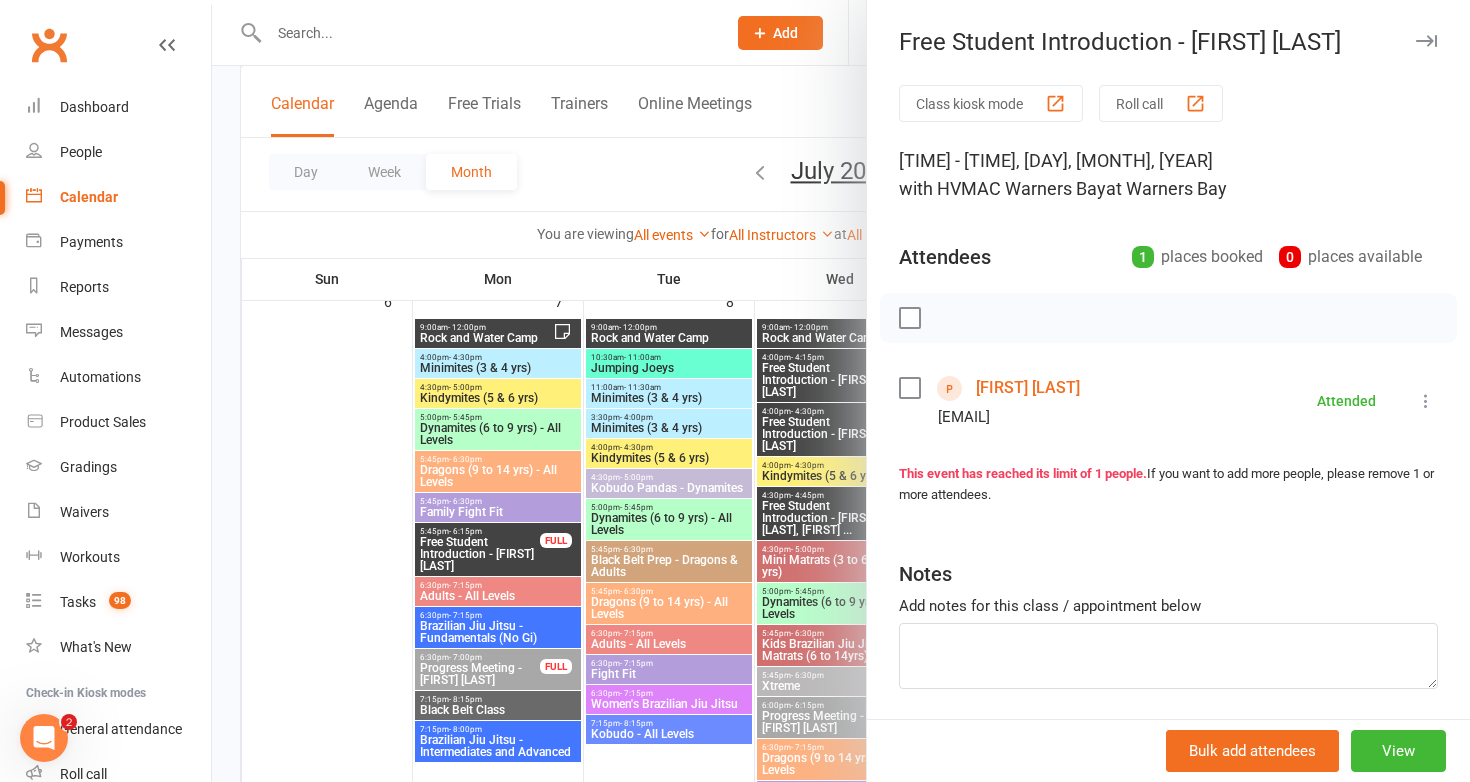 click at bounding box center [841, 391] 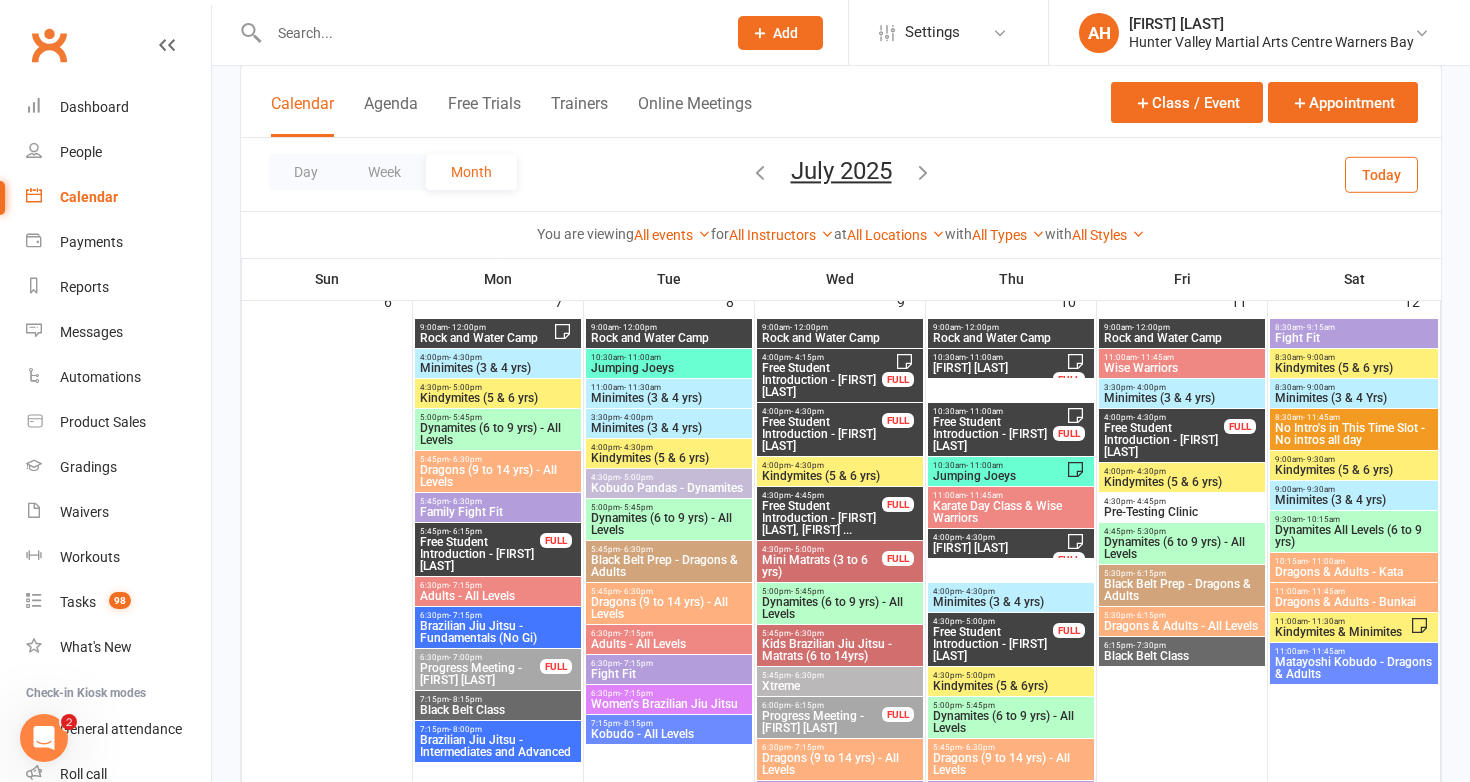 click on "Free Student Introduction - William Gordon Li" at bounding box center (822, 434) 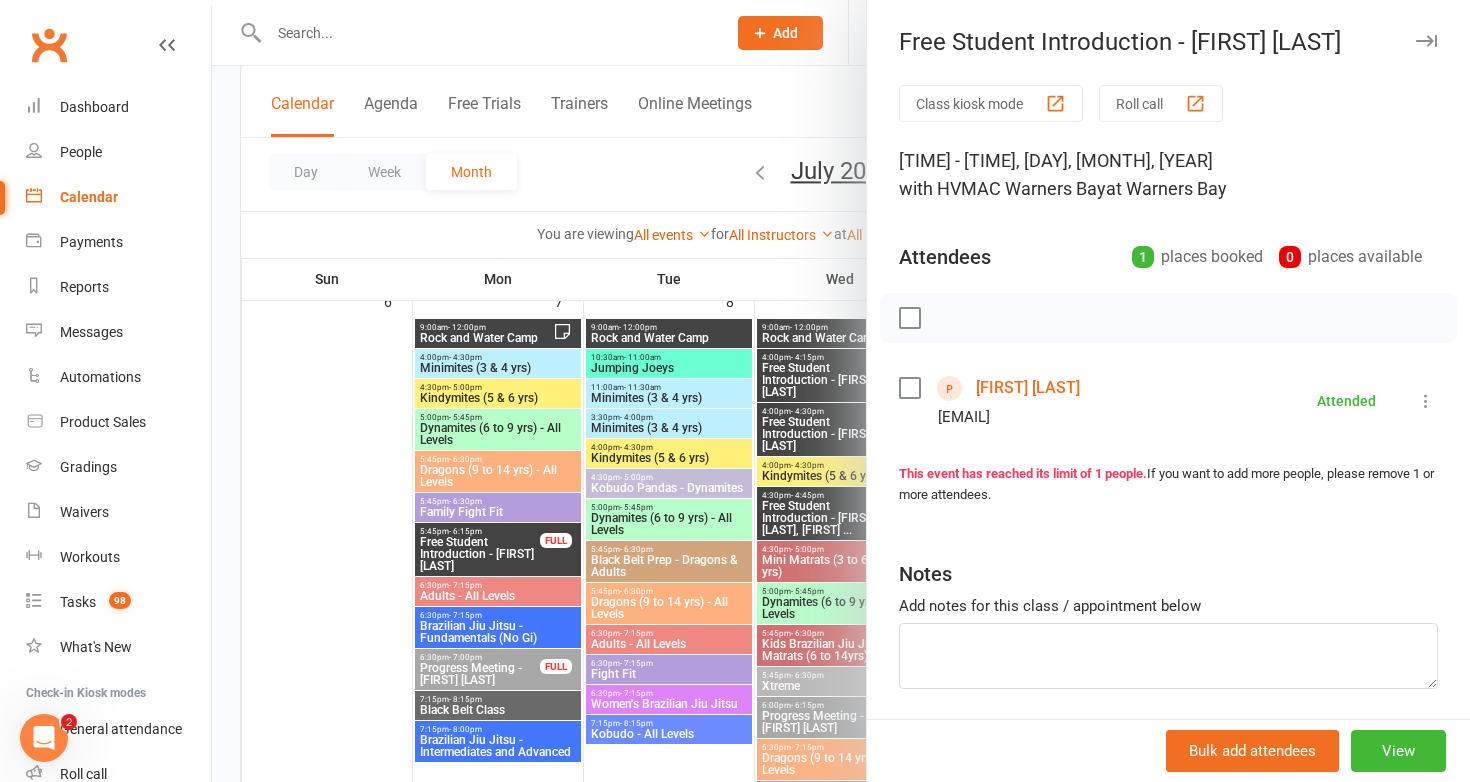 click at bounding box center (841, 391) 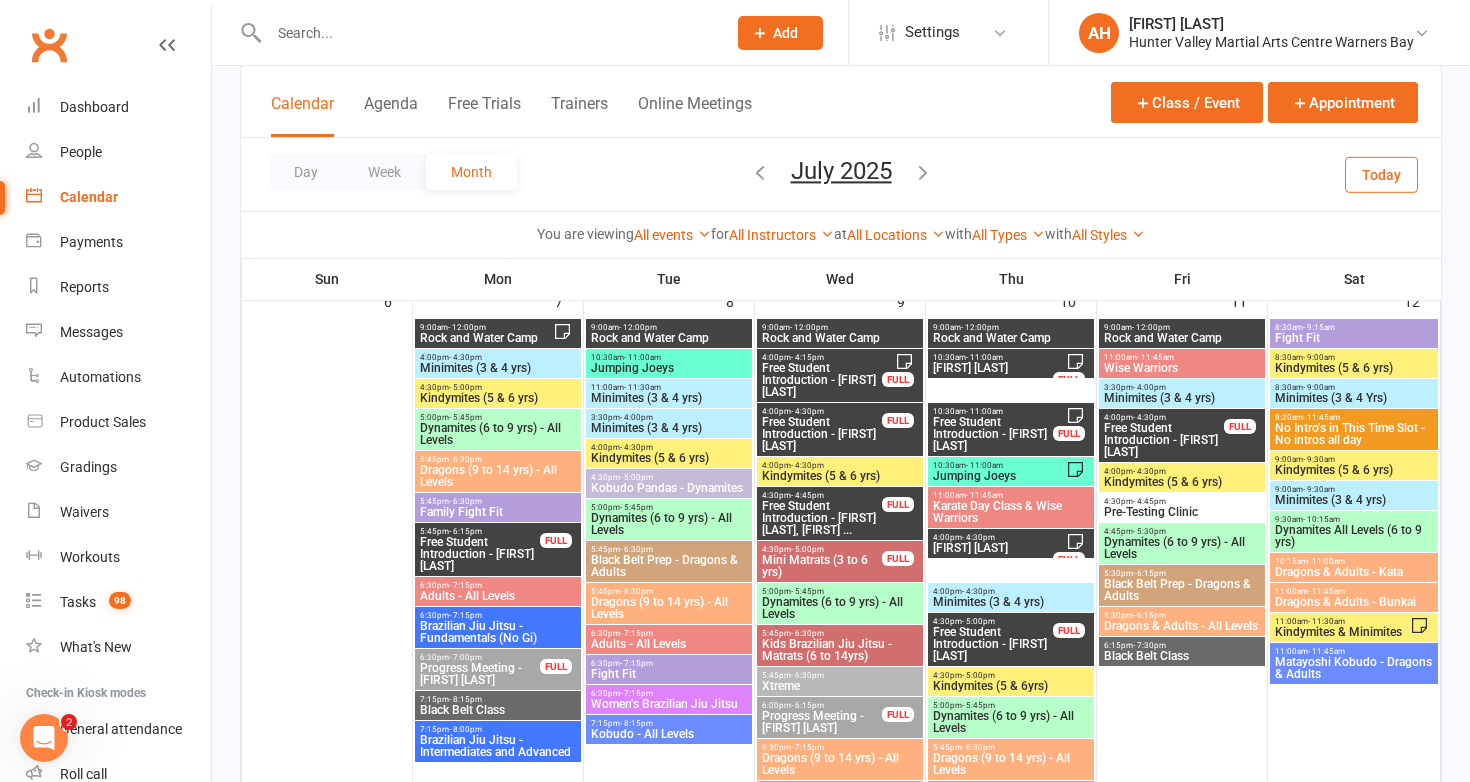 click on "Free Student Introduction - Kayce Carslake, Quinn ..." at bounding box center (822, 518) 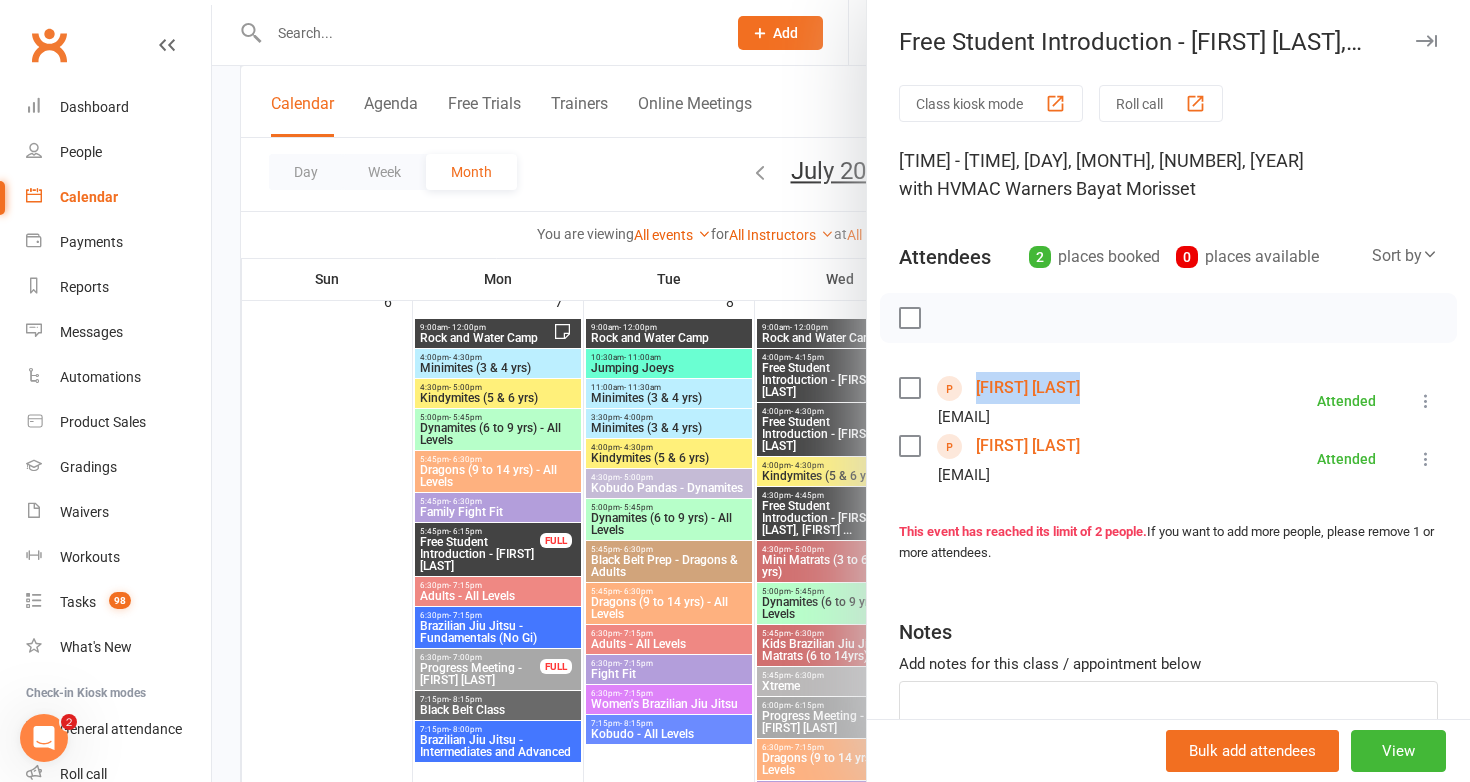 click at bounding box center (841, 391) 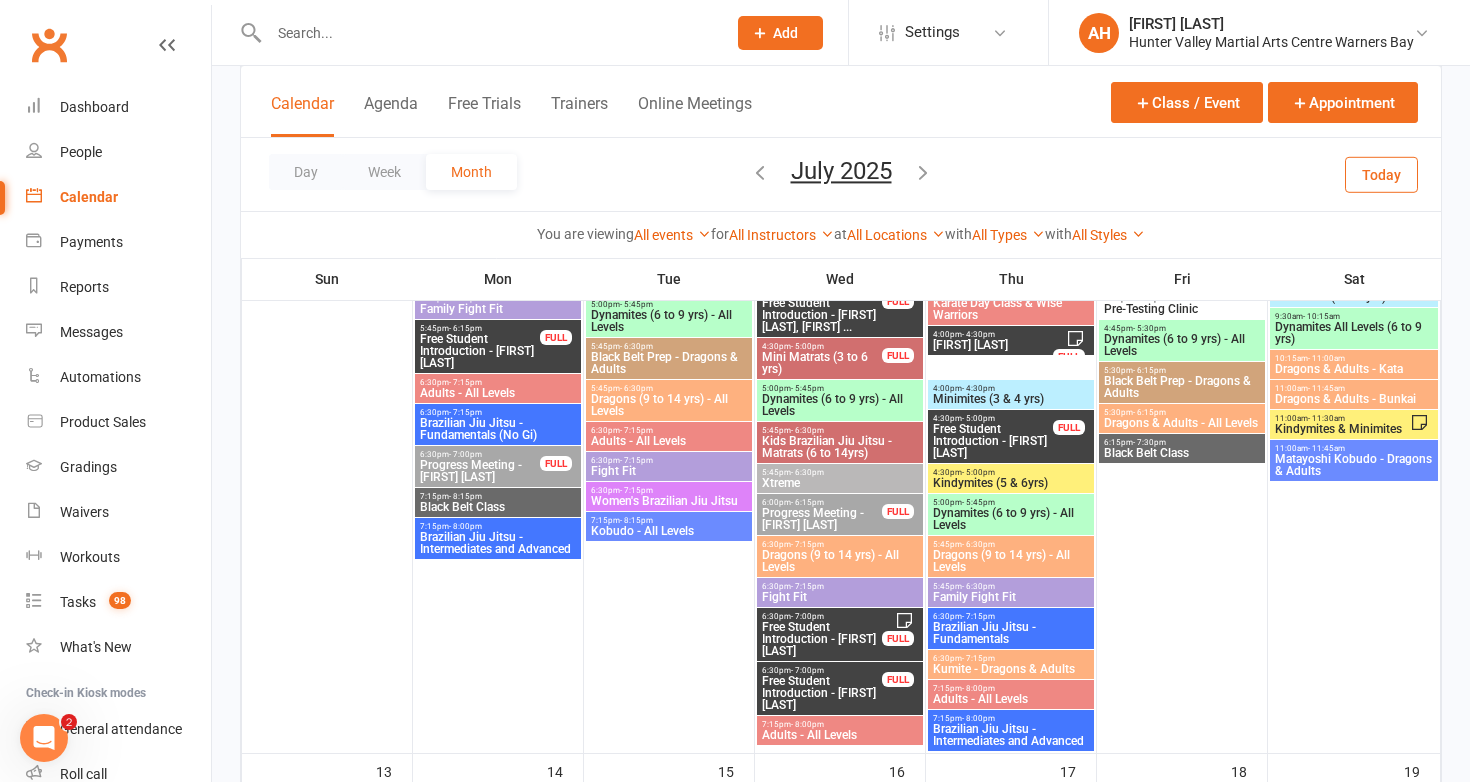 scroll, scrollTop: 1036, scrollLeft: 0, axis: vertical 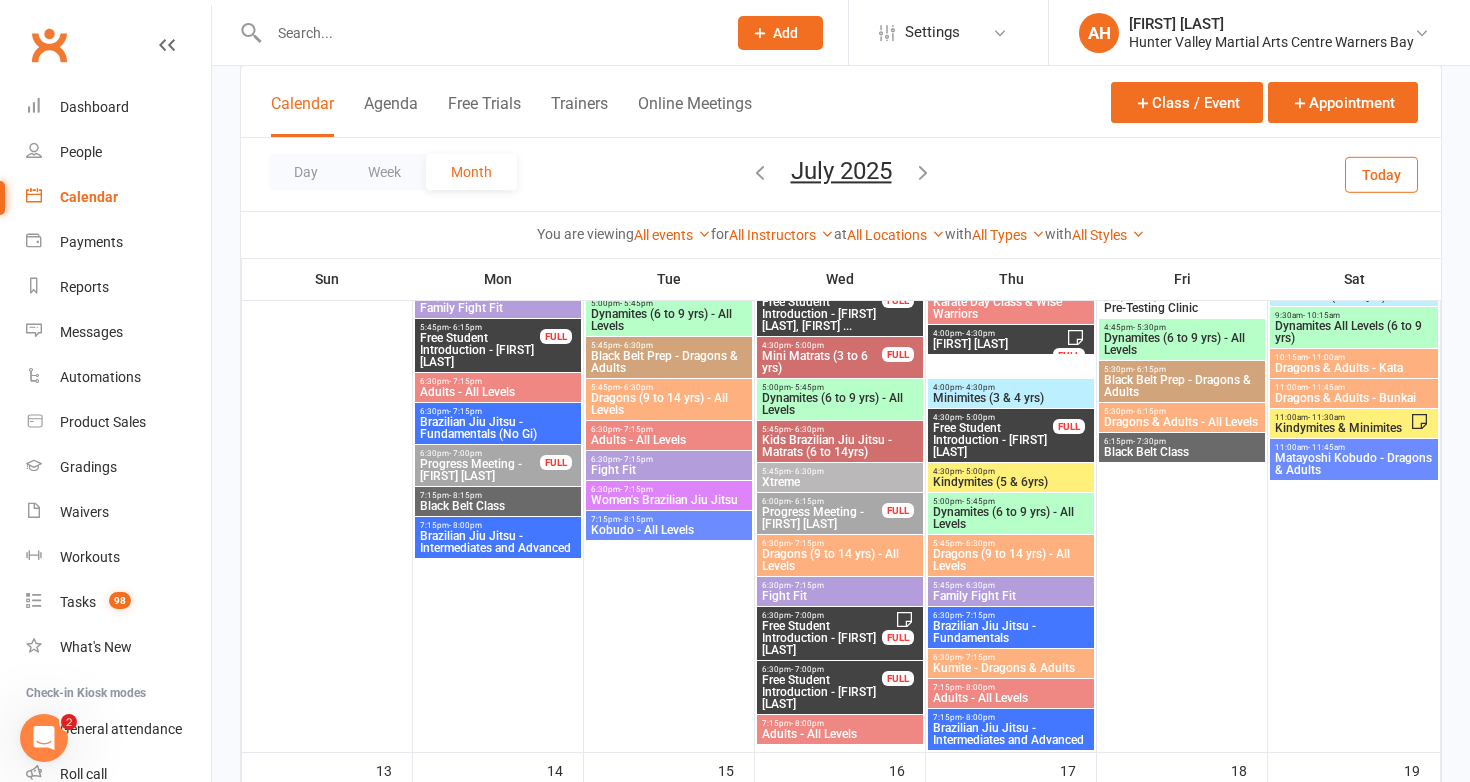 click on "Free Student Introduction - Emily Hinchey" at bounding box center (822, 638) 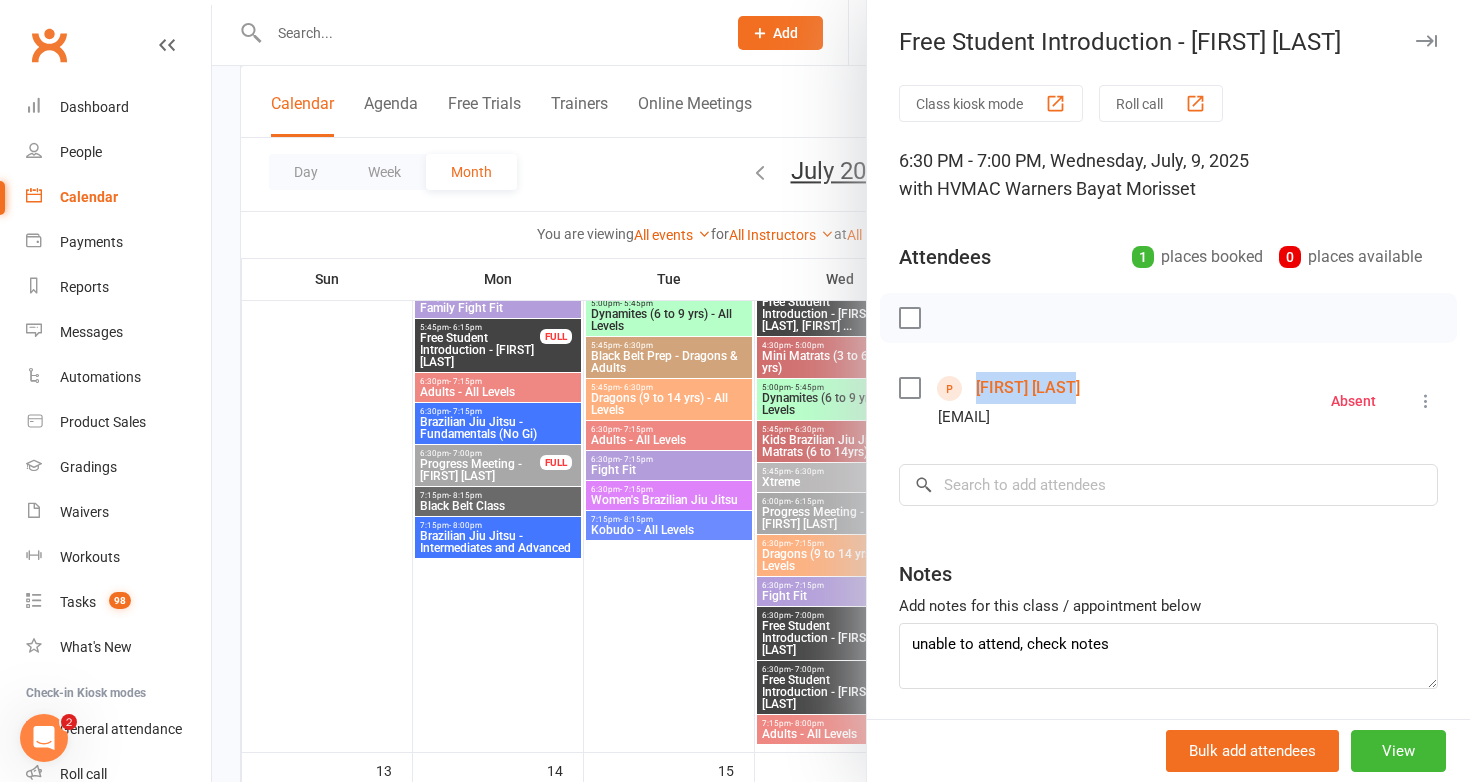 click at bounding box center (841, 391) 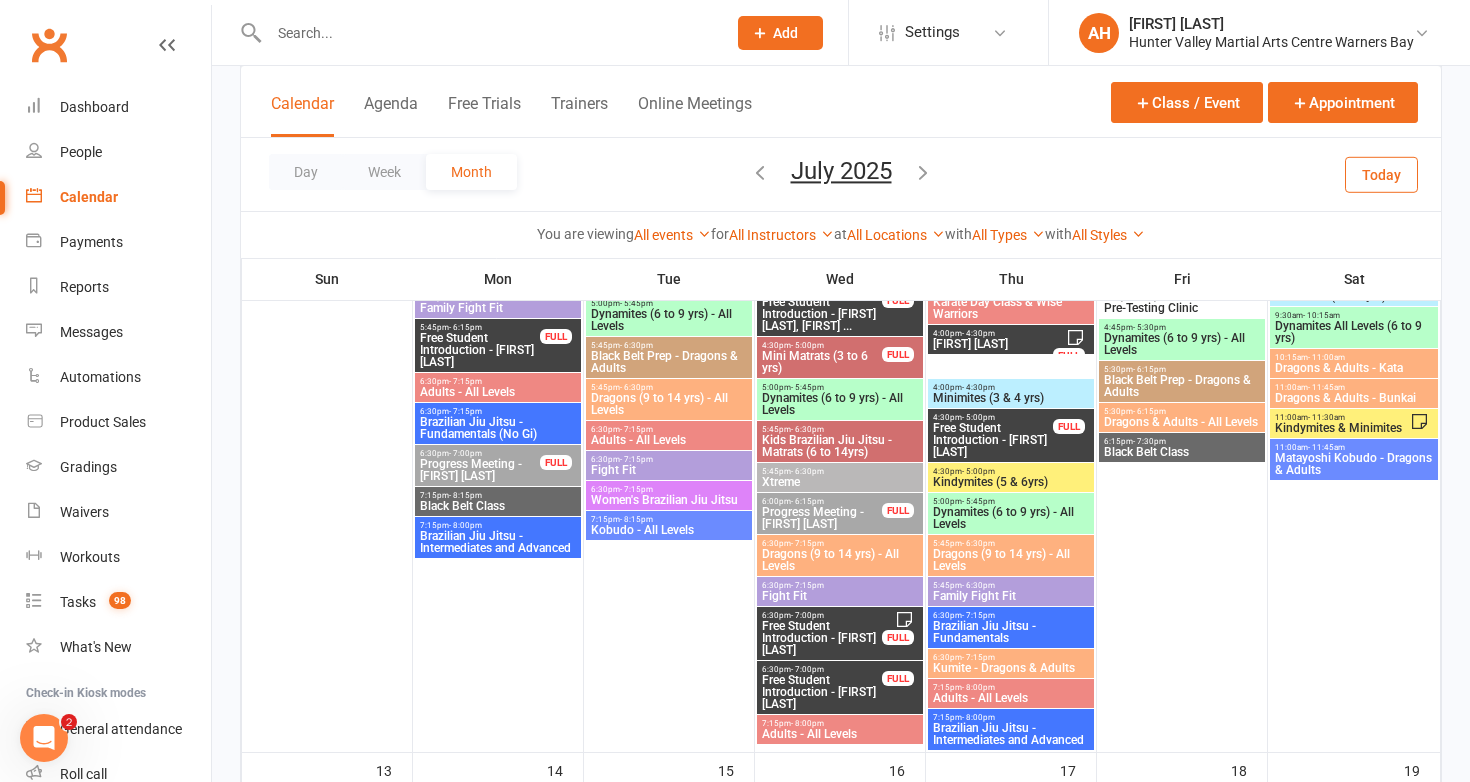 click on "Free Student Introduction - Rachael Best" at bounding box center (822, 692) 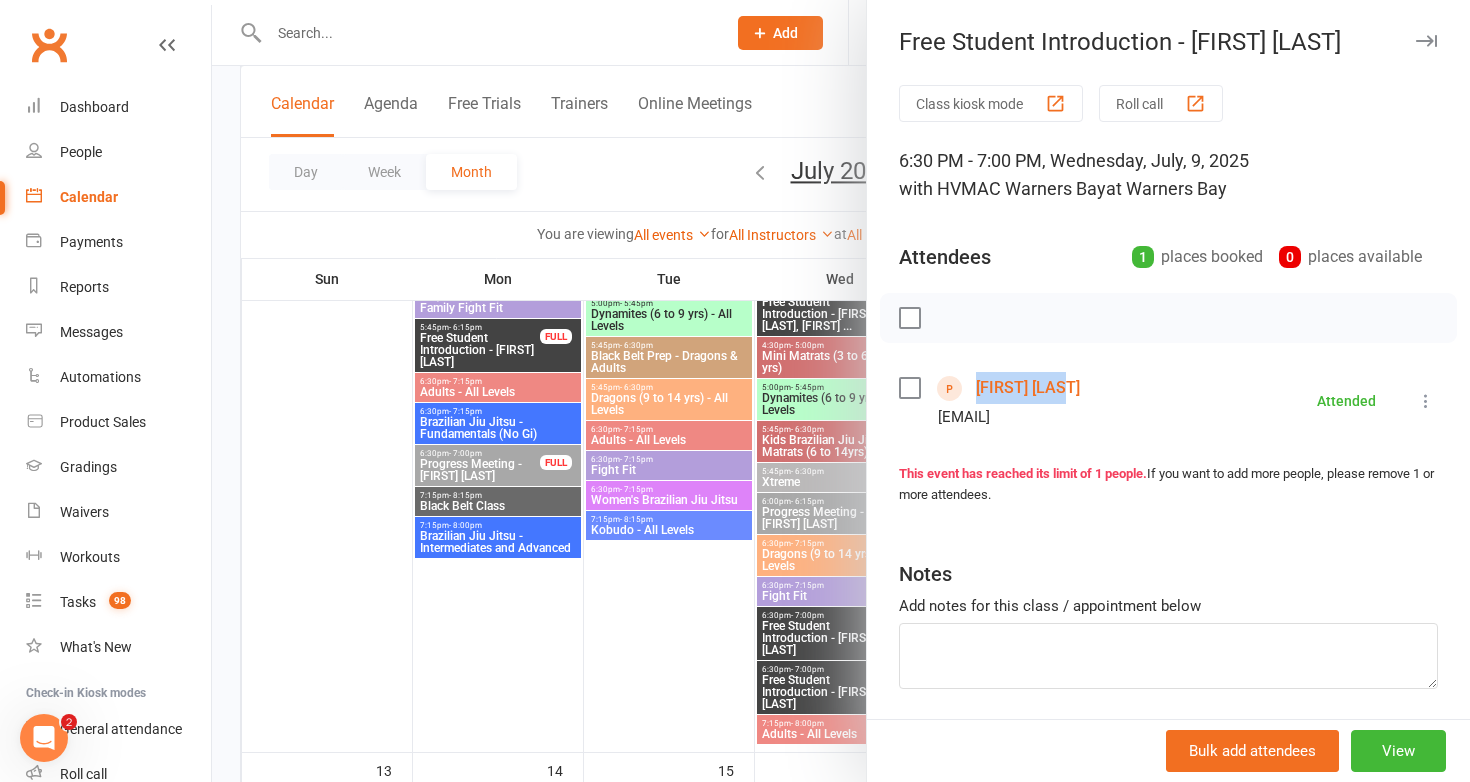click at bounding box center (841, 391) 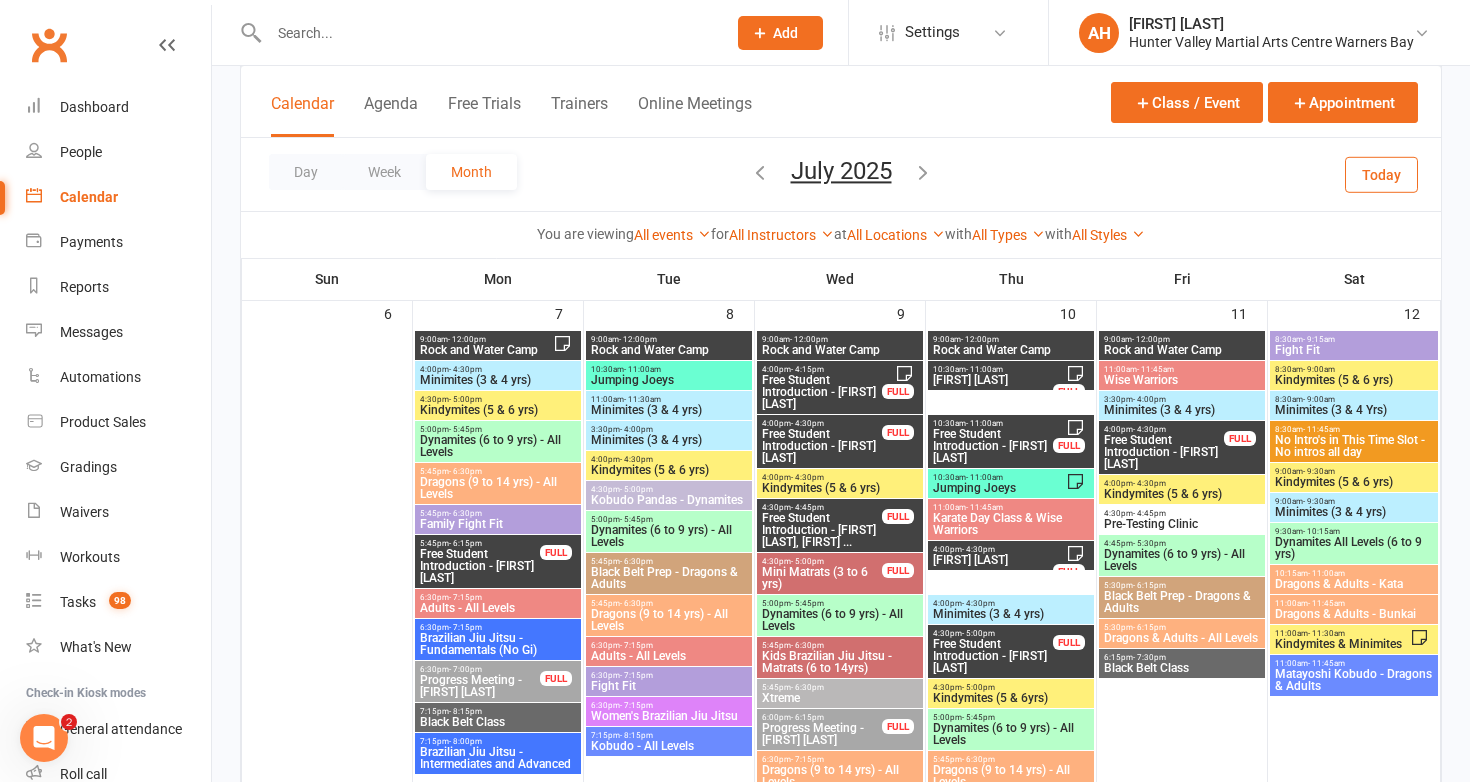 scroll, scrollTop: 827, scrollLeft: 0, axis: vertical 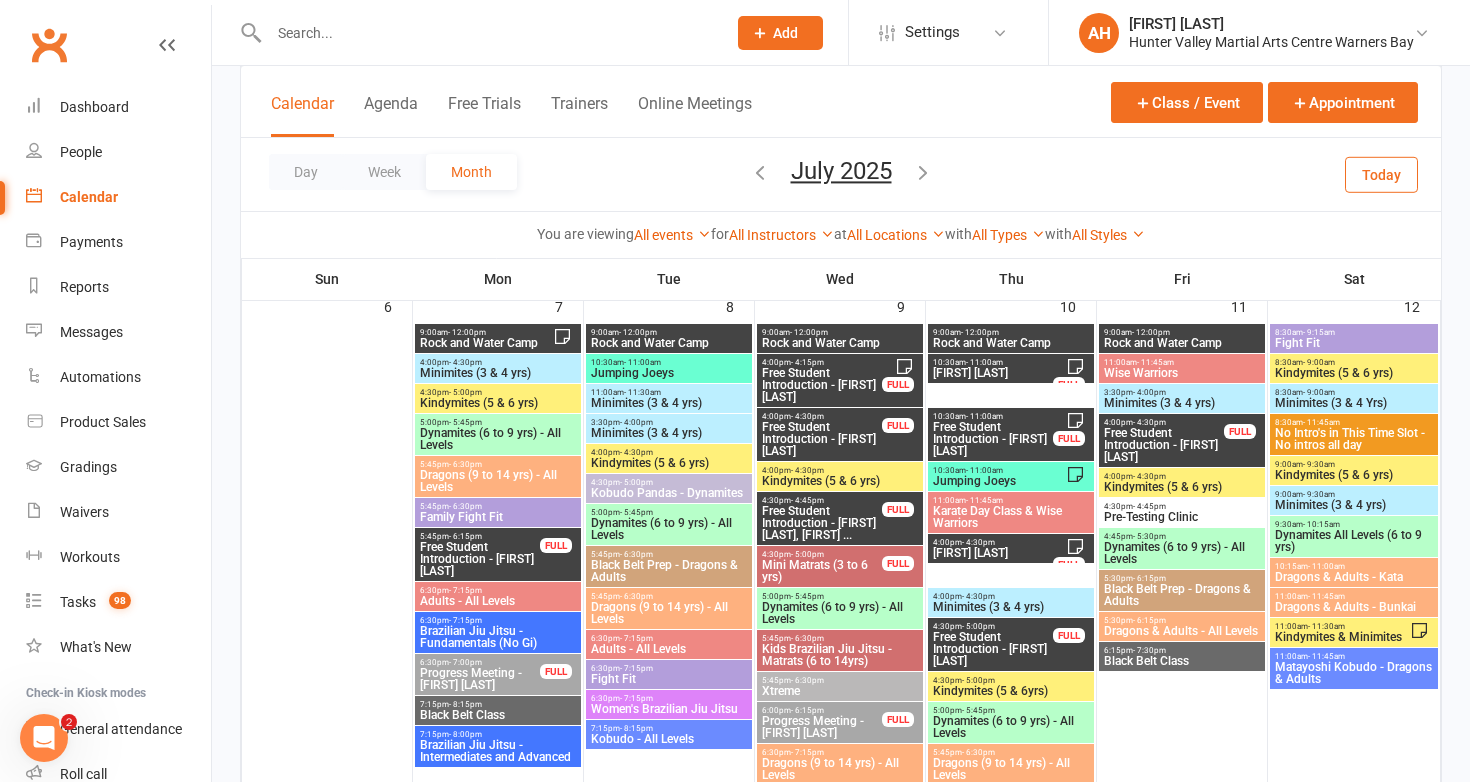 click on "Free Student Introduction - Eddie Ellis" at bounding box center [993, 373] 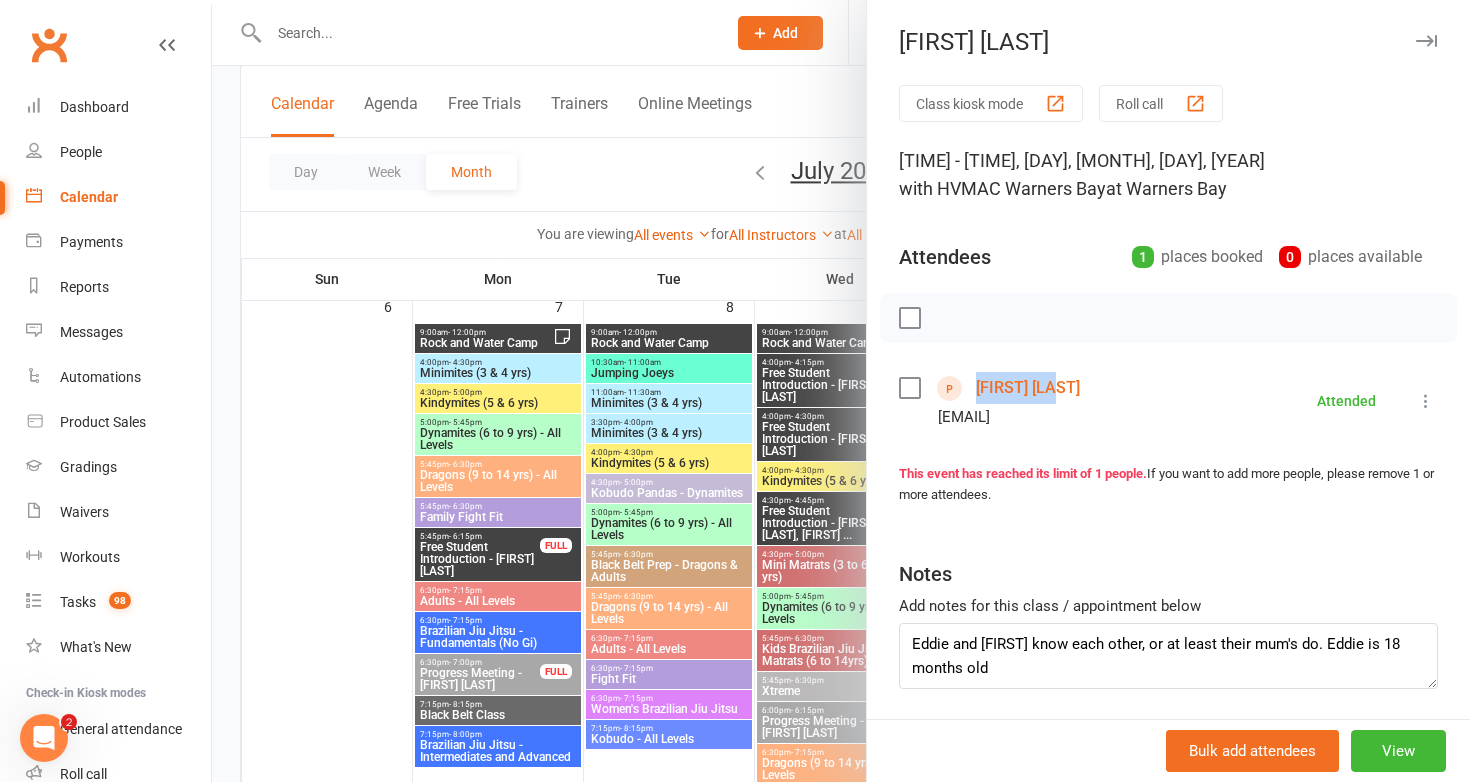 click at bounding box center [841, 391] 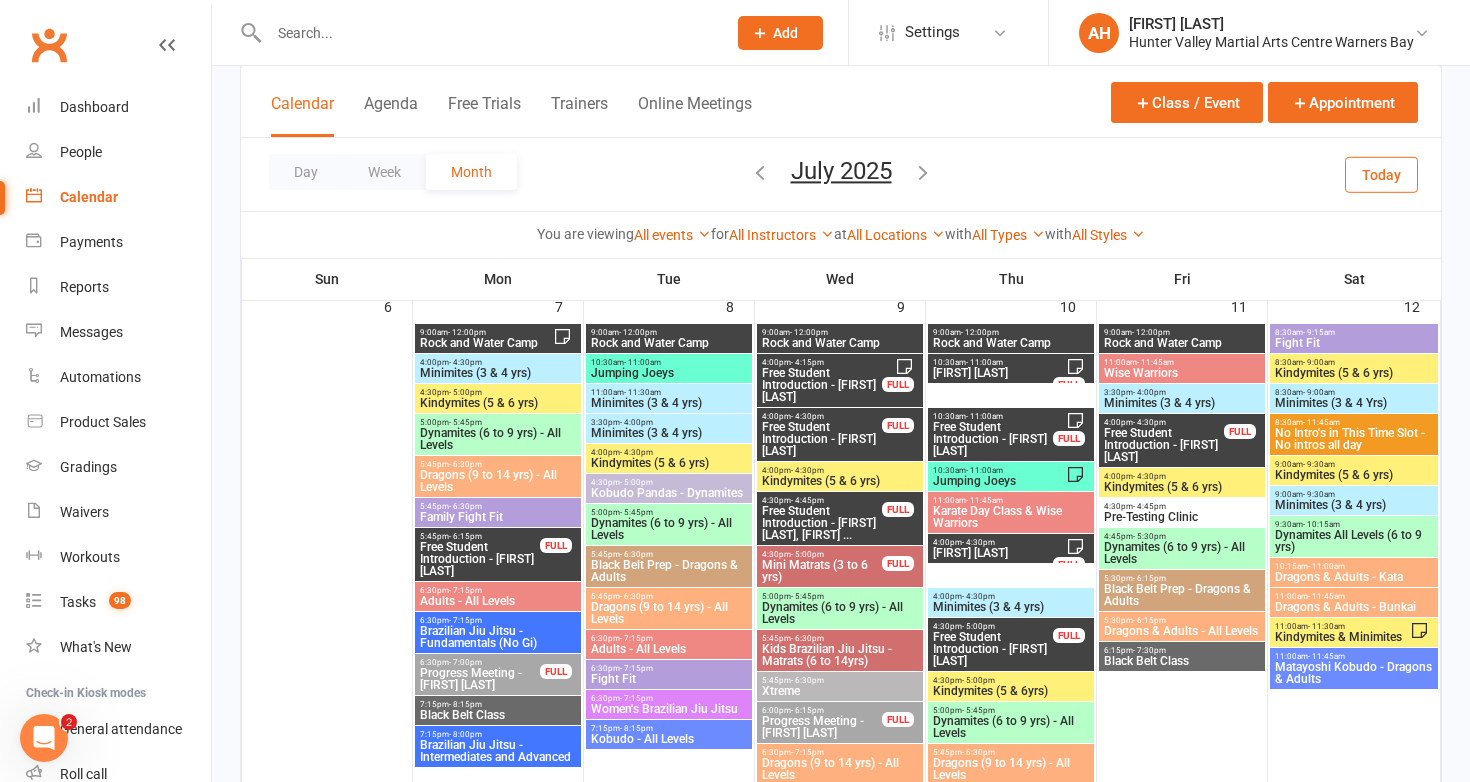 click on "10:30am  - 11:00am" at bounding box center [993, 416] 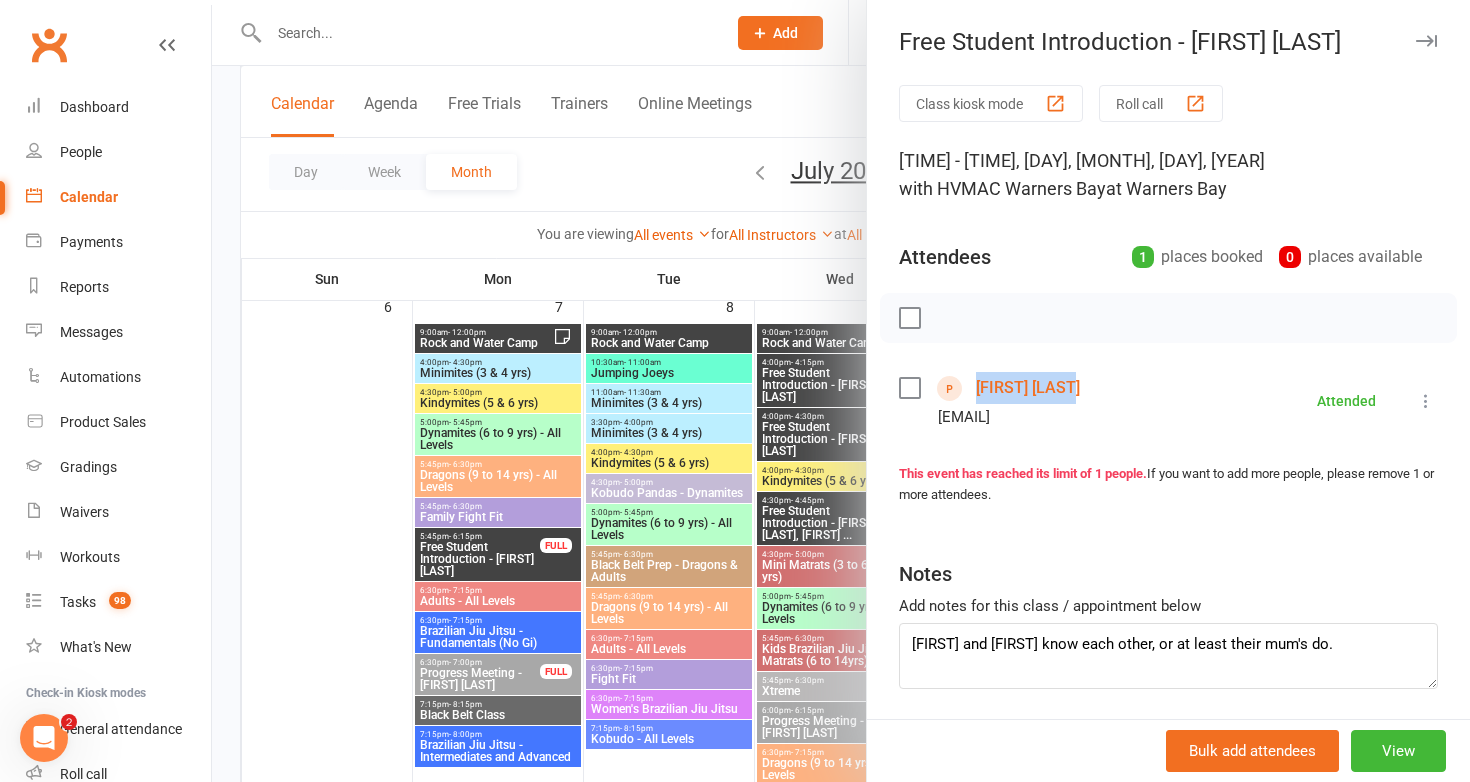 click at bounding box center (841, 391) 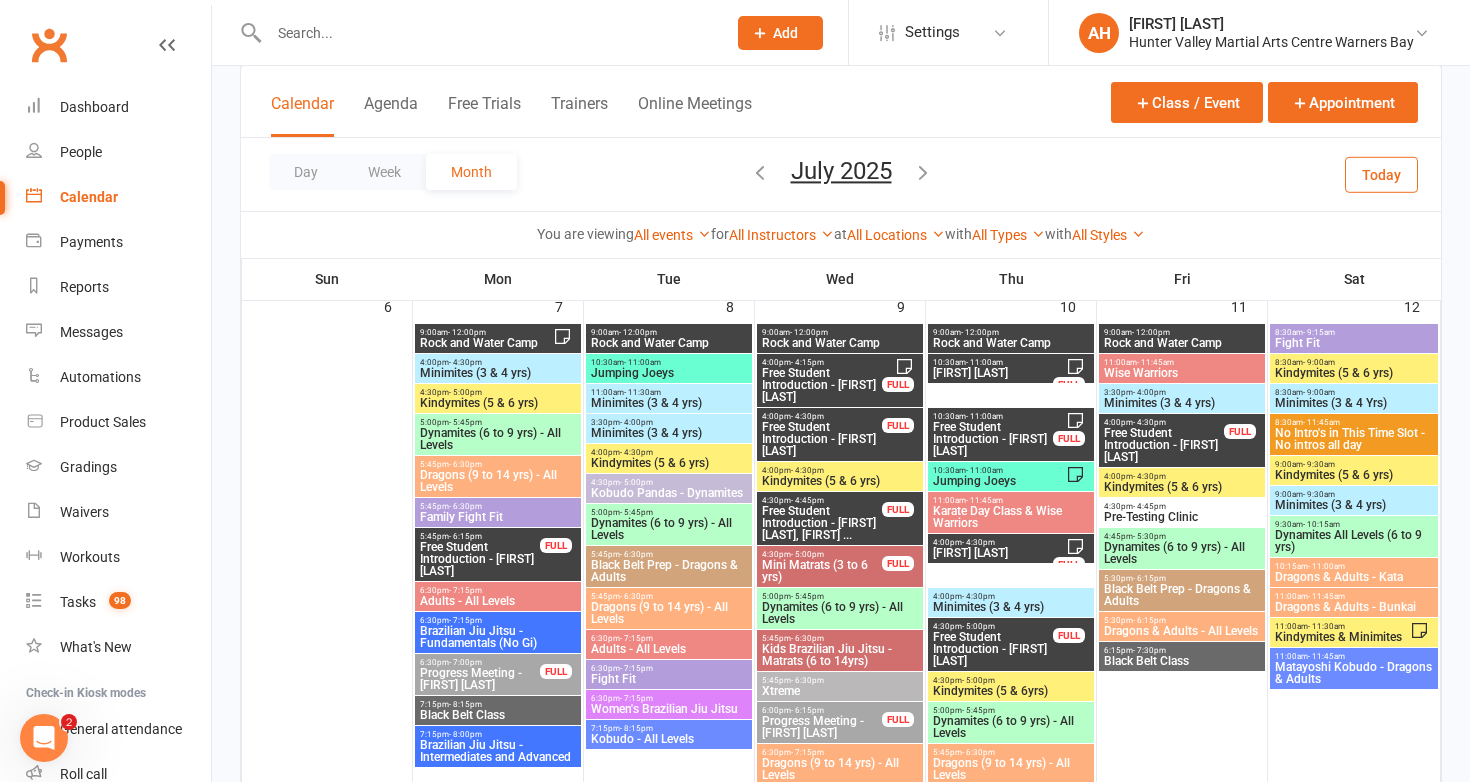 click on "Free Student Introduction - Aiden Ataolahi" at bounding box center (993, 553) 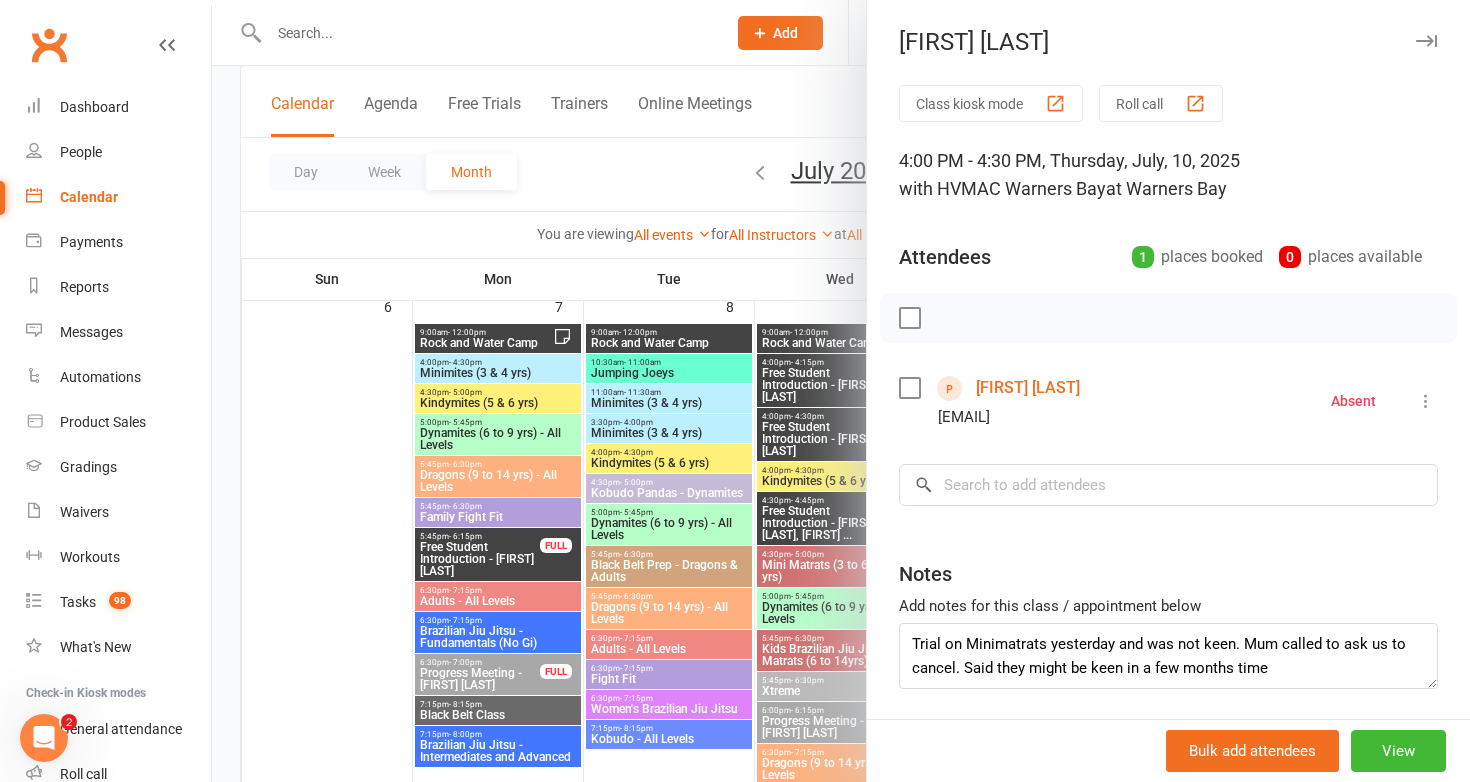 click at bounding box center [841, 391] 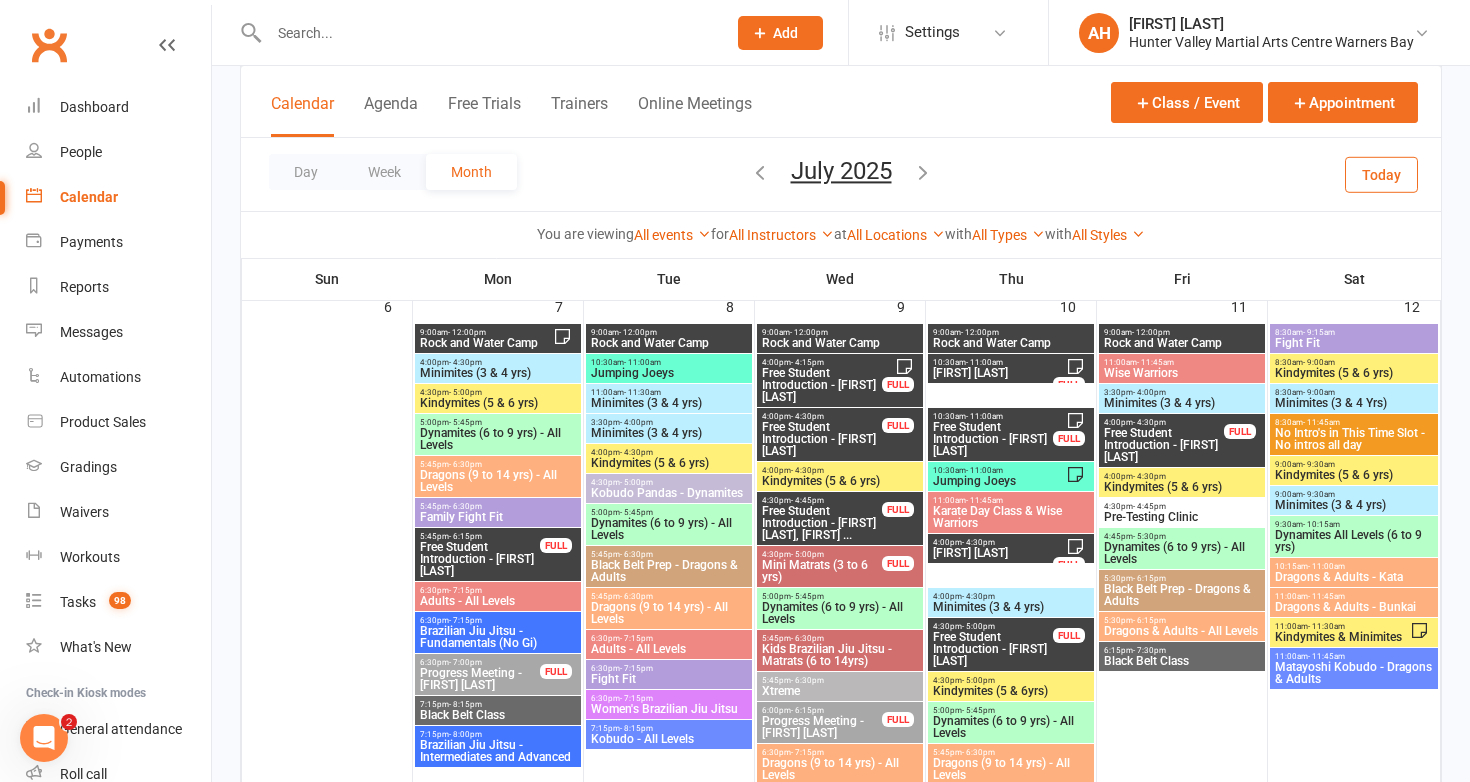 click on "Free Student Introduction - Raymond Doan" at bounding box center (993, 649) 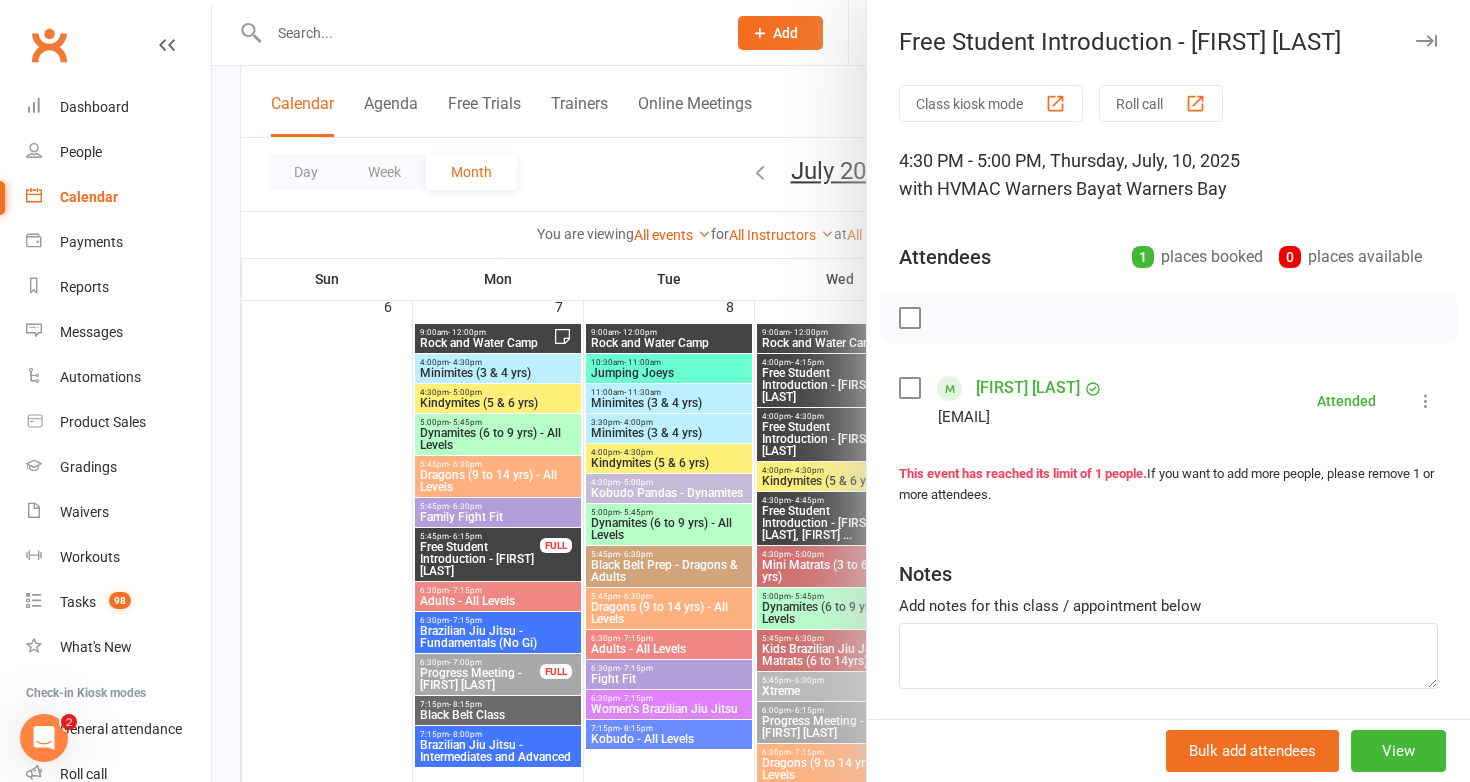click at bounding box center (841, 391) 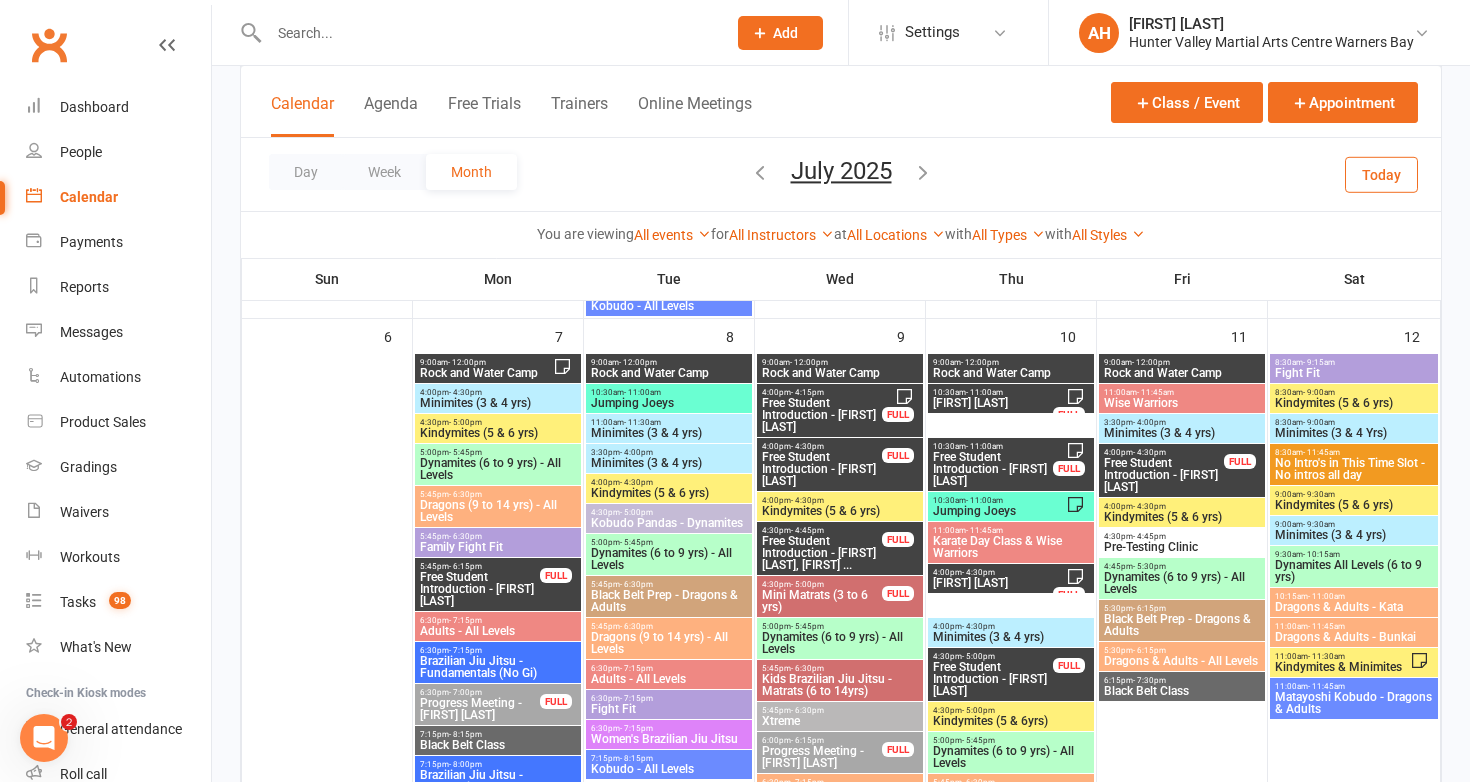 scroll, scrollTop: 795, scrollLeft: 0, axis: vertical 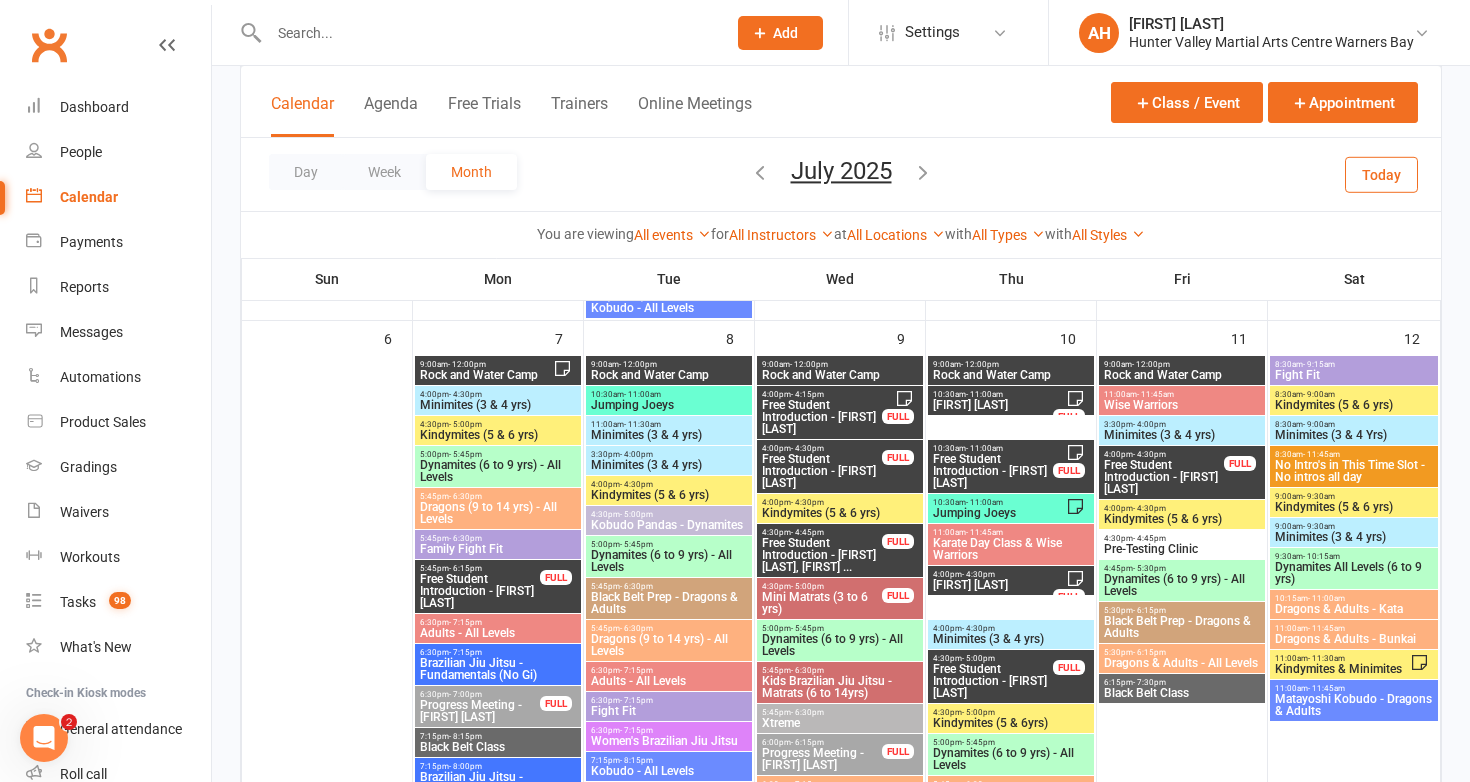 click on "Free Student Introduction - Hamish Mc Elhorn" at bounding box center (1164, 477) 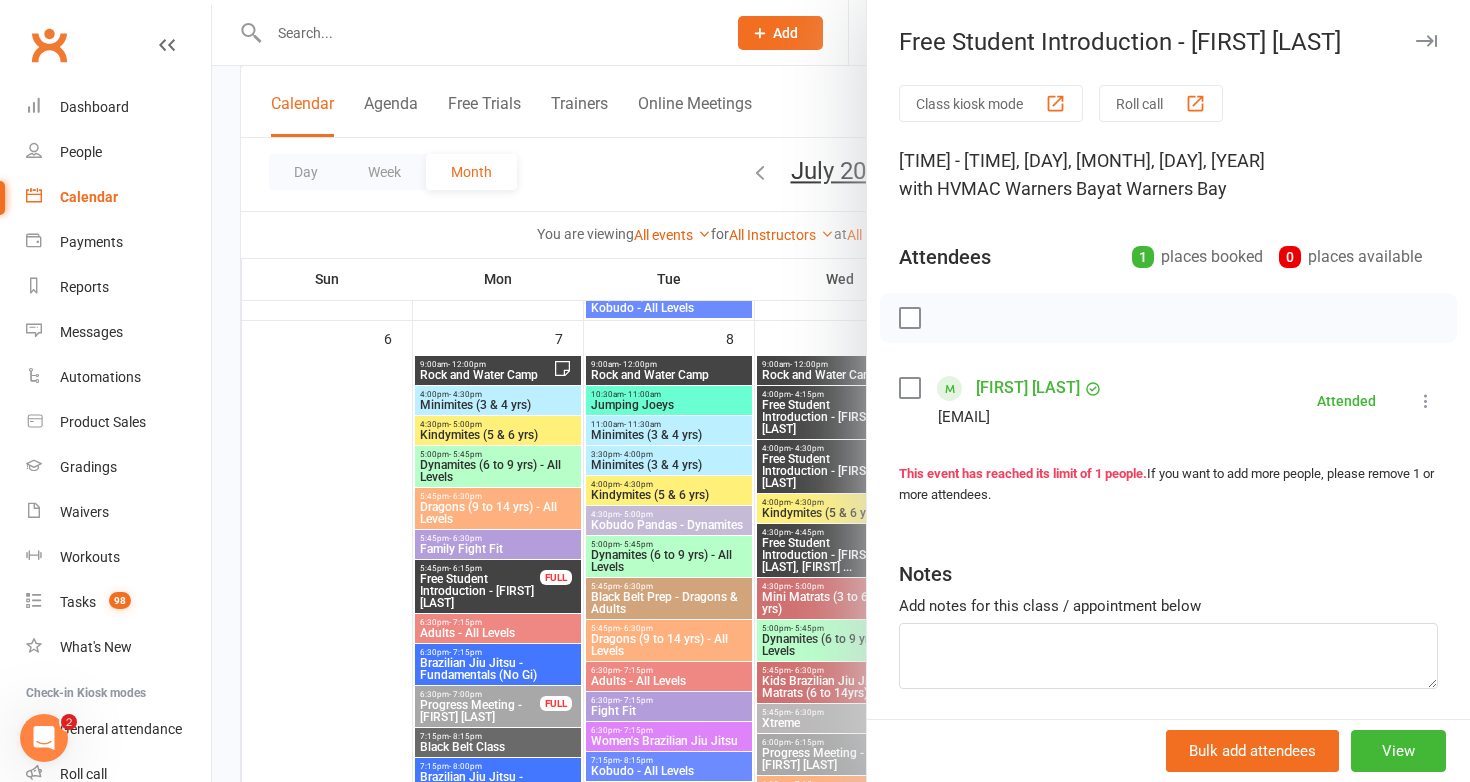 click at bounding box center (841, 391) 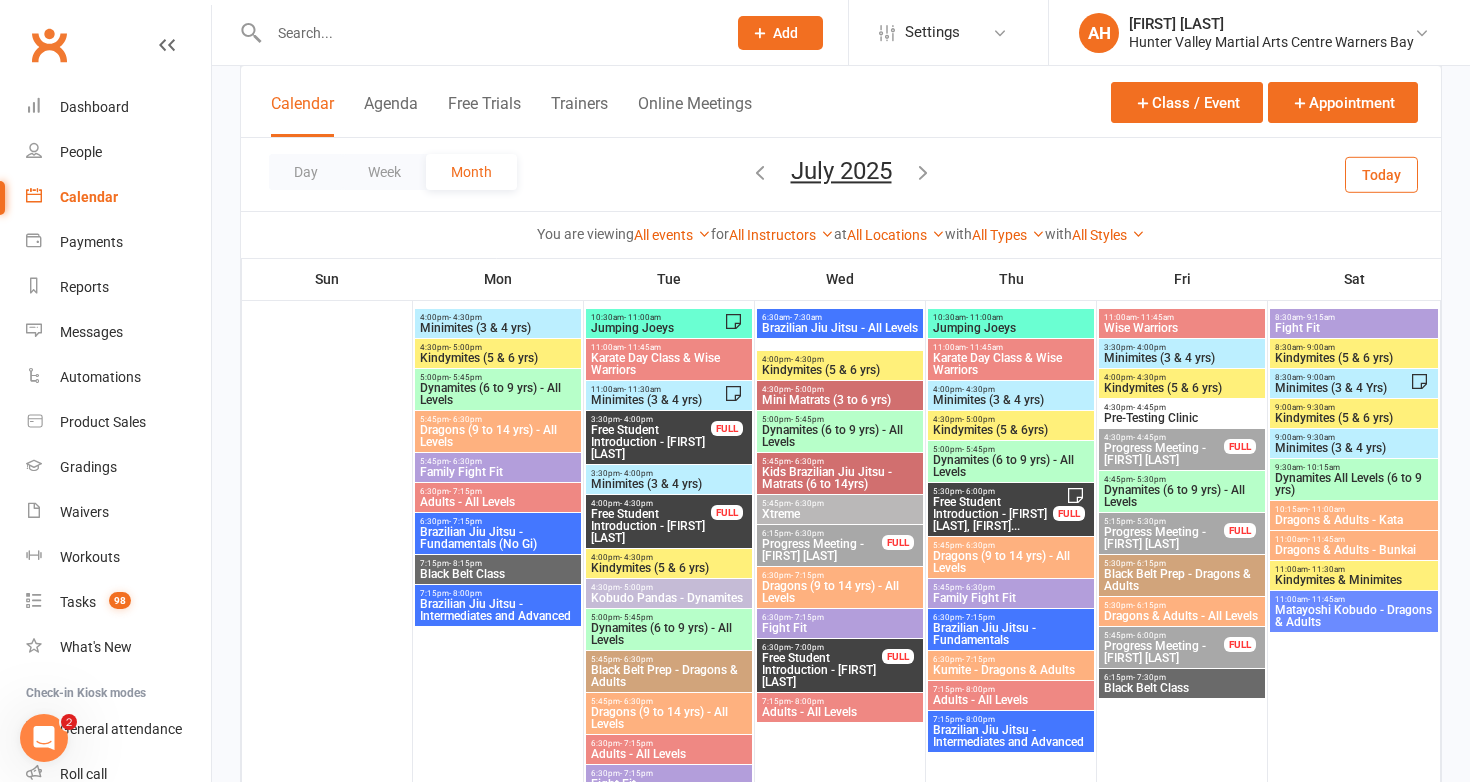 scroll, scrollTop: 1530, scrollLeft: 0, axis: vertical 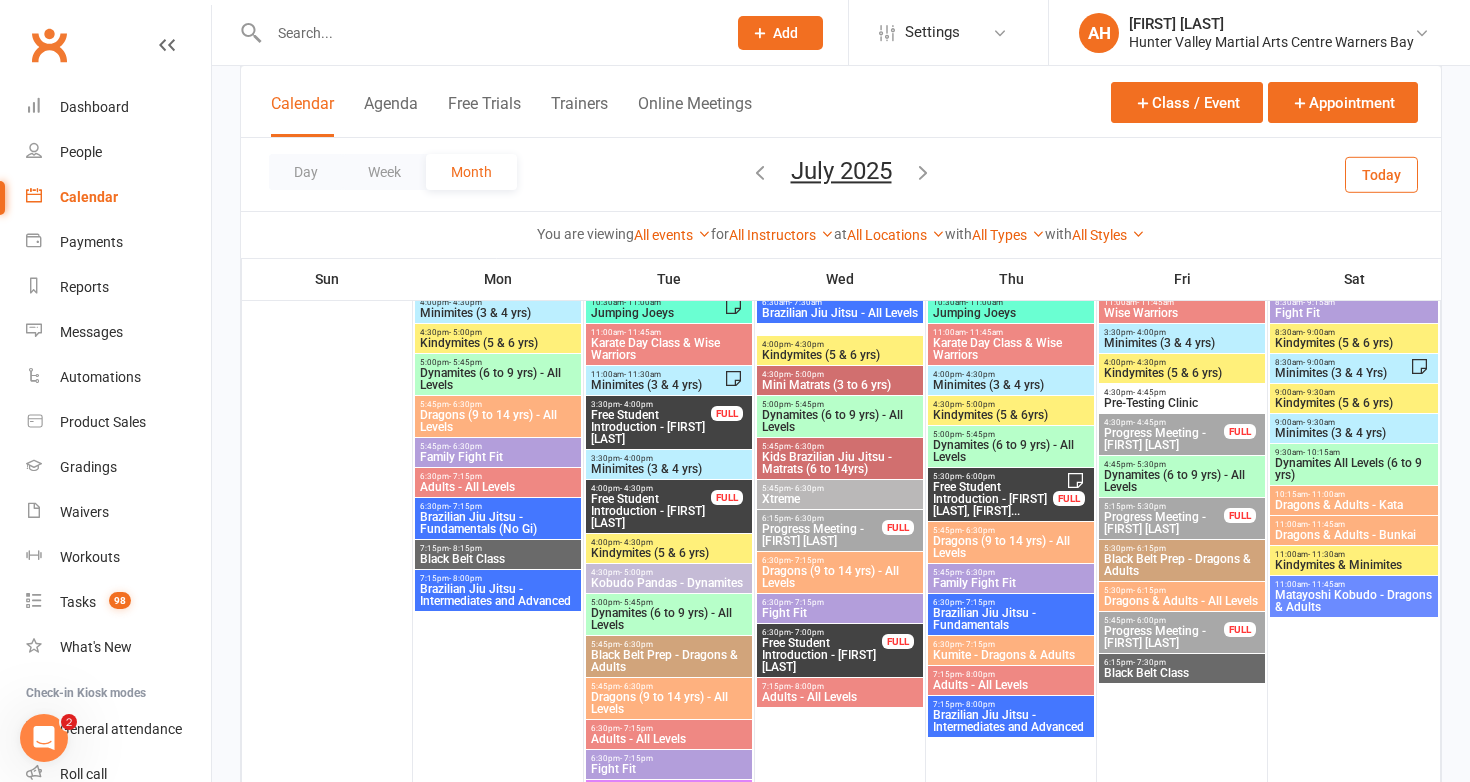click on "3:30pm  - 4:00pm" at bounding box center (651, 404) 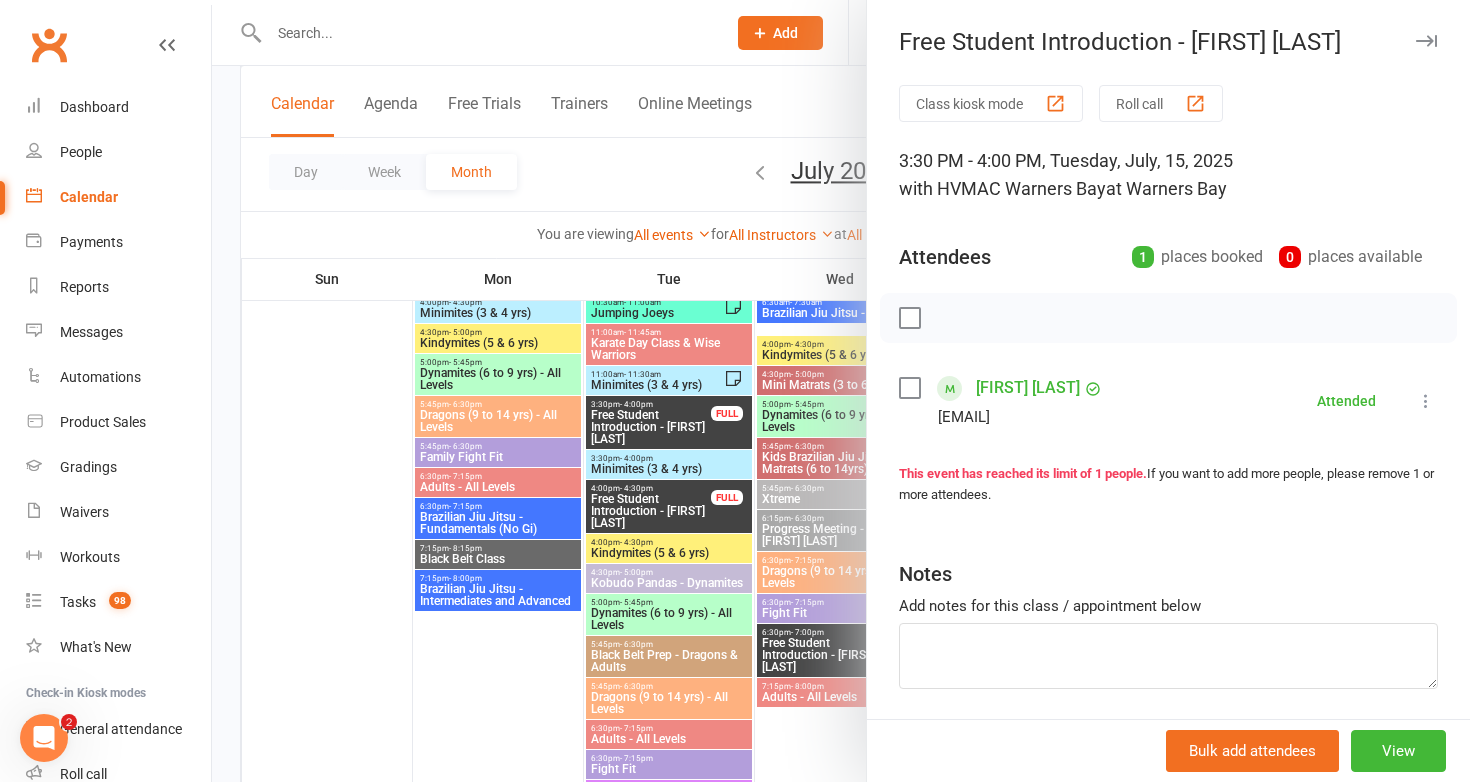 click at bounding box center (841, 391) 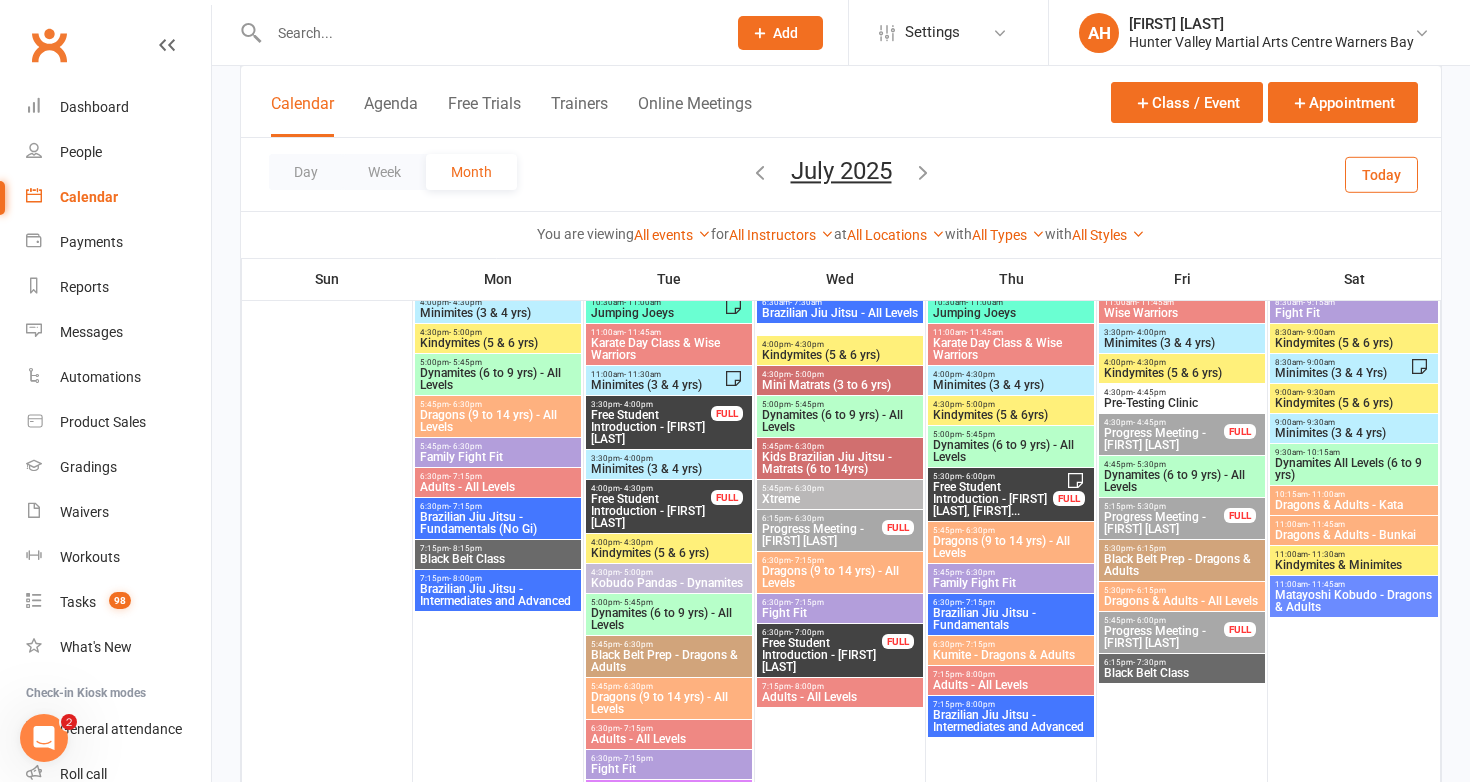 click on "Free Student Introduction - Kobe Birch" at bounding box center [651, 511] 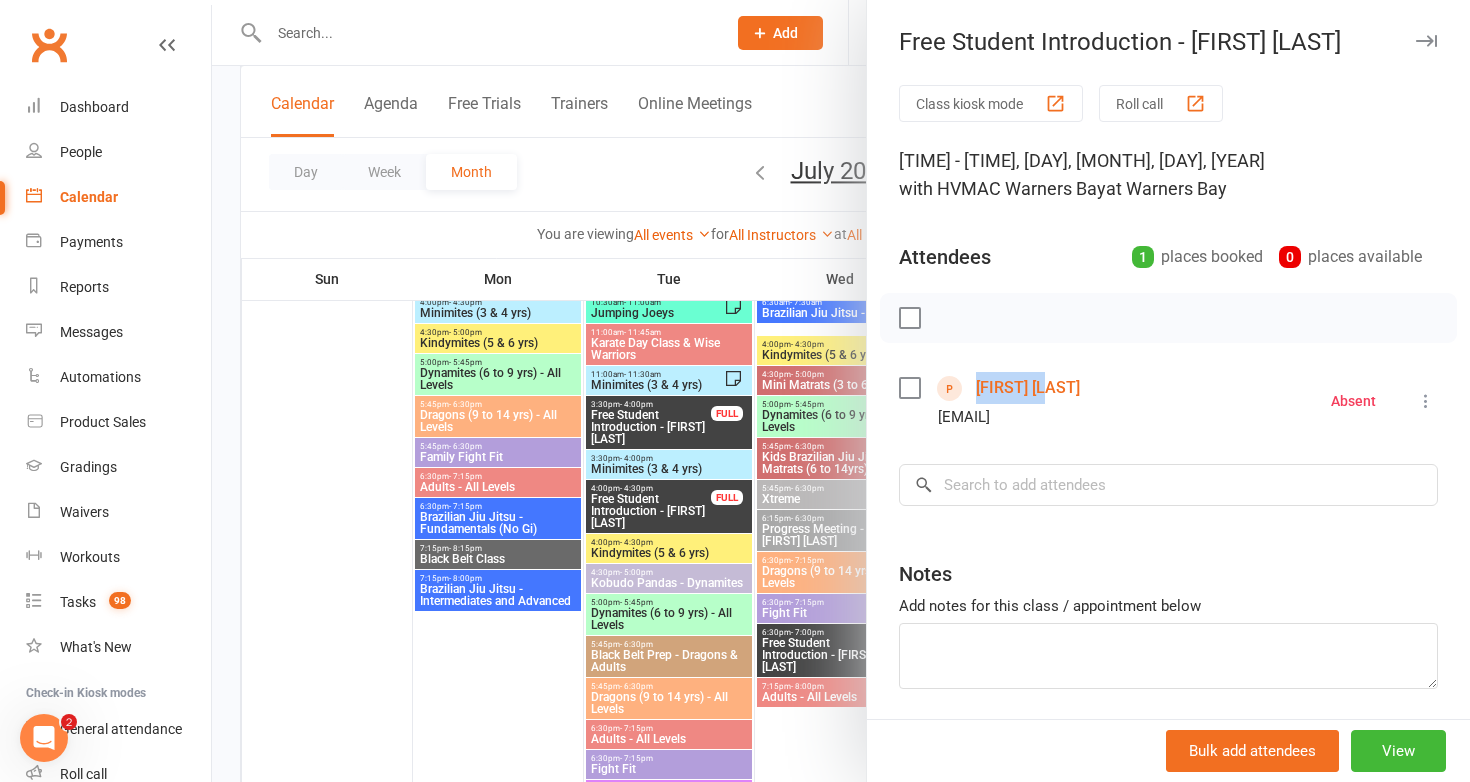 click at bounding box center (841, 391) 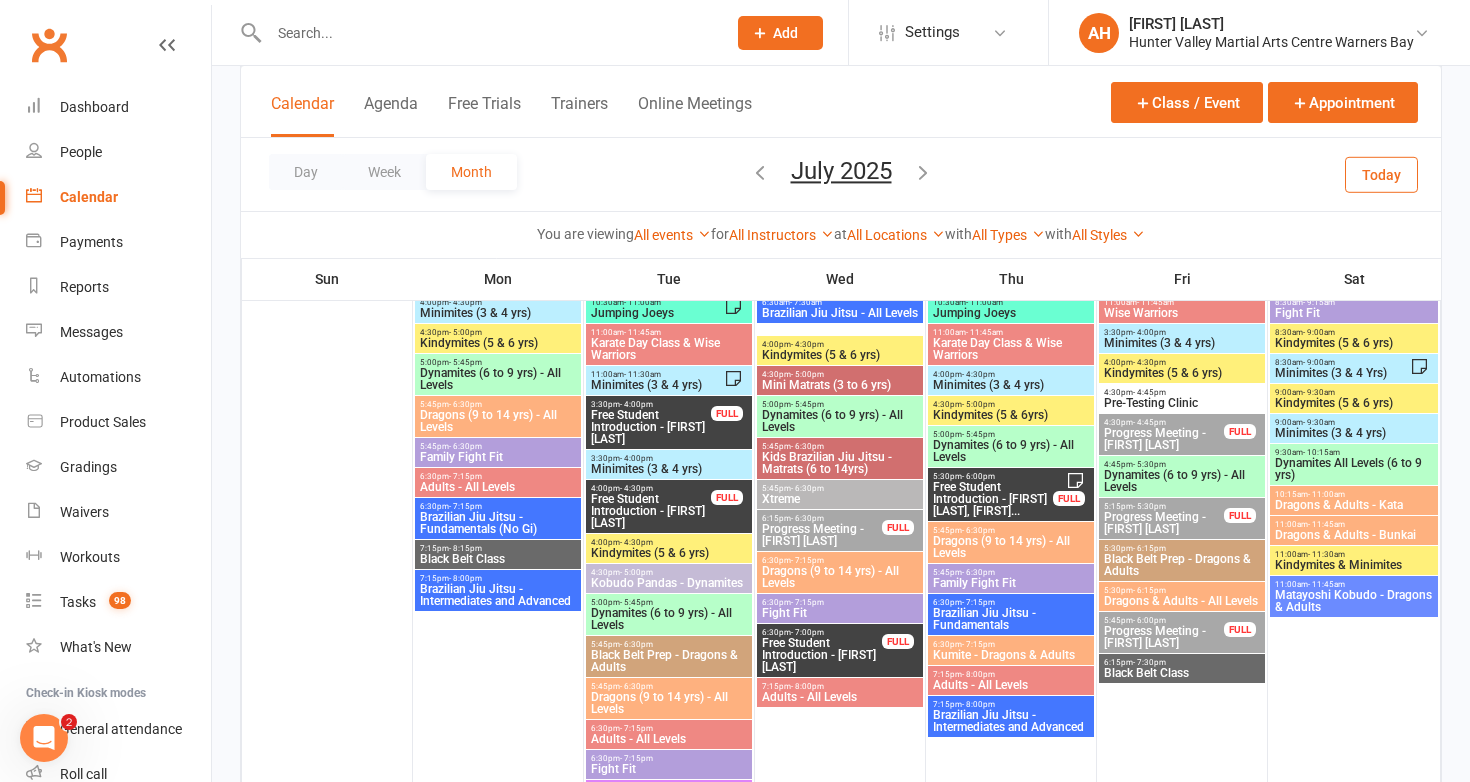 click on "Free Student Introduction - Nolan Richards" at bounding box center [822, 655] 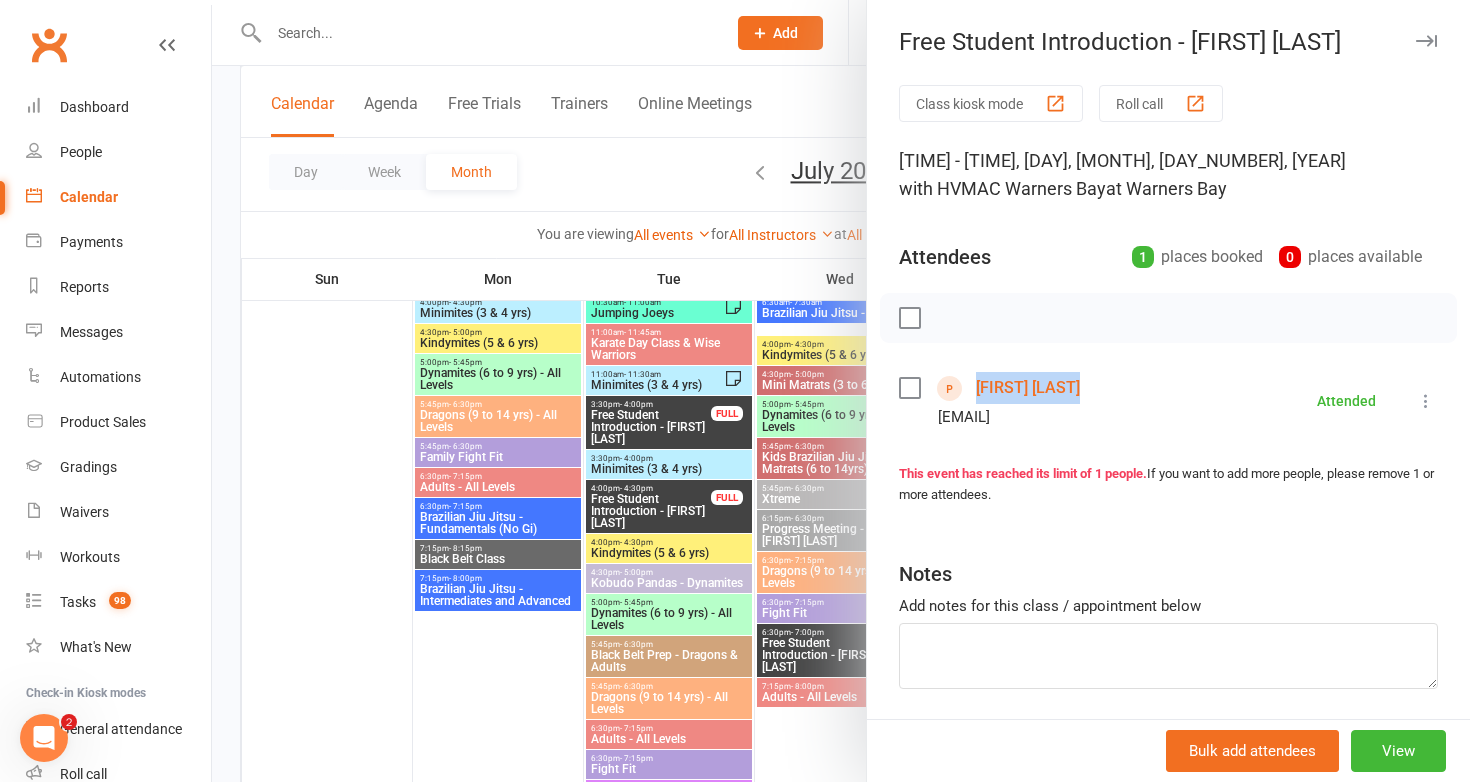click at bounding box center [841, 391] 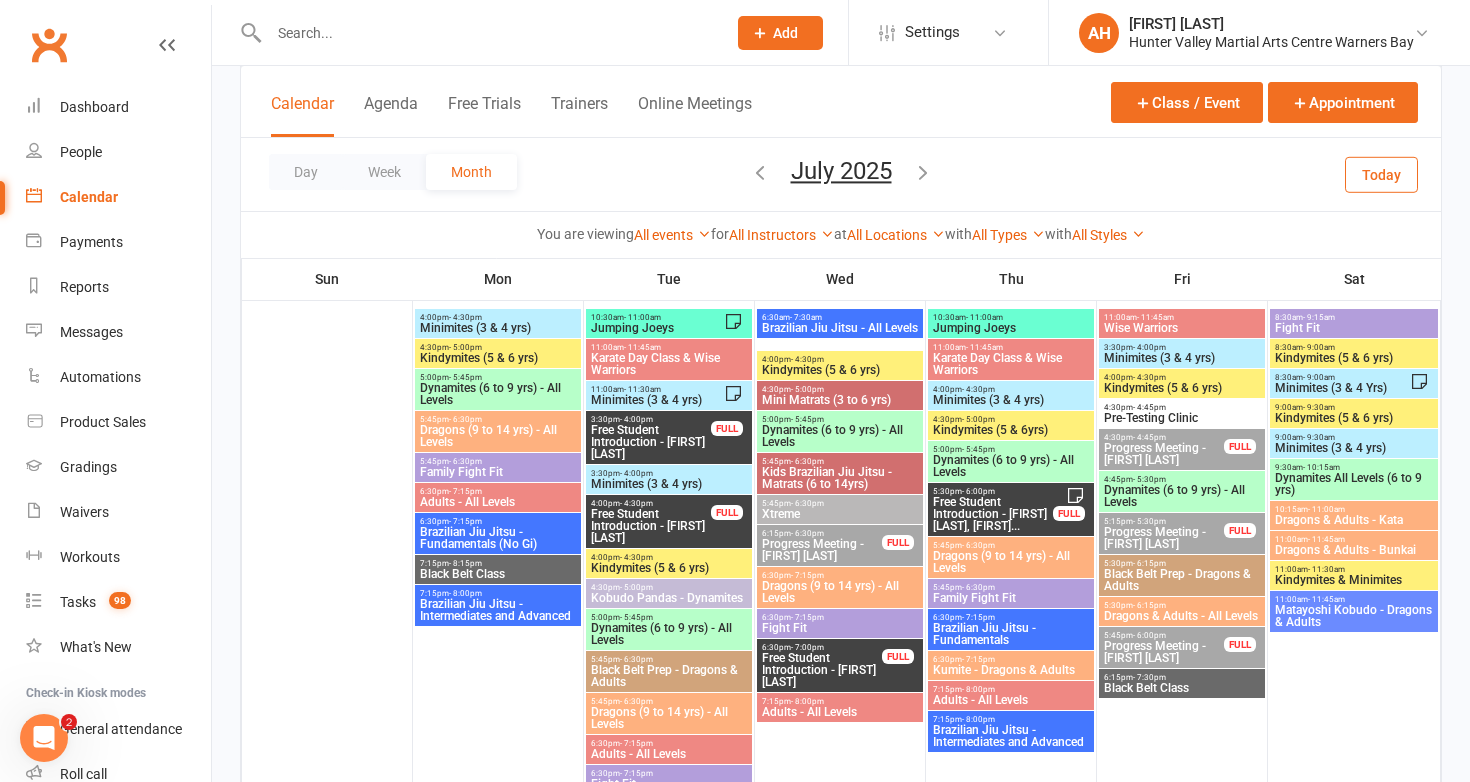 scroll, scrollTop: 1518, scrollLeft: 0, axis: vertical 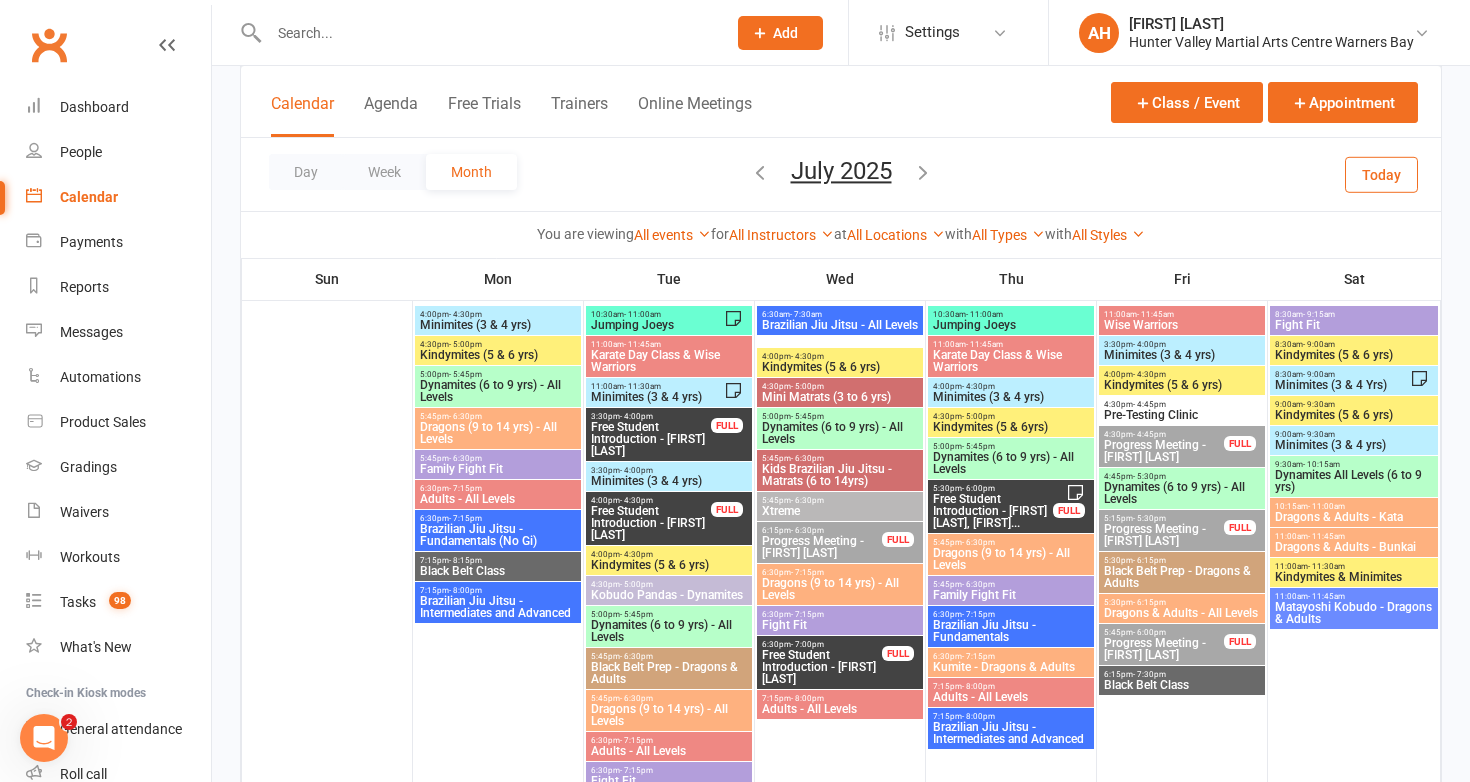 click on "- 6:00pm" at bounding box center [978, 488] 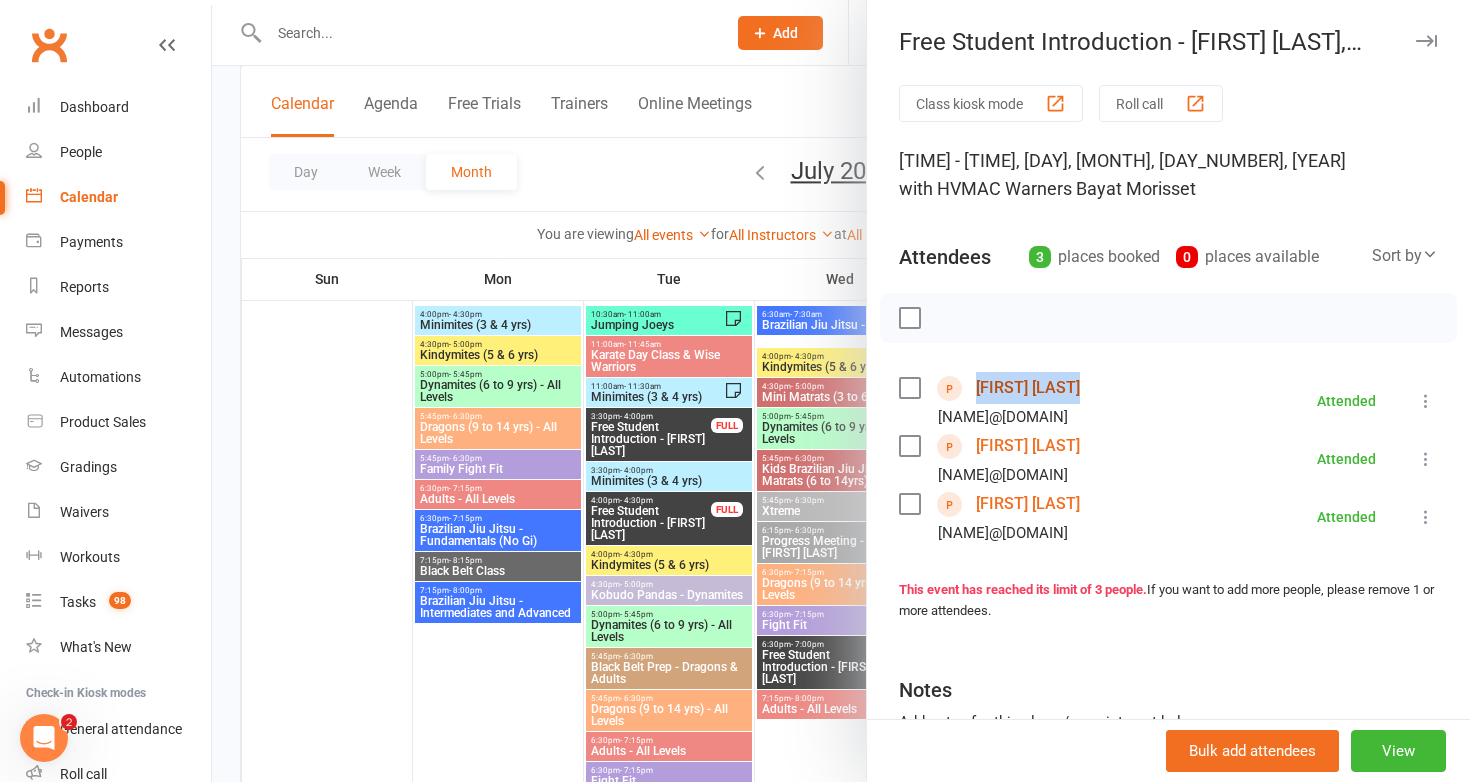 scroll, scrollTop: 185, scrollLeft: 0, axis: vertical 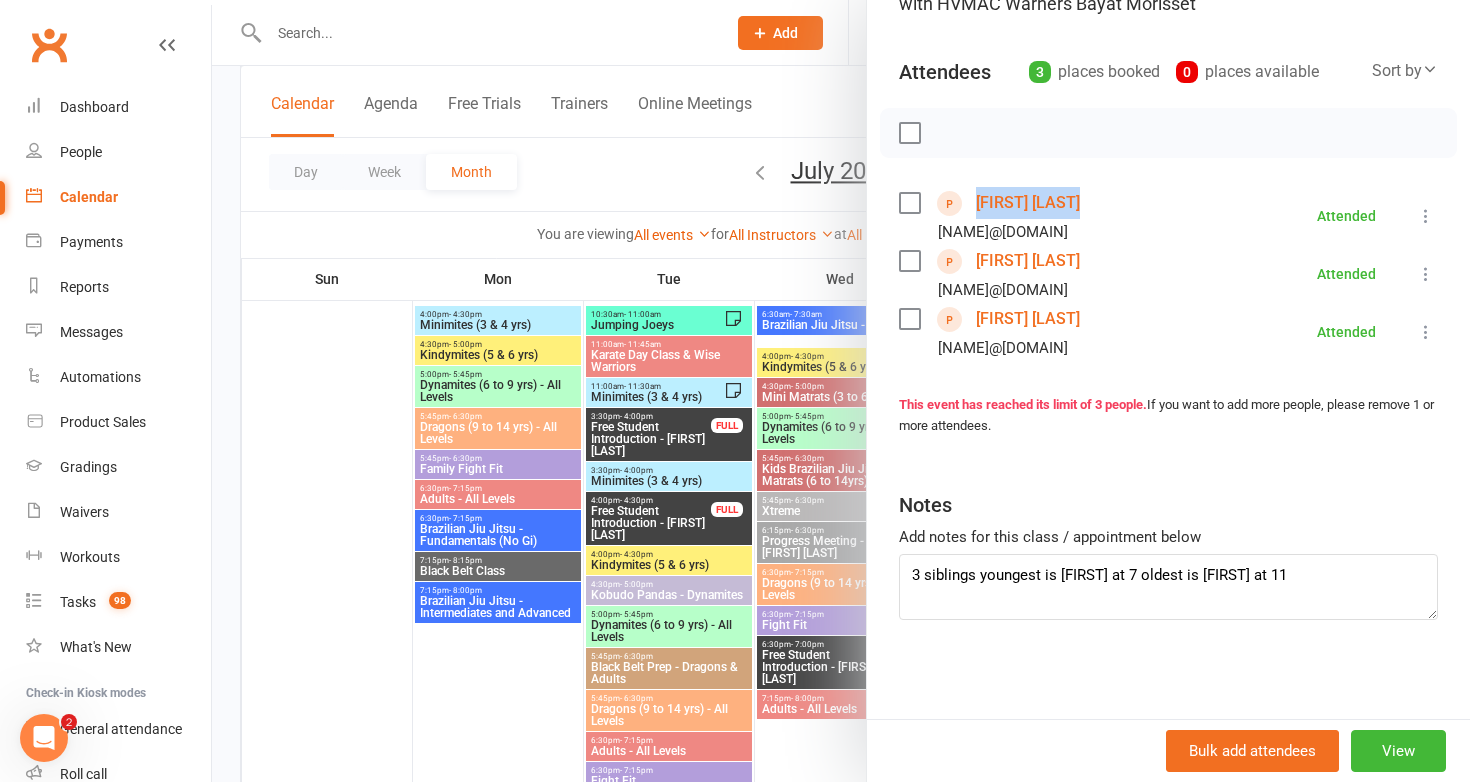 click at bounding box center (841, 391) 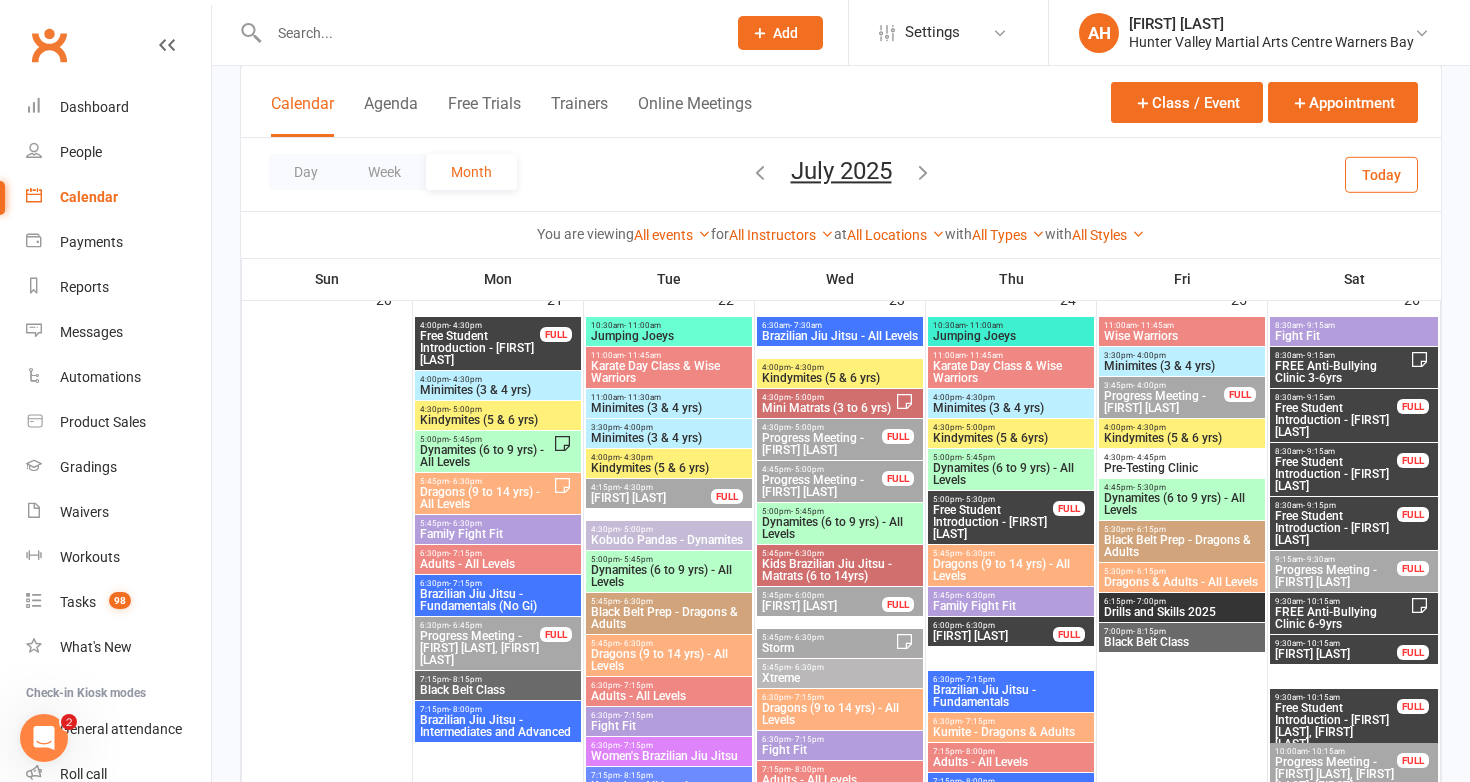 scroll, scrollTop: 2091, scrollLeft: 0, axis: vertical 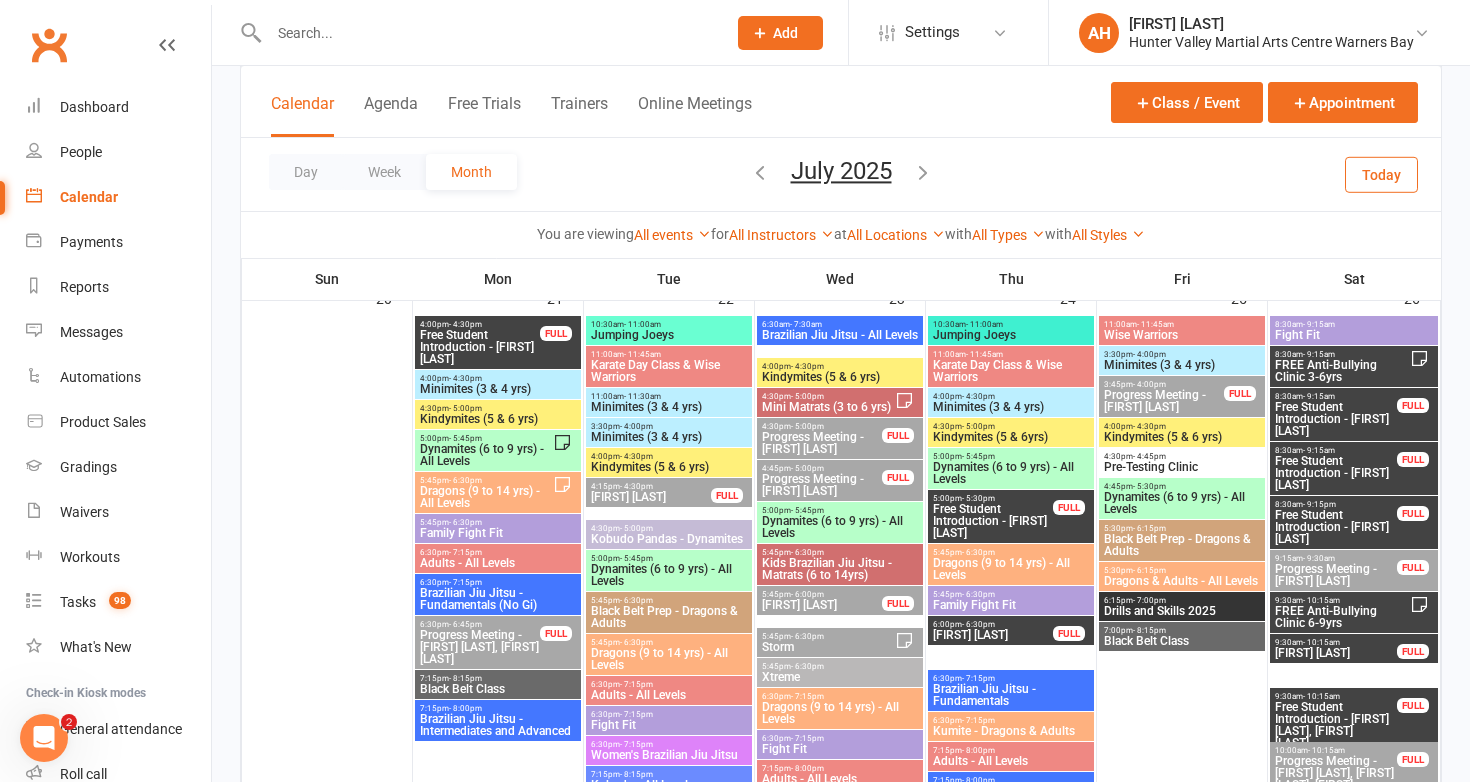 click on "Free Student Introduction - Haylow Webb" at bounding box center [480, 347] 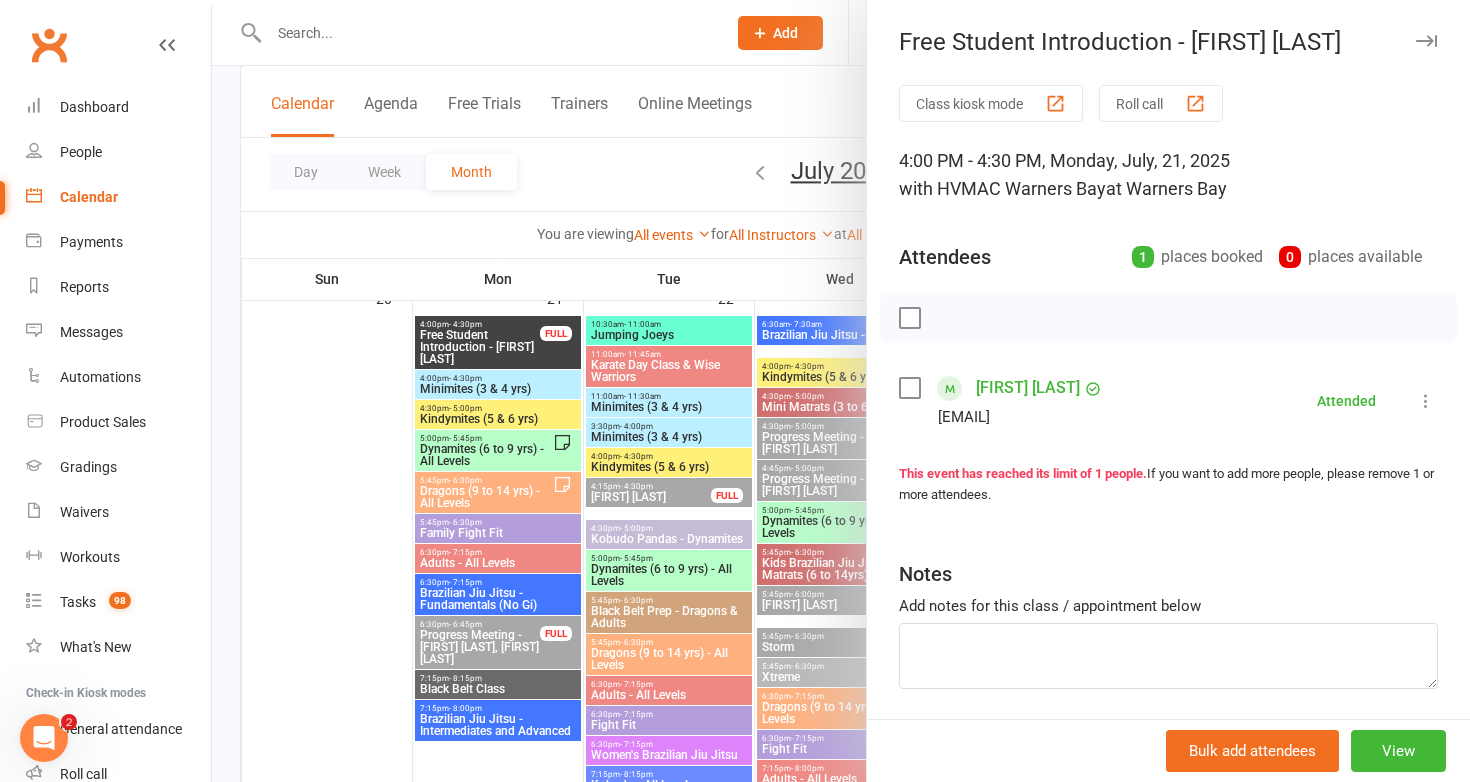 click at bounding box center [841, 391] 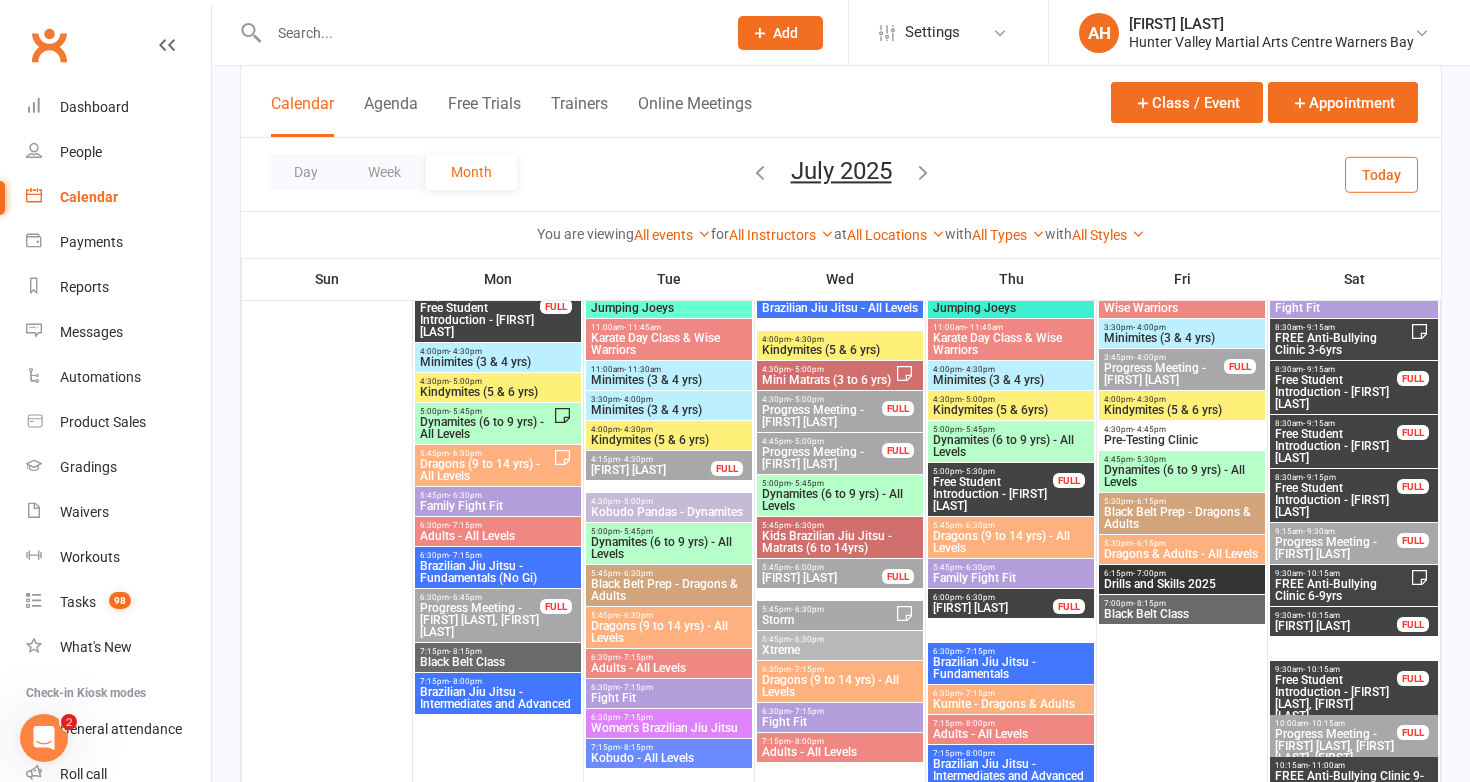 scroll, scrollTop: 2116, scrollLeft: 0, axis: vertical 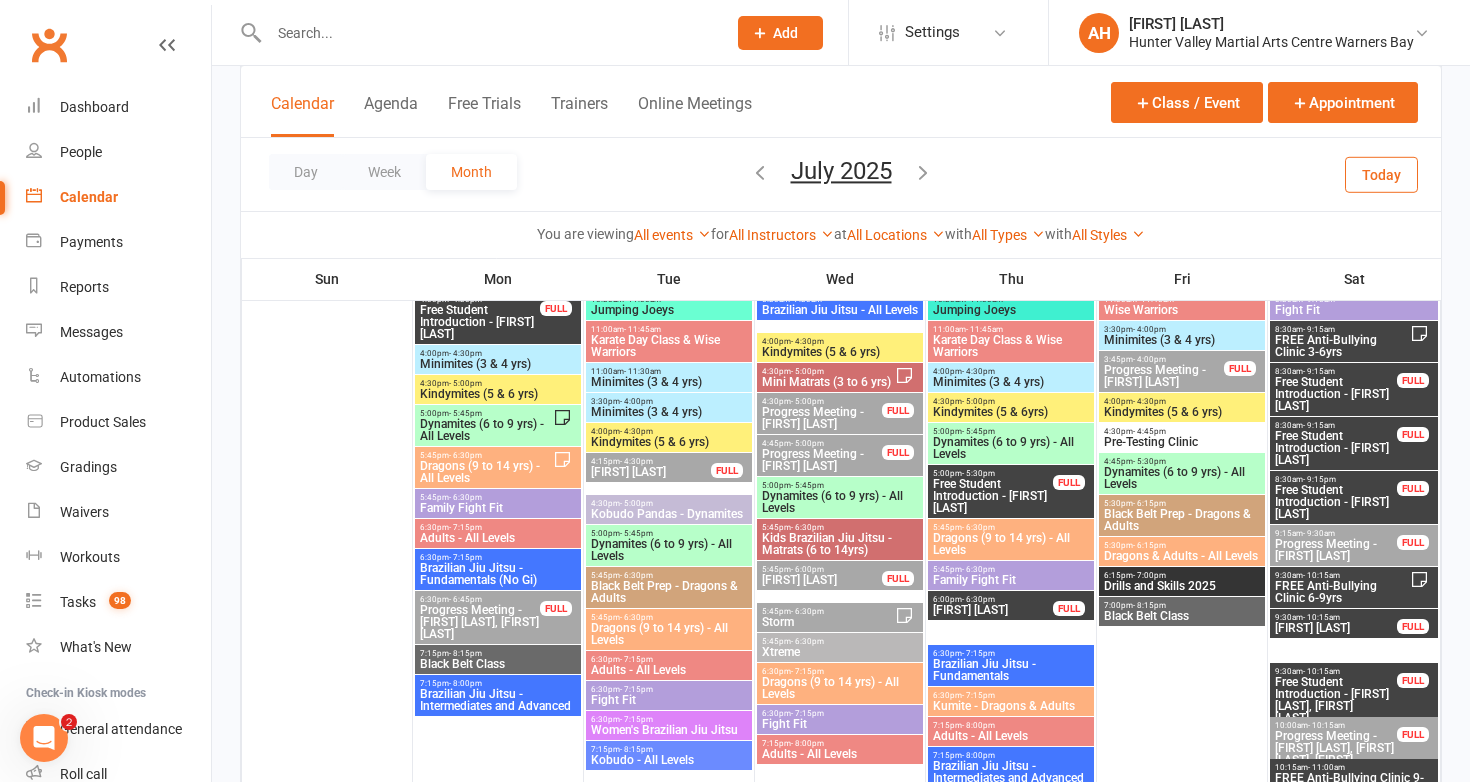 click on "Free Student Introduction - Hazel Meek" at bounding box center (993, 496) 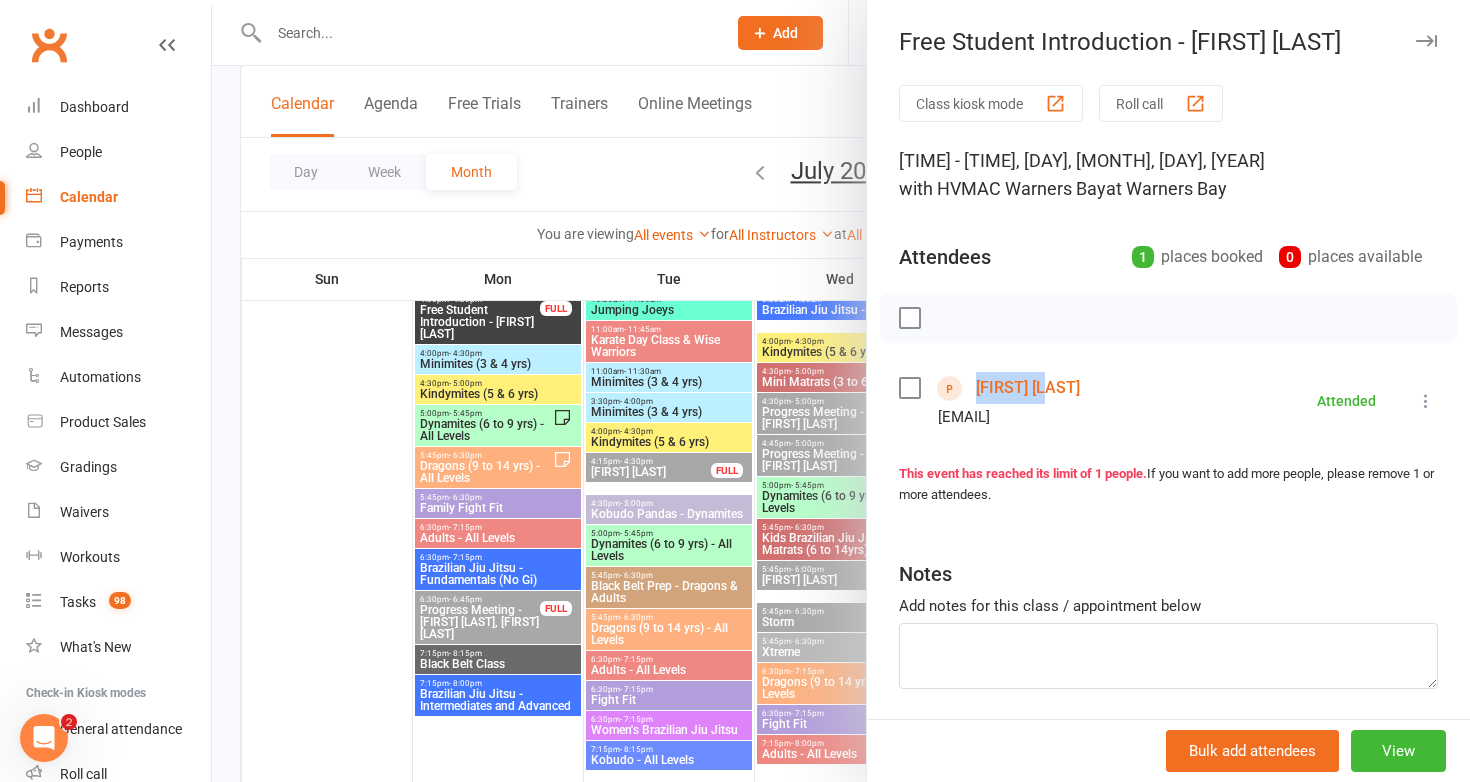click at bounding box center [841, 391] 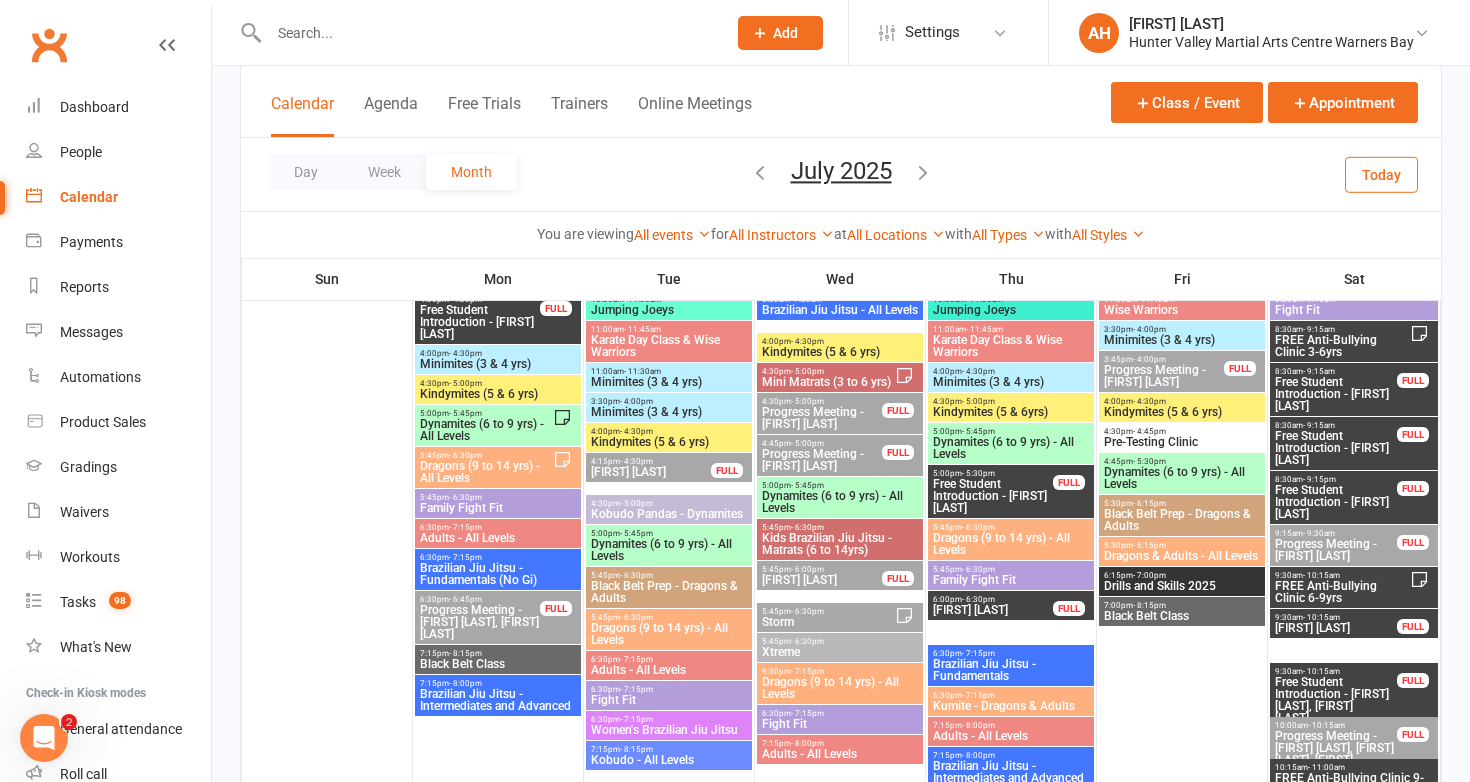 click on "Free Student Introduction - Zahi Patel" at bounding box center [993, 610] 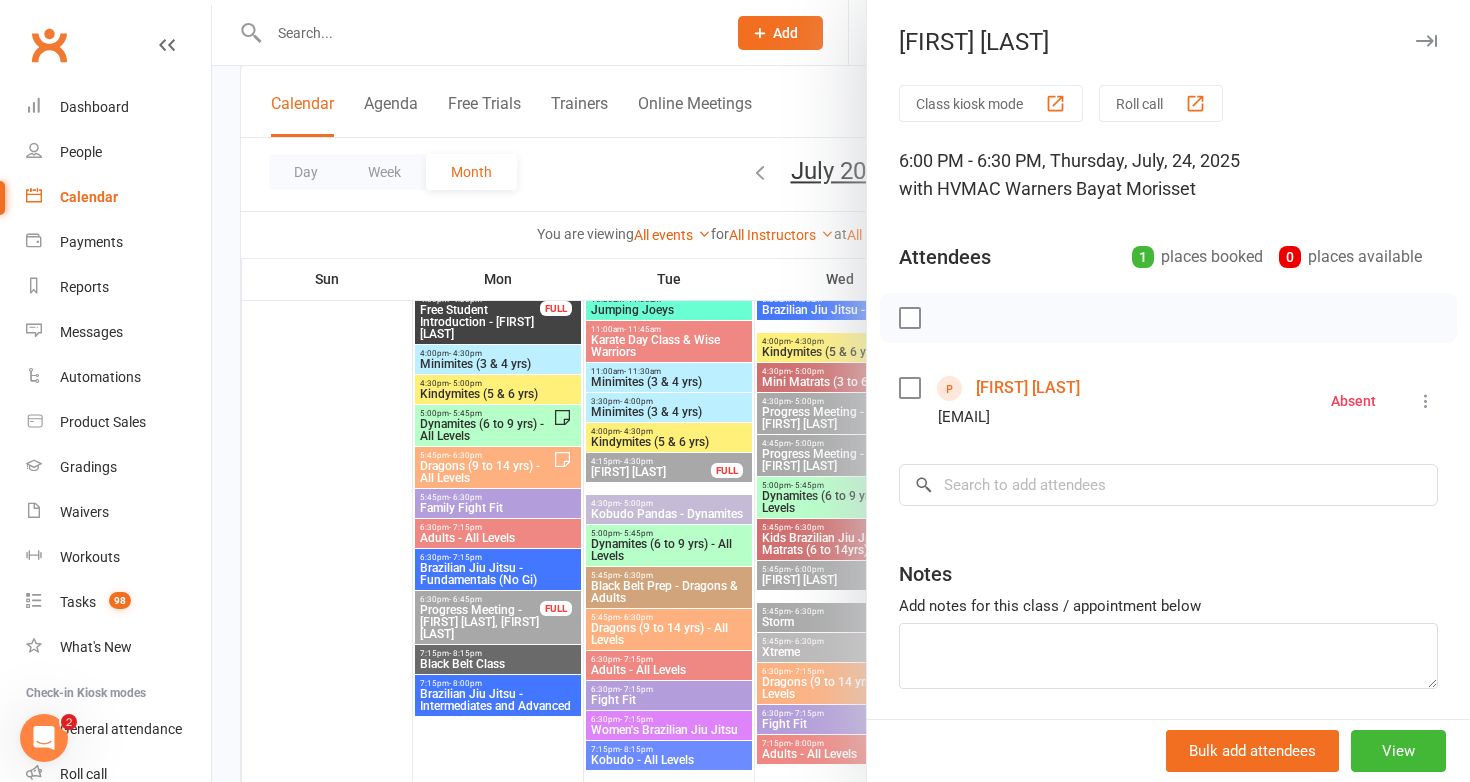 click at bounding box center [841, 391] 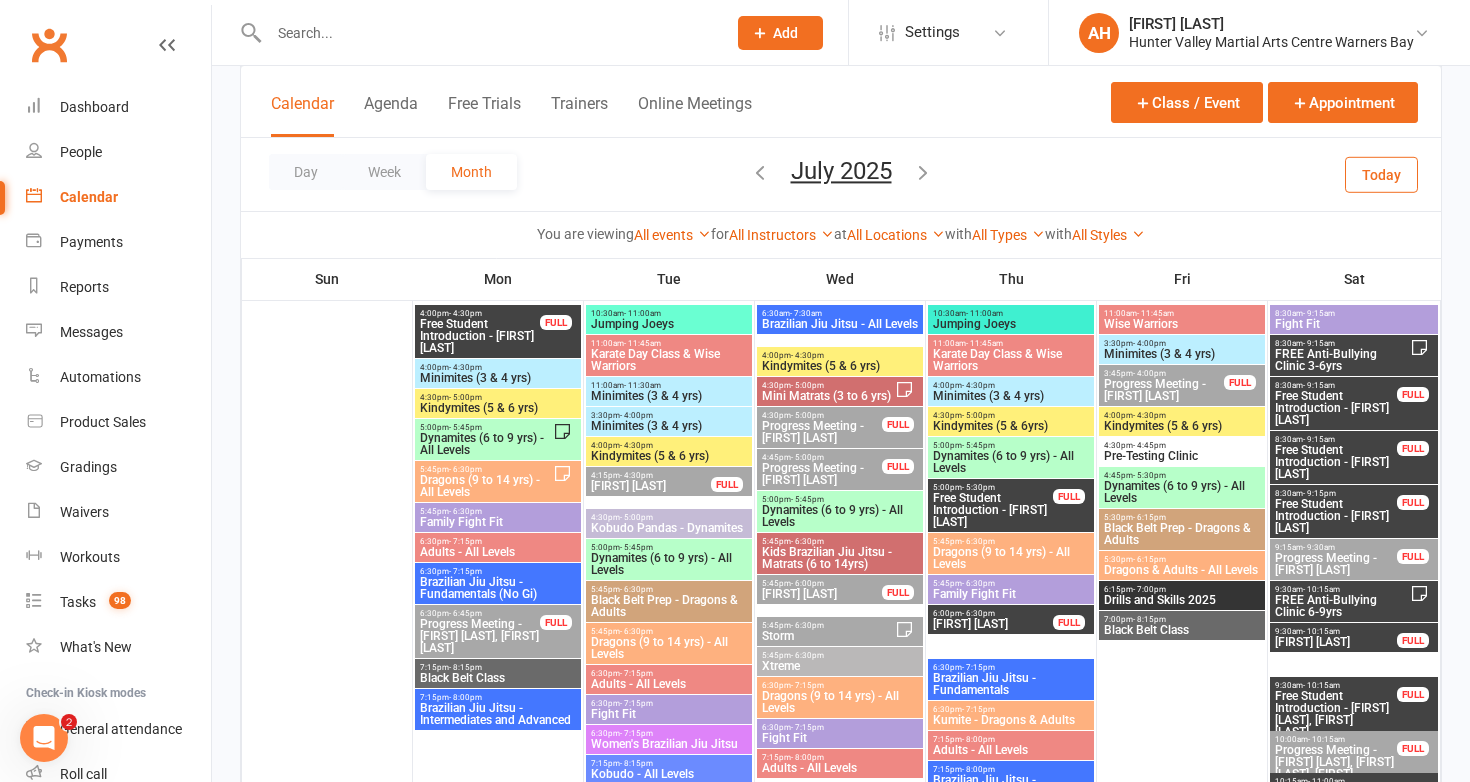 scroll, scrollTop: 2113, scrollLeft: 0, axis: vertical 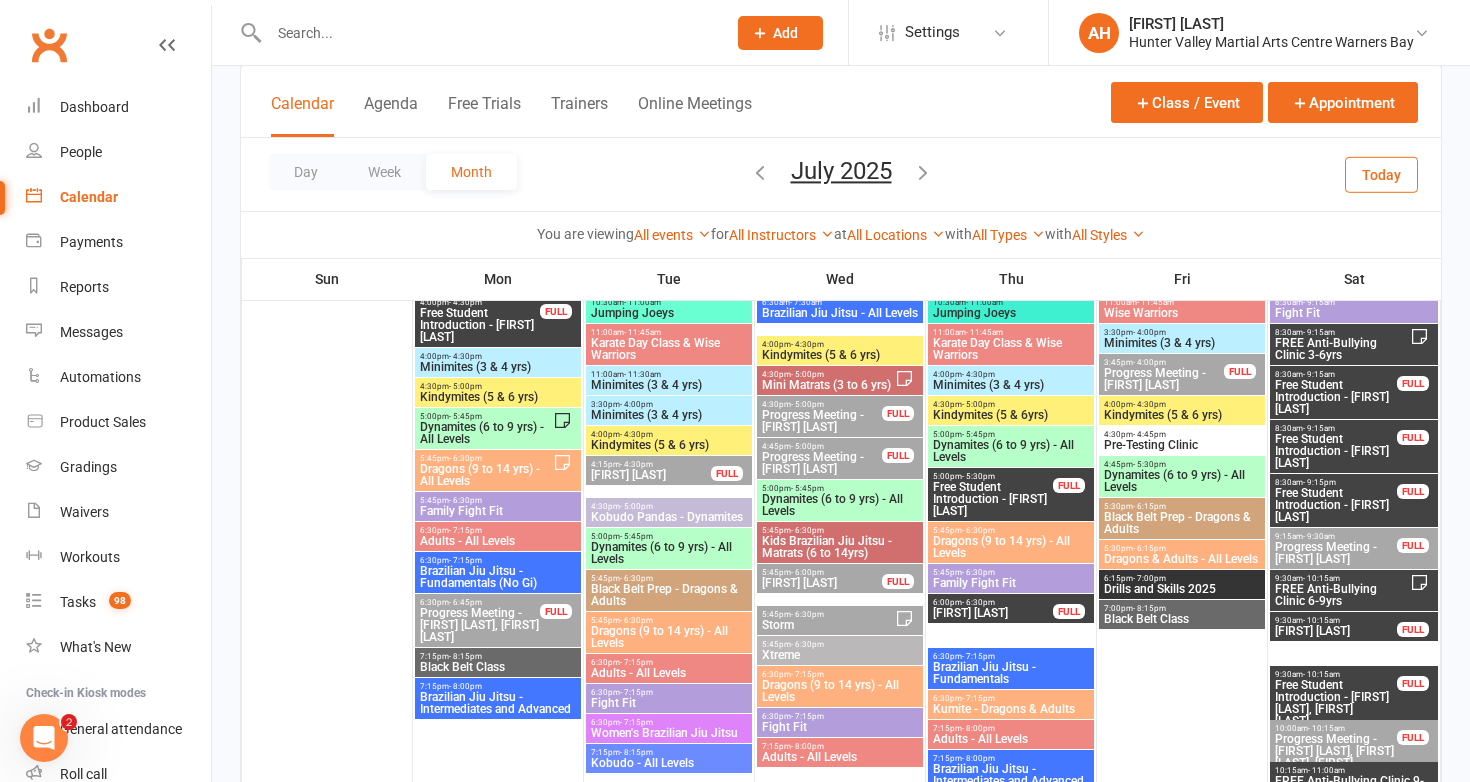 click on "Free Student Introduction - Aria Milton" at bounding box center (1336, 397) 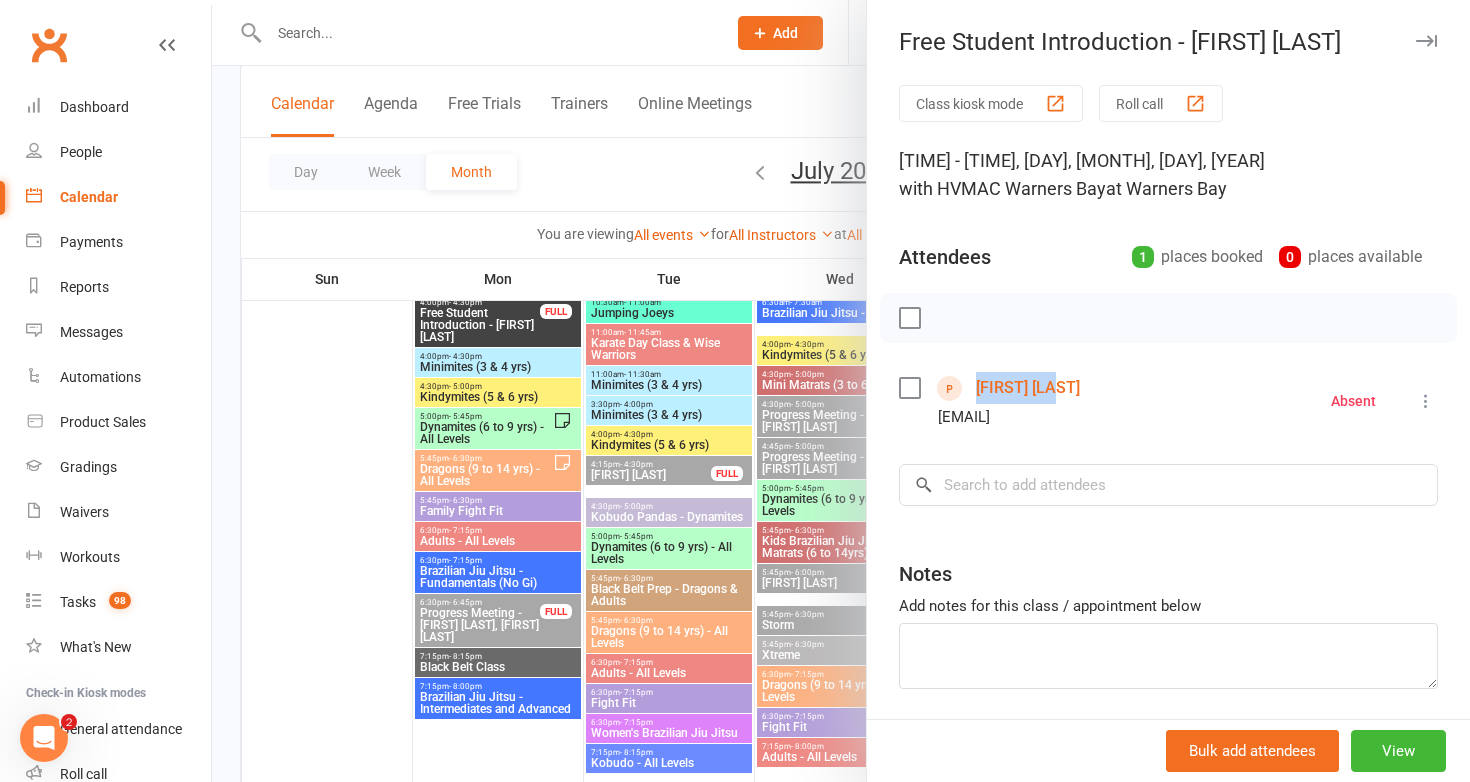 click at bounding box center (841, 391) 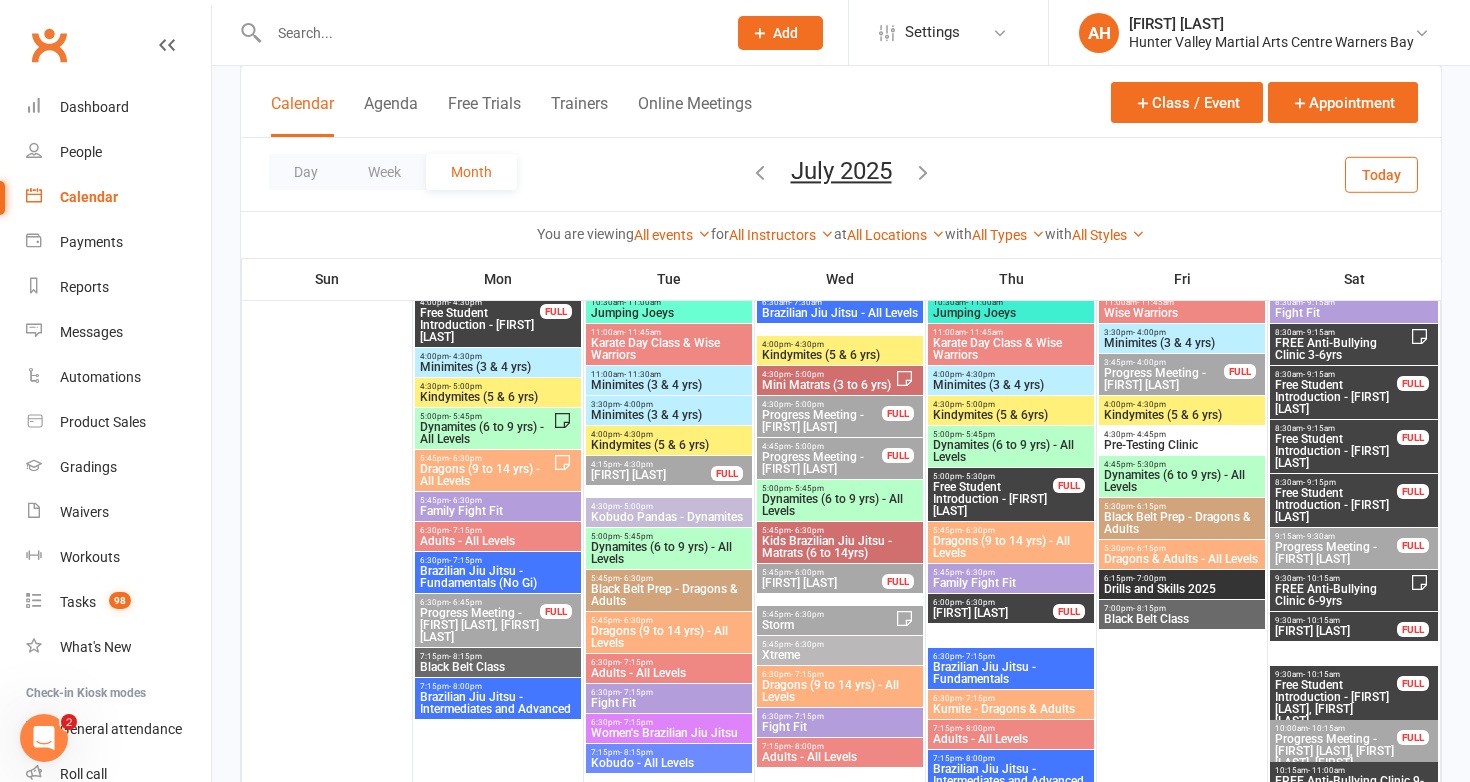 click on "Free Student Introduction - Dominic D'amico" at bounding box center (1336, 451) 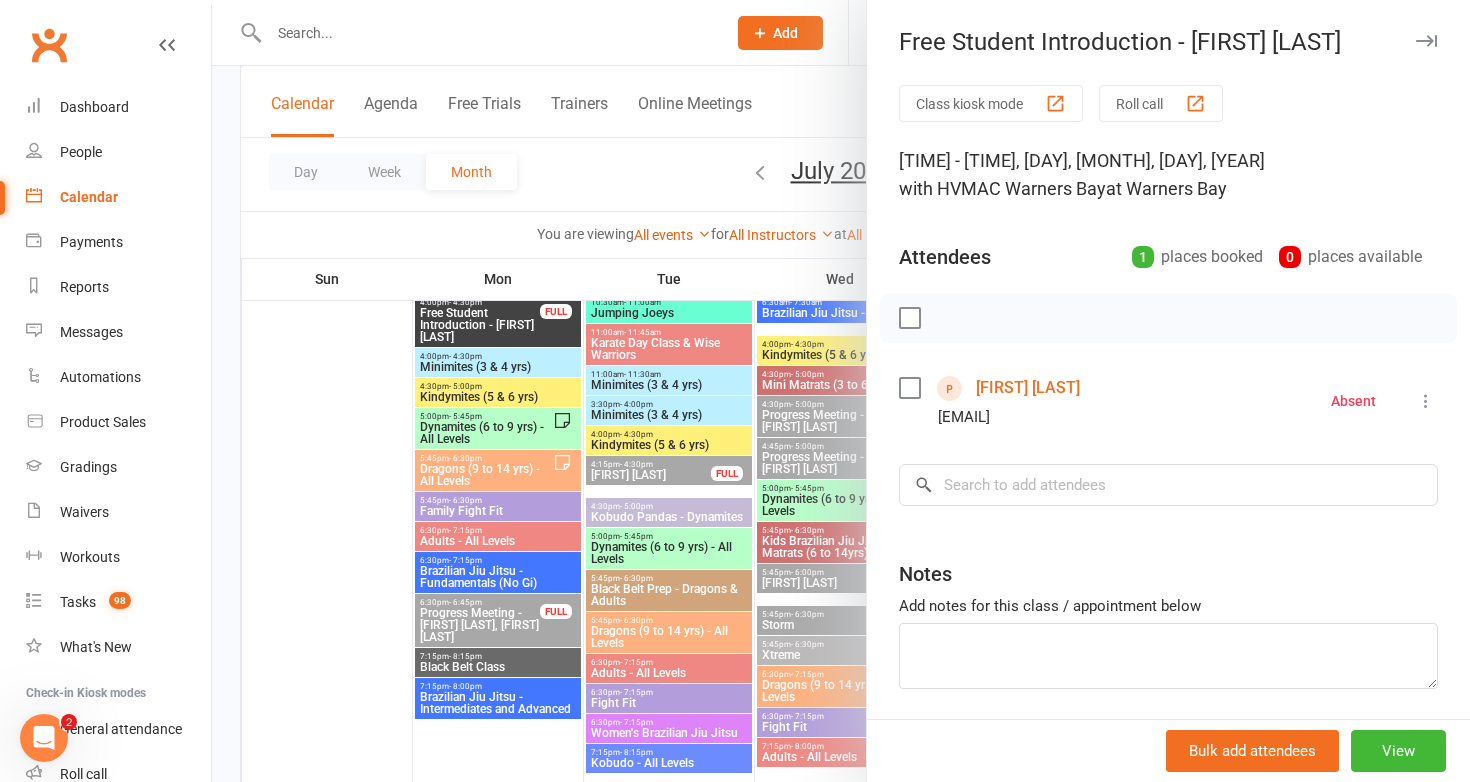 click at bounding box center (841, 391) 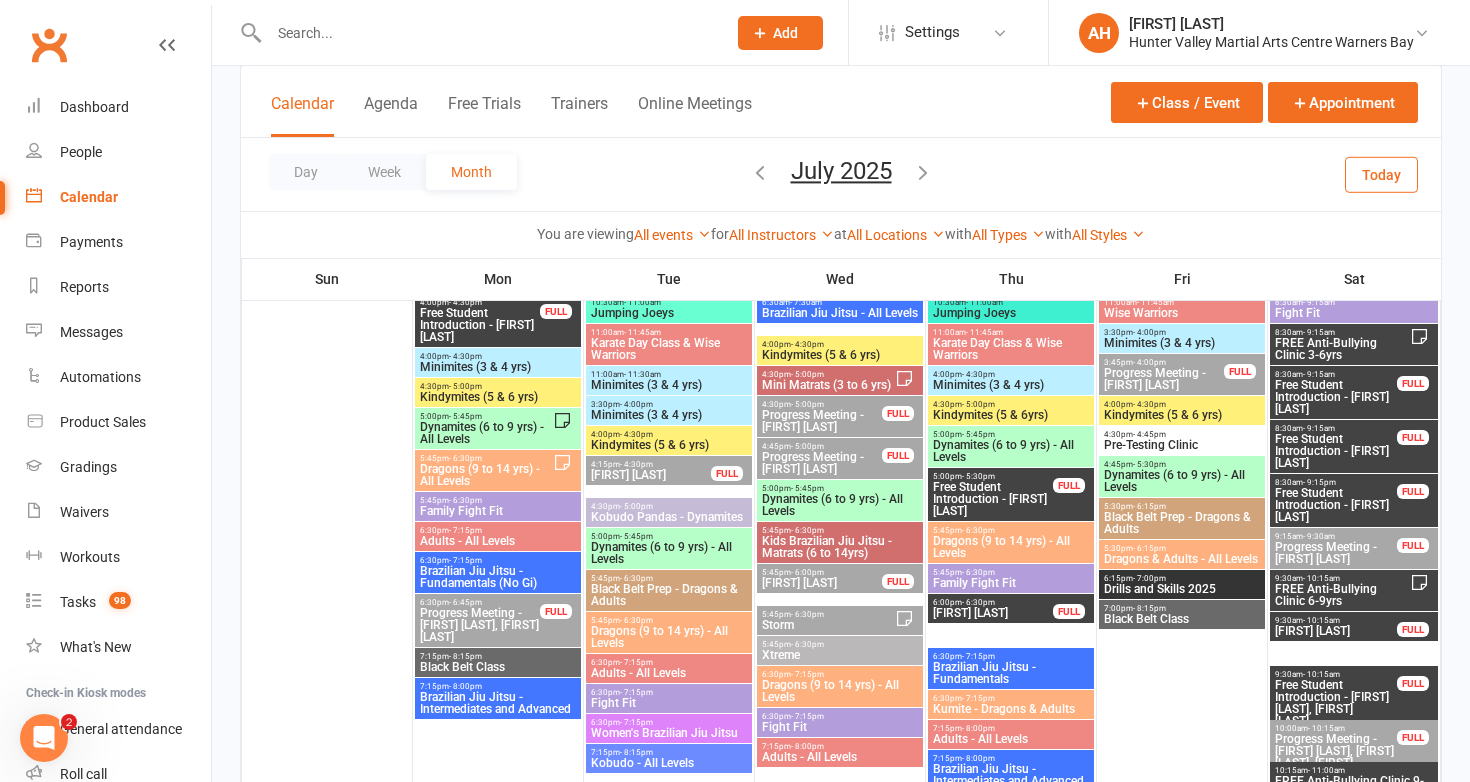 click on "Free Student Introduction - Mason Moon" at bounding box center [1336, 505] 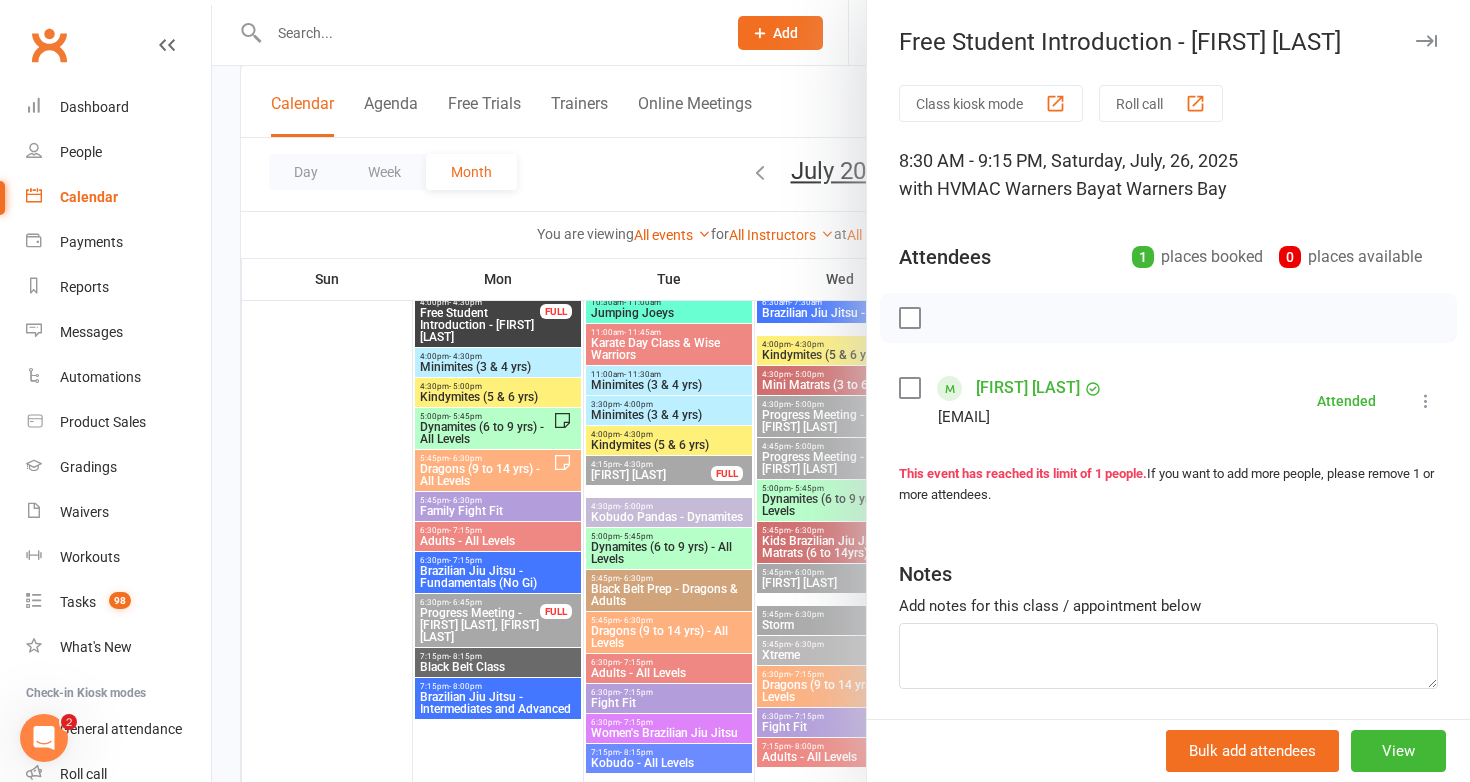 click at bounding box center [841, 391] 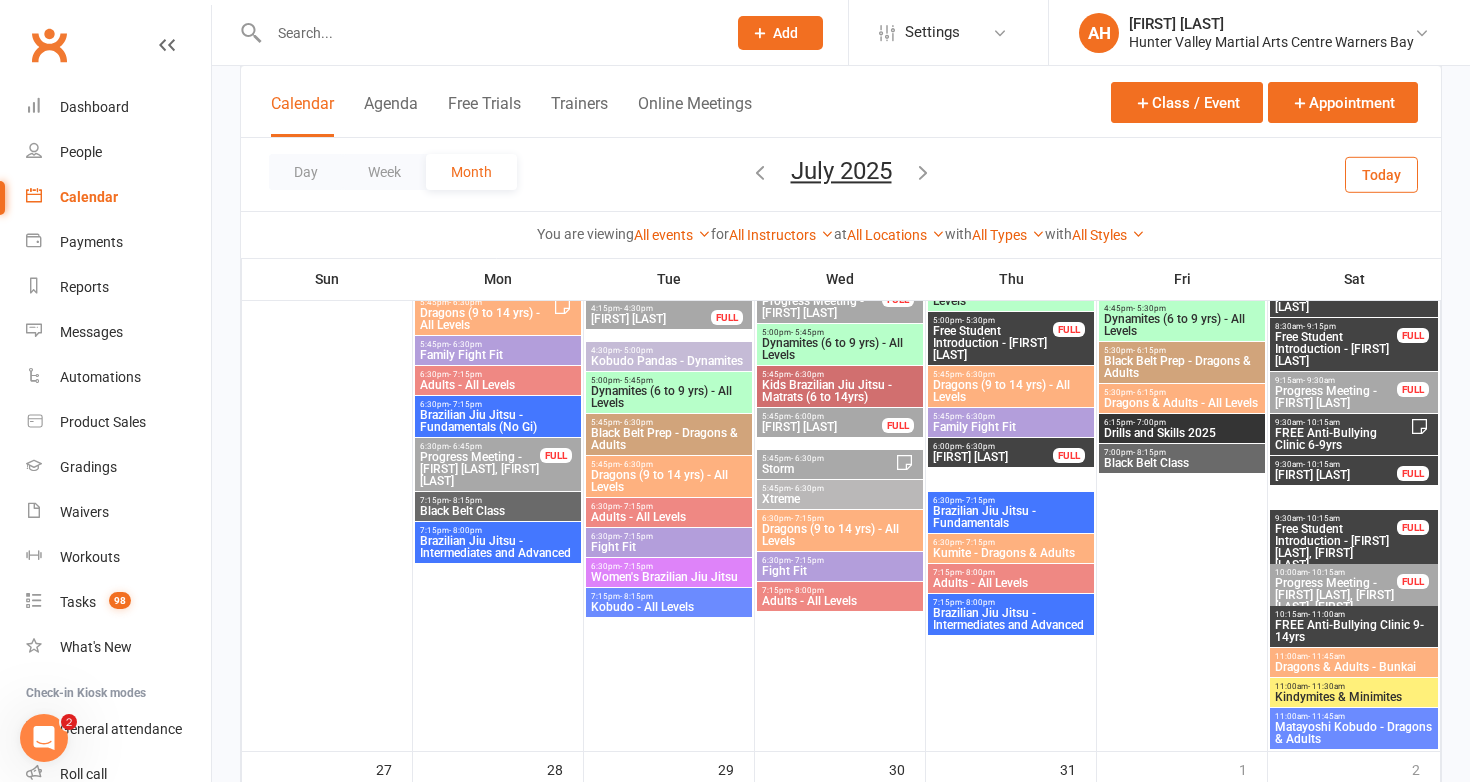 scroll, scrollTop: 2270, scrollLeft: 0, axis: vertical 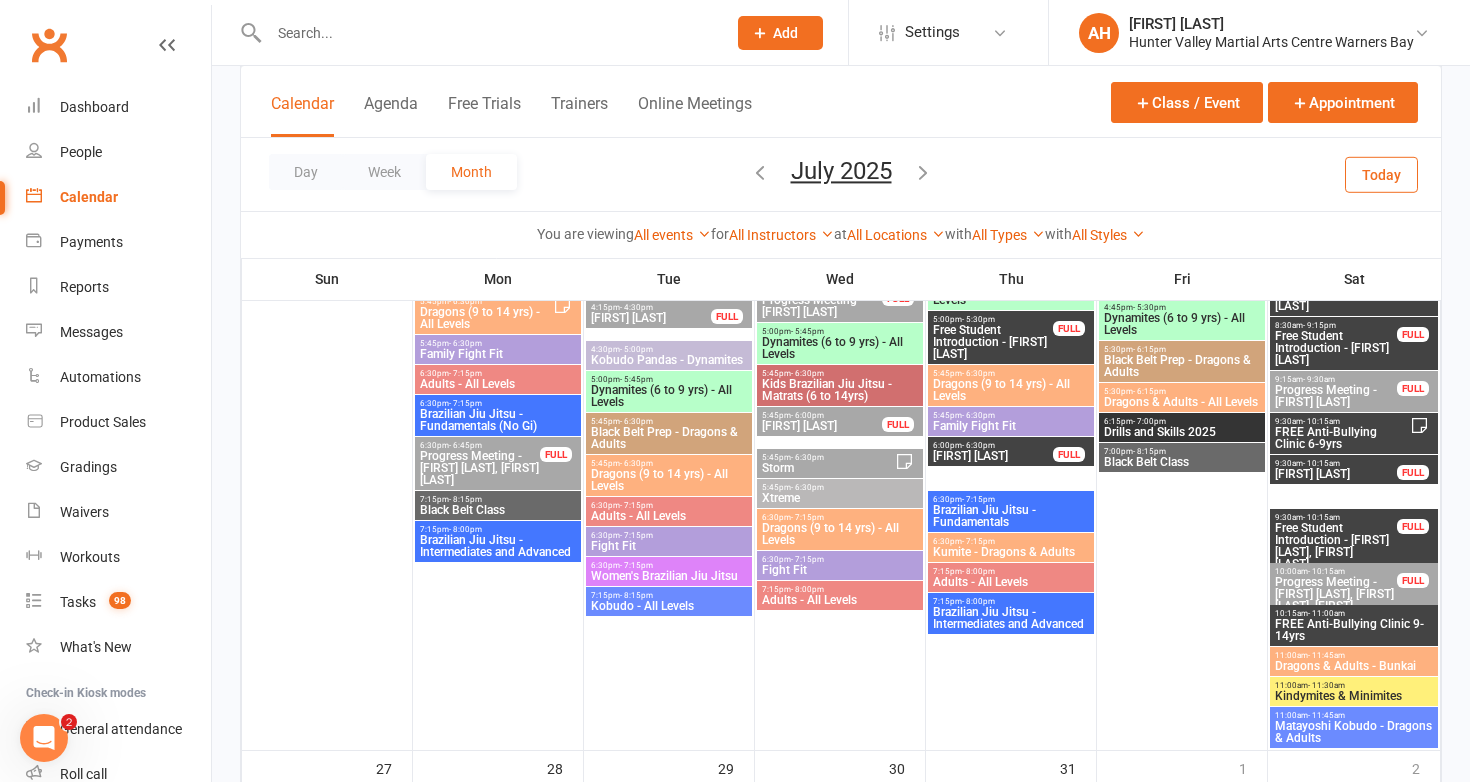 click on "Free Student Introduction - Gabriel Jackson" at bounding box center (1336, 474) 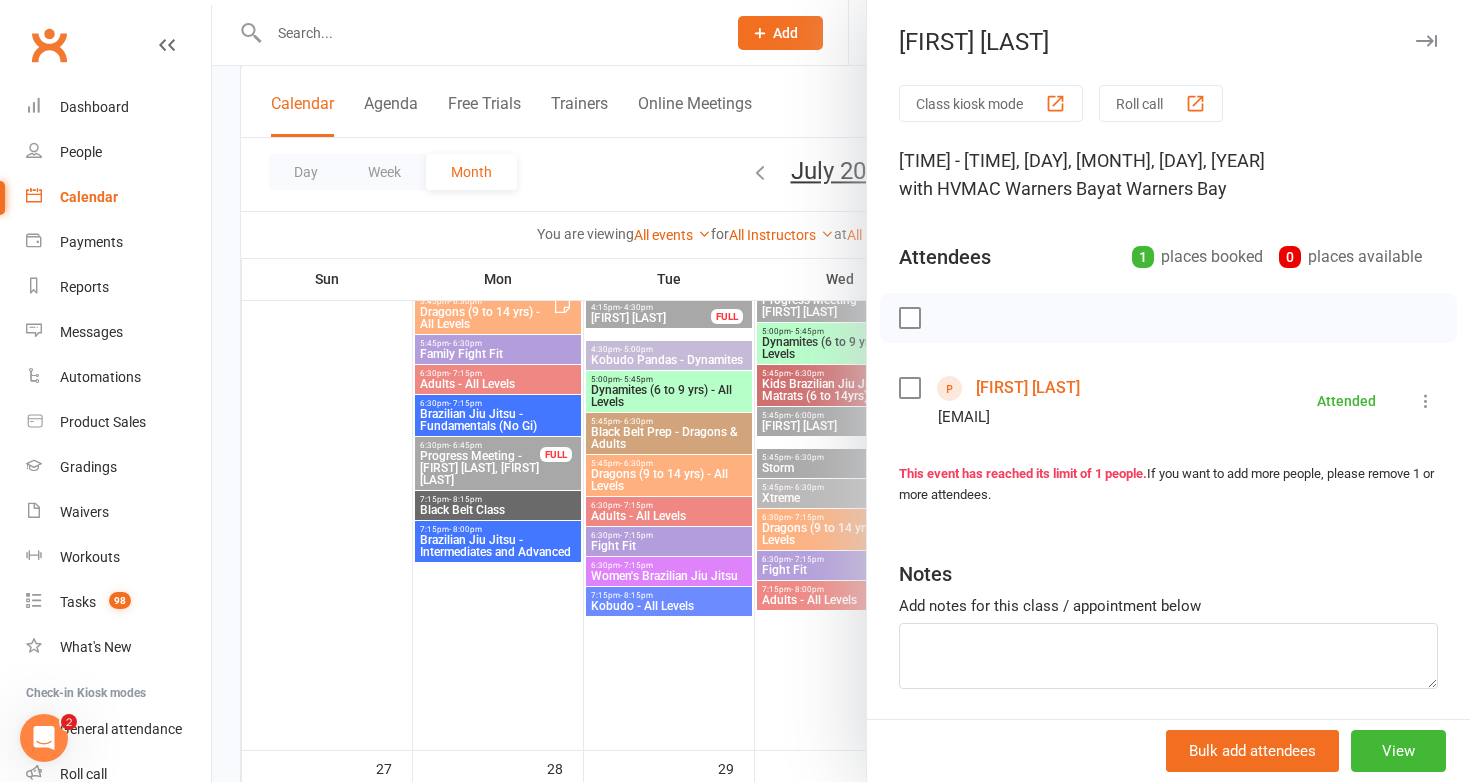 click at bounding box center (841, 391) 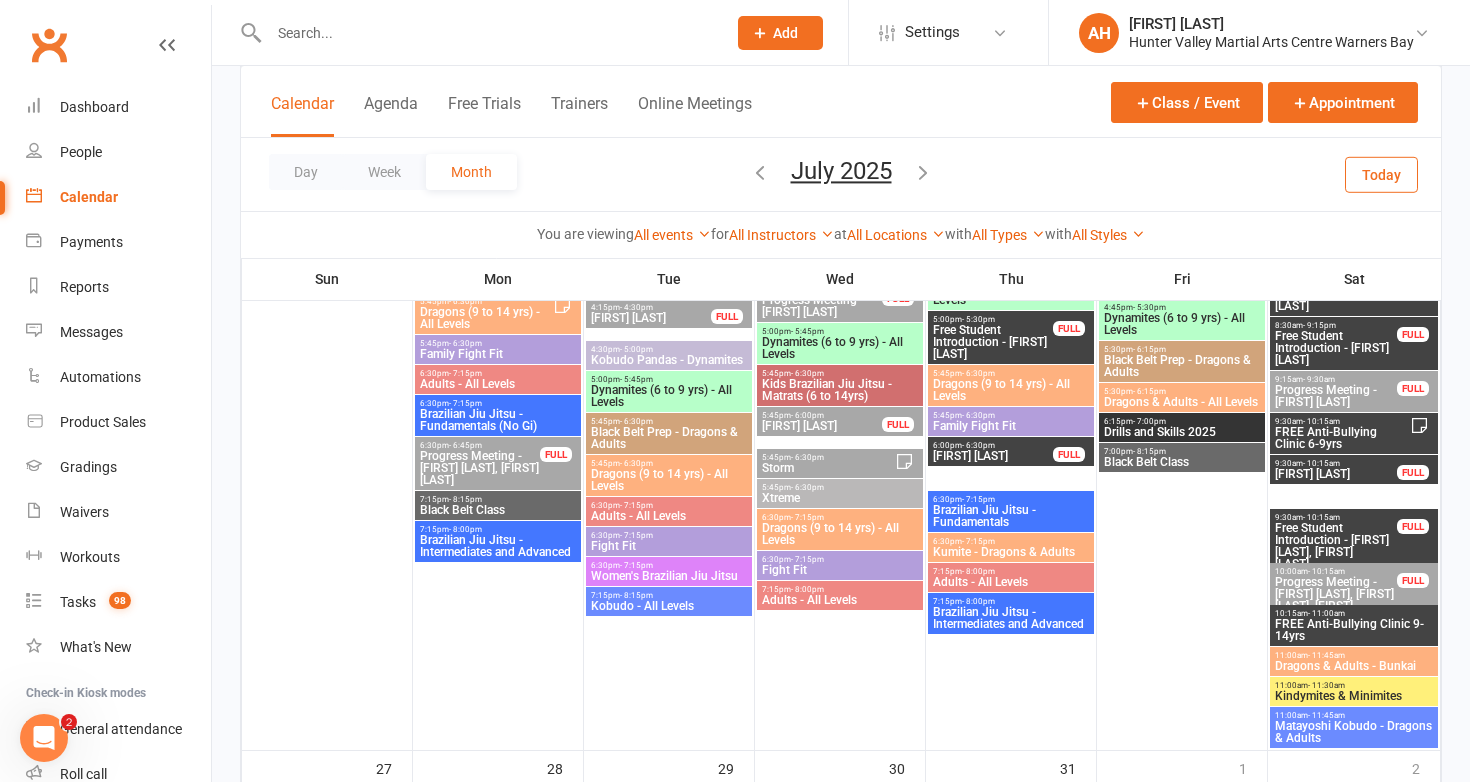 click on "Free Student Introduction - Lily Cliford, Aria Cli..." at bounding box center (1336, 546) 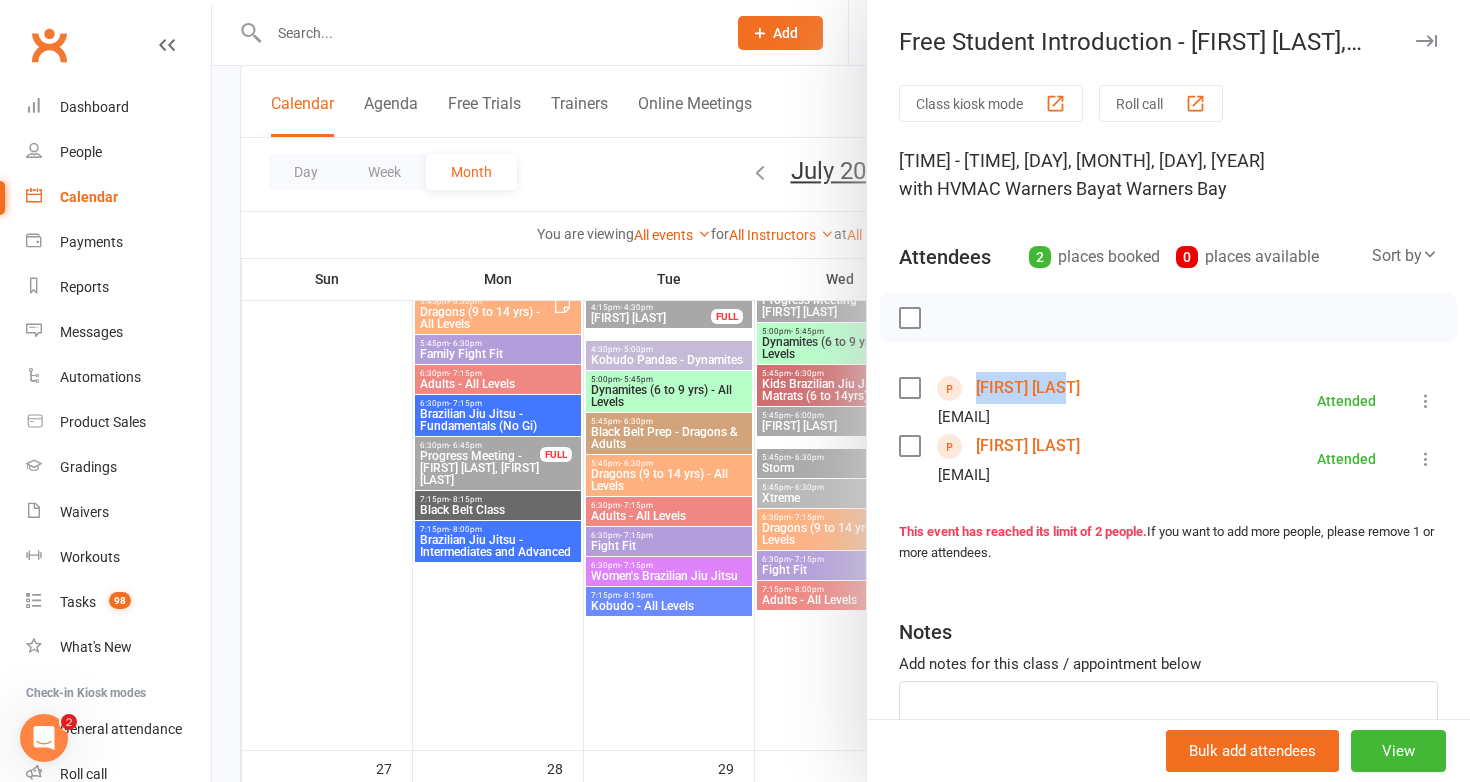 click at bounding box center [841, 391] 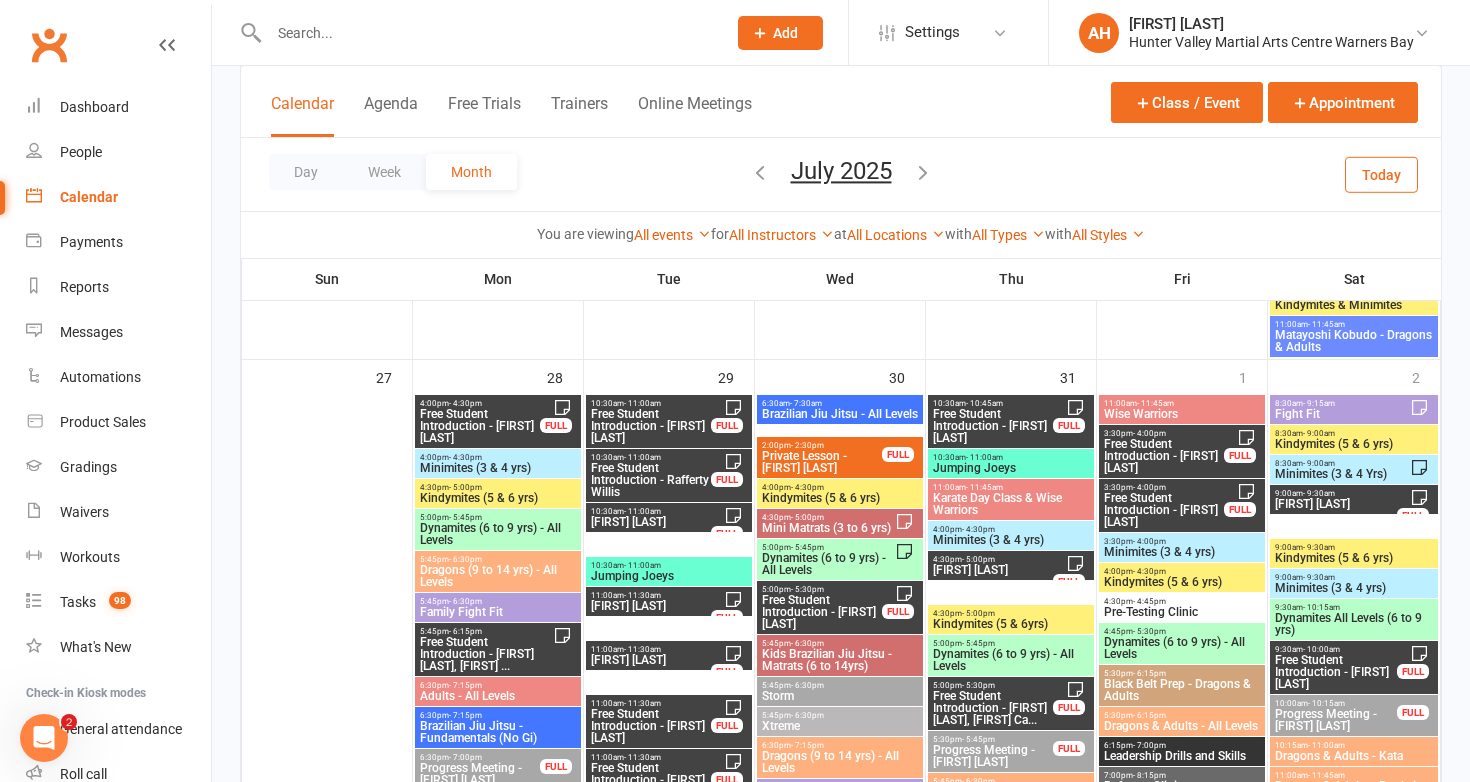 scroll, scrollTop: 2718, scrollLeft: 0, axis: vertical 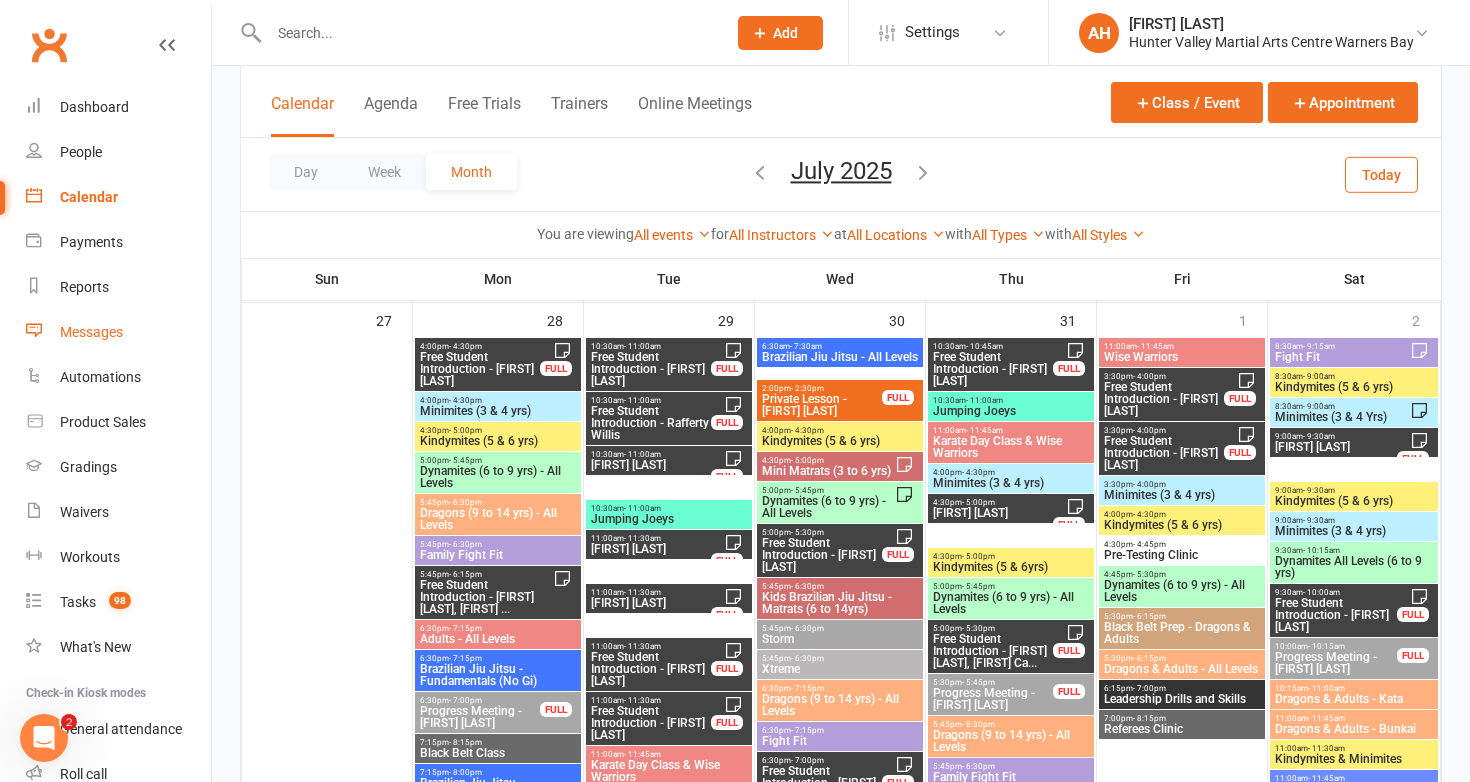 click on "Messages" at bounding box center (91, 332) 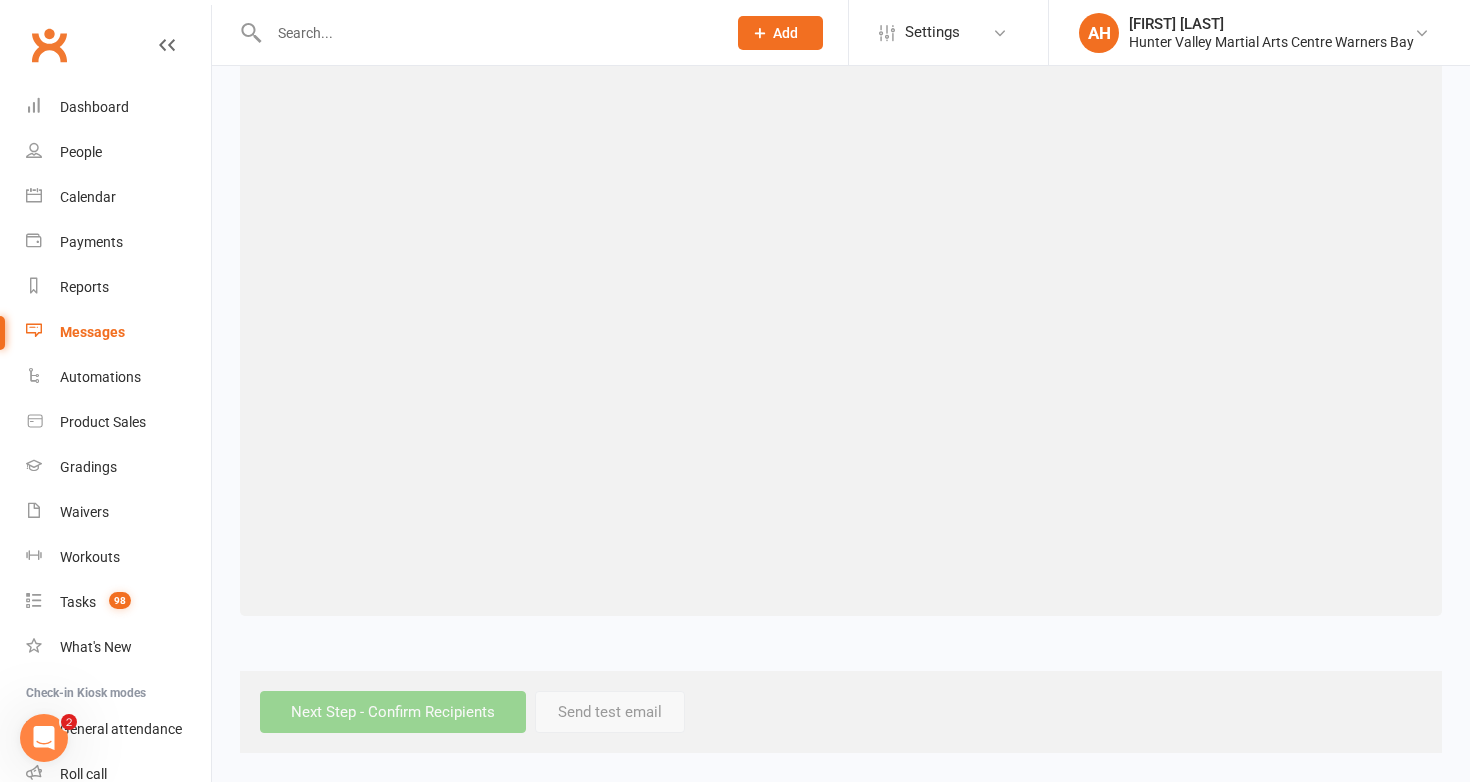 scroll, scrollTop: 0, scrollLeft: 0, axis: both 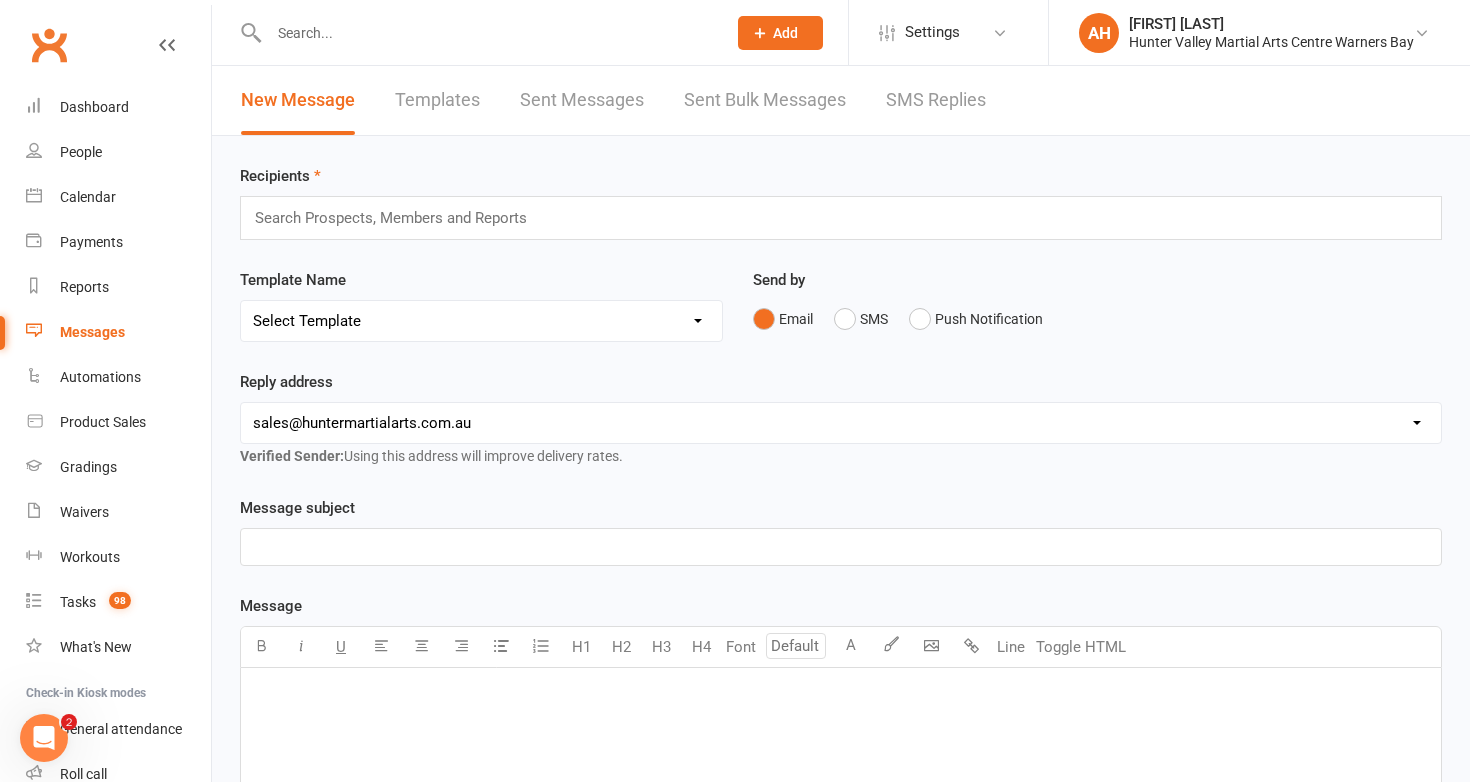 click on "Select Template [SMS] 1st Kyu Black Belt Prep Reminder [Email] Change to Class Announcements [Email] Drills and Skills 2024 [Email] Attendance - DNS [SMS] Attendance - DNS to parents of students [SMS] Attendance - DNS to students [Email] Booking Reminder - Belt Rank Template [Email] Booking Reminder Template [Email] Check In Reminder Template [Email] Goals we set are goals we get! [Email] Progress check : 90 days [SMS] Coming off hold [Email] Coming off hold [Email] Hold notification [Email] Hold - Start and End Notice [Email] PIF Renewal - Comms [Email] PNO Information Template [Email] Progress Meeting 9th Kyu [Push Notification] Progress Meeting - Age Group/Program Transition [Email] Progress Meeting - Age Group Transition [Email] Progress Meeting for Advanced [Push Notification] Progress Meeting - Rank Transition [SMS] Request to call [SMS] Waiver notification [Email] Welcome Email [Email] Comms Grading Payment Reminder - DM/DR/AD [Email] Comms Grading Payment Reminder - KM [Email] ACKA Tournament Email" at bounding box center [481, 321] 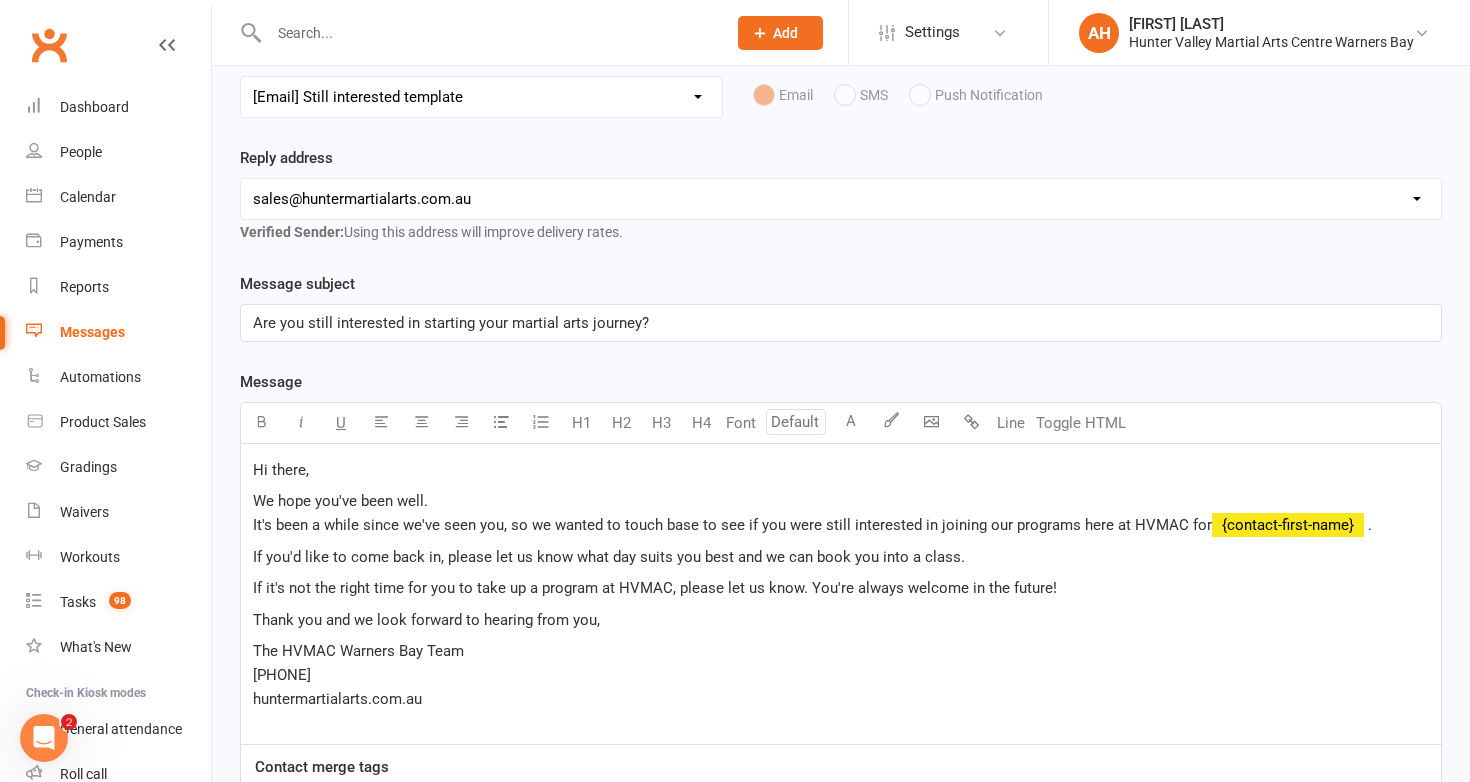 scroll, scrollTop: 225, scrollLeft: 0, axis: vertical 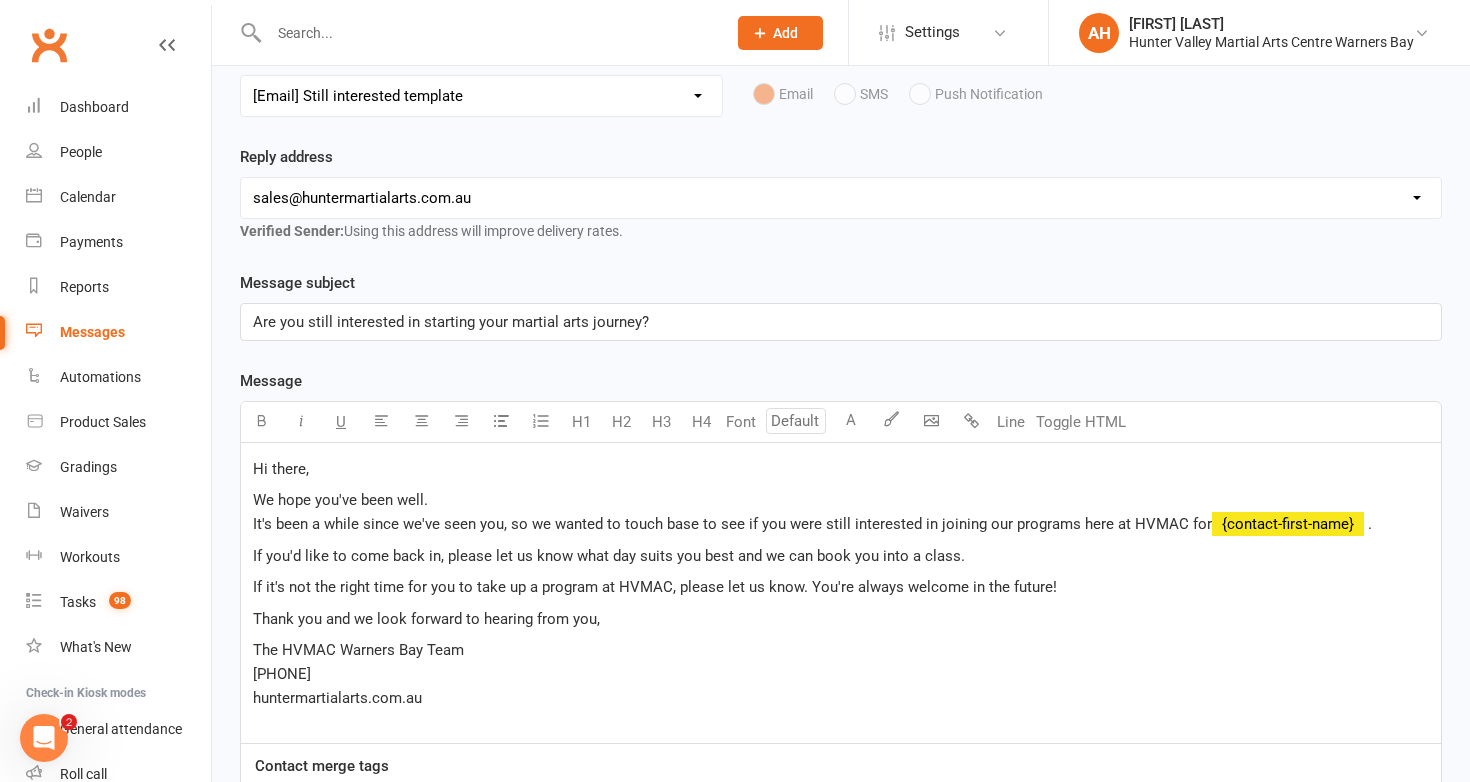 click on "It's been a while since we've seen you, so we wanted to touch base to see if you were still interested in joining our programs here at HVMAC for" at bounding box center (732, 524) 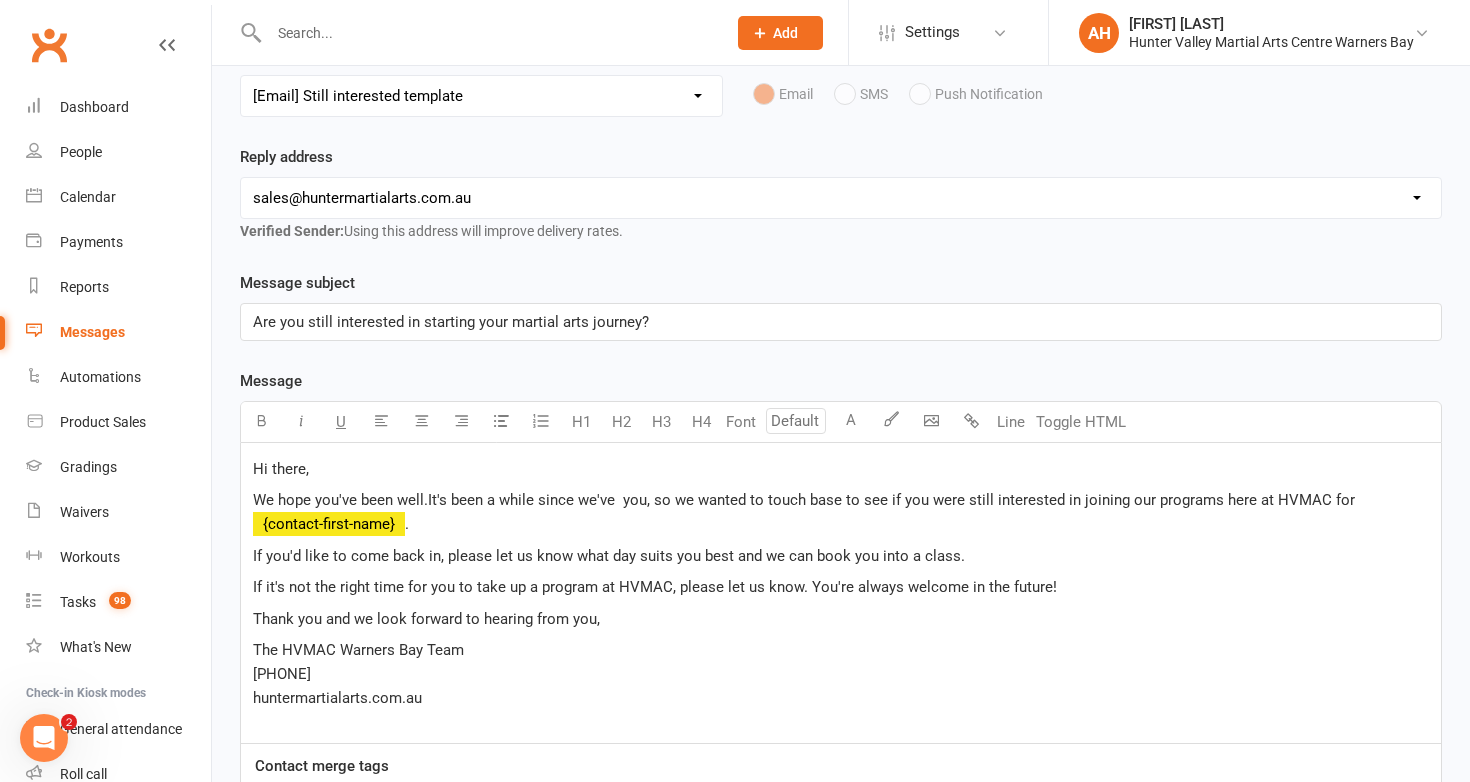 type 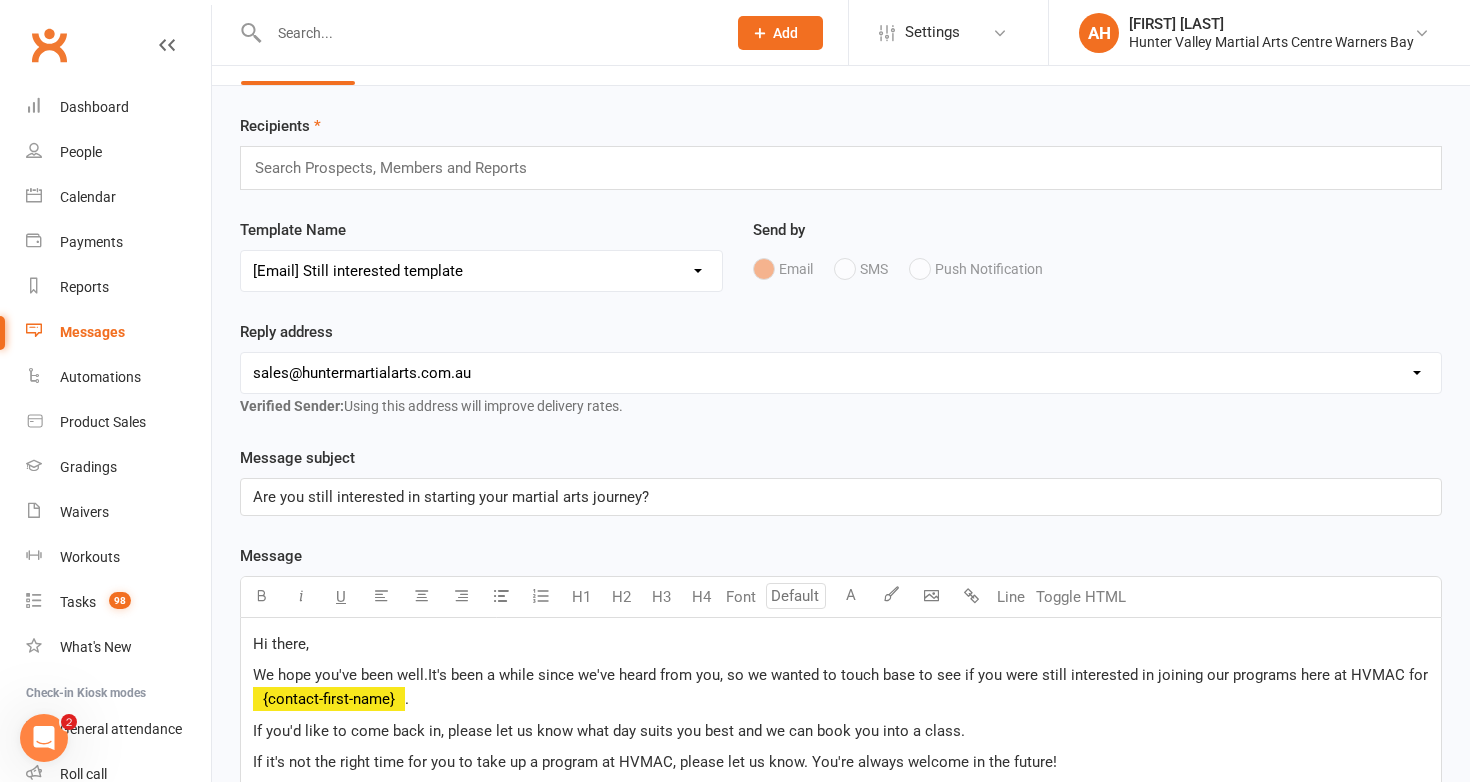 scroll, scrollTop: 46, scrollLeft: 0, axis: vertical 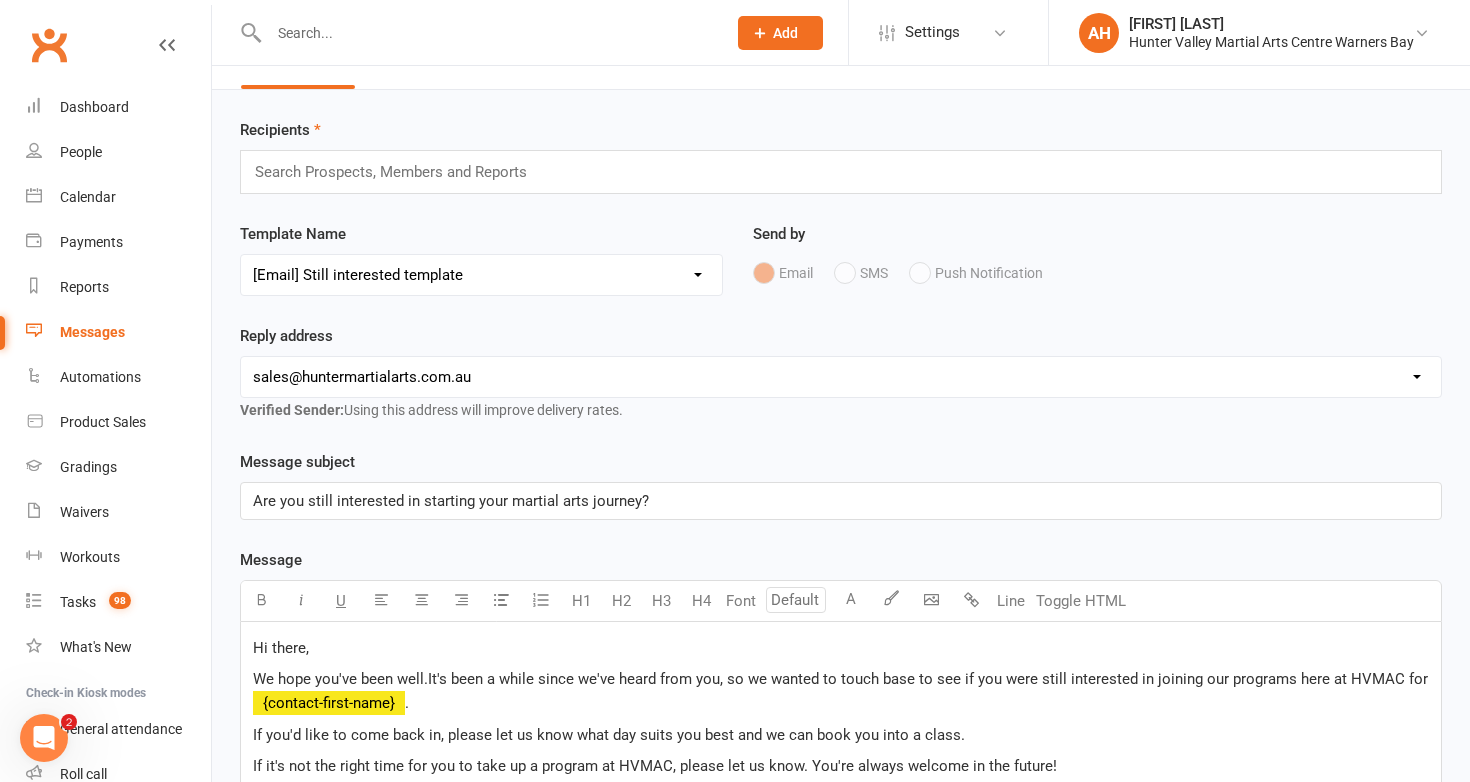 click at bounding box center (399, 172) 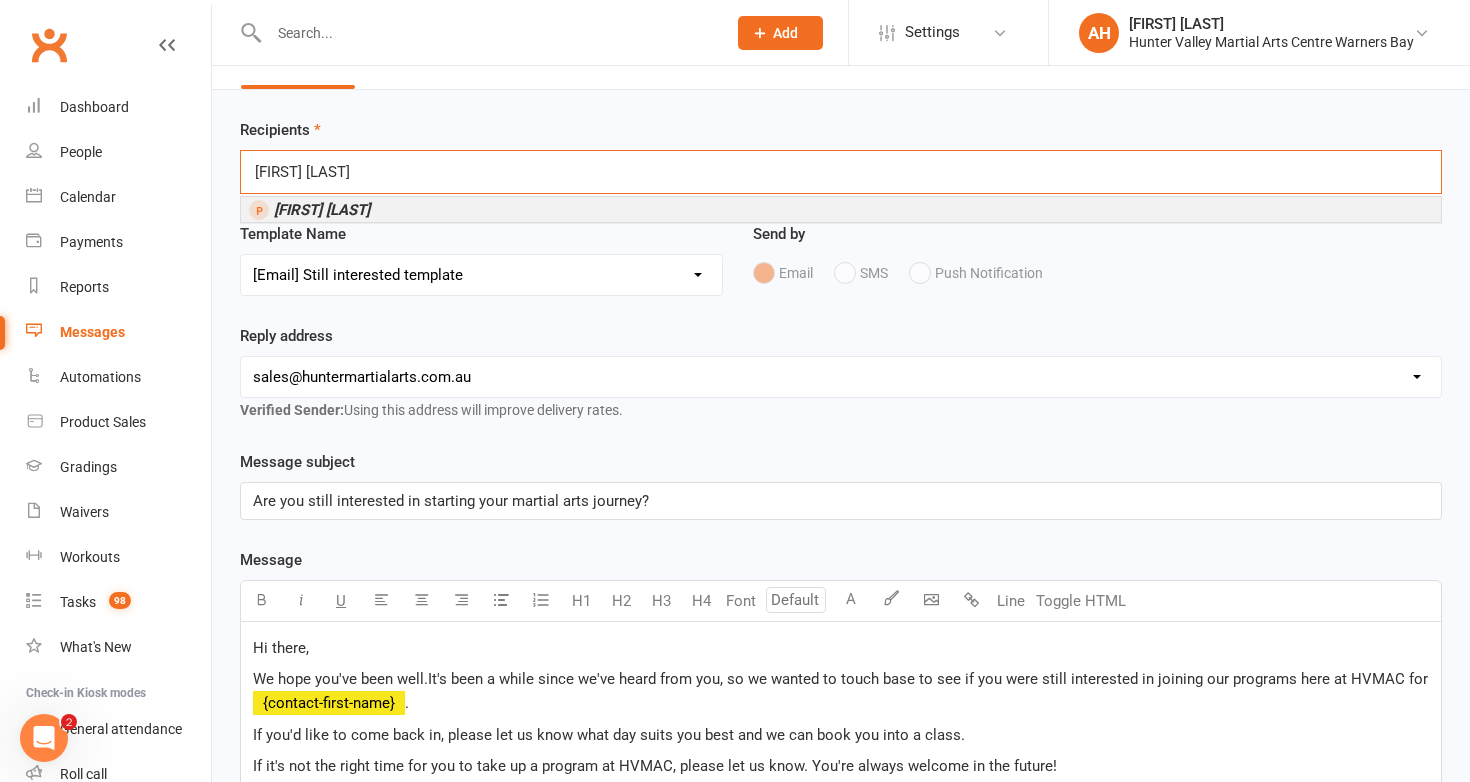 type on "parker roberts" 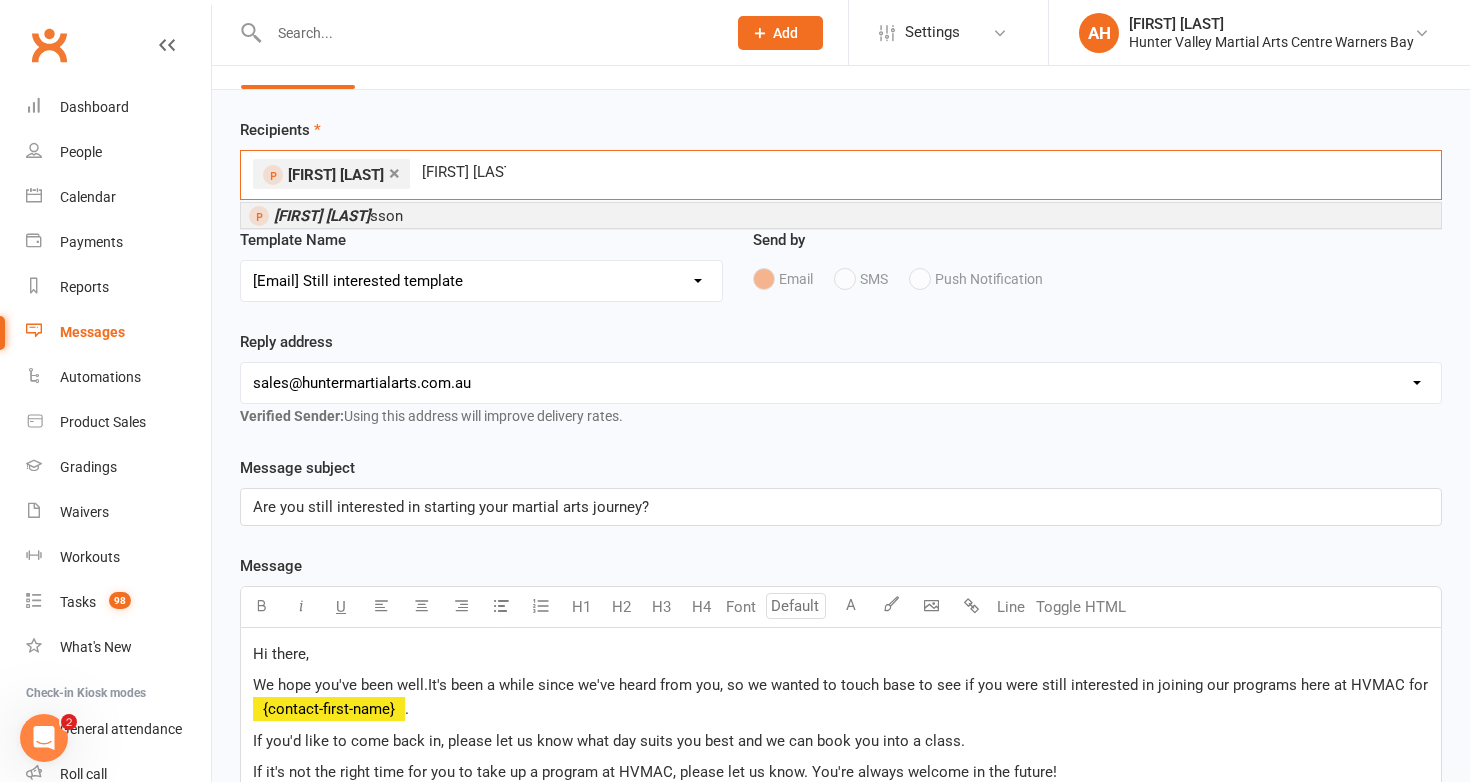 type on "charlie sven" 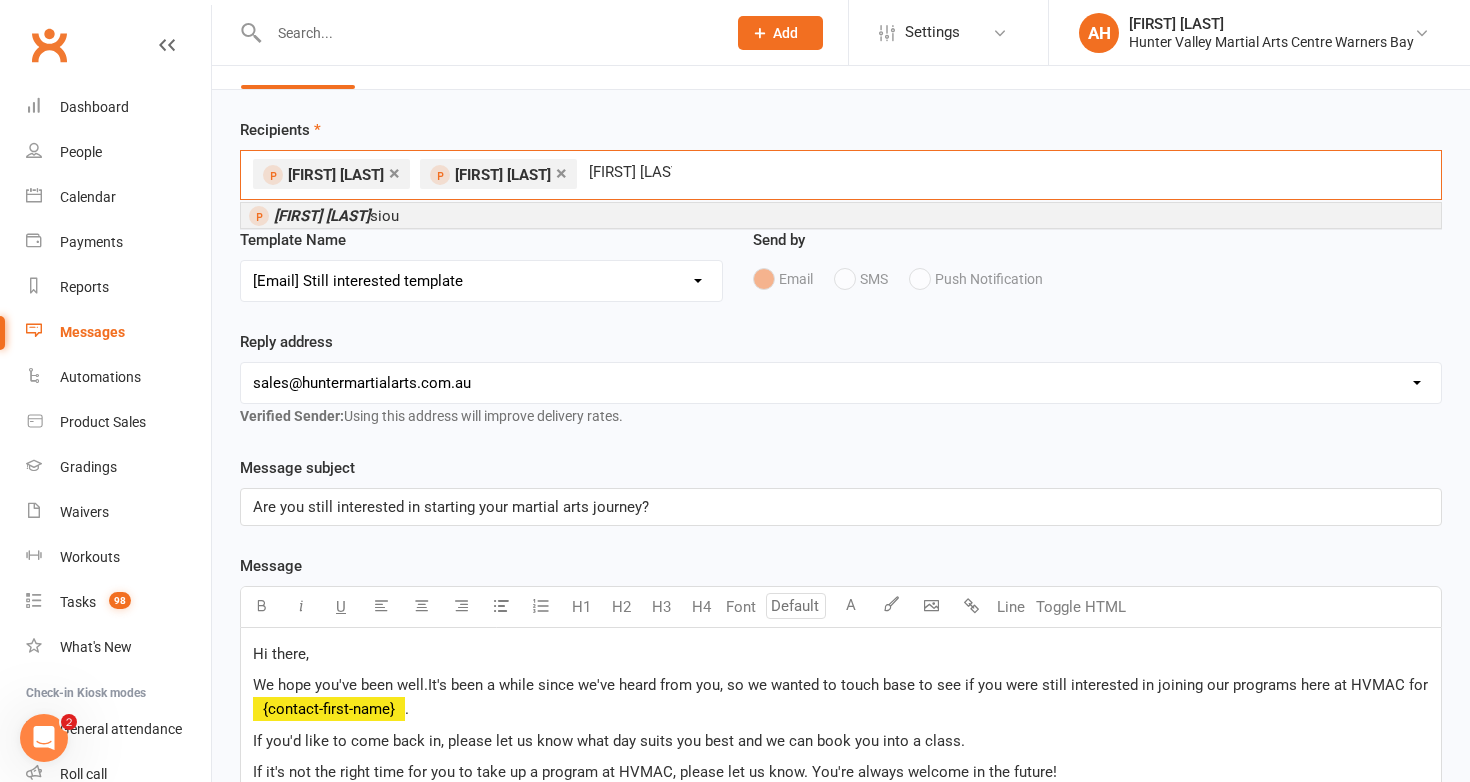 type on "beth anasta" 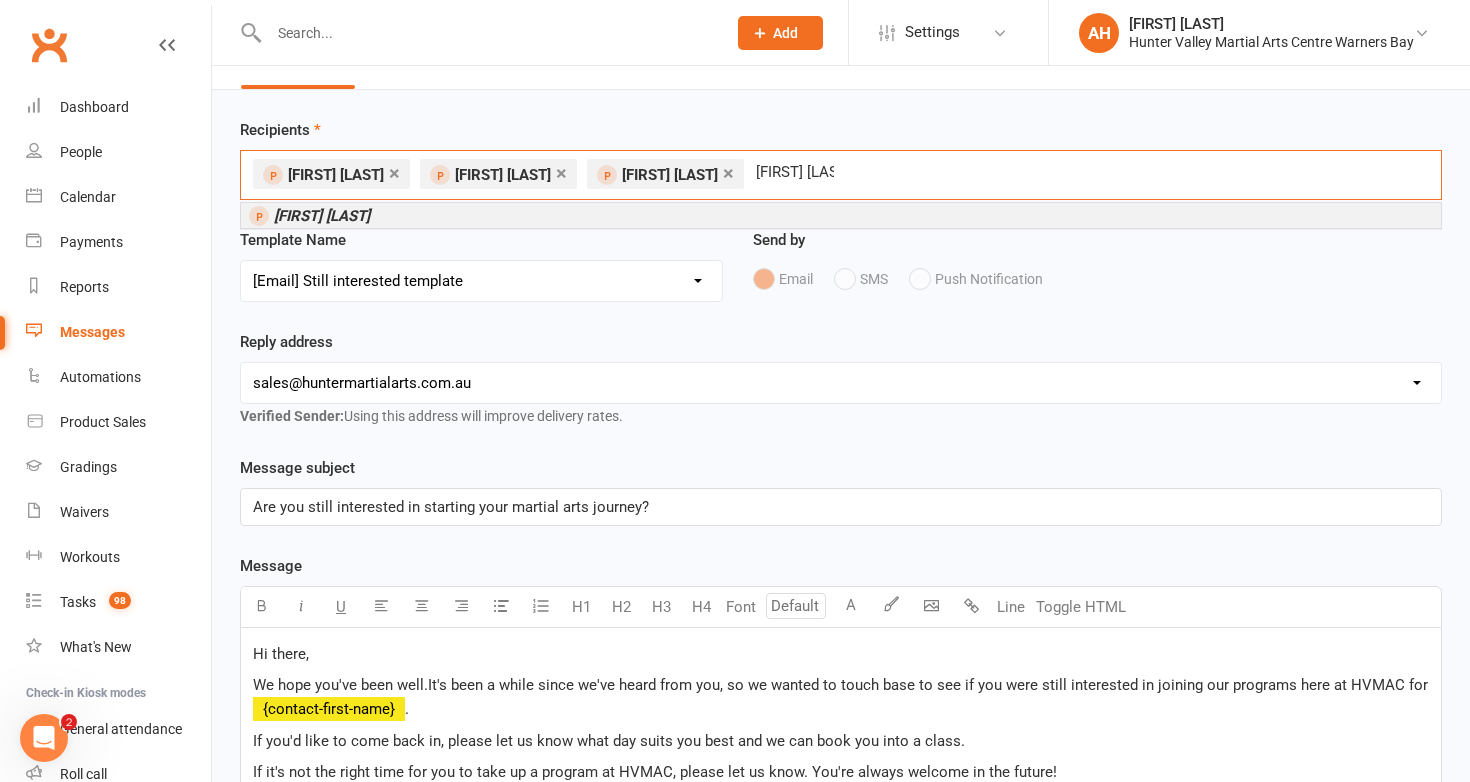 type on "bronte frith" 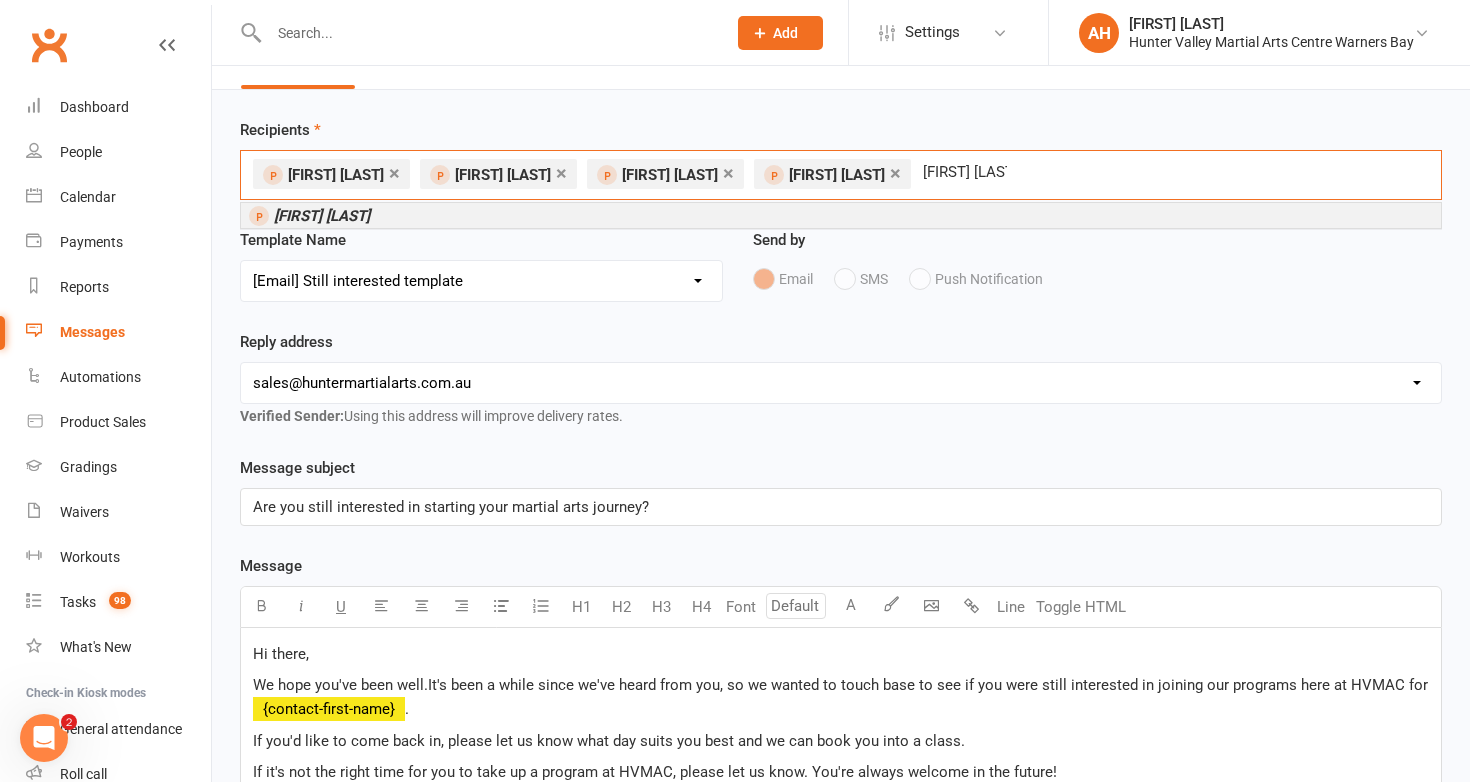 type on "dylan james" 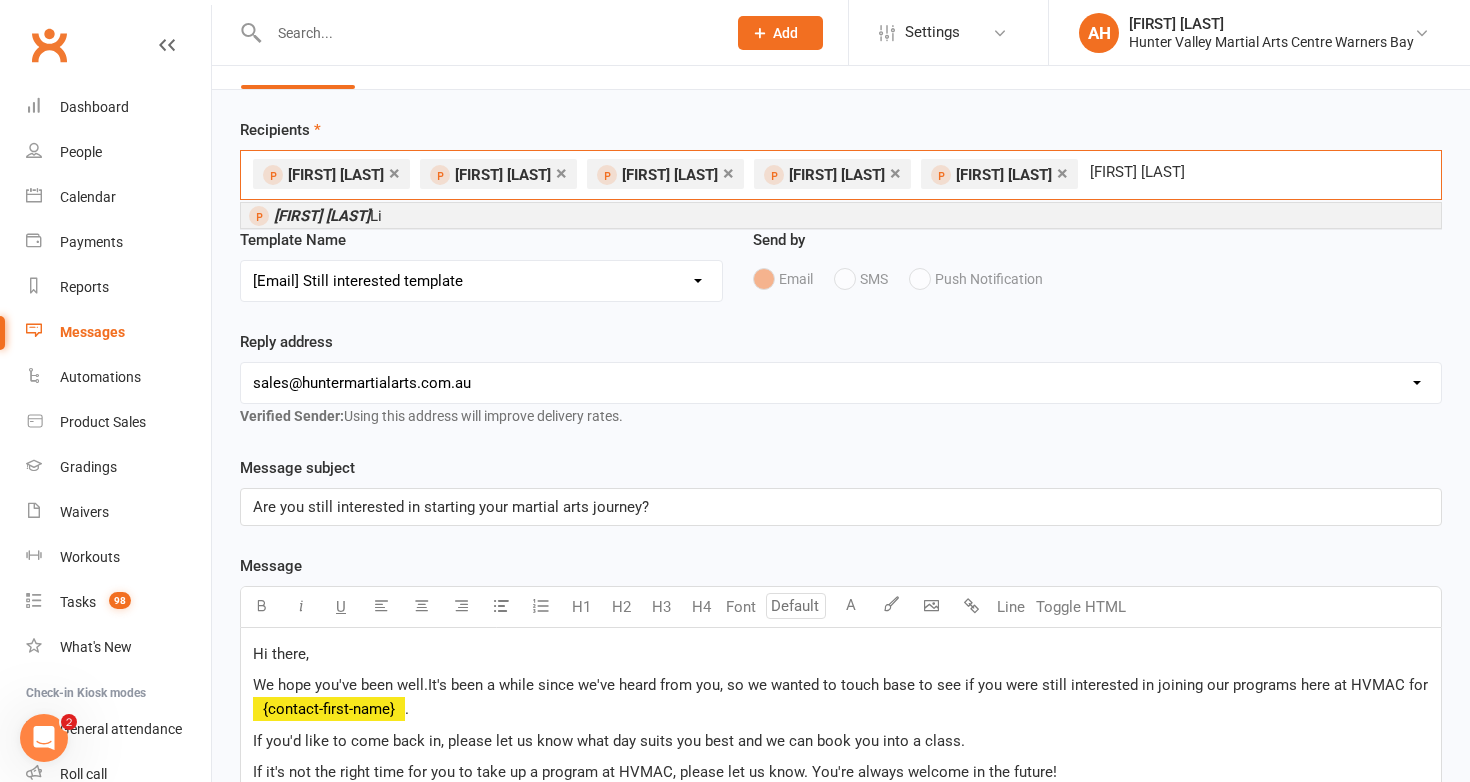 type on "william gordon-" 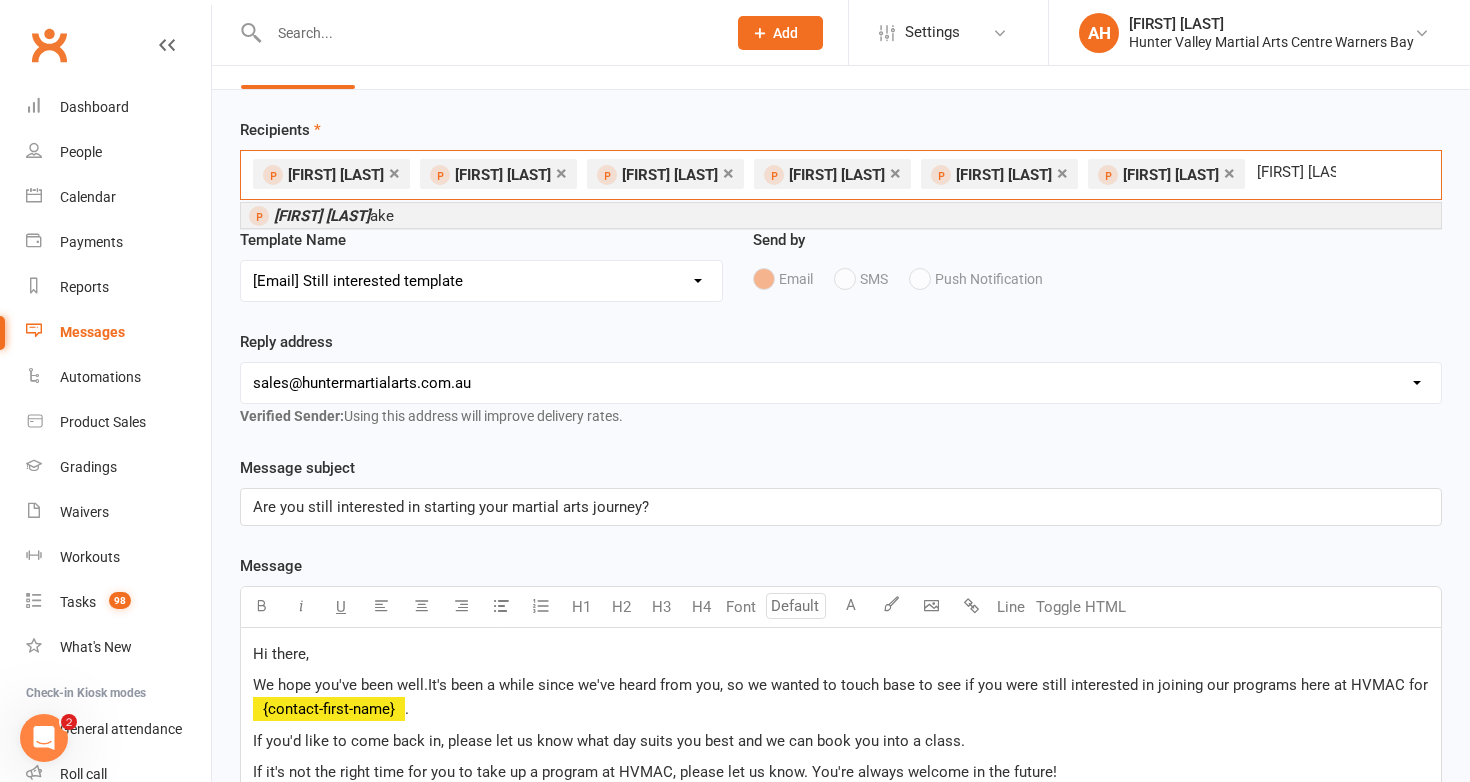 type on "kayce carsl" 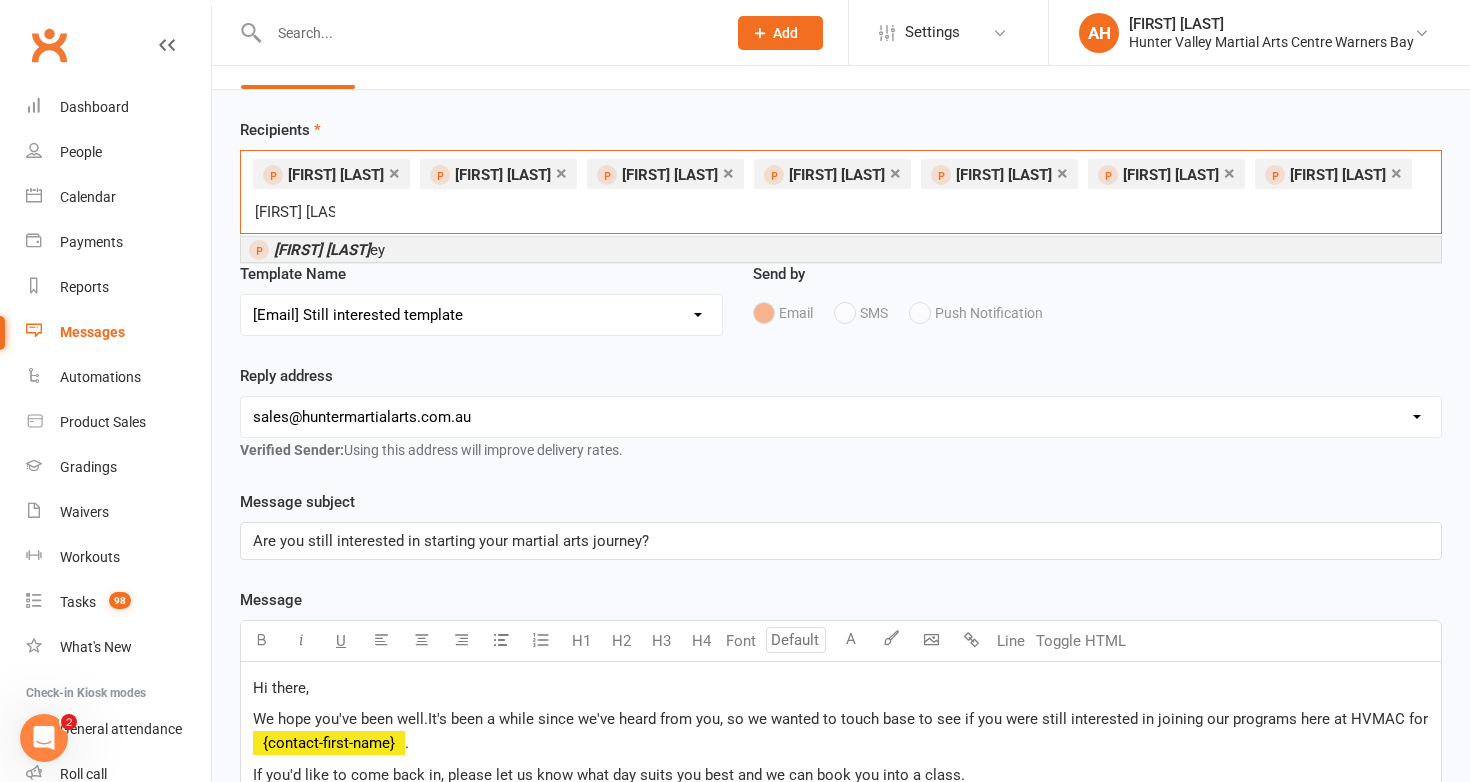 type on "emily hinch" 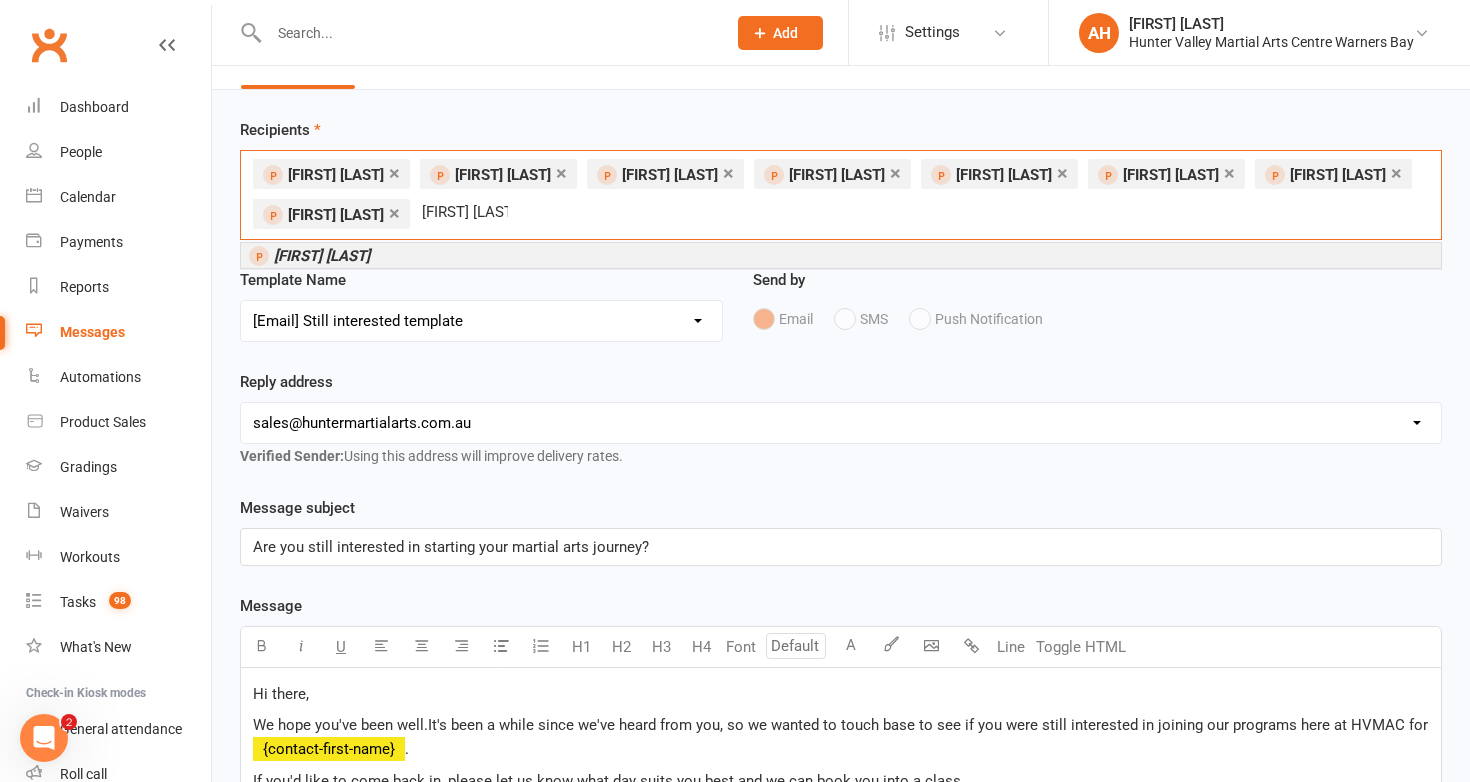 type on "rachael best" 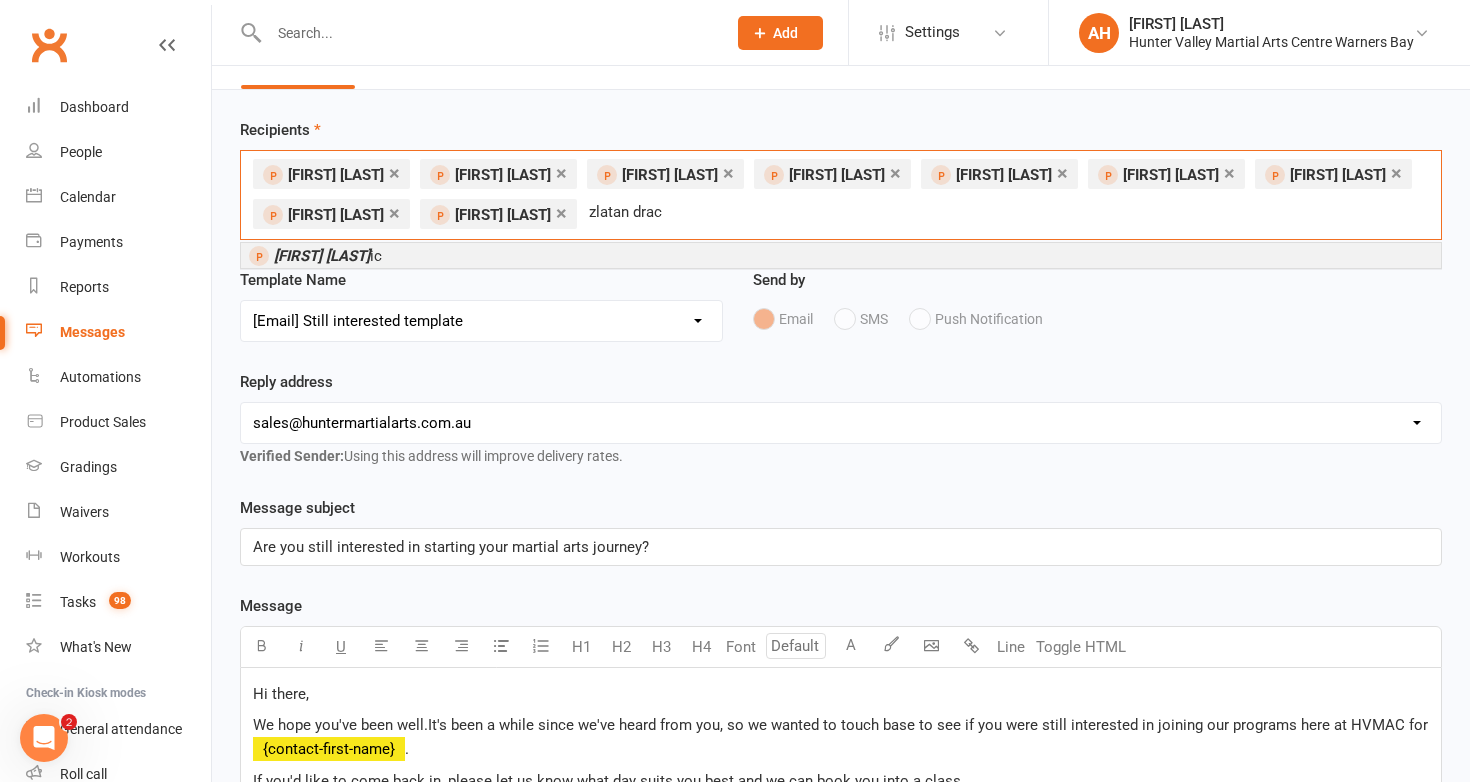type on "zlatan drac" 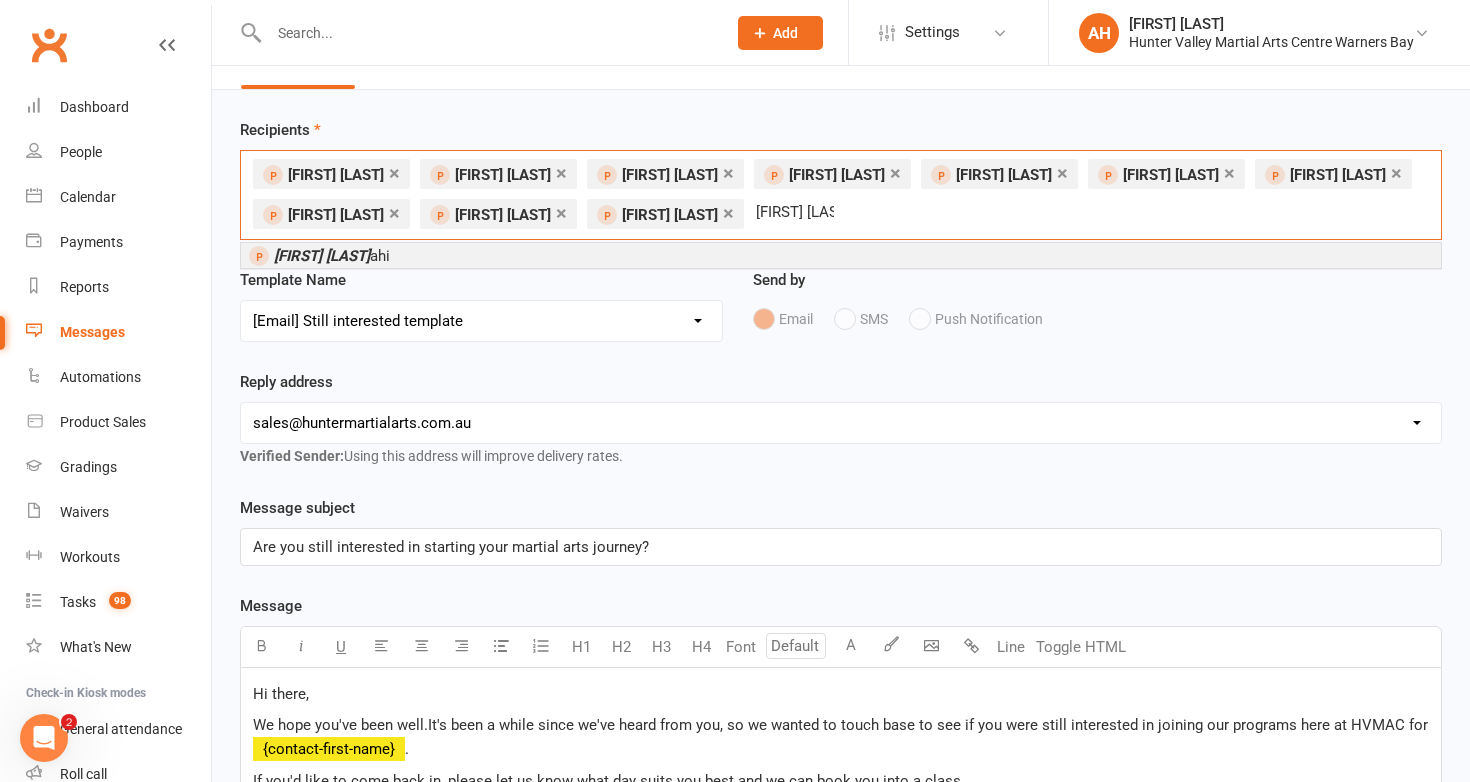 type on "aiden ataol" 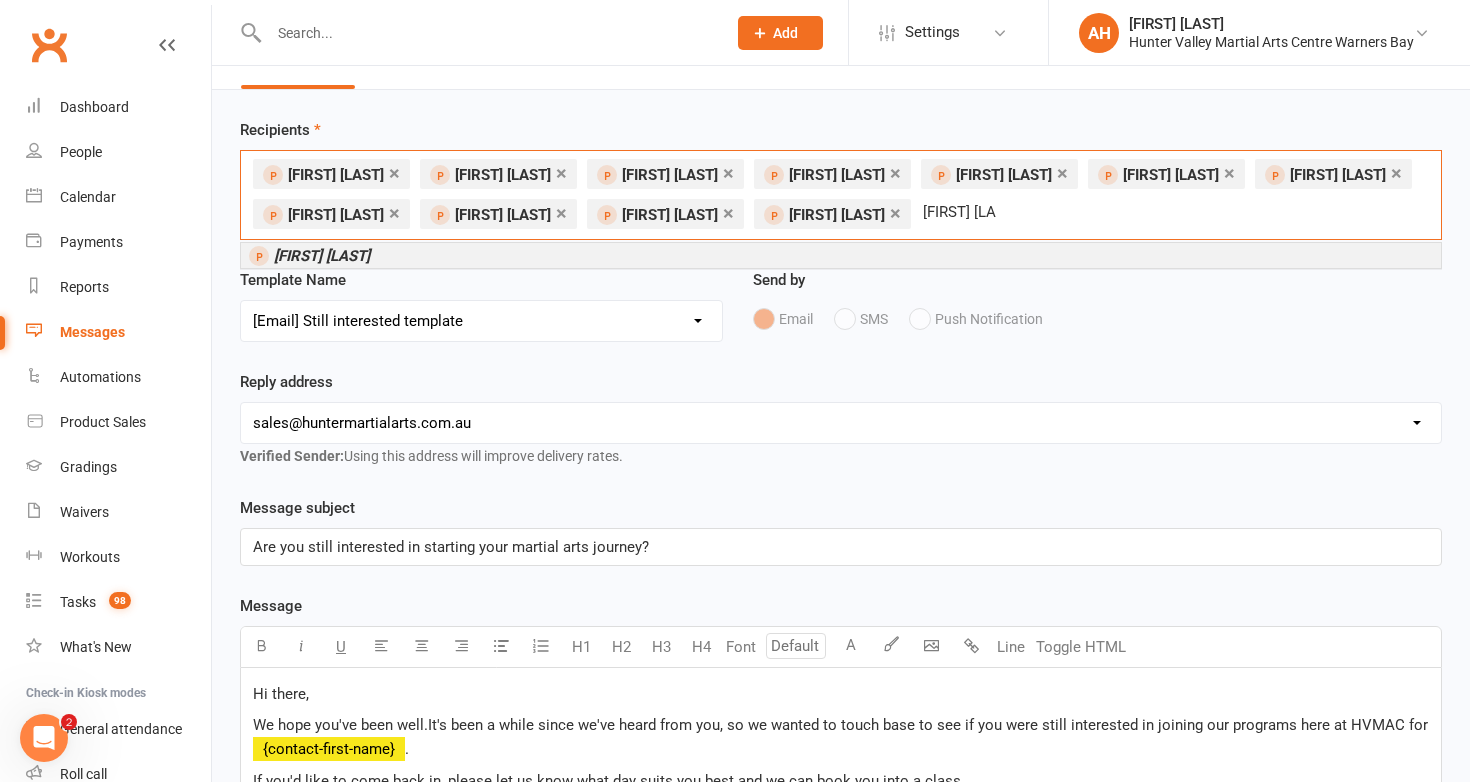 type on "kobe birch" 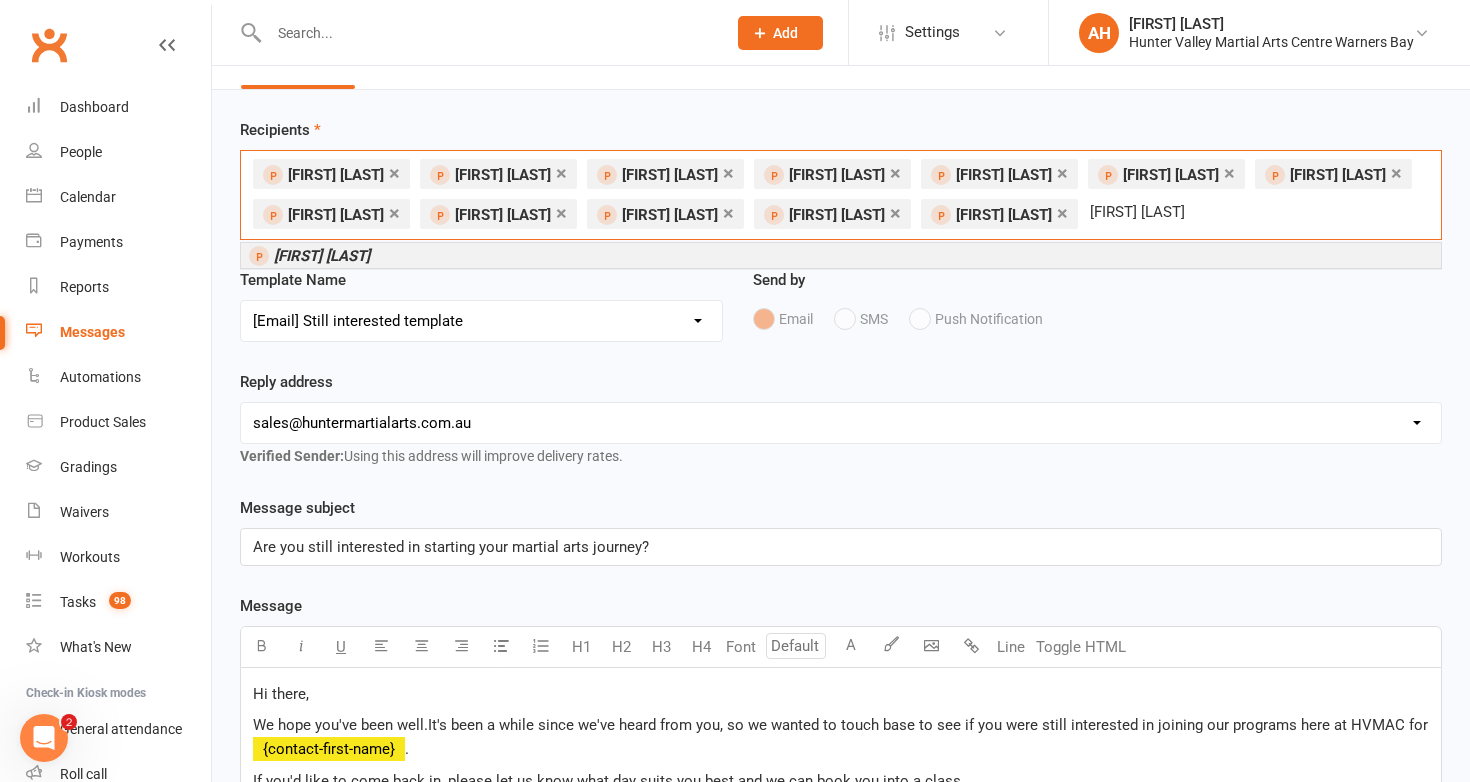type on "georgia gibson" 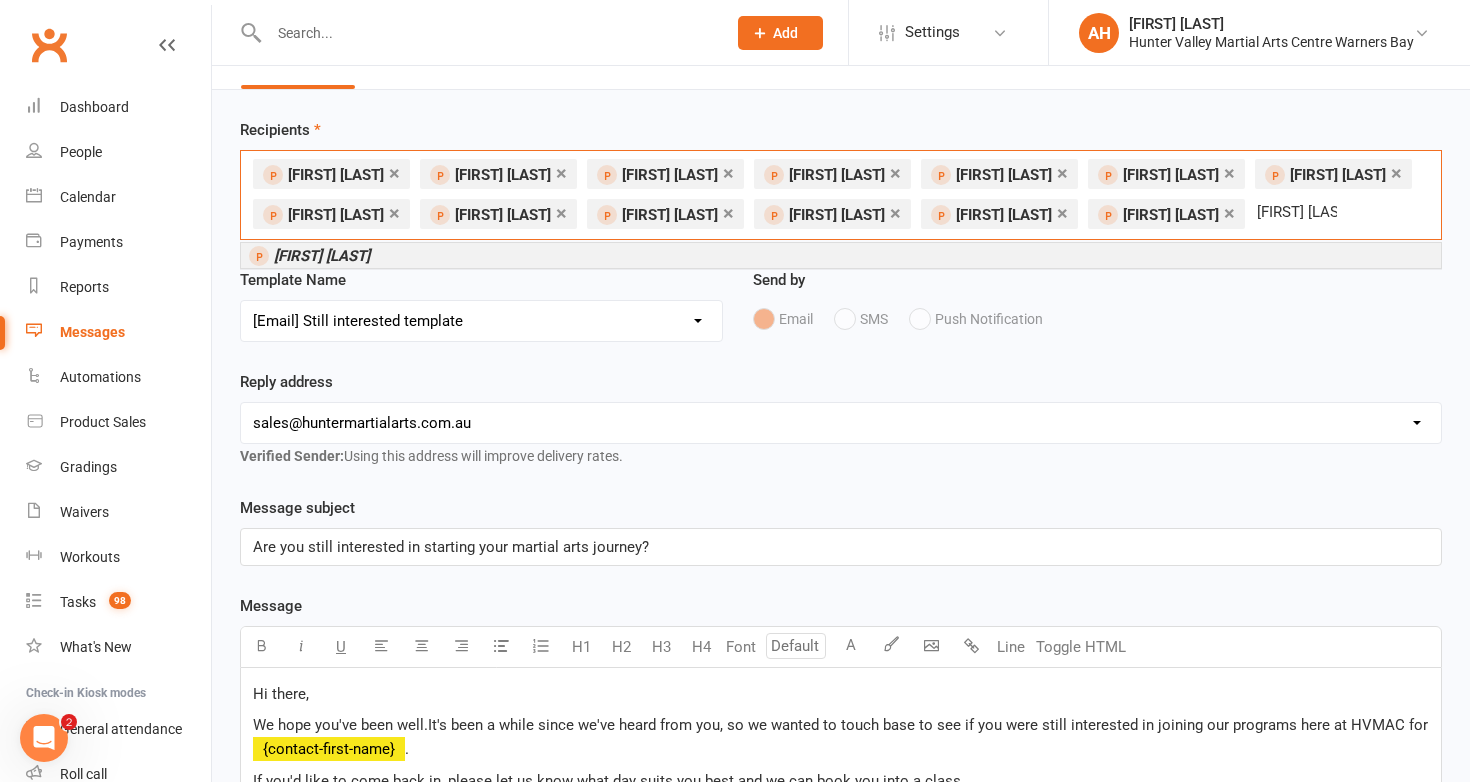 type on "hazel meek" 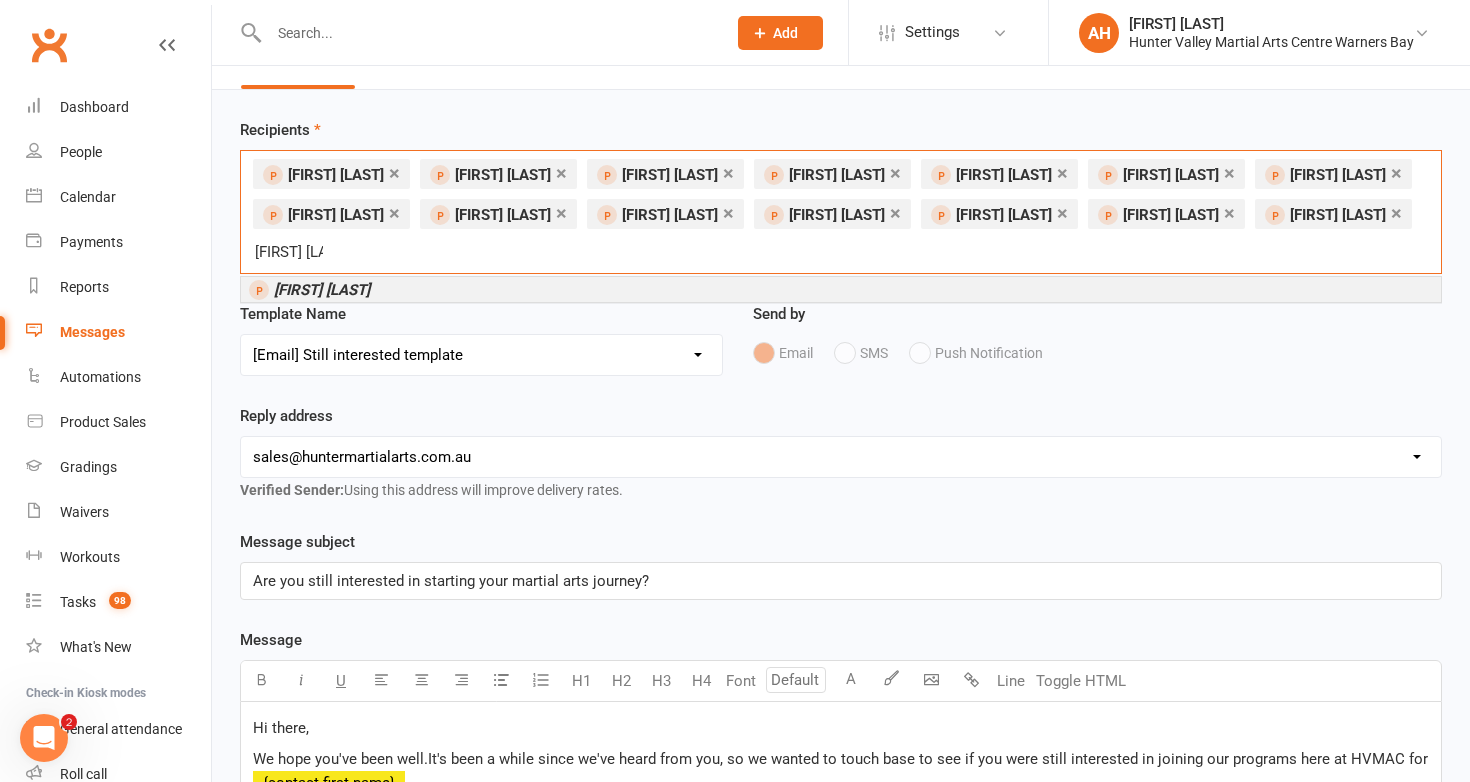 type on "zahi patel" 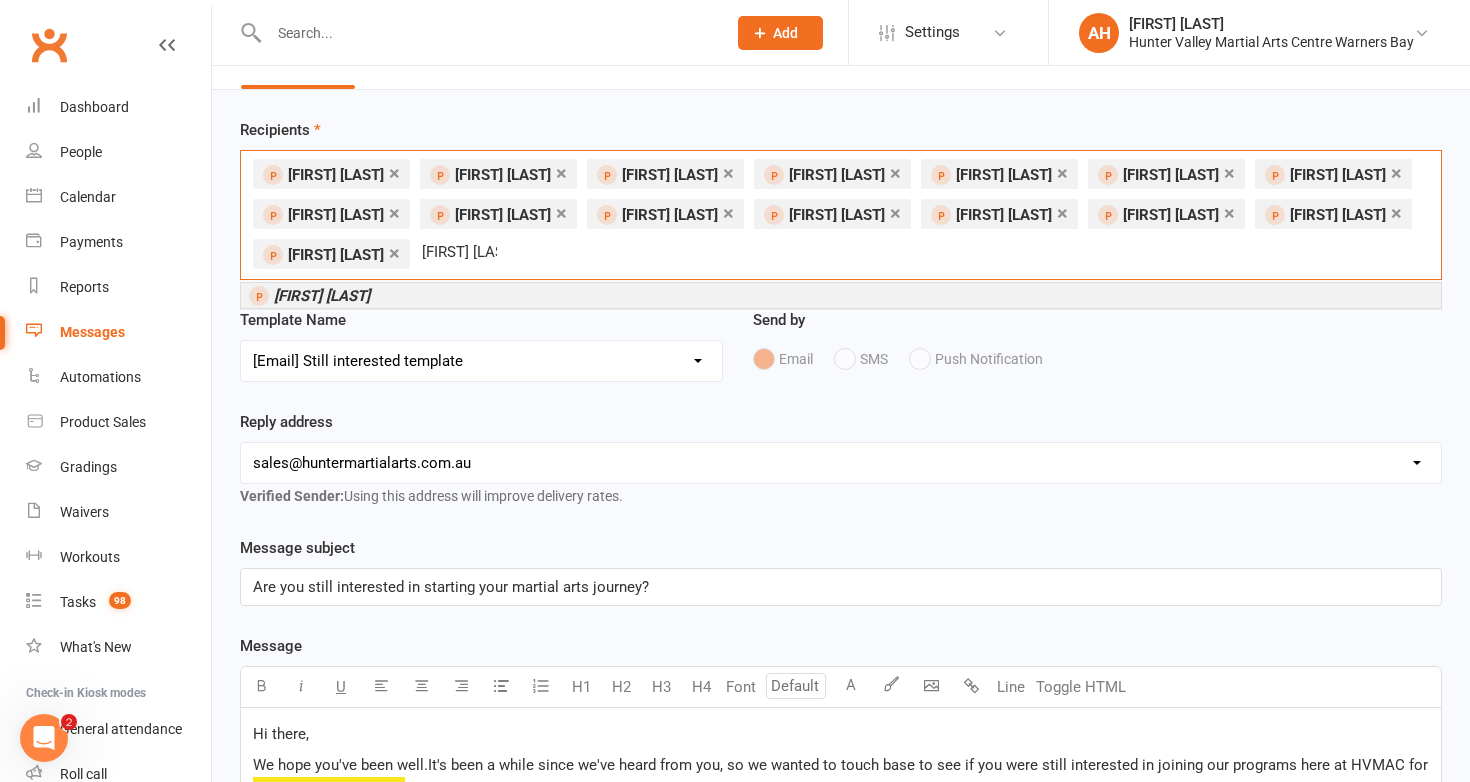 type on "aria milton" 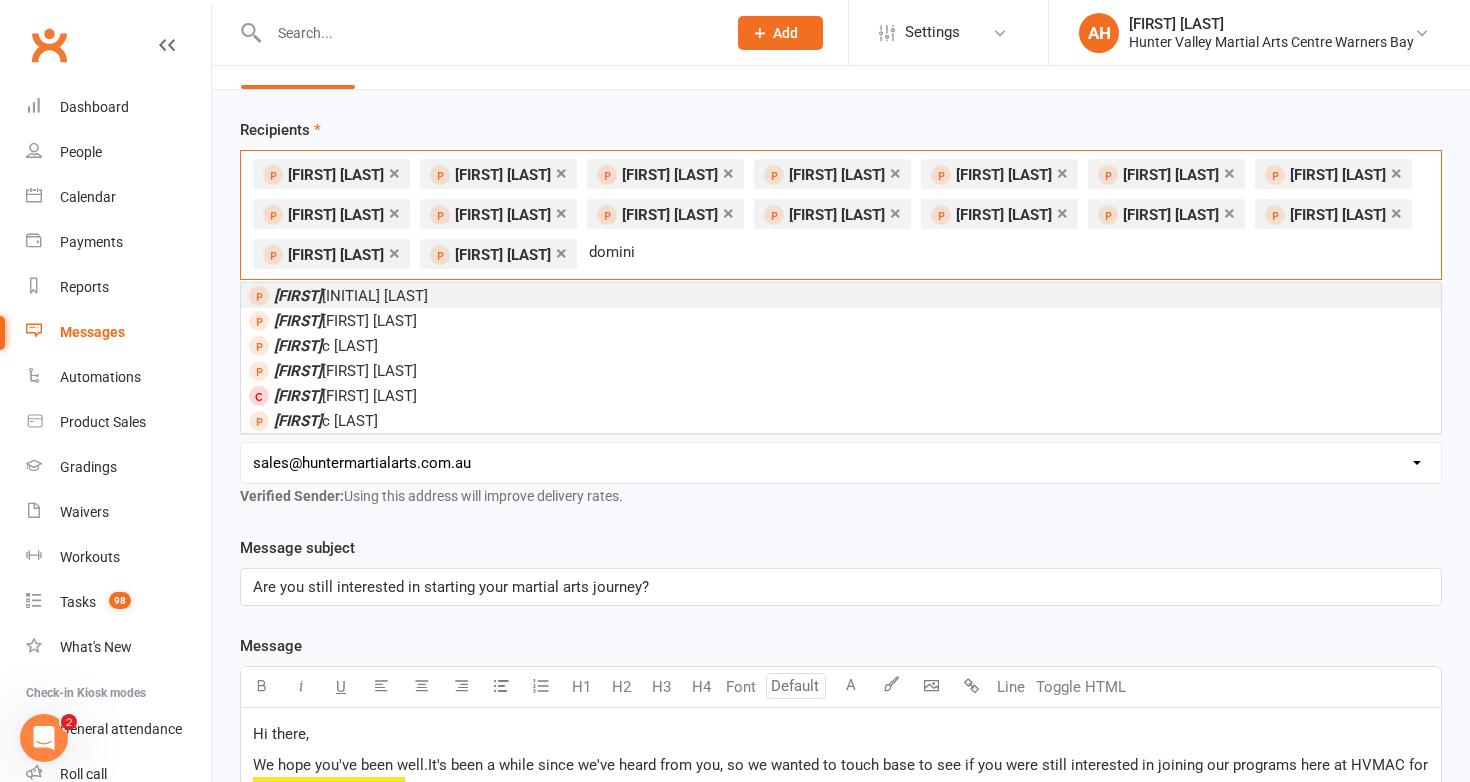 type on "domini" 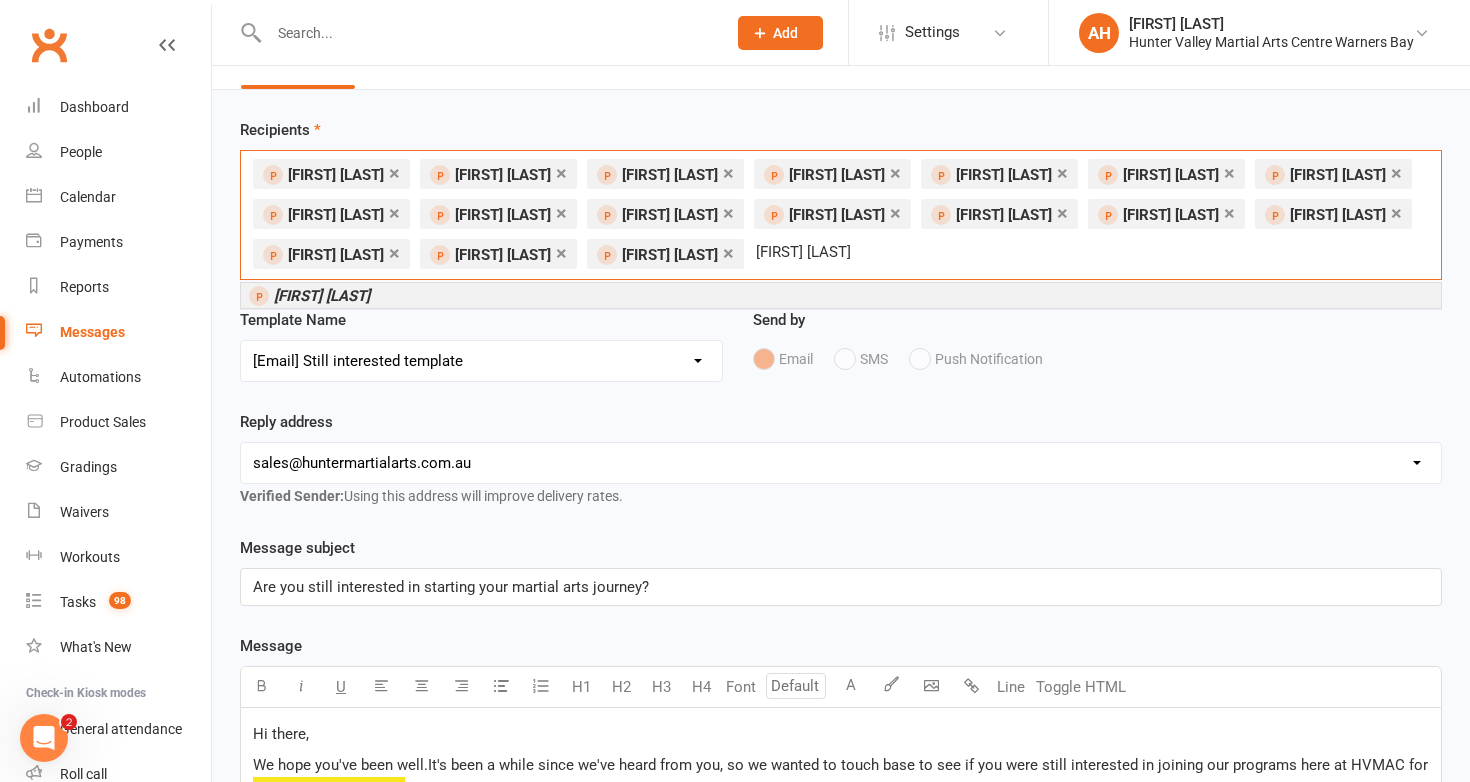 type on "gabriel jackson" 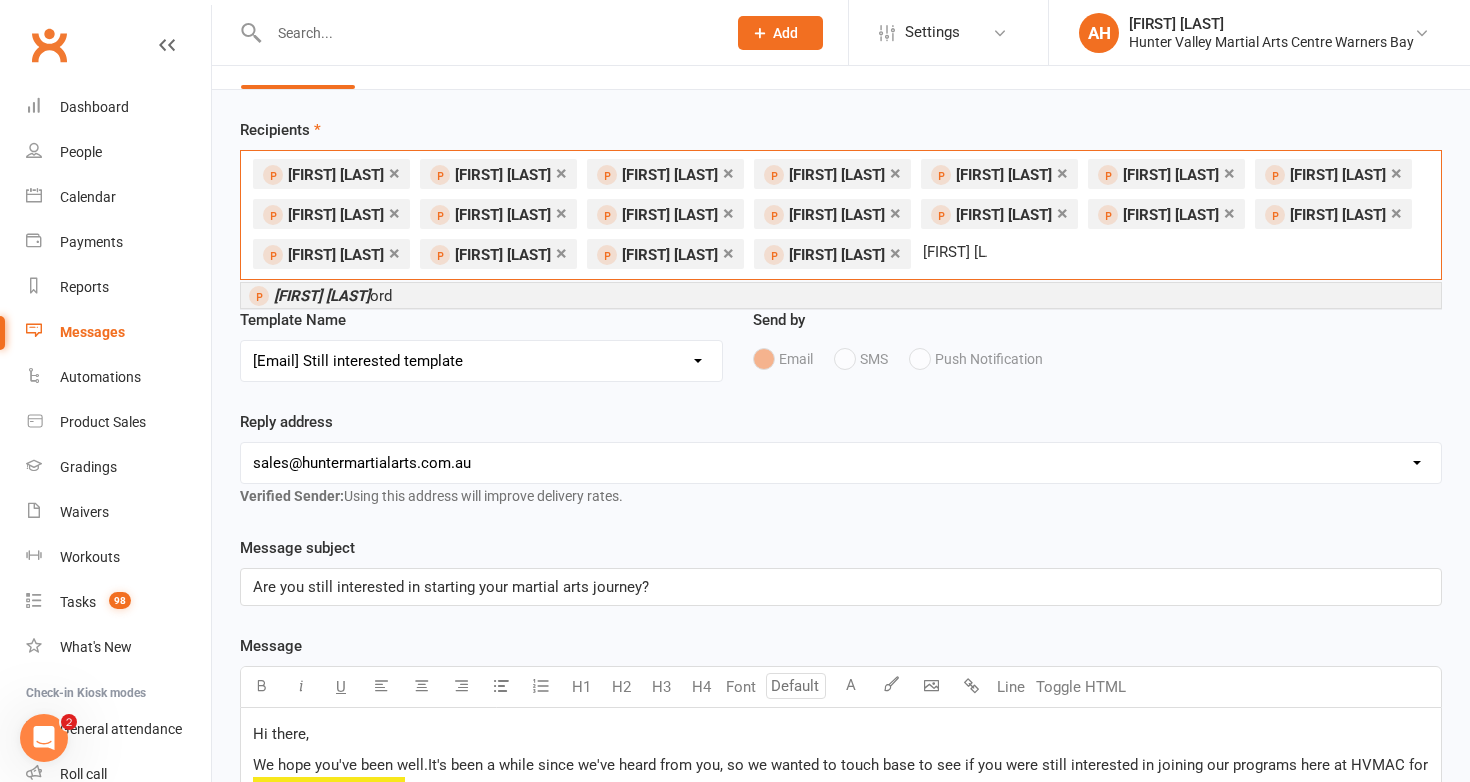 type on "aria clif" 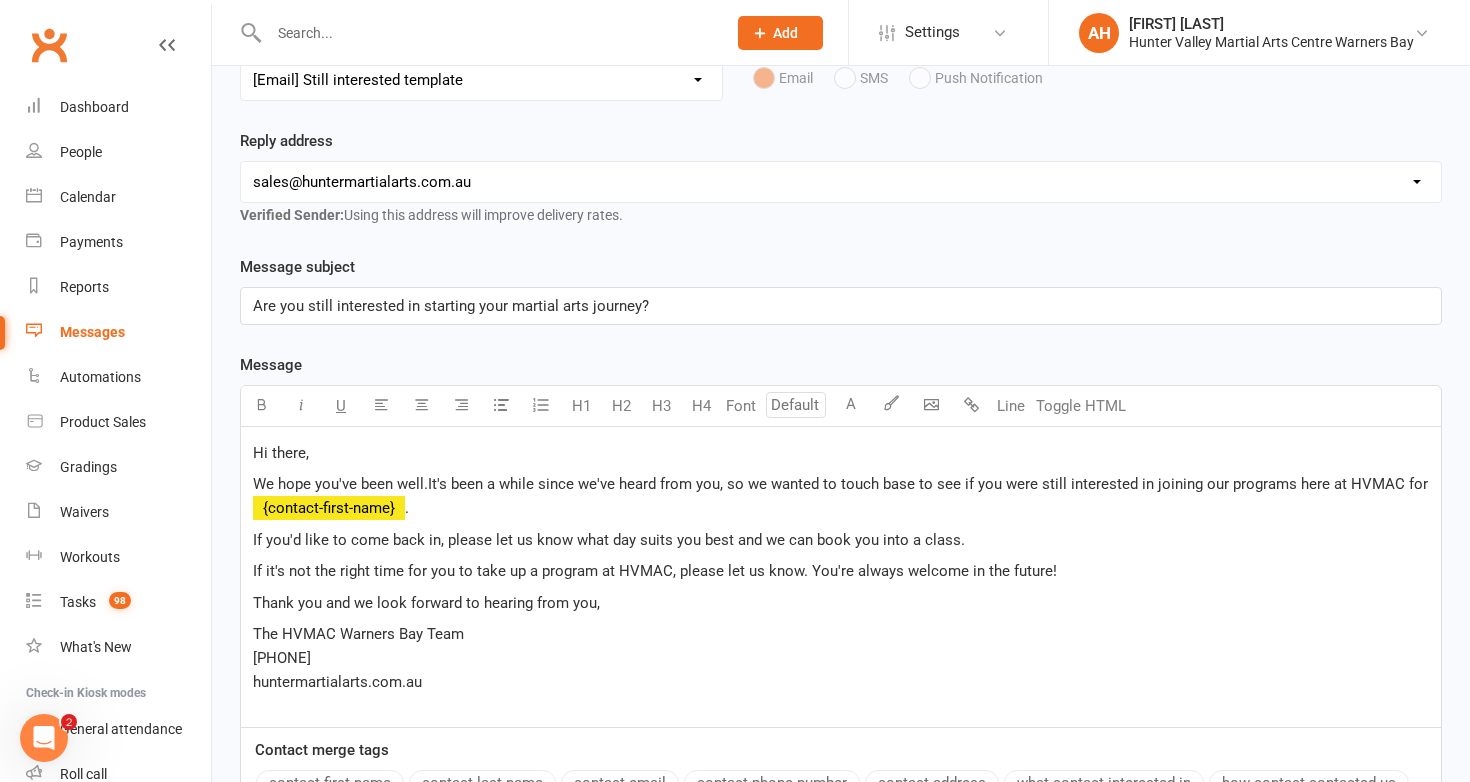 scroll, scrollTop: 328, scrollLeft: 0, axis: vertical 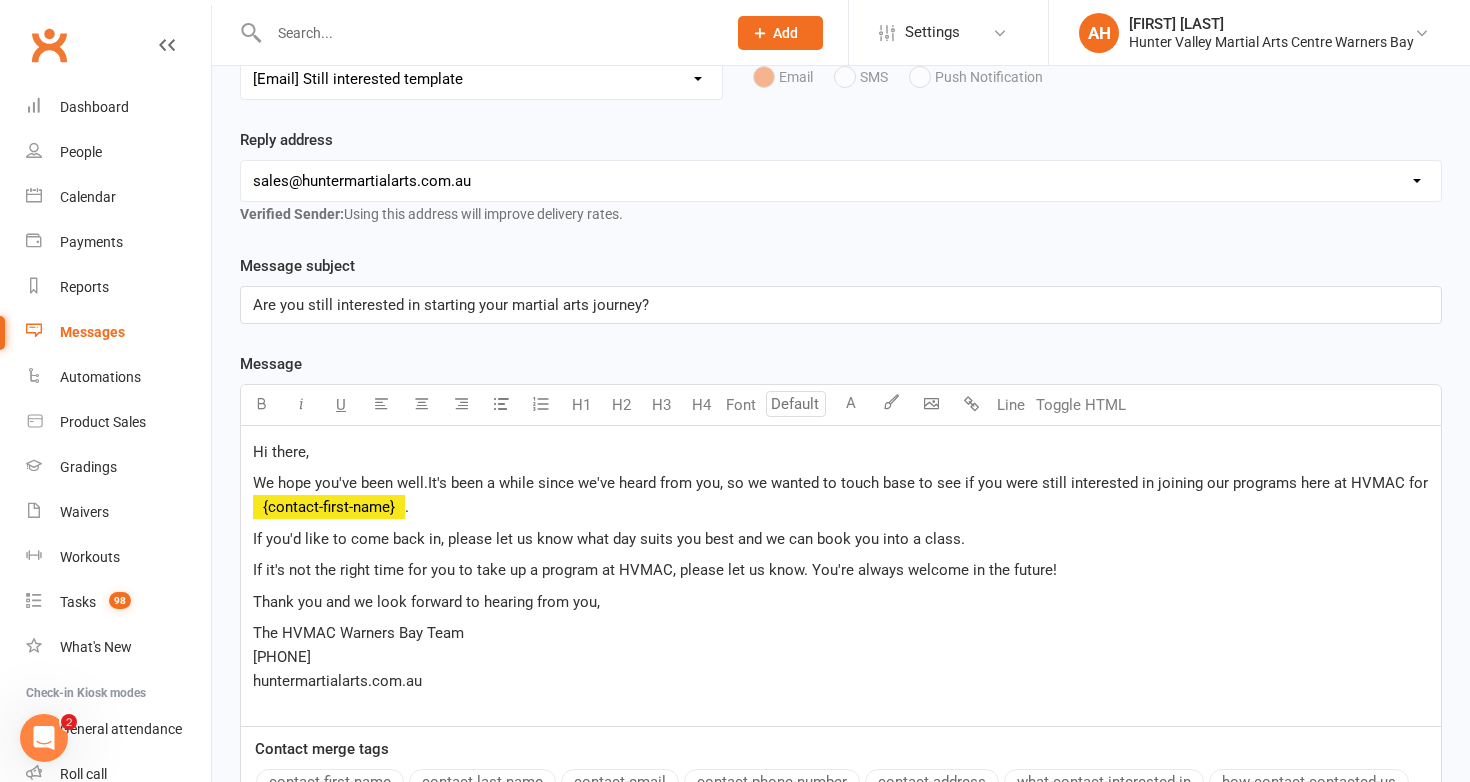 click on "It's been a while since we've heard from you, so we wanted to touch base to see if you were still interested in joining our programs here at HVMAC for" at bounding box center (928, 483) 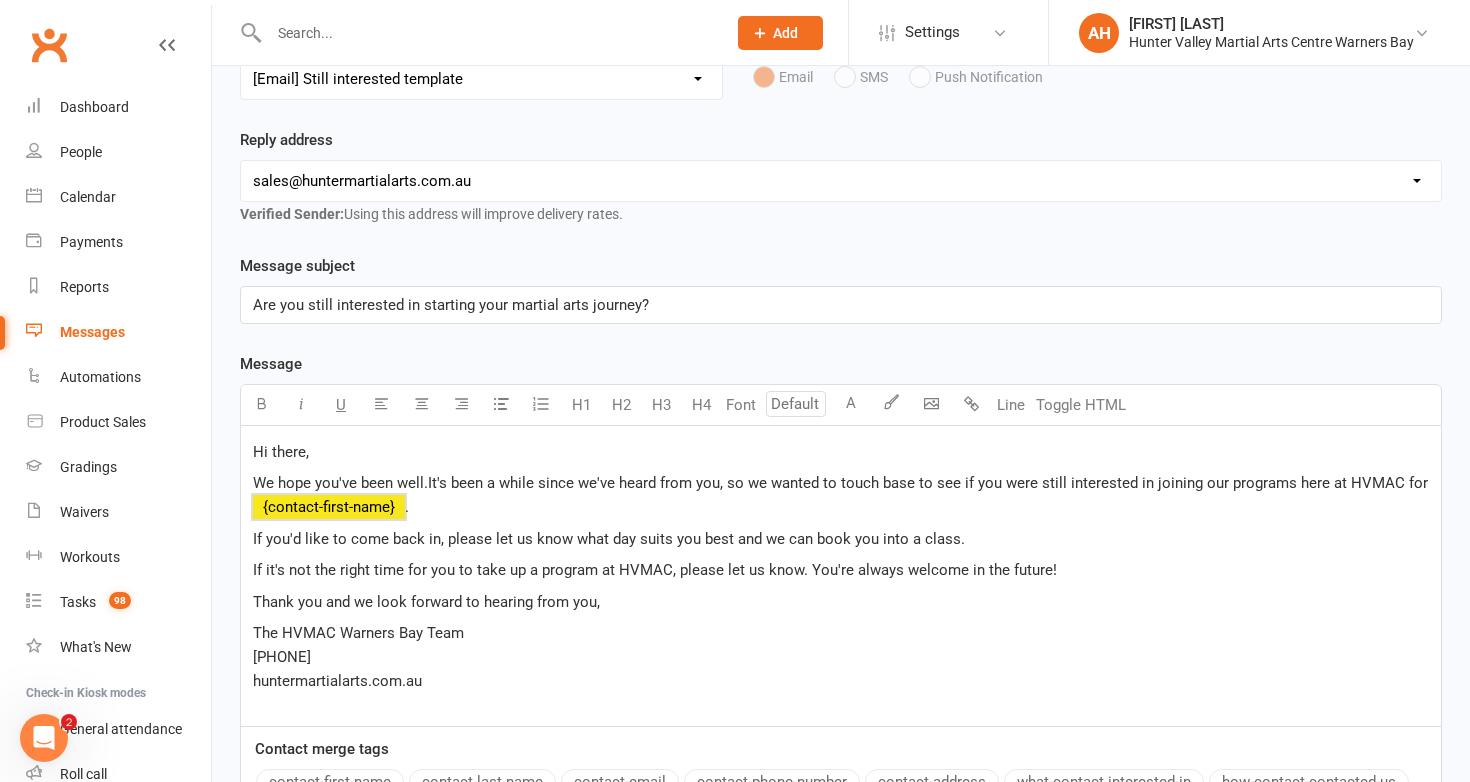 drag, startPoint x: 1216, startPoint y: 542, endPoint x: 1403, endPoint y: 536, distance: 187.09624 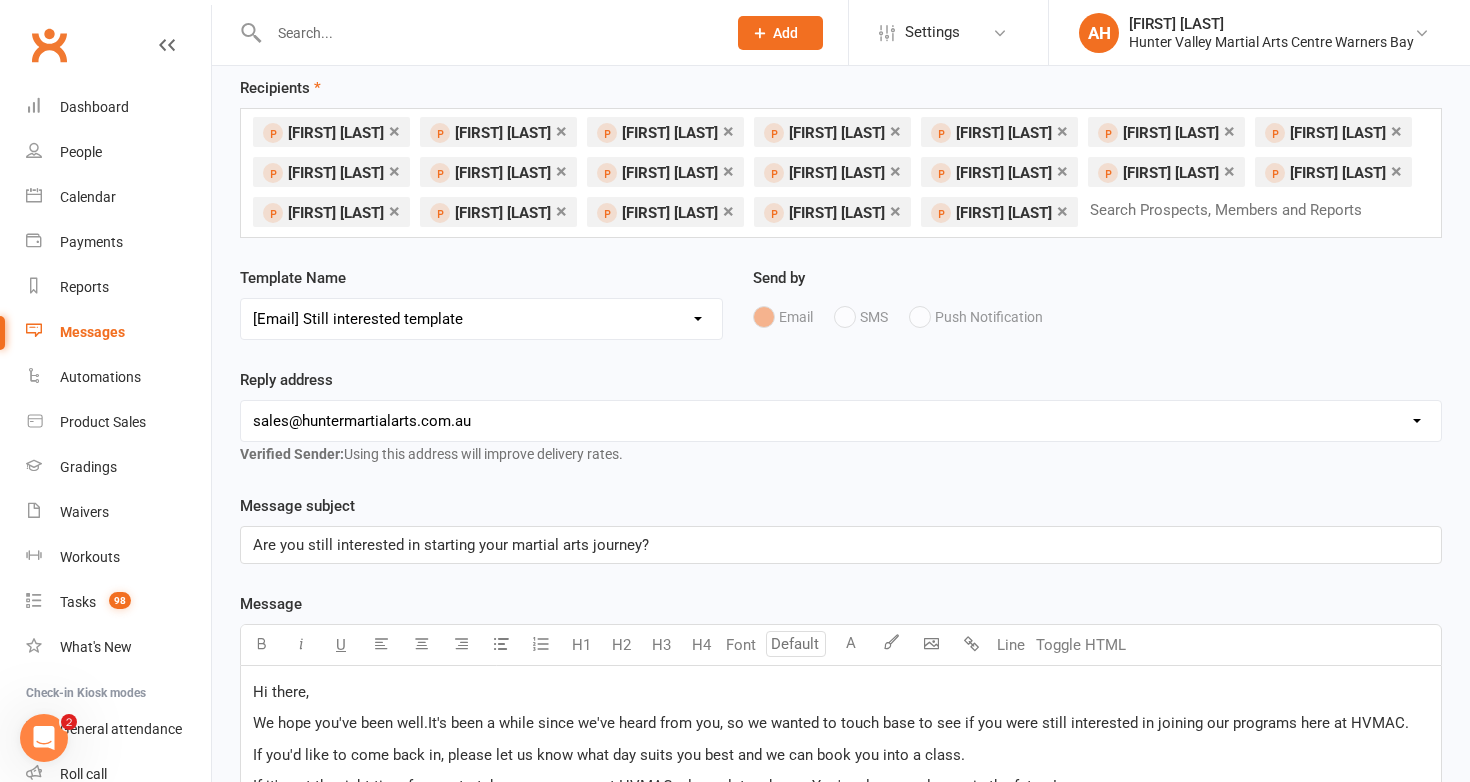 scroll, scrollTop: 637, scrollLeft: 0, axis: vertical 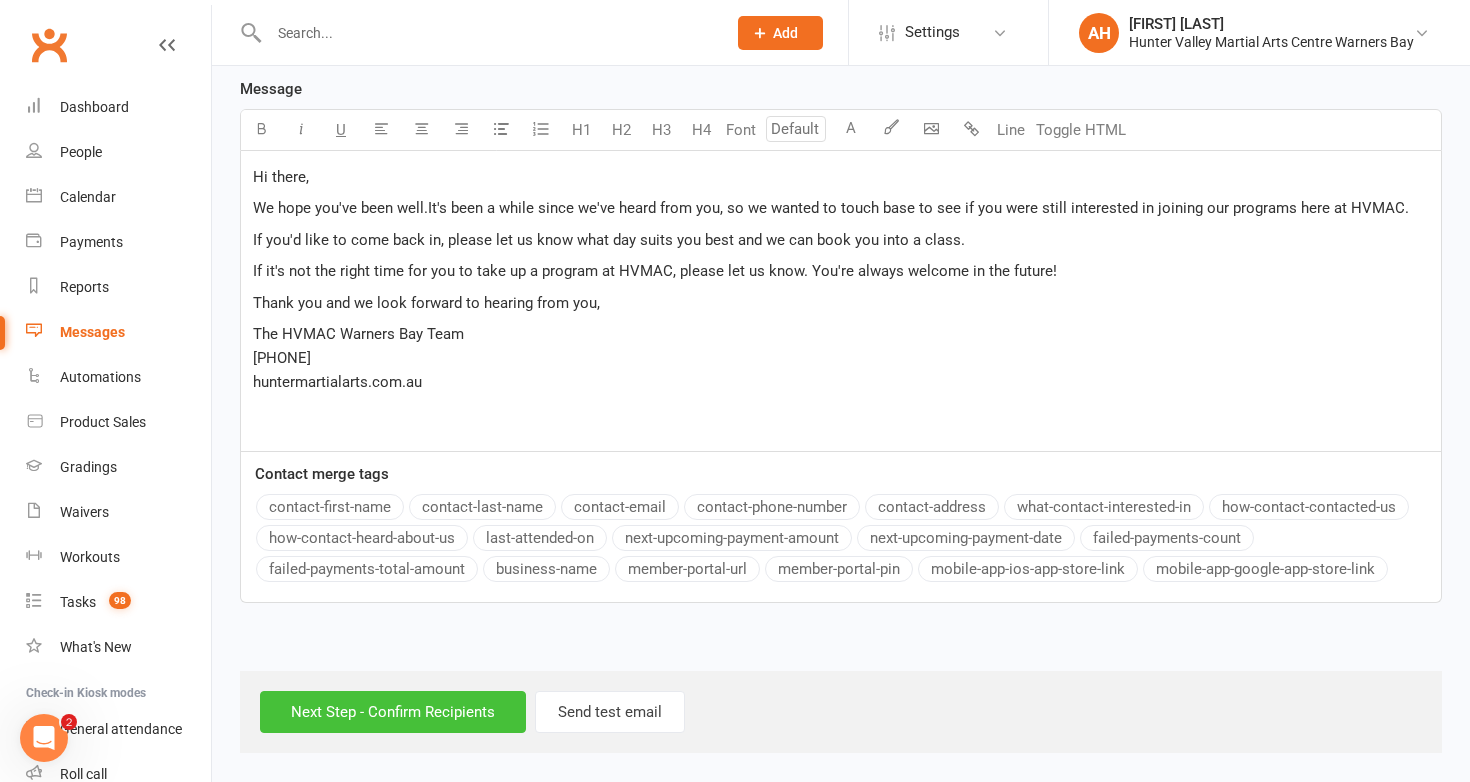 click on "Next Step - Confirm Recipients" at bounding box center [393, 712] 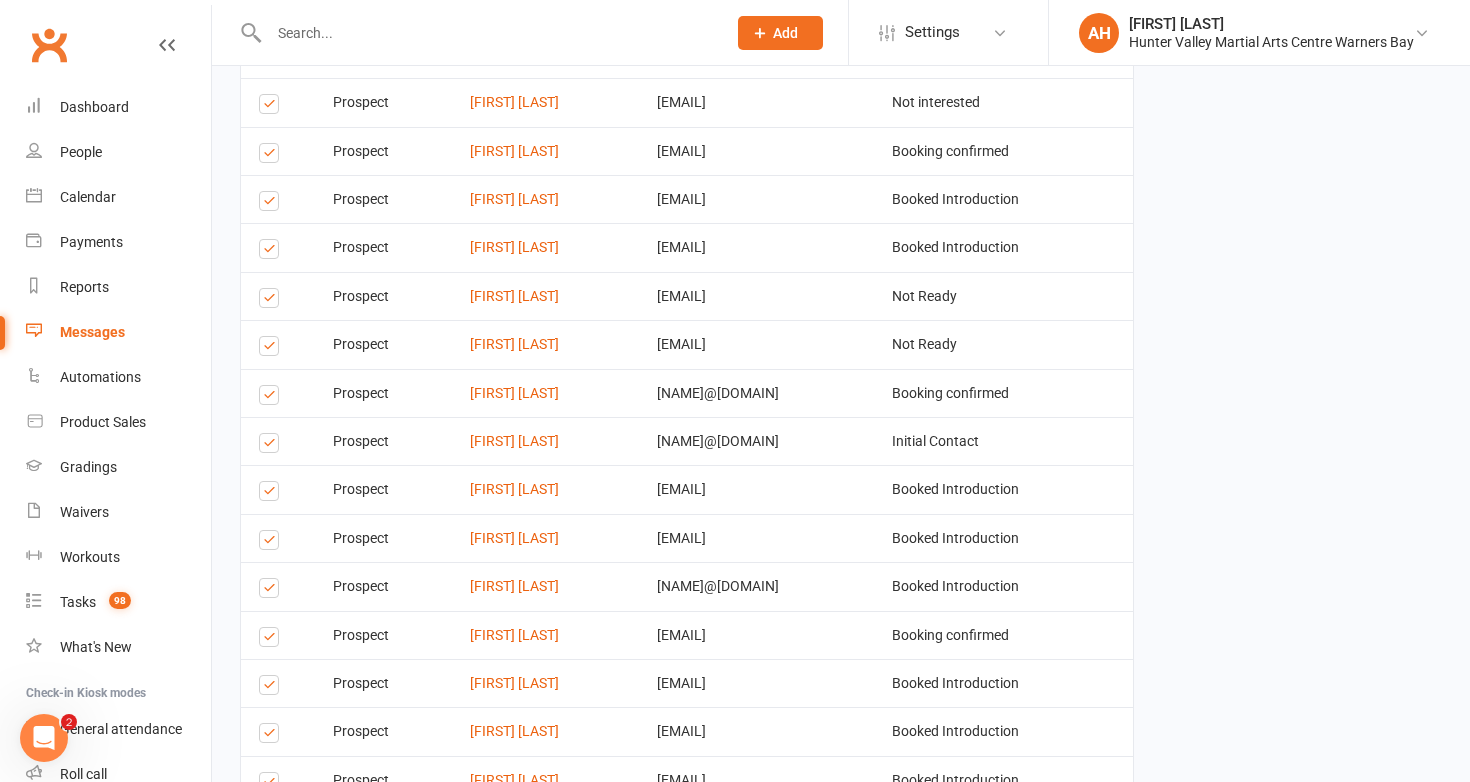 scroll, scrollTop: 1142, scrollLeft: 0, axis: vertical 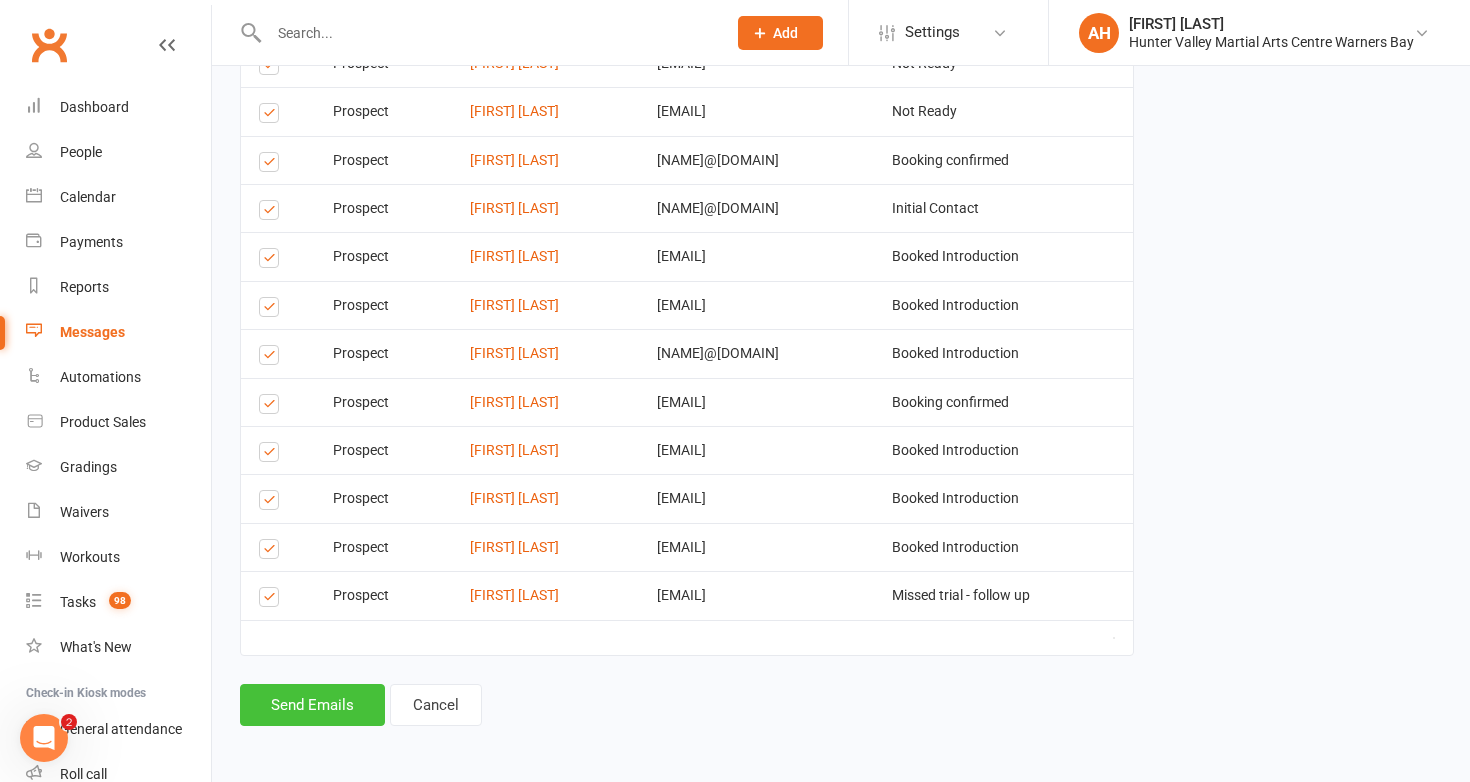 click on "Send Emails" at bounding box center [312, 705] 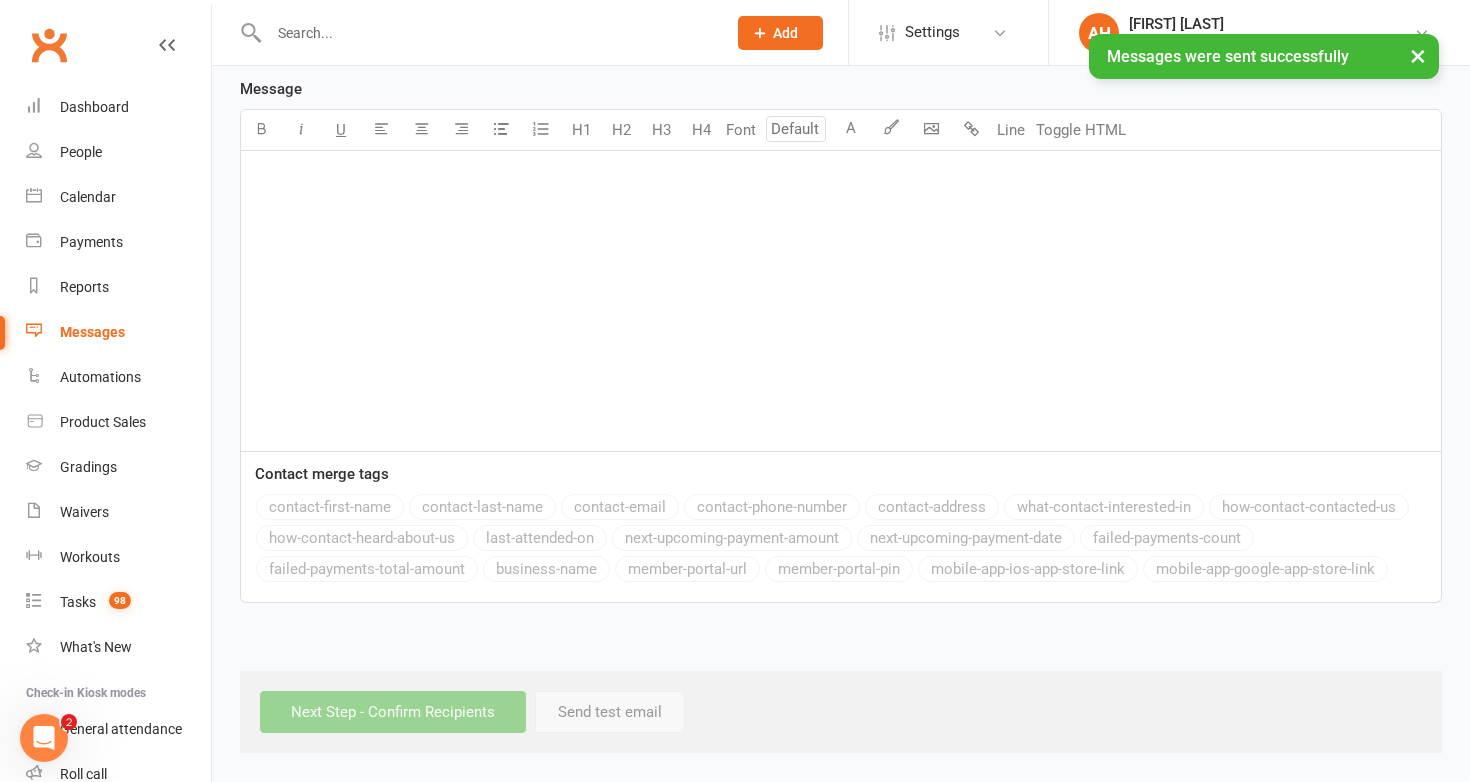 scroll, scrollTop: 0, scrollLeft: 0, axis: both 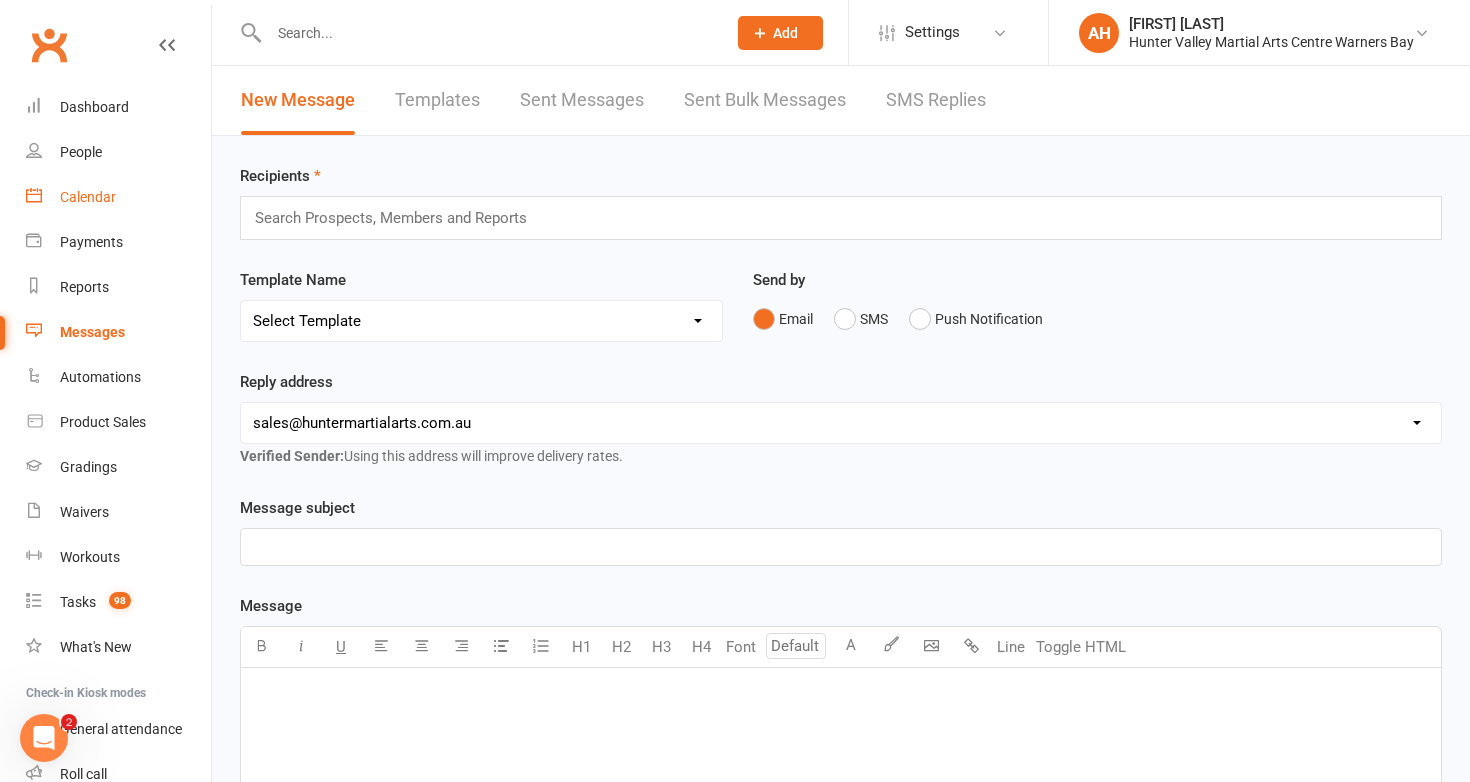 click on "Calendar" at bounding box center [88, 197] 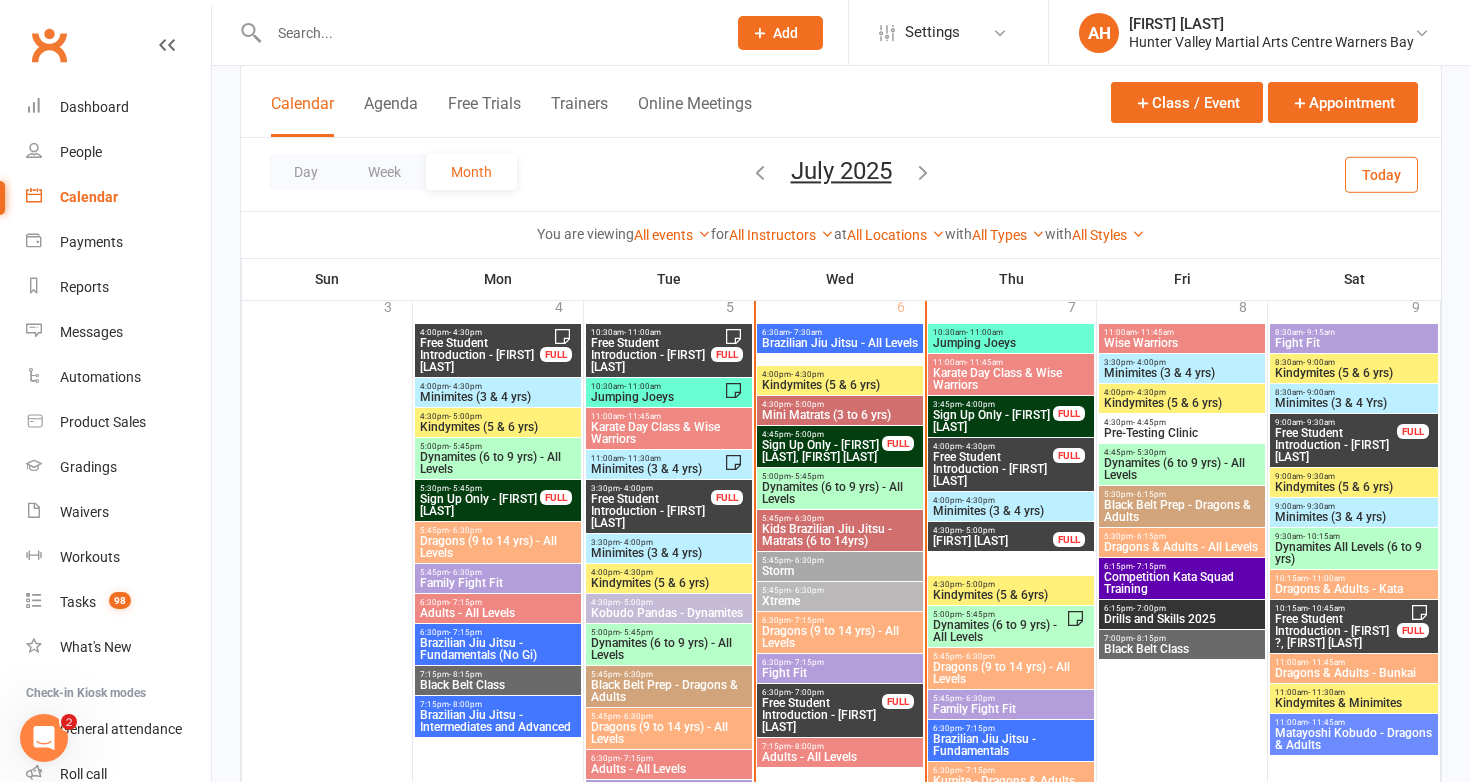 scroll, scrollTop: 3684, scrollLeft: 0, axis: vertical 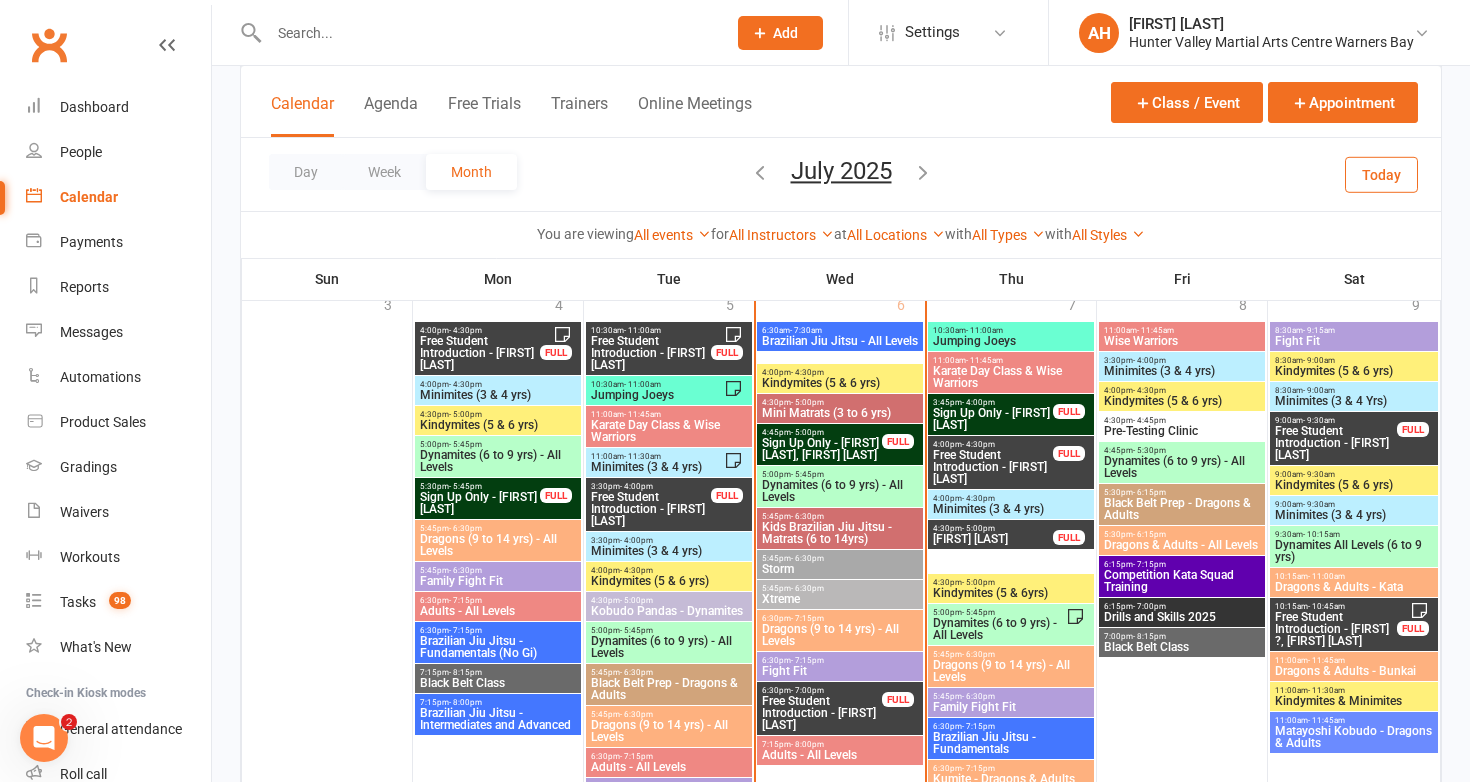 click on "Dragons (9 to 14 yrs) - All Levels" at bounding box center (840, 635) 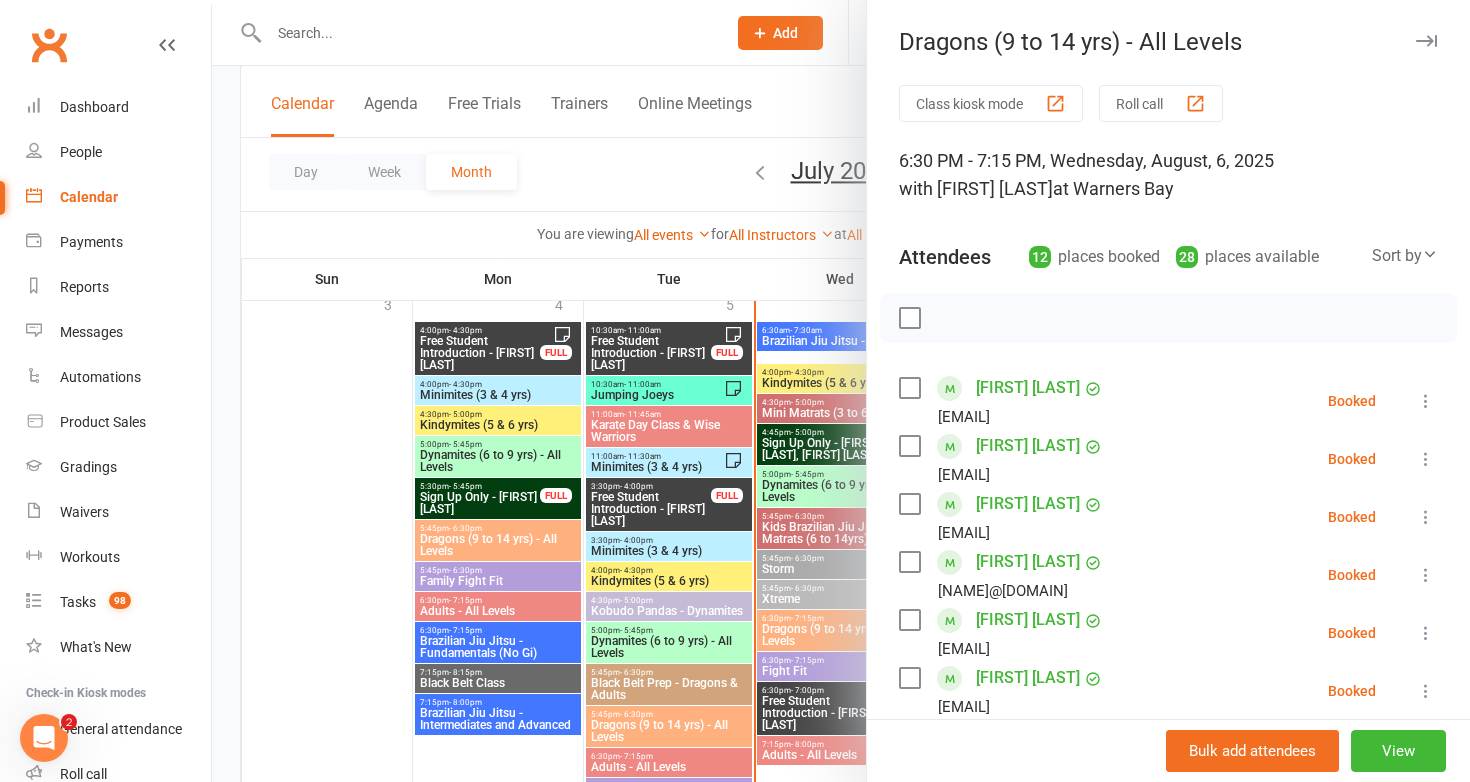 click at bounding box center [841, 391] 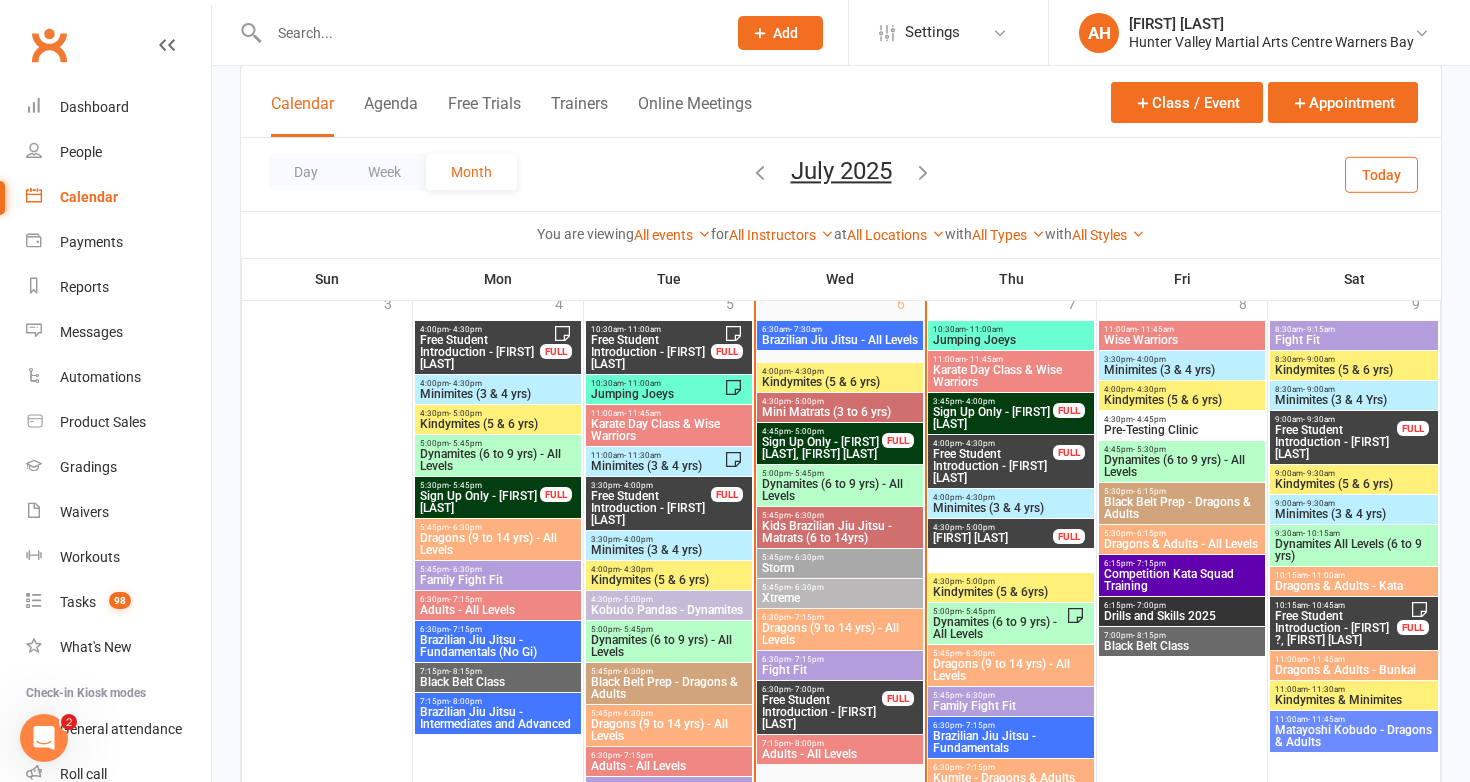 scroll, scrollTop: 3688, scrollLeft: 0, axis: vertical 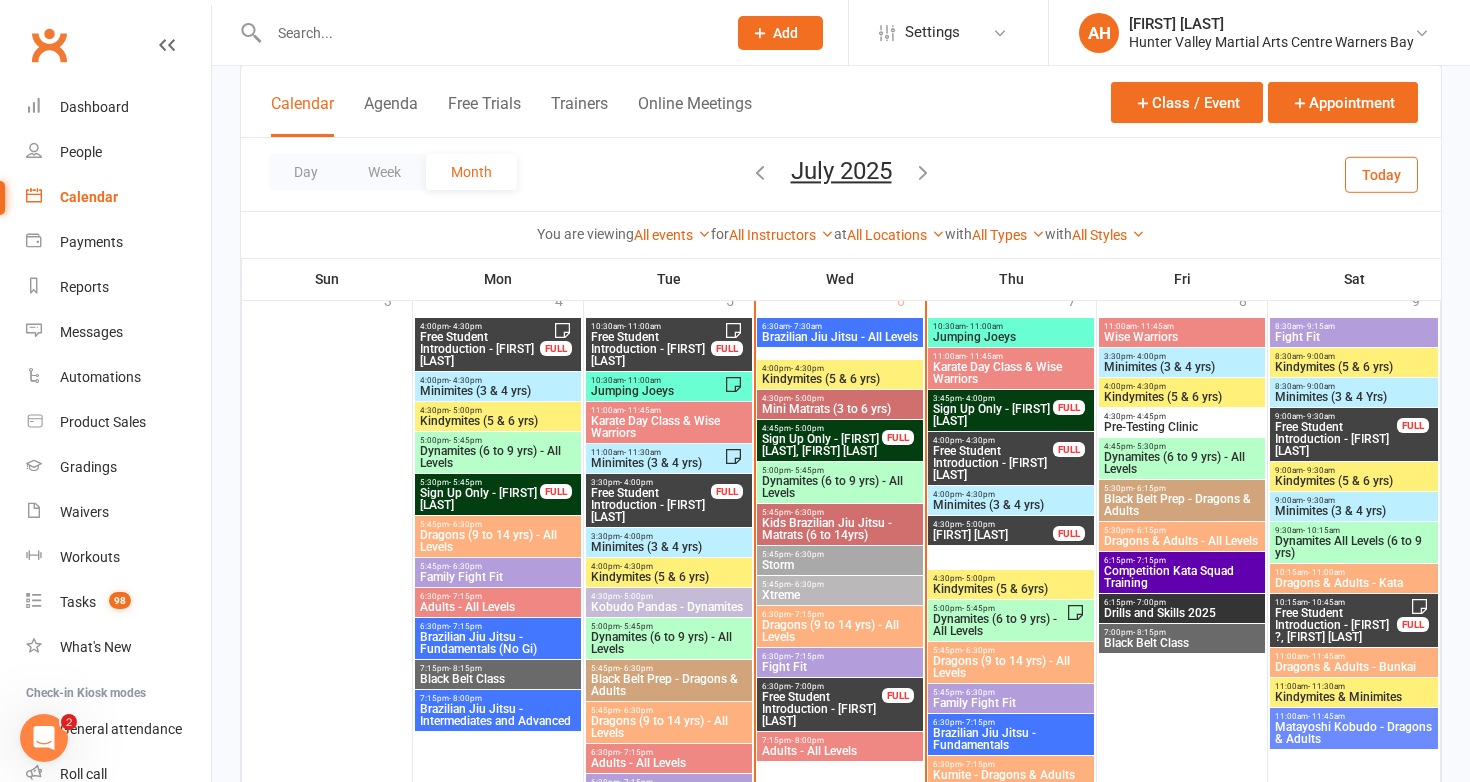 click at bounding box center [487, 33] 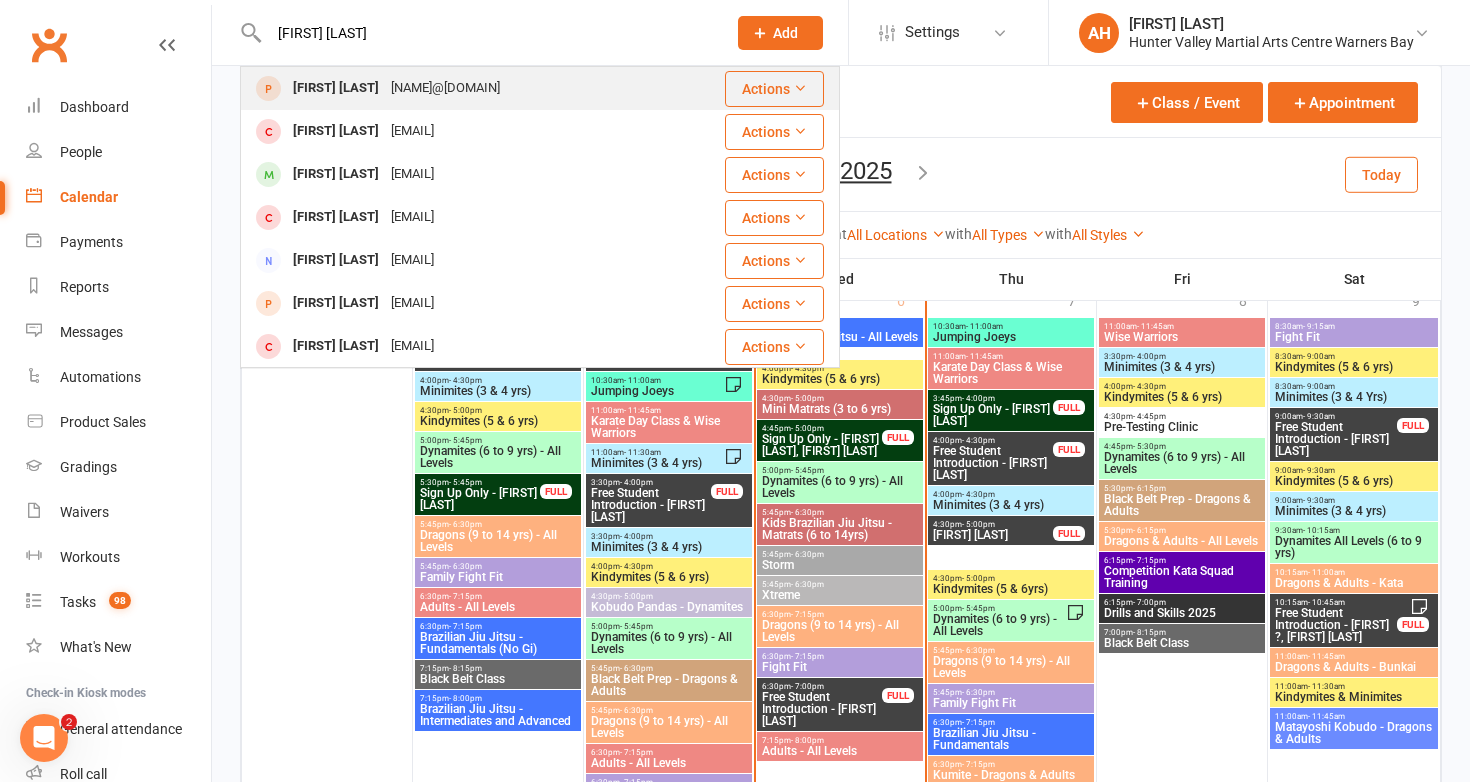 type on "dylan james" 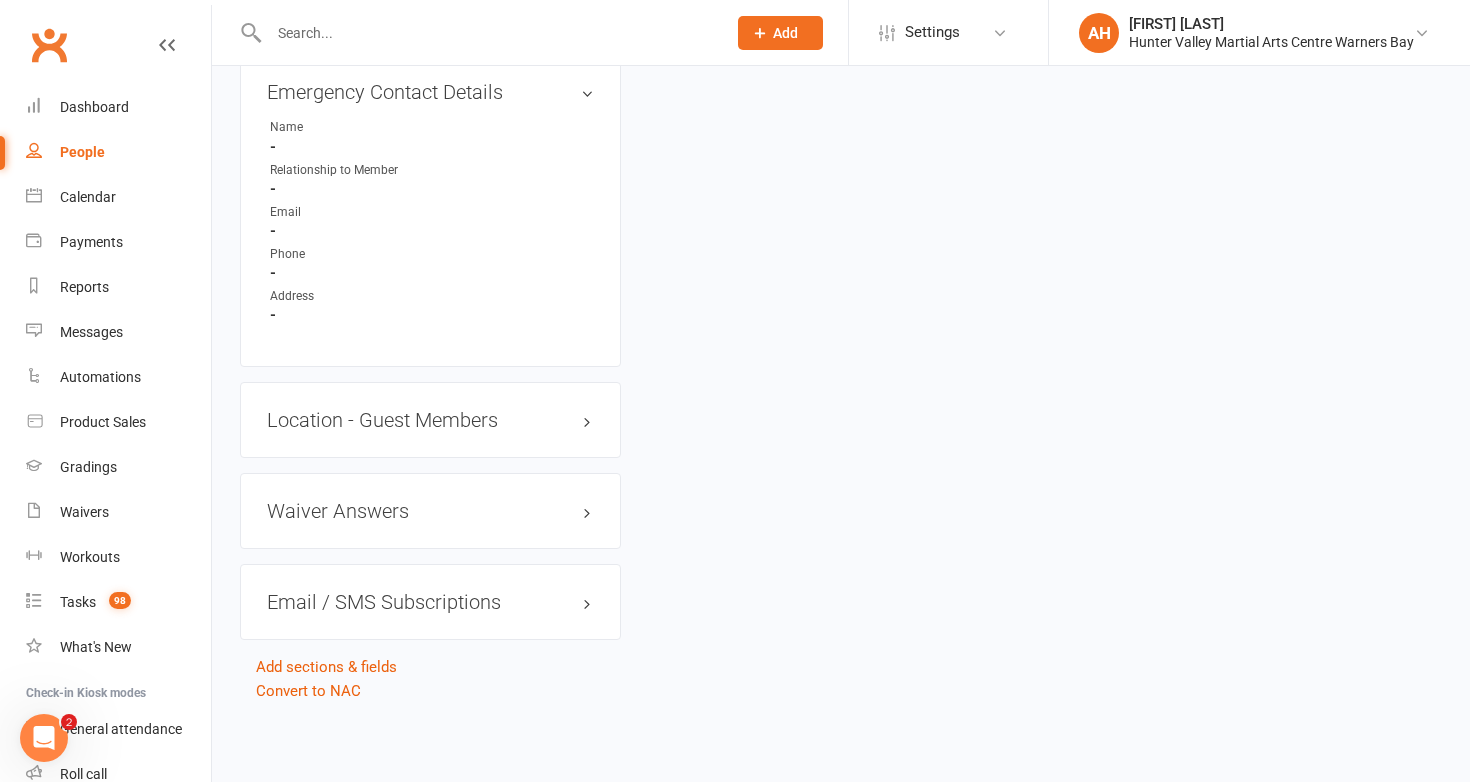 scroll, scrollTop: 0, scrollLeft: 0, axis: both 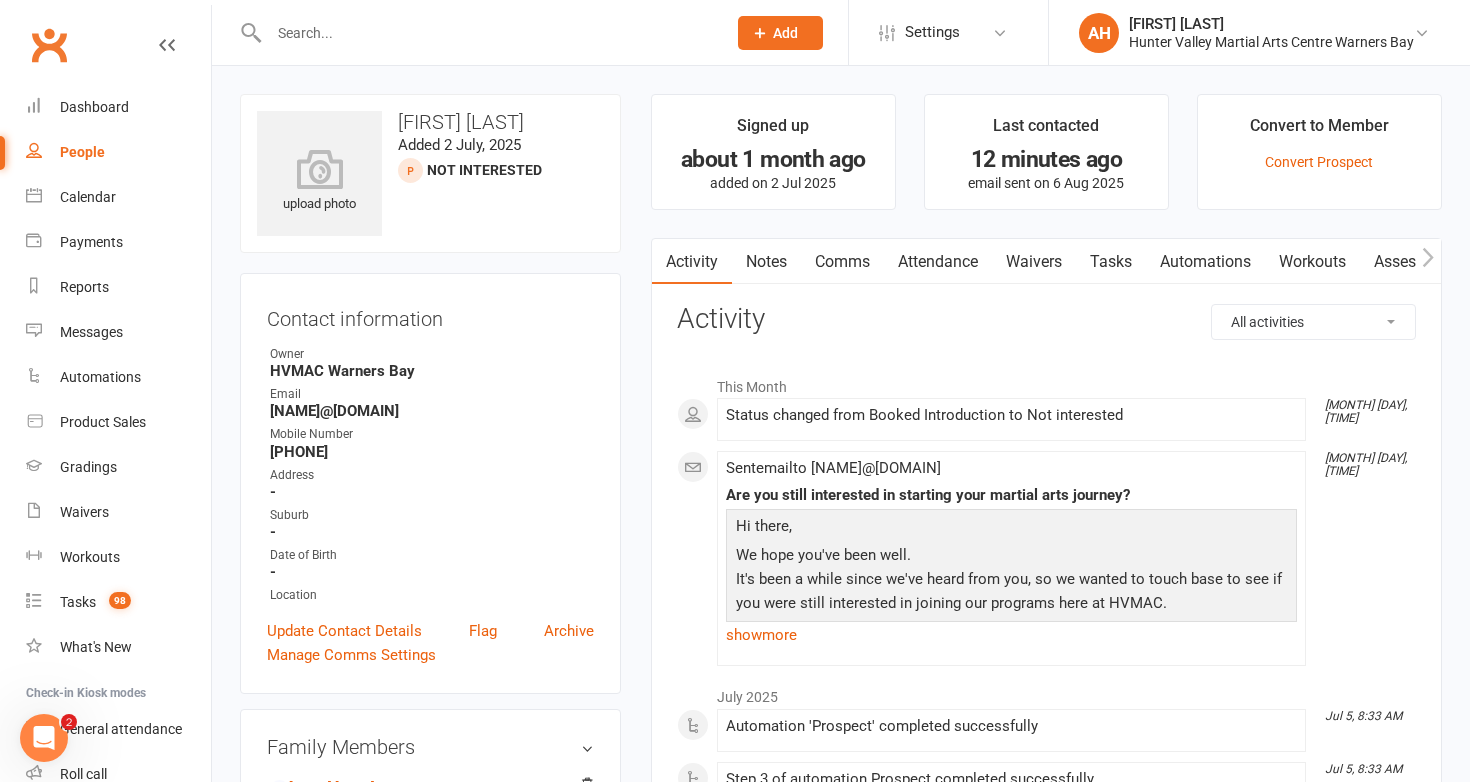 click on "Notes" at bounding box center (766, 262) 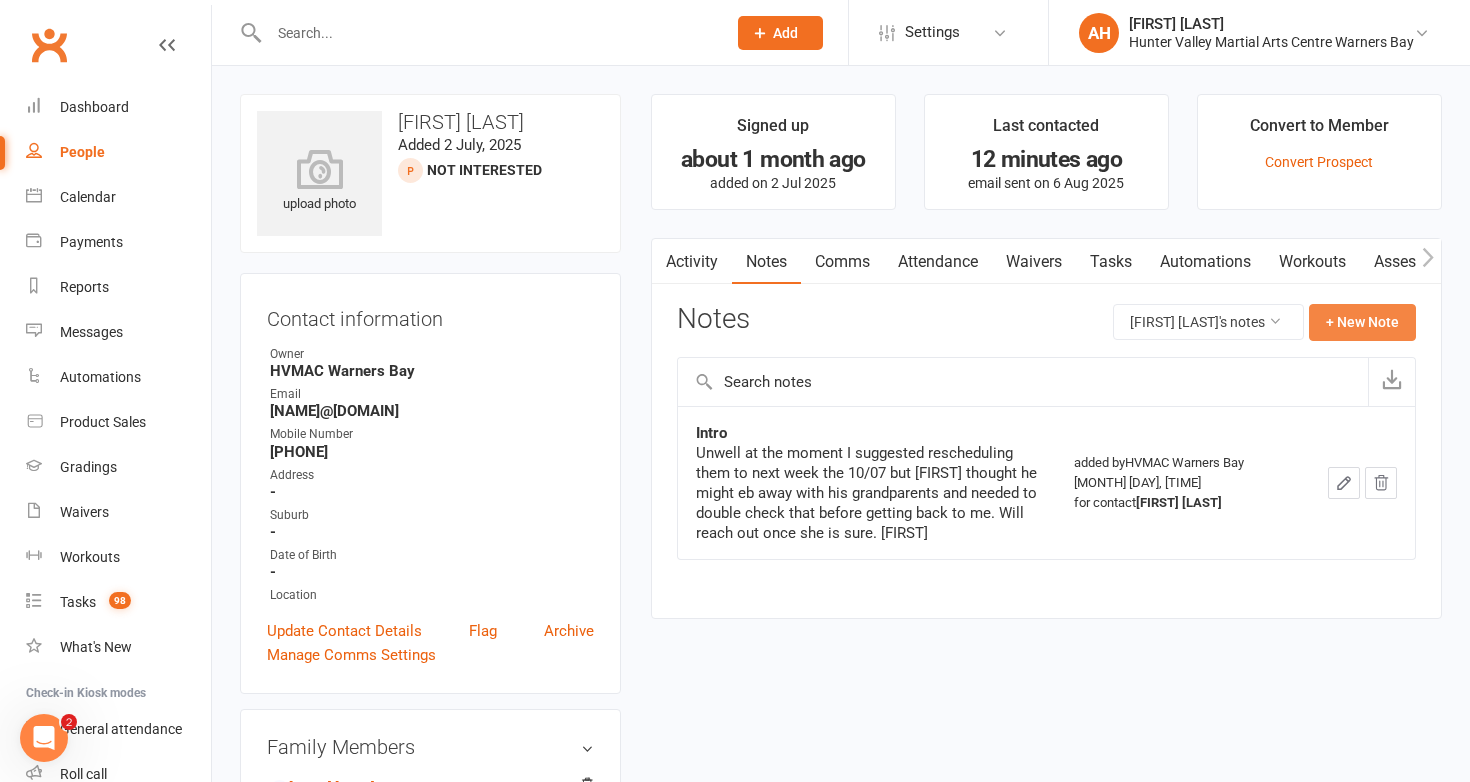click on "+ New Note" at bounding box center (1362, 322) 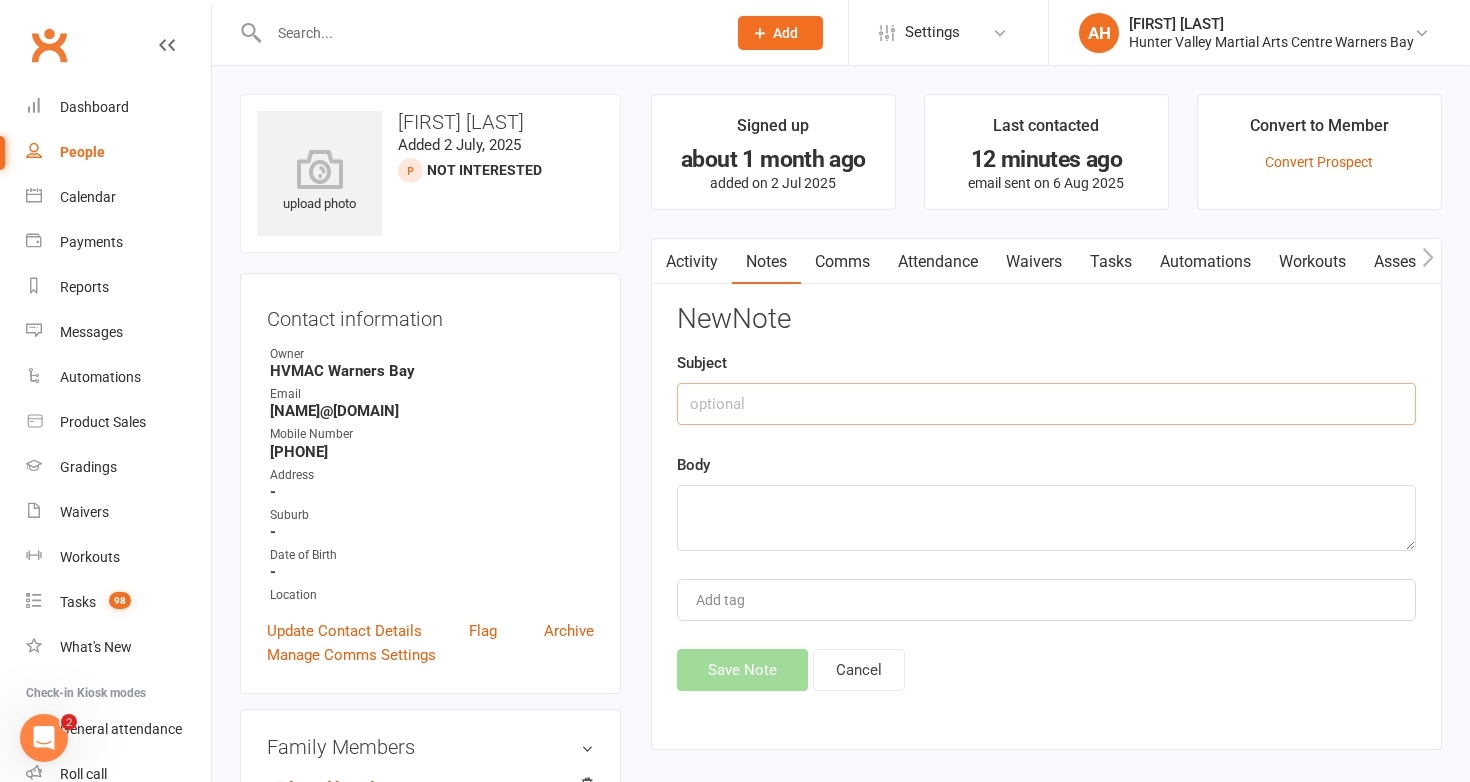 click at bounding box center (1046, 404) 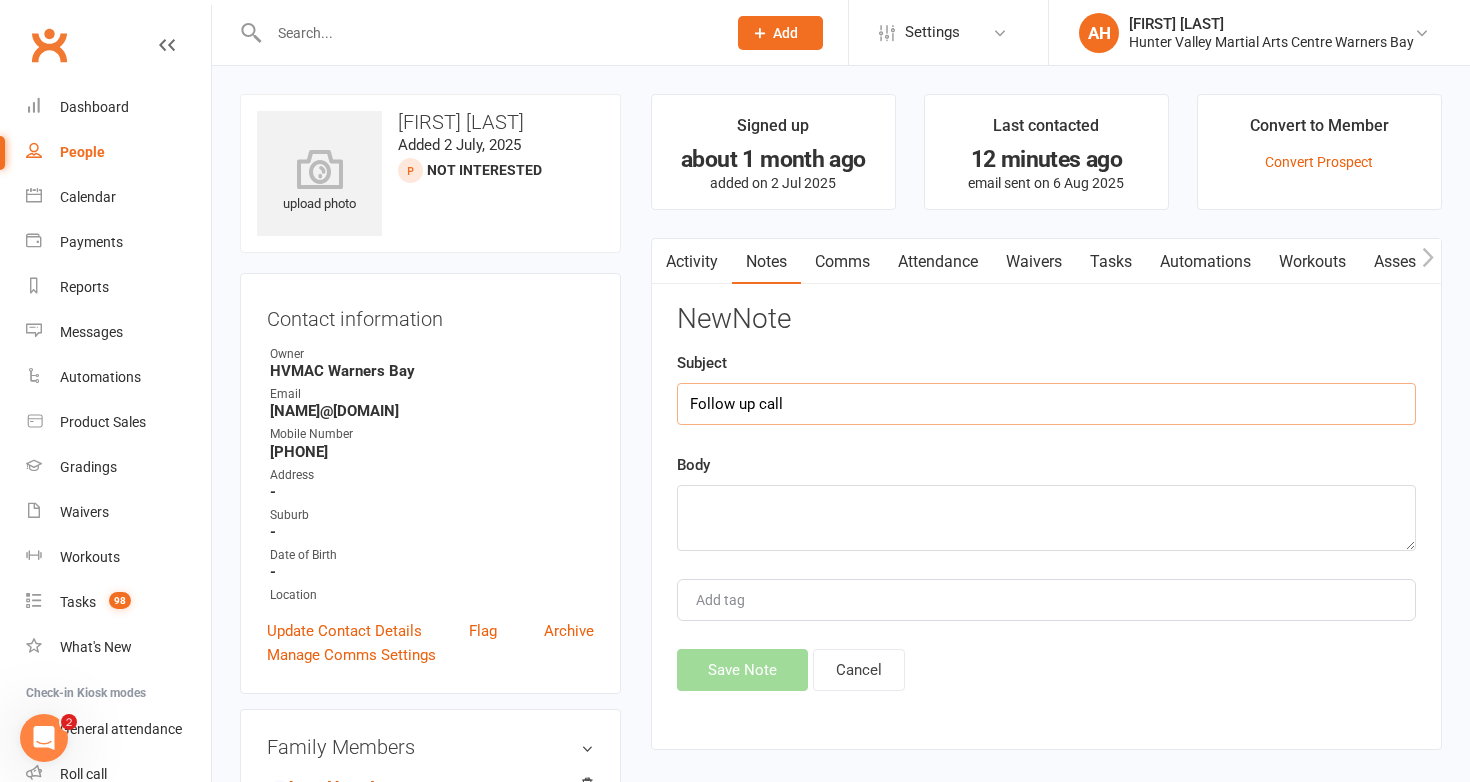 type on "Follow up call" 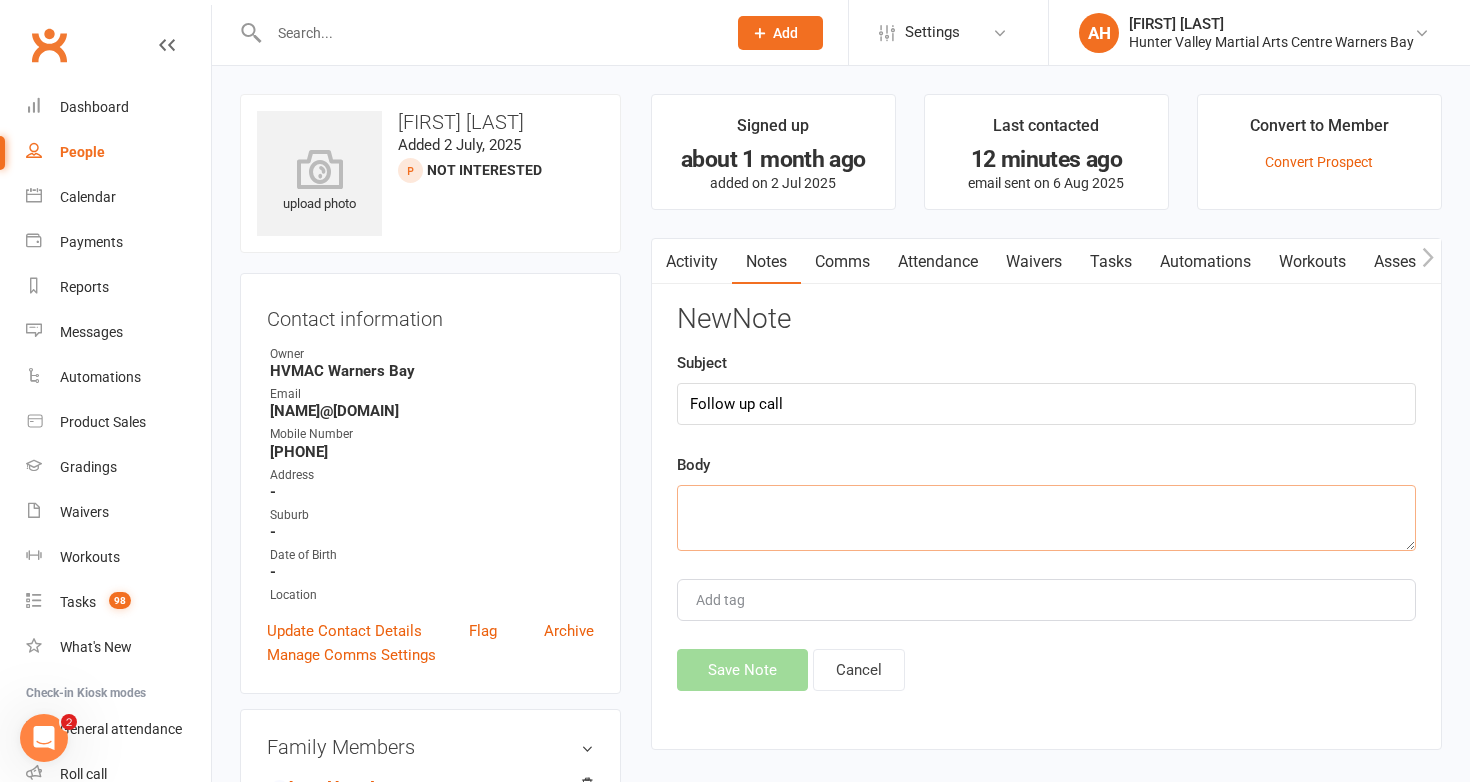 click at bounding box center (1046, 518) 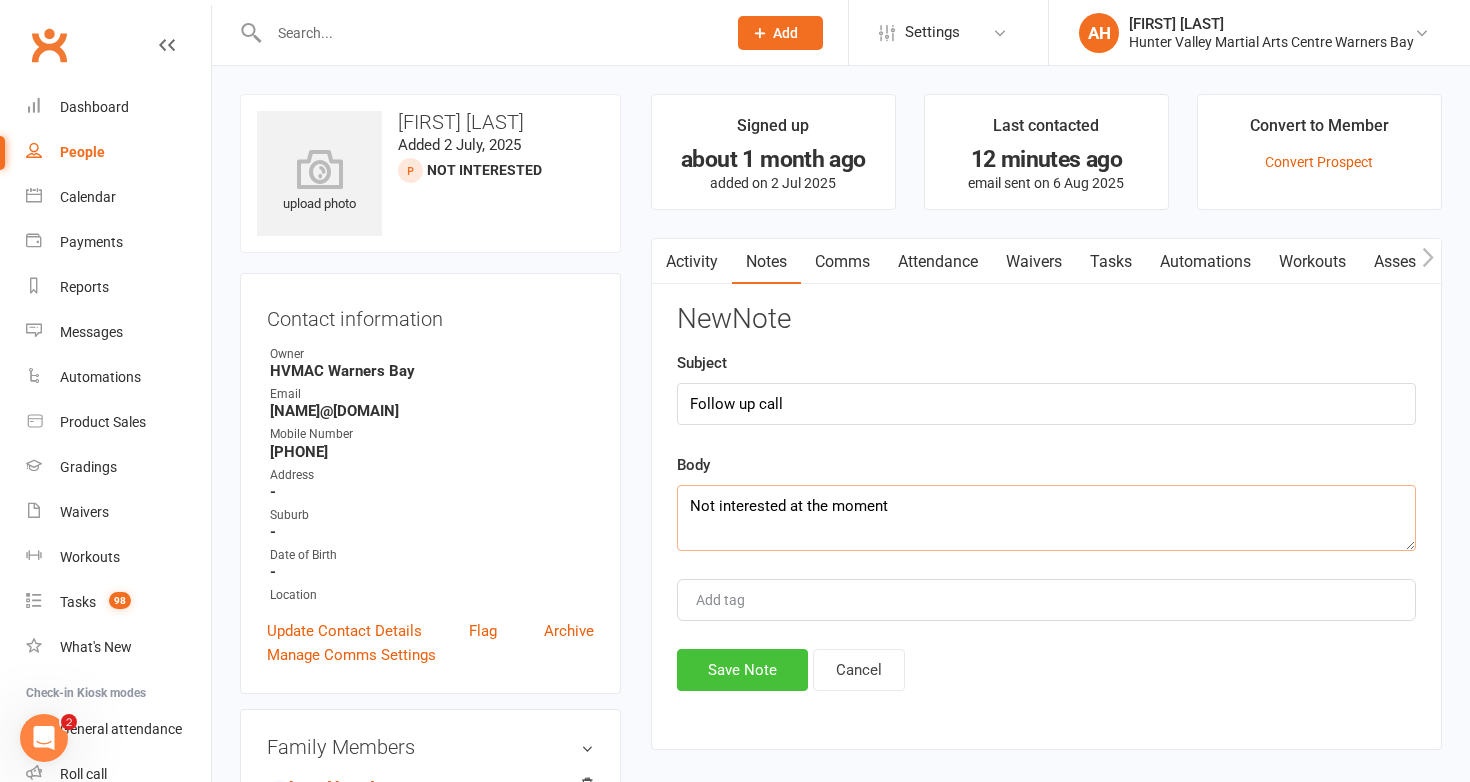type on "Not interested at the moment" 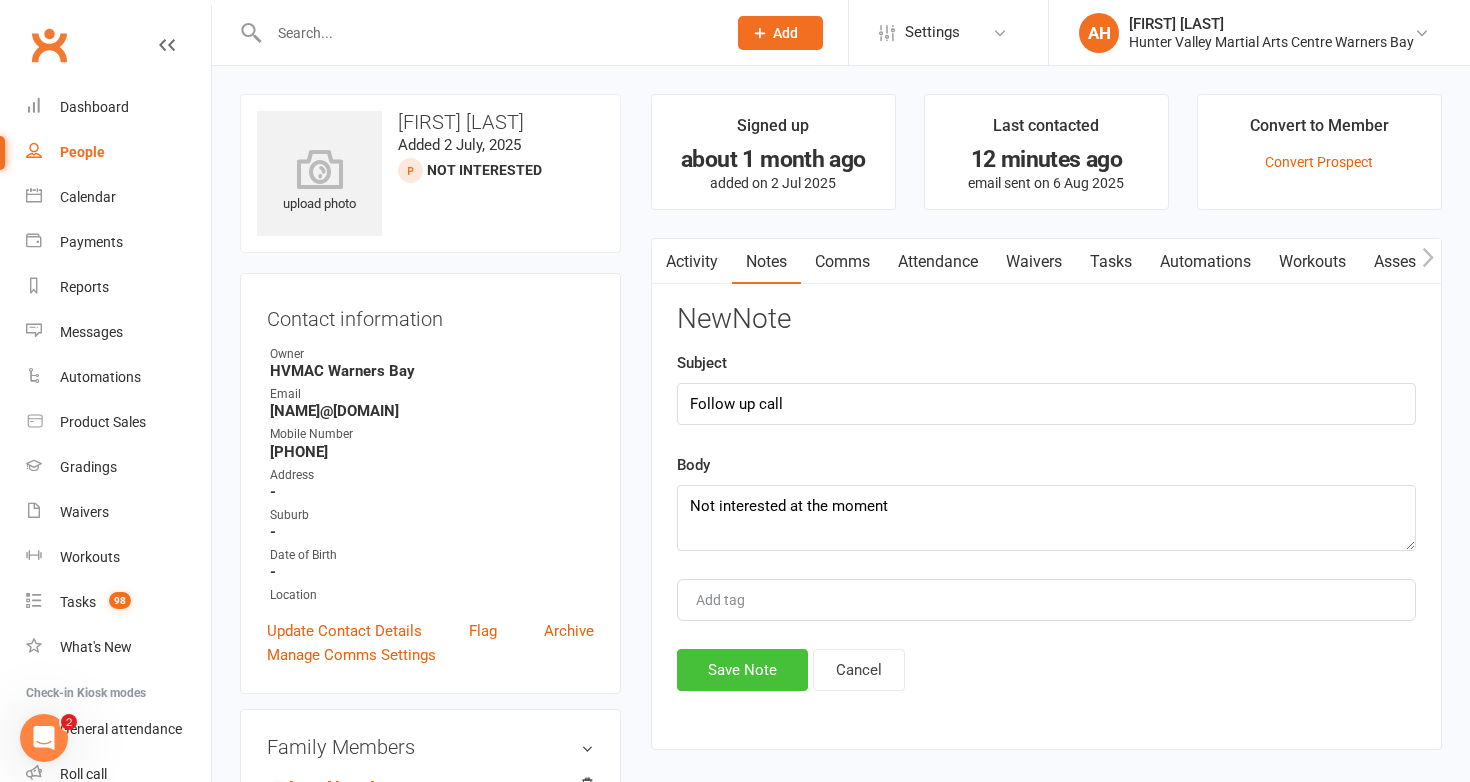 click on "Save Note" at bounding box center [742, 670] 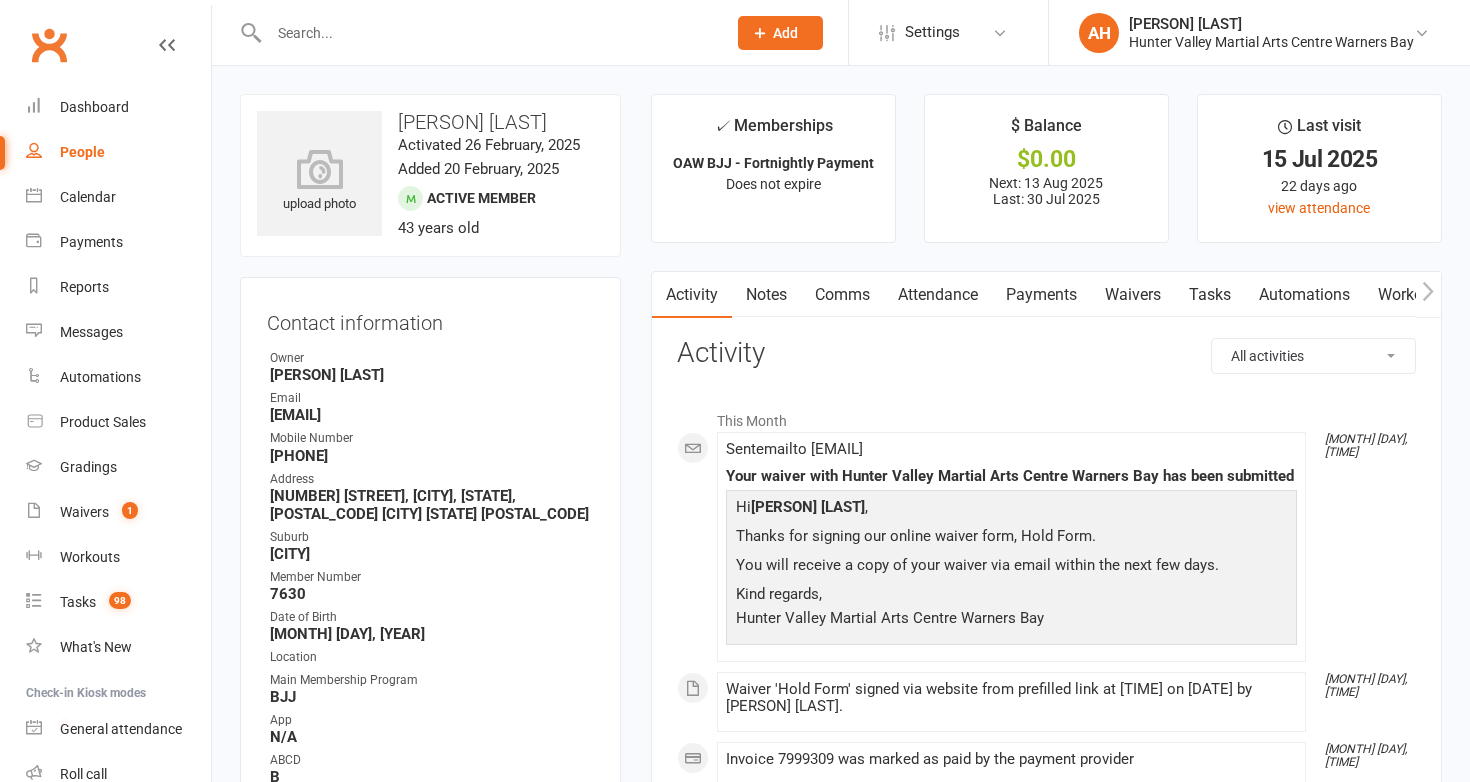 scroll, scrollTop: 0, scrollLeft: 0, axis: both 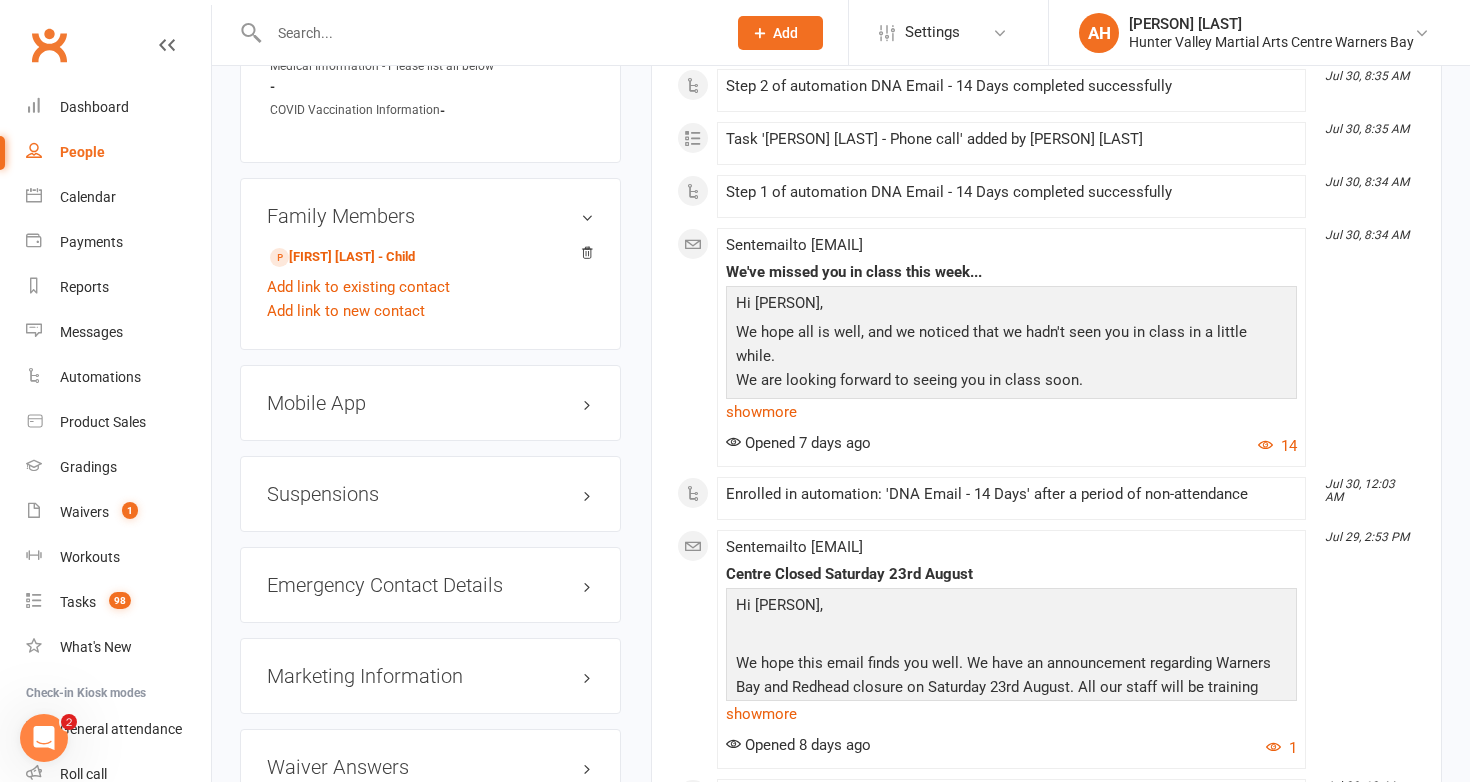 click on "Suspensions" at bounding box center (430, 494) 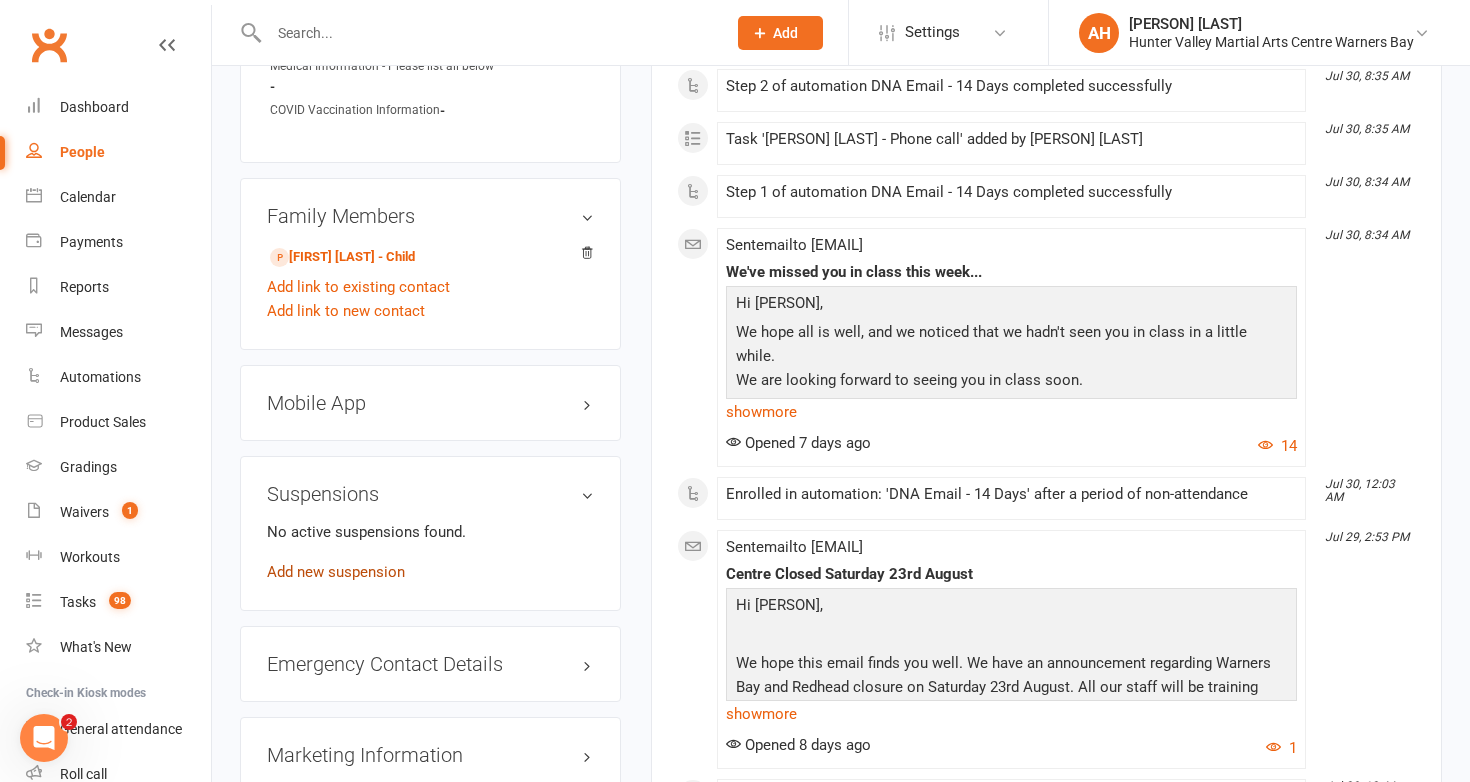 click on "Add new suspension" at bounding box center (336, 572) 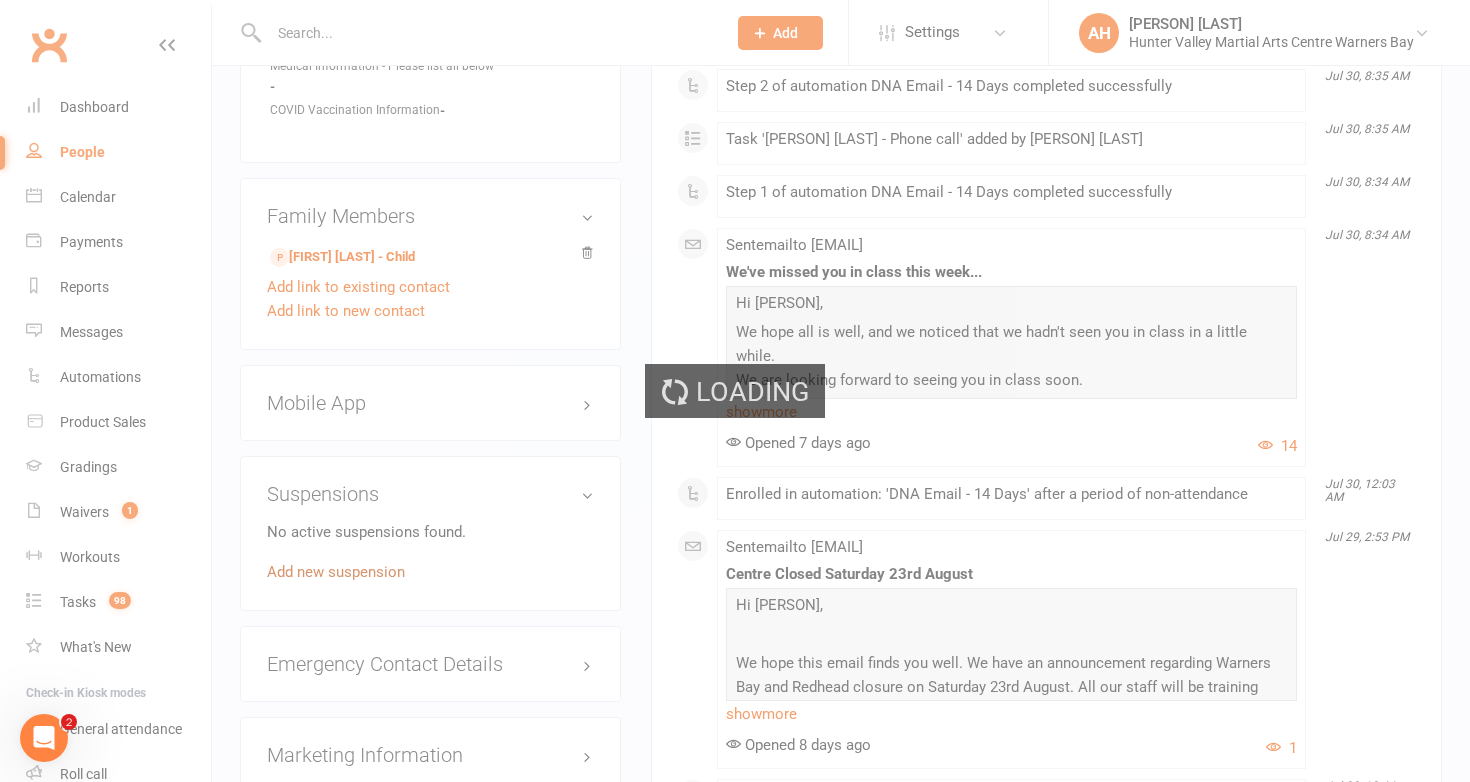 scroll, scrollTop: 0, scrollLeft: 0, axis: both 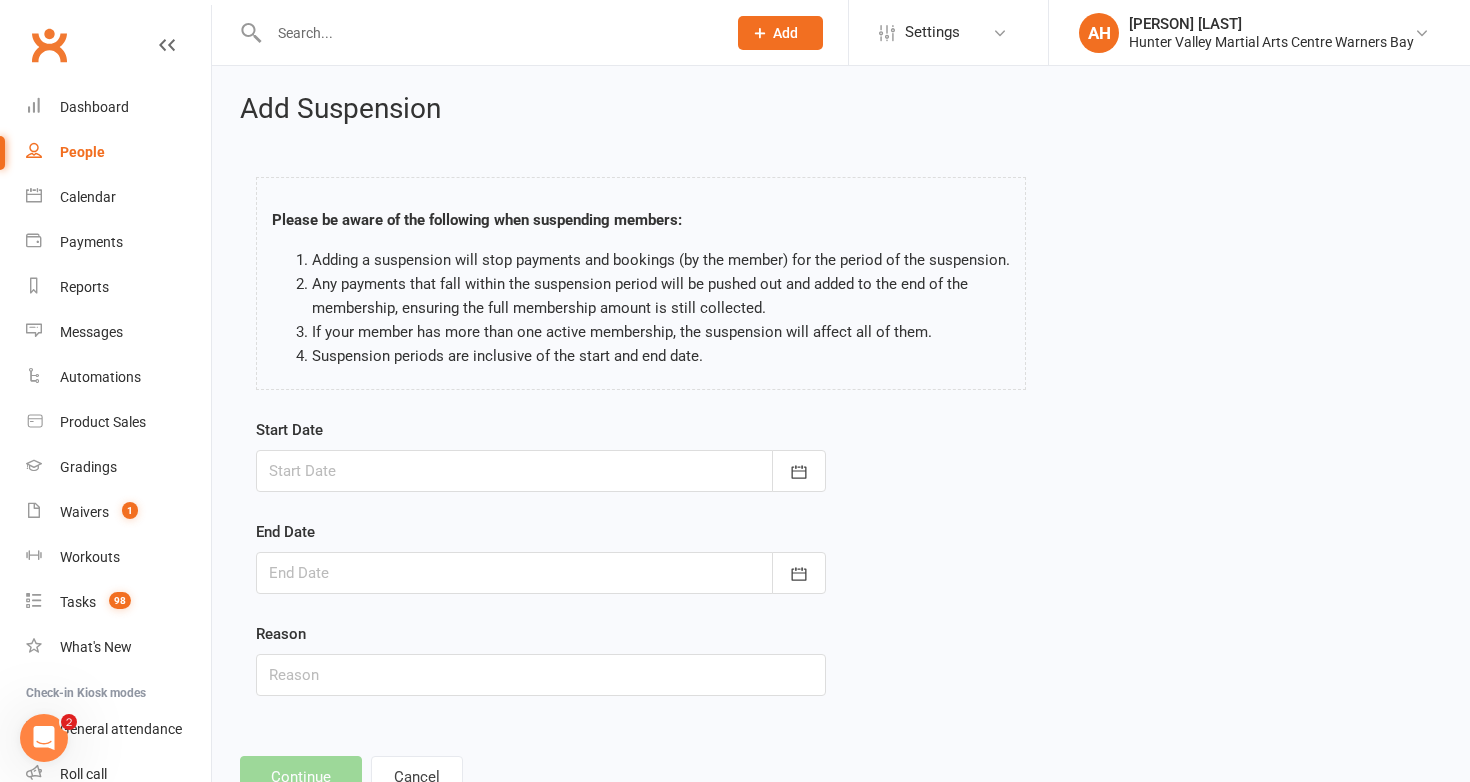 click at bounding box center [541, 471] 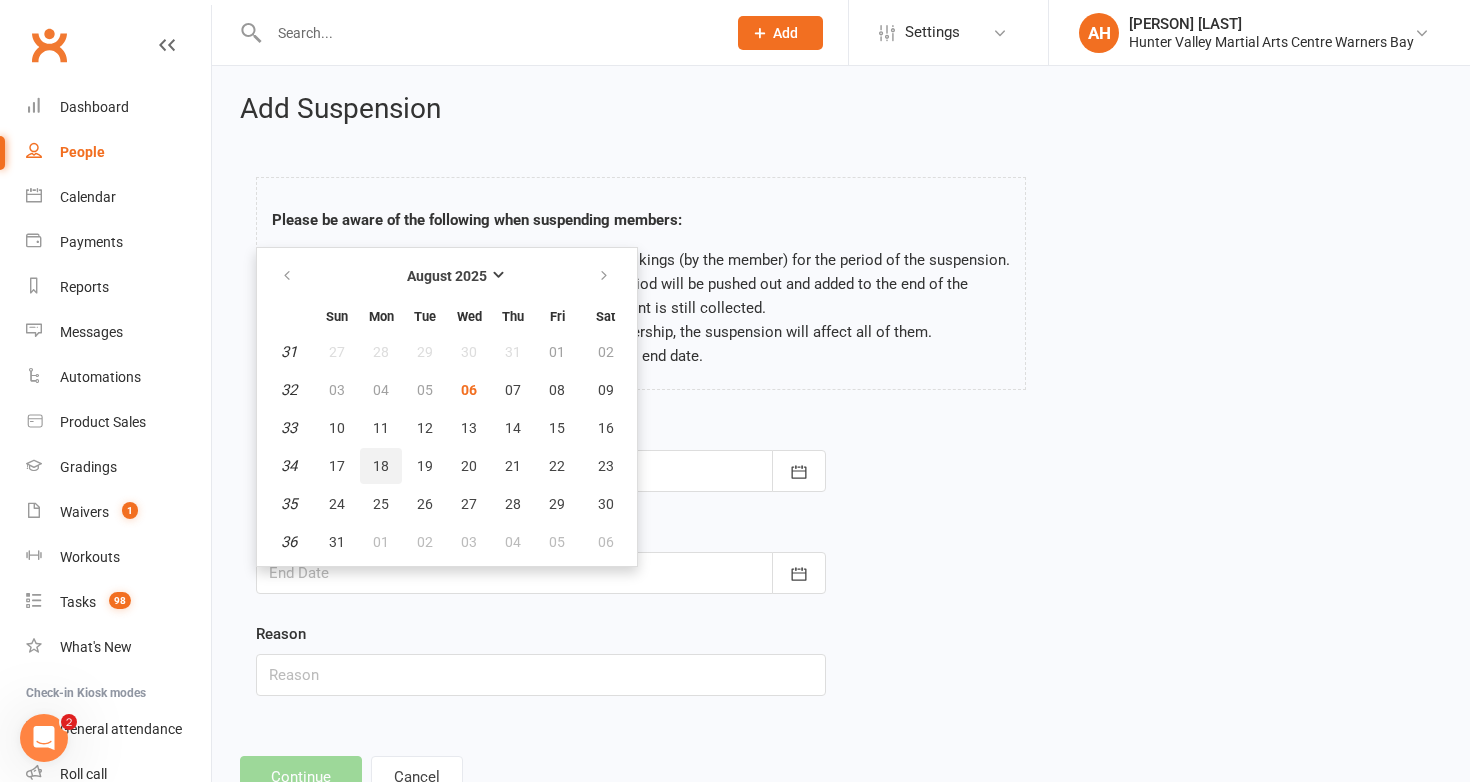 click on "18" at bounding box center [381, 466] 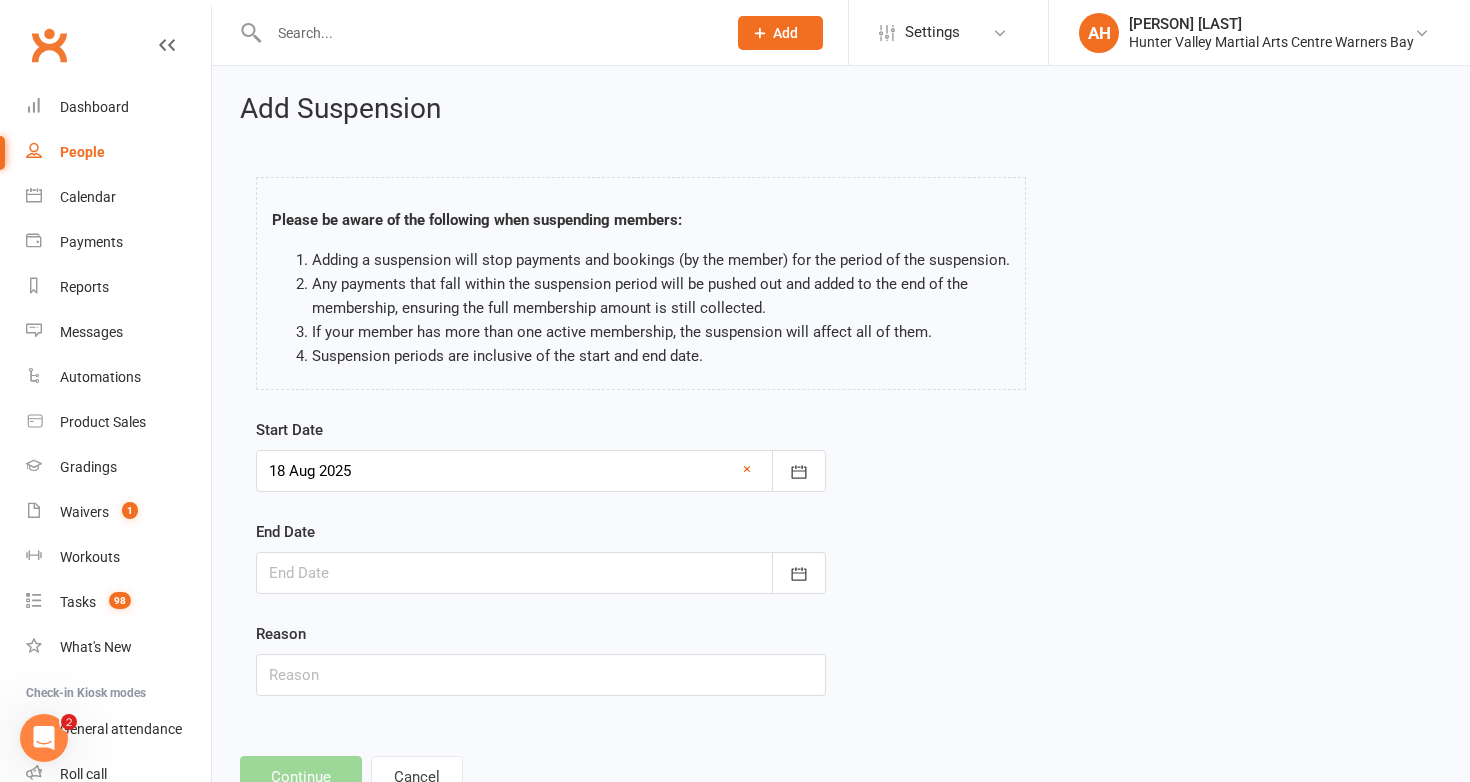 click at bounding box center (541, 573) 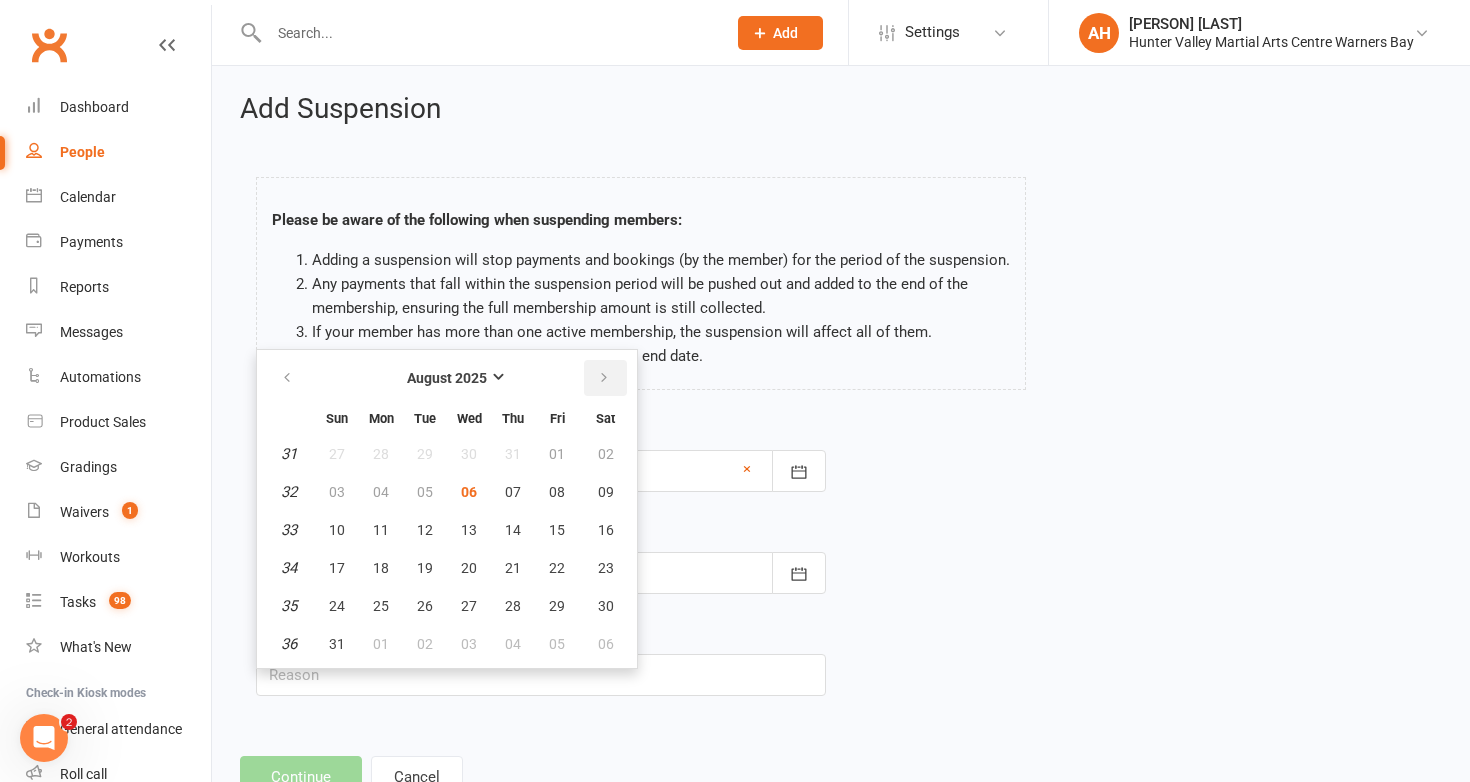 click at bounding box center [605, 378] 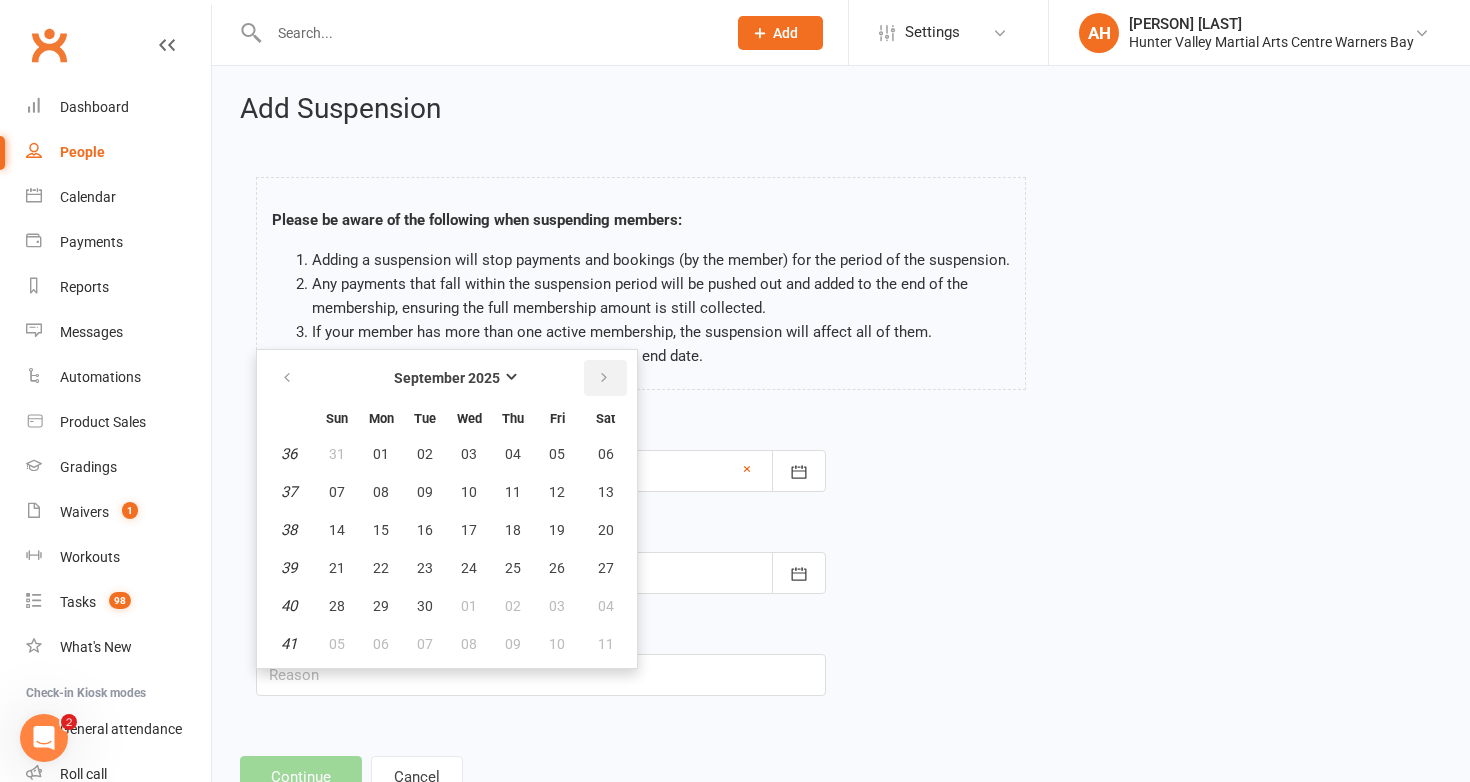 click at bounding box center (605, 378) 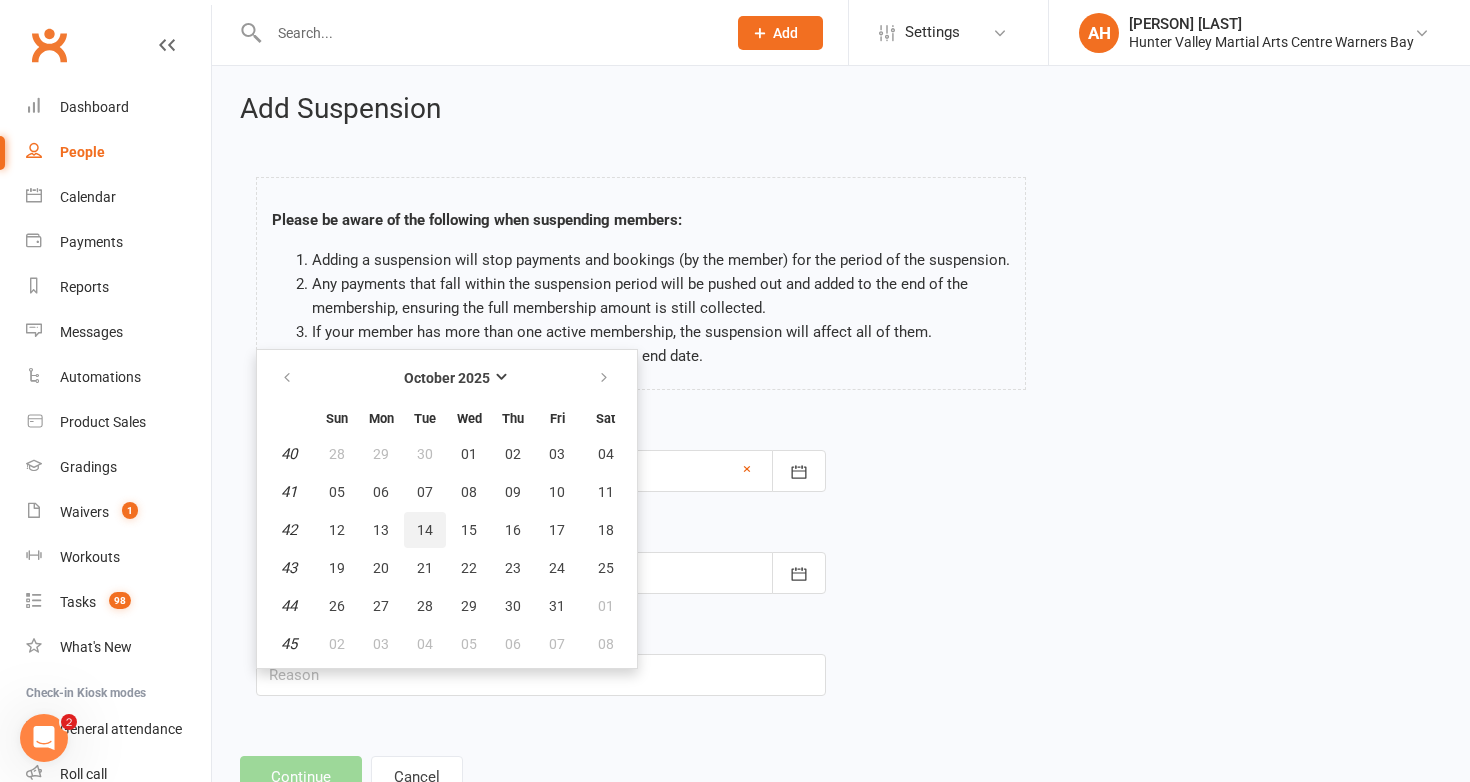 click on "14" at bounding box center (425, 530) 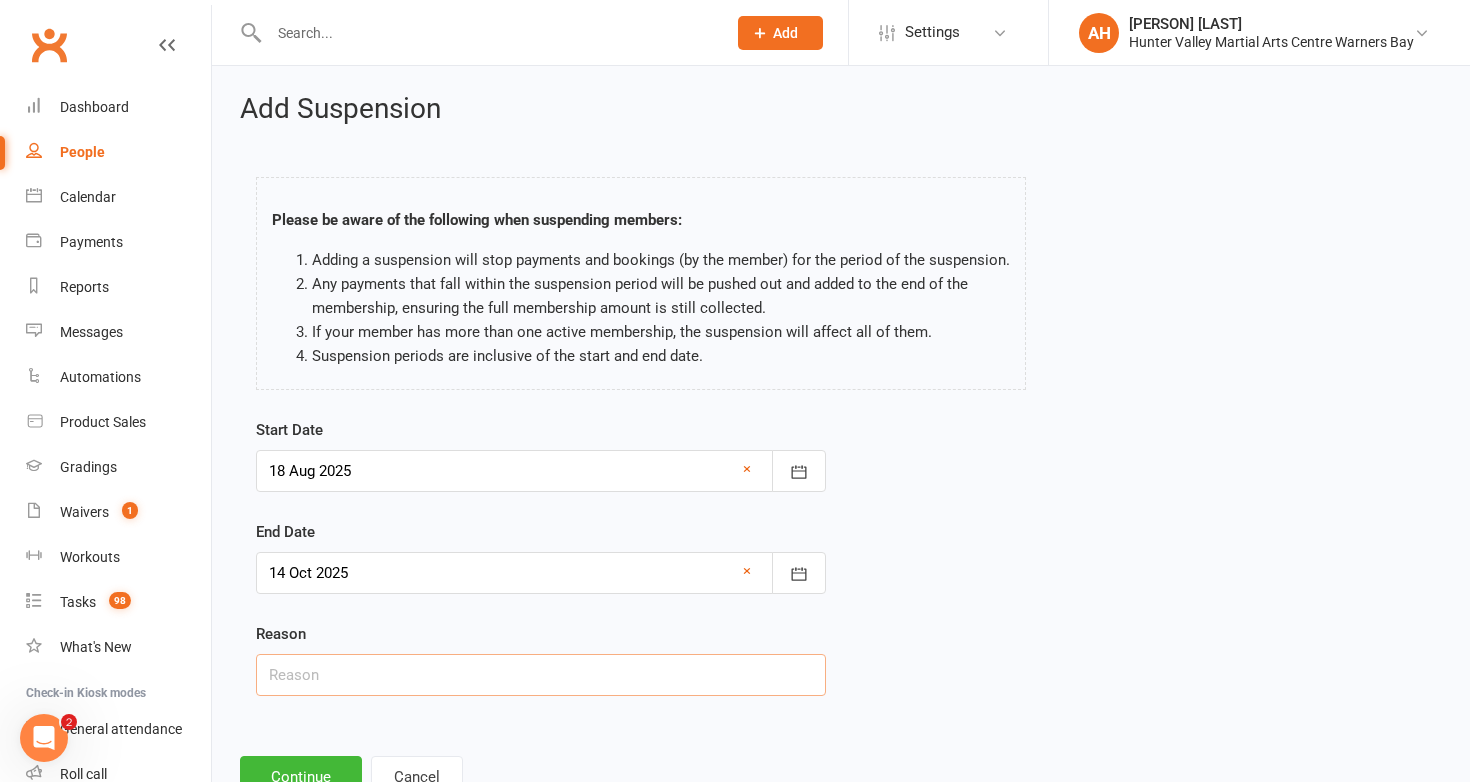 click at bounding box center (541, 675) 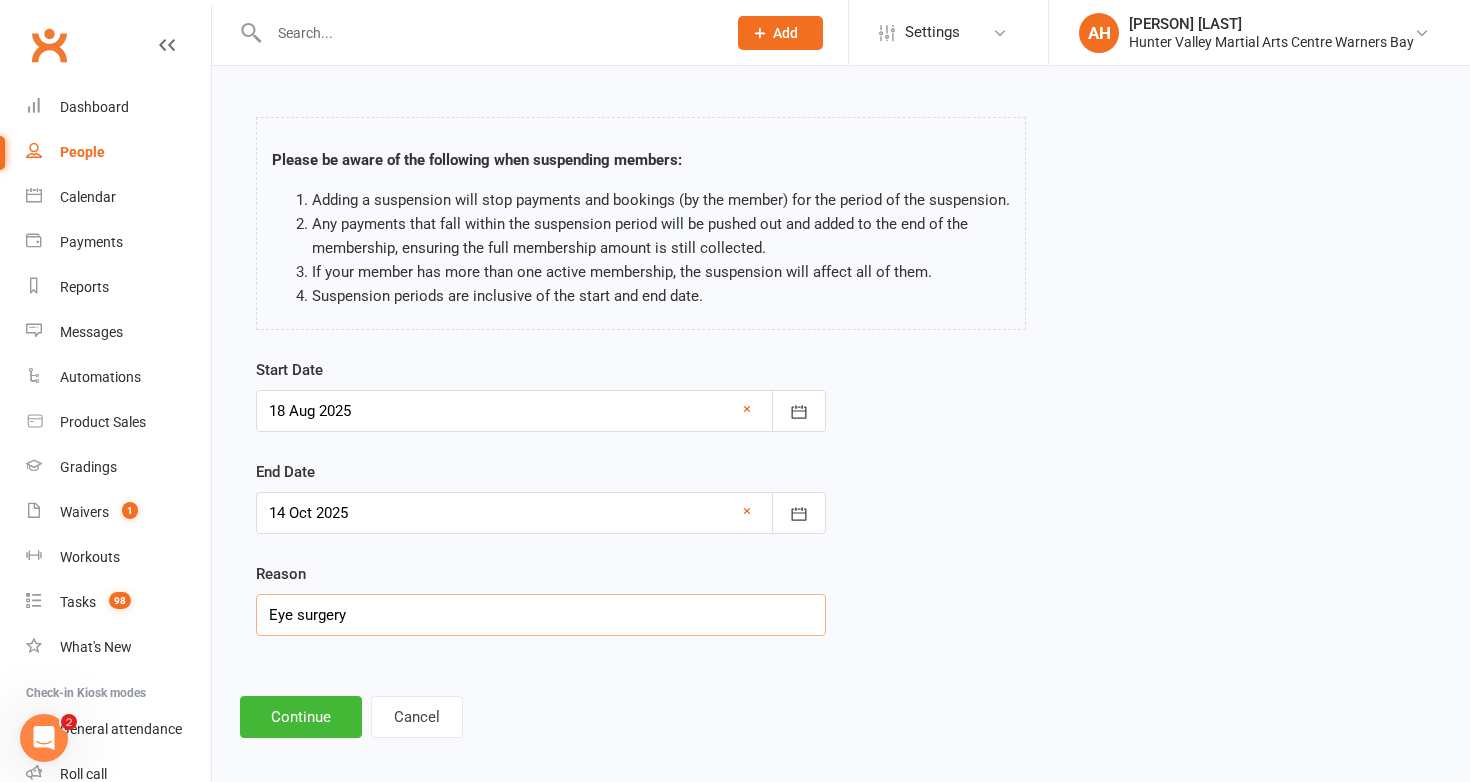 scroll, scrollTop: 73, scrollLeft: 0, axis: vertical 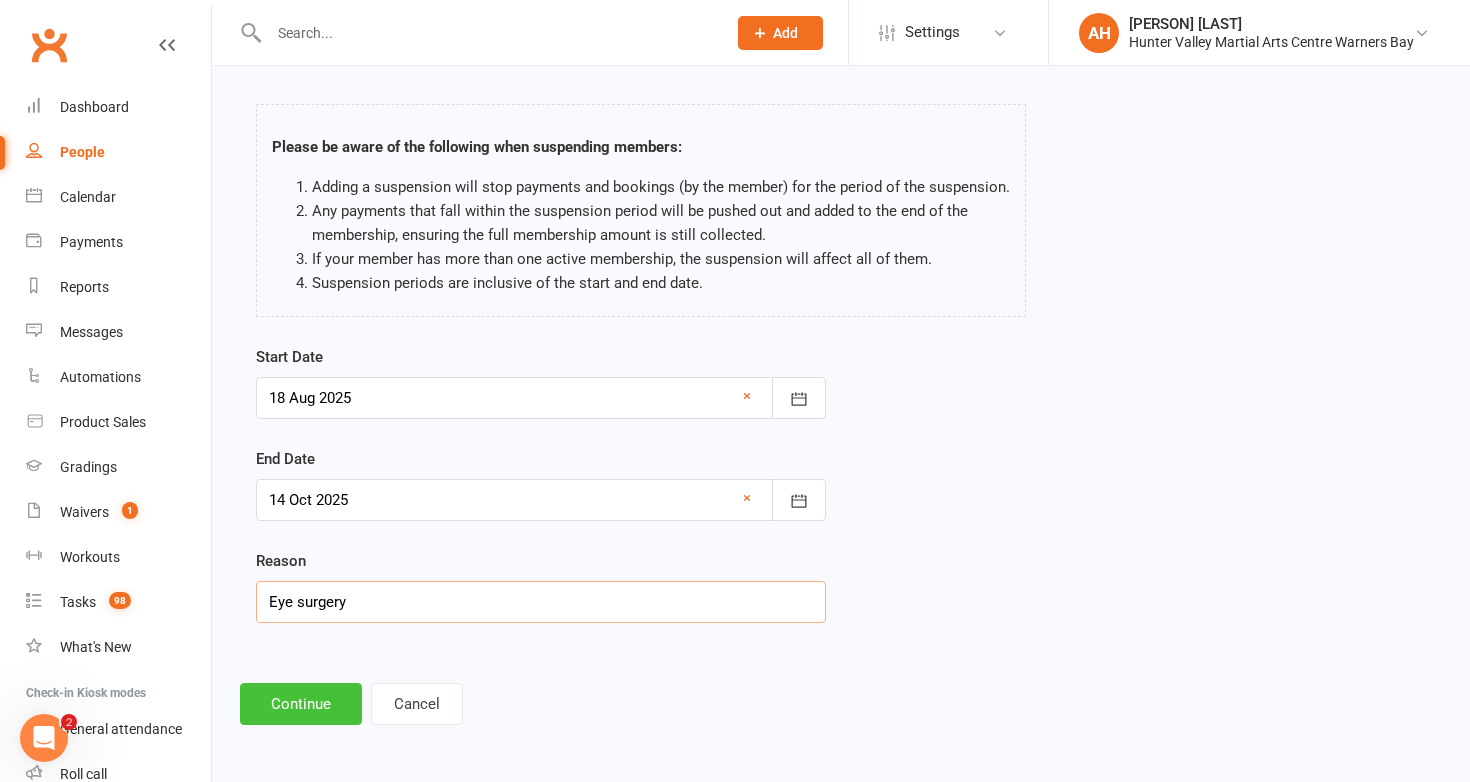 type on "Eye surgery" 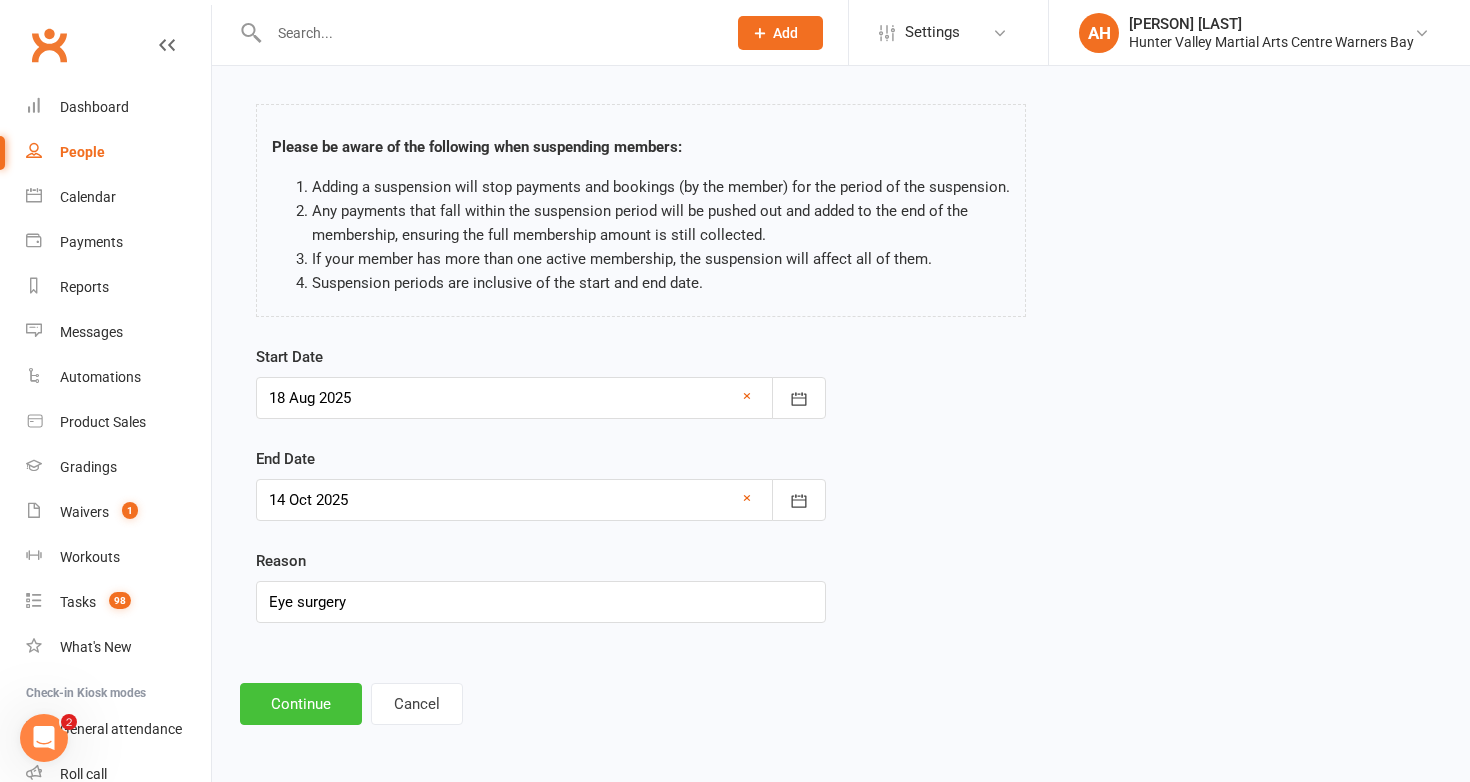 click on "Continue" at bounding box center (301, 704) 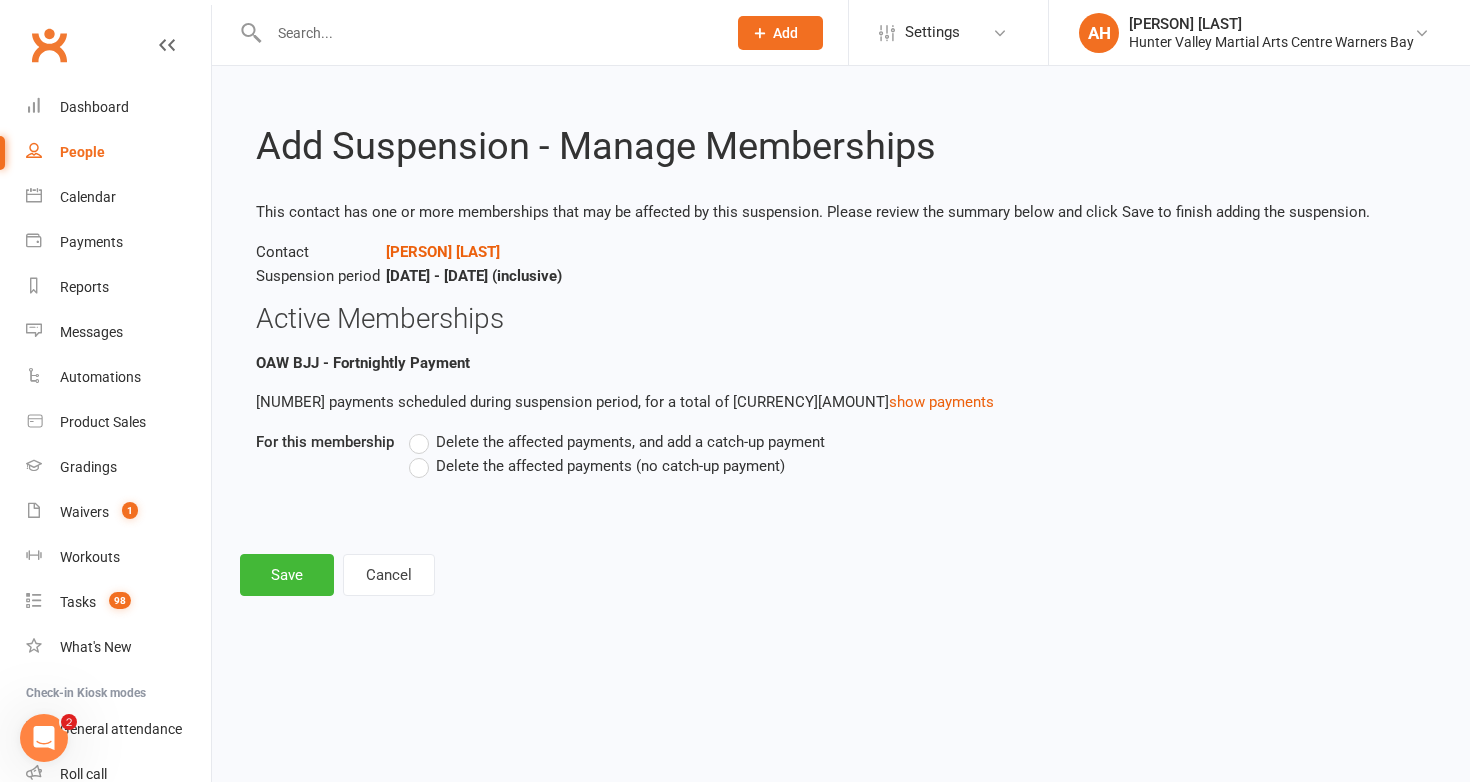 scroll, scrollTop: 0, scrollLeft: 0, axis: both 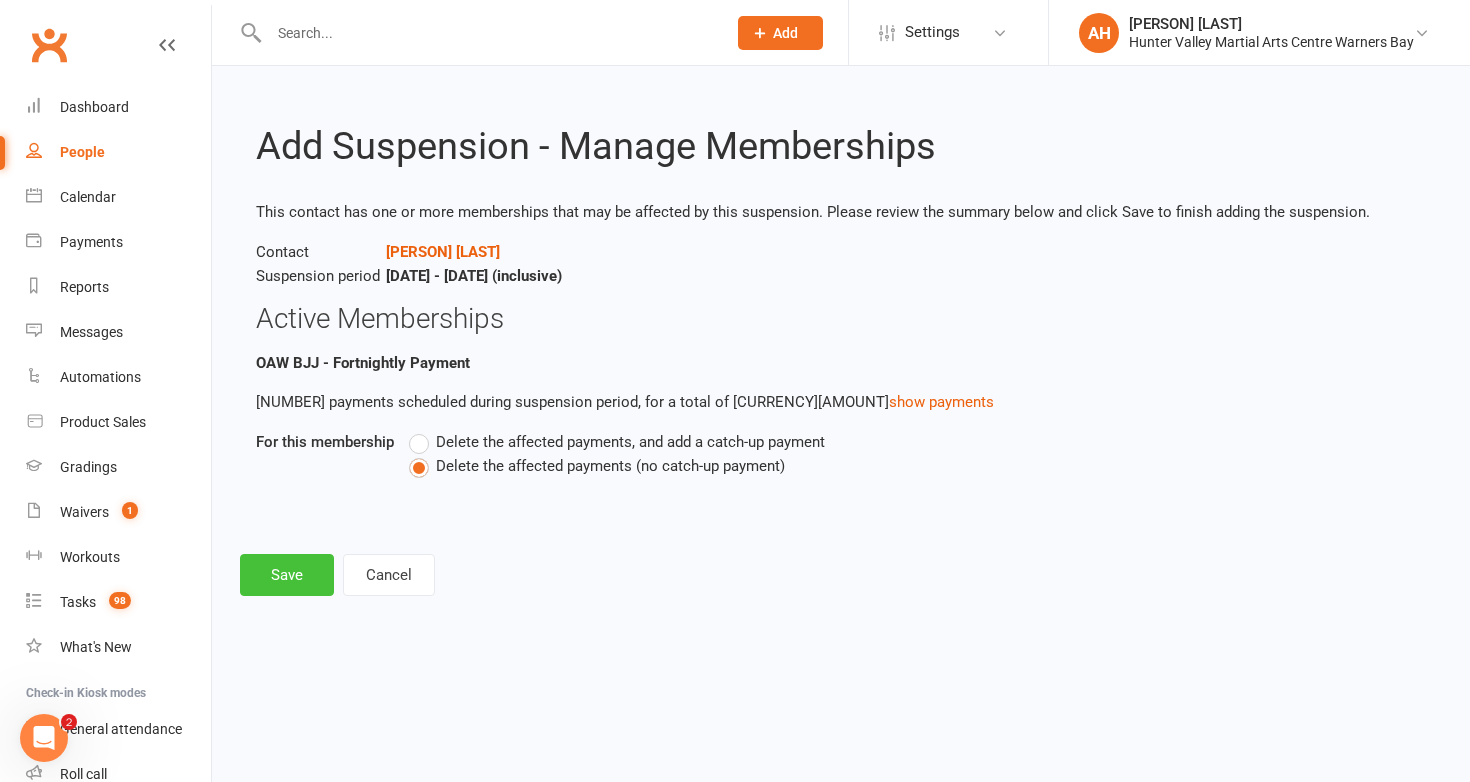 click on "Save" at bounding box center [287, 575] 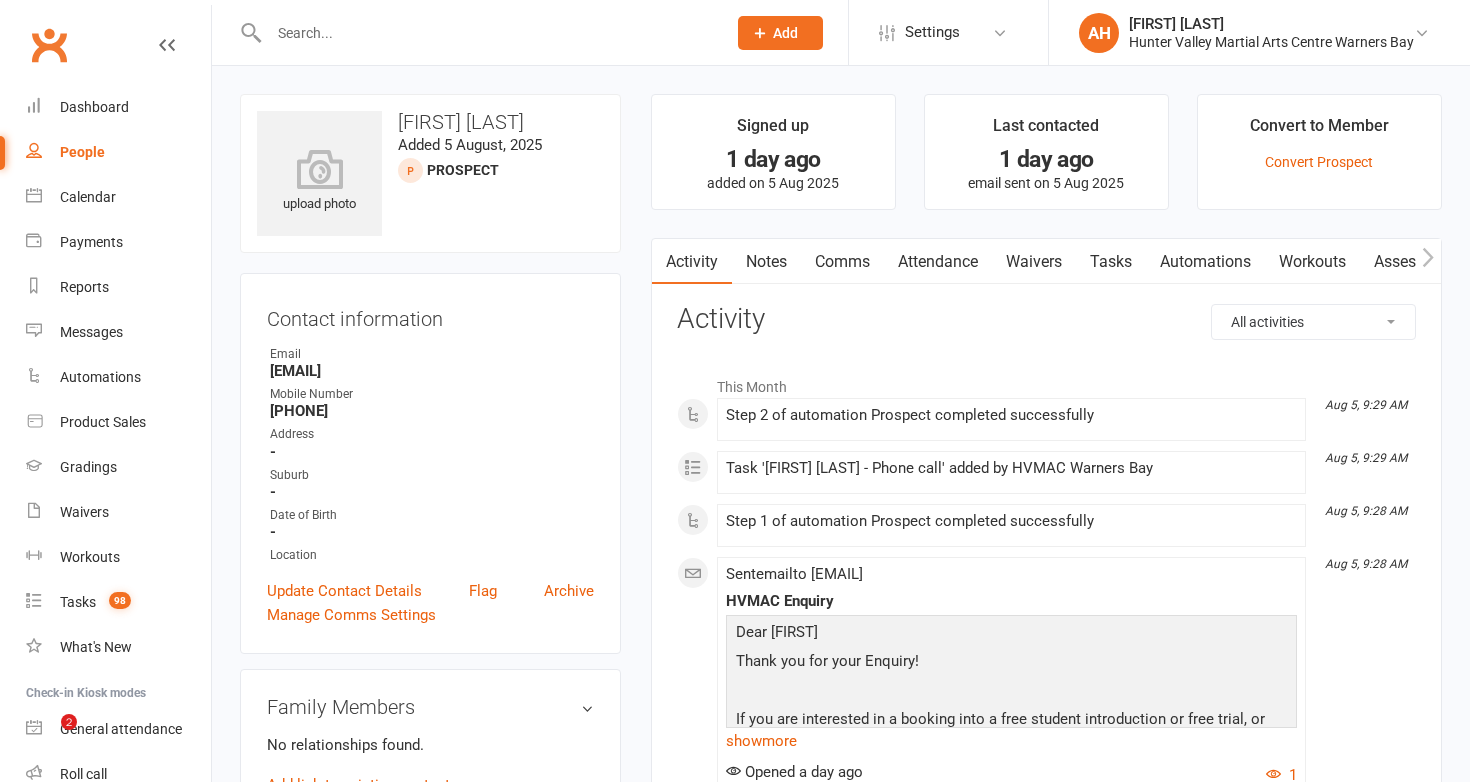scroll, scrollTop: 0, scrollLeft: 0, axis: both 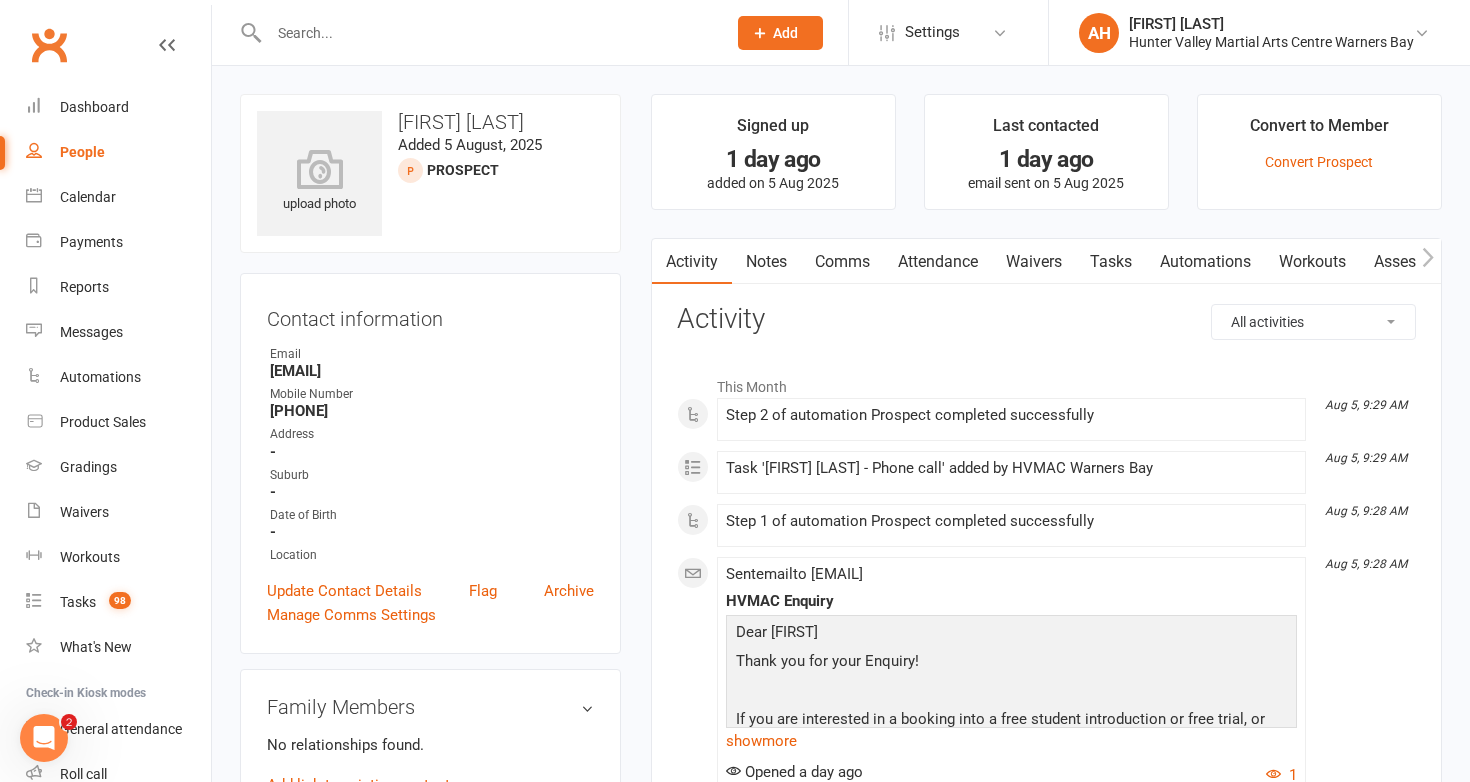 click on "Notes" at bounding box center (766, 262) 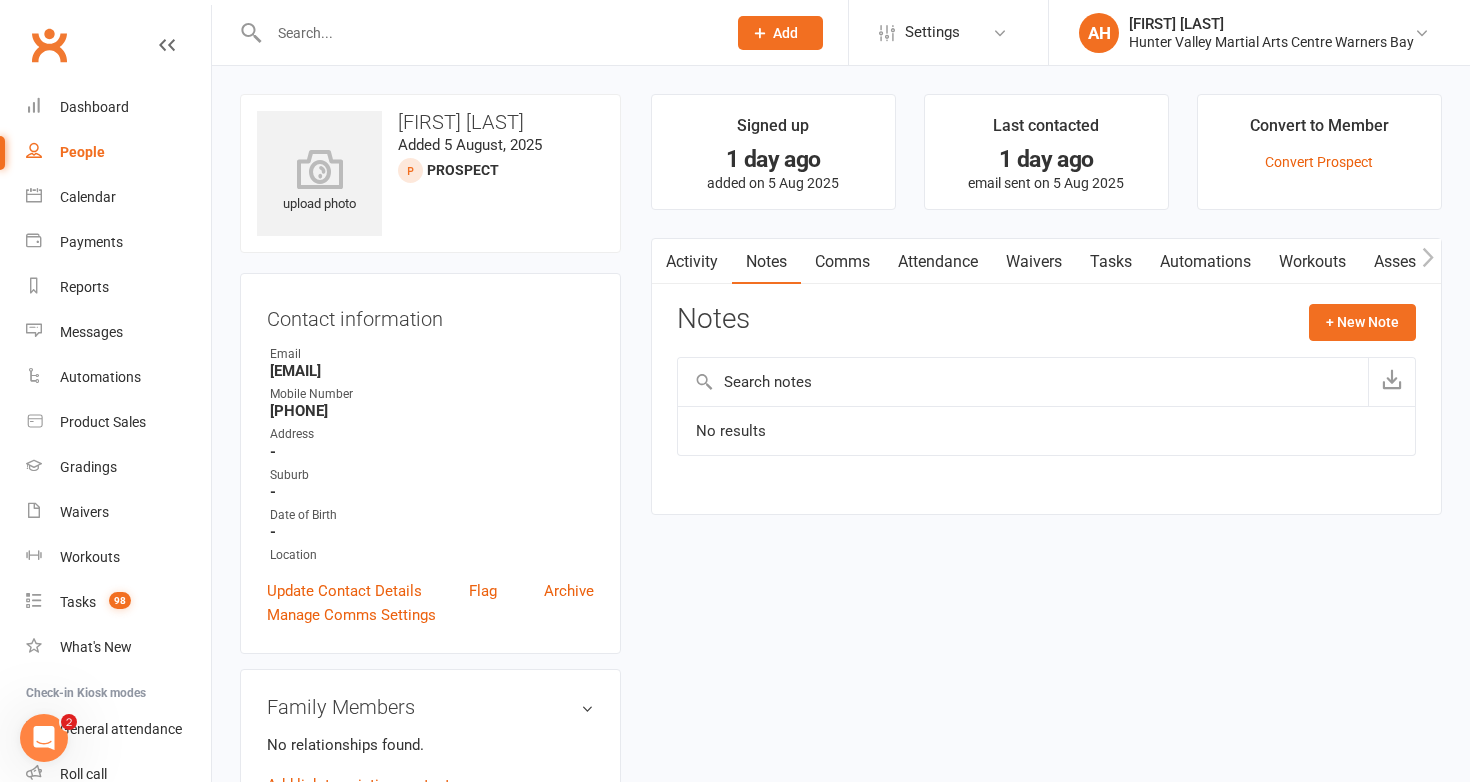 scroll, scrollTop: 178, scrollLeft: 0, axis: vertical 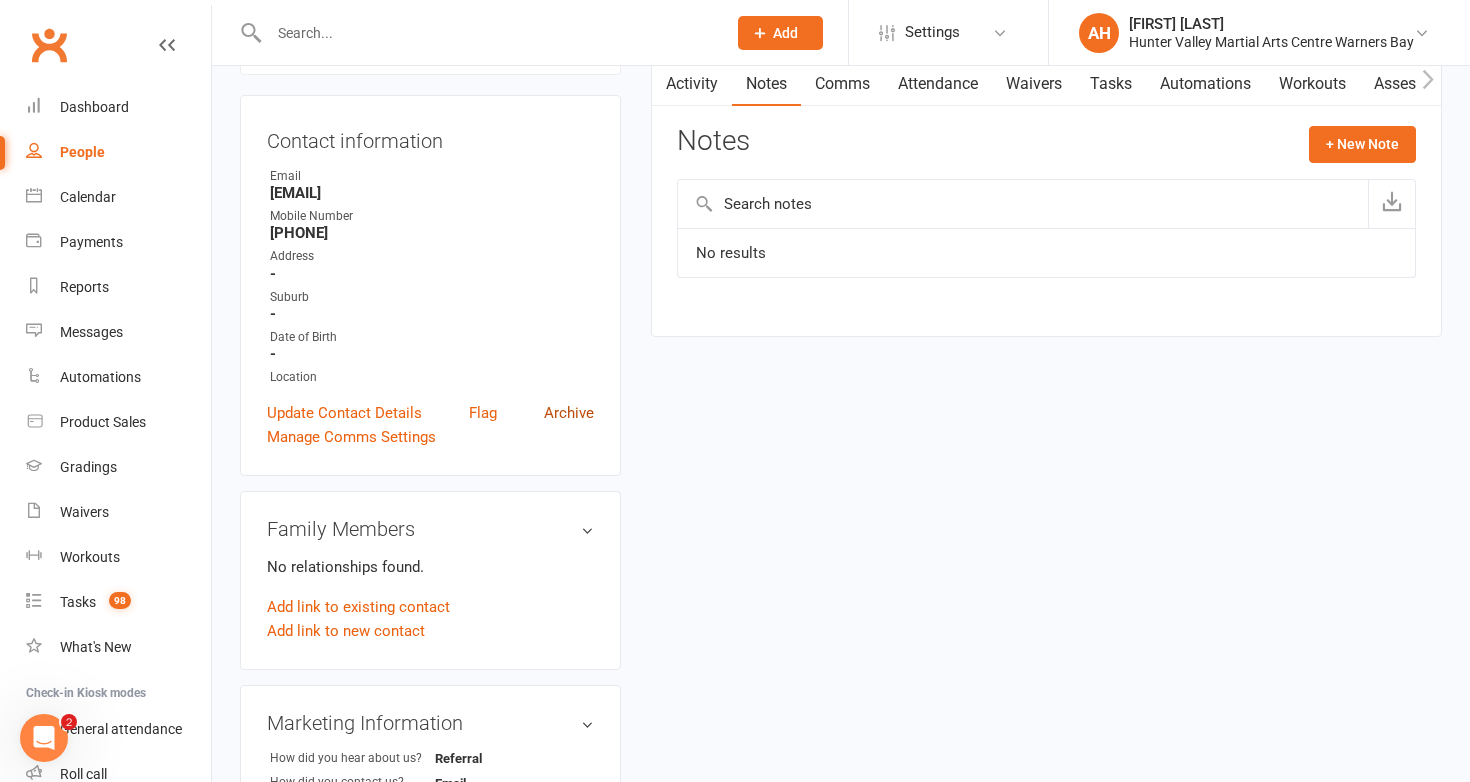 click on "Archive" at bounding box center (569, 413) 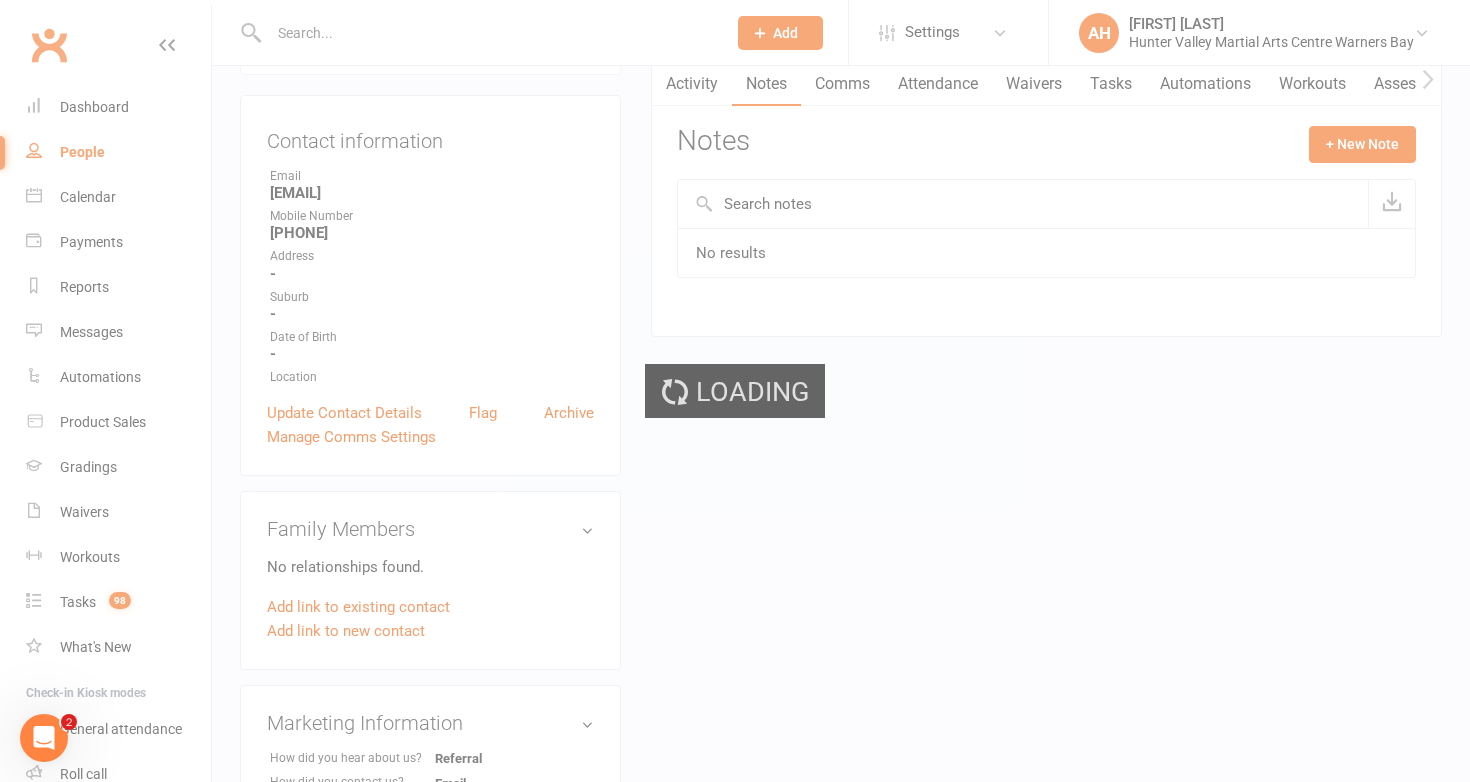 scroll, scrollTop: 0, scrollLeft: 0, axis: both 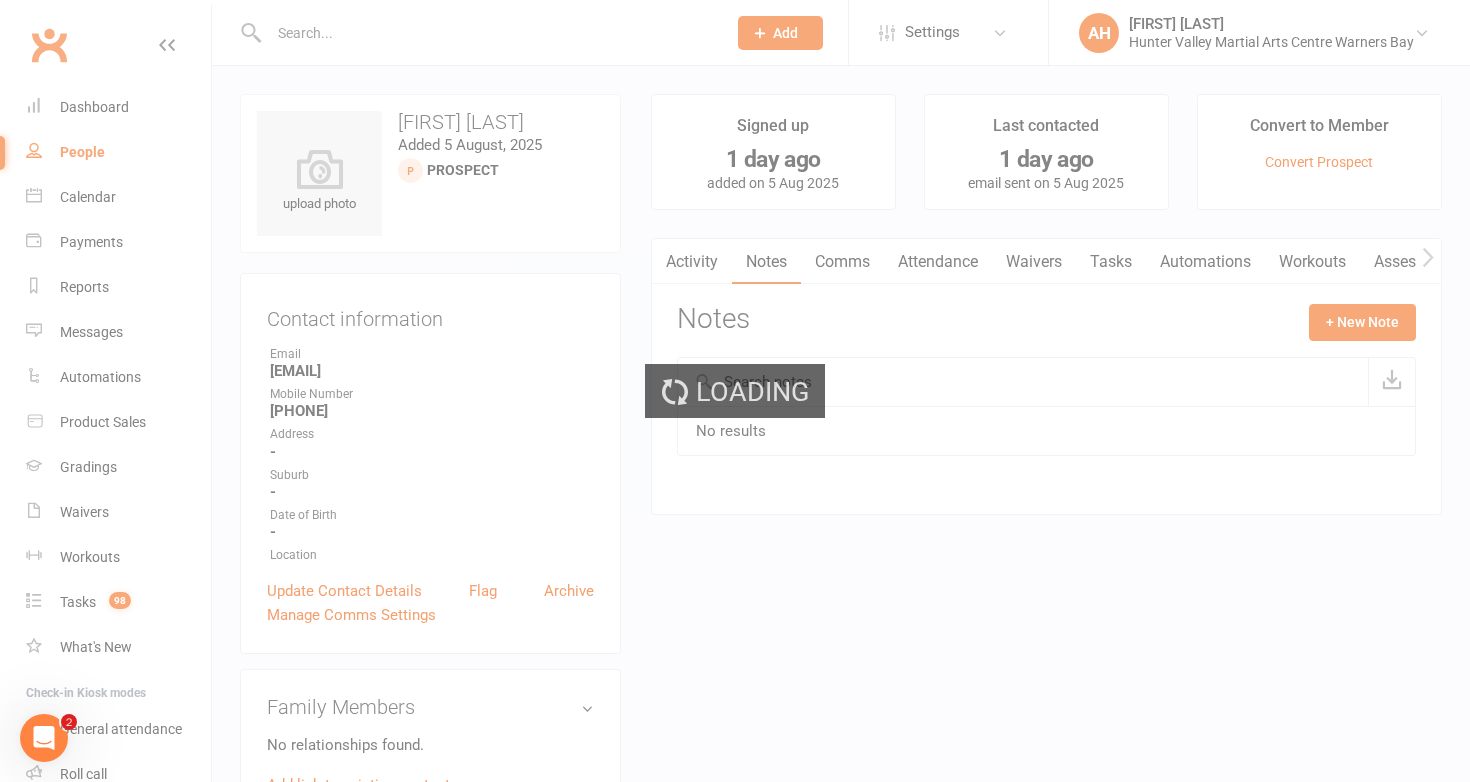 select on "50" 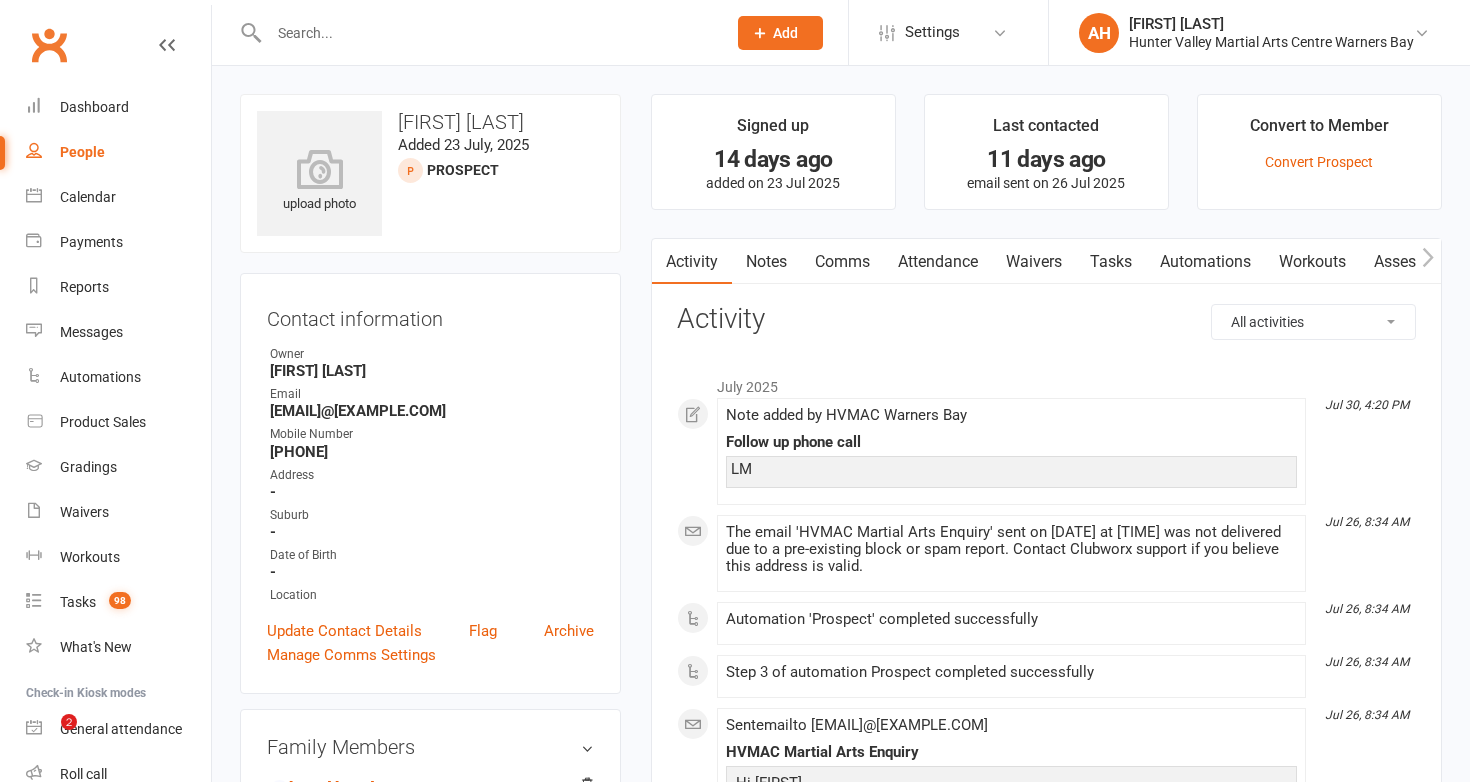 scroll, scrollTop: 0, scrollLeft: 0, axis: both 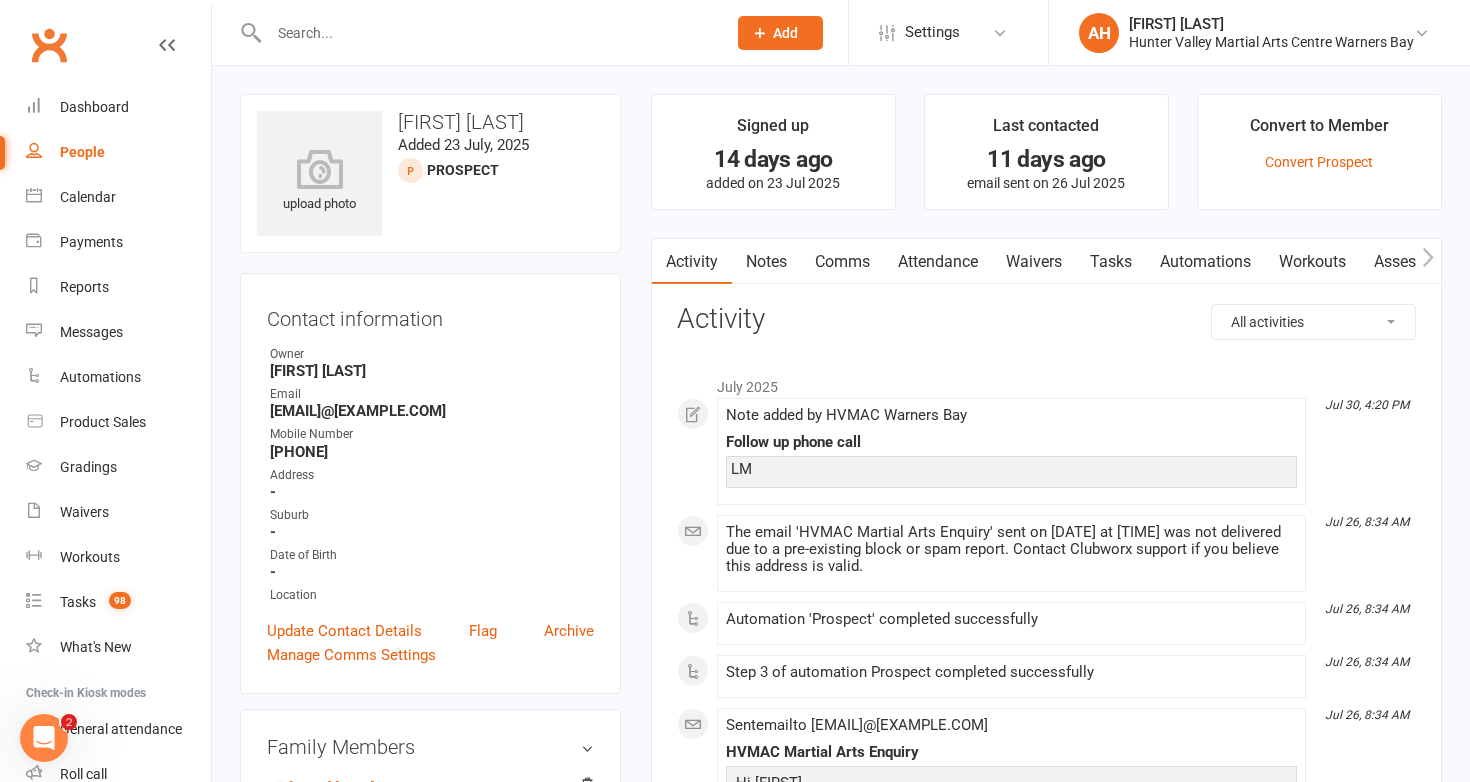 click on "Notes" at bounding box center (766, 262) 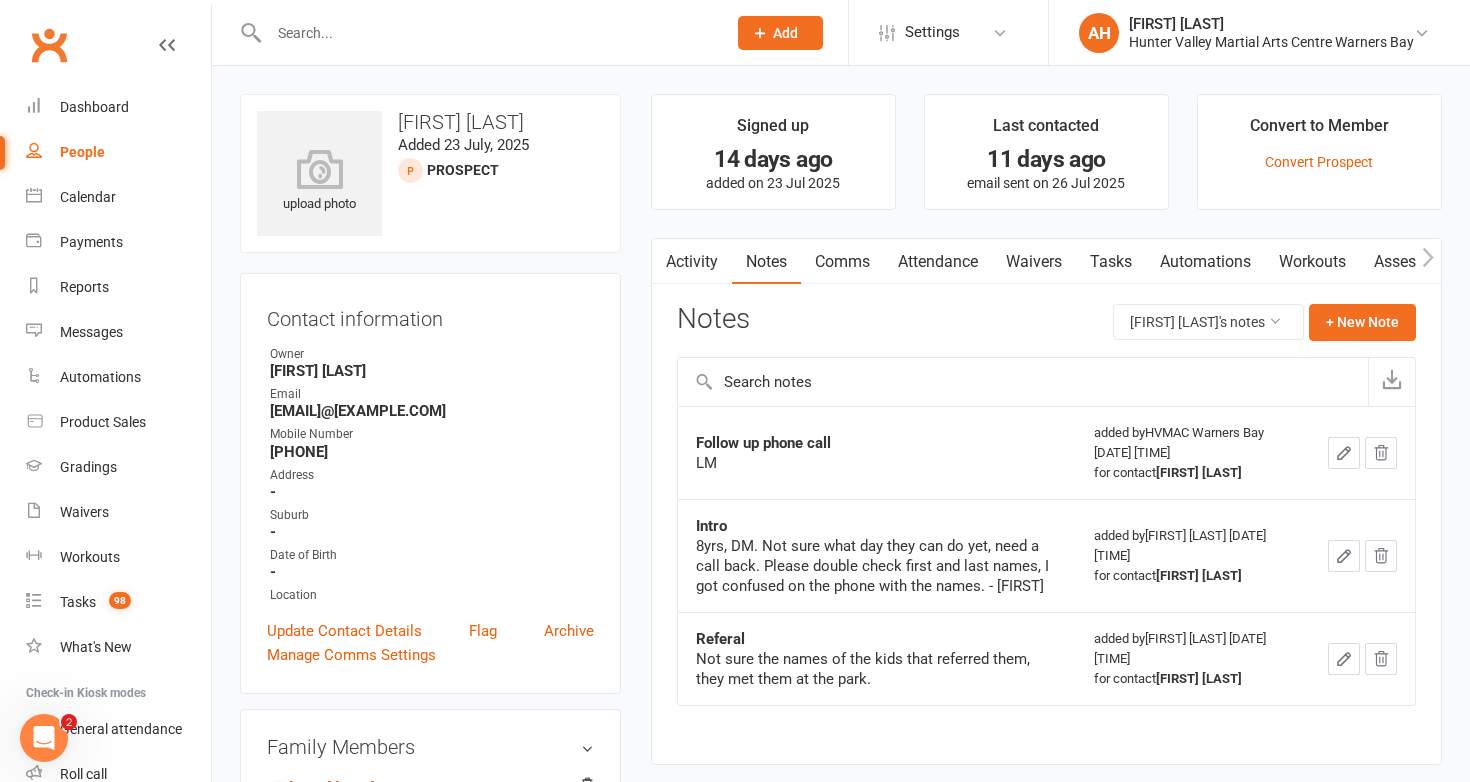 click on "Comms" at bounding box center (842, 262) 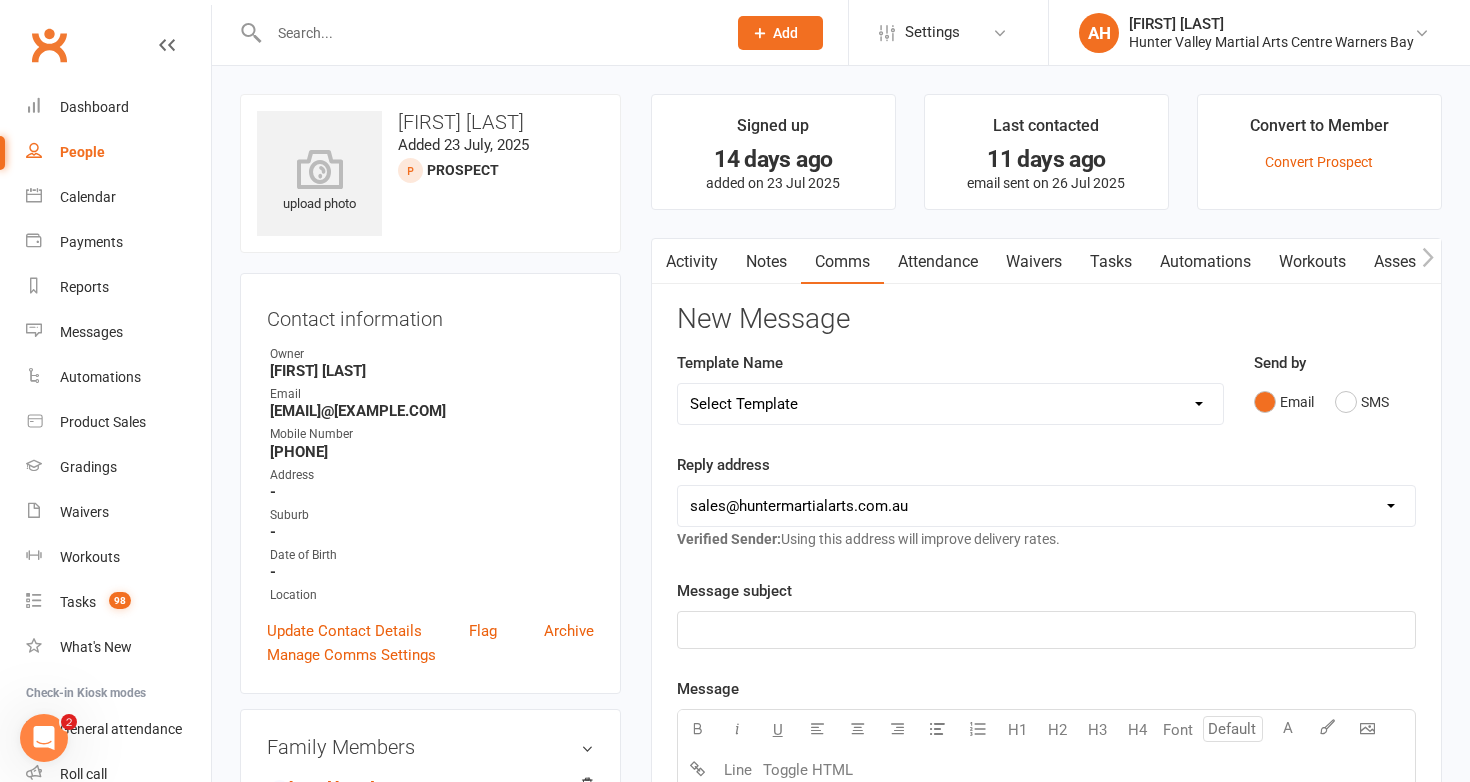 click on "Select Template [SMS] 1st Kyu Black Belt Prep Reminder [Email] Change to Class Announcements [Email] Drills and Skills 2024 [Email] Attendance - DNS [SMS] Attendance - DNS to parents of students [SMS] Attendance - DNS to students [Email] Booking Reminder - Belt Rank Template [Email] Booking Reminder Template [Email] Check In Reminder Template [Email] Goals we set are goals we get! [Email] Progress check : 90 days [SMS] Coming off hold [Email] Coming off hold [Email] Hold notification [Email] Hold - Start and End Notice [Email] PIF Renewal - Comms [Email] PNO Information Template [Email] Progress Meeting 9th Kyu [Push Notification] Progress Meeting - Age Group/Program Transition [Email] Progress Meeting - Age Group Transition [Email] Progress Meeting for Advanced [Push Notification] Progress Meeting - Rank Transition [SMS] Request to call [SMS] Waiver notification [Email] Welcome Email [Email] Comms Grading Payment Reminder - DM/DR/AD [Email] Comms Grading Payment Reminder - KM [Email] ACKA Tournament Email" at bounding box center (950, 404) 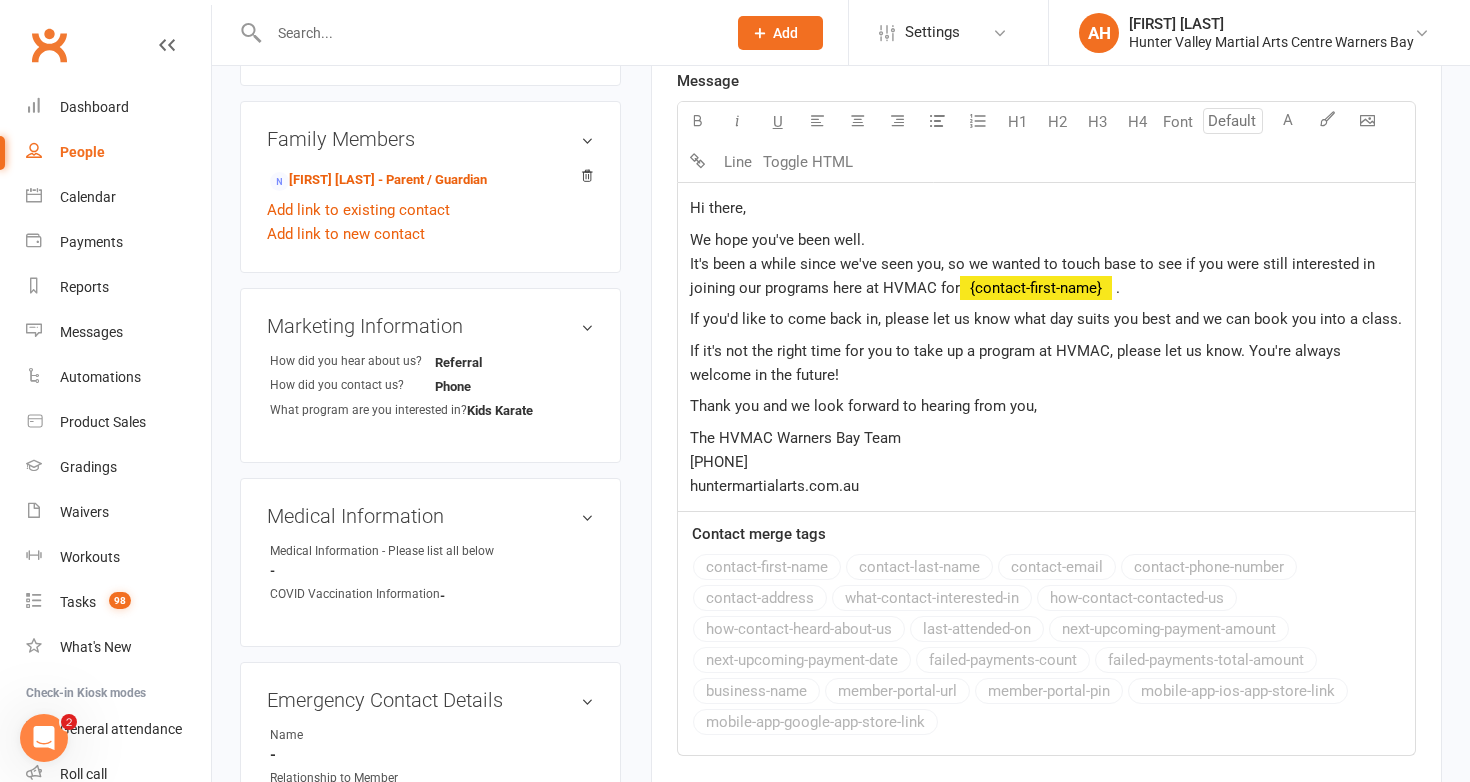 scroll, scrollTop: 607, scrollLeft: 0, axis: vertical 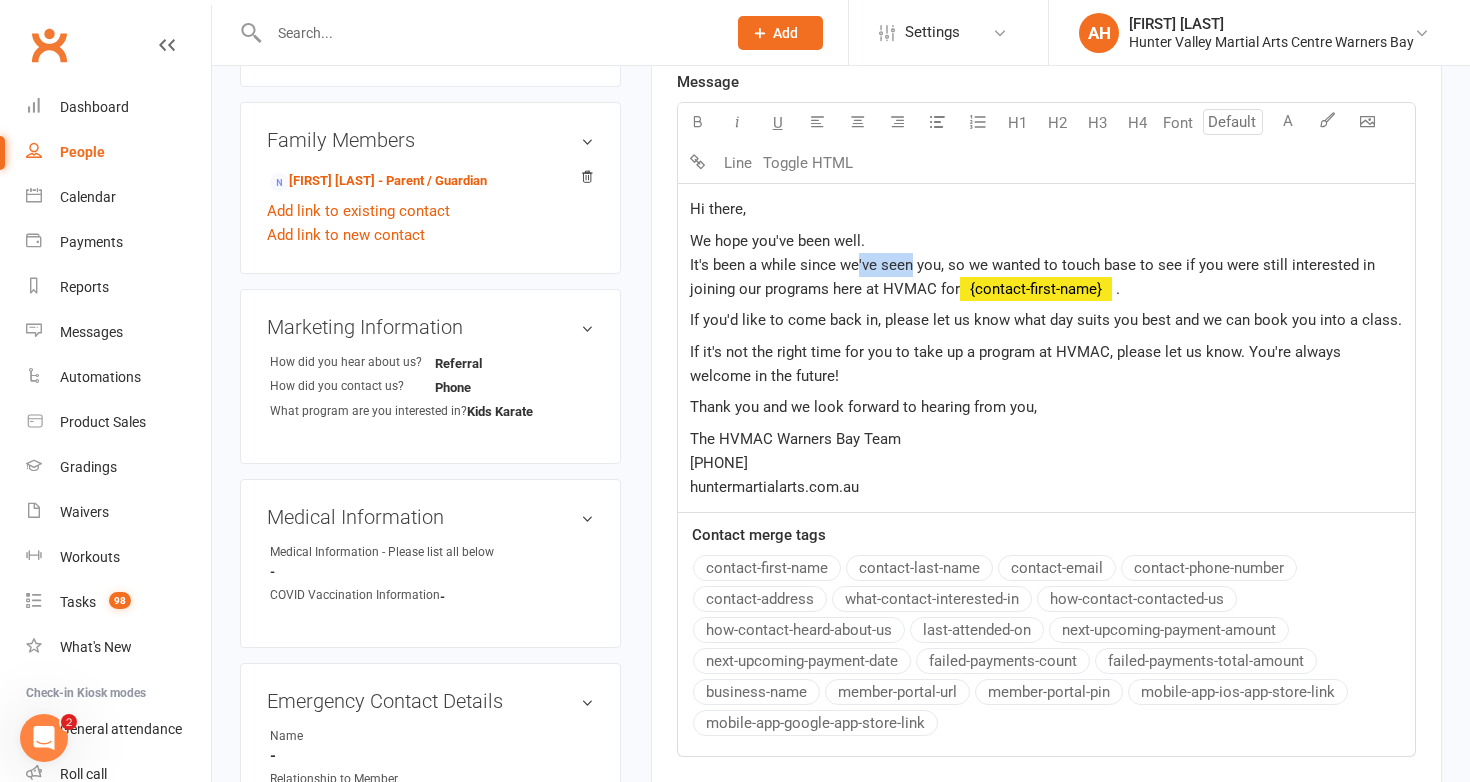 drag, startPoint x: 909, startPoint y: 264, endPoint x: 858, endPoint y: 263, distance: 51.009804 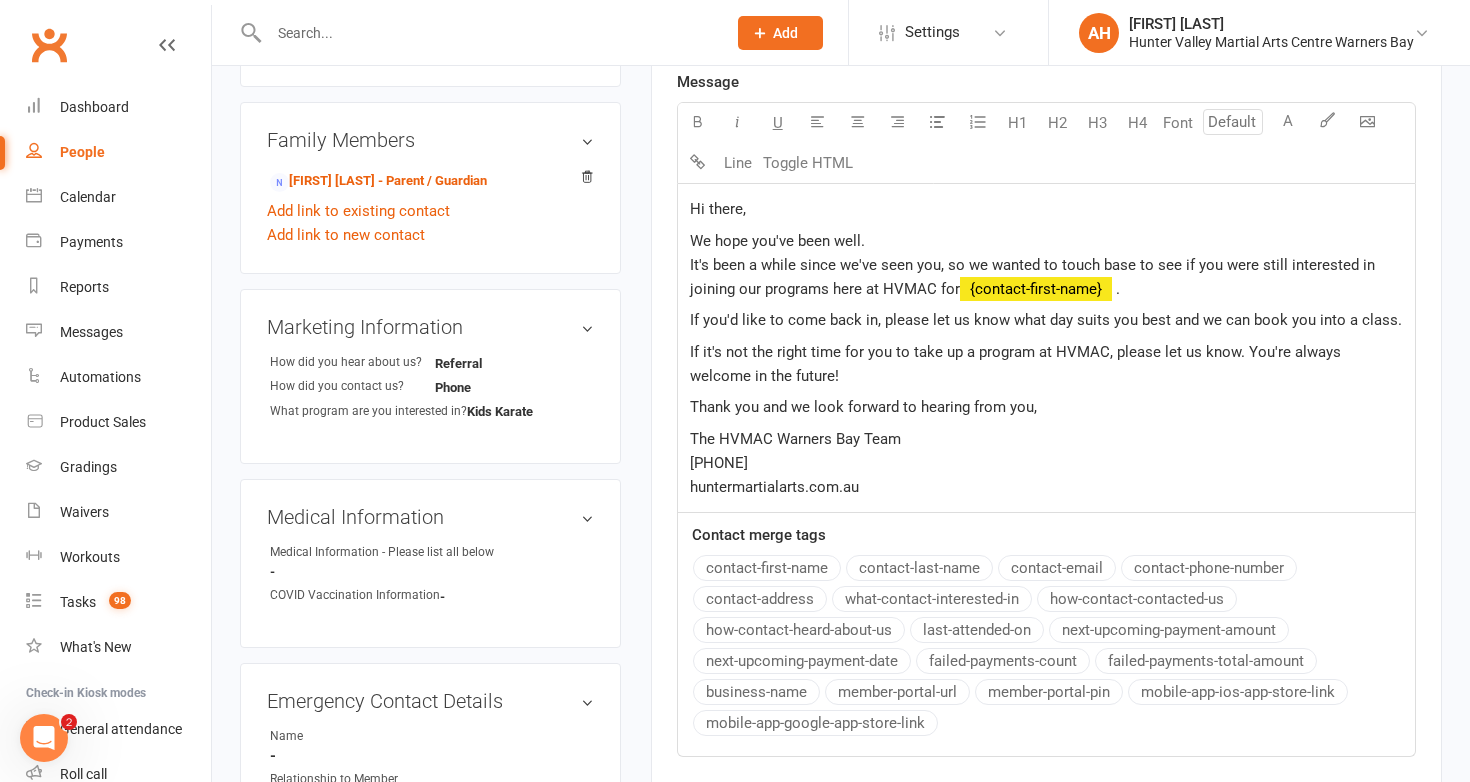 click on "It's been a while since we've seen you, so we wanted to touch base to see if you were still interested in joining our programs here at HVMAC for" 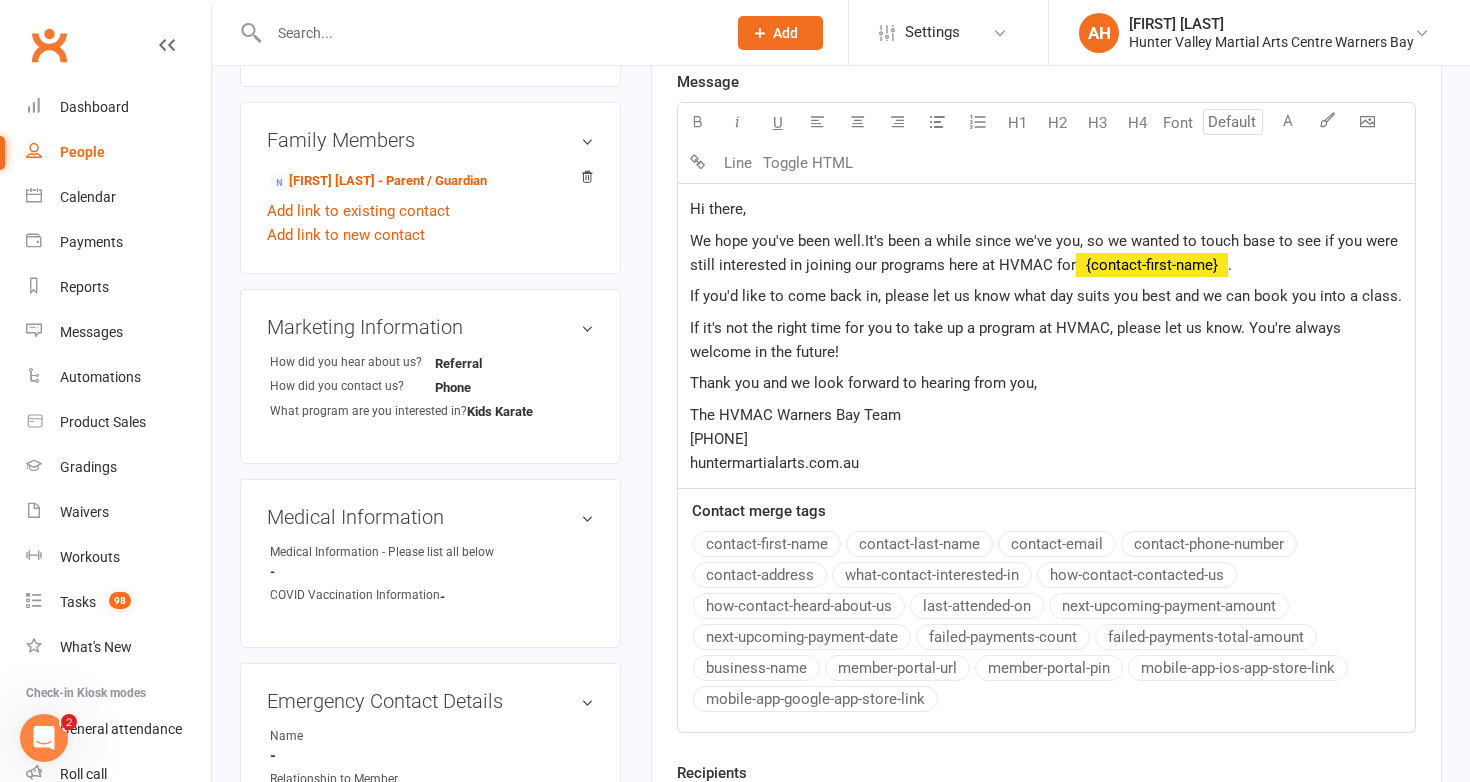 type 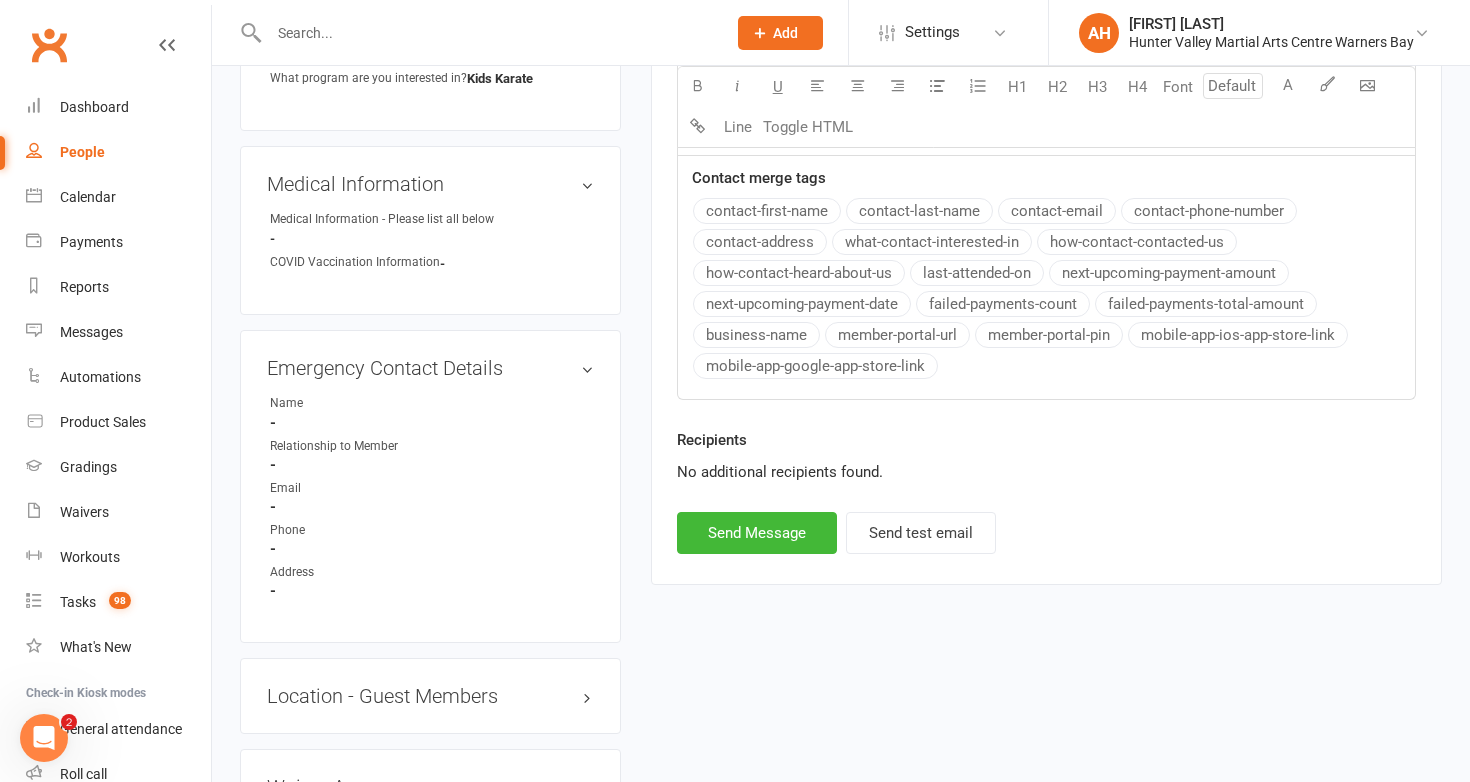 scroll, scrollTop: 953, scrollLeft: 0, axis: vertical 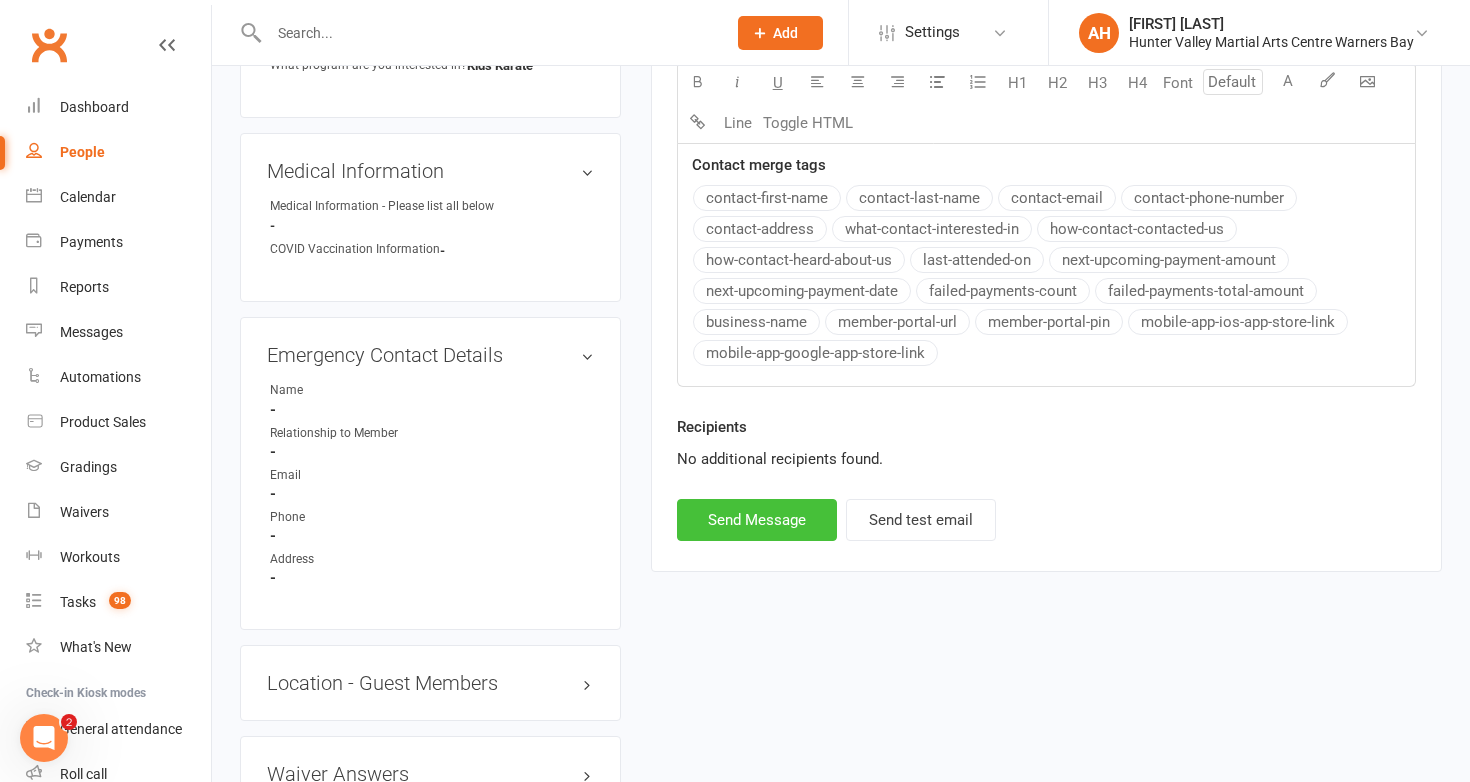 click on "Send Message" at bounding box center (757, 520) 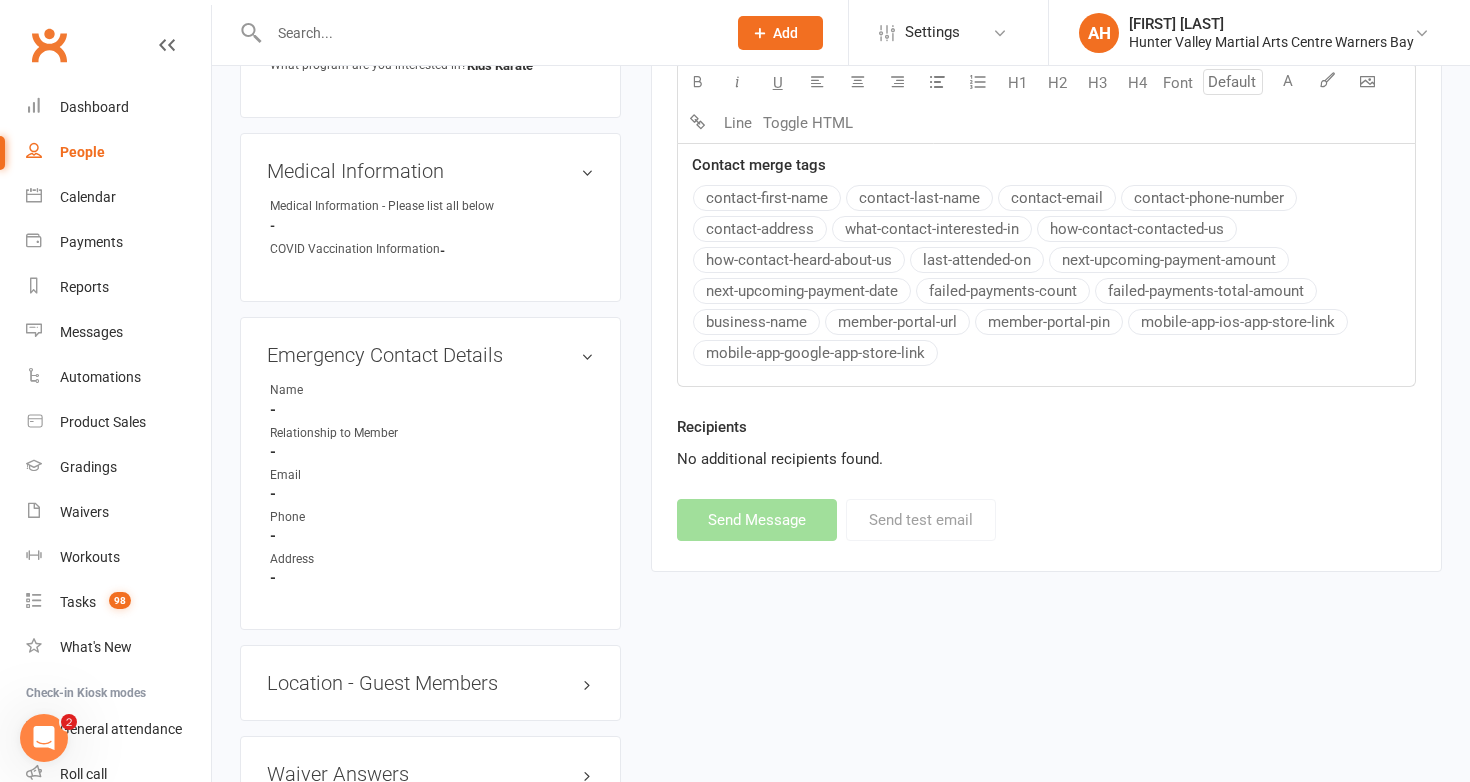 select 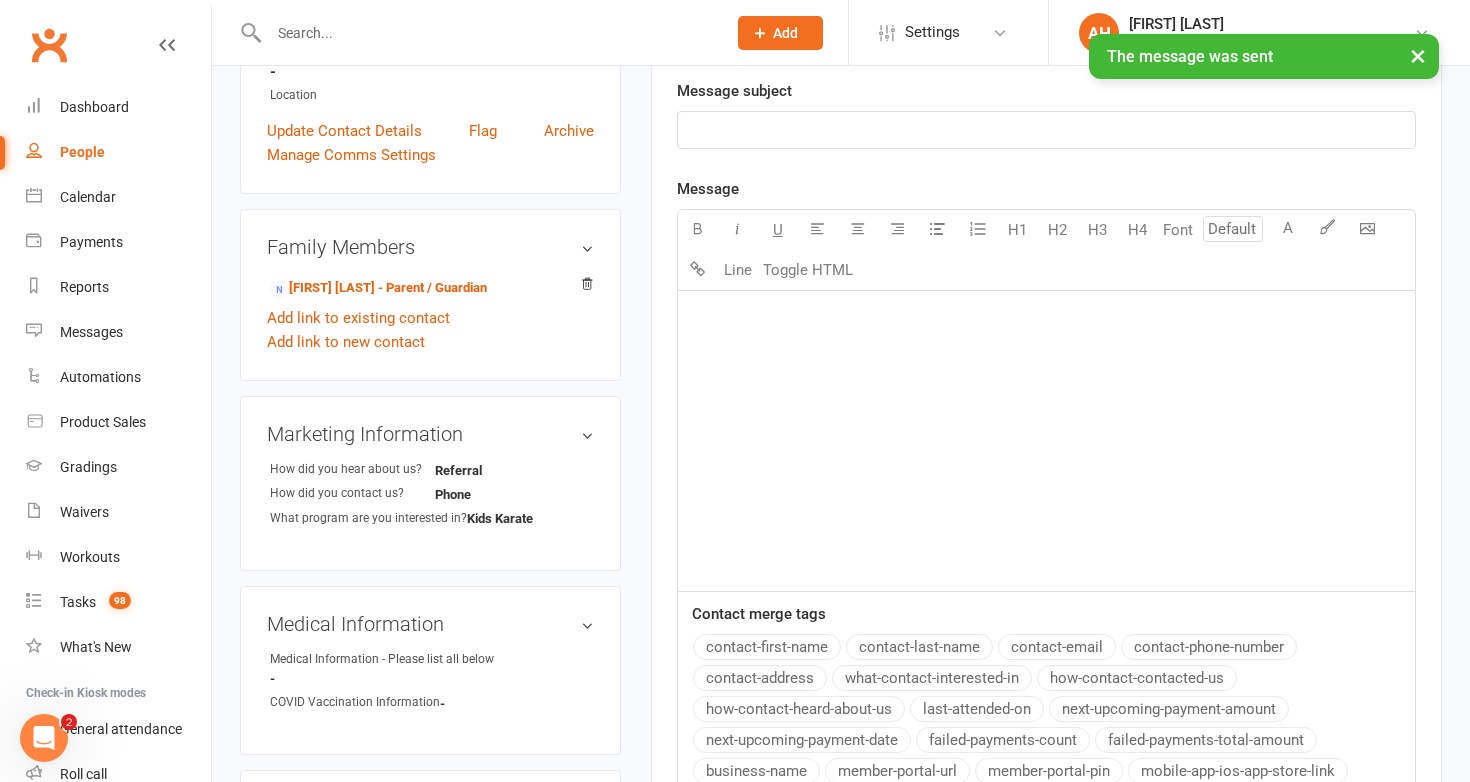 scroll, scrollTop: 0, scrollLeft: 0, axis: both 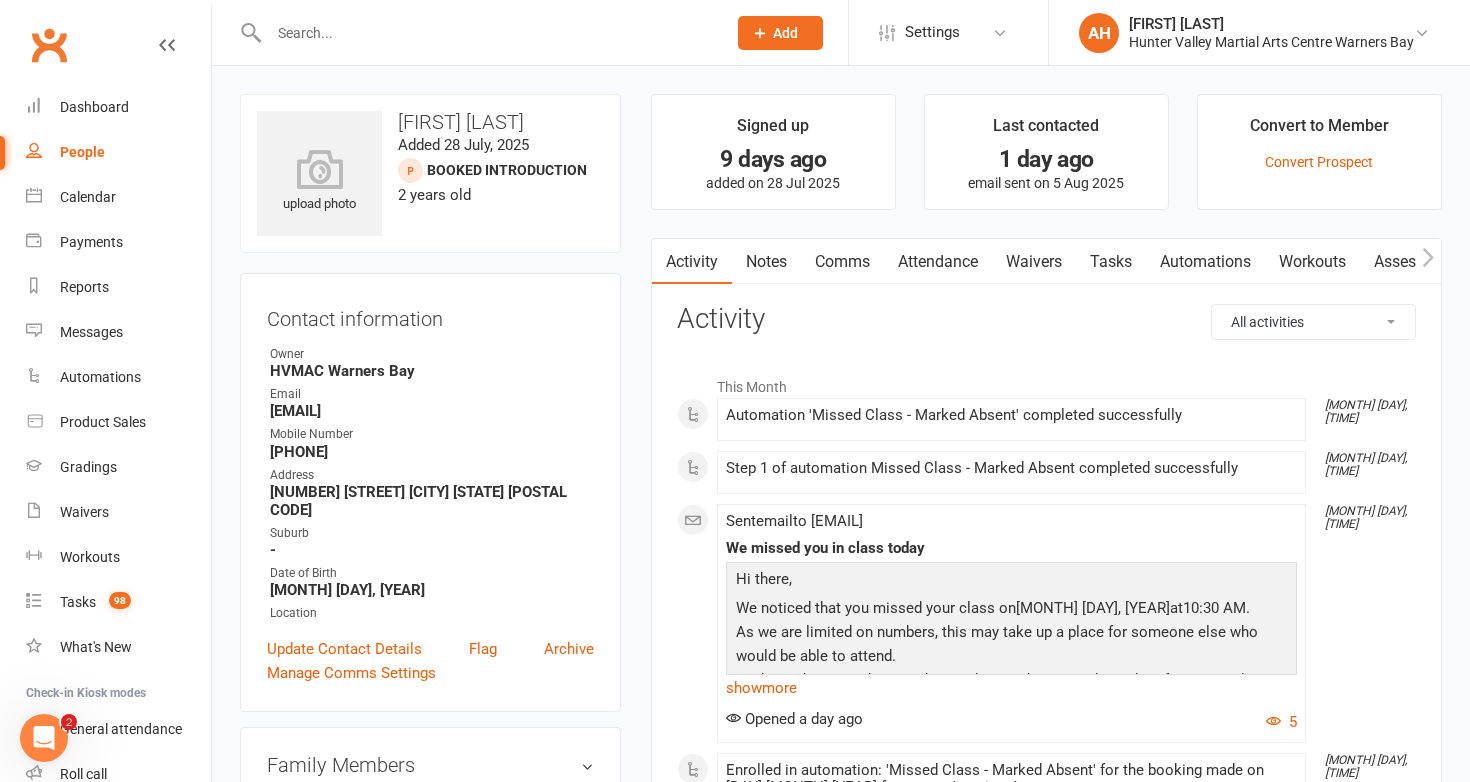 click on "Notes" at bounding box center (766, 262) 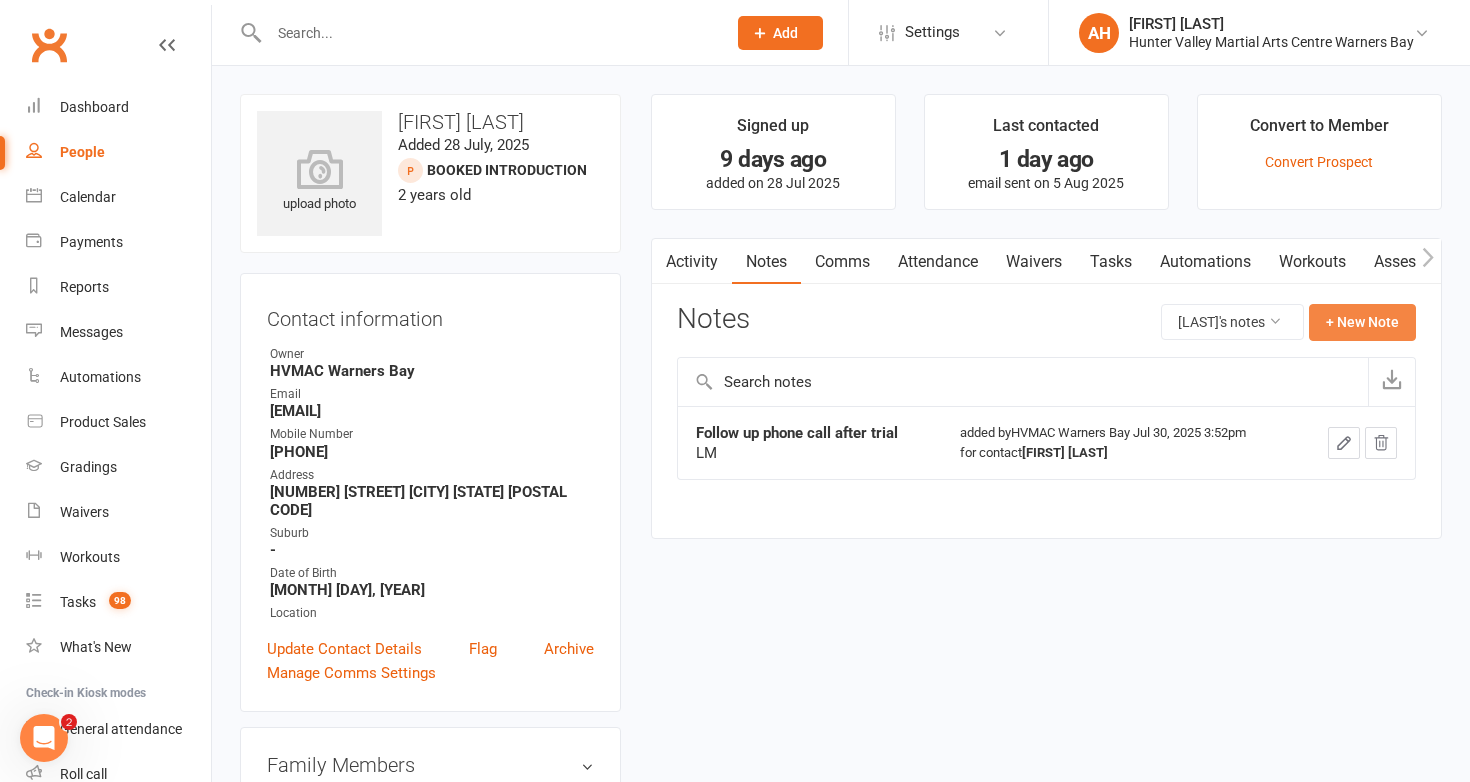 click on "+ New Note" at bounding box center (1362, 322) 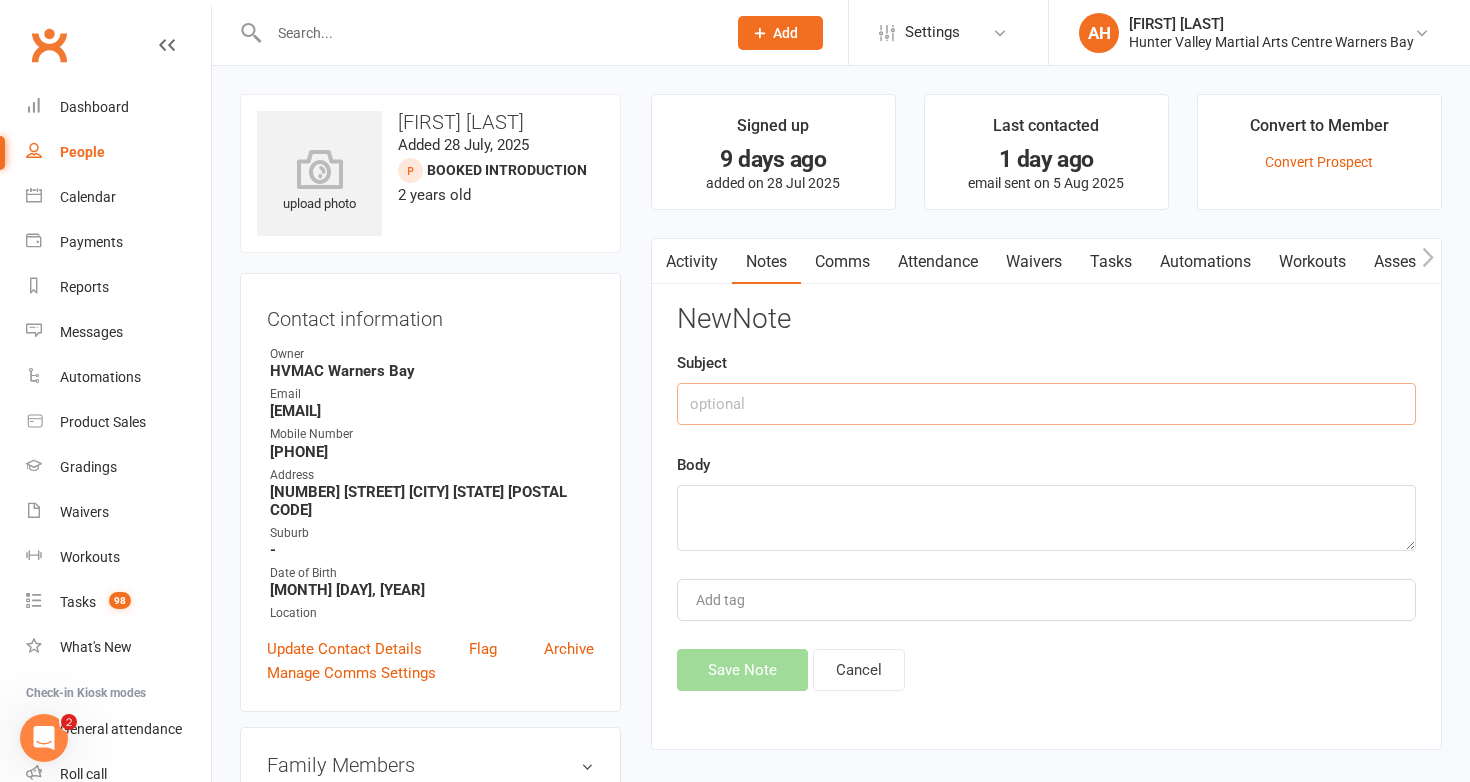 click at bounding box center [1046, 404] 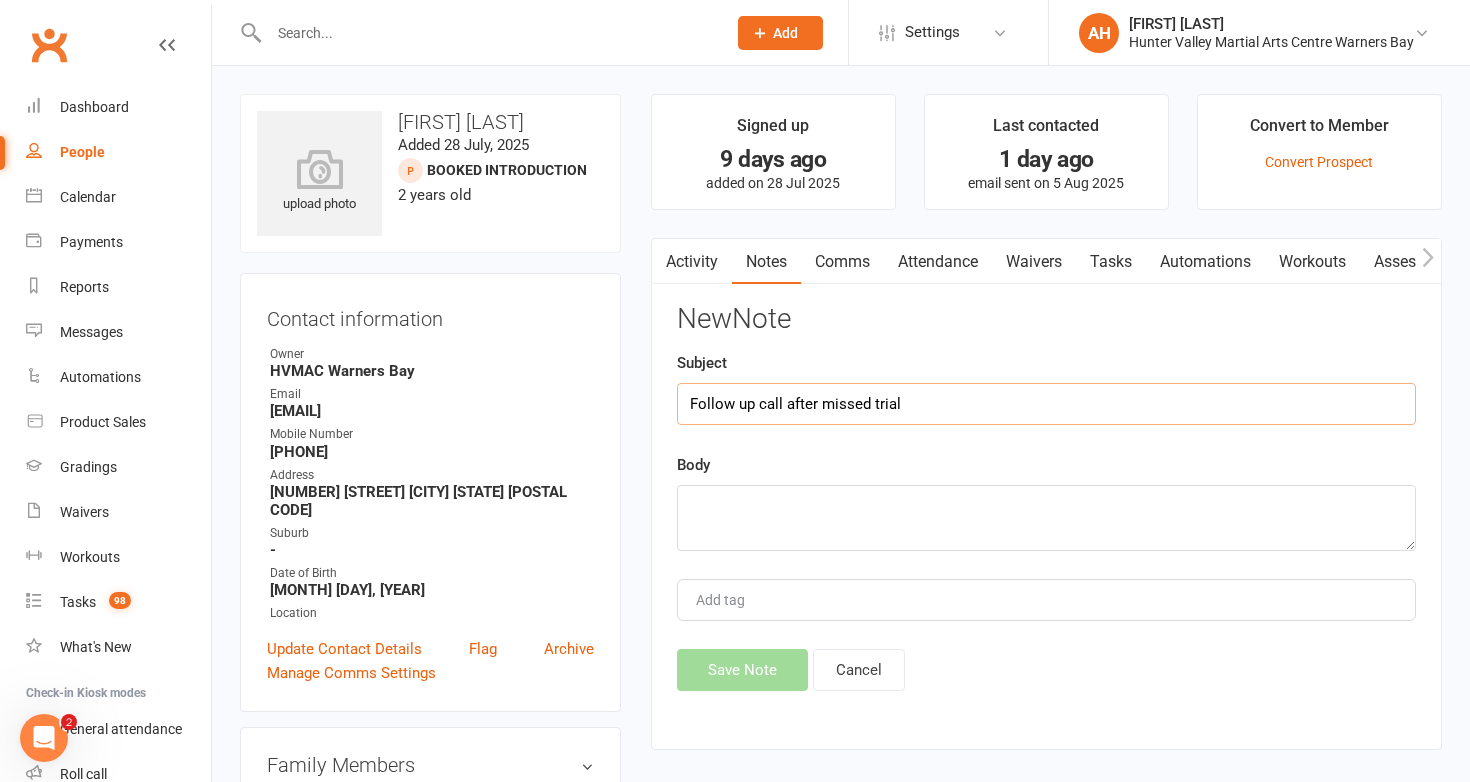 type on "Follow up call after missed trial" 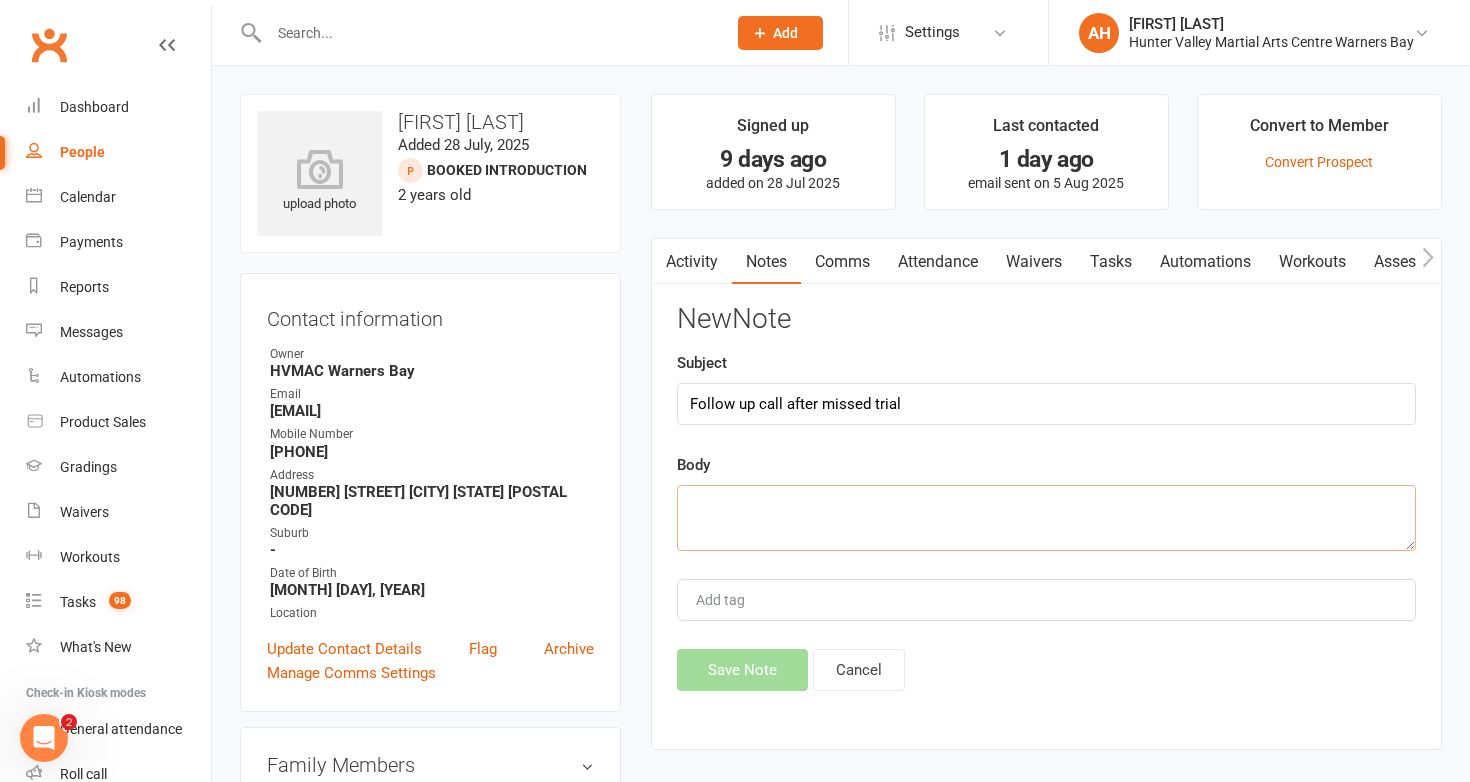 click at bounding box center (1046, 518) 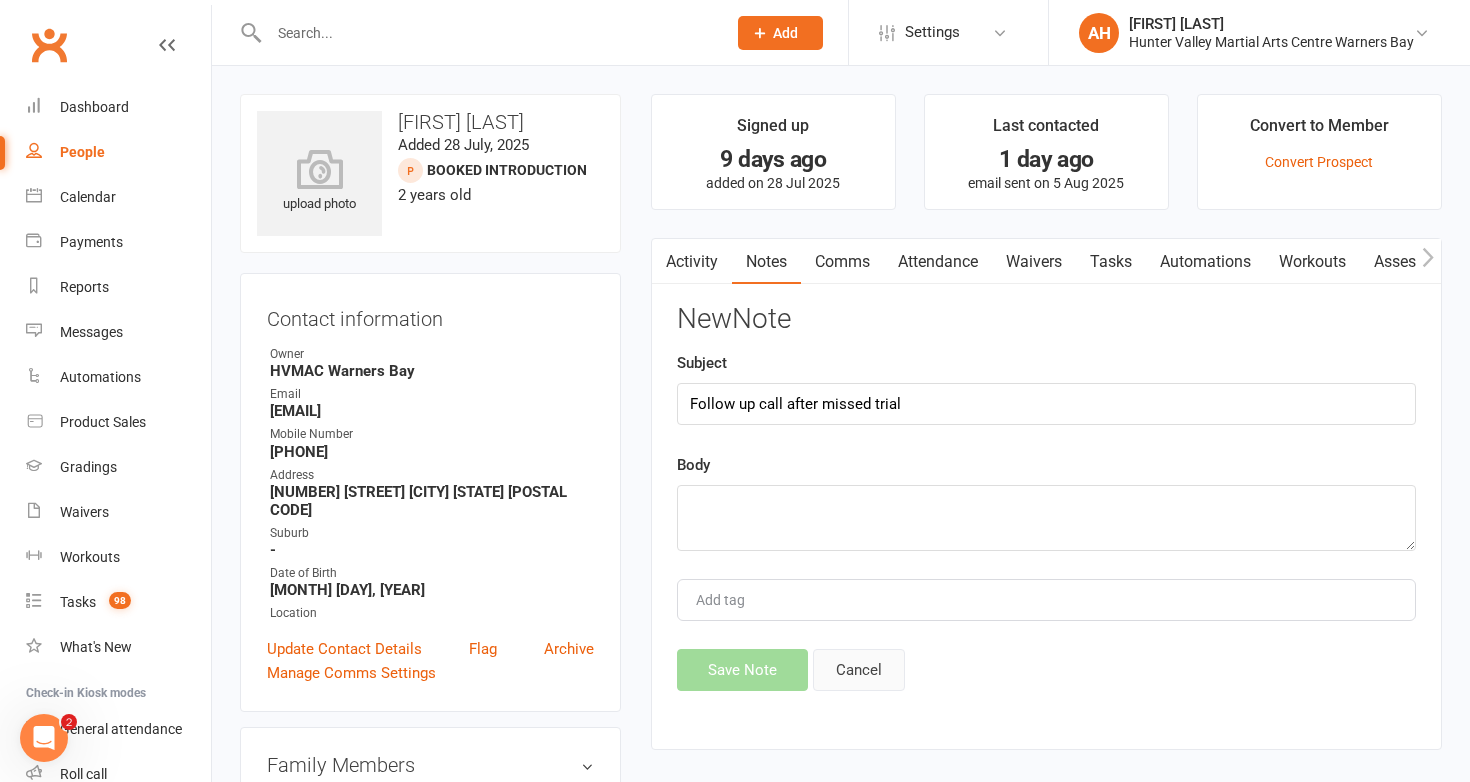 click on "Cancel" at bounding box center [859, 670] 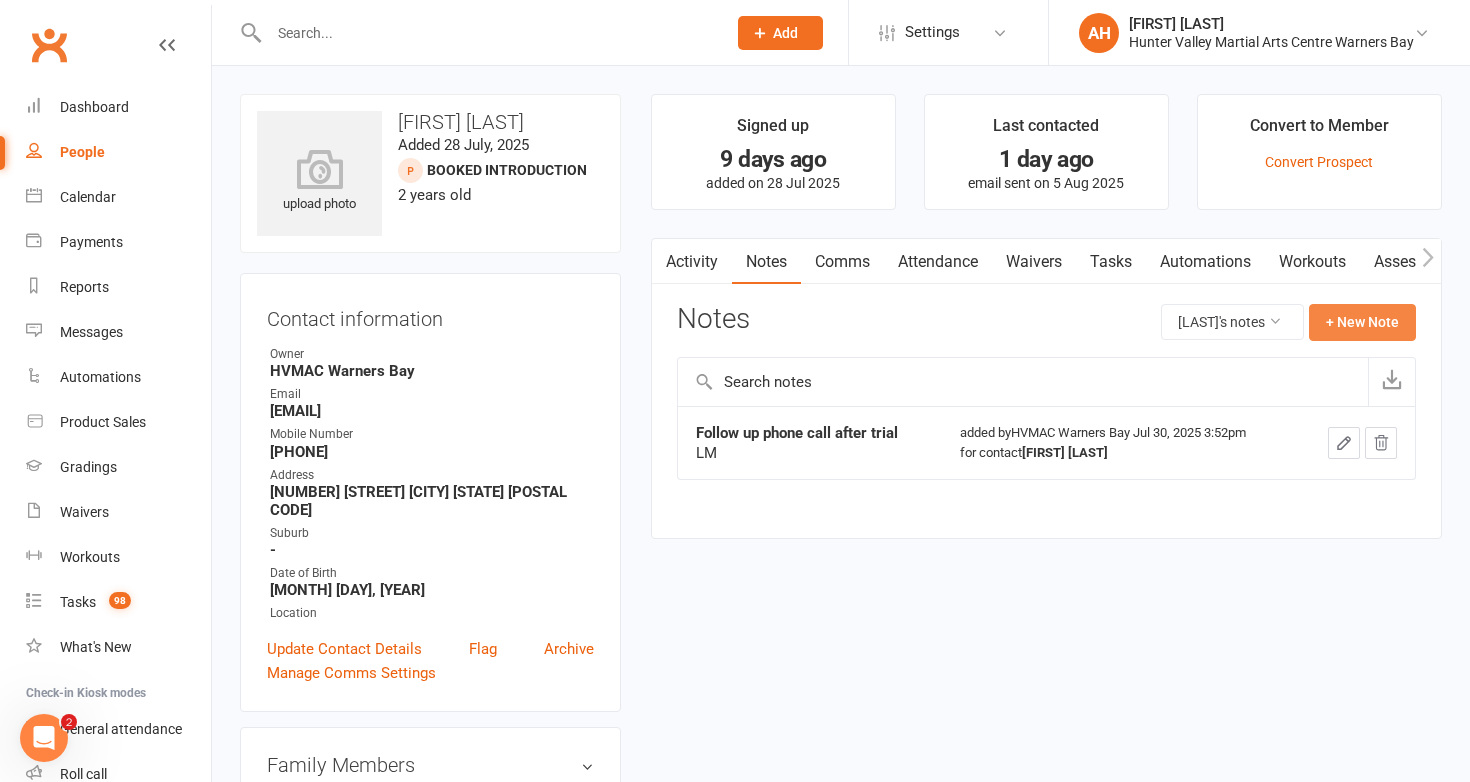 click on "+ New Note" at bounding box center [1362, 322] 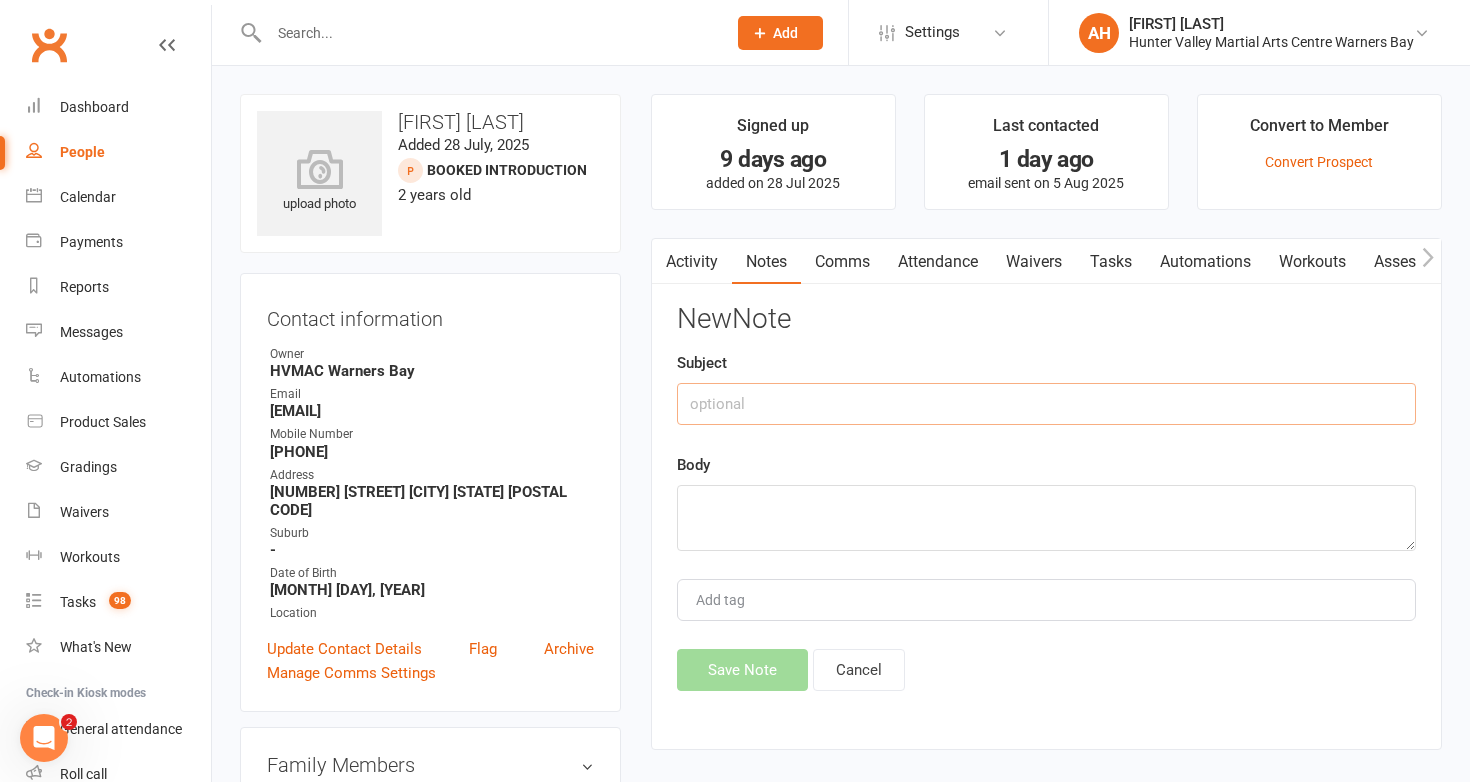 click at bounding box center [1046, 404] 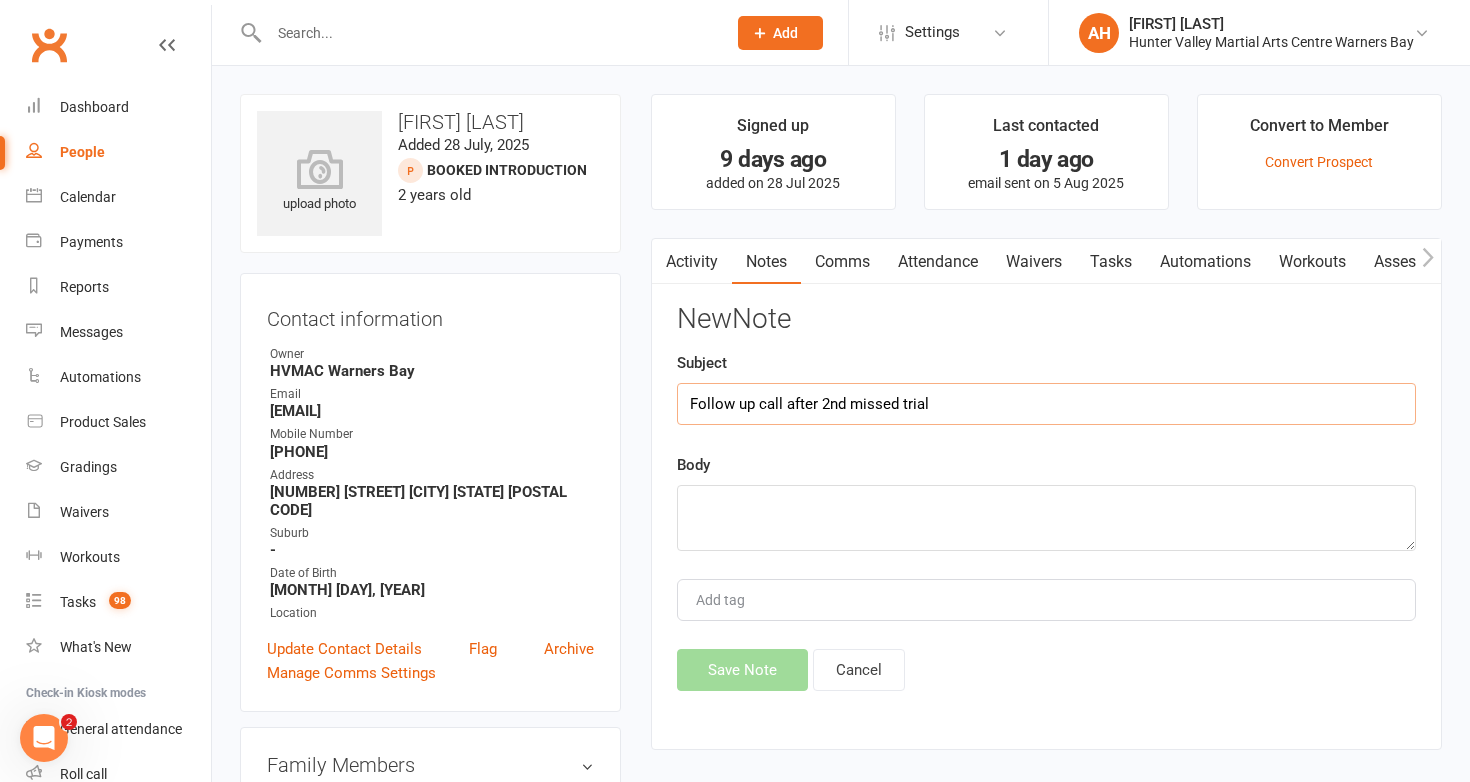 type on "Follow up call after 2nd missed trial" 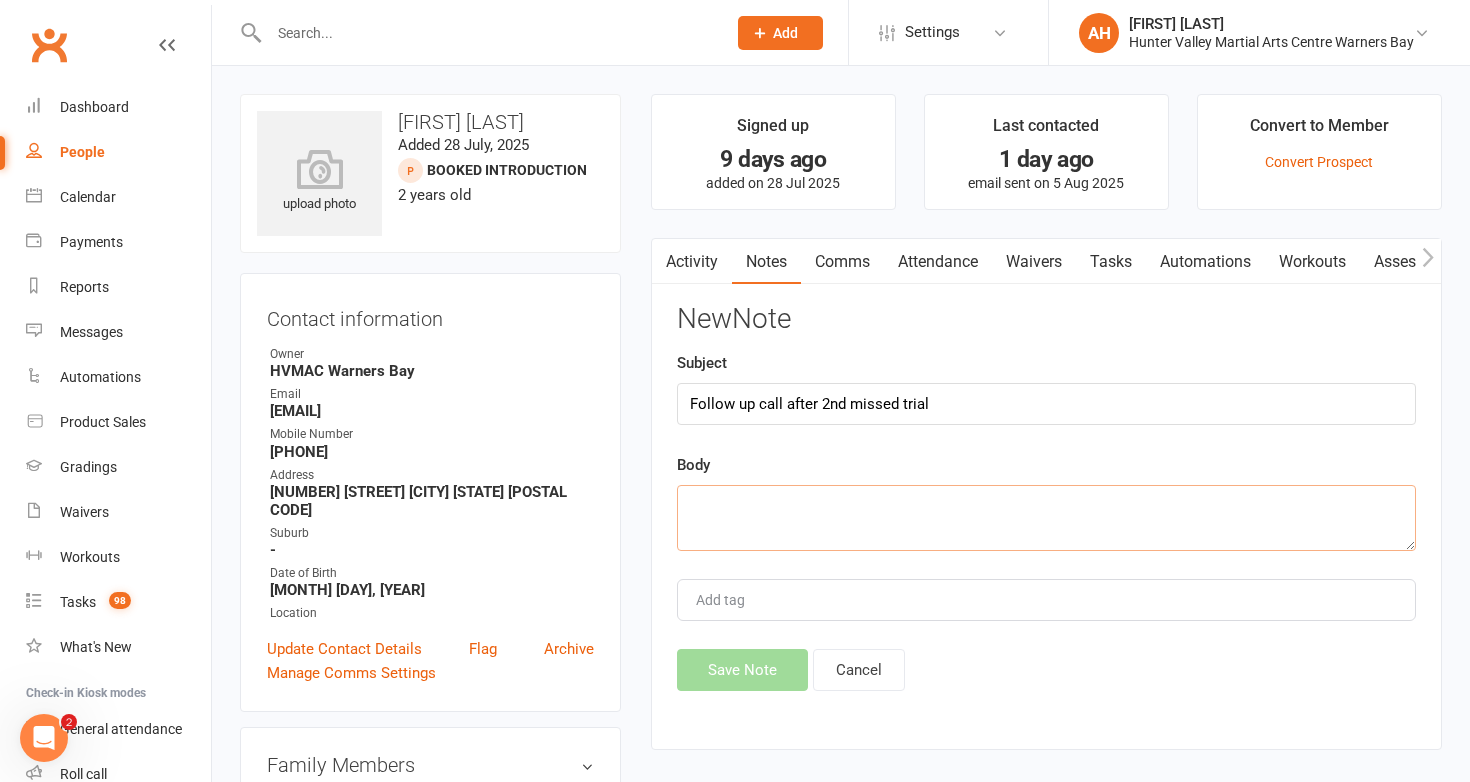 click at bounding box center (1046, 518) 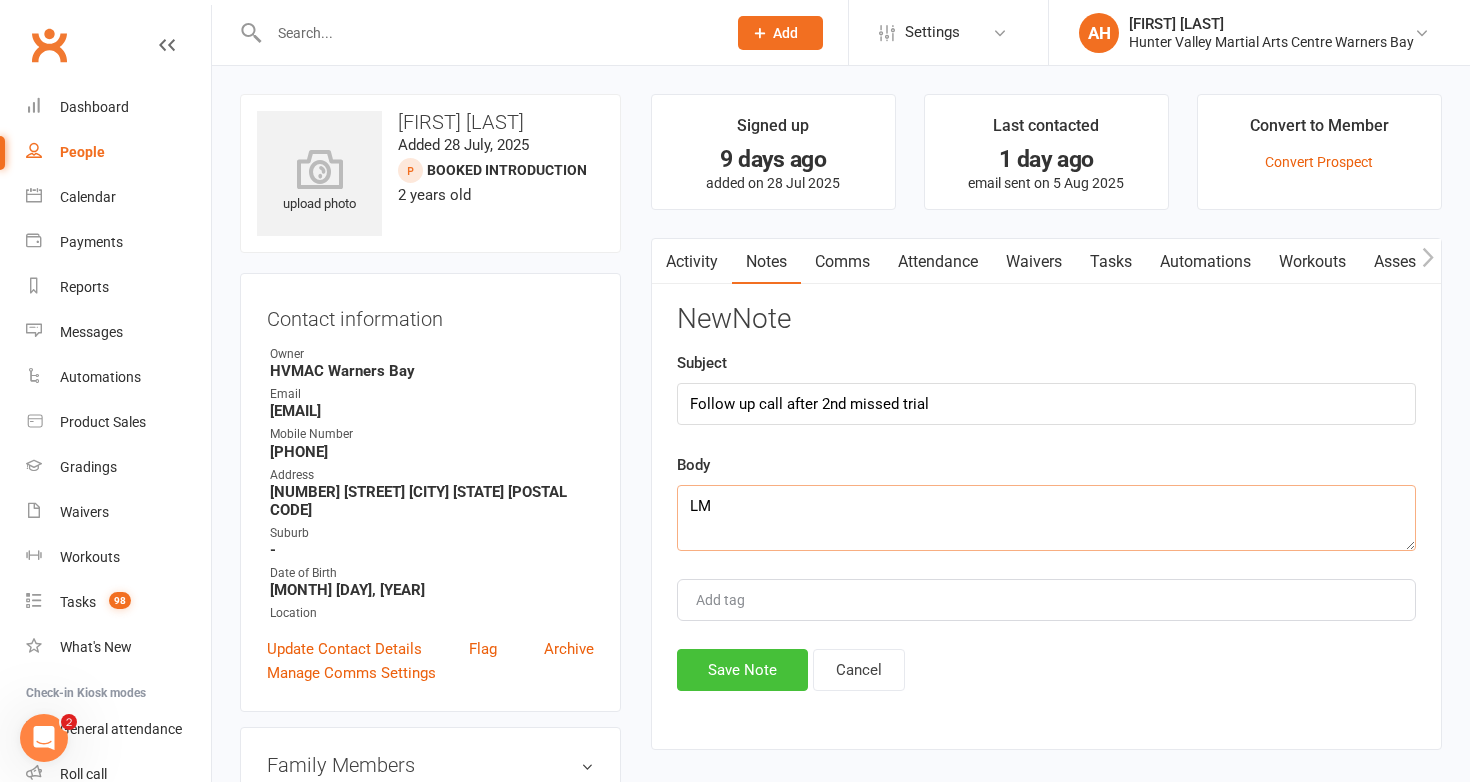 type on "LM" 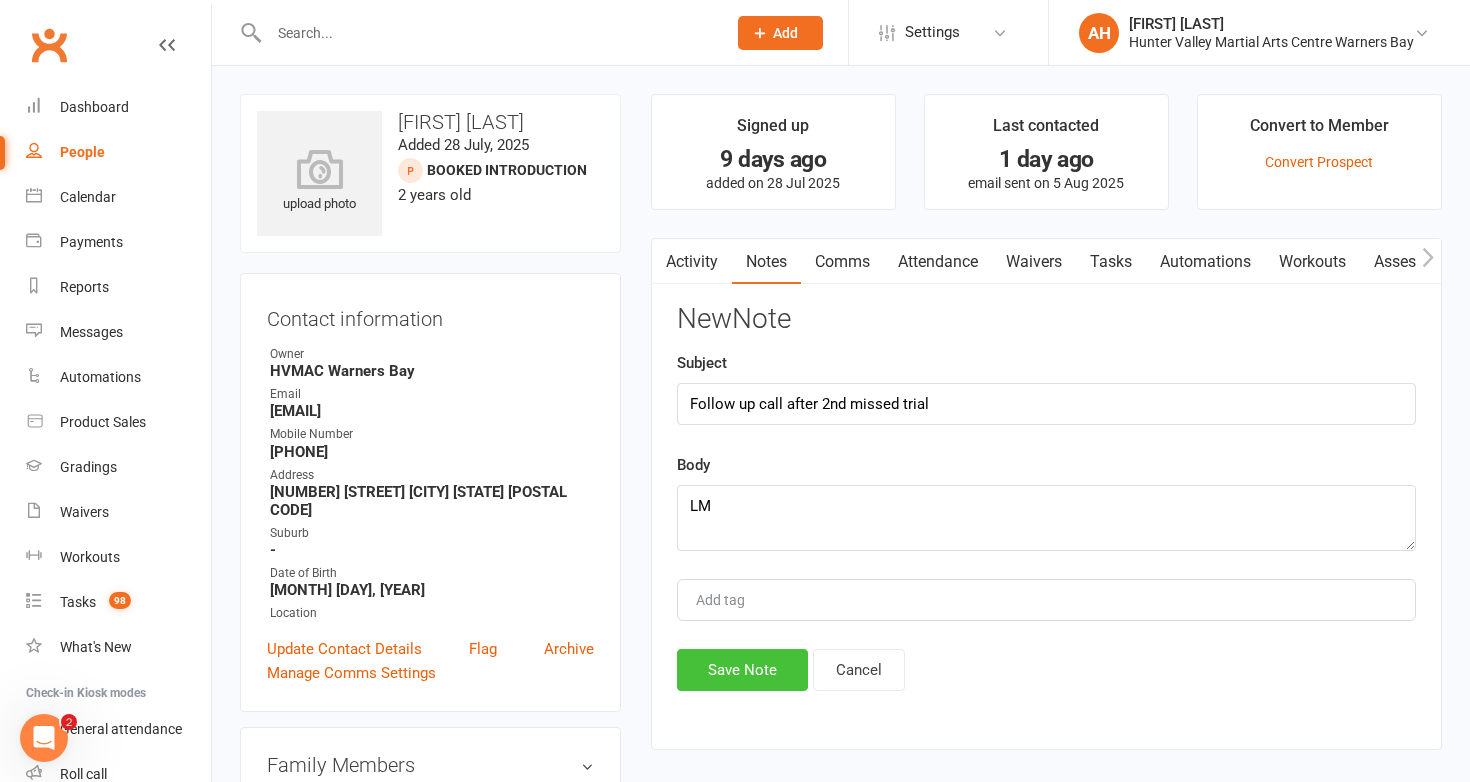 click on "Save Note" at bounding box center (742, 670) 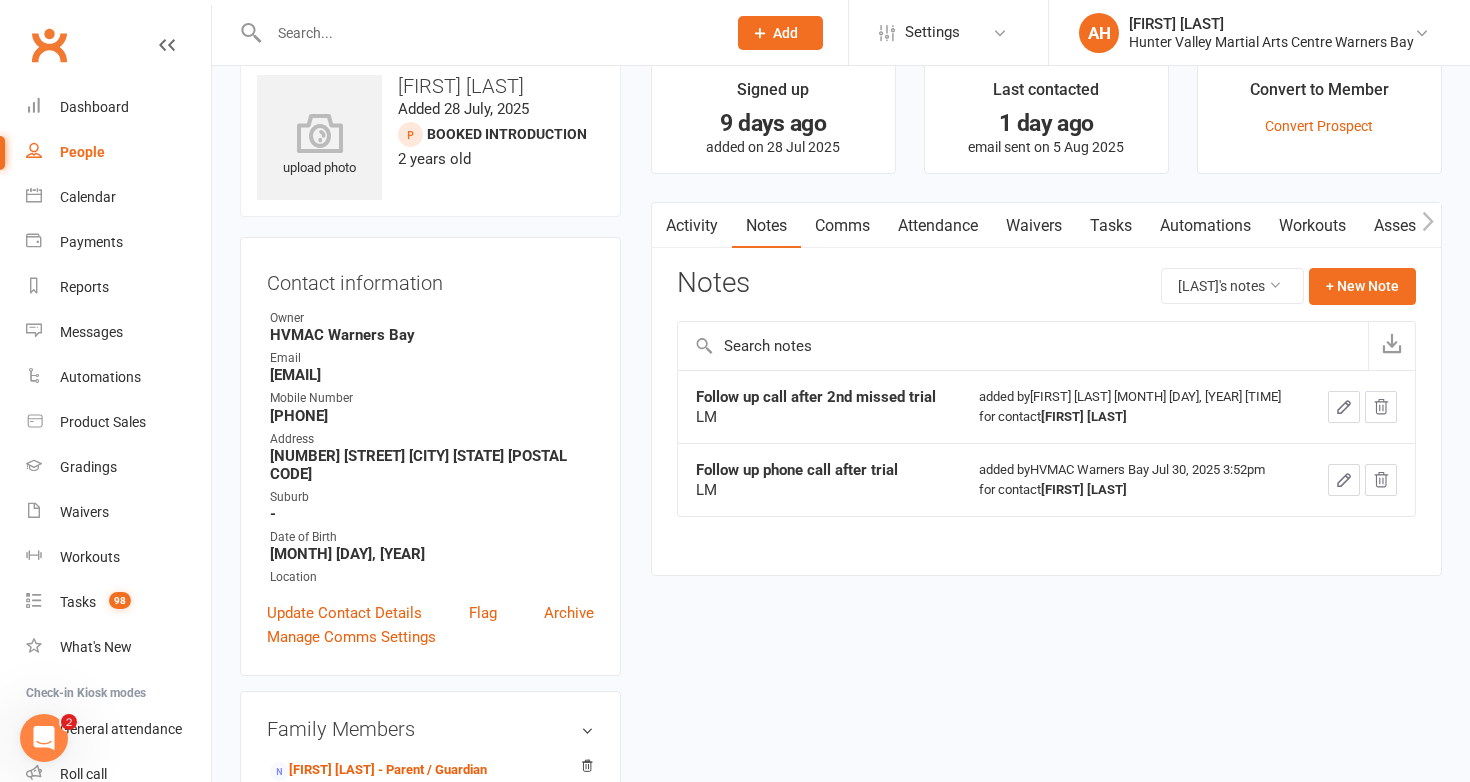 scroll, scrollTop: 0, scrollLeft: 0, axis: both 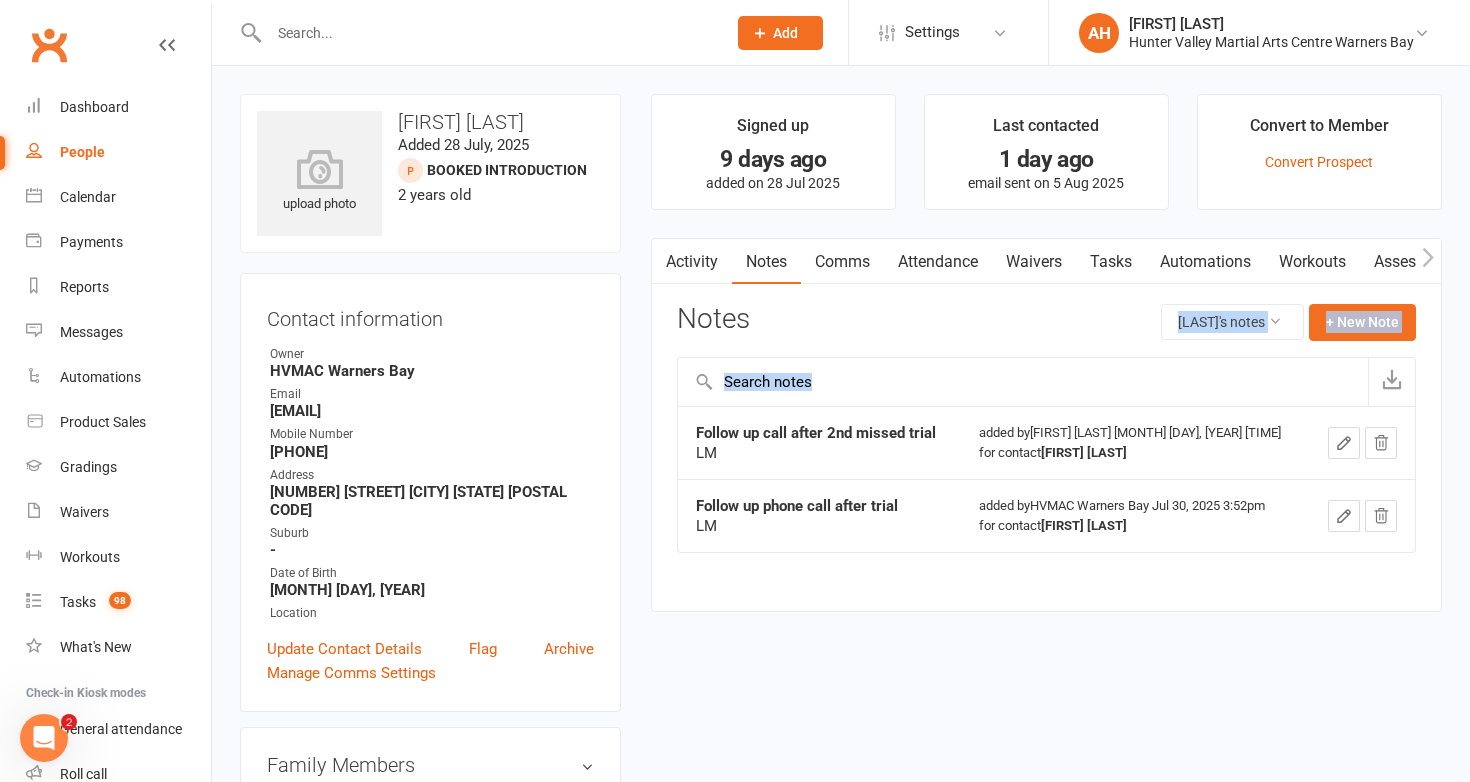 drag, startPoint x: 670, startPoint y: 340, endPoint x: 1454, endPoint y: 553, distance: 812.41925 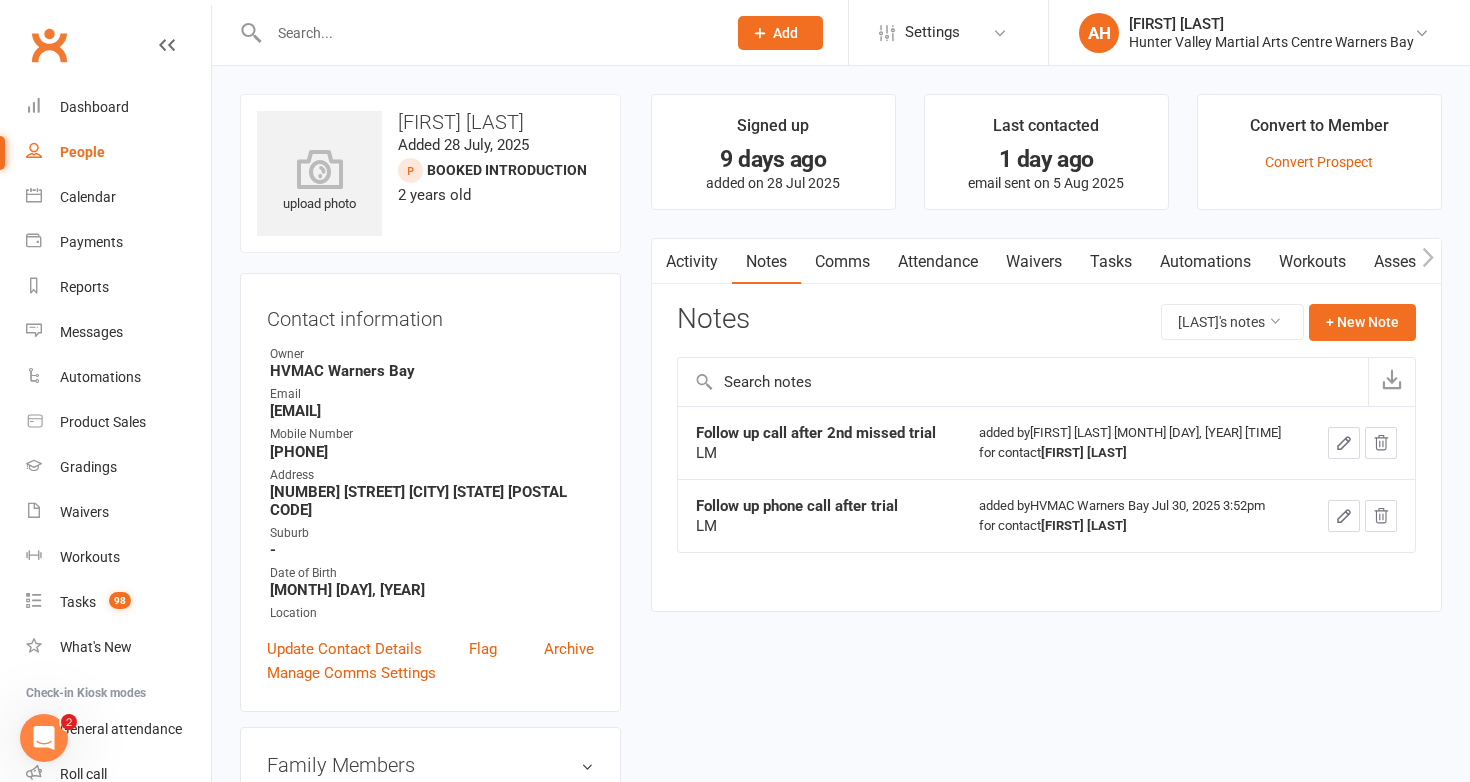 click on "Signed up 9 days ago added on [DAY] [MONTH] [YEAR] Last contacted 1 day ago email sent on [DAY] [MONTH] [YEAR] Convert to Member Convert Prospect
Activity Notes Comms Attendance Waivers Tasks Automations Workouts Assessments
Notes [LAST]'s notes   + New Note Follow up call after 2nd missed trial  LM added by  [FIRST] [LAST]   [MONTH] [DAY], [TIME] for contact  [LAST] Follow up phone call after trial  LM added by  HVMAC Warners Bay   [MONTH] [DAY], [TIME] for contact  [LAST]" at bounding box center [1046, 363] 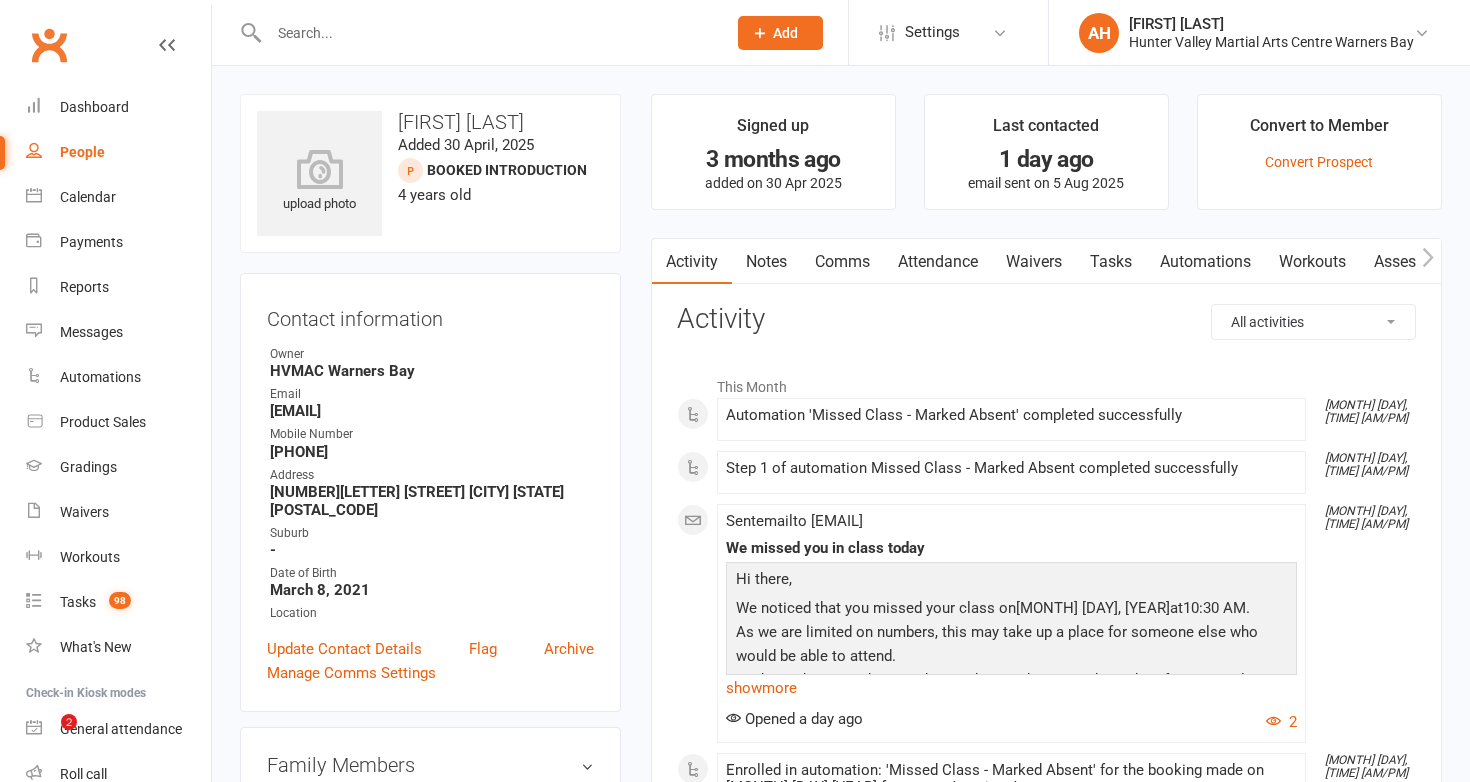 scroll, scrollTop: 0, scrollLeft: 0, axis: both 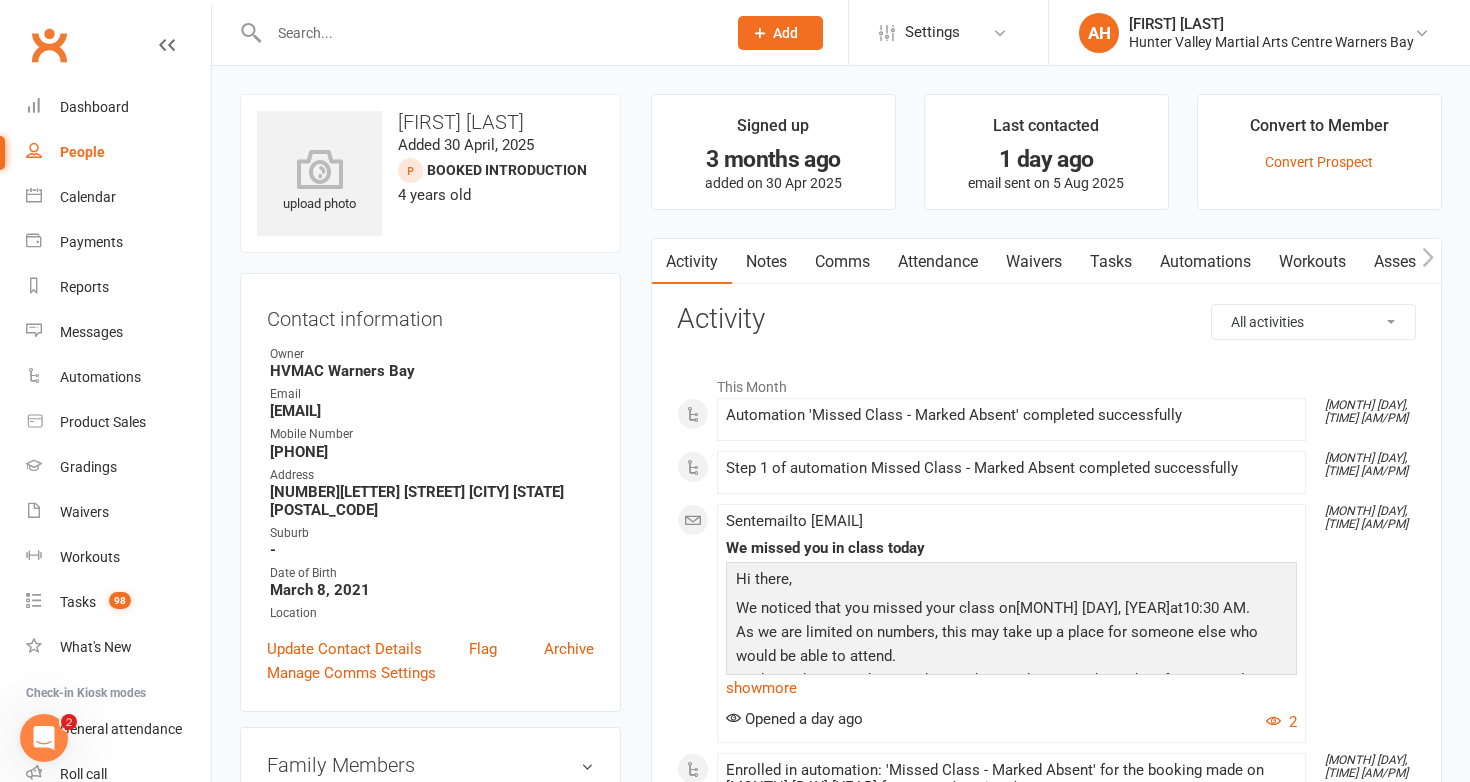 click on "Notes" at bounding box center (766, 262) 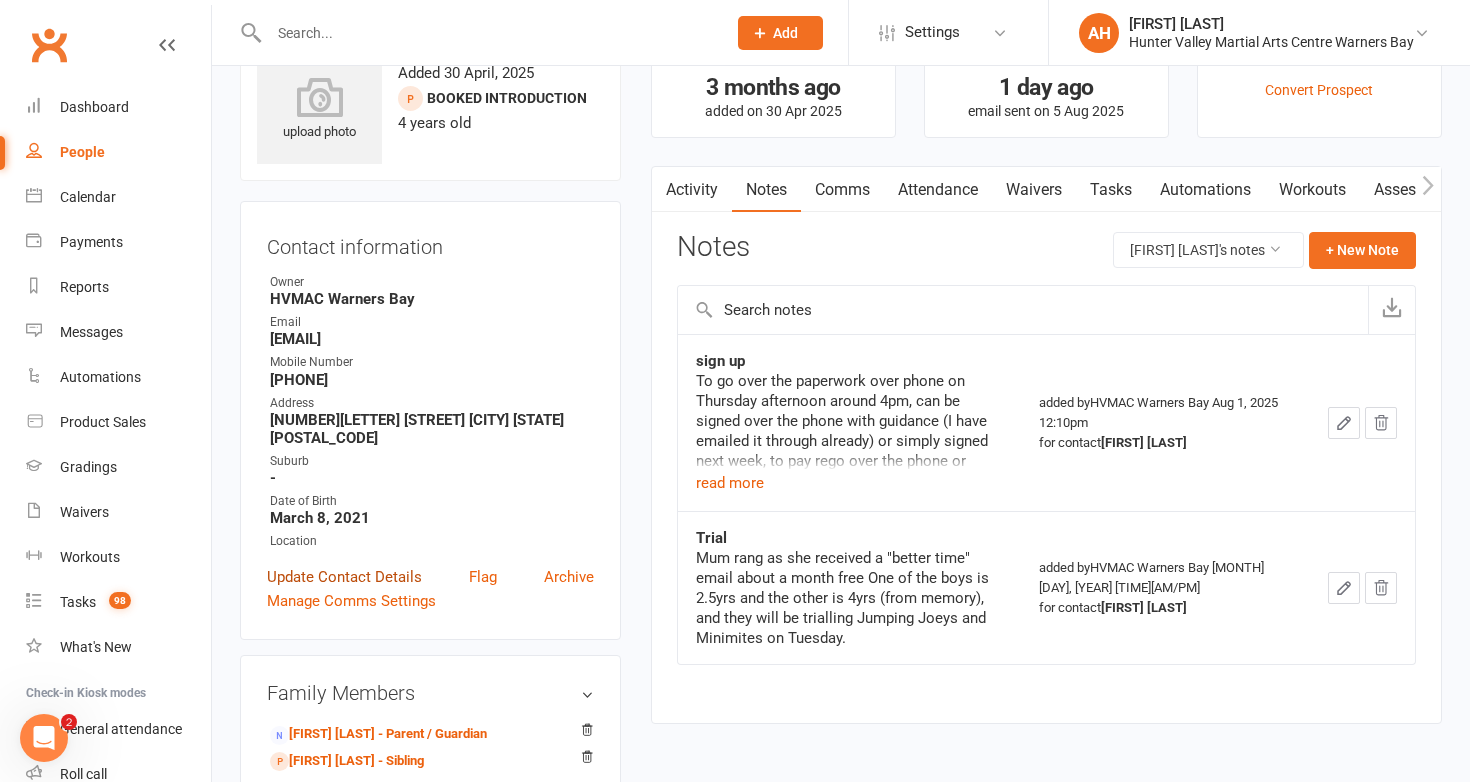 scroll, scrollTop: 74, scrollLeft: 0, axis: vertical 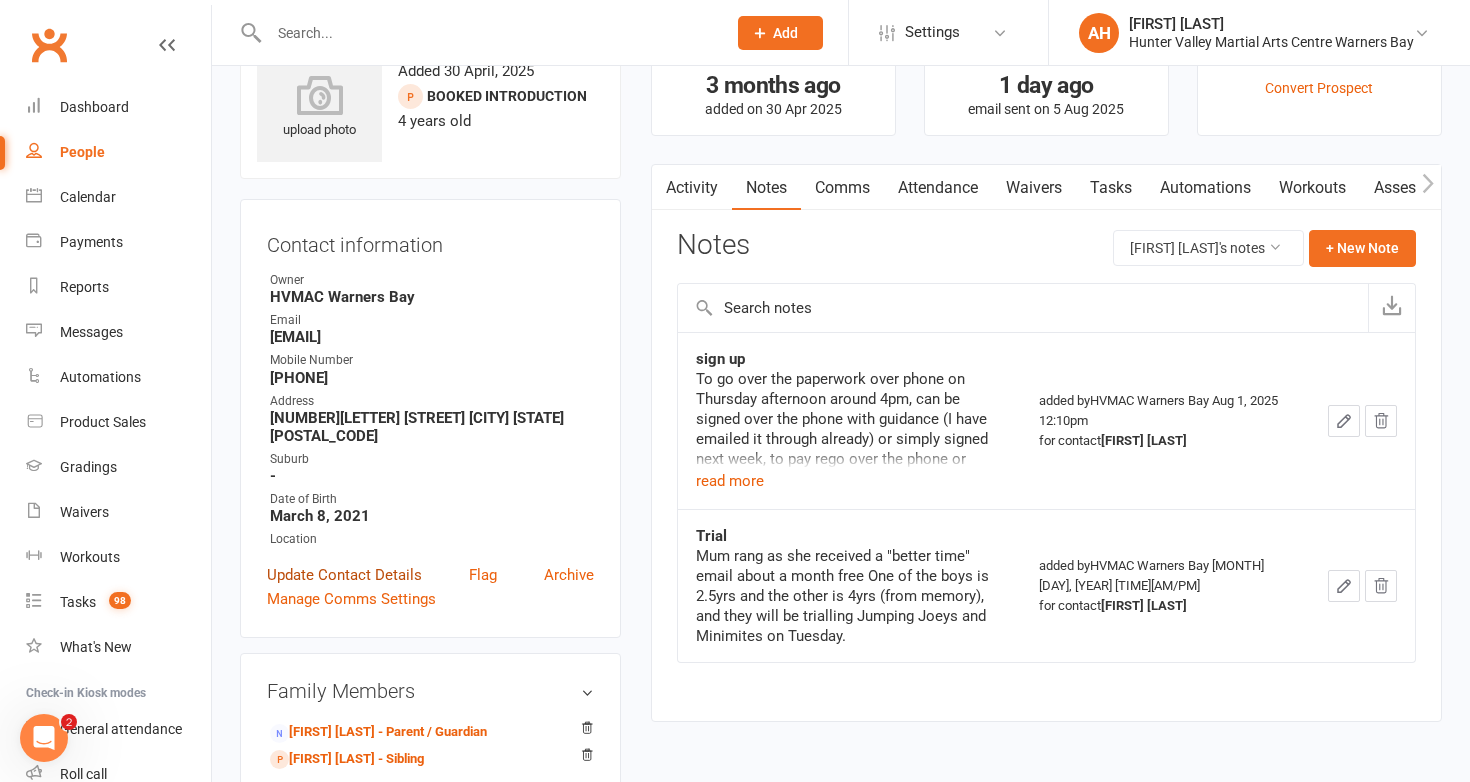 click on "Update Contact Details" at bounding box center [344, 575] 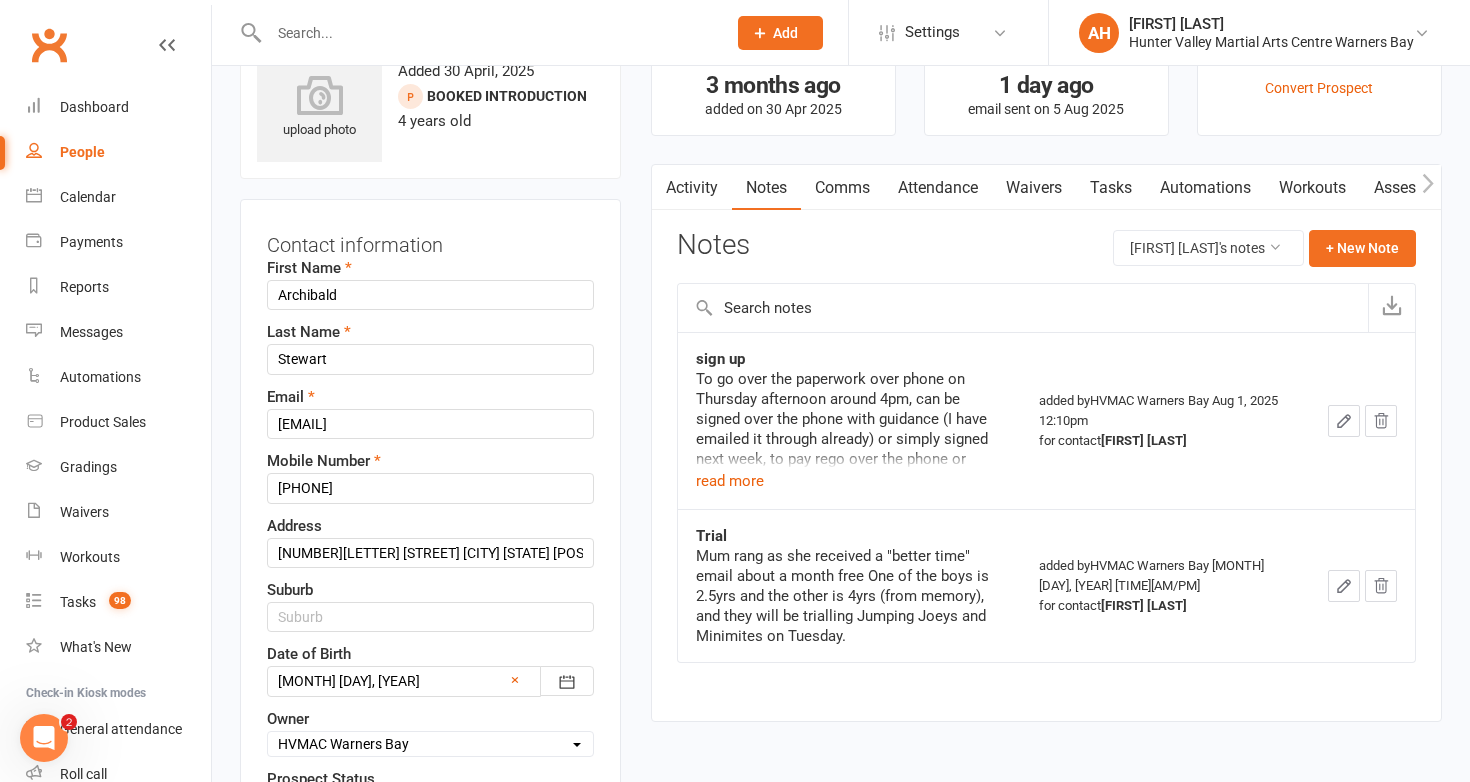 scroll, scrollTop: 94, scrollLeft: 0, axis: vertical 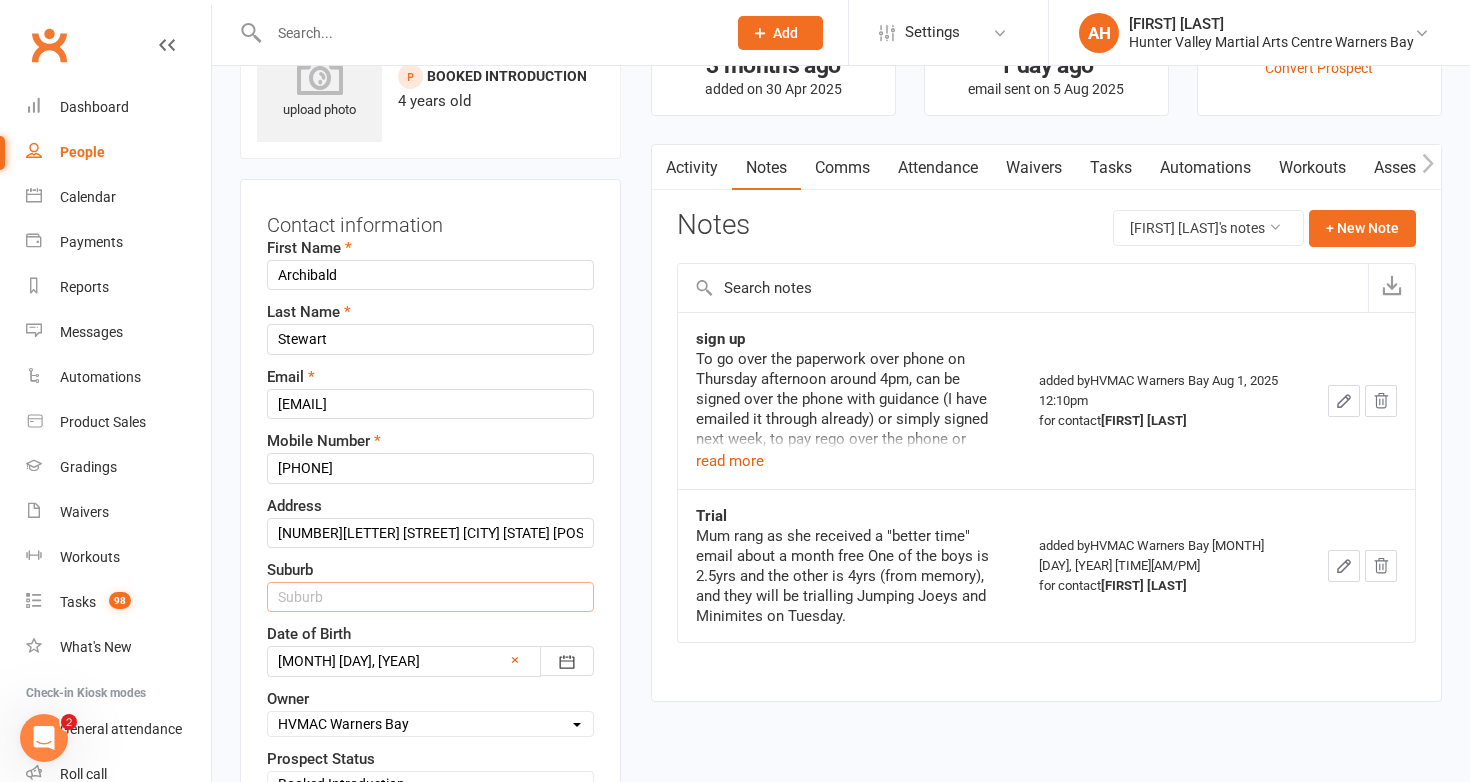 click at bounding box center [430, 597] 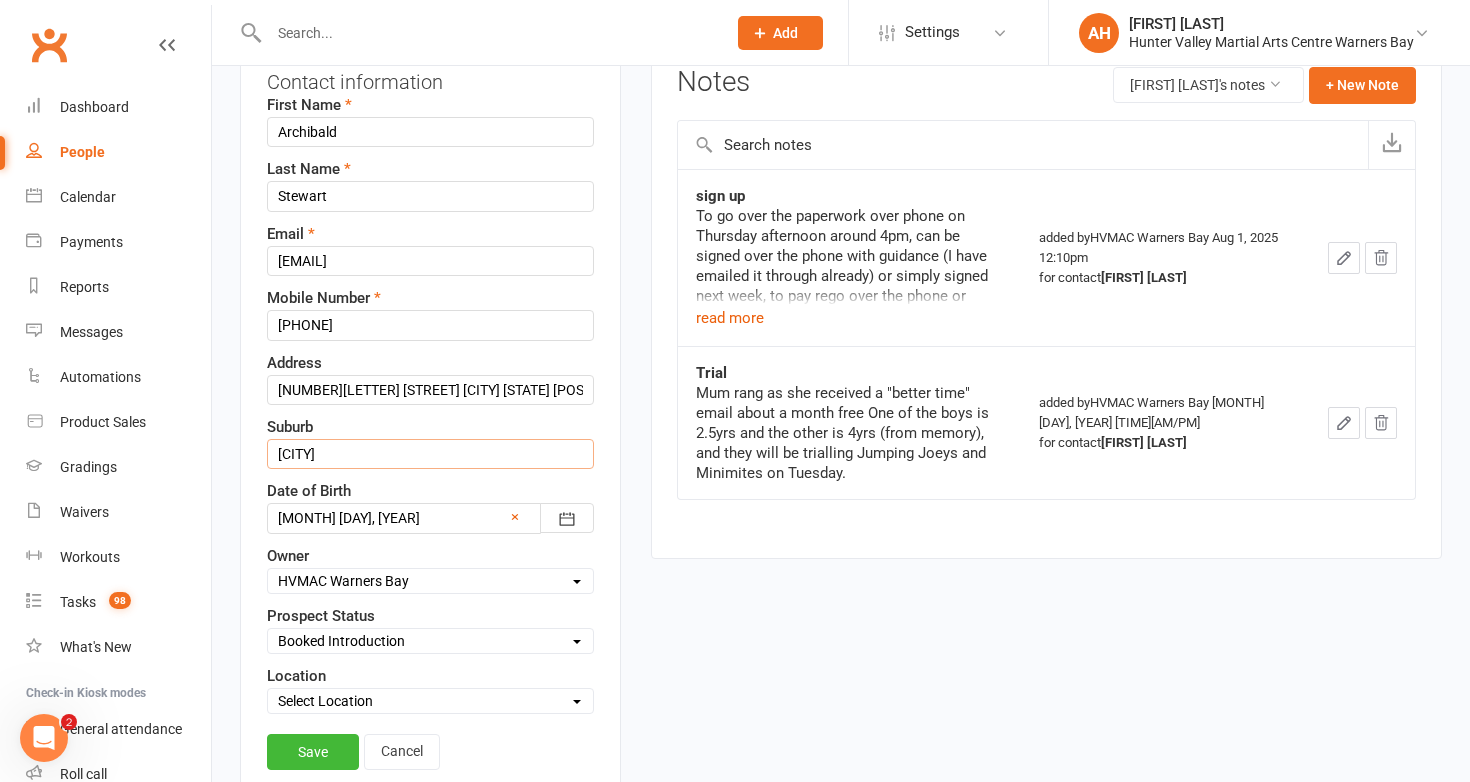 scroll, scrollTop: 280, scrollLeft: 0, axis: vertical 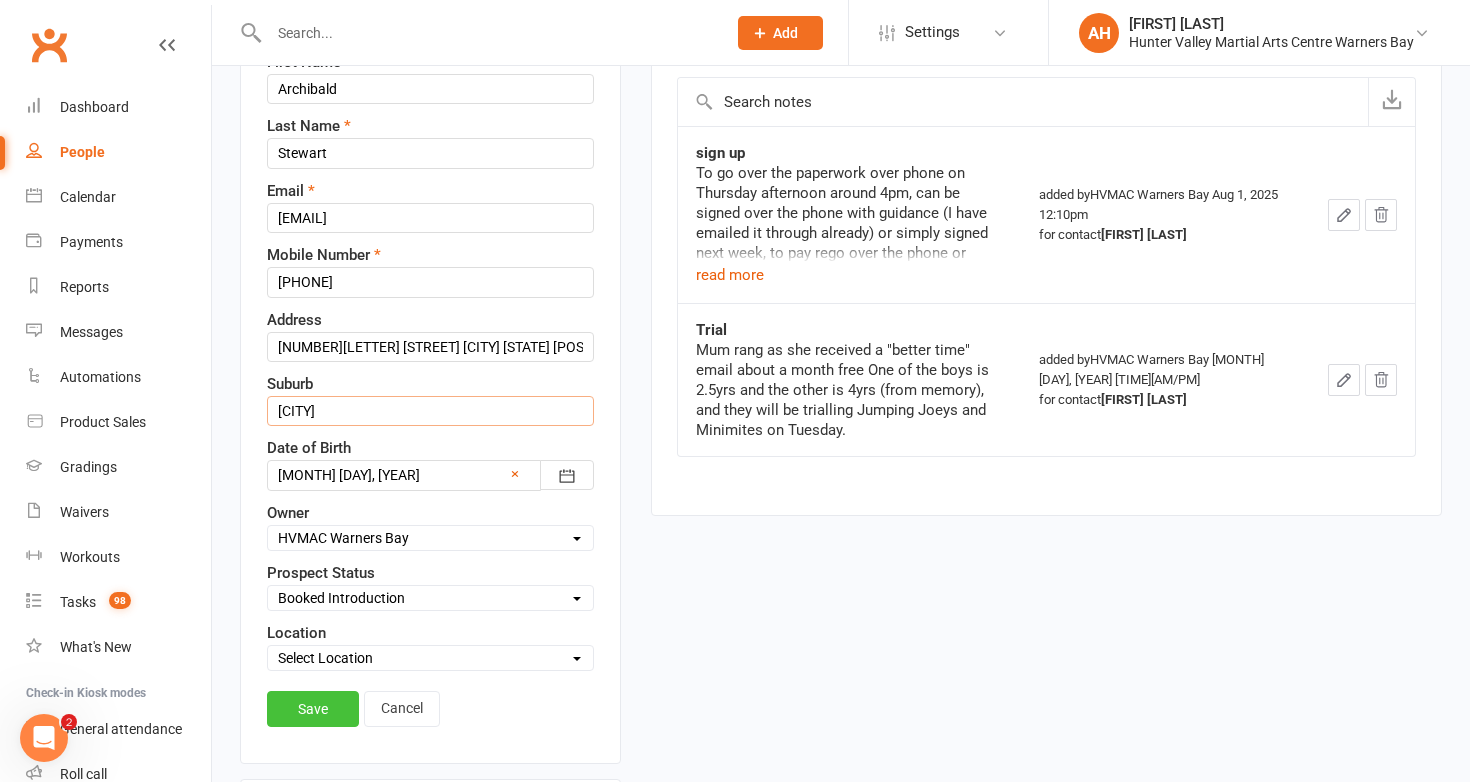 type on "Belmont" 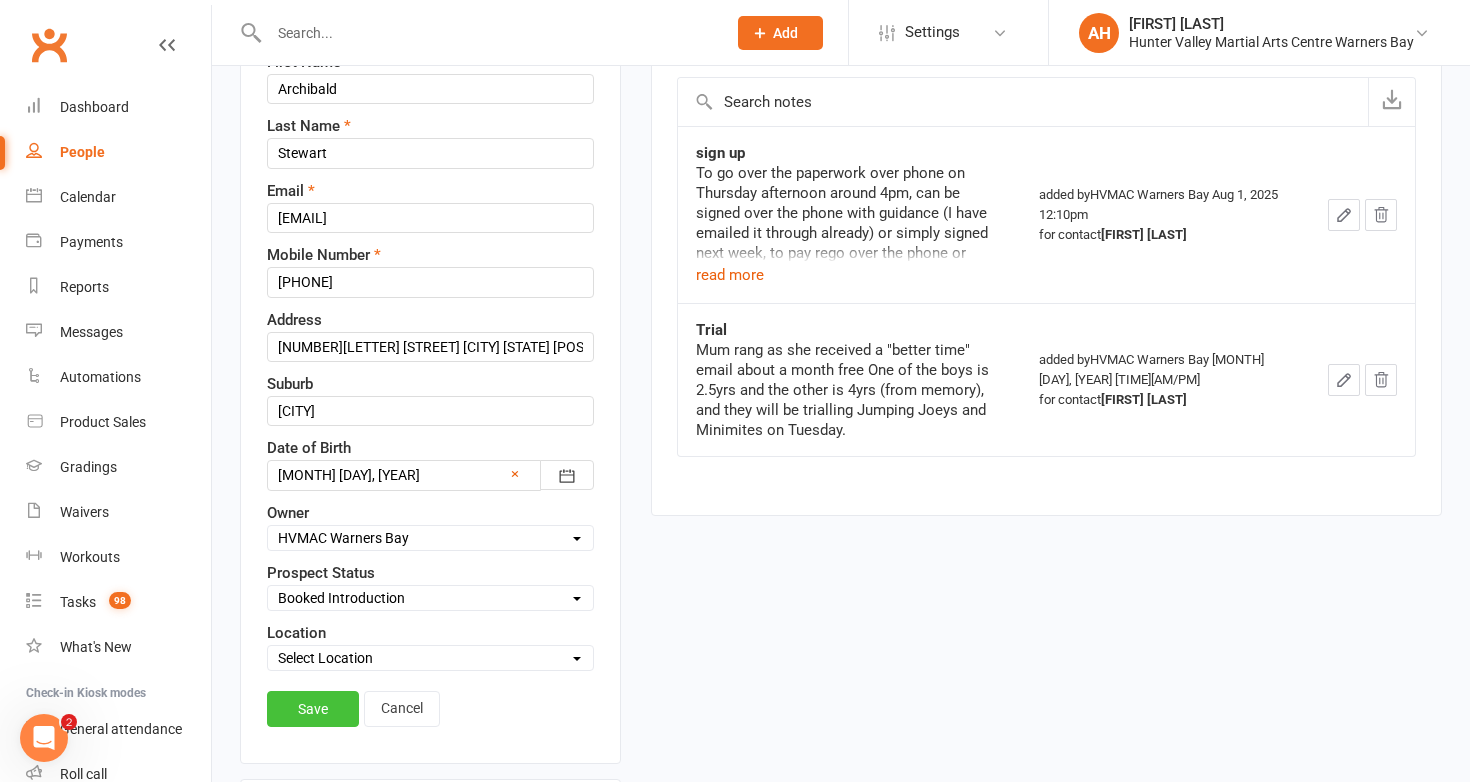 click on "Save" at bounding box center [313, 709] 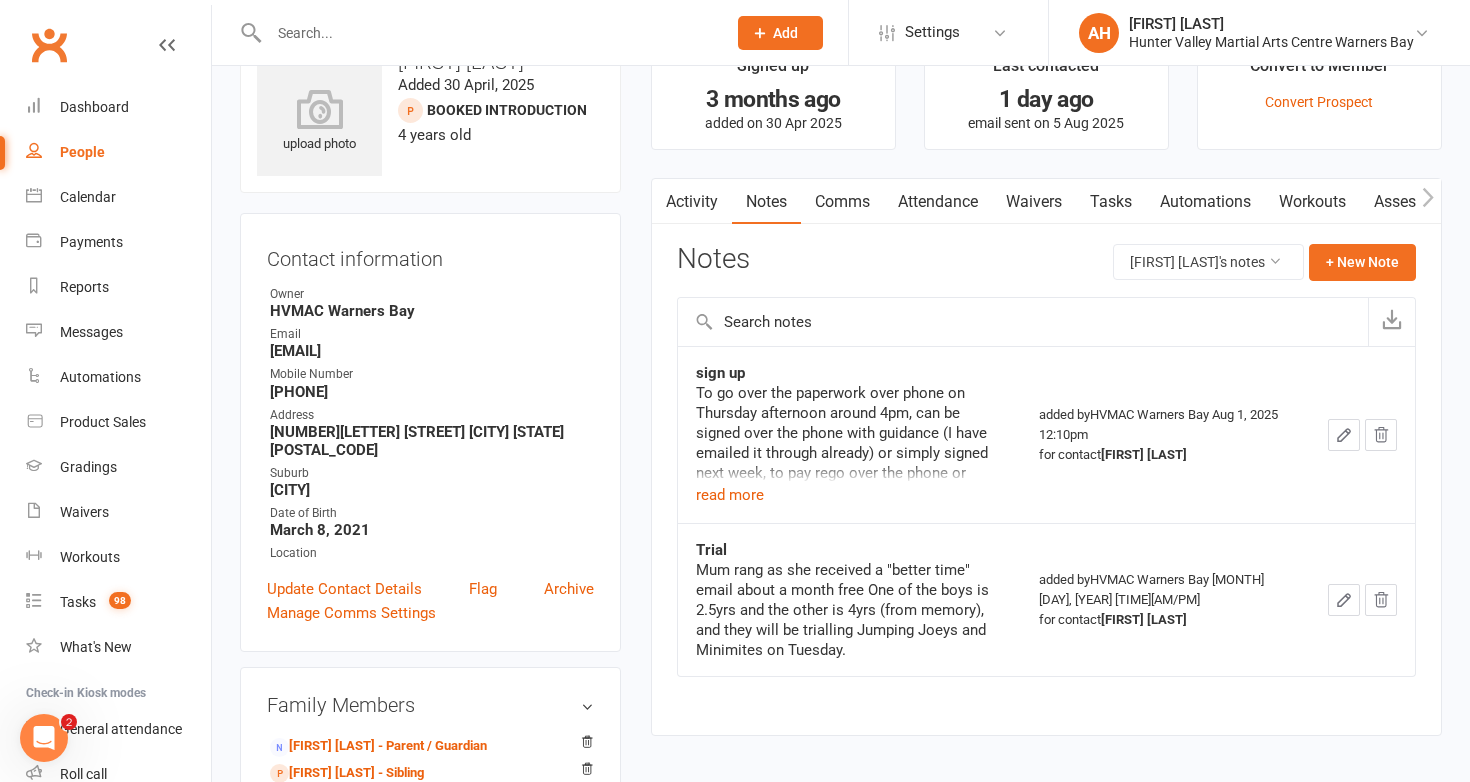 scroll, scrollTop: 0, scrollLeft: 0, axis: both 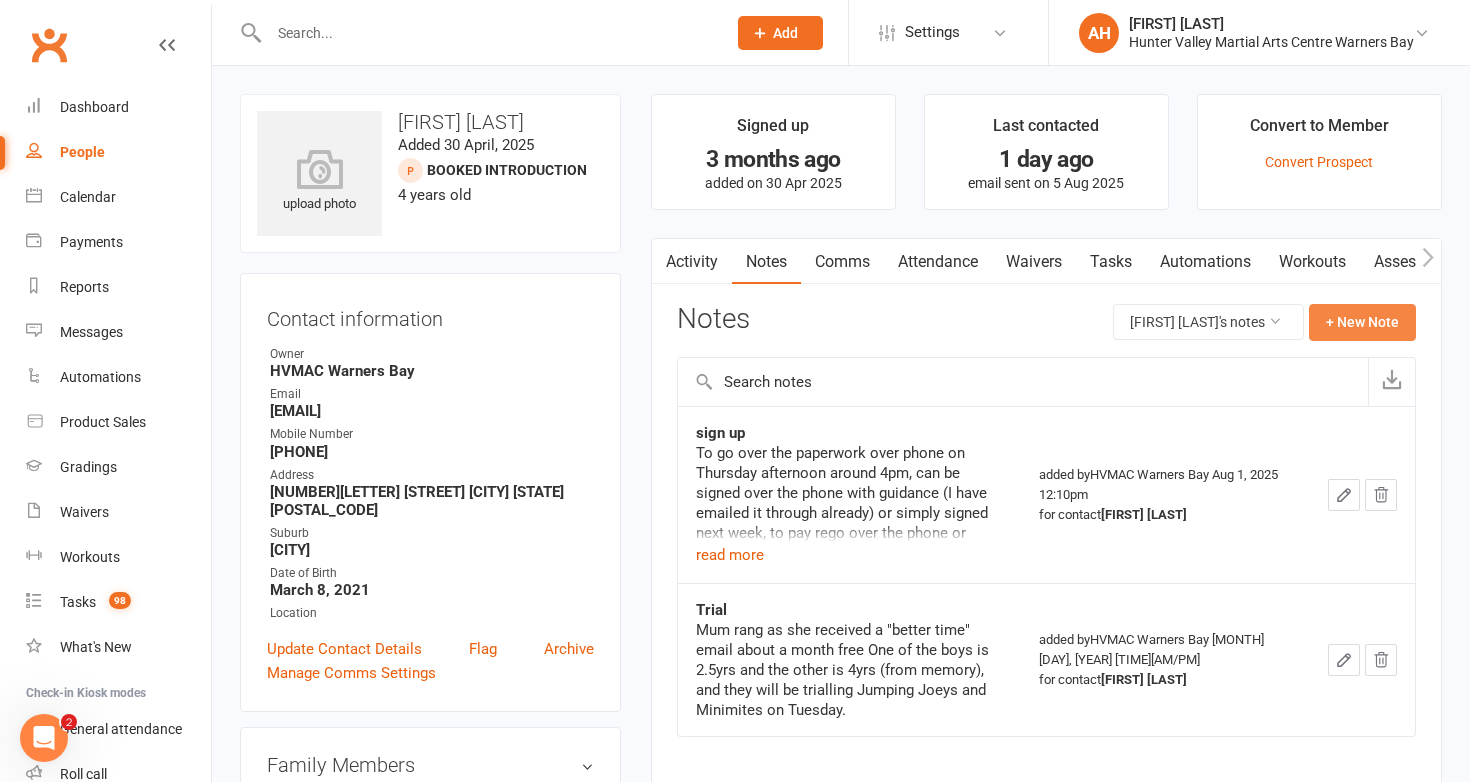 click on "+ New Note" at bounding box center [1362, 322] 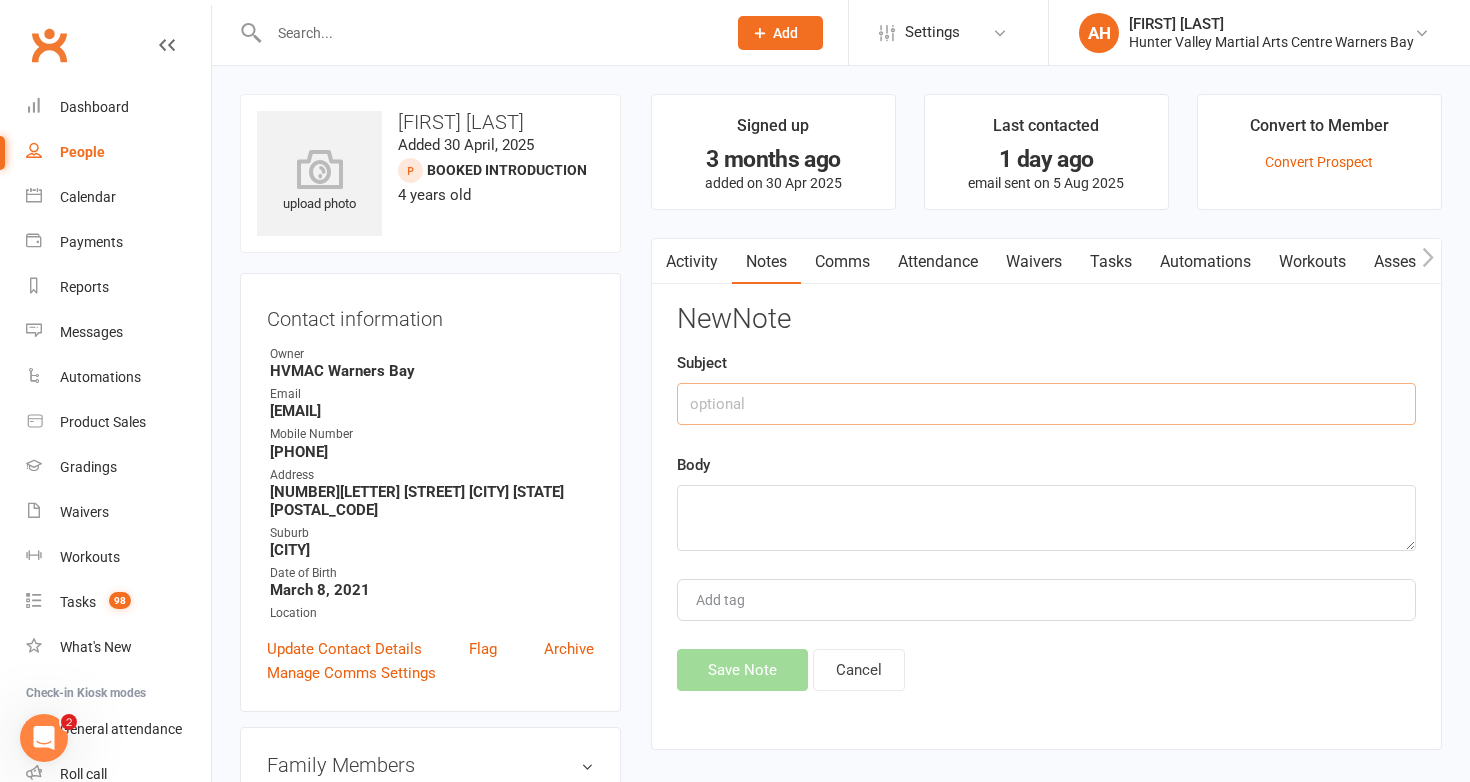 click at bounding box center (1046, 404) 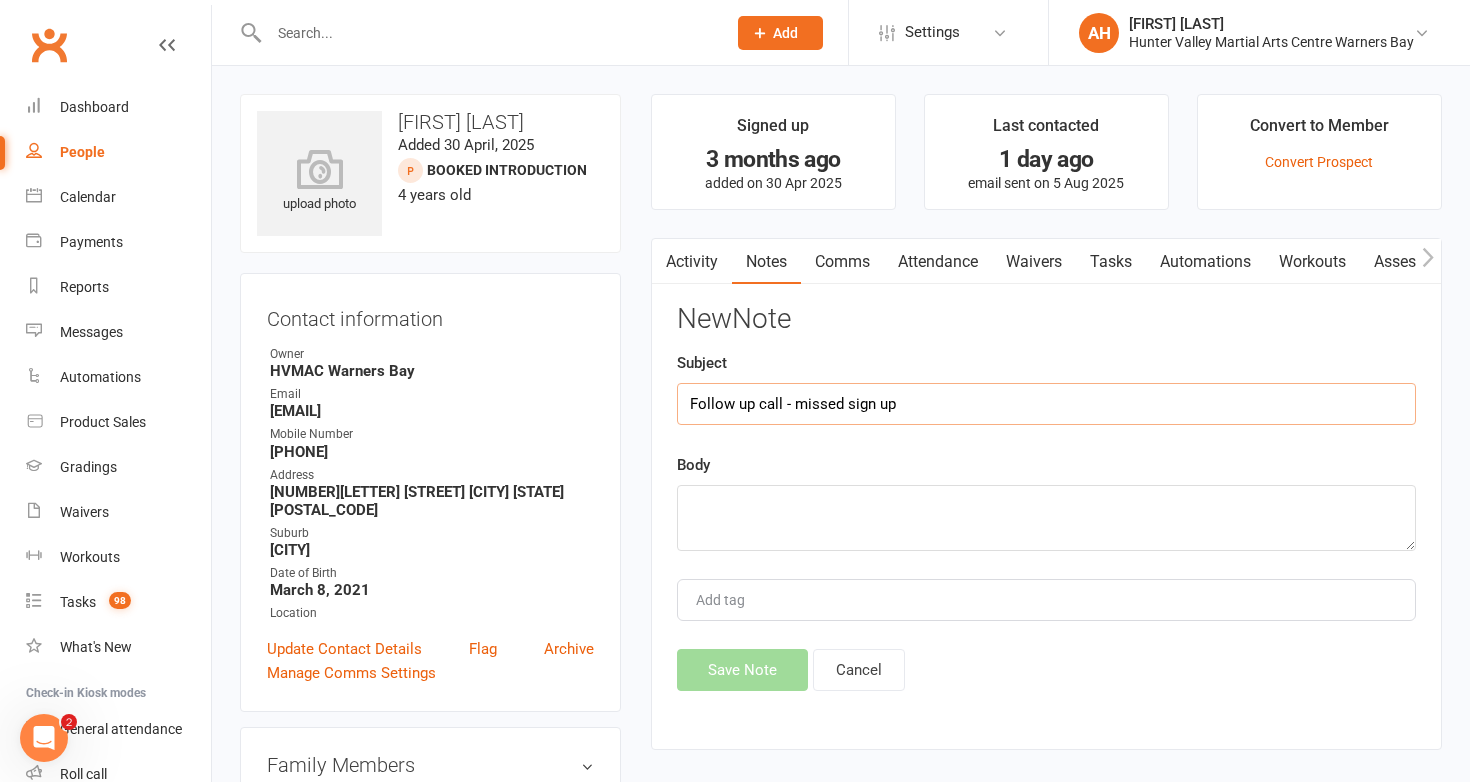 type on "Follow up call - missed sign up" 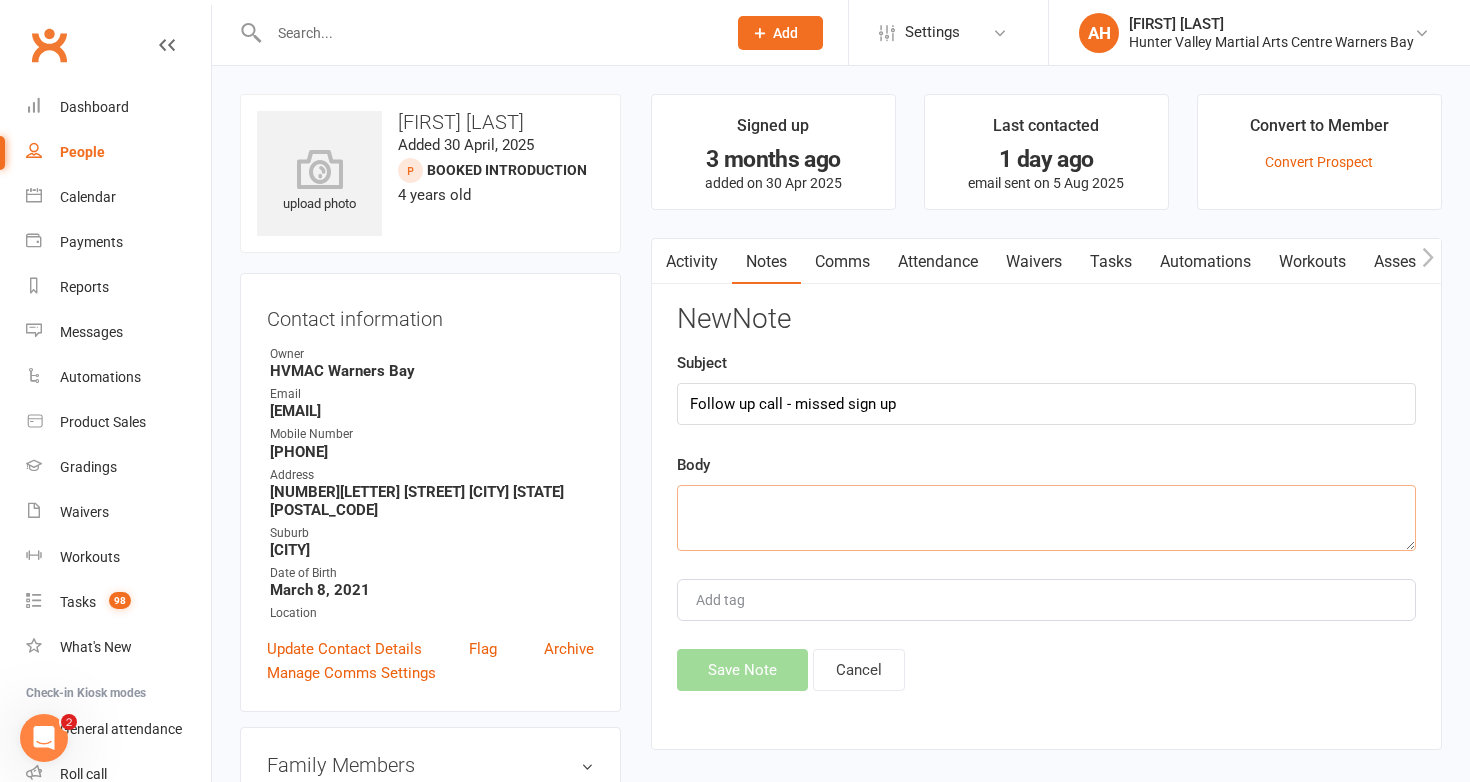 click at bounding box center [1046, 518] 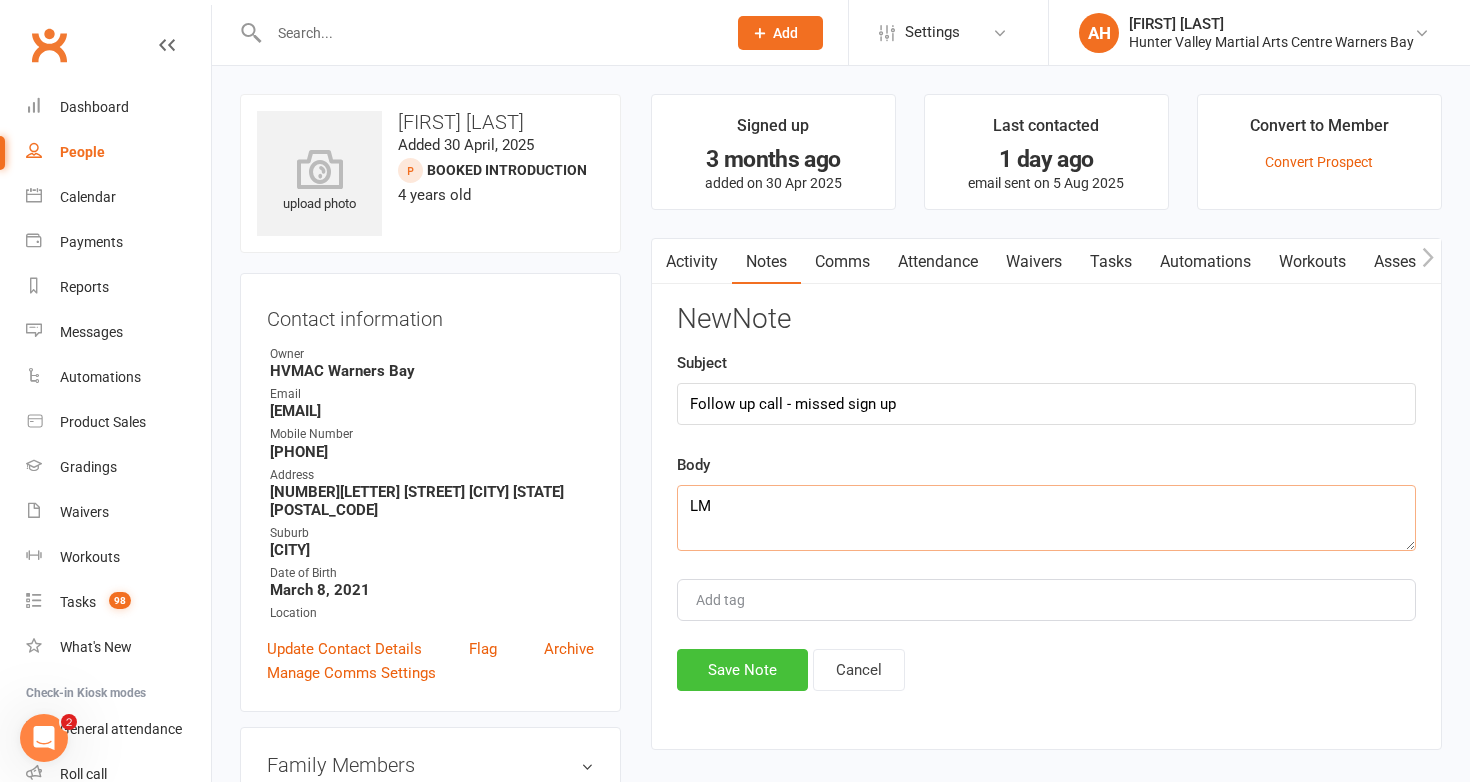 type on "LM" 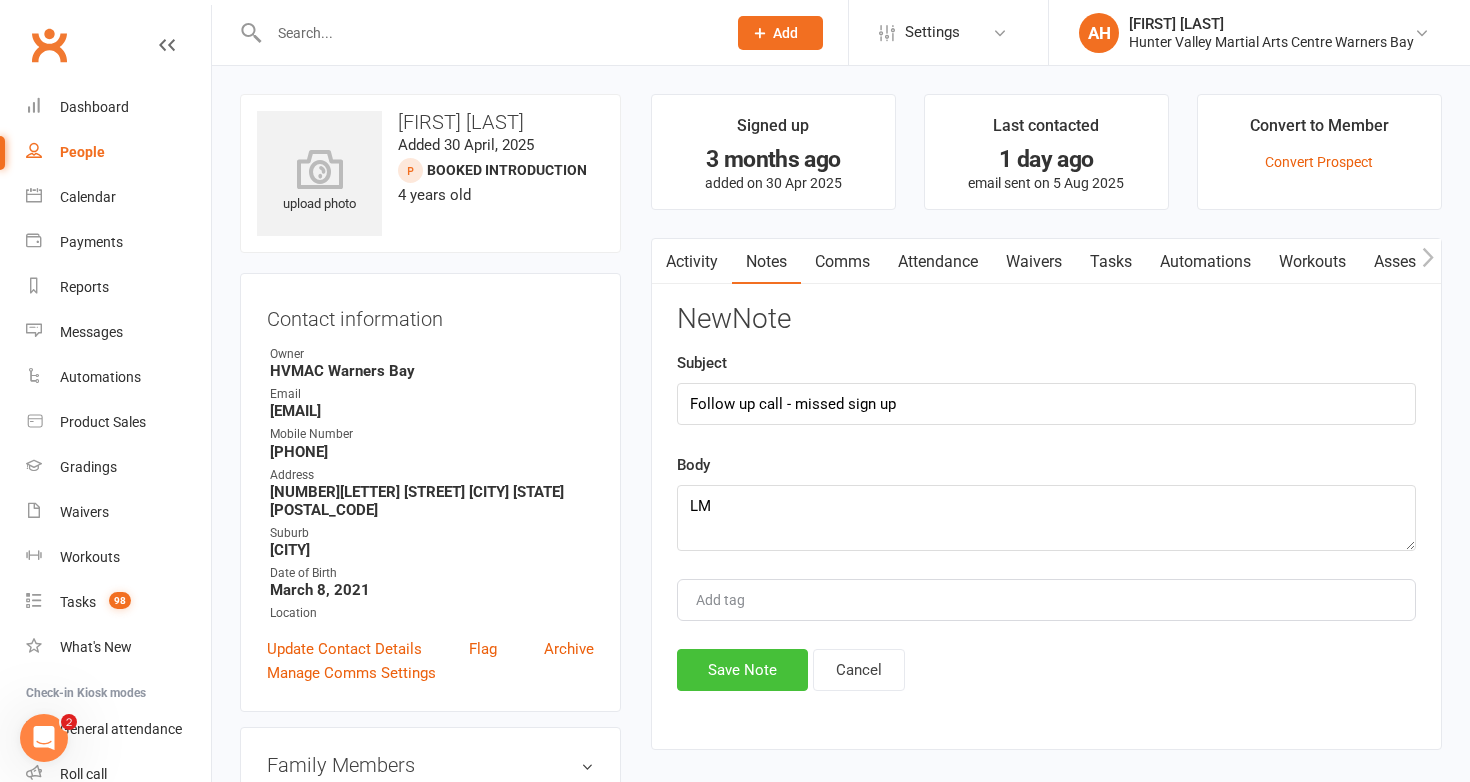 click on "Save Note" at bounding box center [742, 670] 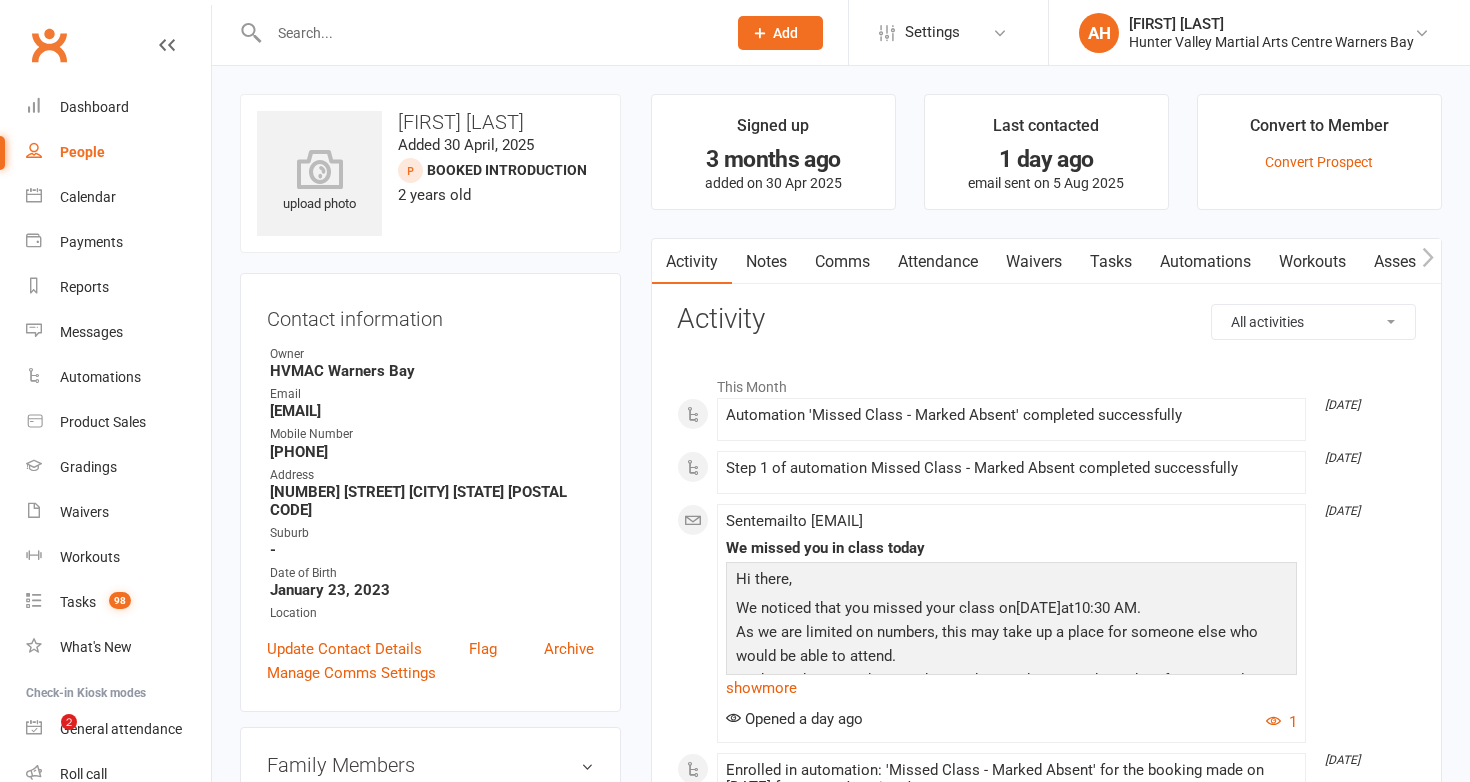scroll, scrollTop: 0, scrollLeft: 0, axis: both 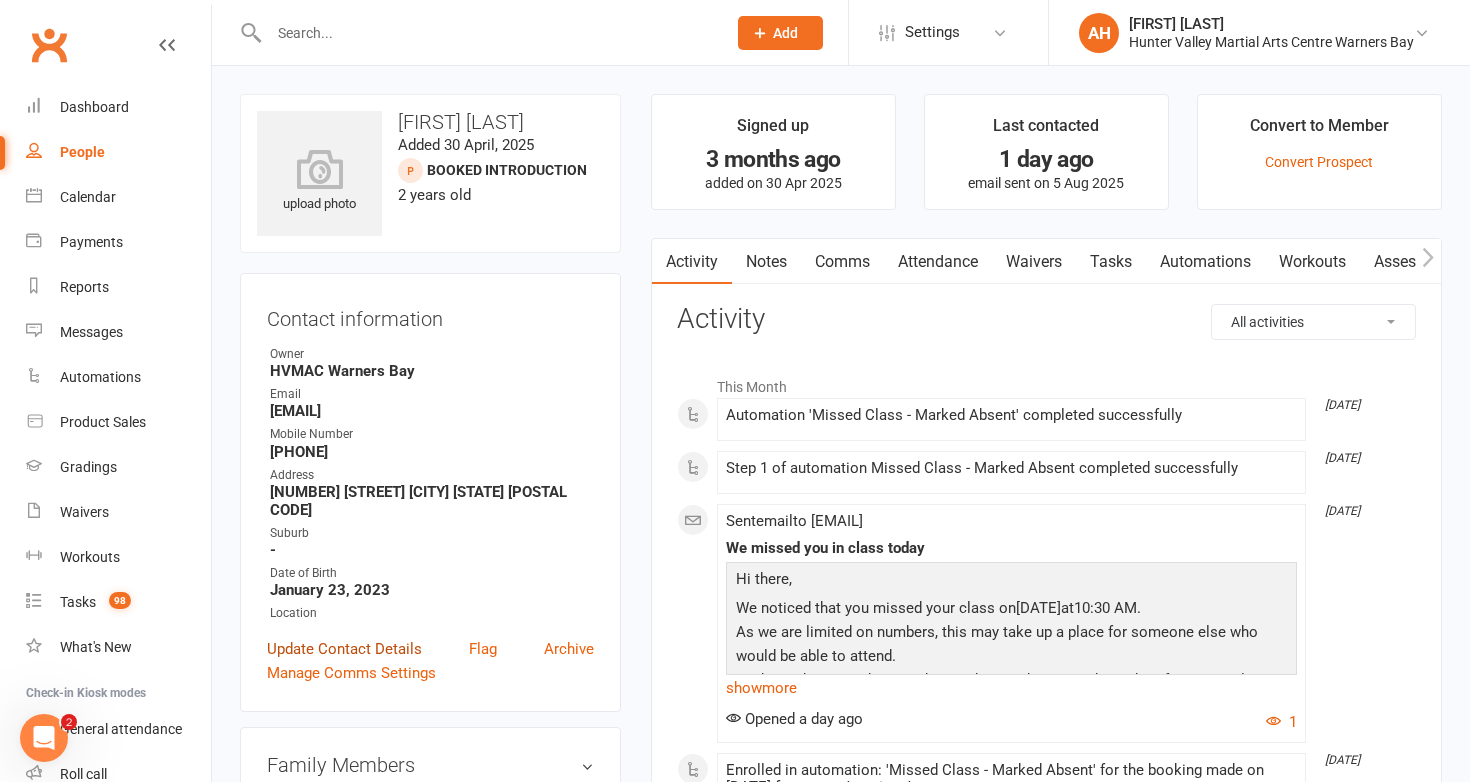 click on "Update Contact Details" at bounding box center (344, 649) 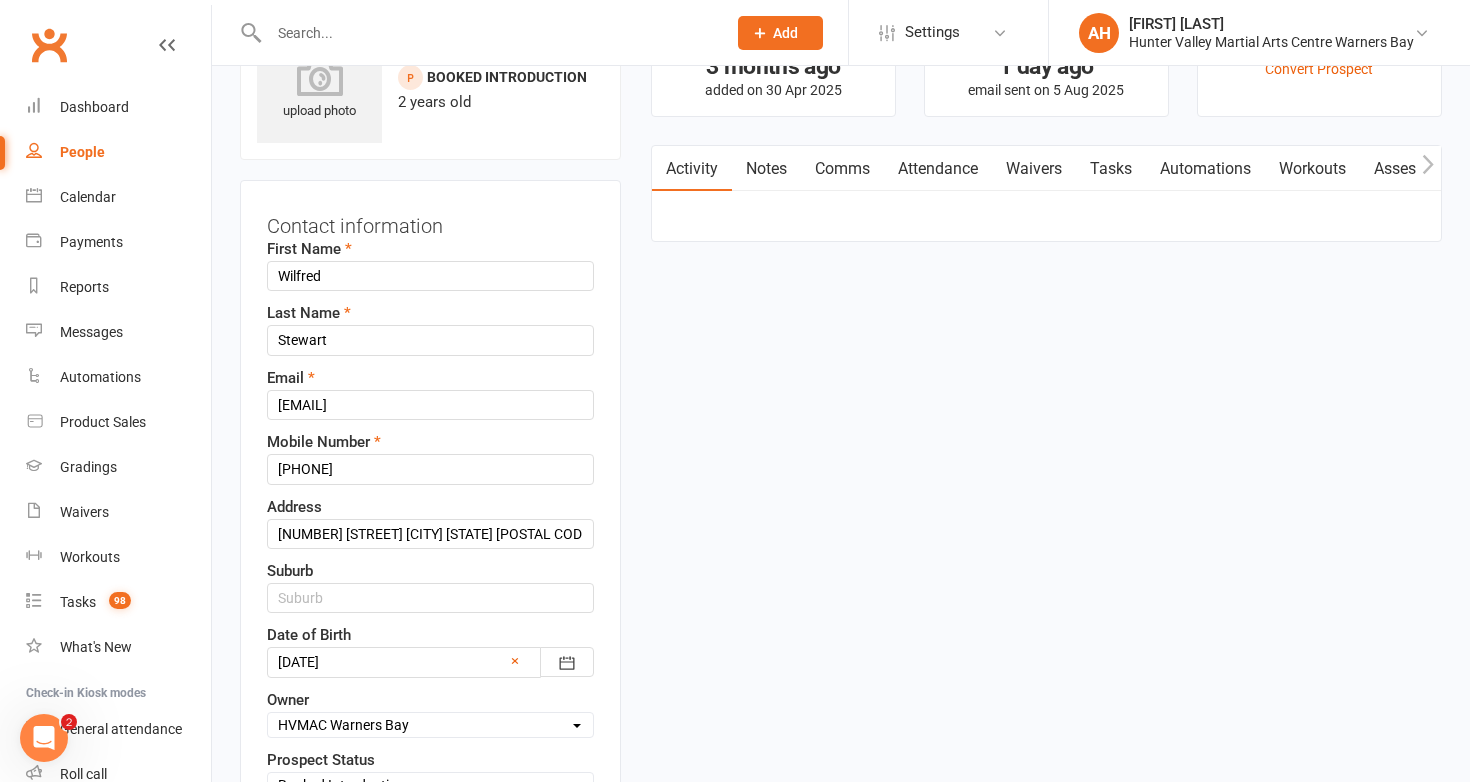 scroll, scrollTop: 94, scrollLeft: 0, axis: vertical 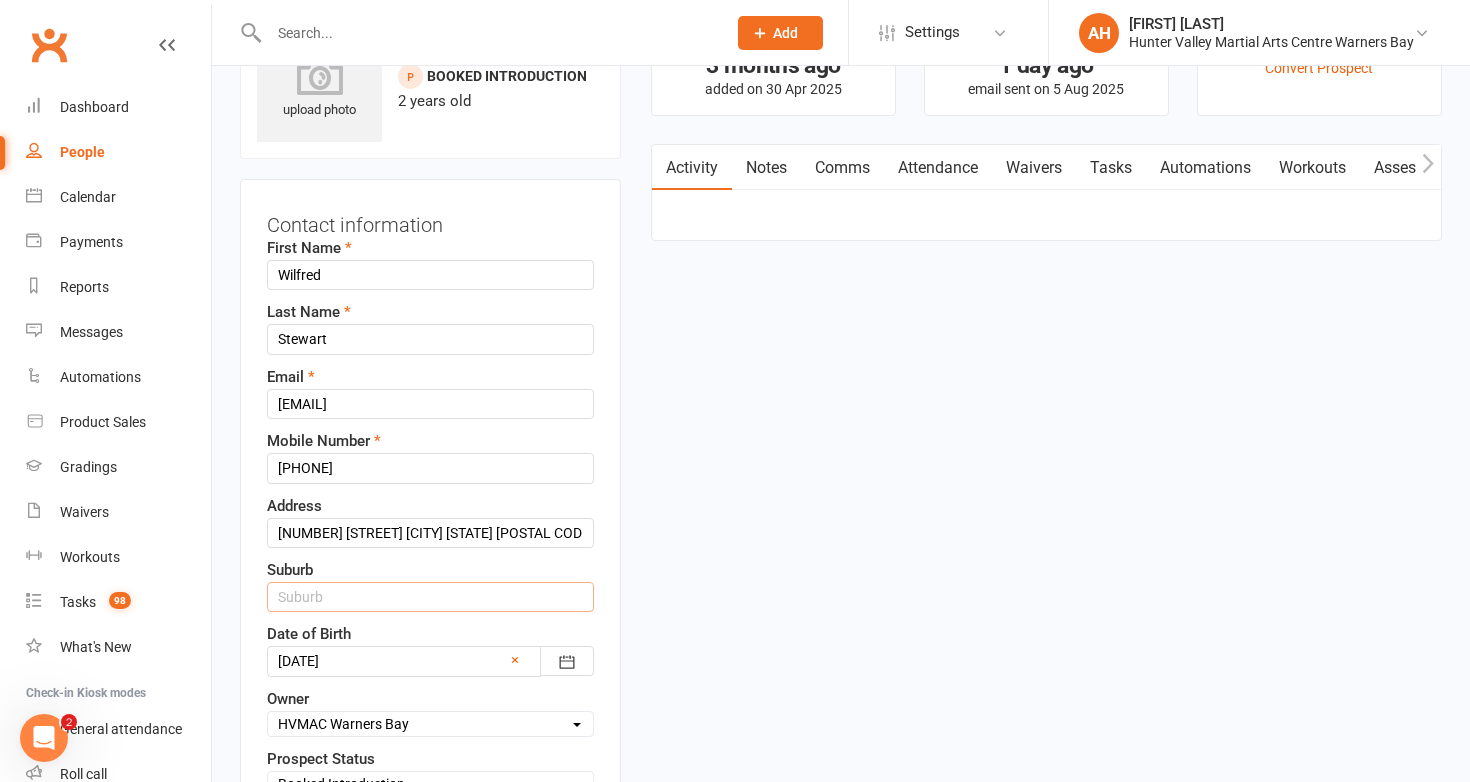 click at bounding box center (430, 597) 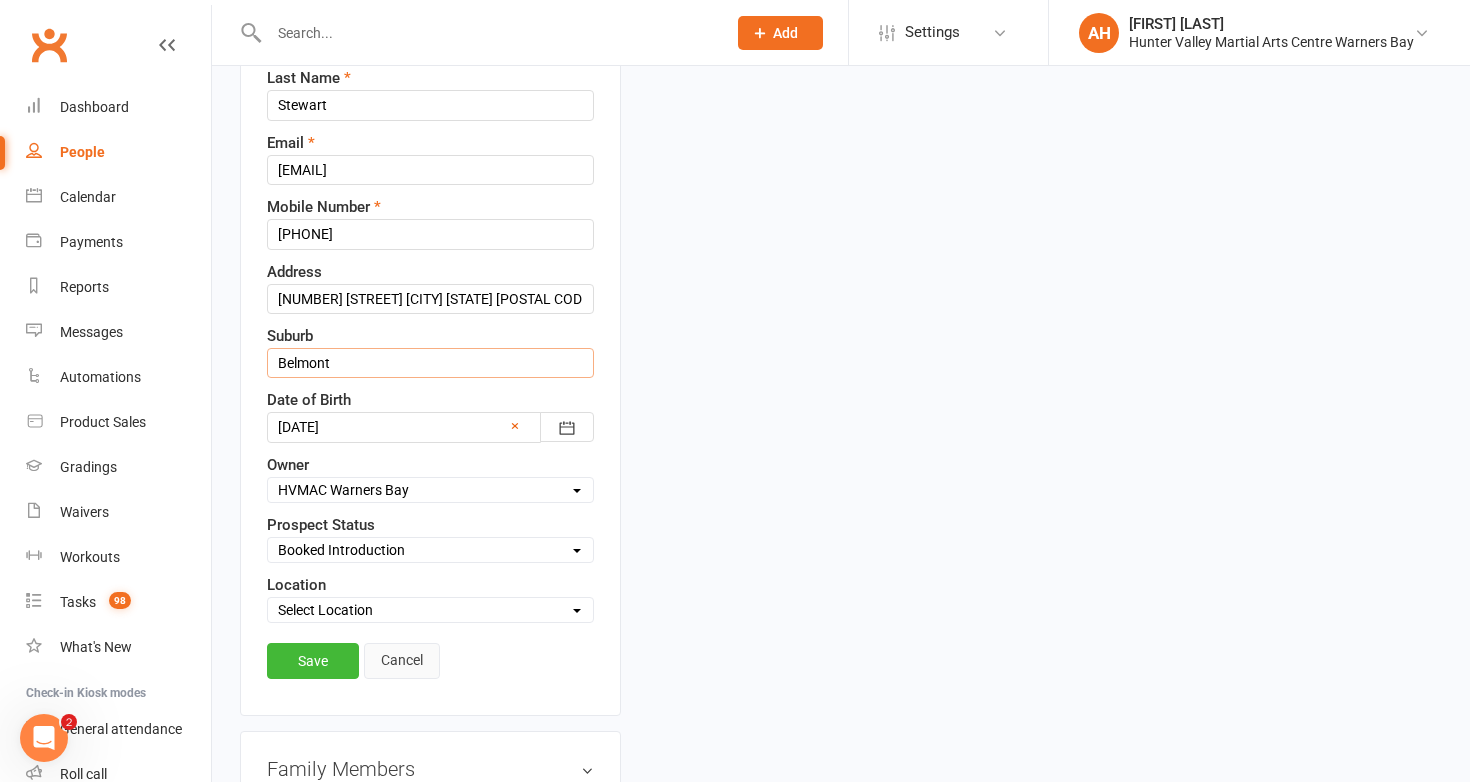 scroll, scrollTop: 342, scrollLeft: 0, axis: vertical 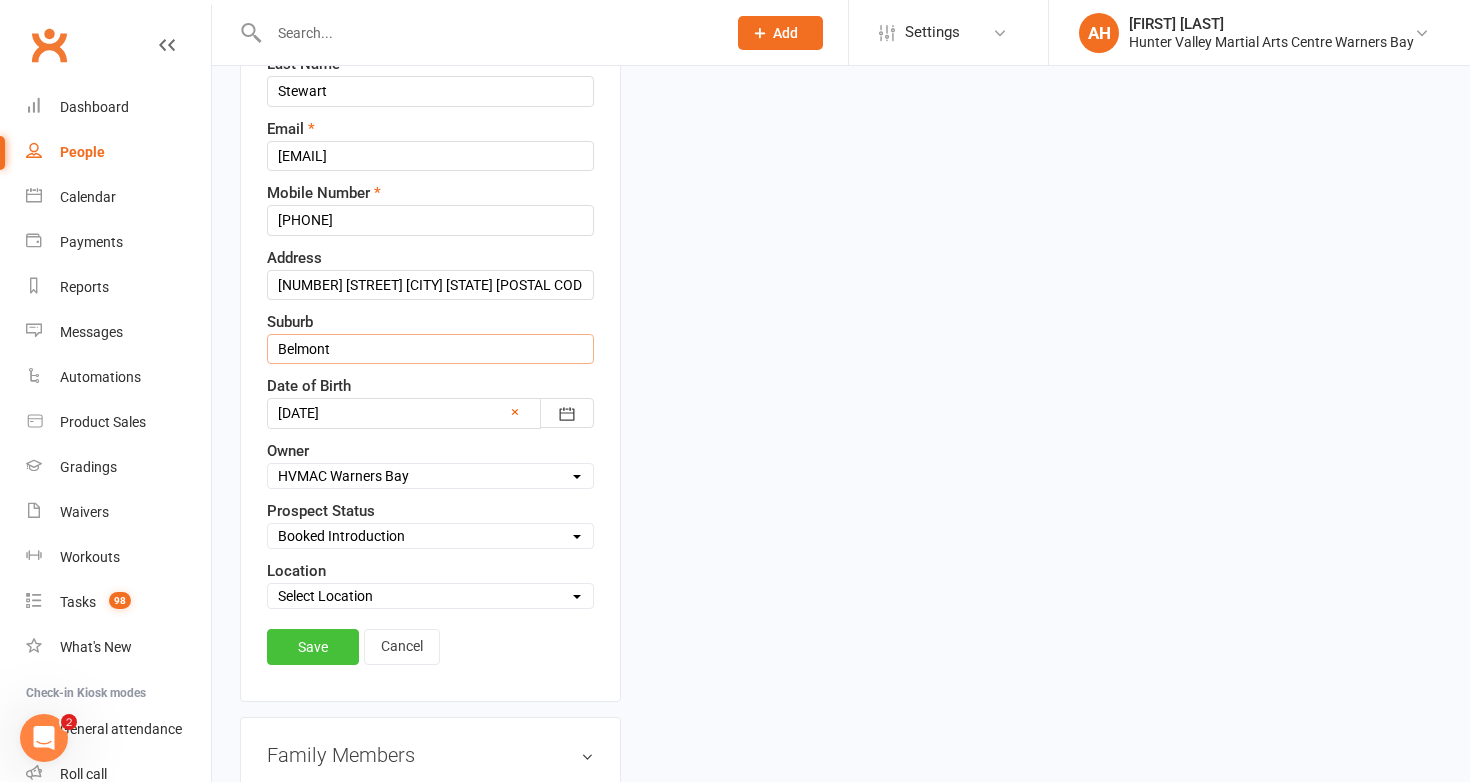 type on "Belmont" 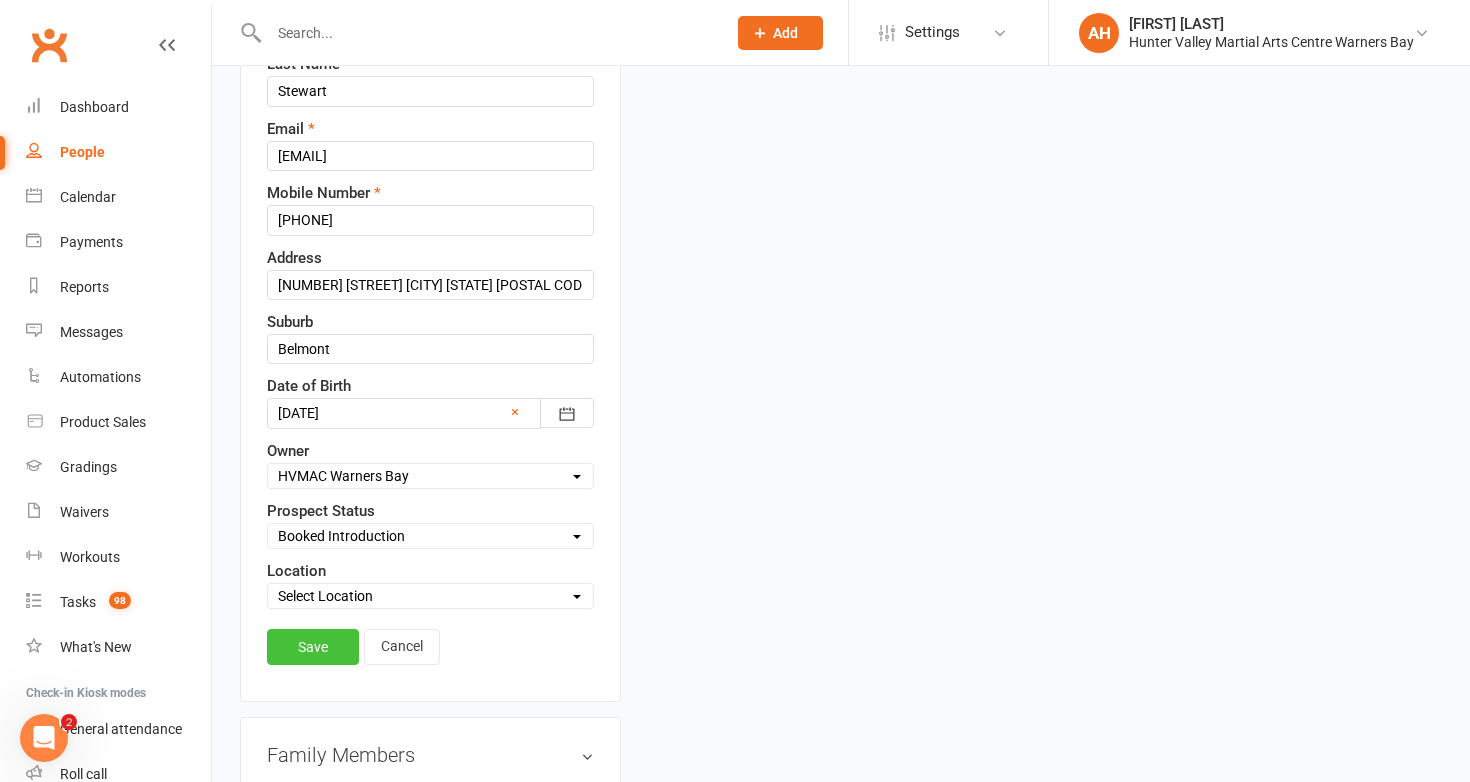 click on "Save" at bounding box center (313, 647) 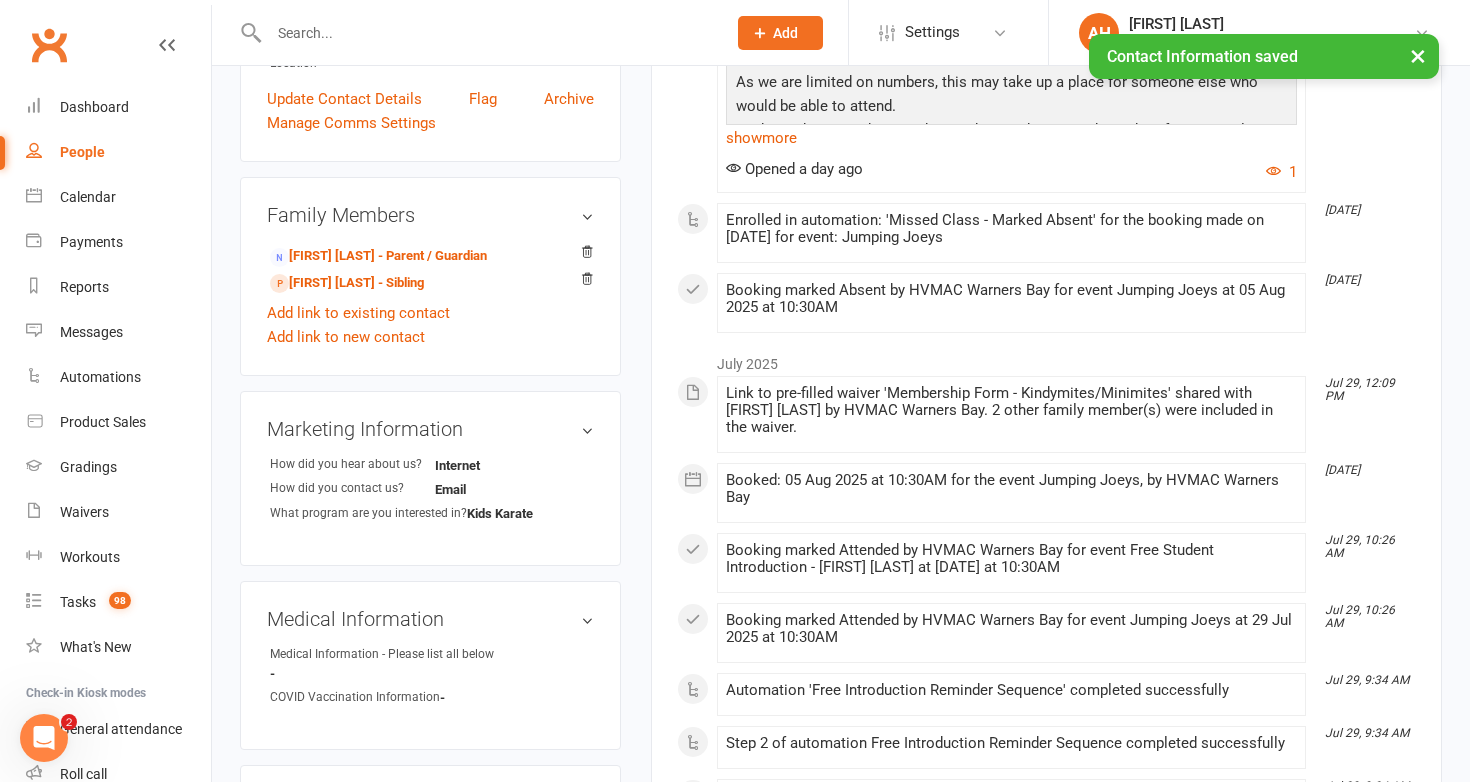 scroll, scrollTop: 0, scrollLeft: 0, axis: both 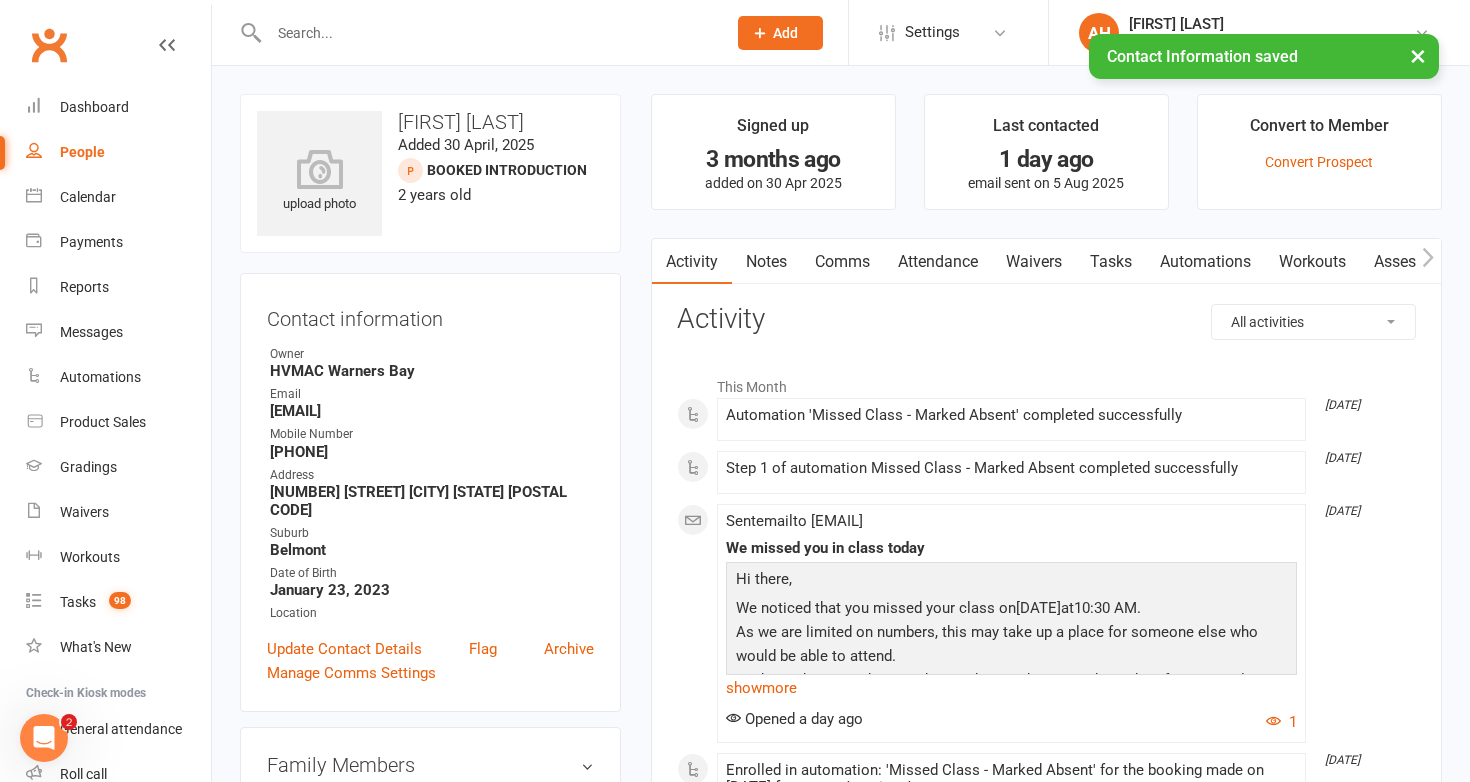 click on "Notes" at bounding box center [766, 262] 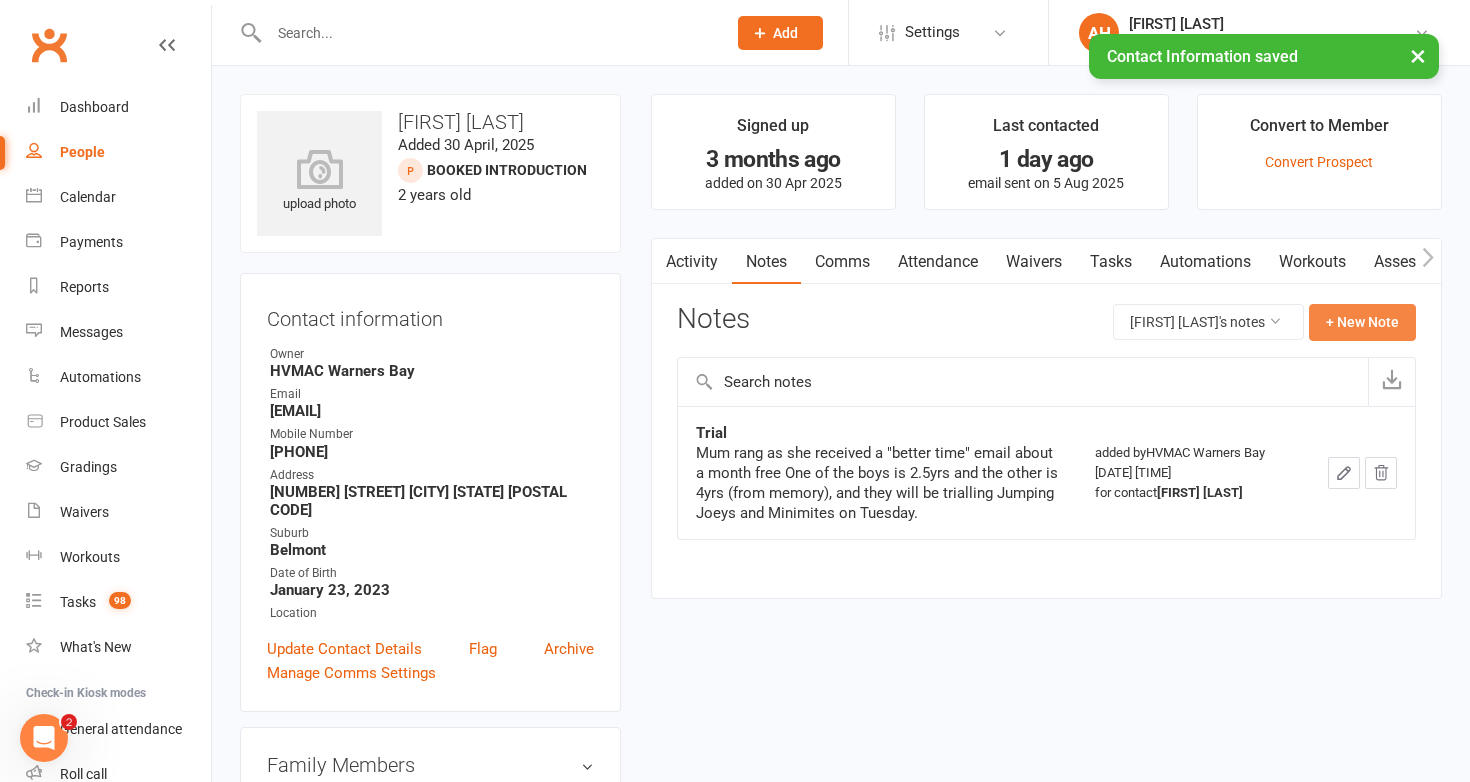 click on "+ New Note" at bounding box center (1362, 322) 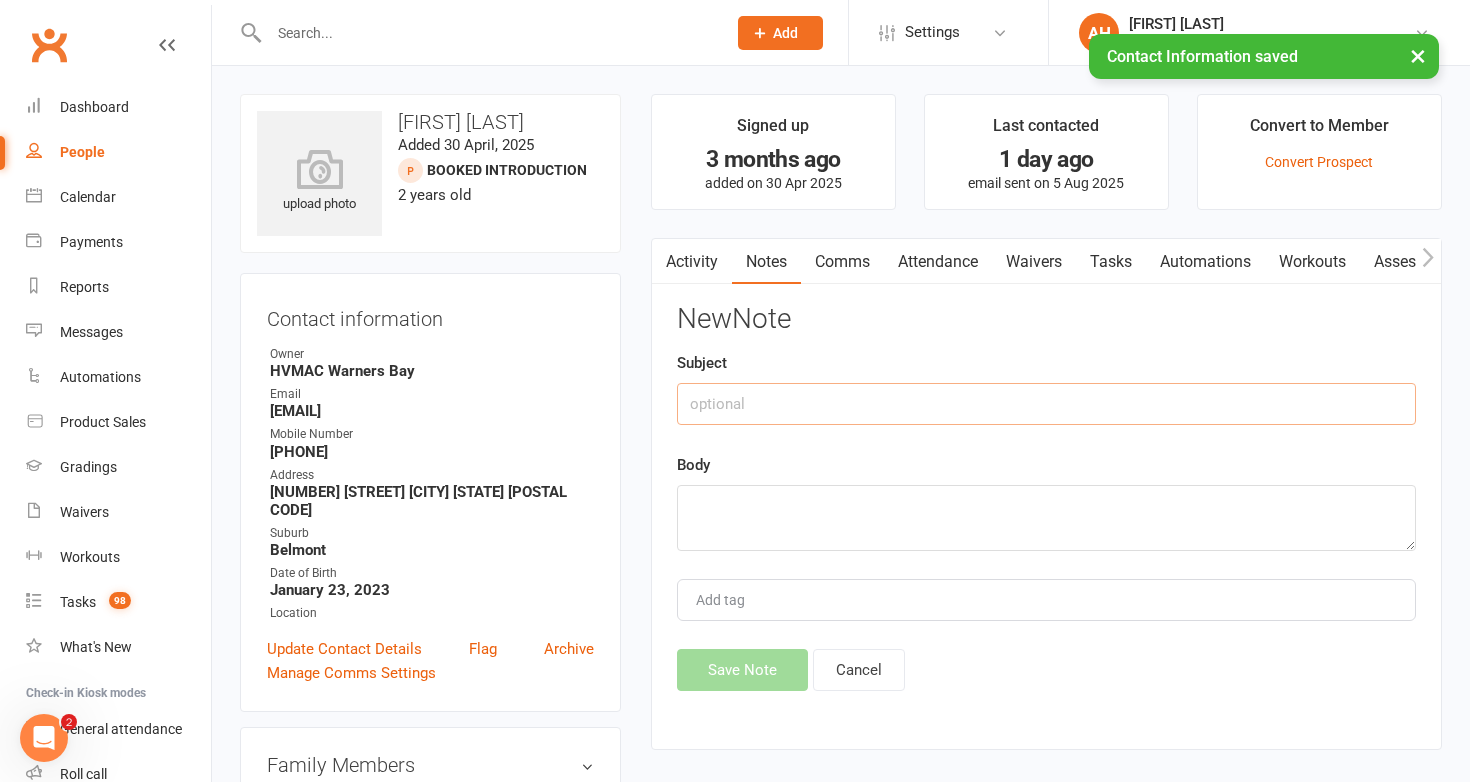 click at bounding box center [1046, 404] 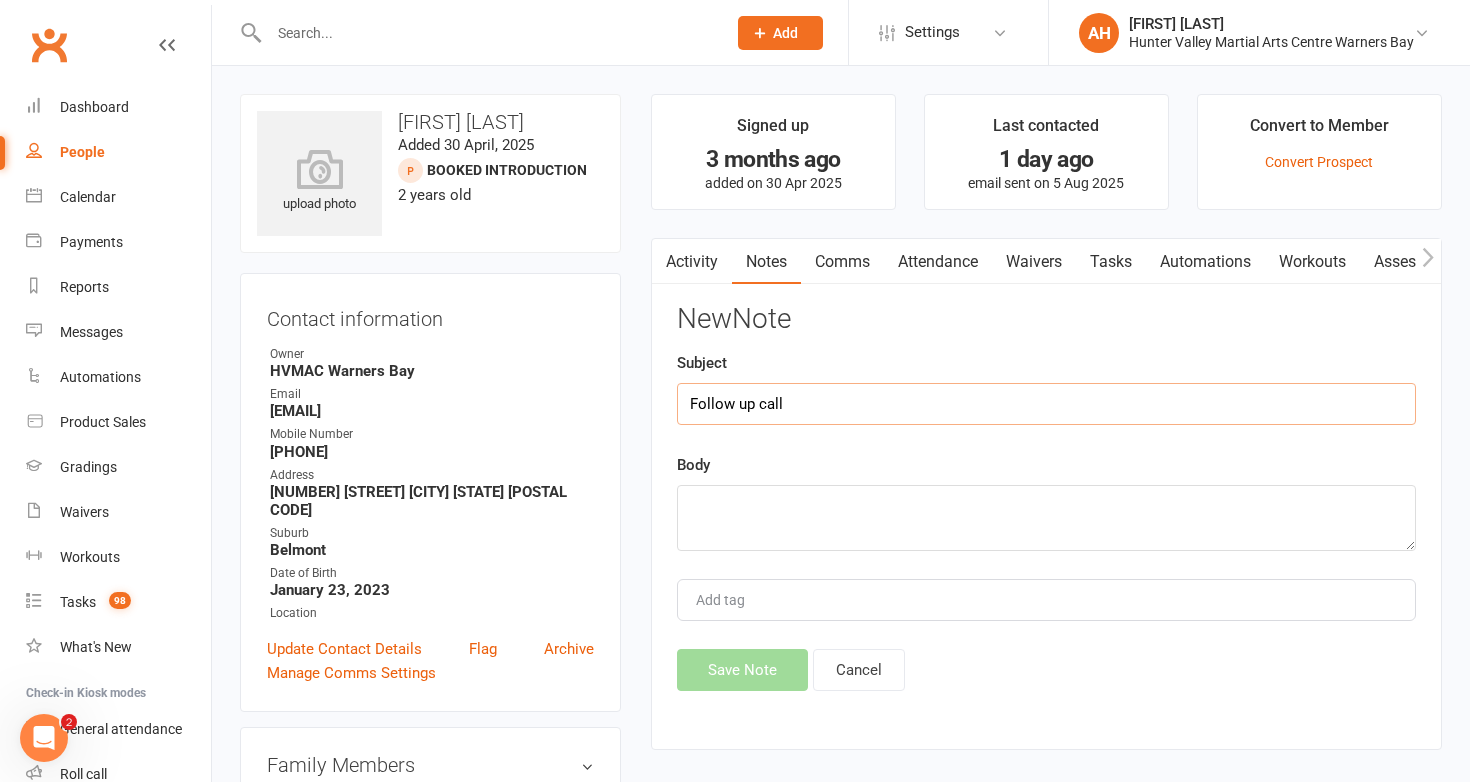 type on "Follow up call" 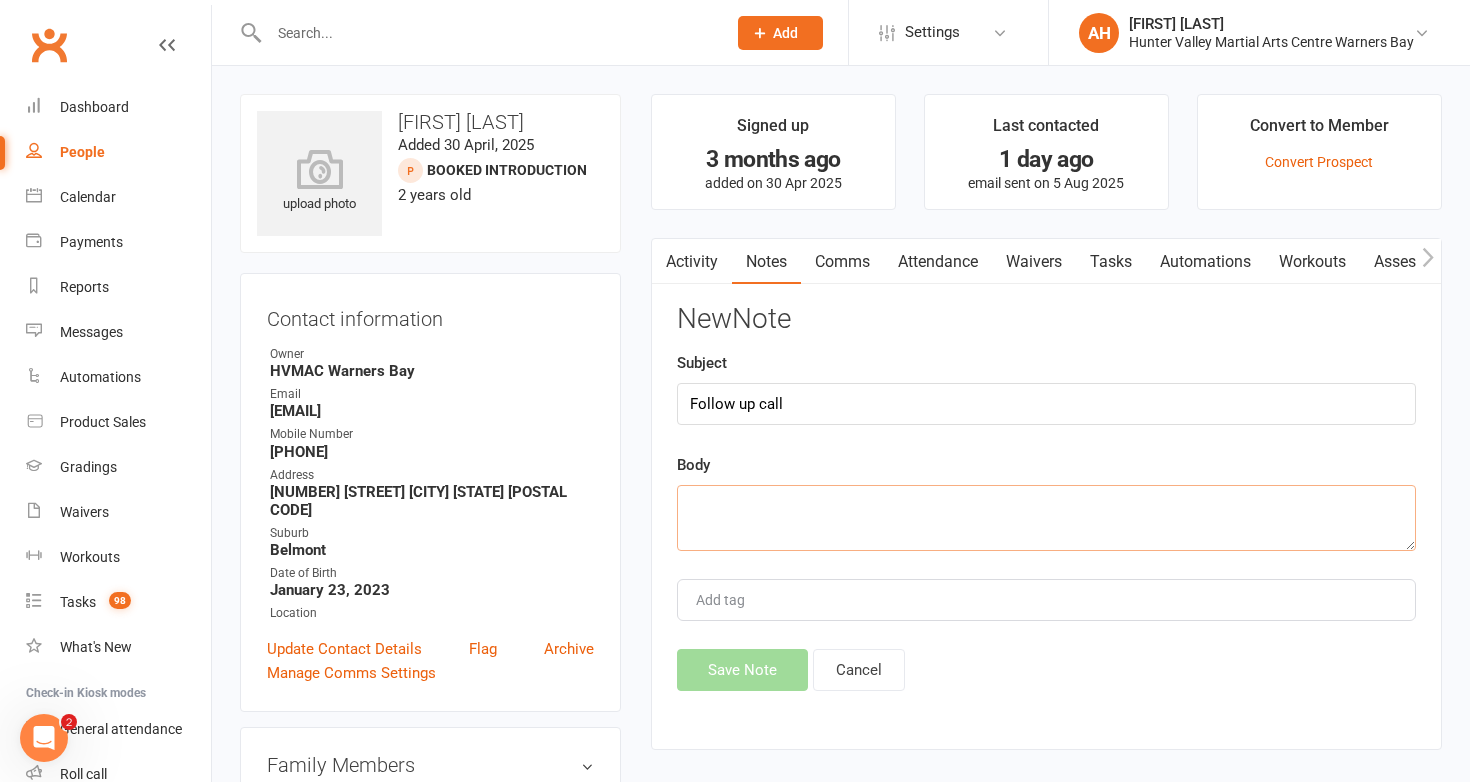 click at bounding box center [1046, 518] 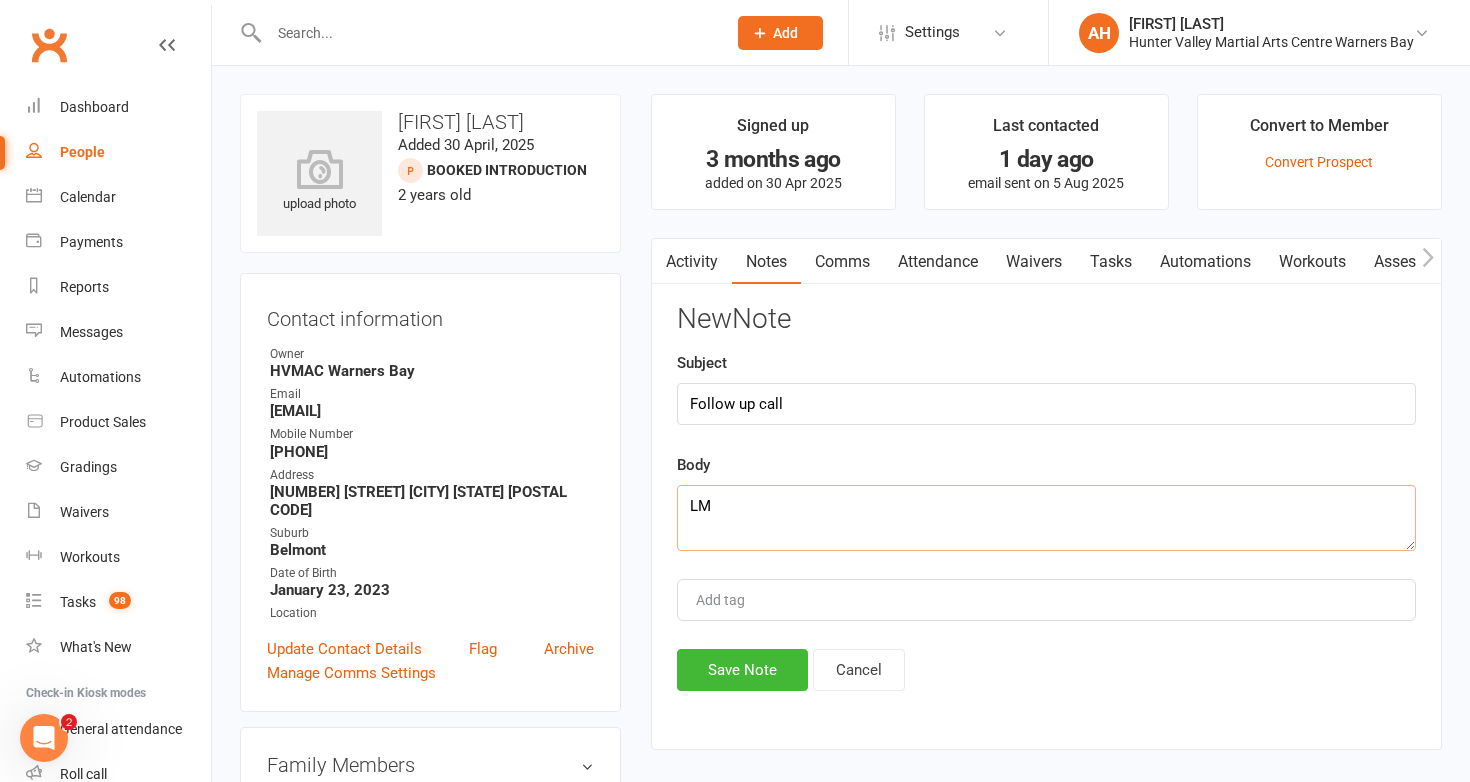 type on "LM" 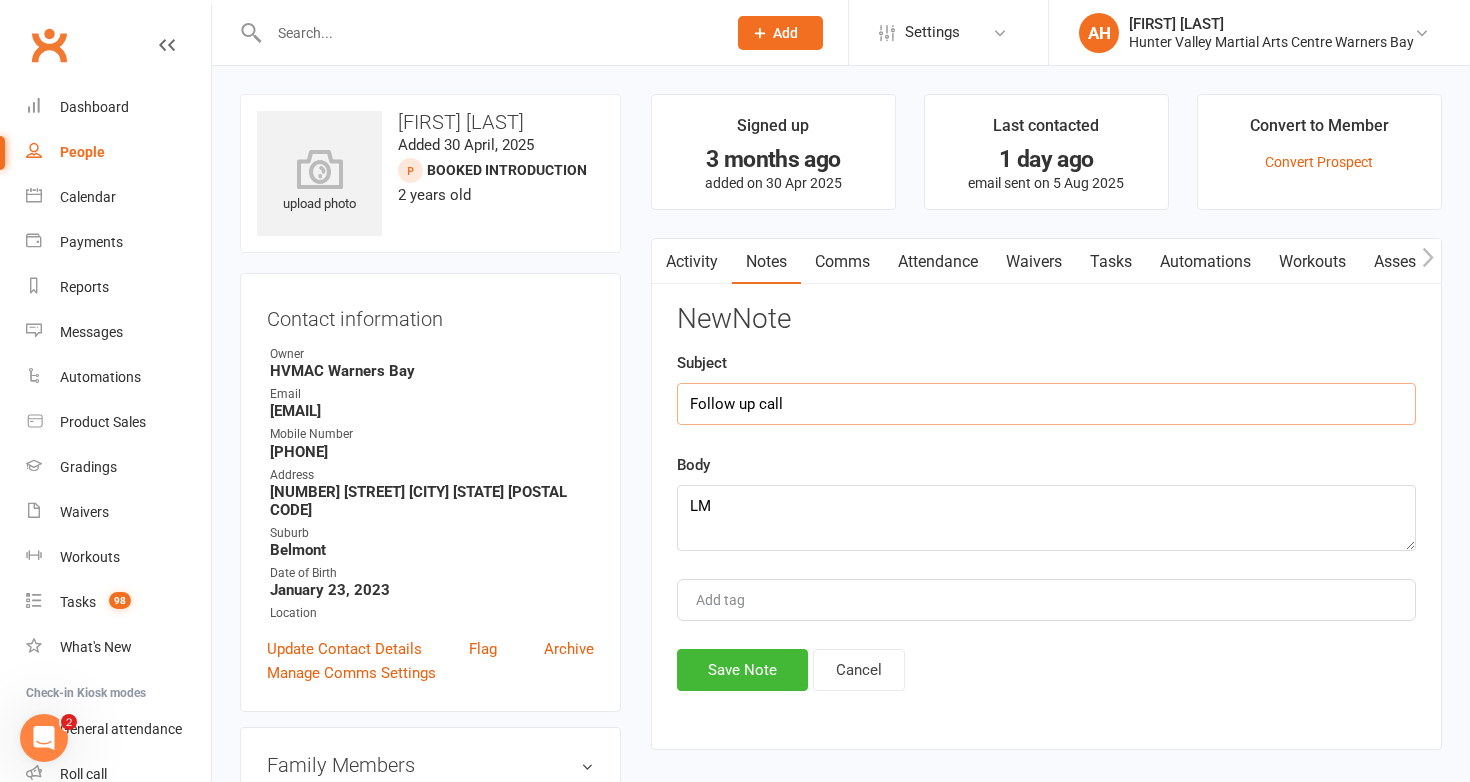 click on "Follow up call" at bounding box center (1046, 404) 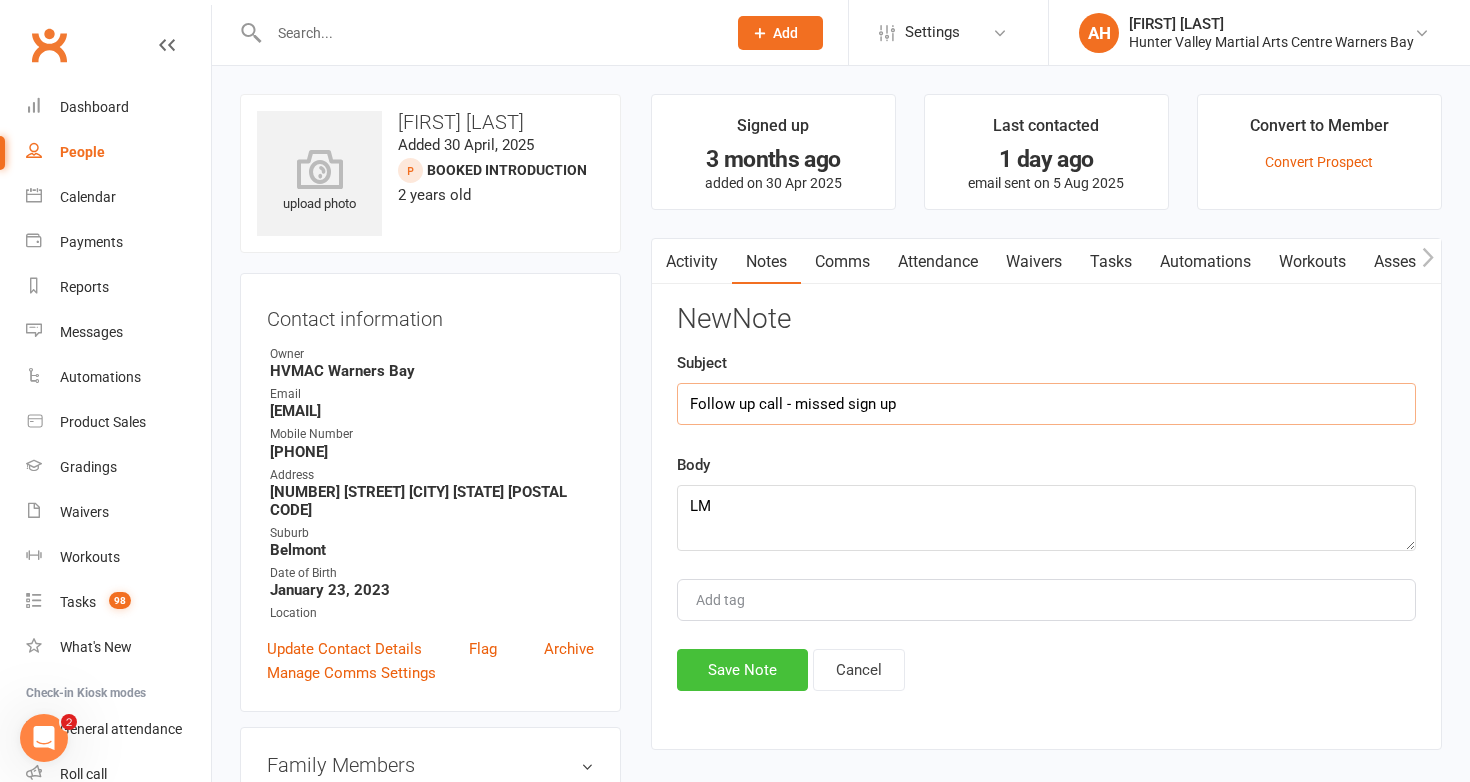type on "Follow up call - missed sign up" 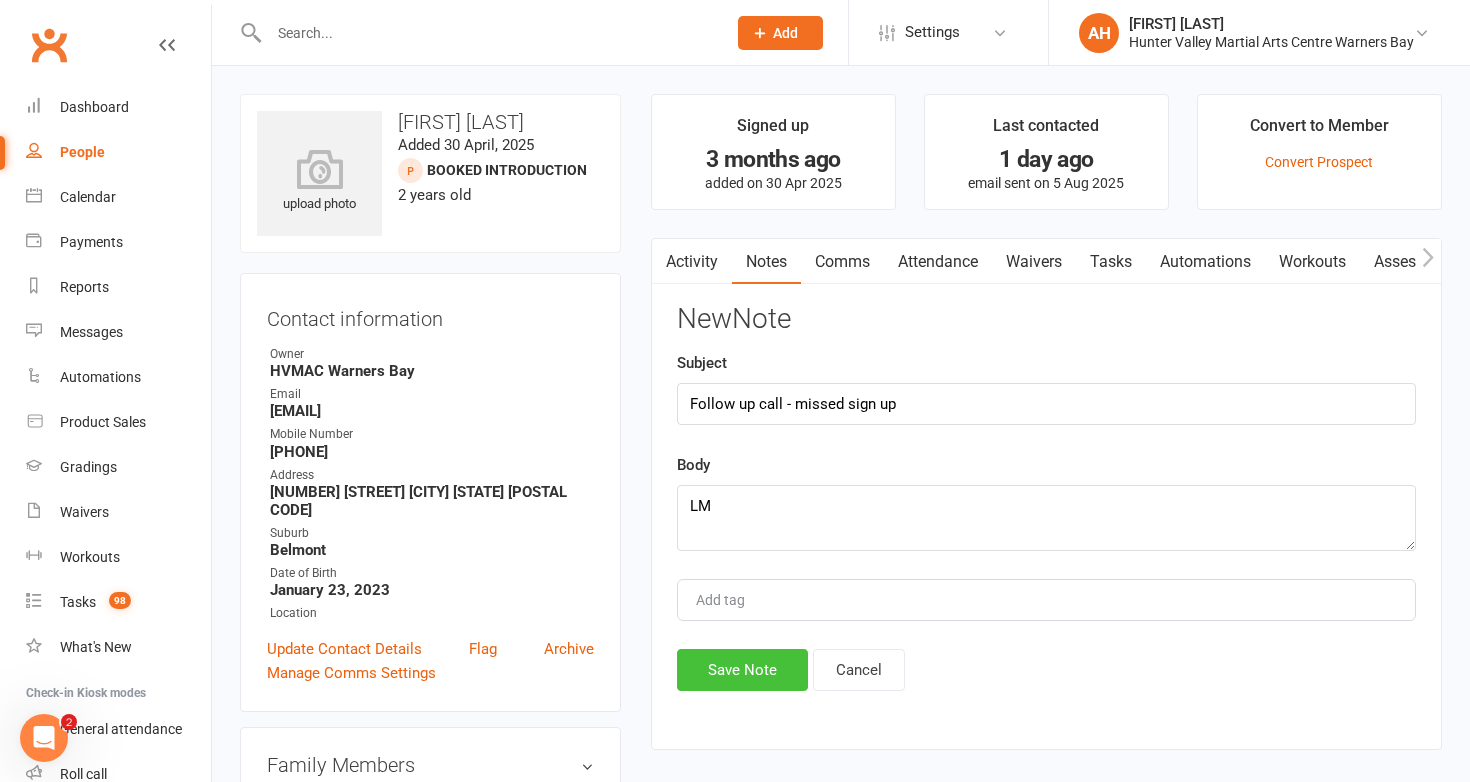 click on "Save Note" at bounding box center [742, 670] 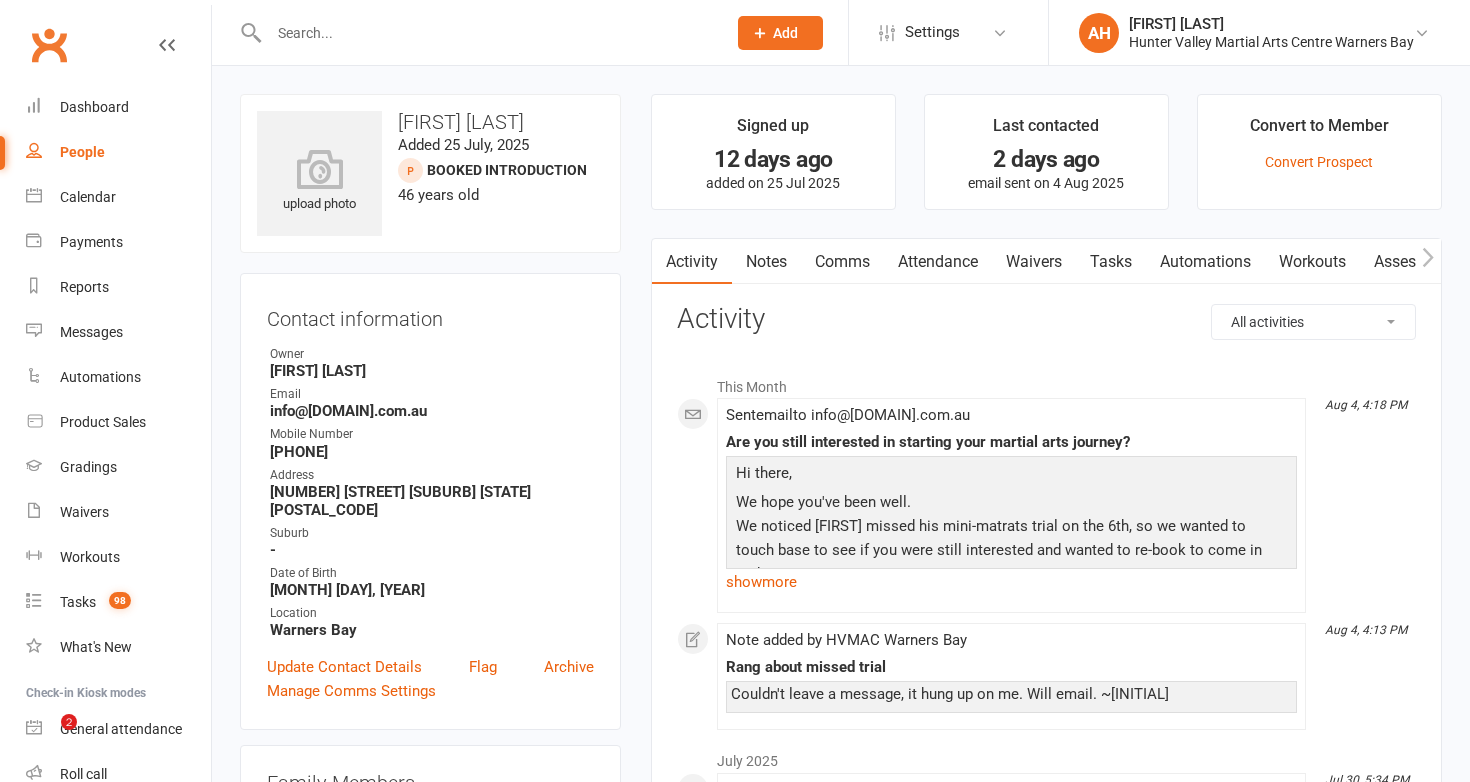 scroll, scrollTop: 0, scrollLeft: 0, axis: both 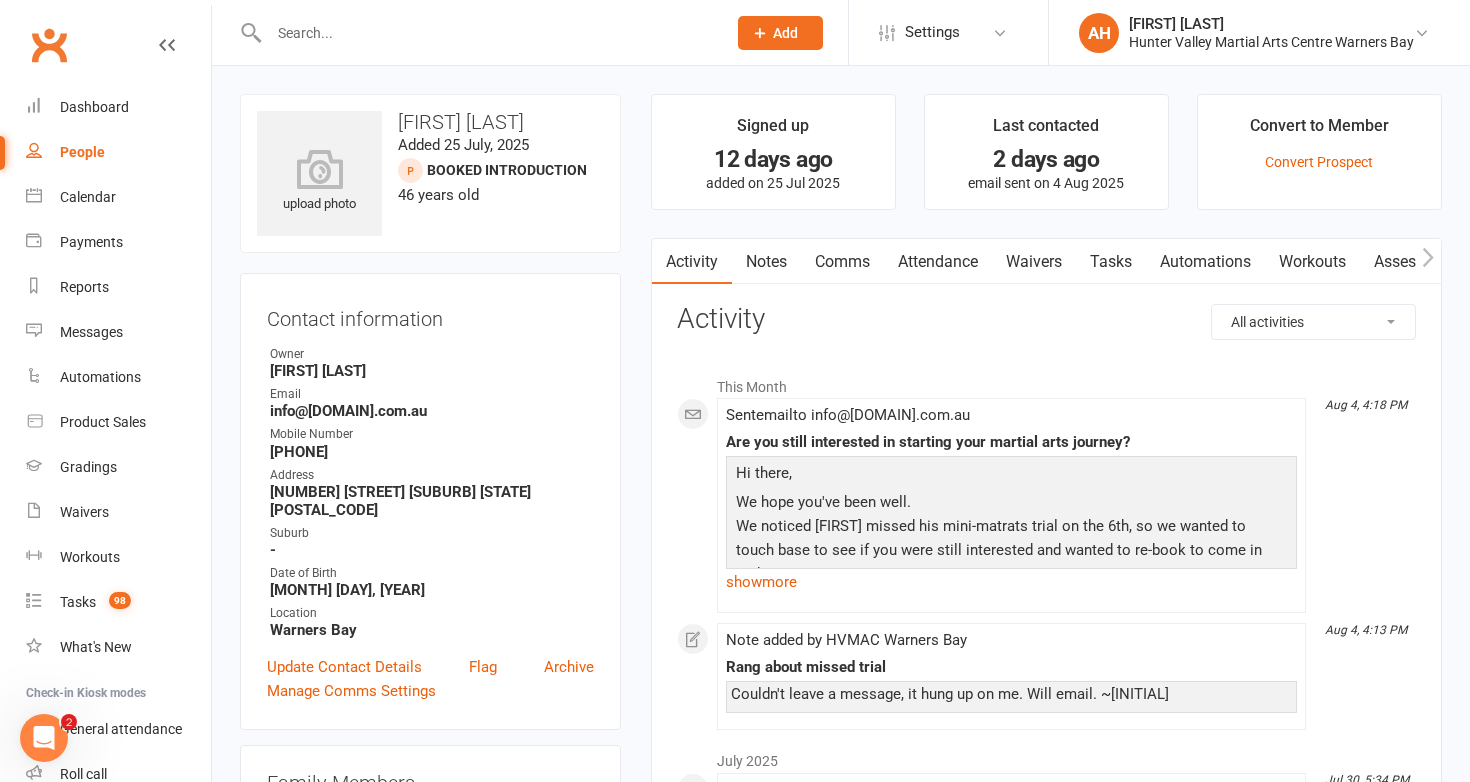 click on "Notes" at bounding box center (766, 262) 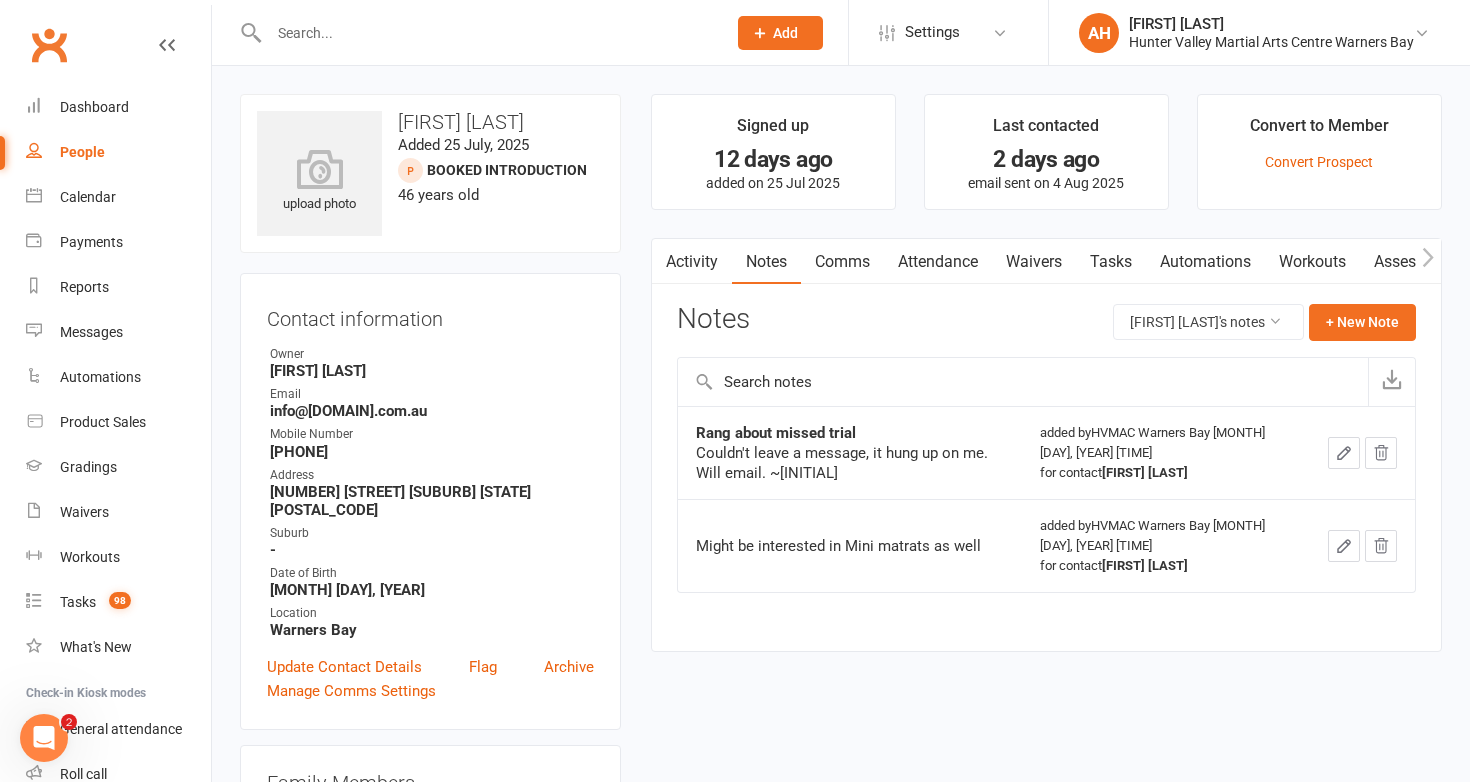 click on "Comms" at bounding box center (842, 262) 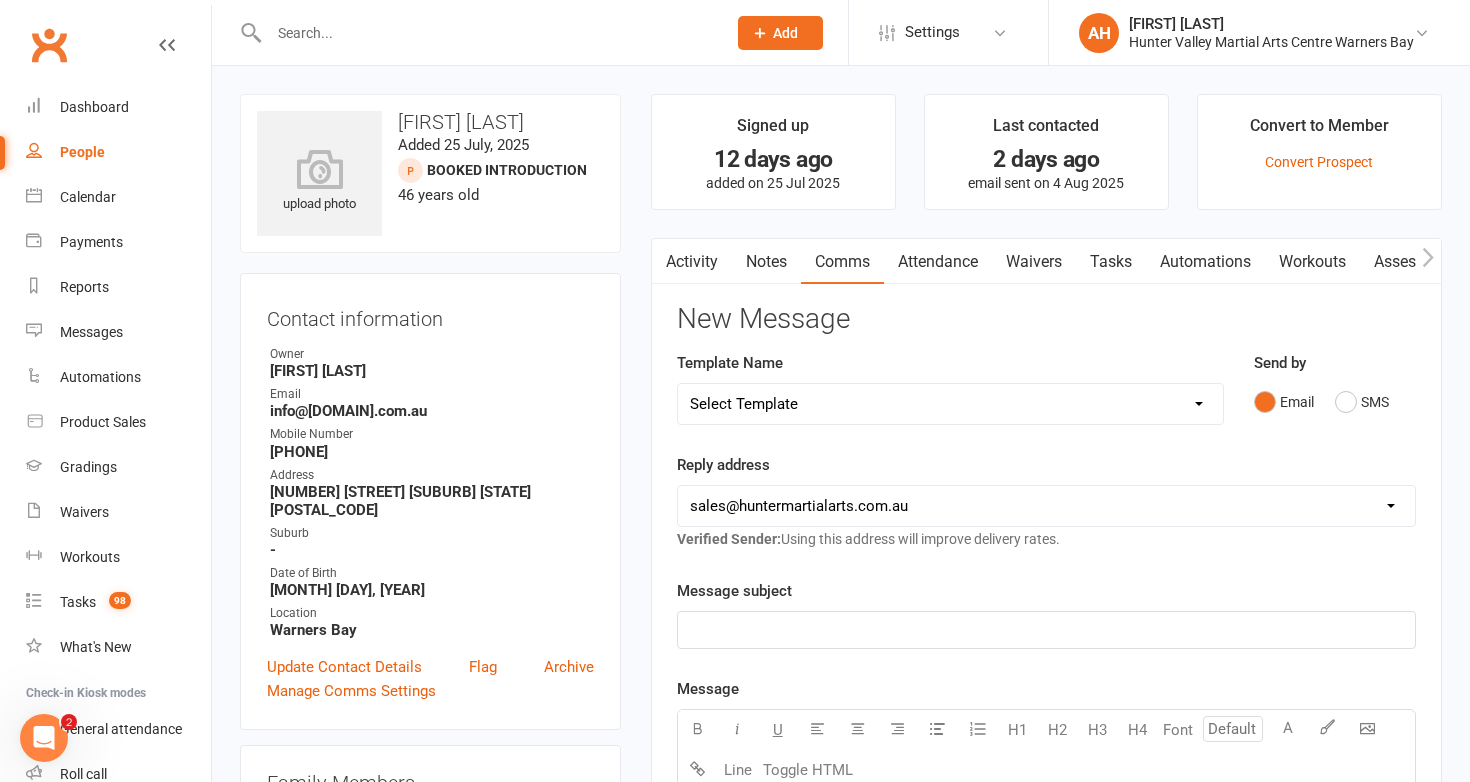 click on "Activity" at bounding box center (692, 262) 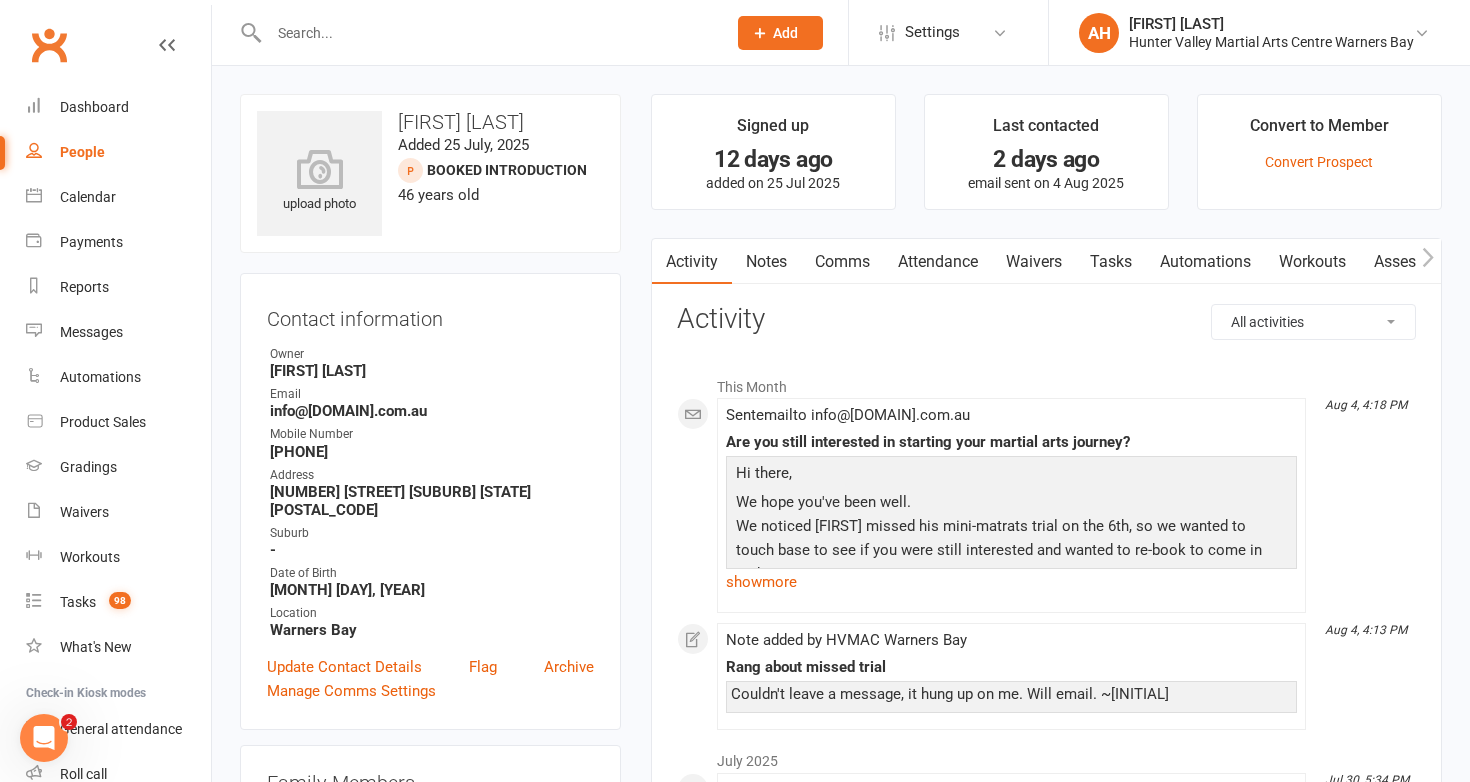 click on "Notes" at bounding box center (766, 262) 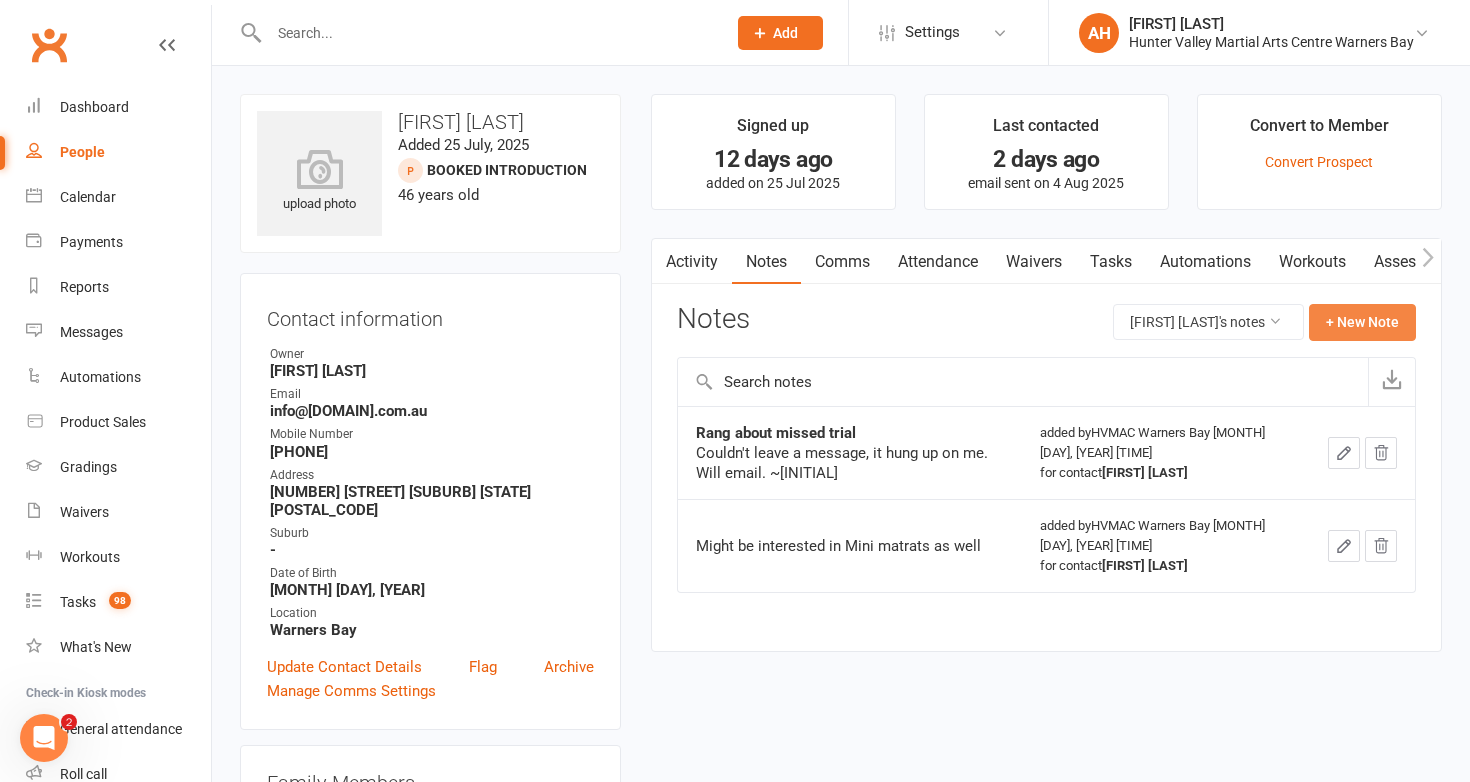 click on "+ New Note" at bounding box center [1362, 322] 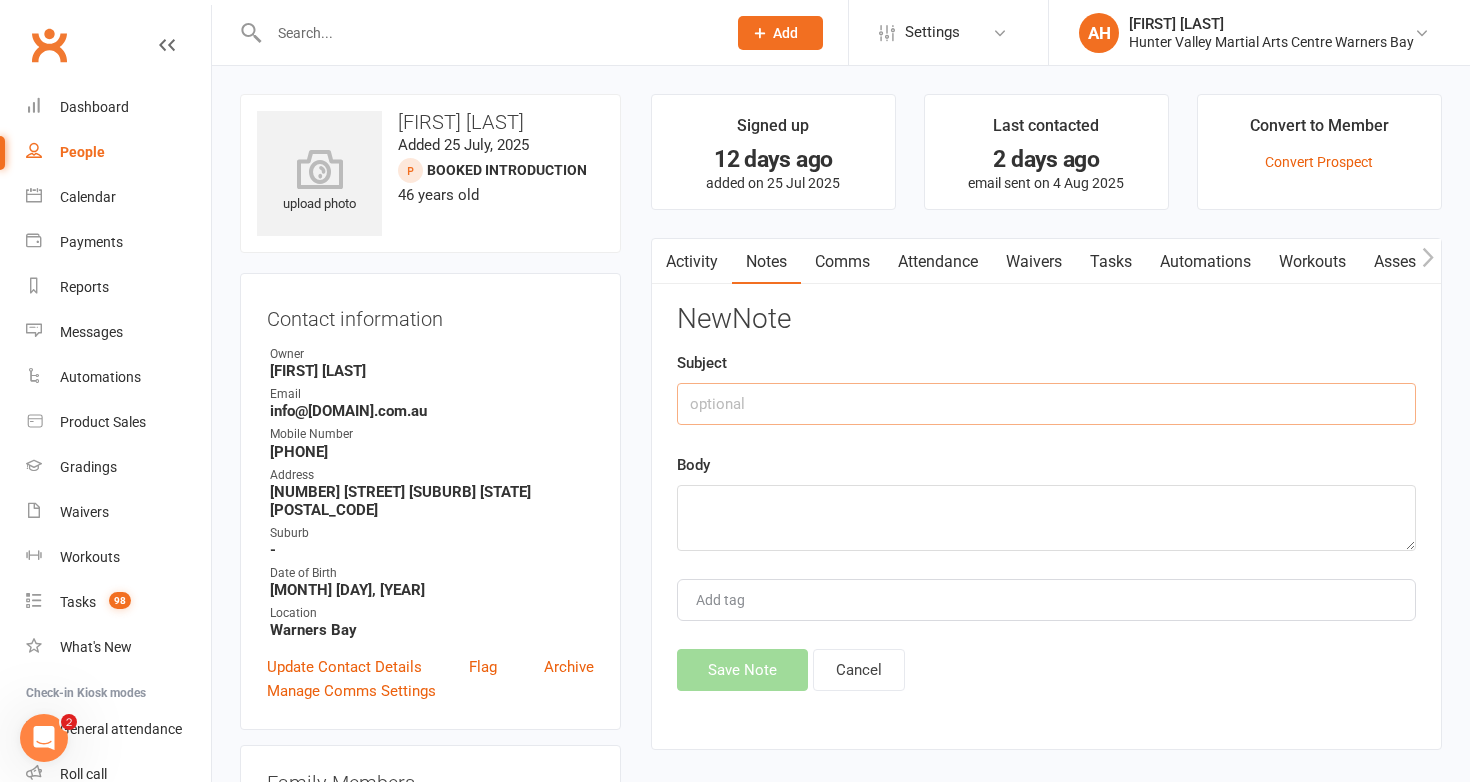 click at bounding box center (1046, 404) 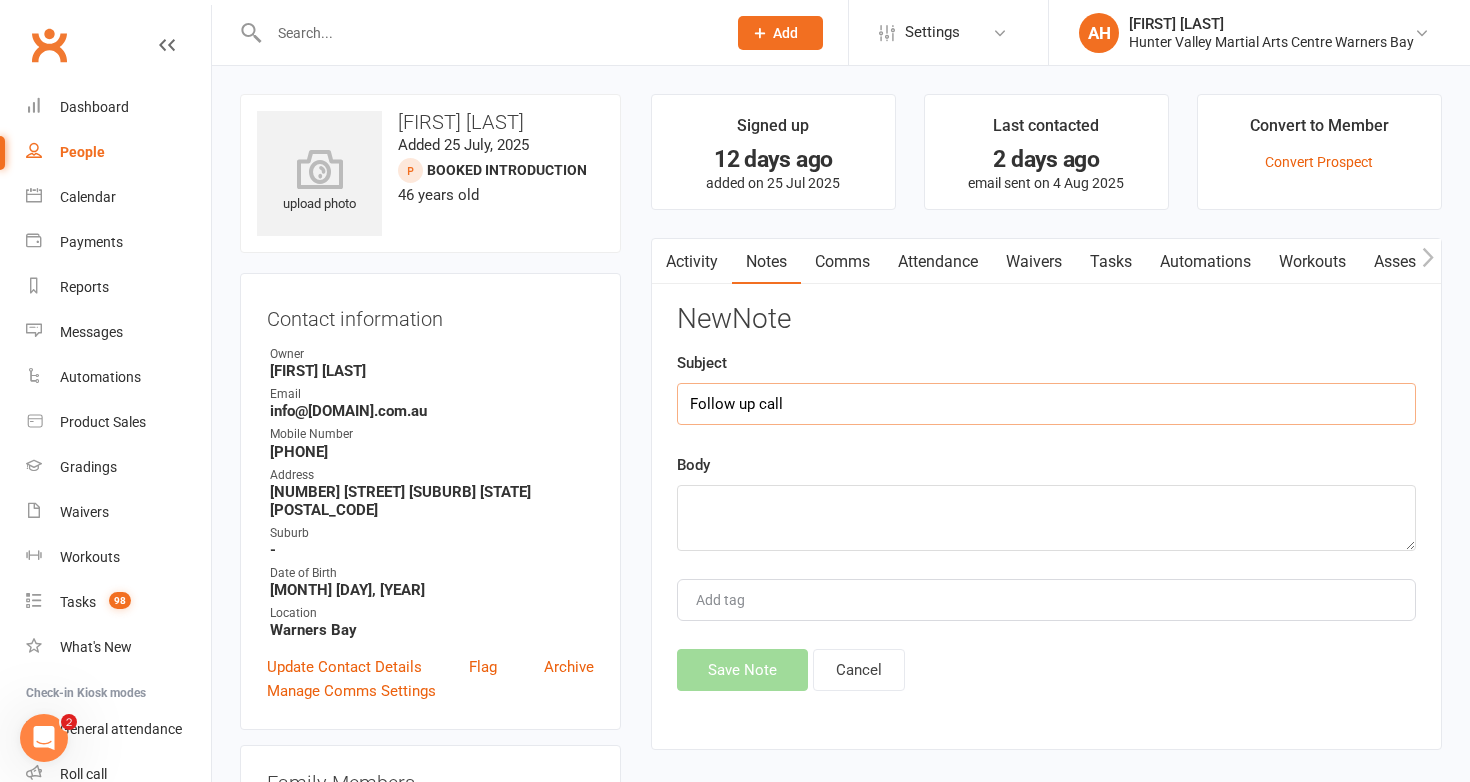 type on "Follow up call" 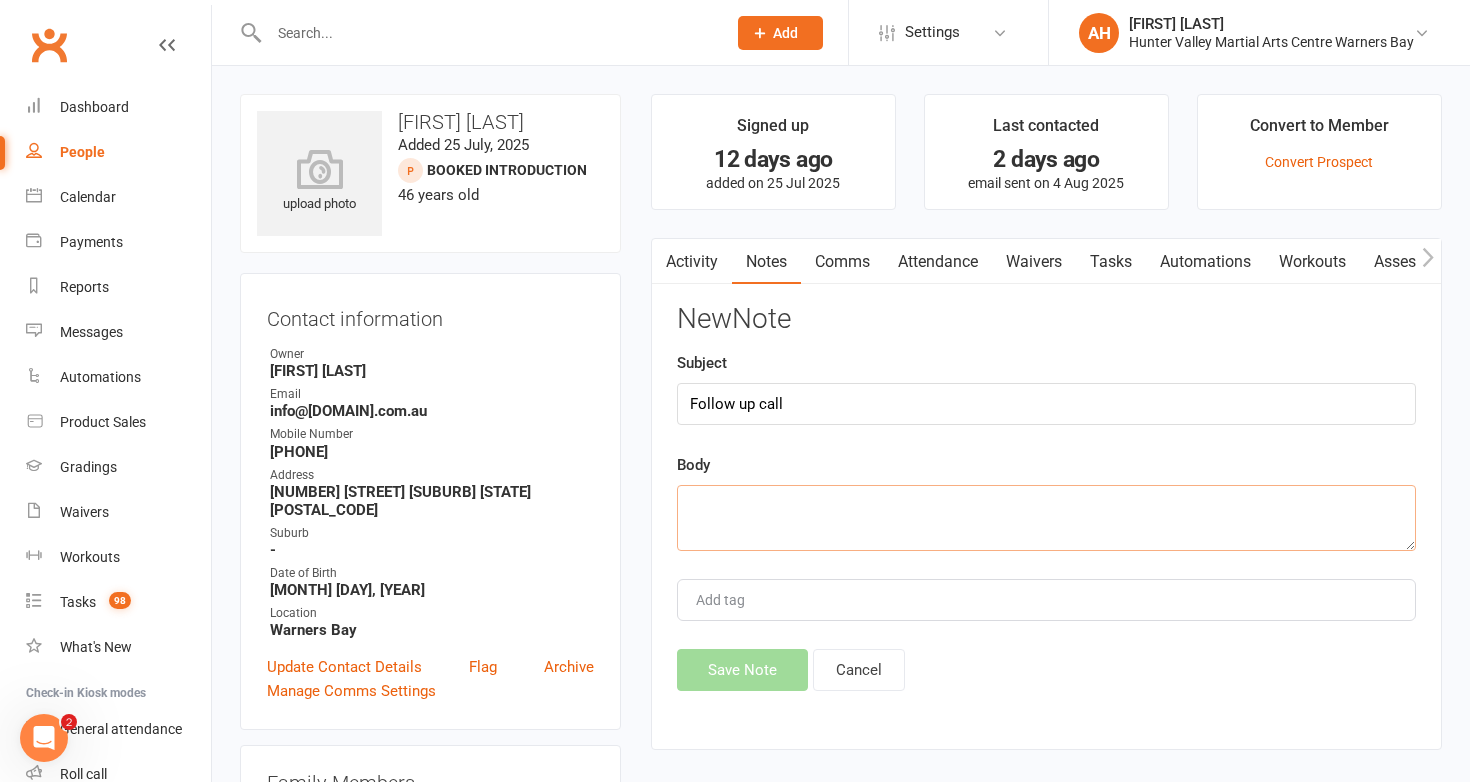 click at bounding box center (1046, 518) 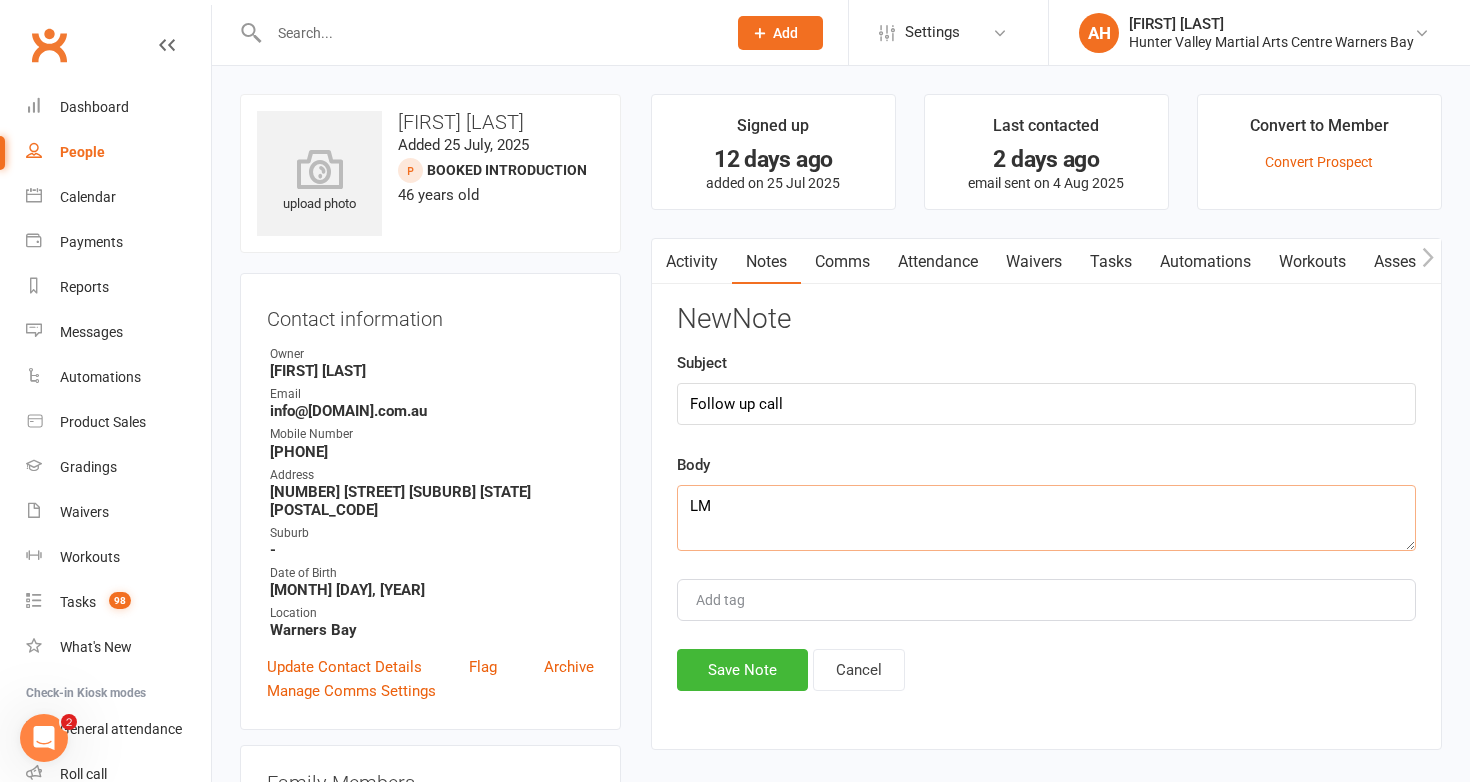 type on "L" 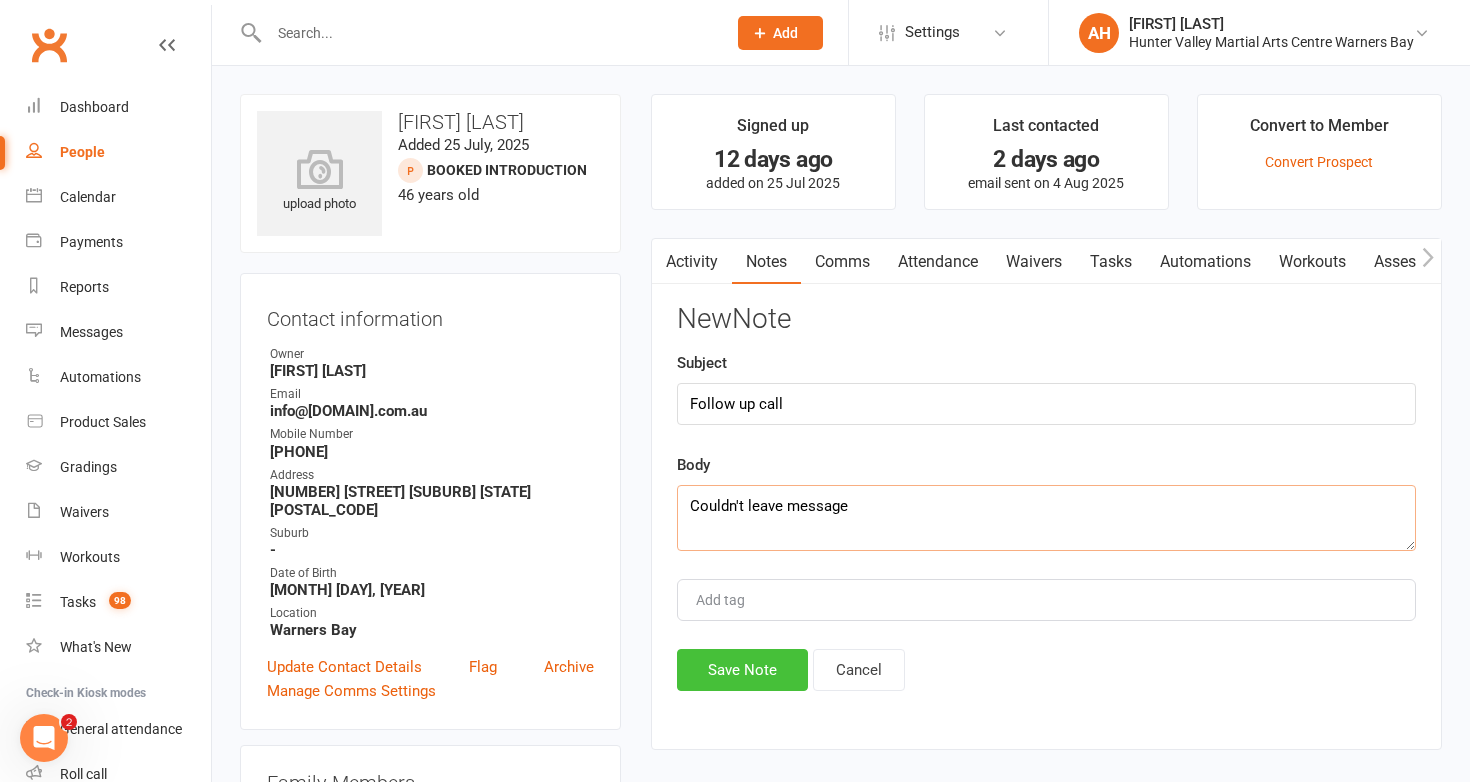 type on "Couldn't leave message" 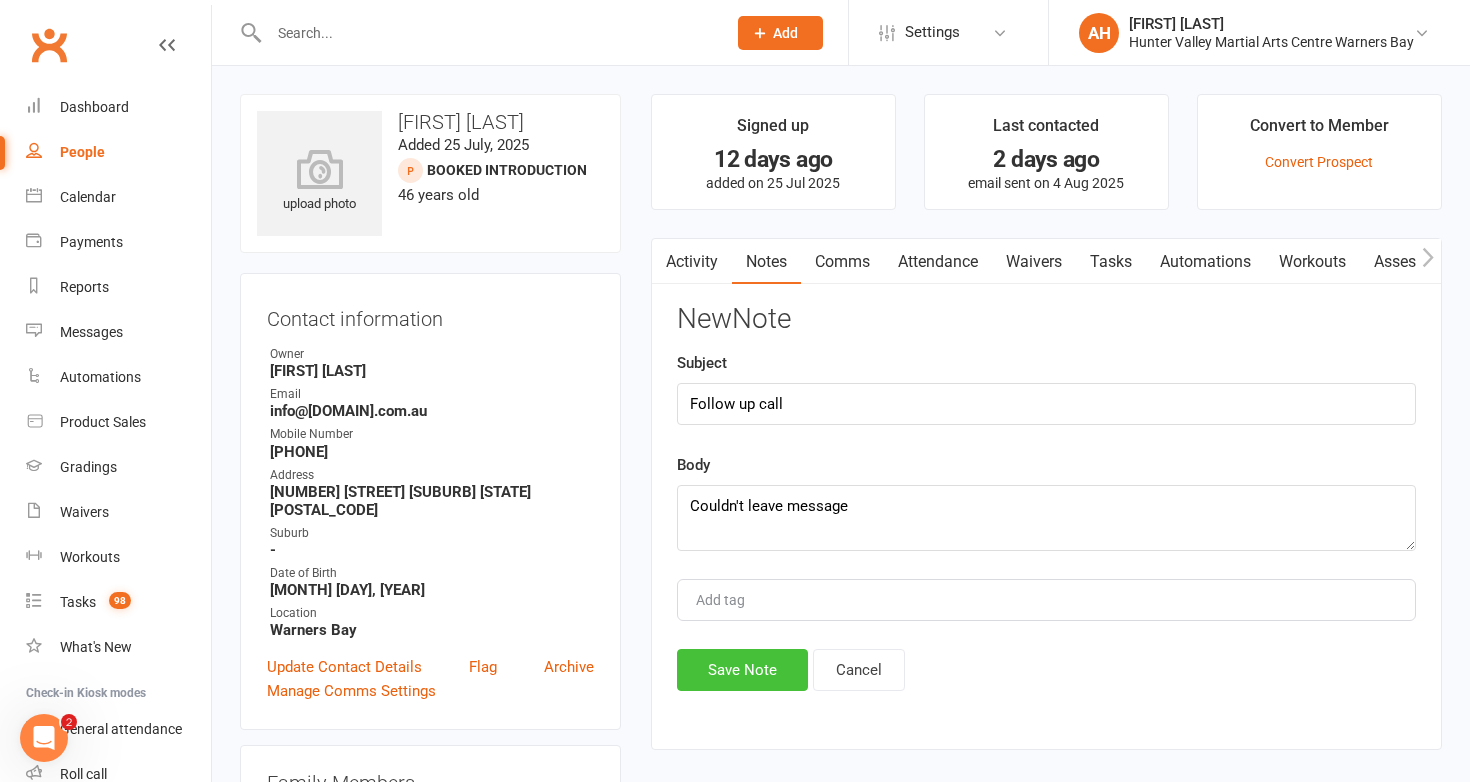 click on "Save Note" at bounding box center (742, 670) 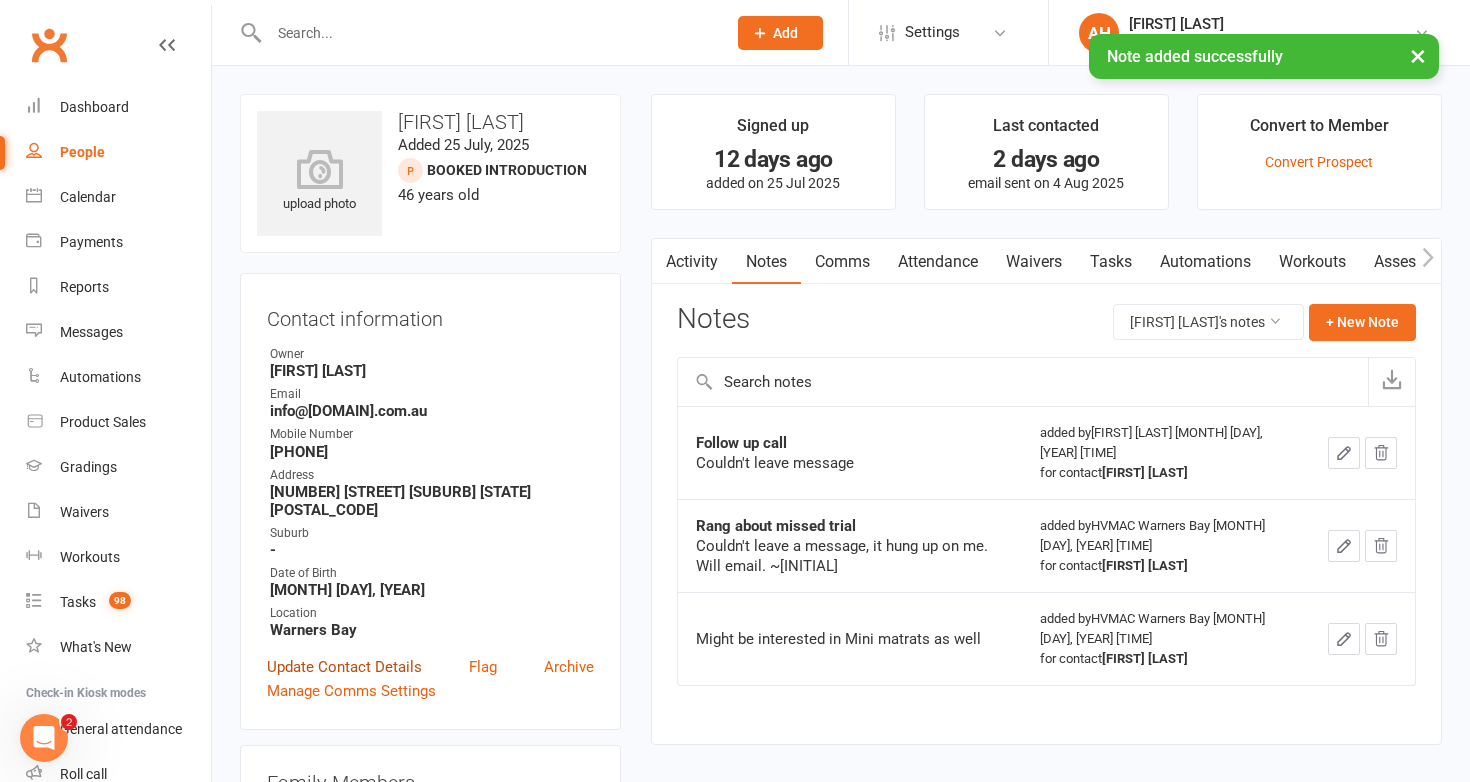 click on "Update Contact Details" at bounding box center [344, 667] 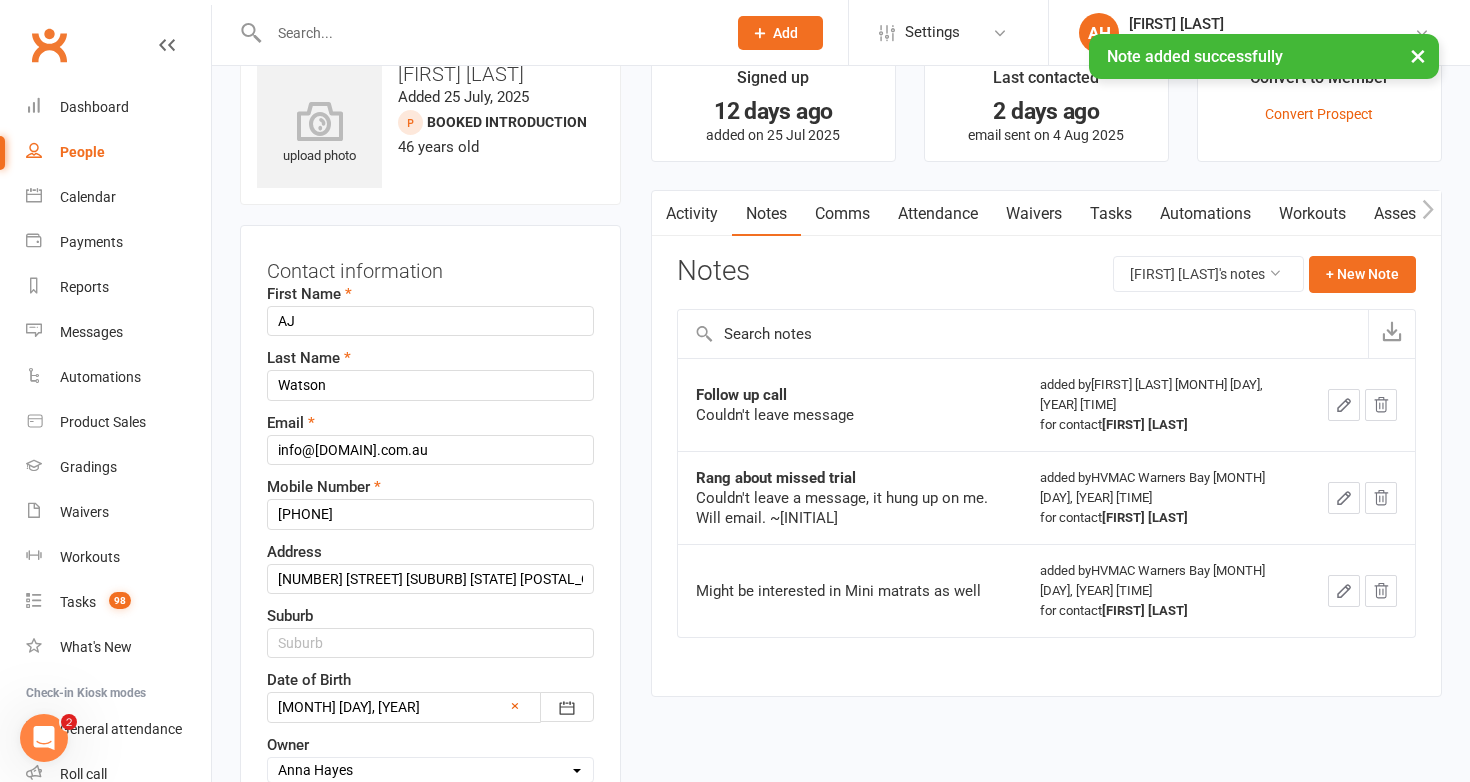 scroll, scrollTop: 94, scrollLeft: 0, axis: vertical 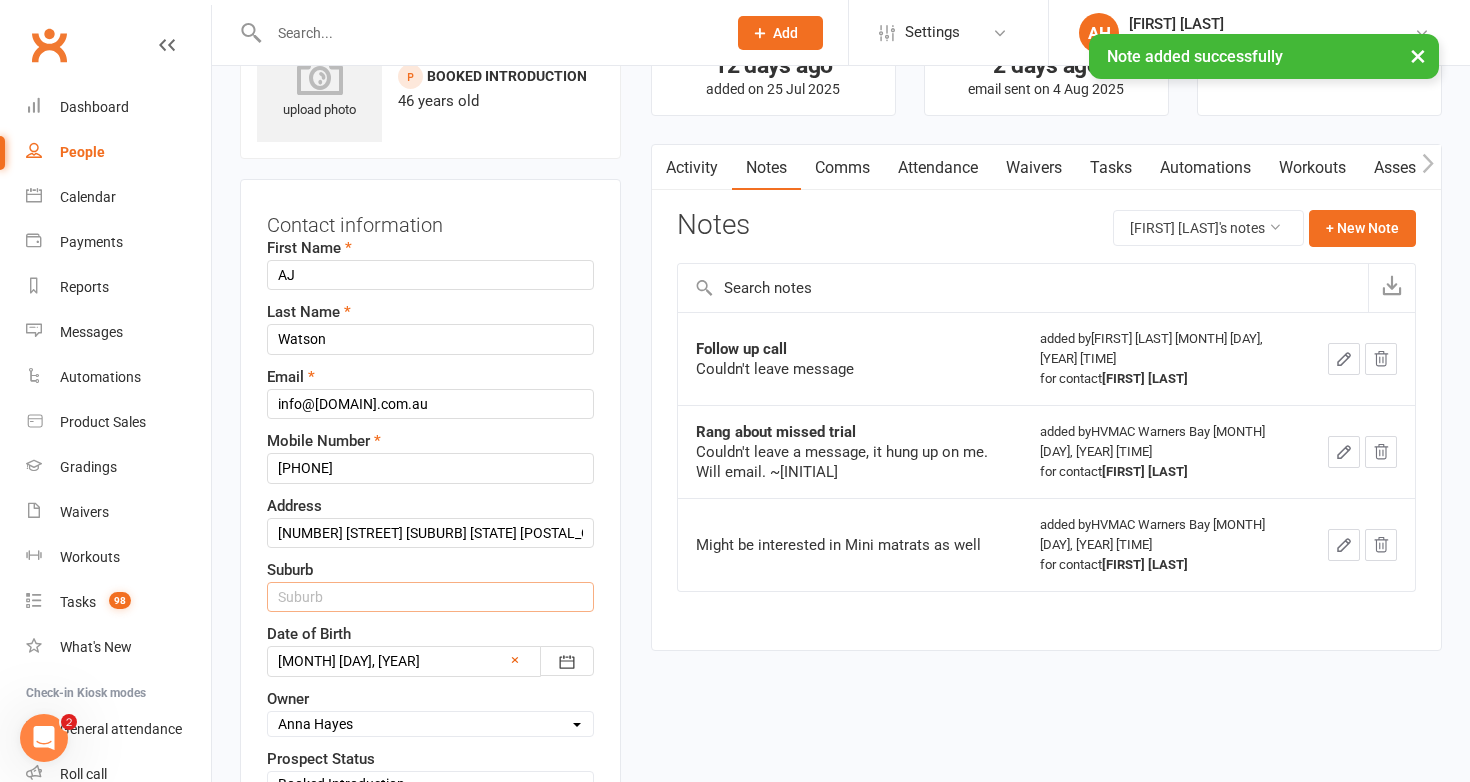 click at bounding box center (430, 597) 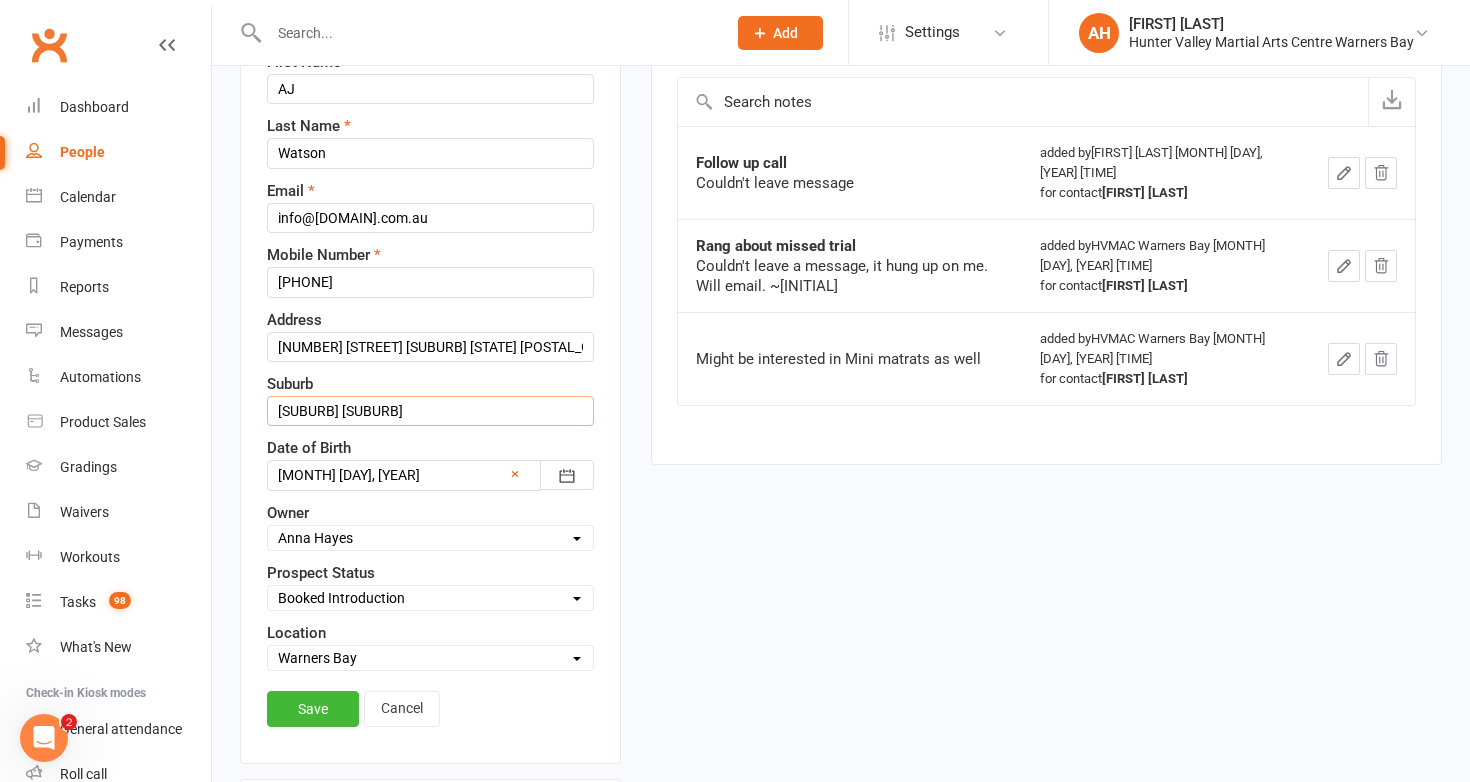 scroll, scrollTop: 309, scrollLeft: 0, axis: vertical 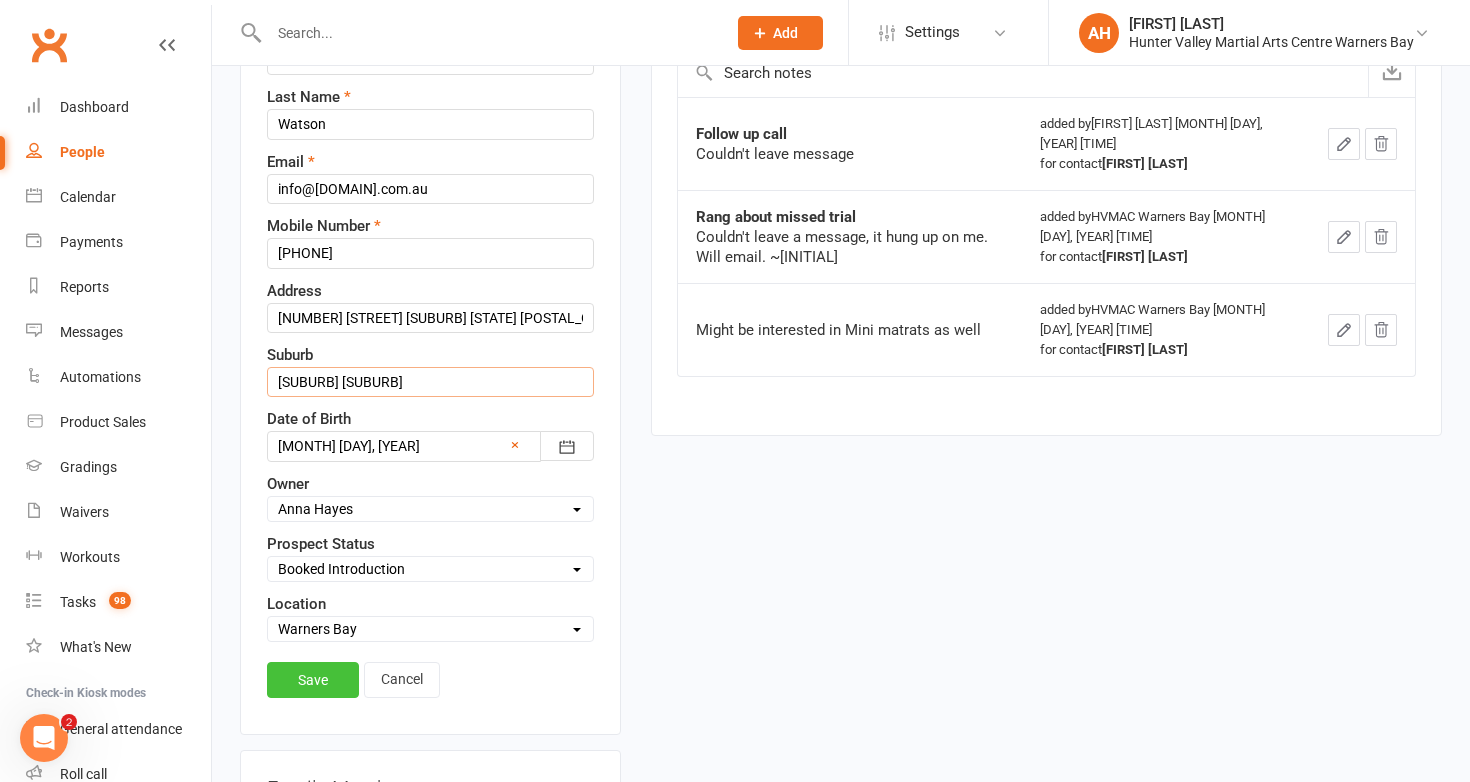 type on "Bolton Point" 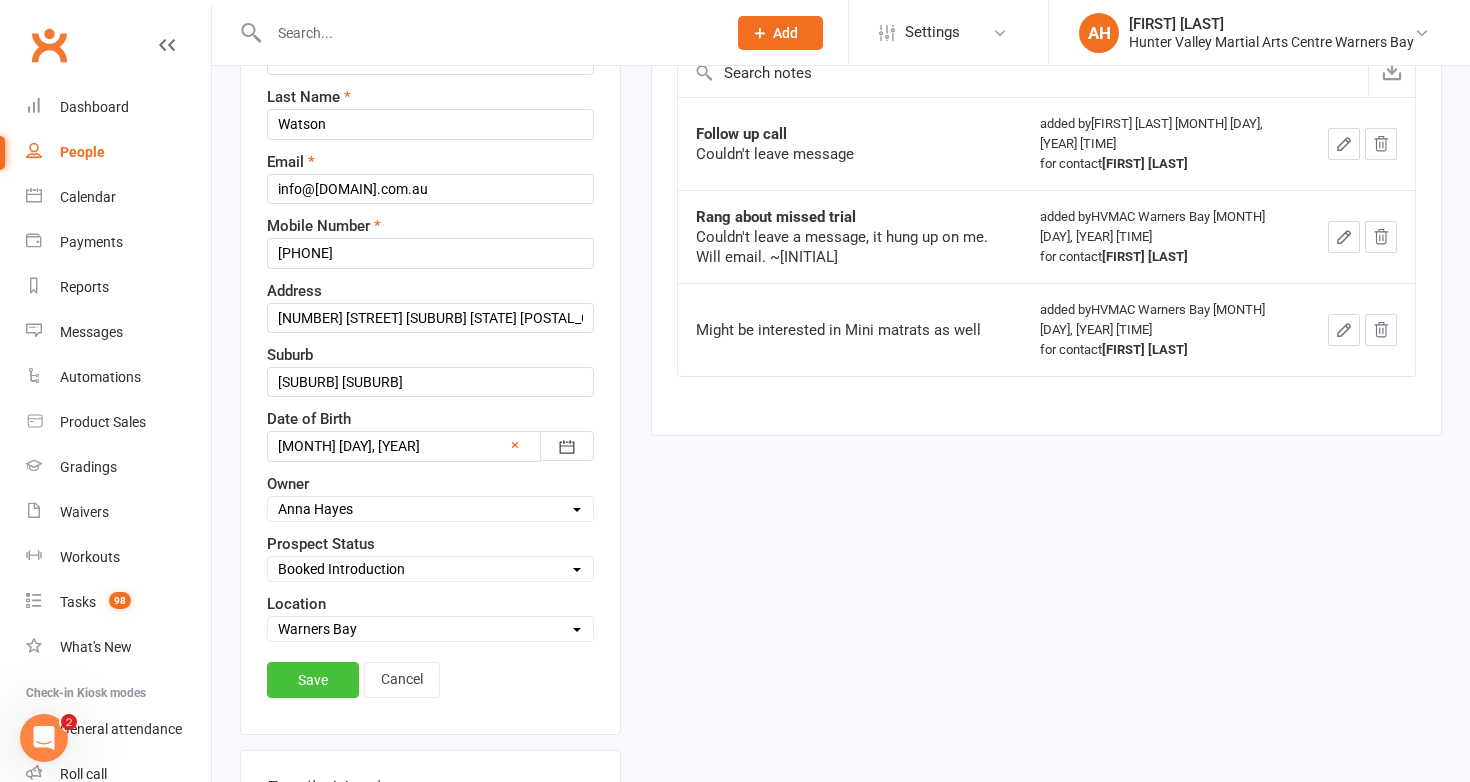 click on "Save" at bounding box center (313, 680) 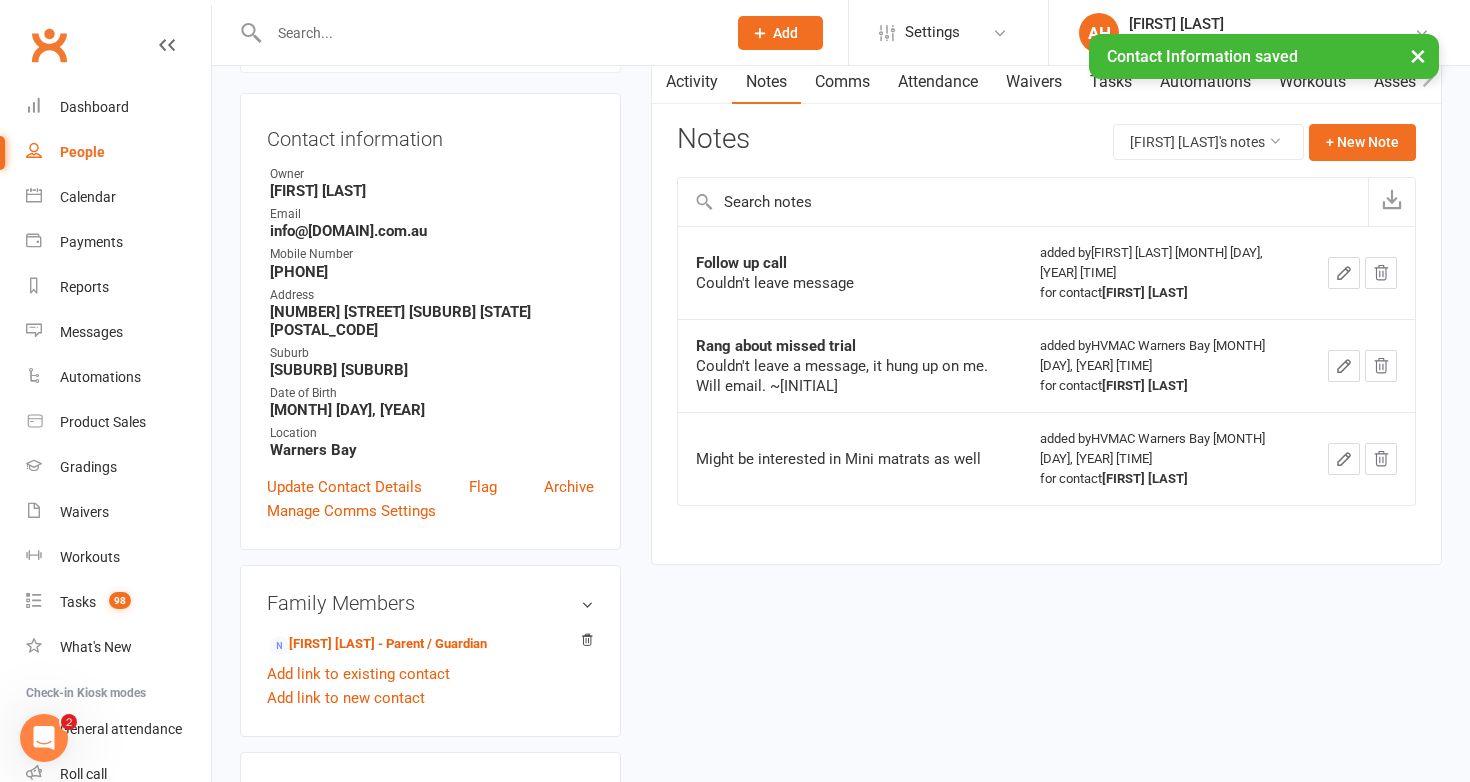 scroll, scrollTop: 181, scrollLeft: 0, axis: vertical 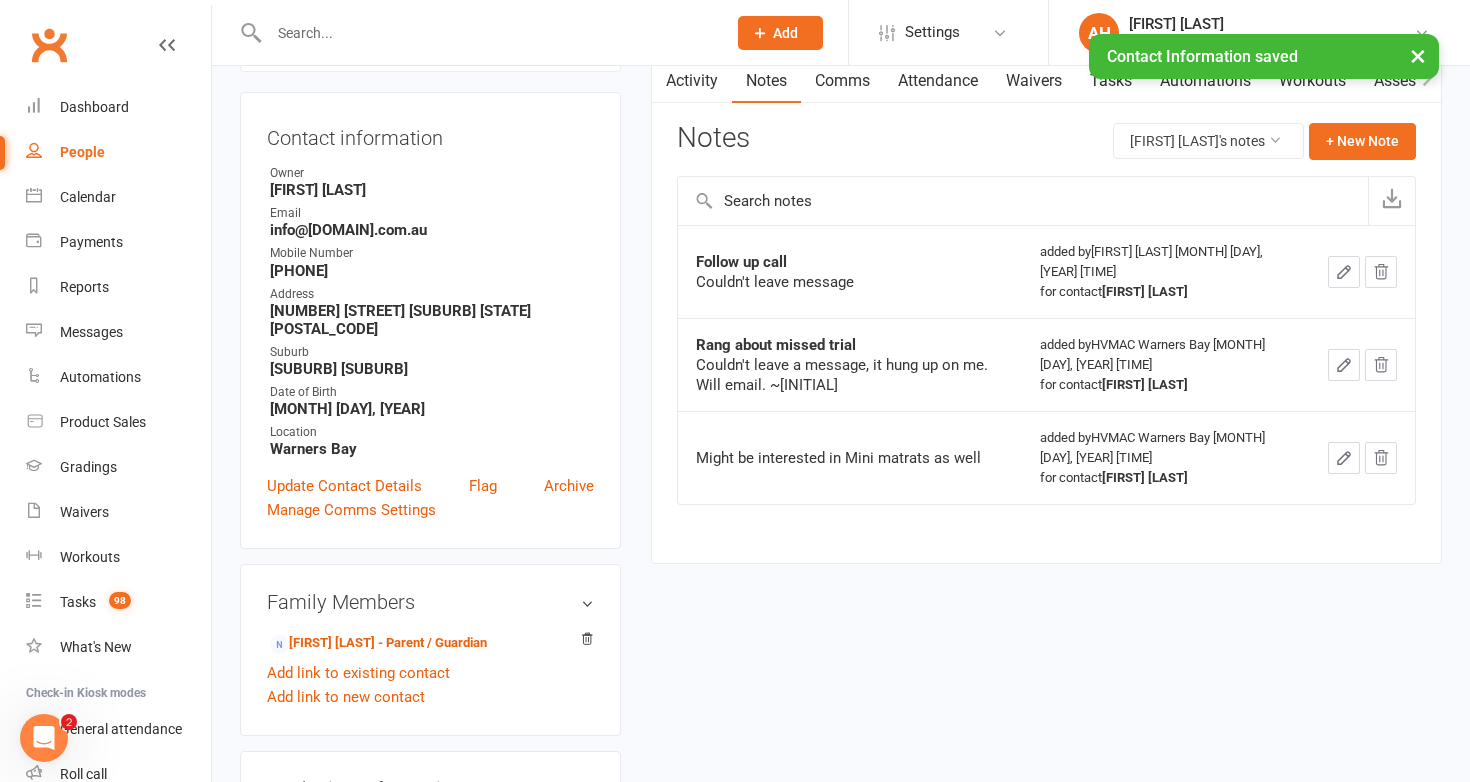 click 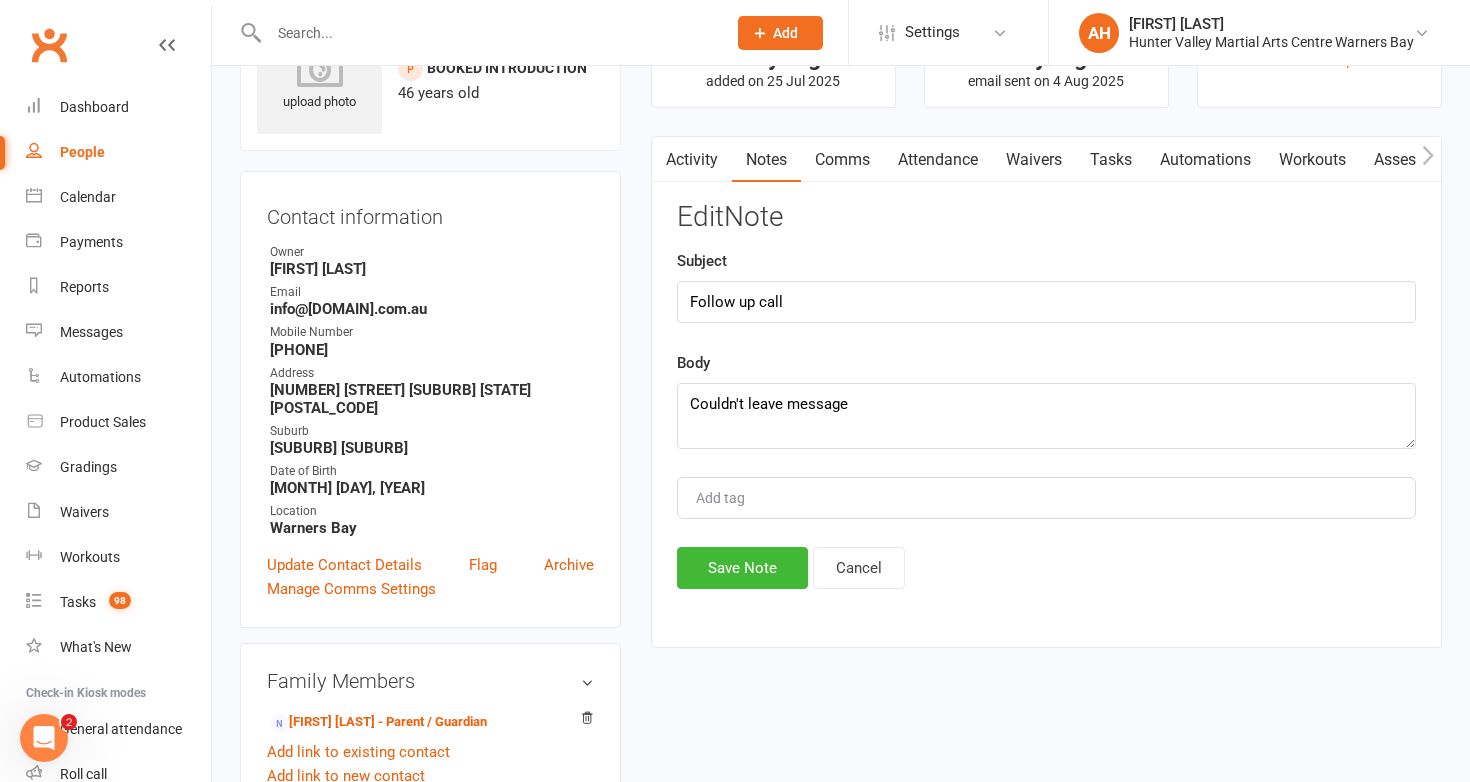 scroll, scrollTop: 0, scrollLeft: 0, axis: both 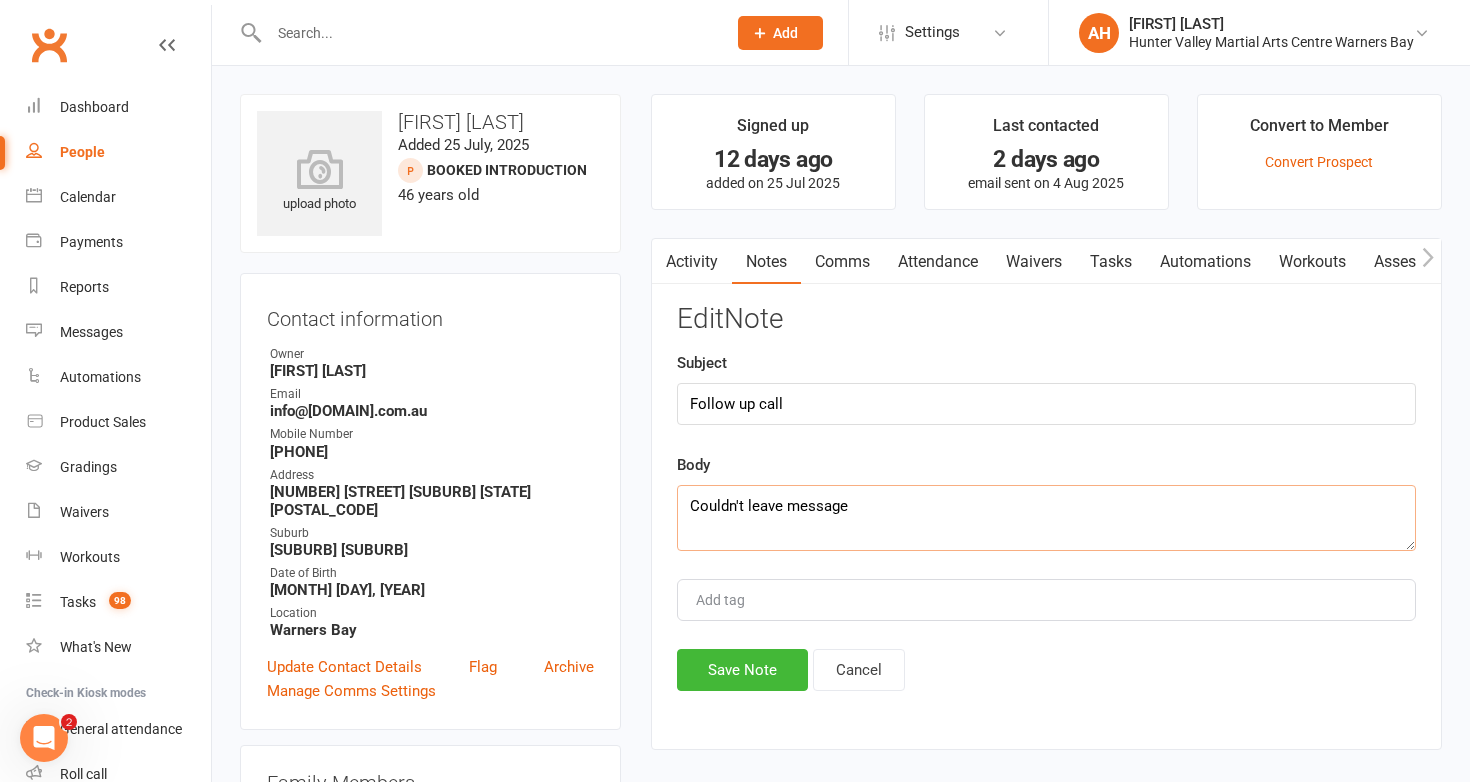drag, startPoint x: 889, startPoint y: 504, endPoint x: 650, endPoint y: 480, distance: 240.202 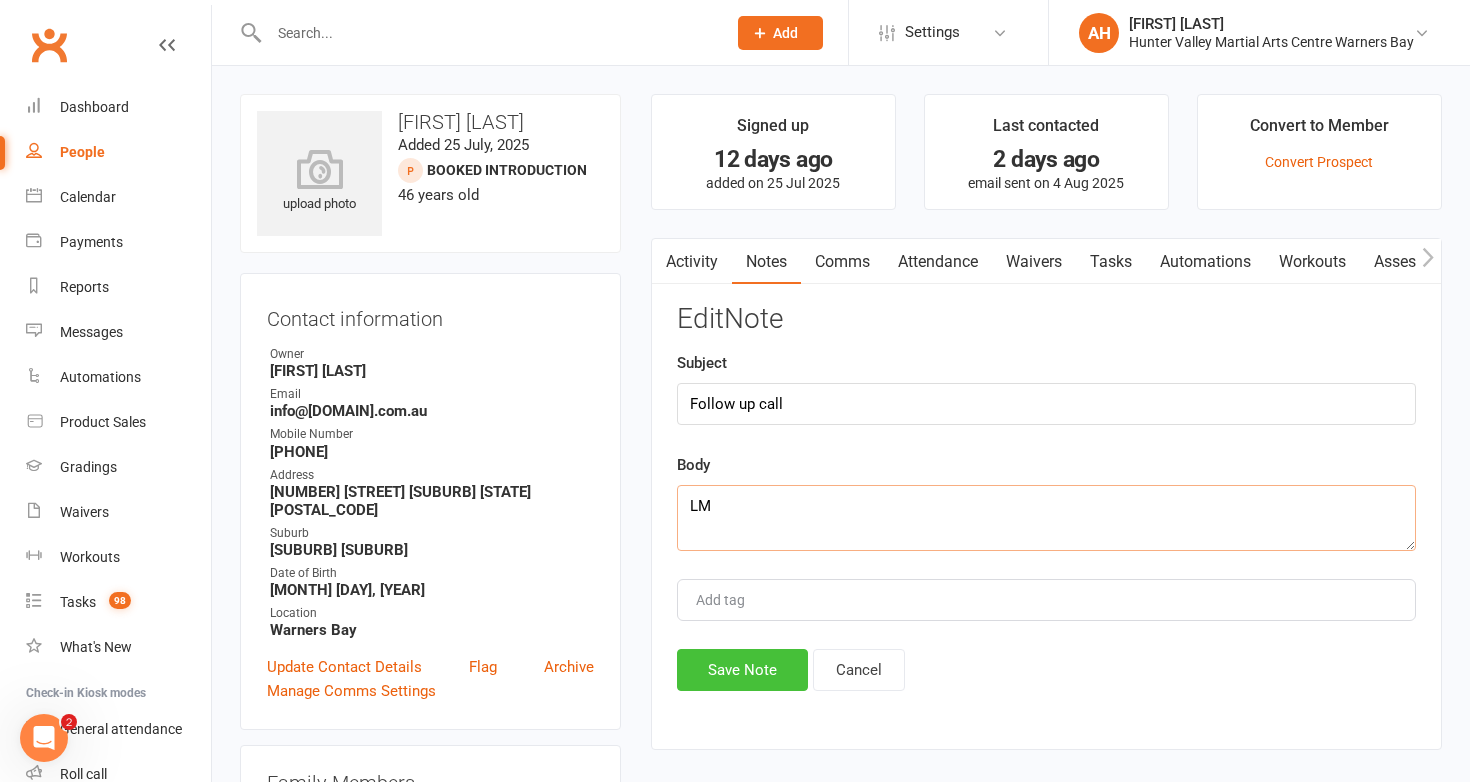 type on "LM" 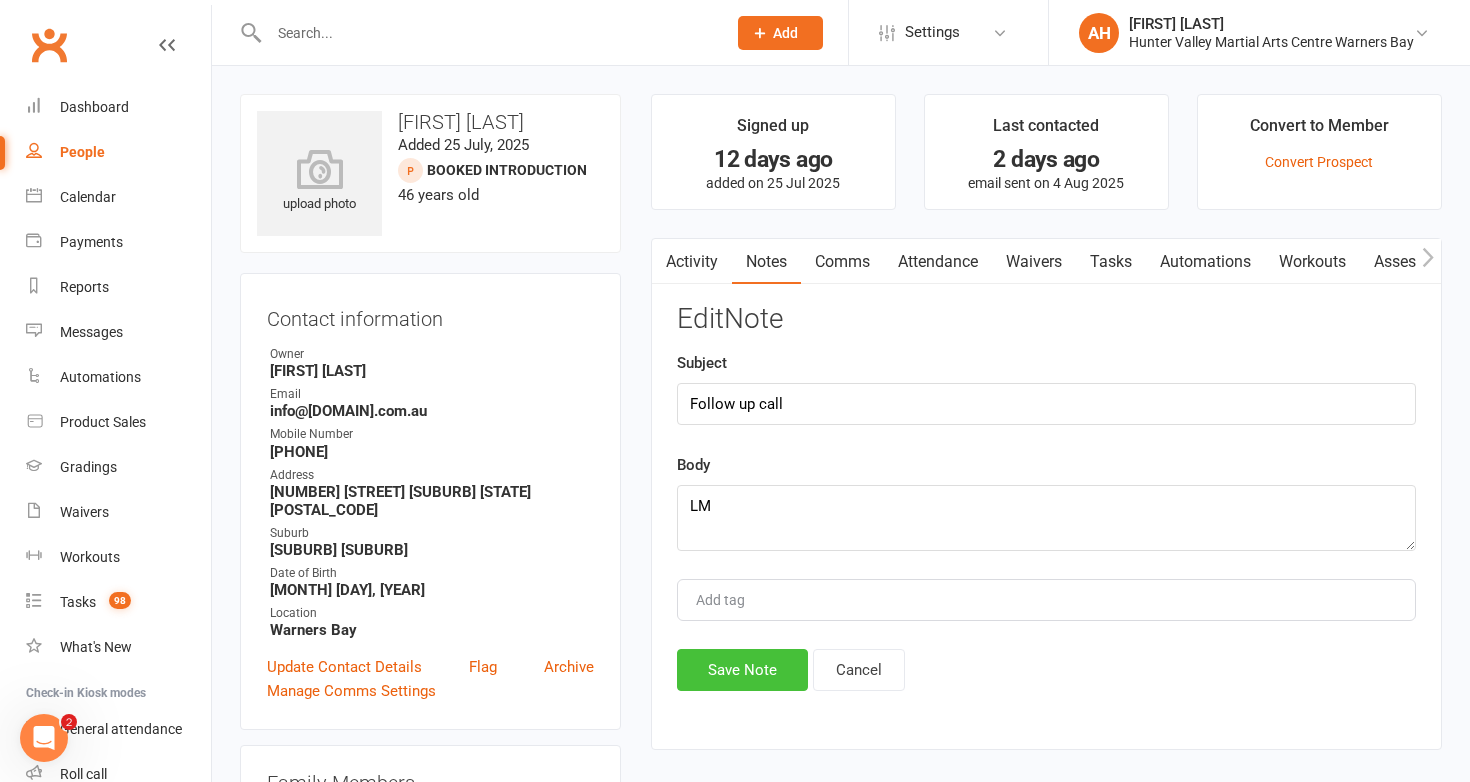 click on "Save Note" at bounding box center (742, 670) 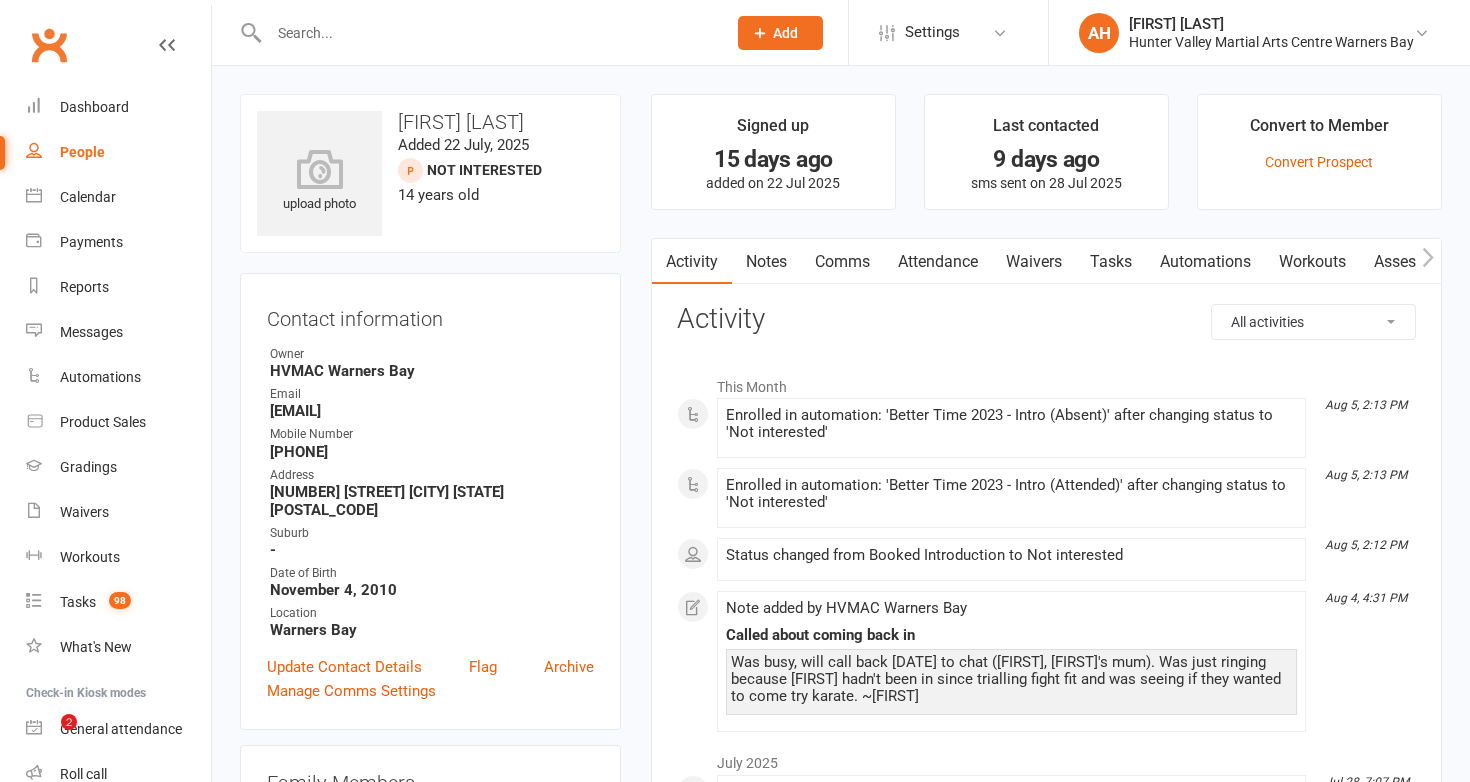 scroll, scrollTop: 0, scrollLeft: 0, axis: both 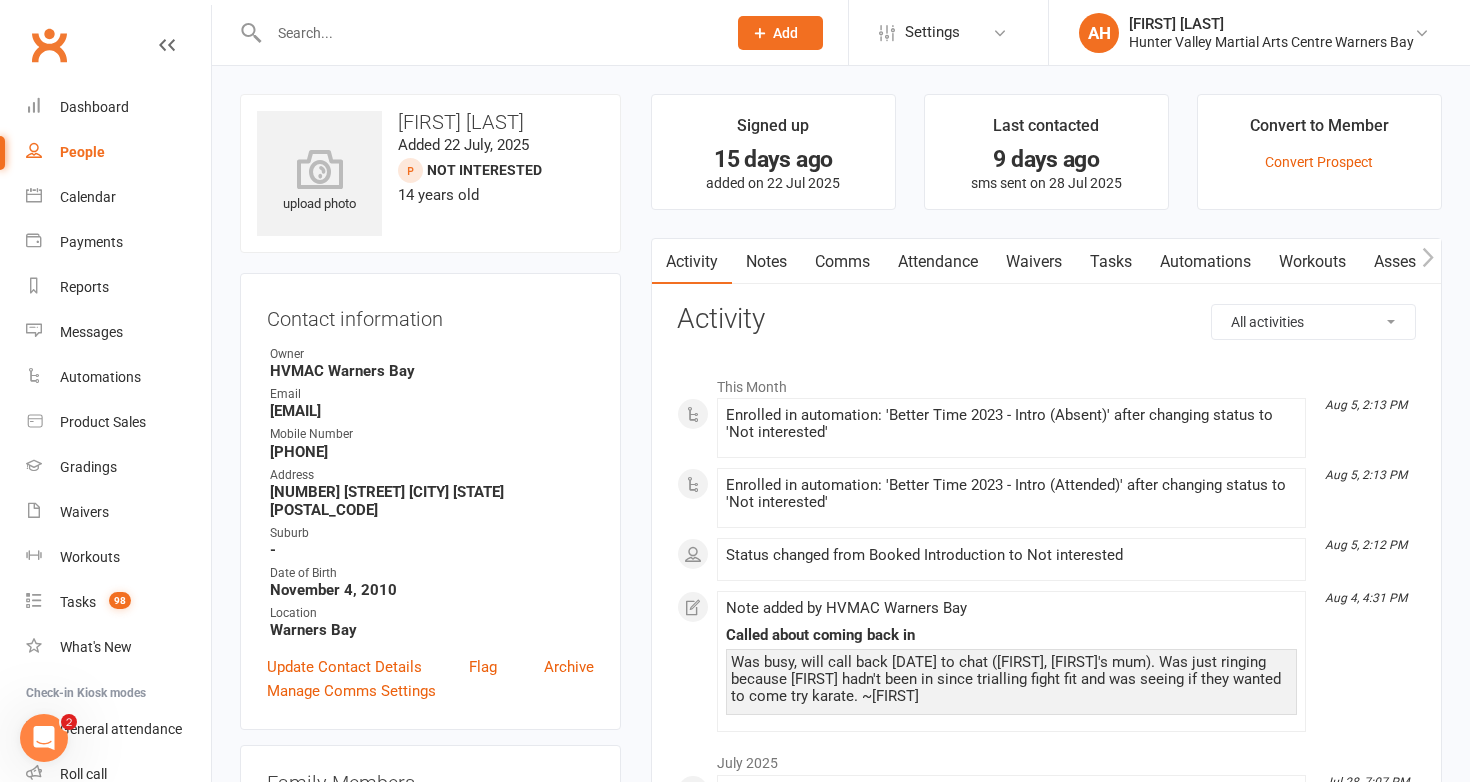click on "Notes" at bounding box center (766, 262) 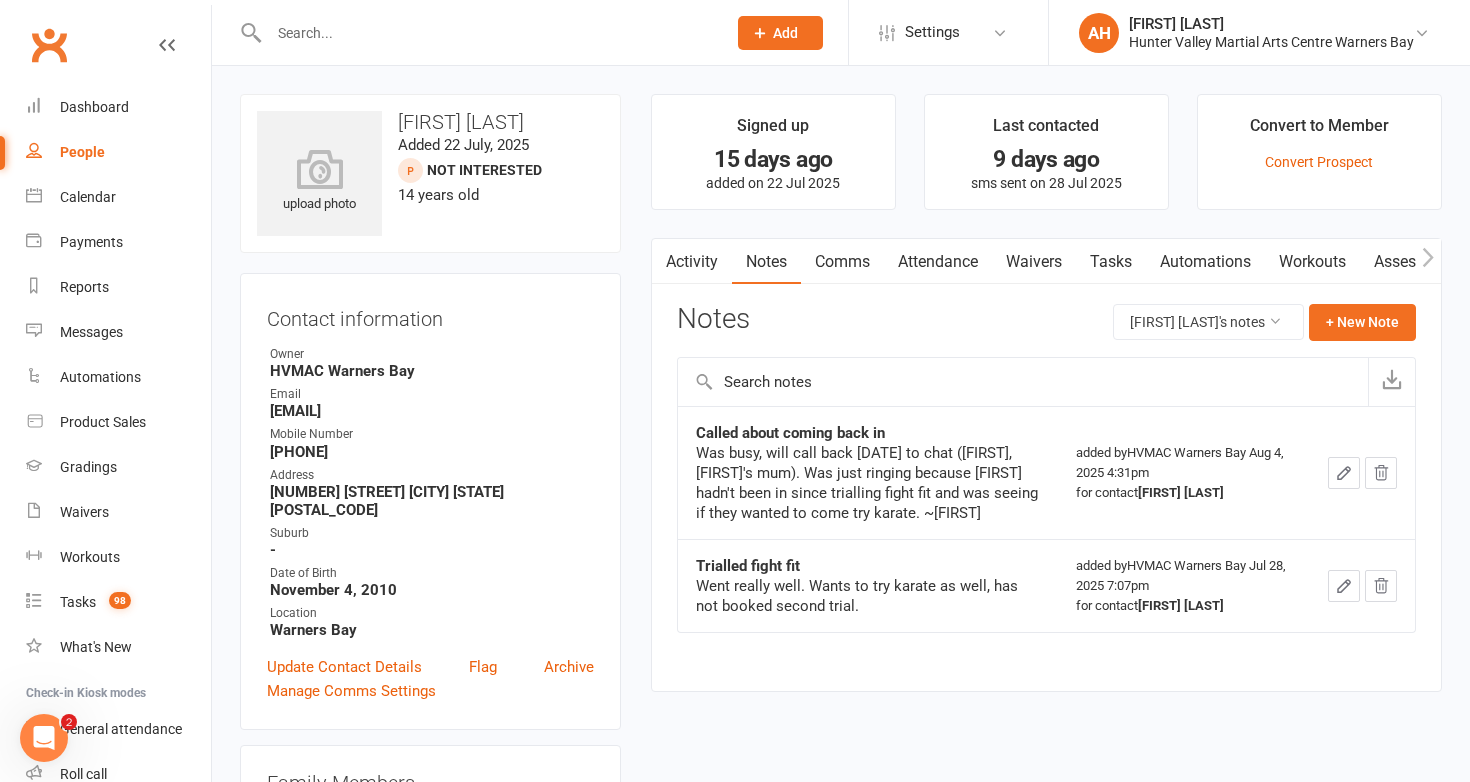 click on "Attendance" at bounding box center (938, 262) 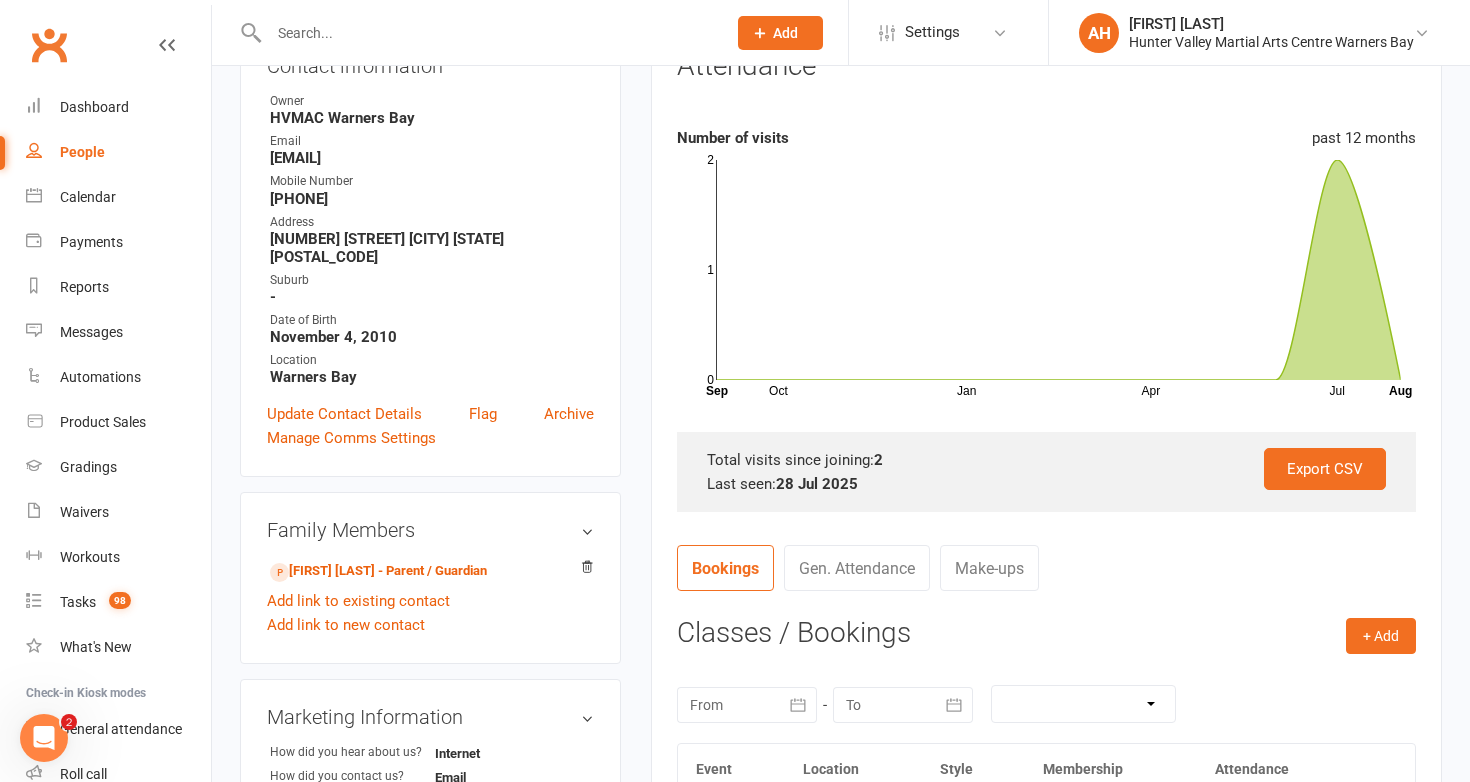 scroll, scrollTop: 0, scrollLeft: 0, axis: both 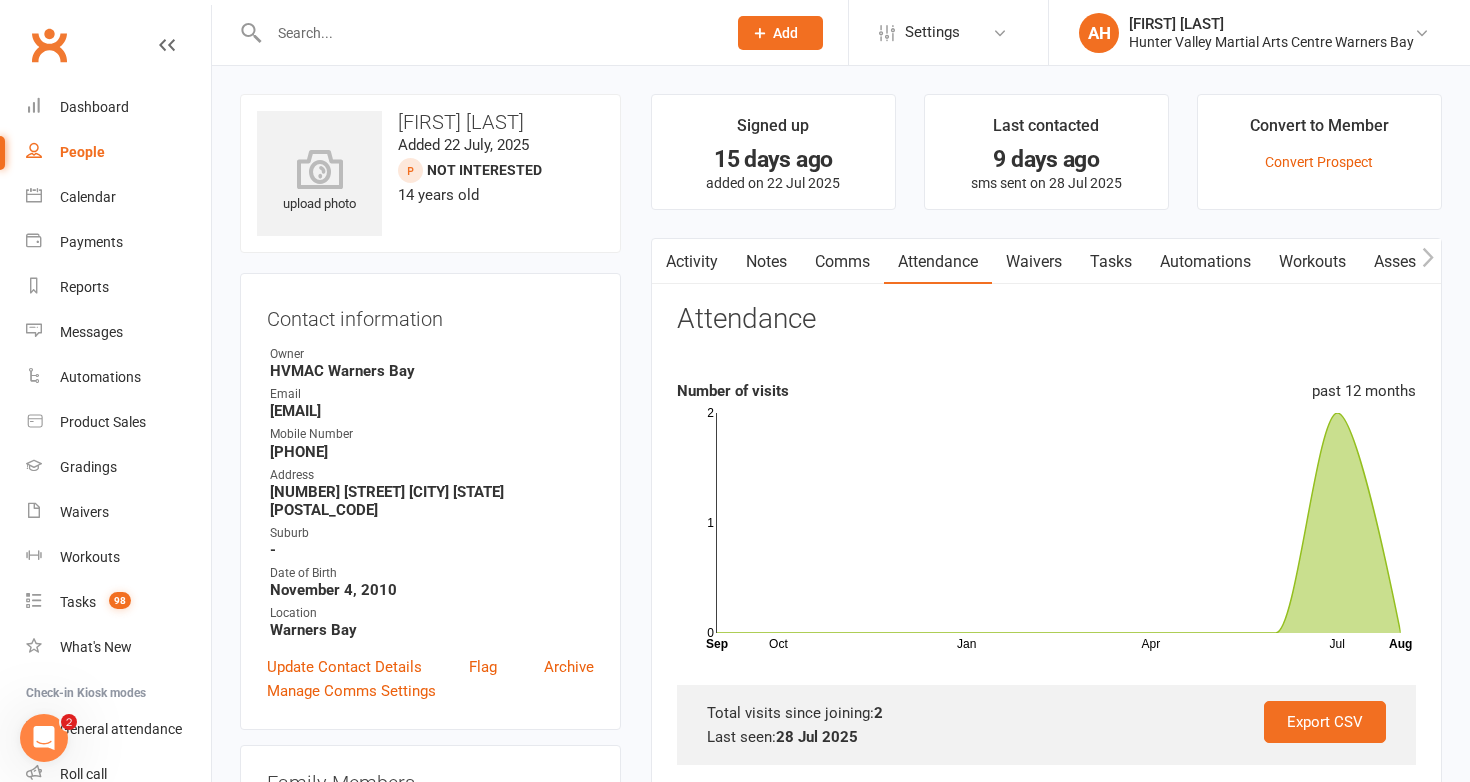 click on "Notes" at bounding box center [766, 262] 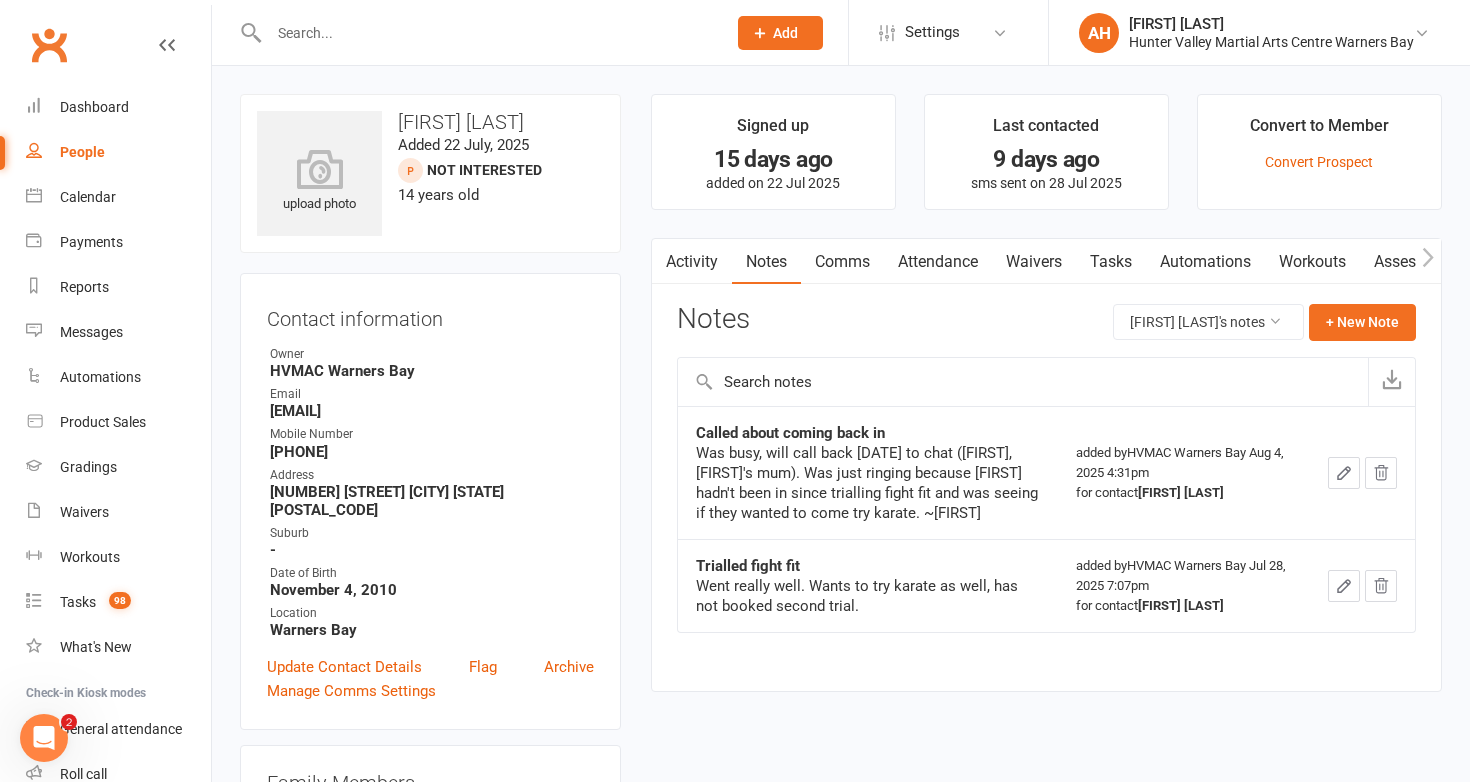 click on "Comms" at bounding box center [842, 262] 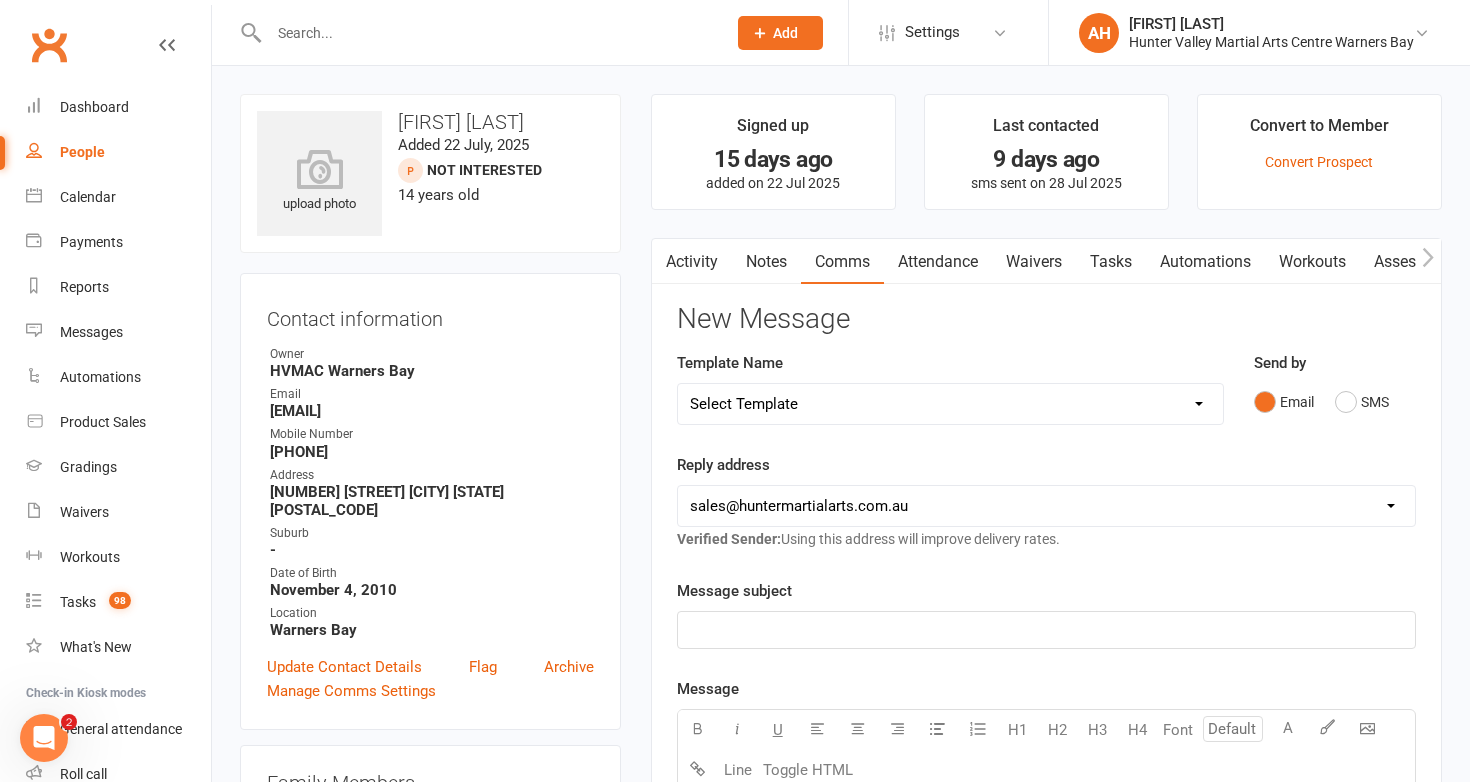 click on "Select Template [SMS] 1st Kyu Black Belt Prep Reminder [Email] Change to Class Announcements [Email] Drills and Skills 2024 [Email] Attendance - DNS [SMS] Attendance - DNS to parents of students [SMS] Attendance - DNS to students [Email] Booking Reminder - Belt Rank Template [Email] Booking Reminder Template [Email] Check In Reminder Template [Email] Goals we set are goals we get! [Email] Progress check : 90 days [Email] Coming off hold [SMS] Coming off hold [Email] Hold notification [Email] Hold - Start and End Notice [Email] PIF Renewal - Comms [Email] PNO Information Template [Email] Progress Meeting 9th Kyu [Push Notification] Progress Meeting - Age Group/Program Transition [Email] Progress Meeting - Age Group Transition [Email] Progress Meeting for Advanced [Push Notification] Progress Meeting - Rank Transition [SMS] Request to call [SMS] Waiver notification [Email] Welcome Email [Email] Comms Grading Payment Reminder - DM/DR/AD [Email] Comms Grading Payment Reminder - KM [Email] ACKA Tournament Email" at bounding box center (950, 404) 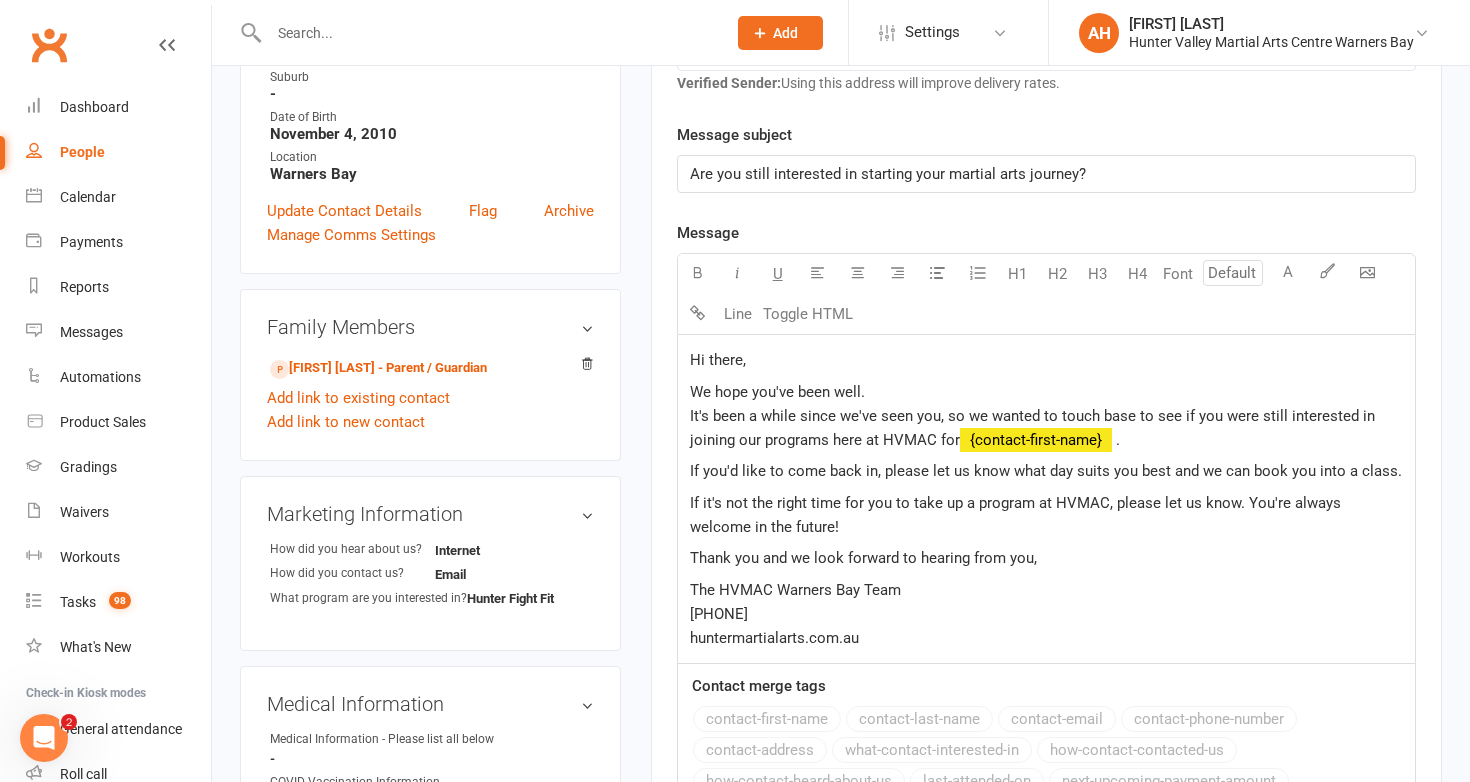 scroll, scrollTop: 459, scrollLeft: 0, axis: vertical 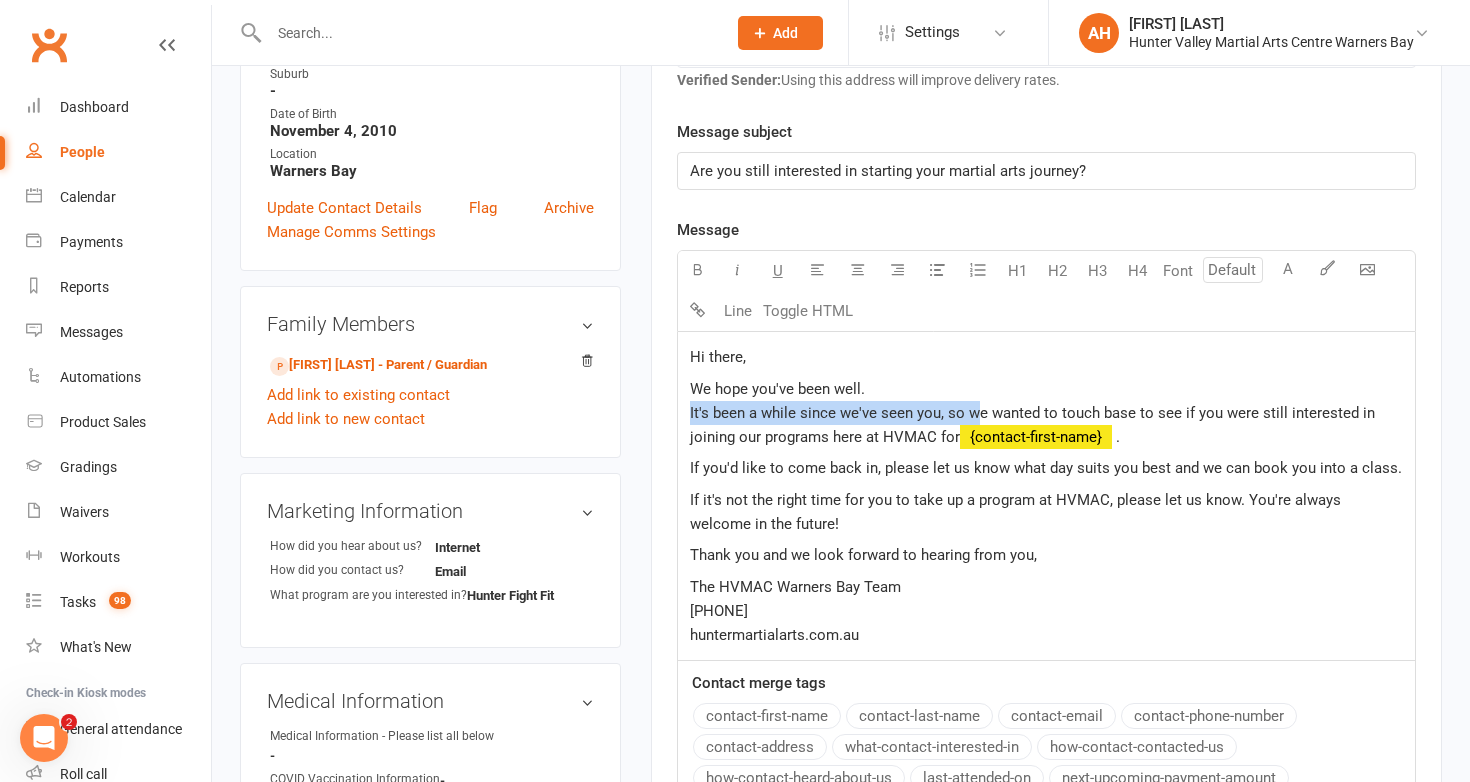 drag, startPoint x: 972, startPoint y: 413, endPoint x: 689, endPoint y: 422, distance: 283.14307 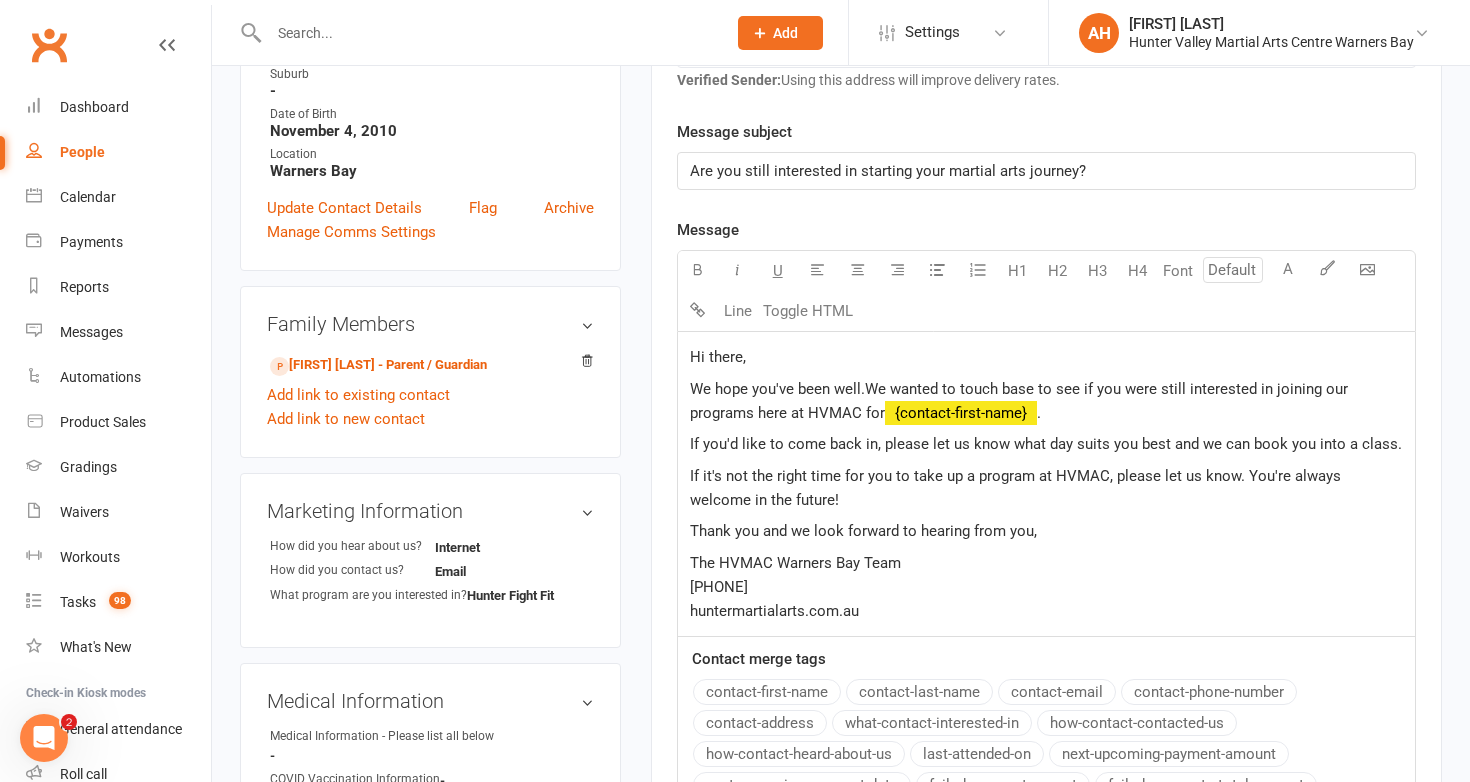 click on "We wanted to touch base to see if you were still interested in joining our programs here at HVMAC for" 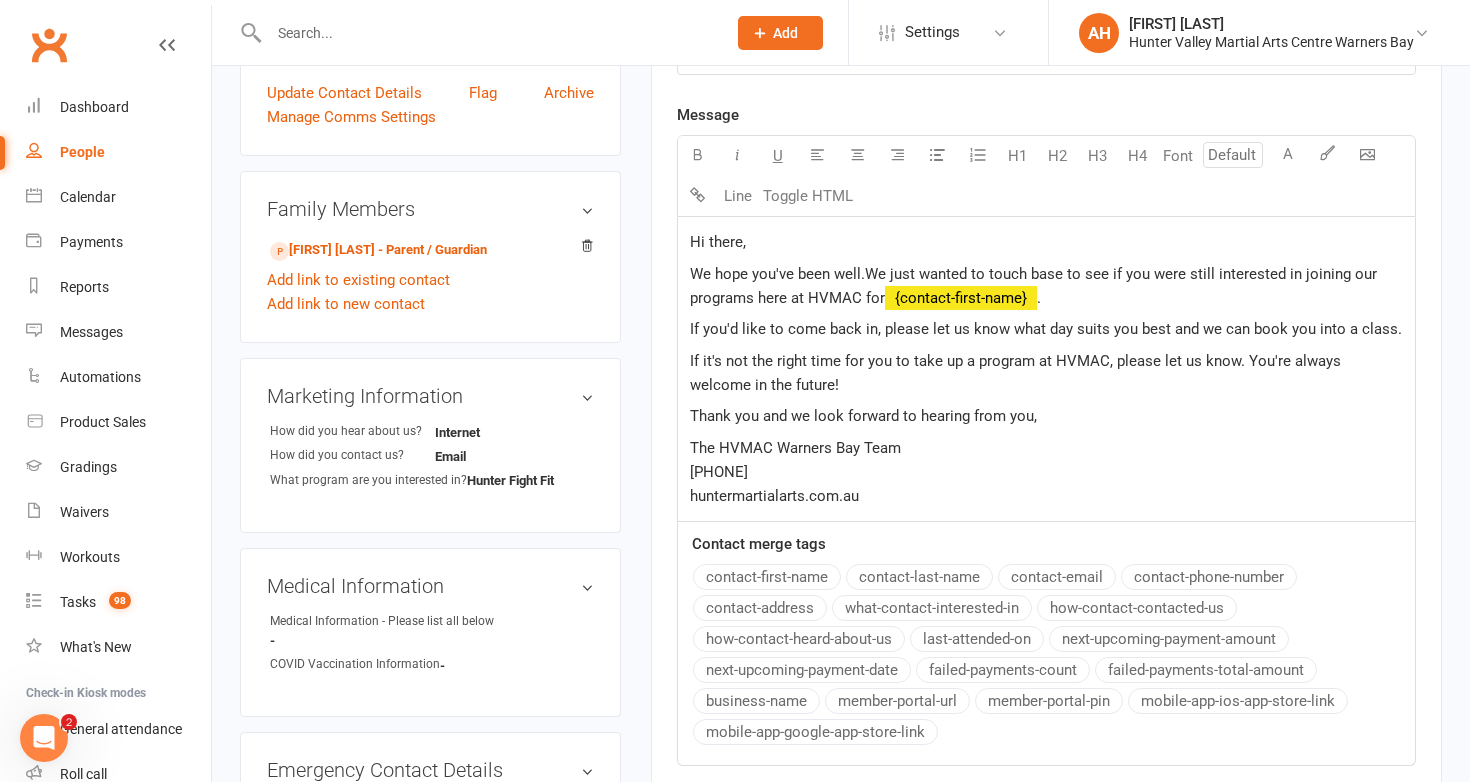 scroll, scrollTop: 576, scrollLeft: 0, axis: vertical 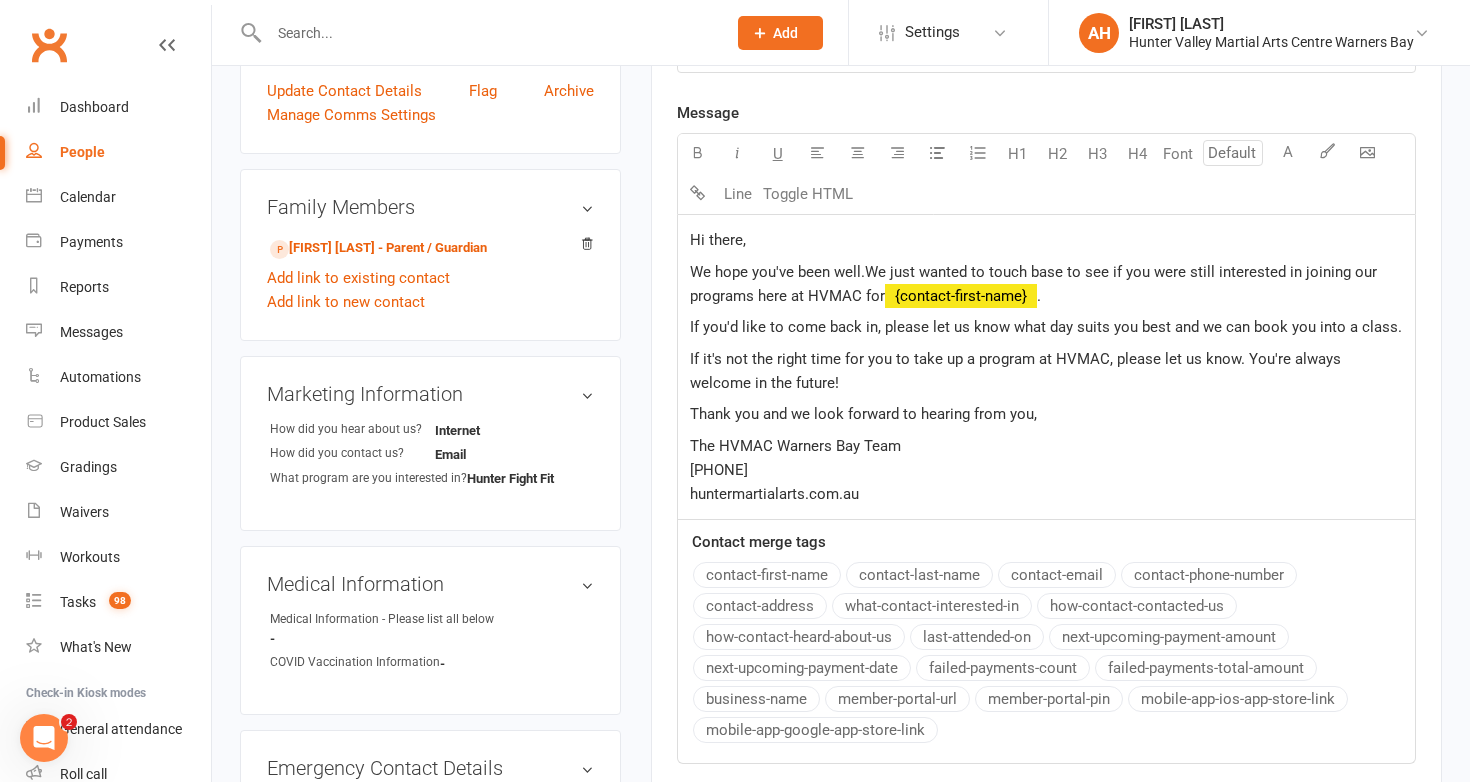 drag, startPoint x: 781, startPoint y: 407, endPoint x: 682, endPoint y: 378, distance: 103.16007 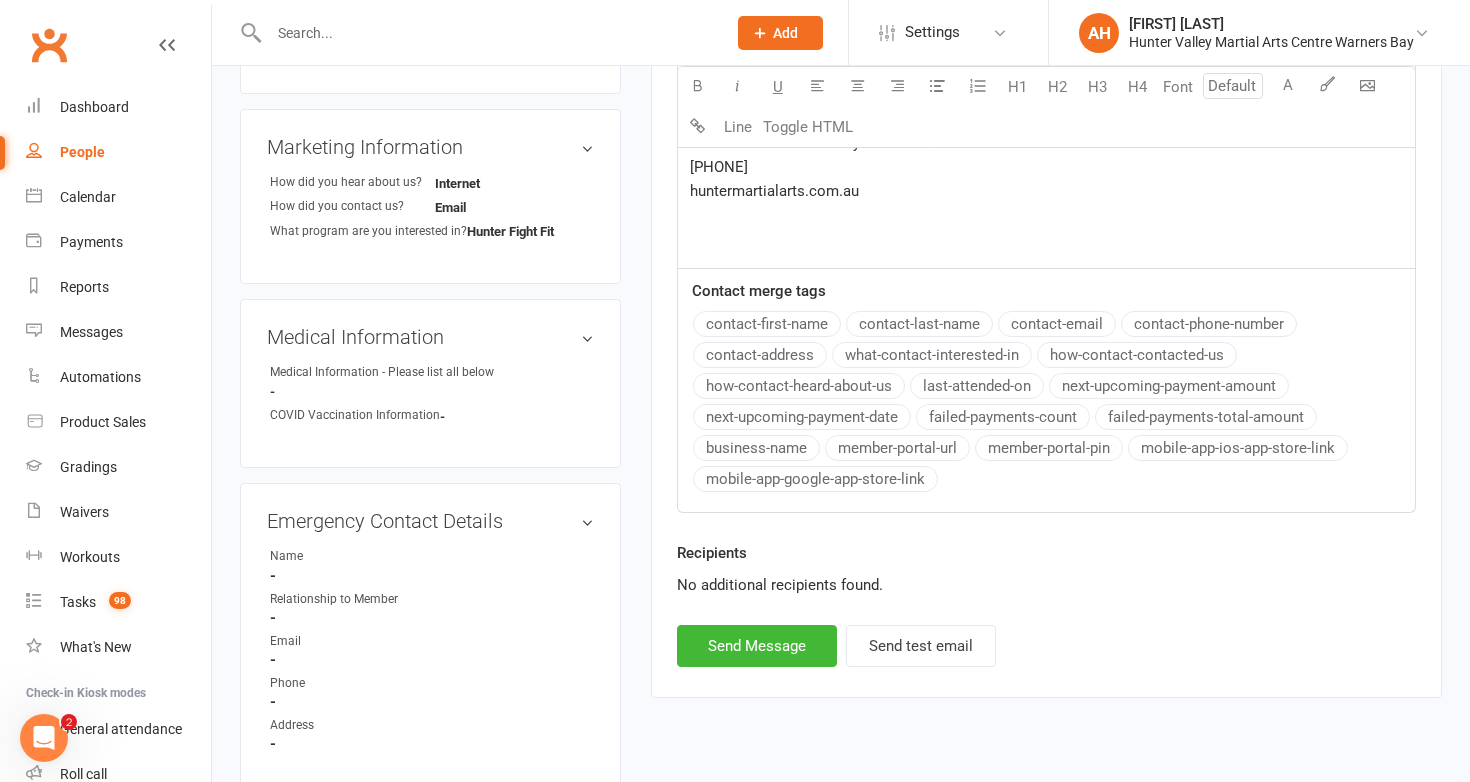 scroll, scrollTop: 826, scrollLeft: 0, axis: vertical 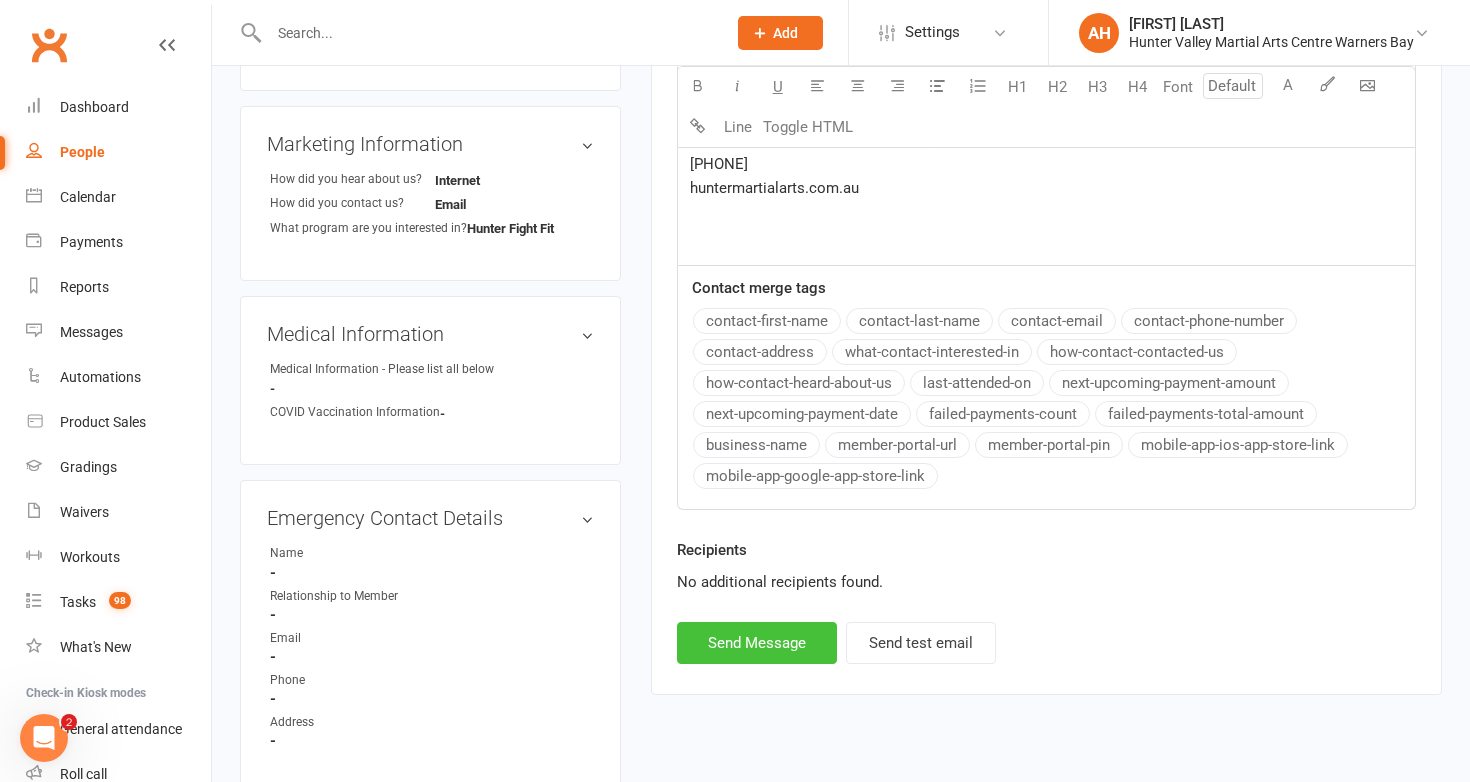 click on "Send Message" at bounding box center (757, 643) 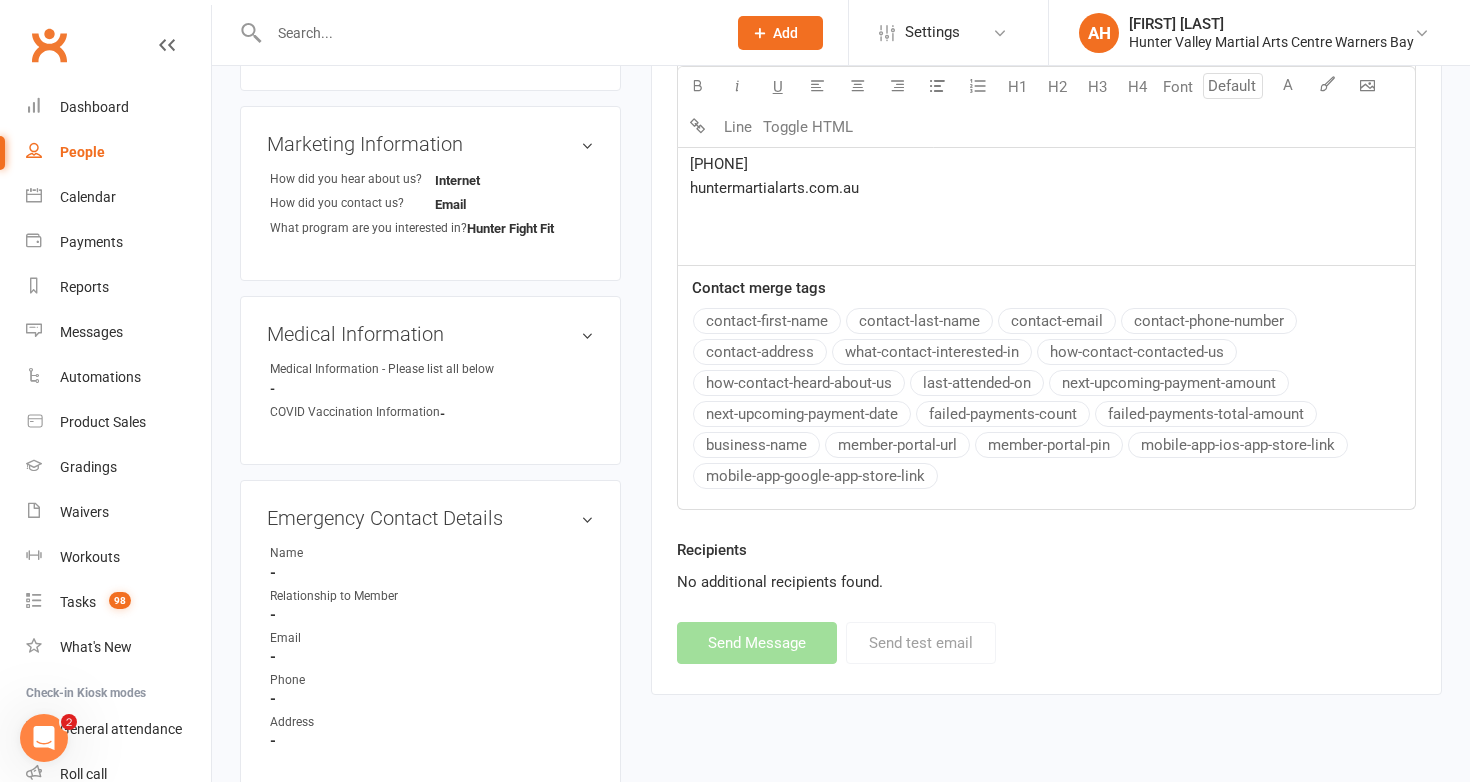 select 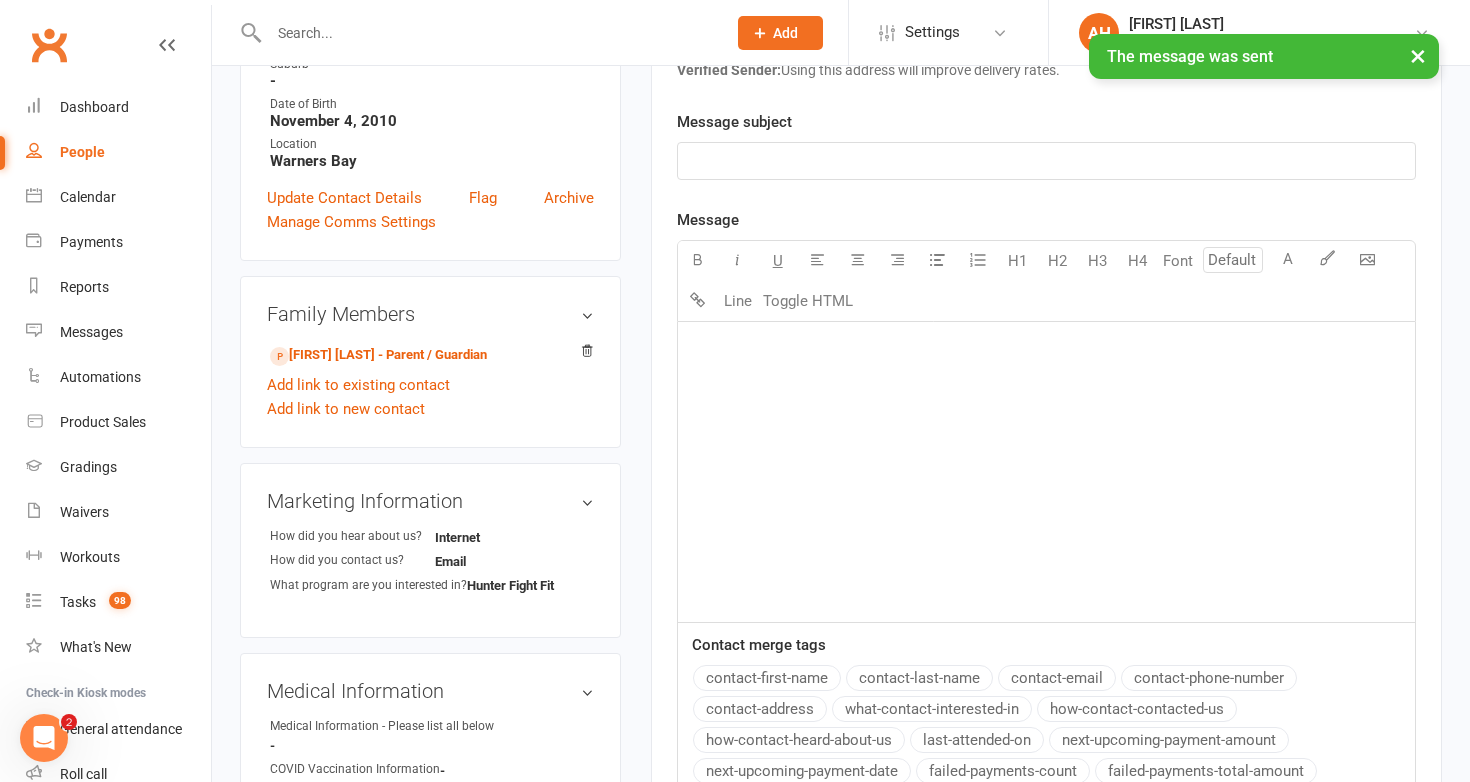 scroll, scrollTop: 168, scrollLeft: 0, axis: vertical 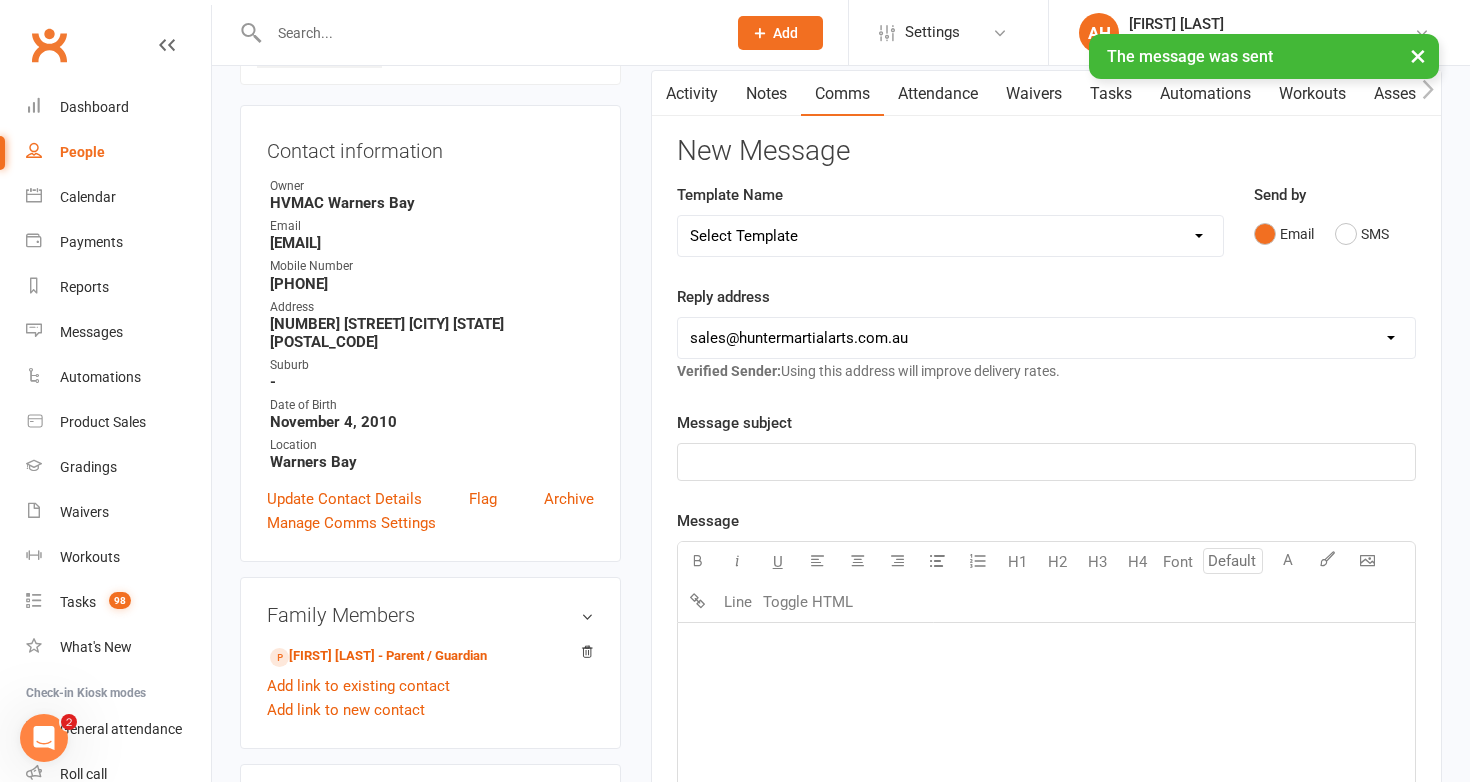 click on "Notes" at bounding box center (766, 94) 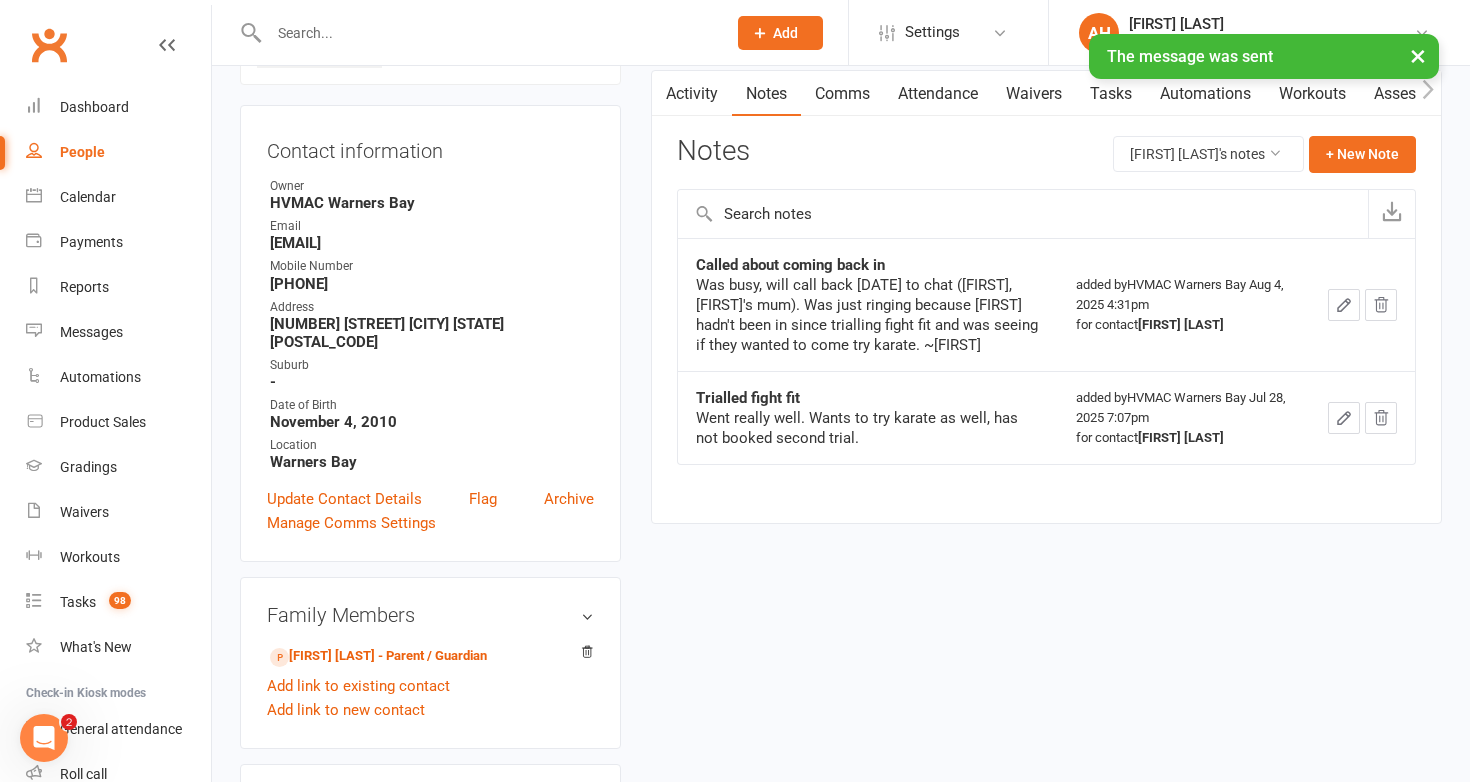 scroll, scrollTop: 27, scrollLeft: 0, axis: vertical 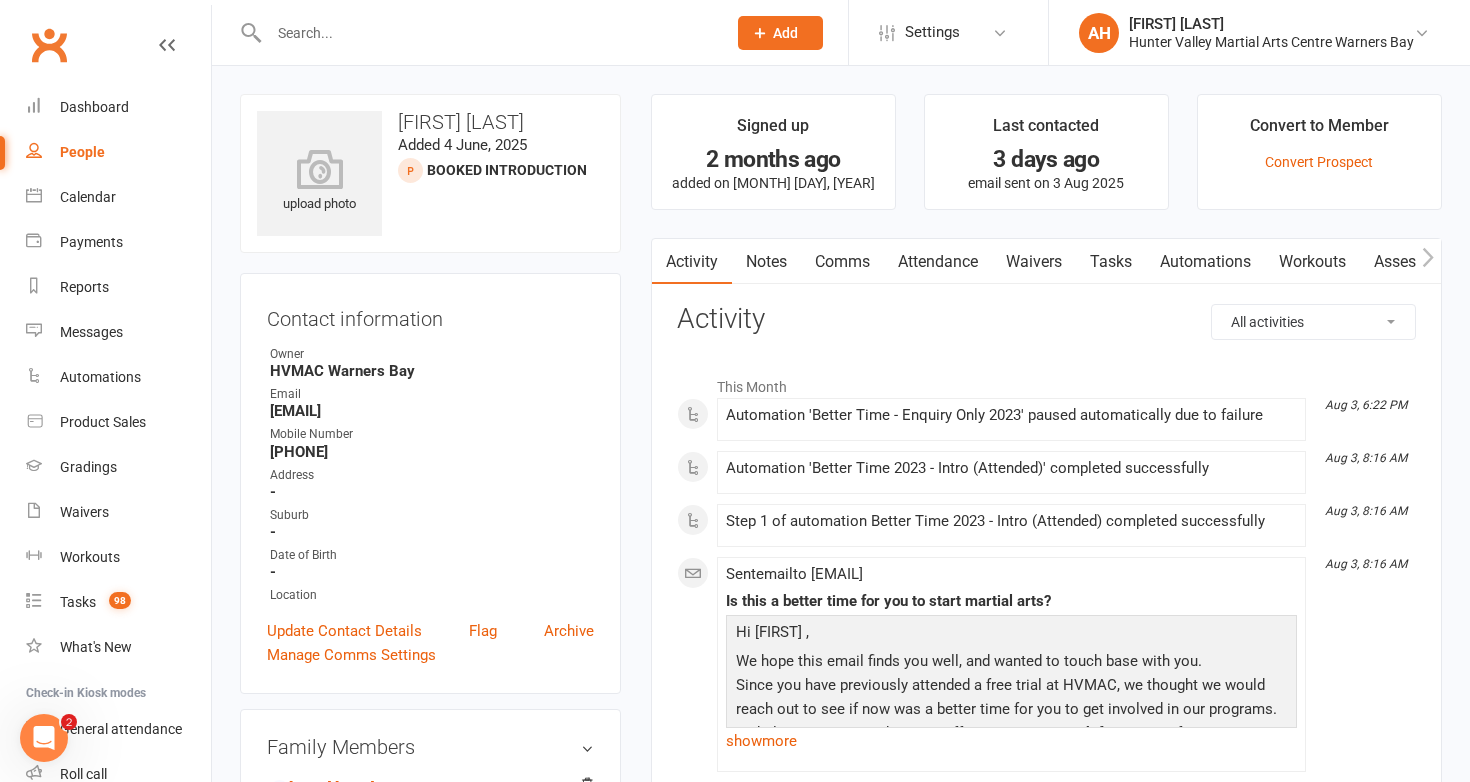 click on "Notes" at bounding box center (766, 262) 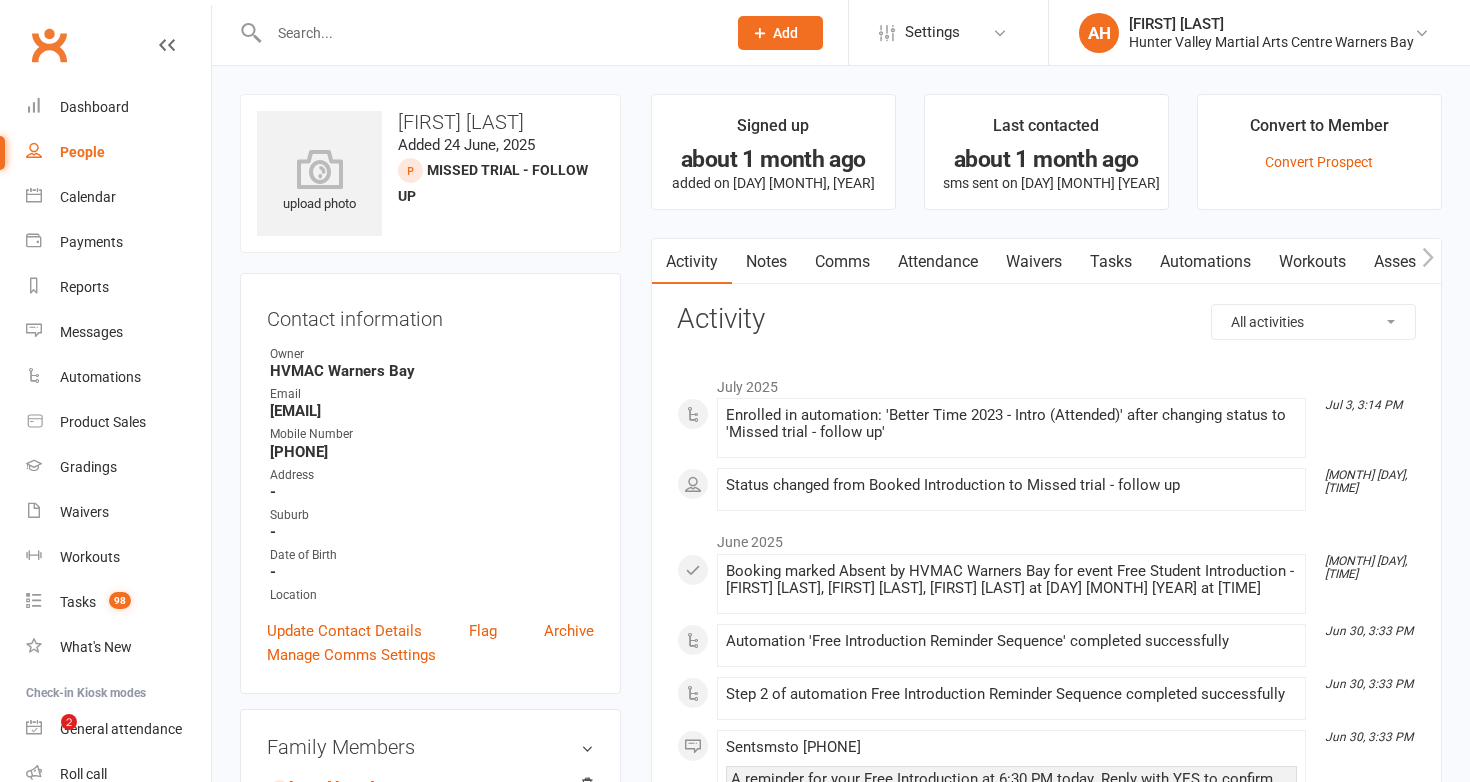 scroll, scrollTop: 0, scrollLeft: 0, axis: both 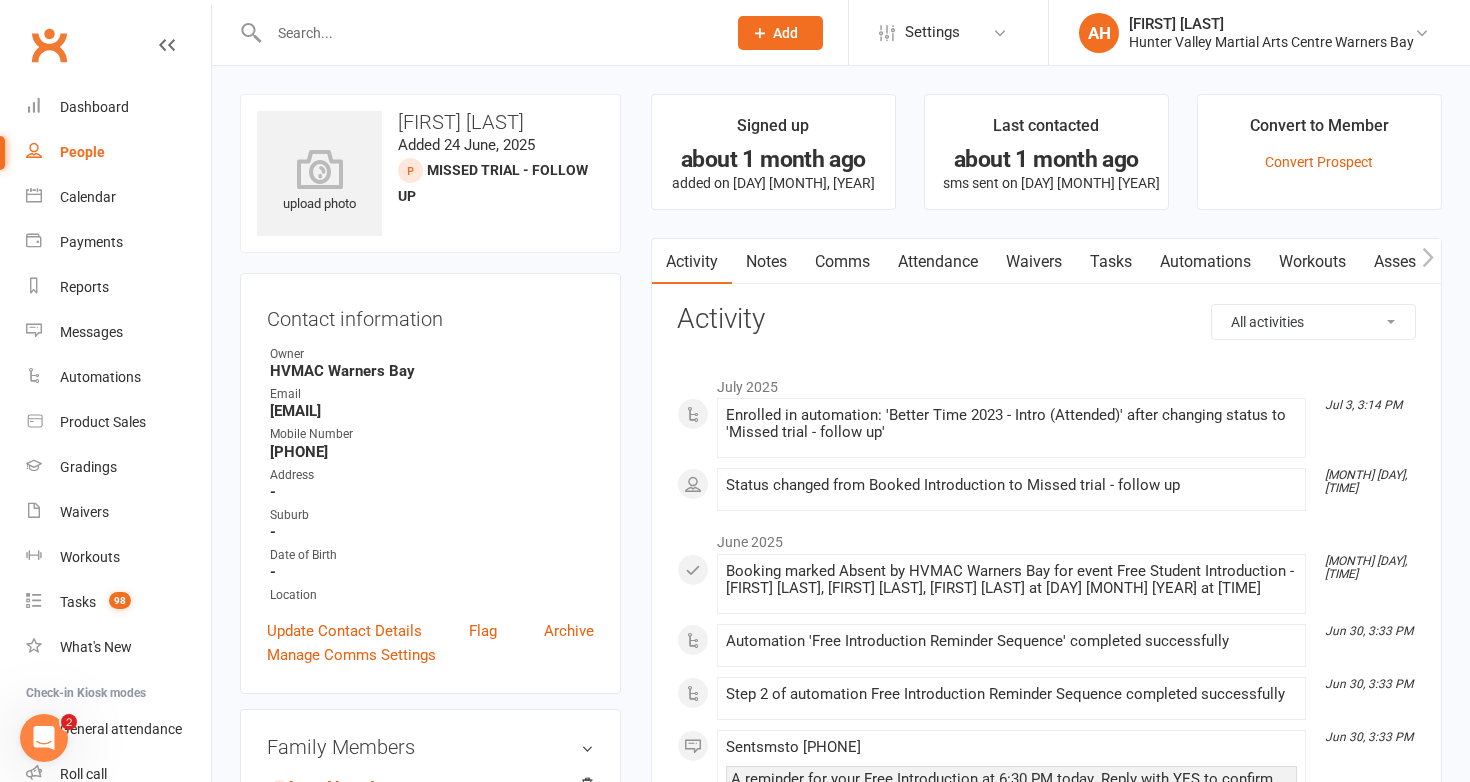 click on "Notes" at bounding box center (766, 262) 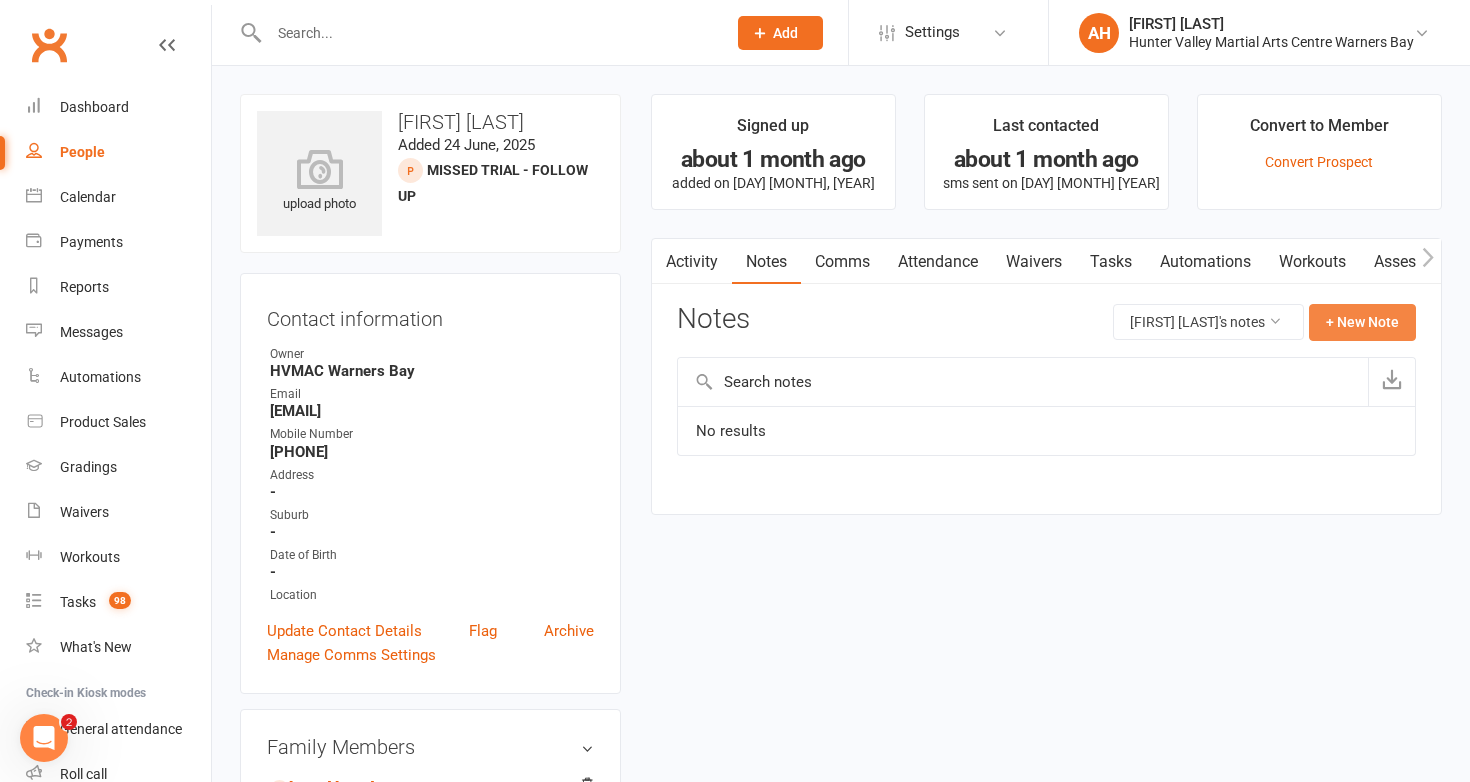 click on "+ New Note" at bounding box center [1362, 322] 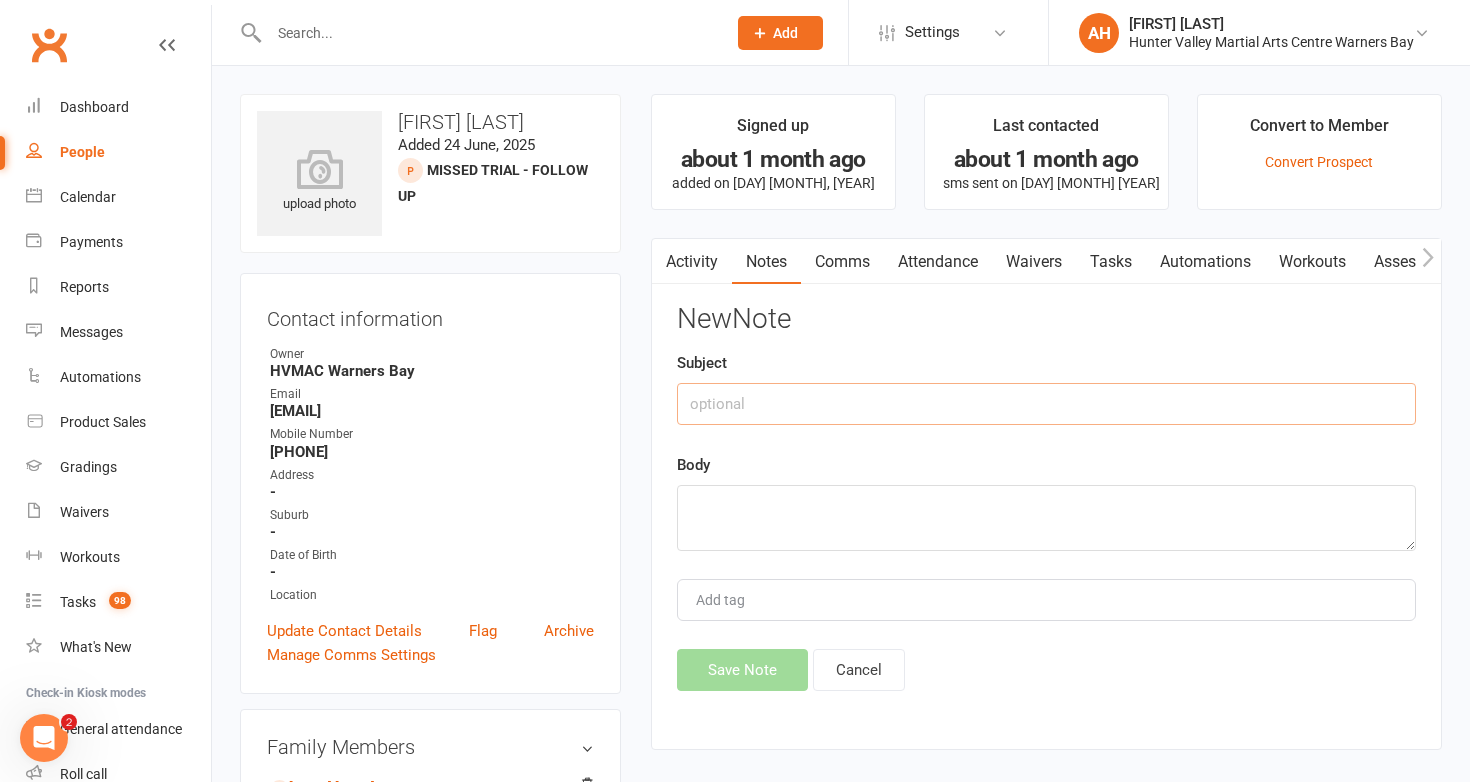 click at bounding box center (1046, 404) 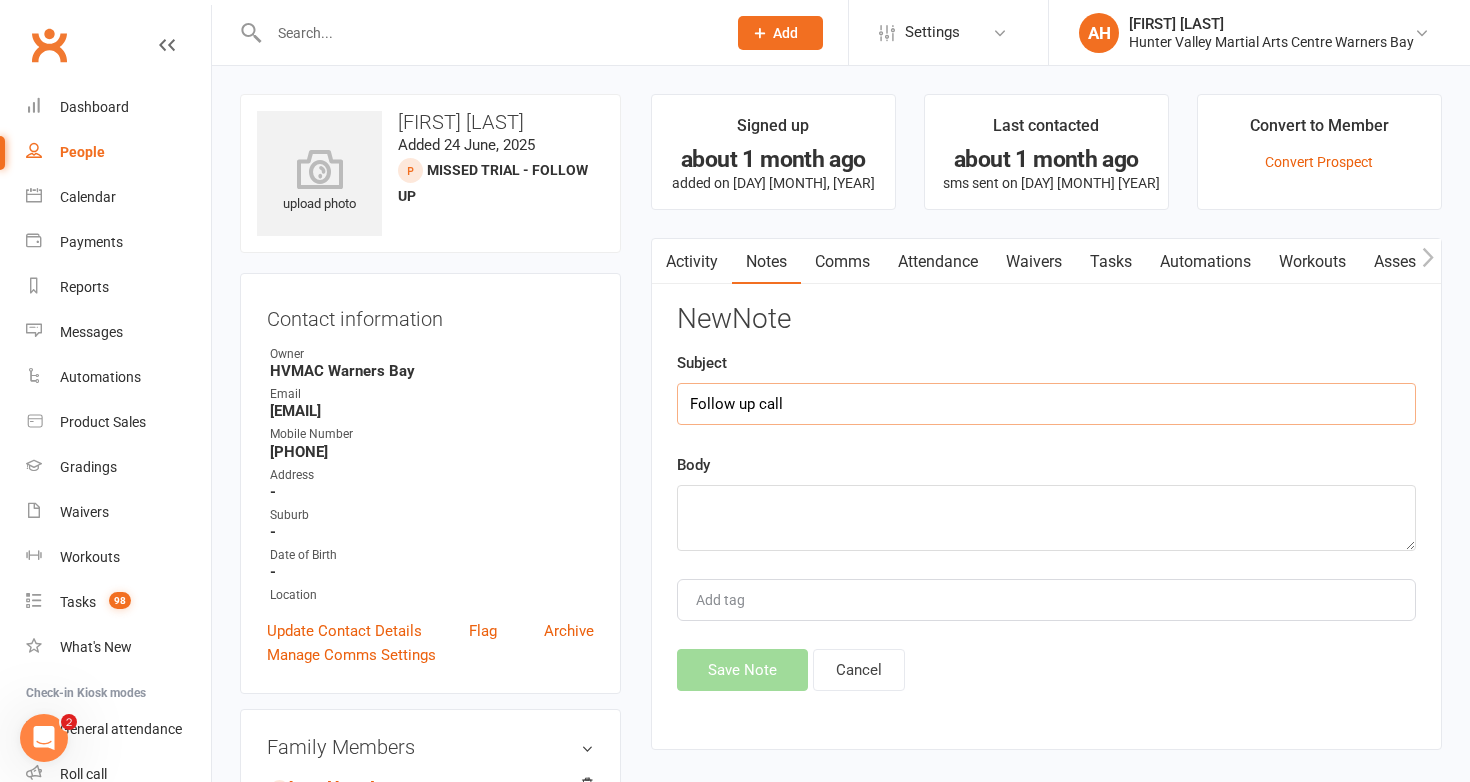 type on "Follow up call" 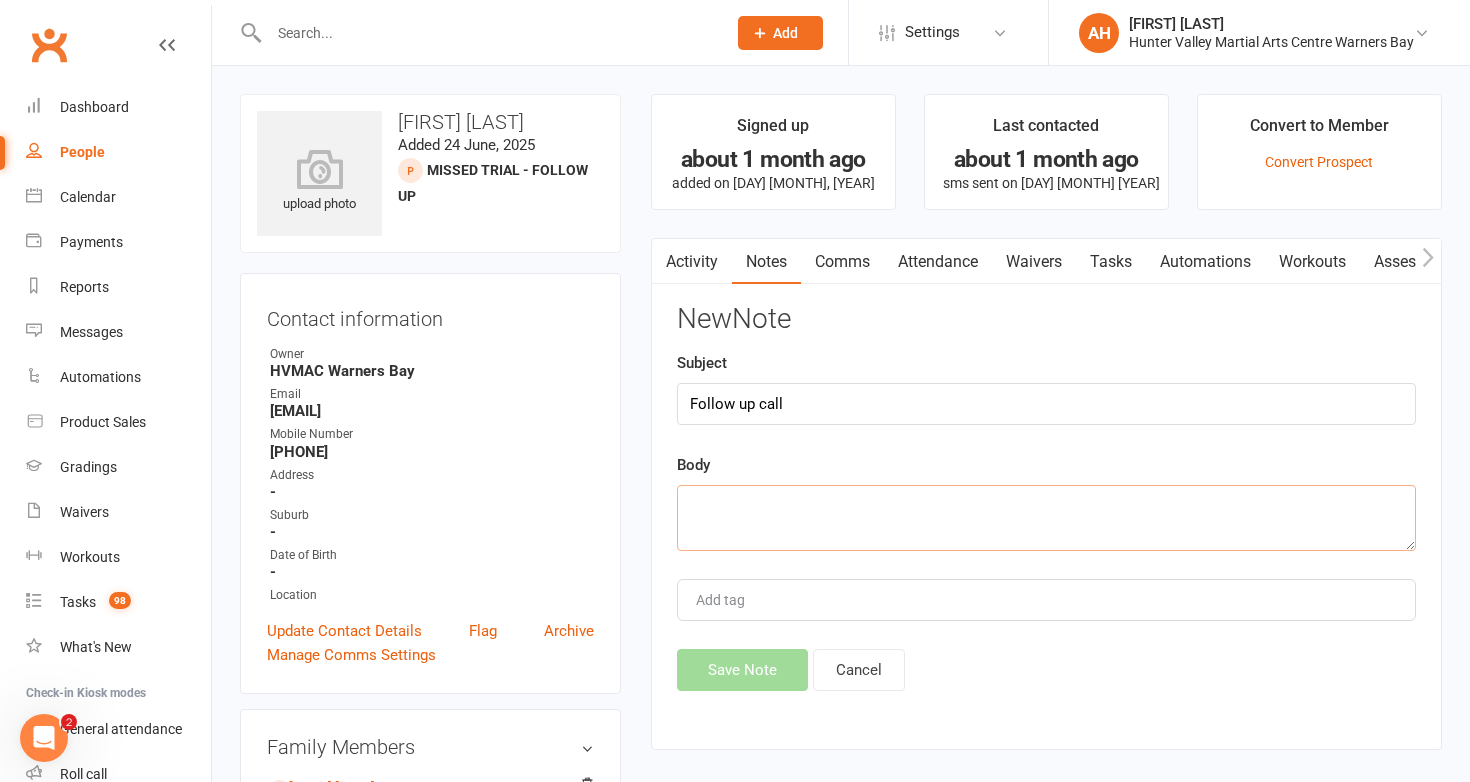 click at bounding box center (1046, 518) 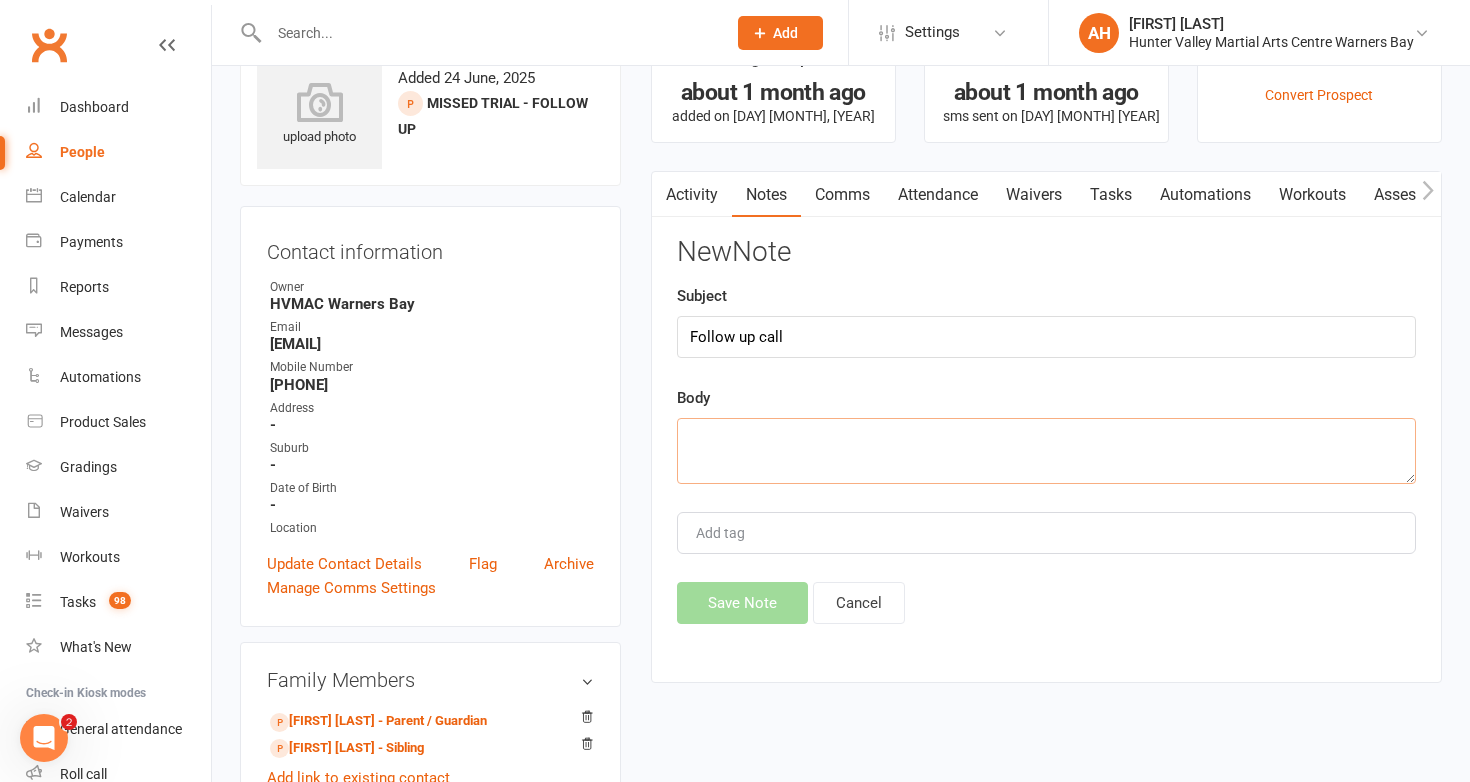 scroll, scrollTop: 0, scrollLeft: 0, axis: both 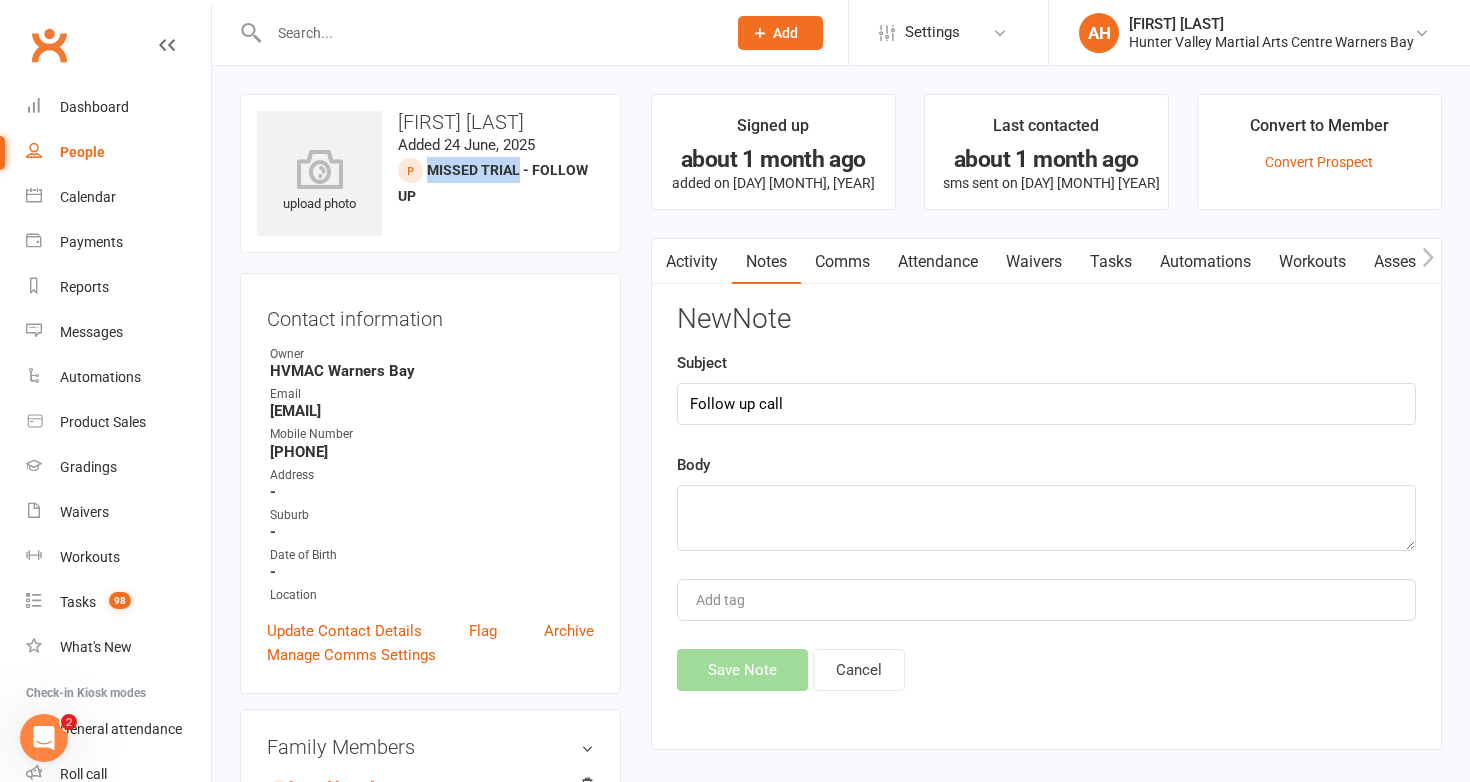 drag, startPoint x: 520, startPoint y: 172, endPoint x: 428, endPoint y: 158, distance: 93.05912 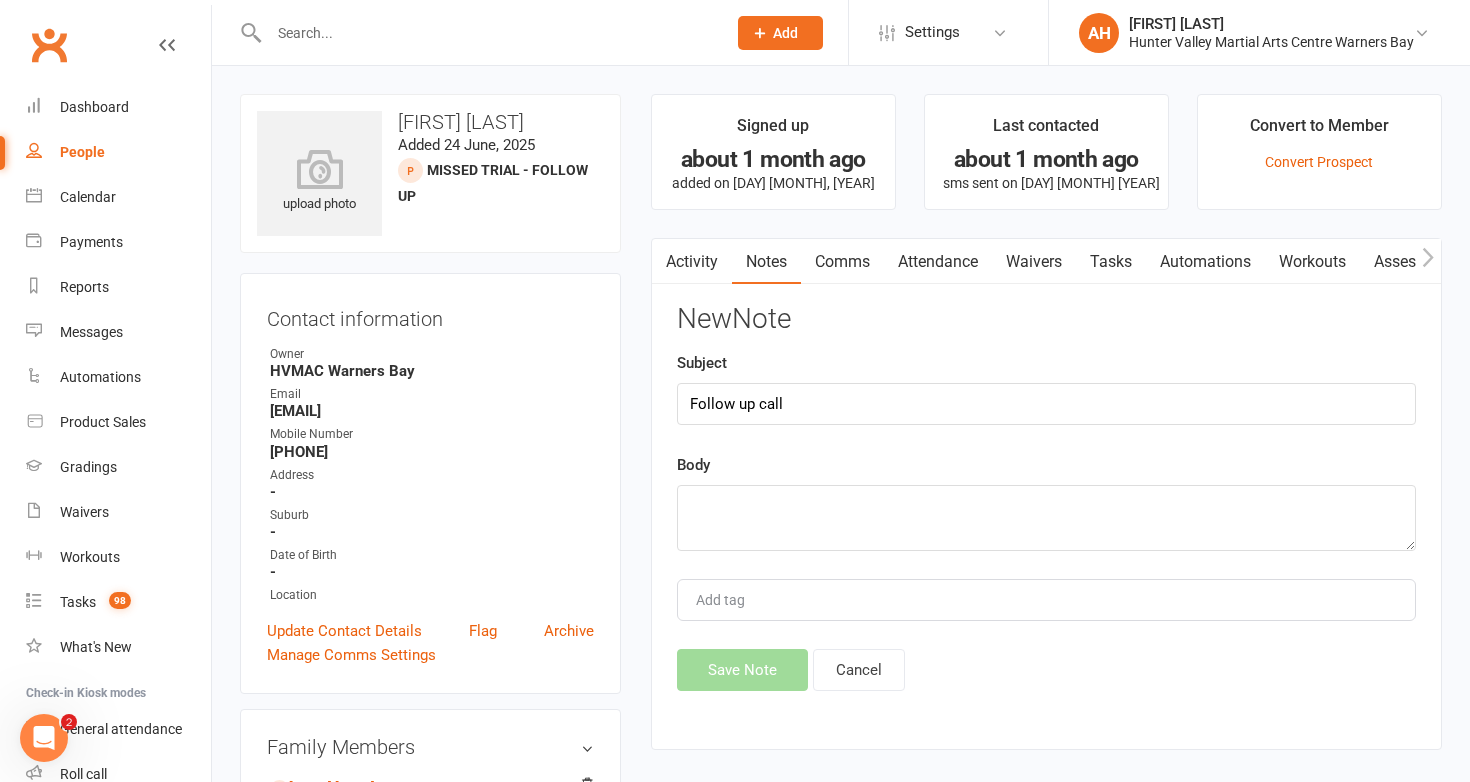 click on "upload photo Charlie Svensson Added 24 June, 2025   Missed trial - follow up prospect" at bounding box center [430, 173] 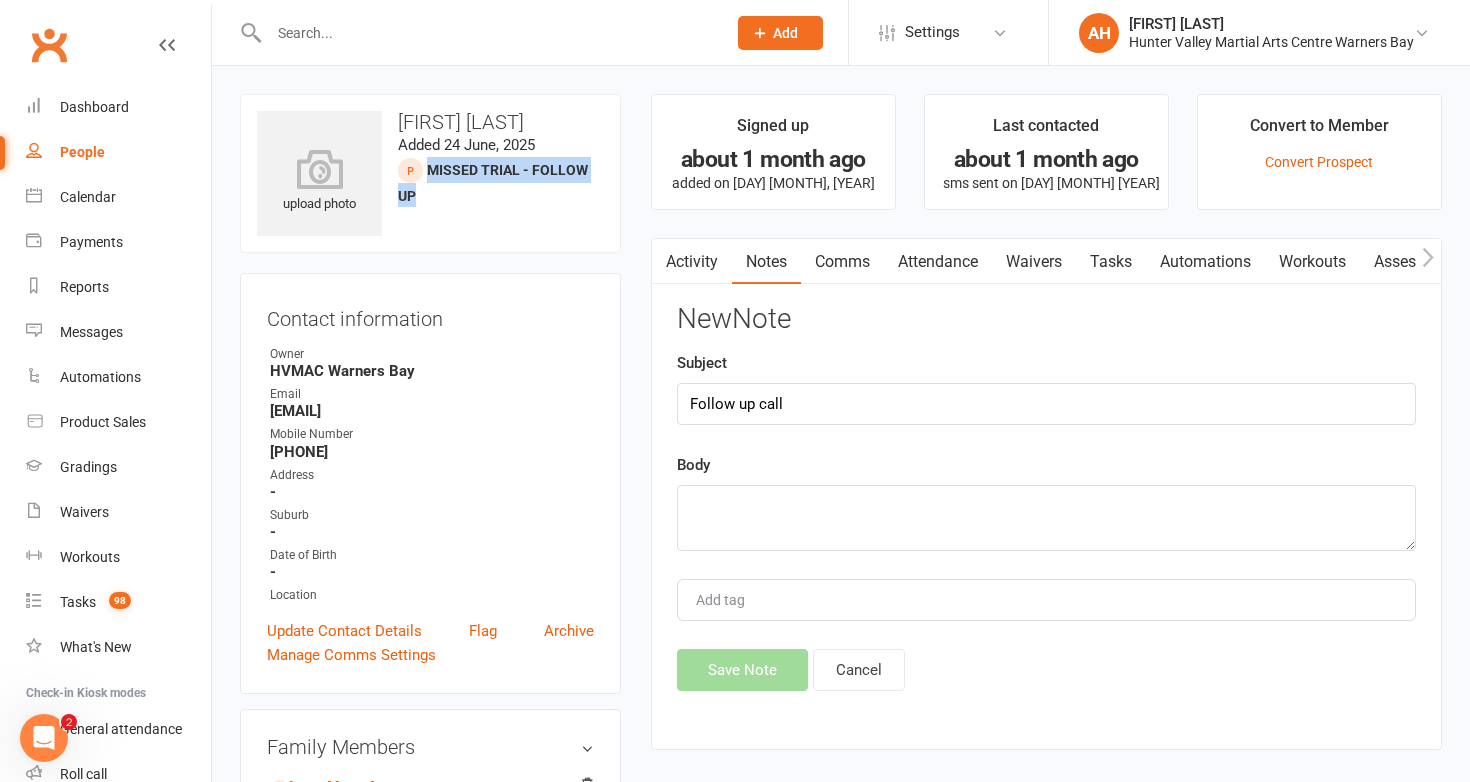 drag, startPoint x: 429, startPoint y: 198, endPoint x: 431, endPoint y: 158, distance: 40.04997 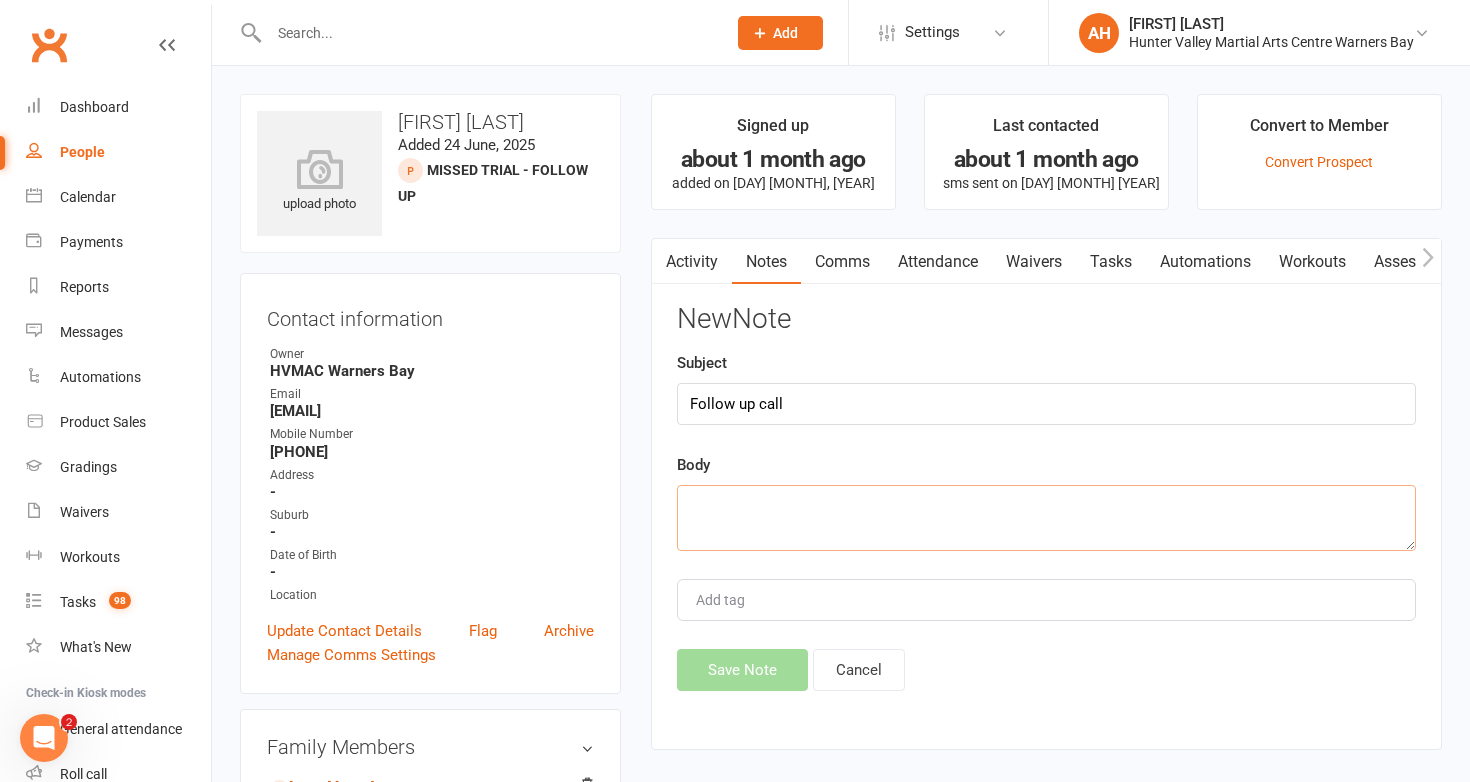 click at bounding box center (1046, 518) 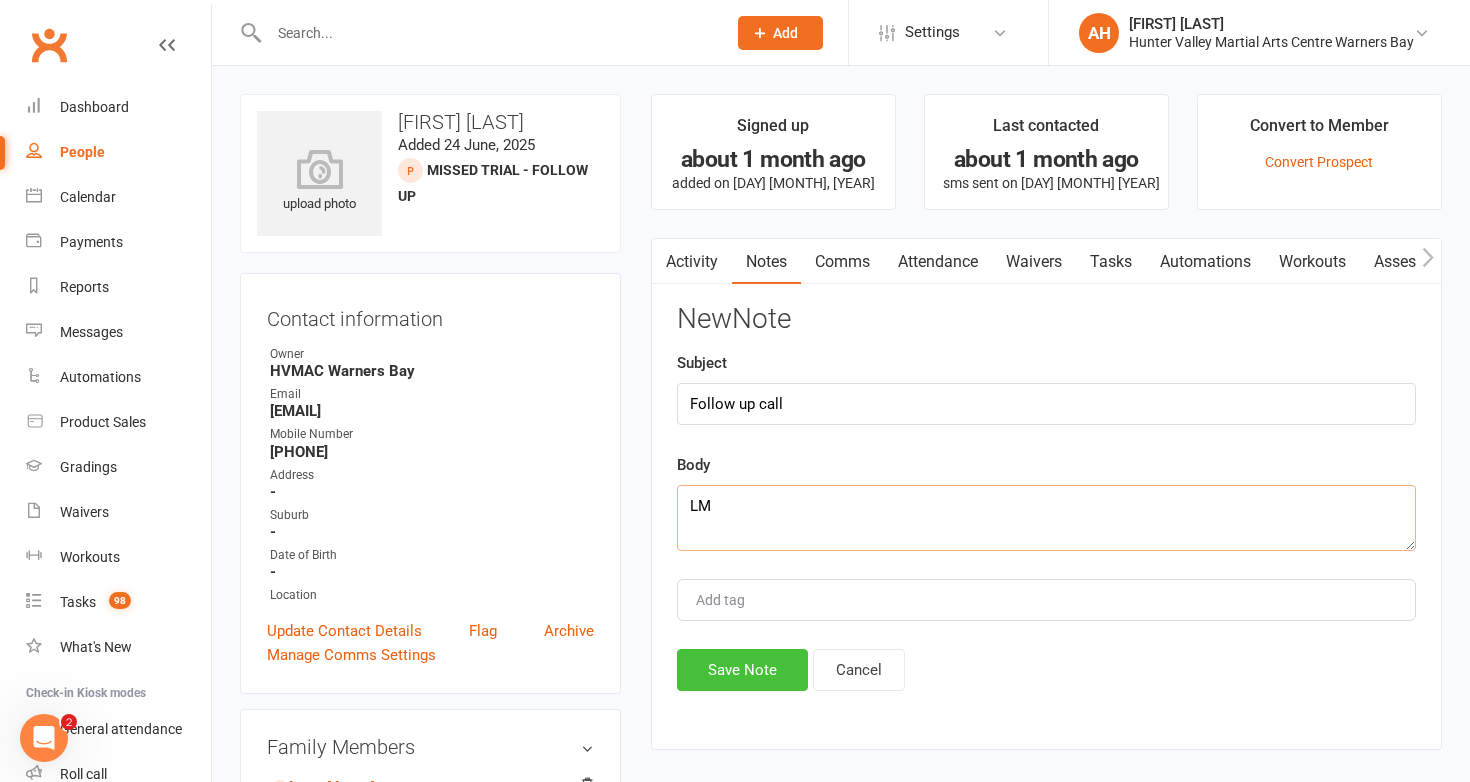 type on "LM" 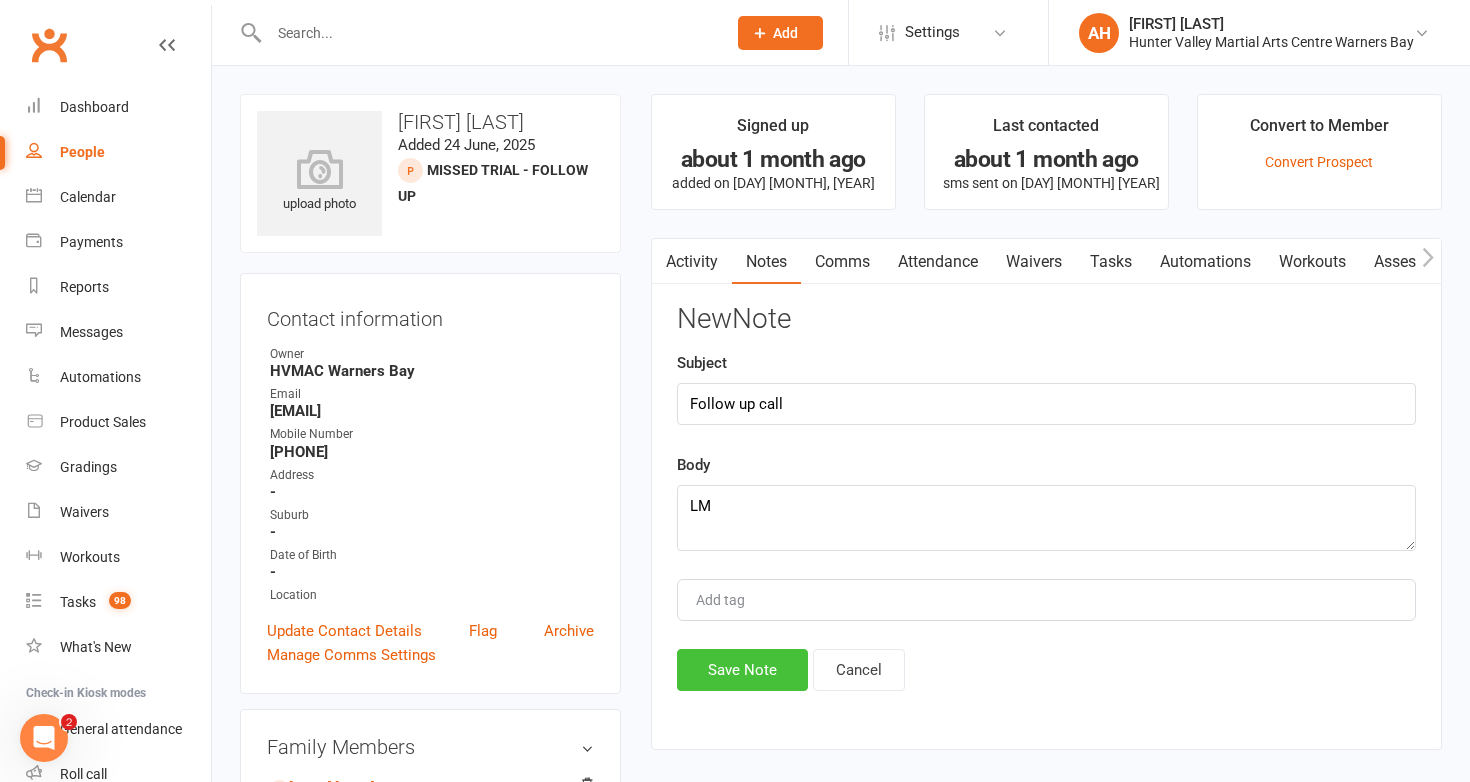click on "Save Note" at bounding box center (742, 670) 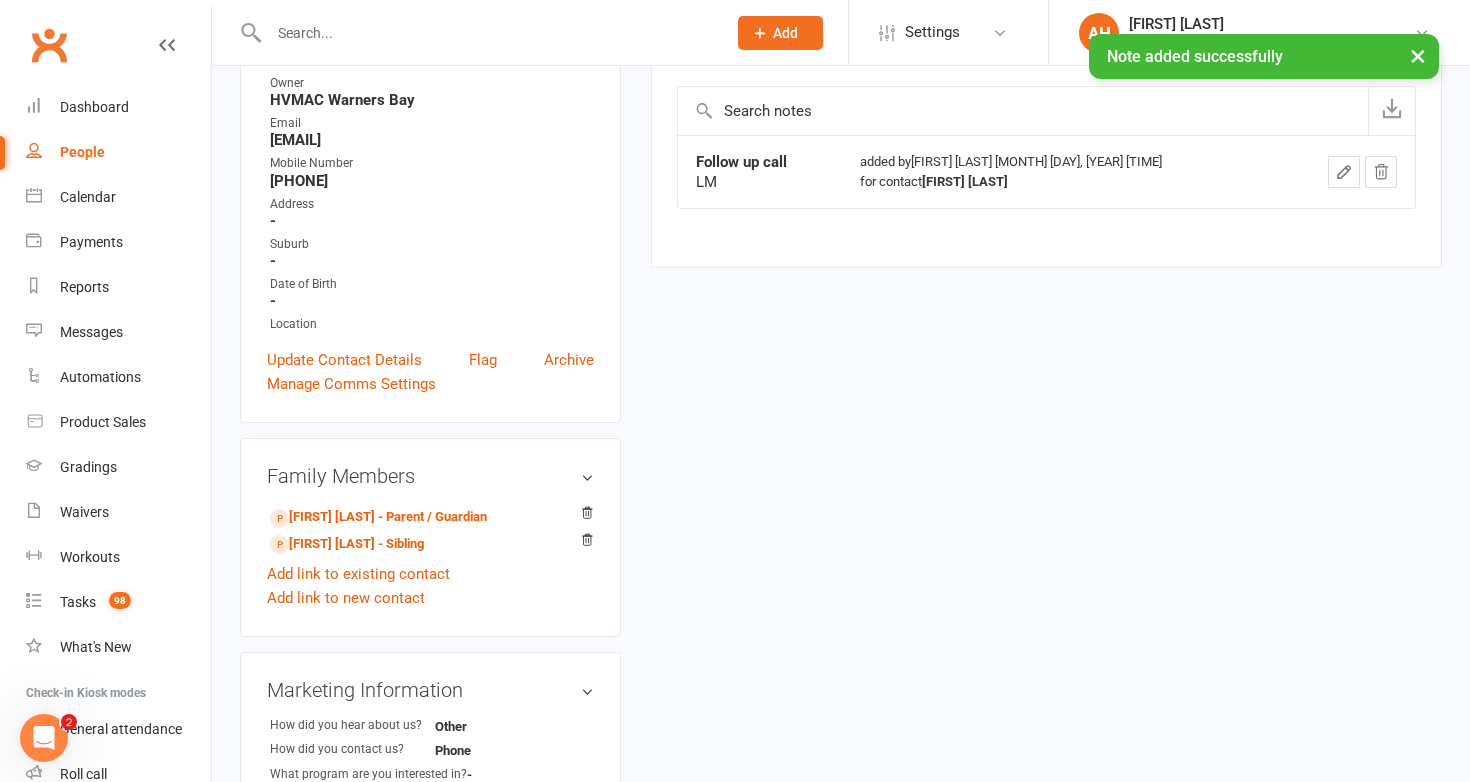 scroll, scrollTop: 273, scrollLeft: 0, axis: vertical 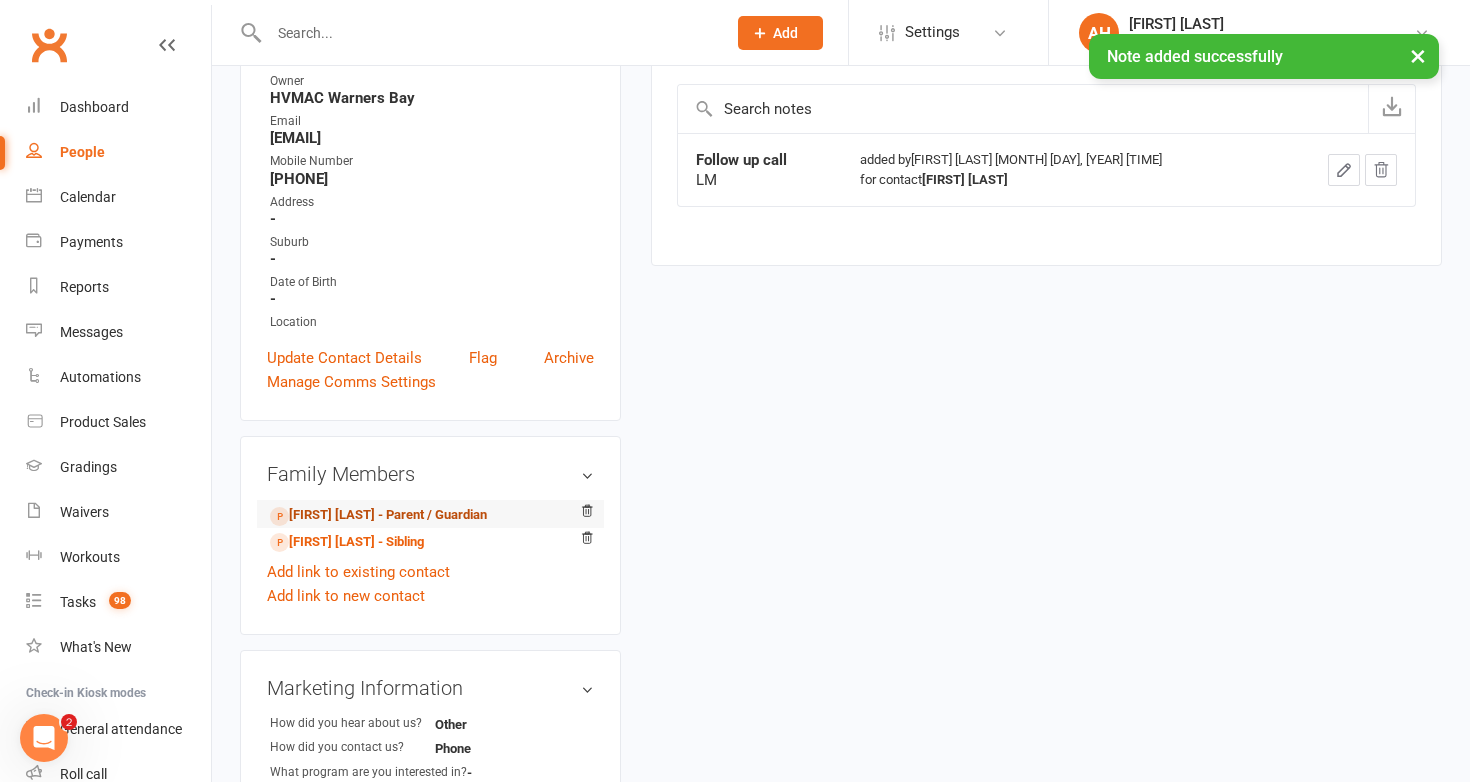 click on "James Svensson - Parent / Guardian" at bounding box center [378, 515] 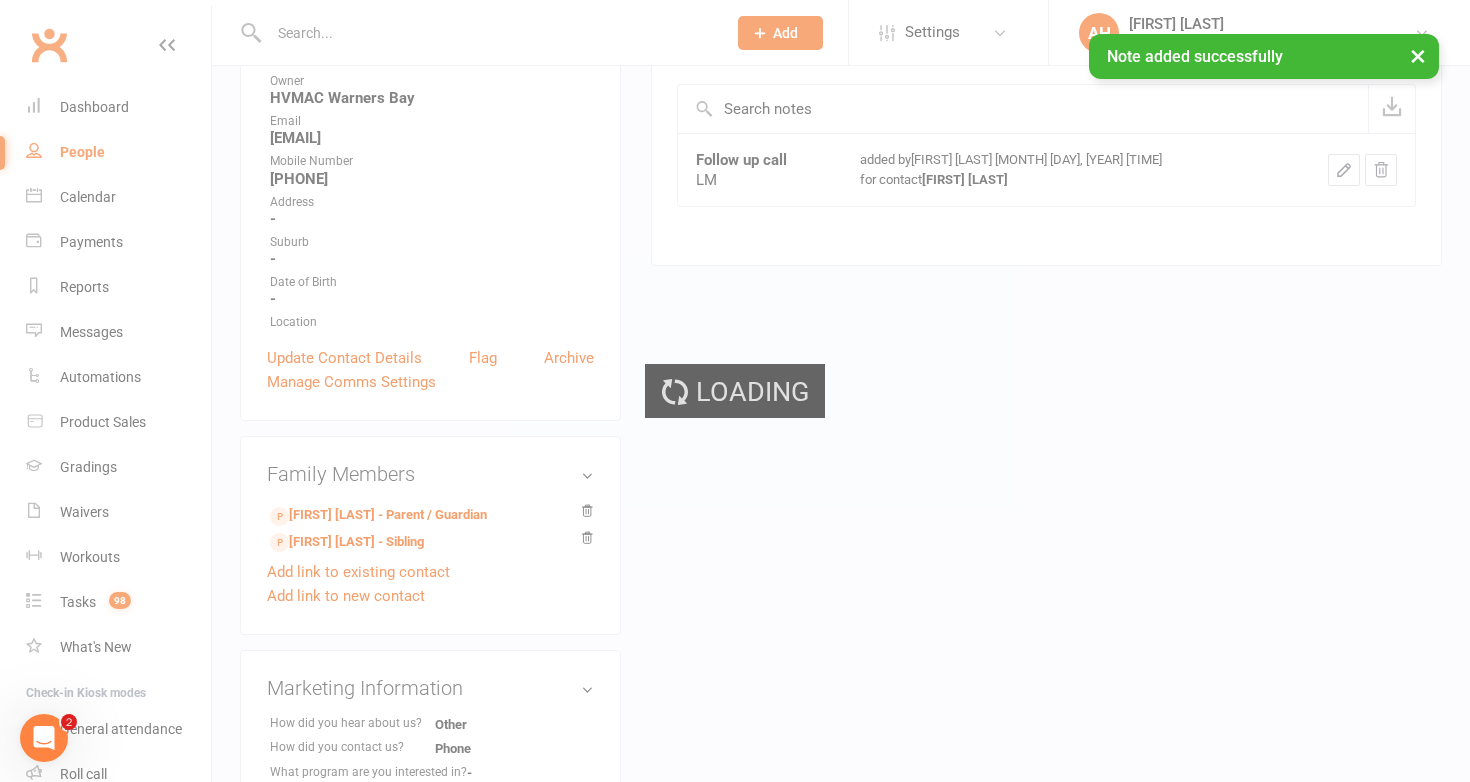 scroll, scrollTop: 0, scrollLeft: 0, axis: both 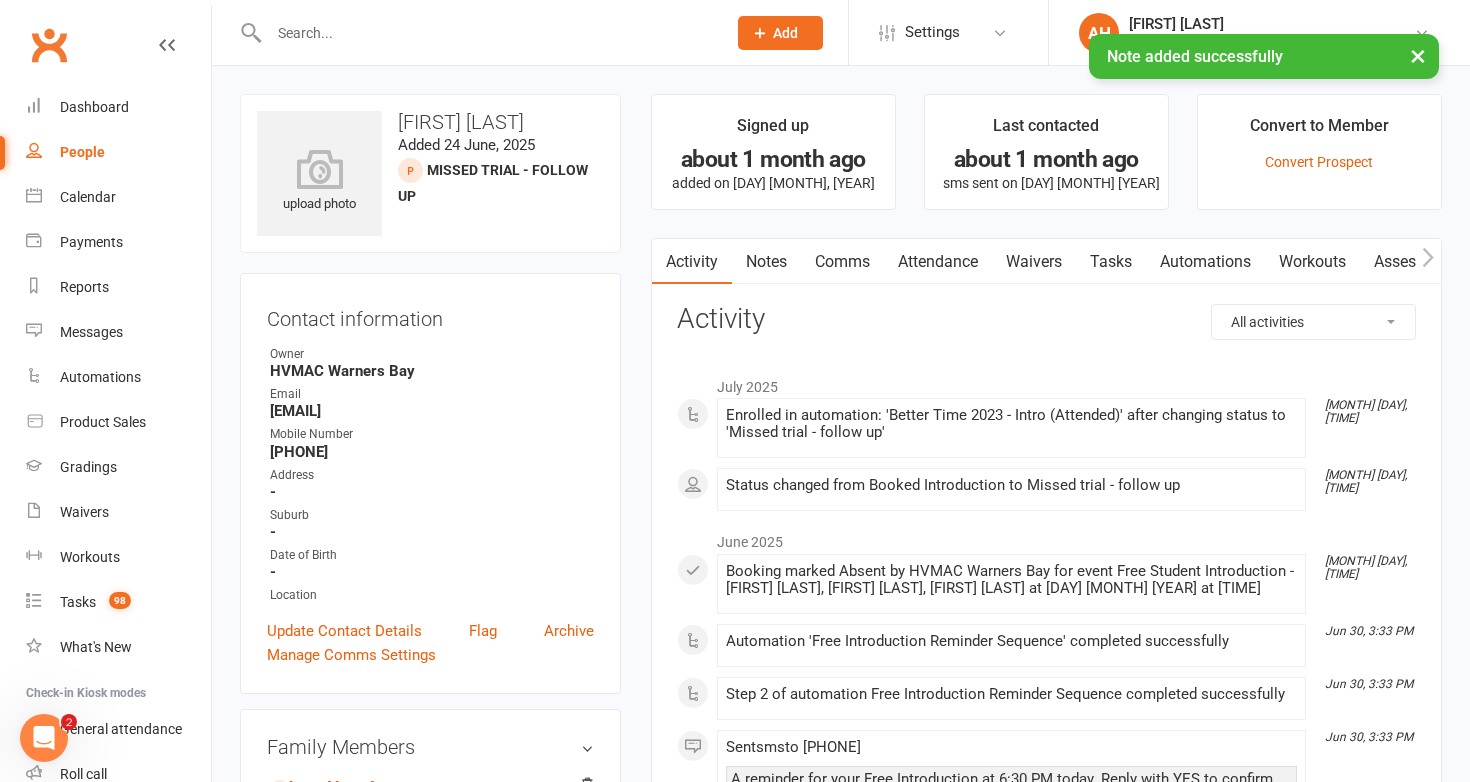 click on "Notes" at bounding box center (766, 262) 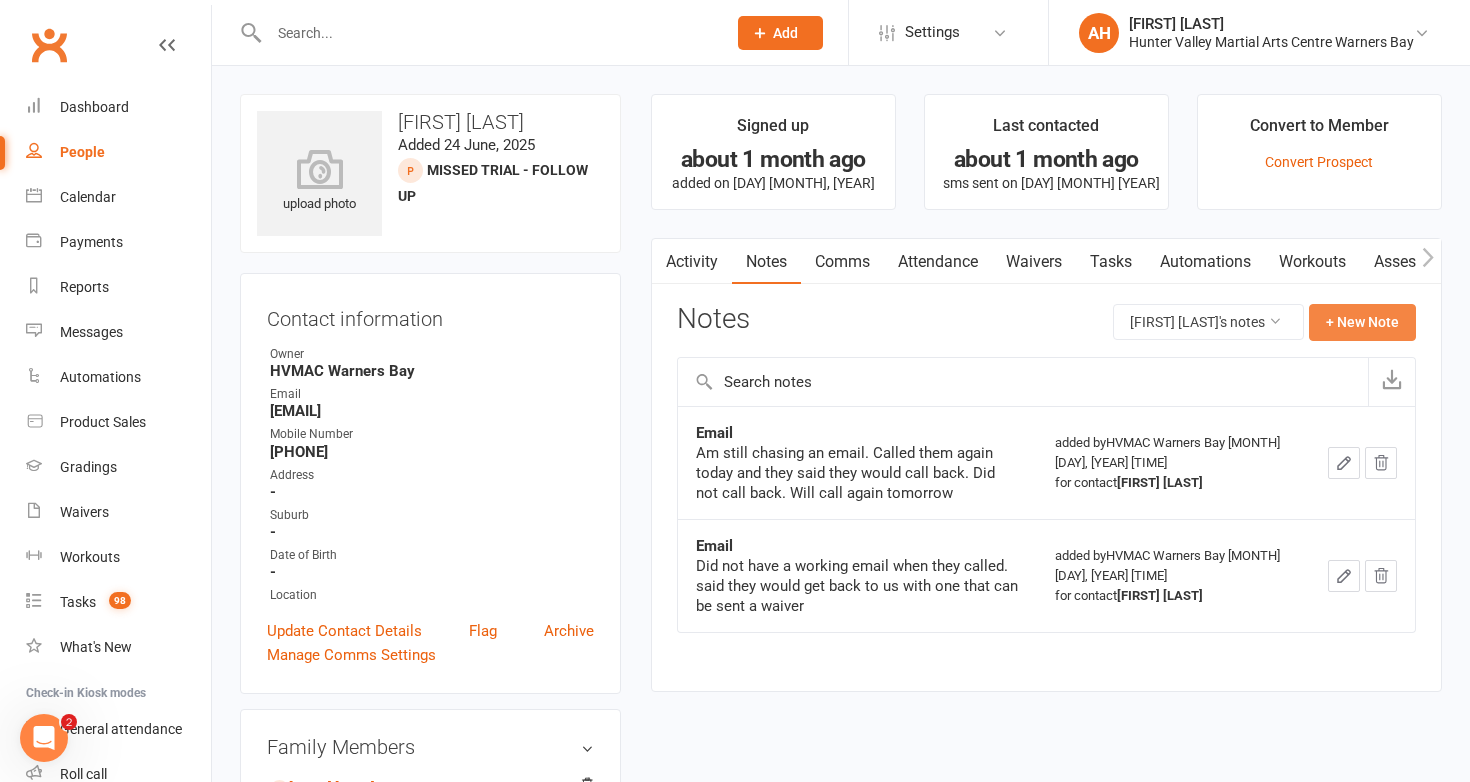 click on "+ New Note" at bounding box center (1362, 322) 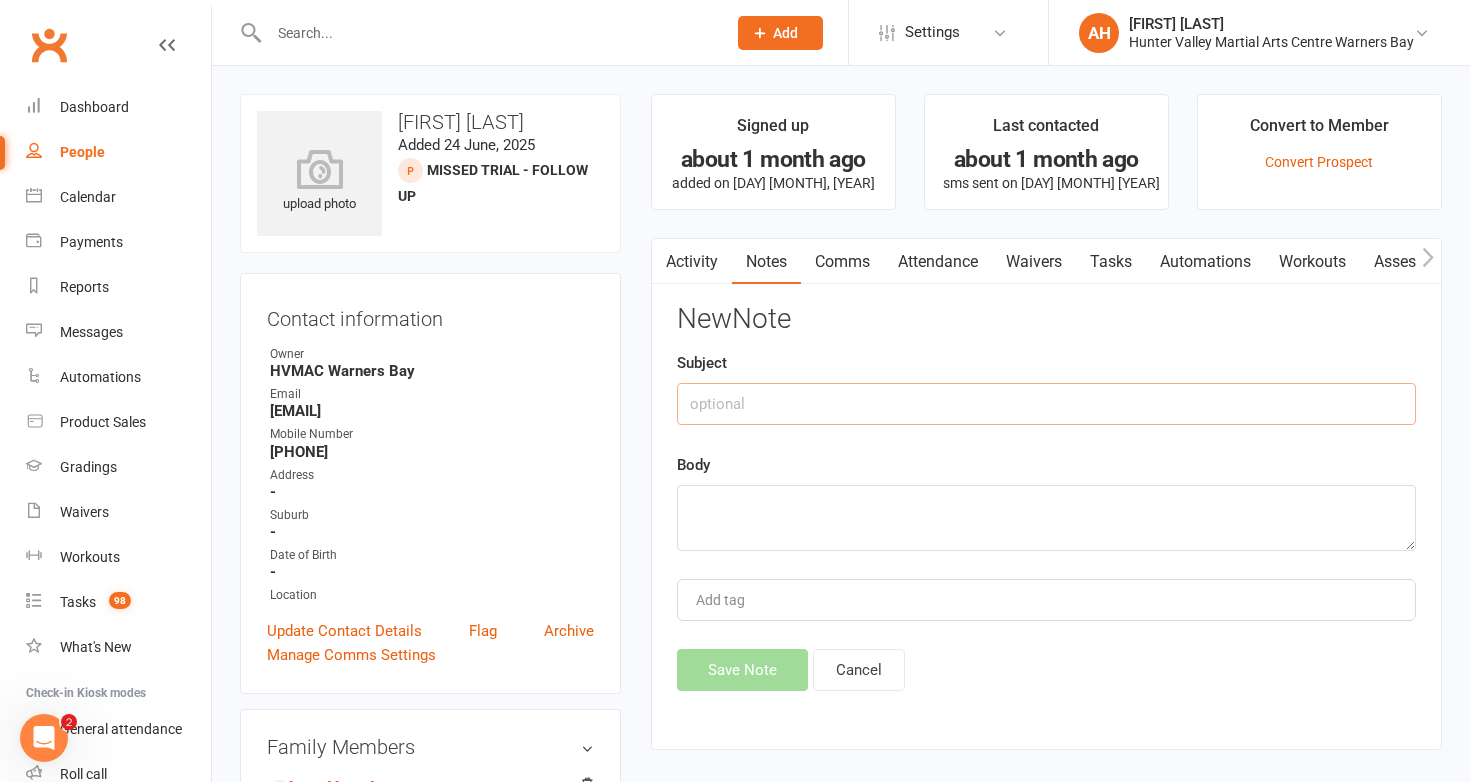click at bounding box center [1046, 404] 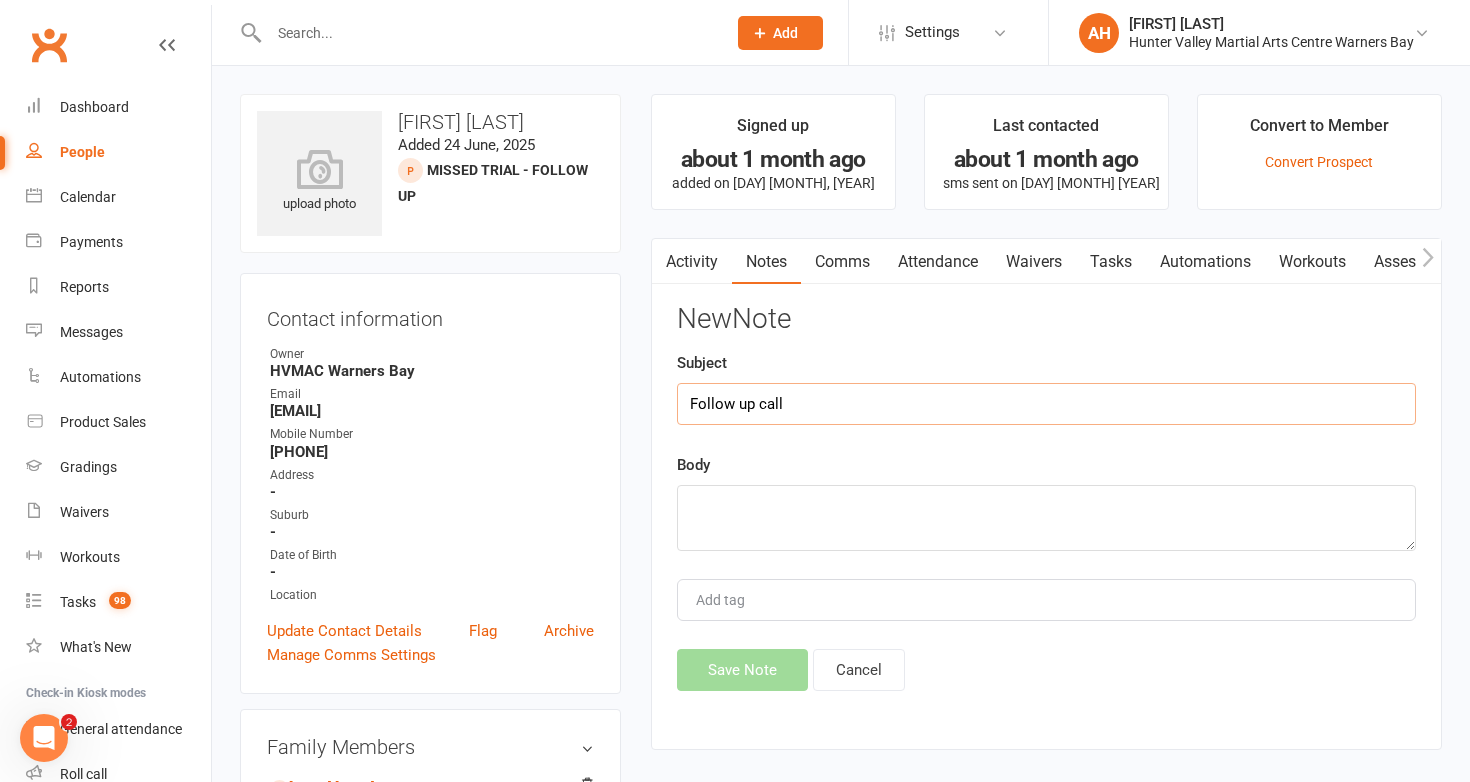 type on "Follow up call" 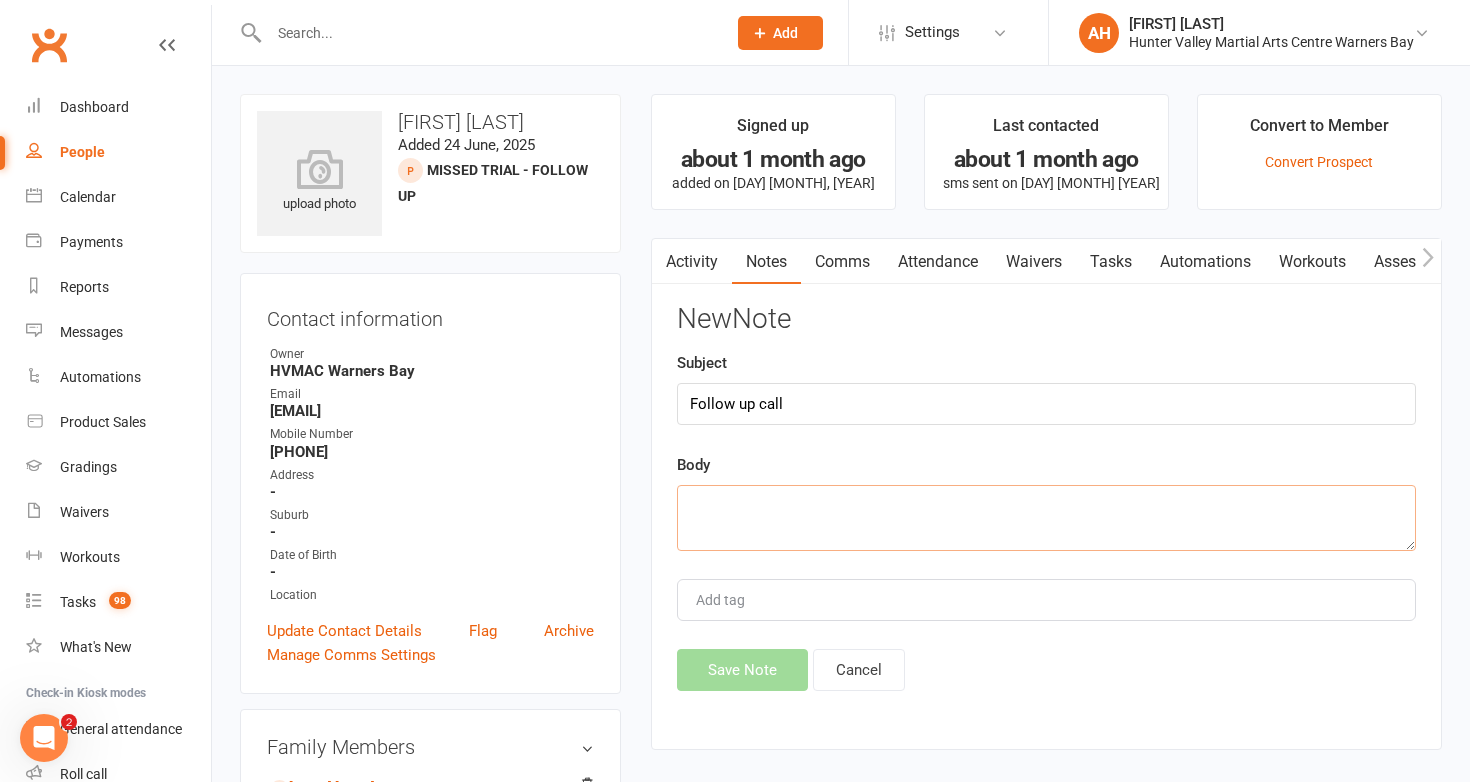 click at bounding box center (1046, 518) 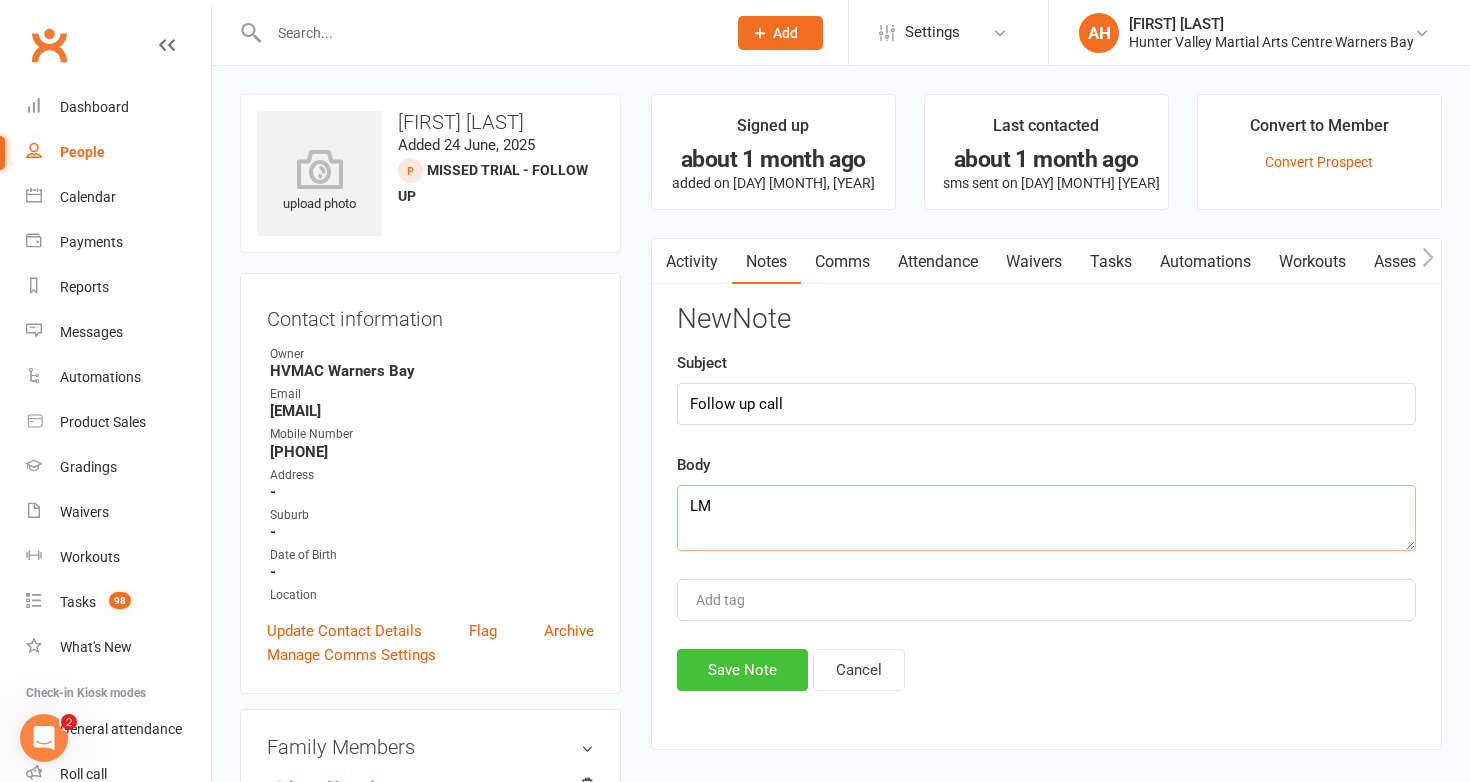 type on "LM" 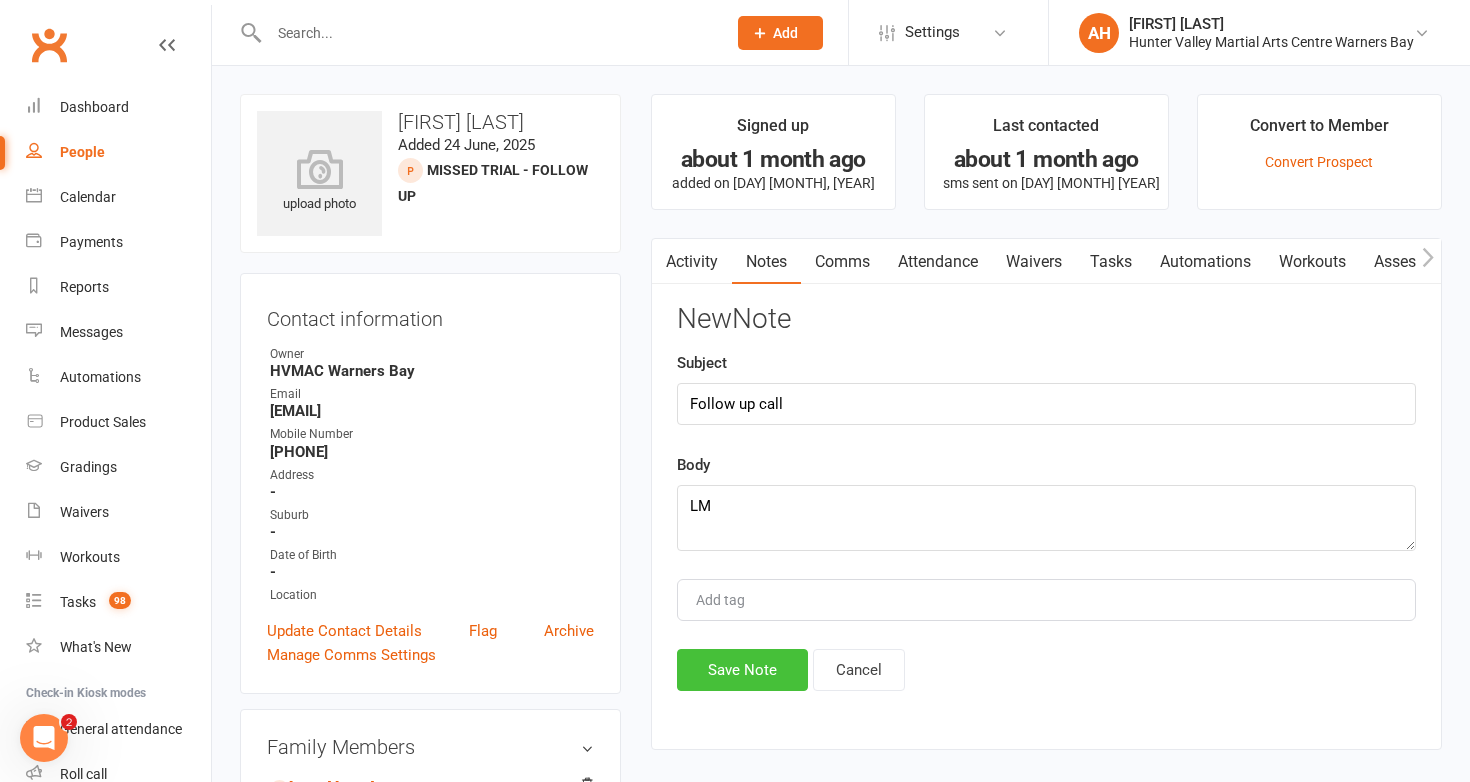 click on "Save Note" at bounding box center (742, 670) 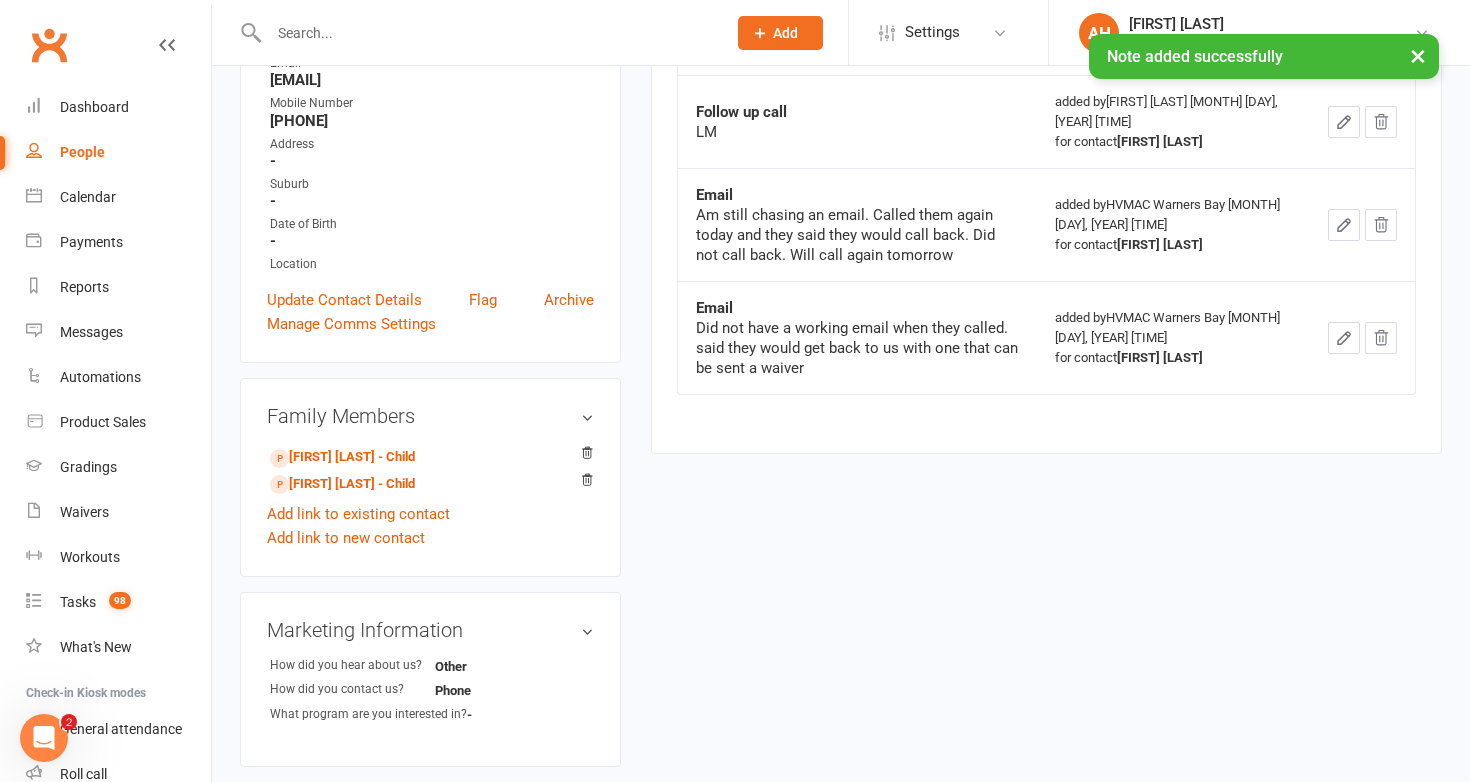 scroll, scrollTop: 342, scrollLeft: 0, axis: vertical 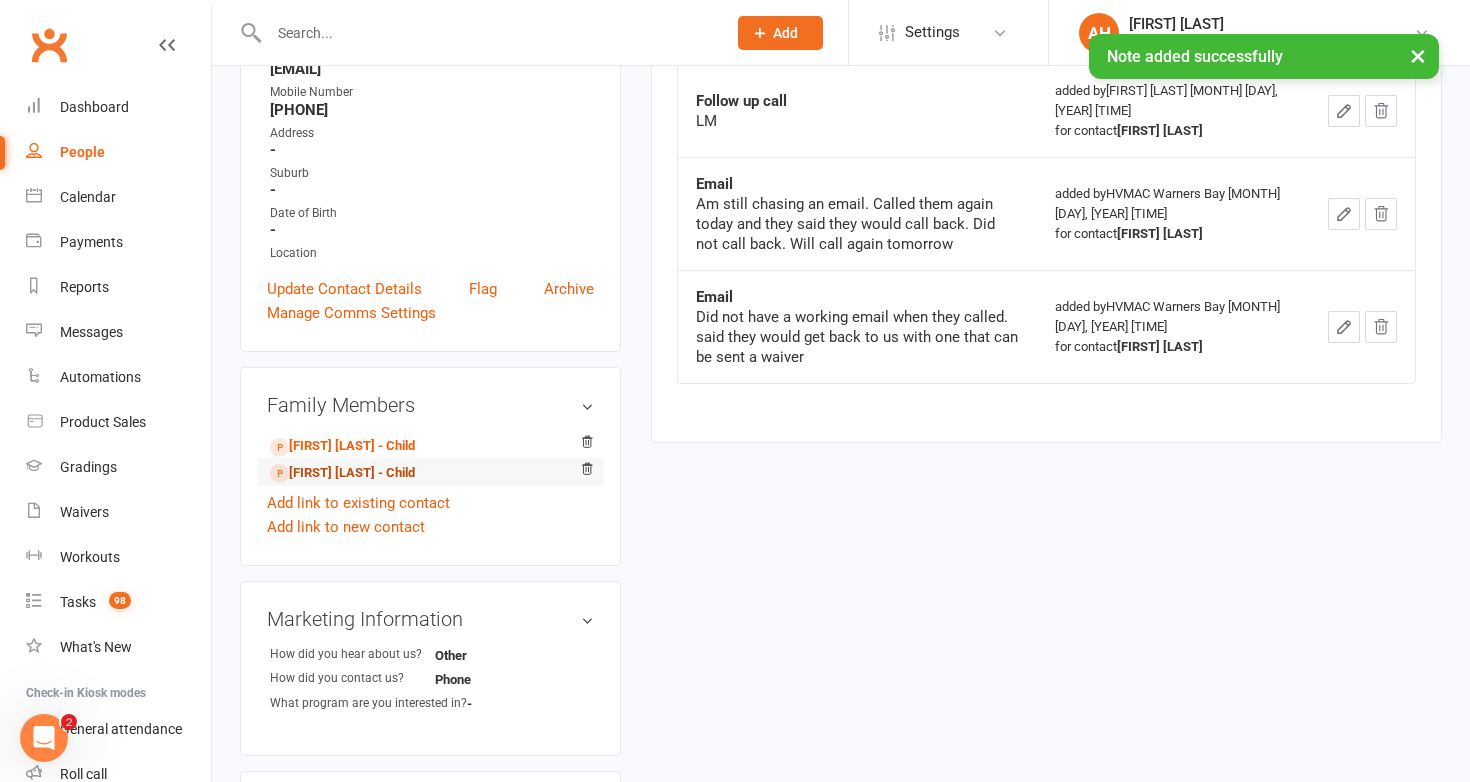 click on "Emily Svensson - Child" at bounding box center (342, 473) 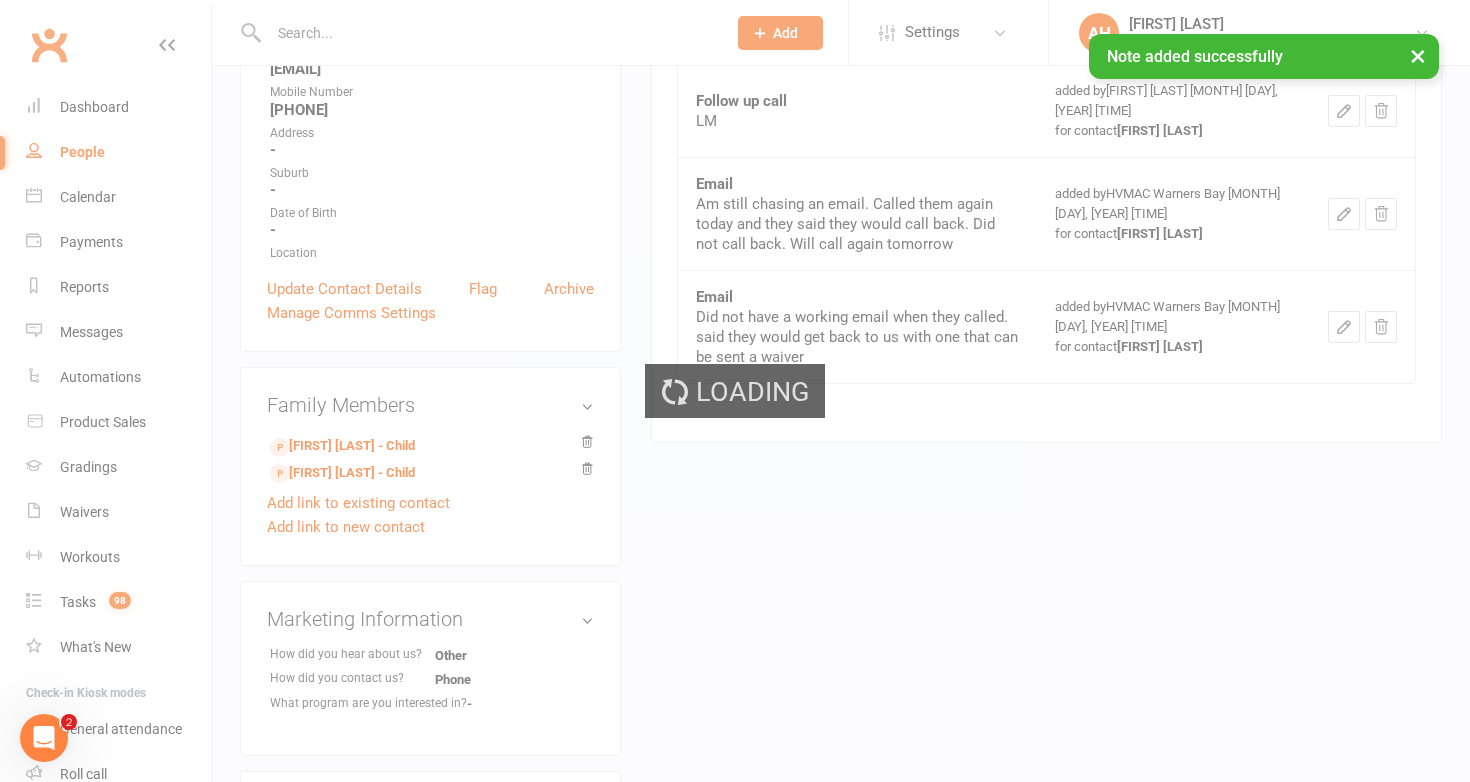scroll, scrollTop: 0, scrollLeft: 0, axis: both 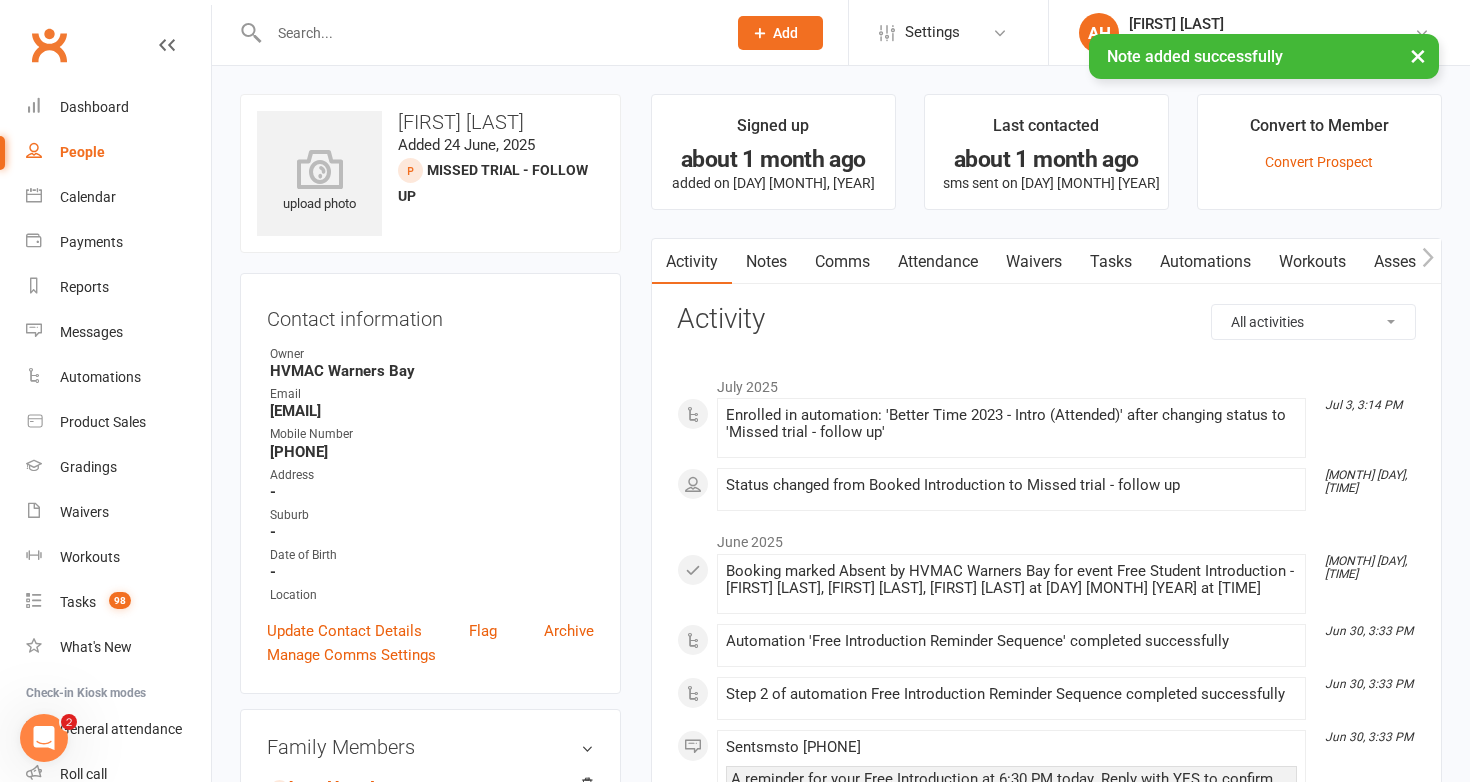 click on "Notes" at bounding box center [766, 262] 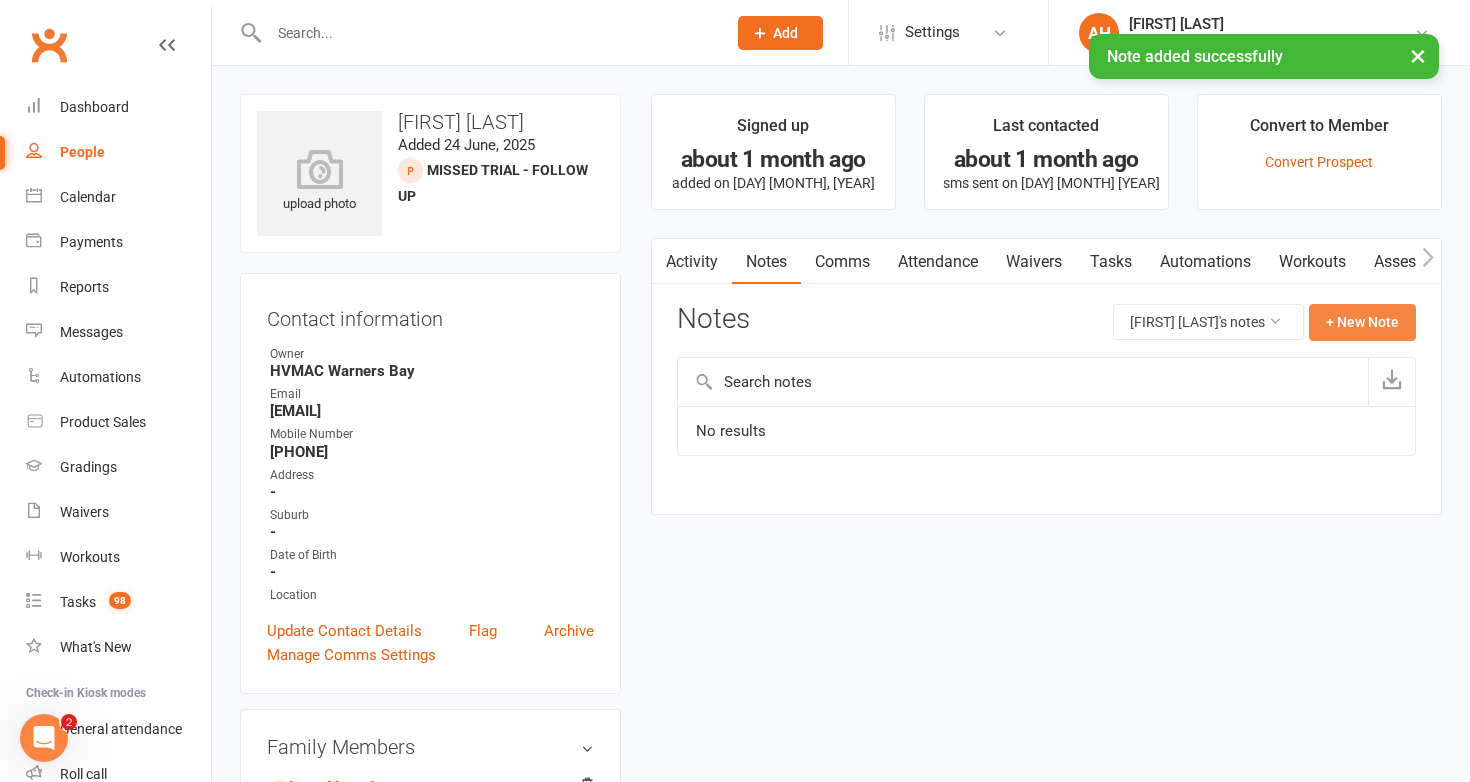 click on "+ New Note" at bounding box center [1362, 322] 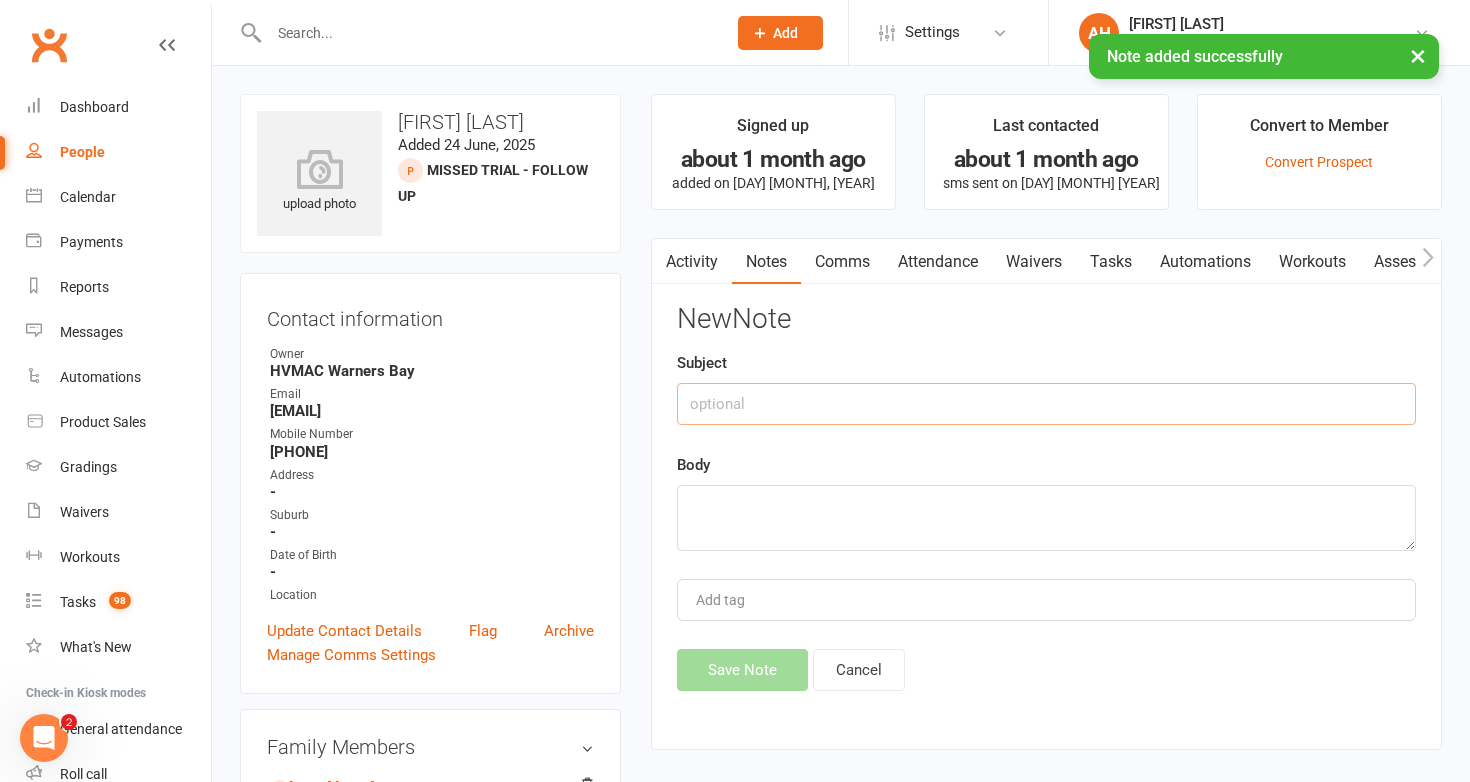 click at bounding box center [1046, 404] 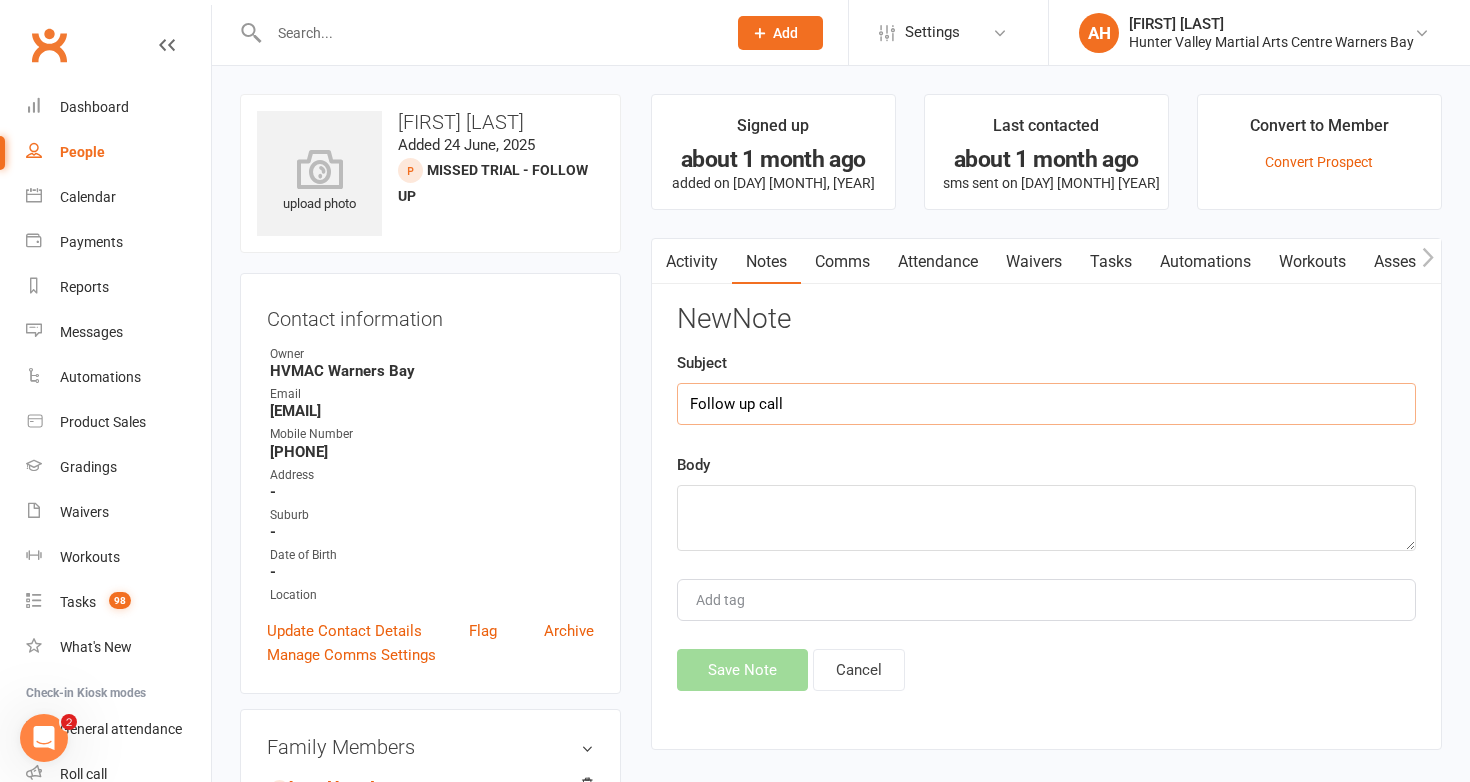 type on "Follow up call" 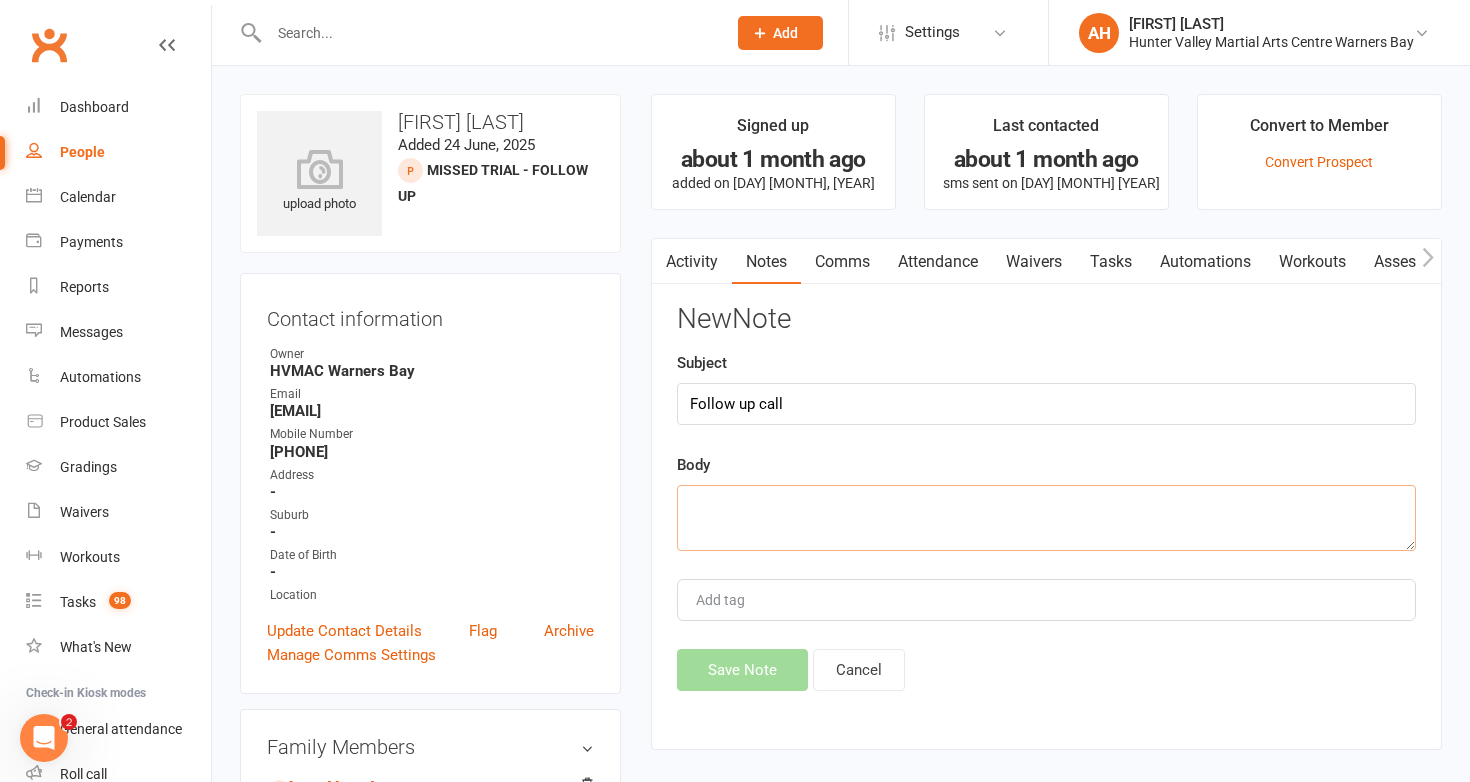click at bounding box center [1046, 518] 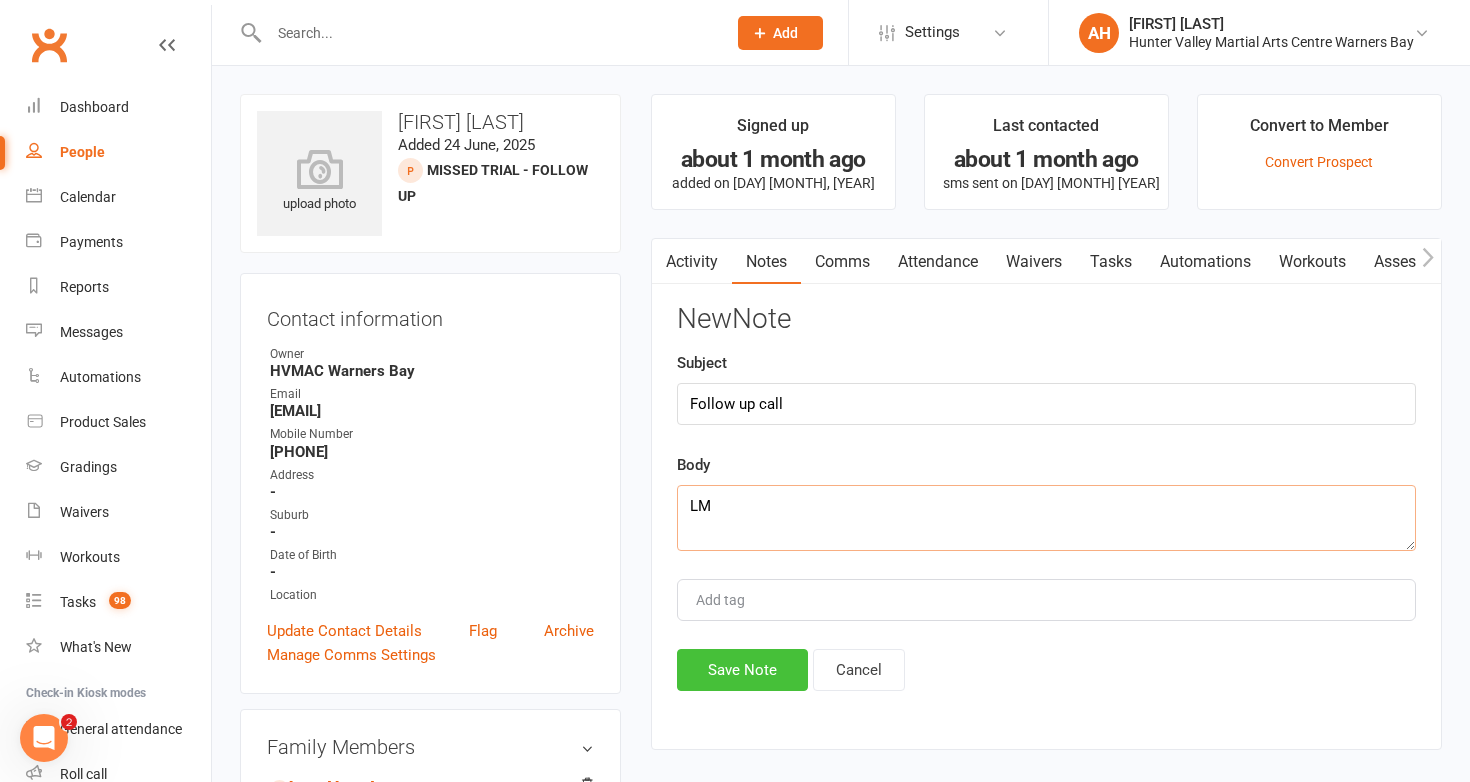 type on "LM" 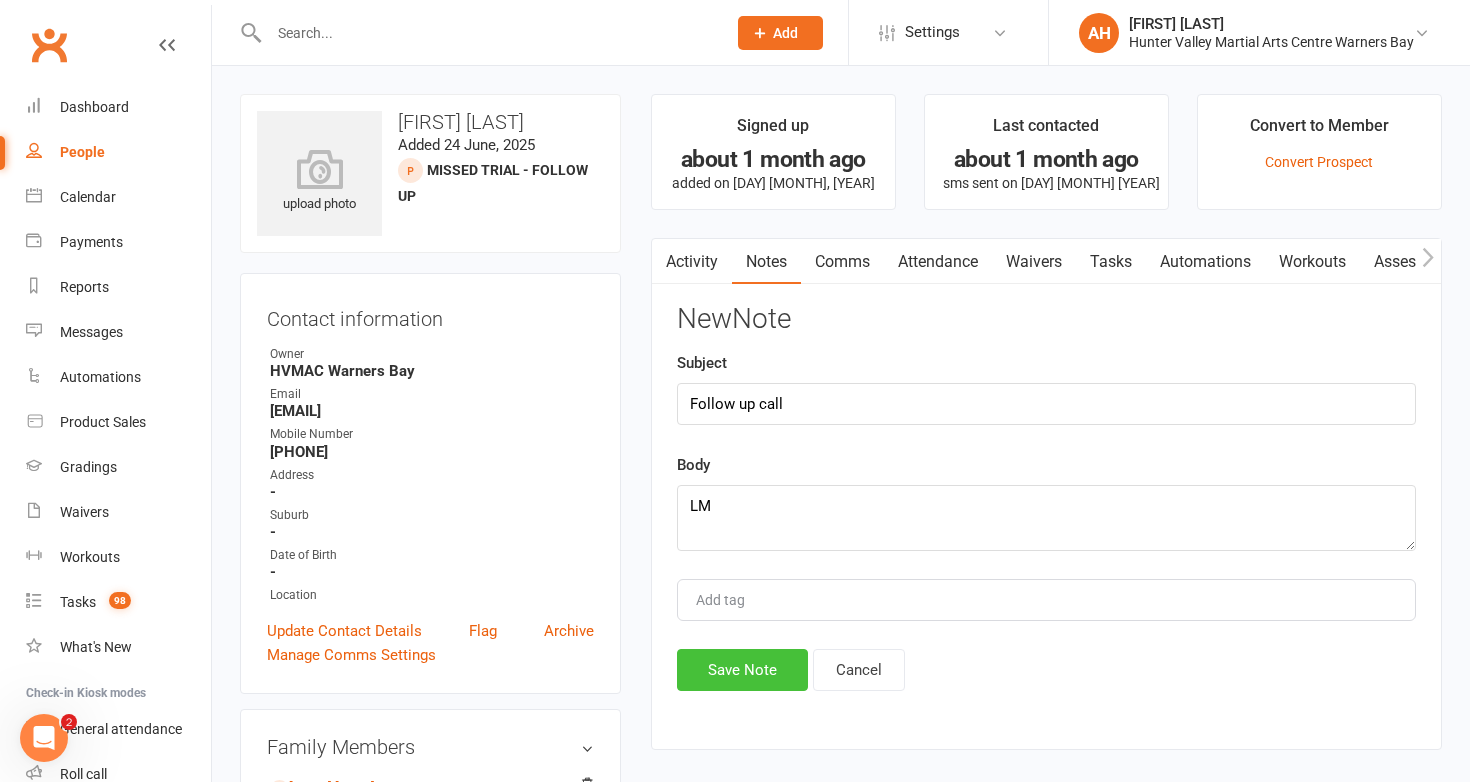 click on "Save Note" at bounding box center [742, 670] 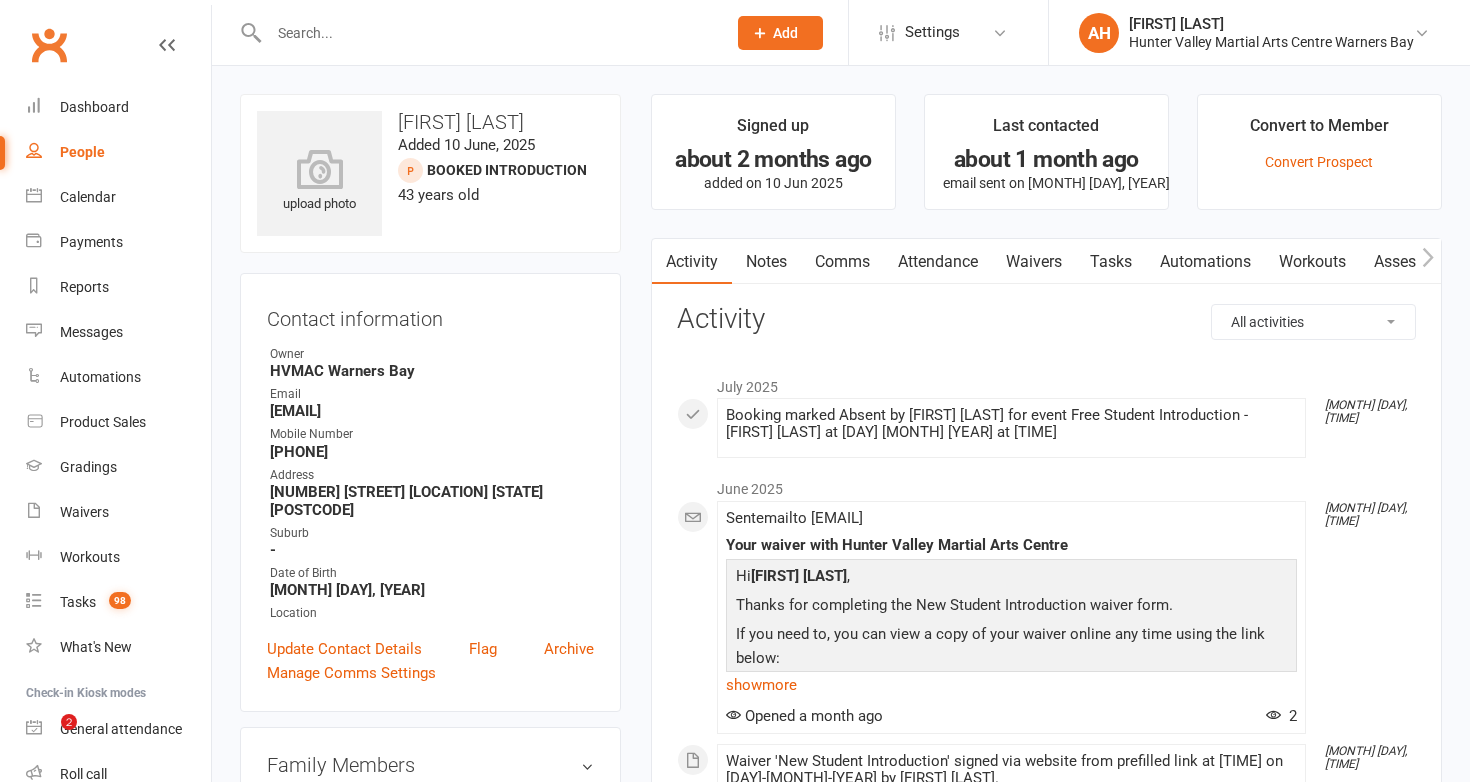 scroll, scrollTop: 0, scrollLeft: 0, axis: both 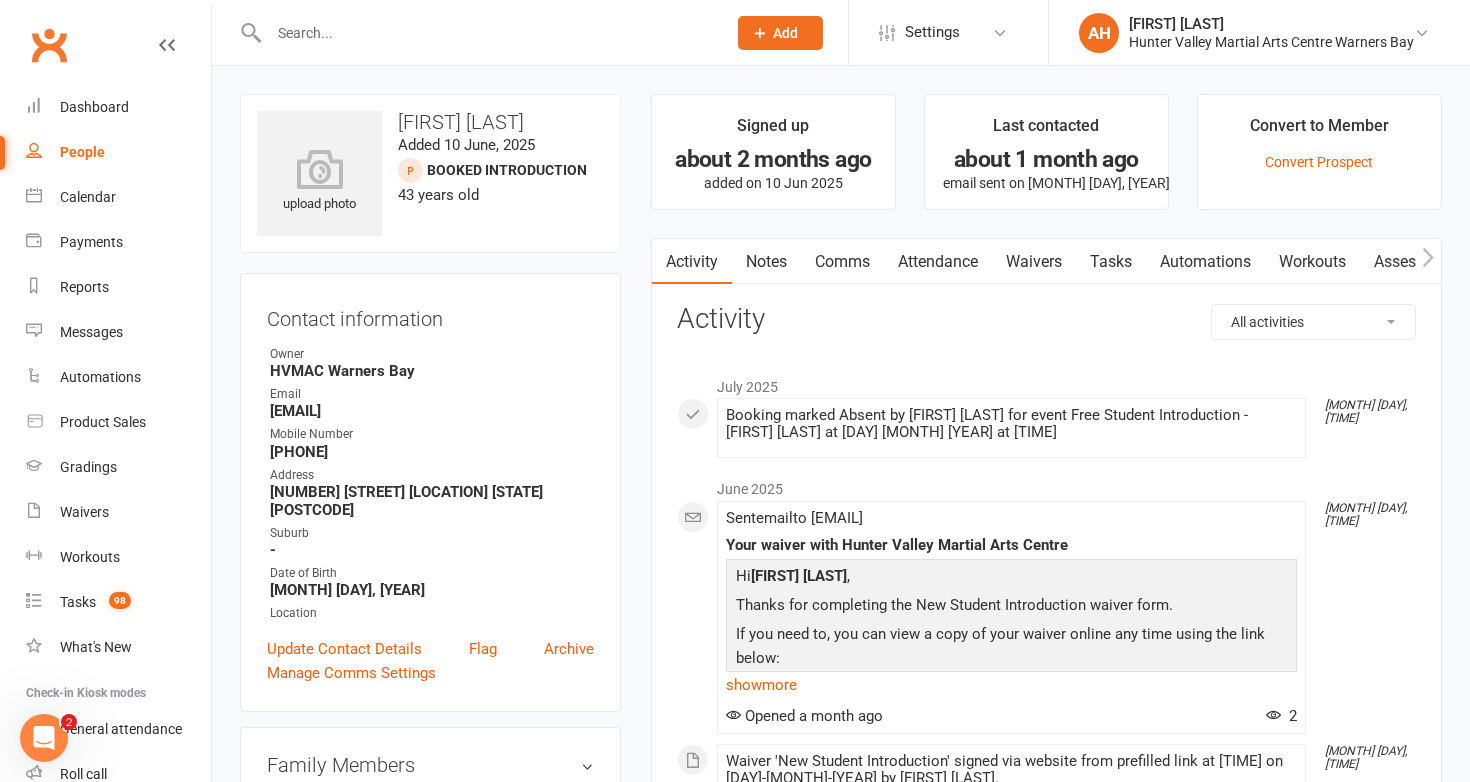 click on "Notes" at bounding box center (766, 262) 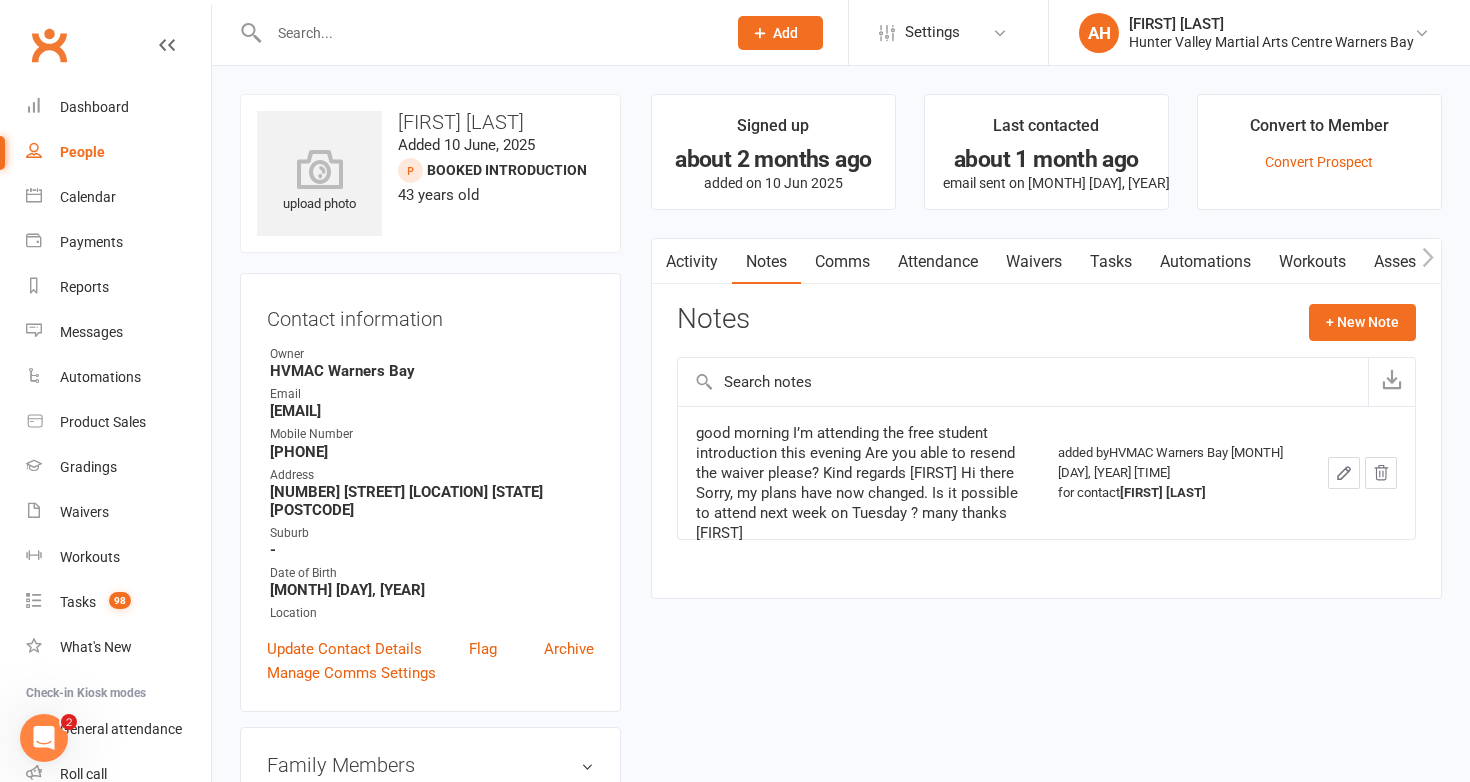click on "Attendance" at bounding box center [938, 262] 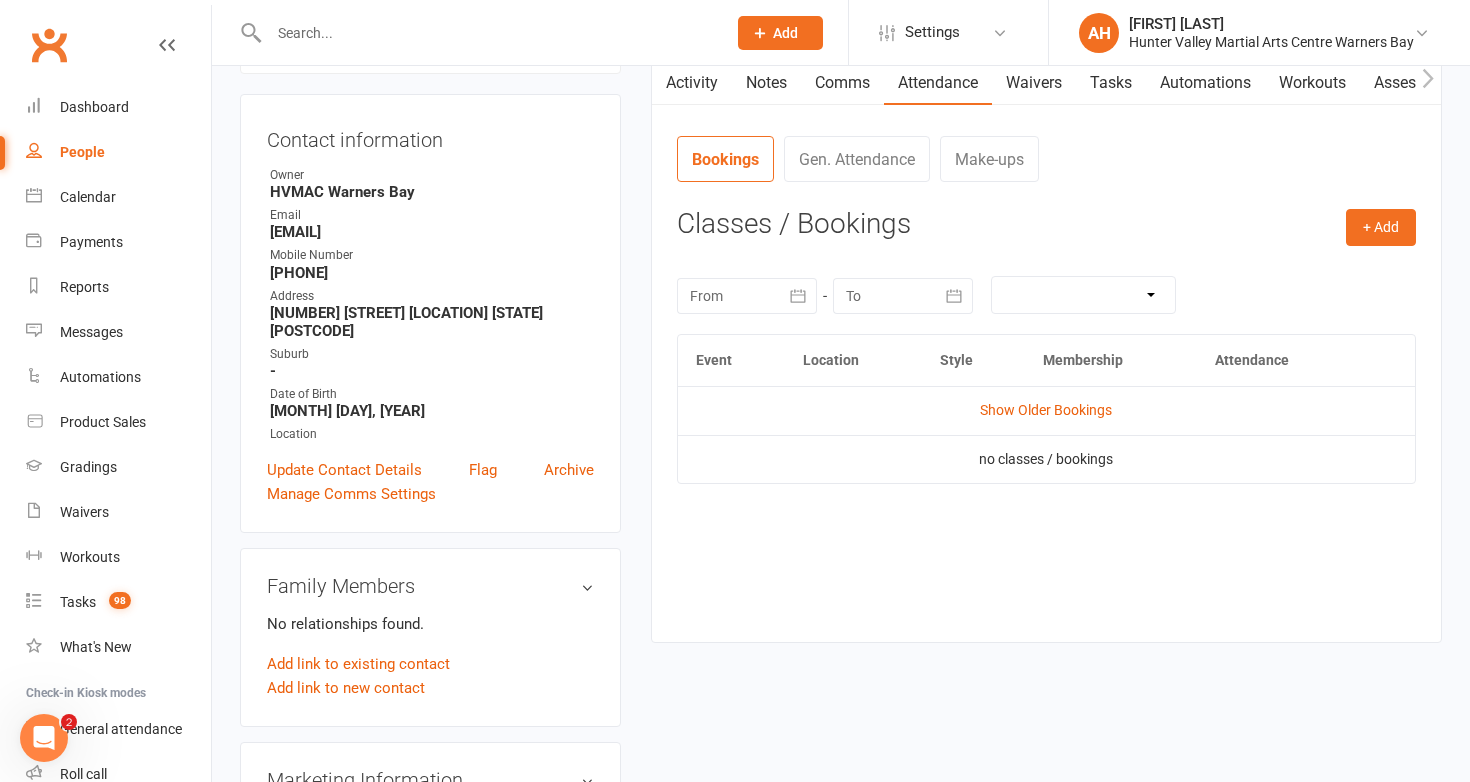 scroll, scrollTop: 199, scrollLeft: 0, axis: vertical 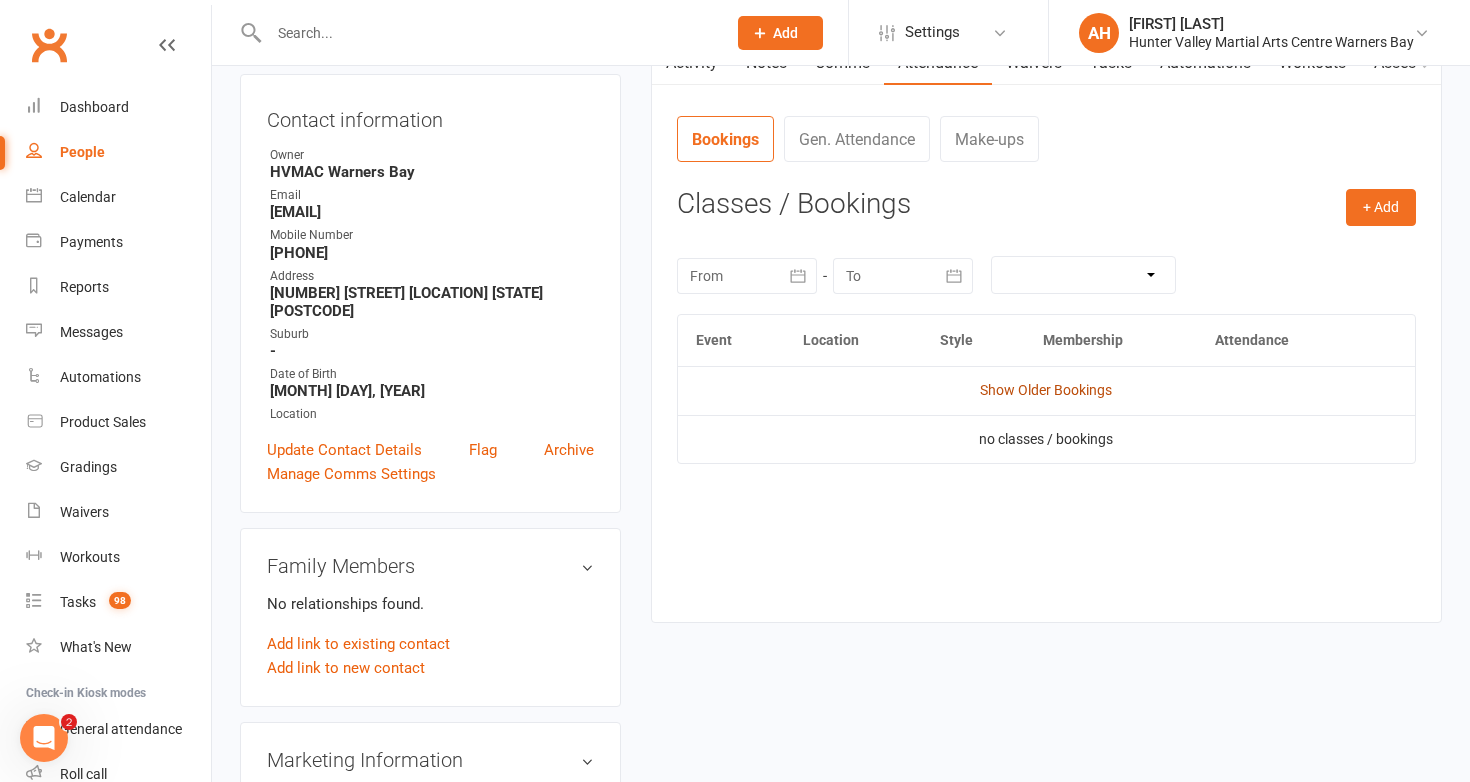 click on "Show Older Bookings" at bounding box center (1046, 390) 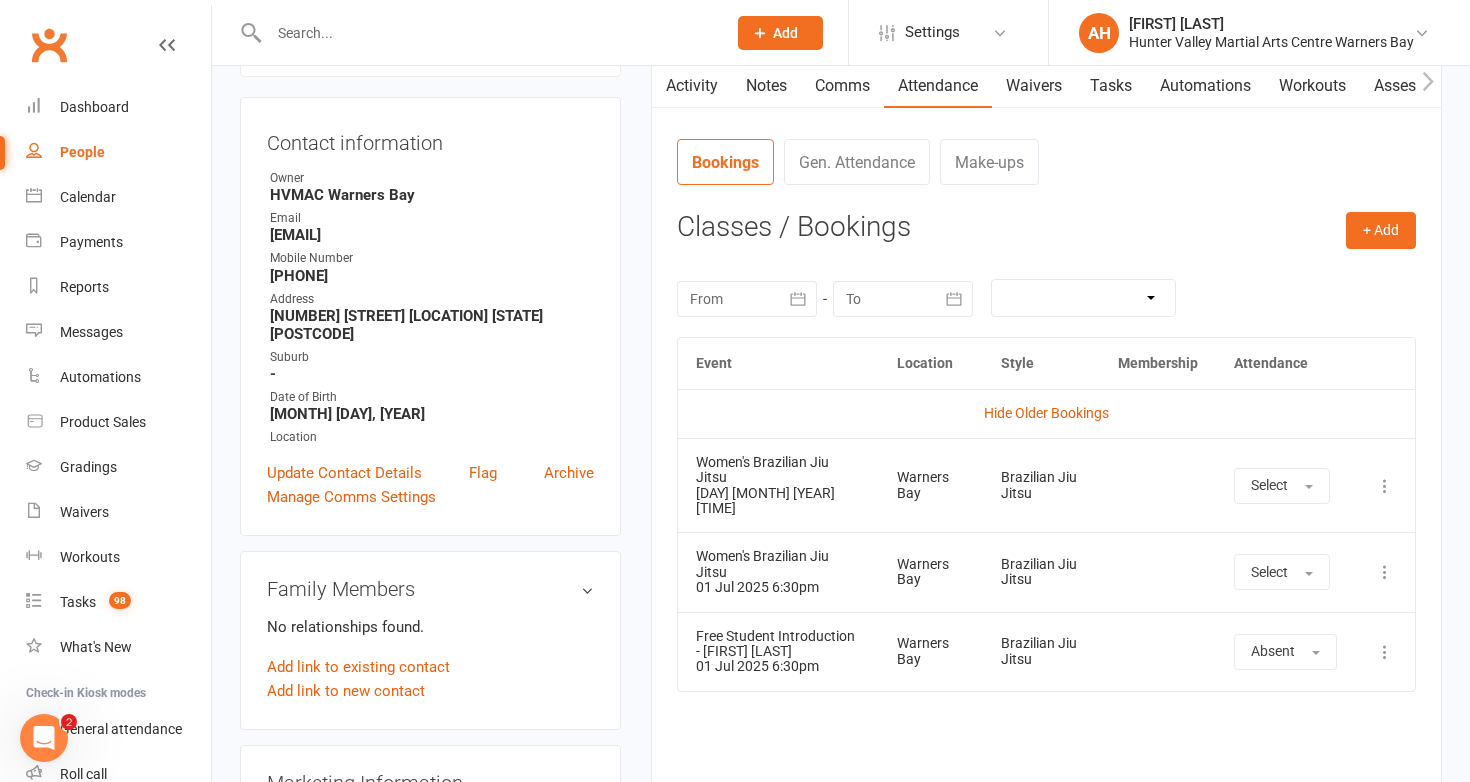 scroll, scrollTop: 34, scrollLeft: 0, axis: vertical 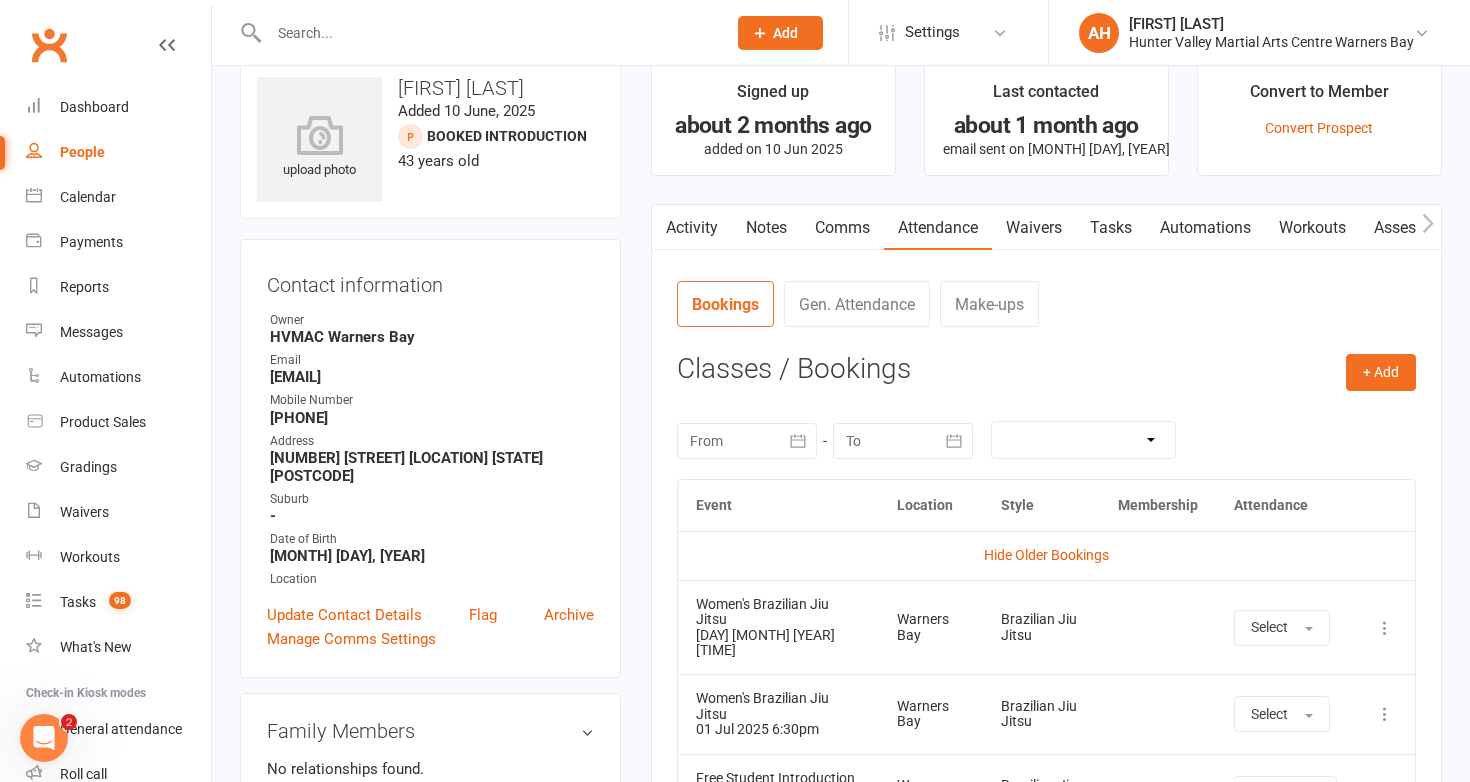 click on "Notes" at bounding box center [766, 228] 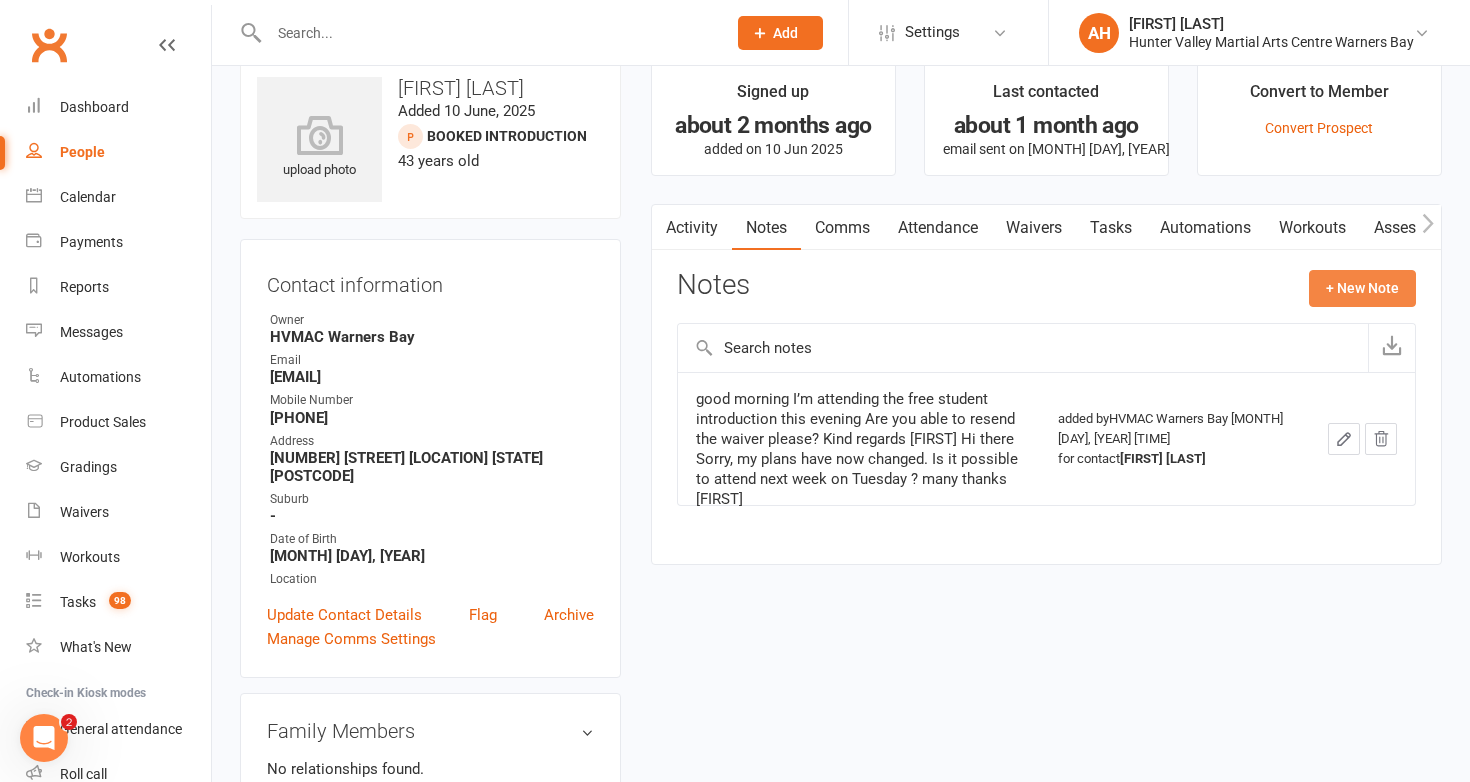 click on "+ New Note" at bounding box center [1362, 288] 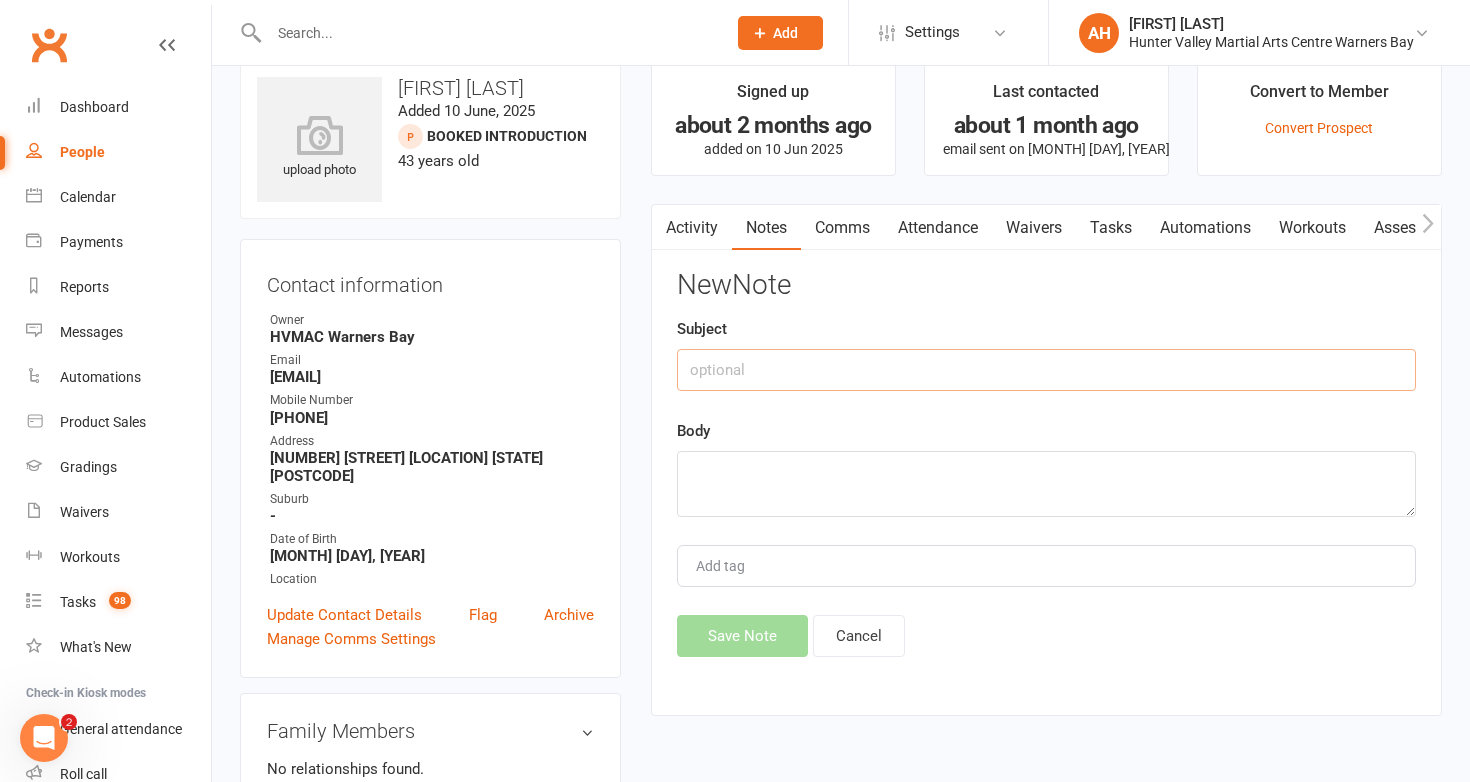 click at bounding box center (1046, 370) 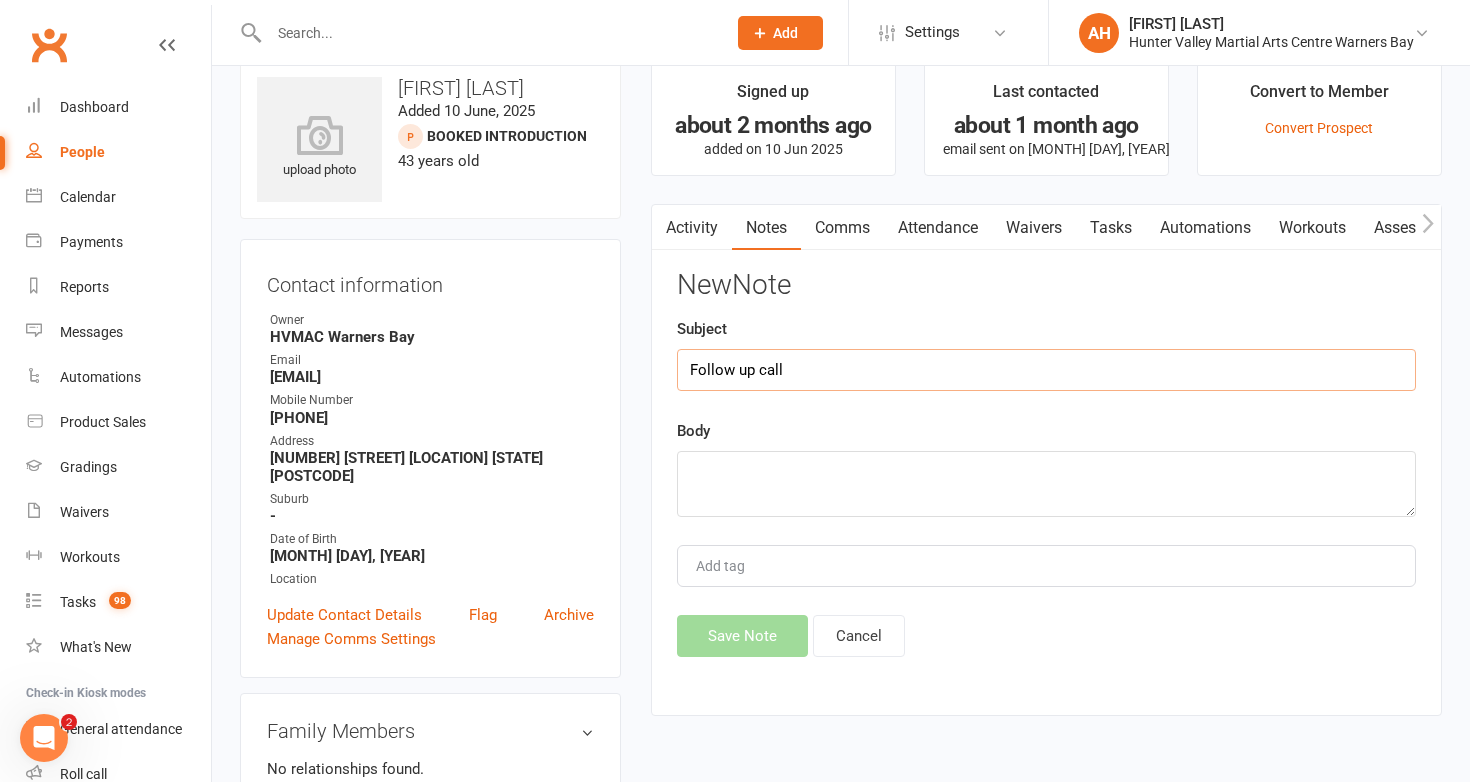 type on "Follow up call" 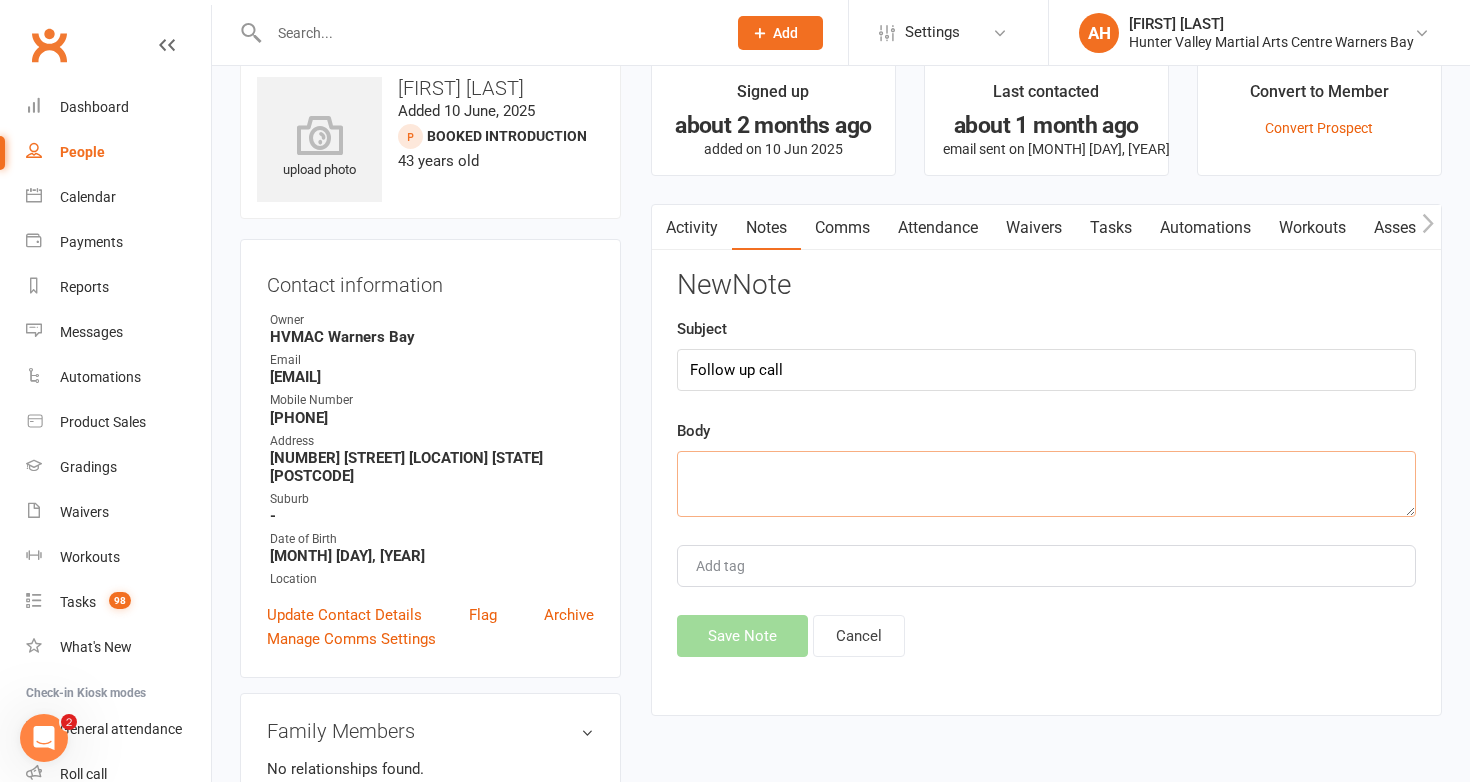 click at bounding box center (1046, 484) 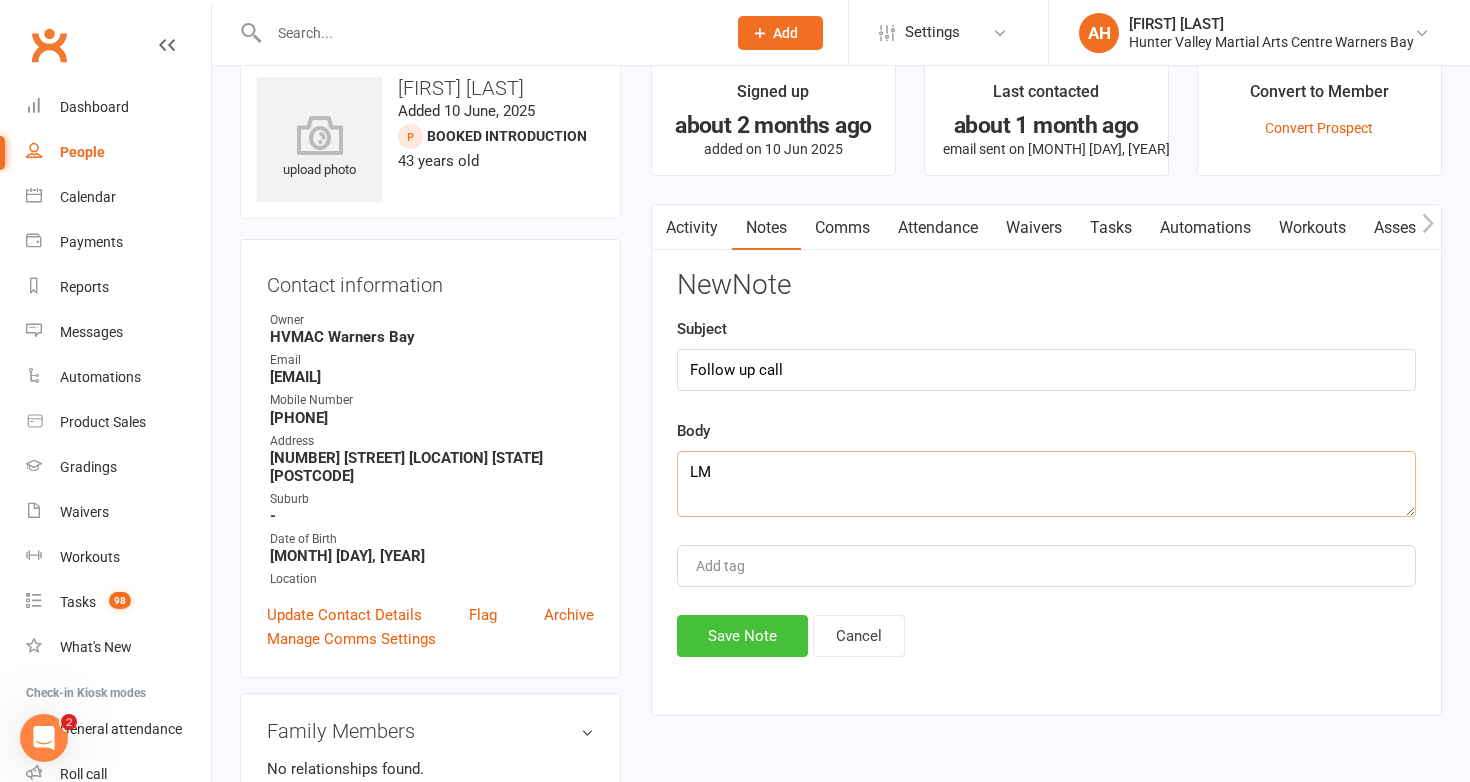 type on "LM" 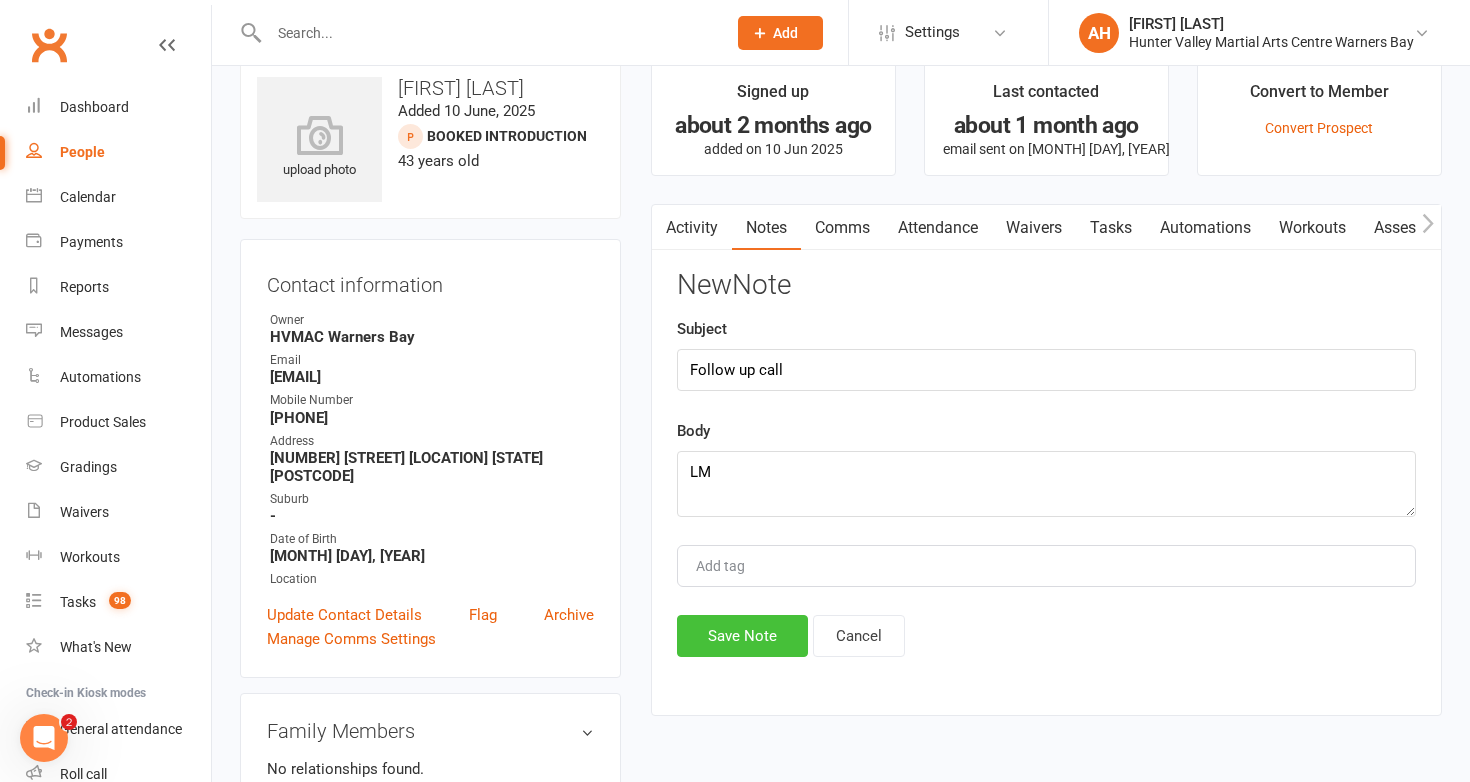 click on "Save Note" at bounding box center (742, 636) 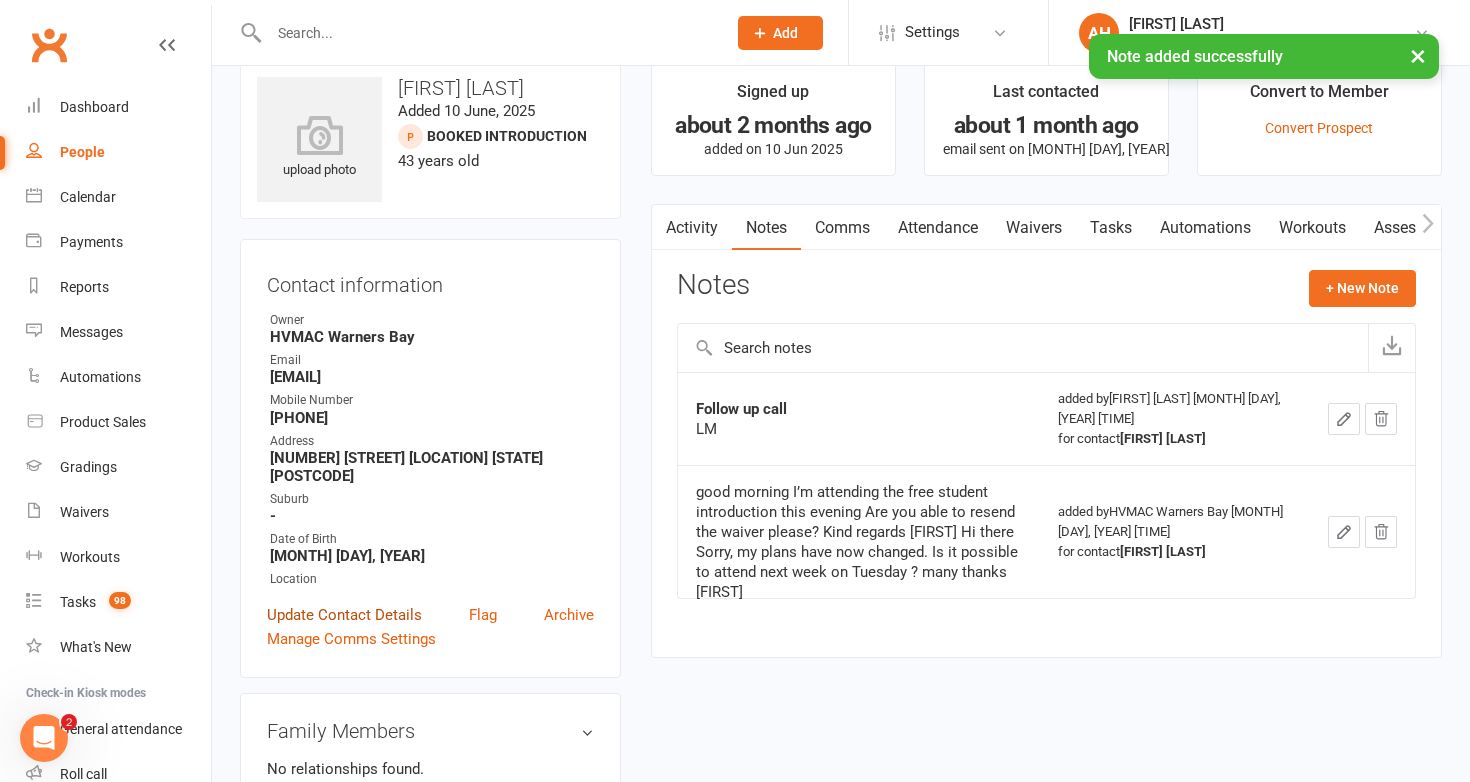 click on "Update Contact Details" at bounding box center (344, 615) 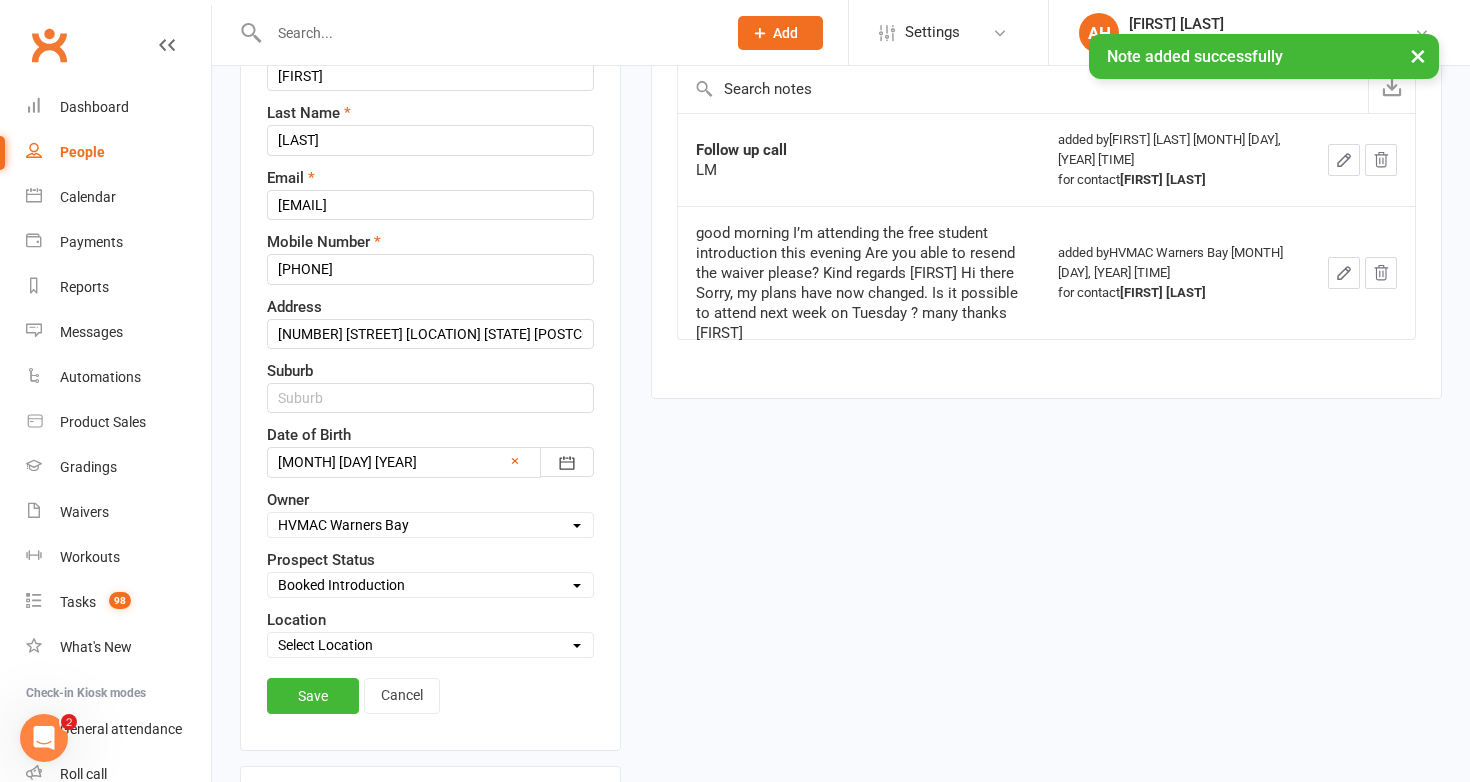 scroll, scrollTop: 292, scrollLeft: 0, axis: vertical 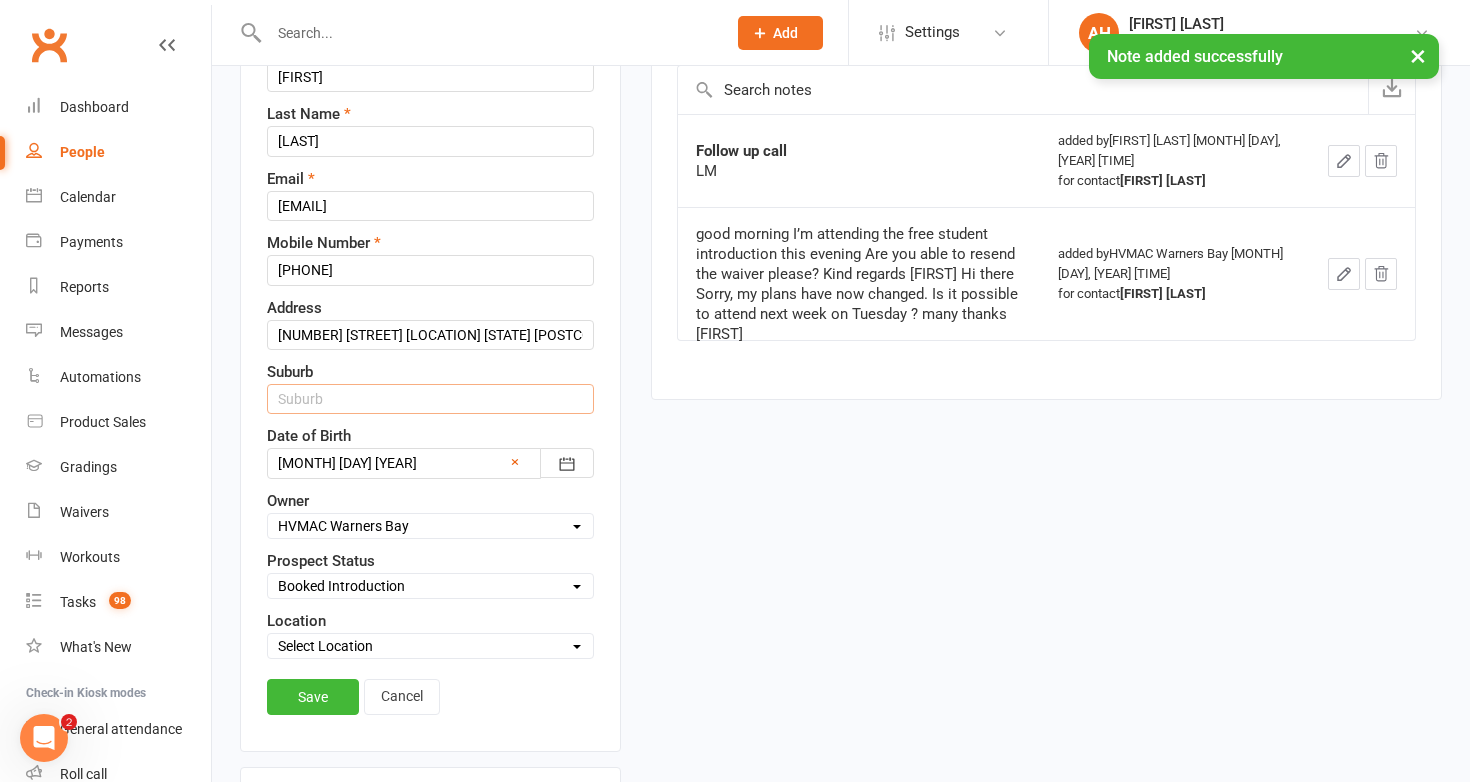 click at bounding box center (430, 399) 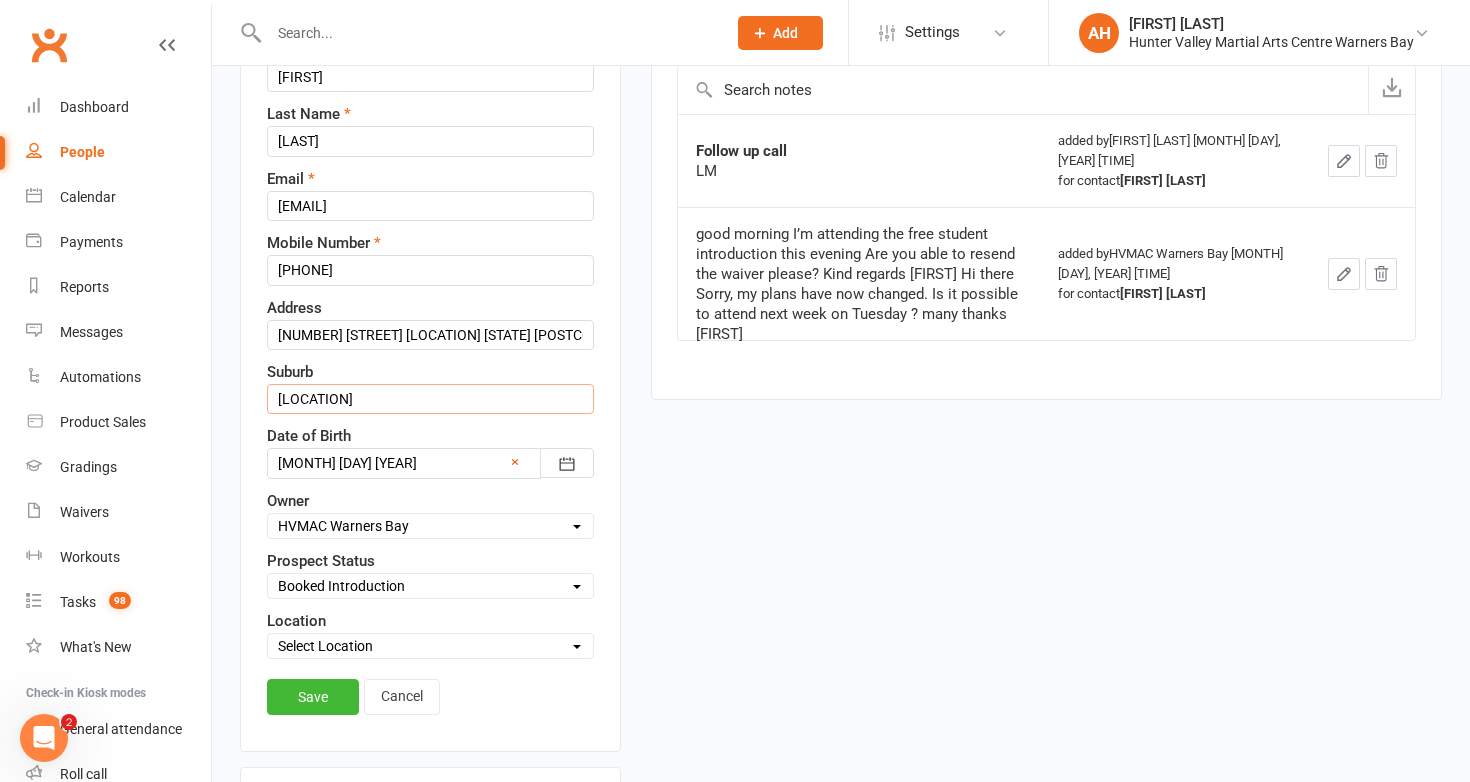 type on "Garden Suburb" 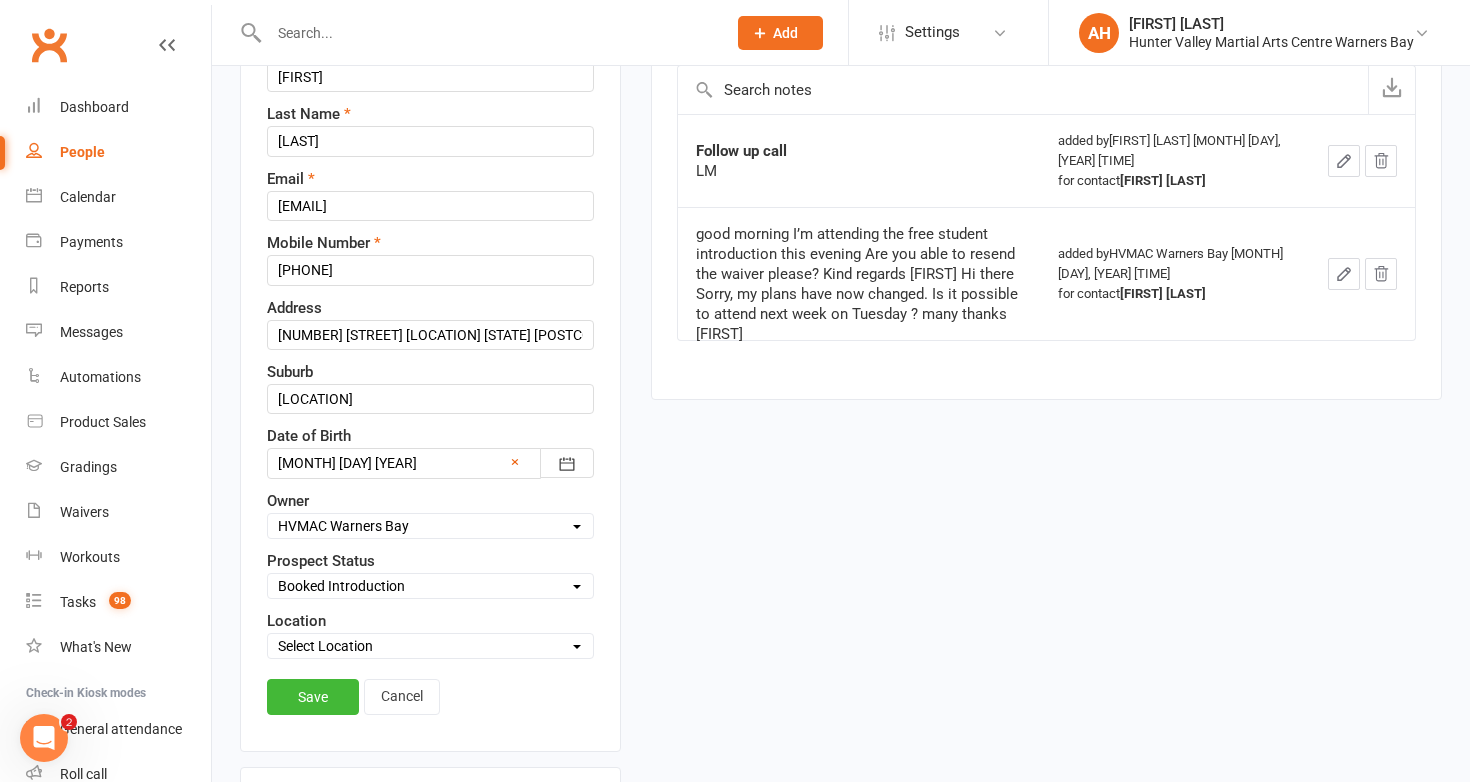 click on "Select Initial Contact Booked Introduction Booking confirmed Ready to register - Appointment made Left message to confirm booking Attended trial - Follow up Missed trial - follow up Special Event Attendee Not Ready Not interested No contact - LM/Email 6 Month Grading Draw Attended Trial - Not Interested Cancelled/DNS To Trial - Not Interested" at bounding box center (430, 586) 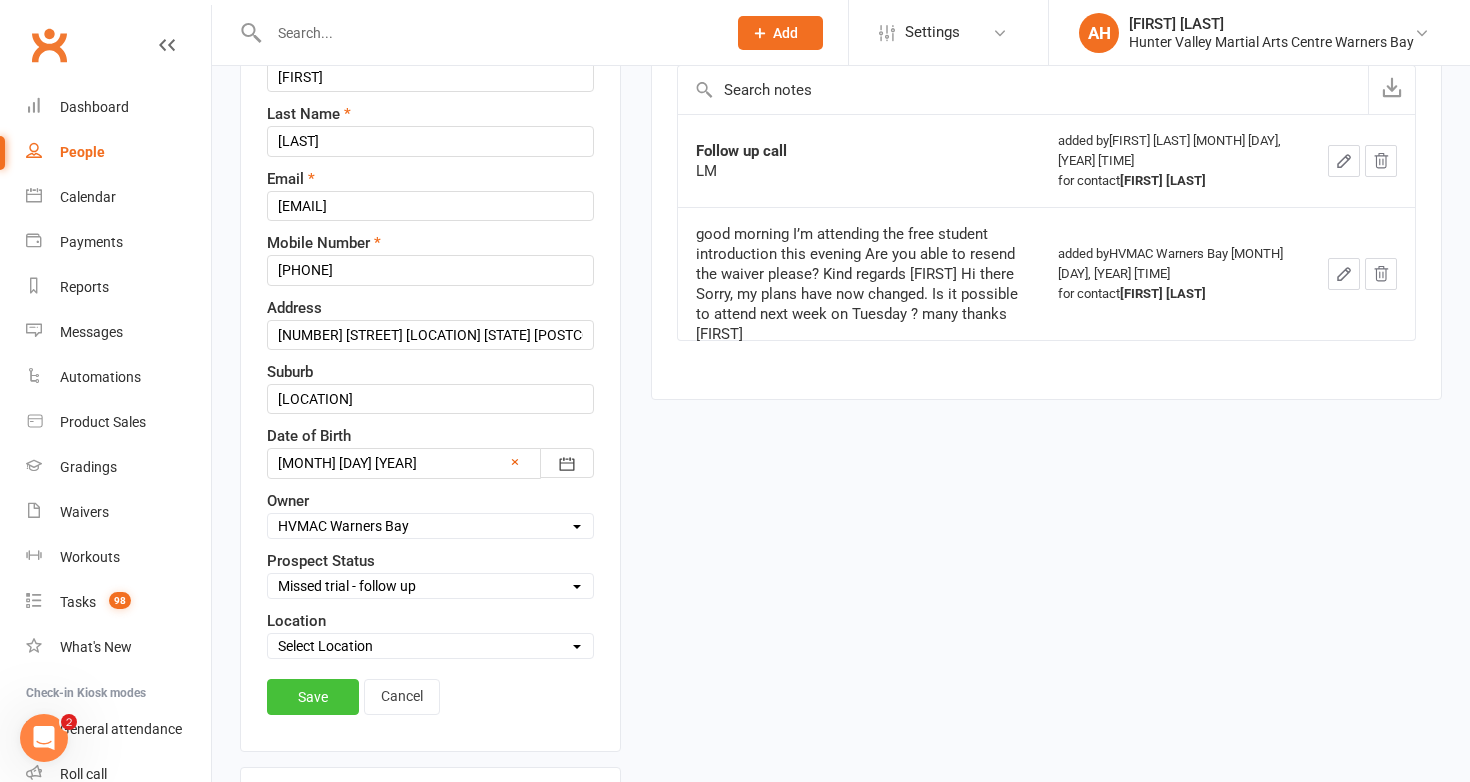 click on "Save" at bounding box center [313, 697] 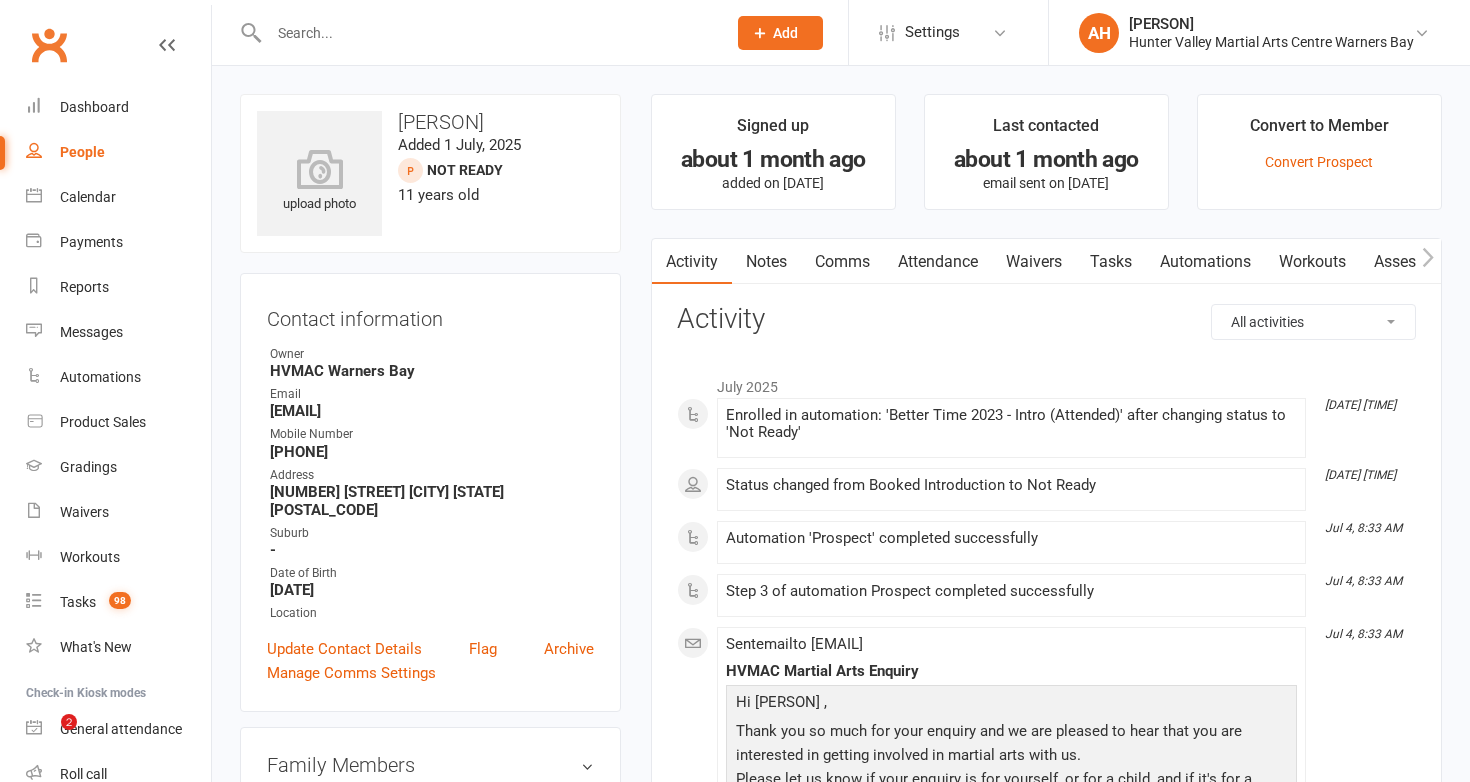 scroll, scrollTop: 0, scrollLeft: 0, axis: both 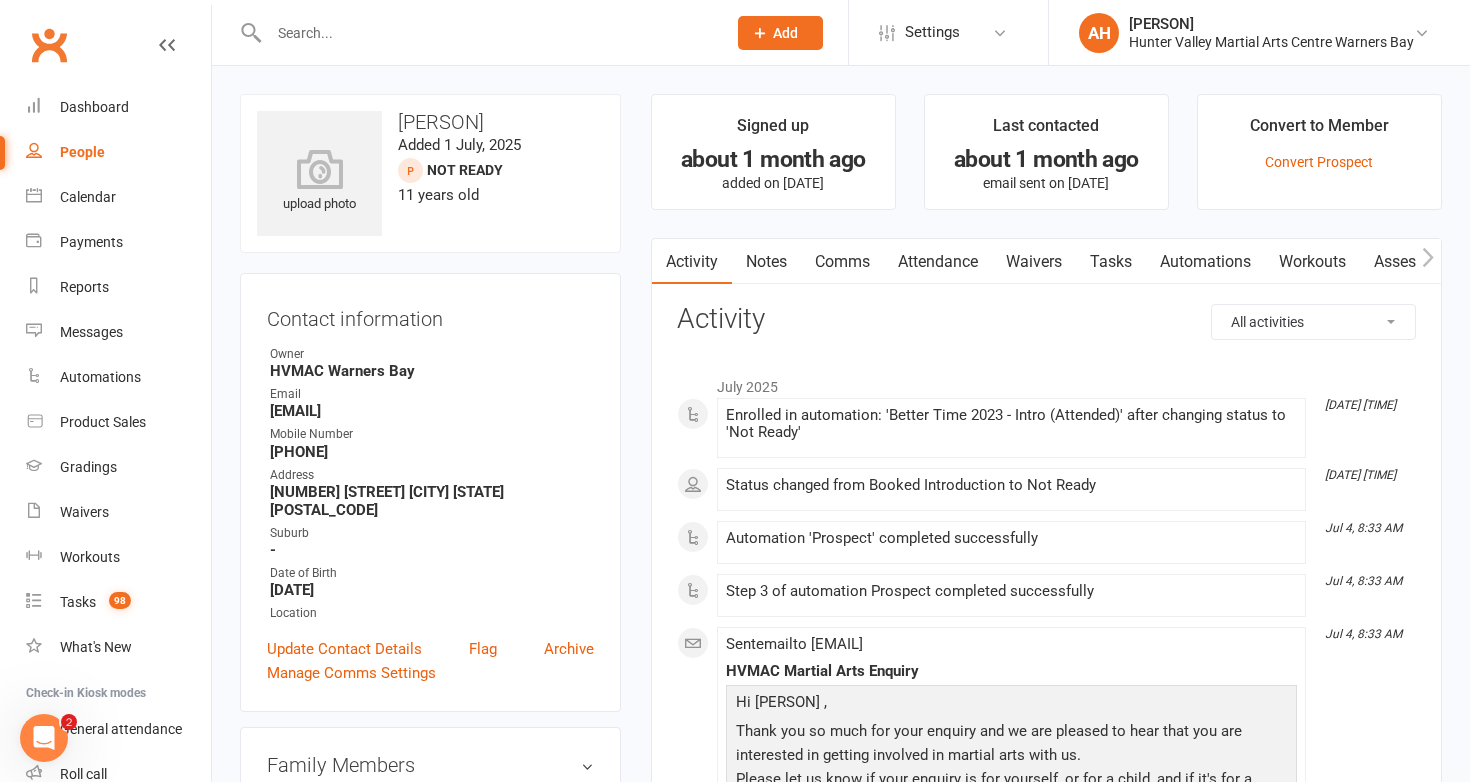click on "Notes" at bounding box center [766, 262] 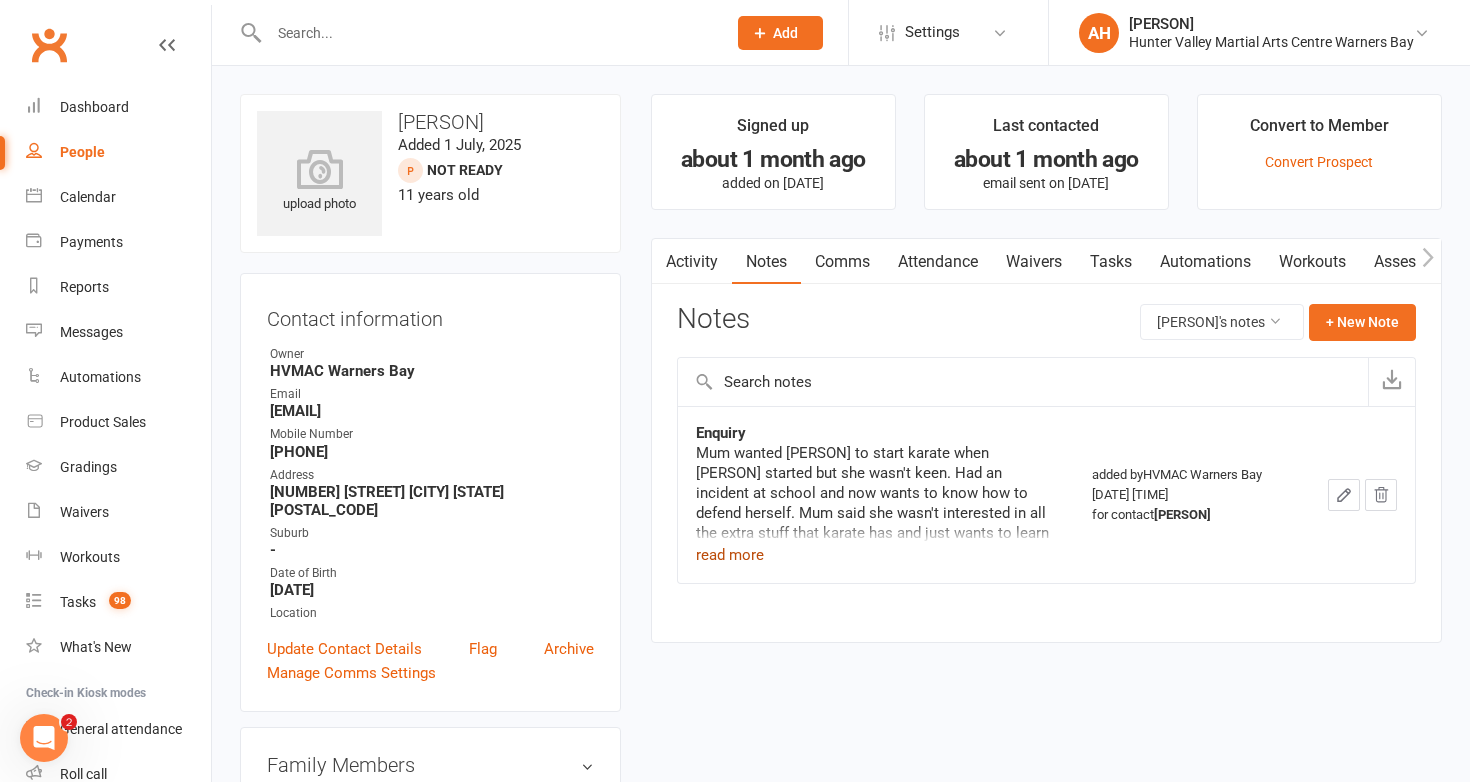 click on "read more" at bounding box center [730, 555] 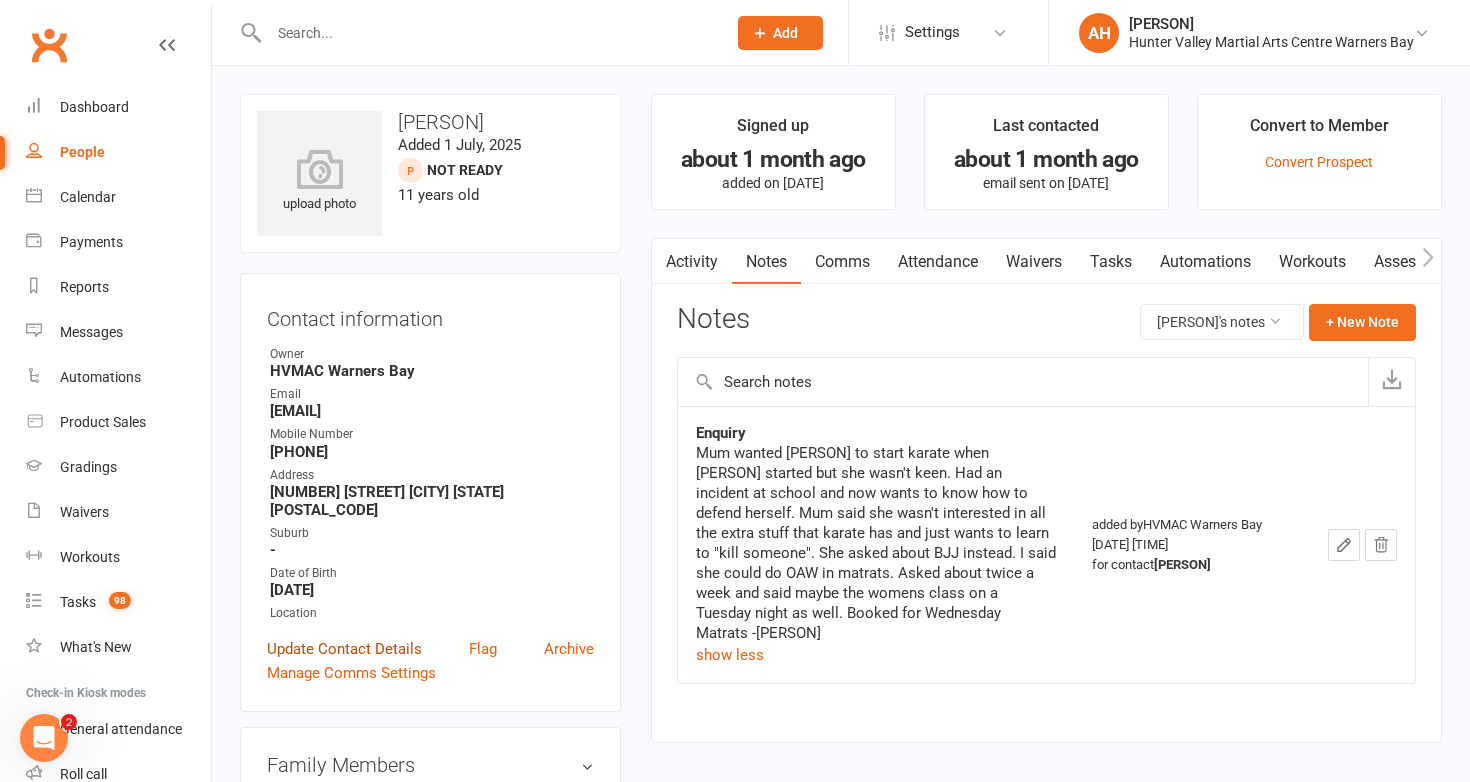 click on "Update Contact Details" at bounding box center [344, 649] 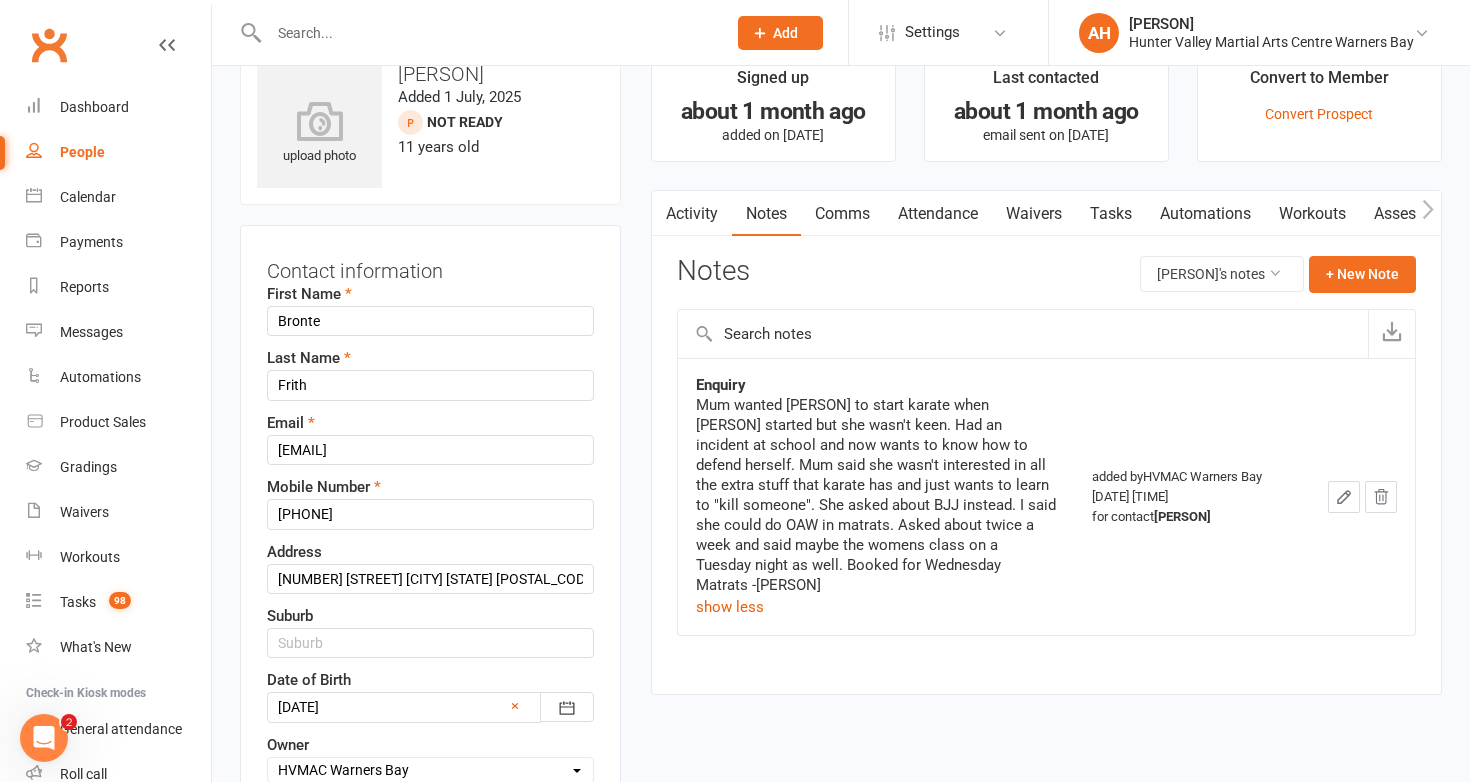 scroll, scrollTop: 94, scrollLeft: 0, axis: vertical 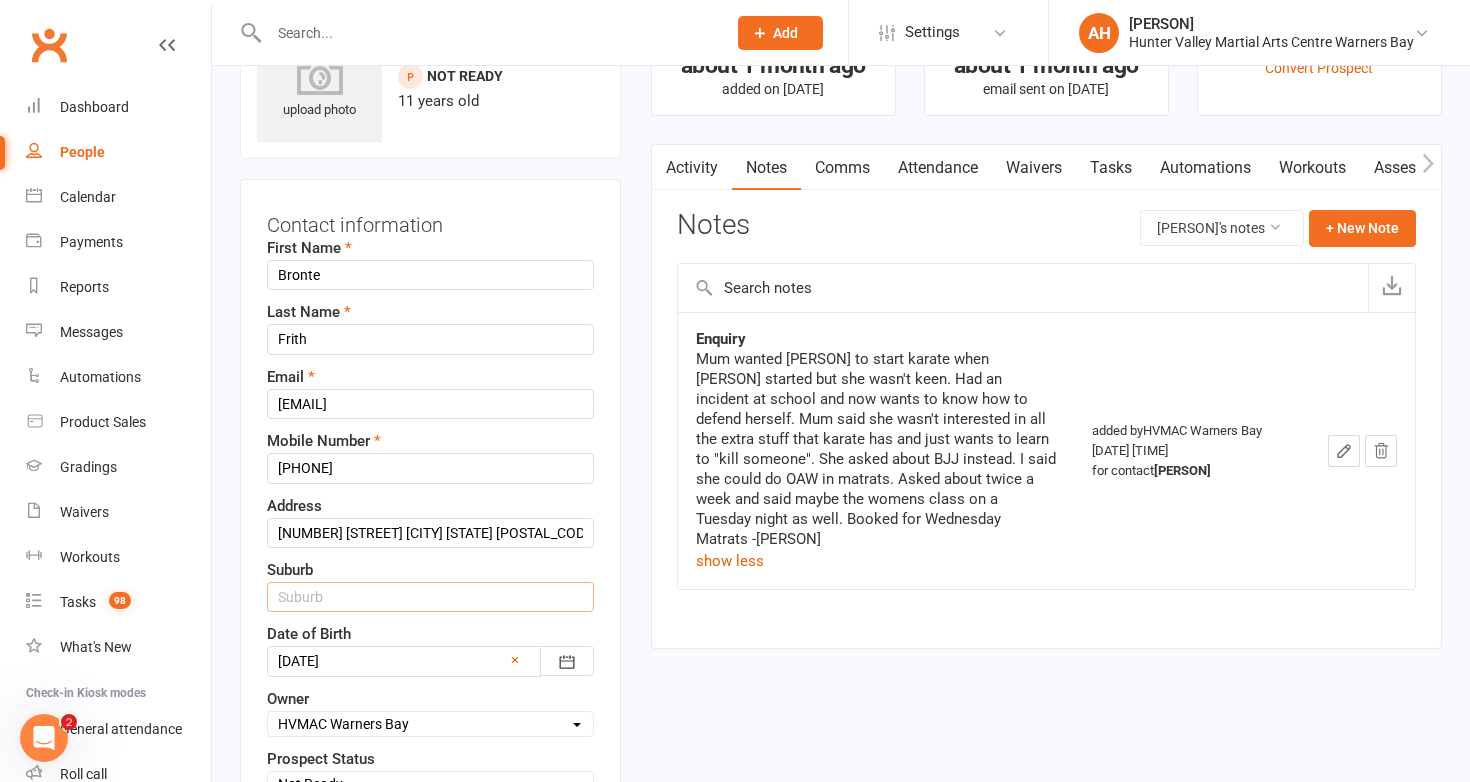 click at bounding box center (430, 597) 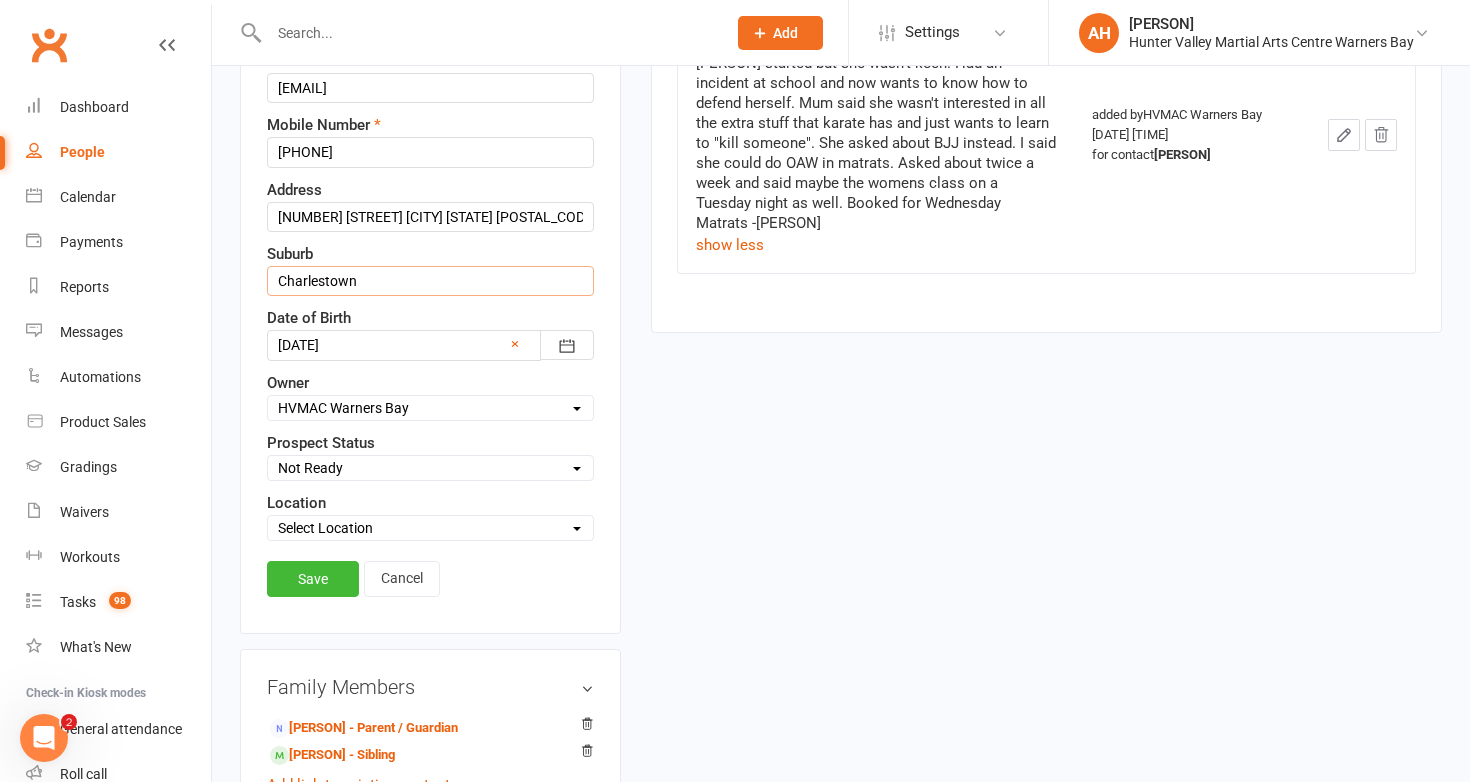 scroll, scrollTop: 412, scrollLeft: 0, axis: vertical 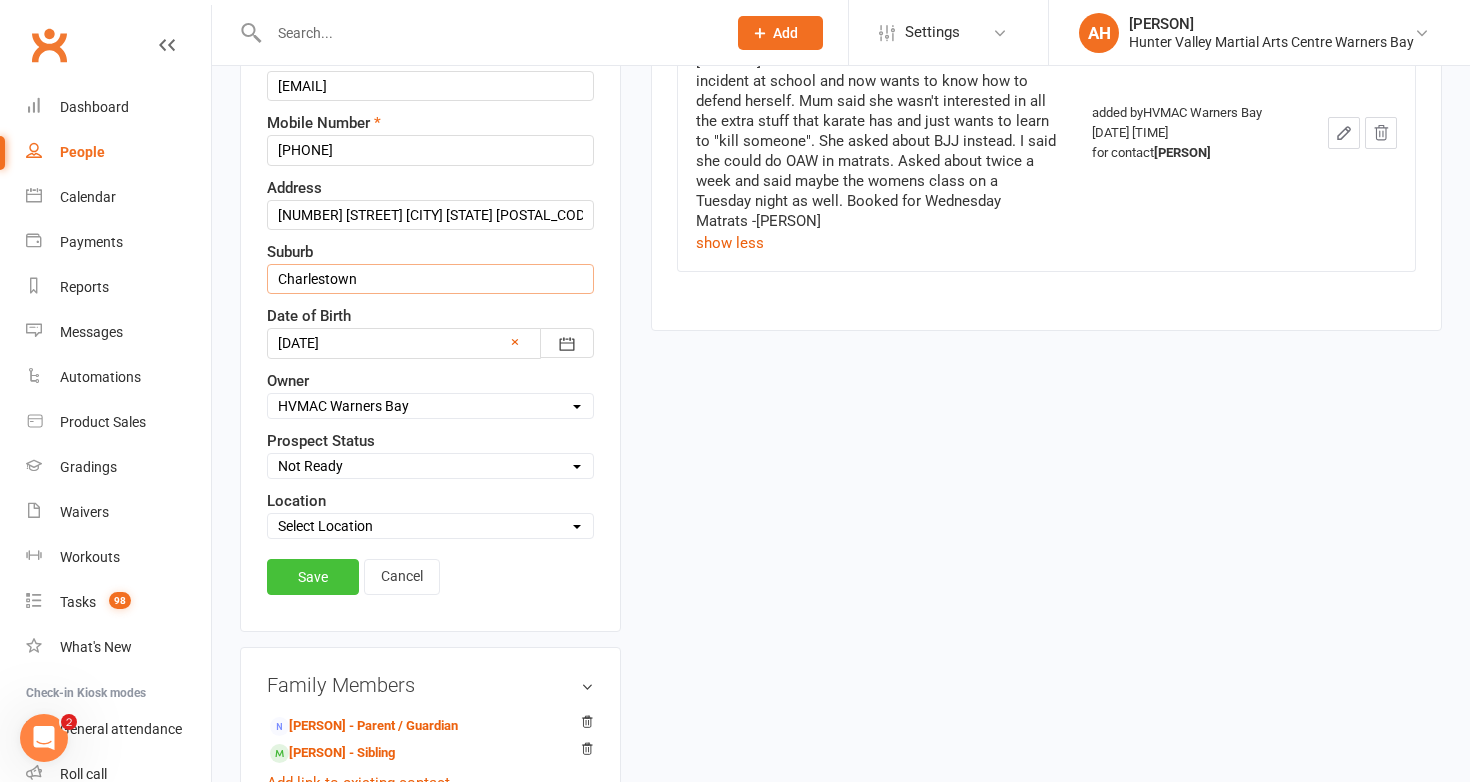 type on "Charlestown" 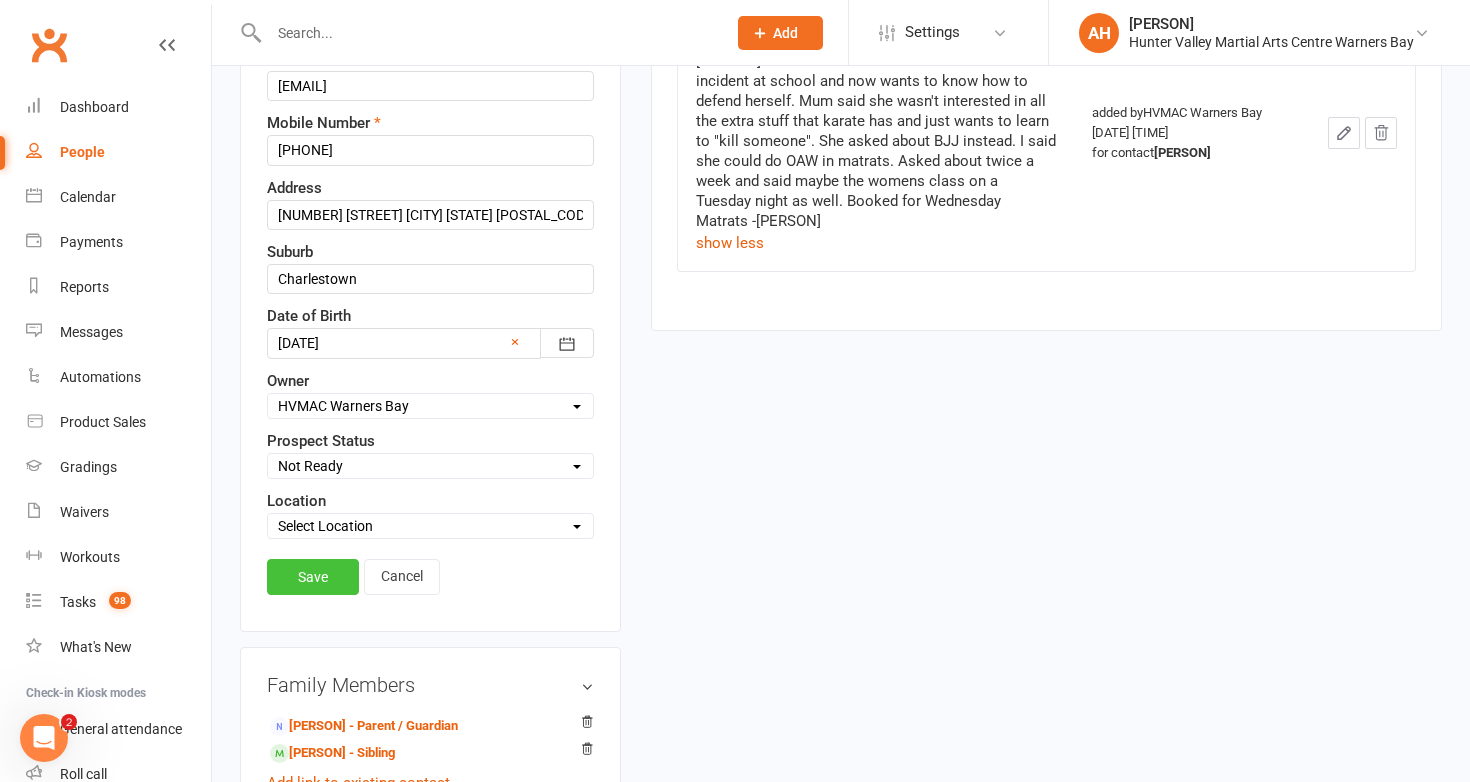 click on "Save" at bounding box center (313, 577) 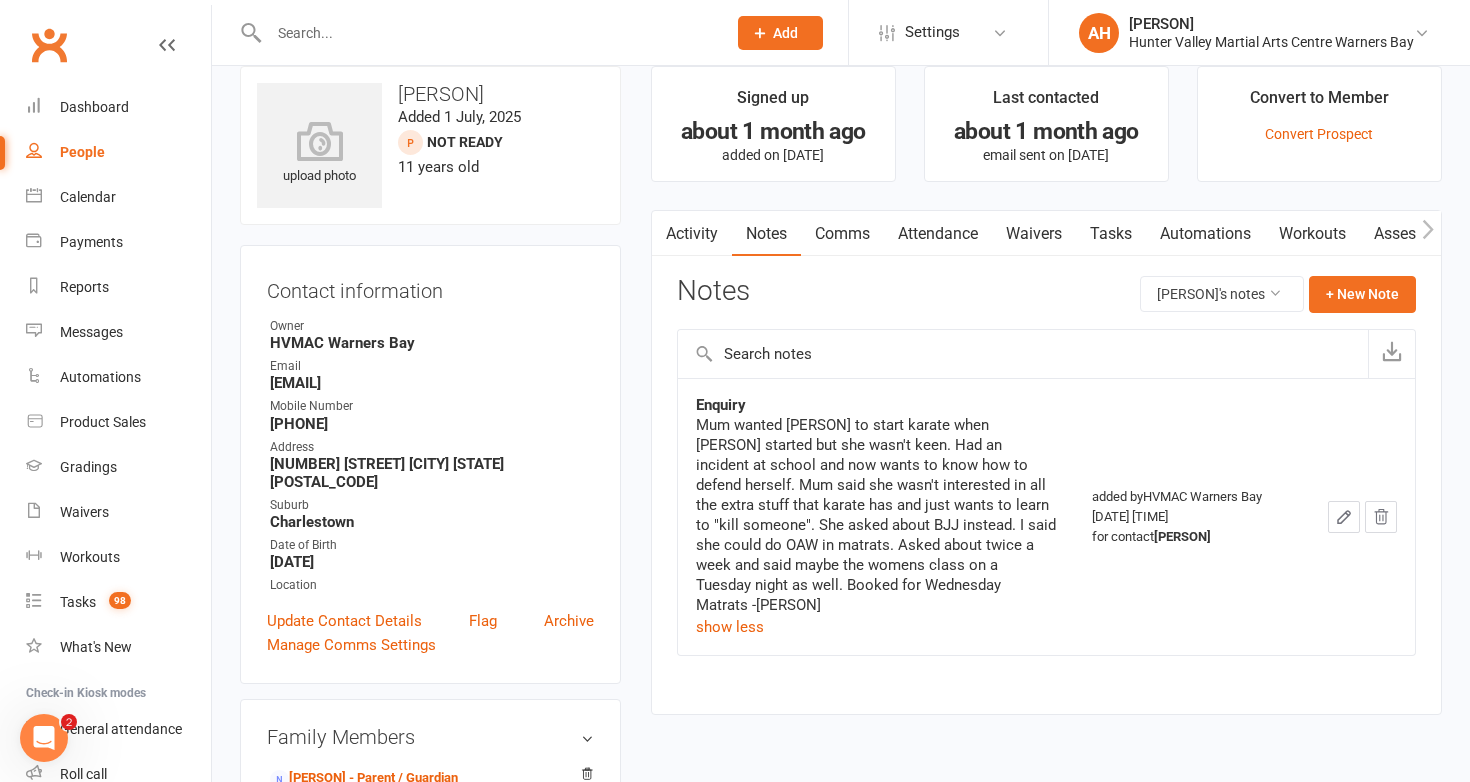 scroll, scrollTop: 0, scrollLeft: 0, axis: both 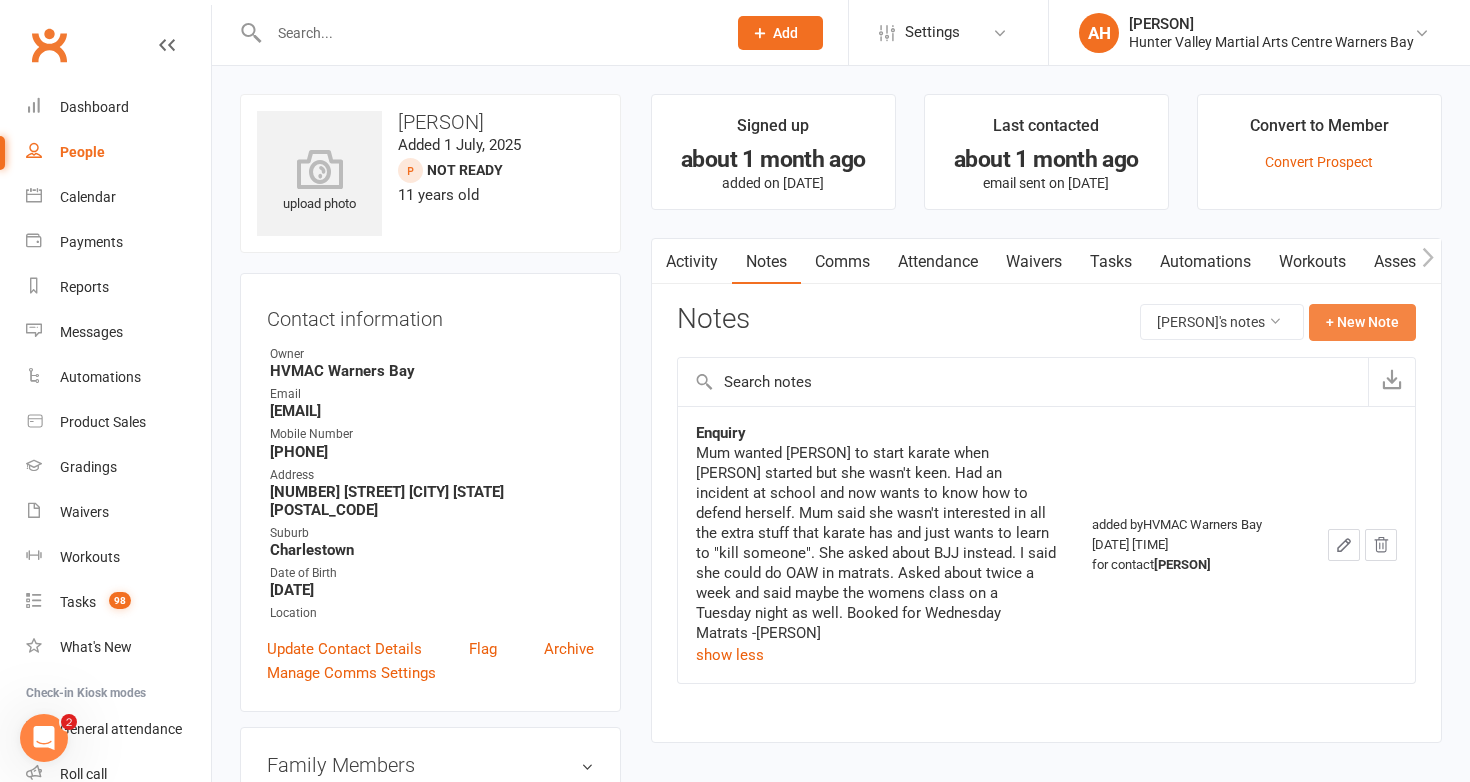 click on "+ New Note" at bounding box center (1362, 322) 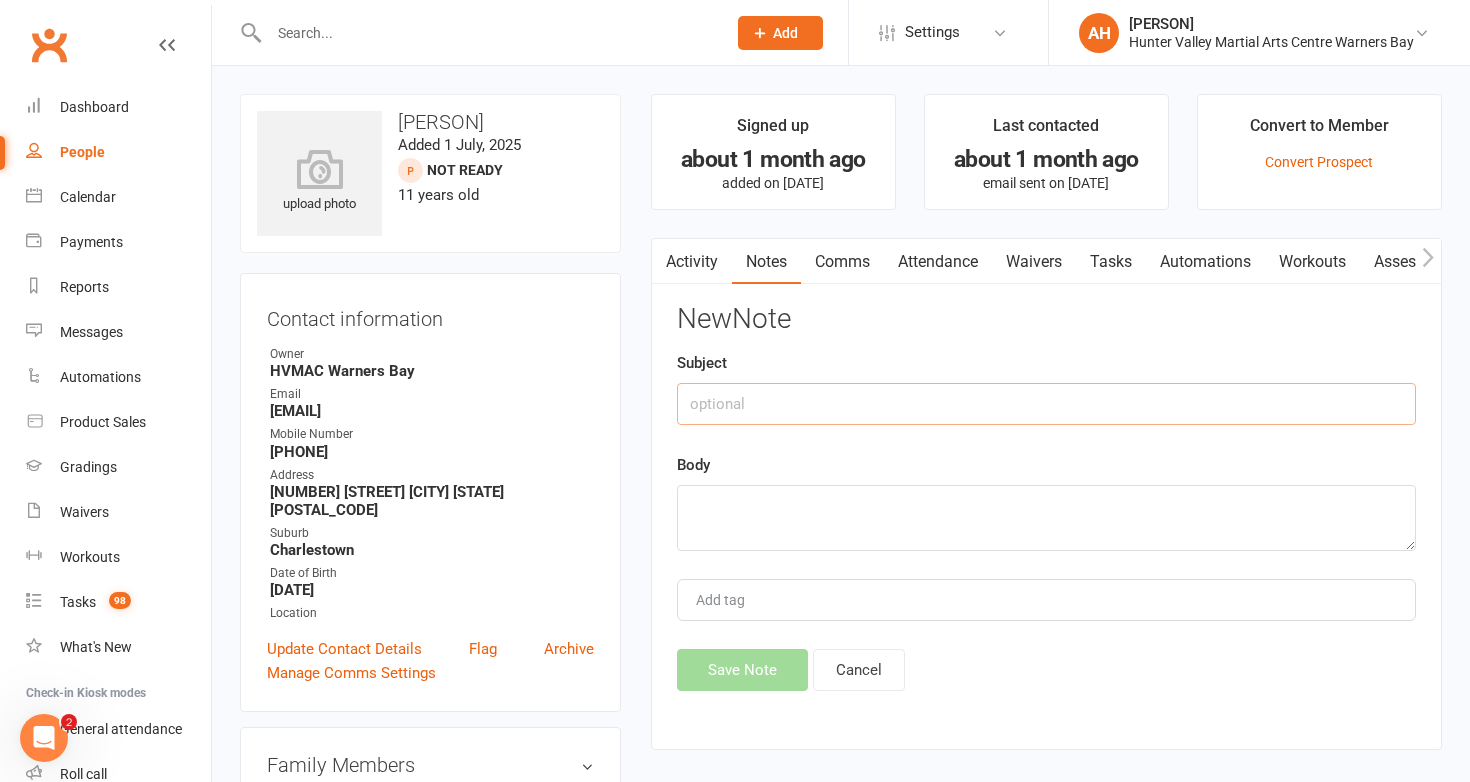 click at bounding box center (1046, 404) 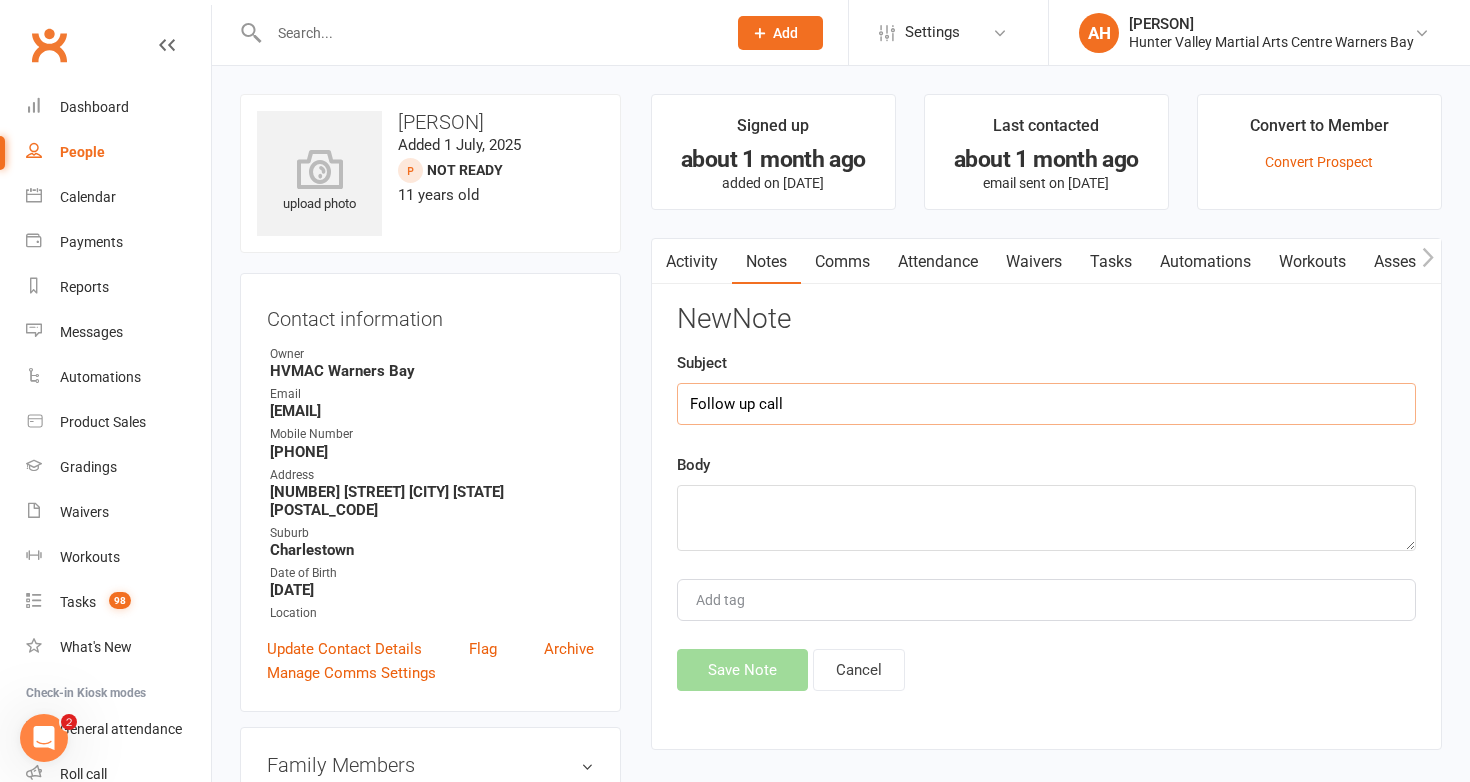 type on "Follow up call" 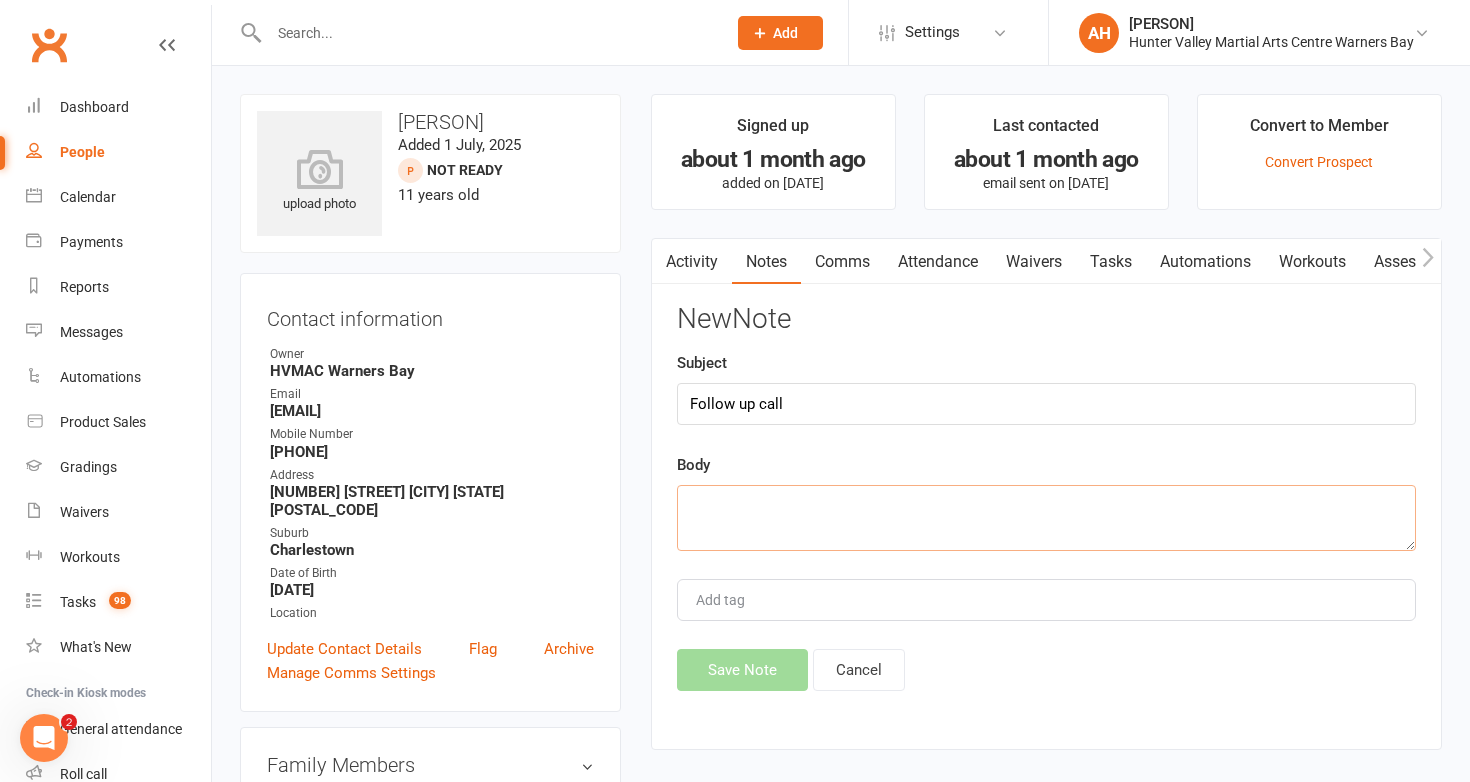 click at bounding box center [1046, 518] 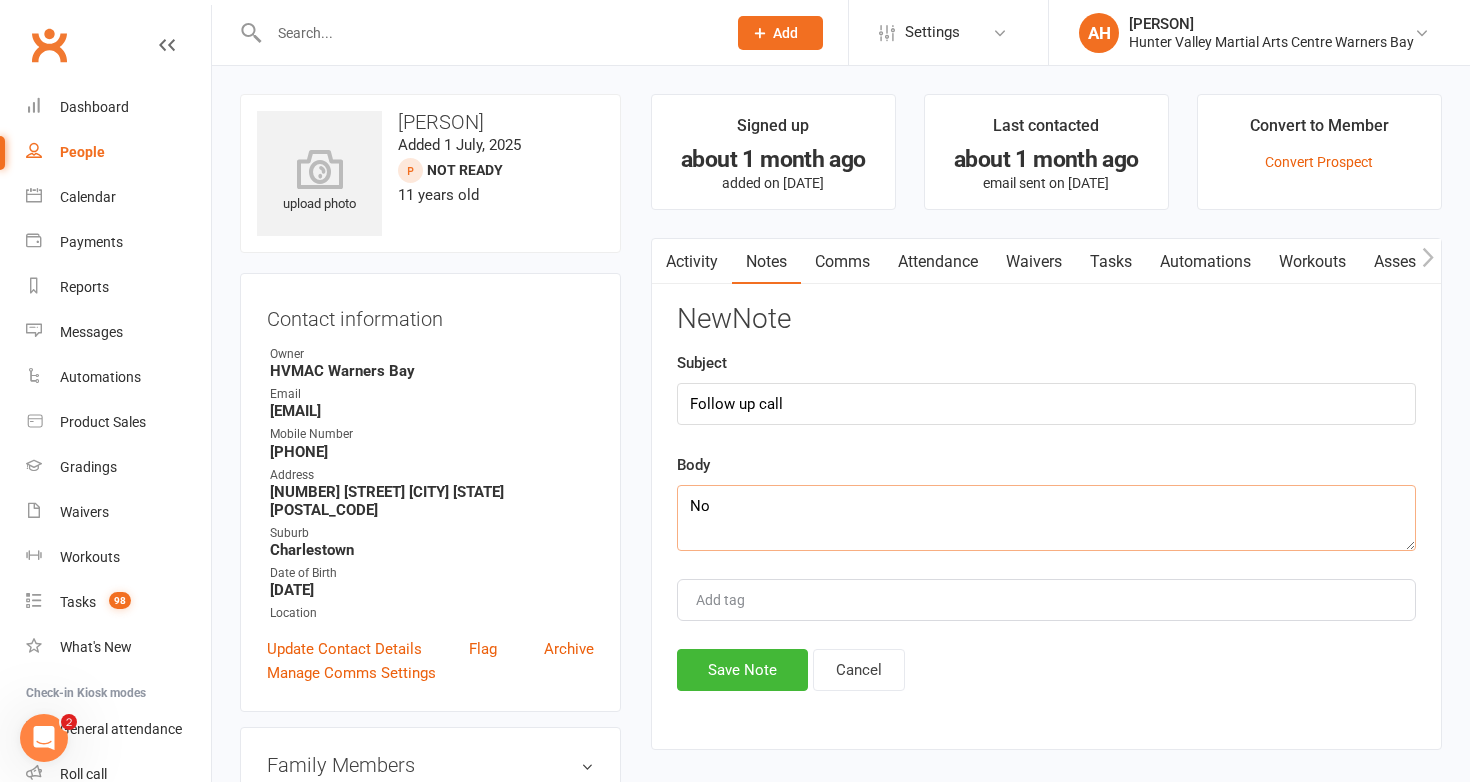 type on "N" 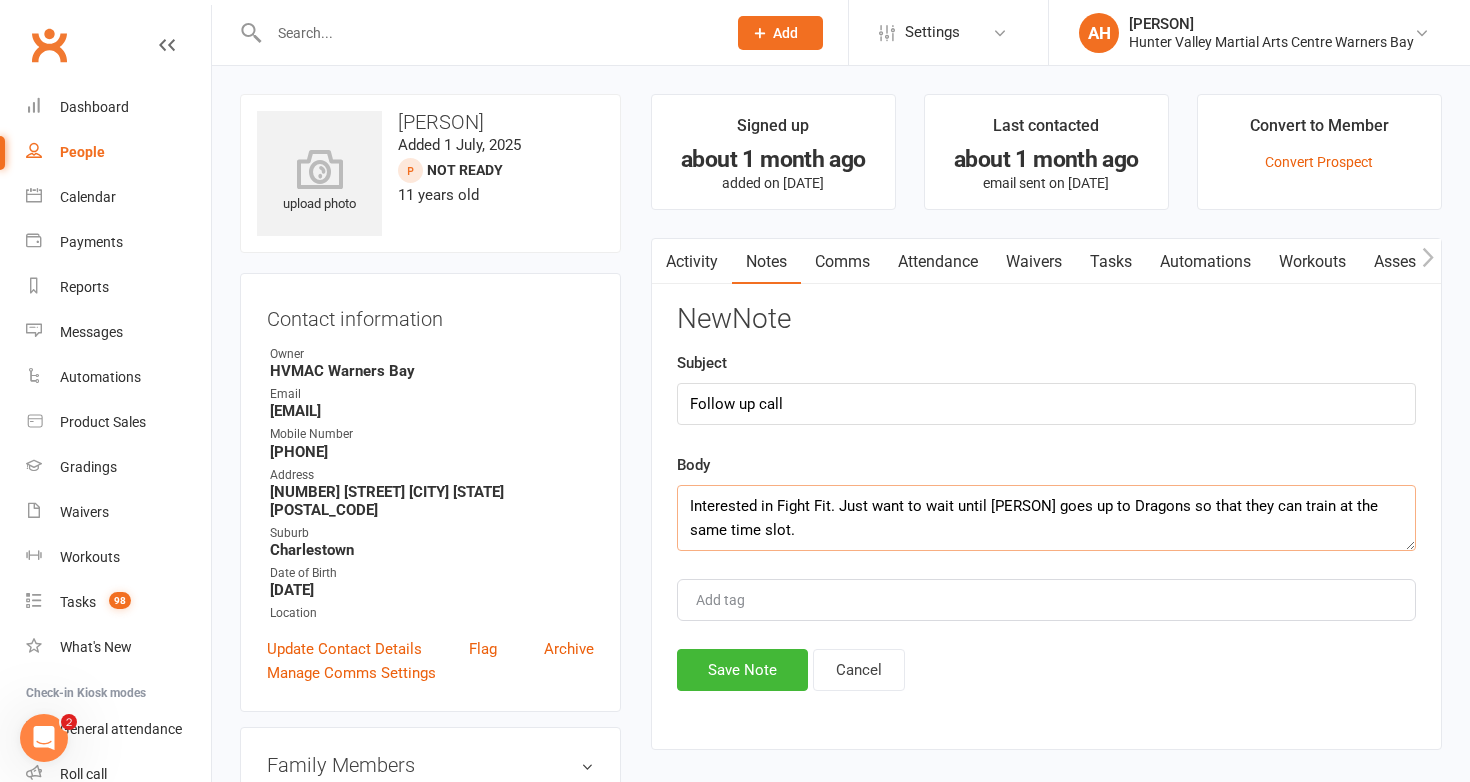 click on "Interested in Fight Fit. Just want to wait until [PERSON] goes up to Dragons so that they can train at the same time slot." at bounding box center [1046, 518] 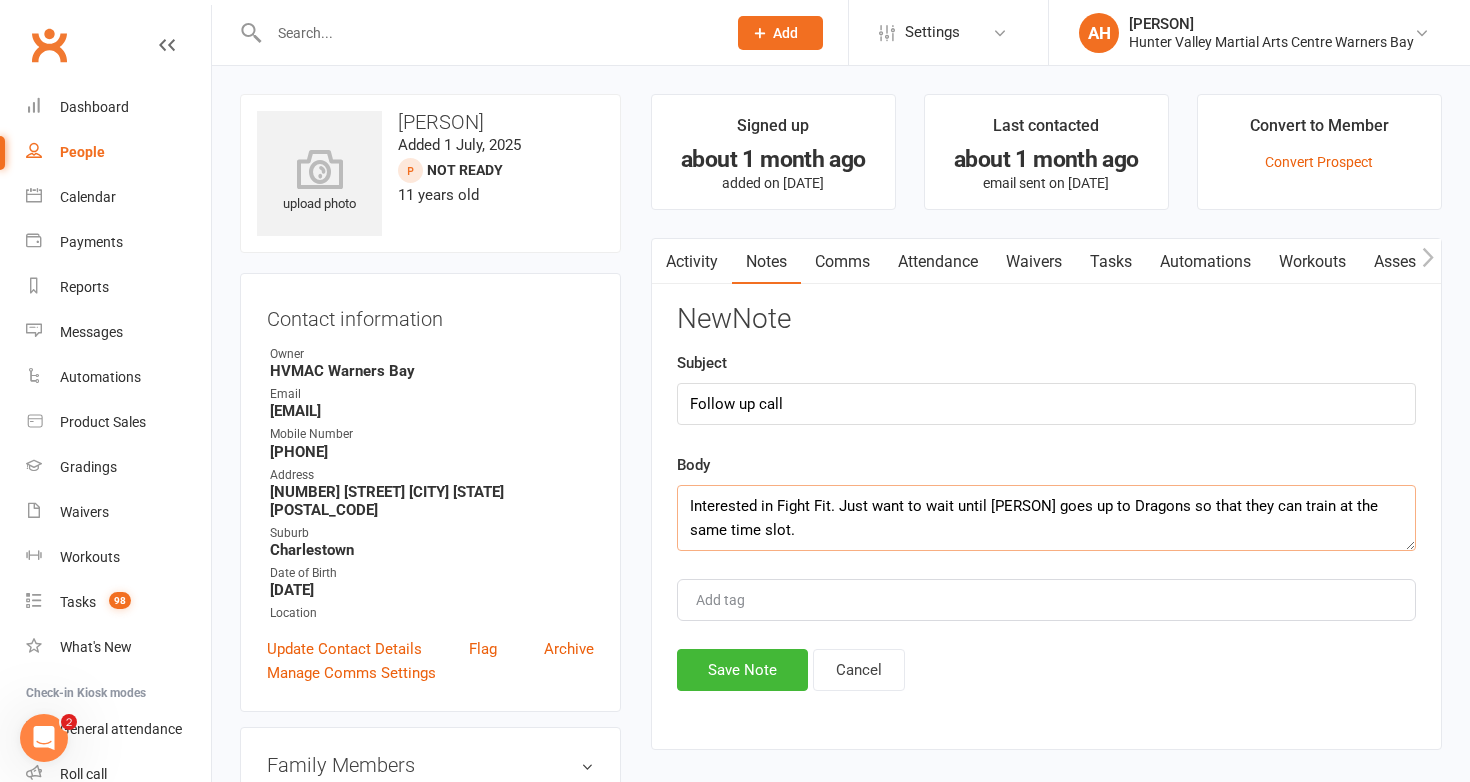 click on "Interested in Fight Fit. Just want to wait until Darcy goes up to Dragons so that they can train at the same time slot." at bounding box center [1046, 518] 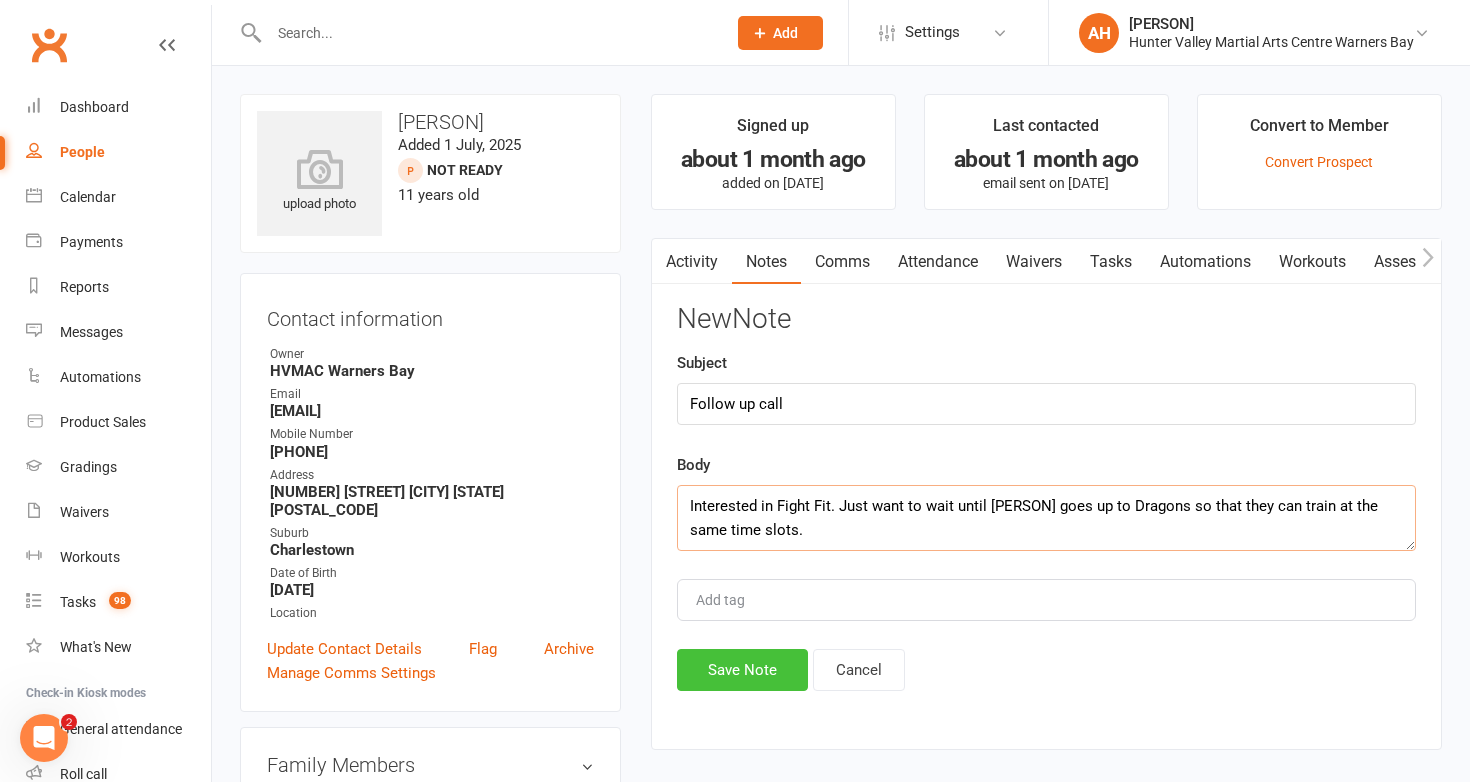 type on "Interested in Fight Fit. Just want to wait until Darcy goes up to Dragons so that they can train at the same time slots." 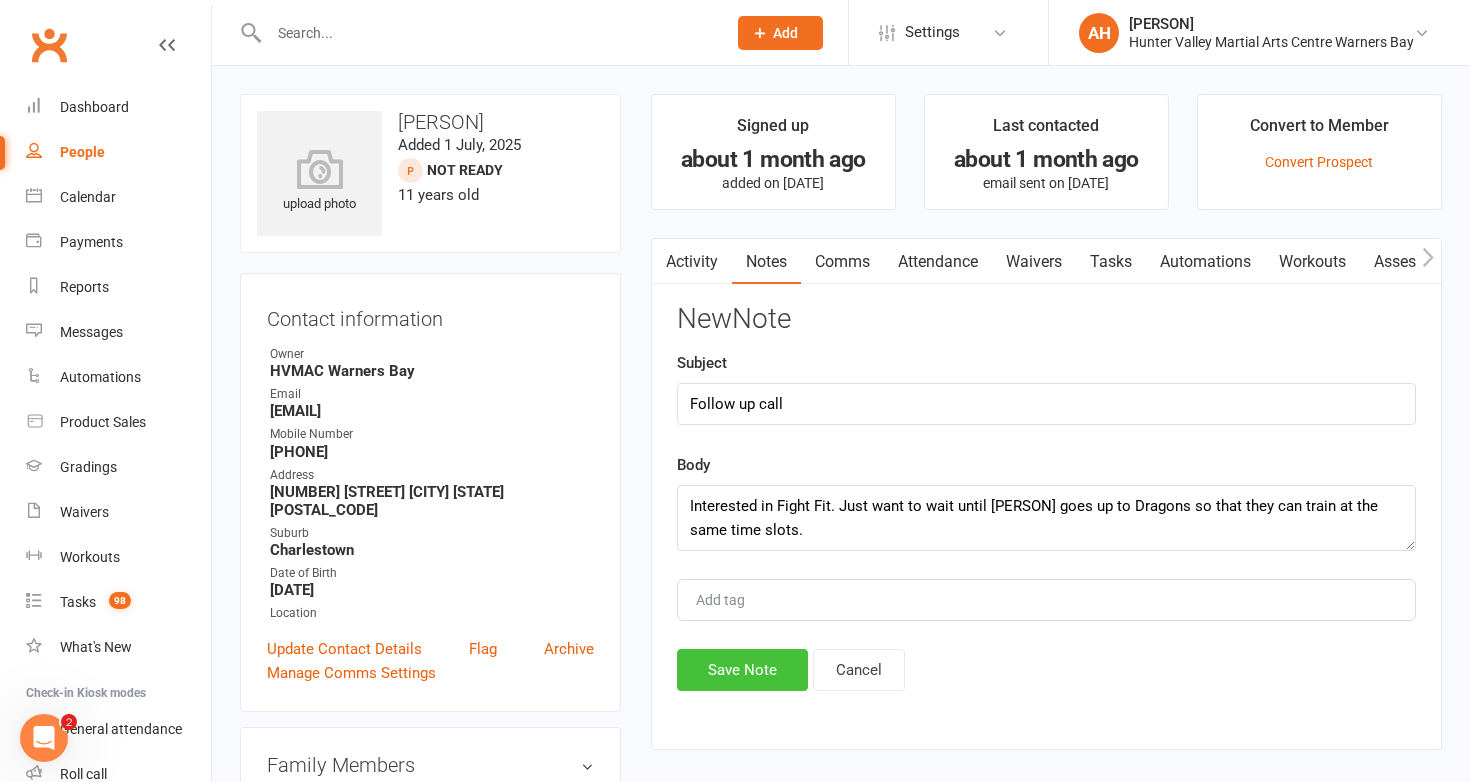 click on "Save Note" at bounding box center (742, 670) 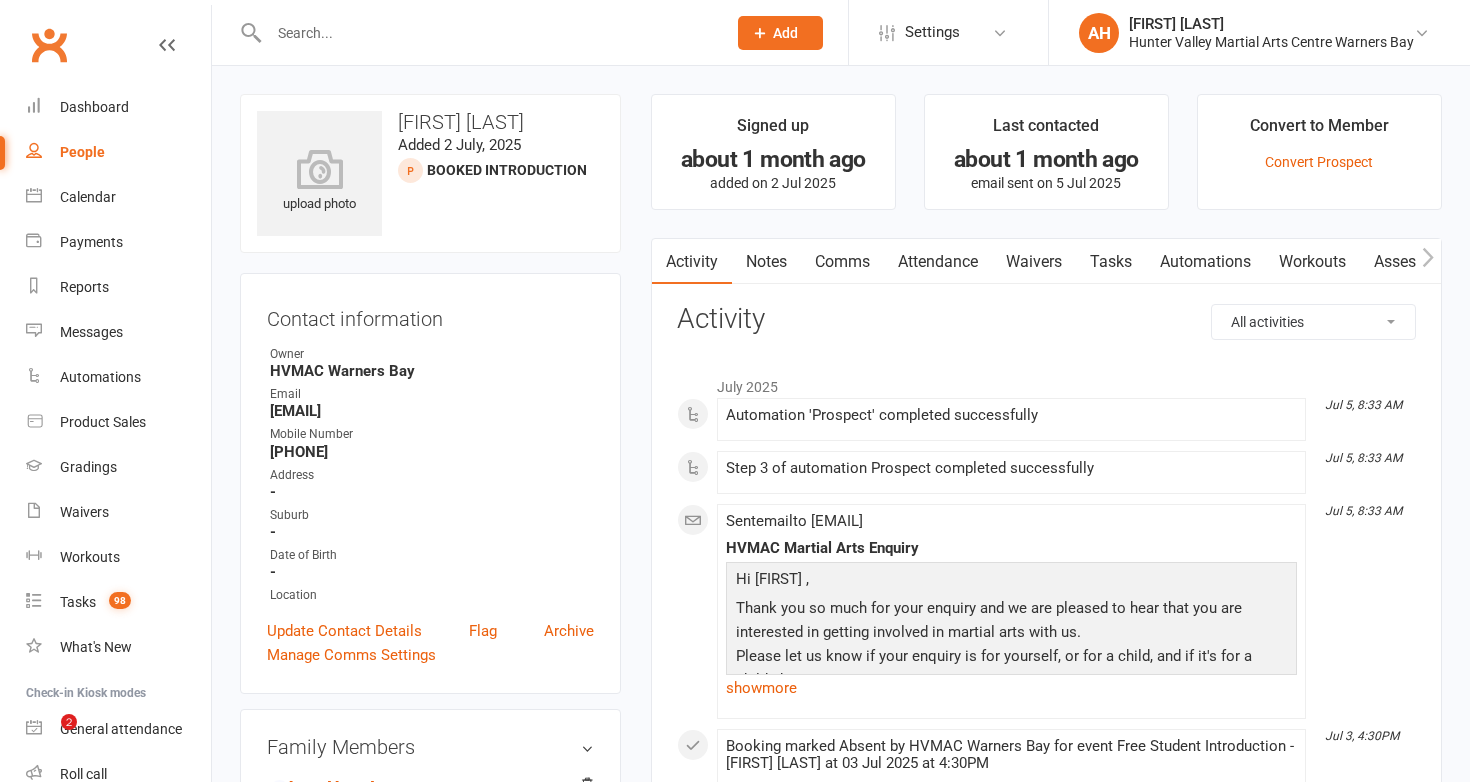 scroll, scrollTop: 0, scrollLeft: 0, axis: both 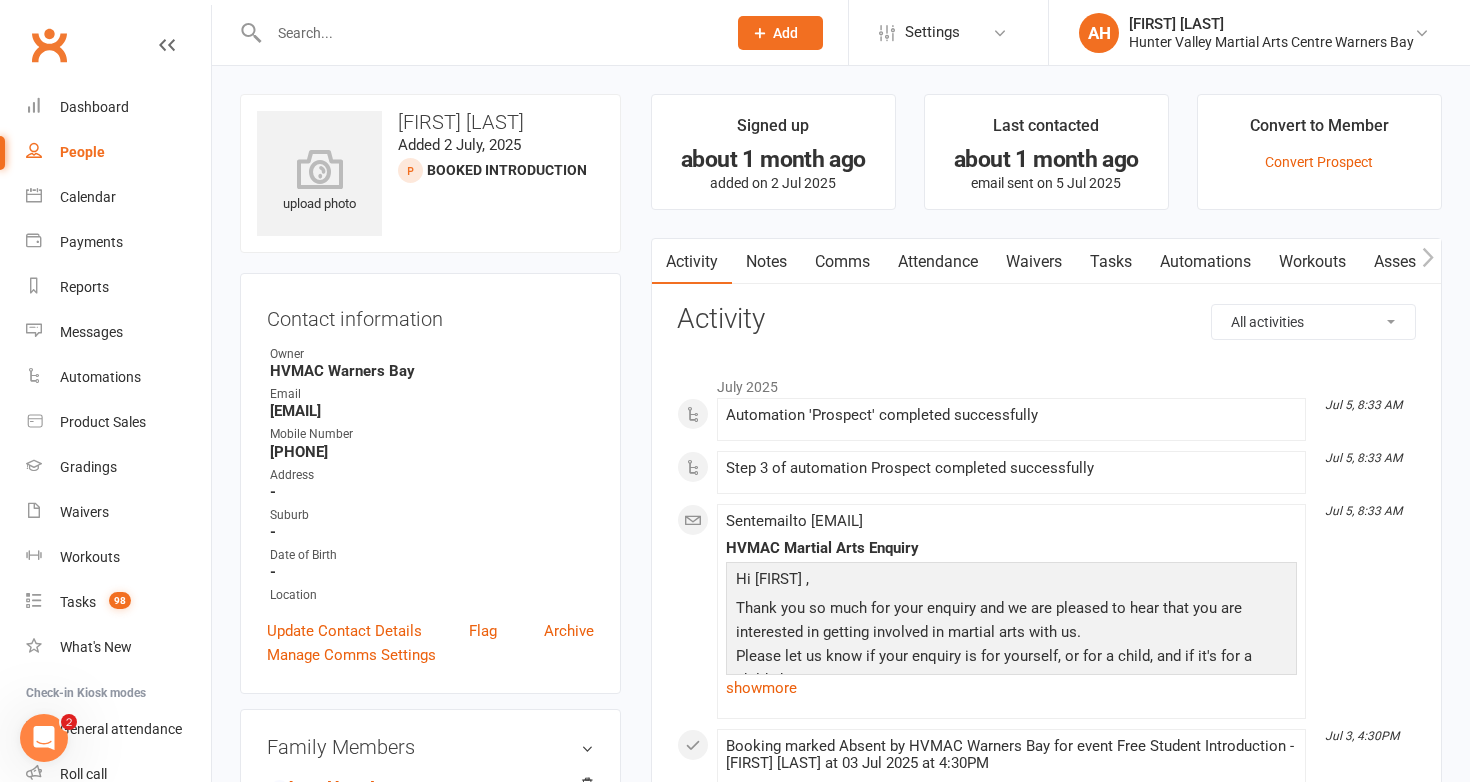 click on "Notes" at bounding box center (766, 262) 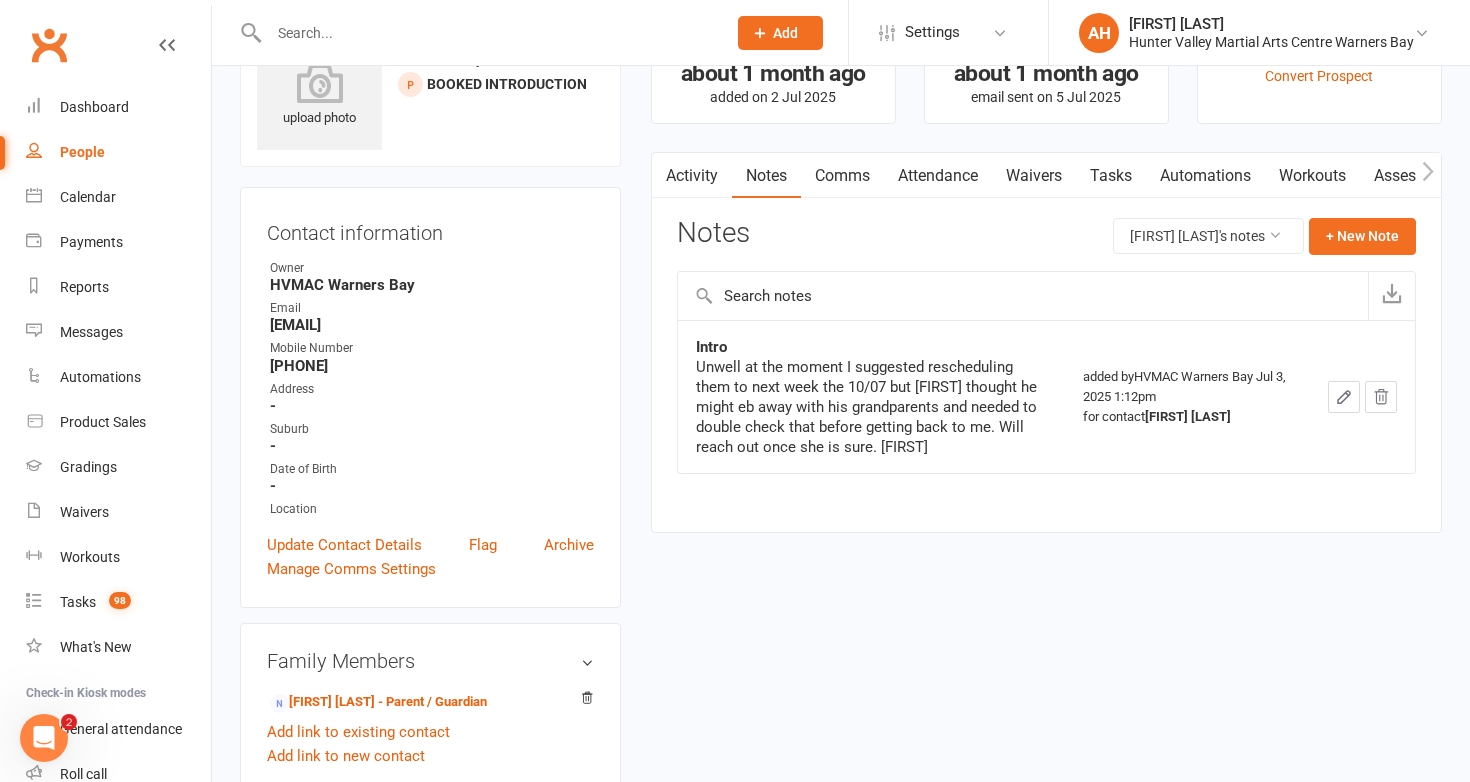 scroll, scrollTop: 62, scrollLeft: 0, axis: vertical 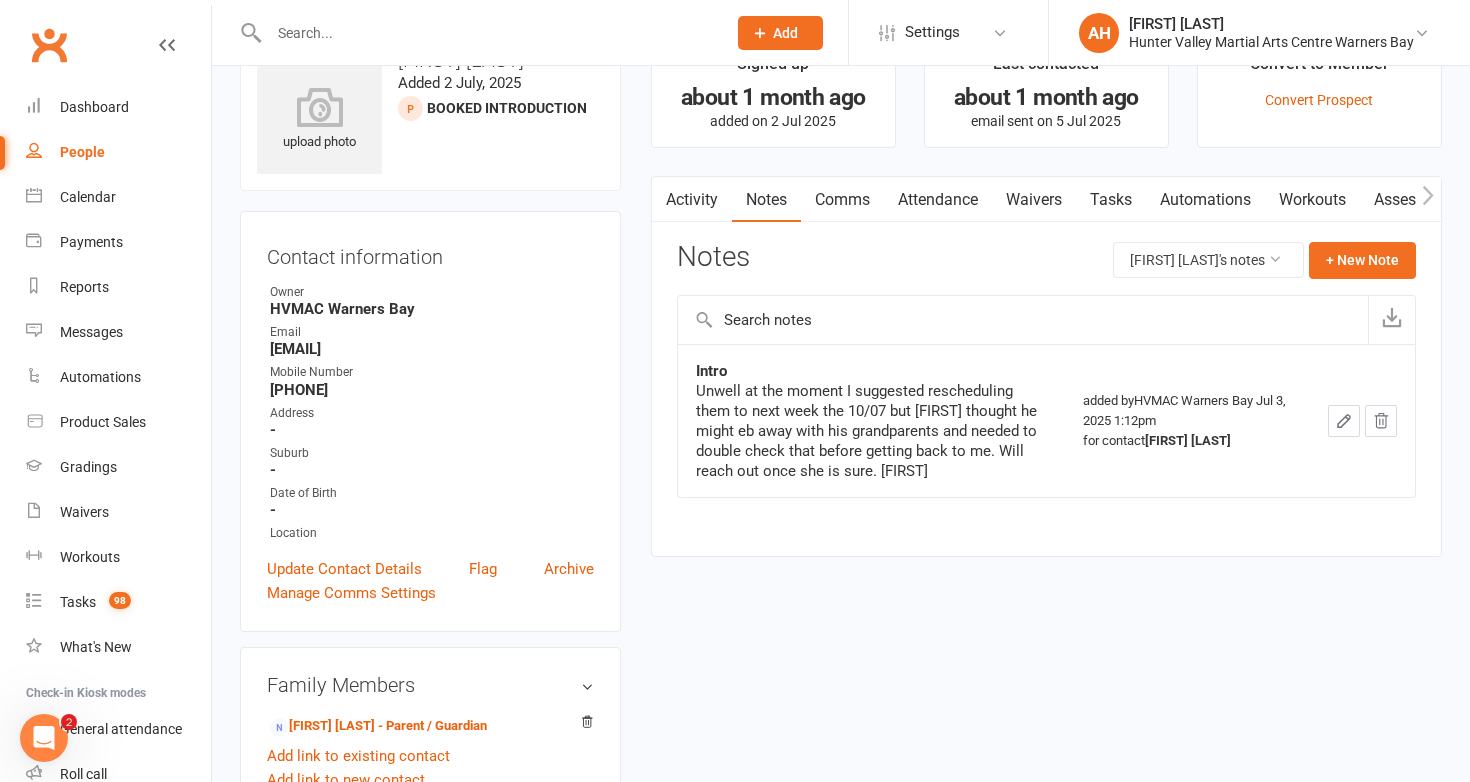 click on "Attendance" at bounding box center [938, 200] 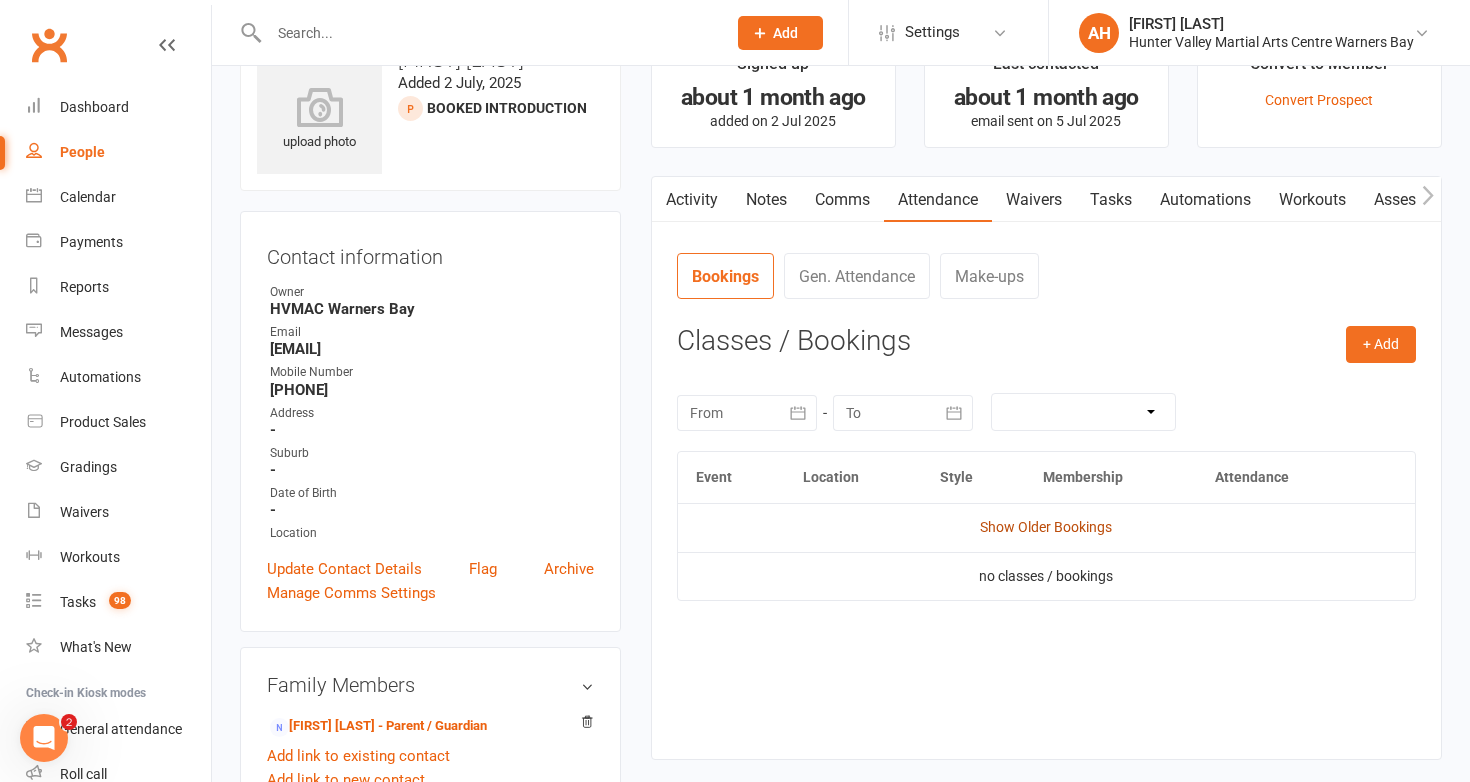 click on "Show Older Bookings" at bounding box center (1046, 527) 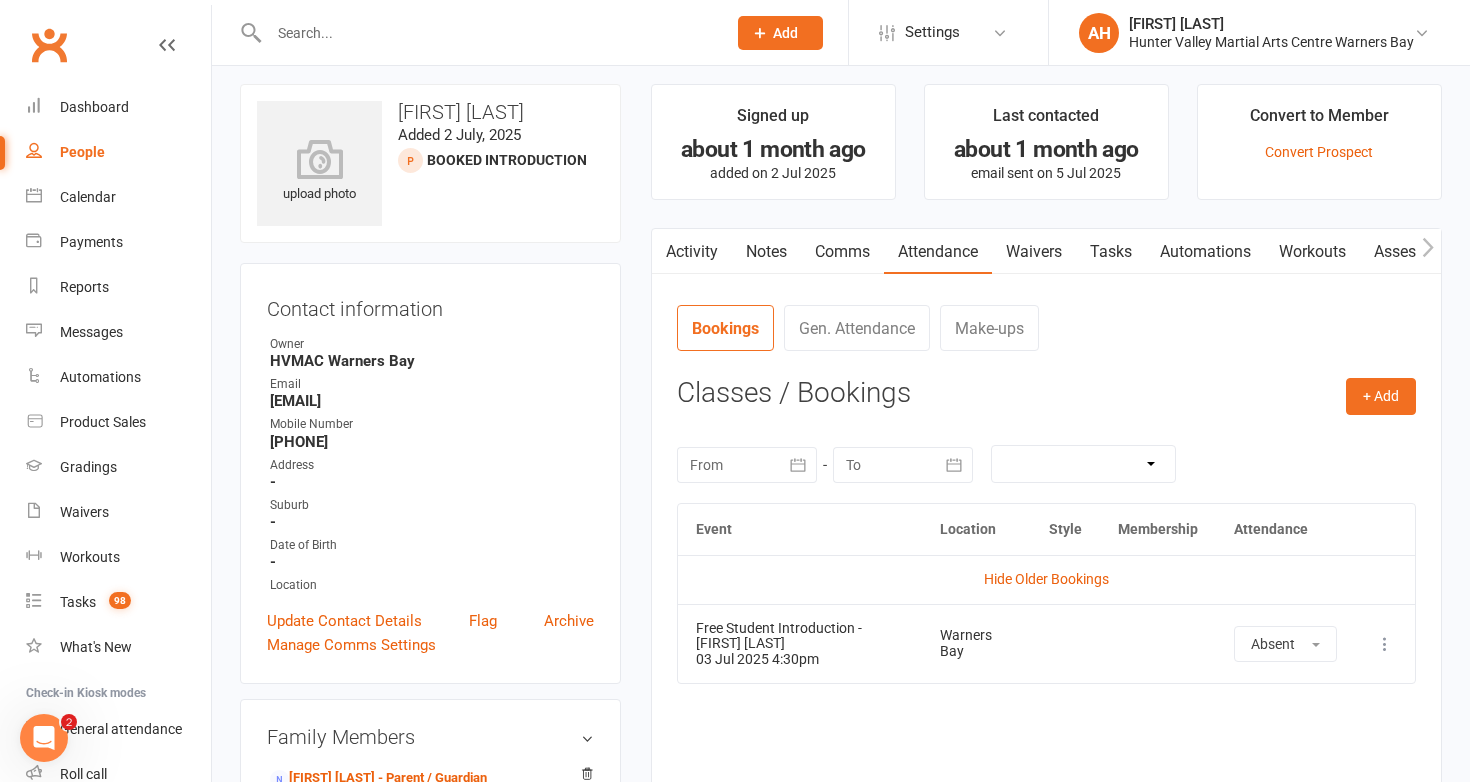 scroll, scrollTop: 0, scrollLeft: 0, axis: both 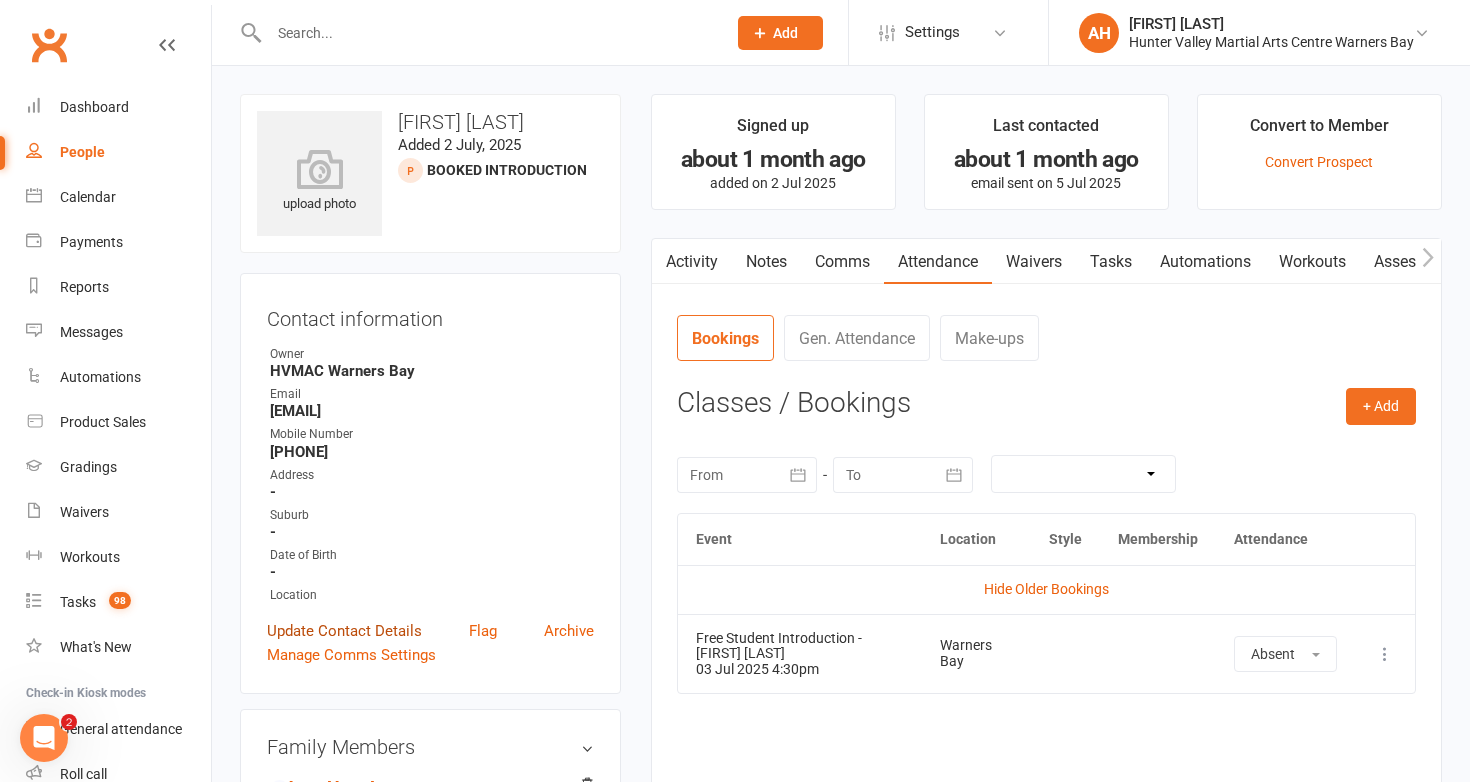 click on "Update Contact Details" at bounding box center [344, 631] 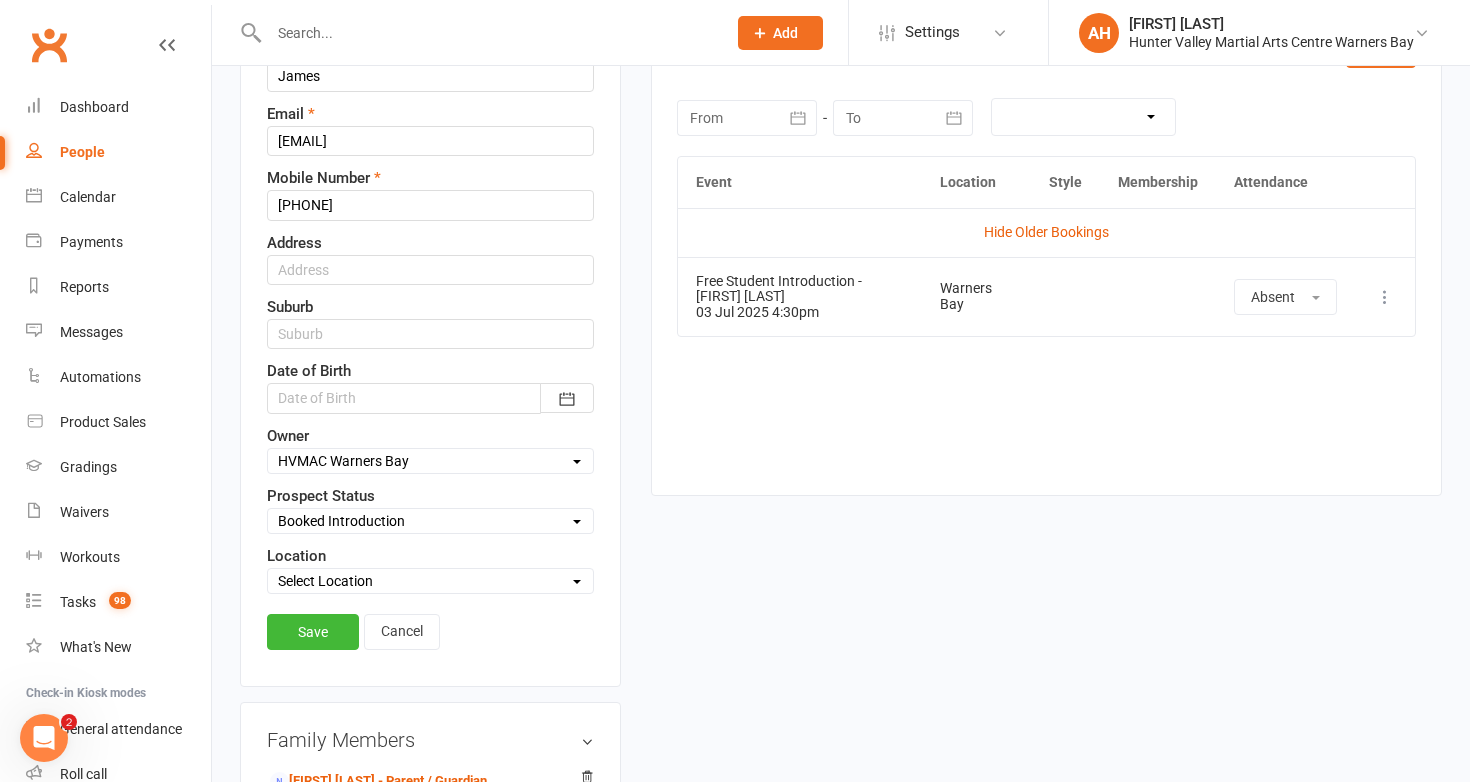 scroll, scrollTop: 358, scrollLeft: 0, axis: vertical 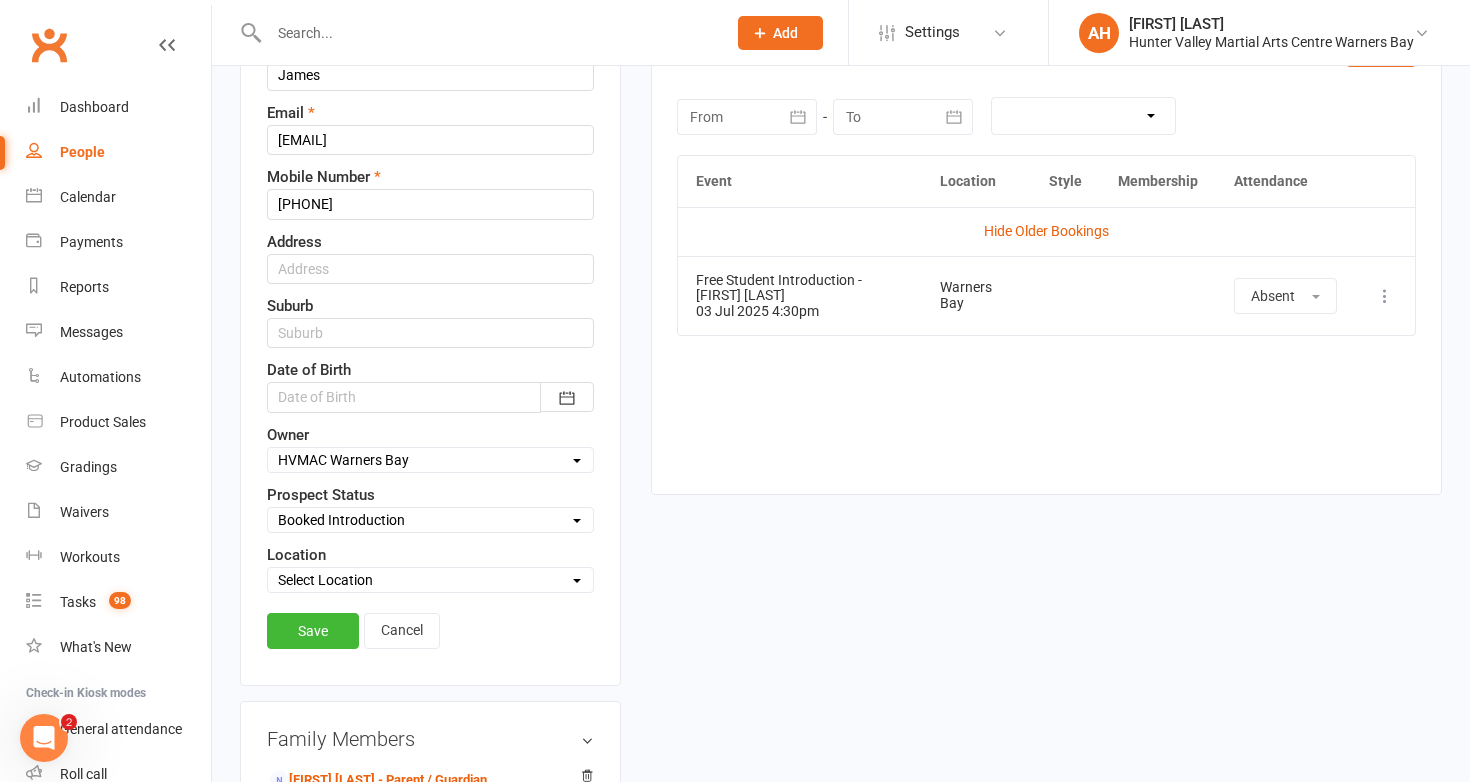click on "Select Initial Contact Booked Introduction Booking confirmed Ready to register - Appointment made Left message to confirm booking Attended trial - Follow up Missed trial - follow up Special Event Attendee Not Ready Not interested No contact - LM/Email 6 Month Grading Draw Attended Trial - Not Interested Cancelled/DNS To Trial - Not Interested" at bounding box center (430, 520) 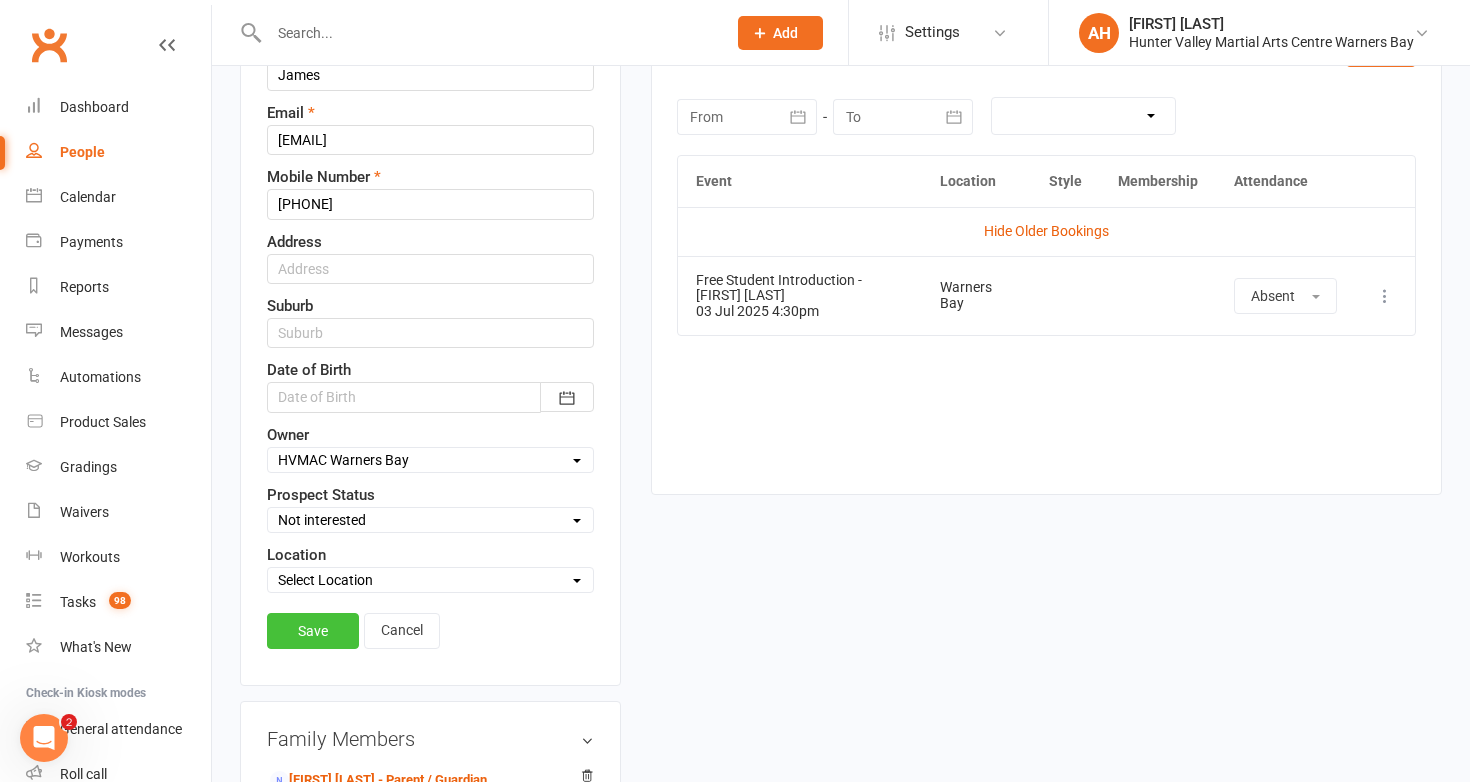 click on "Save" at bounding box center (313, 631) 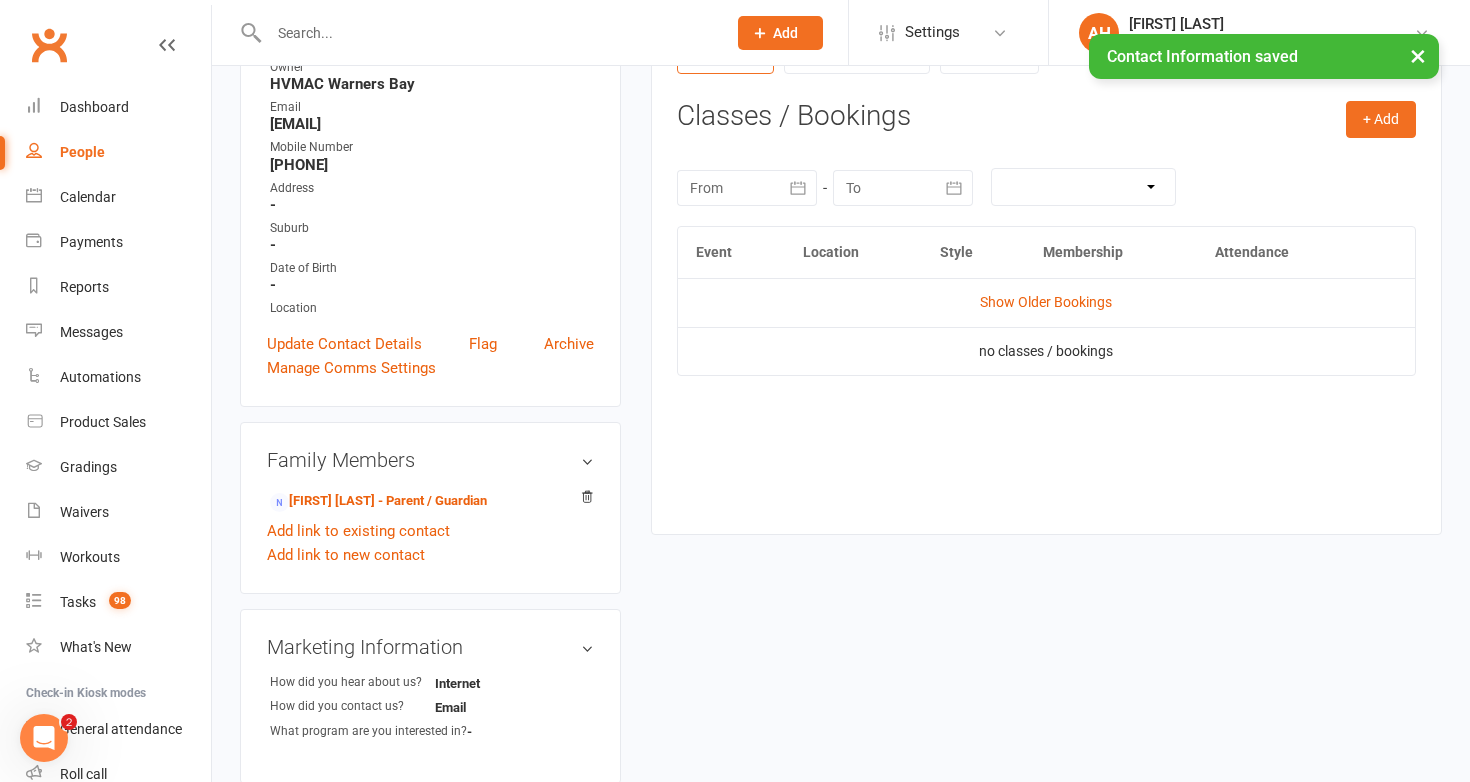 scroll, scrollTop: 0, scrollLeft: 0, axis: both 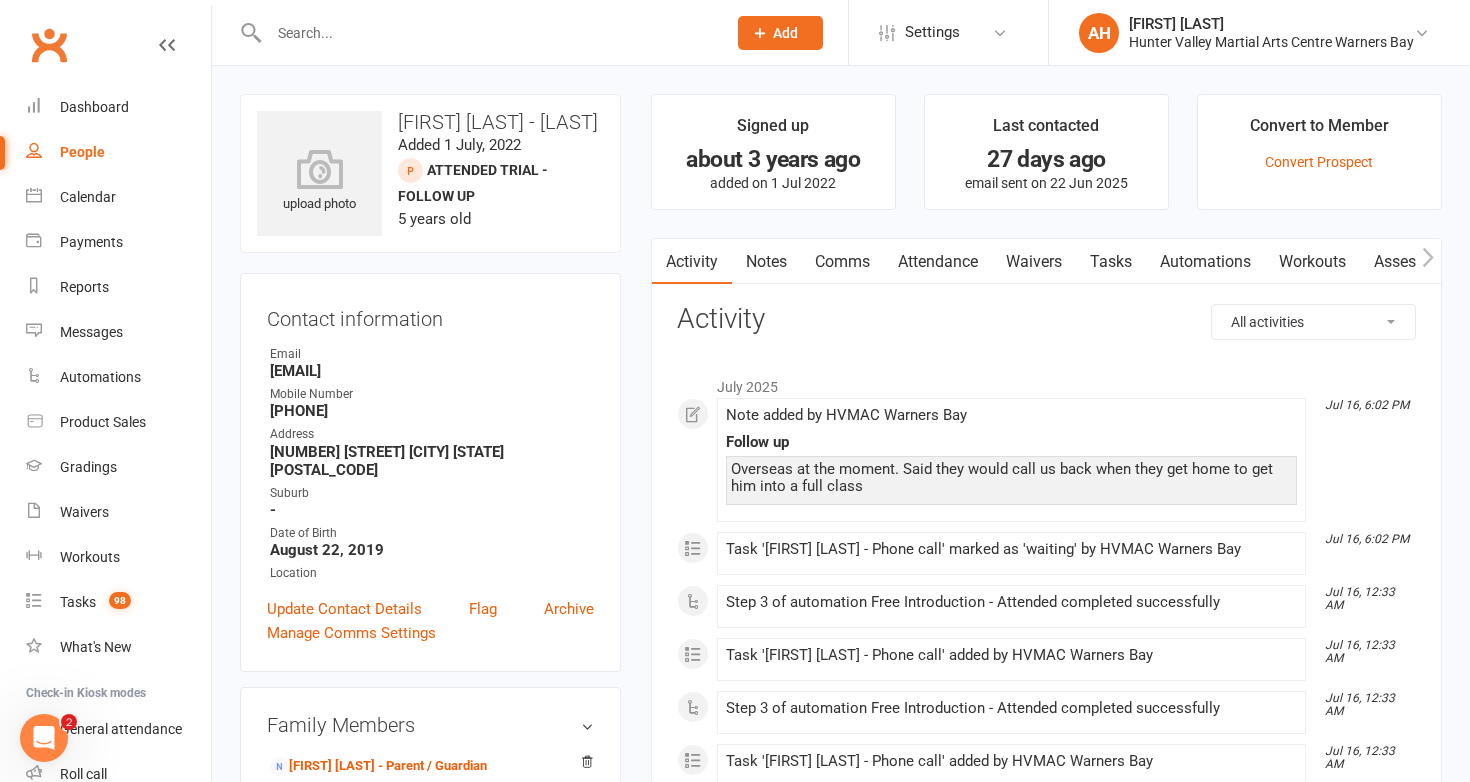 click on "Notes" at bounding box center [766, 262] 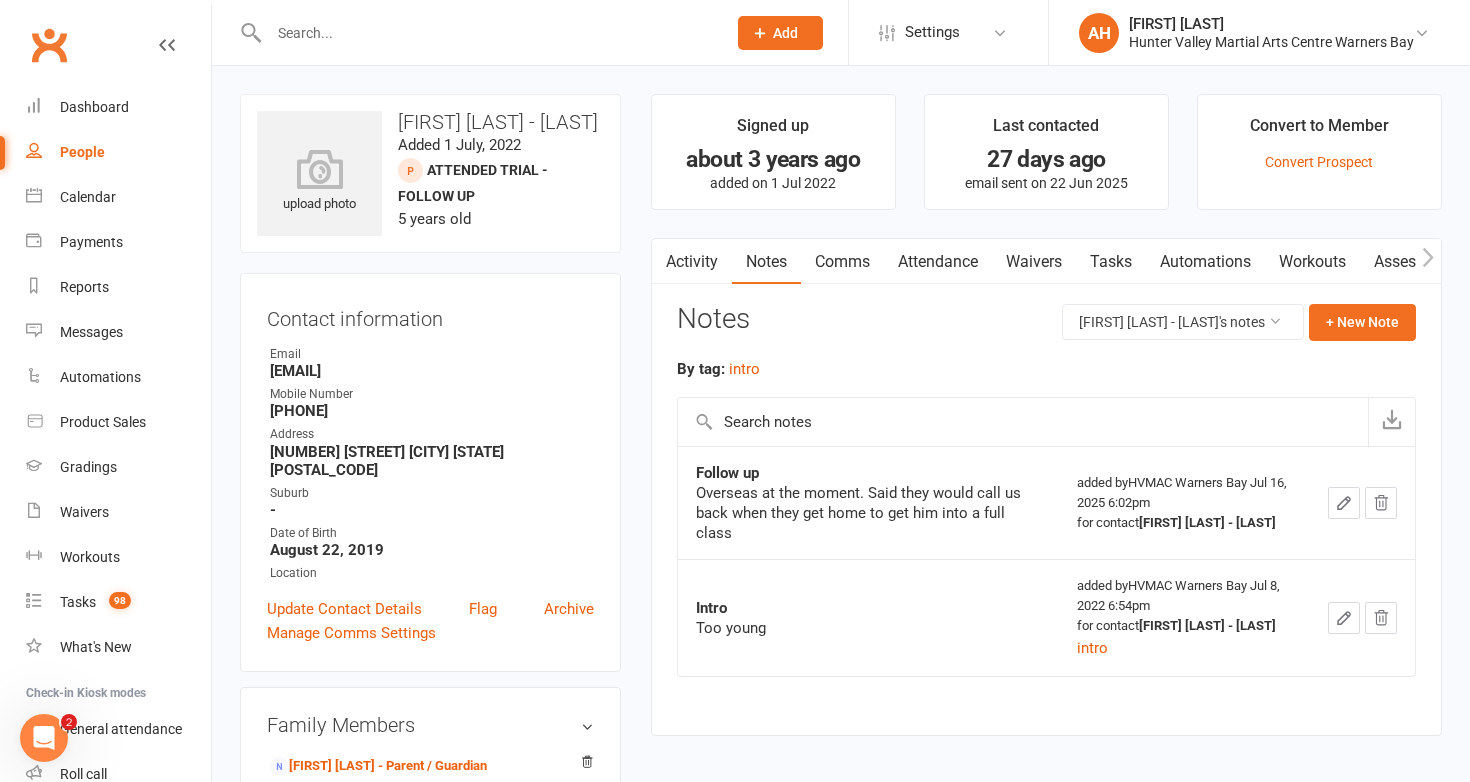 click on "Attendance" at bounding box center [938, 262] 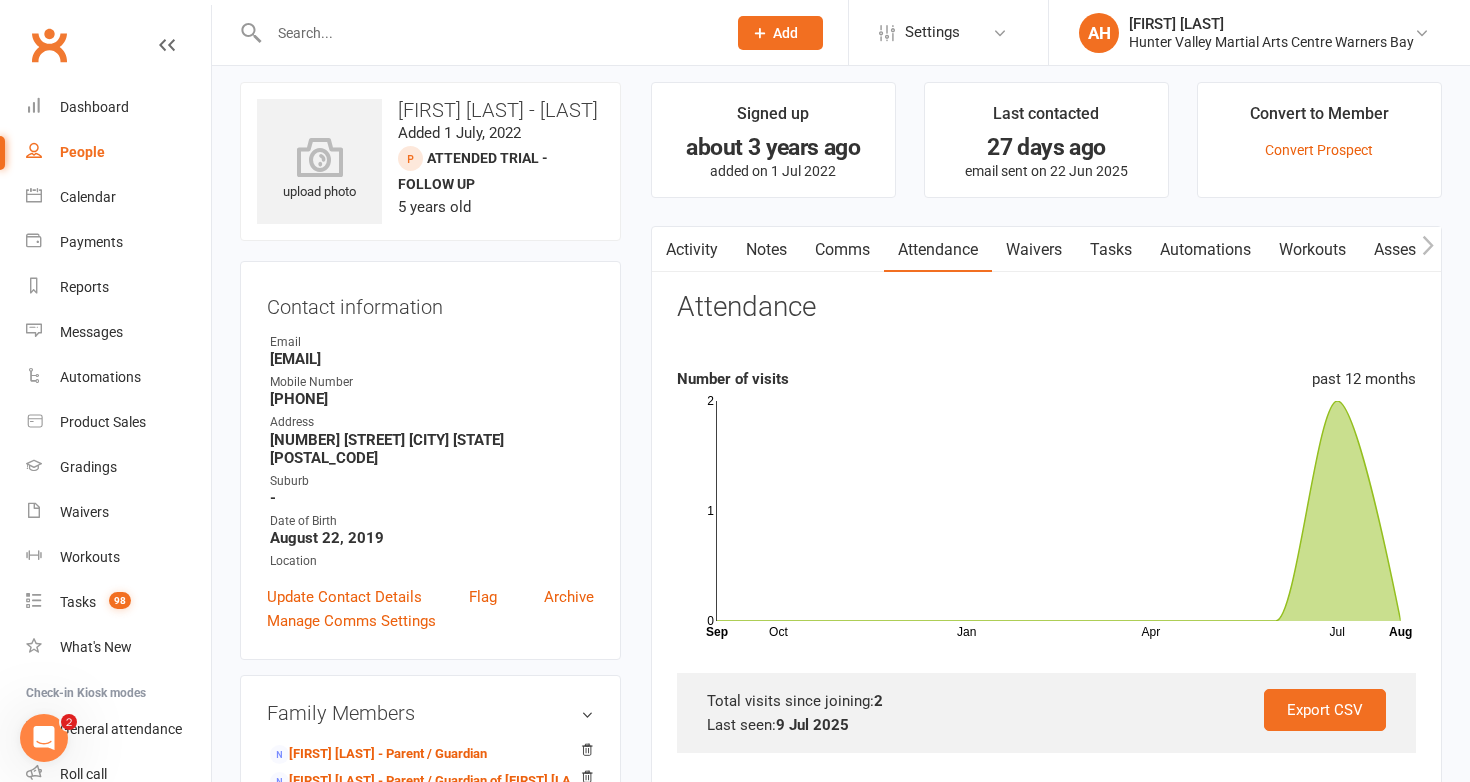 scroll, scrollTop: 0, scrollLeft: 0, axis: both 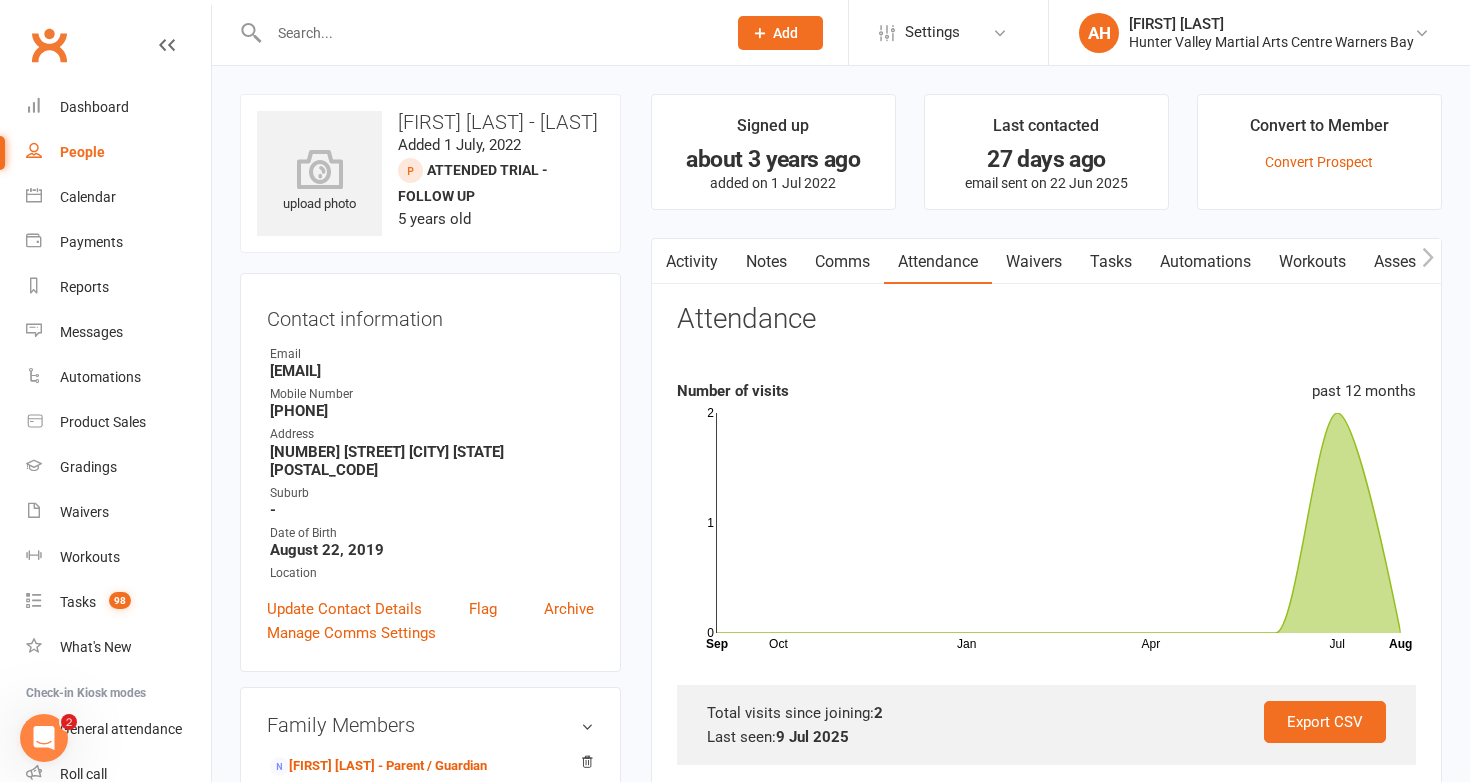 click at bounding box center (487, 33) 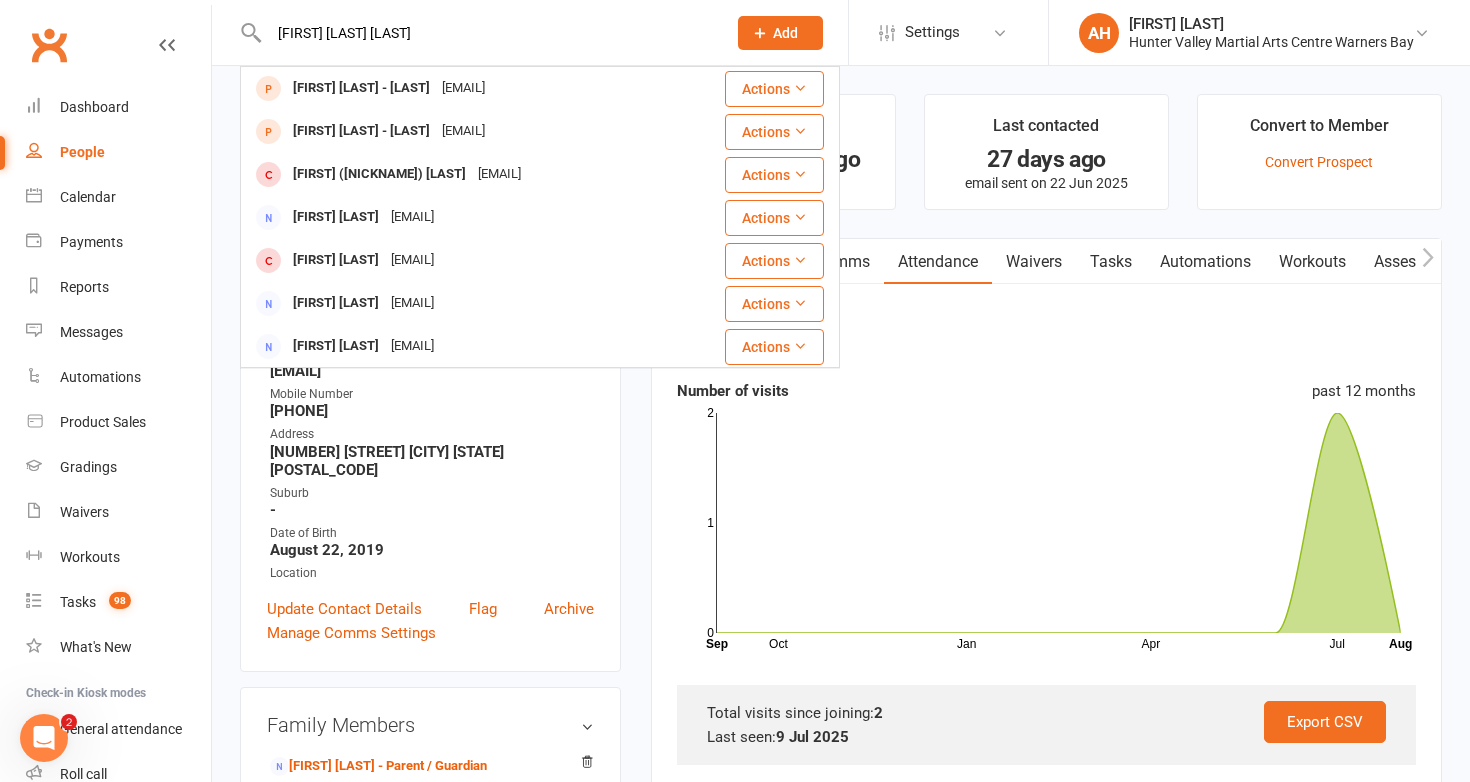 type on "william gordon li" 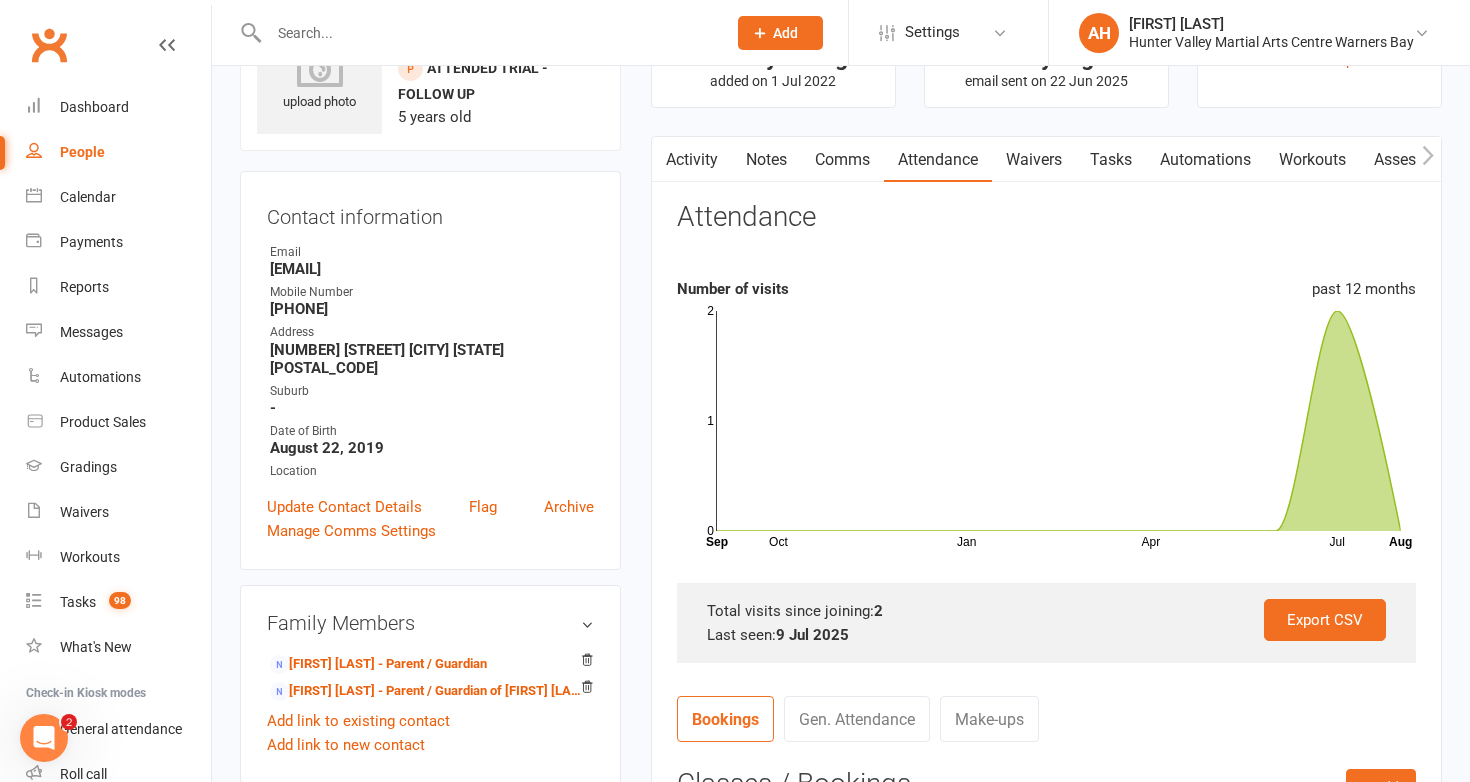 scroll, scrollTop: 0, scrollLeft: 0, axis: both 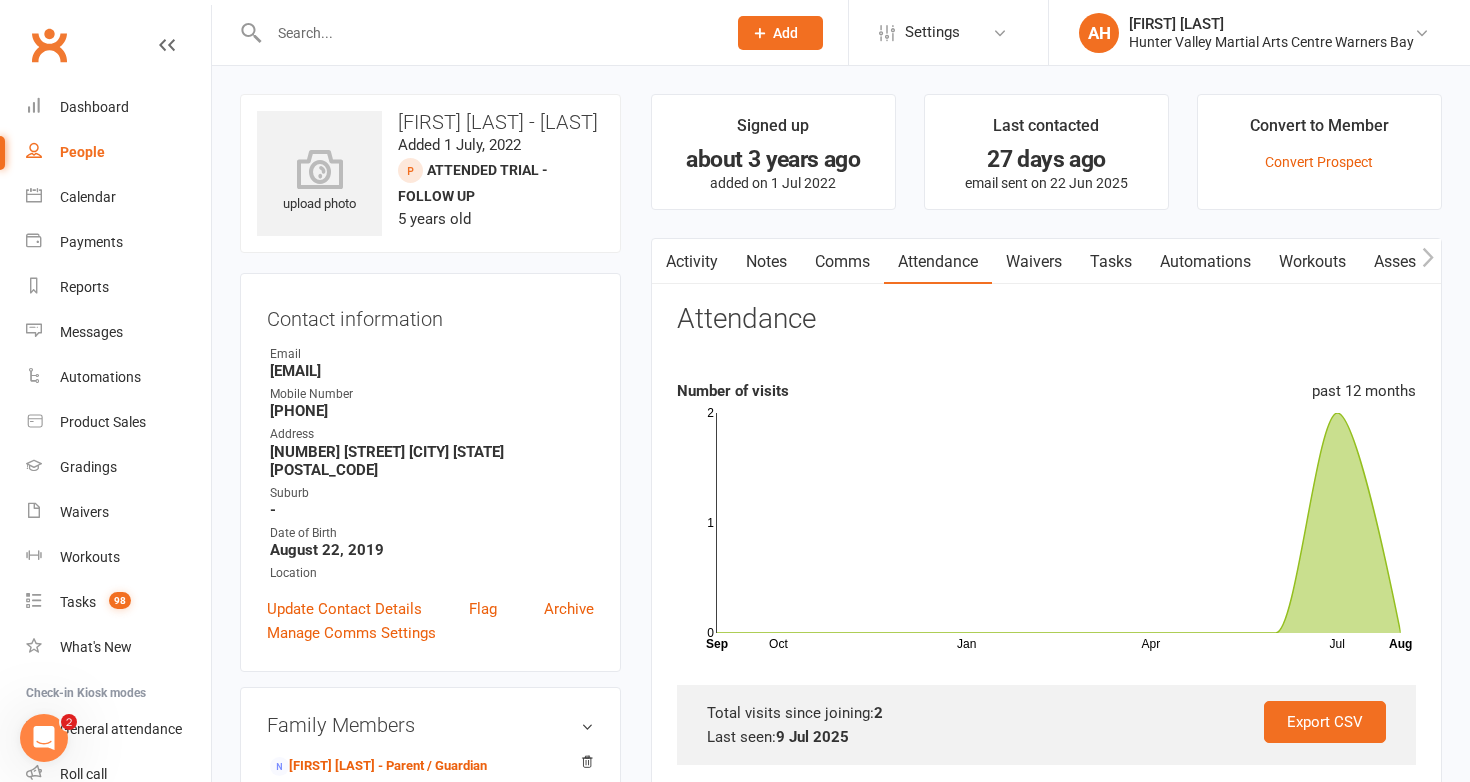 click at bounding box center [487, 33] 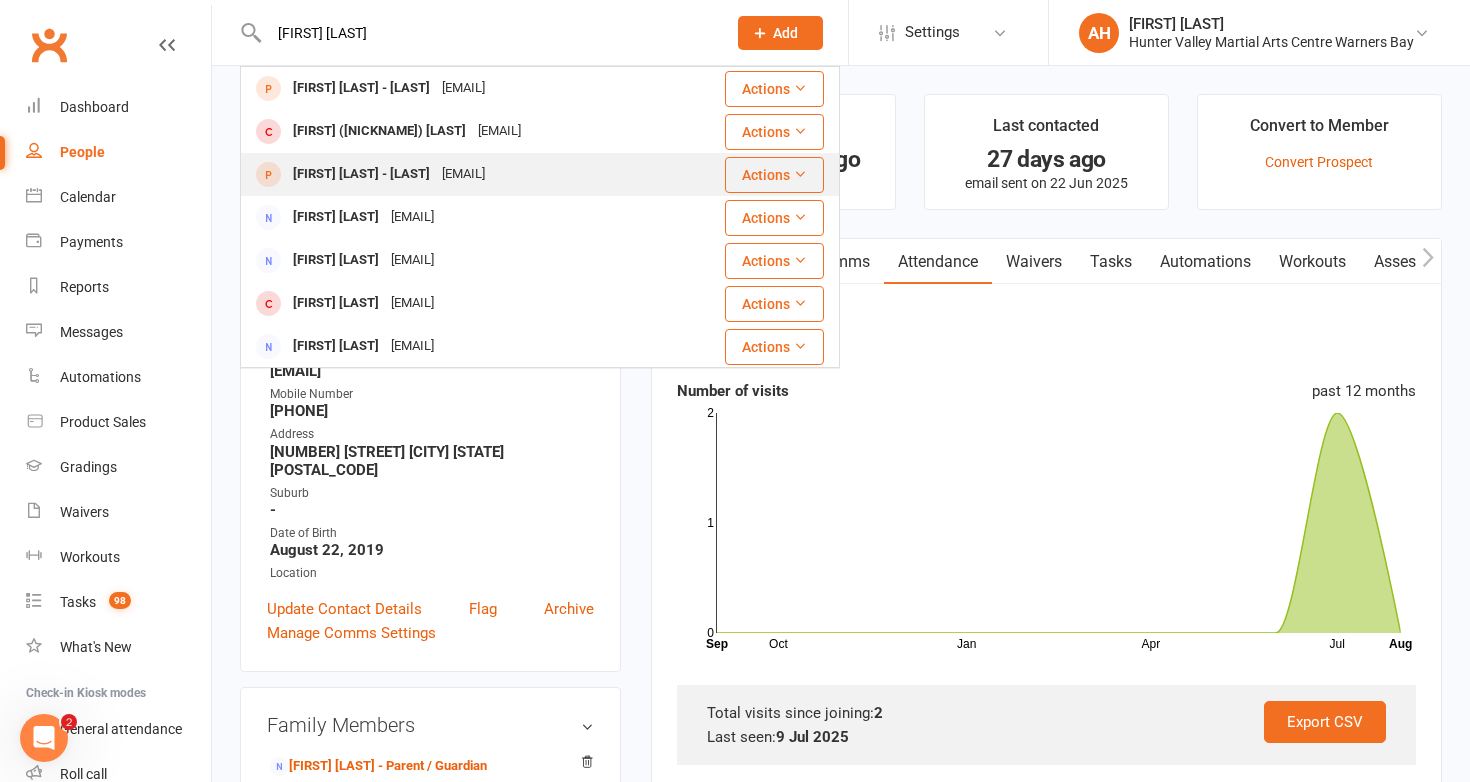 type on "william gordon" 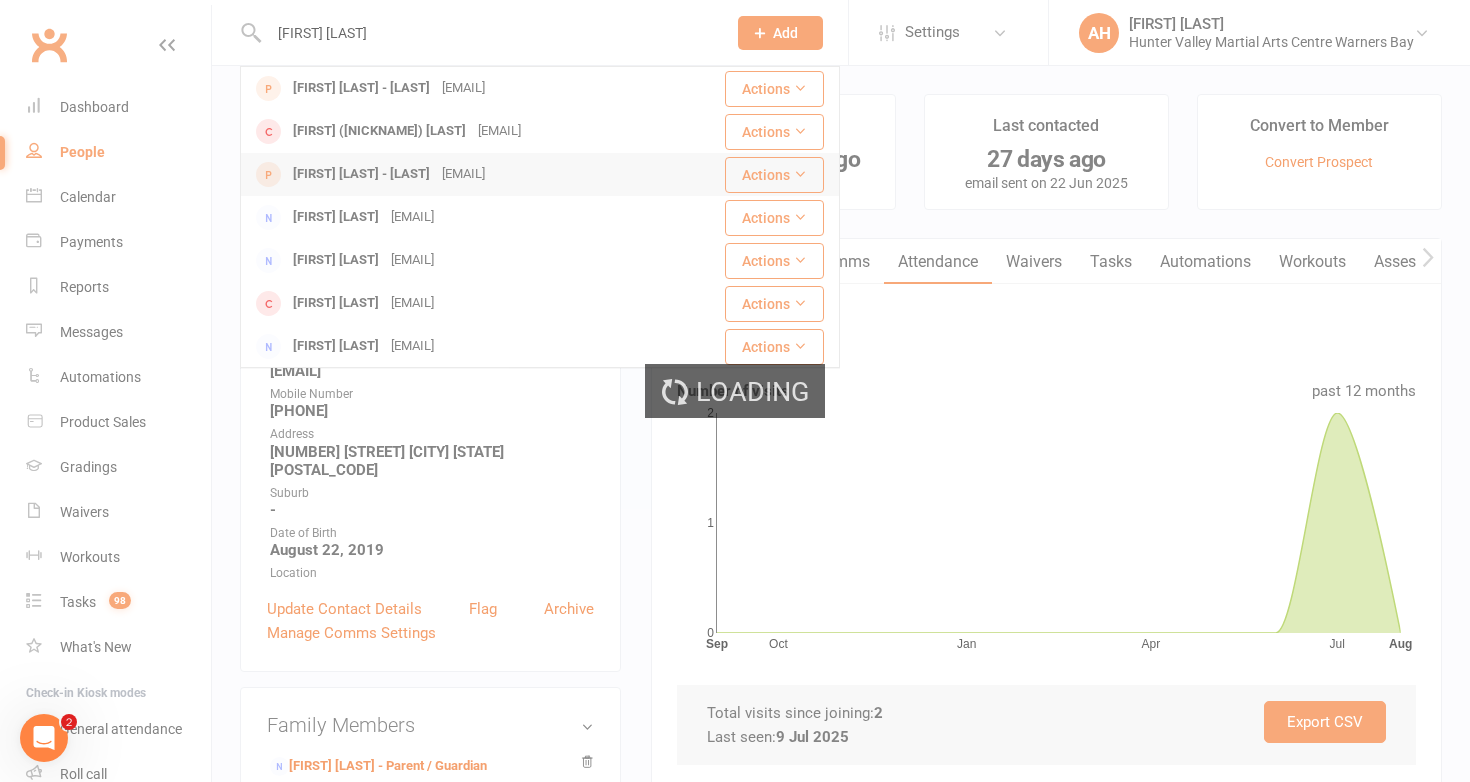 type 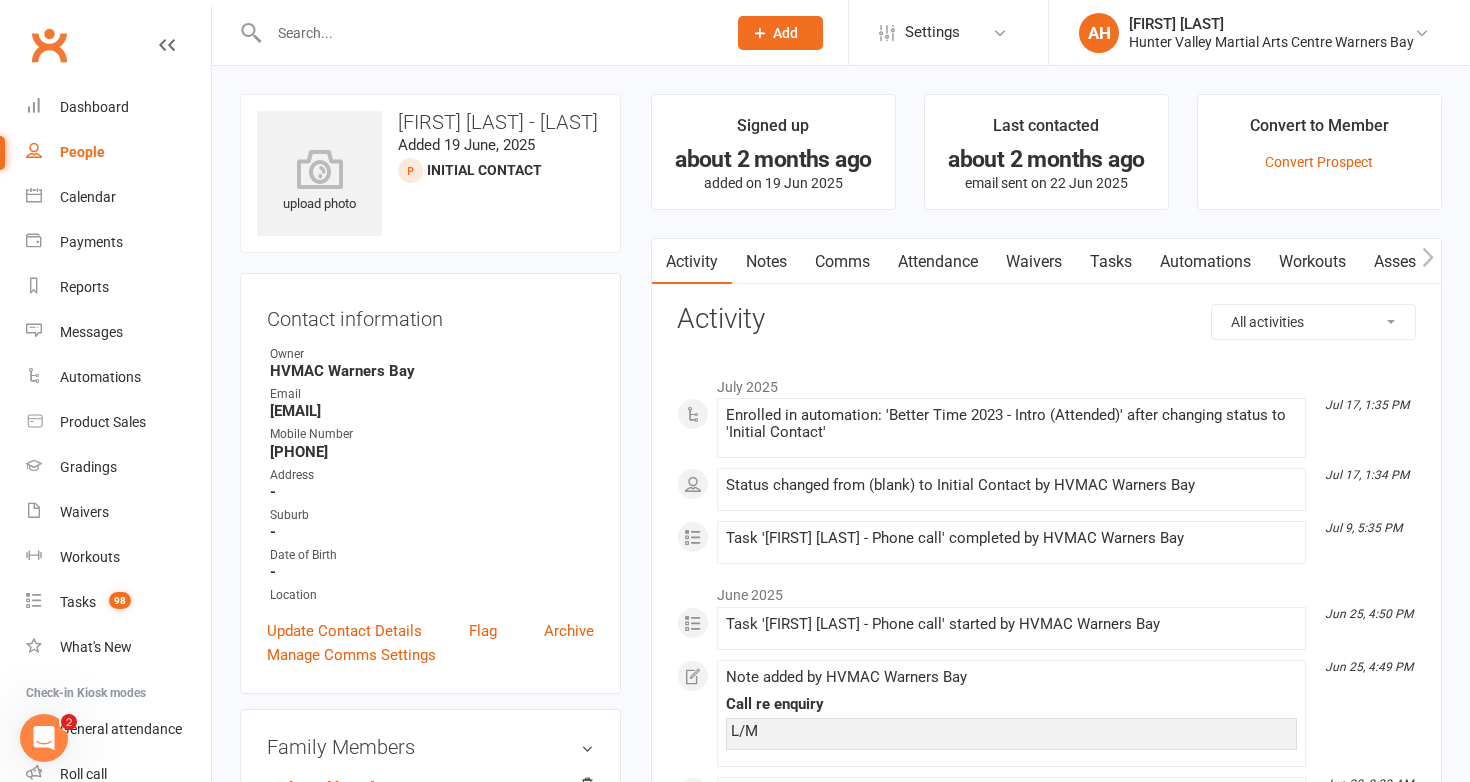 click on "Notes" at bounding box center (766, 262) 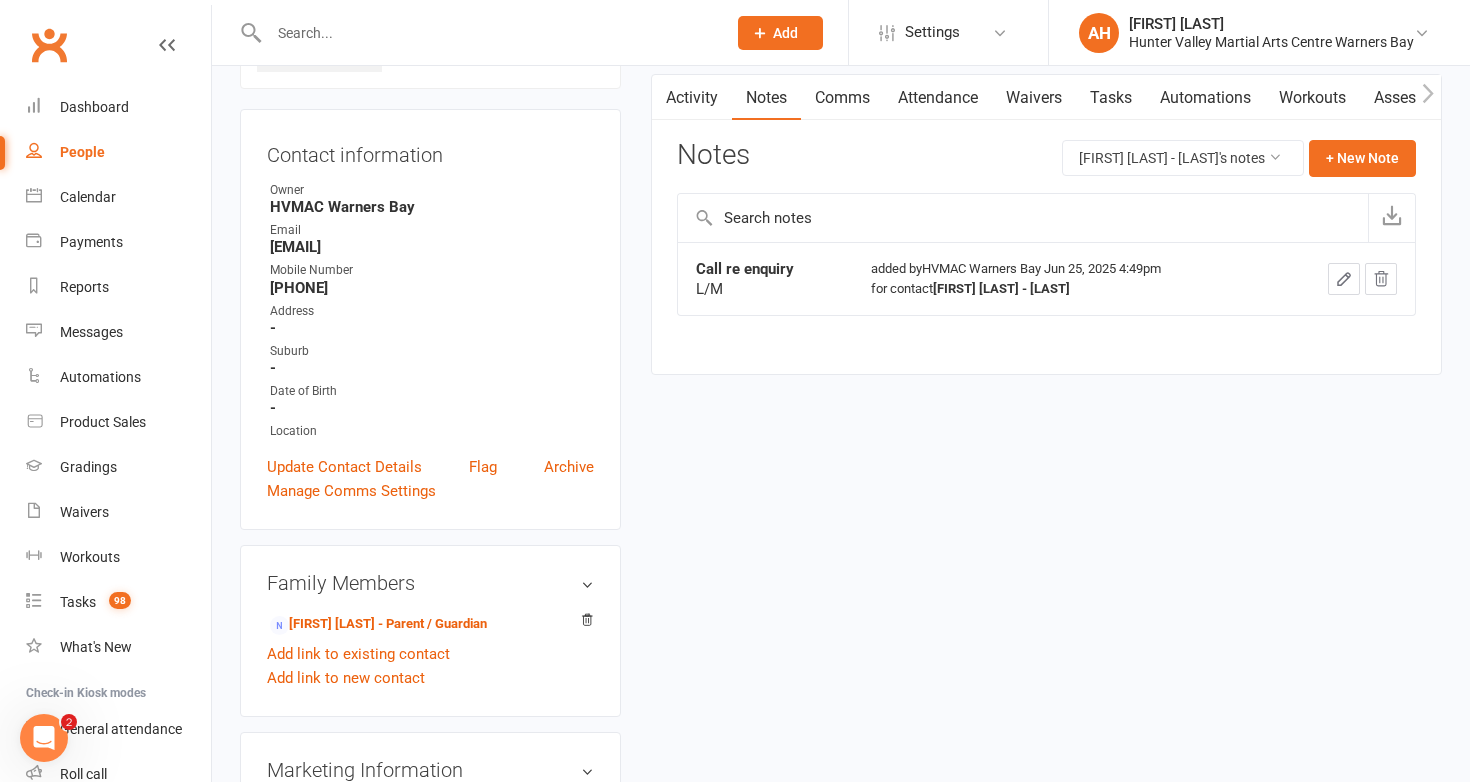 scroll, scrollTop: 0, scrollLeft: 0, axis: both 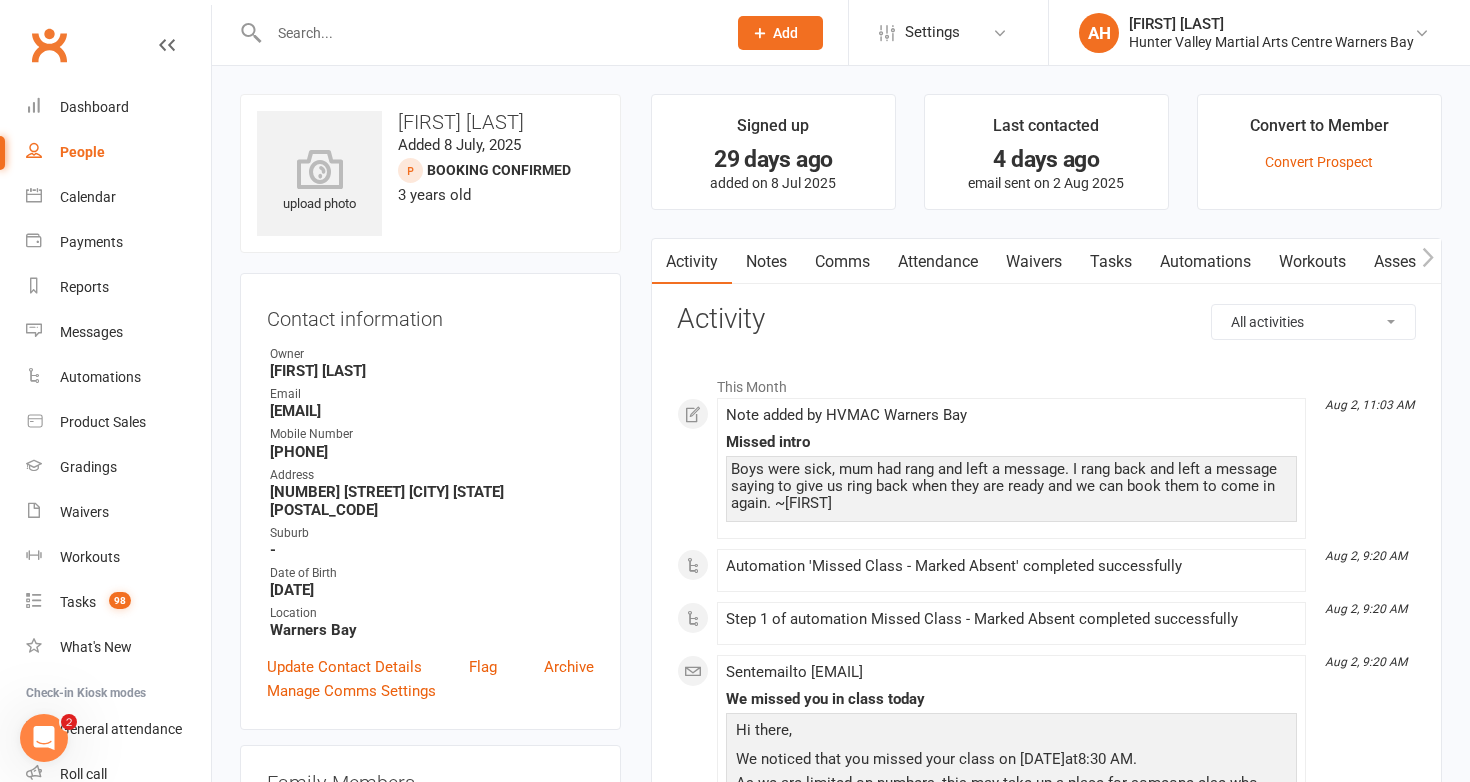 click on "Notes" at bounding box center (766, 262) 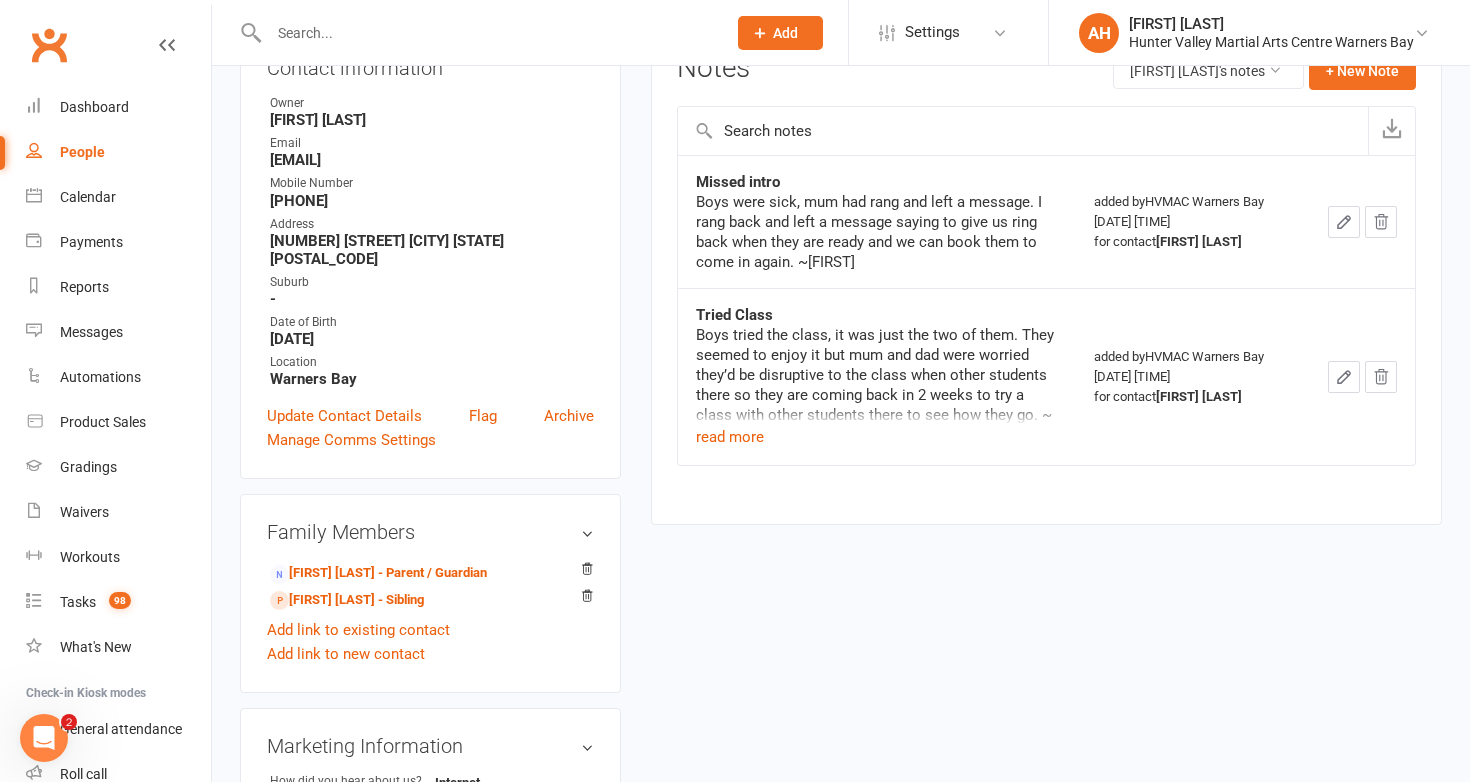 scroll, scrollTop: 252, scrollLeft: 0, axis: vertical 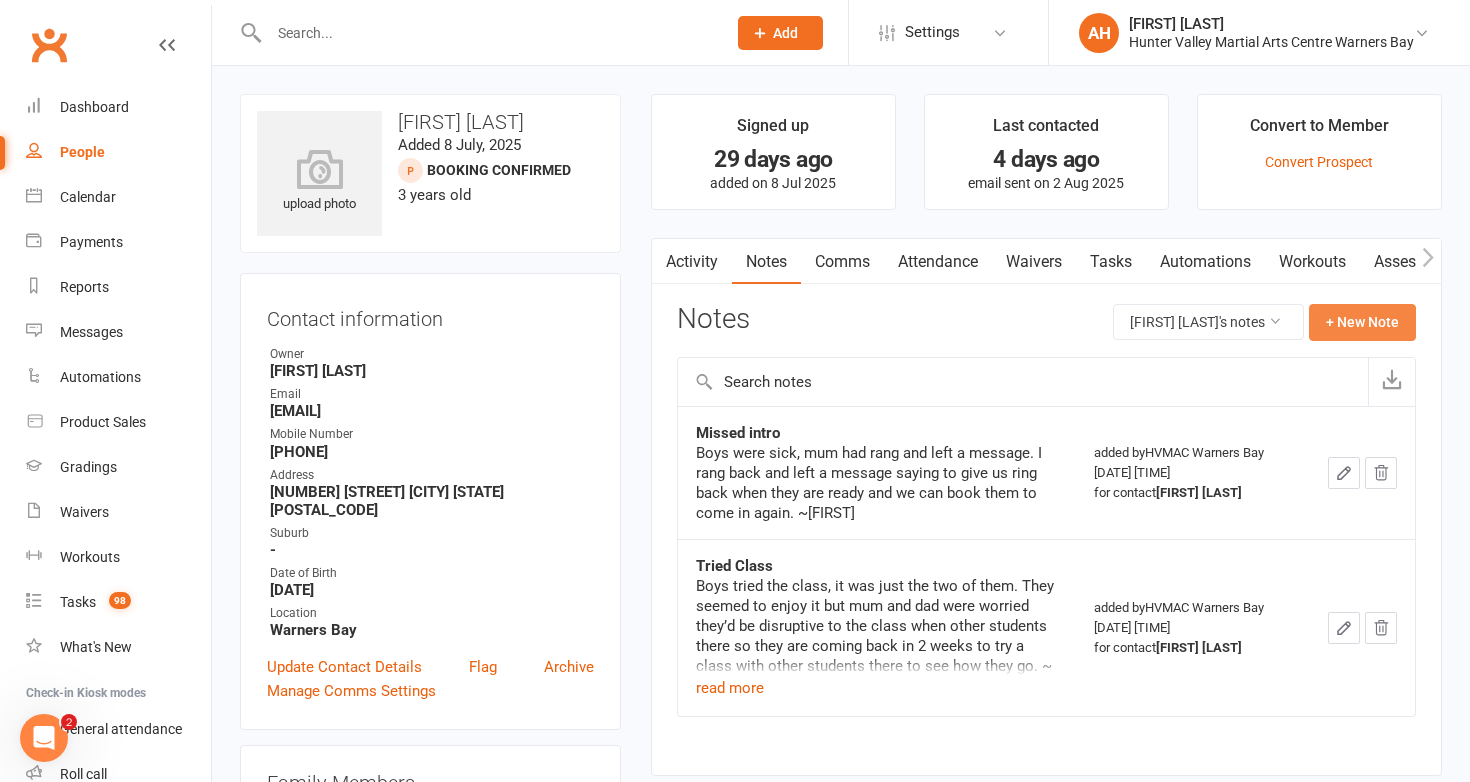 click on "+ New Note" at bounding box center [1362, 322] 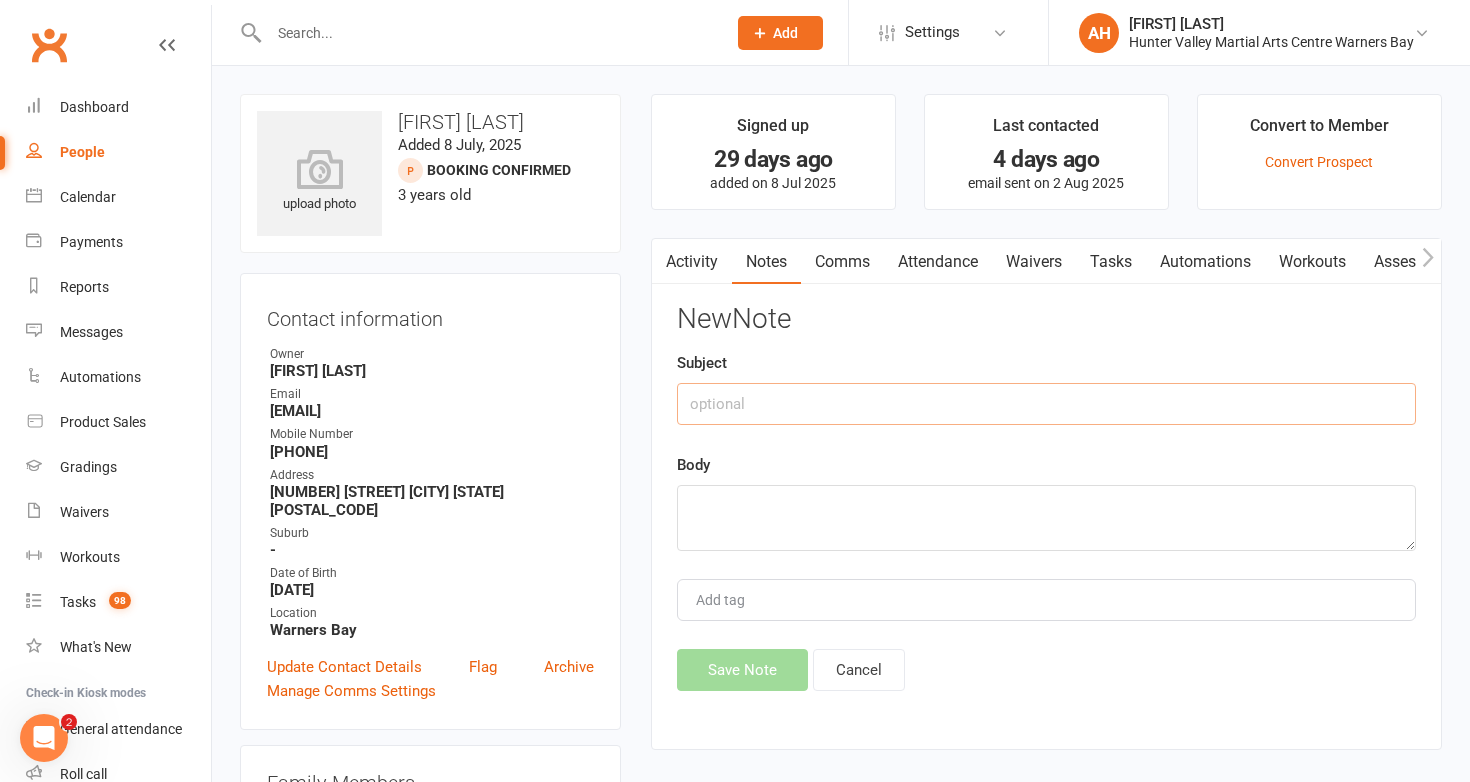 click at bounding box center [1046, 404] 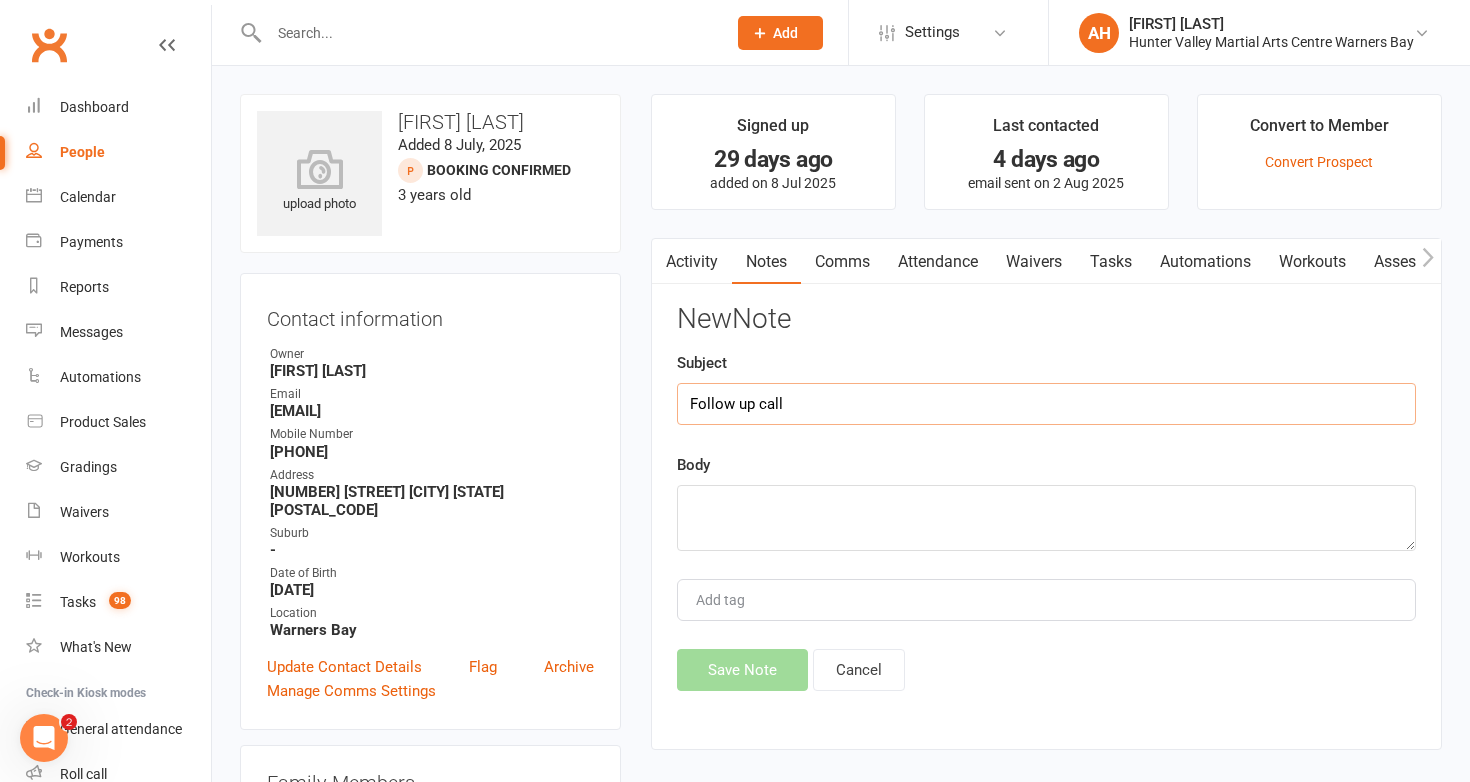 type on "Follow up call" 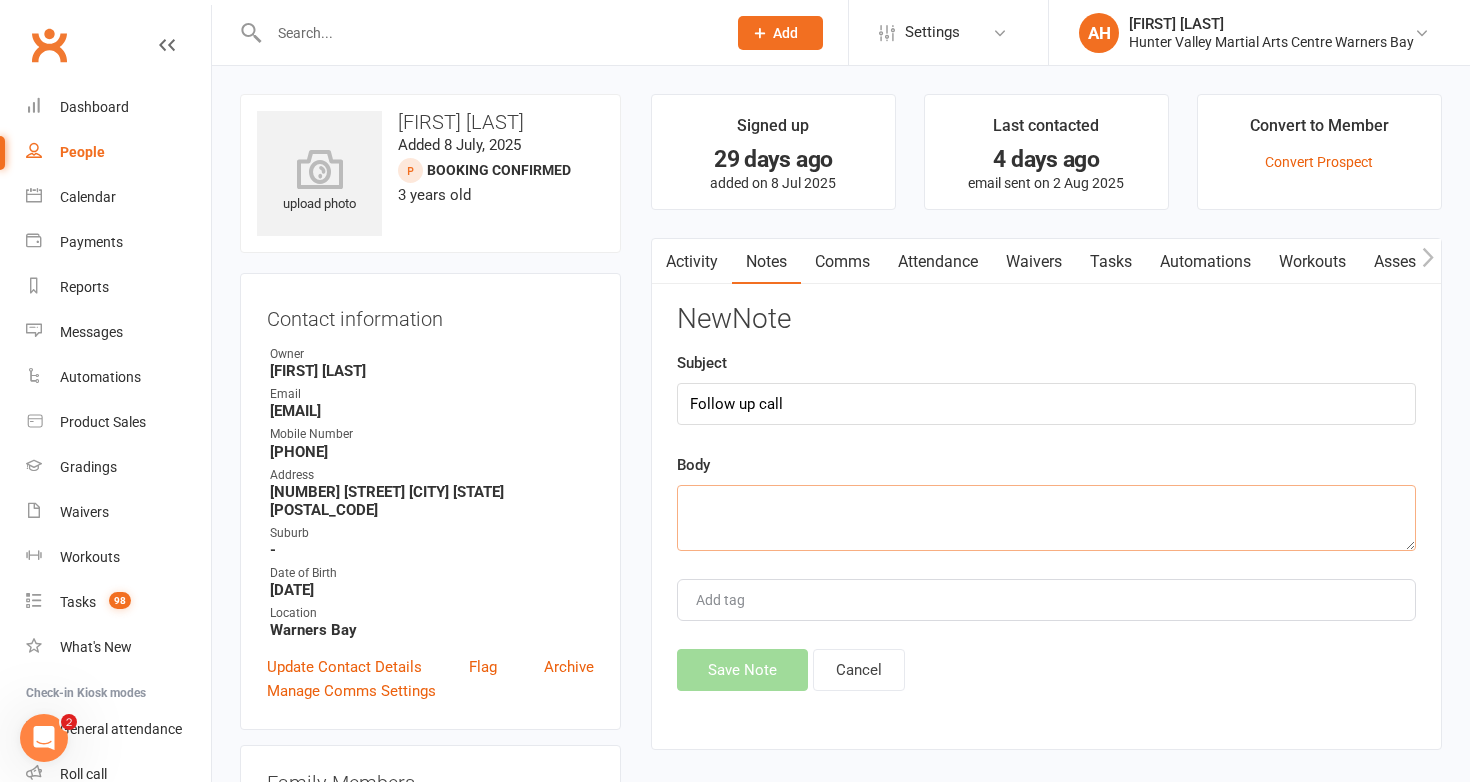 click at bounding box center (1046, 518) 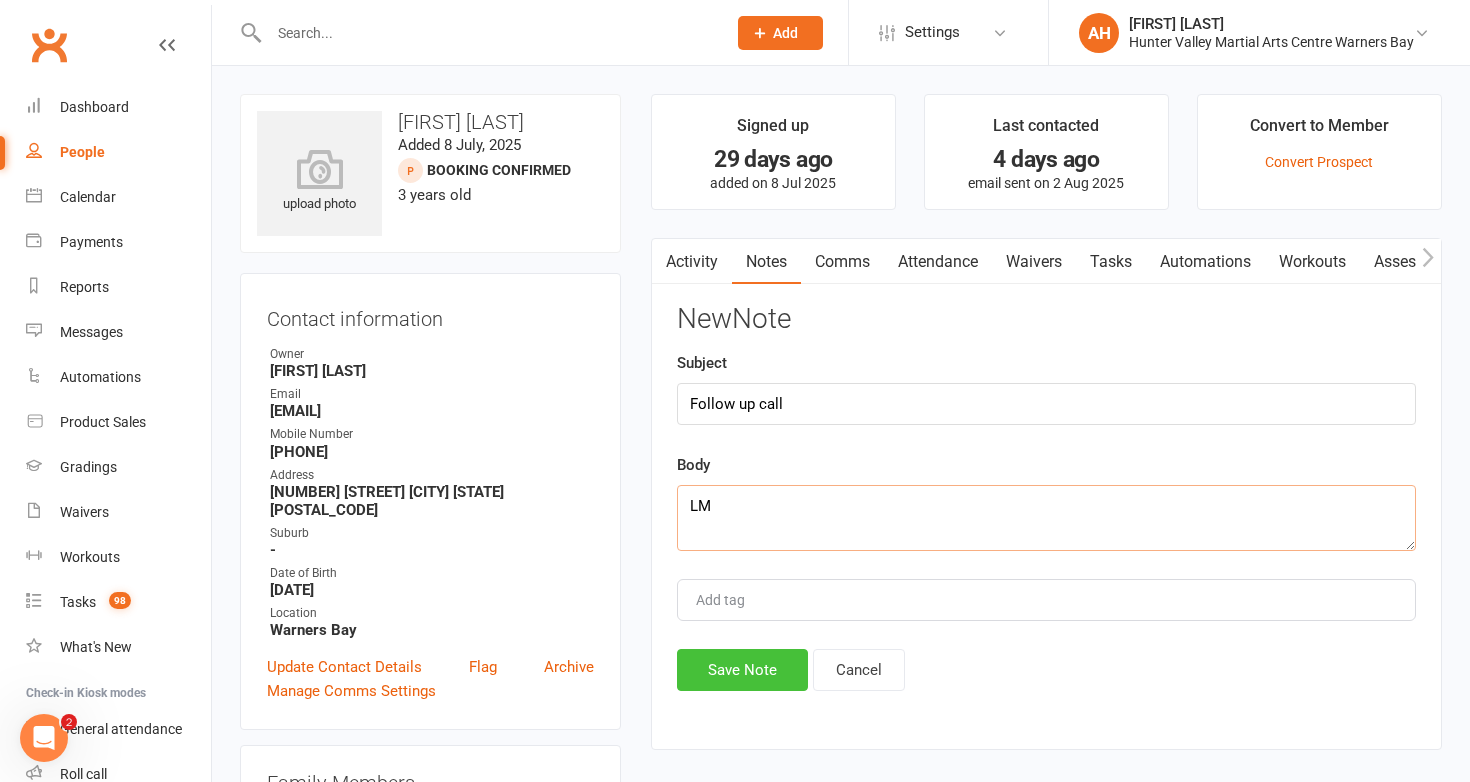 type on "LM" 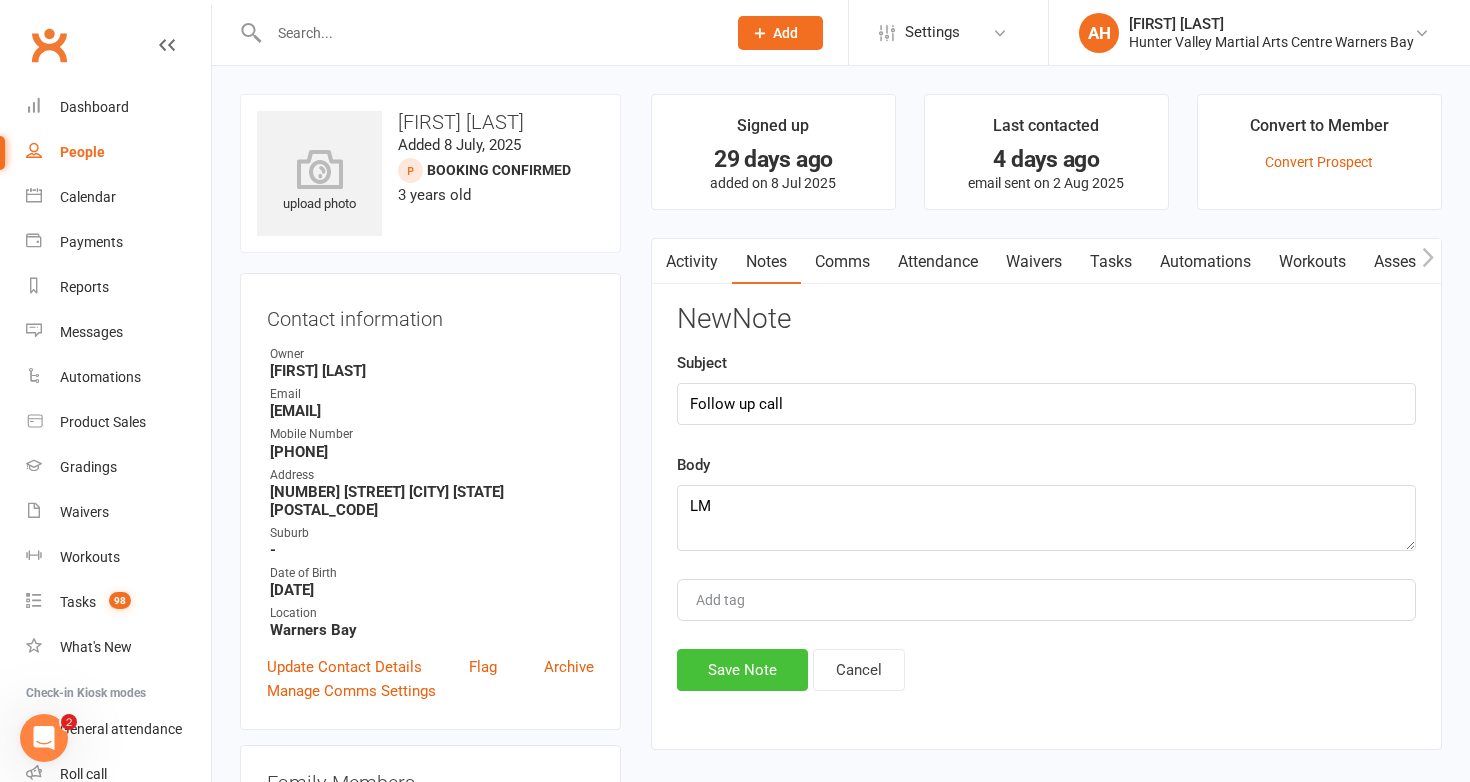 click on "Save Note" at bounding box center [742, 670] 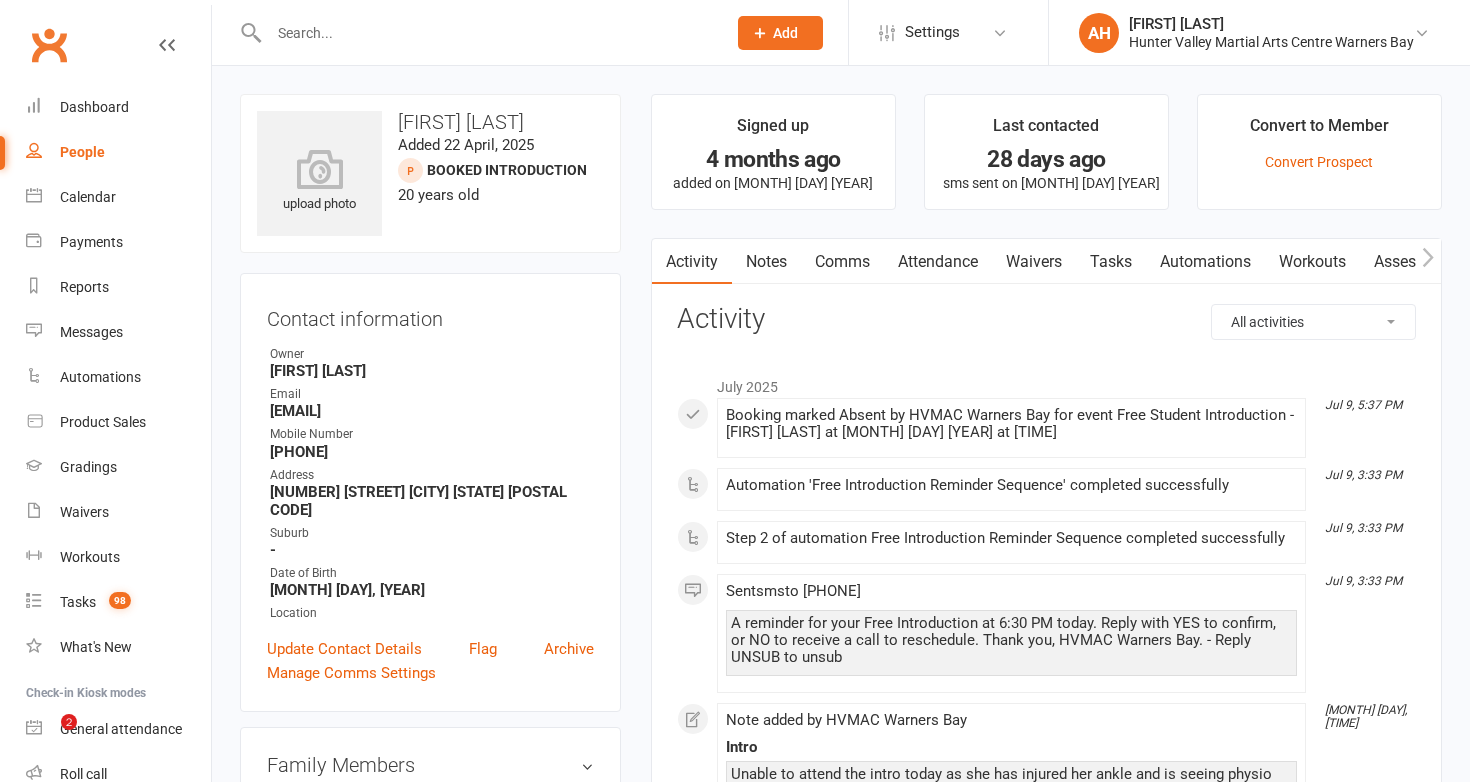 scroll, scrollTop: 0, scrollLeft: 0, axis: both 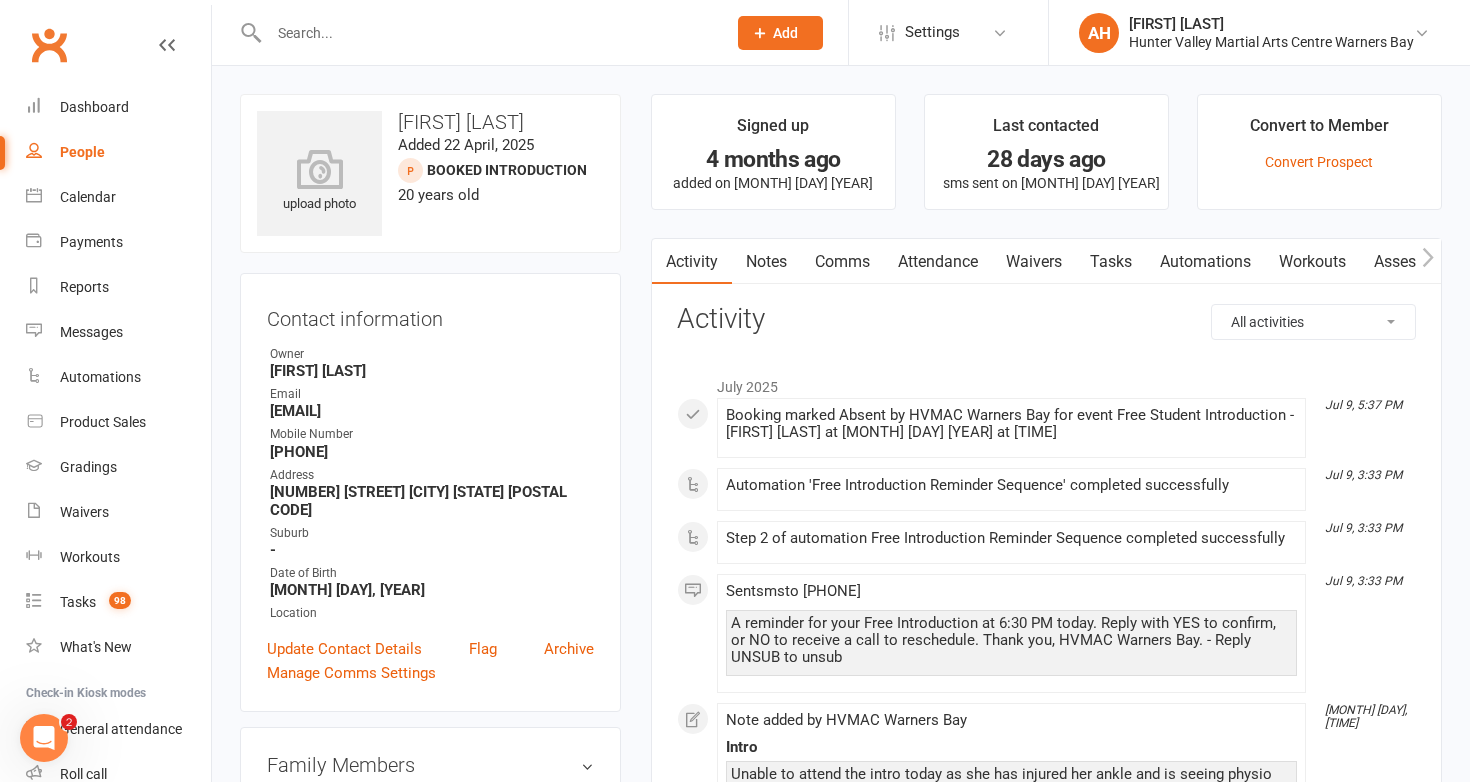 click on "Notes" at bounding box center (766, 262) 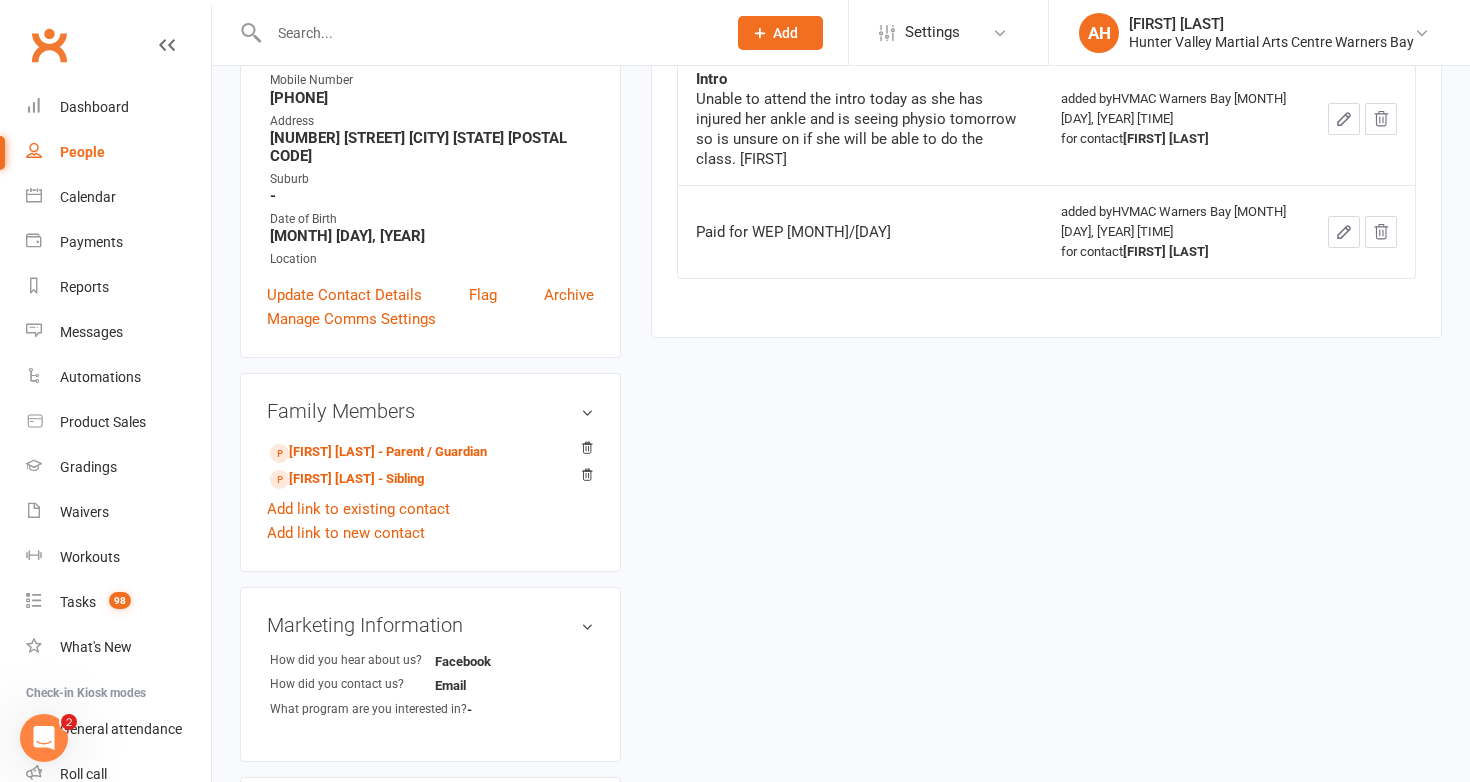 scroll, scrollTop: 357, scrollLeft: 0, axis: vertical 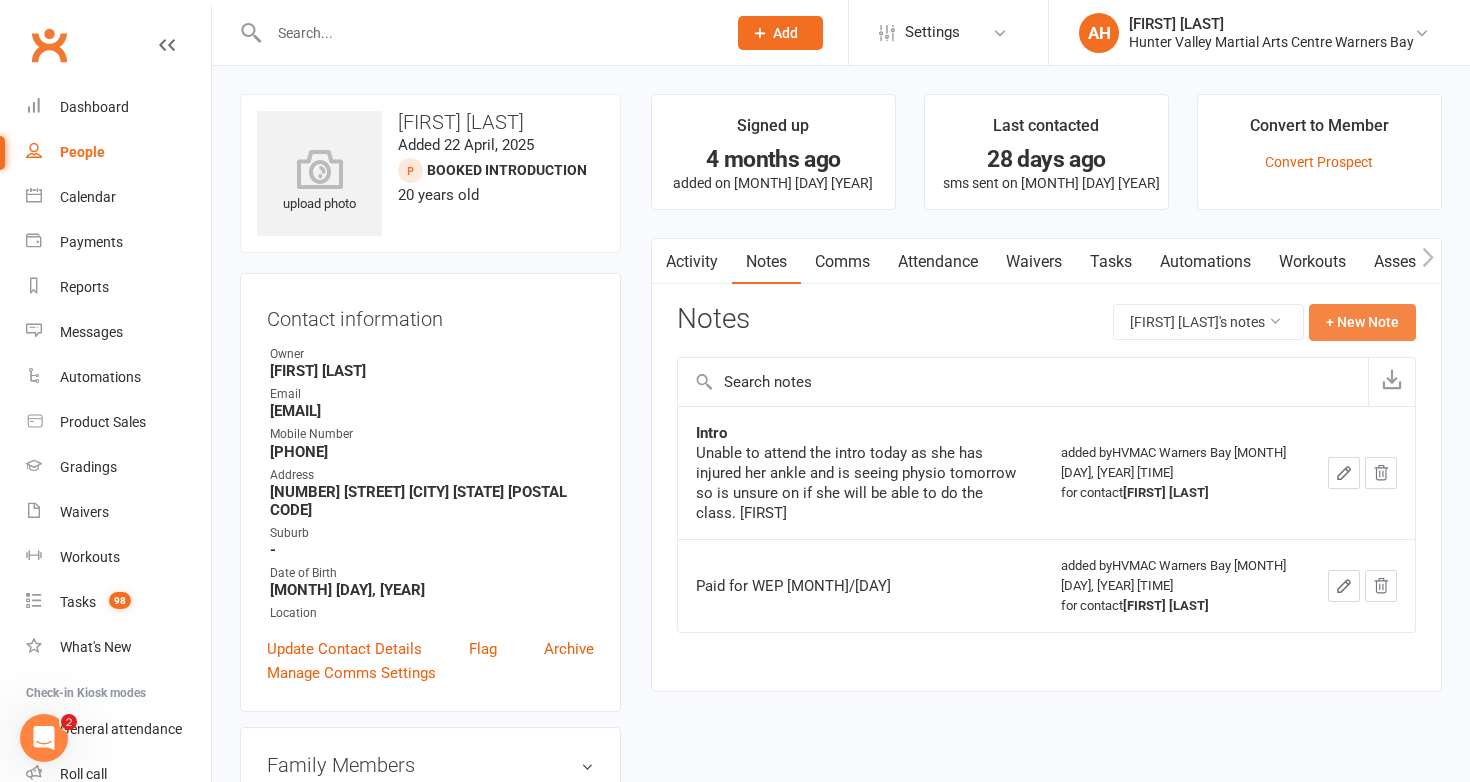 click on "+ New Note" at bounding box center [1362, 322] 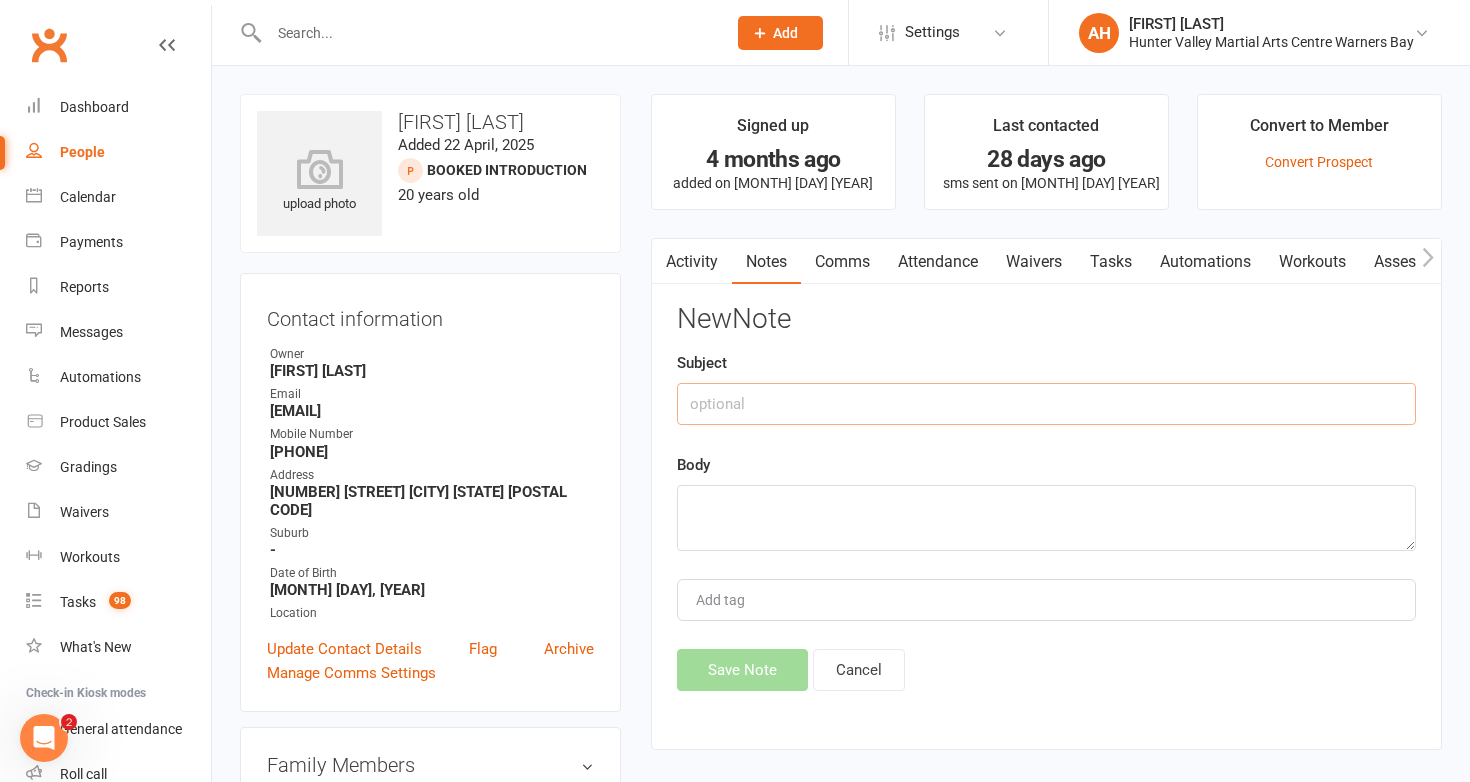 click at bounding box center (1046, 404) 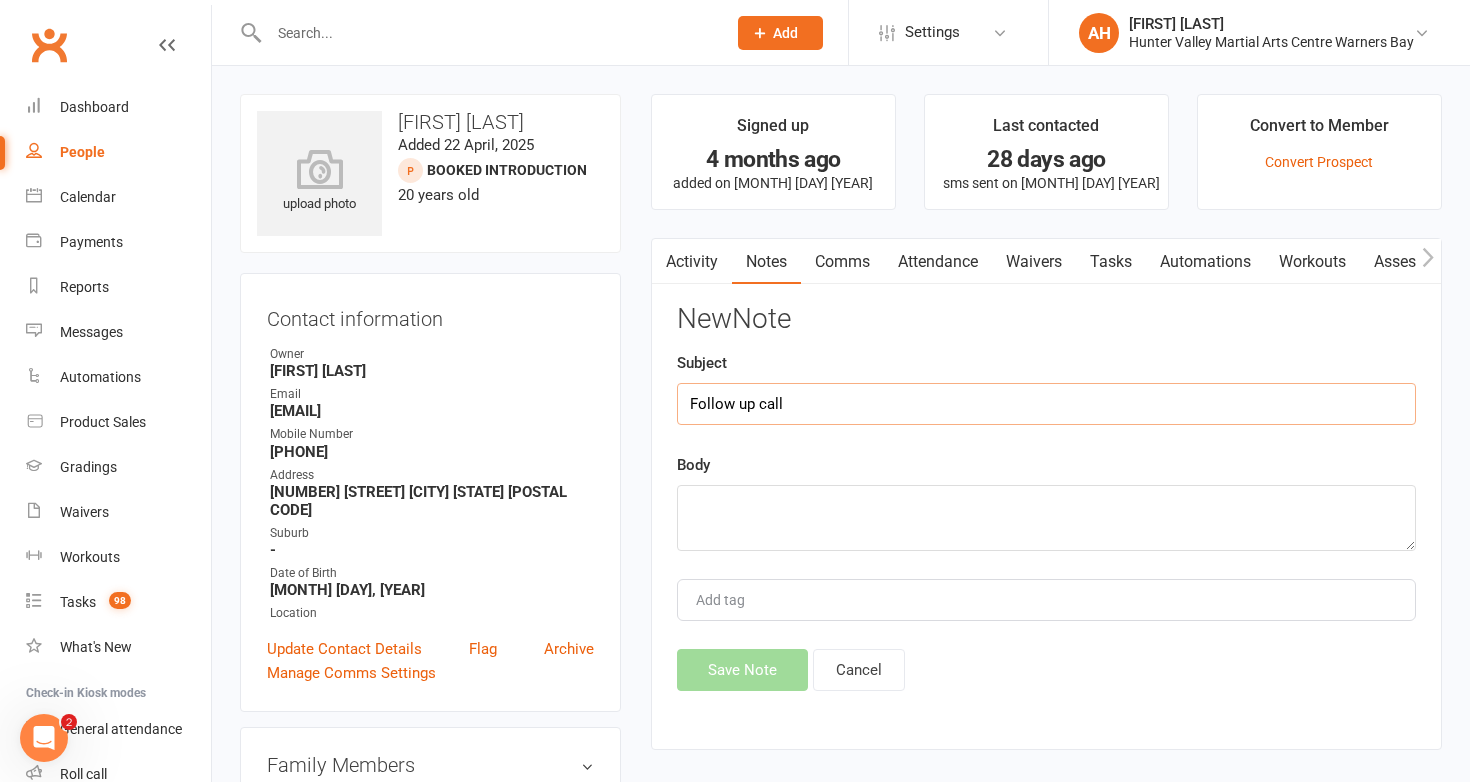 type on "Follow up call" 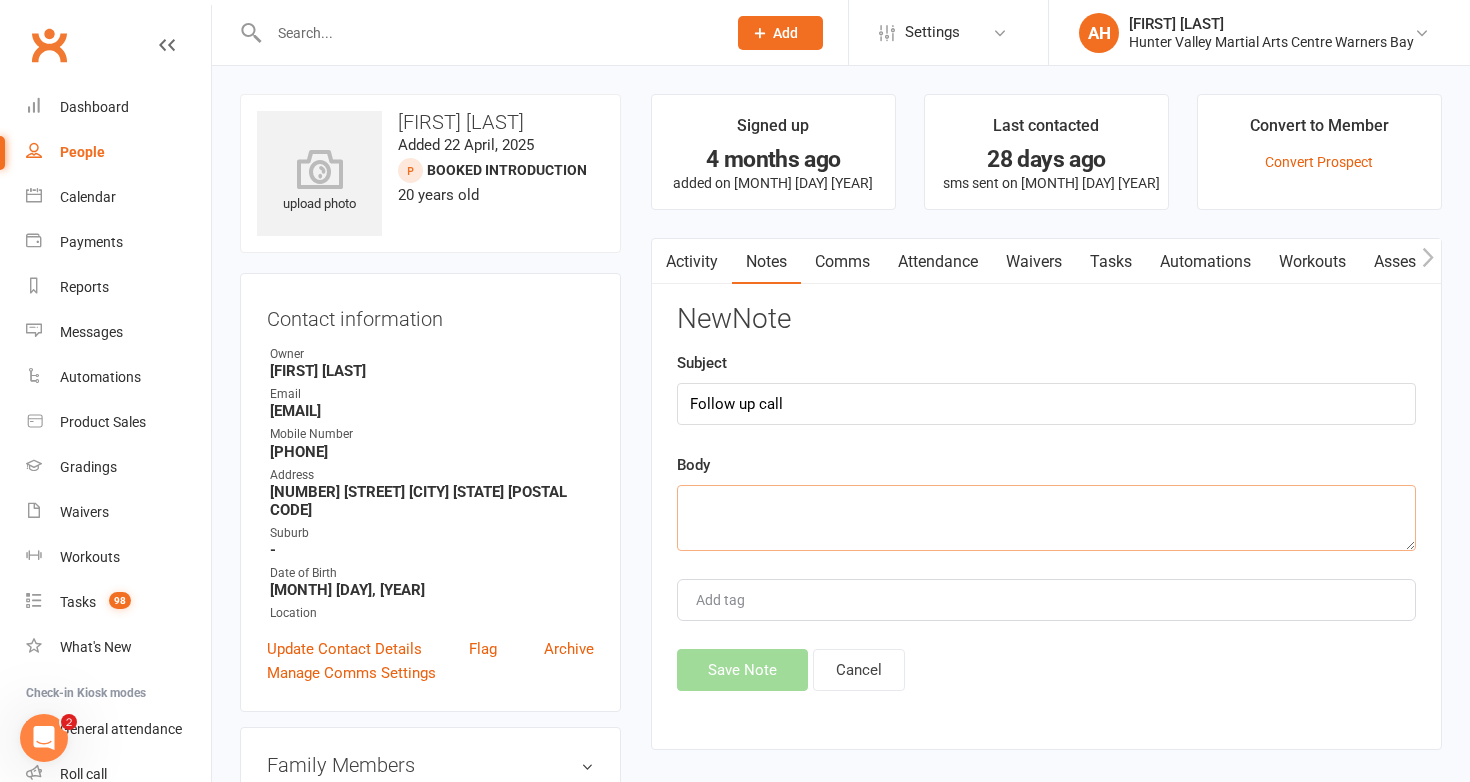 click at bounding box center [1046, 518] 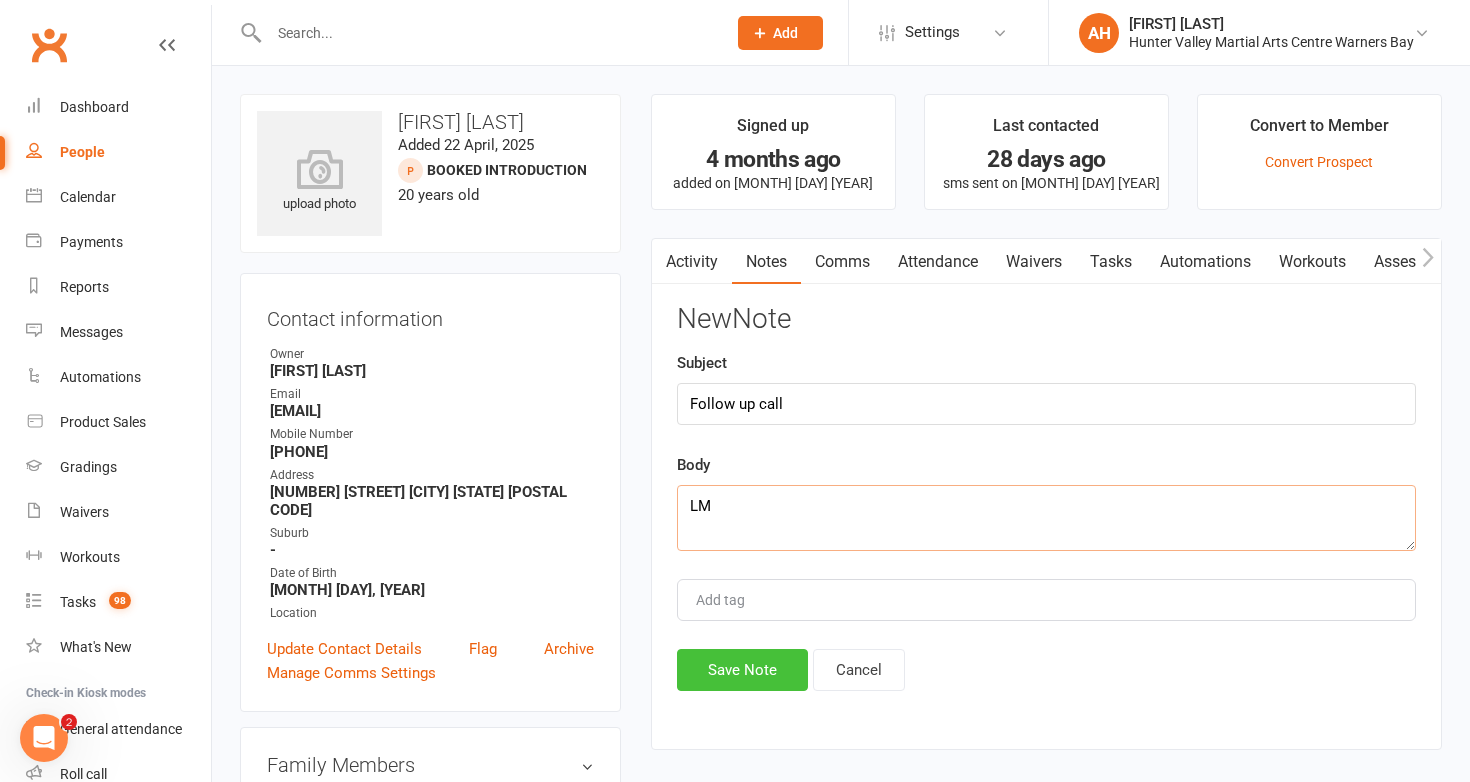 type on "LM" 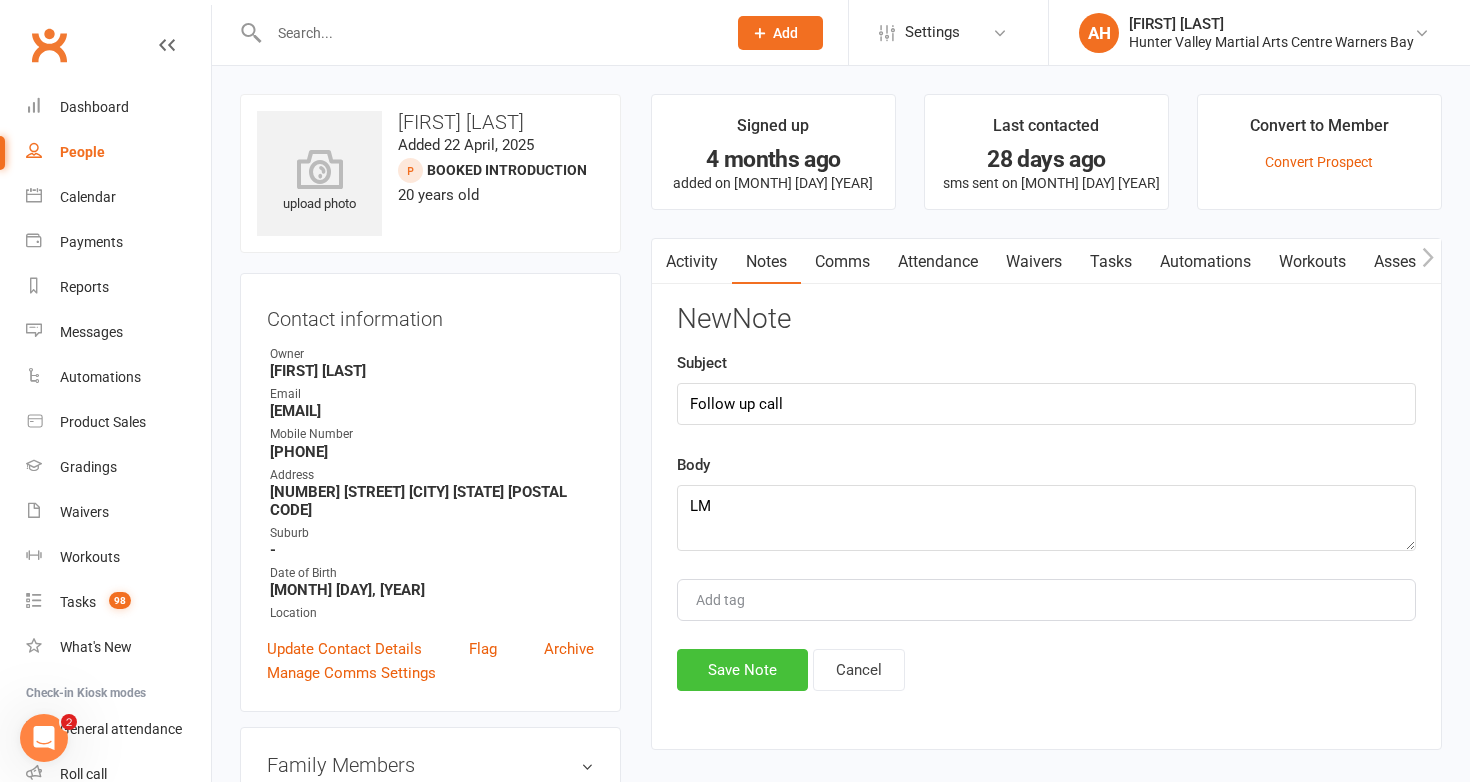 click on "Save Note" at bounding box center [742, 670] 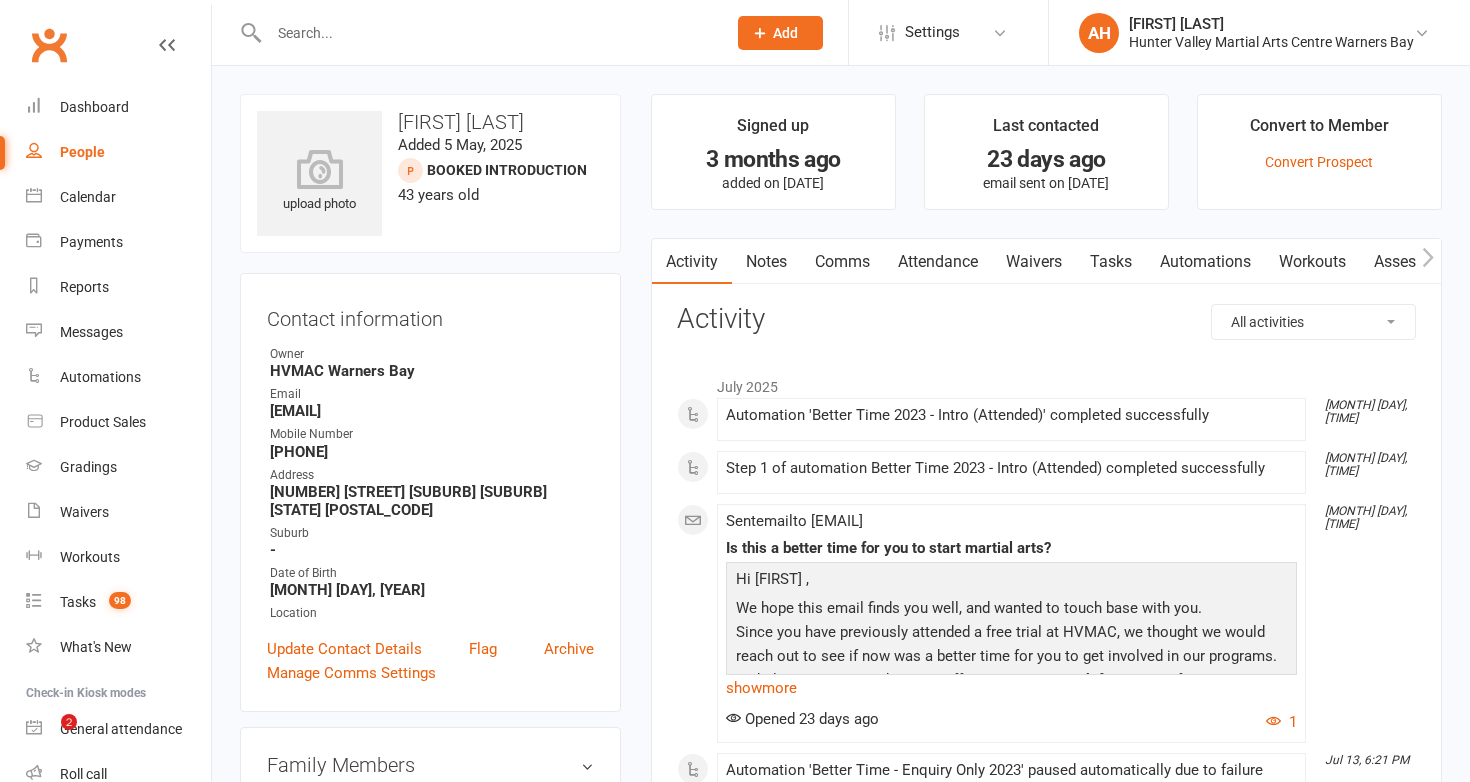 scroll, scrollTop: 0, scrollLeft: 0, axis: both 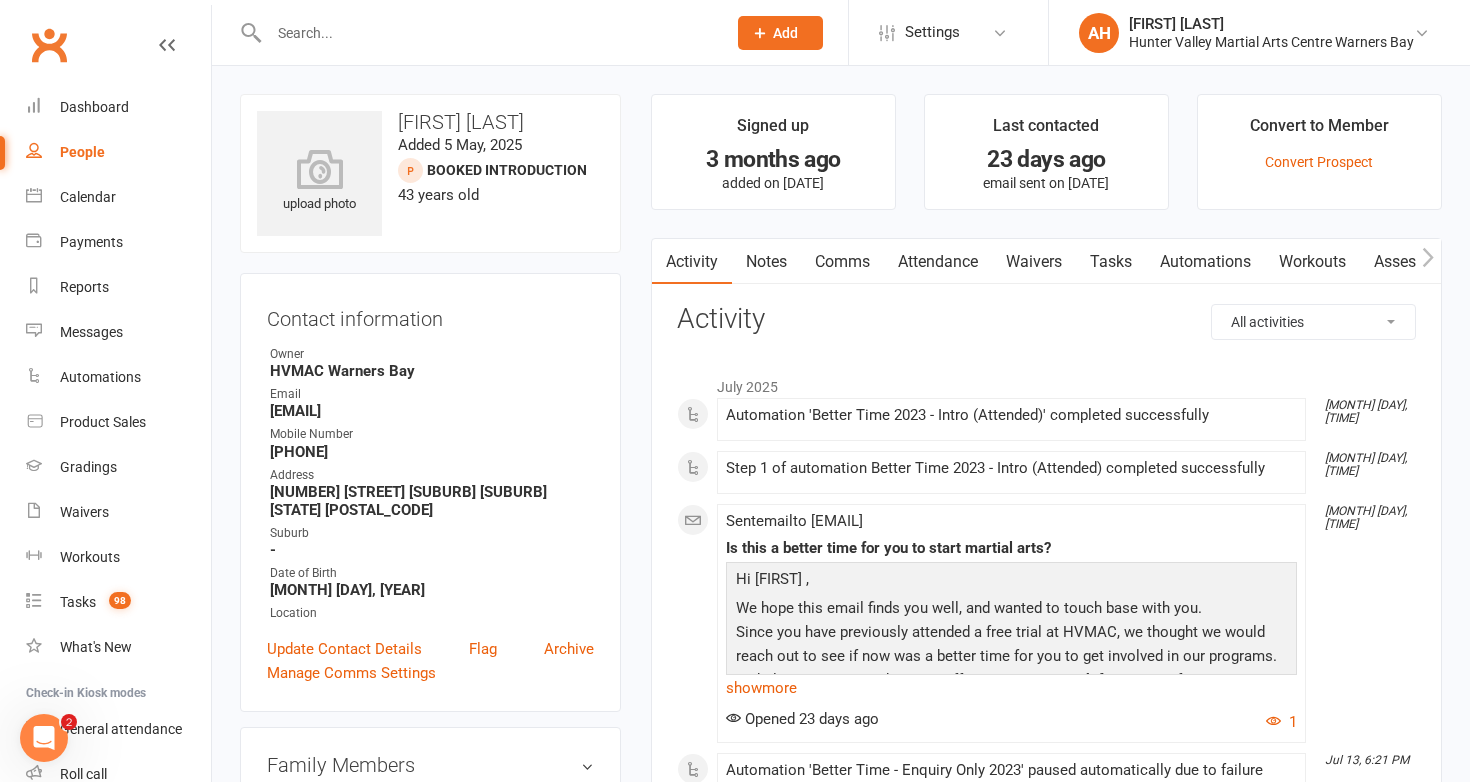 click on "Notes" at bounding box center (766, 262) 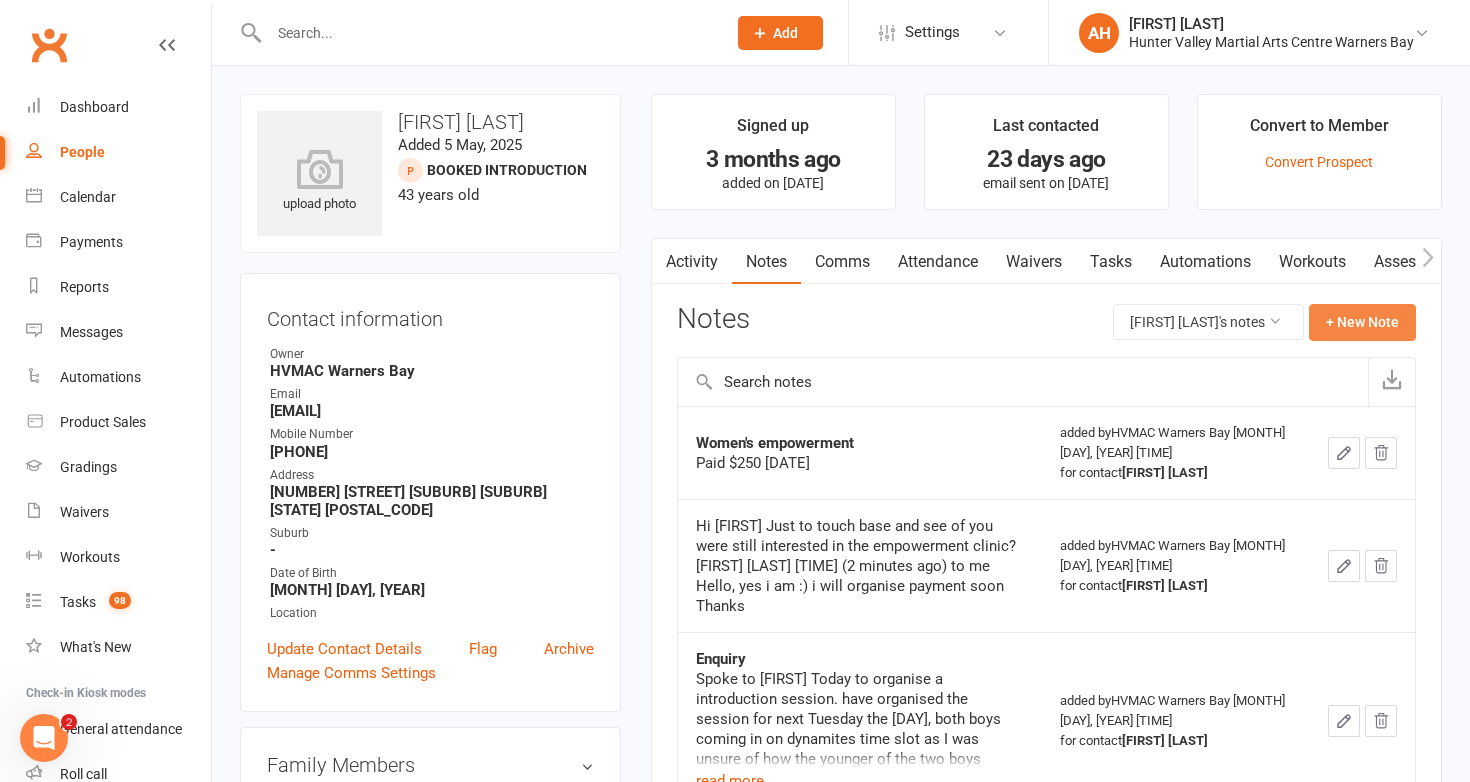 click on "+ New Note" at bounding box center (1362, 322) 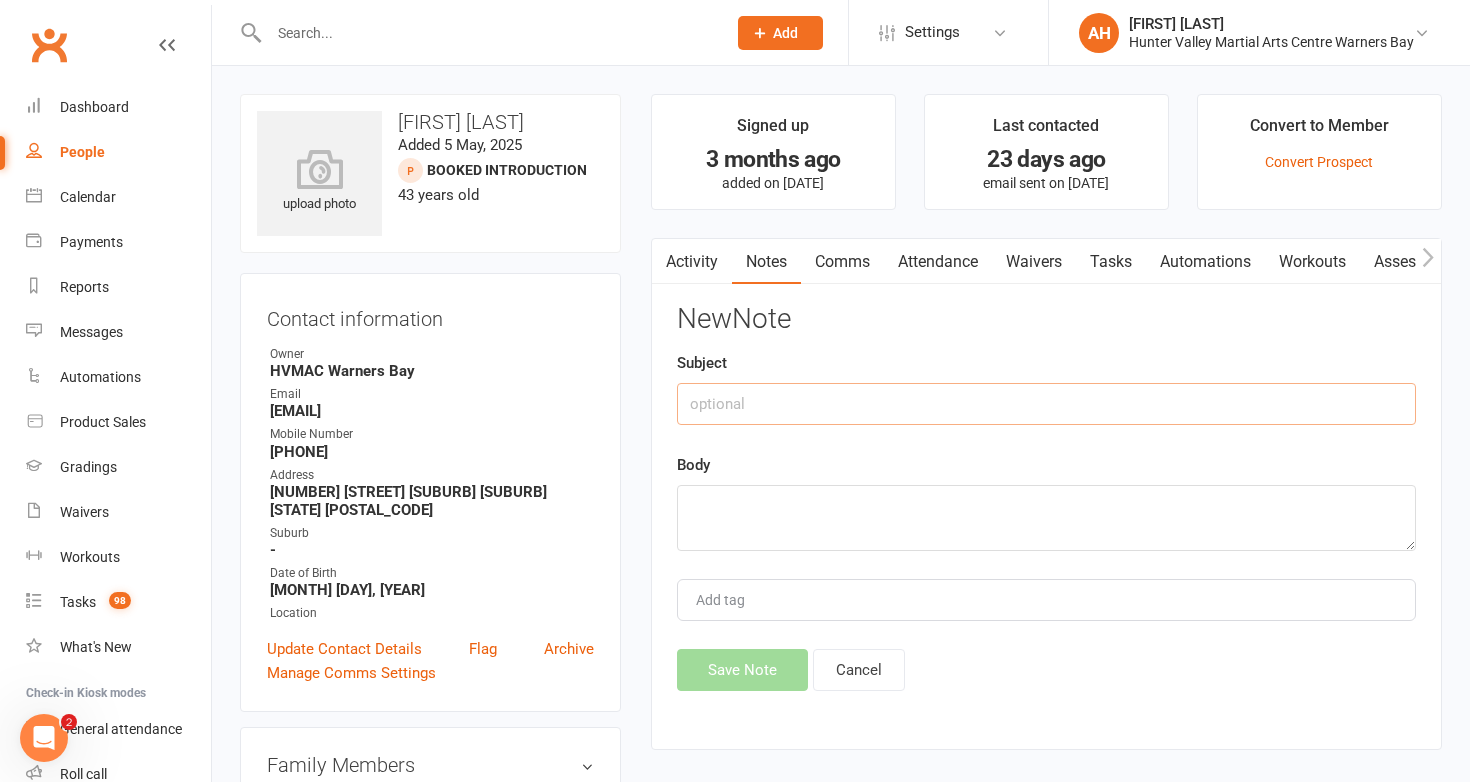 click at bounding box center [1046, 404] 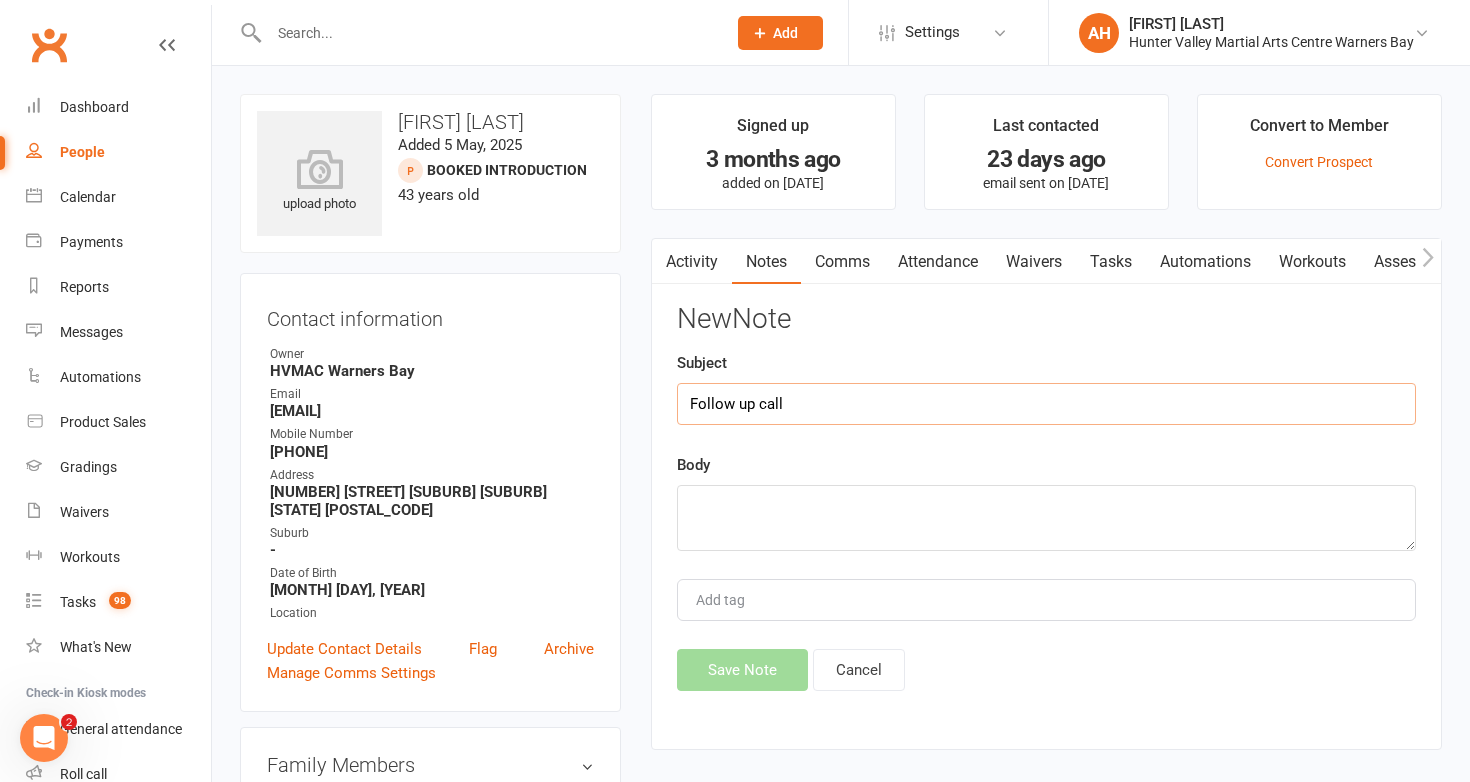 type on "Follow up call" 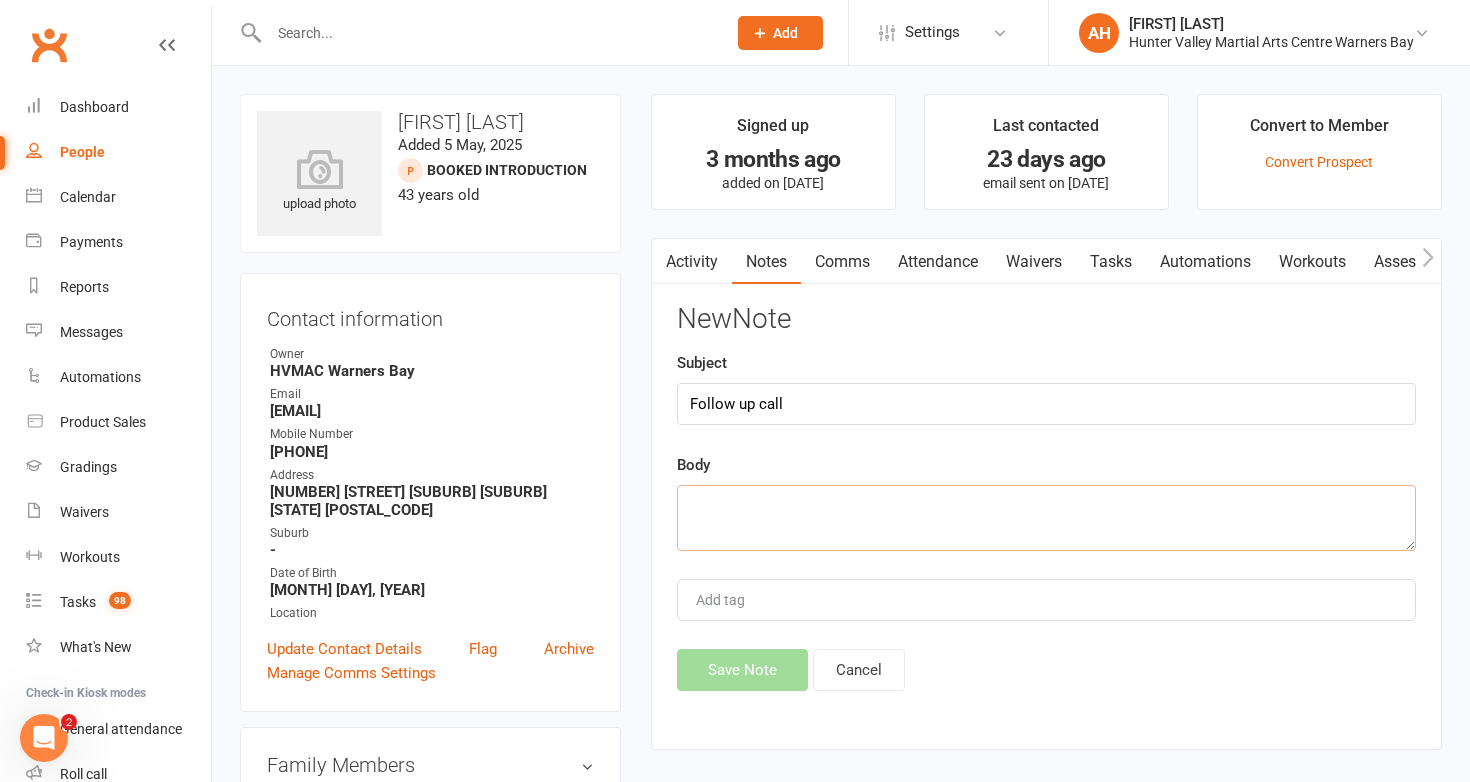 click at bounding box center (1046, 518) 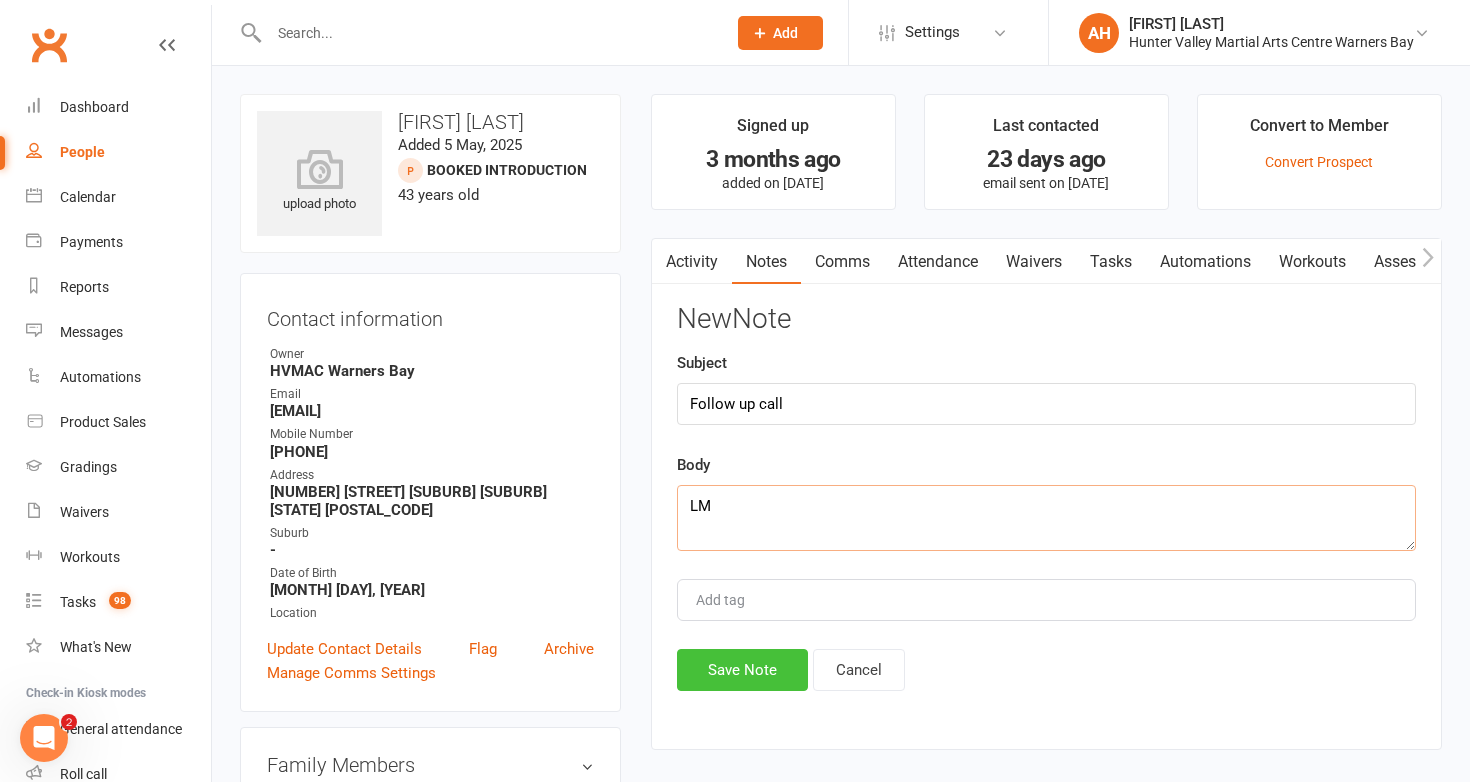 type on "LM" 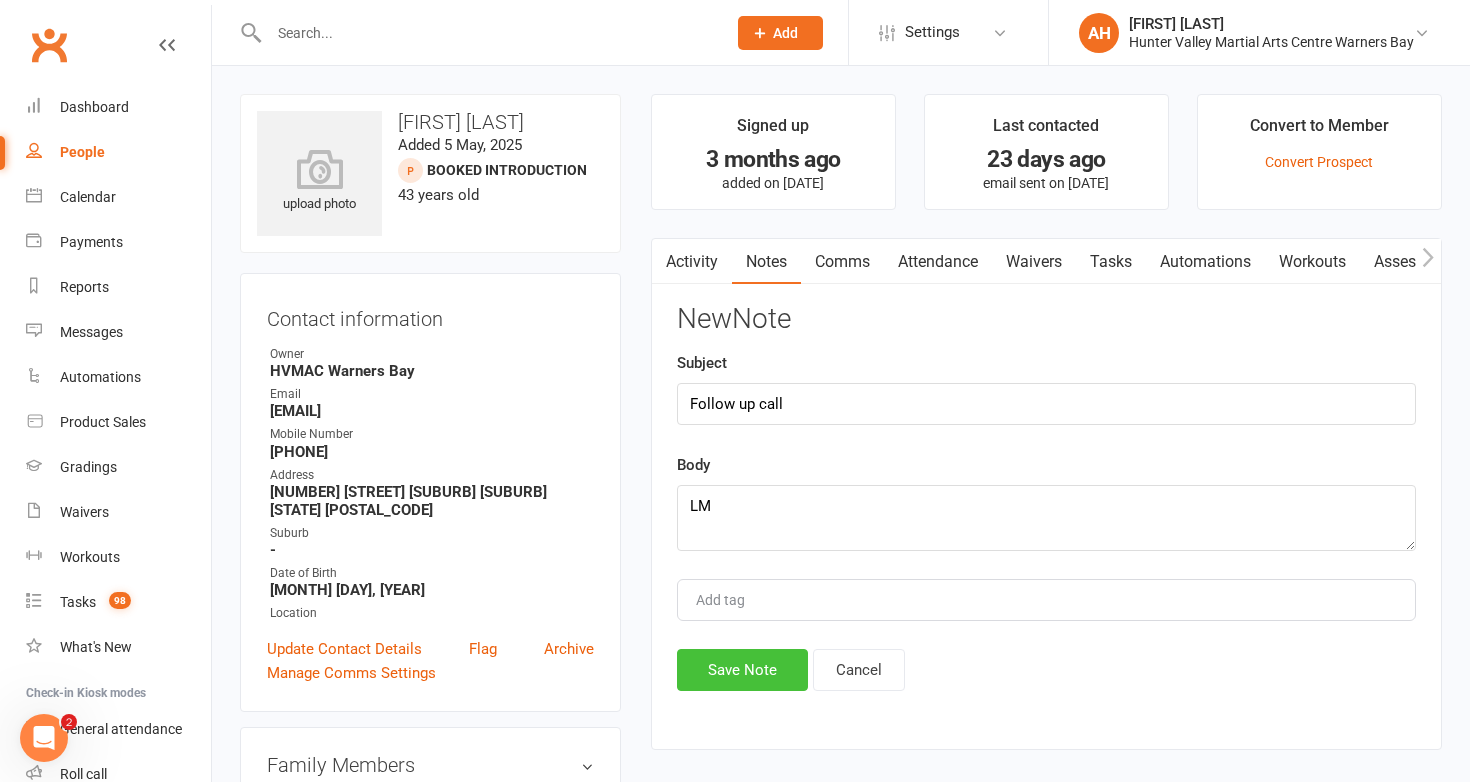 click on "Save Note" at bounding box center (742, 670) 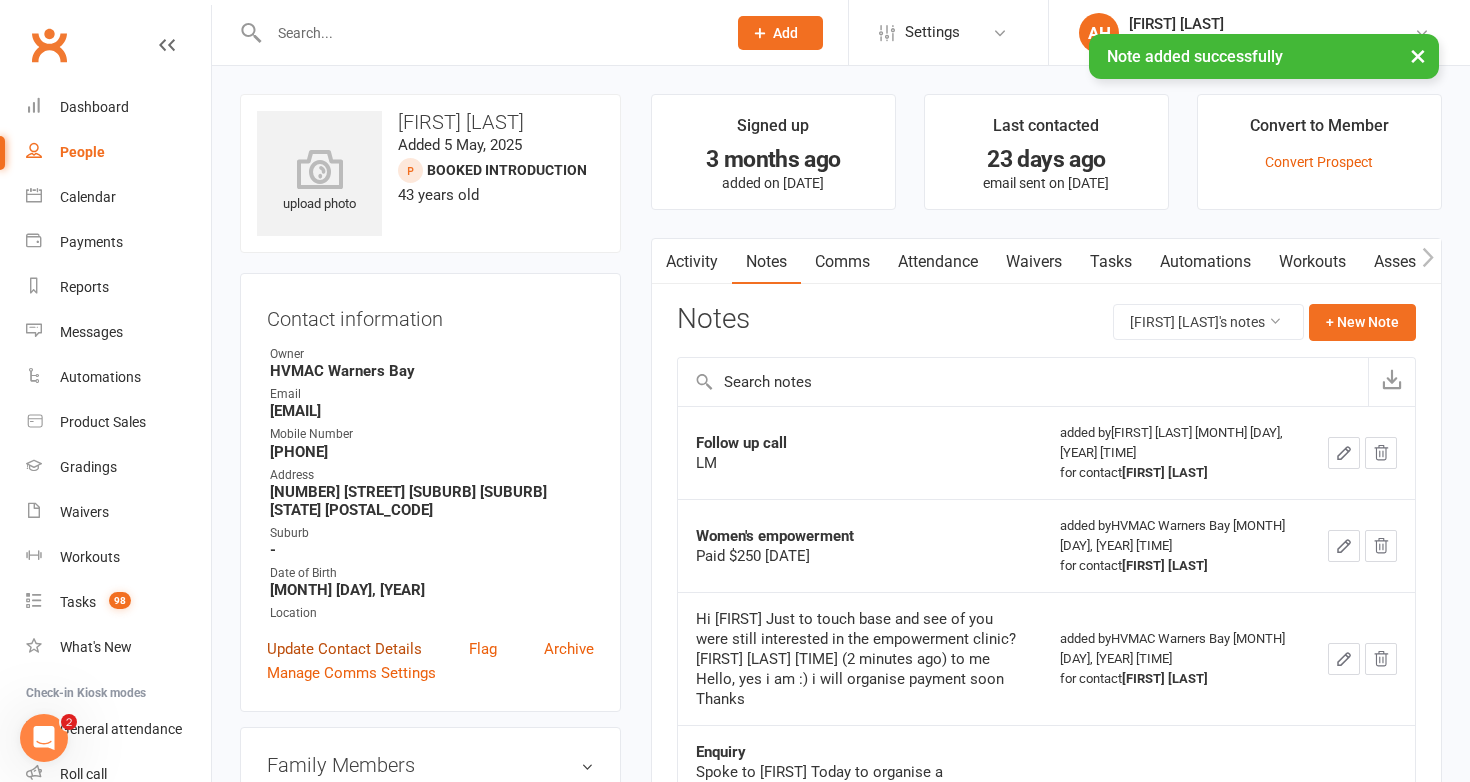 click on "Update Contact Details" at bounding box center [344, 649] 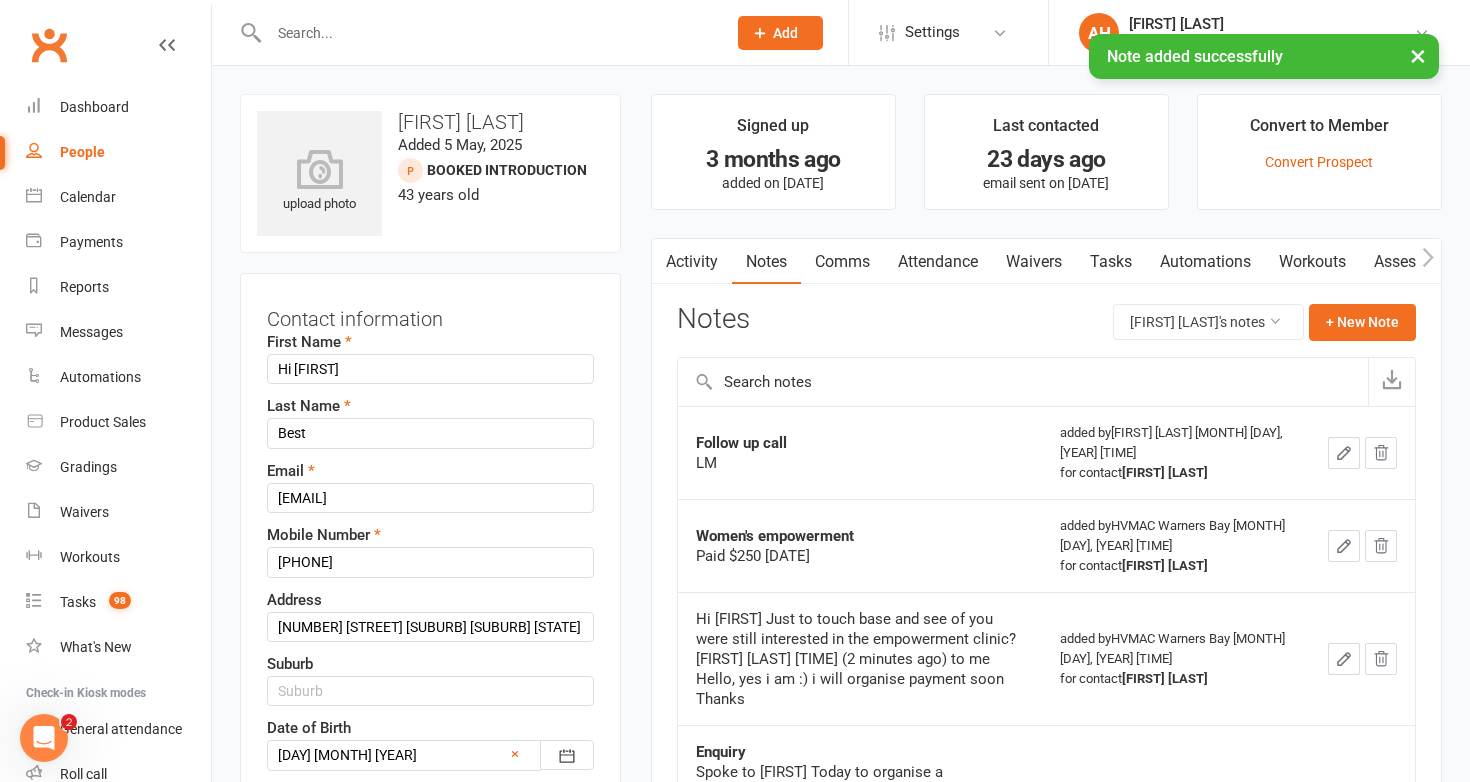 scroll, scrollTop: 94, scrollLeft: 0, axis: vertical 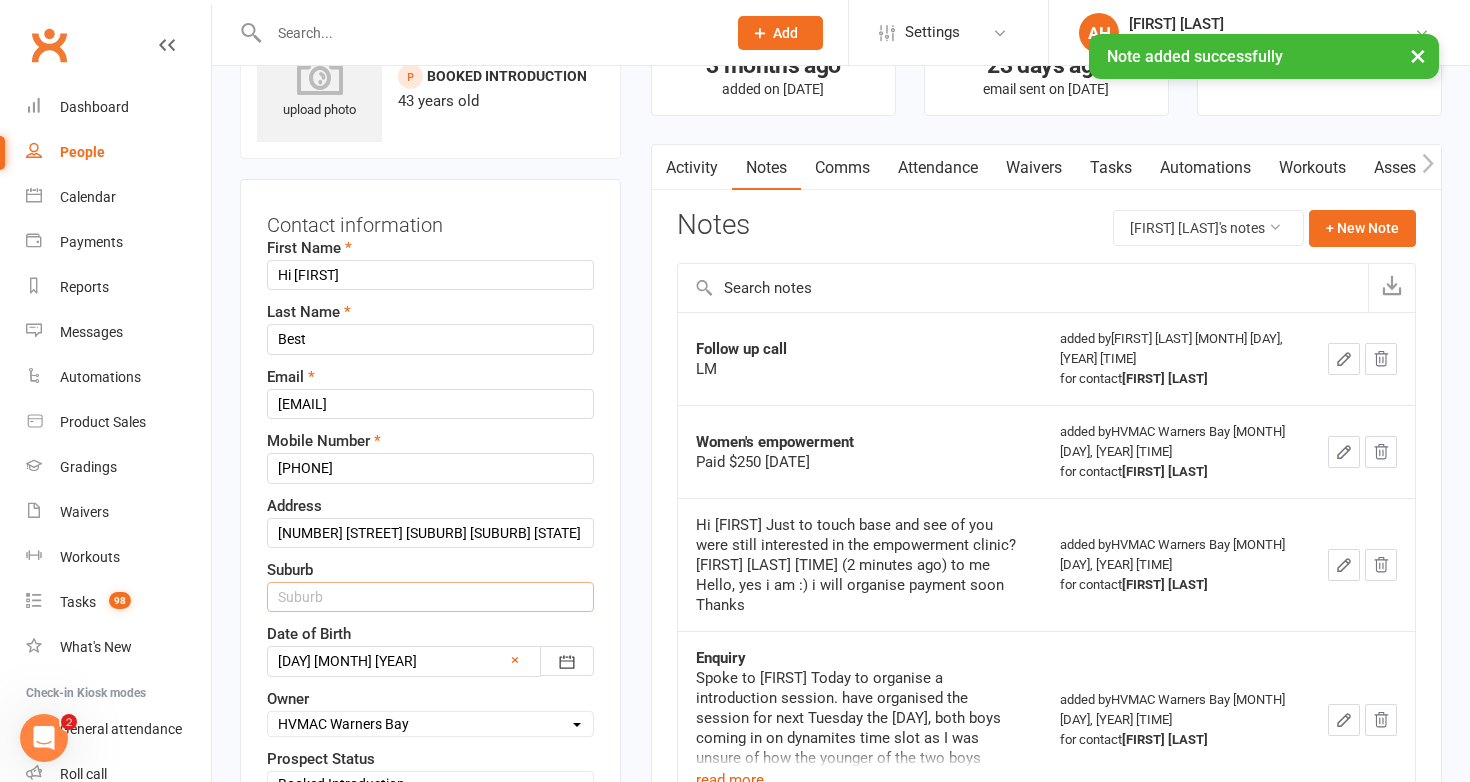 click at bounding box center (430, 597) 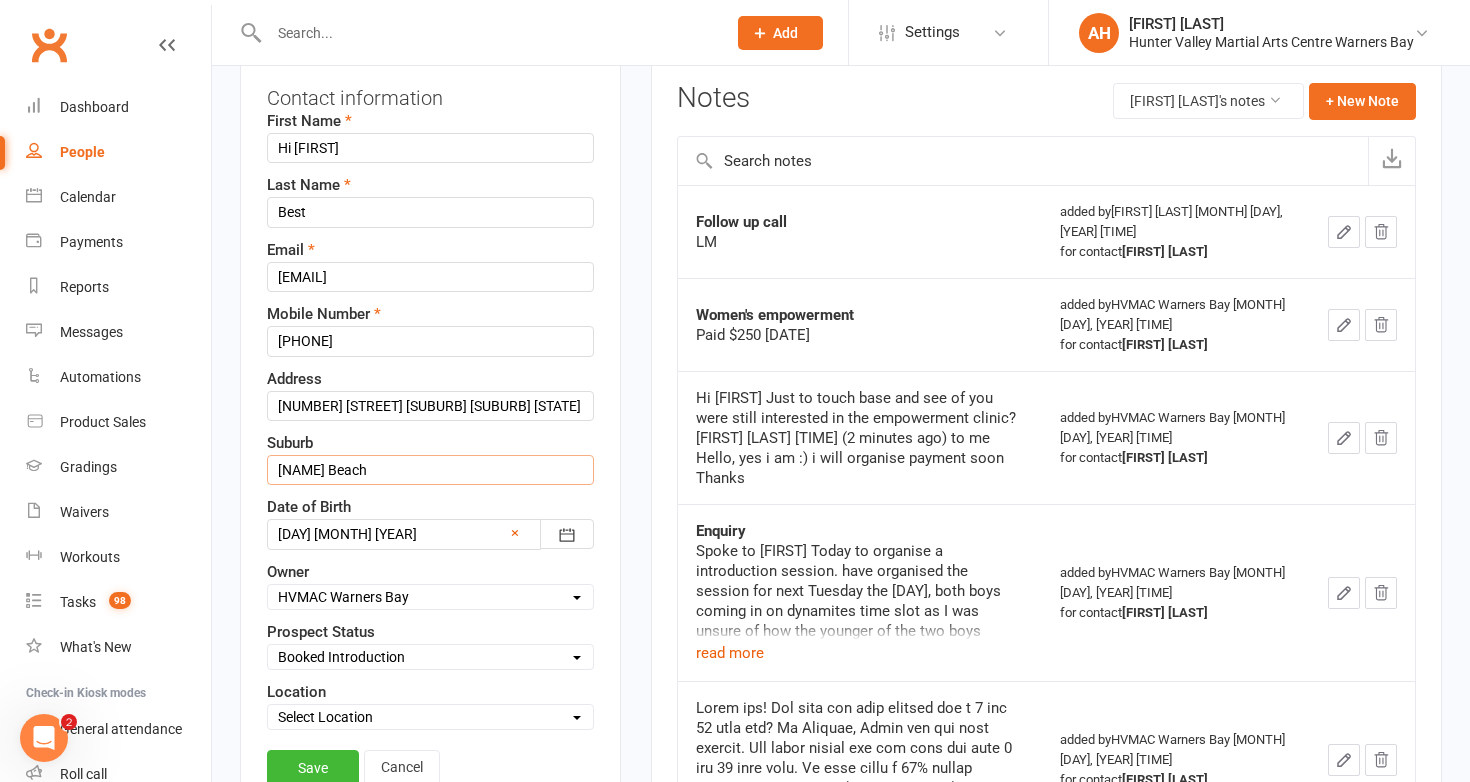 scroll, scrollTop: 275, scrollLeft: 0, axis: vertical 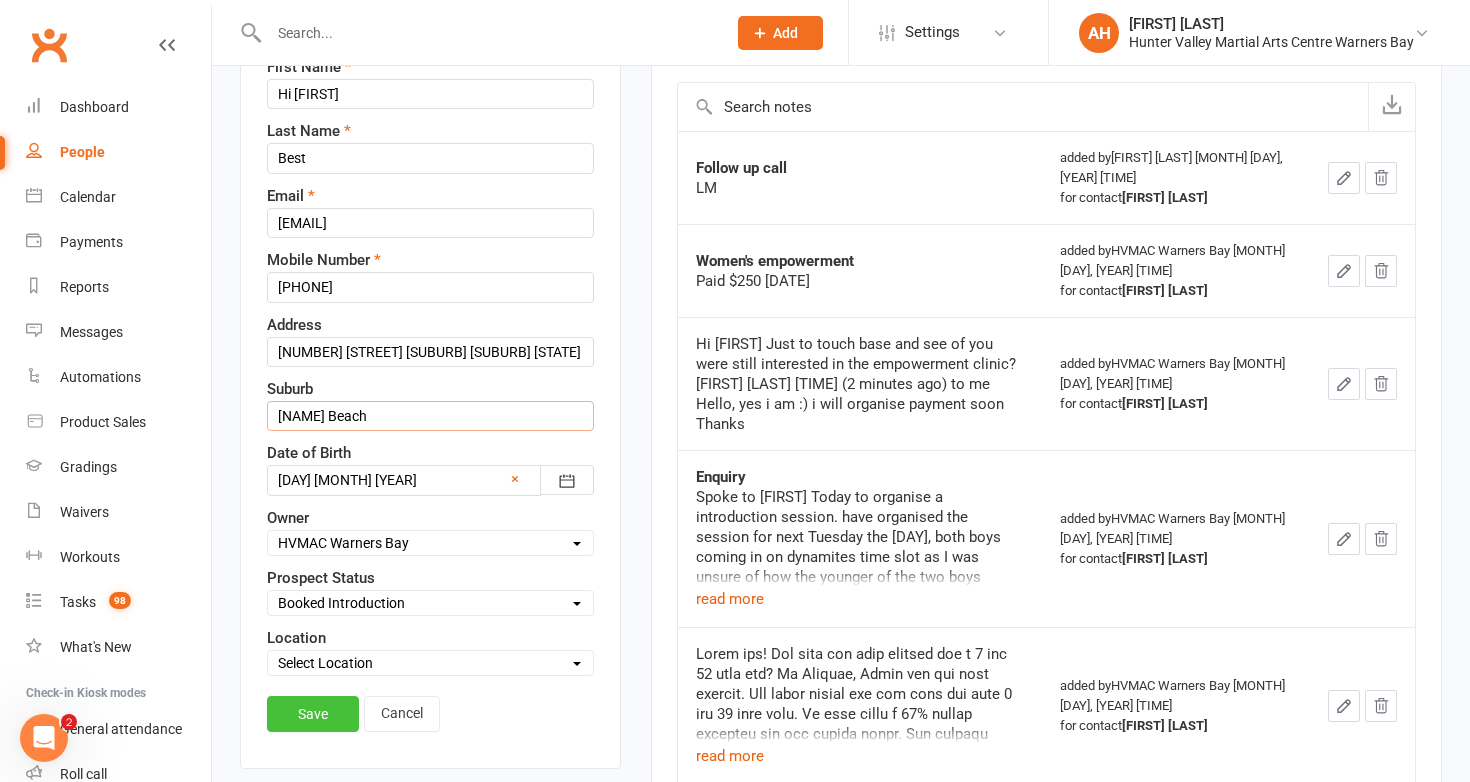 type on "Murrays Beach" 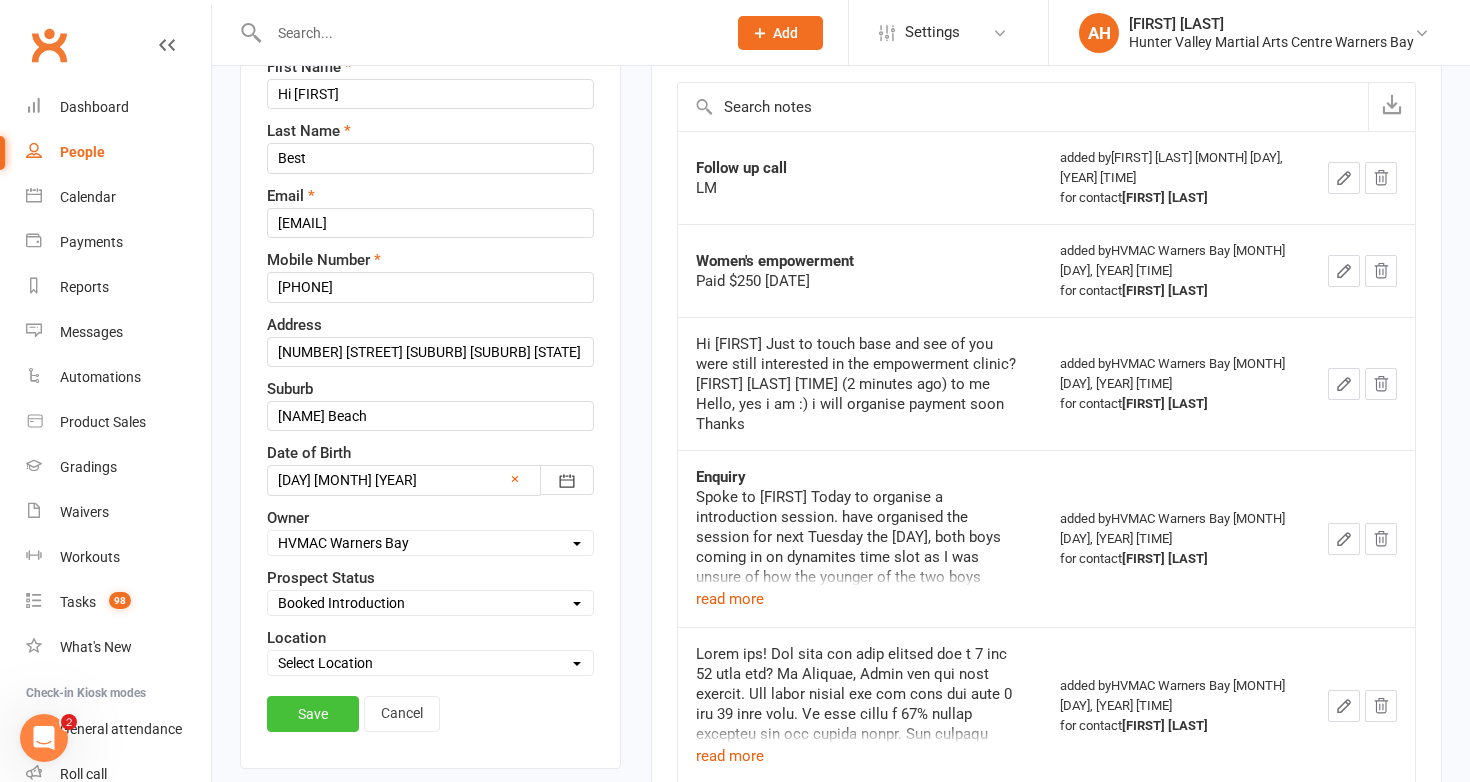 click on "Save" at bounding box center (313, 714) 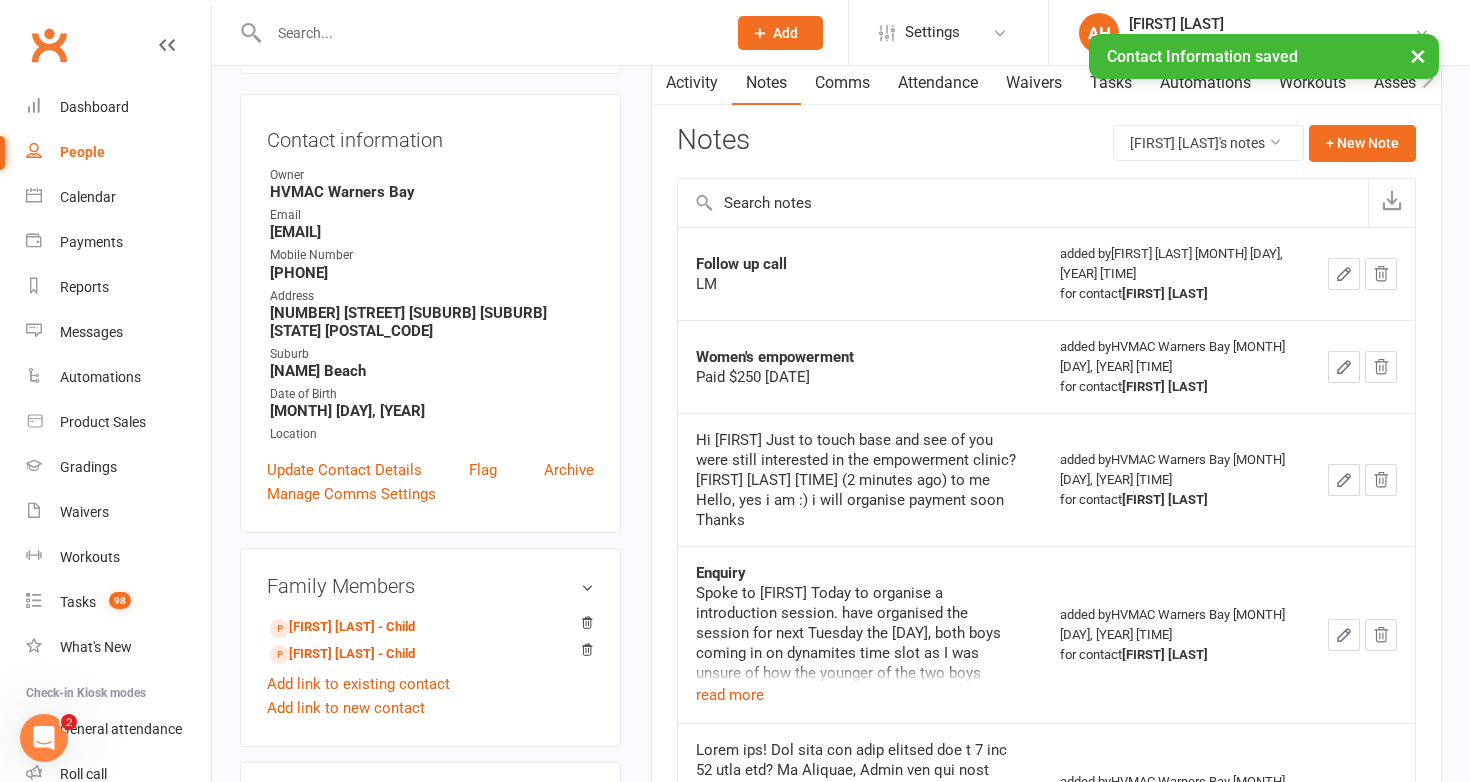 scroll, scrollTop: 75, scrollLeft: 0, axis: vertical 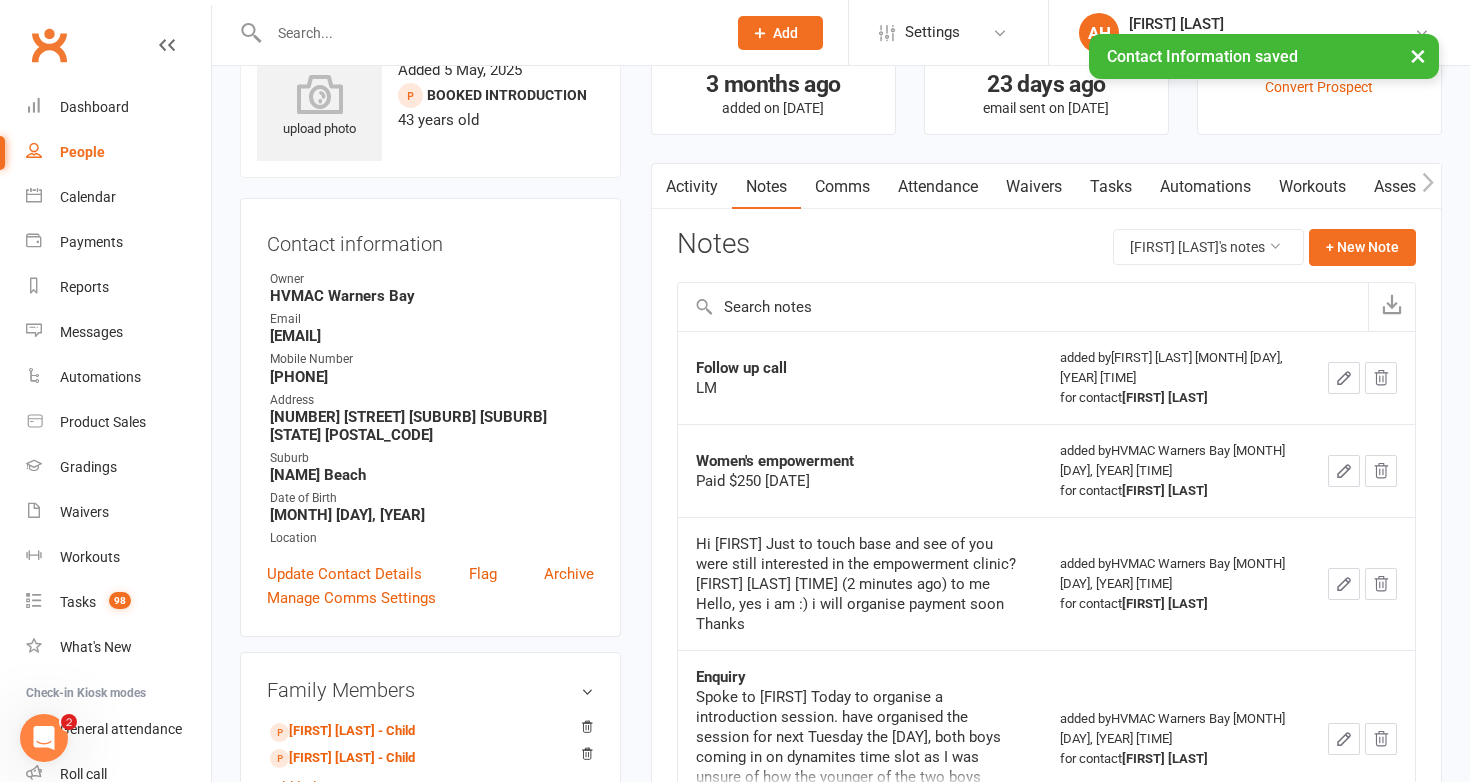 click on "Attendance" at bounding box center [938, 187] 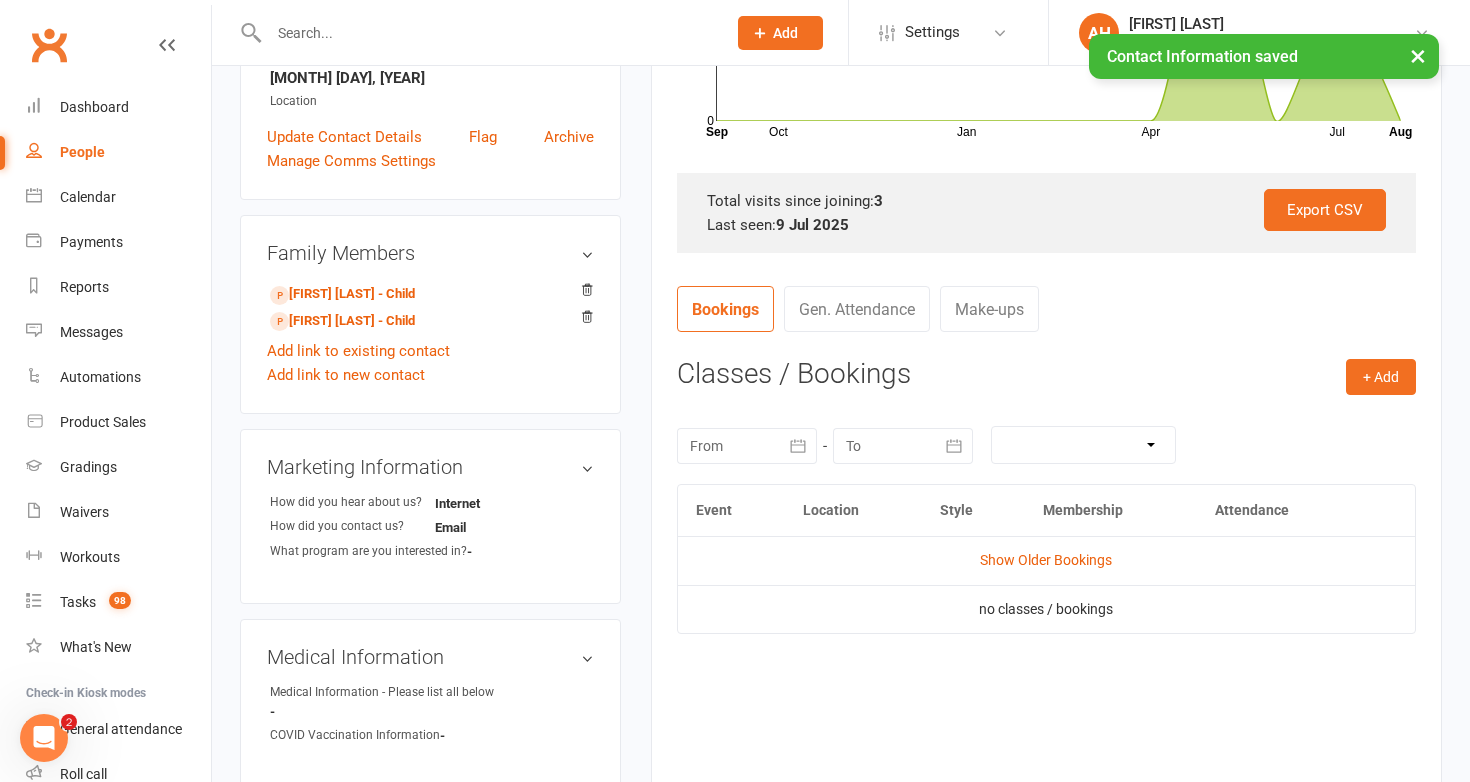 scroll, scrollTop: 520, scrollLeft: 0, axis: vertical 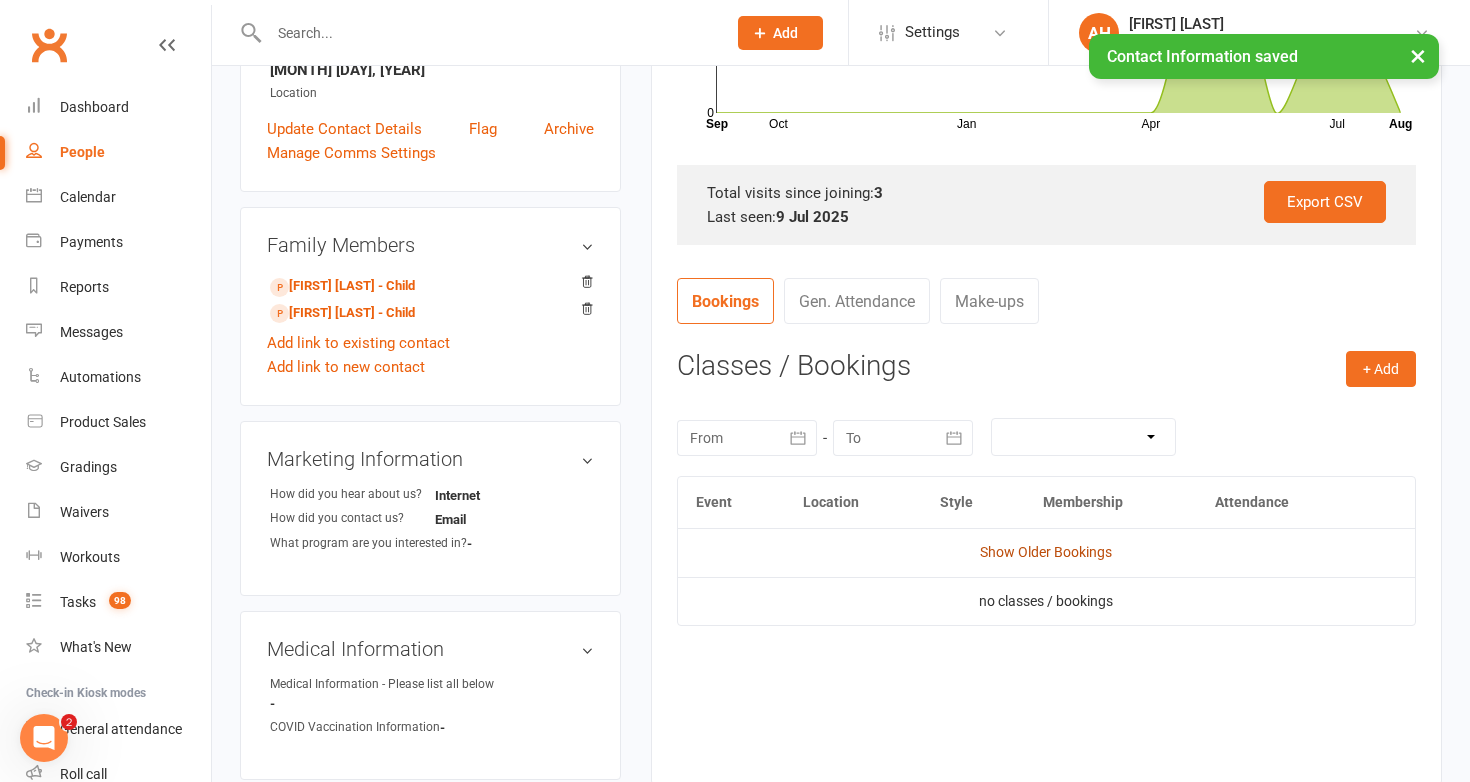 click on "Show Older Bookings" at bounding box center (1046, 552) 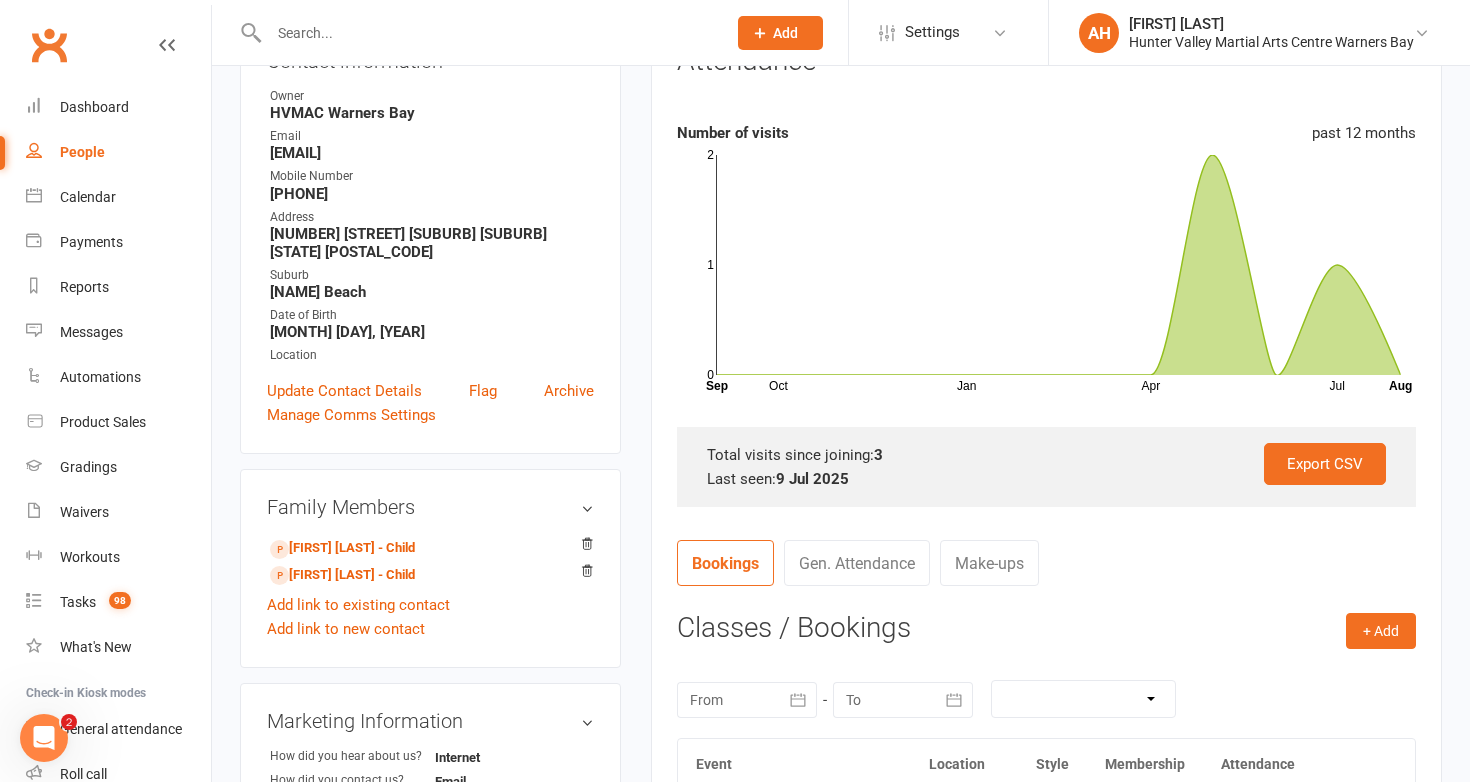 scroll, scrollTop: 0, scrollLeft: 0, axis: both 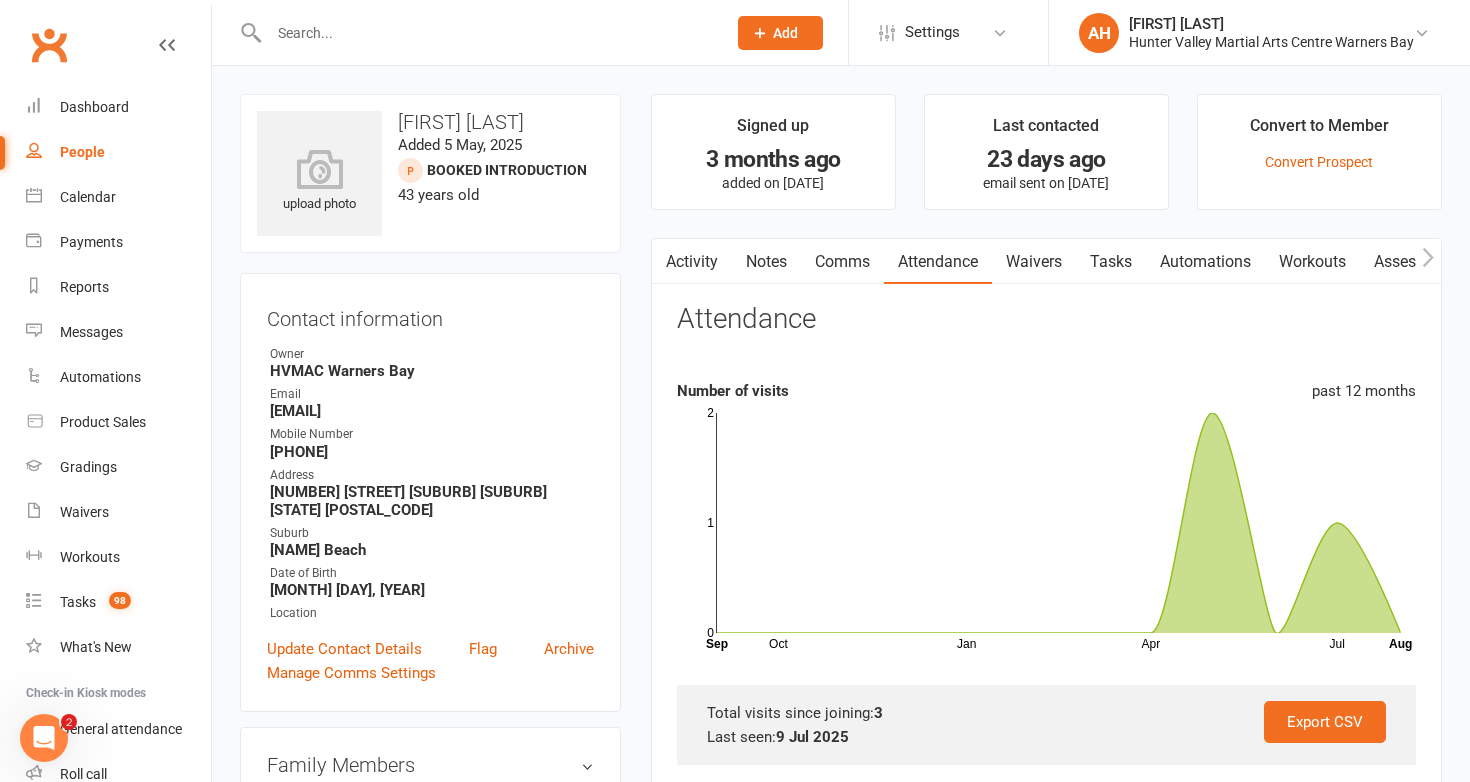 click on "Notes" at bounding box center [766, 262] 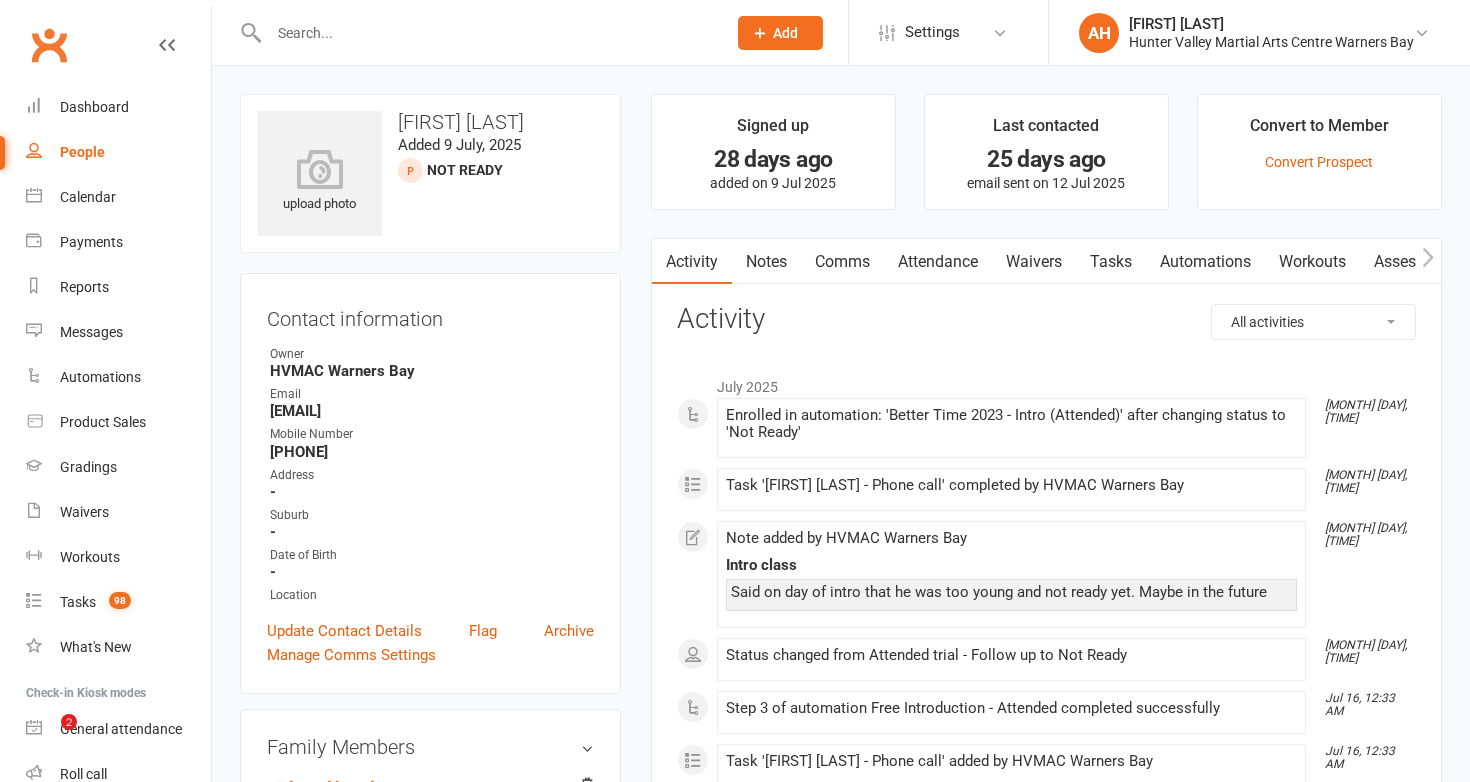scroll, scrollTop: 0, scrollLeft: 0, axis: both 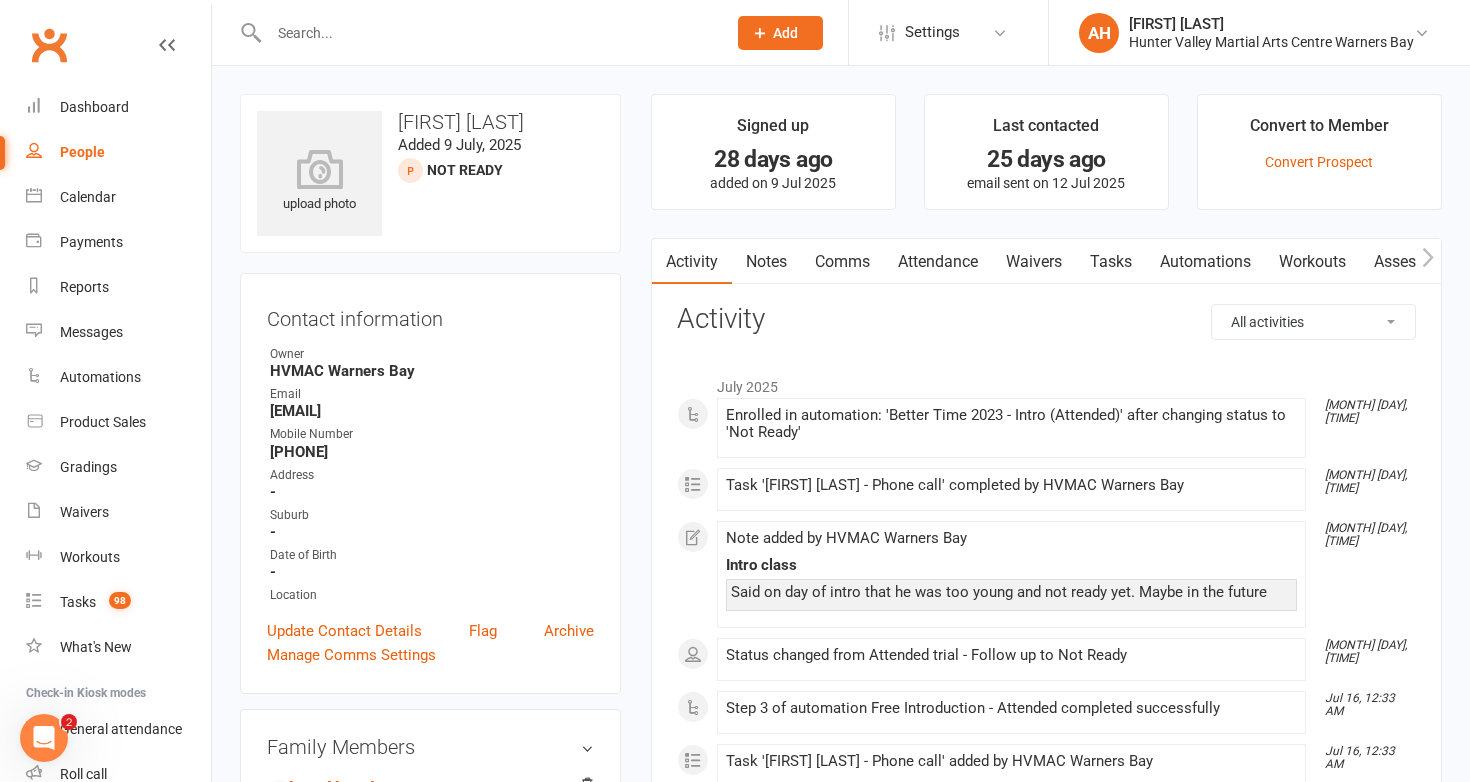 click on "Notes" at bounding box center (766, 262) 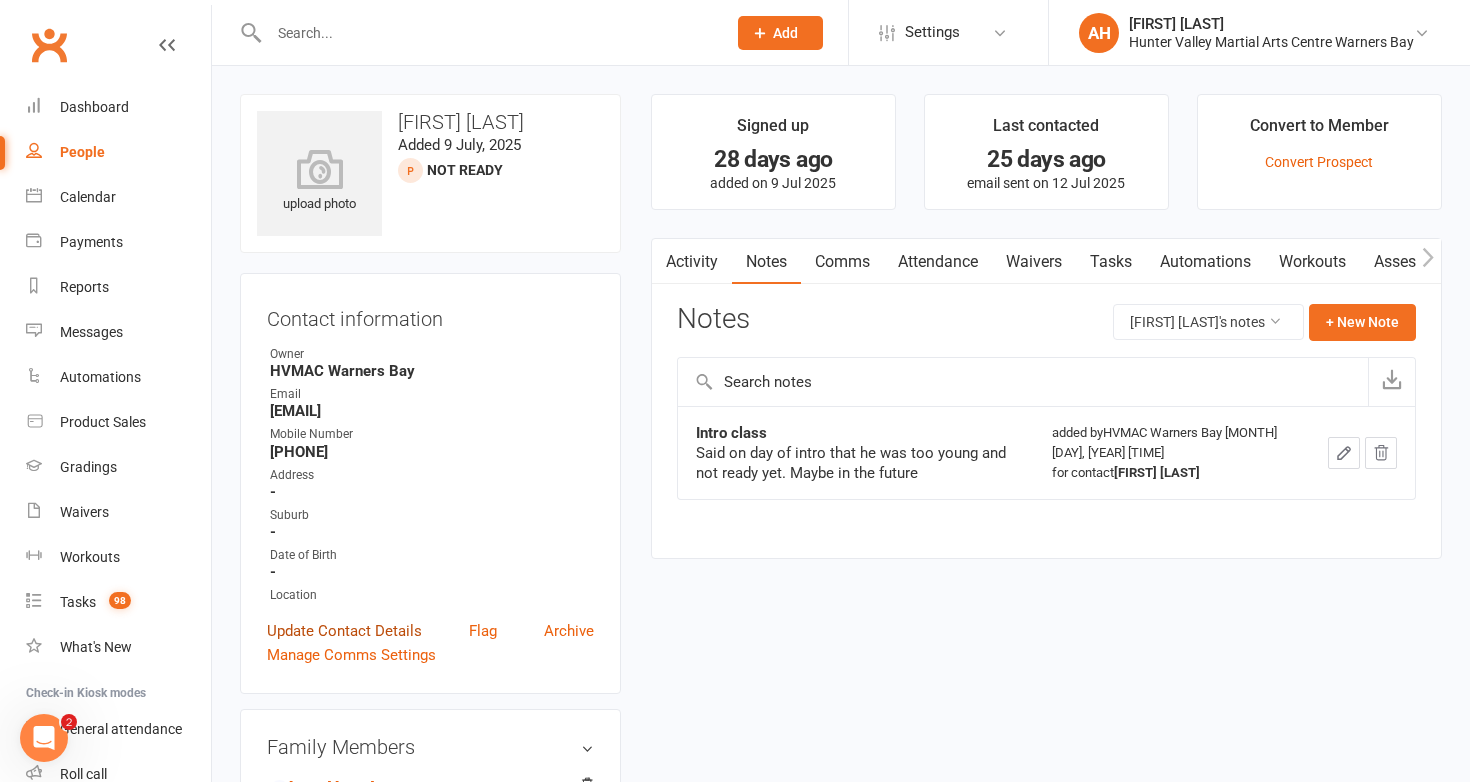 click on "Update Contact Details" at bounding box center (344, 631) 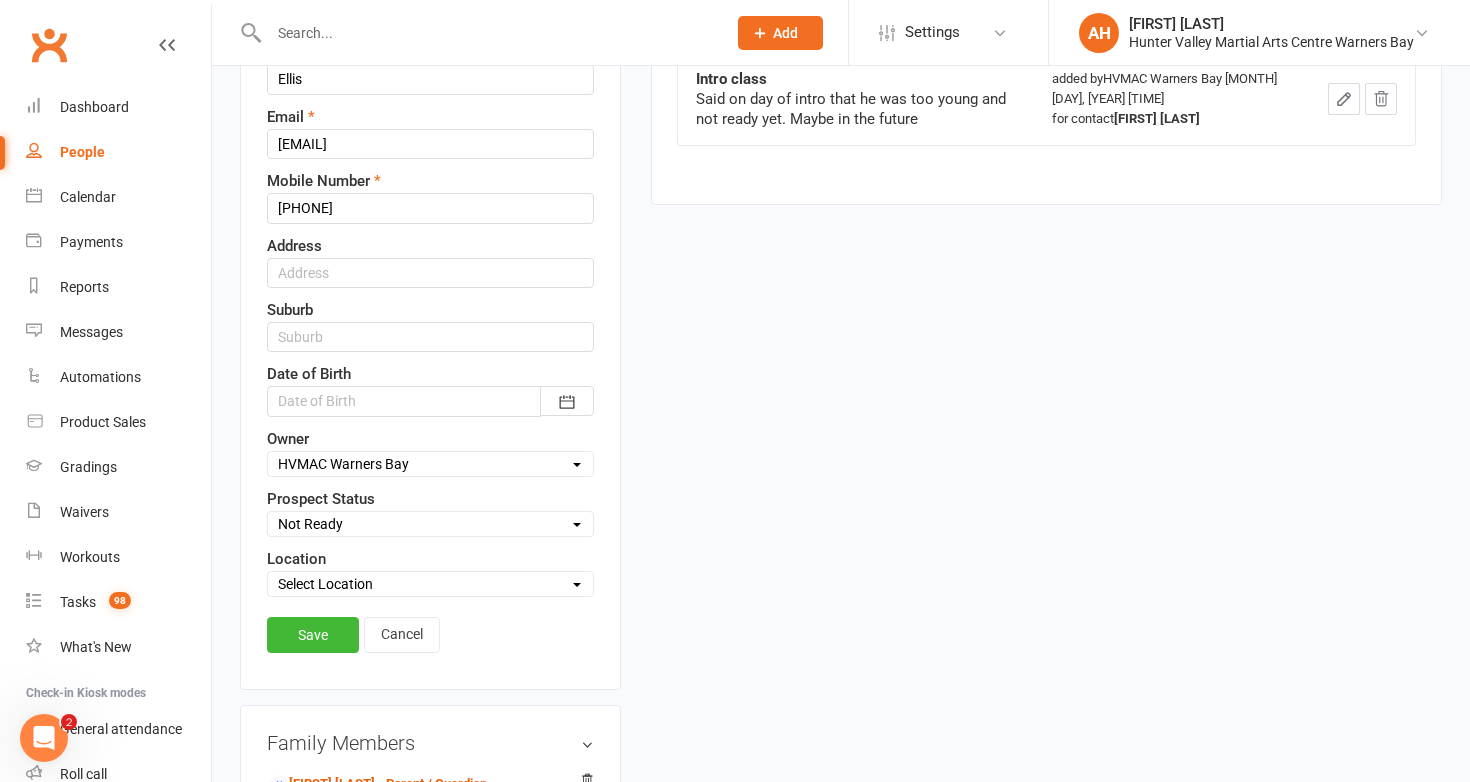 scroll, scrollTop: 357, scrollLeft: 0, axis: vertical 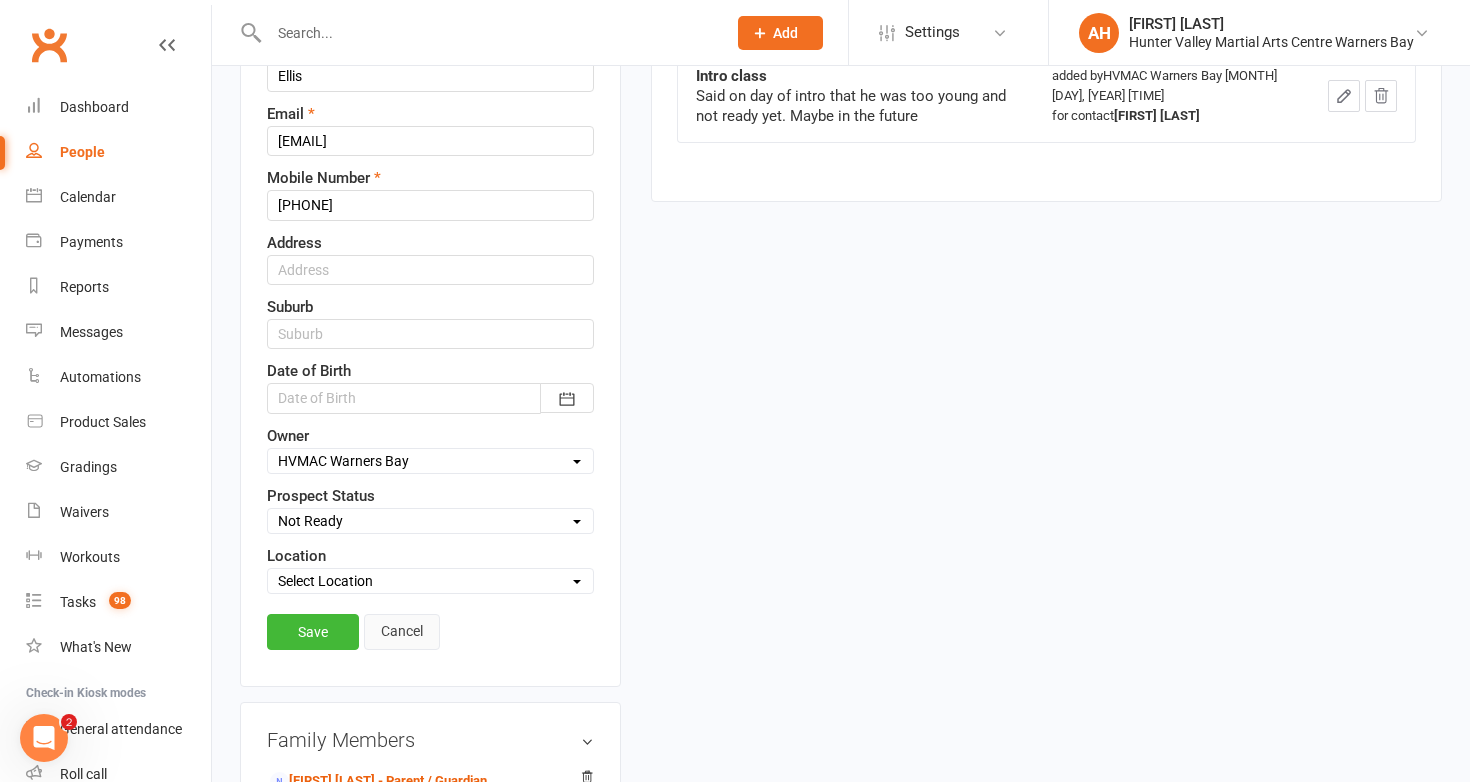 click on "Cancel" at bounding box center (402, 632) 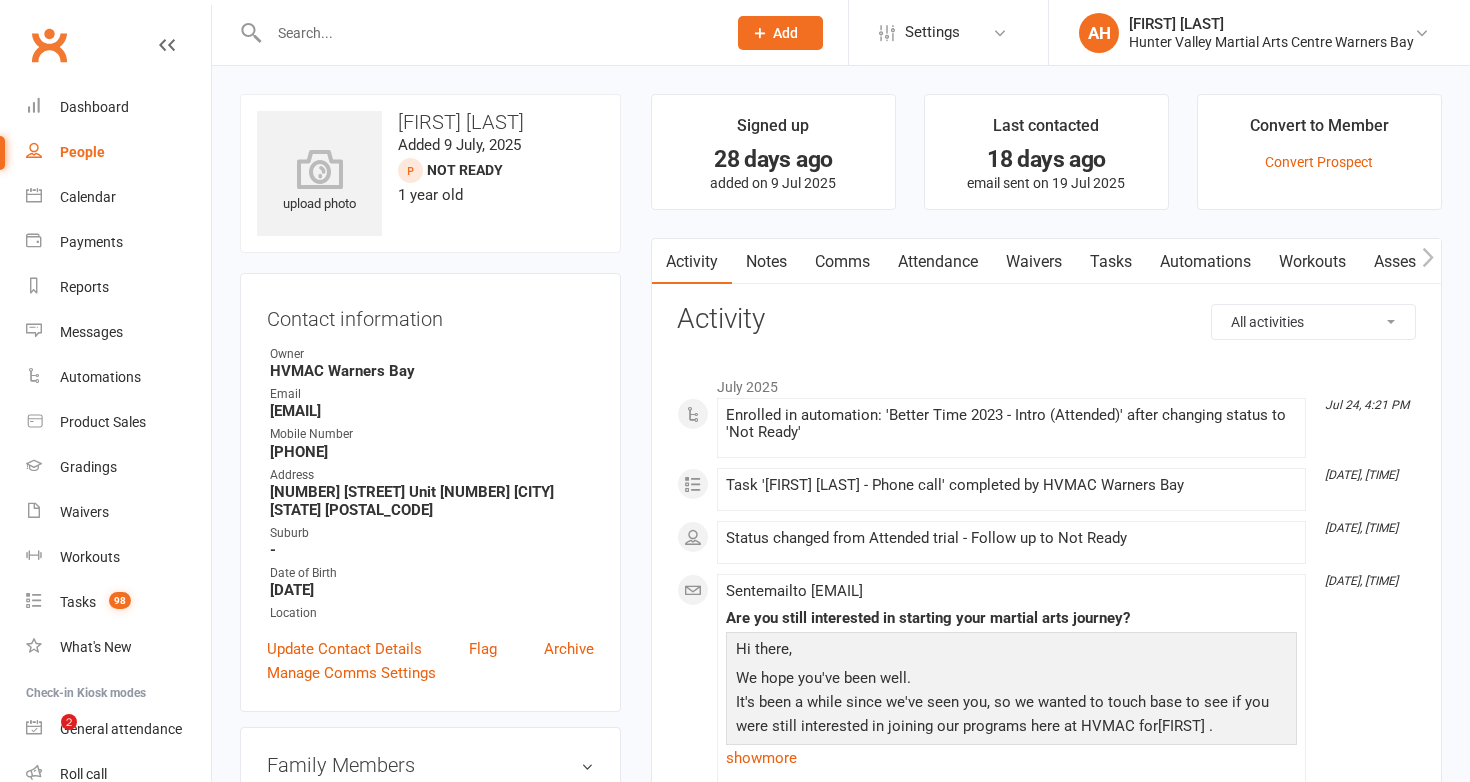 scroll, scrollTop: 0, scrollLeft: 0, axis: both 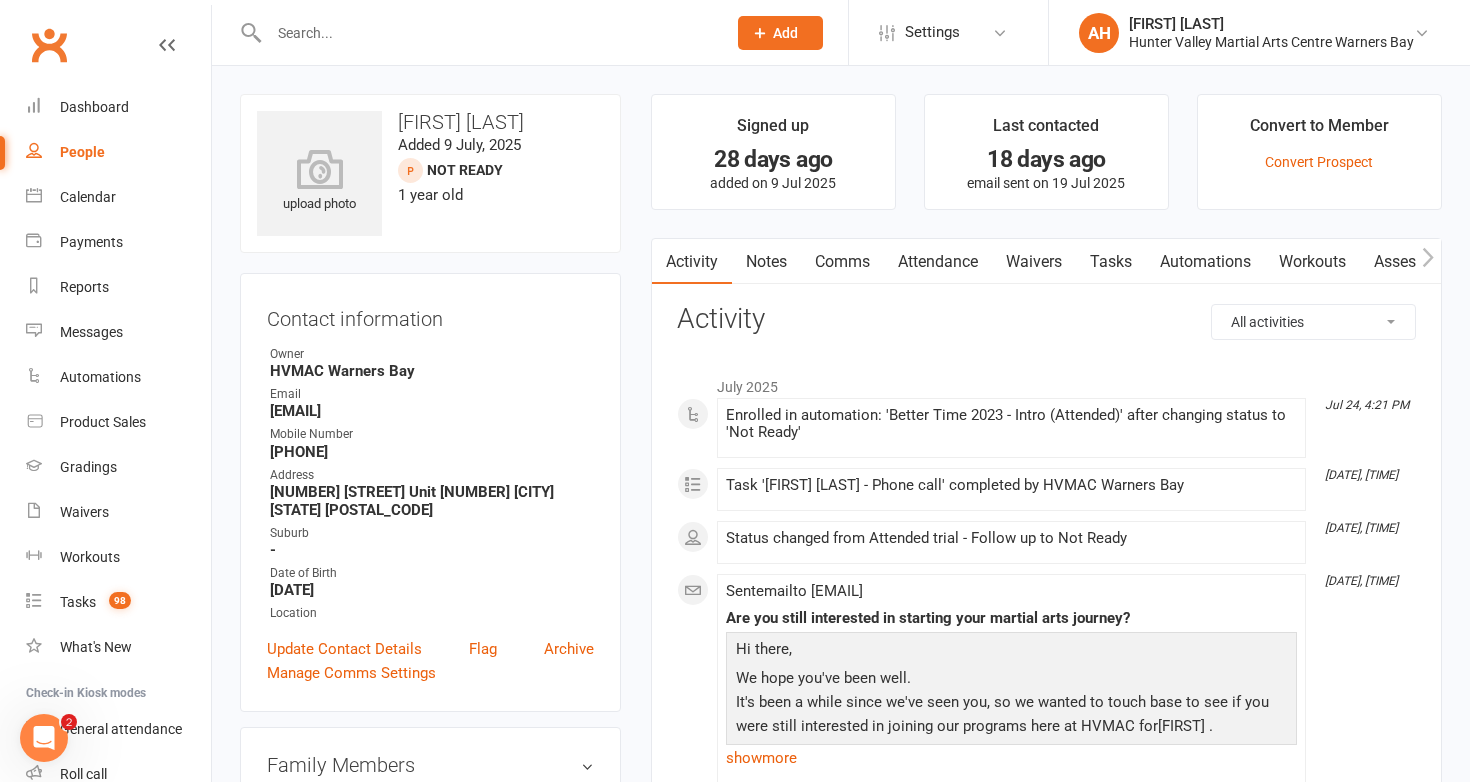 click on "Notes" at bounding box center [766, 262] 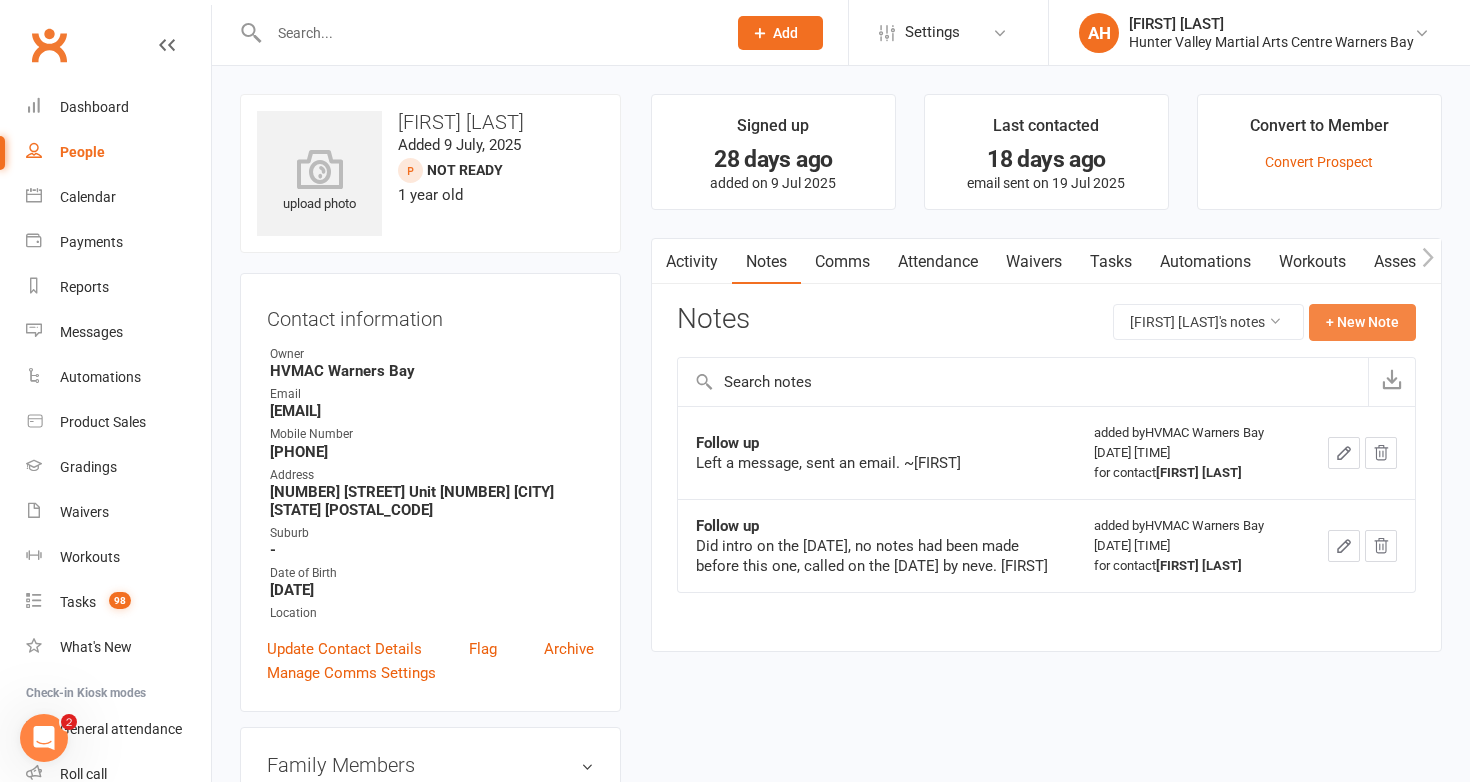 click on "+ New Note" at bounding box center (1362, 322) 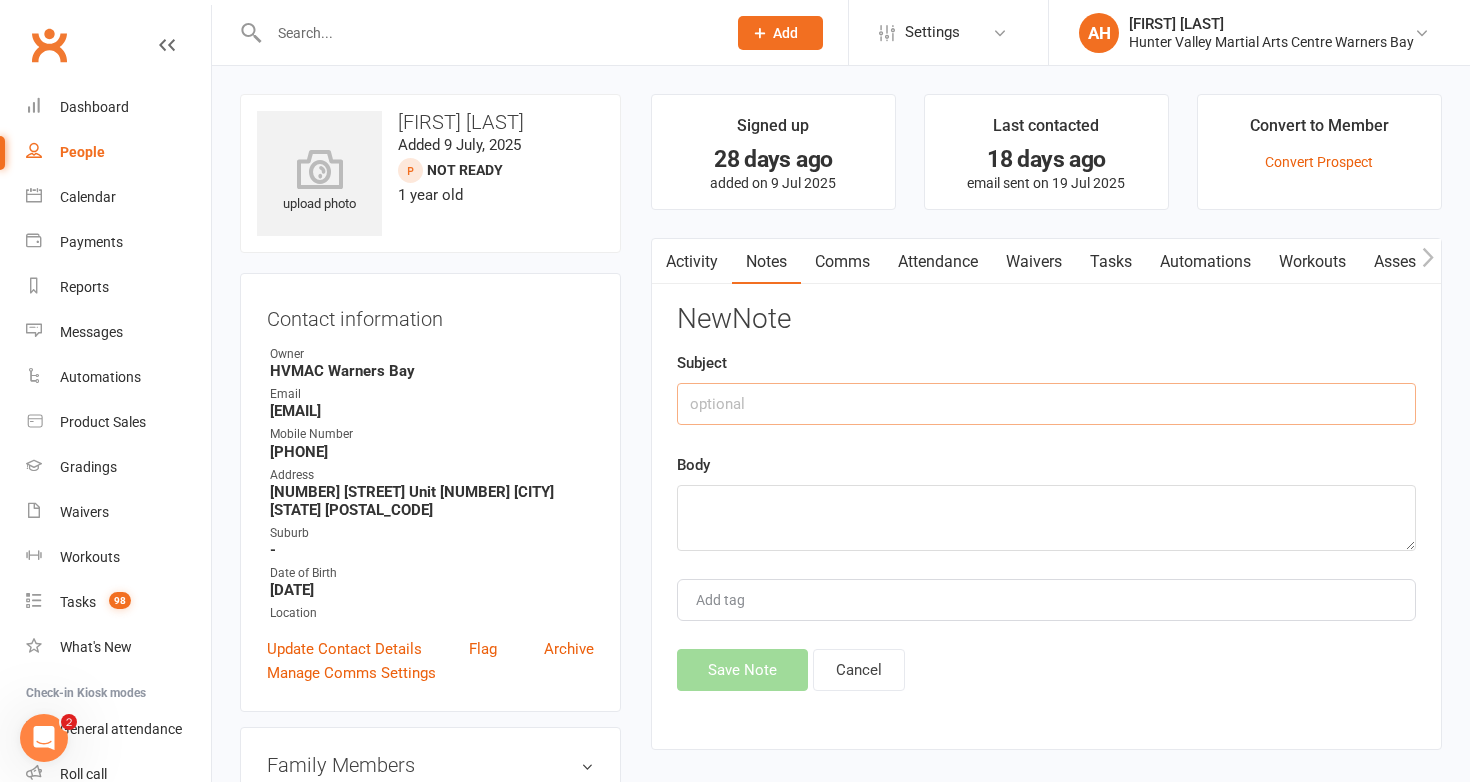 click at bounding box center [1046, 404] 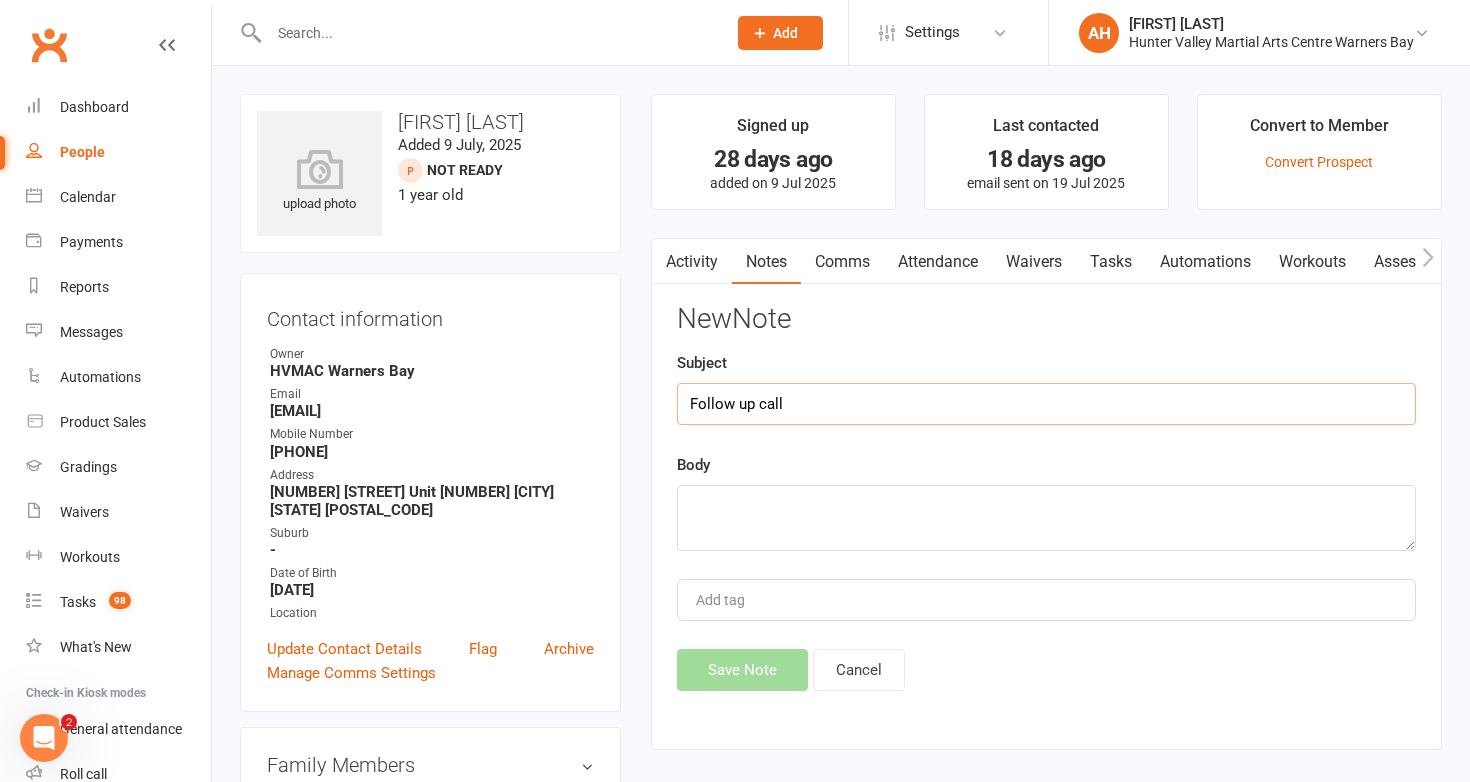 type on "Follow up call" 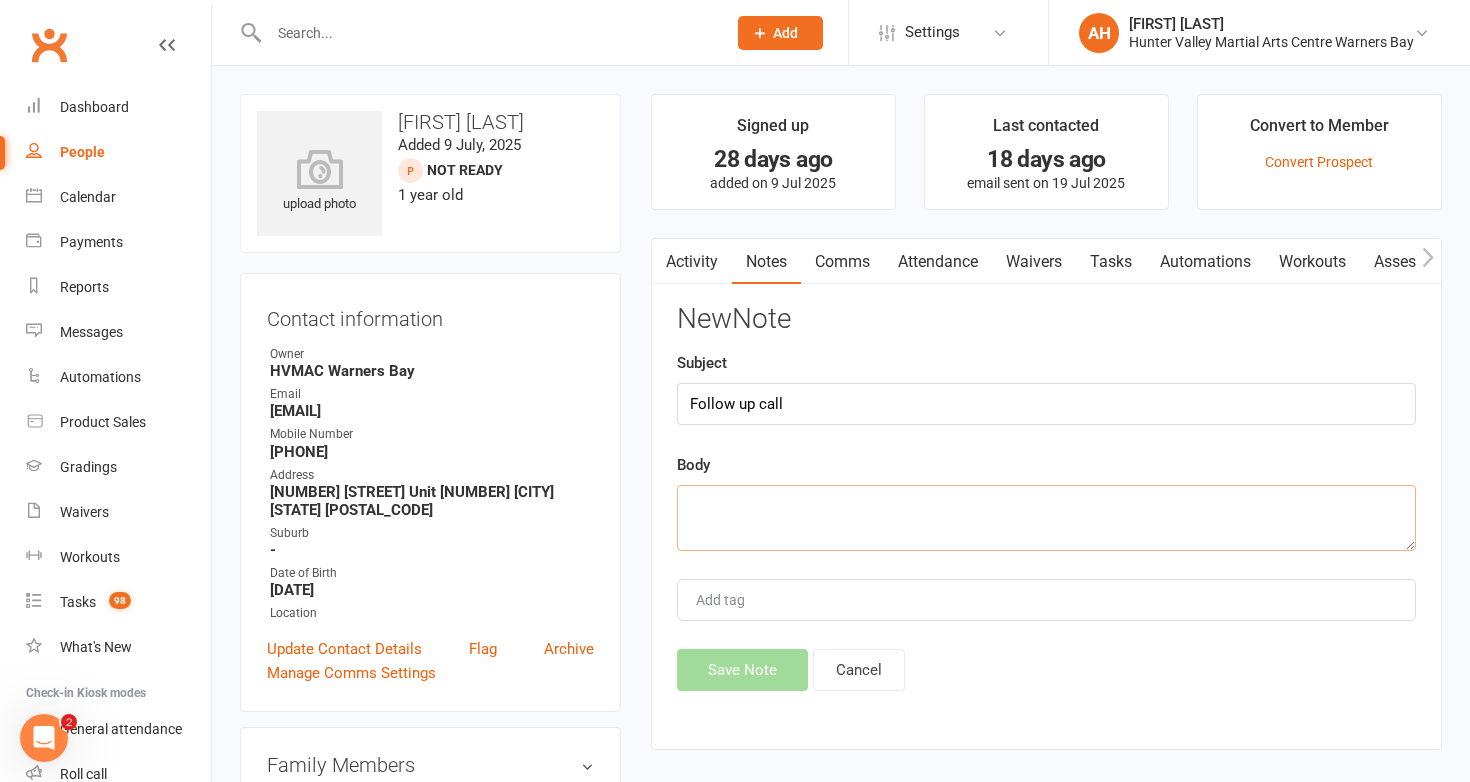 click at bounding box center [1046, 518] 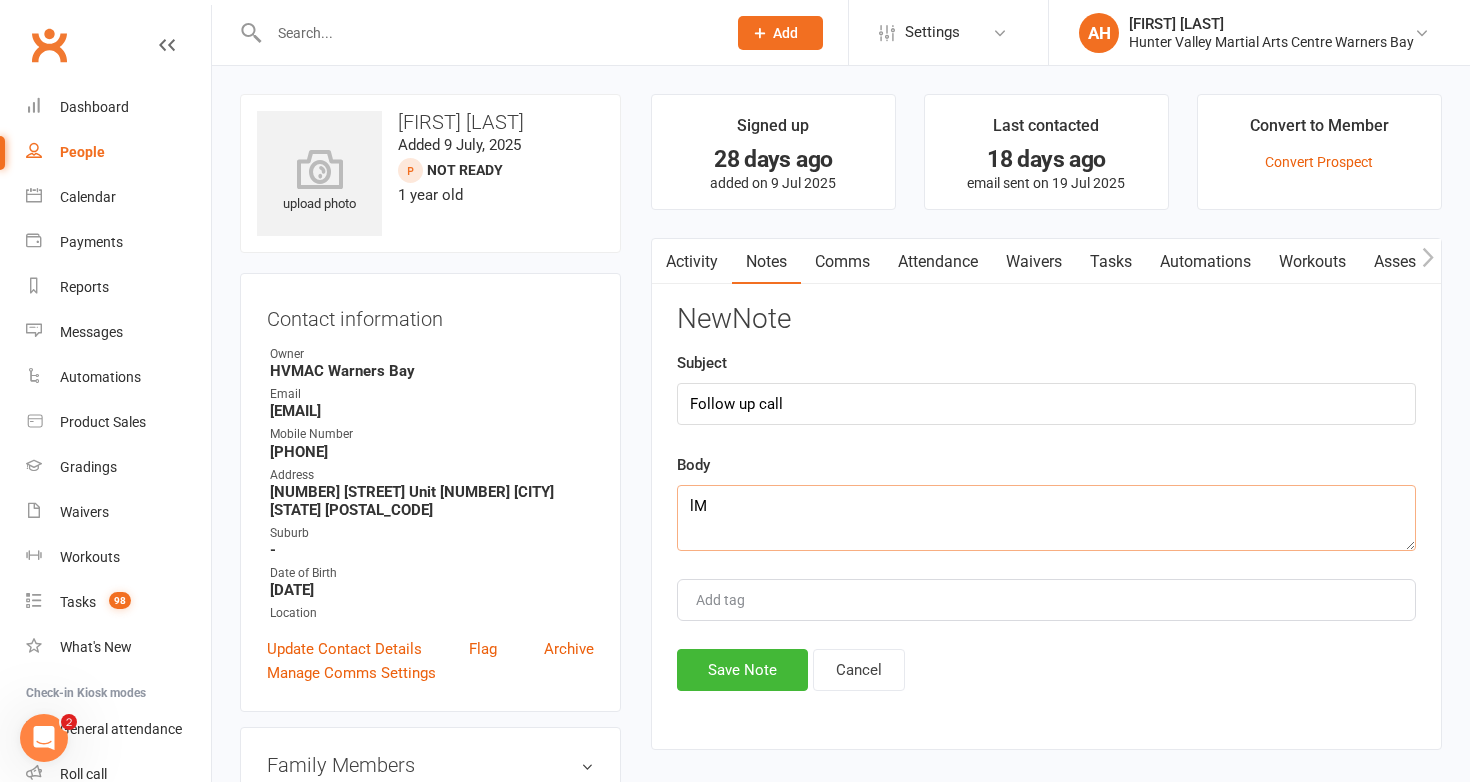 type on "l" 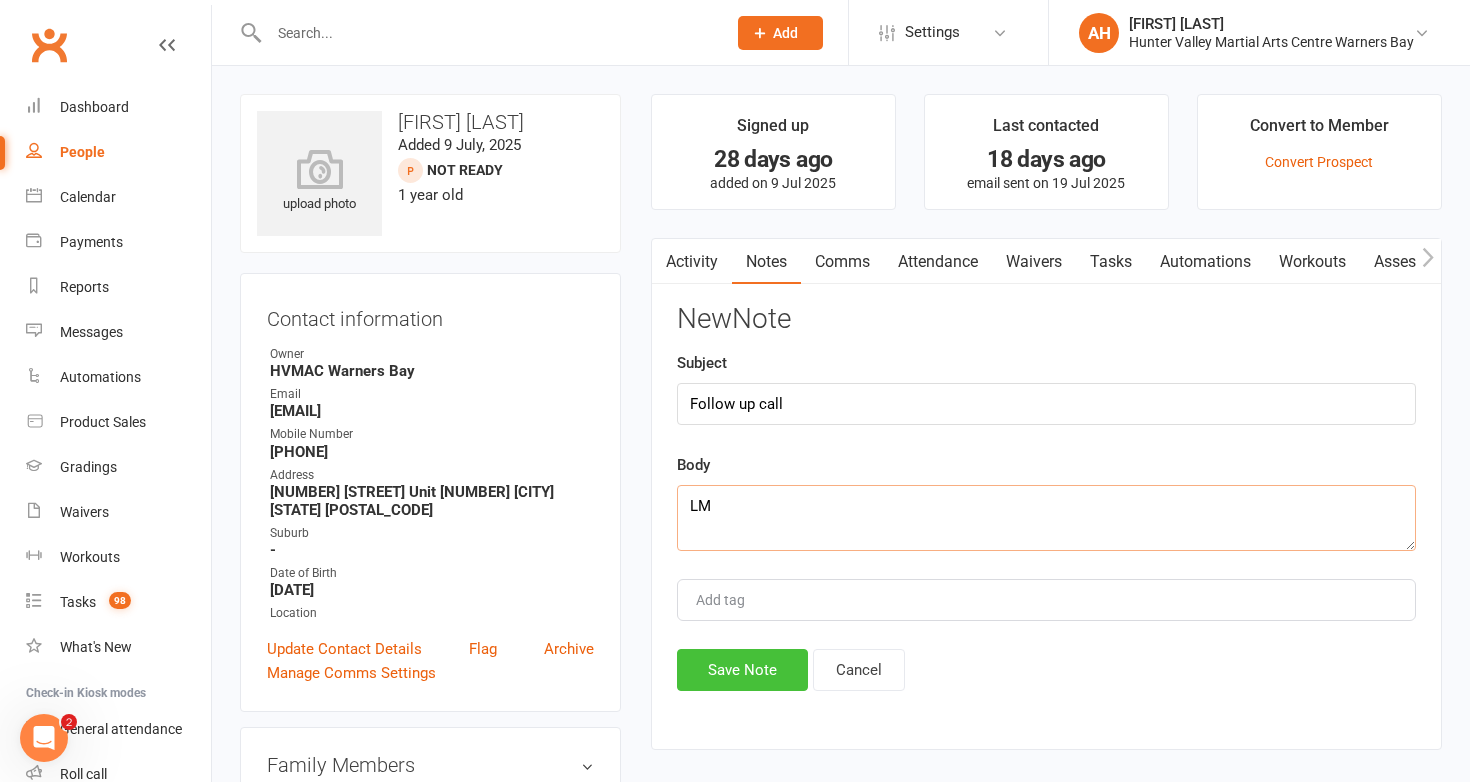 type on "LM" 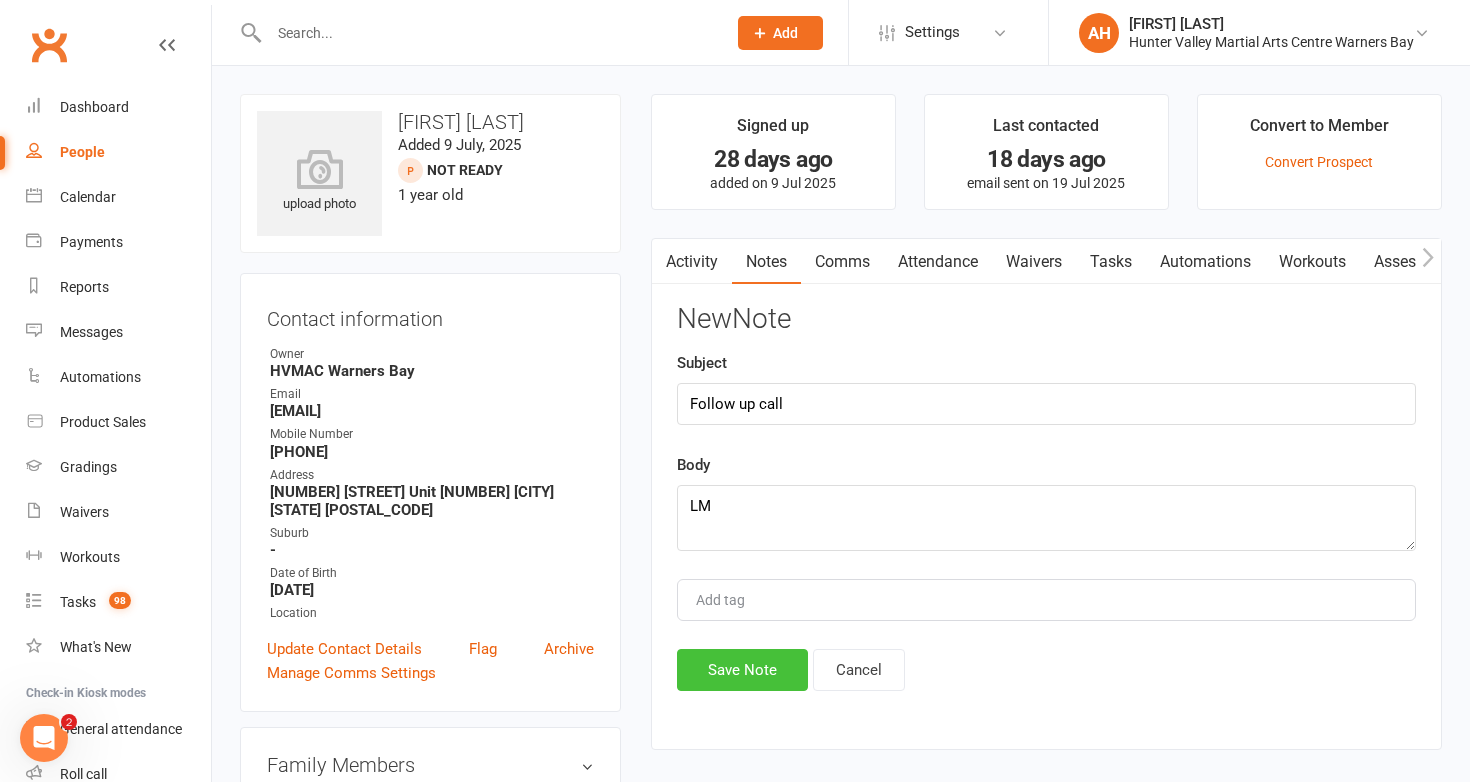 click on "Save Note" at bounding box center (742, 670) 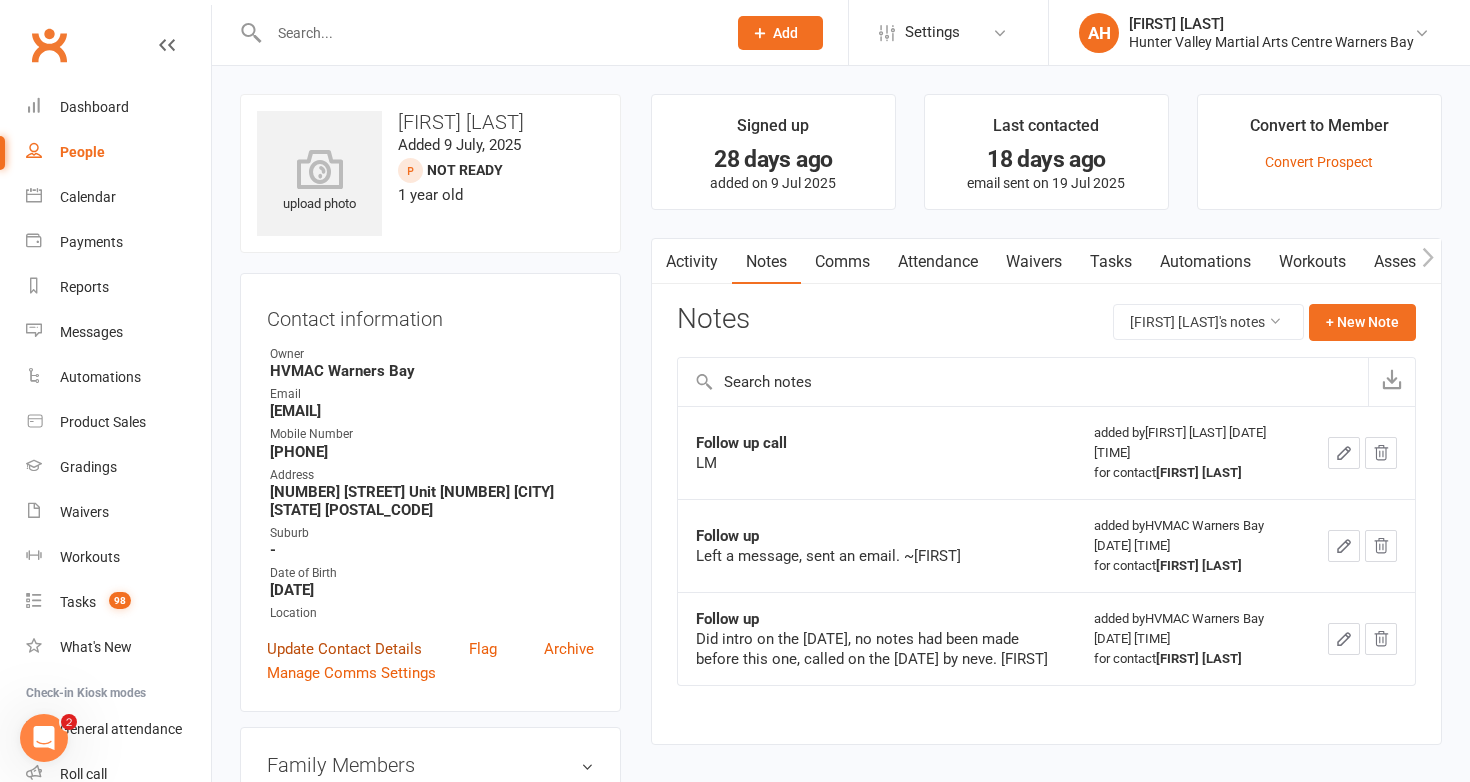 click on "Update Contact Details" at bounding box center [344, 649] 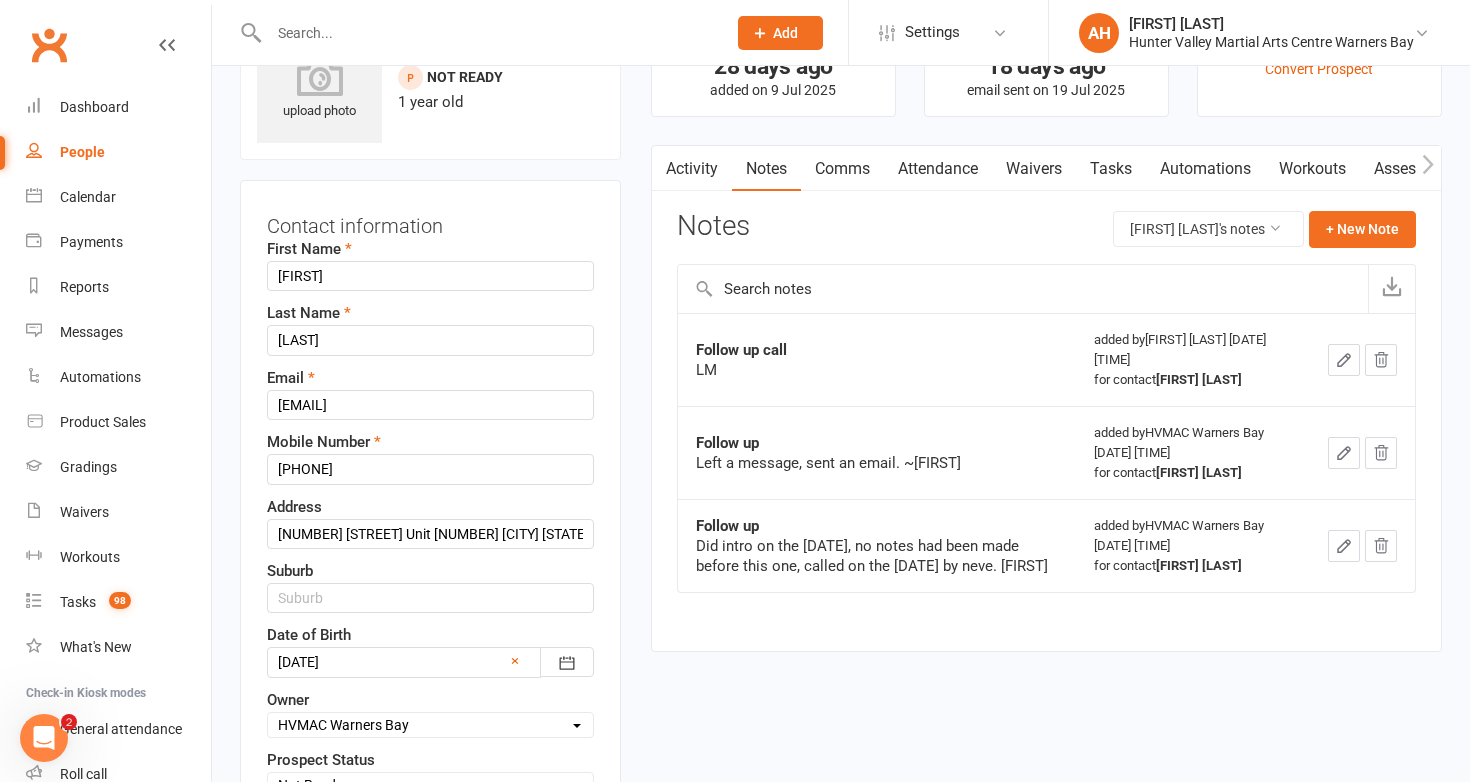scroll, scrollTop: 94, scrollLeft: 0, axis: vertical 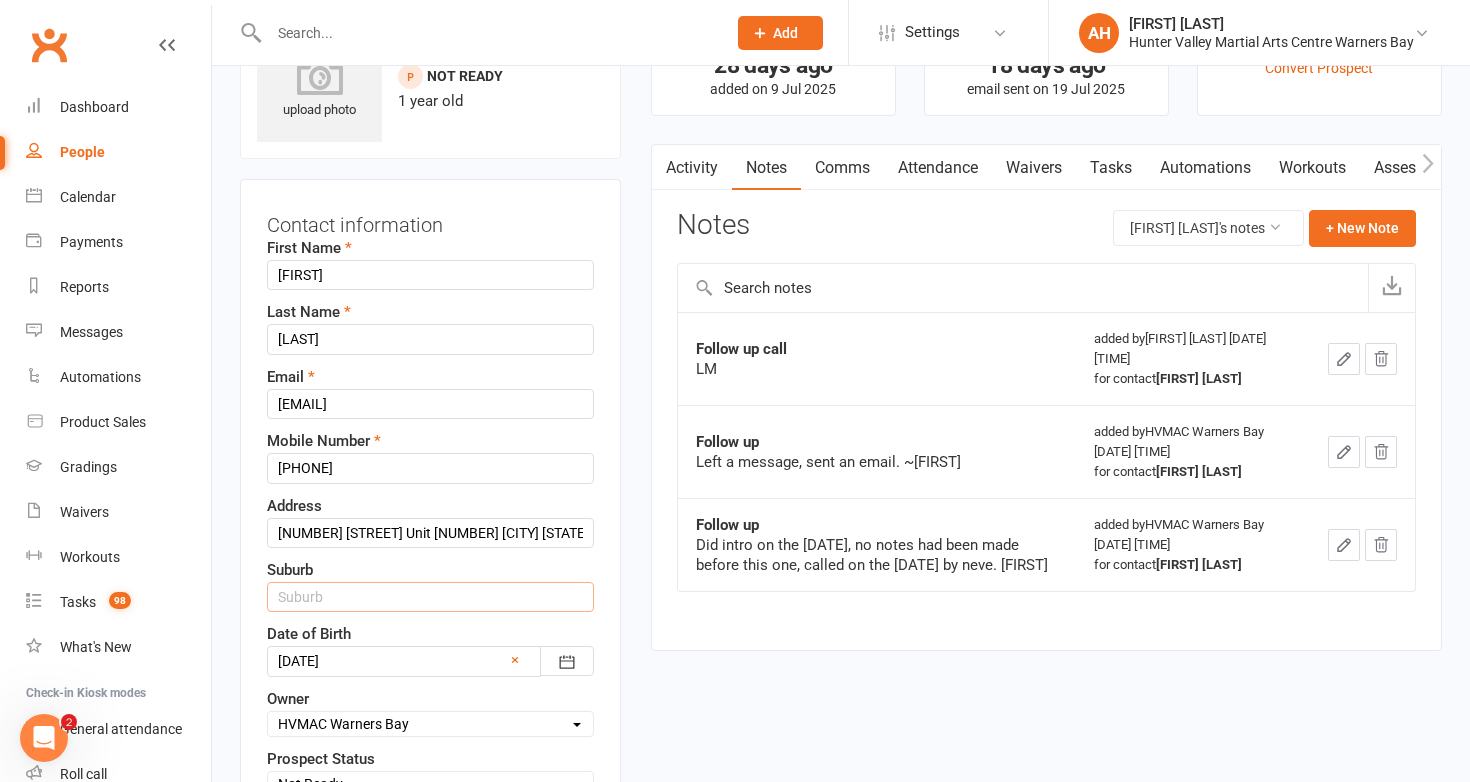 click at bounding box center [430, 597] 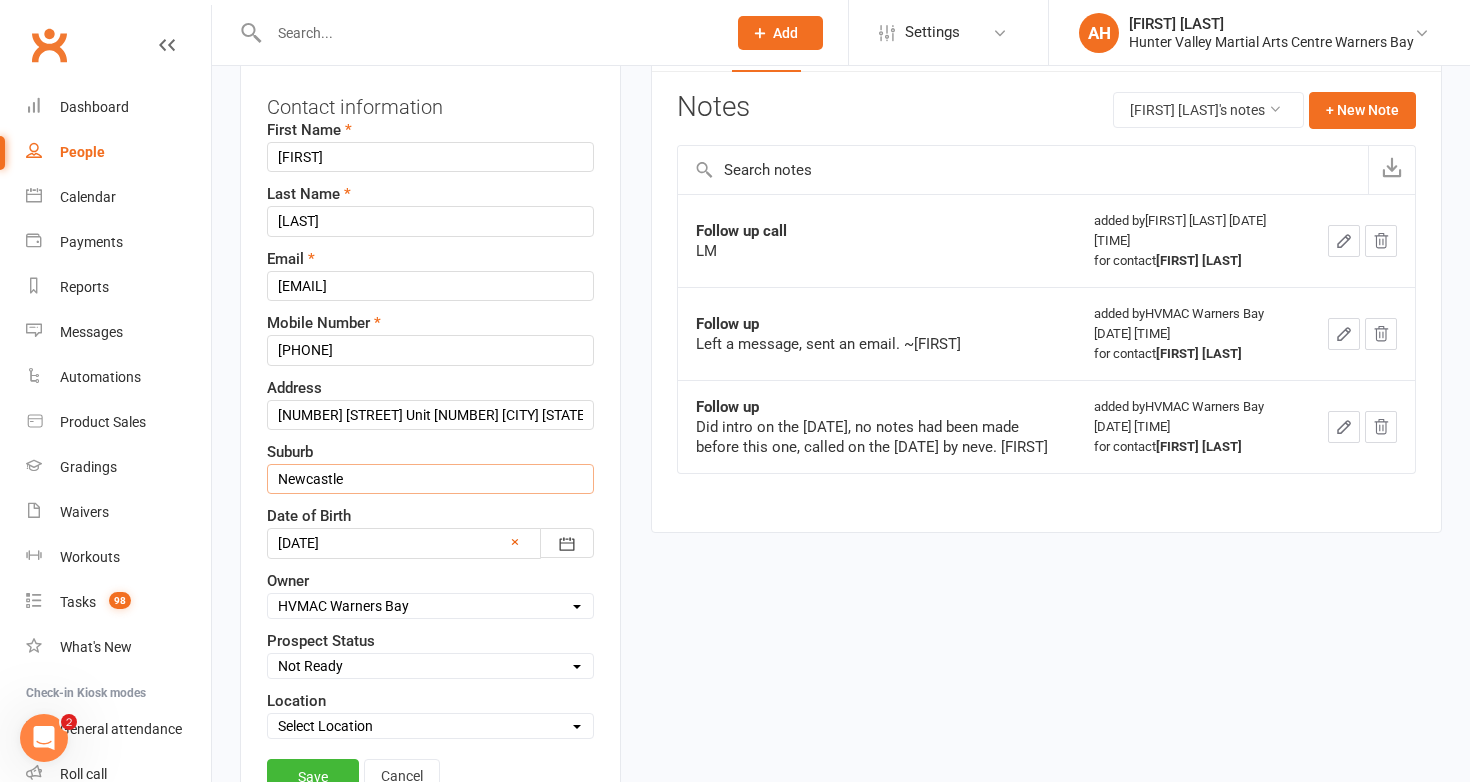 scroll, scrollTop: 232, scrollLeft: 0, axis: vertical 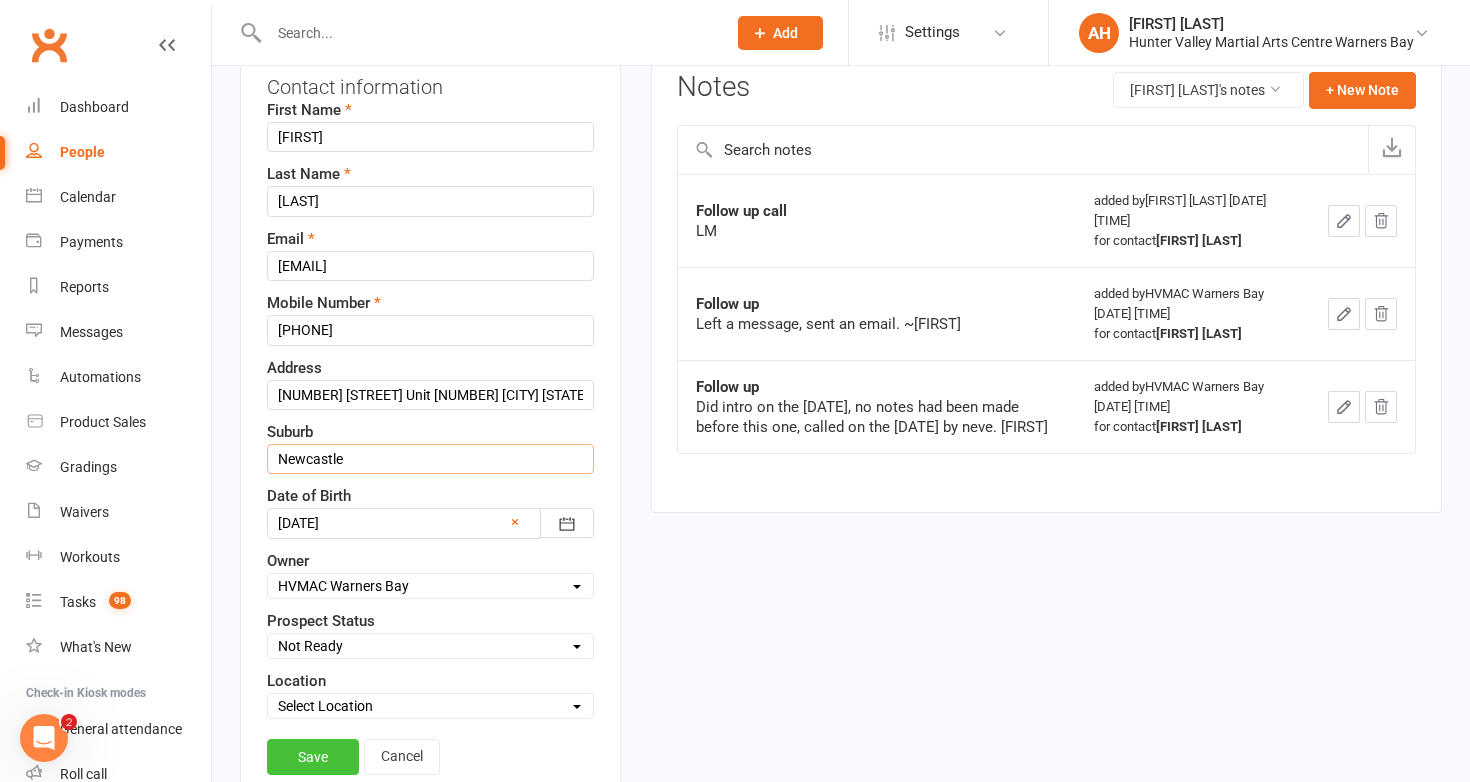type on "Newcastle" 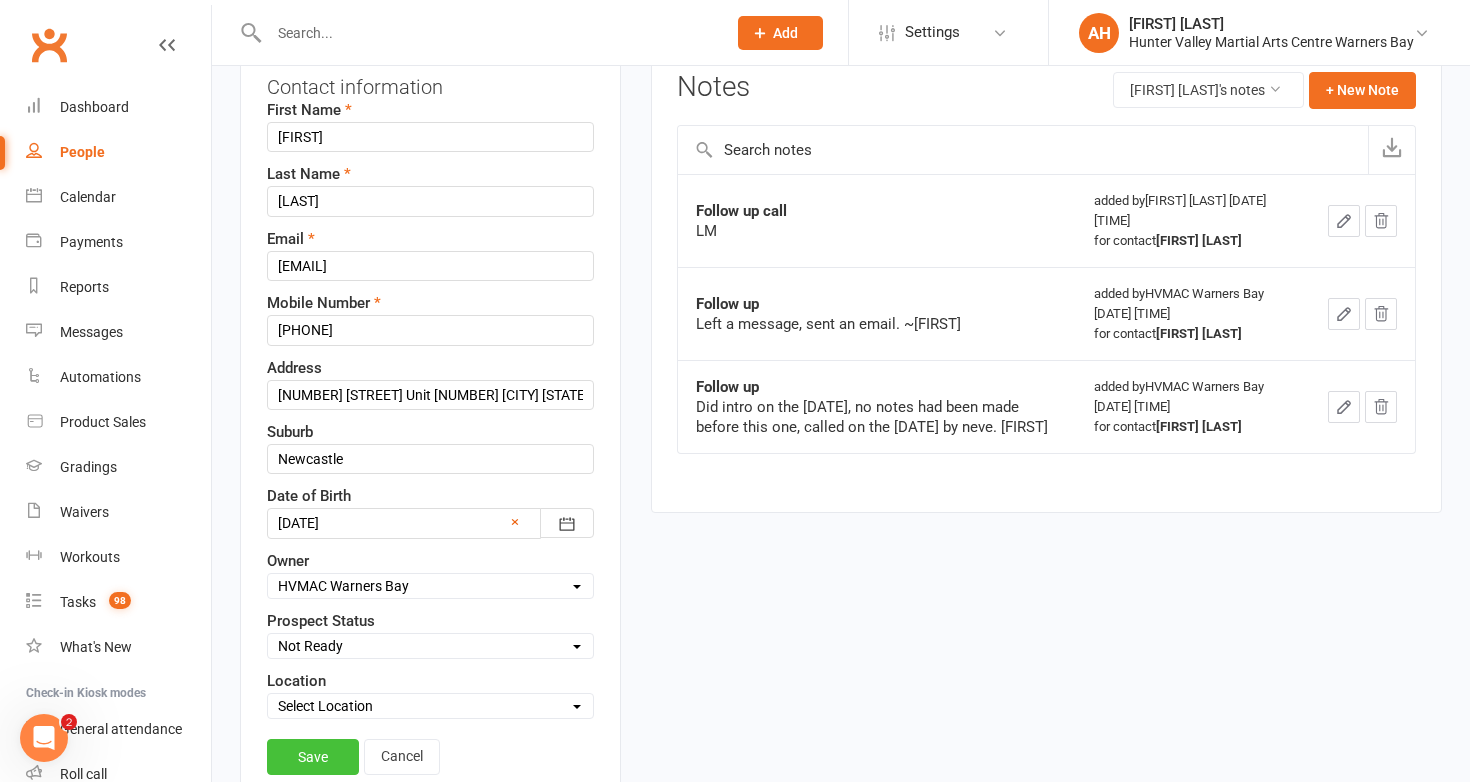 click on "Save" at bounding box center [313, 757] 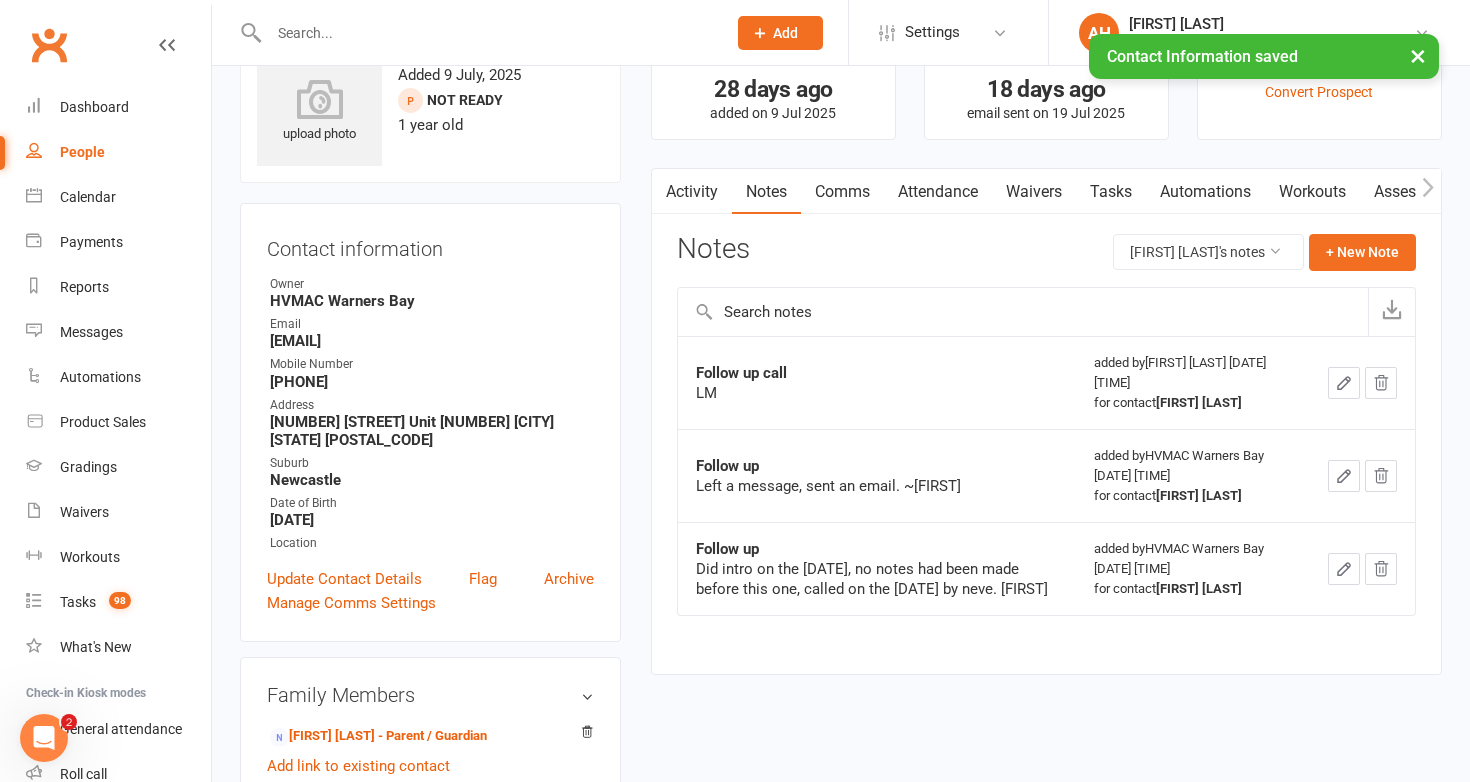 scroll, scrollTop: 0, scrollLeft: 0, axis: both 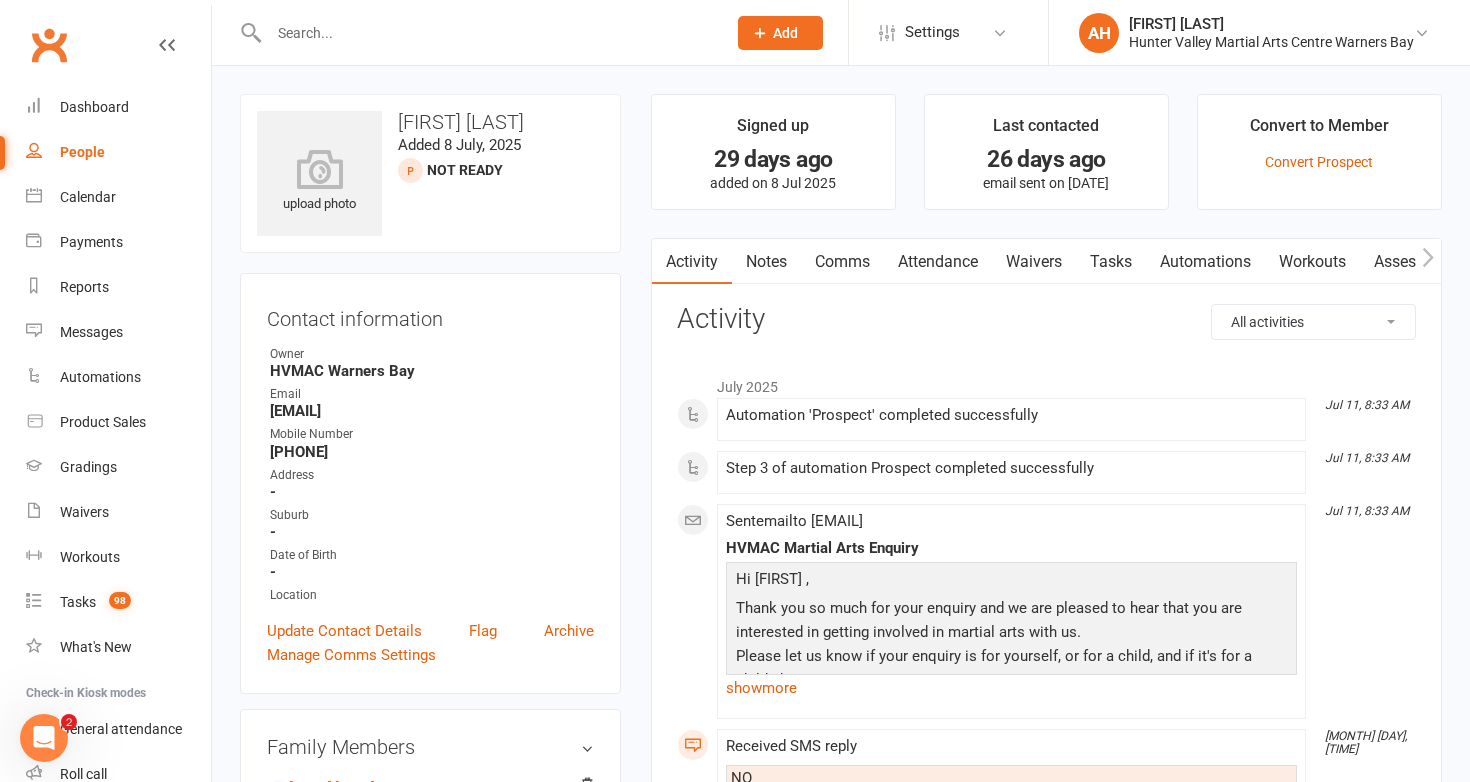click on "Notes" at bounding box center [766, 262] 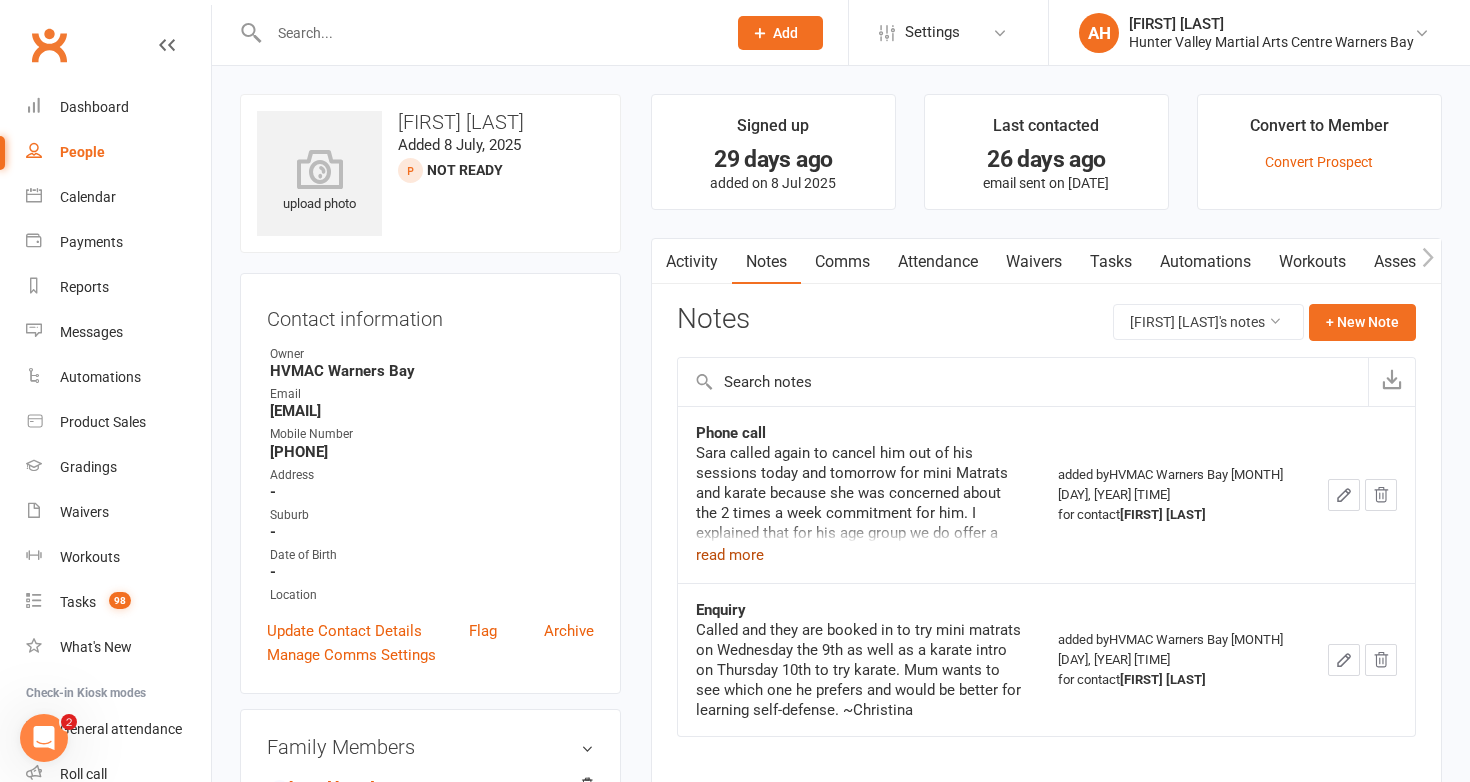 click on "read more" at bounding box center [730, 555] 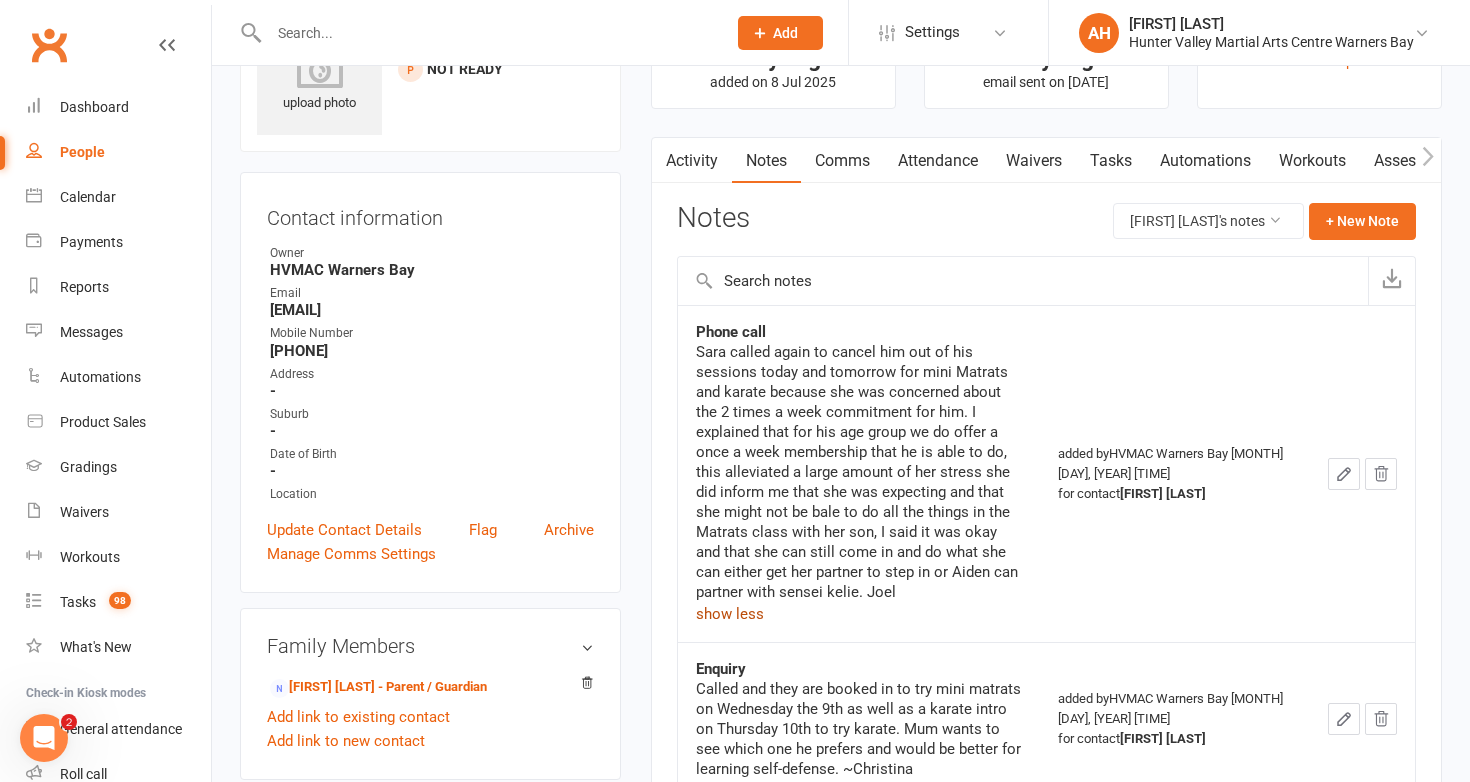 scroll, scrollTop: 0, scrollLeft: 0, axis: both 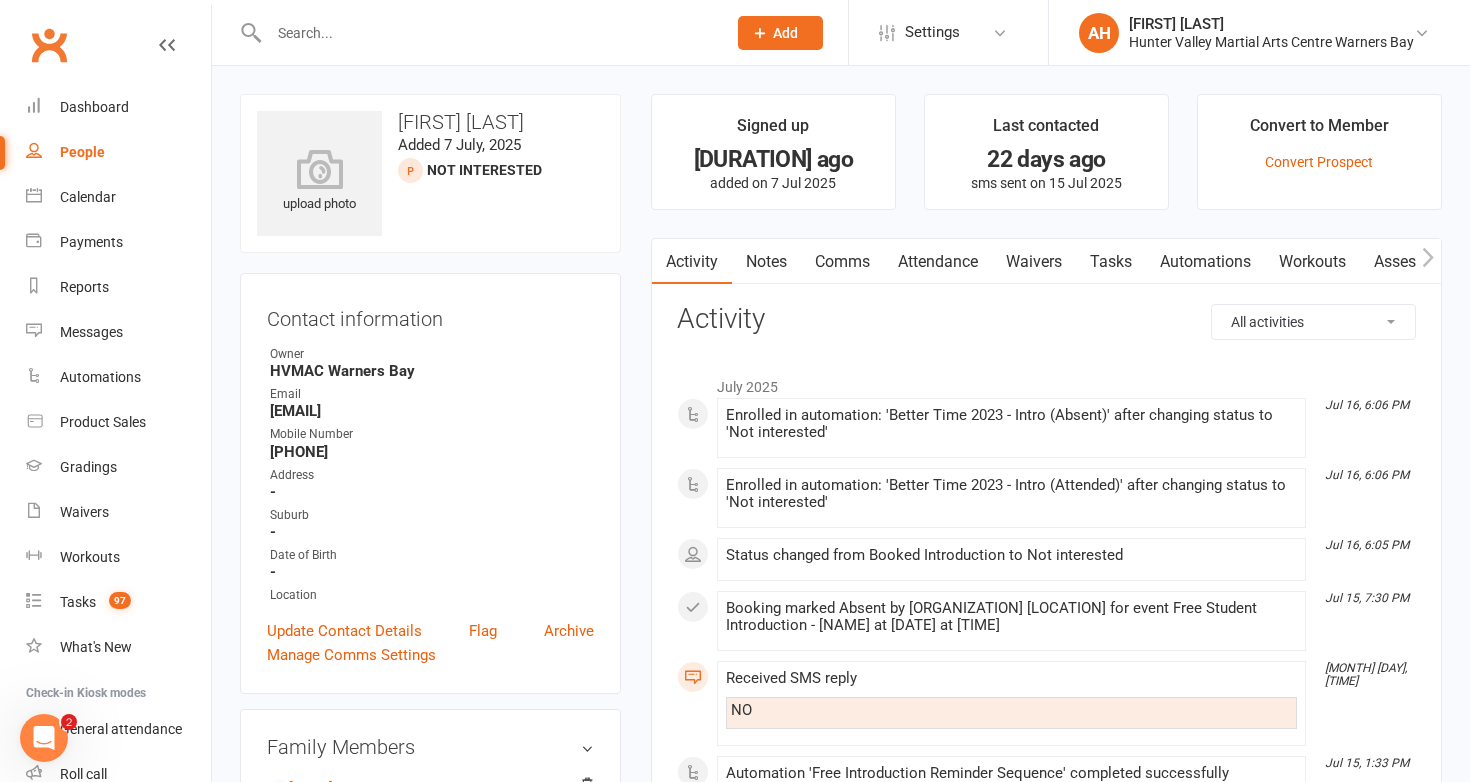 click on "Notes" at bounding box center [766, 262] 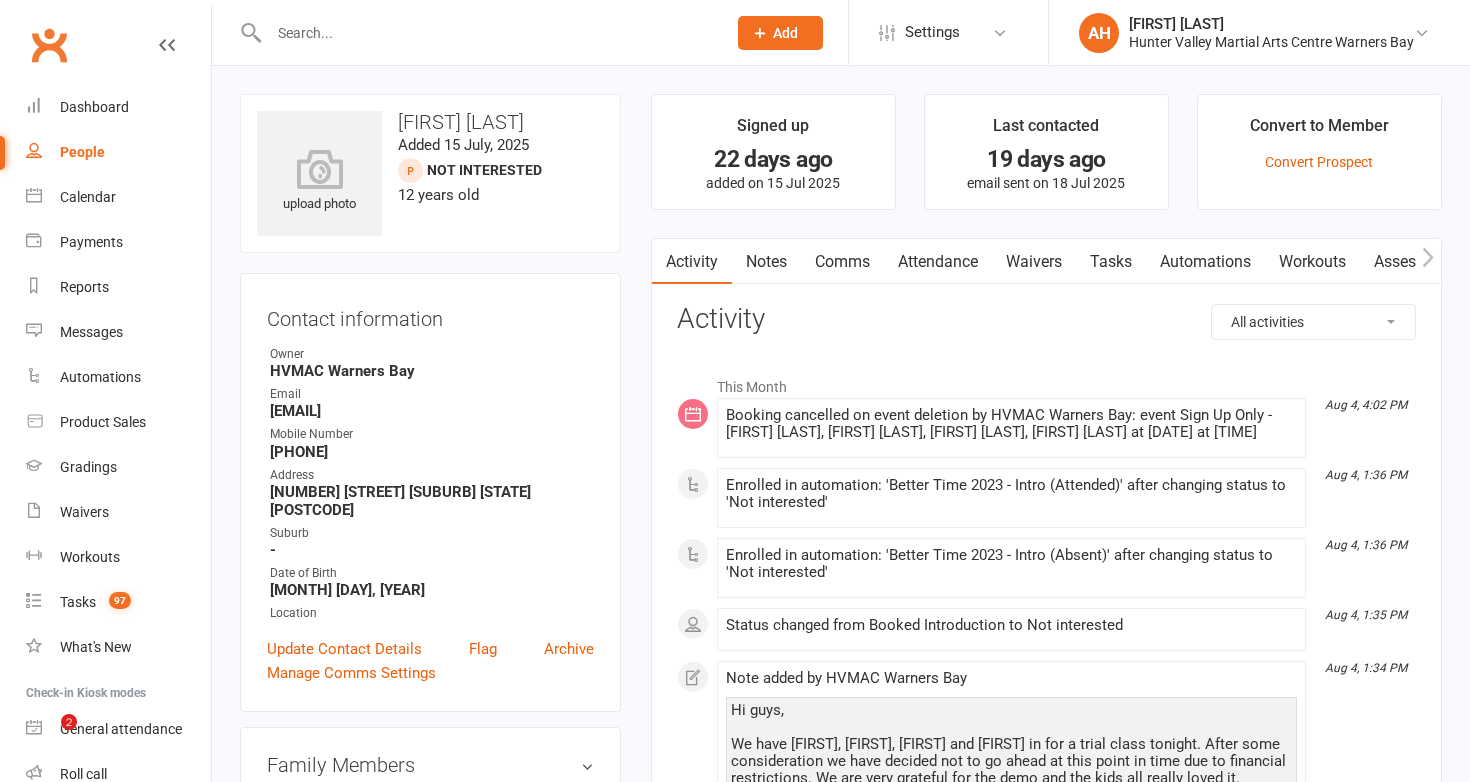 scroll, scrollTop: 0, scrollLeft: 0, axis: both 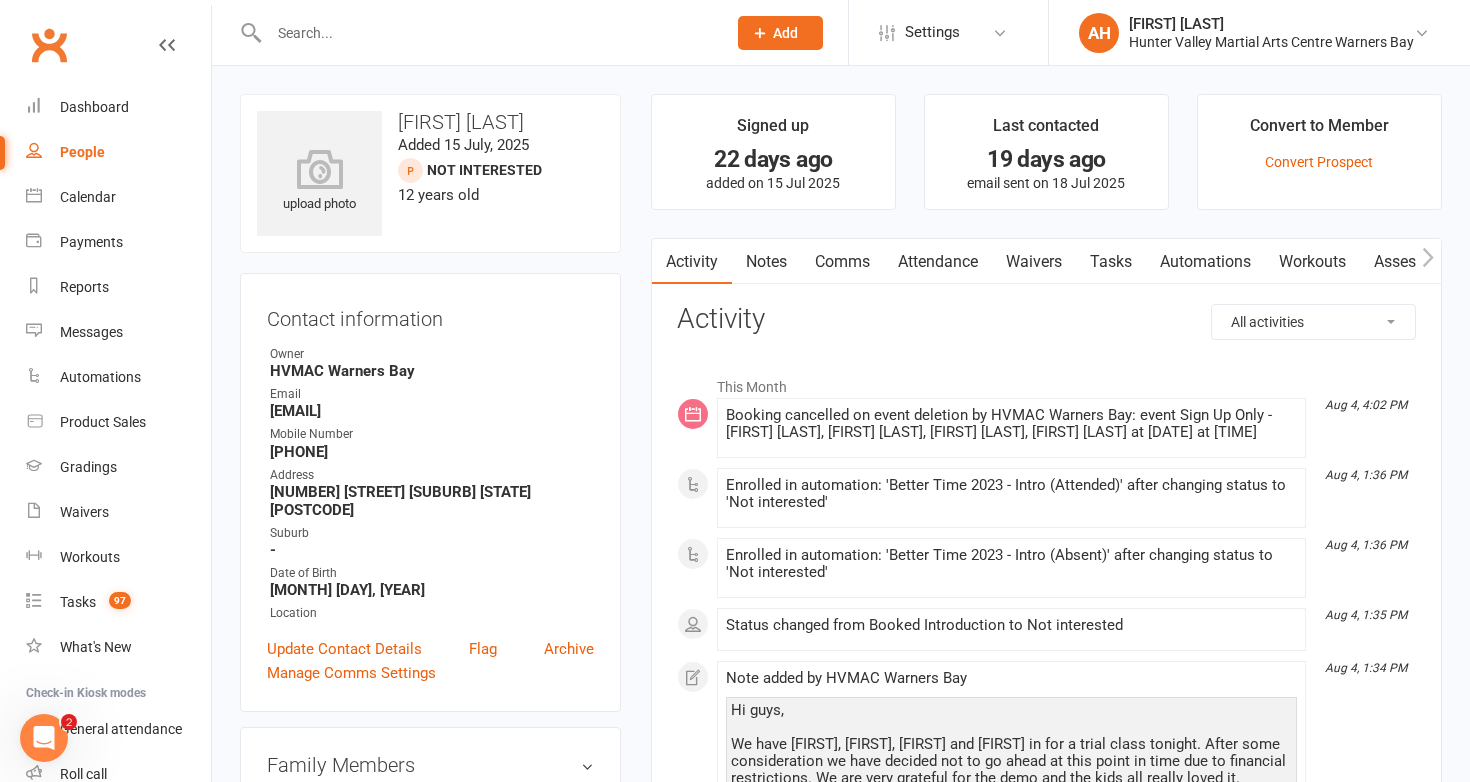 click on "Notes" at bounding box center [766, 262] 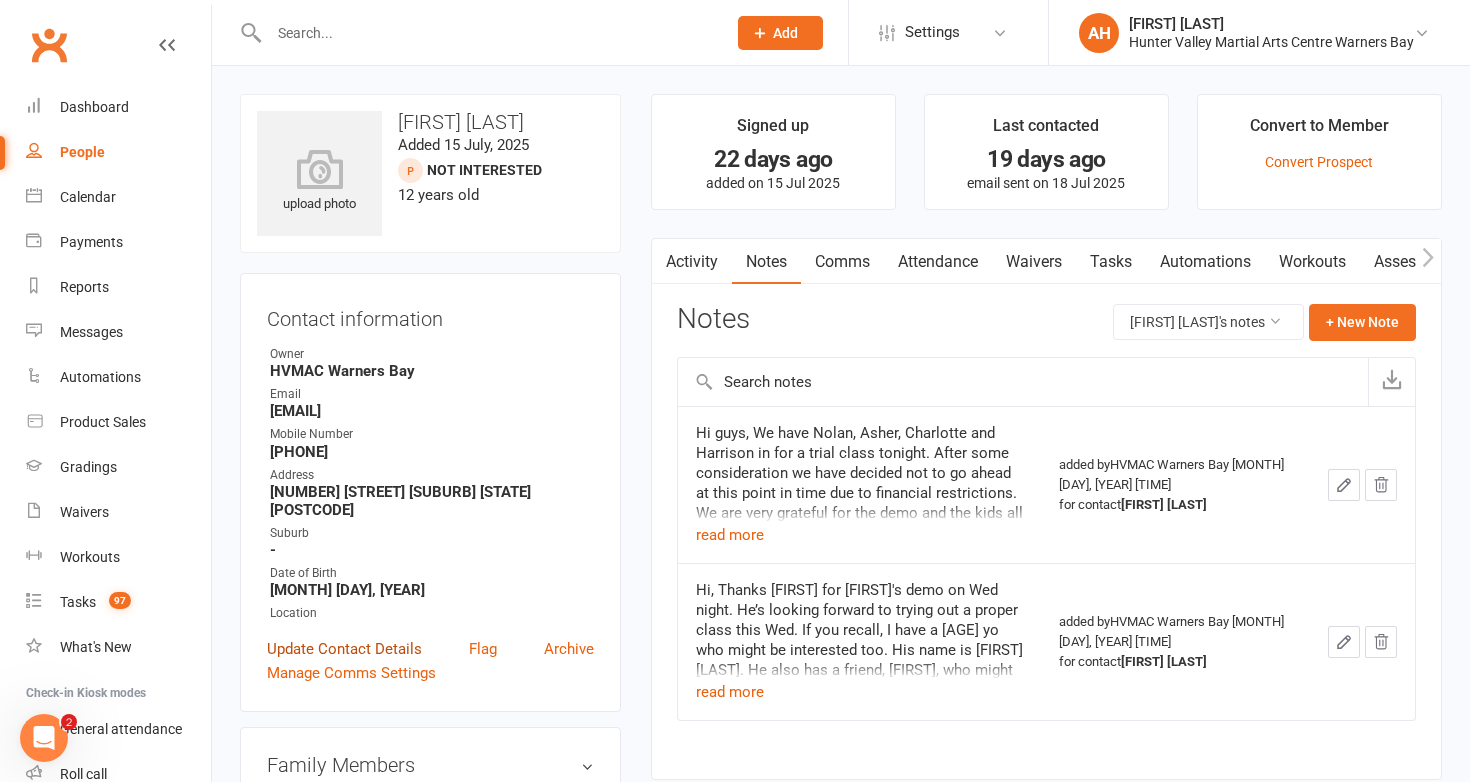 click on "Update Contact Details" at bounding box center [344, 649] 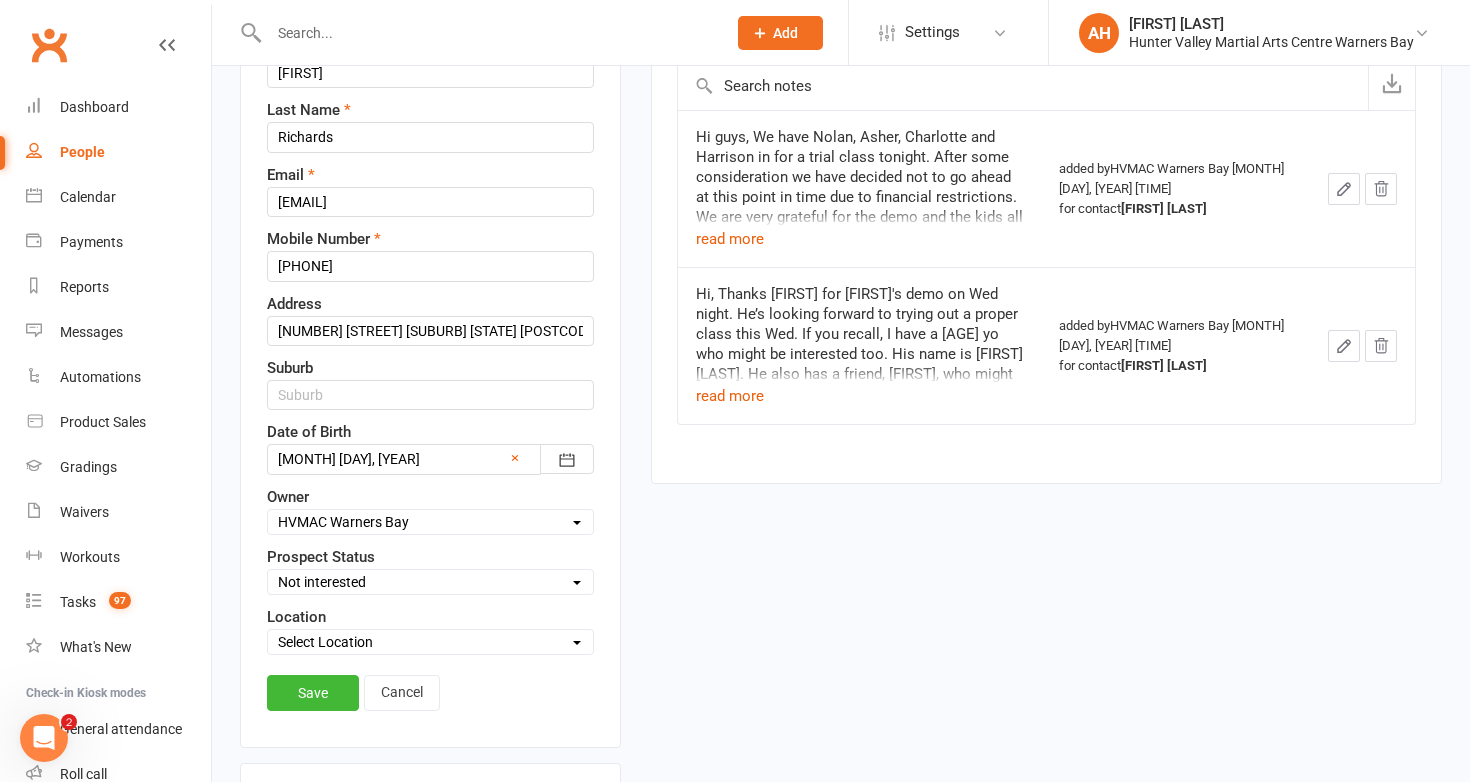scroll, scrollTop: 298, scrollLeft: 0, axis: vertical 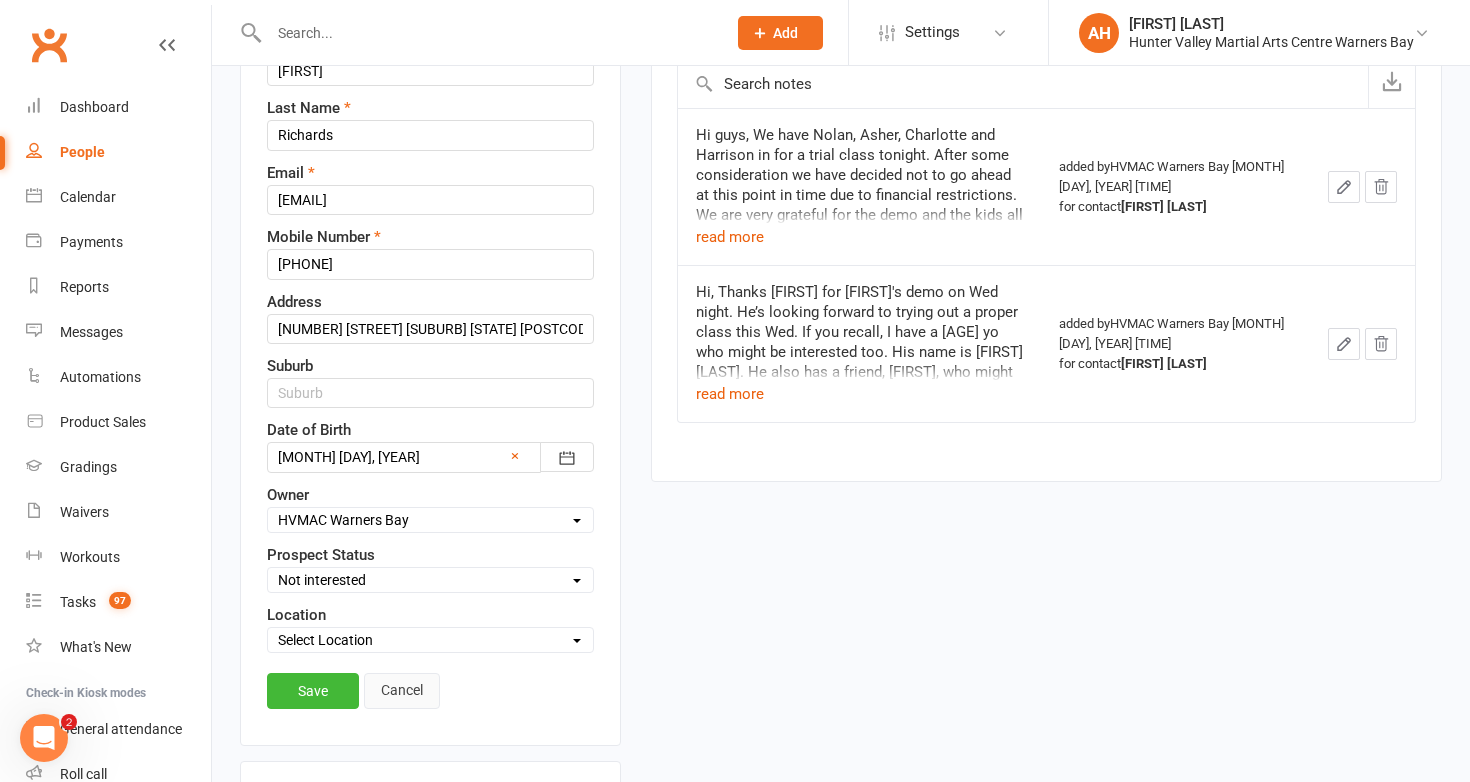 click on "Cancel" at bounding box center (402, 691) 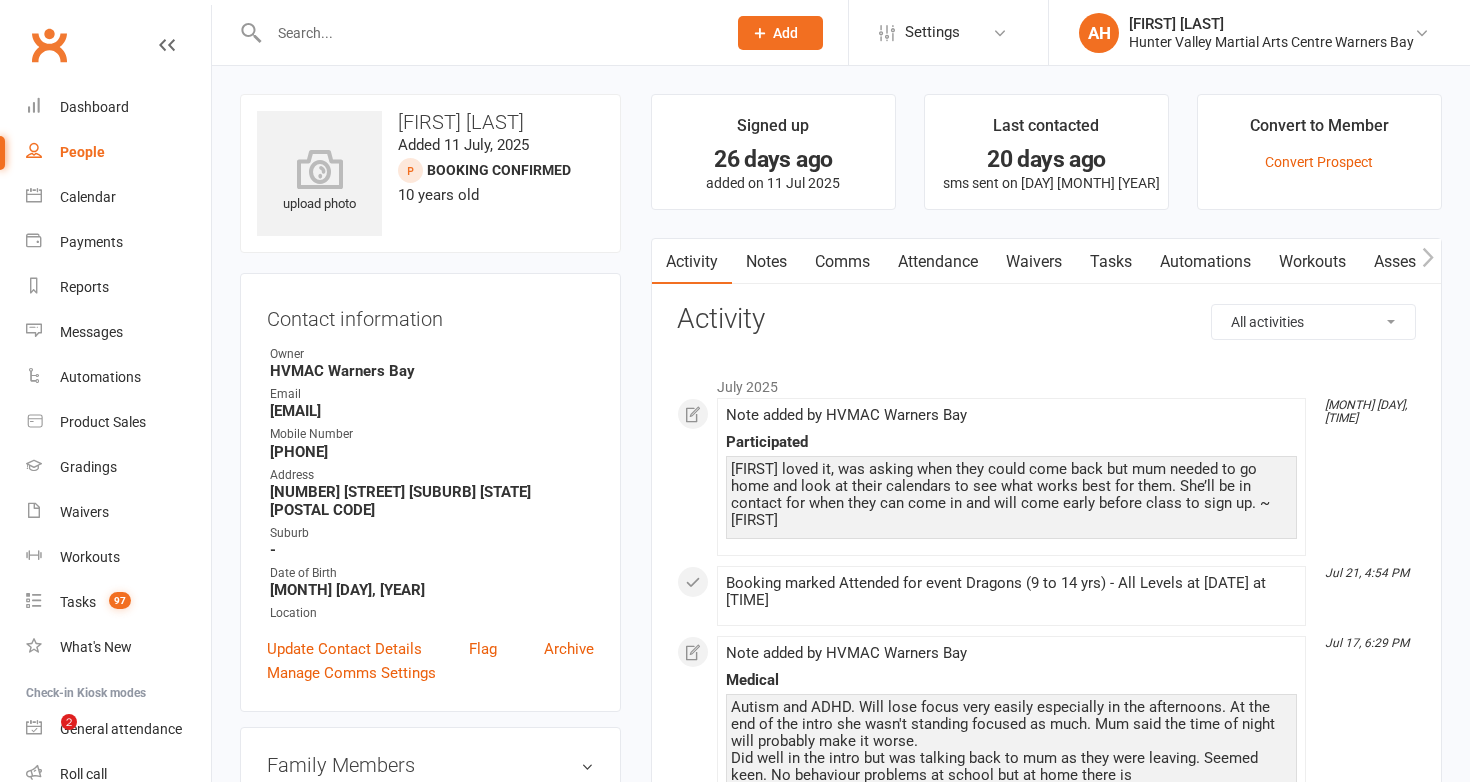 scroll, scrollTop: 0, scrollLeft: 0, axis: both 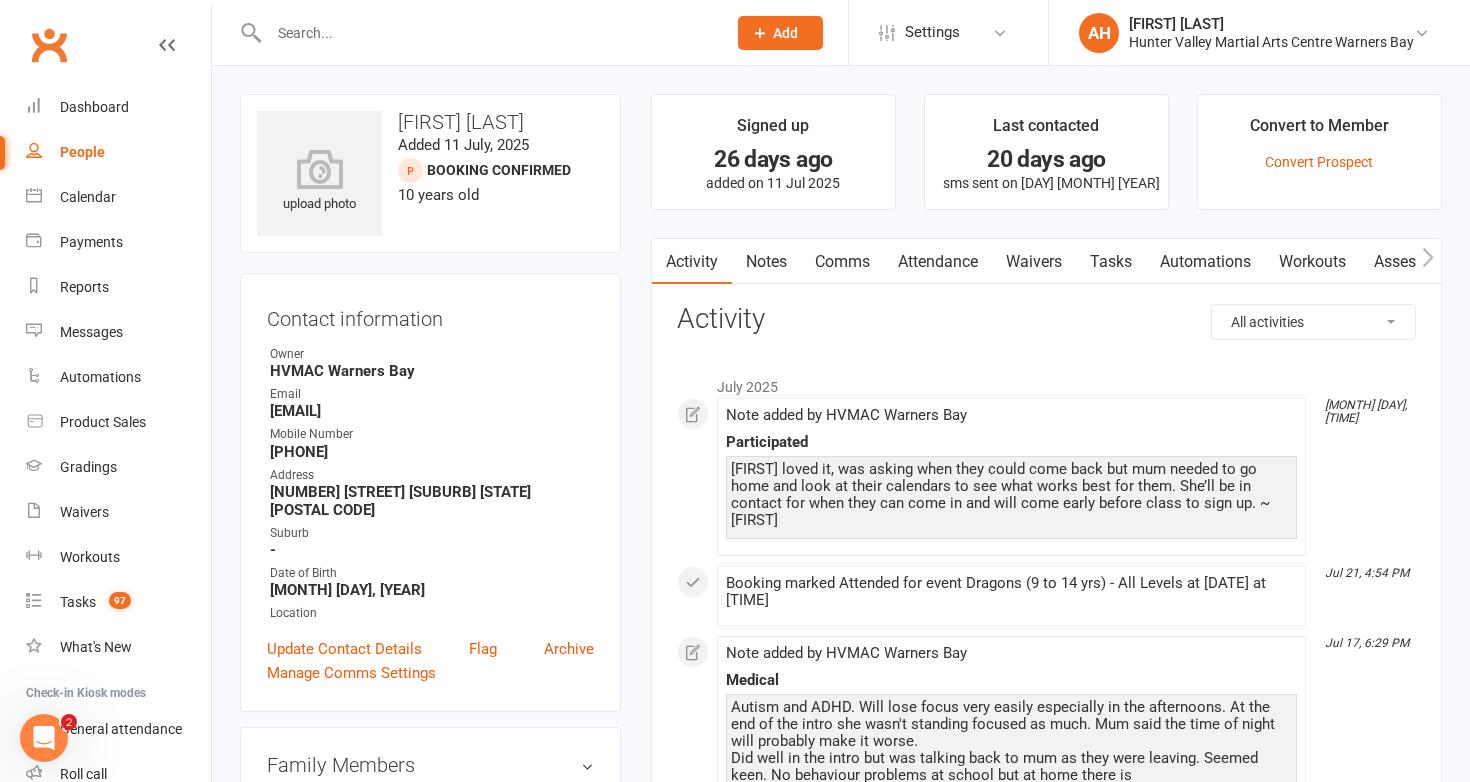click on "Notes" at bounding box center [766, 262] 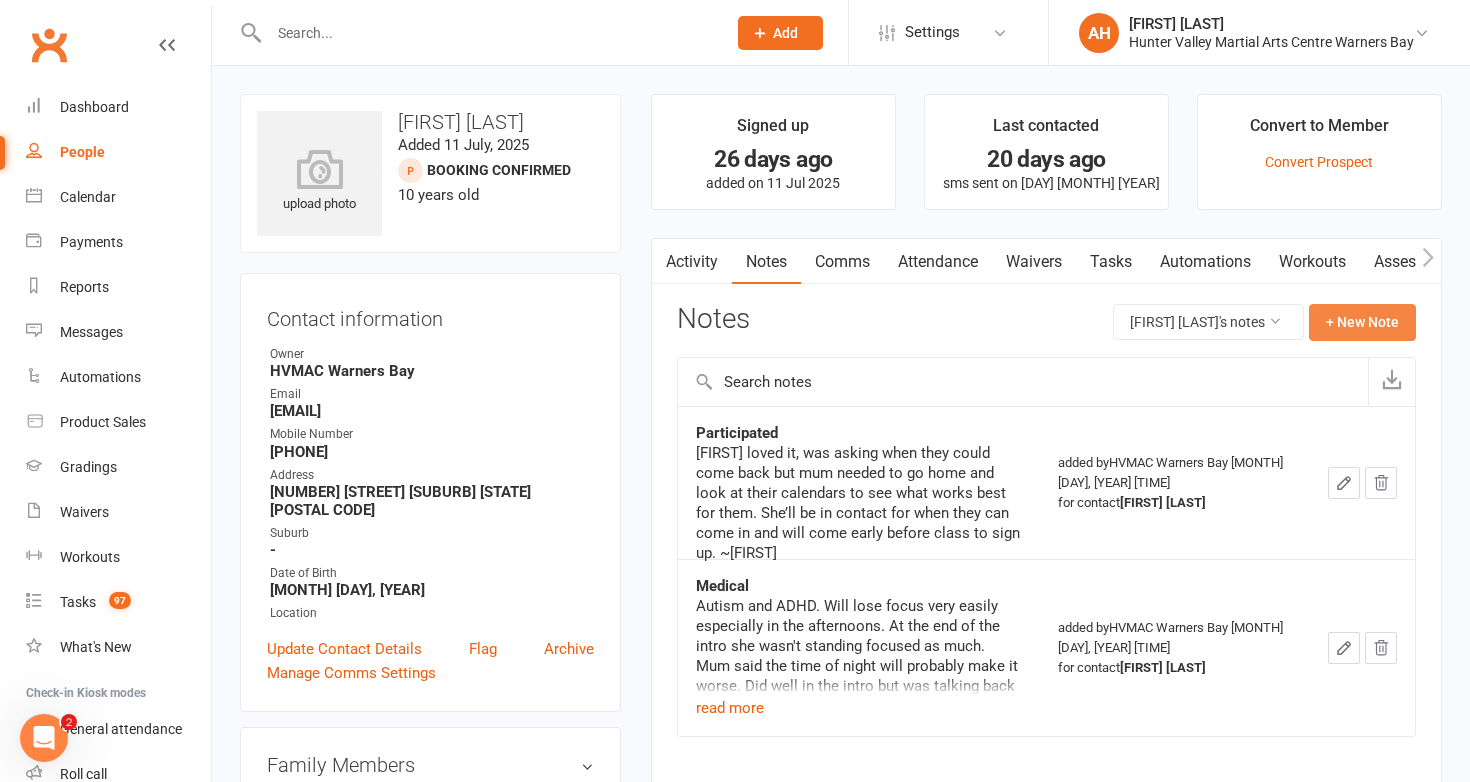 click on "+ New Note" at bounding box center (1362, 322) 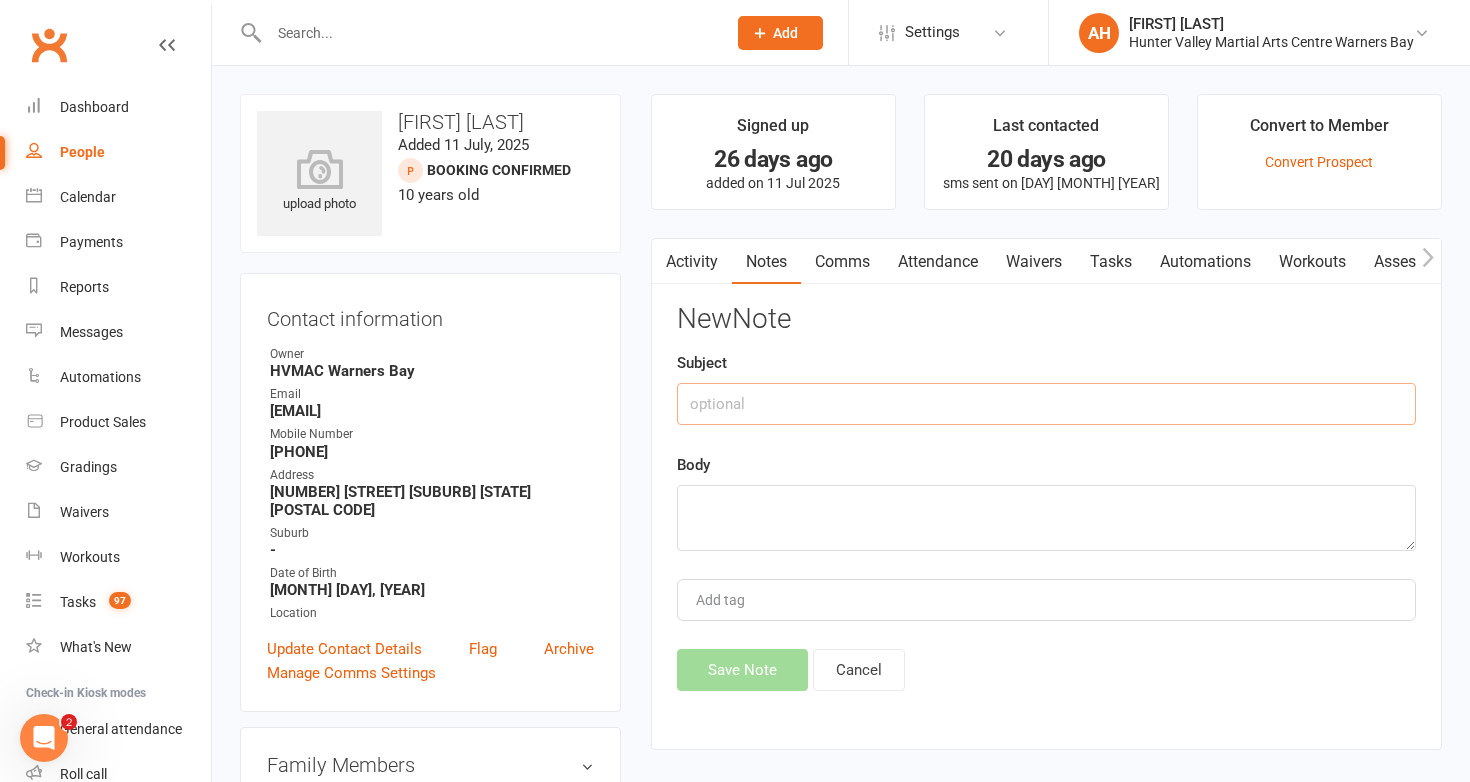 click at bounding box center (1046, 404) 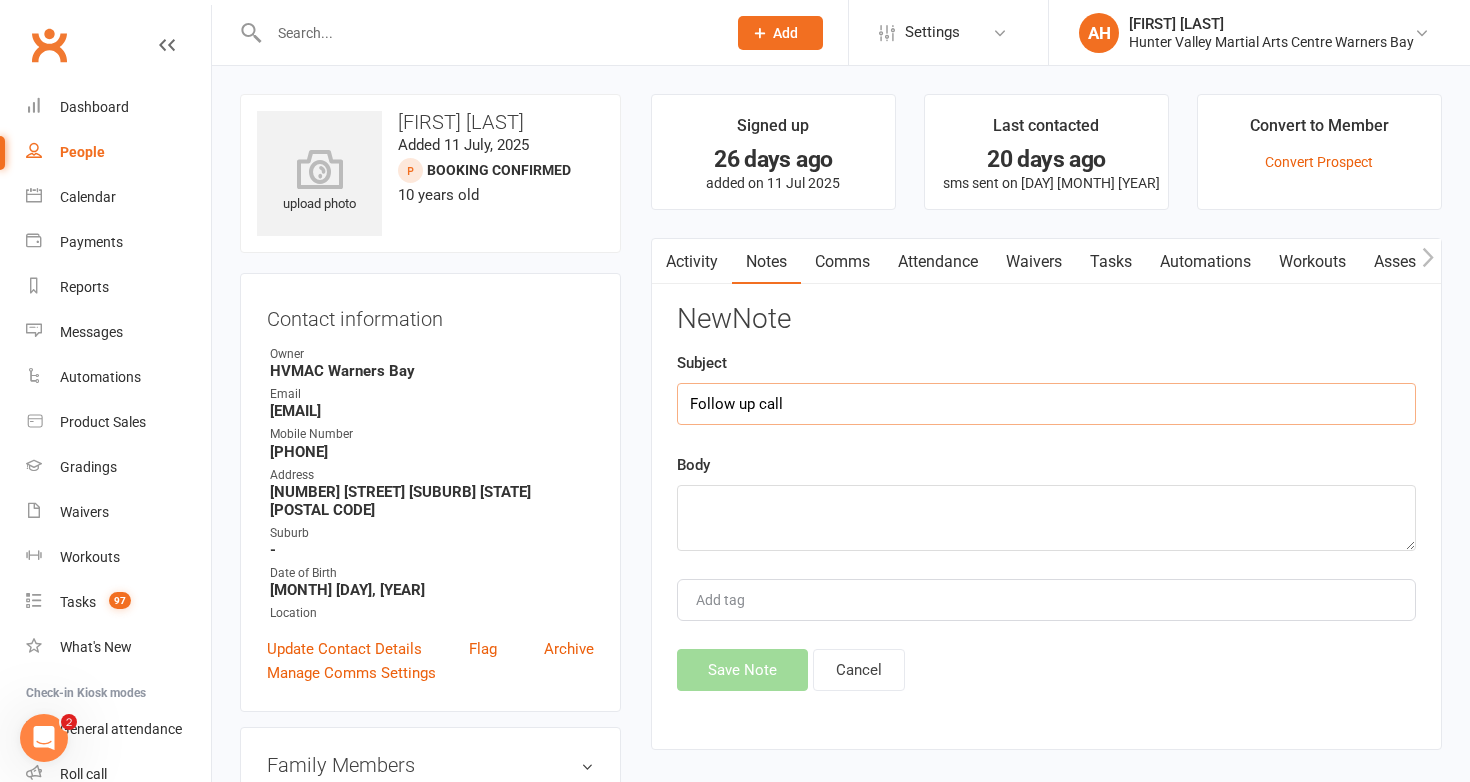 type on "Follow up call" 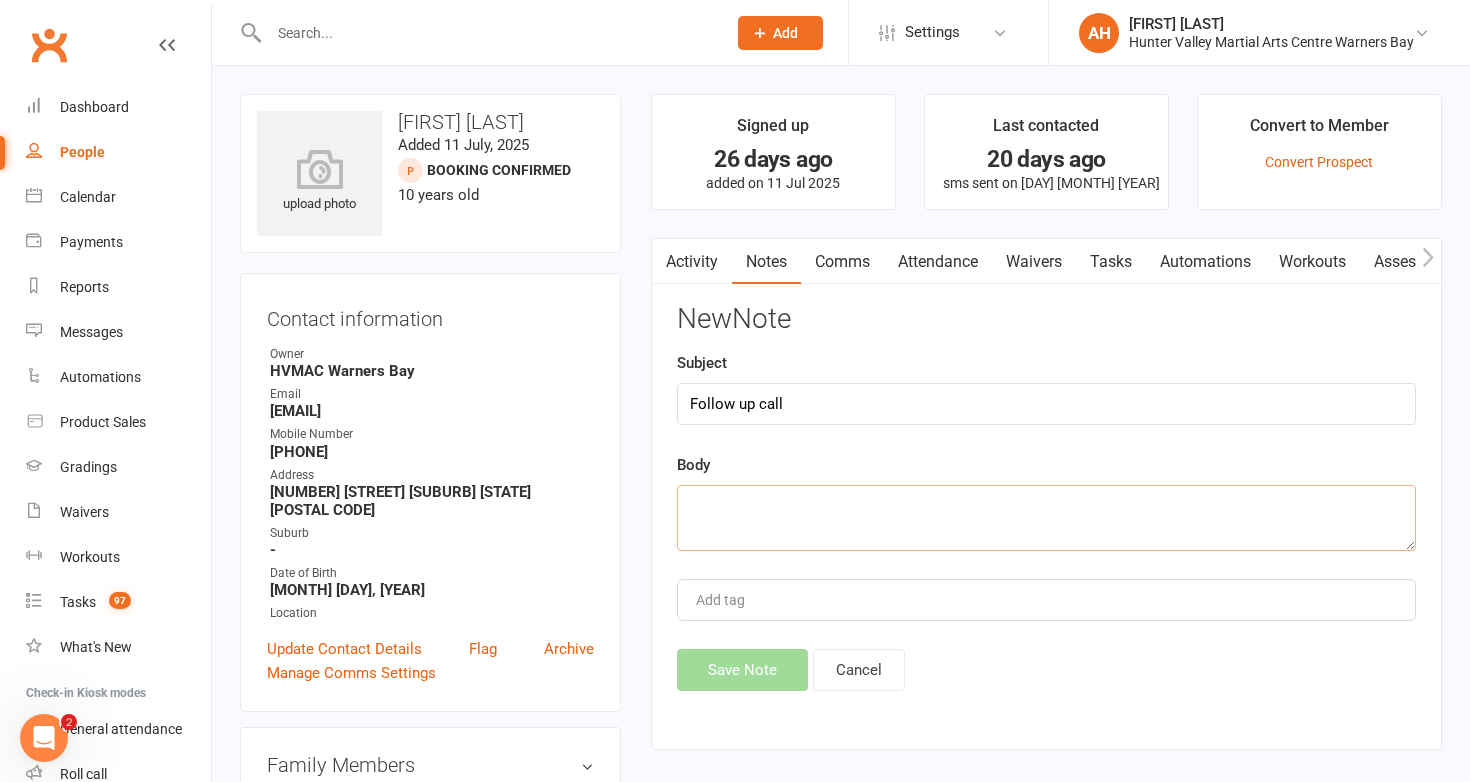click at bounding box center (1046, 518) 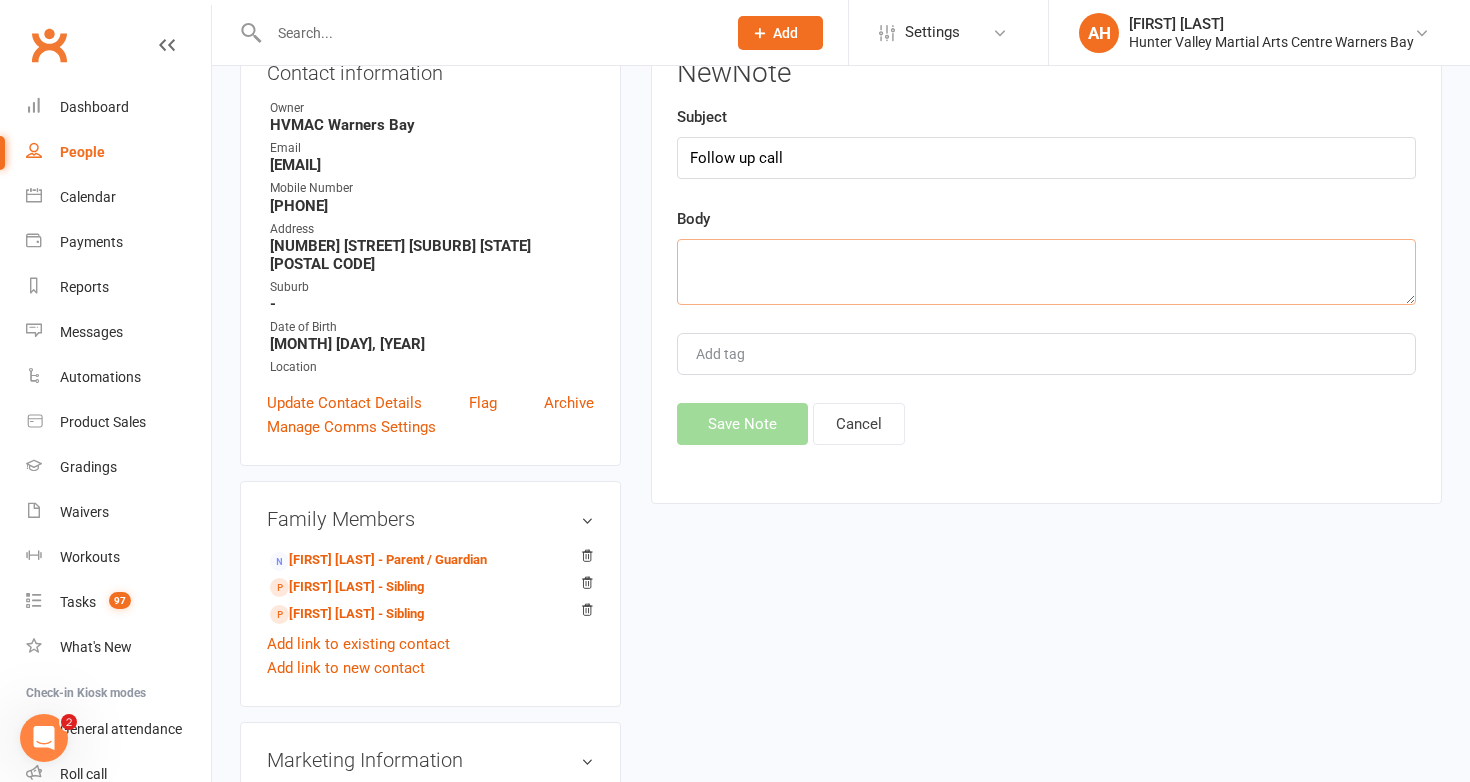scroll, scrollTop: 296, scrollLeft: 0, axis: vertical 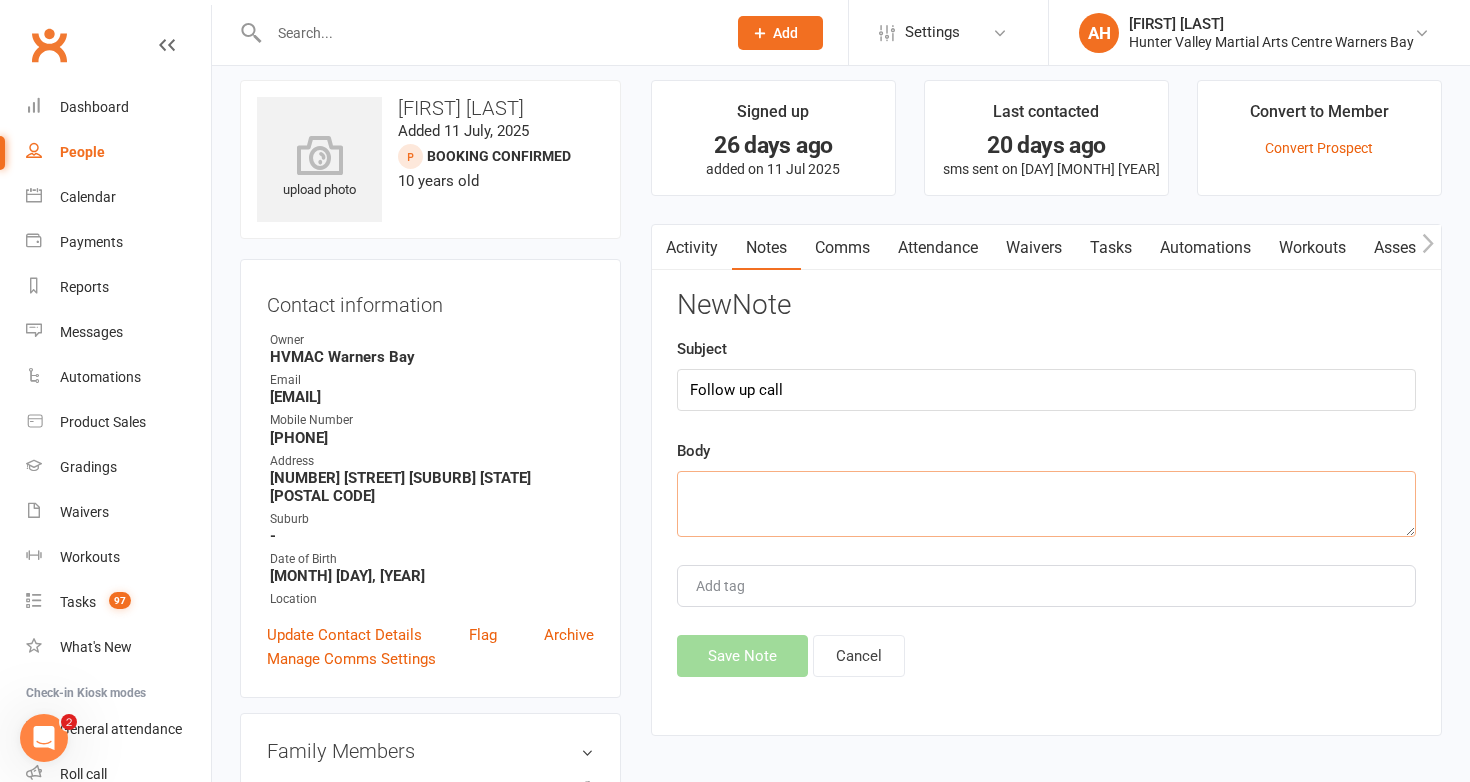 click at bounding box center (1046, 504) 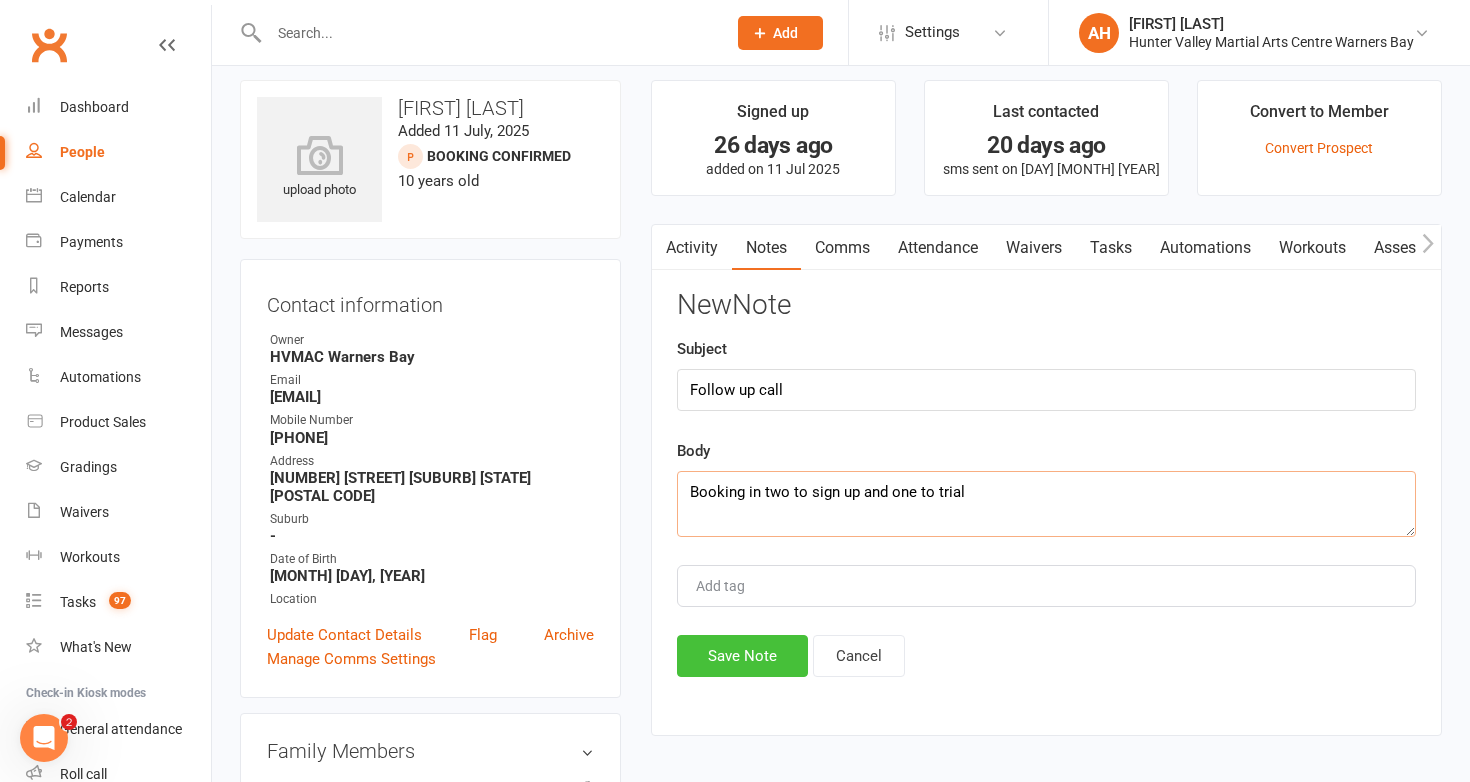 type on "Booking in two to sign up and one to trial" 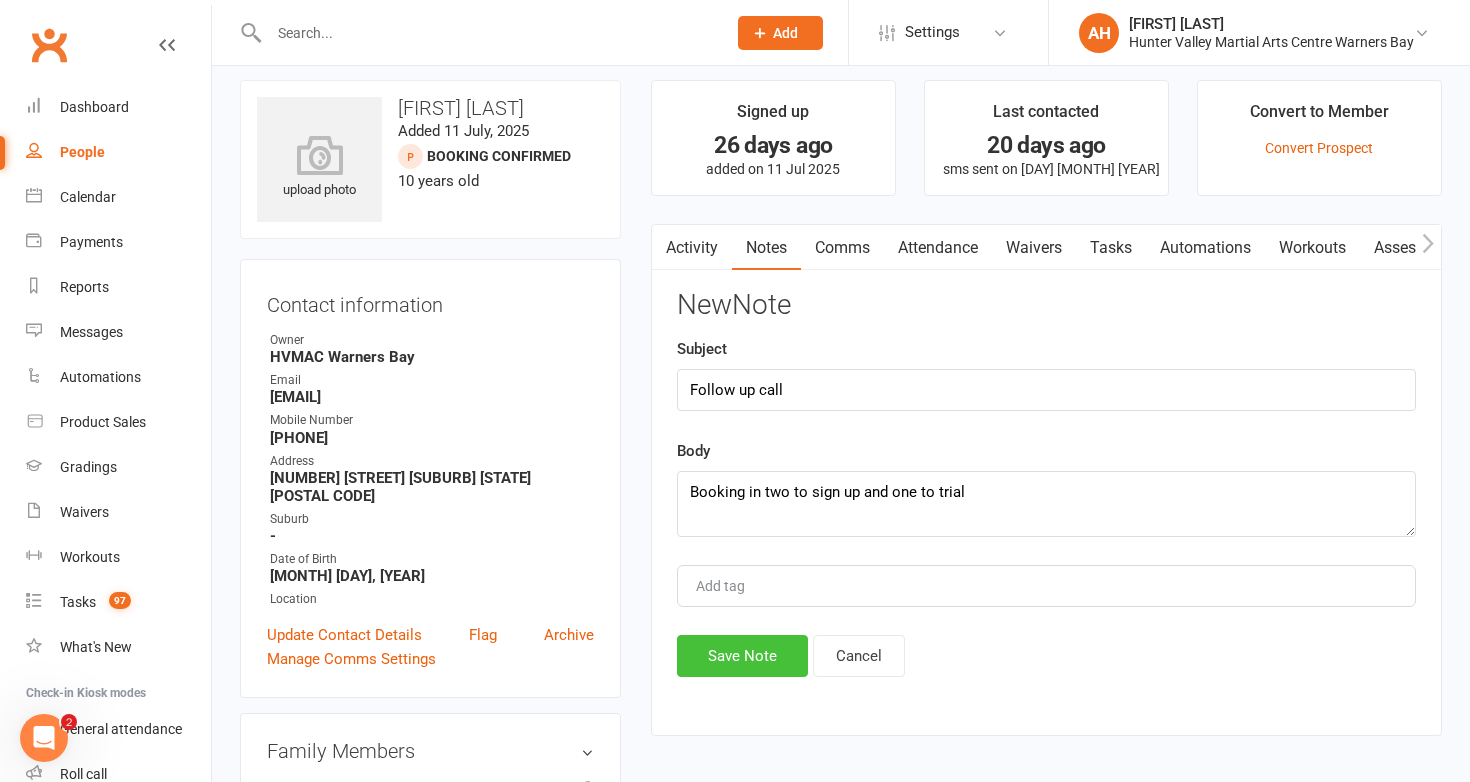 click on "Save Note" at bounding box center (742, 656) 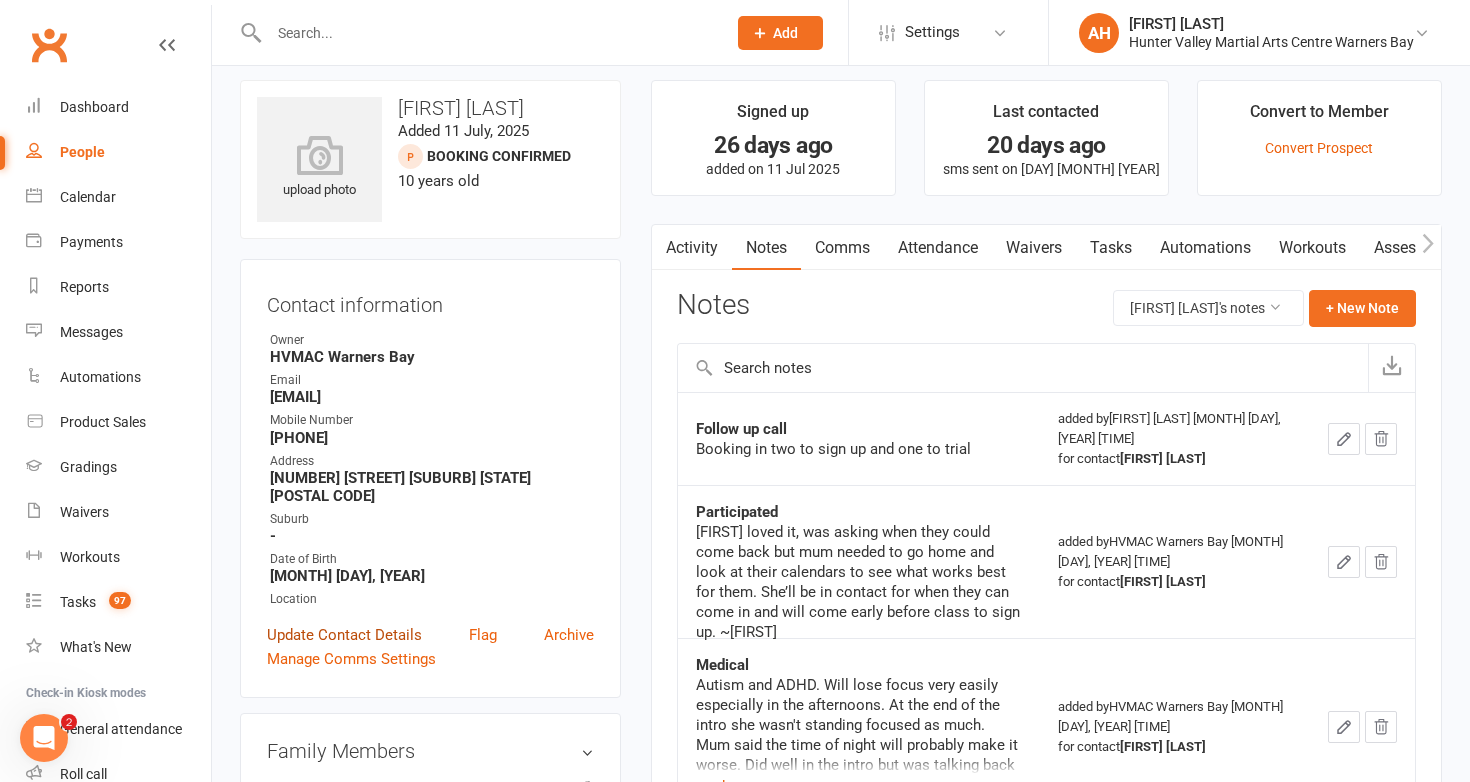 click on "Update Contact Details" at bounding box center [344, 635] 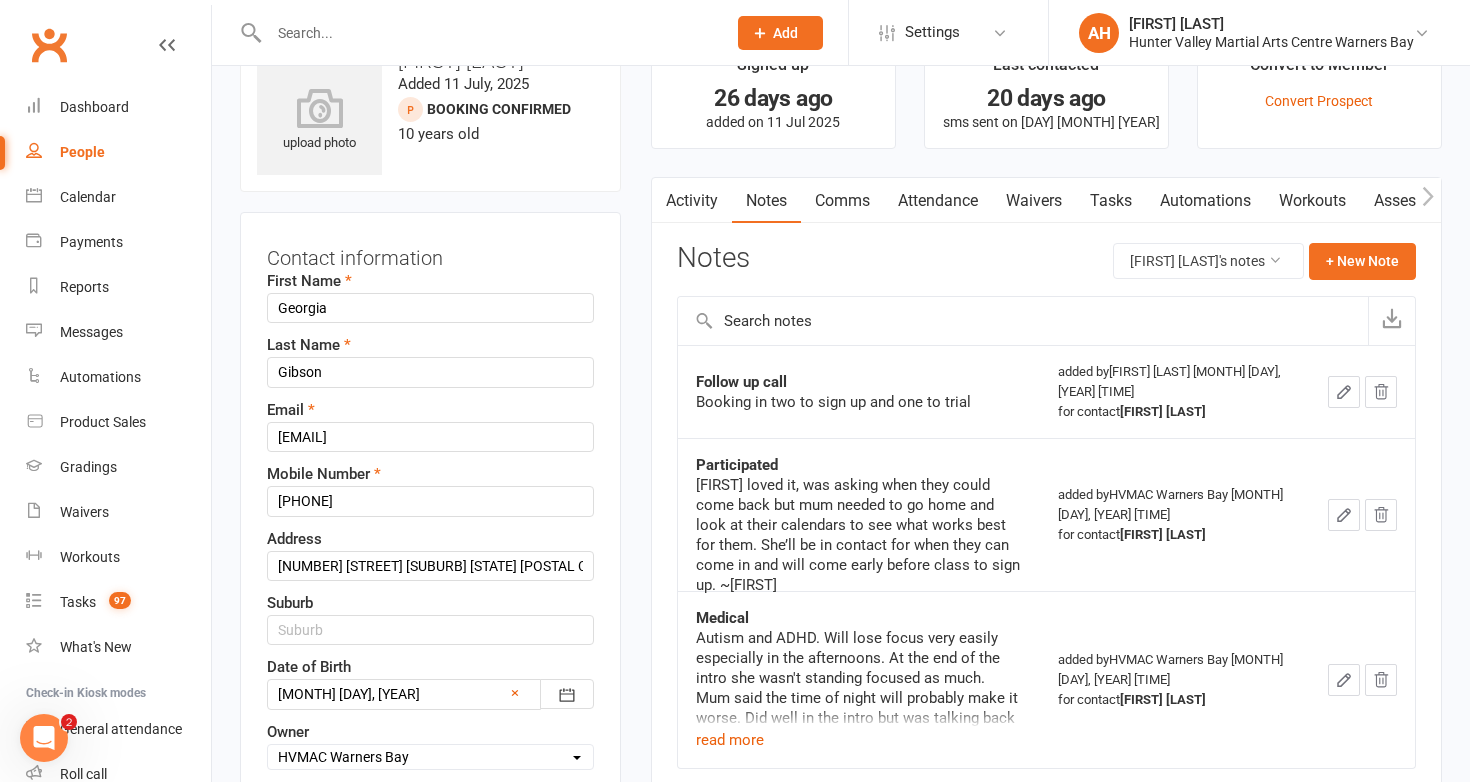 scroll, scrollTop: 94, scrollLeft: 0, axis: vertical 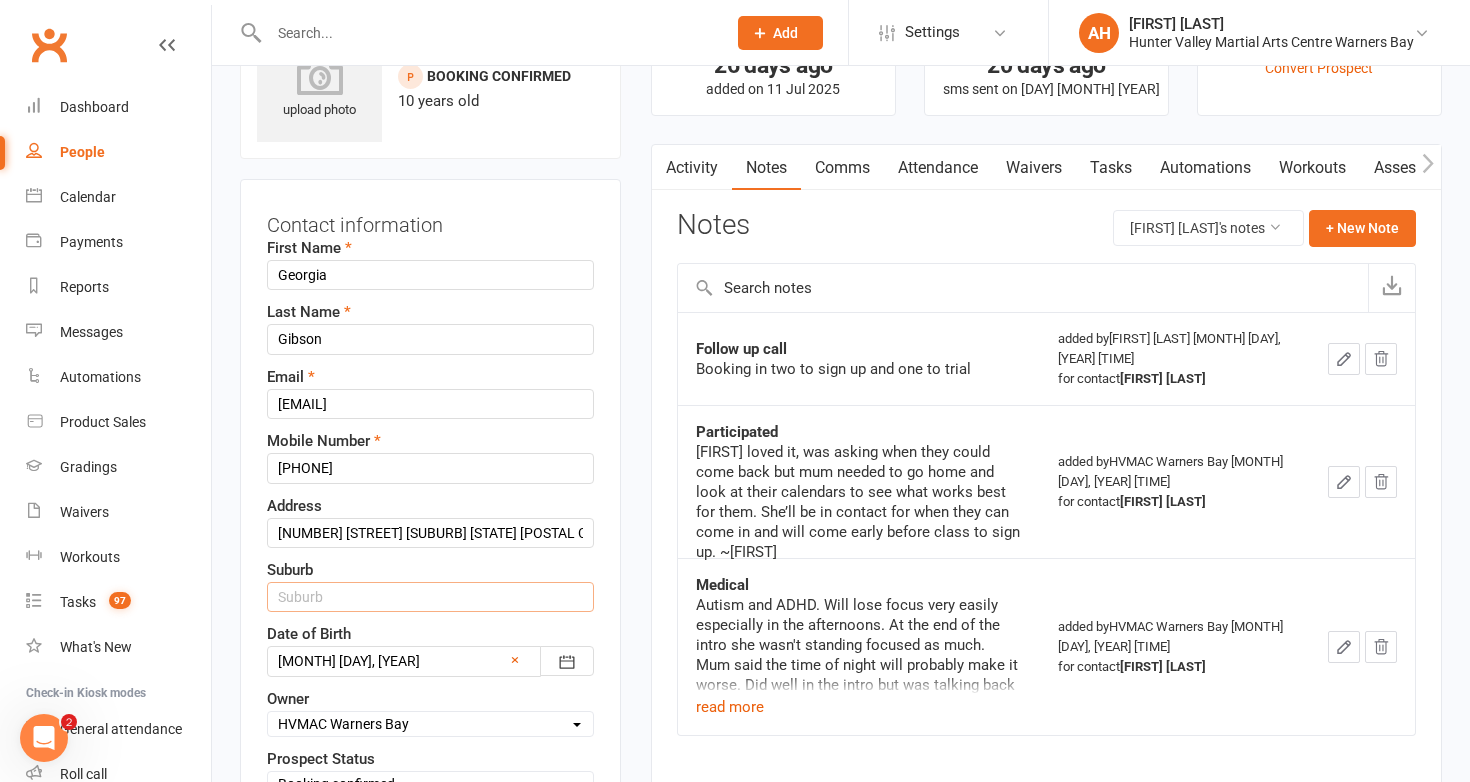 click at bounding box center [430, 597] 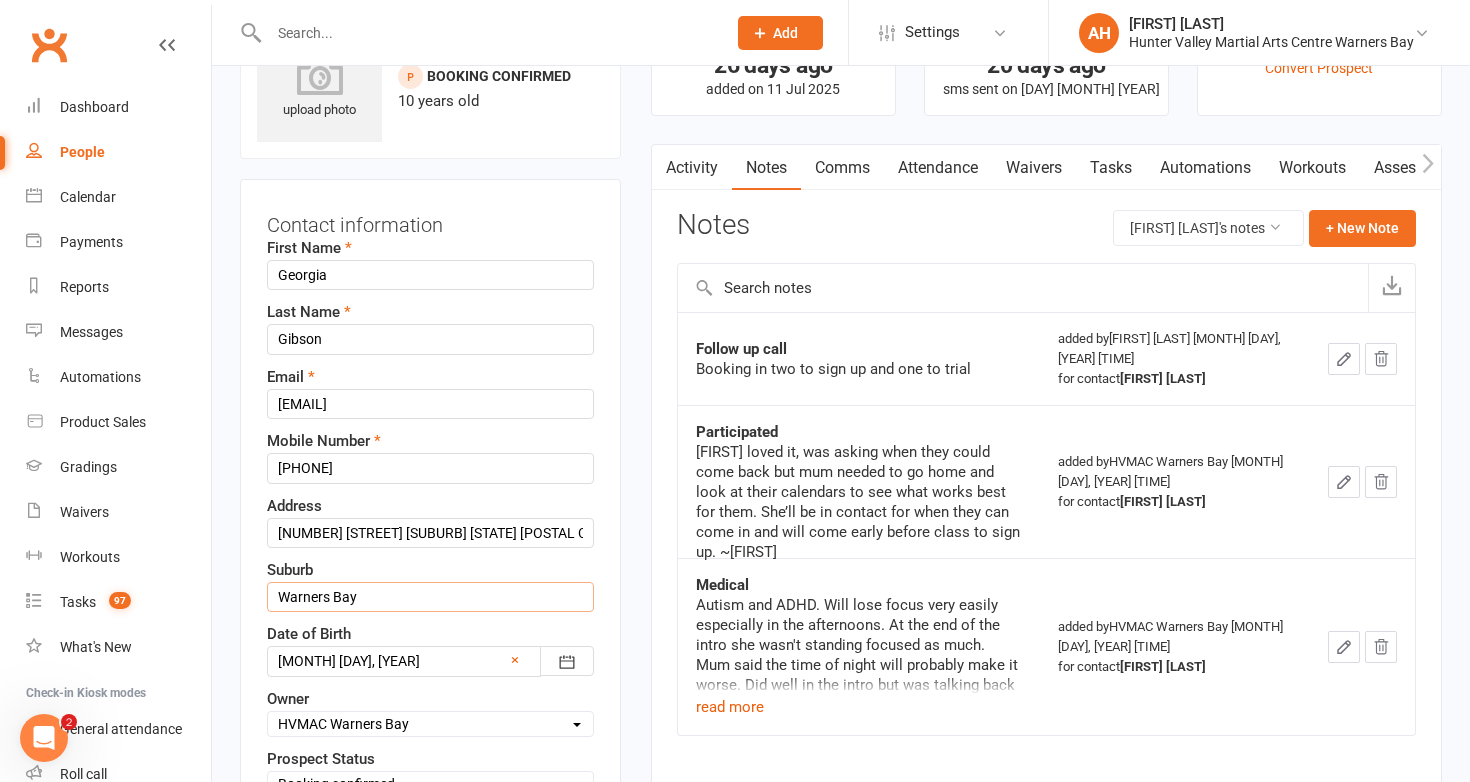 scroll, scrollTop: 236, scrollLeft: 0, axis: vertical 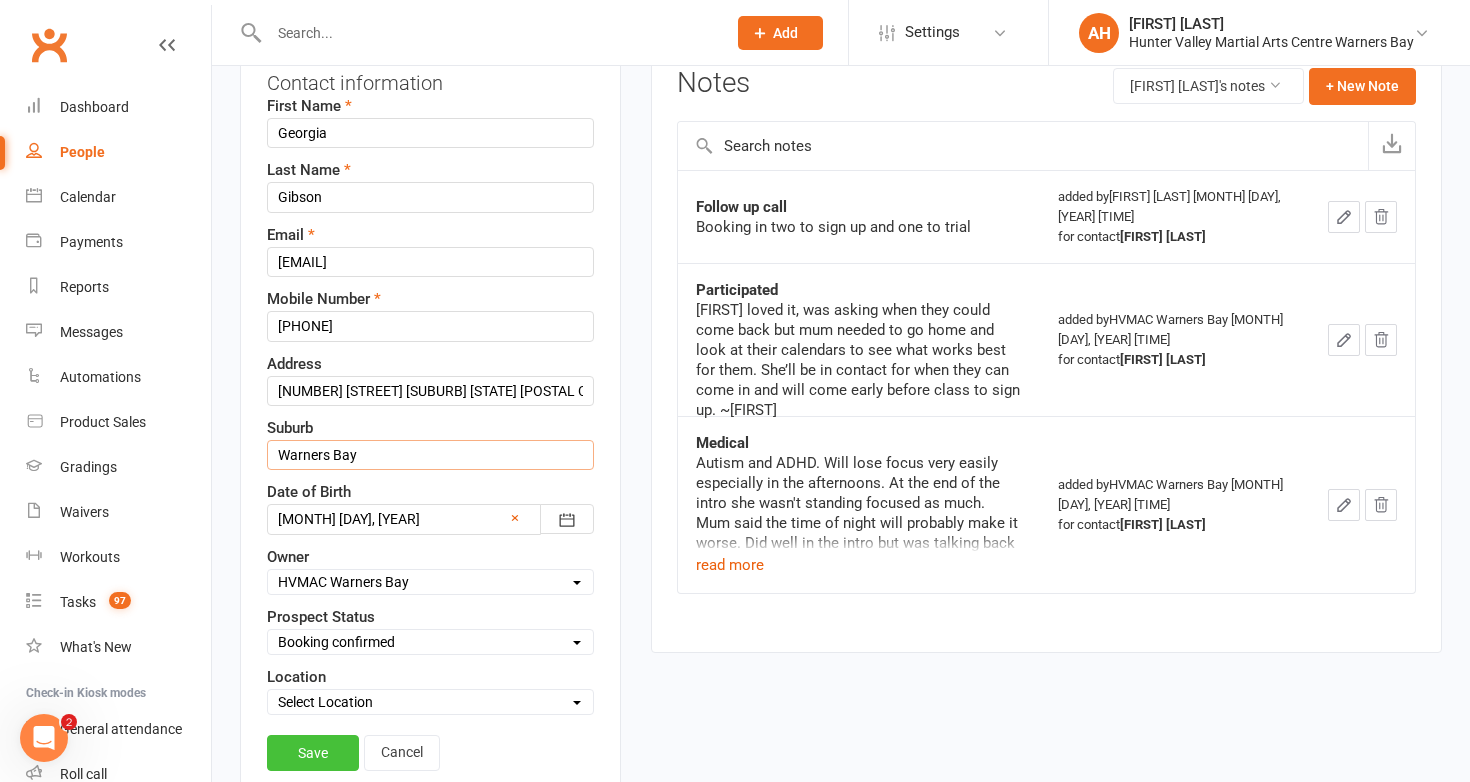 type on "Warners Bay" 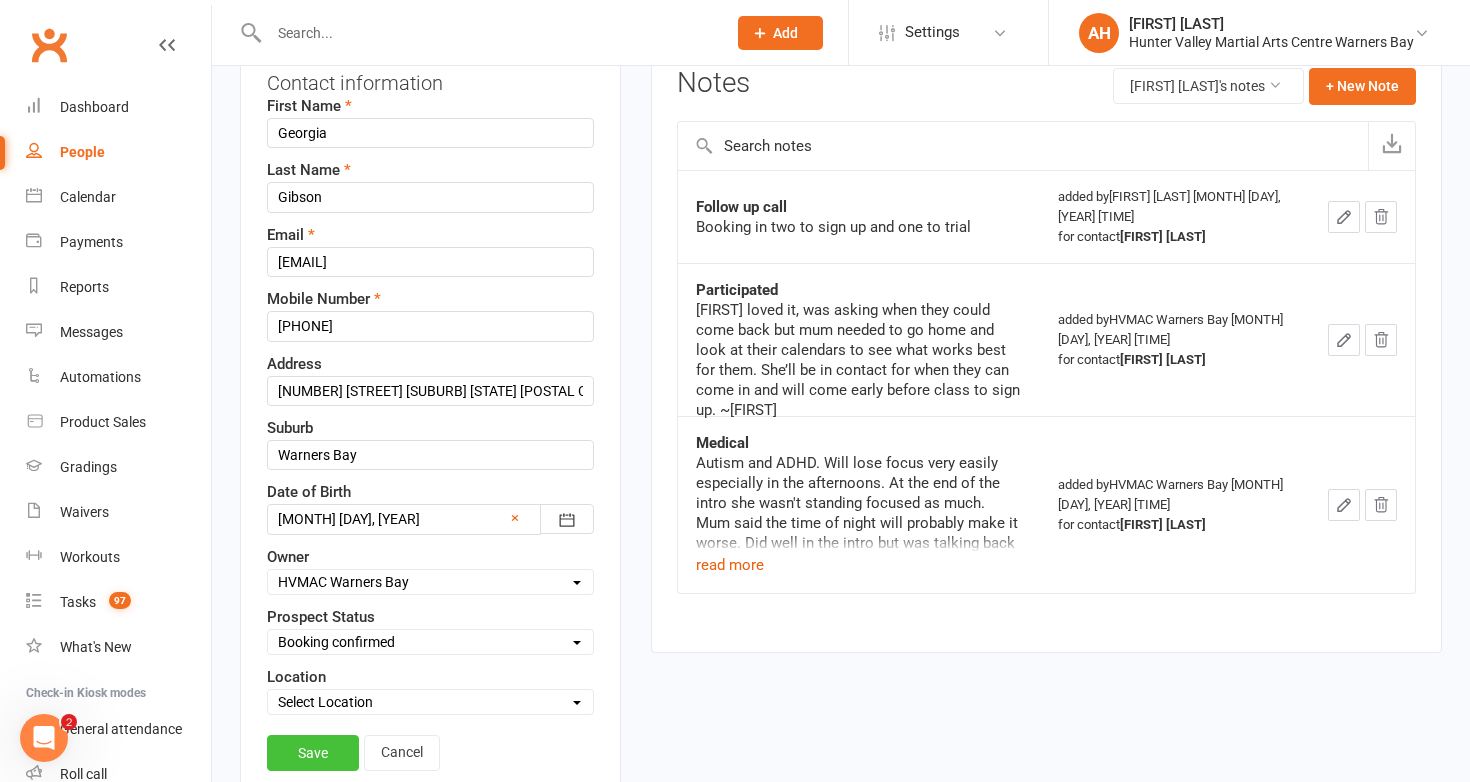 click on "Save" at bounding box center [313, 753] 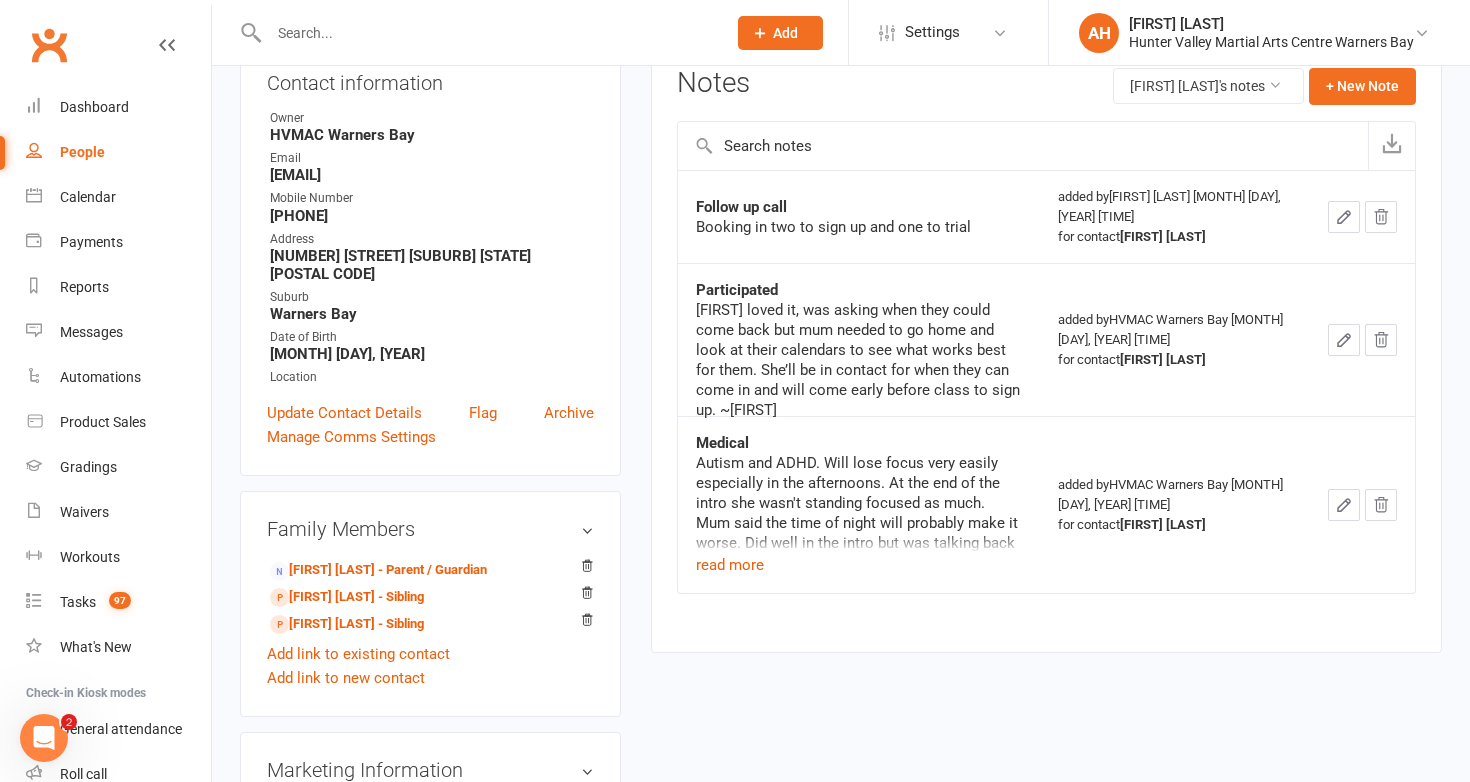 click 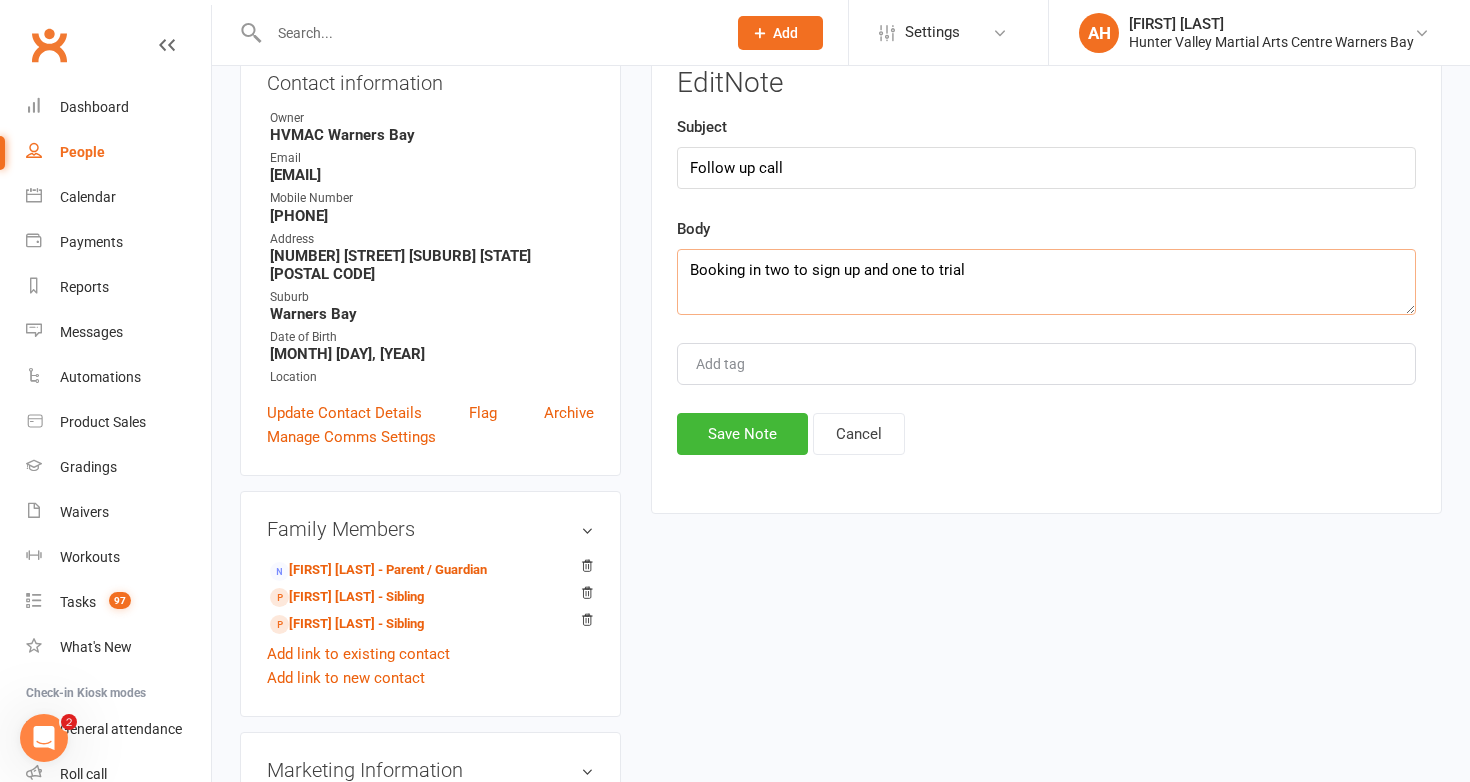 click on "Booking in two to sign up and one to trial" at bounding box center [1046, 282] 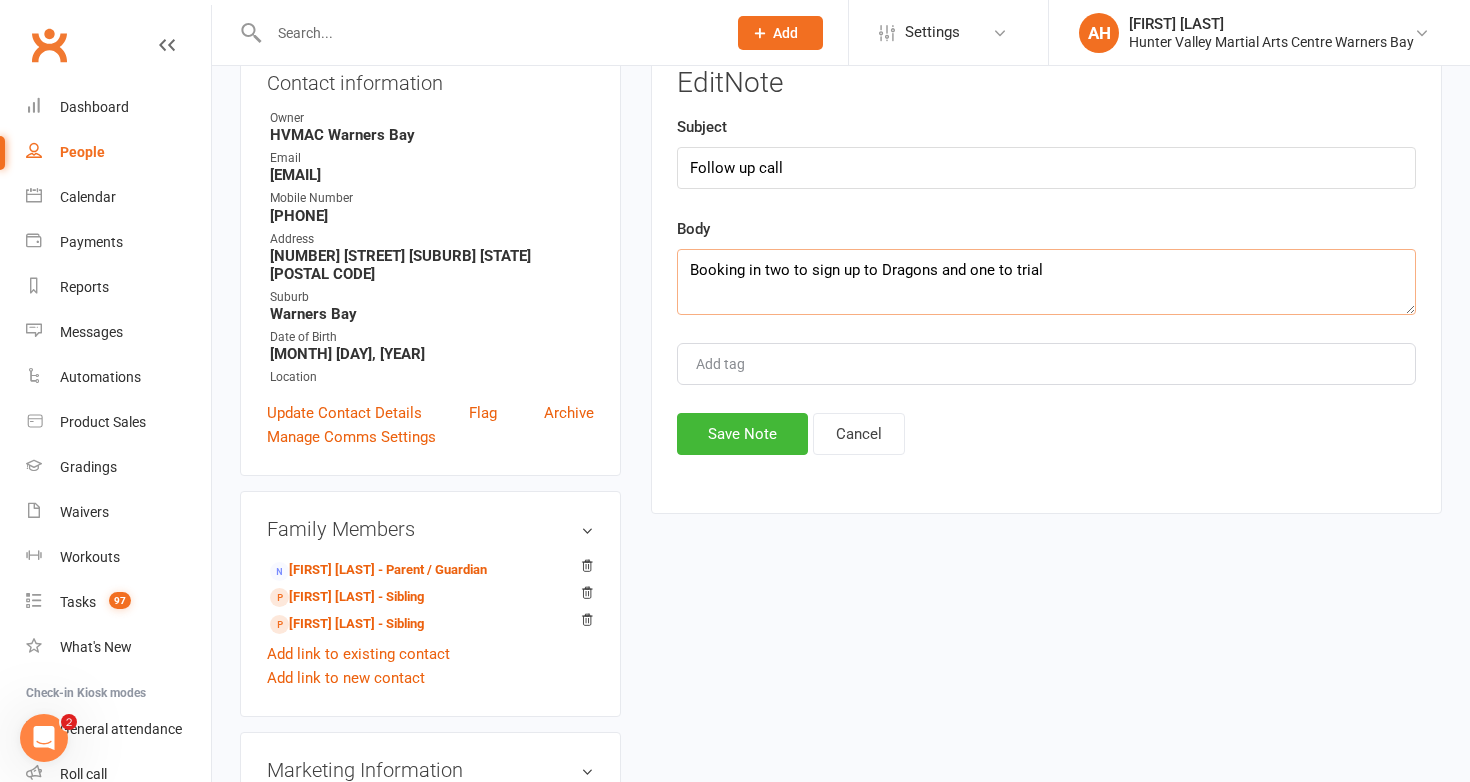 click on "Booking in two to sign up to Dragons and one to trial" at bounding box center [1046, 282] 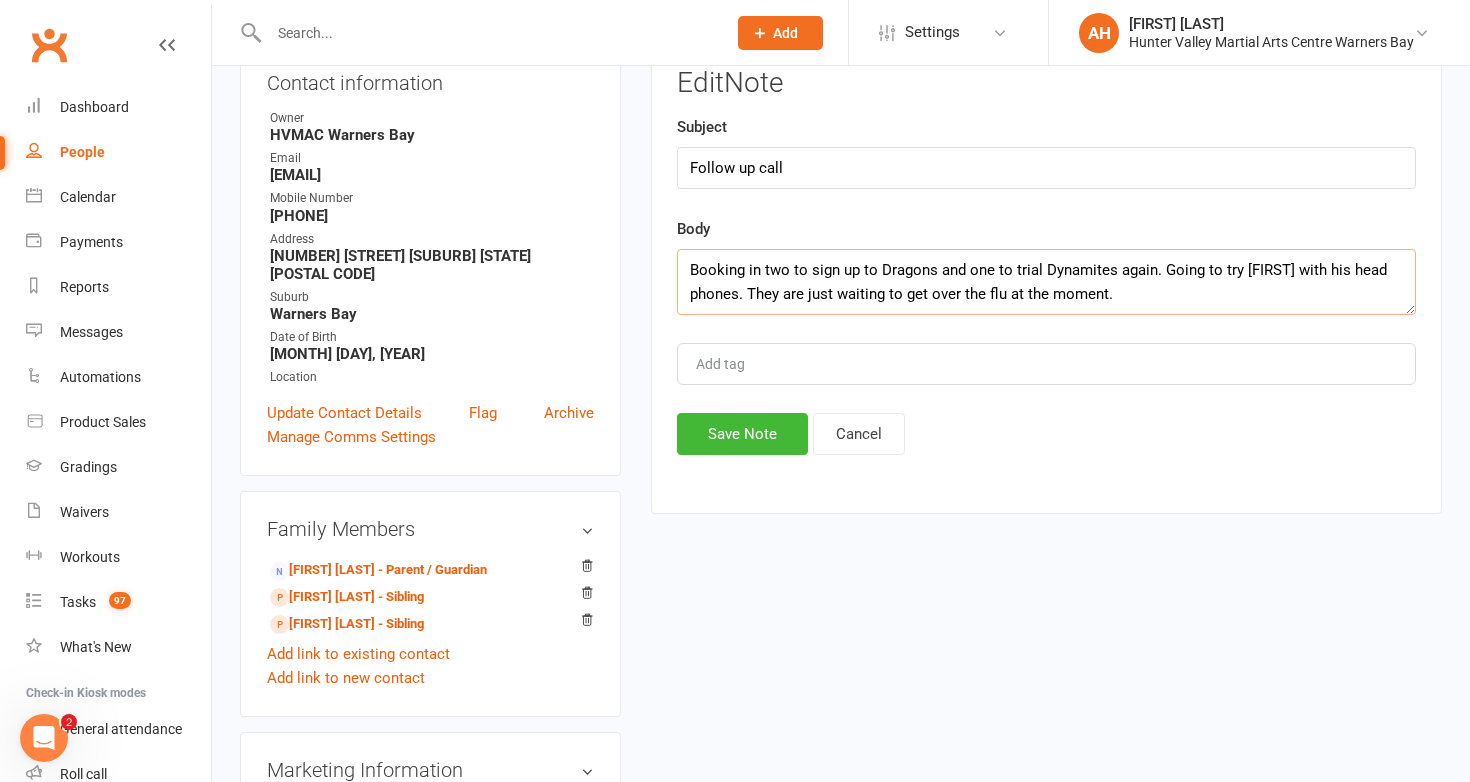 drag, startPoint x: 1128, startPoint y: 297, endPoint x: 722, endPoint y: 245, distance: 409.3165 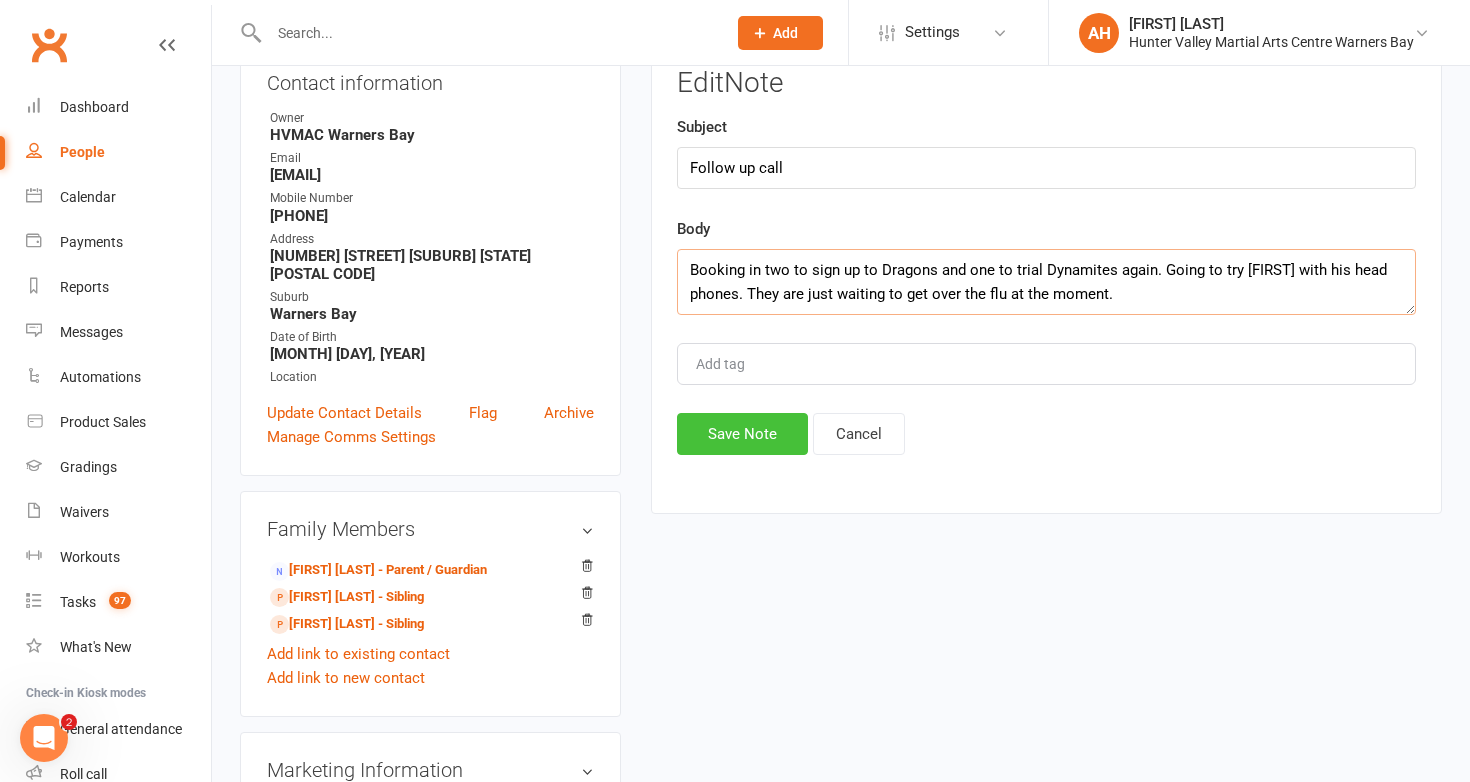 type on "Booking in two to sign up to Dragons and one to trial Dynamites again. Going to try Hamish with his head phones. They are just waiting to get over the flu at the moment." 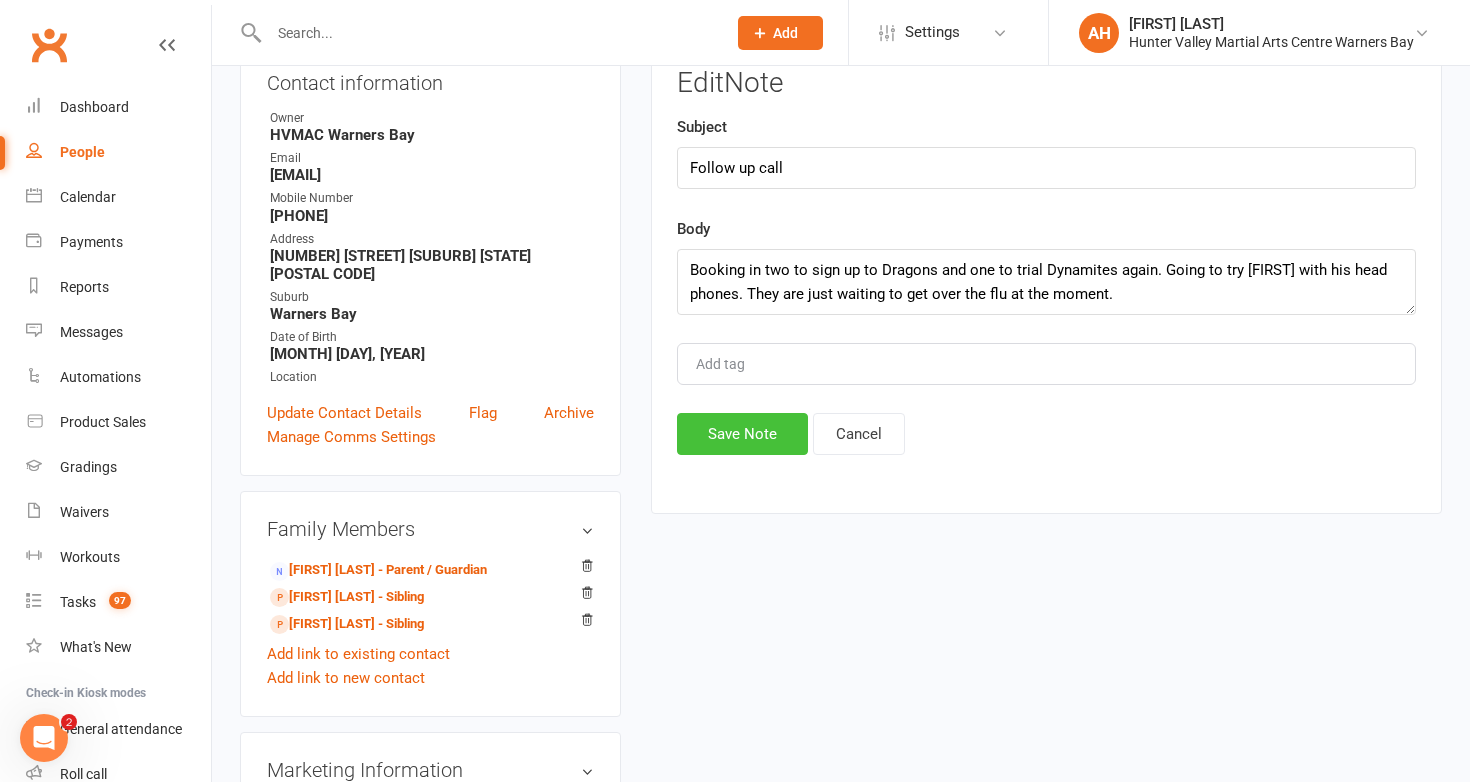 click on "Save Note" at bounding box center (742, 434) 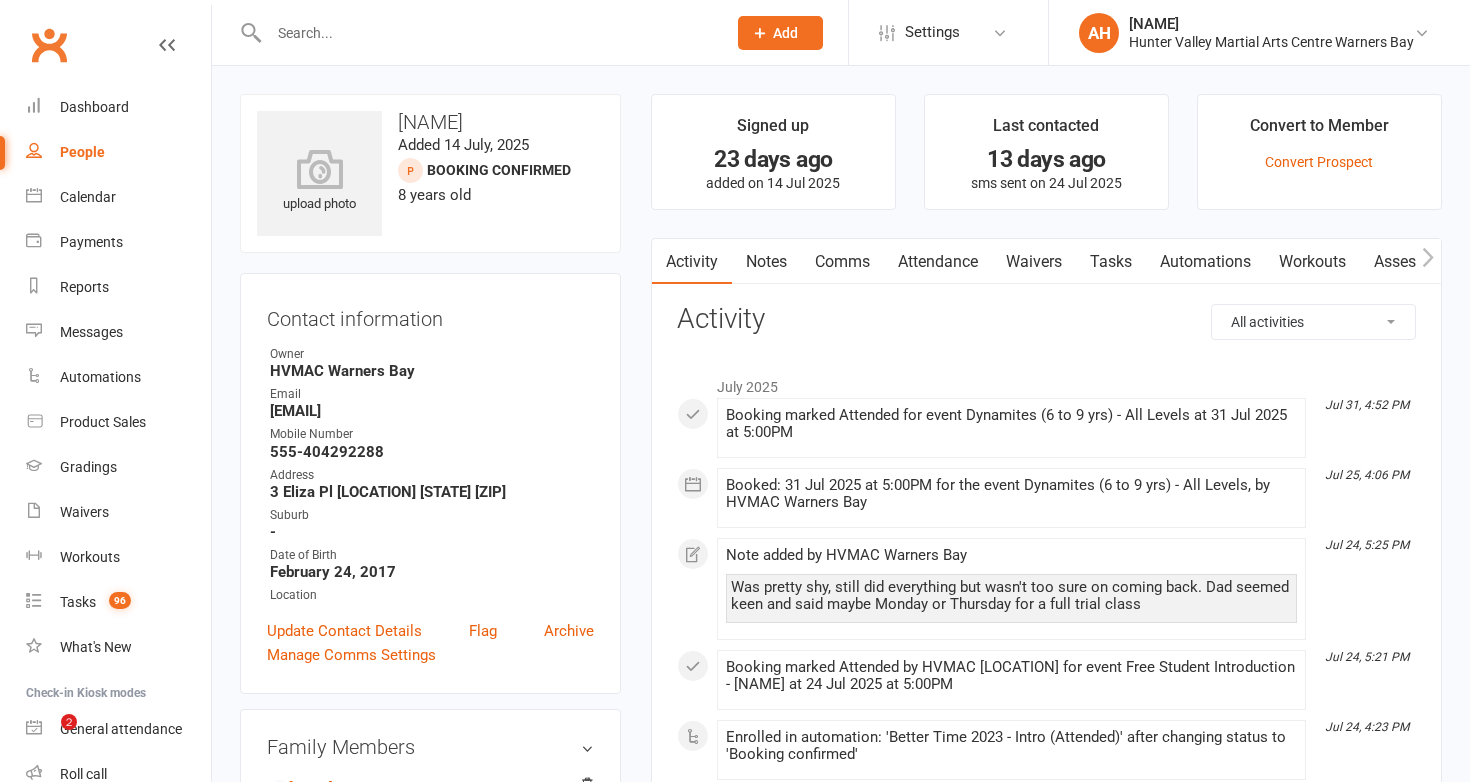 scroll, scrollTop: 0, scrollLeft: 0, axis: both 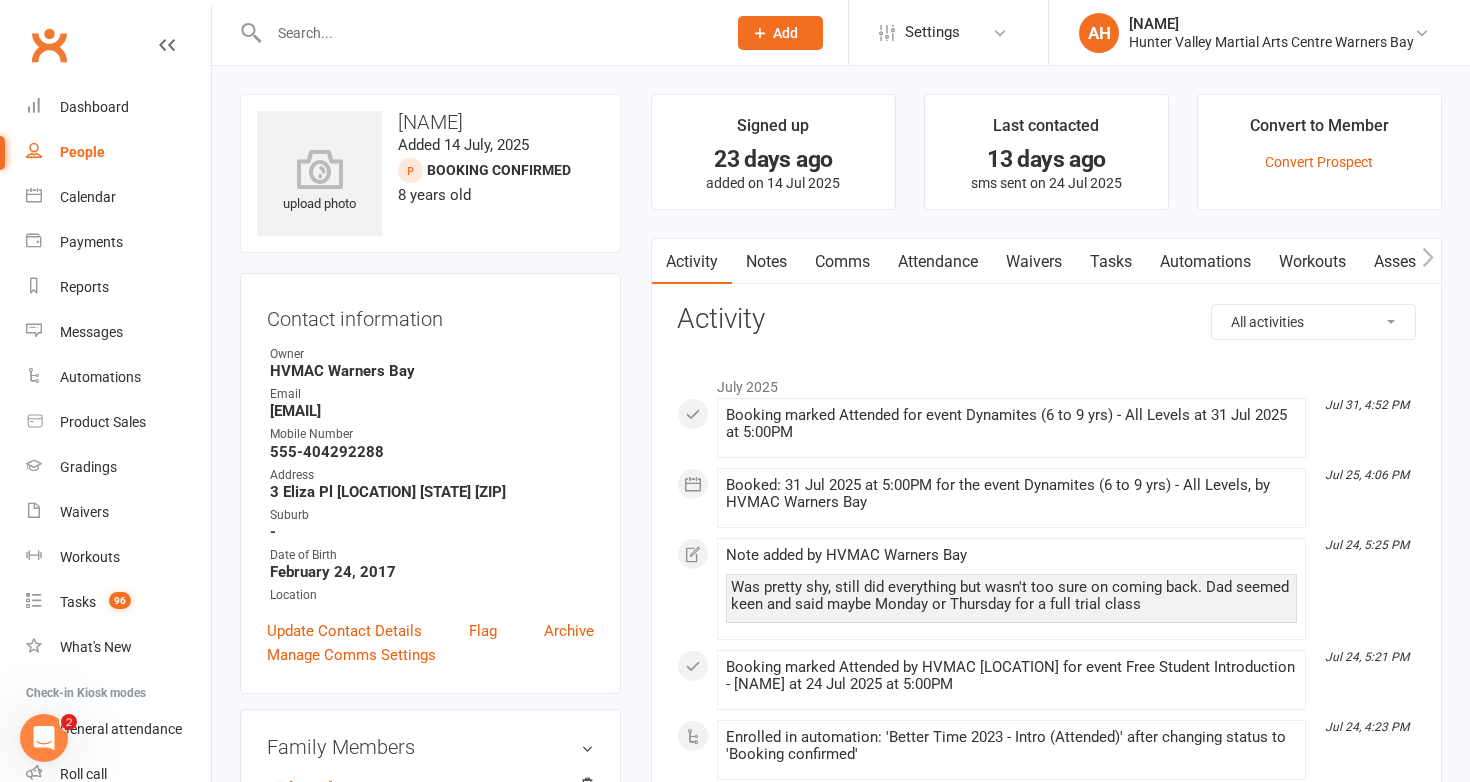 click on "Notes" at bounding box center [766, 262] 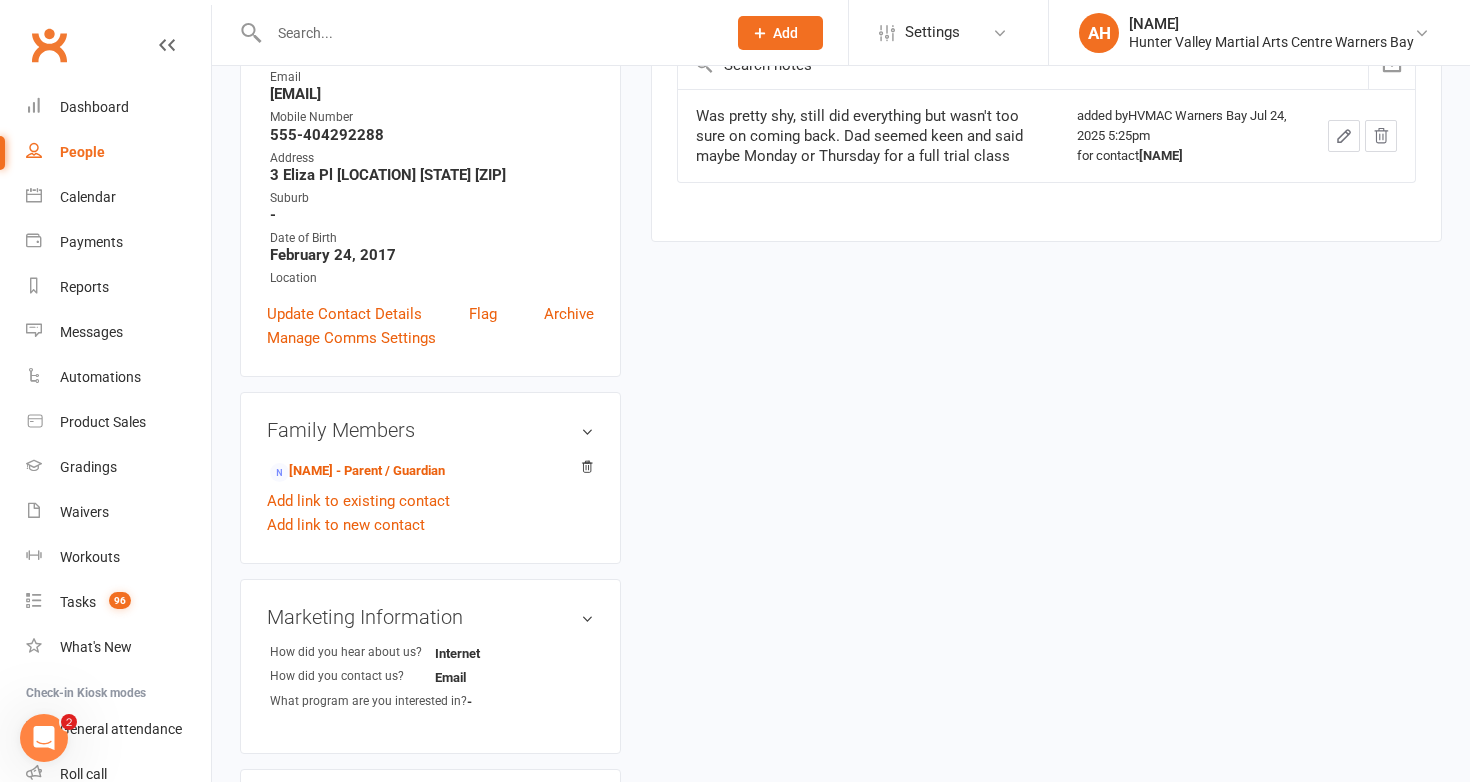 scroll, scrollTop: 0, scrollLeft: 0, axis: both 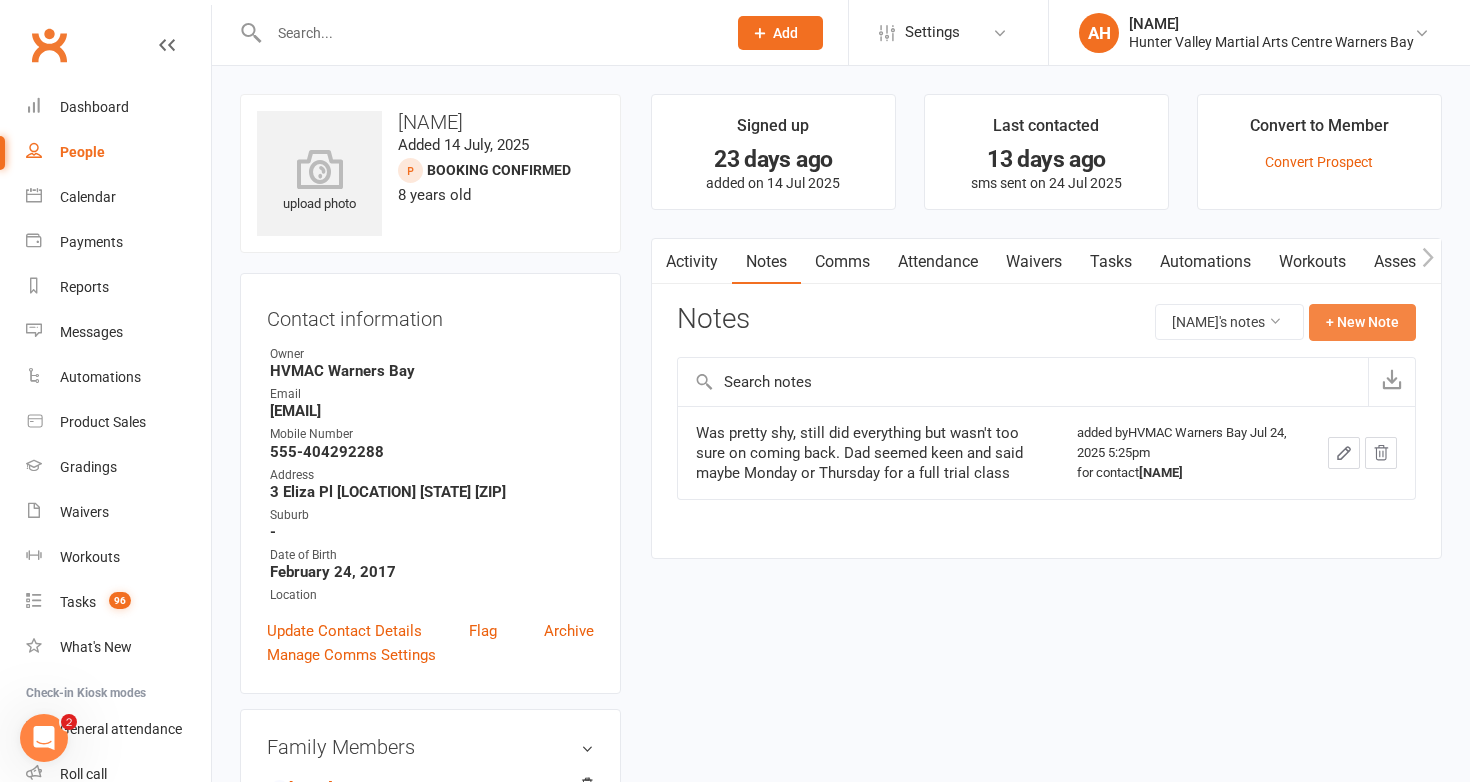 click on "+ New Note" at bounding box center (1362, 322) 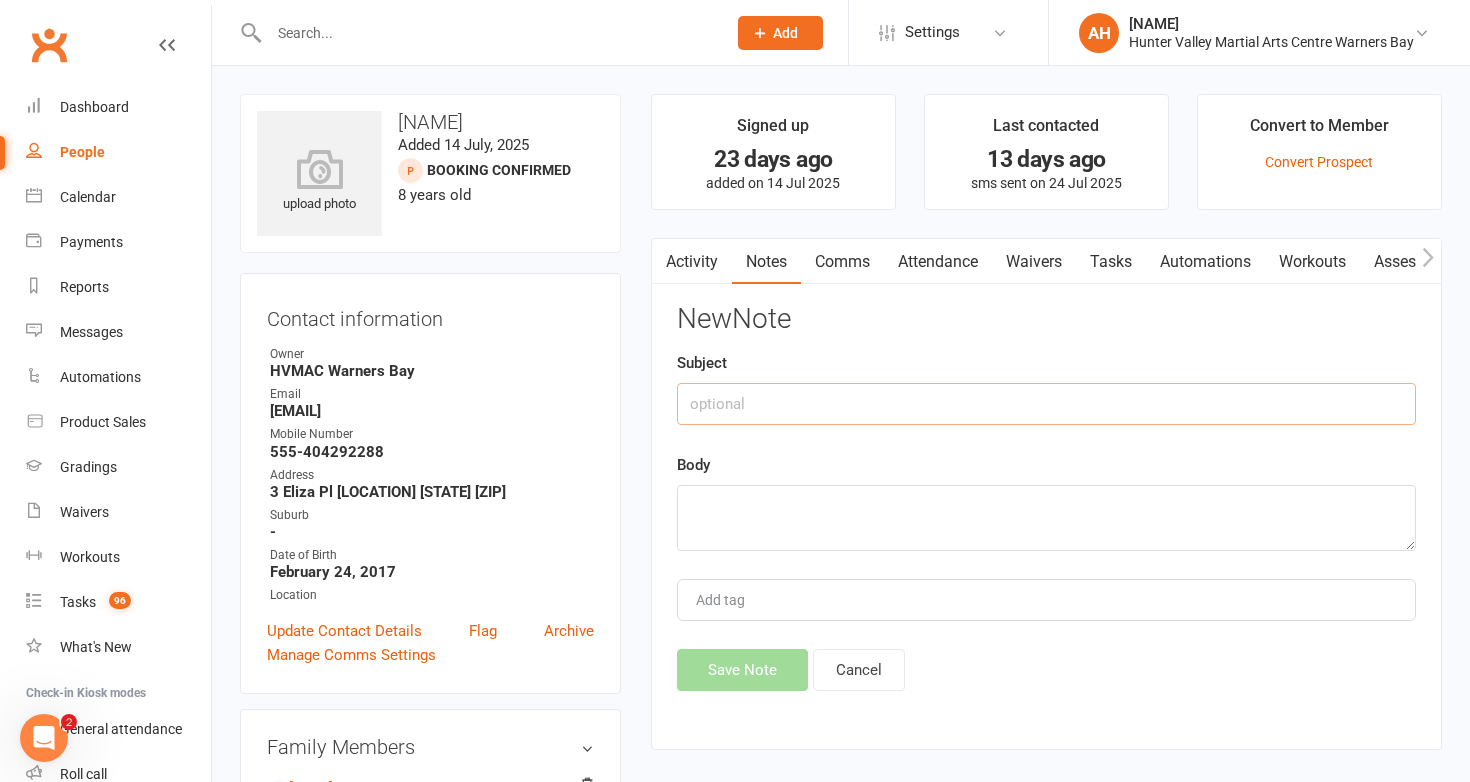 click at bounding box center (1046, 404) 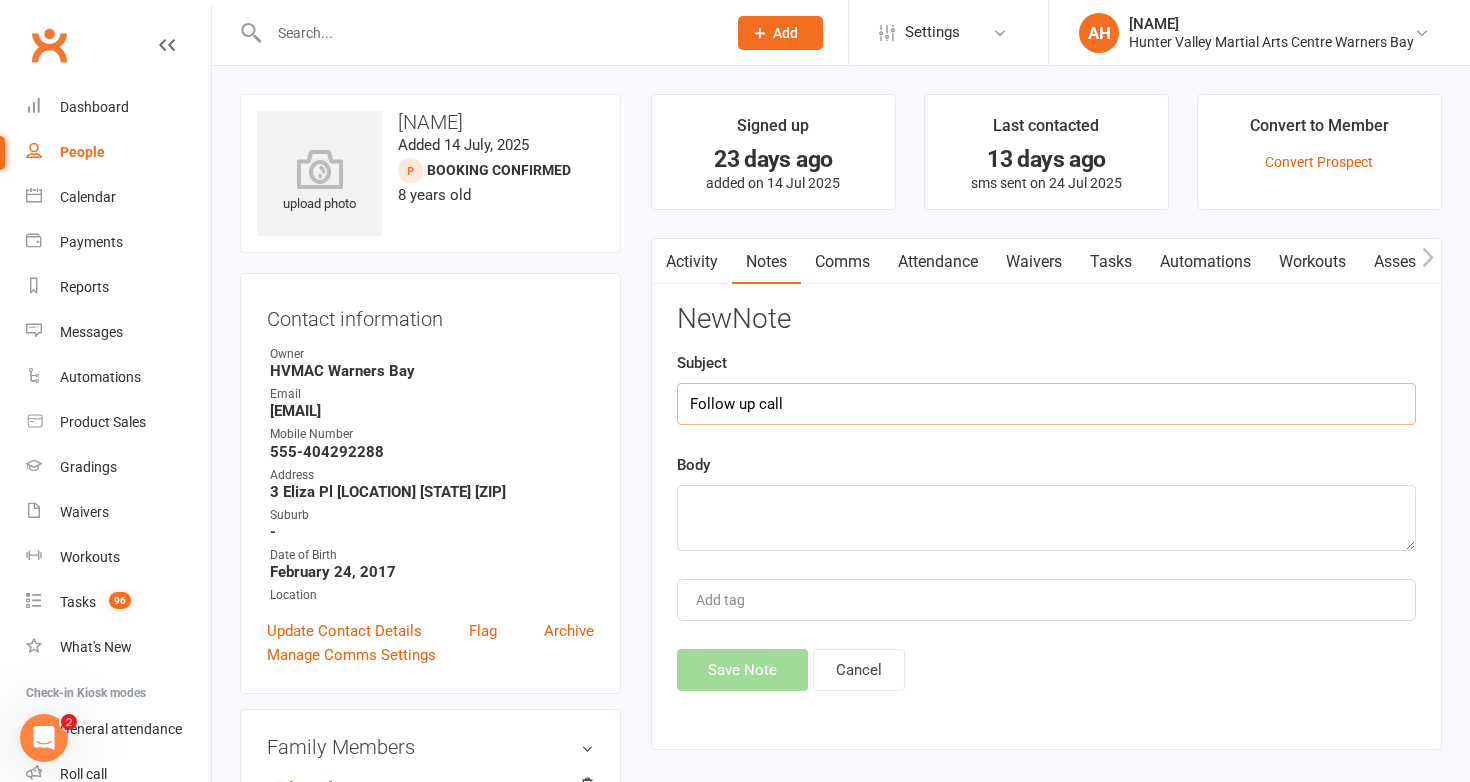 type on "Follow up call" 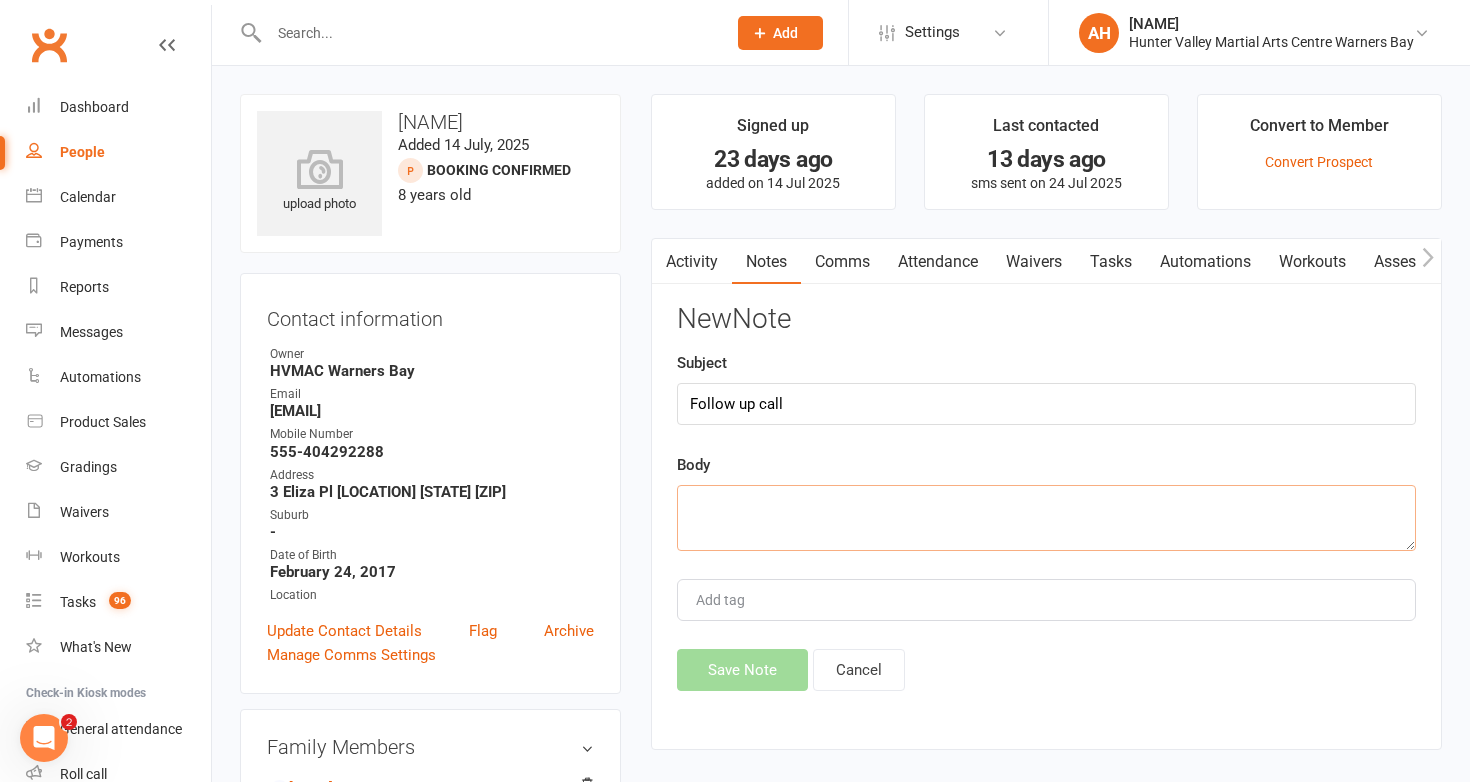 click at bounding box center (1046, 518) 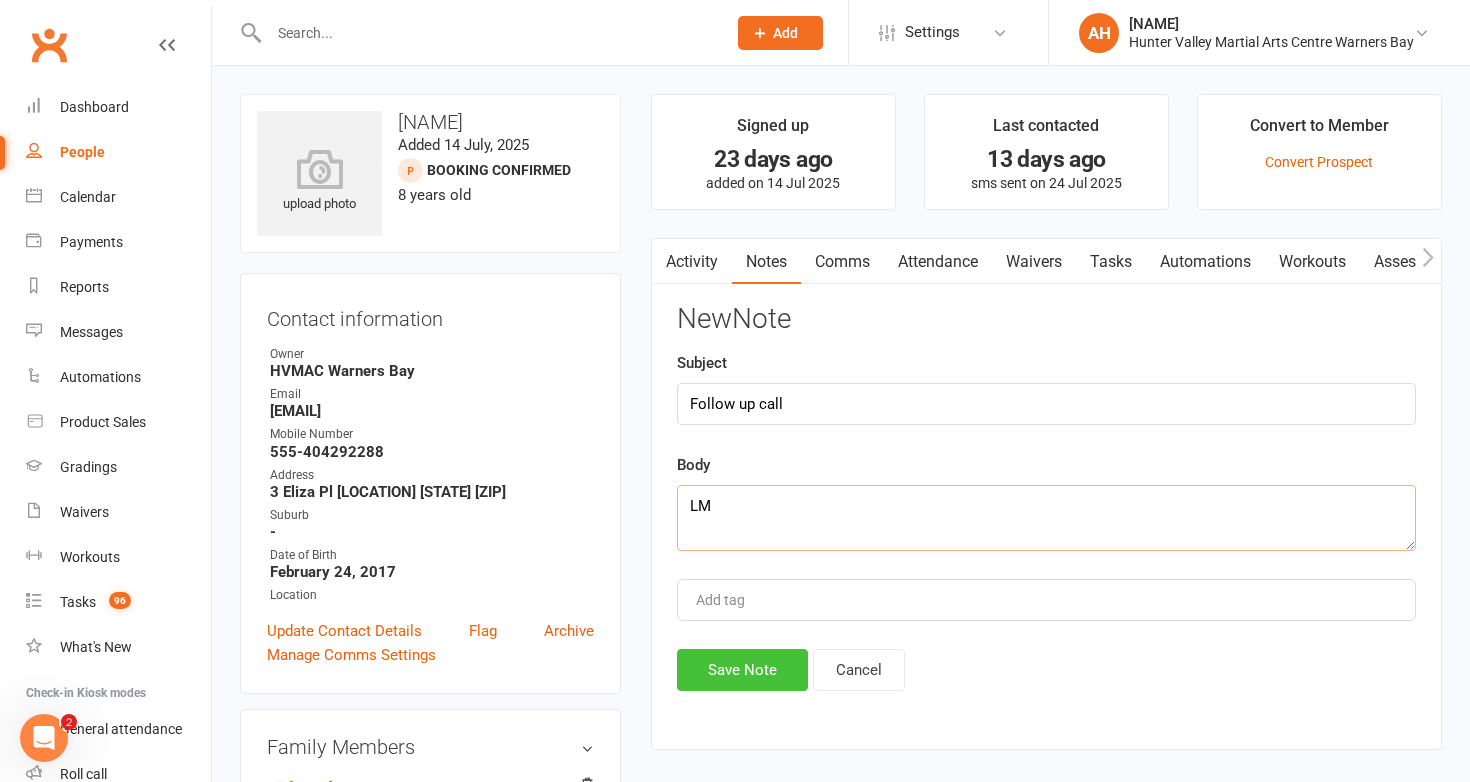 type on "LM" 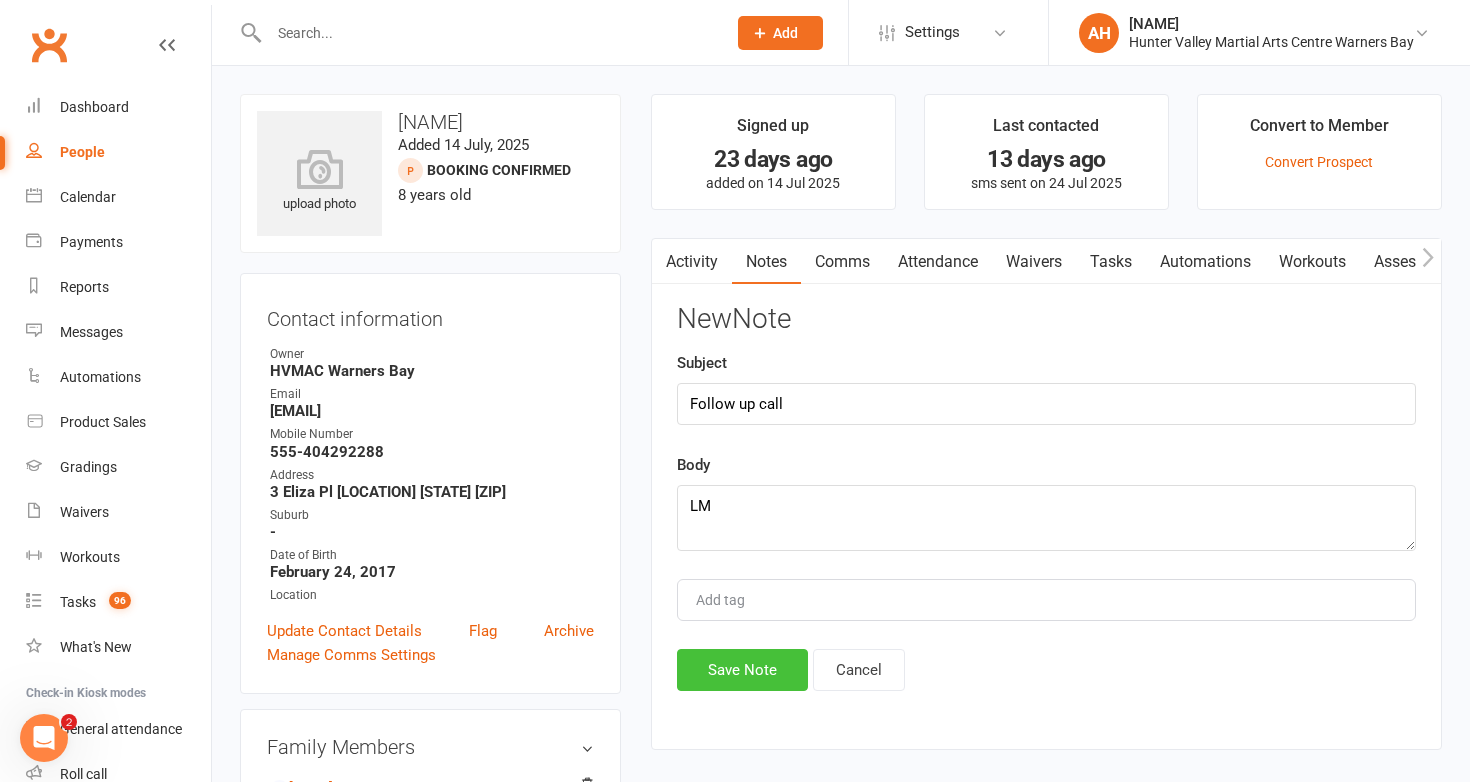 click on "Save Note" at bounding box center (742, 670) 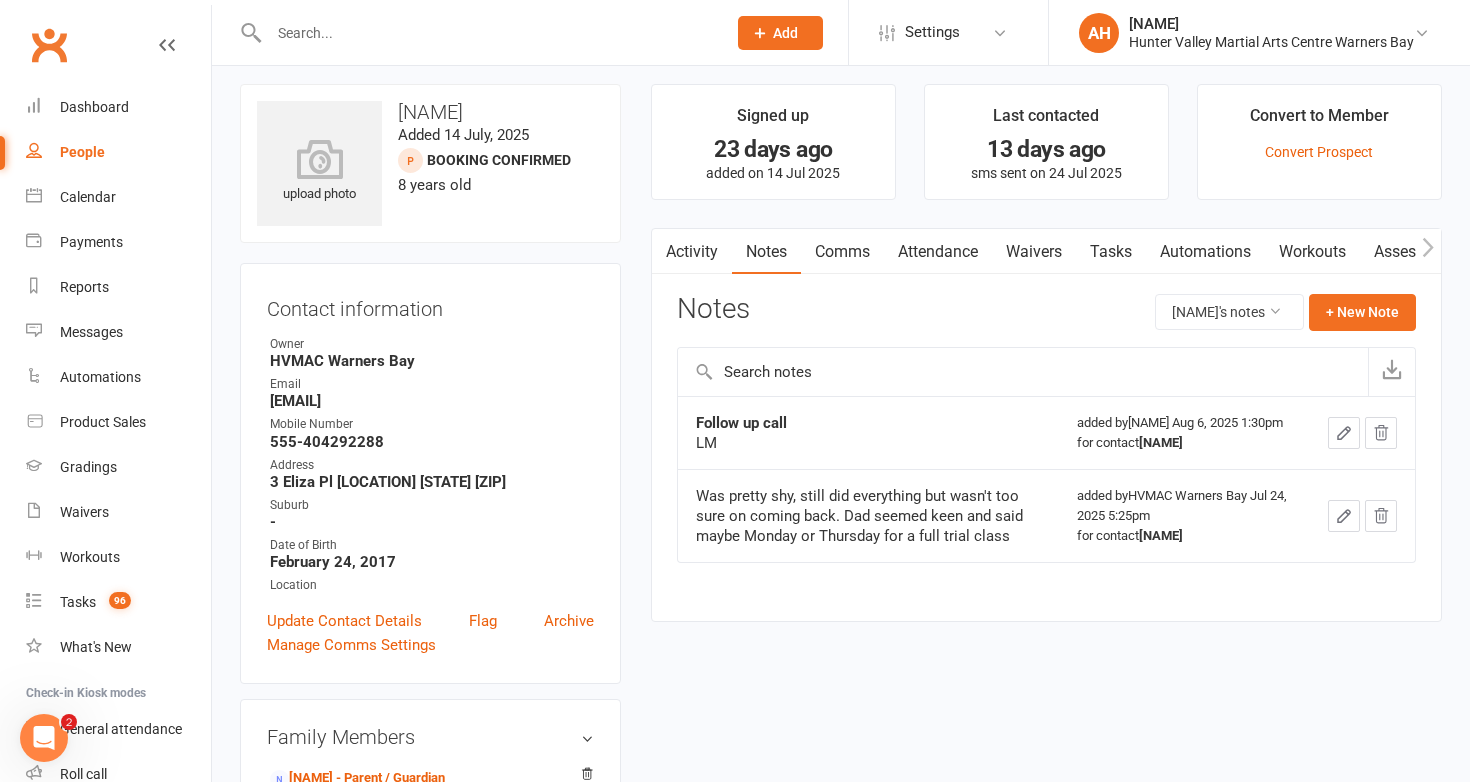 scroll, scrollTop: 4, scrollLeft: 0, axis: vertical 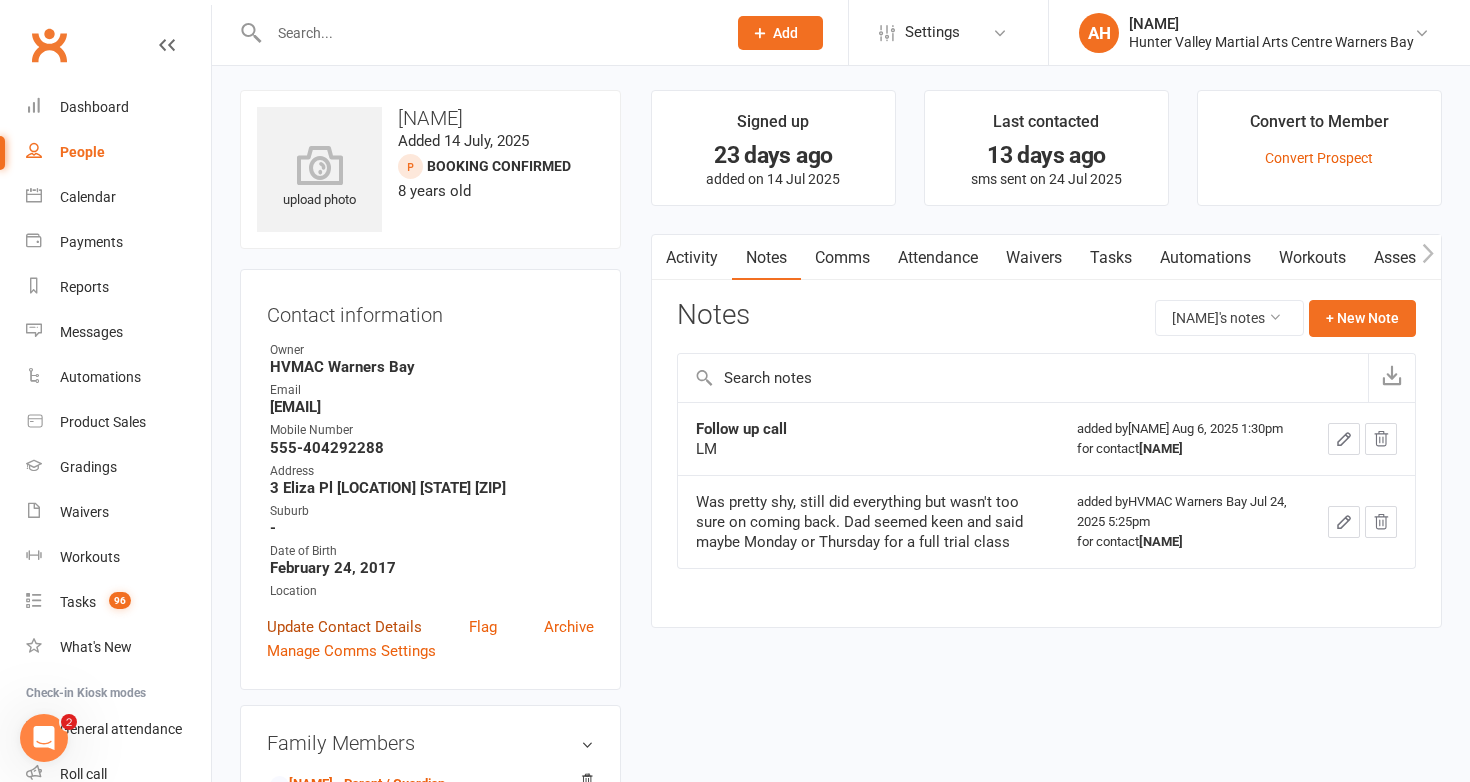 click on "Update Contact Details" at bounding box center [344, 627] 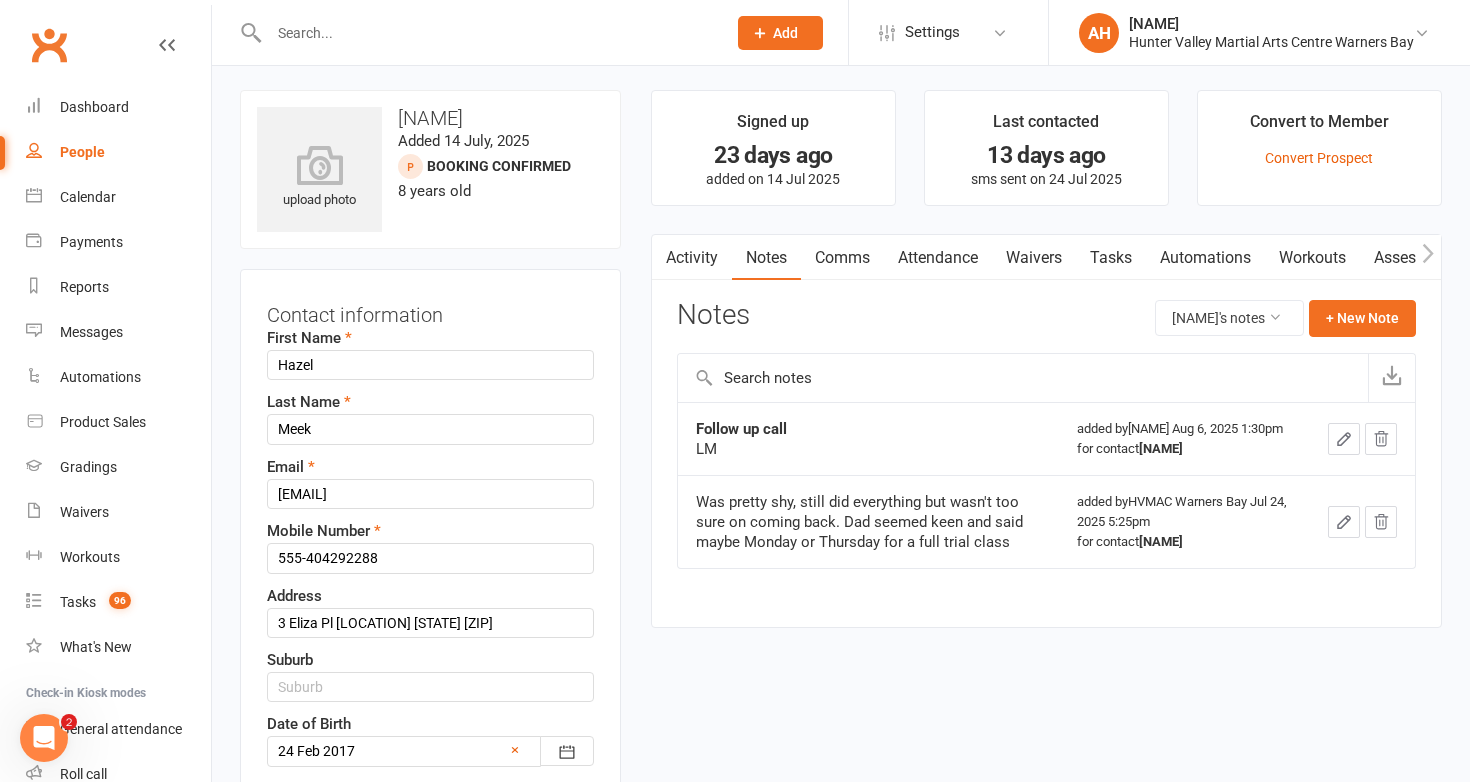 scroll, scrollTop: 94, scrollLeft: 0, axis: vertical 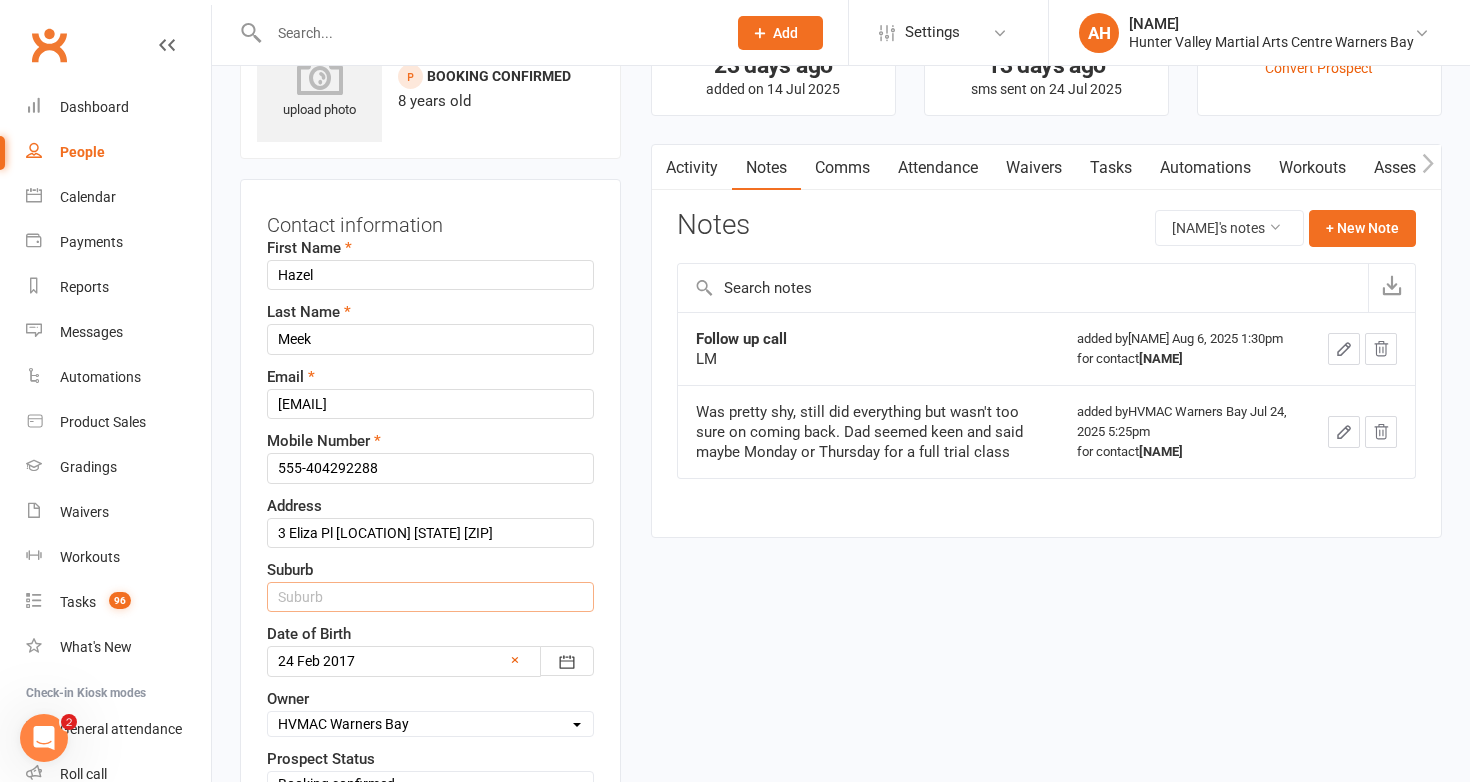 click at bounding box center [430, 597] 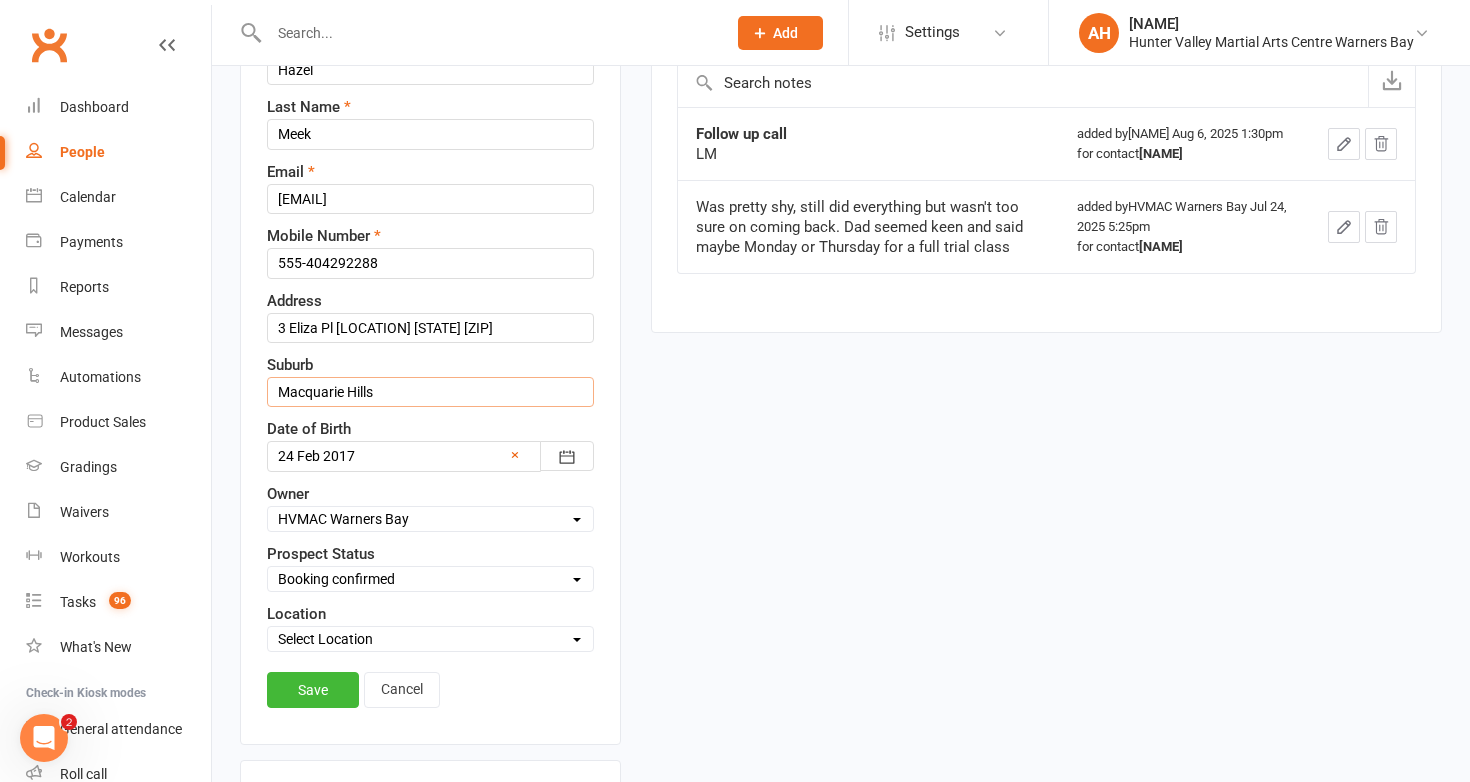 scroll, scrollTop: 313, scrollLeft: 0, axis: vertical 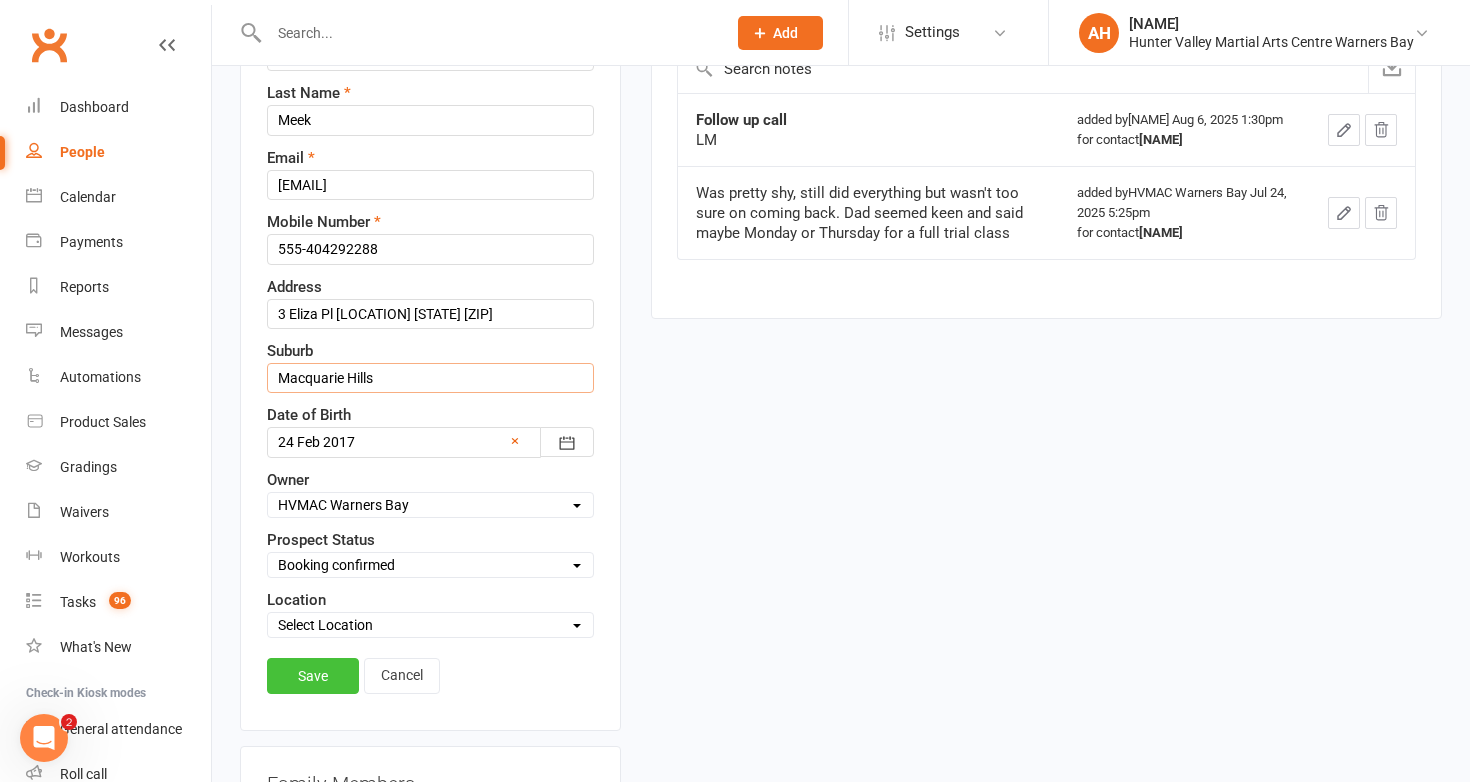 type on "Macquarie Hills" 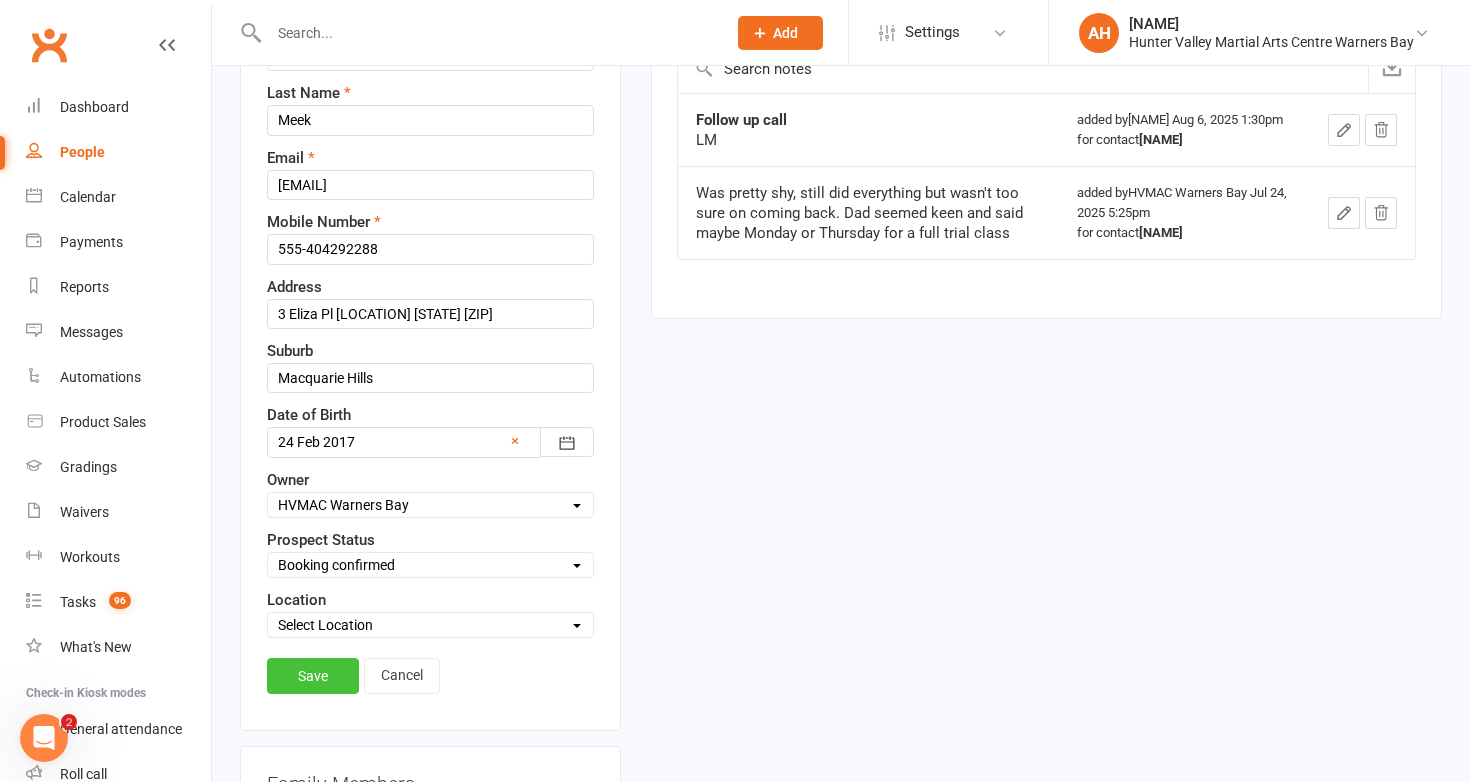 click on "Save" at bounding box center (313, 676) 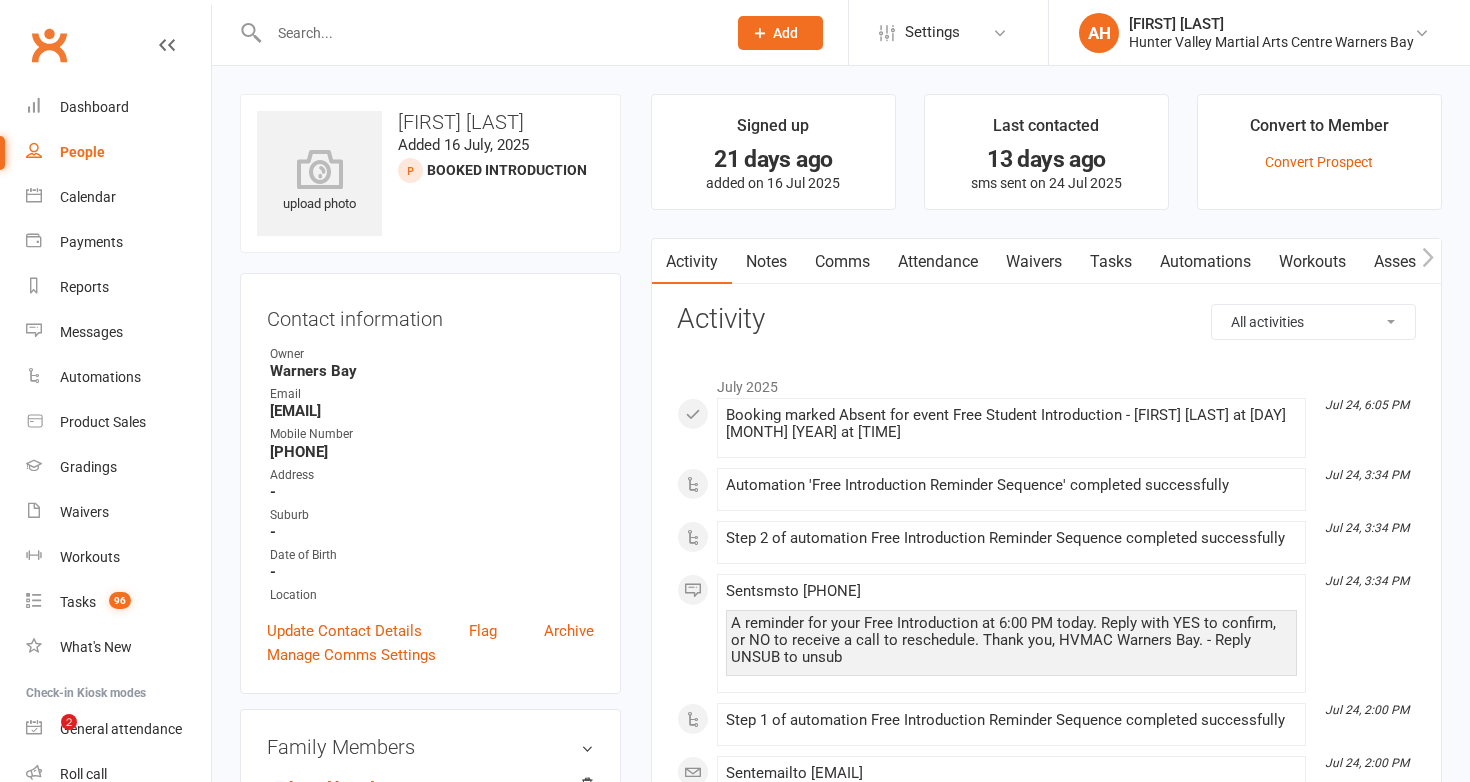 scroll, scrollTop: 0, scrollLeft: 0, axis: both 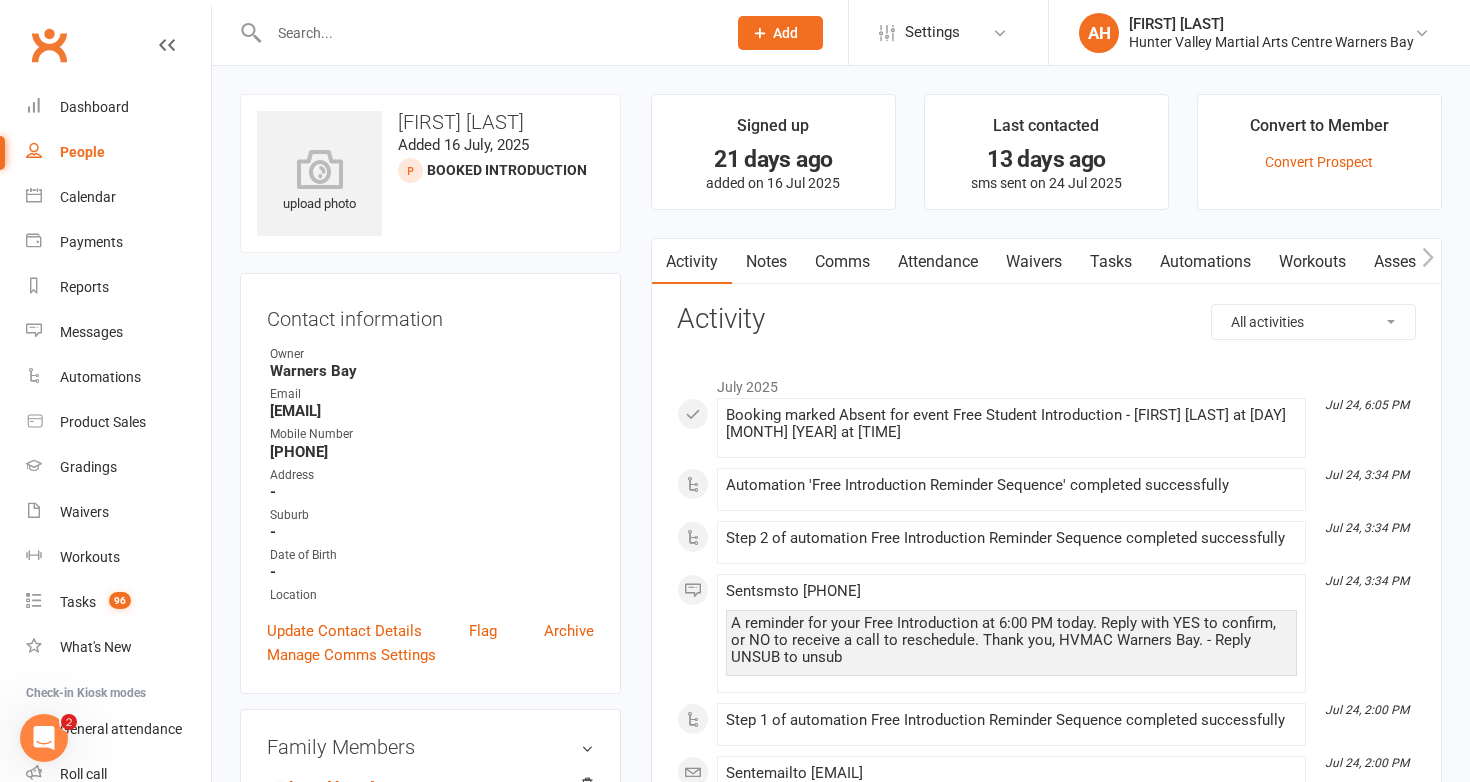click on "Notes" at bounding box center [766, 262] 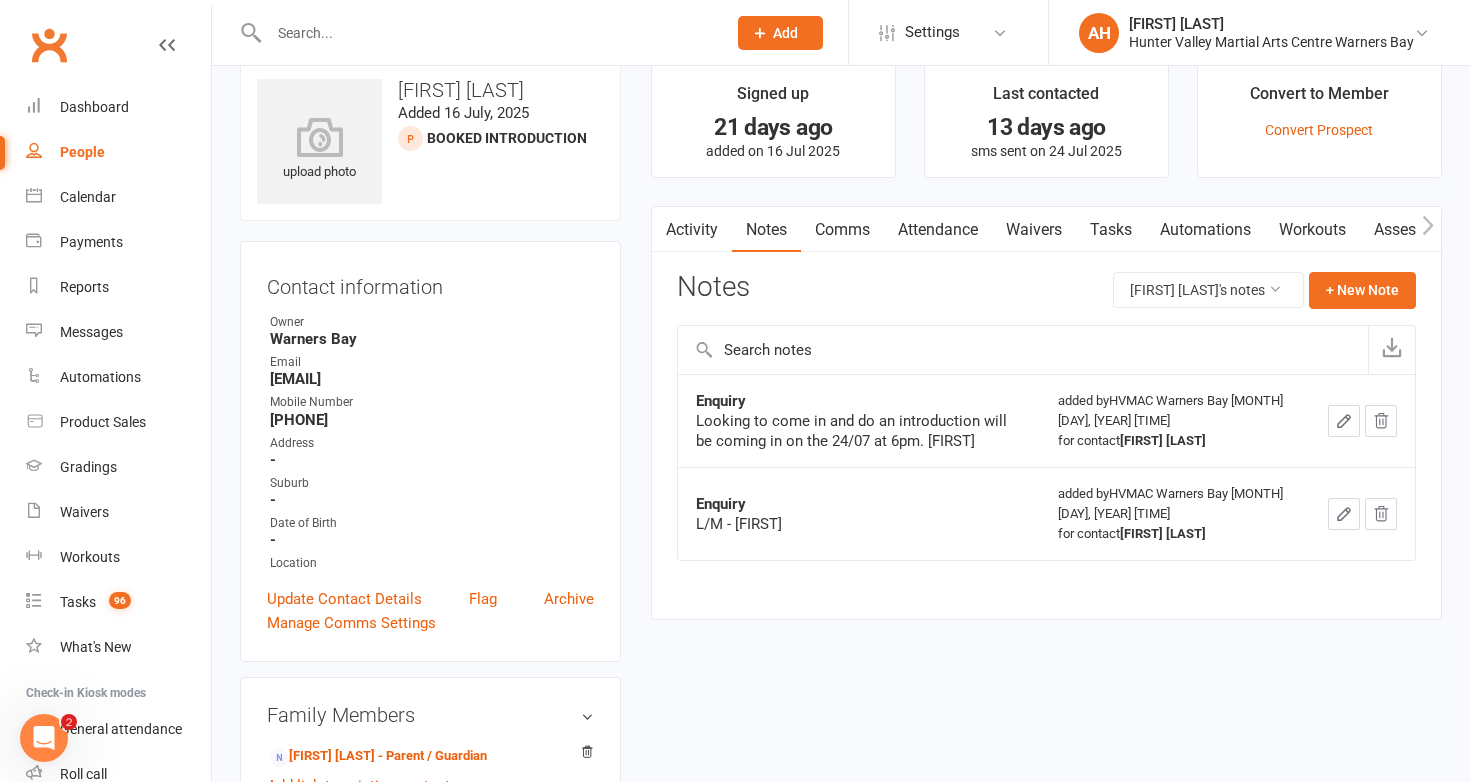 scroll, scrollTop: 29, scrollLeft: 0, axis: vertical 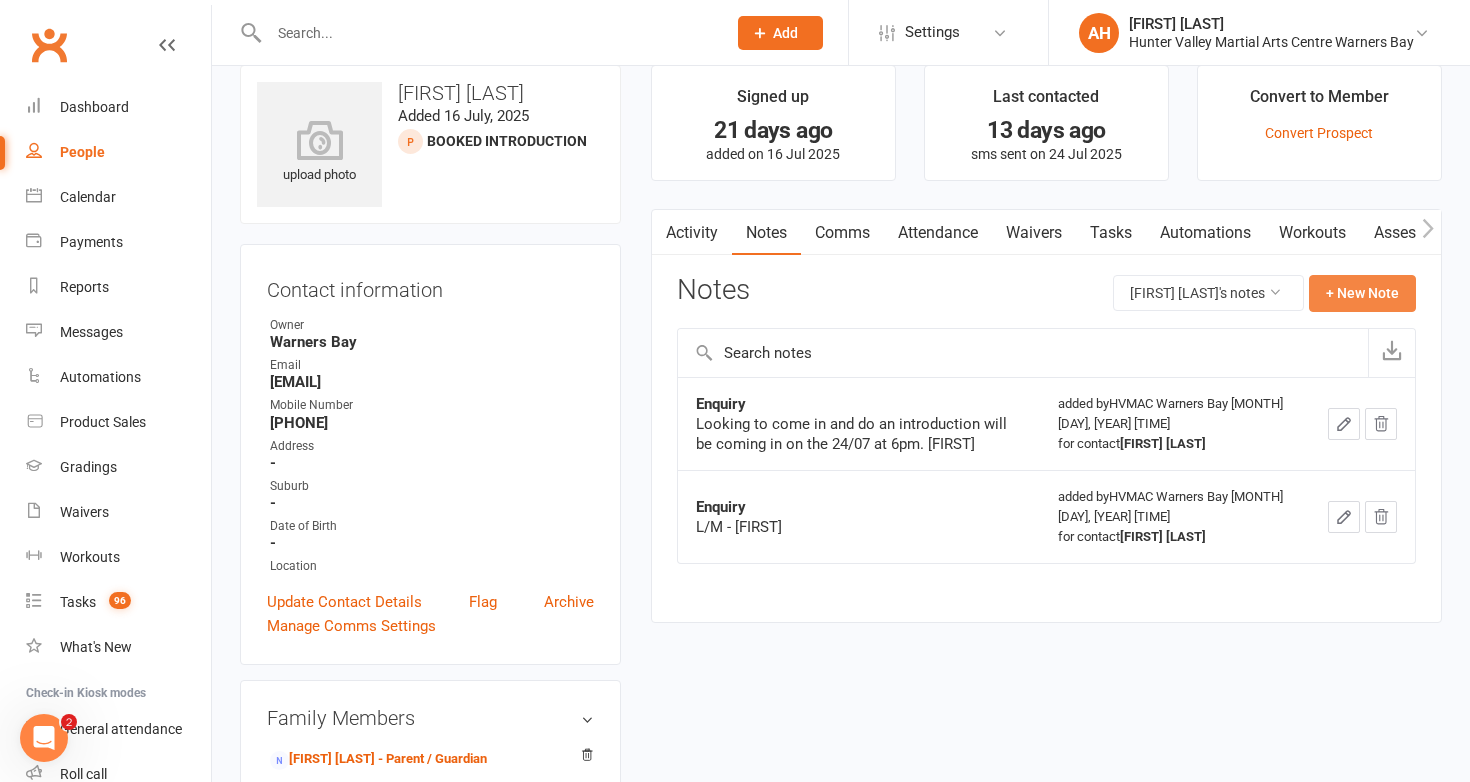click on "+ New Note" at bounding box center (1362, 293) 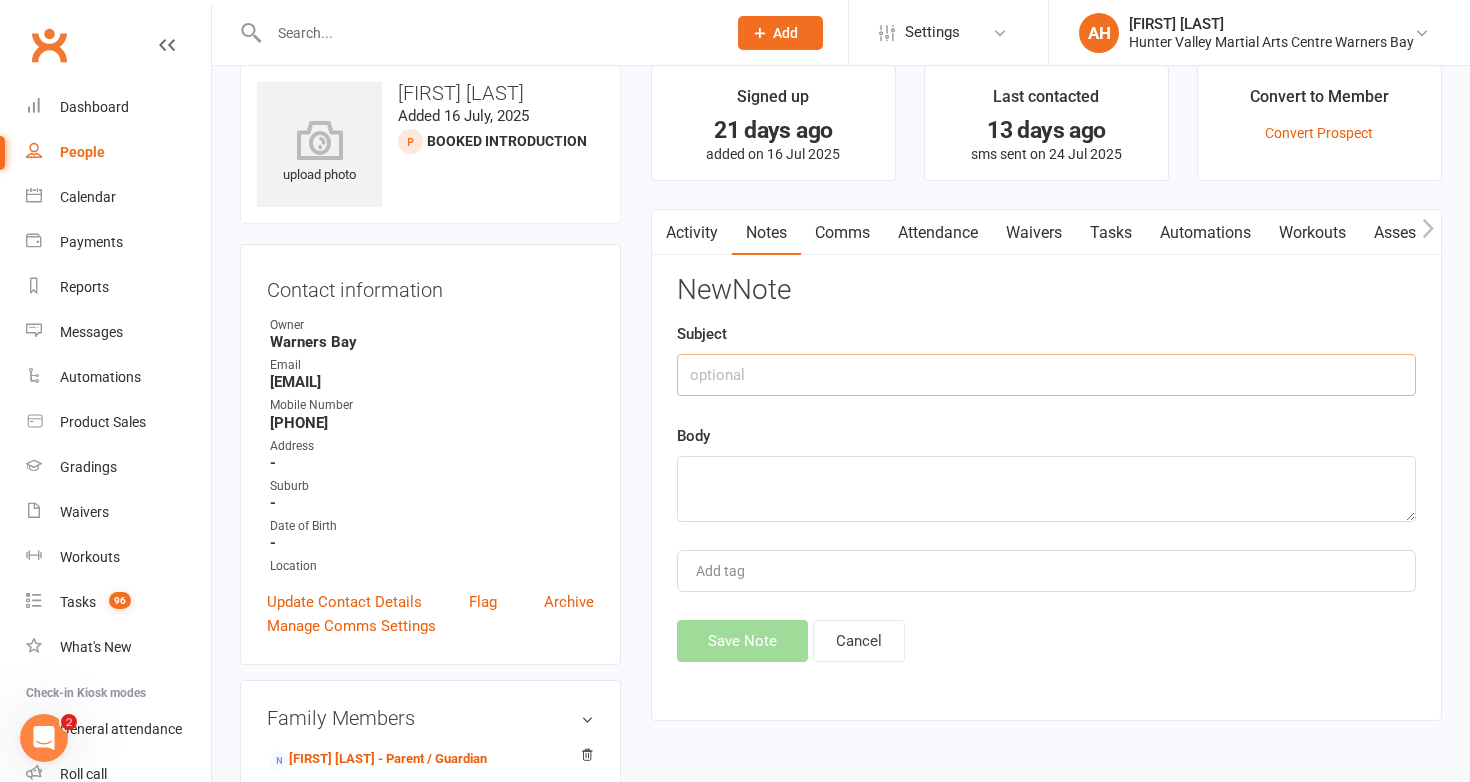 click at bounding box center [1046, 375] 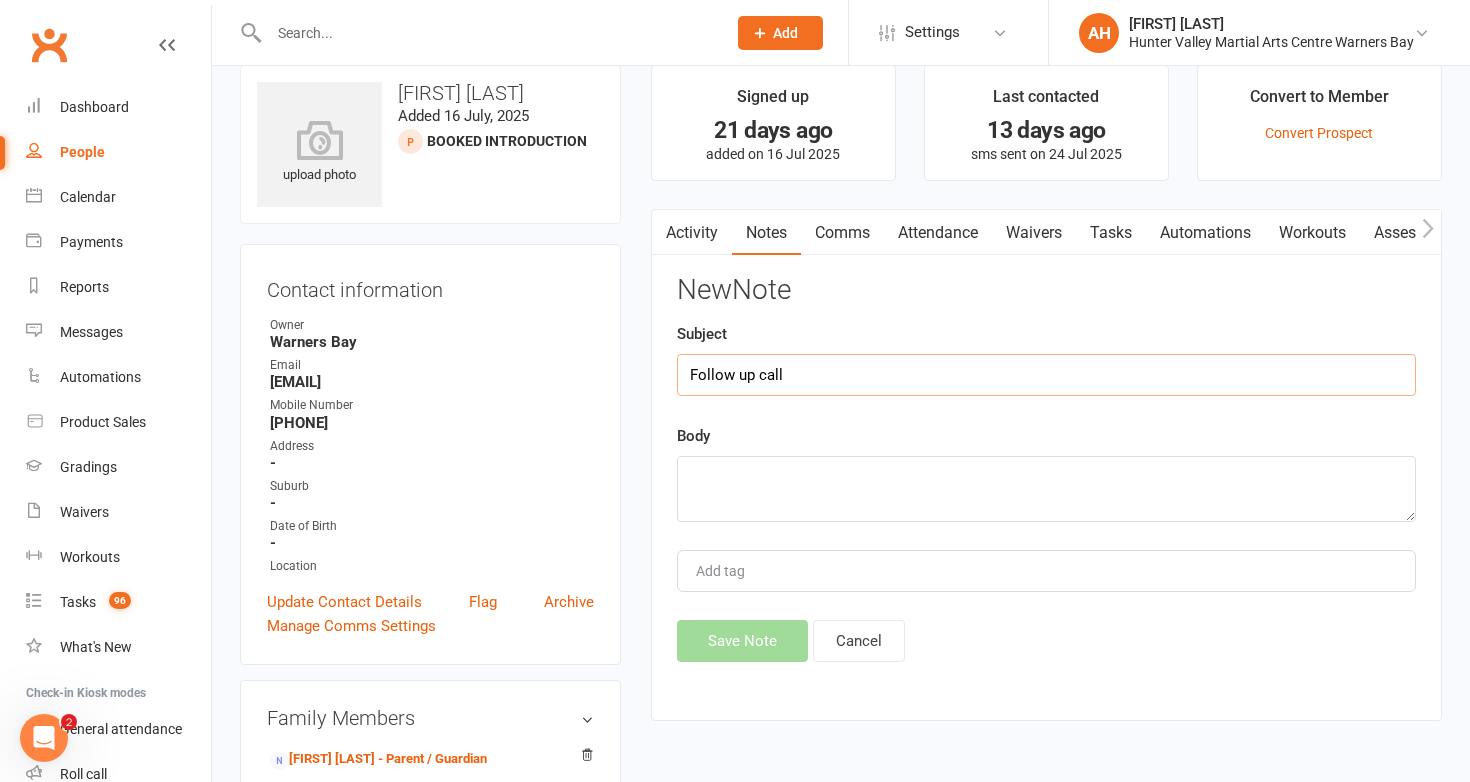 type on "Follow up call" 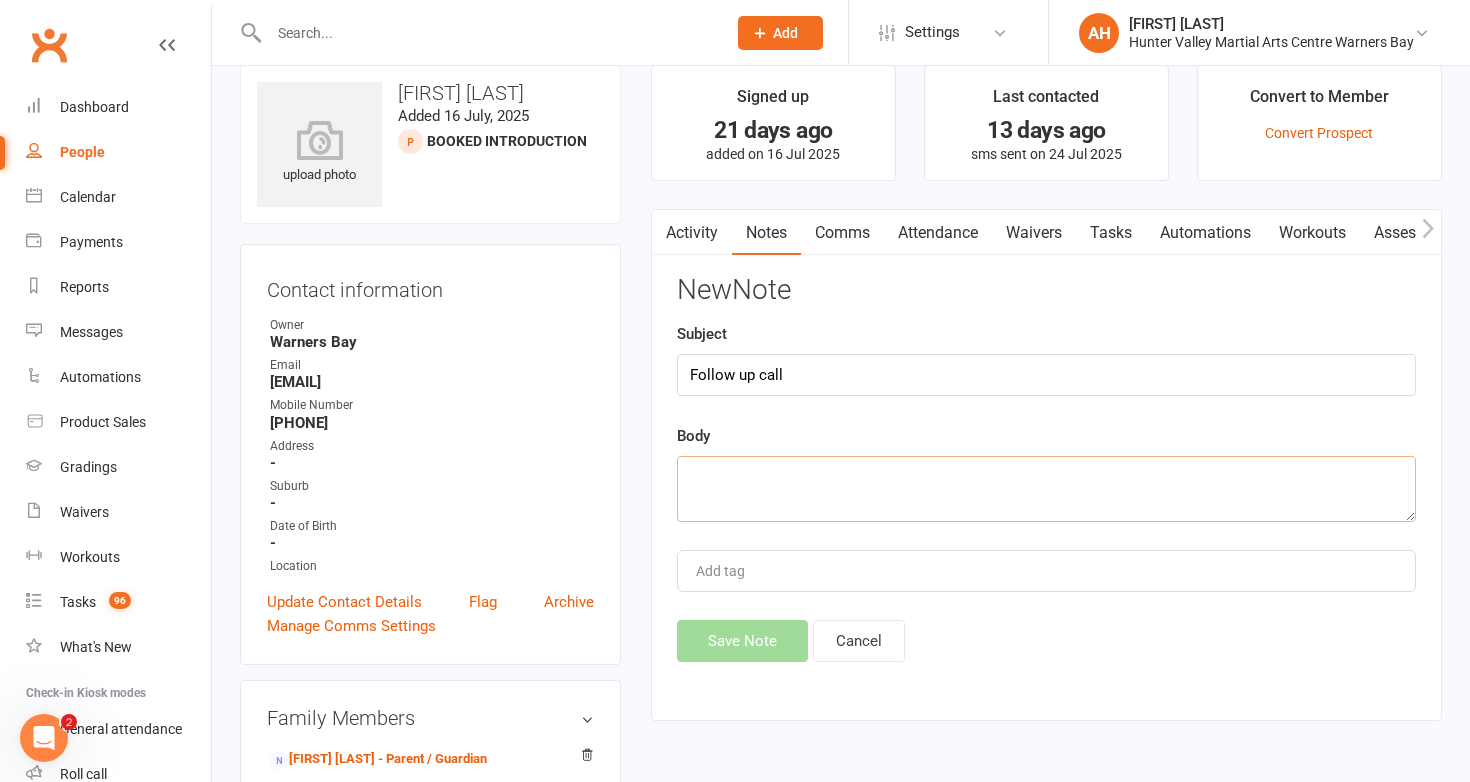 click at bounding box center (1046, 489) 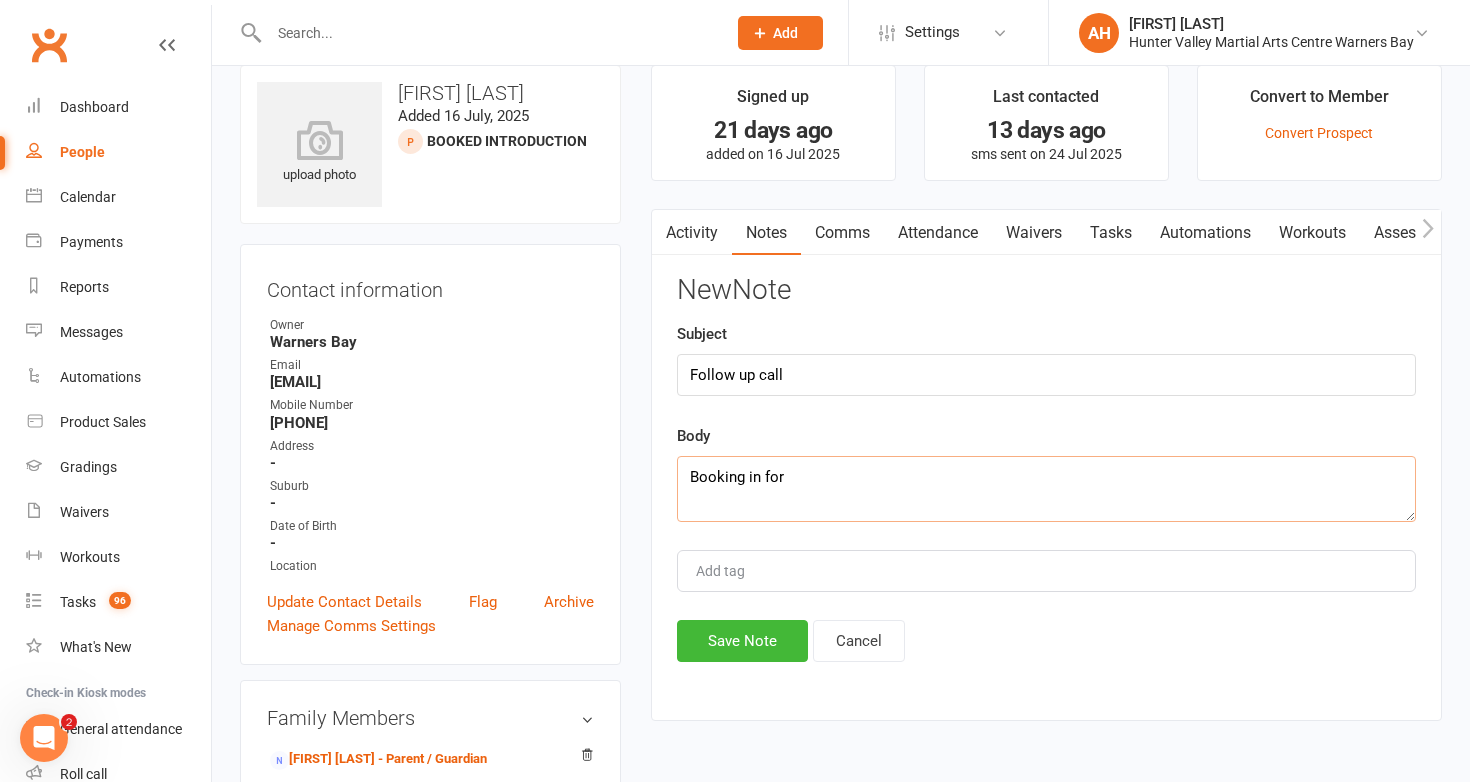 drag, startPoint x: 786, startPoint y: 475, endPoint x: 666, endPoint y: 467, distance: 120.26637 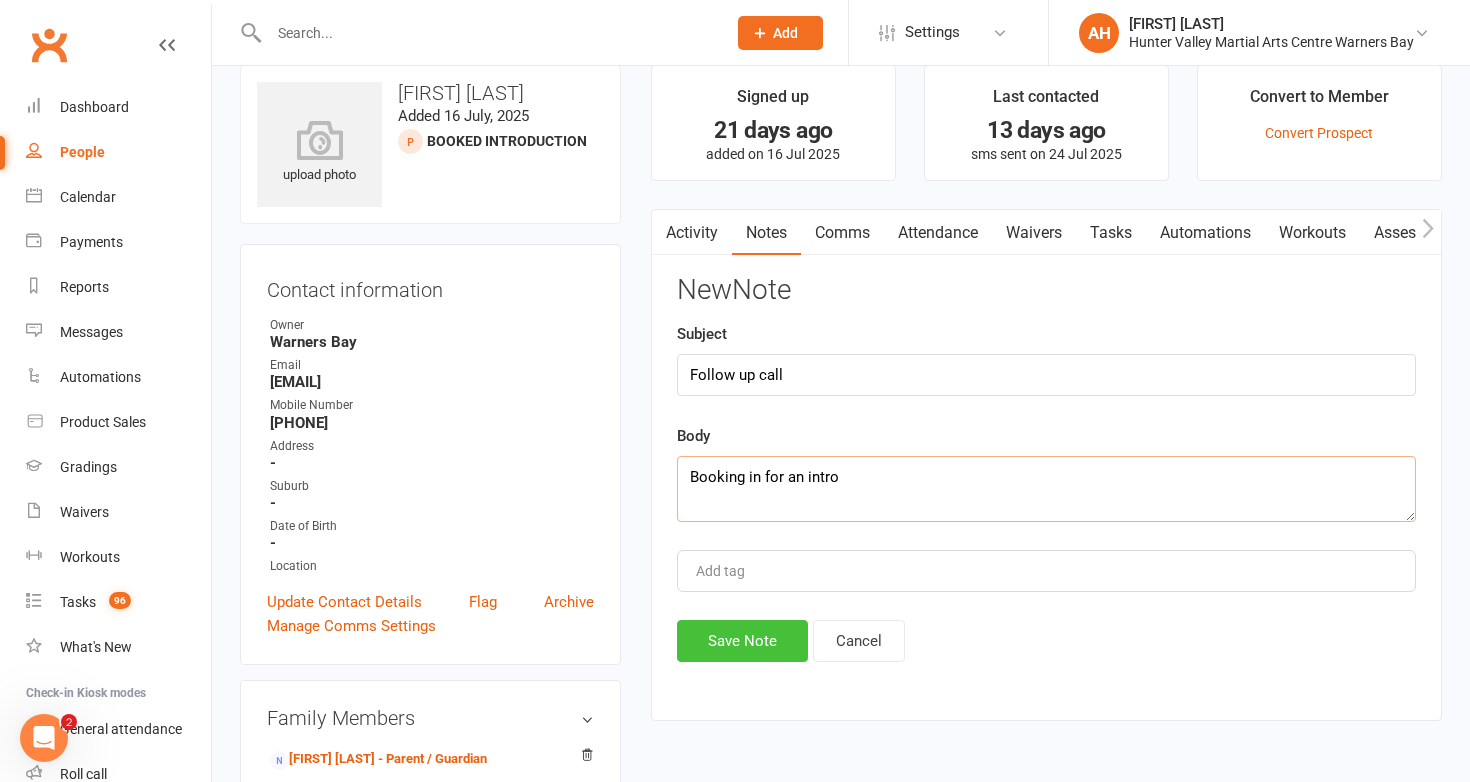 type on "Booking in for an intro" 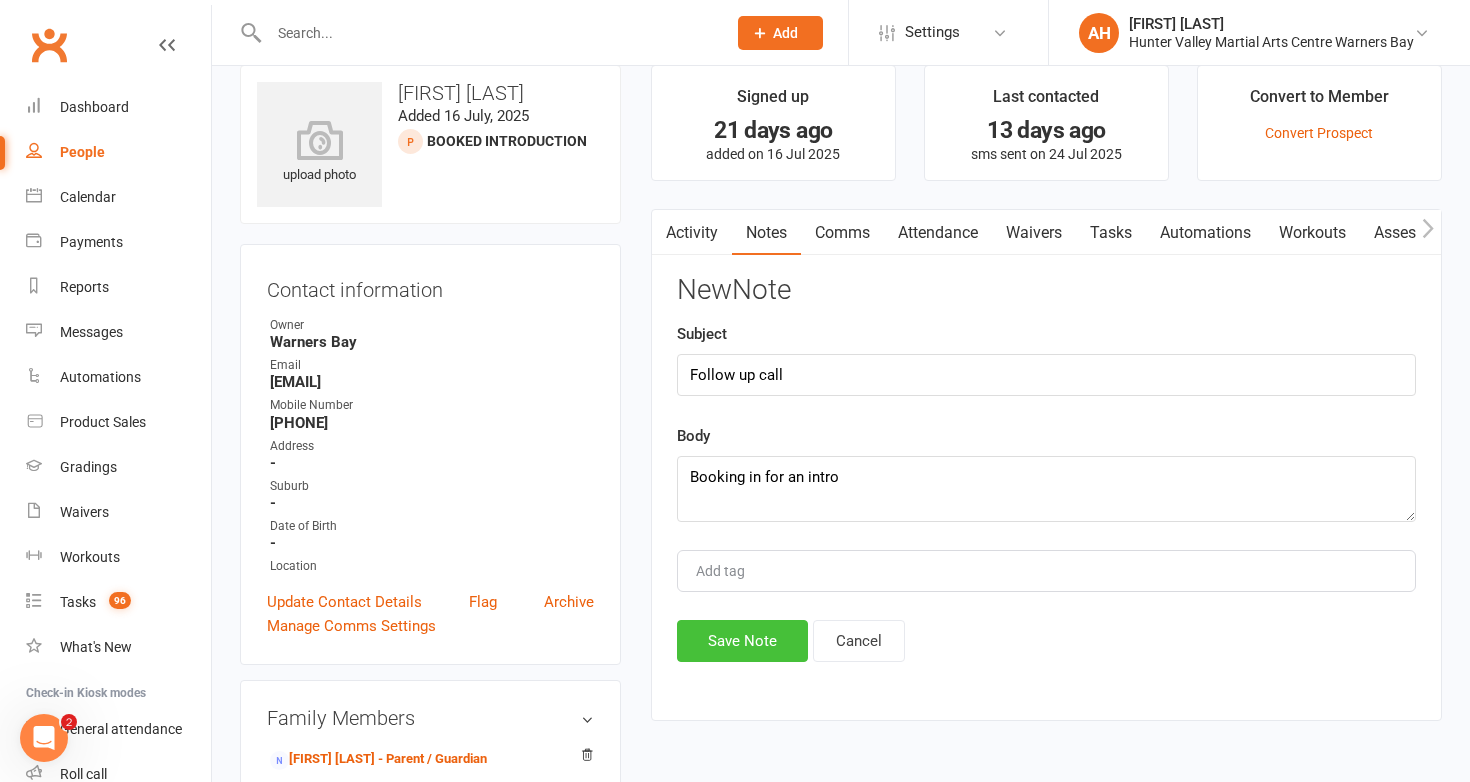 click on "Save Note" at bounding box center [742, 641] 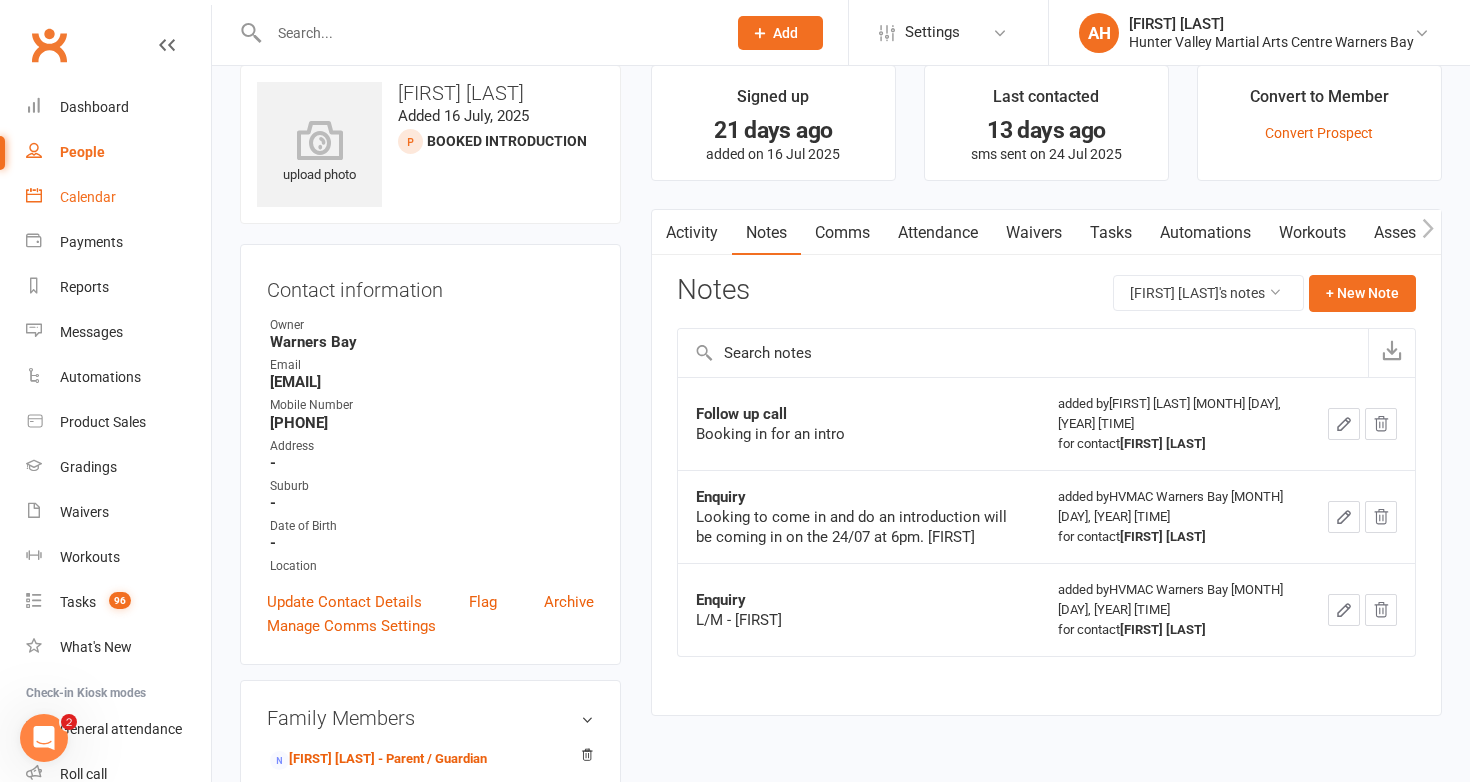 click on "Calendar" at bounding box center [118, 197] 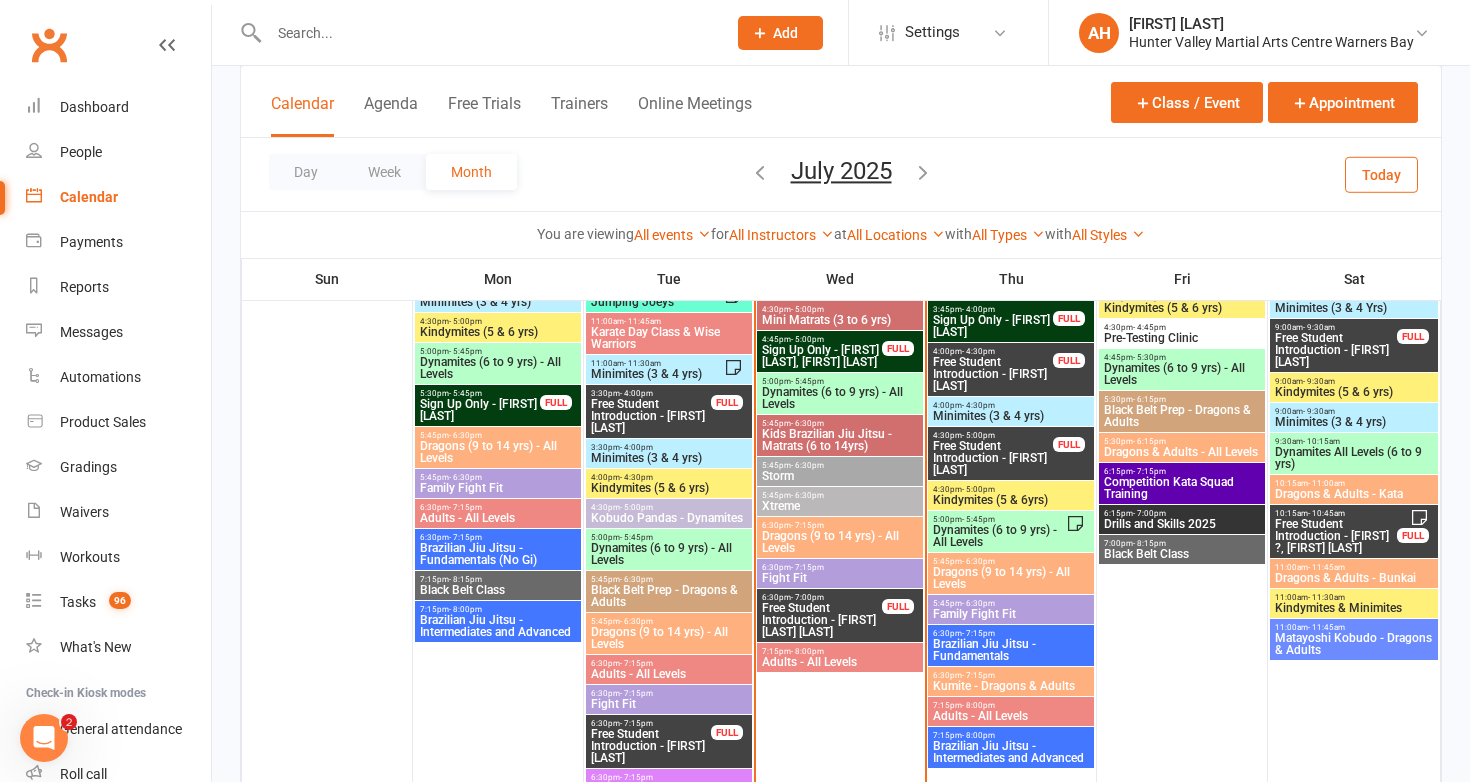 scroll, scrollTop: 3885, scrollLeft: 0, axis: vertical 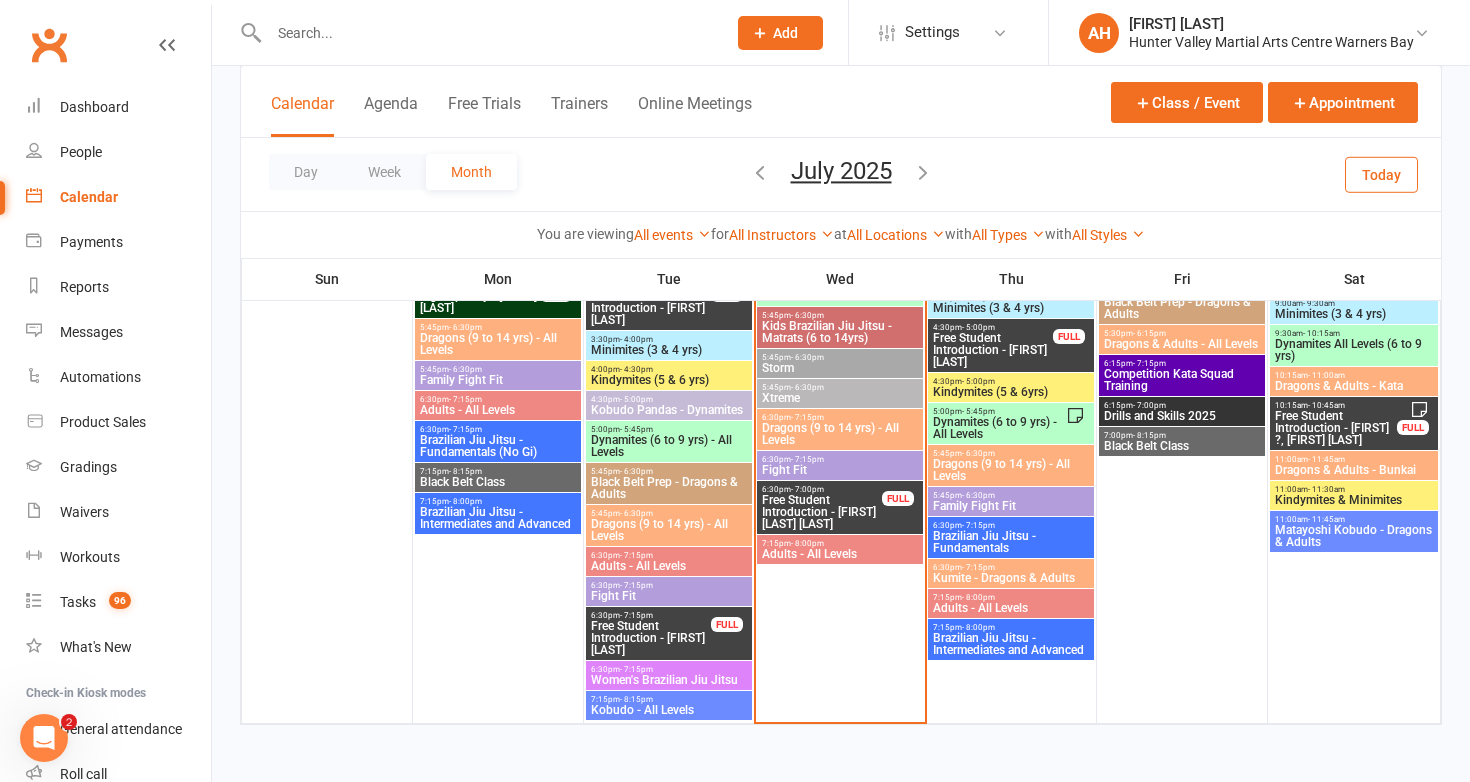 click at bounding box center [923, 172] 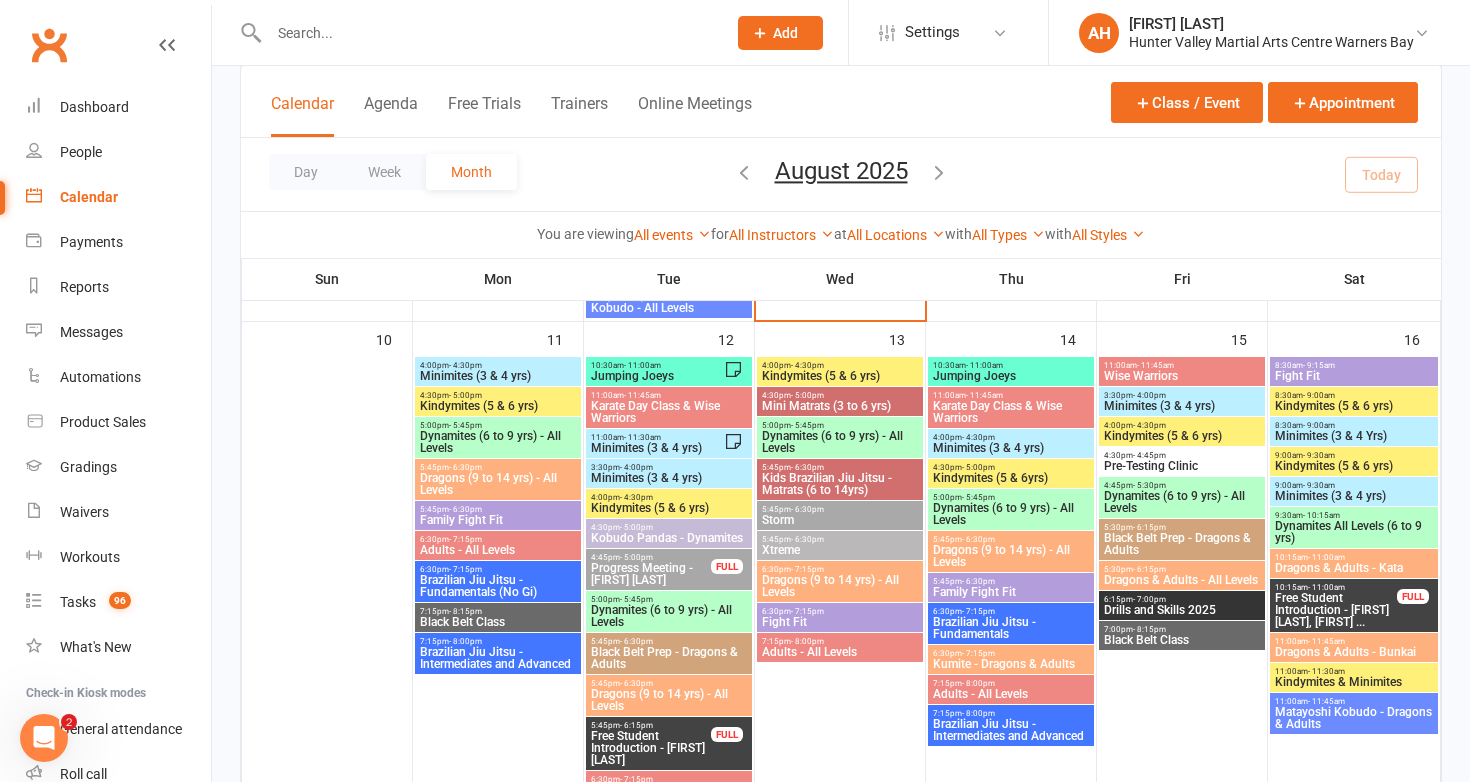 scroll, scrollTop: 1723, scrollLeft: 0, axis: vertical 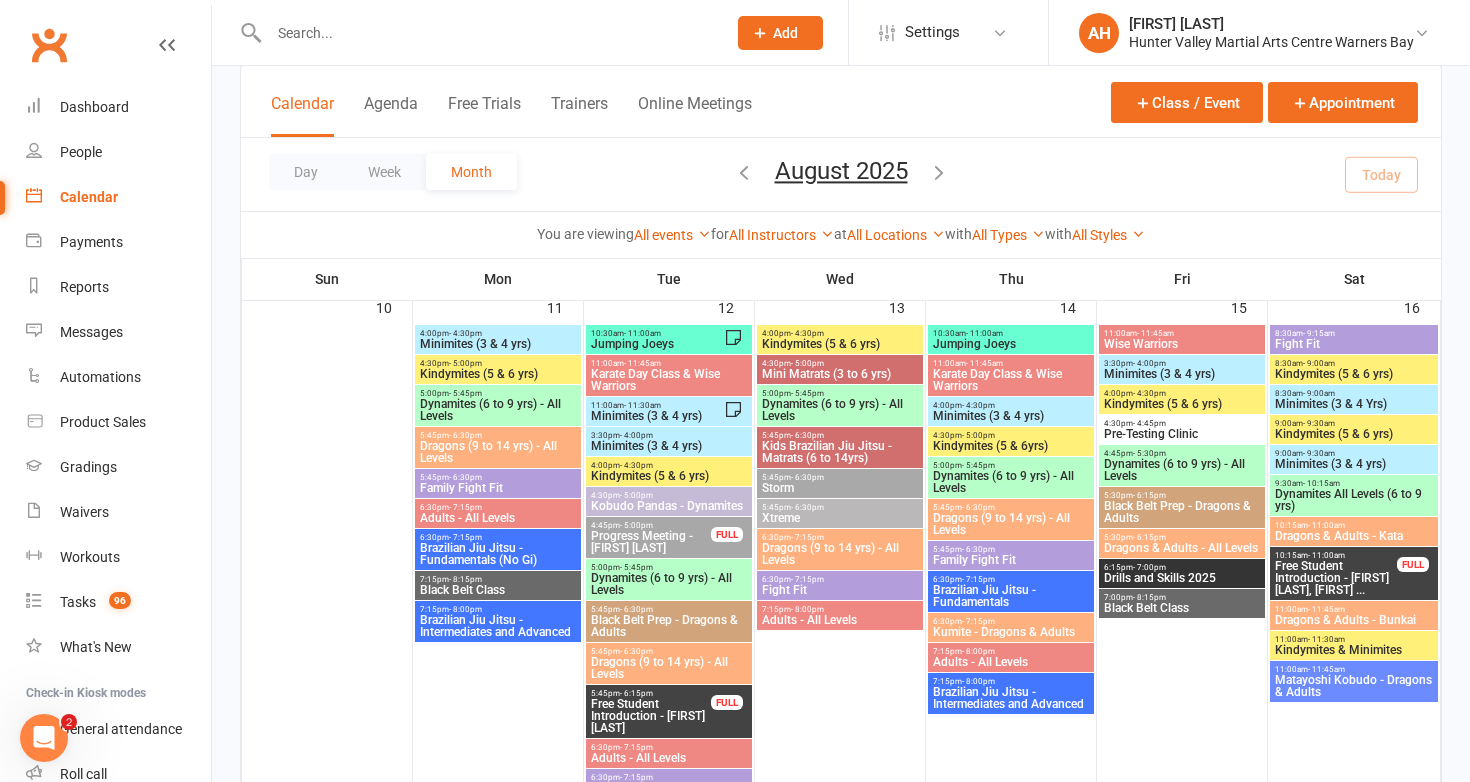 click on "Free Student Introduction - Isla Sullivan, Violet ..." at bounding box center (1336, 578) 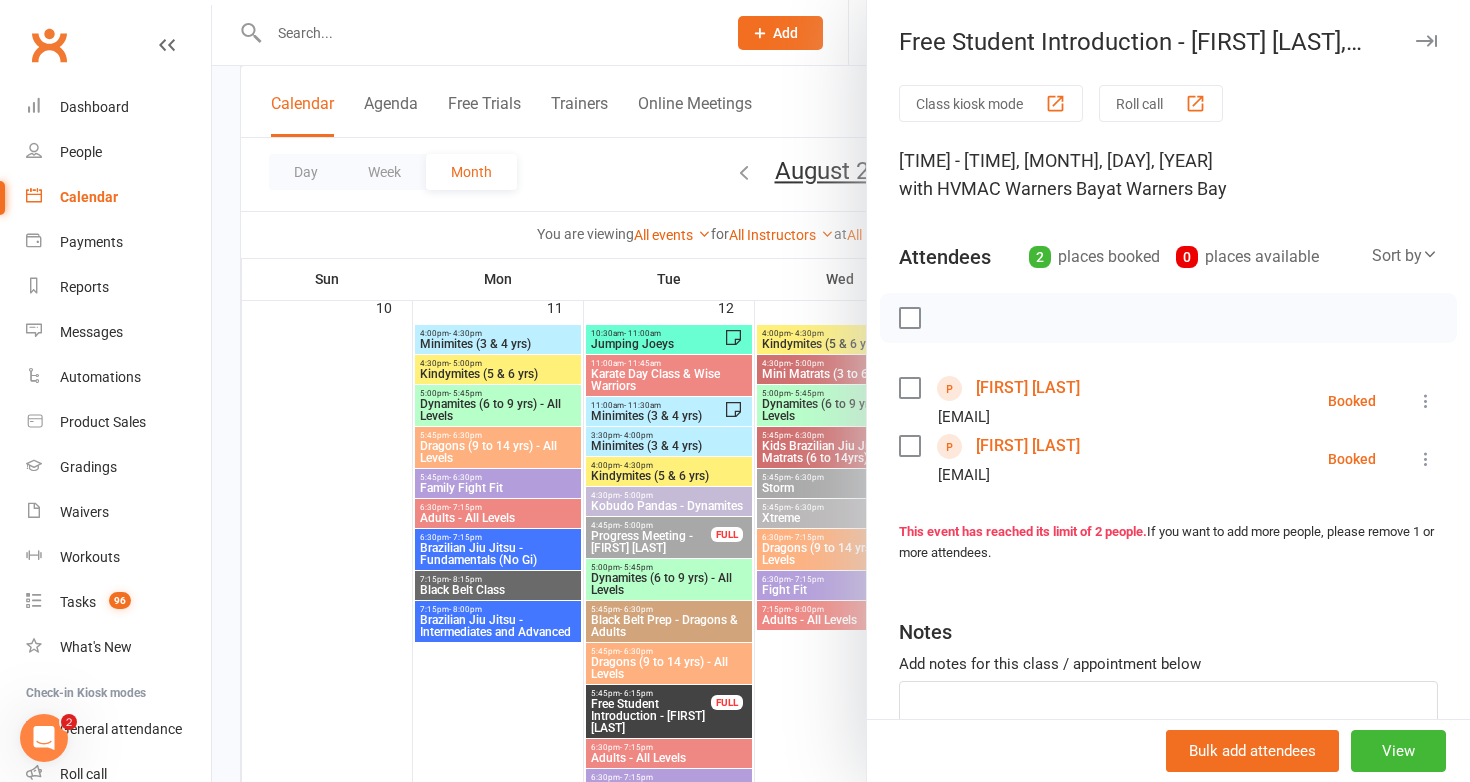 click at bounding box center (841, 391) 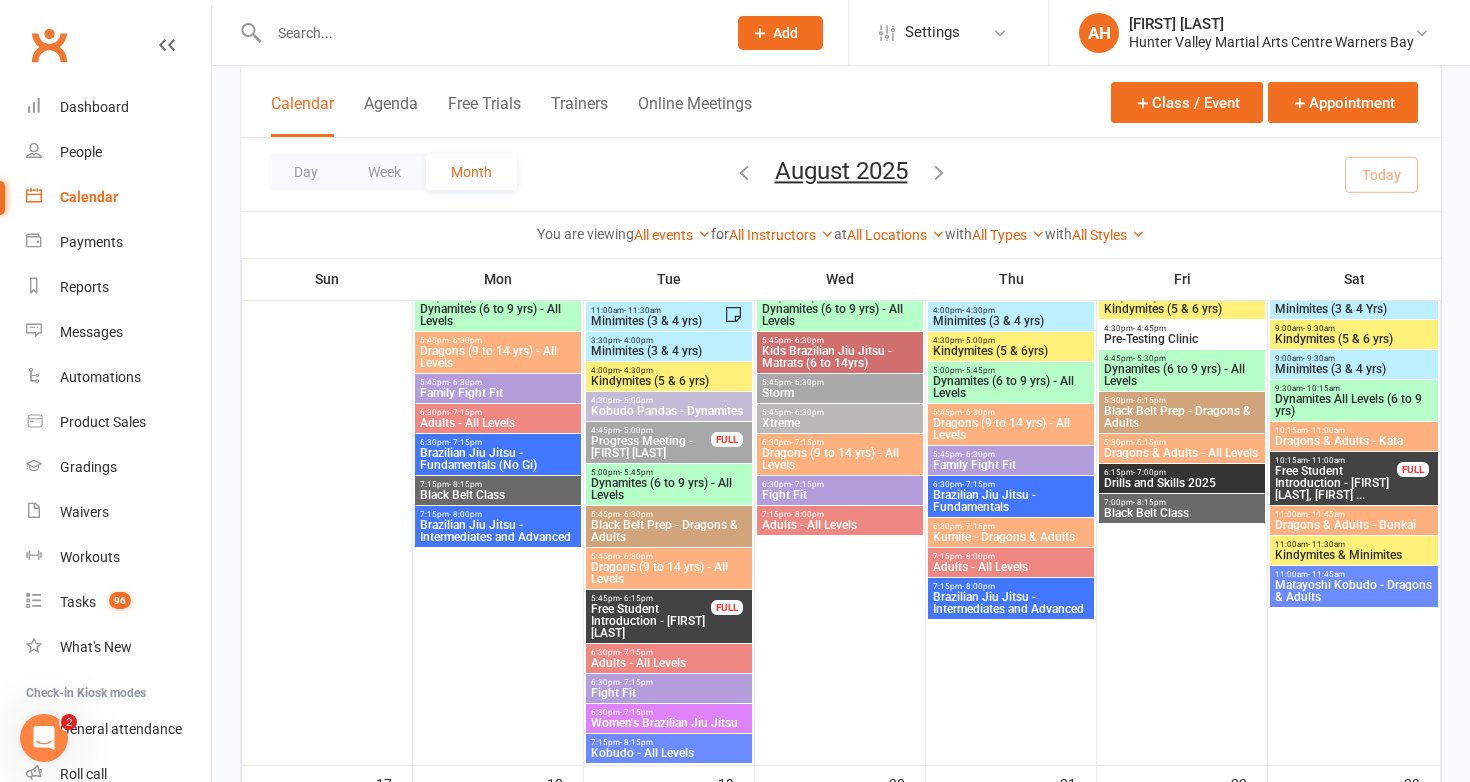 scroll, scrollTop: 1829, scrollLeft: 0, axis: vertical 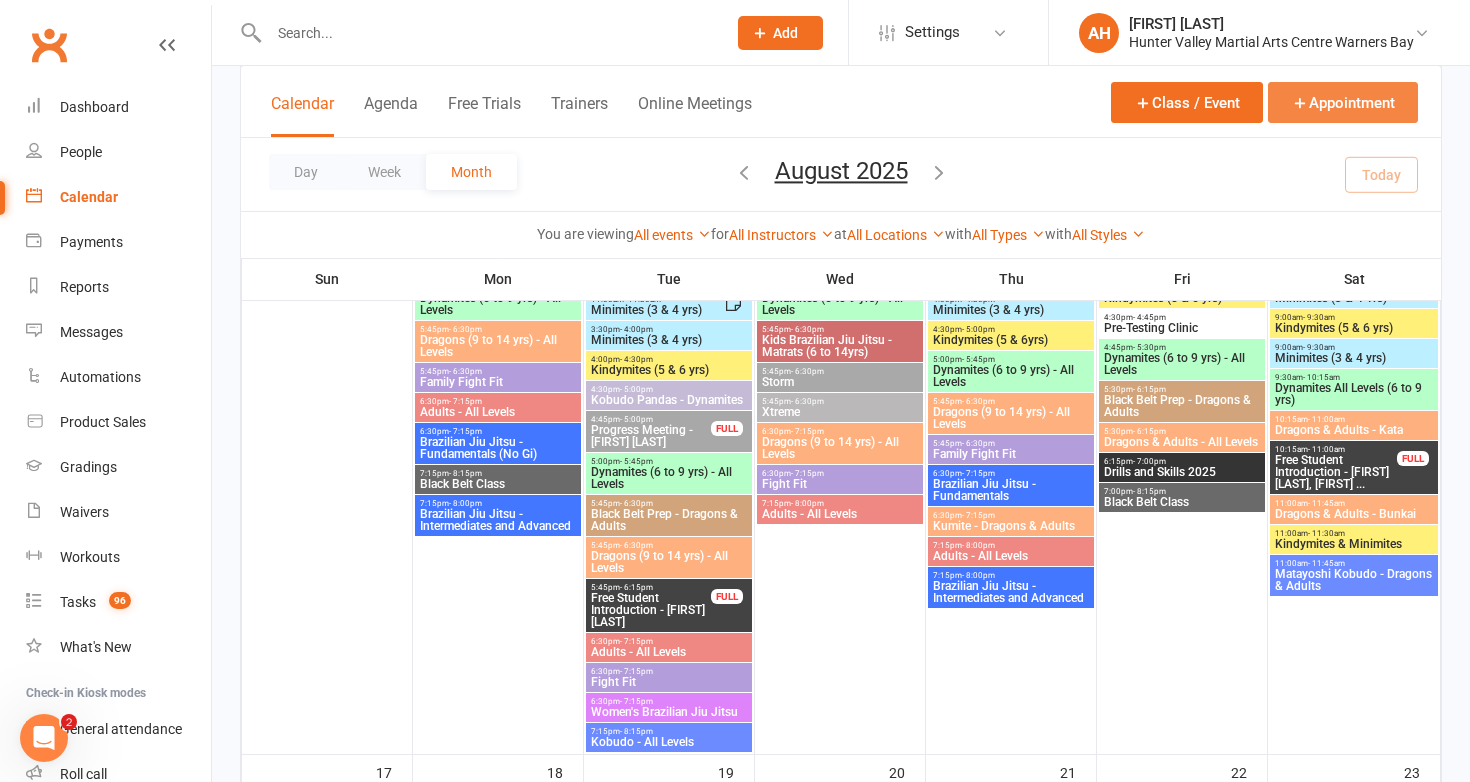 click on "Appointment" at bounding box center [1343, 102] 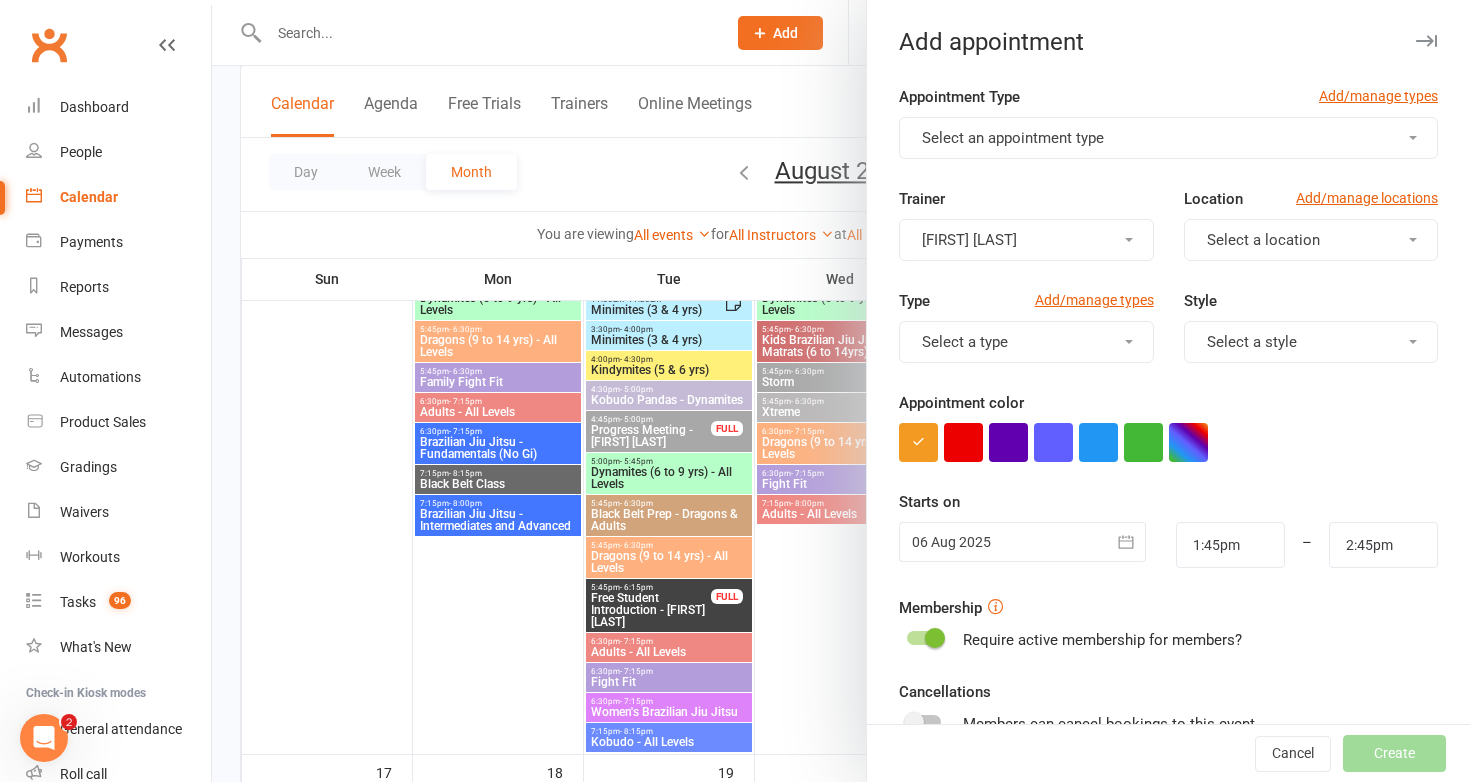 click on "Select an appointment type" at bounding box center [1168, 138] 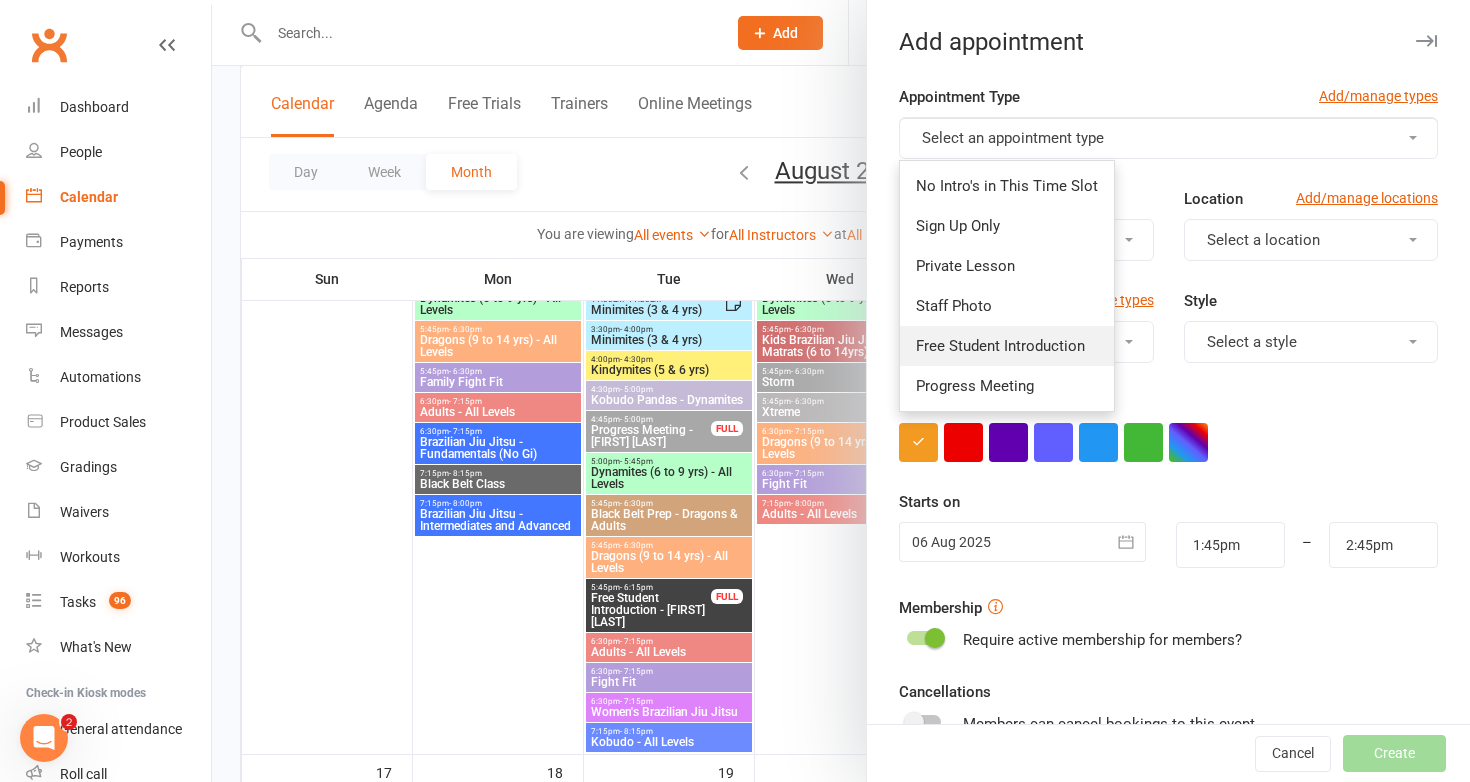 click on "Free Student Introduction" at bounding box center (1000, 346) 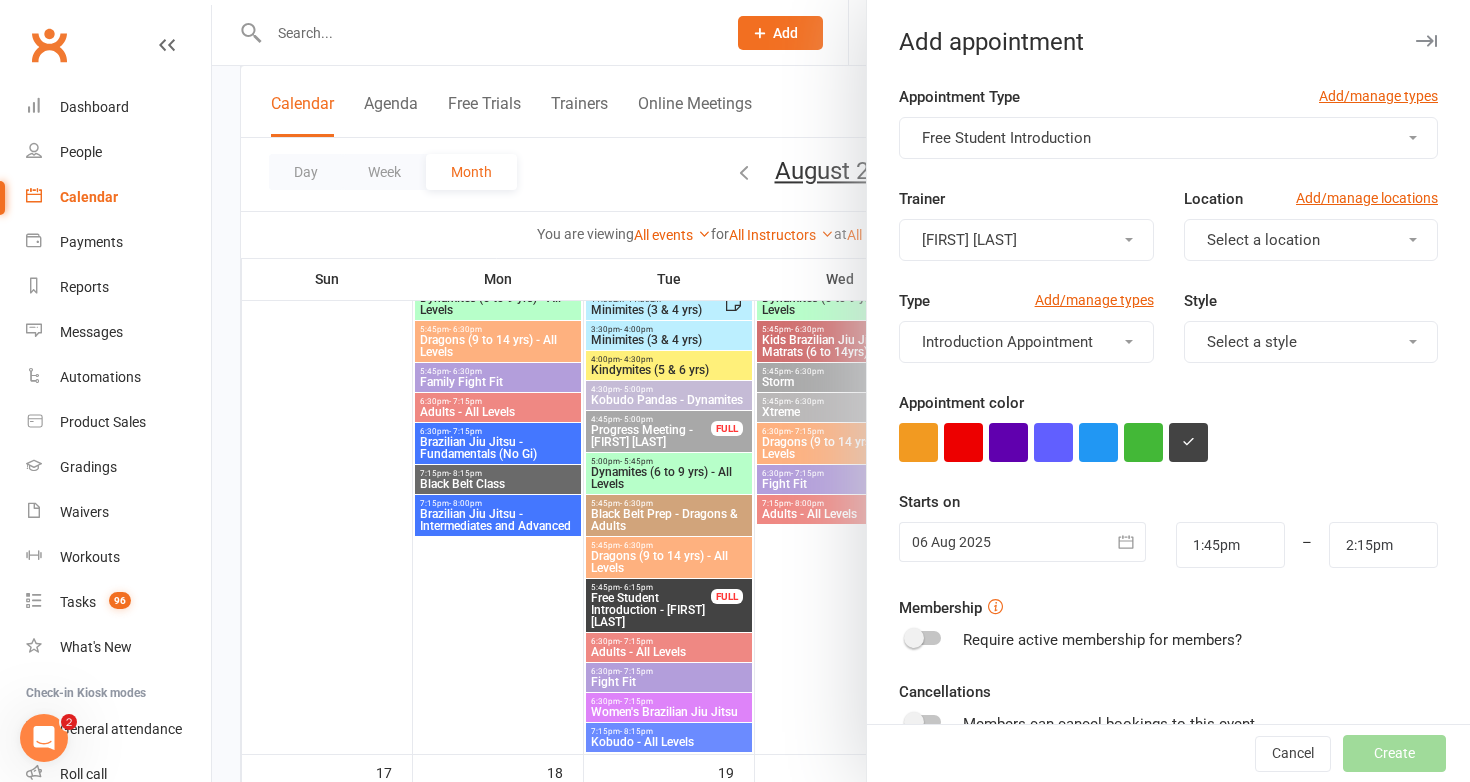 click on "Trainer
Anna Hayes" at bounding box center [1026, 224] 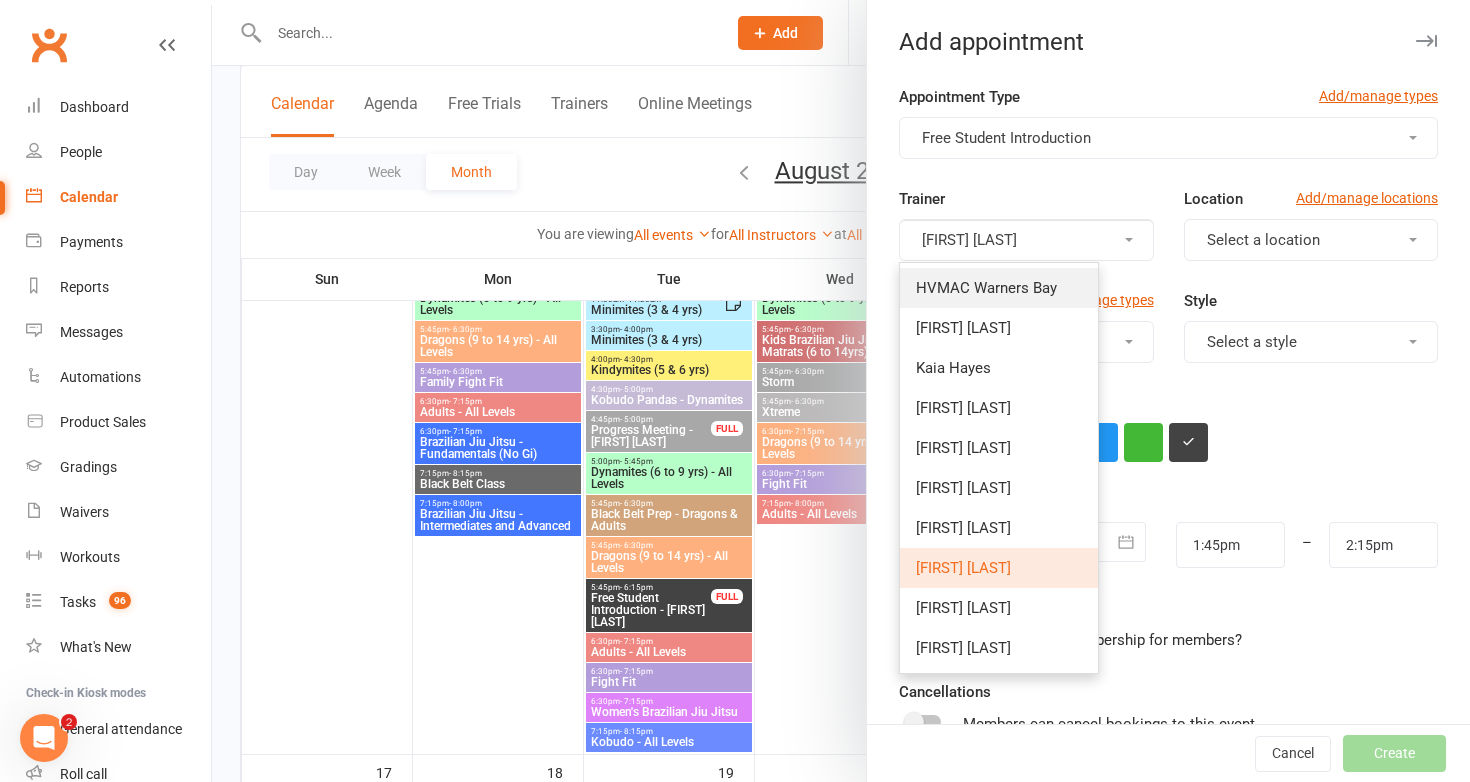 click on "HVMAC Warners Bay" at bounding box center [999, 288] 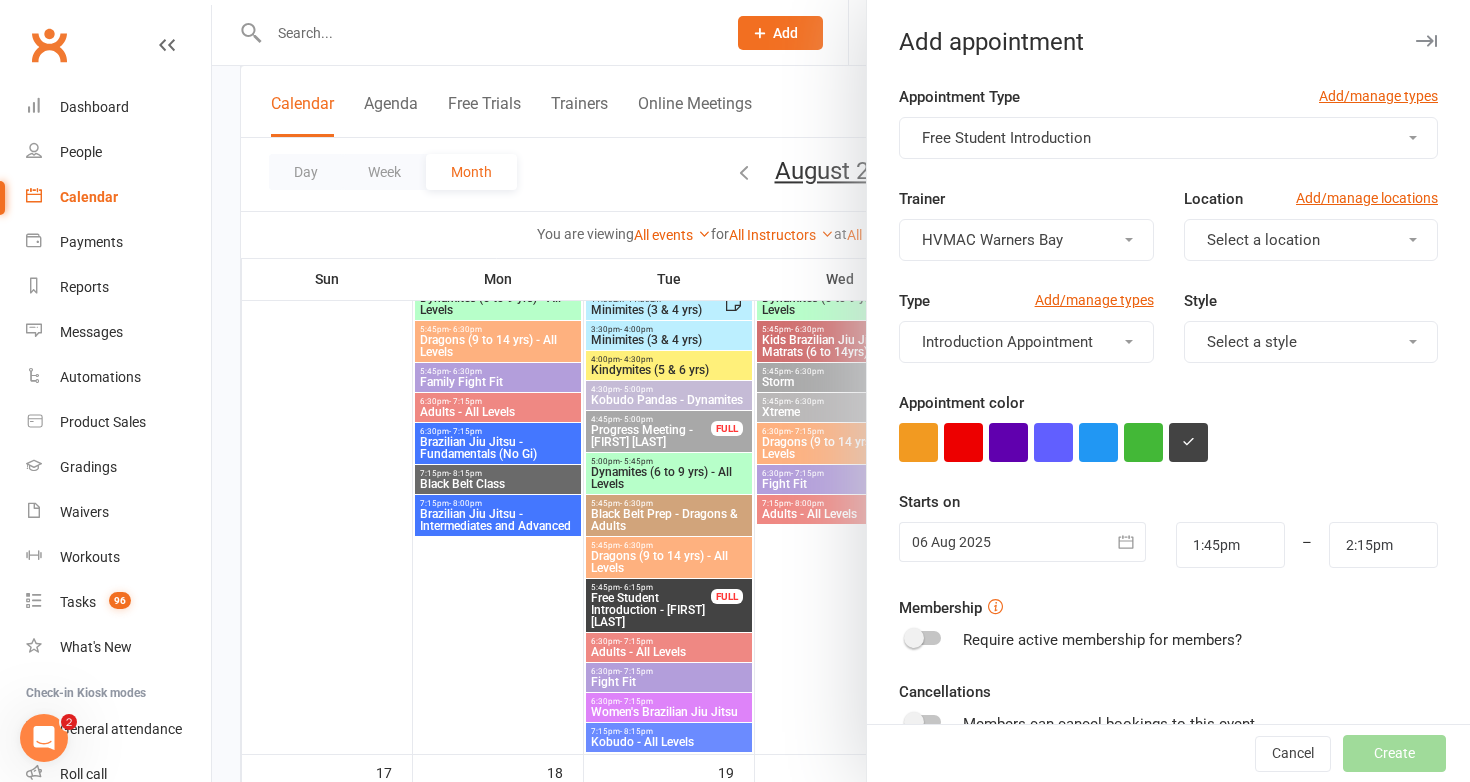 click on "Select a style" at bounding box center [1252, 342] 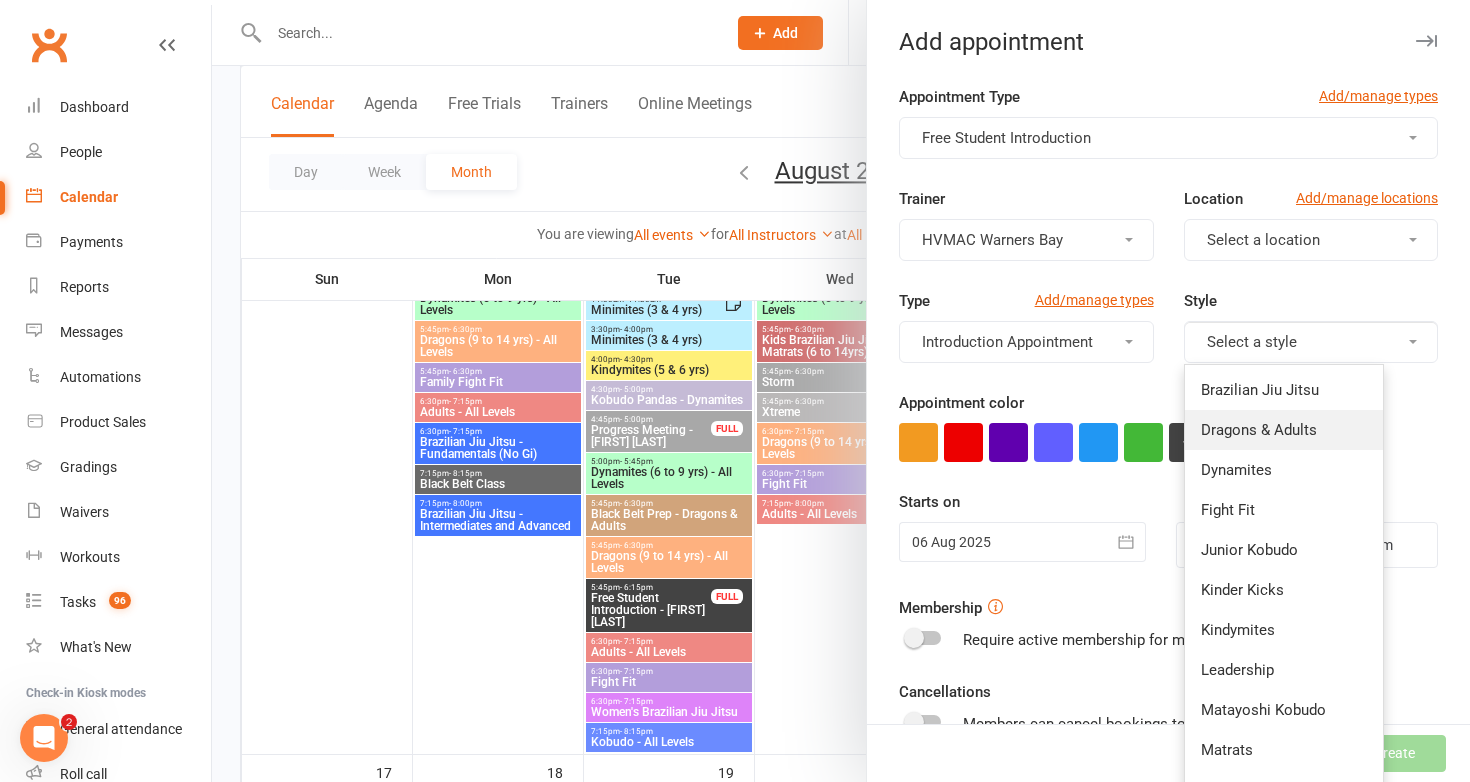 click on "Dragons & Adults" at bounding box center (1284, 430) 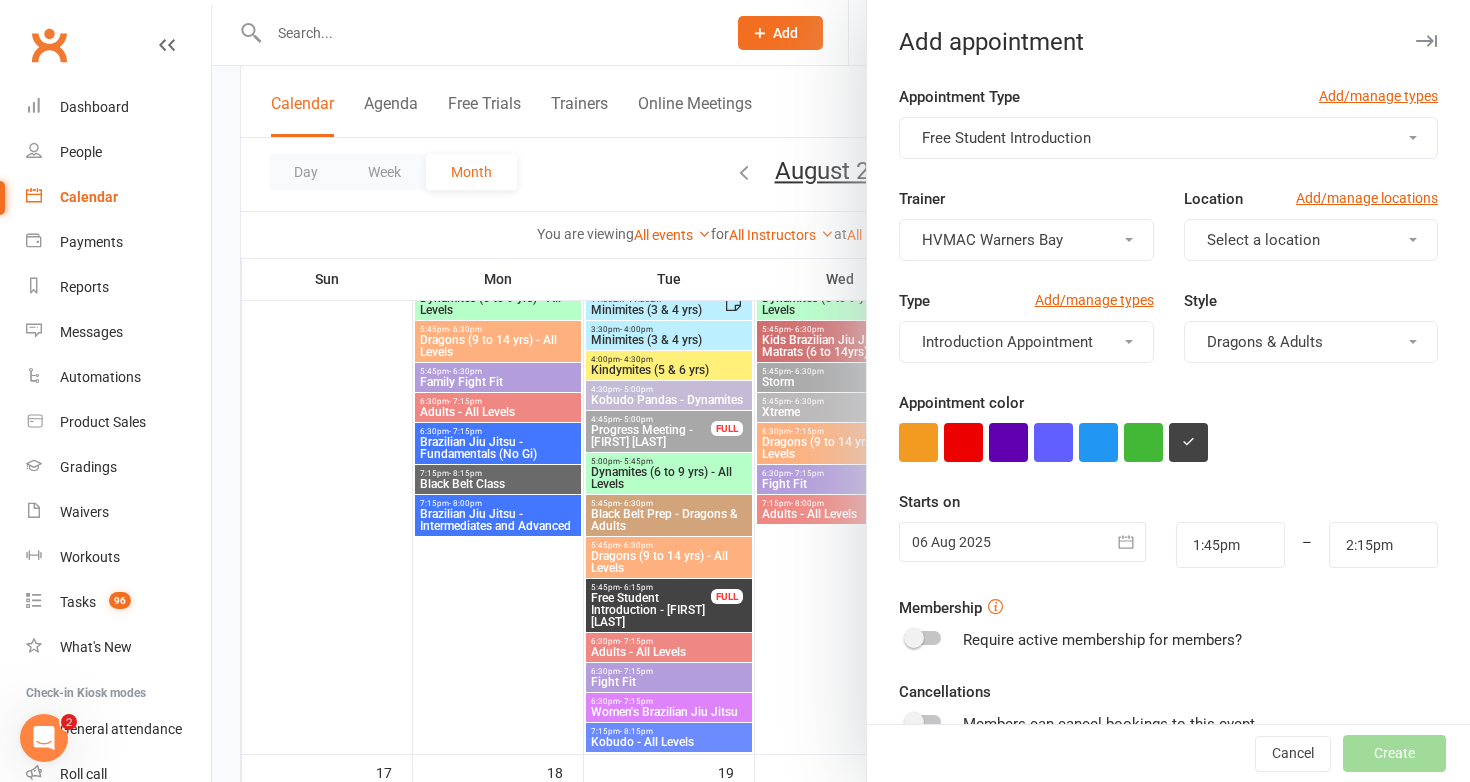 click at bounding box center [1022, 542] 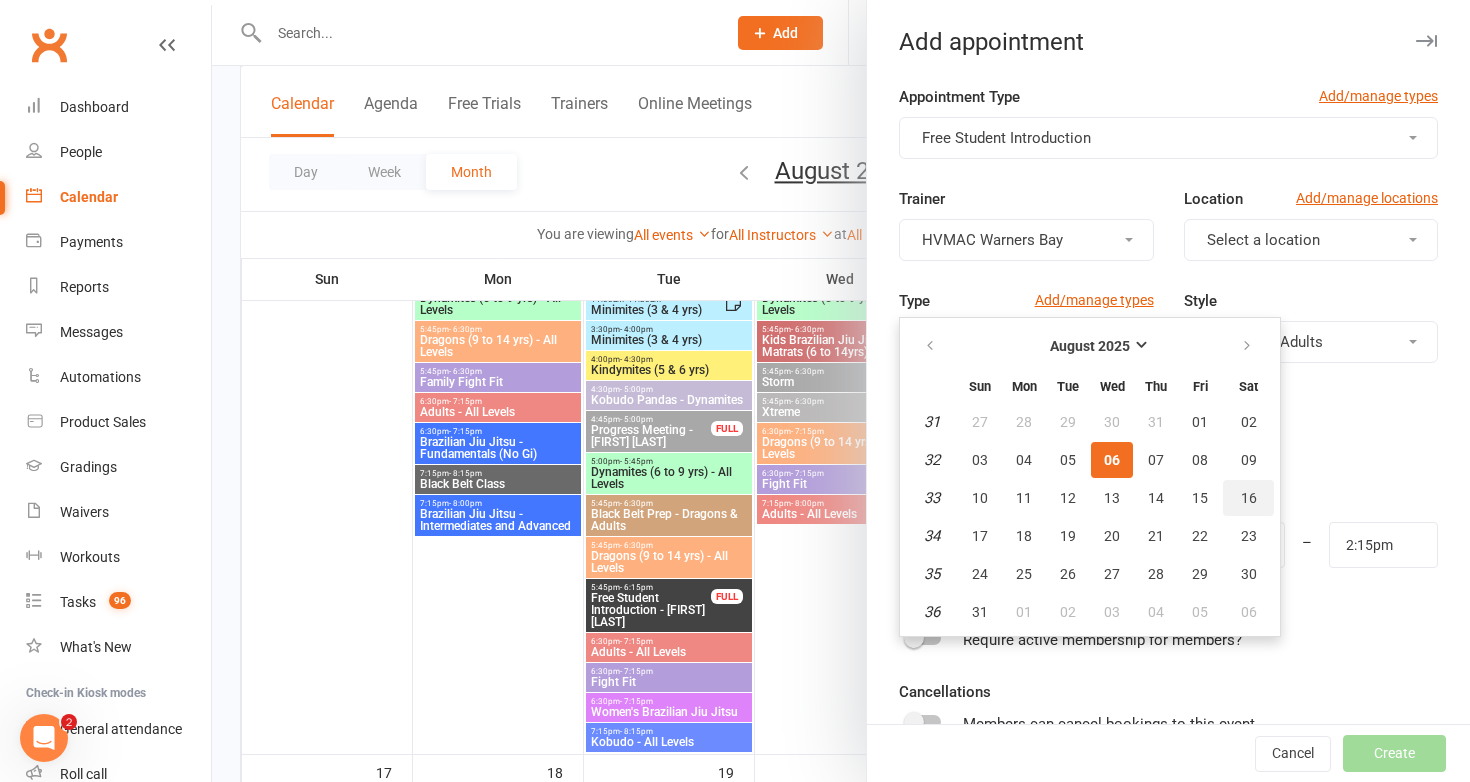 click on "16" at bounding box center [1249, 498] 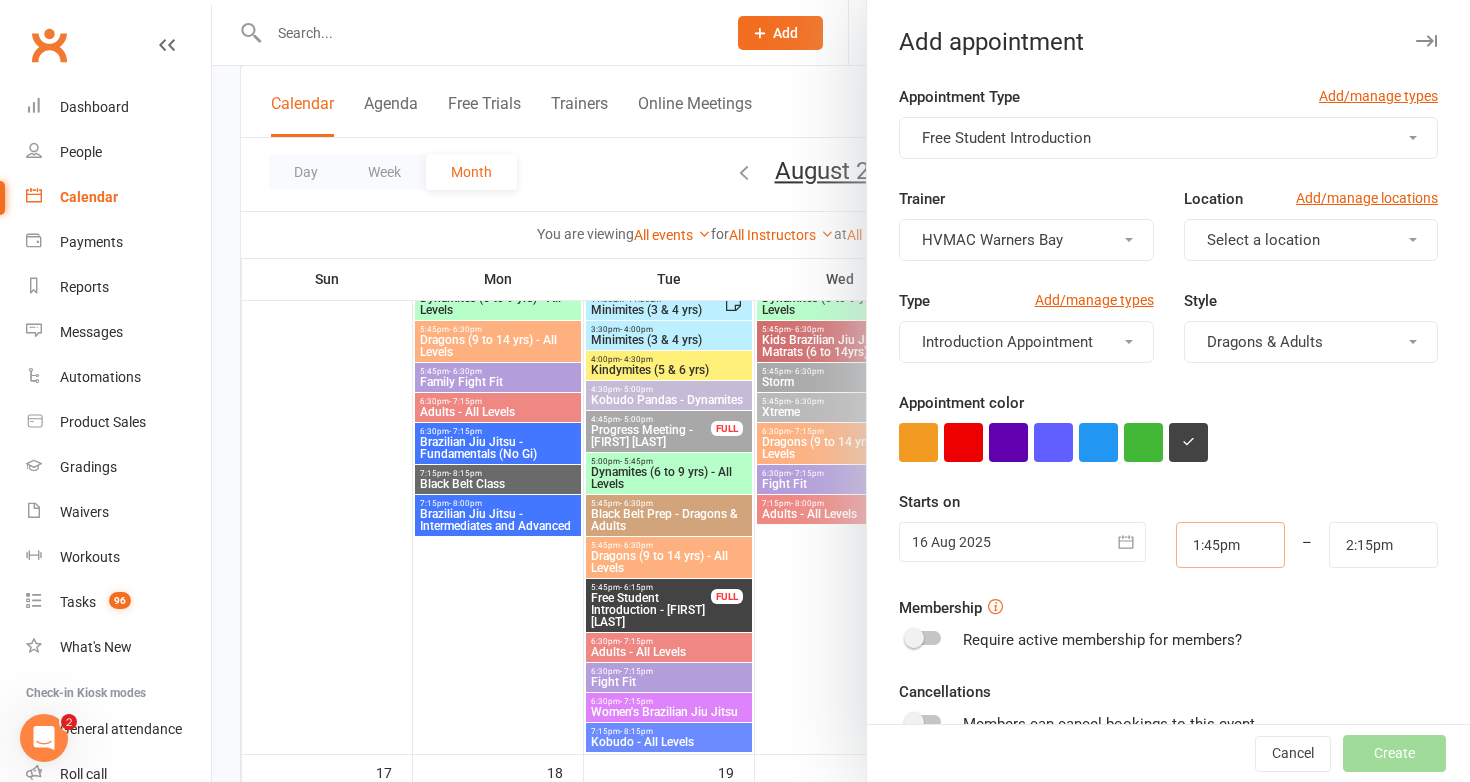 click on "1:45pm" at bounding box center (1230, 545) 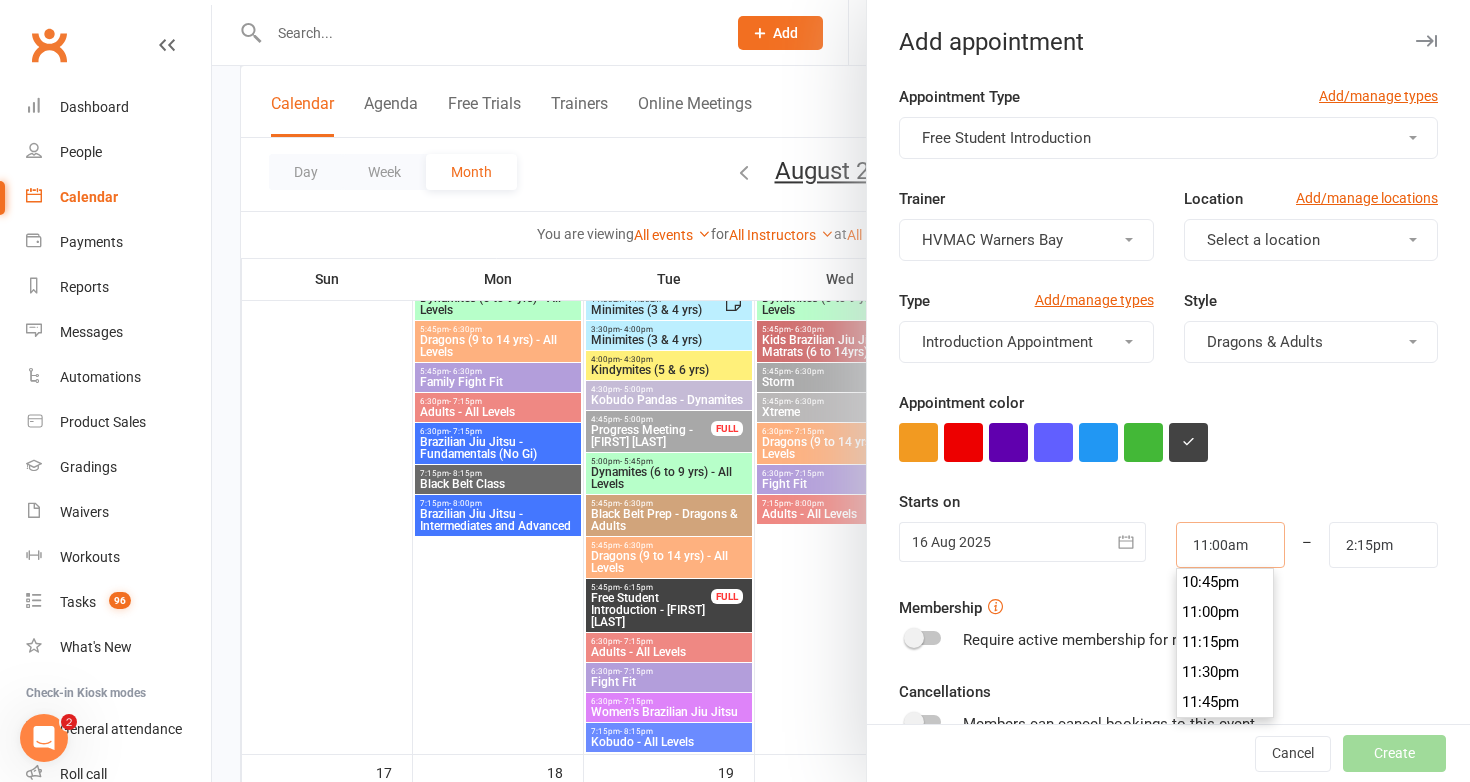 scroll, scrollTop: 1290, scrollLeft: 0, axis: vertical 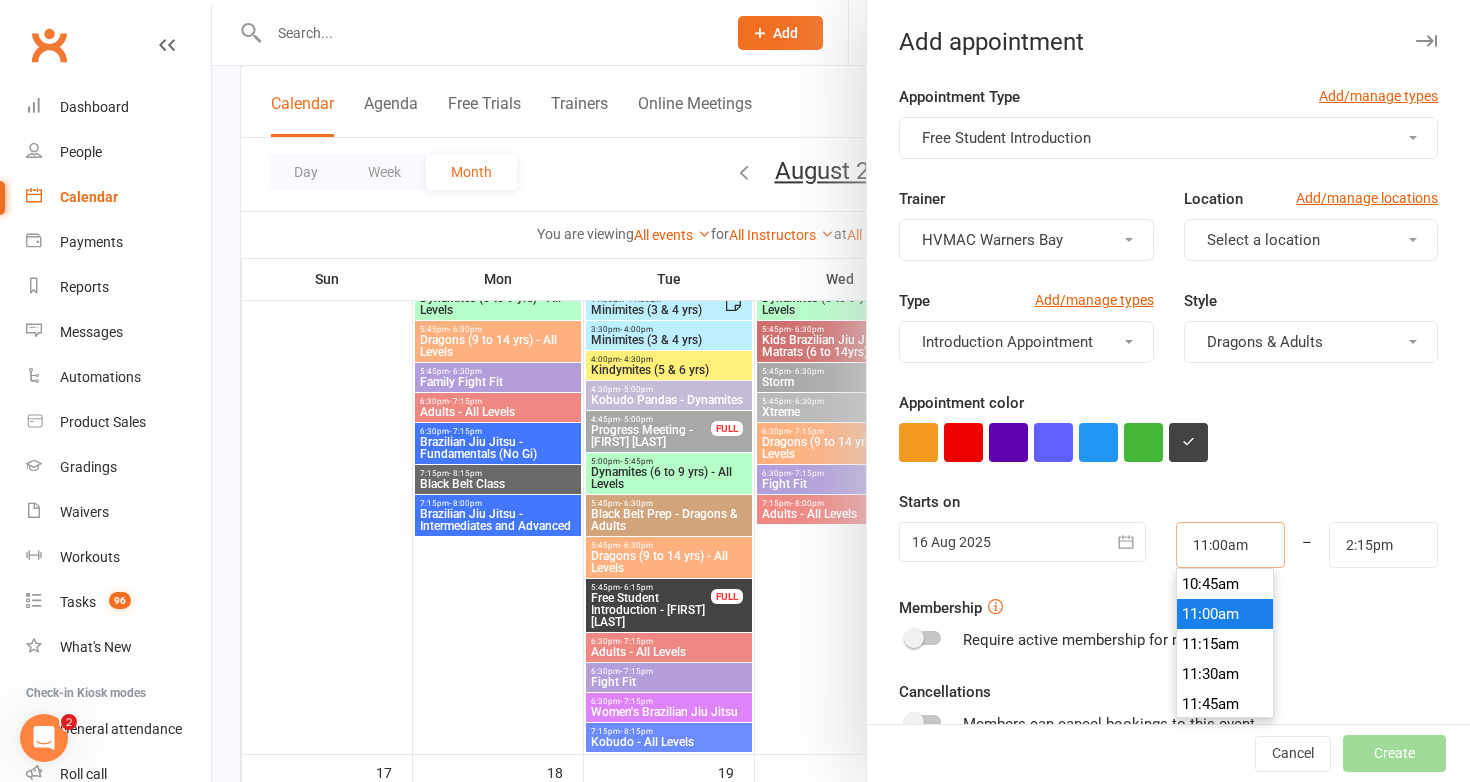 type on "11:00am" 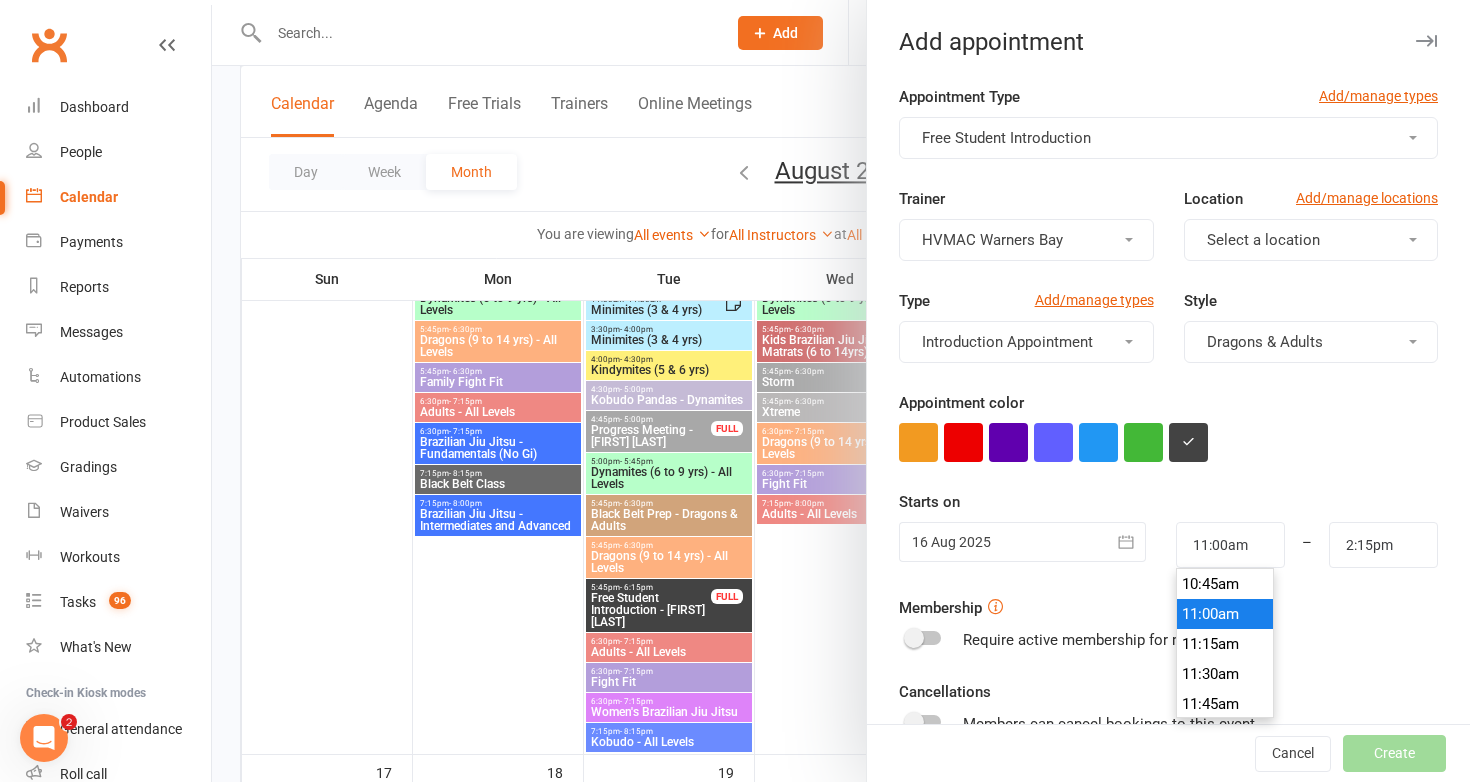 click on "11:00am" at bounding box center (1225, 614) 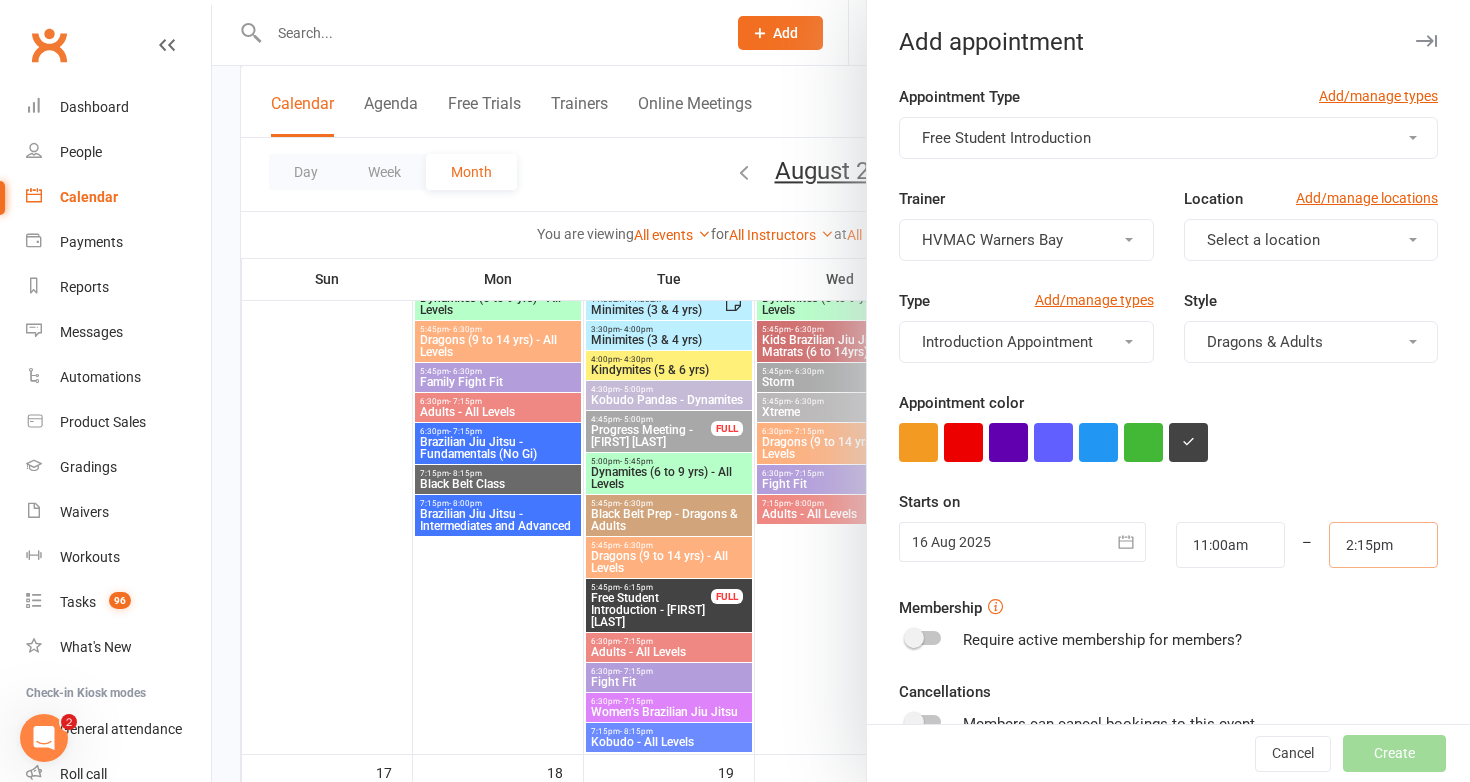 click on "2:15pm" at bounding box center (1383, 545) 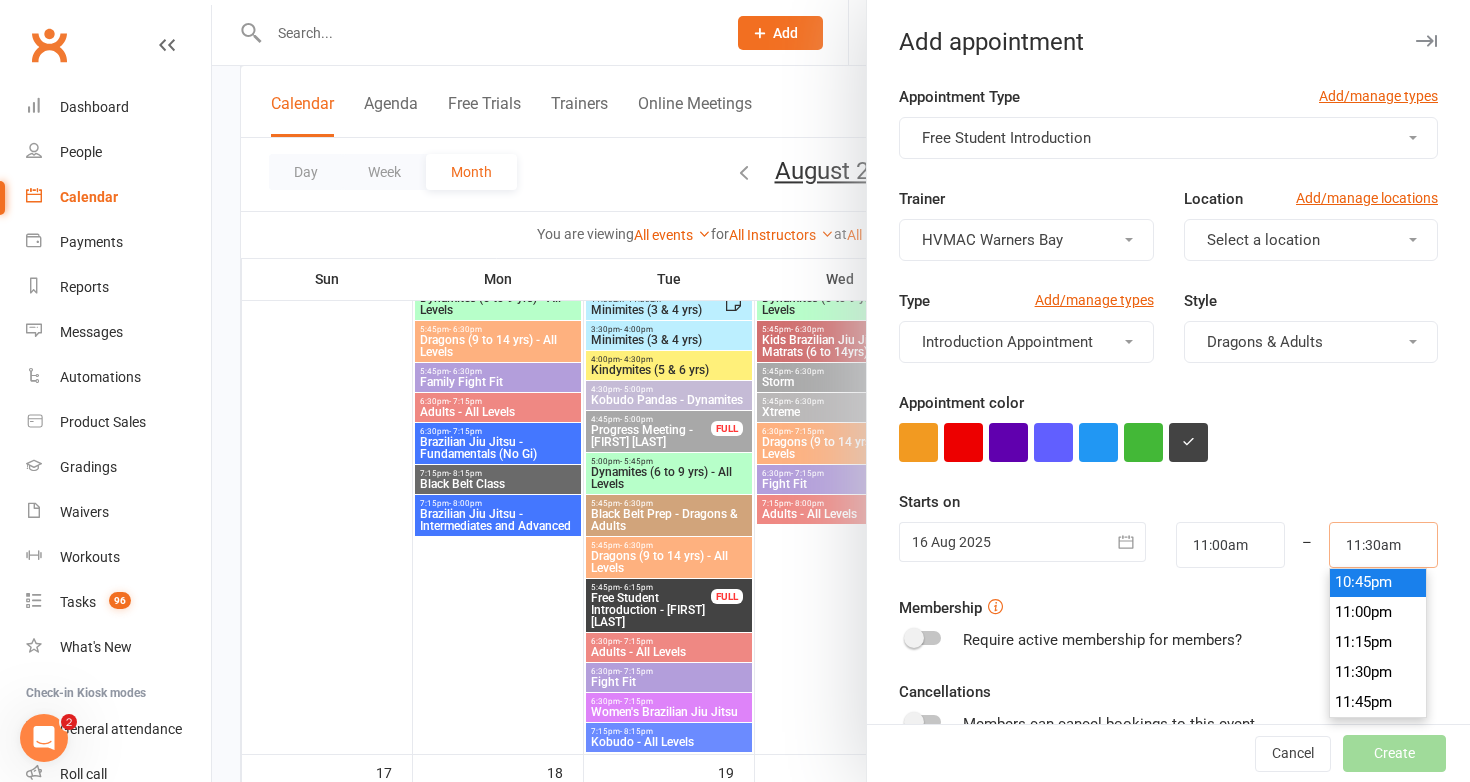 scroll, scrollTop: 1350, scrollLeft: 0, axis: vertical 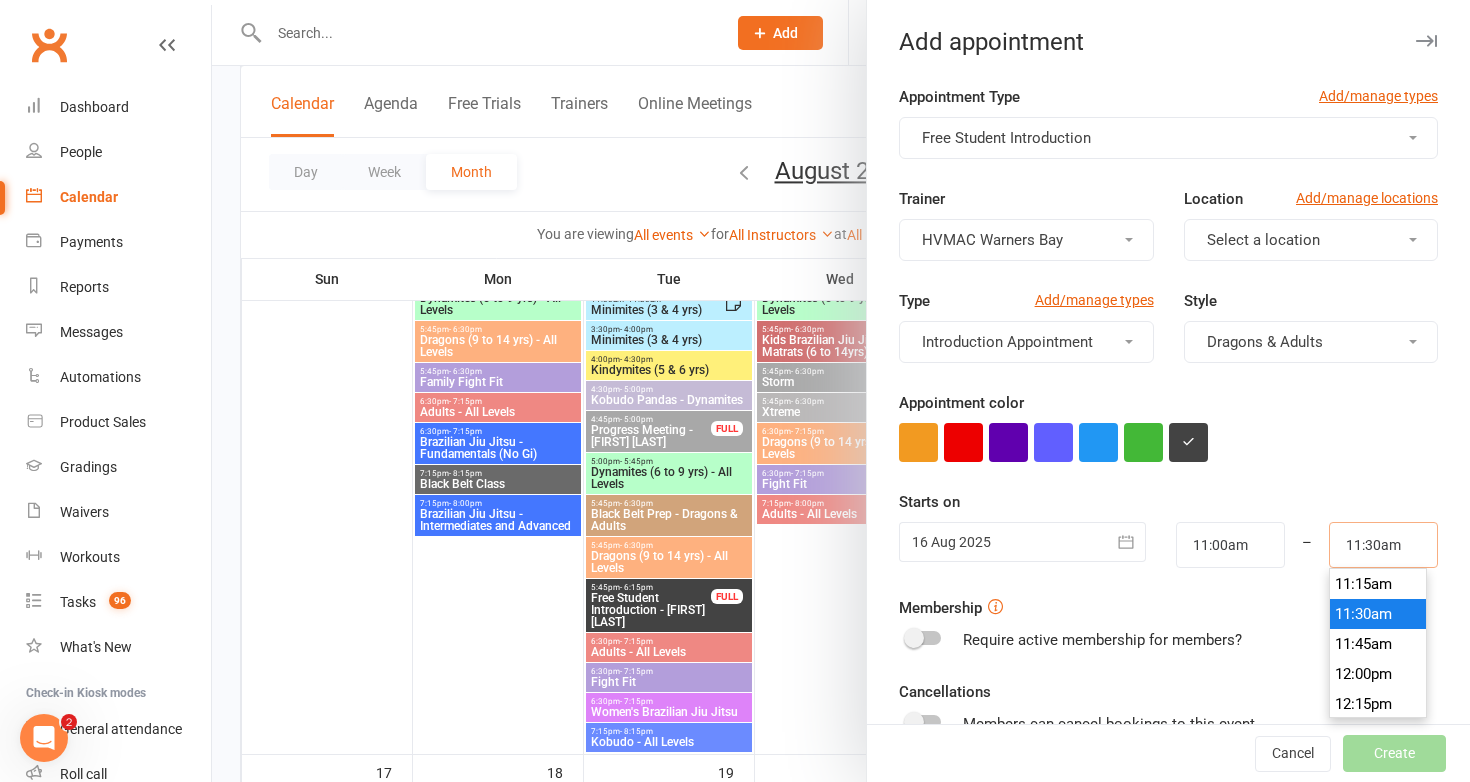 type on "11:30am" 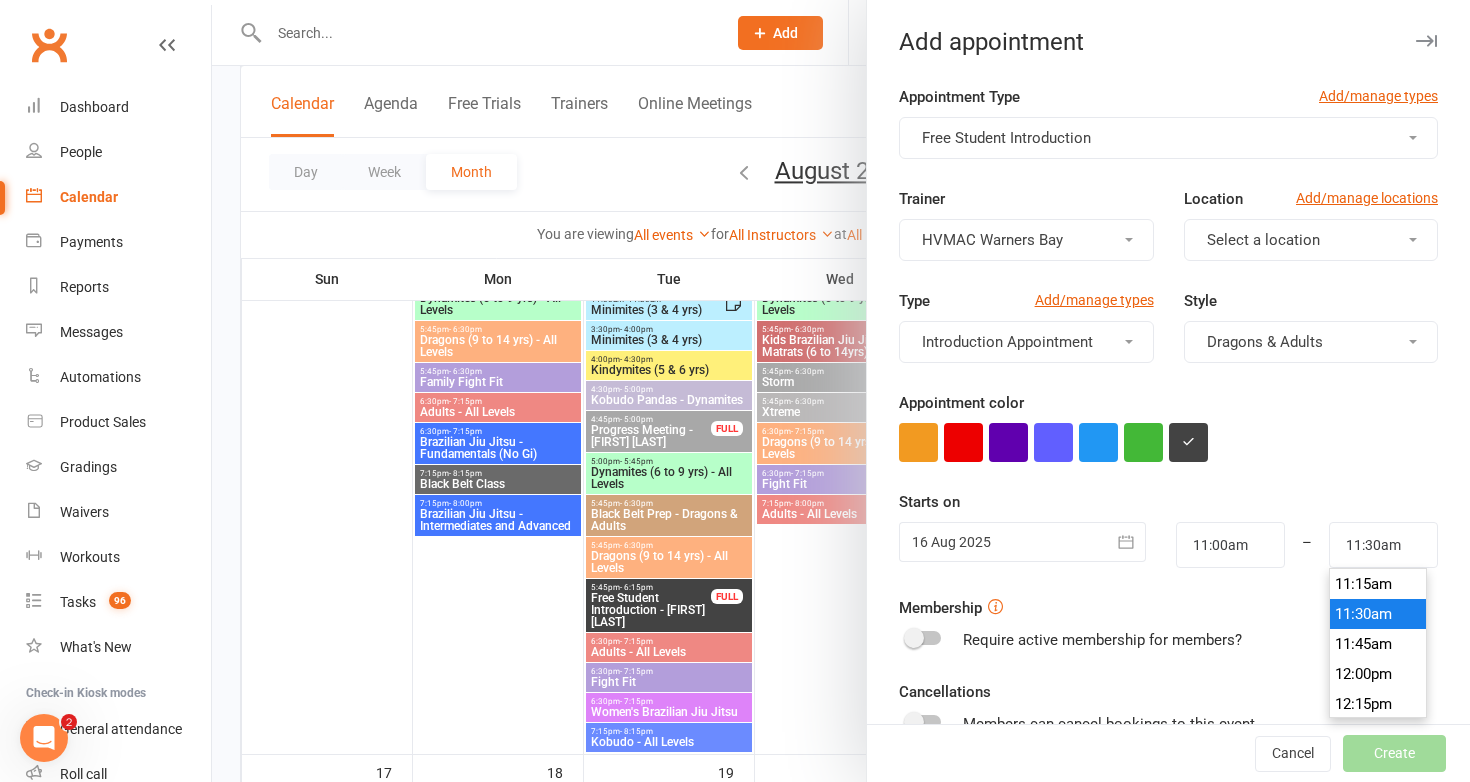 click on "11:30am" at bounding box center (1378, 614) 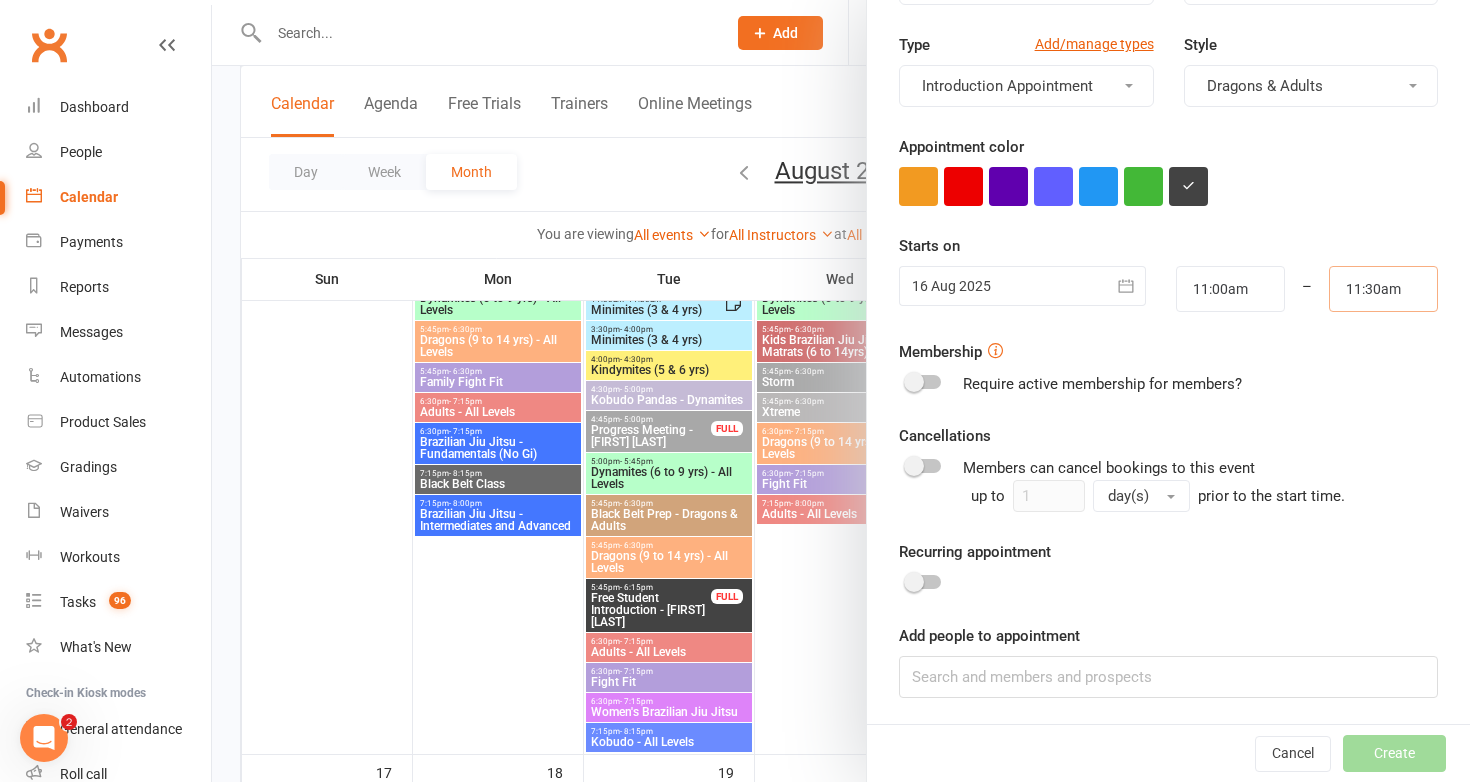 scroll, scrollTop: 258, scrollLeft: 0, axis: vertical 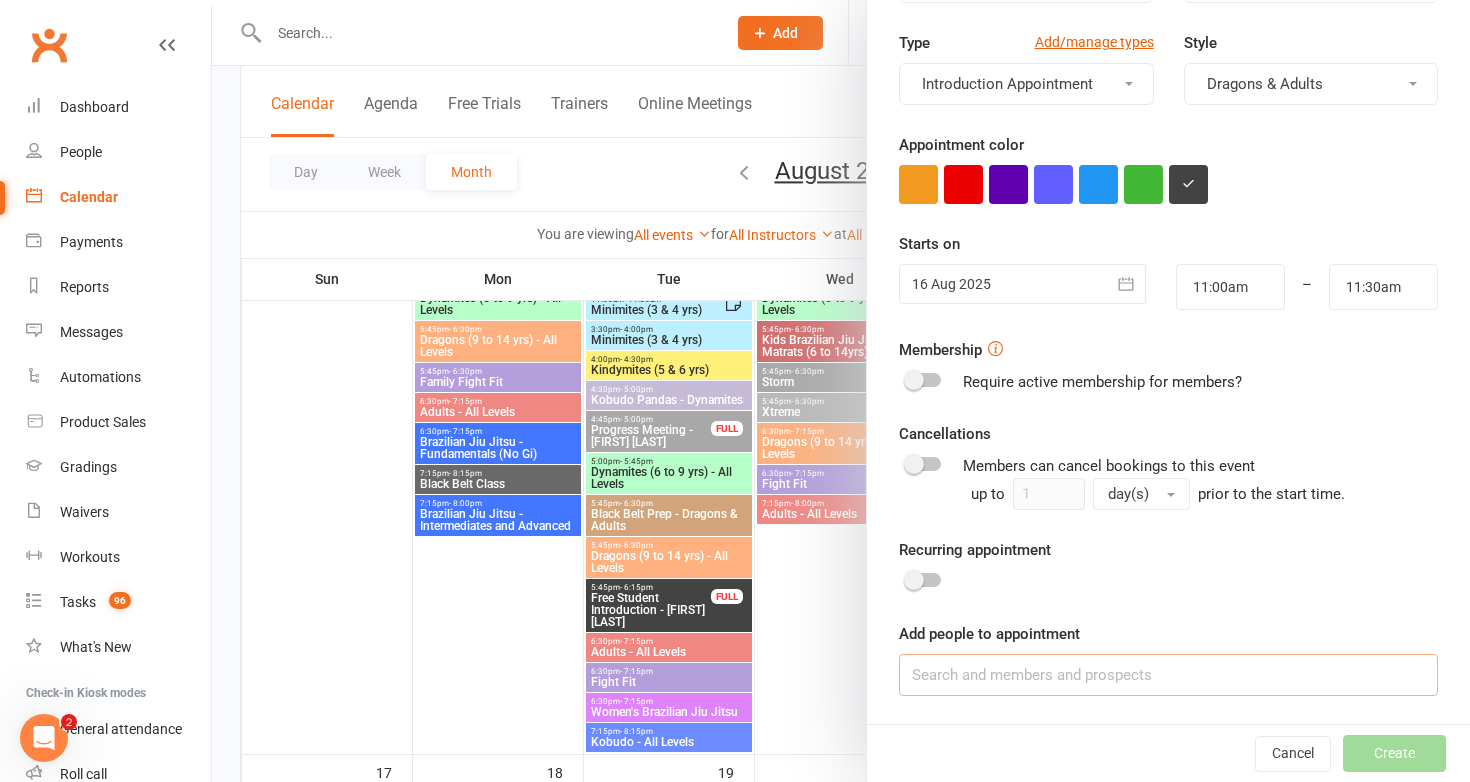 click at bounding box center [1168, 675] 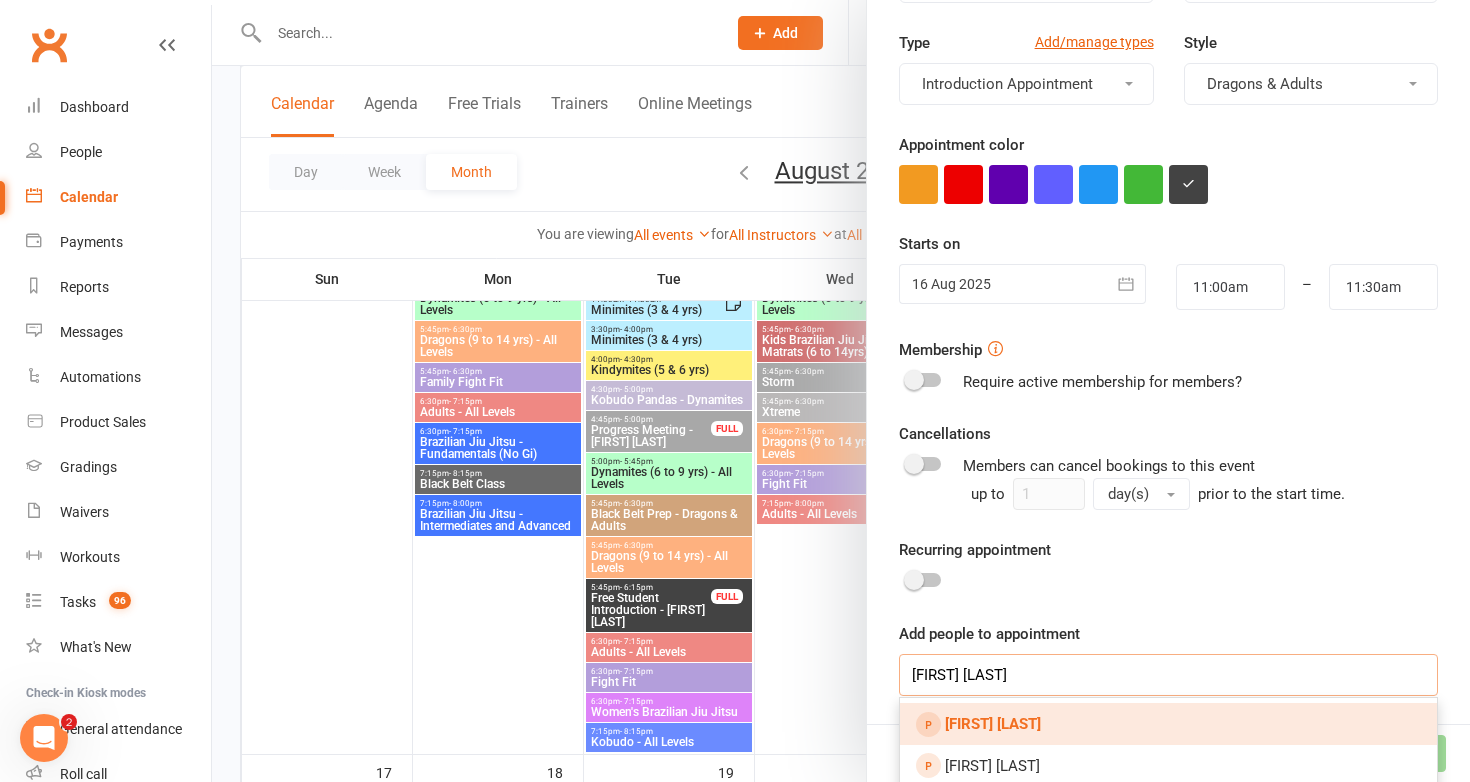 type on "zahi patel" 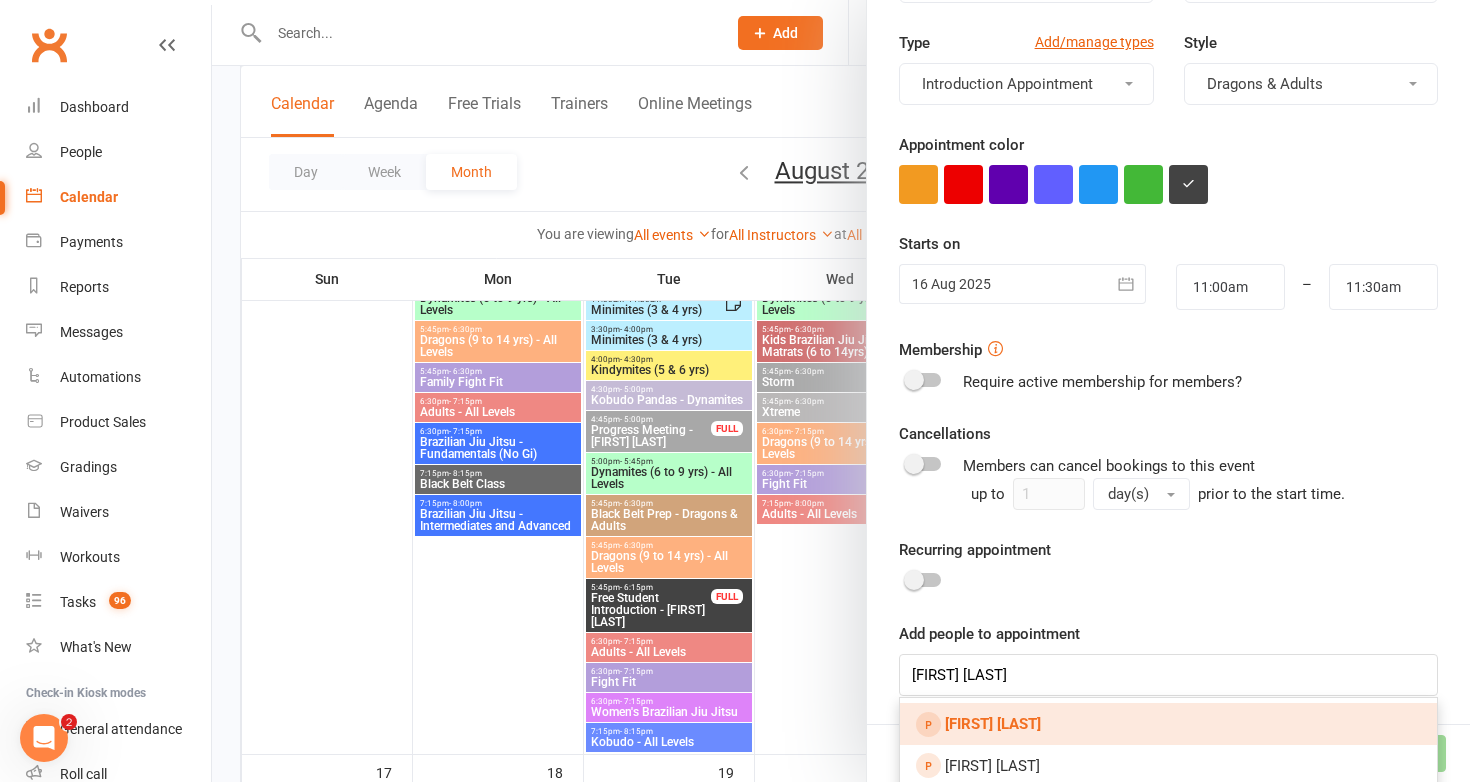 click on "Zahi Patel" at bounding box center [993, 724] 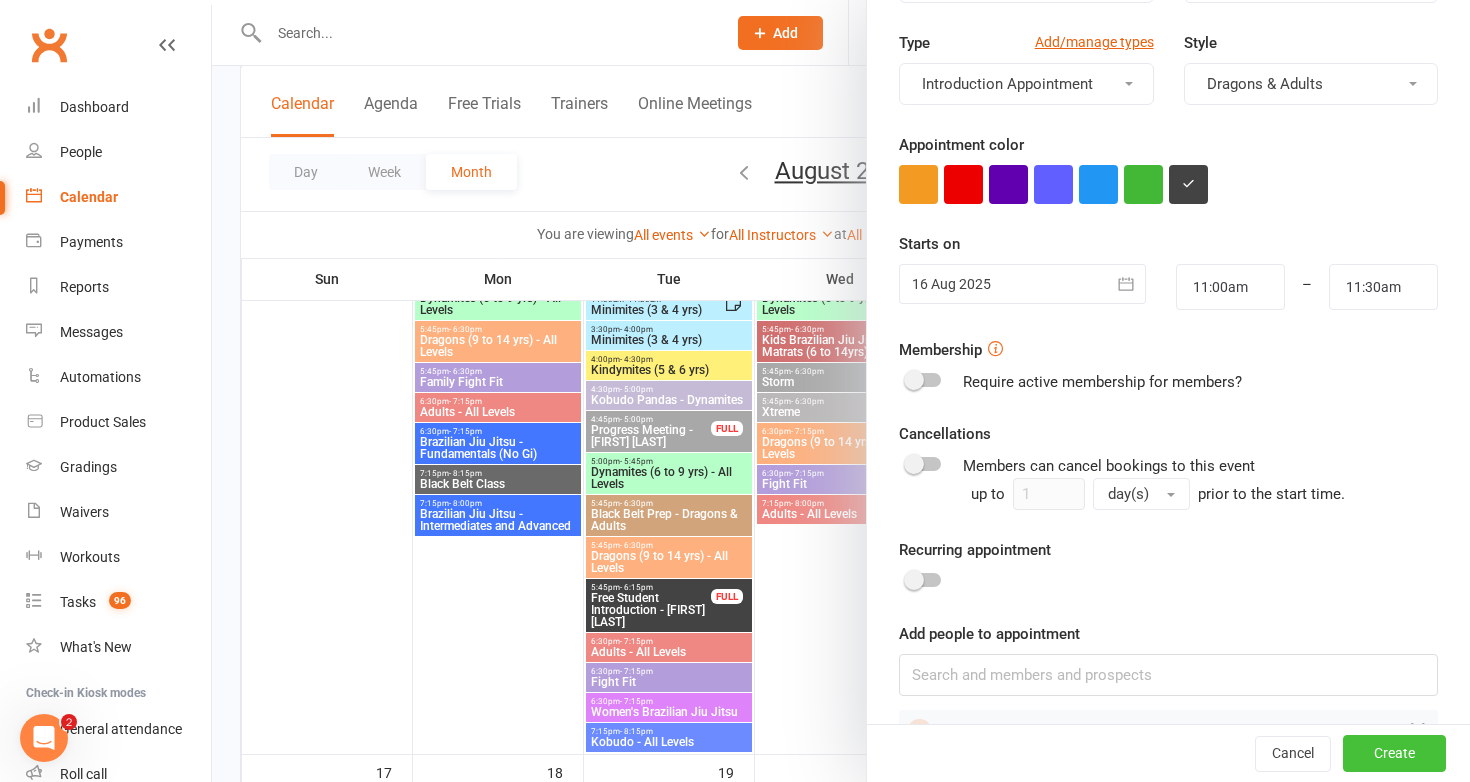 click on "Create" at bounding box center (1394, 754) 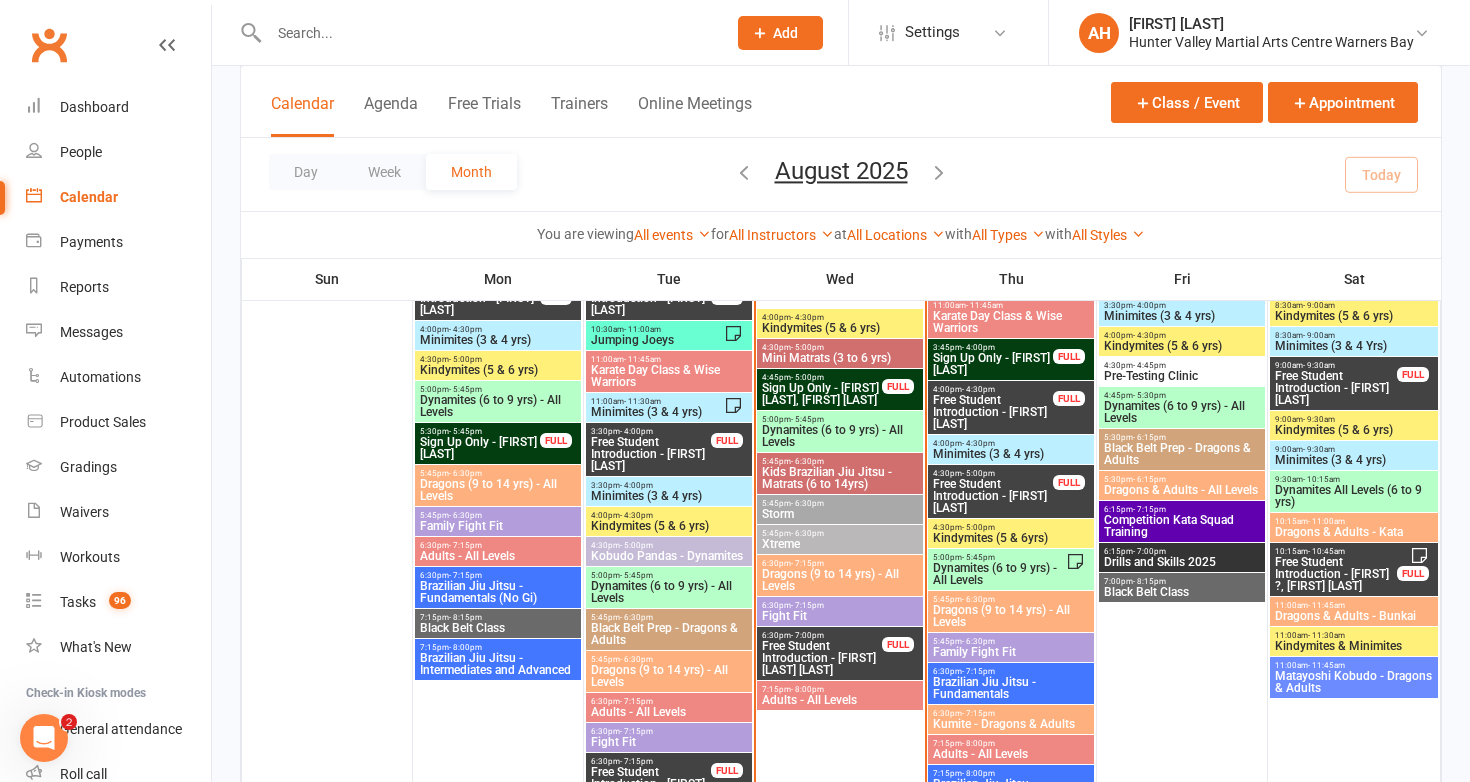 scroll, scrollTop: 1160, scrollLeft: 0, axis: vertical 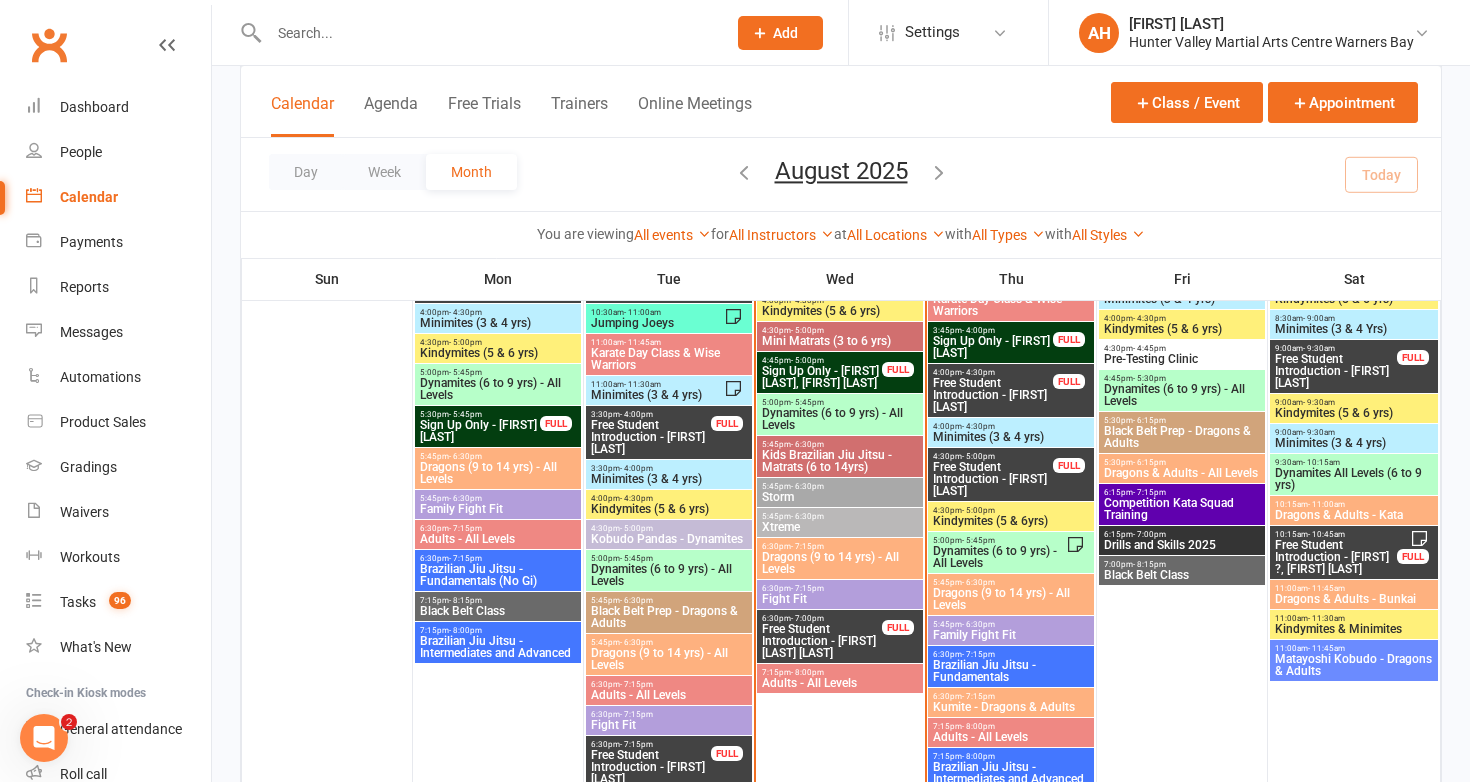 click on "Storm" at bounding box center [840, 497] 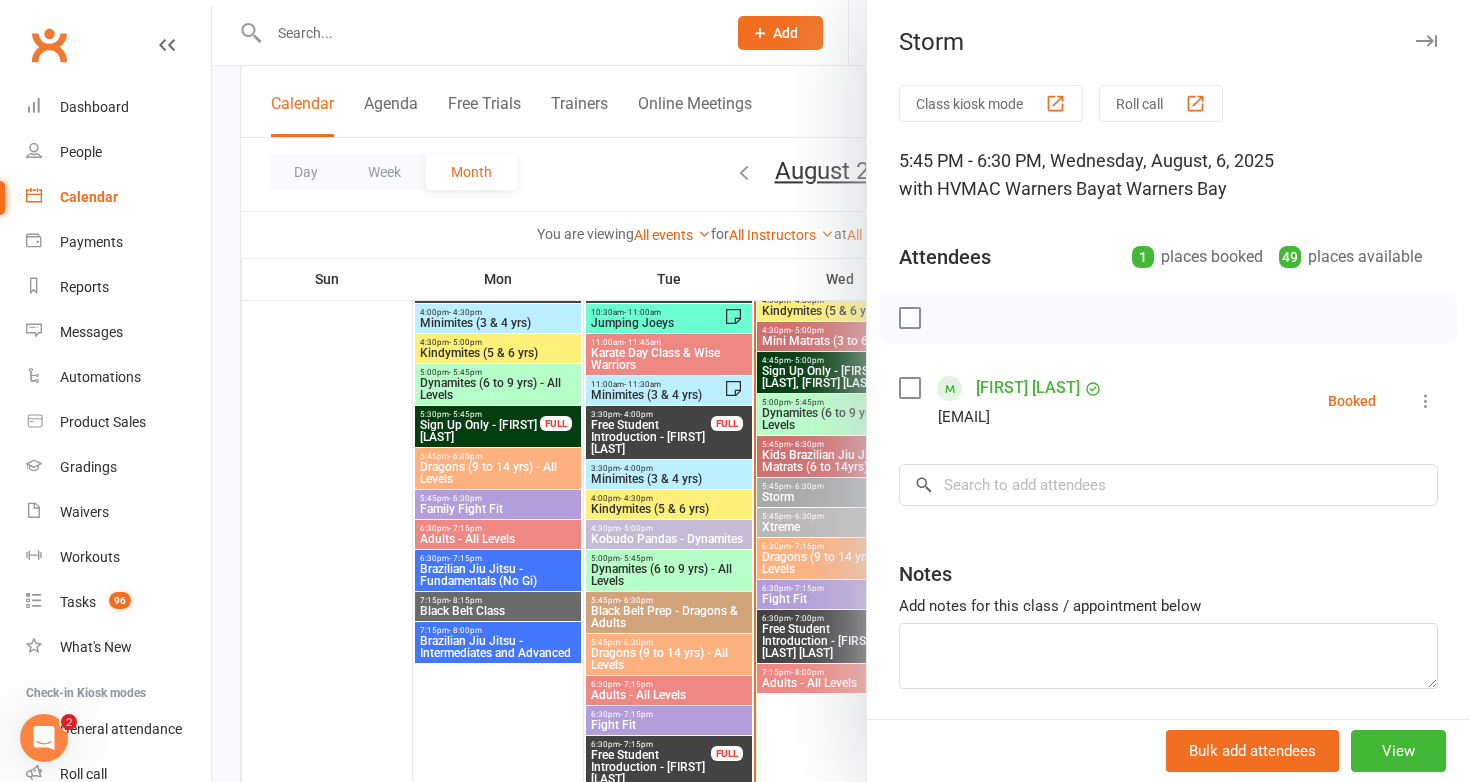 click at bounding box center (841, 391) 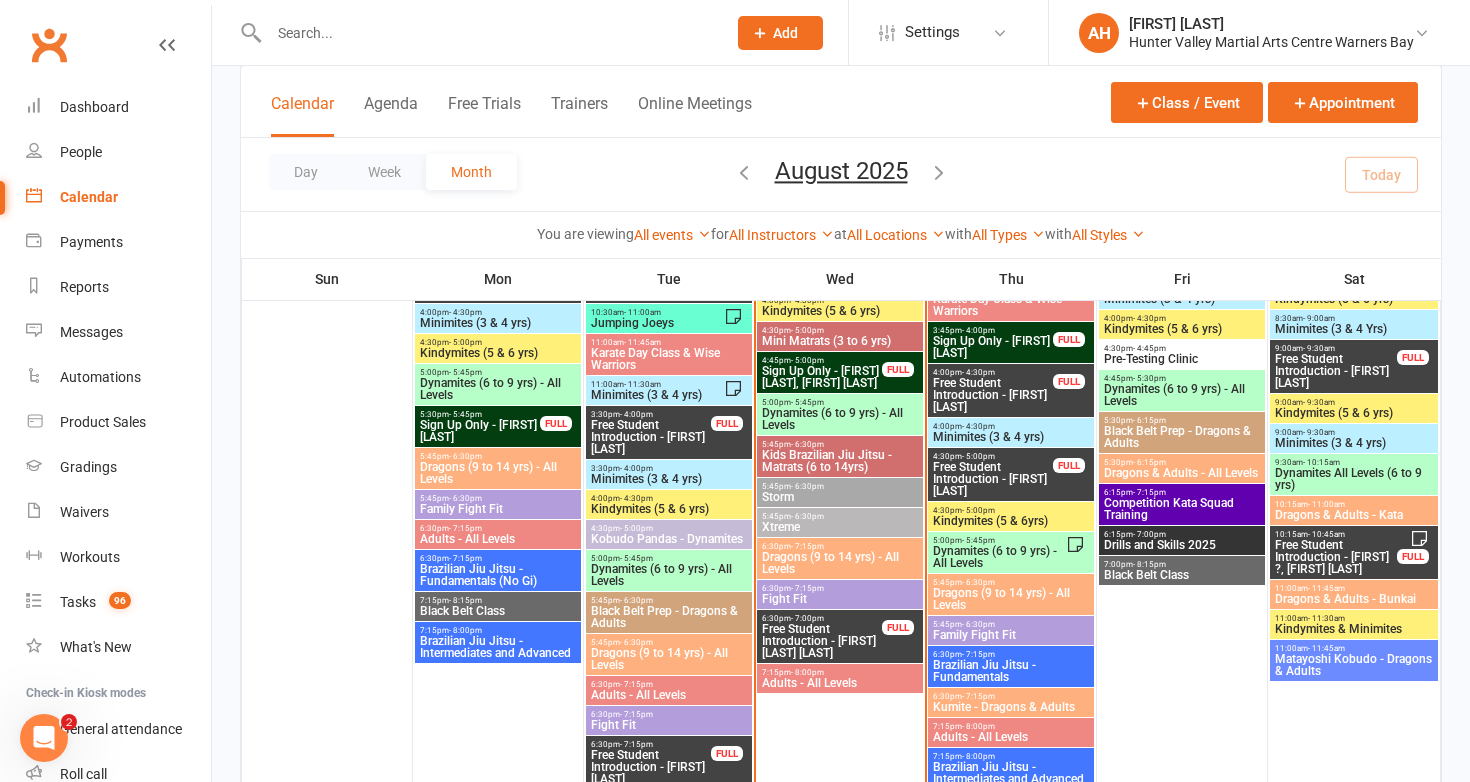 click on "- 6:30pm" at bounding box center (807, 486) 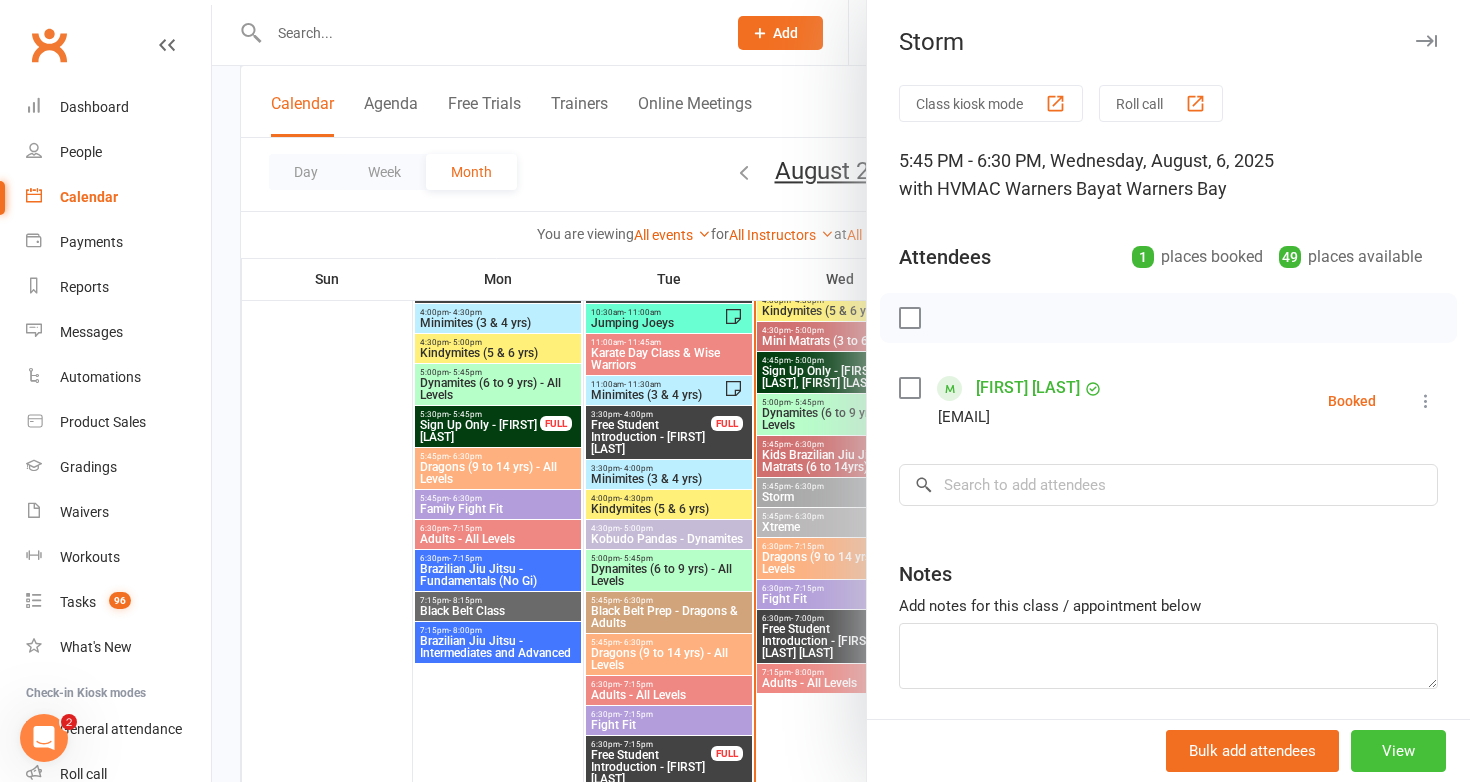 click on "View" at bounding box center (1398, 751) 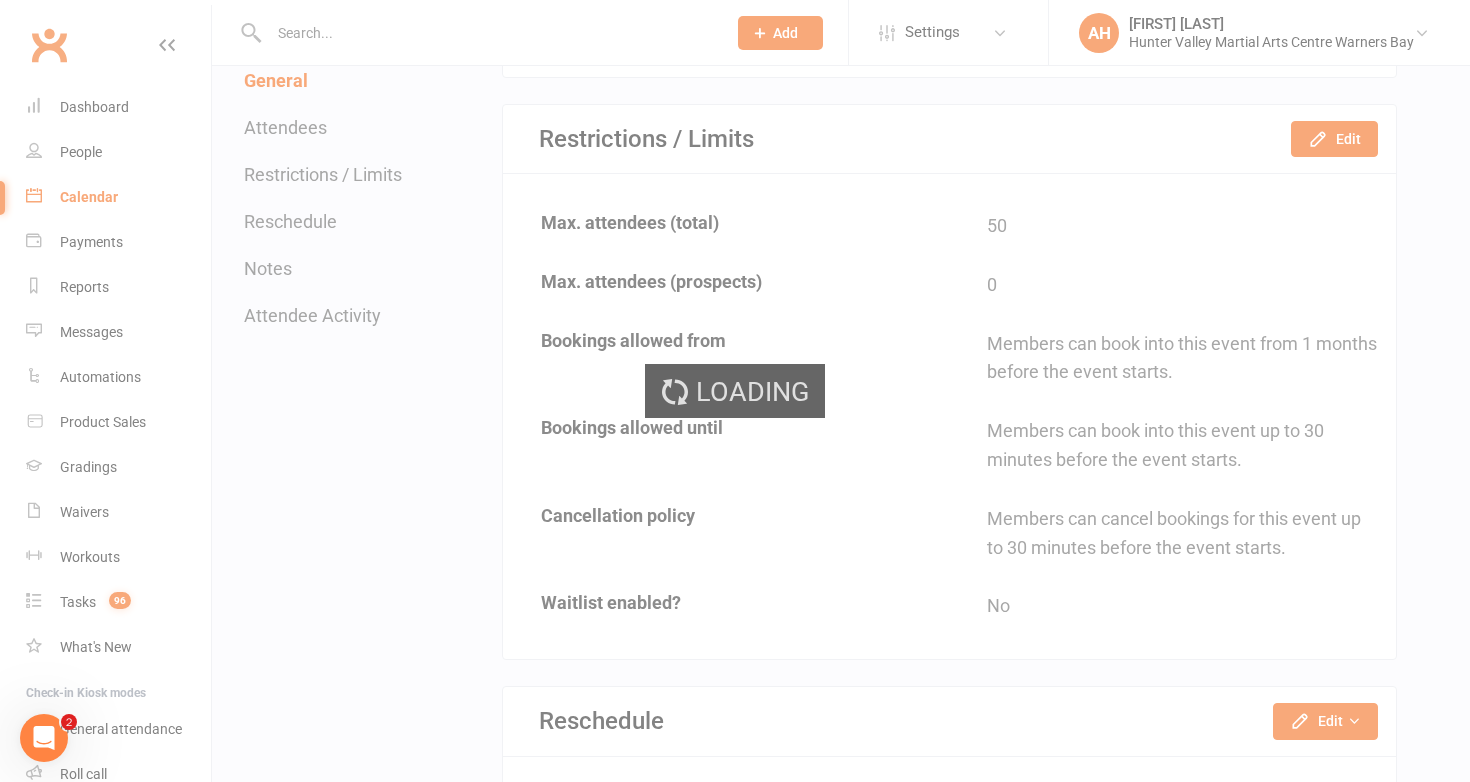 scroll, scrollTop: 0, scrollLeft: 0, axis: both 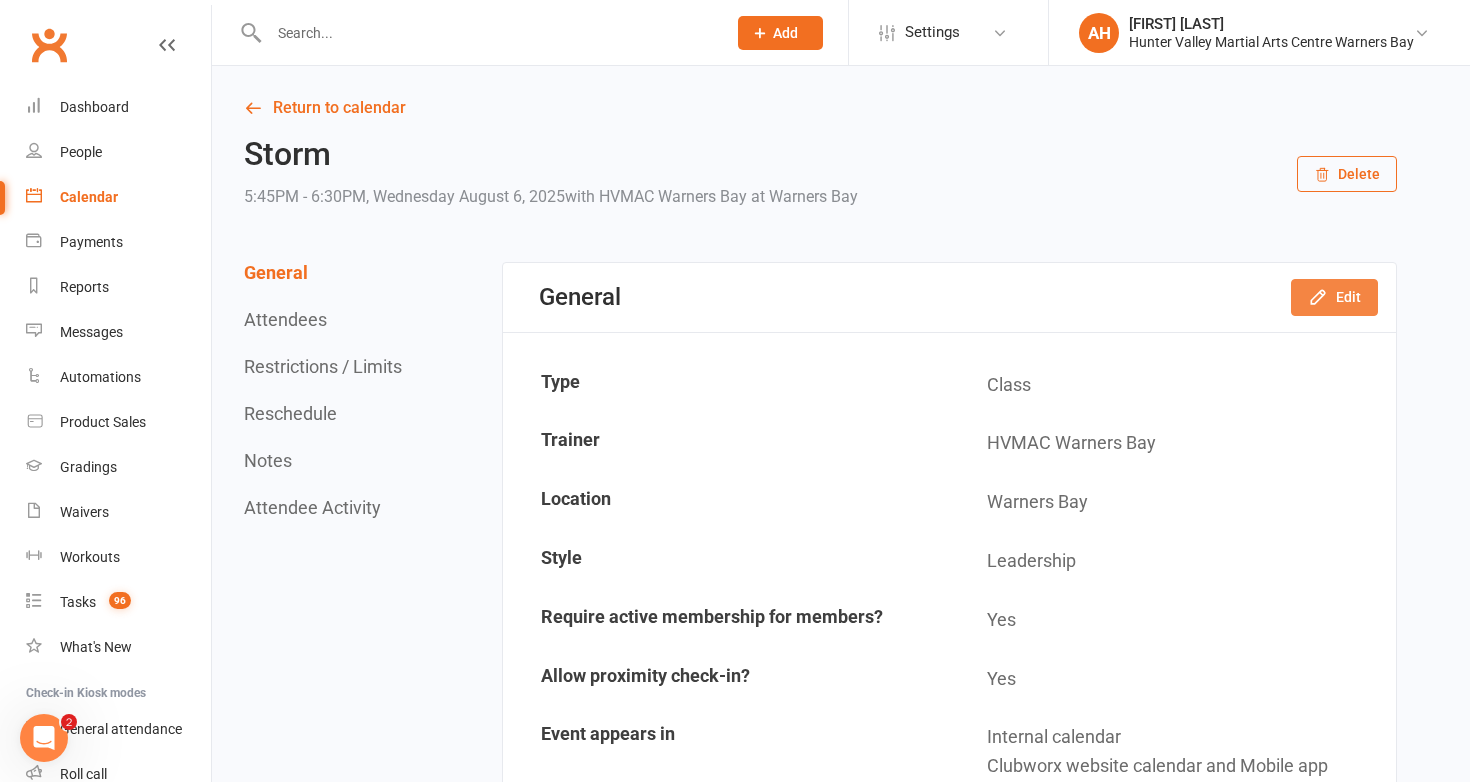 click on "Edit" at bounding box center (1334, 297) 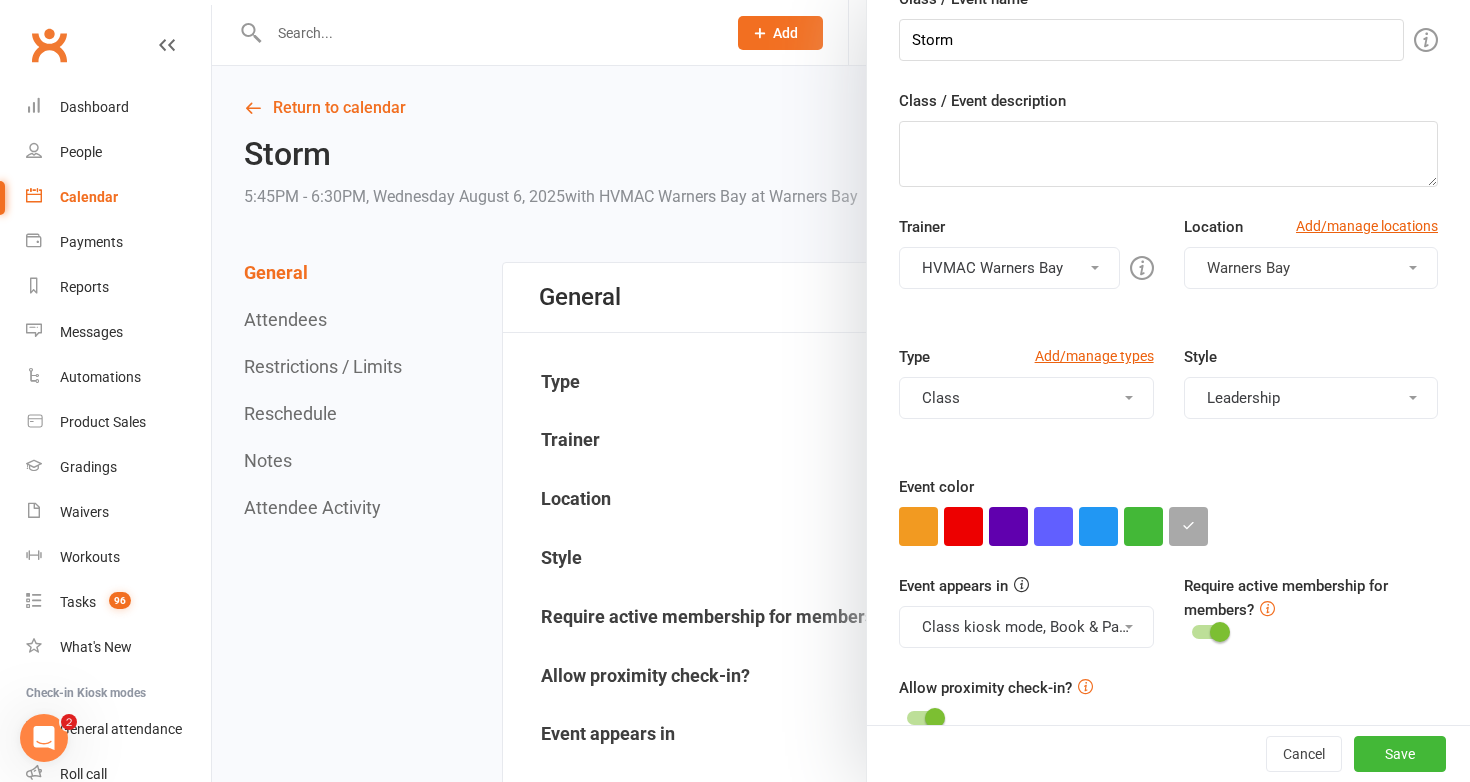 scroll, scrollTop: 258, scrollLeft: 0, axis: vertical 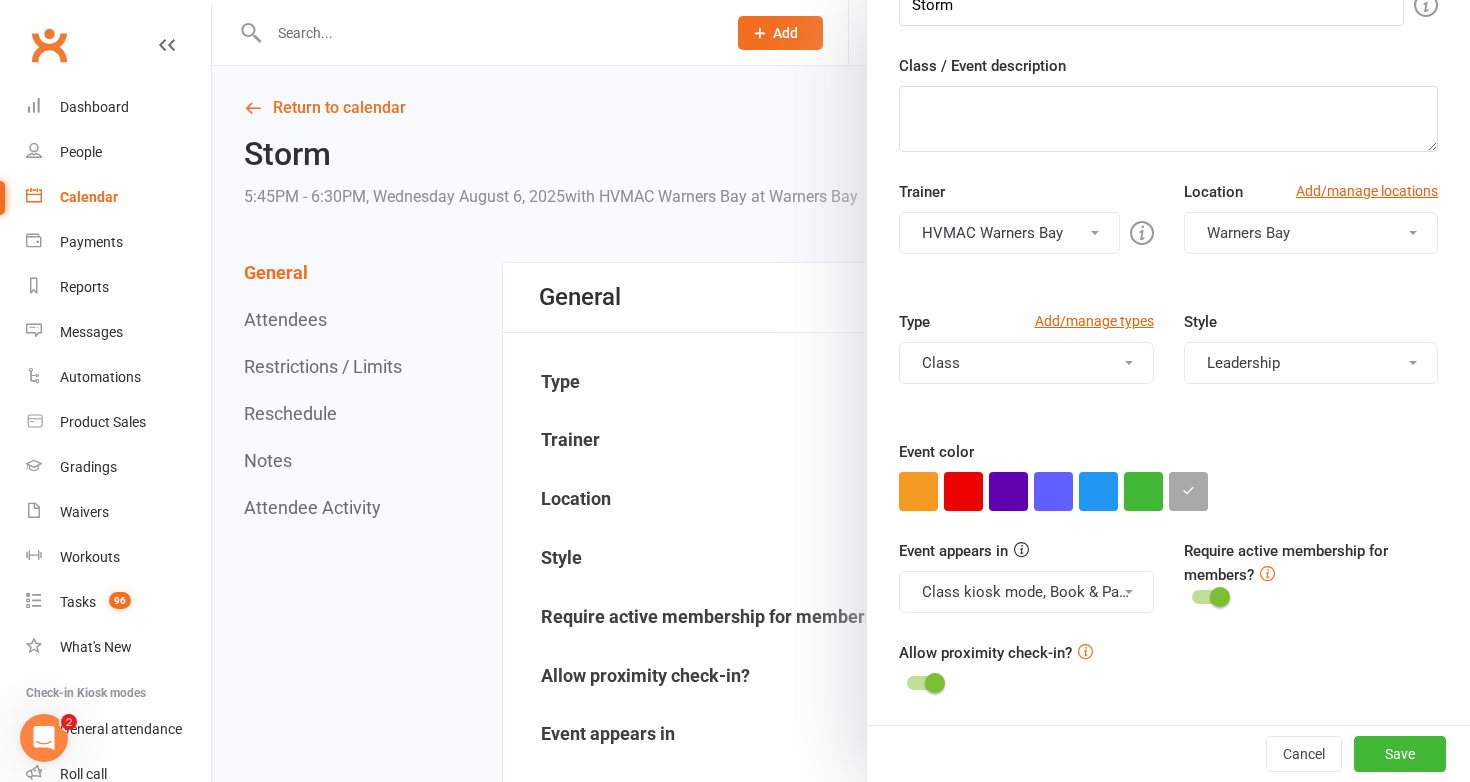 click at bounding box center [1220, 597] 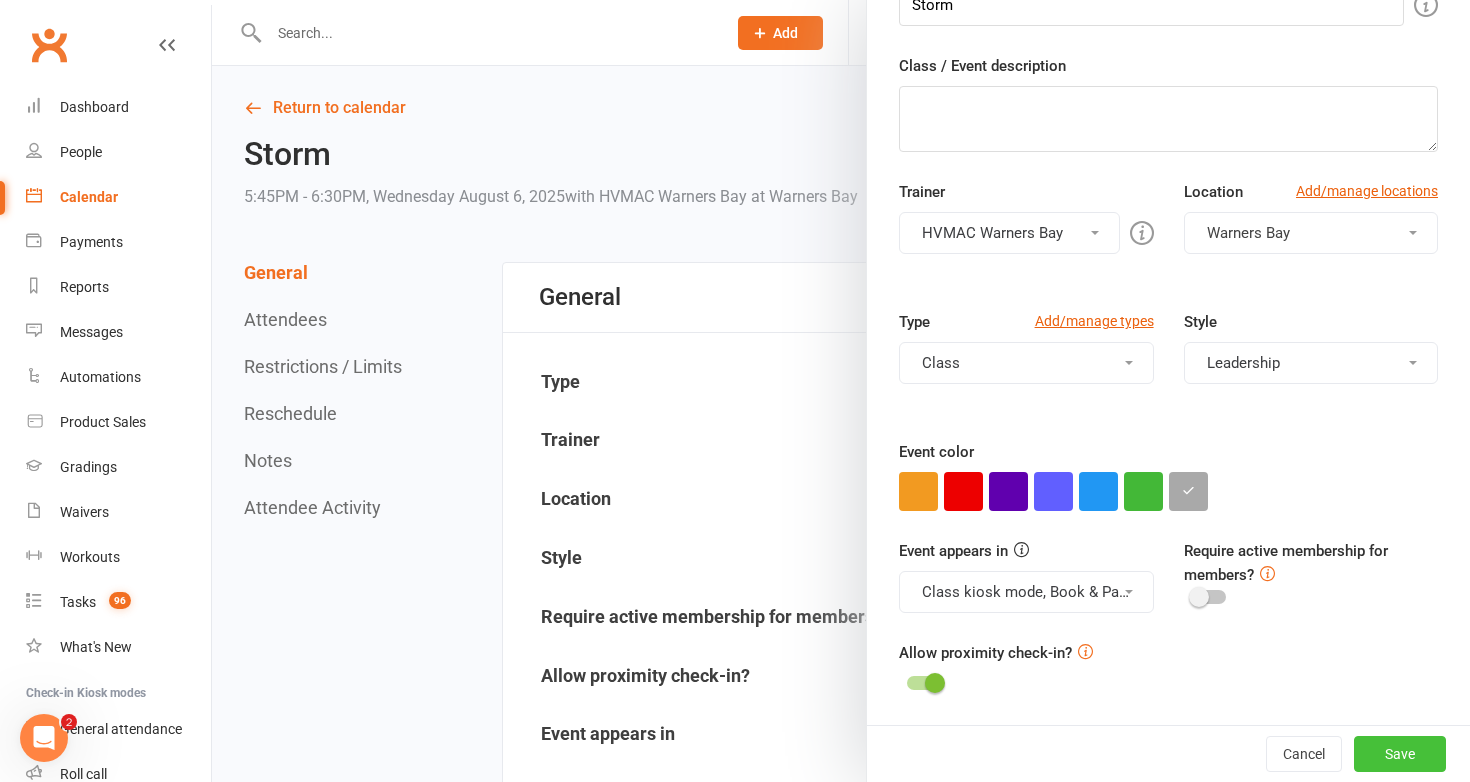 click on "Save" at bounding box center [1400, 754] 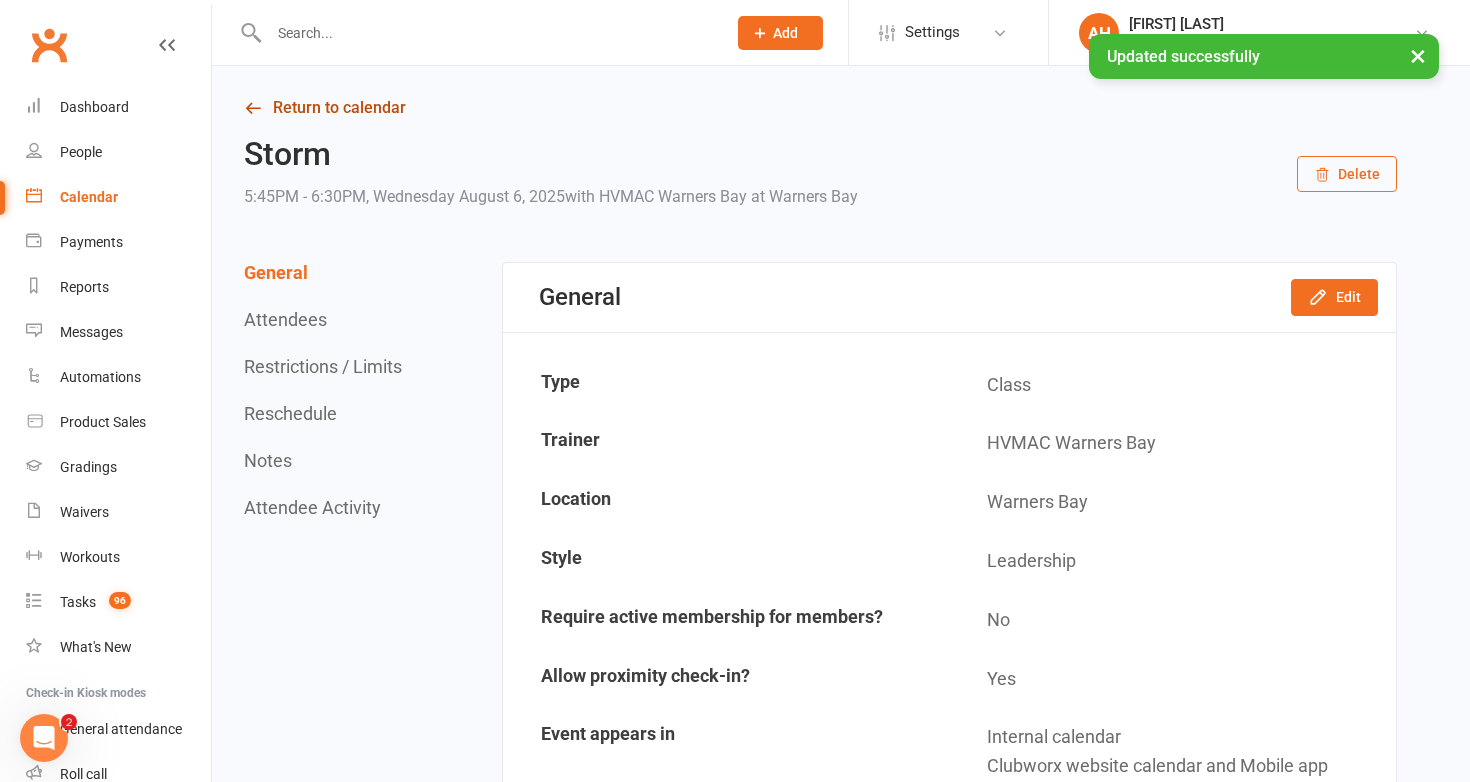 click on "Return to calendar" at bounding box center (820, 108) 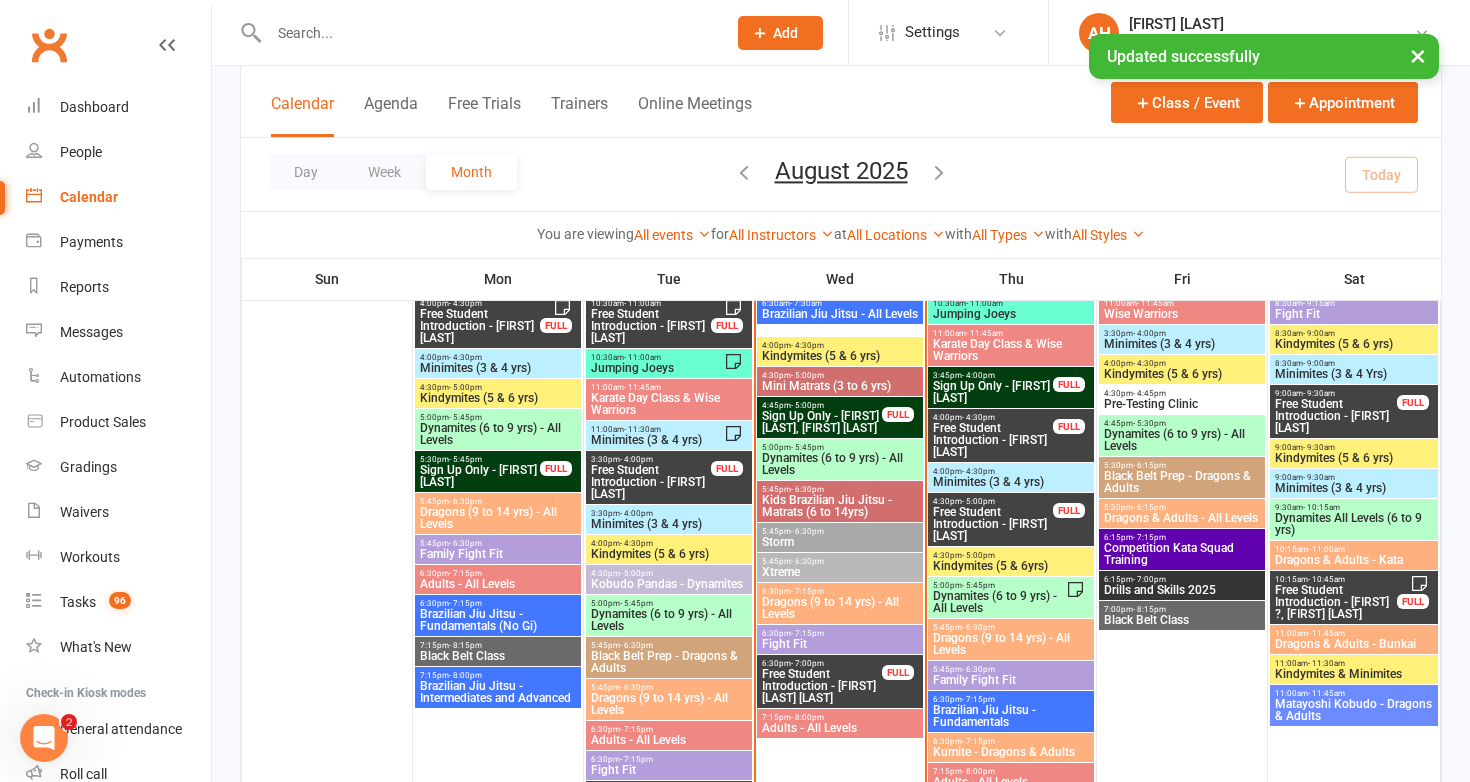 scroll, scrollTop: 1117, scrollLeft: 0, axis: vertical 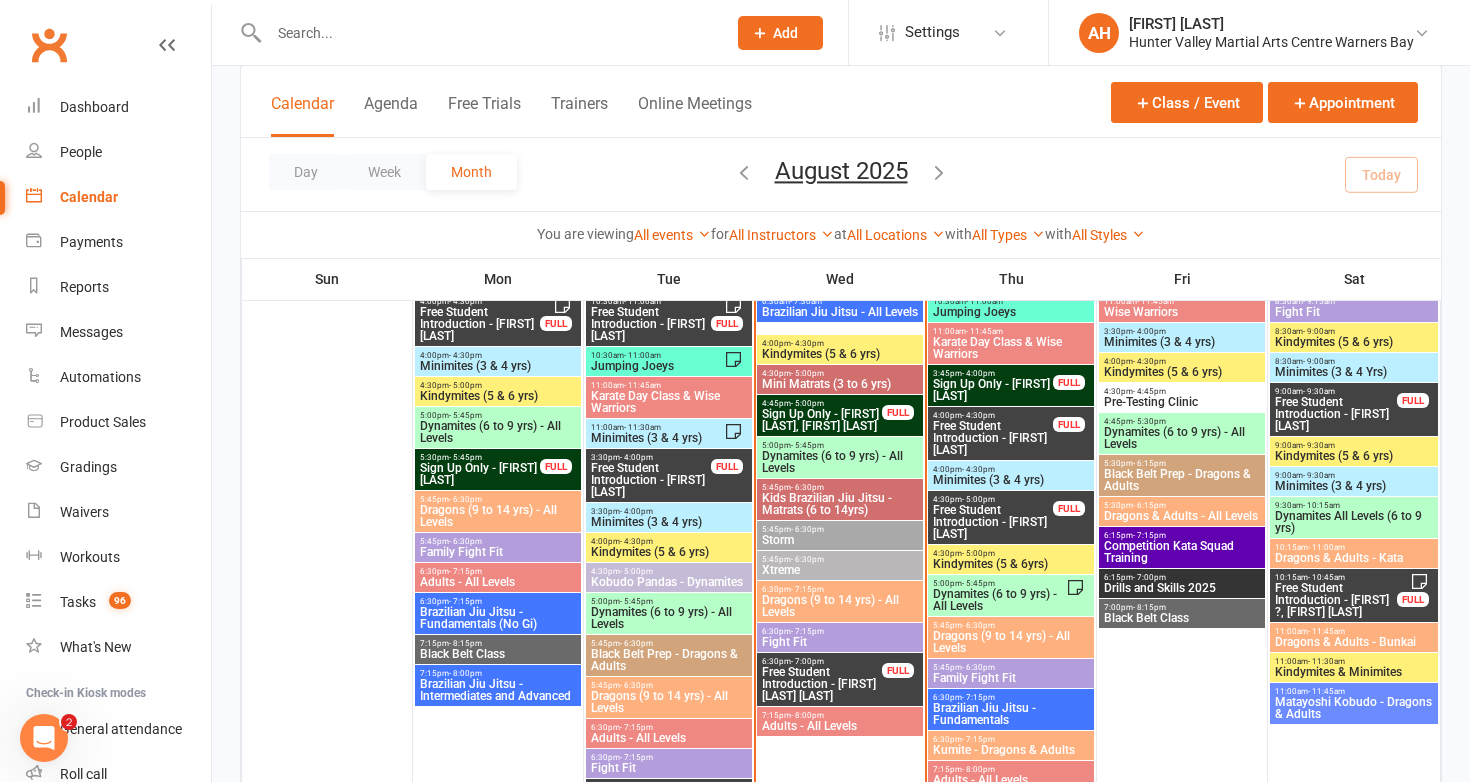 click on "Storm" at bounding box center [840, 540] 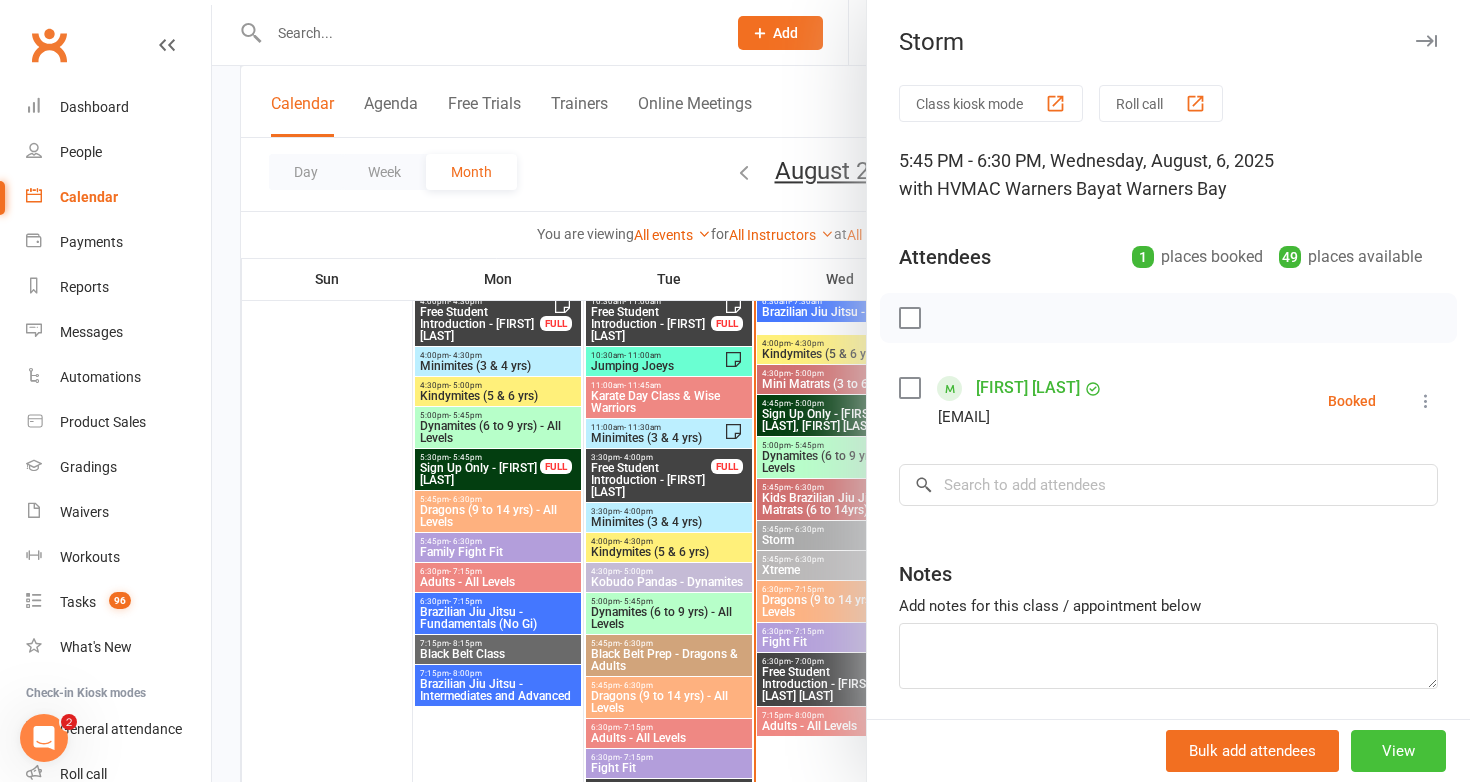 click on "View" at bounding box center (1398, 751) 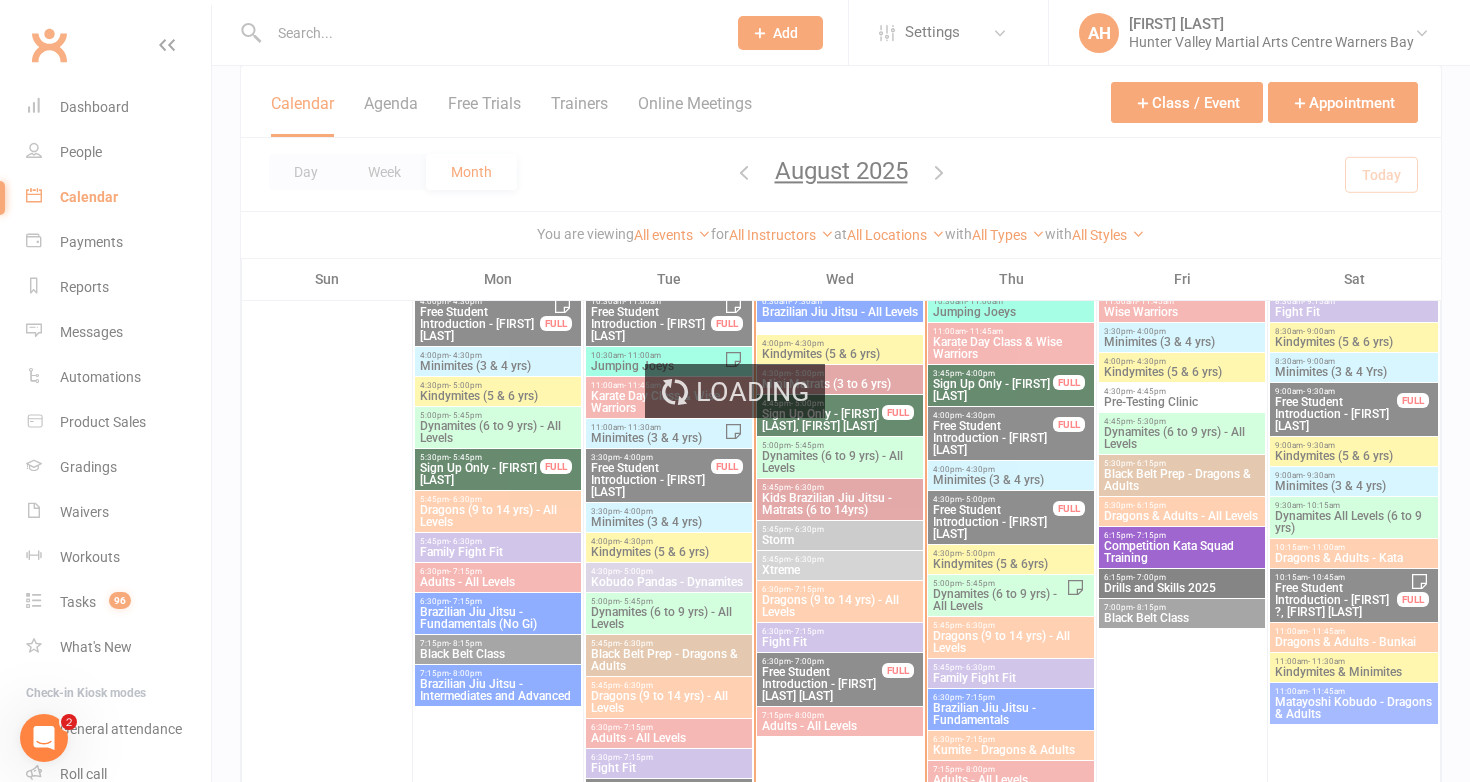 scroll, scrollTop: 0, scrollLeft: 0, axis: both 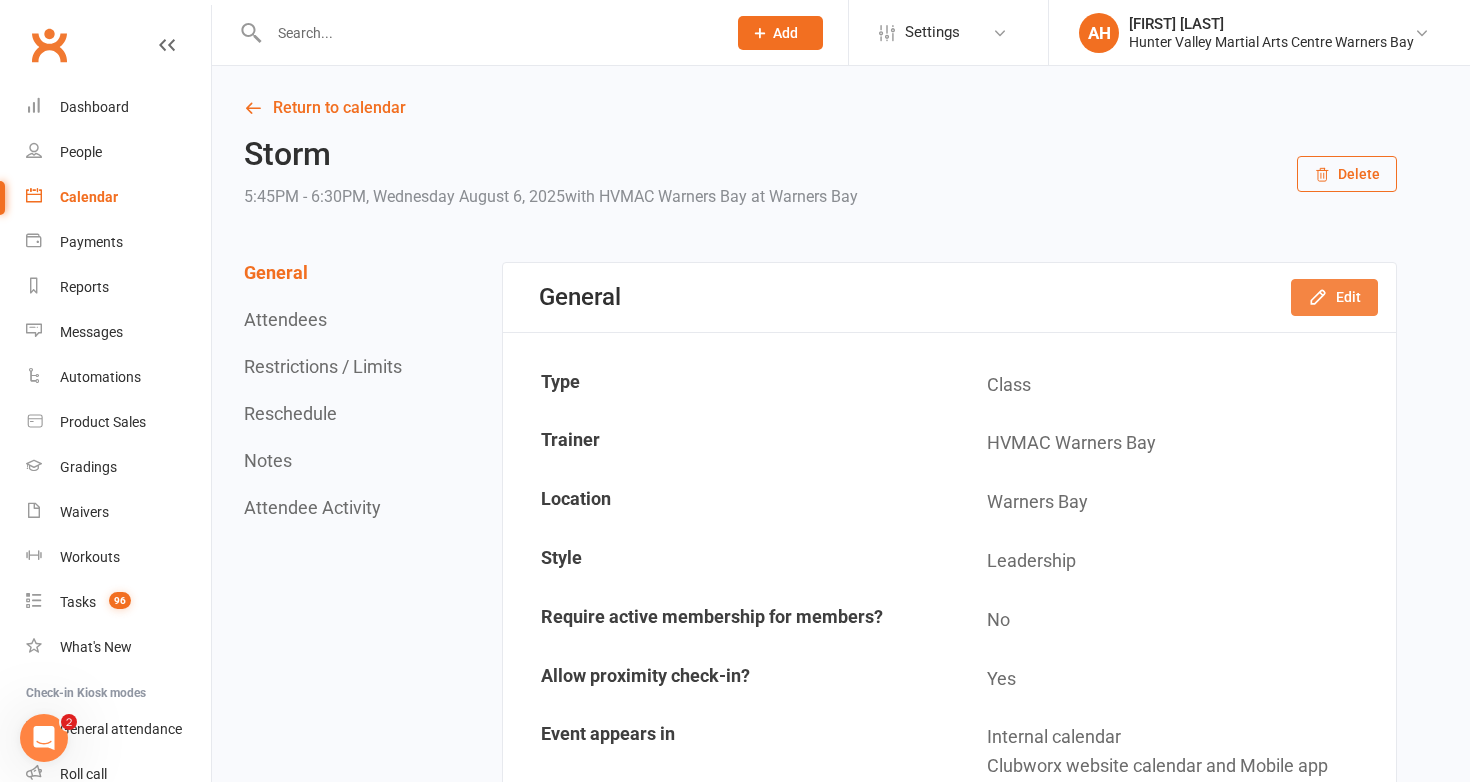 click on "Edit" at bounding box center [1334, 297] 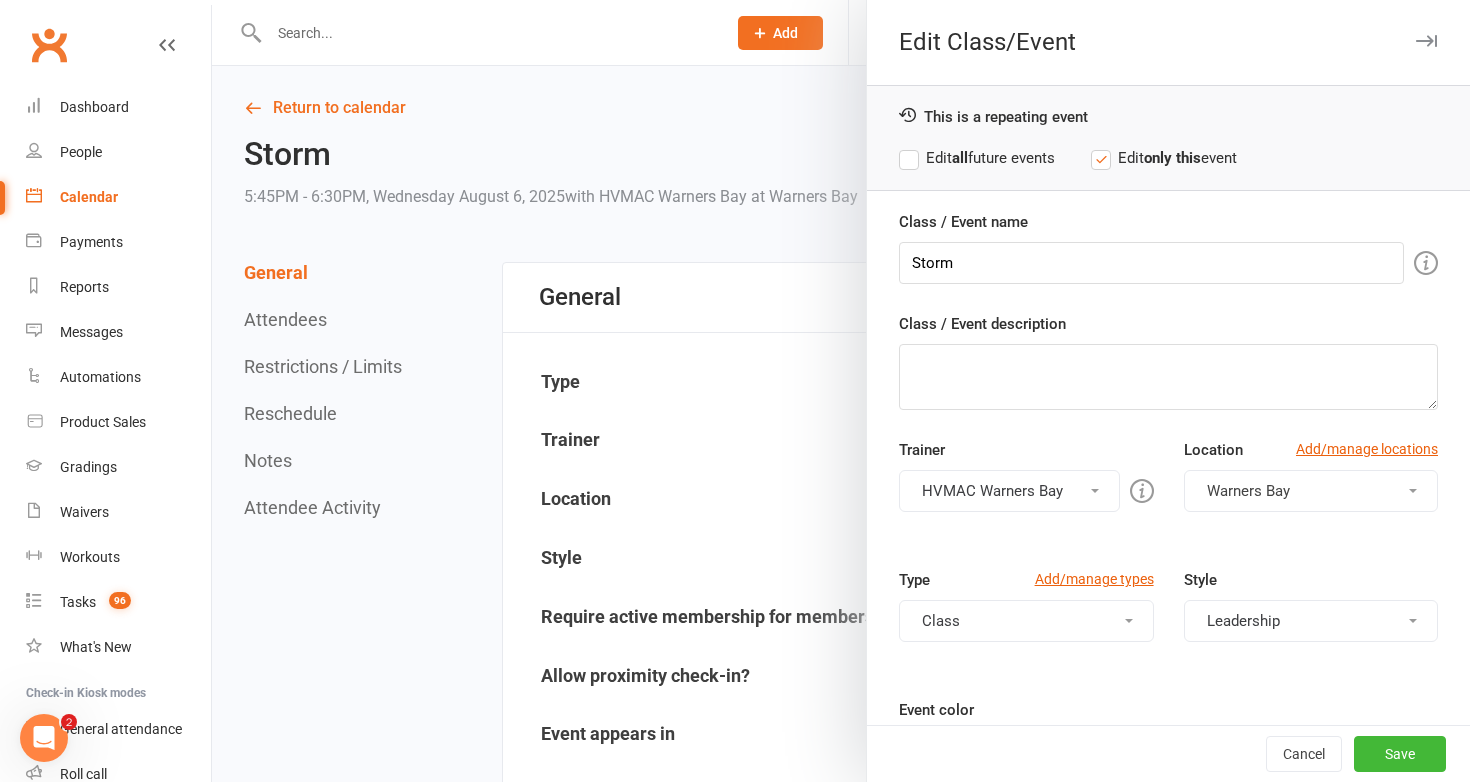 click on "Edit  all  future events" at bounding box center (977, 158) 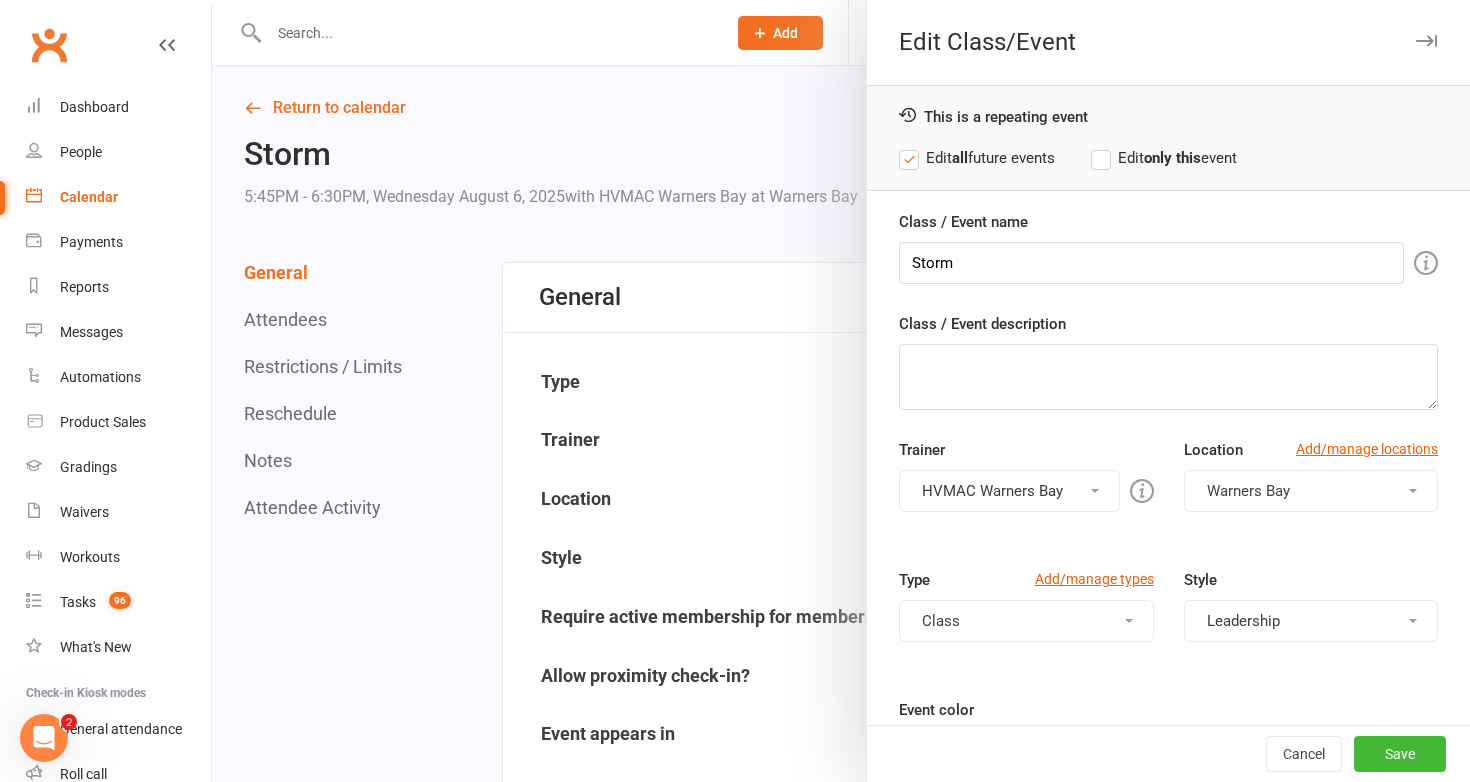 click on "Edit  all  future events" at bounding box center (977, 158) 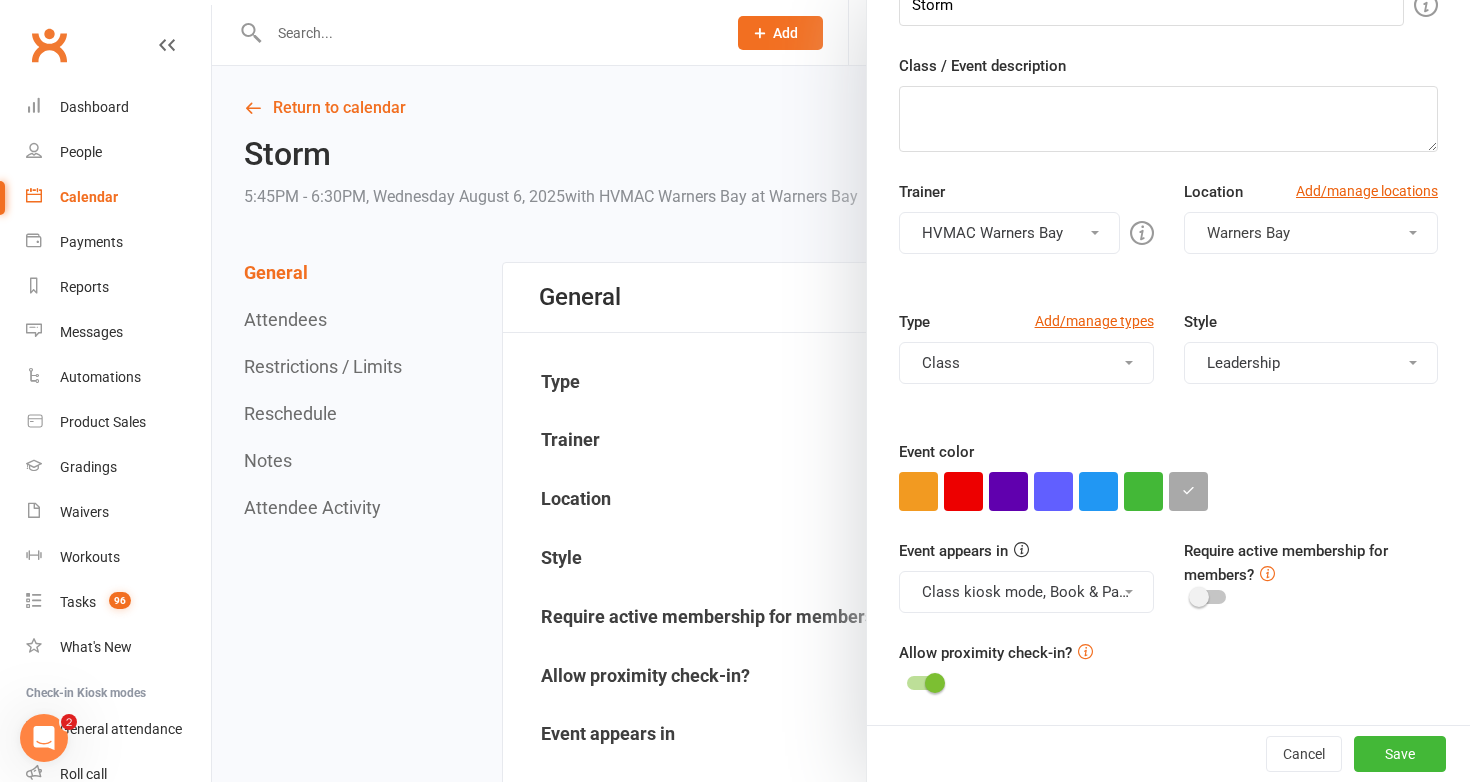 click at bounding box center (1209, 597) 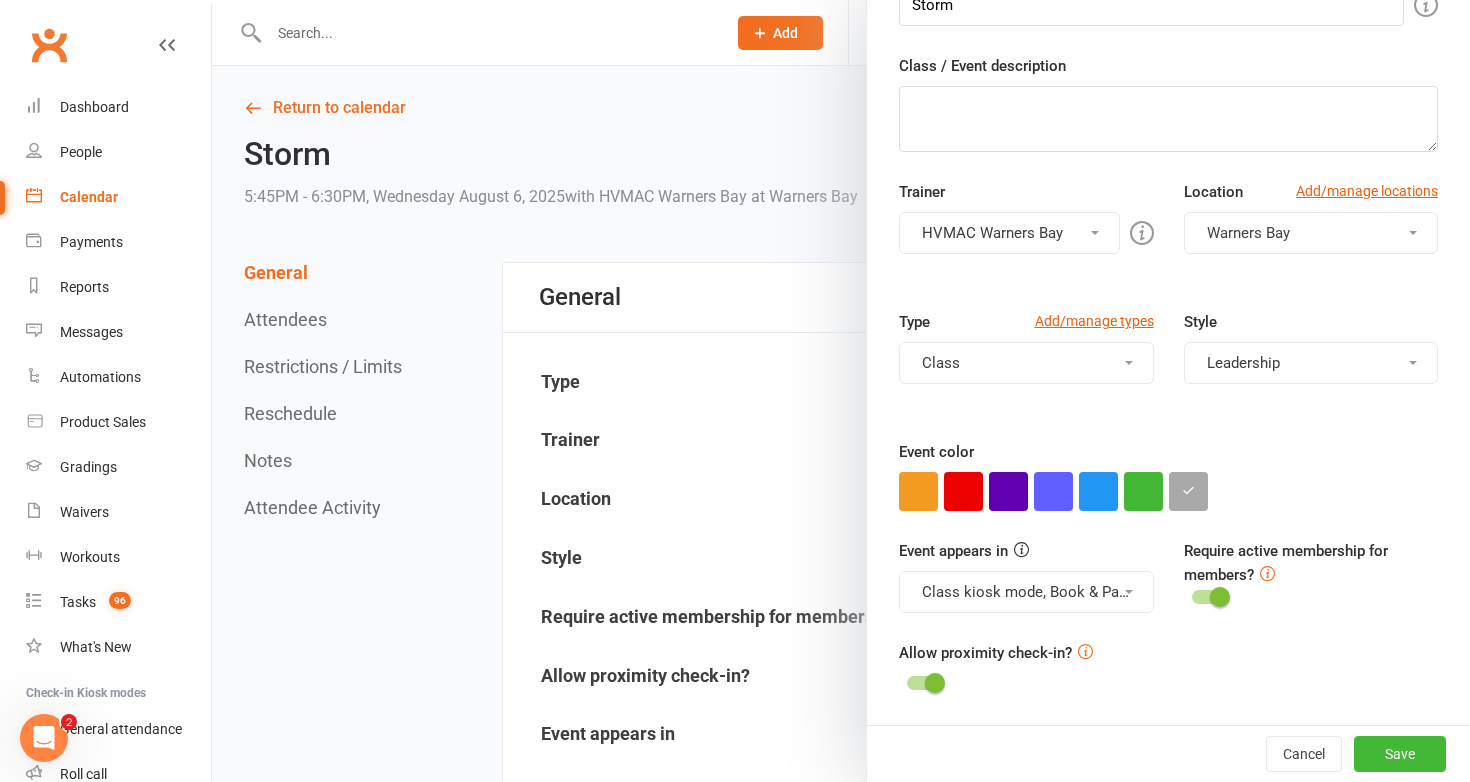 click at bounding box center [1209, 597] 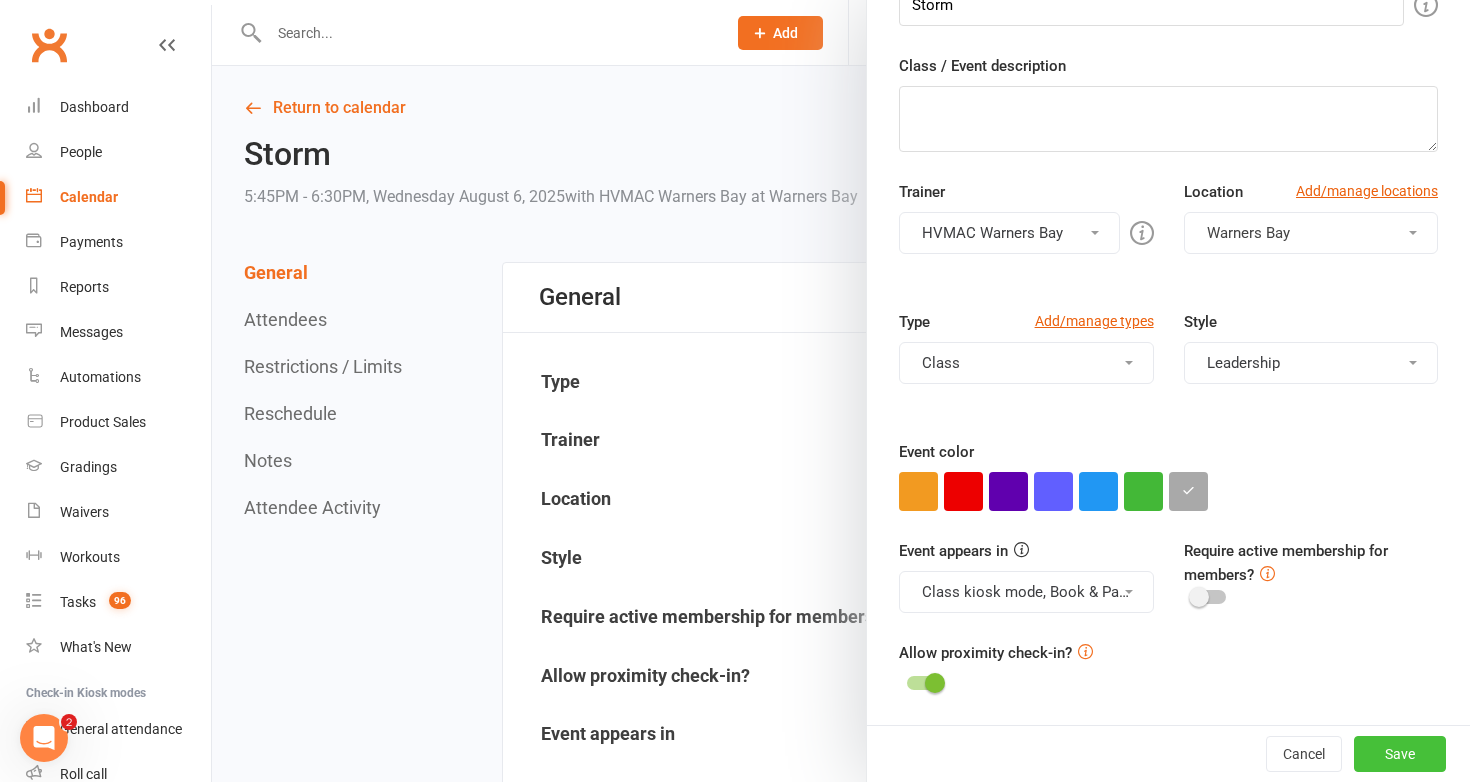 click on "Save" at bounding box center (1400, 754) 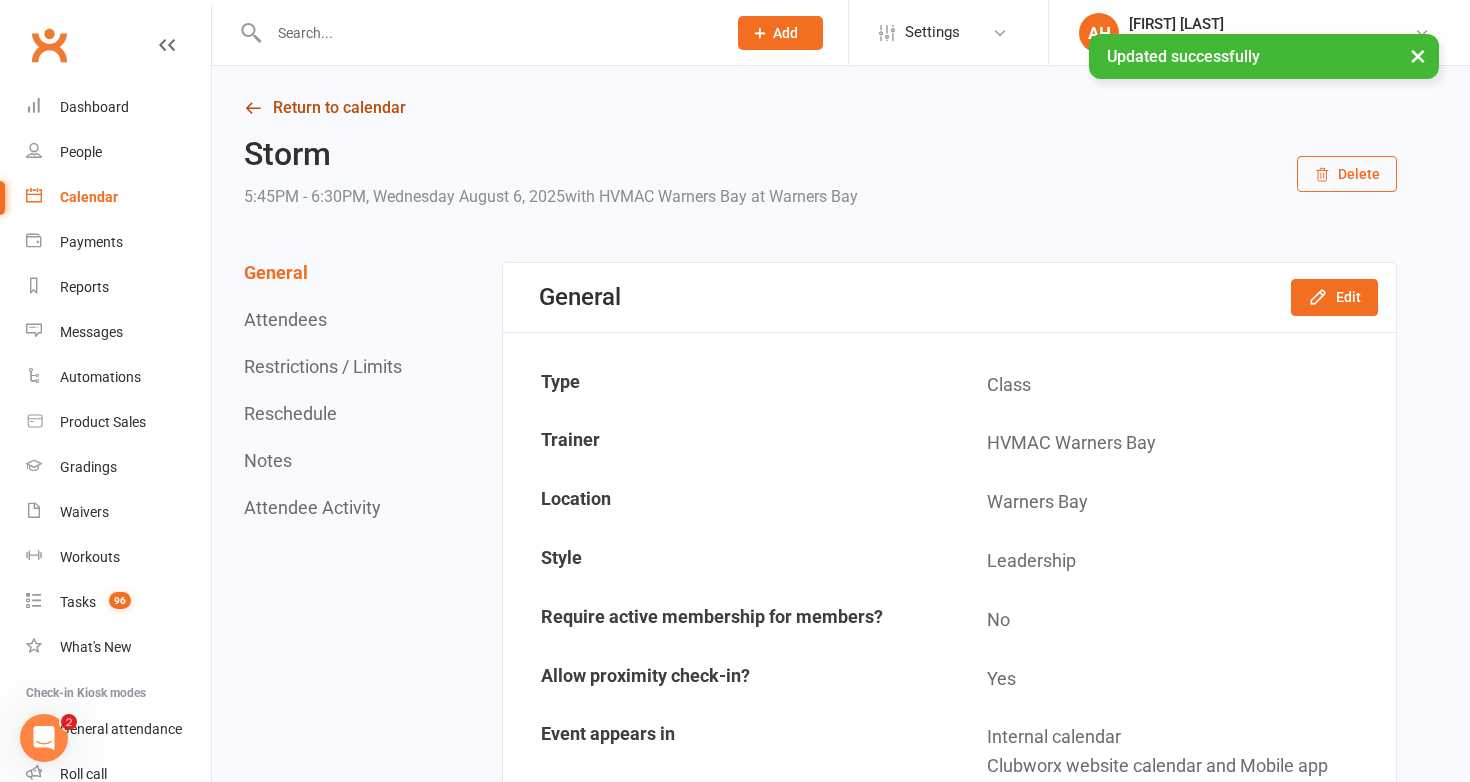 click on "Return to calendar" at bounding box center (820, 108) 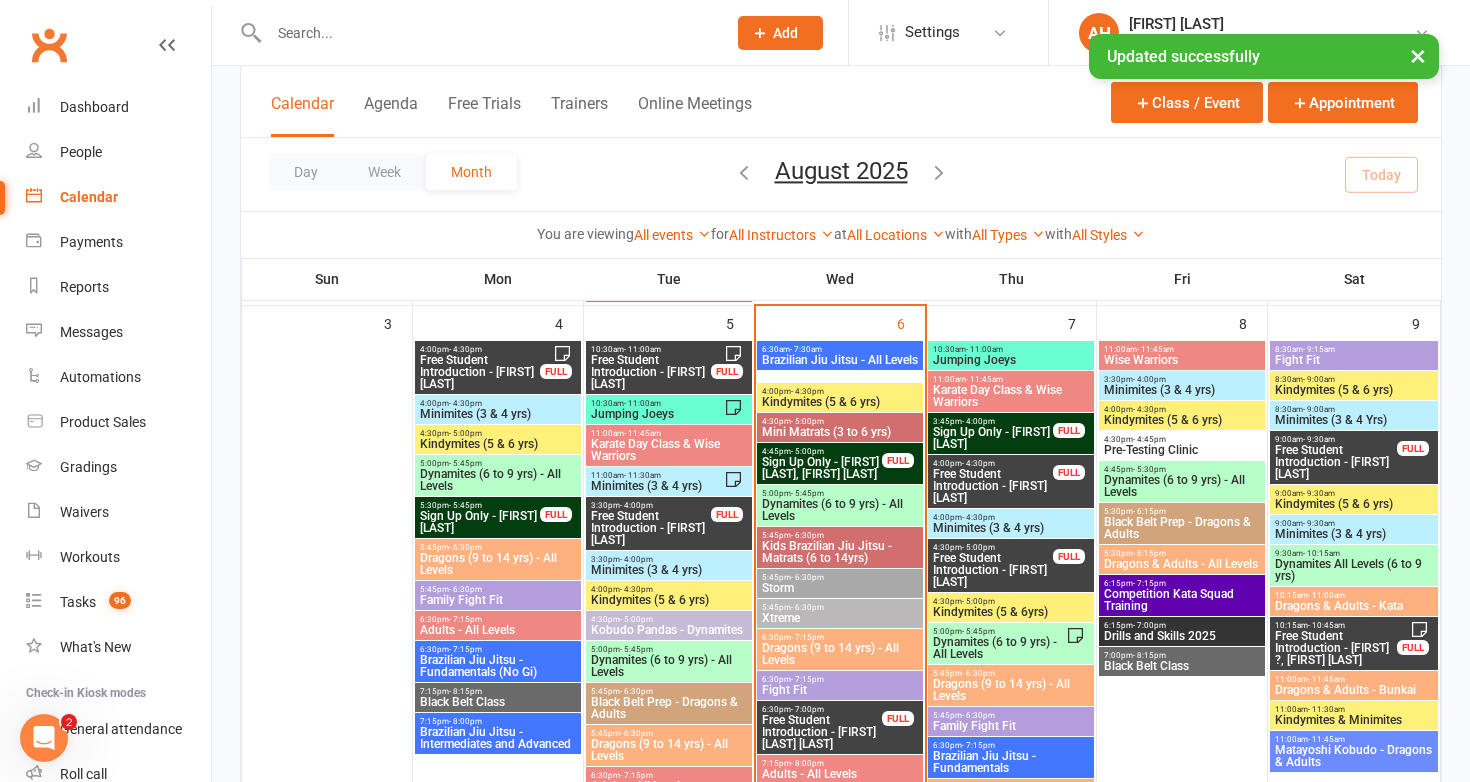 scroll, scrollTop: 1097, scrollLeft: 0, axis: vertical 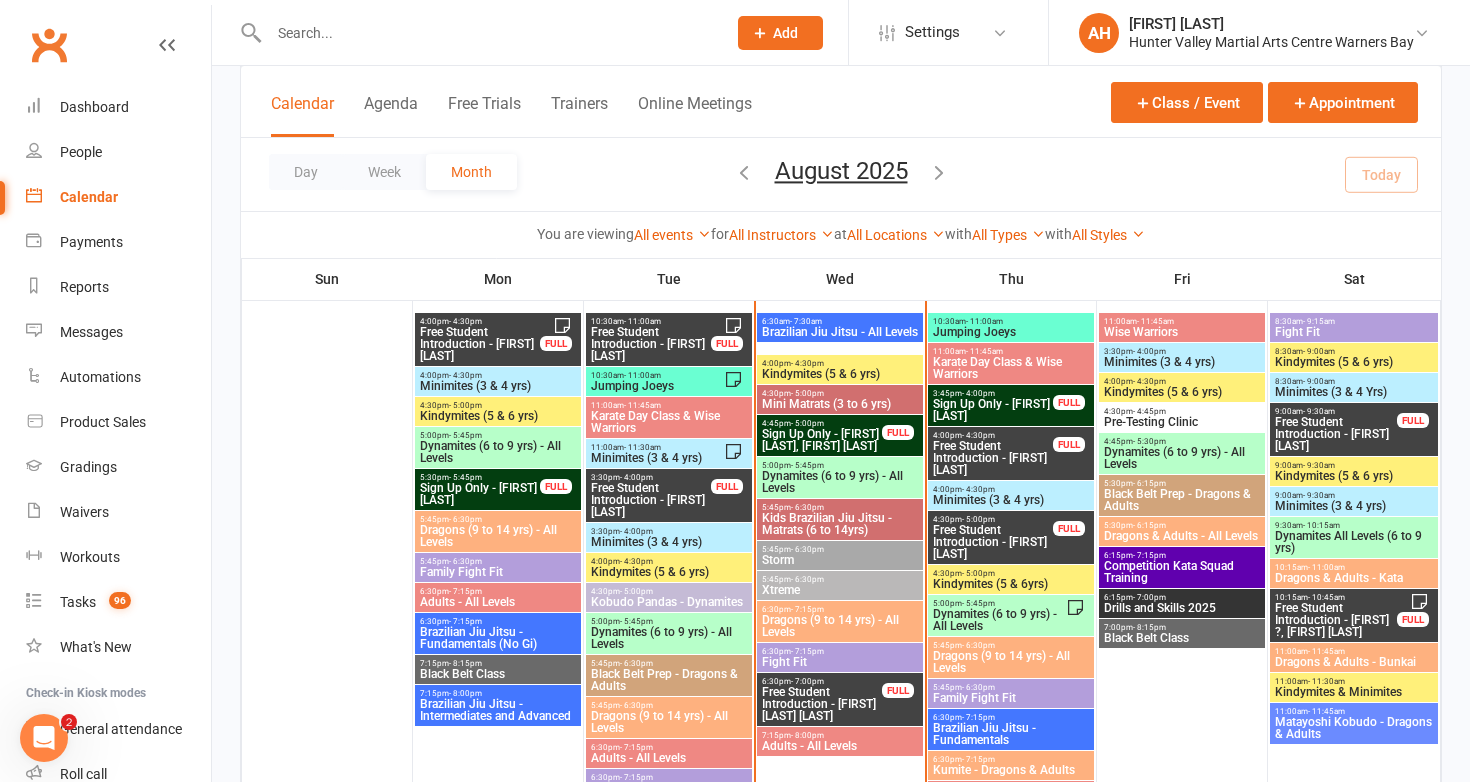 click on "- 6:30pm" at bounding box center [807, 549] 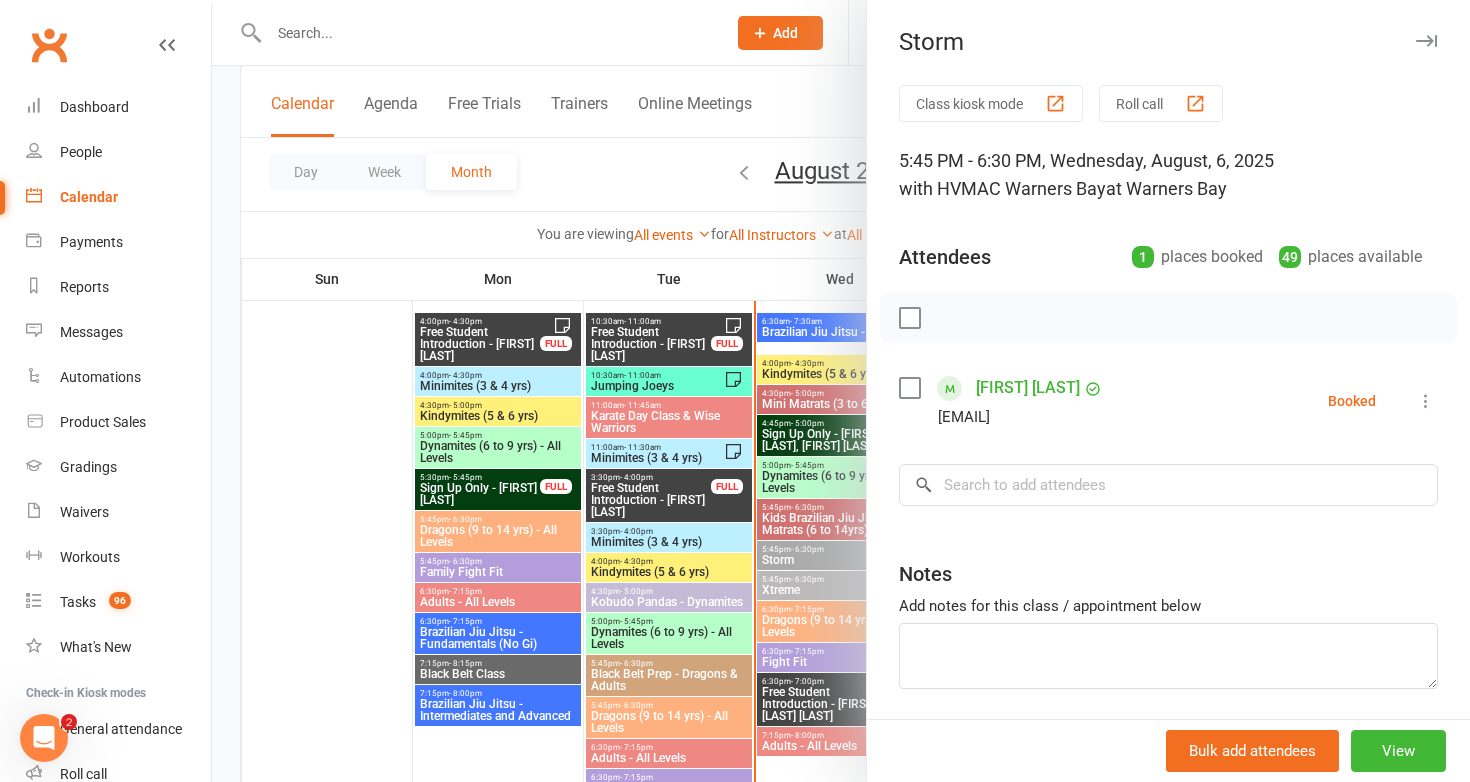 click at bounding box center [841, 391] 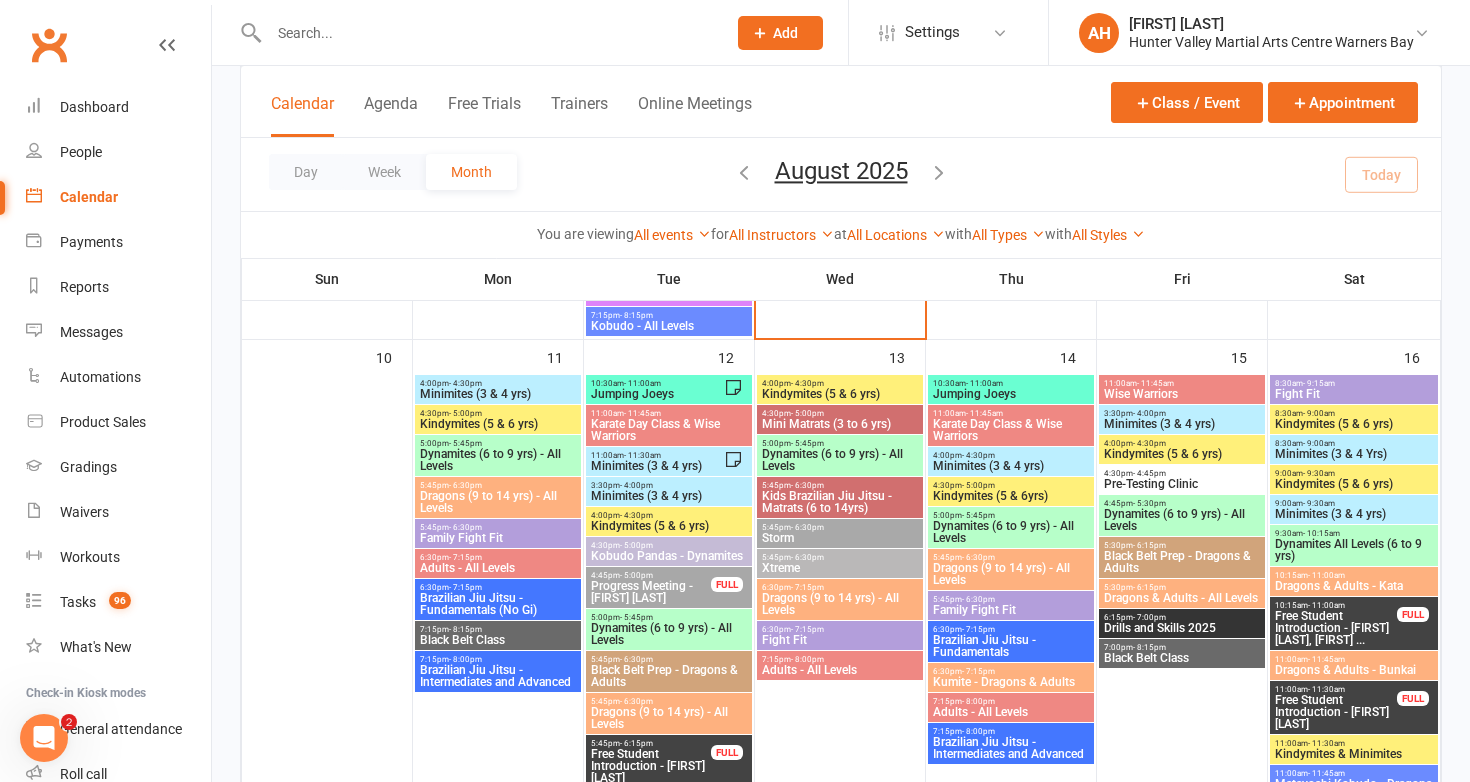 scroll, scrollTop: 1676, scrollLeft: 0, axis: vertical 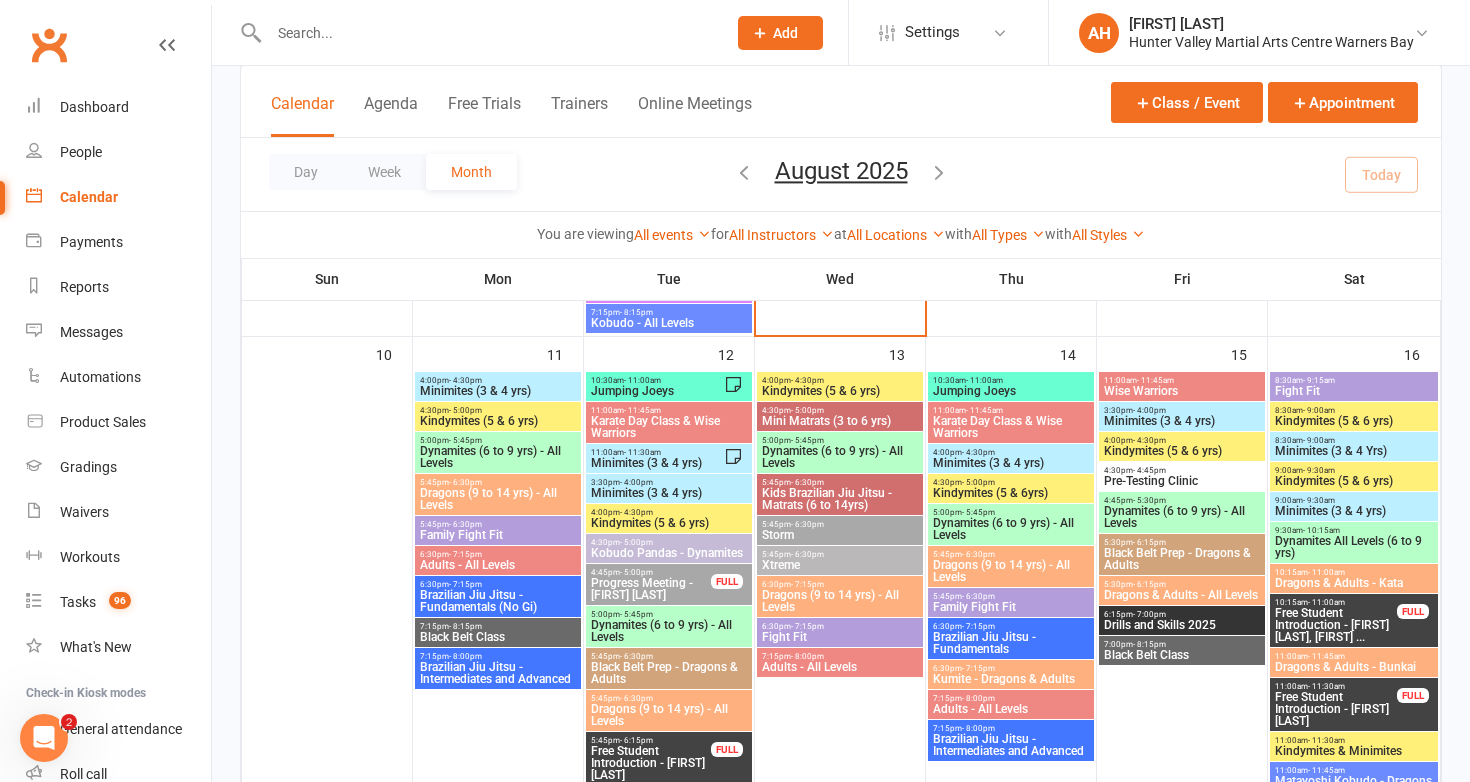 click on "5:45pm  - 6:30pm Storm" at bounding box center (840, 530) 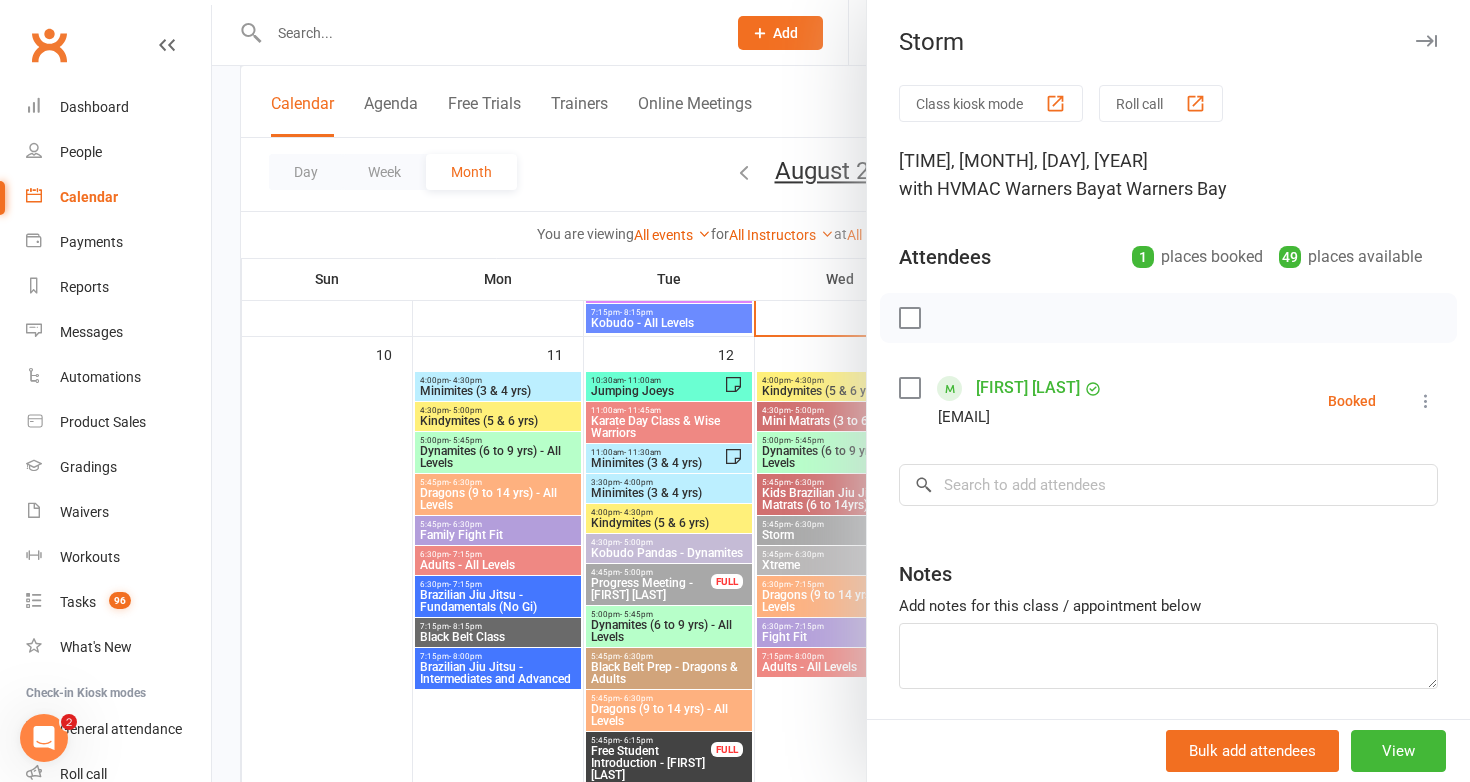 click at bounding box center (841, 391) 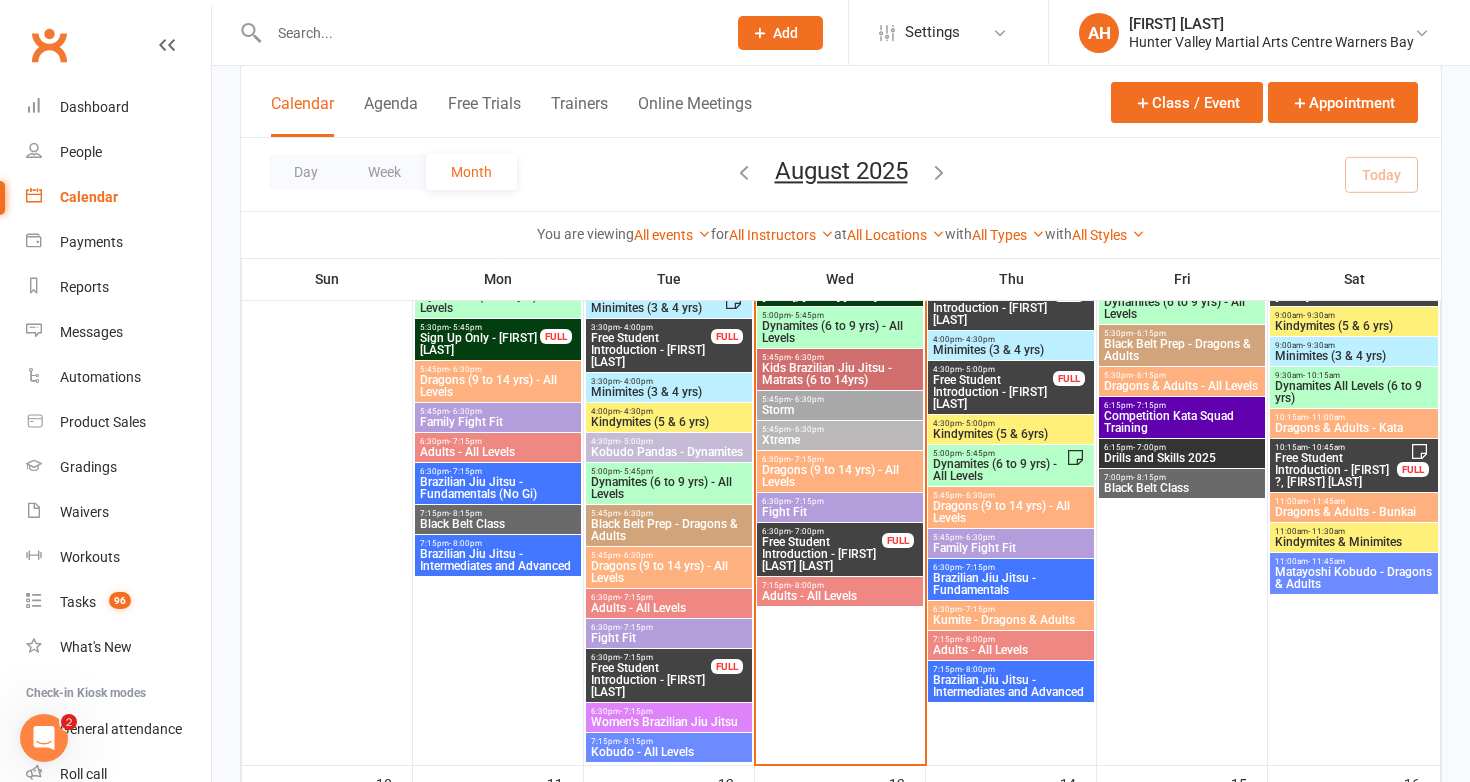 scroll, scrollTop: 1245, scrollLeft: 0, axis: vertical 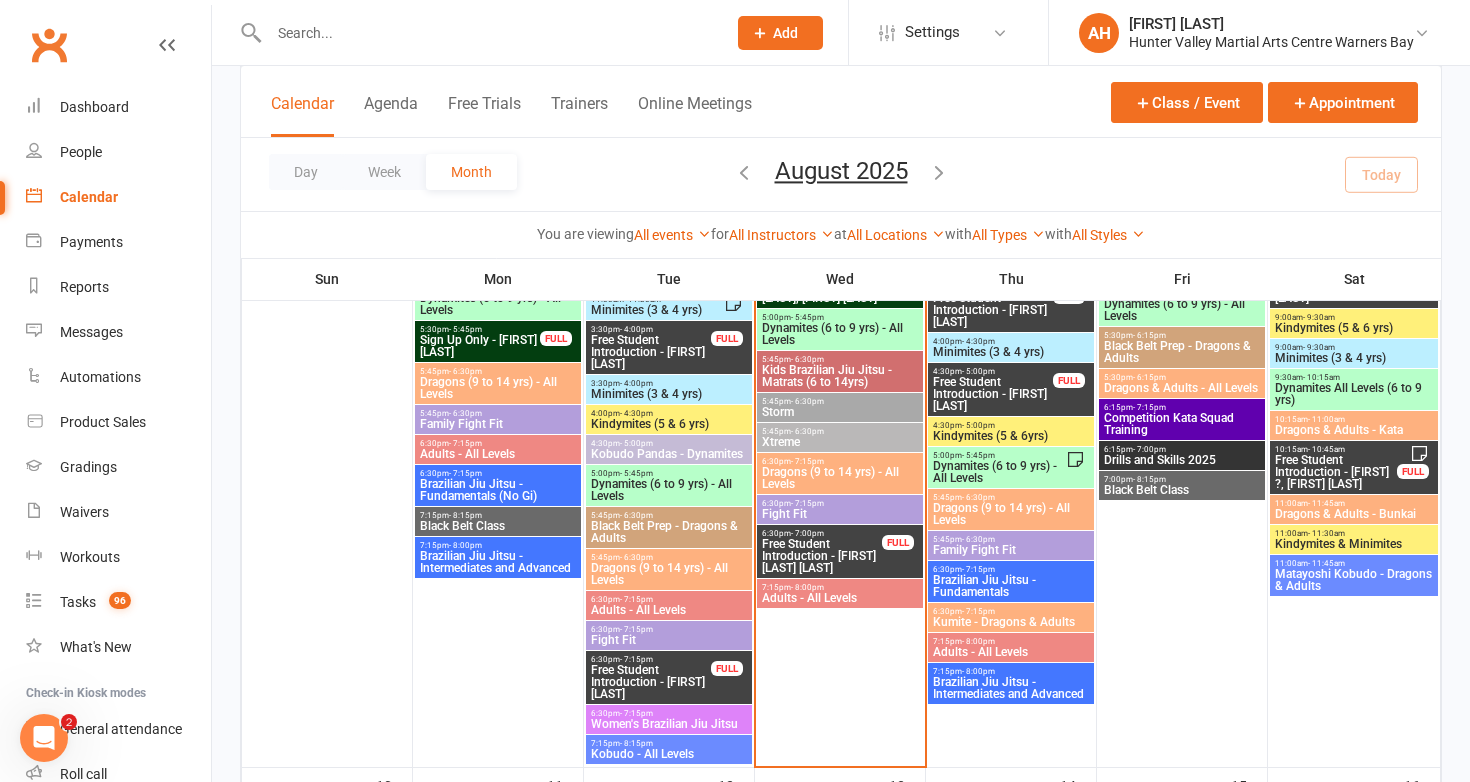 click on "Storm" at bounding box center [840, 412] 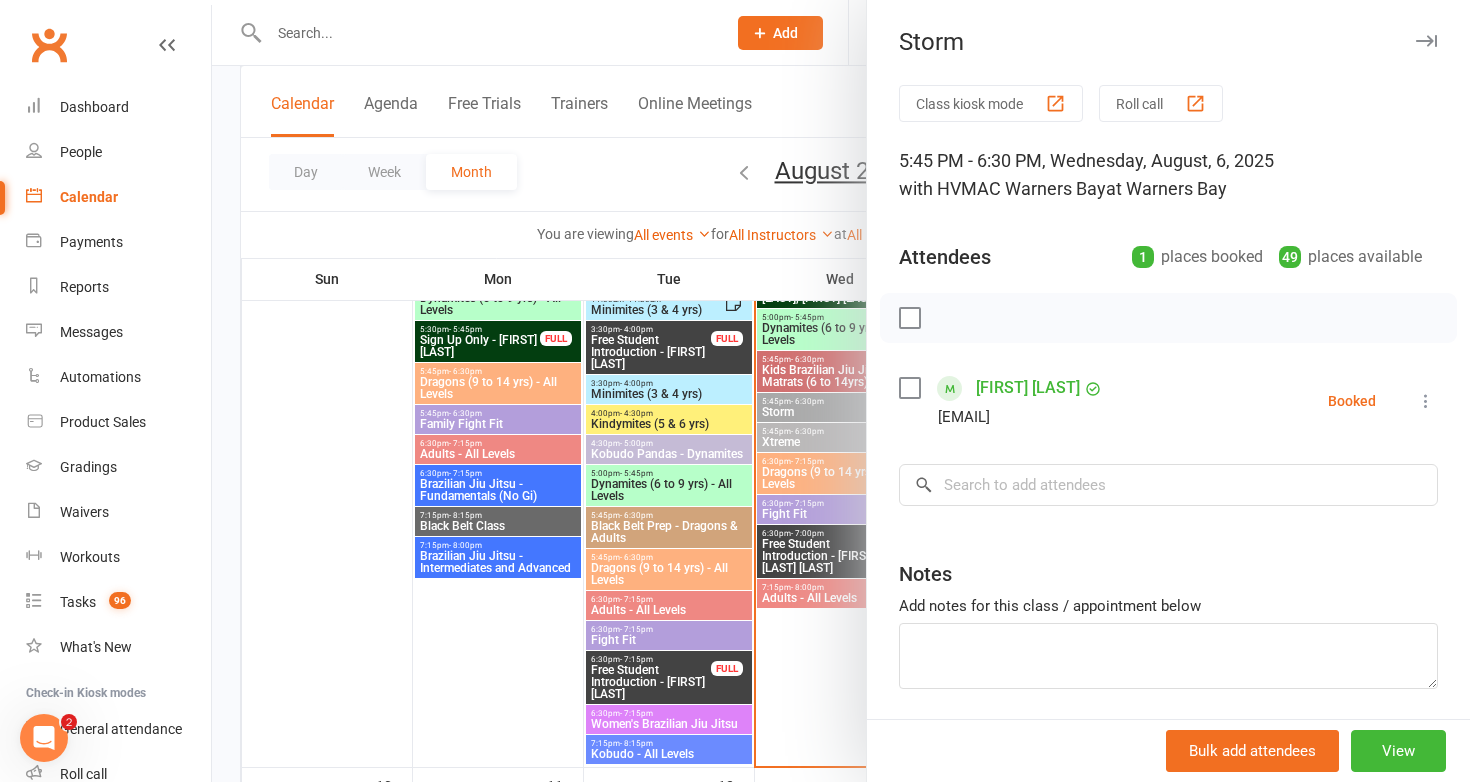 click at bounding box center [1426, 401] 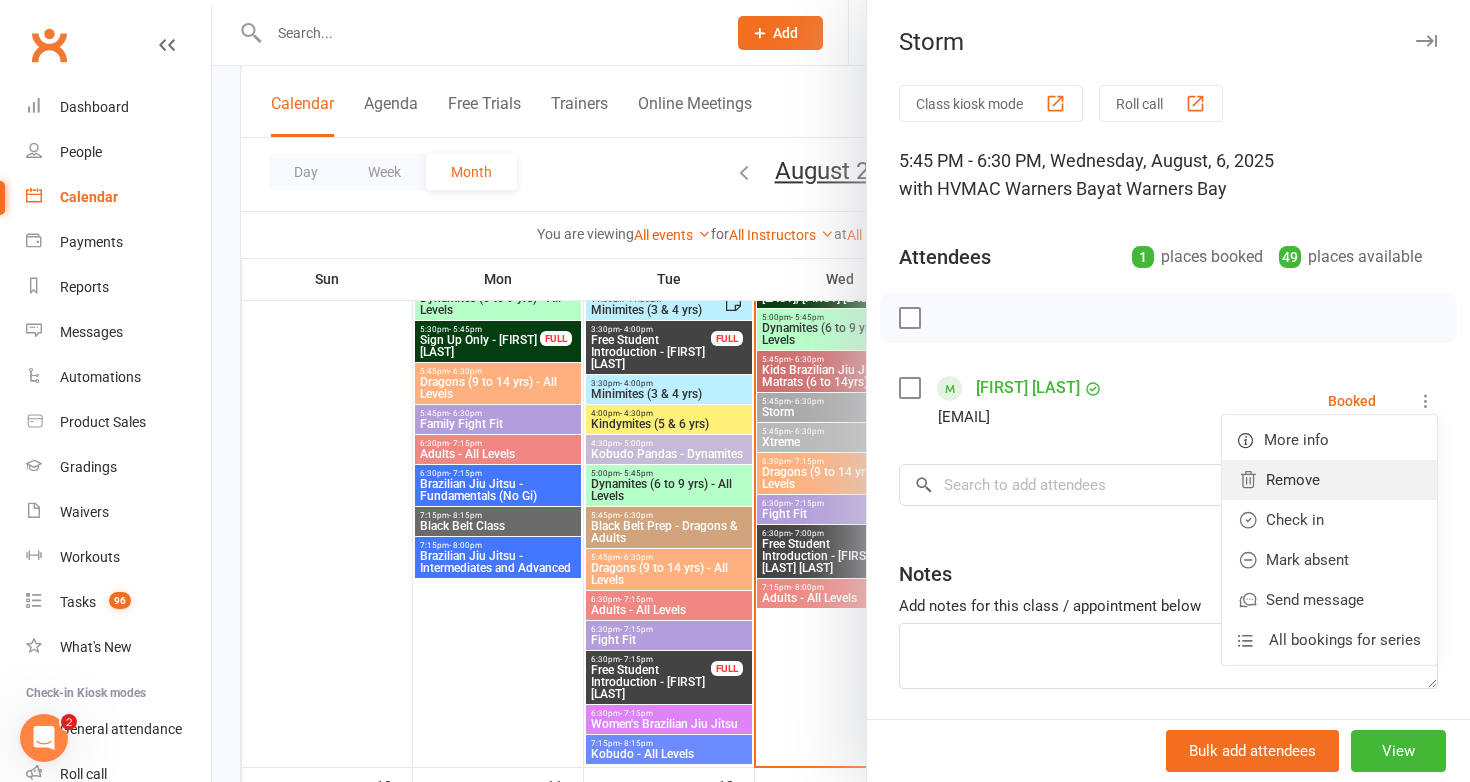 click on "Remove" at bounding box center (1329, 480) 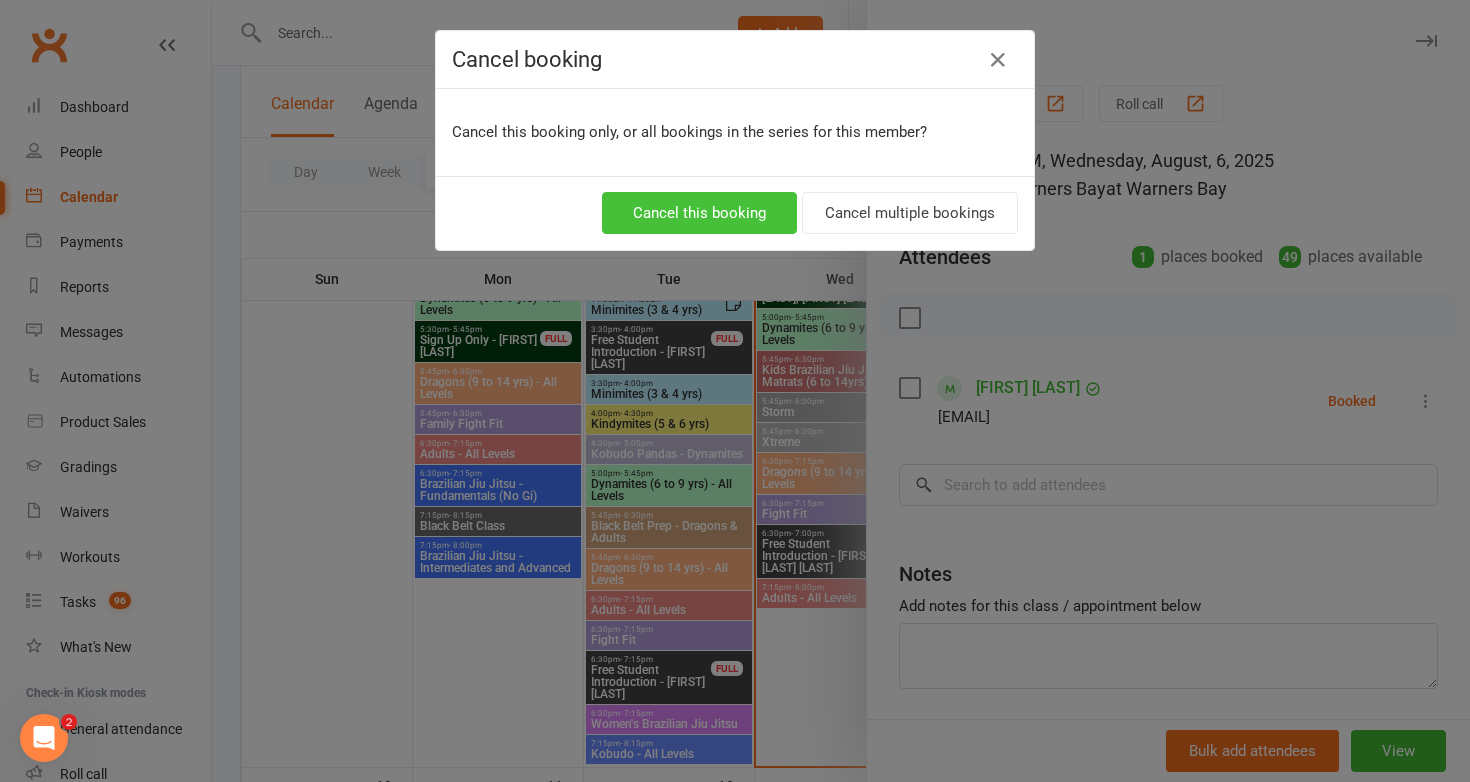 click on "Cancel this booking" at bounding box center (699, 213) 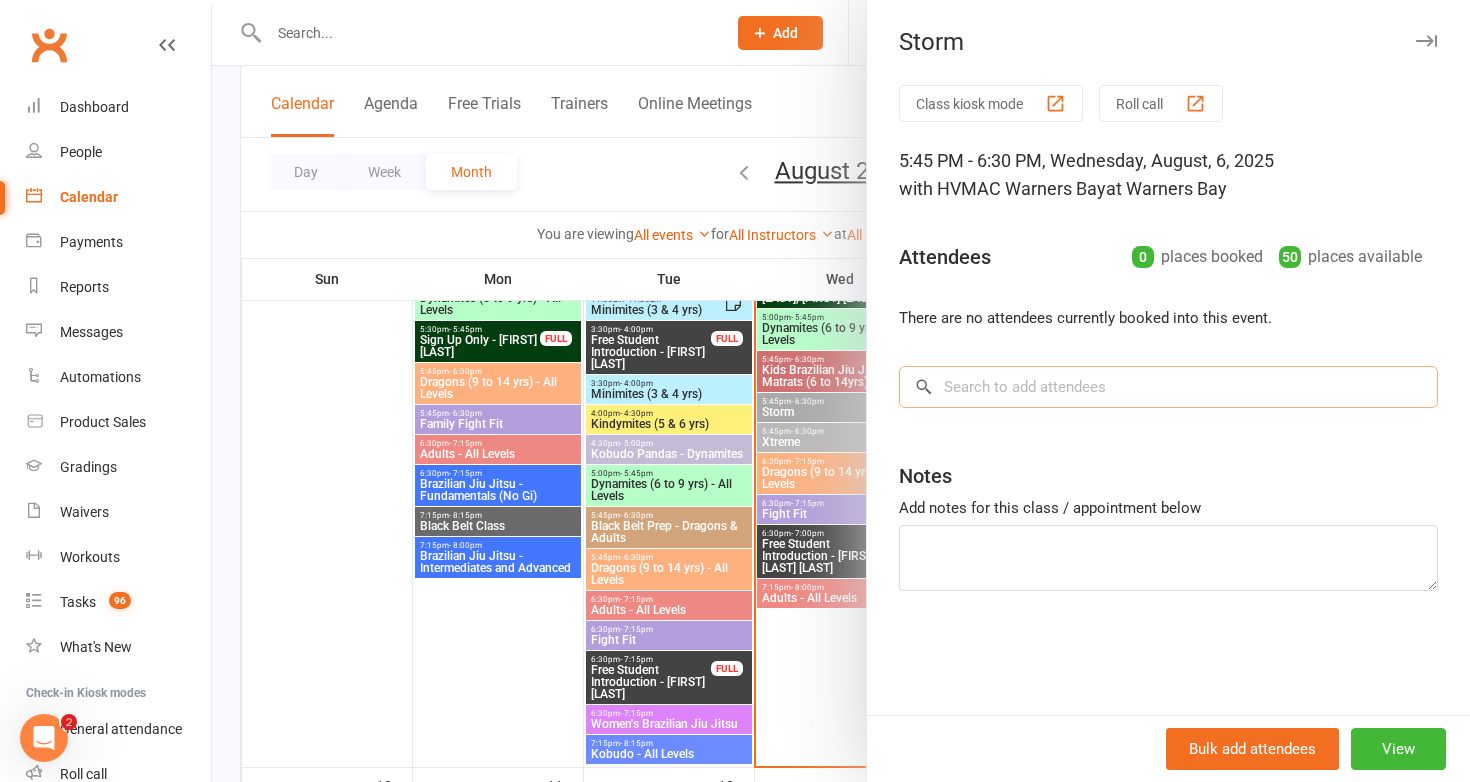 click at bounding box center (1168, 387) 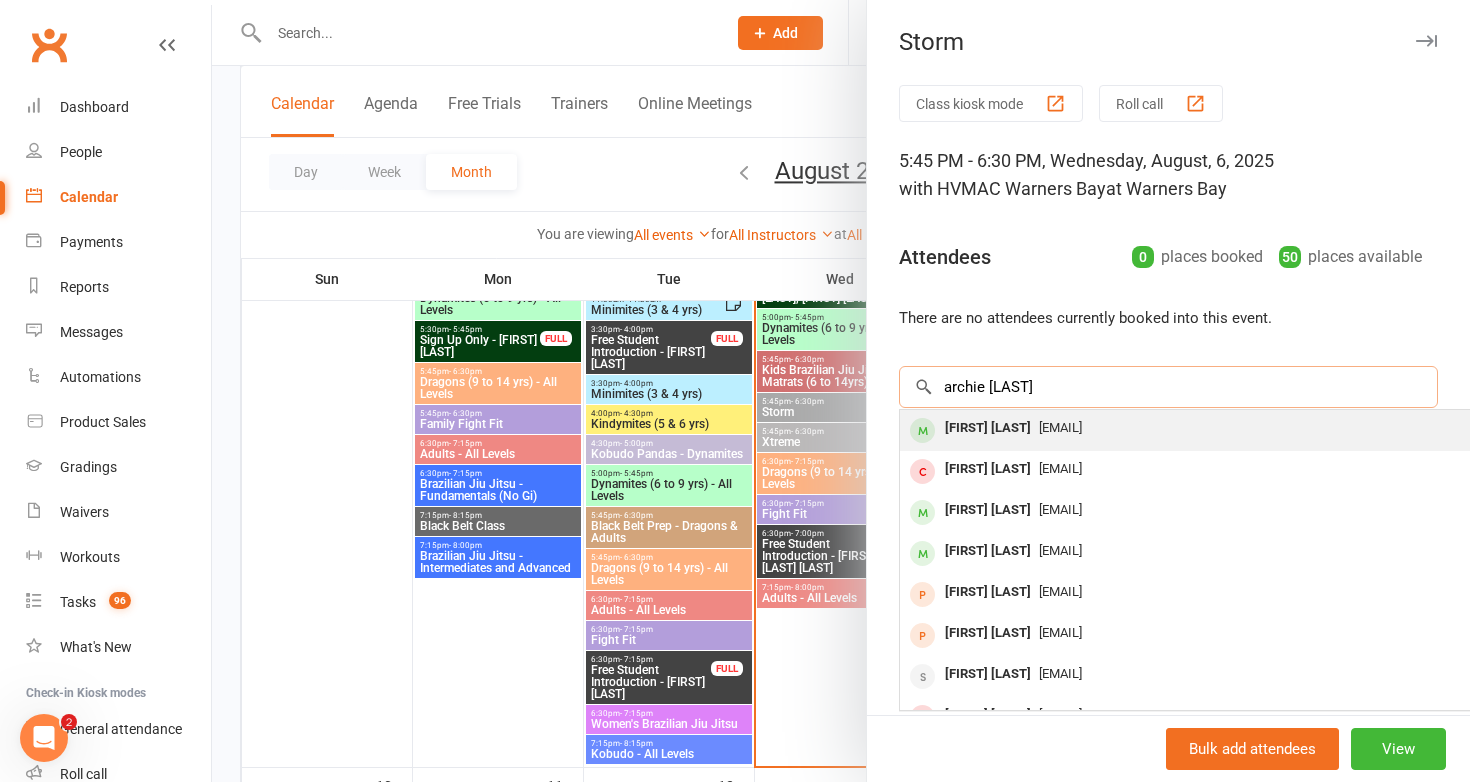type on "archie graham" 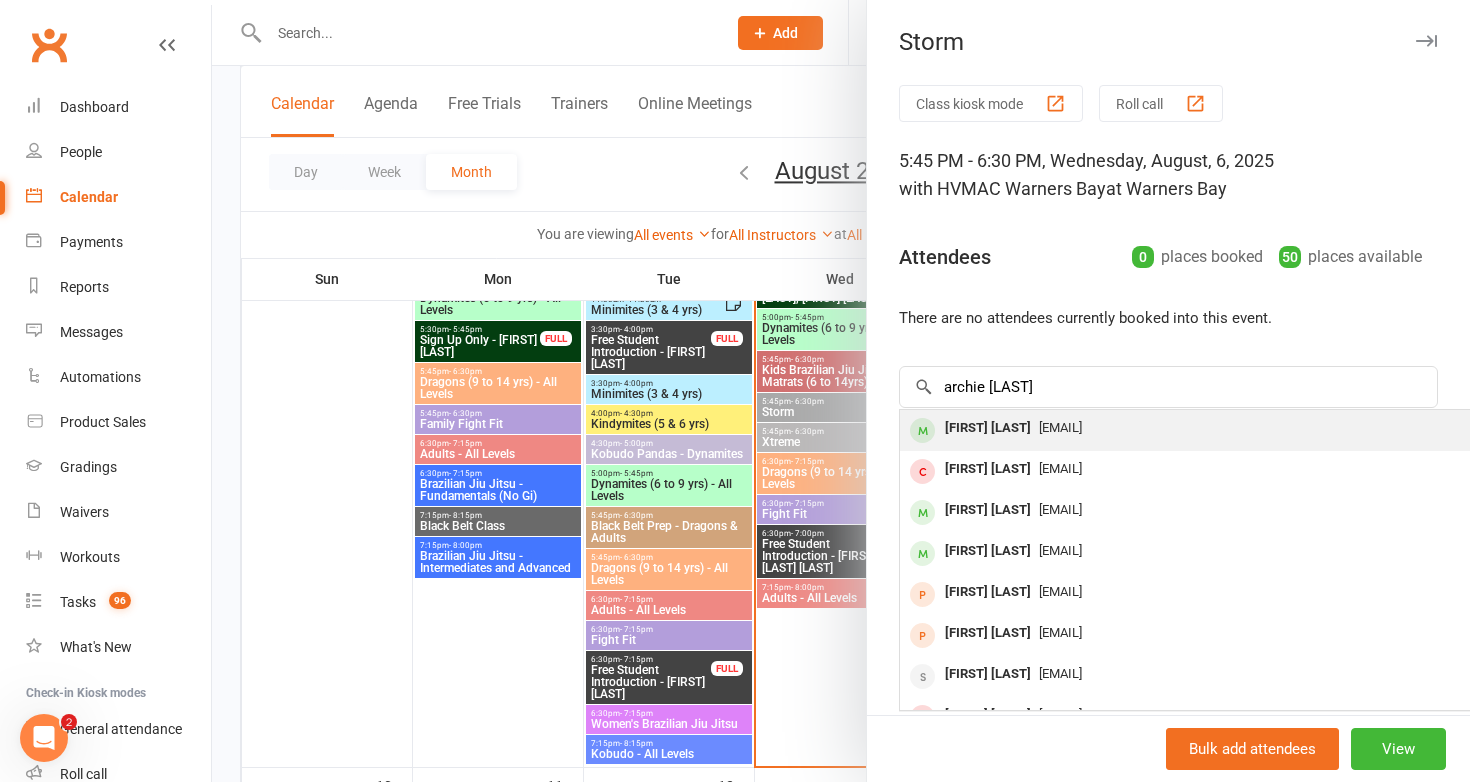 click on "Archie Graham" at bounding box center (988, 428) 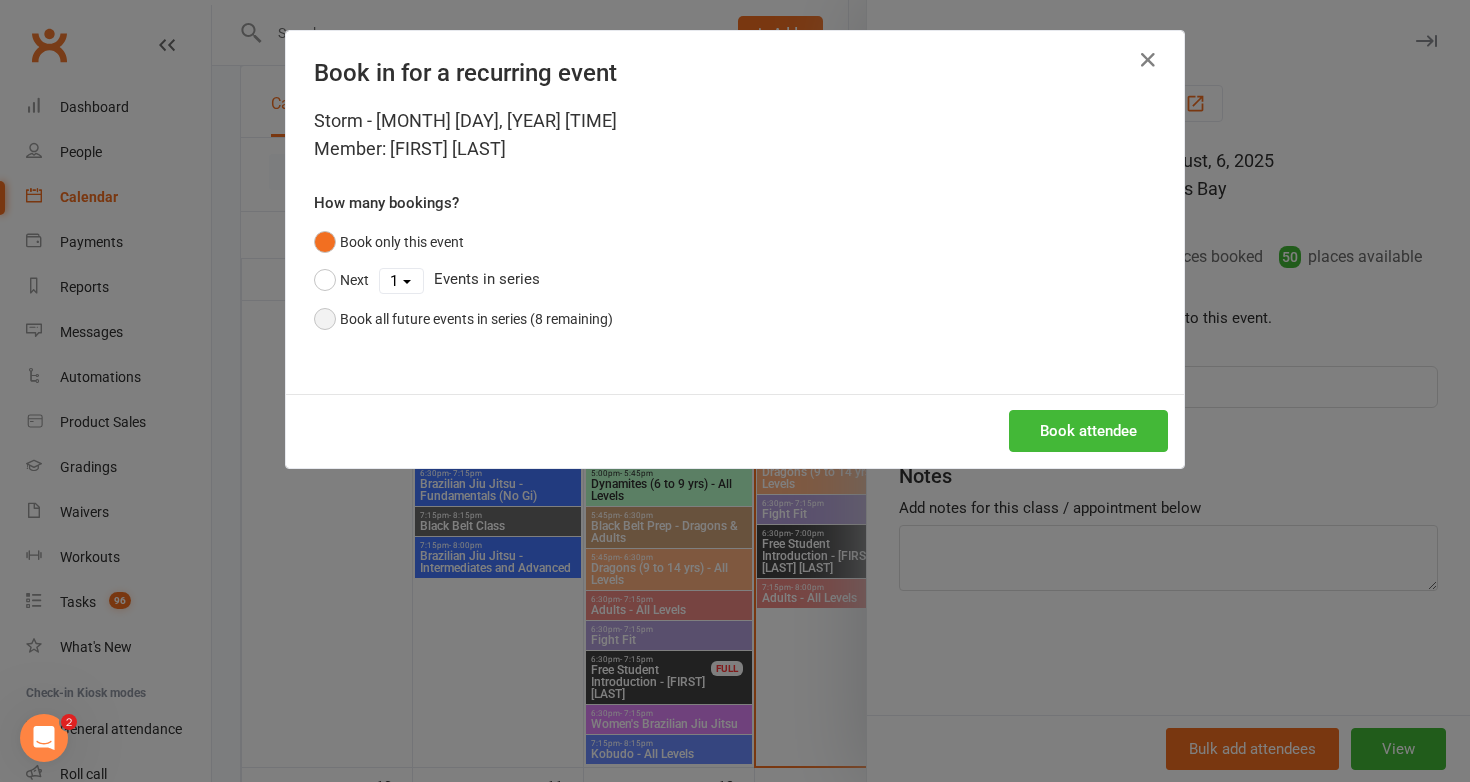 click on "Book all future events in series (8 remaining)" at bounding box center (463, 319) 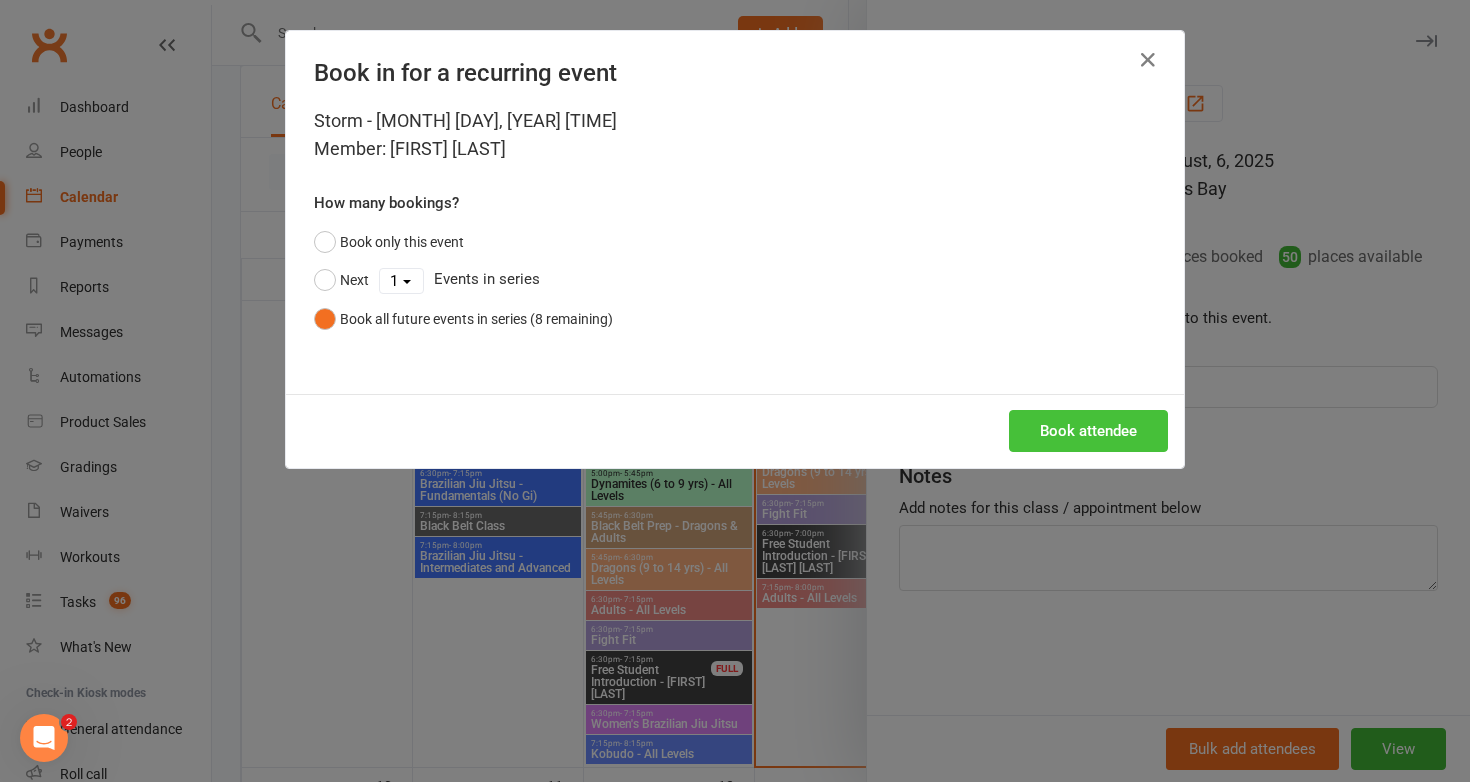 click on "Book attendee" at bounding box center [1088, 431] 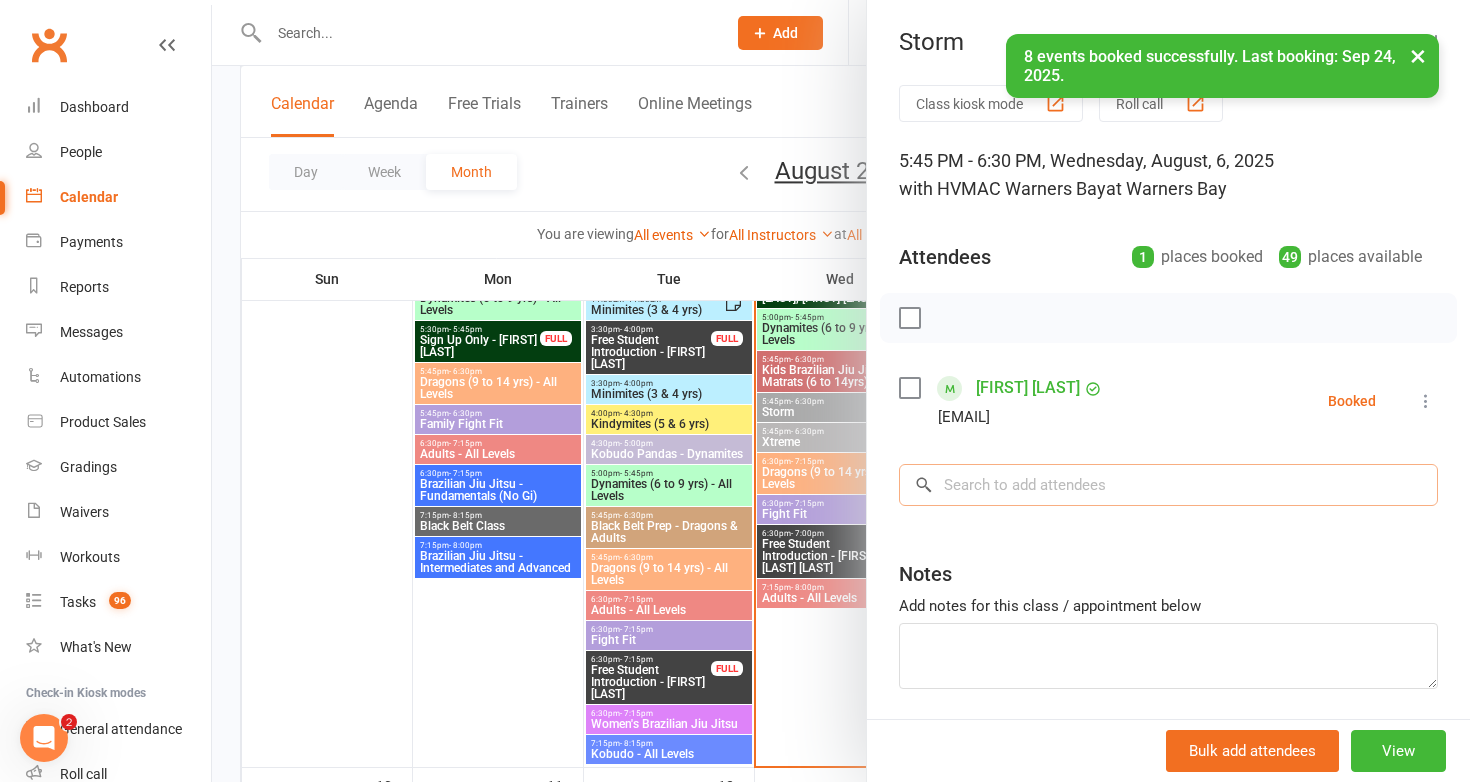 click at bounding box center [1168, 485] 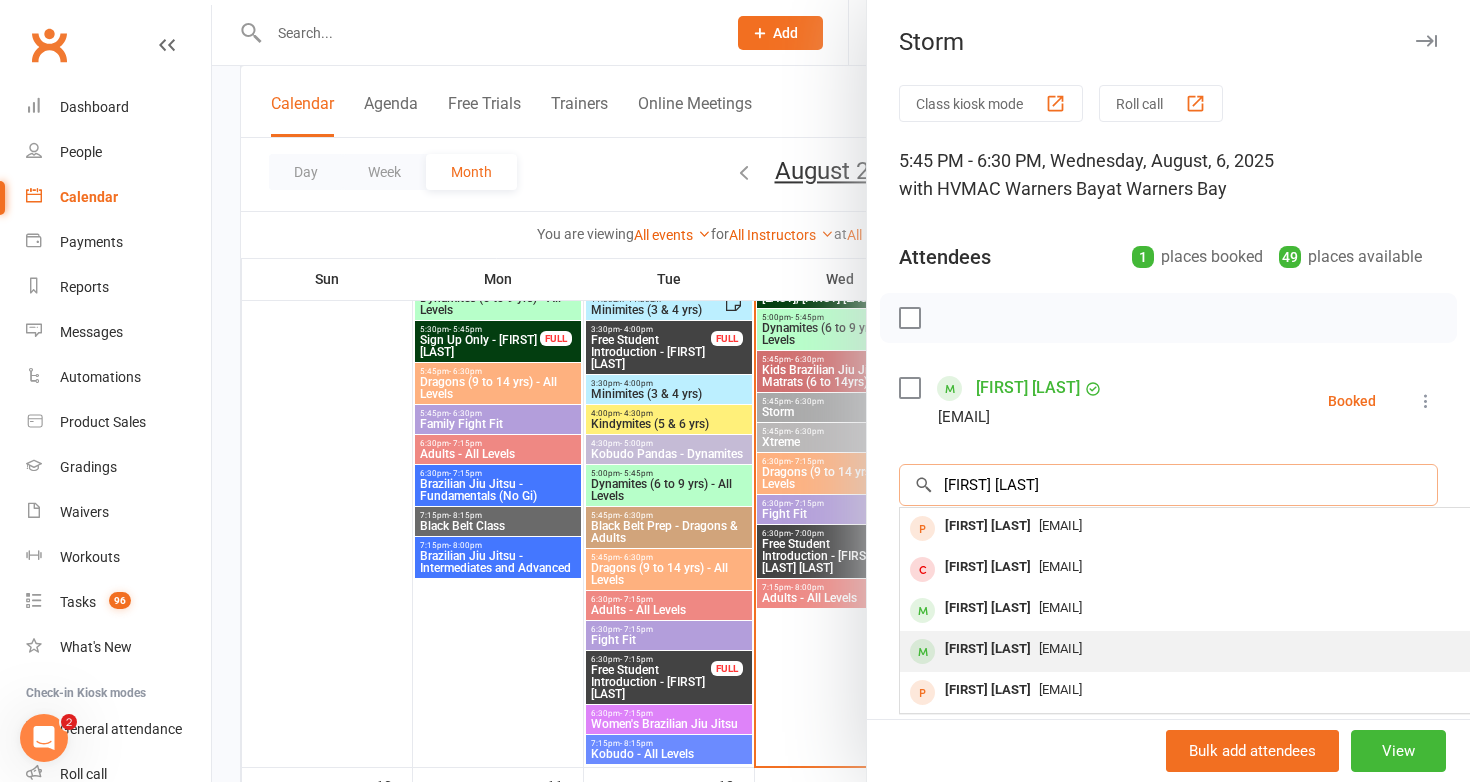 type on "sofia sei" 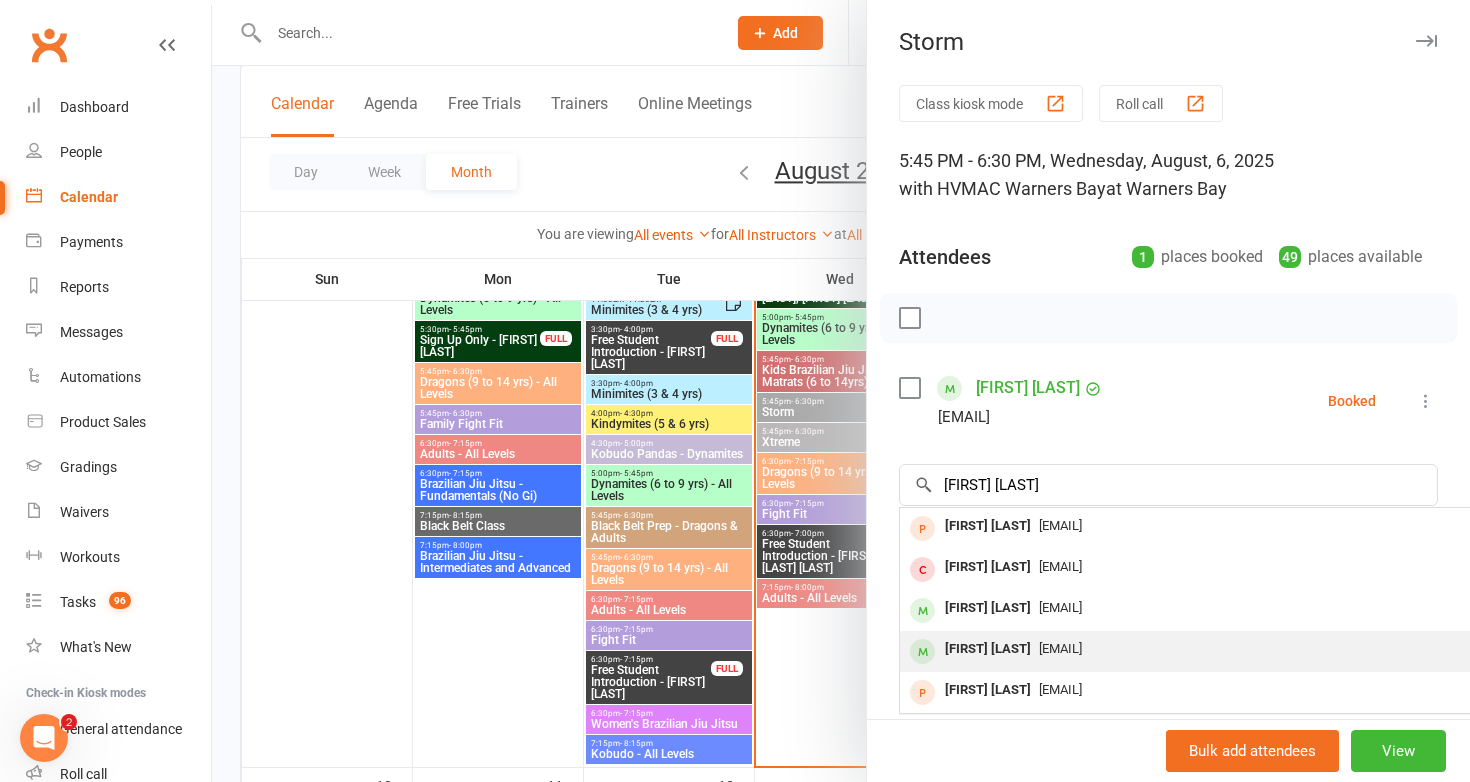 click on "Sofia Siegel-Speer" at bounding box center [988, 649] 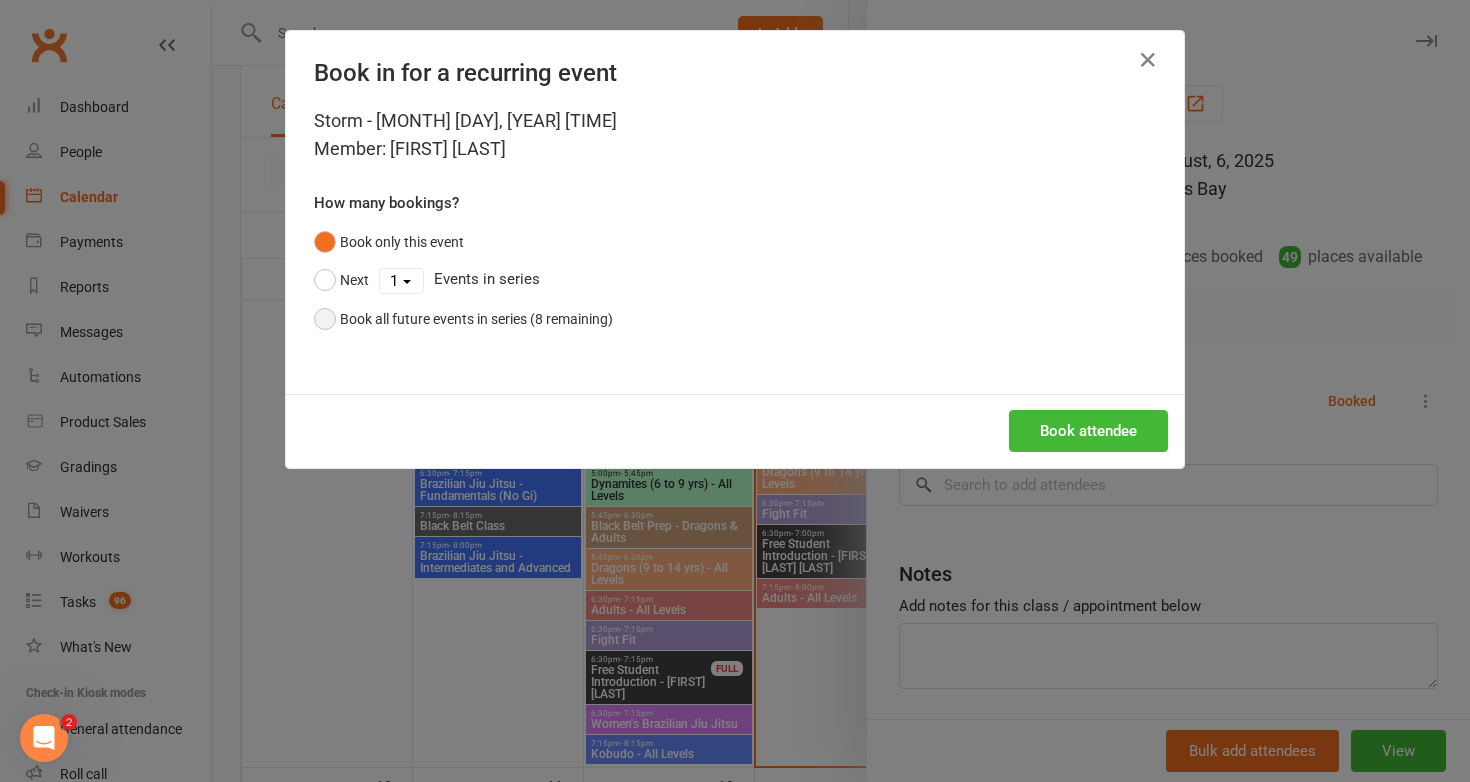 click on "Book all future events in series (8 remaining)" at bounding box center [463, 319] 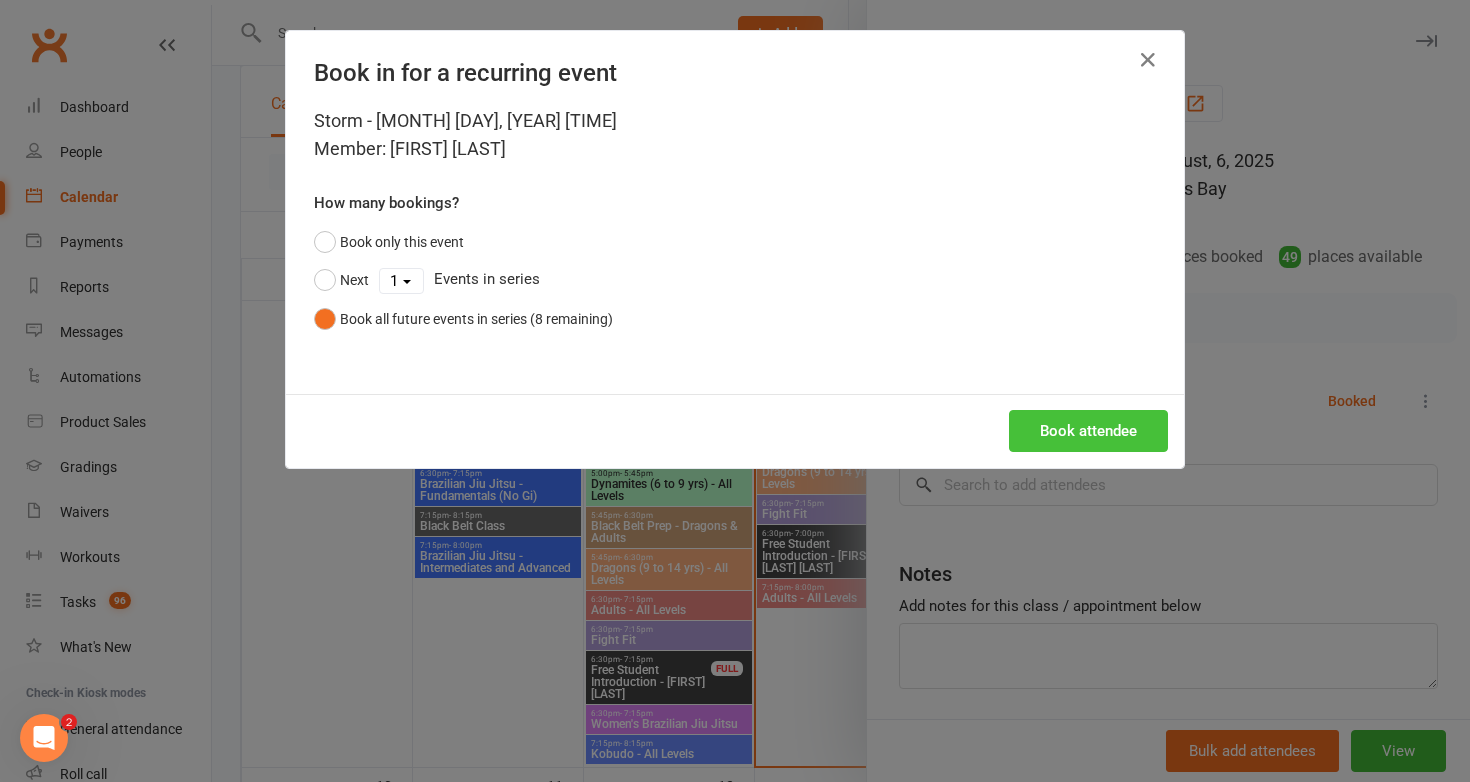 click on "Book attendee" at bounding box center (1088, 431) 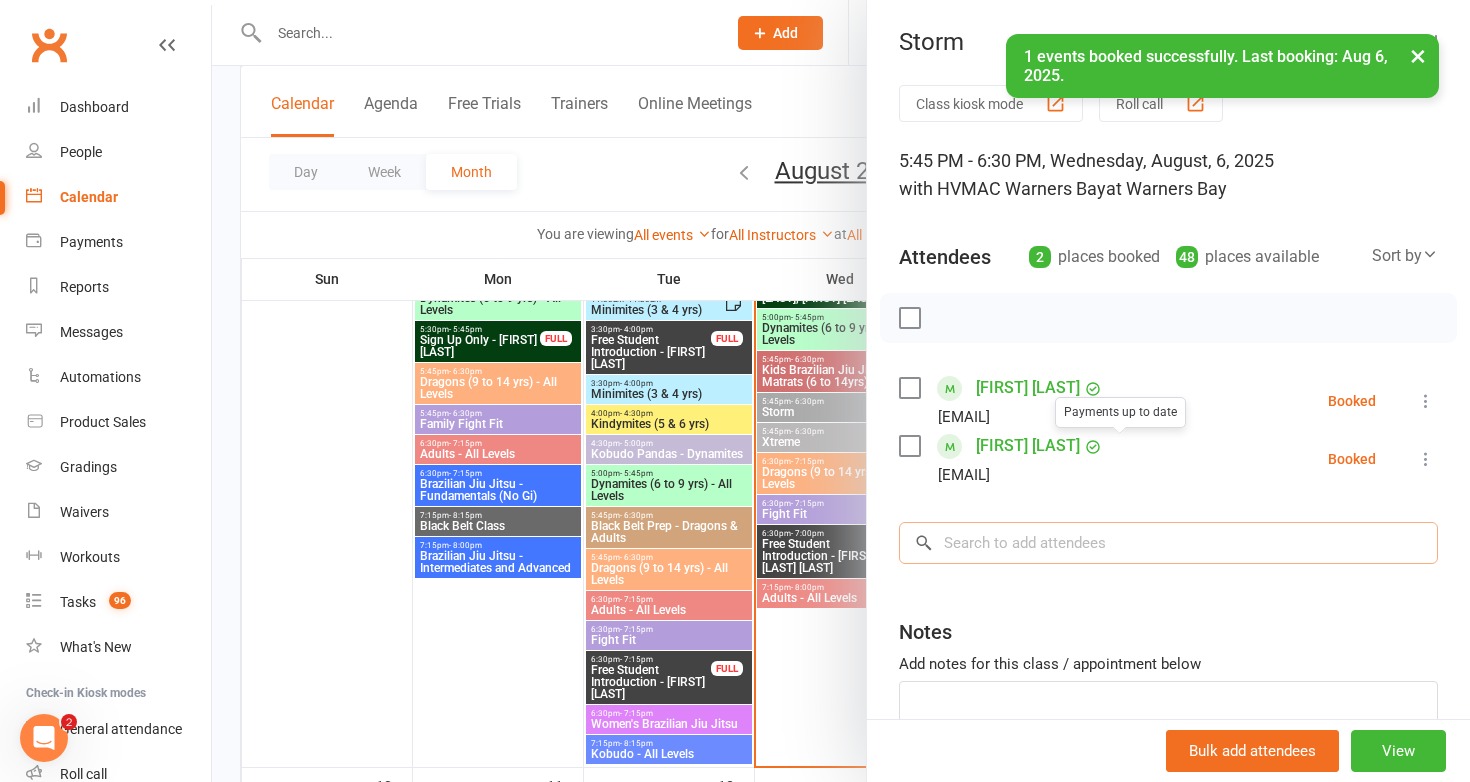 click at bounding box center [1168, 543] 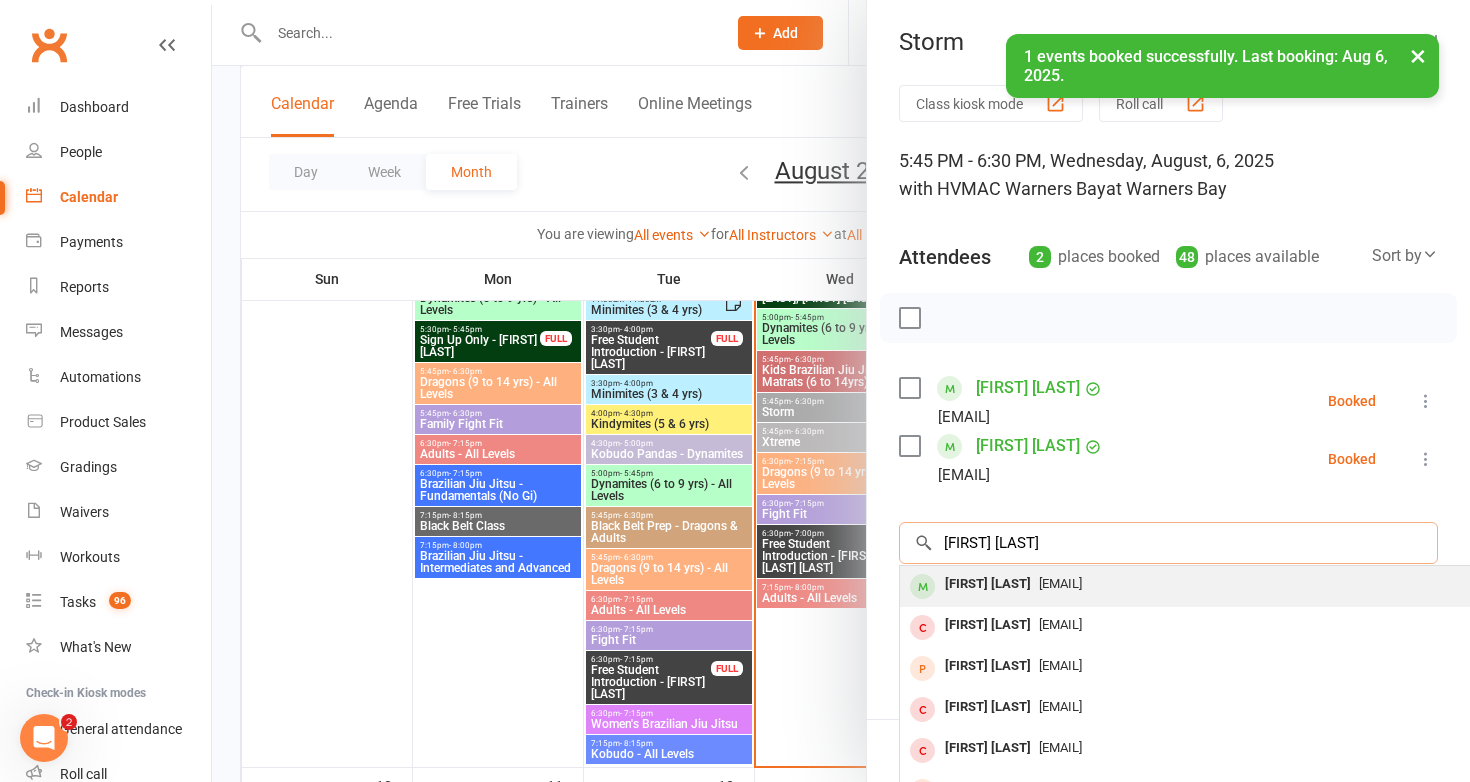 type on "darcy frith" 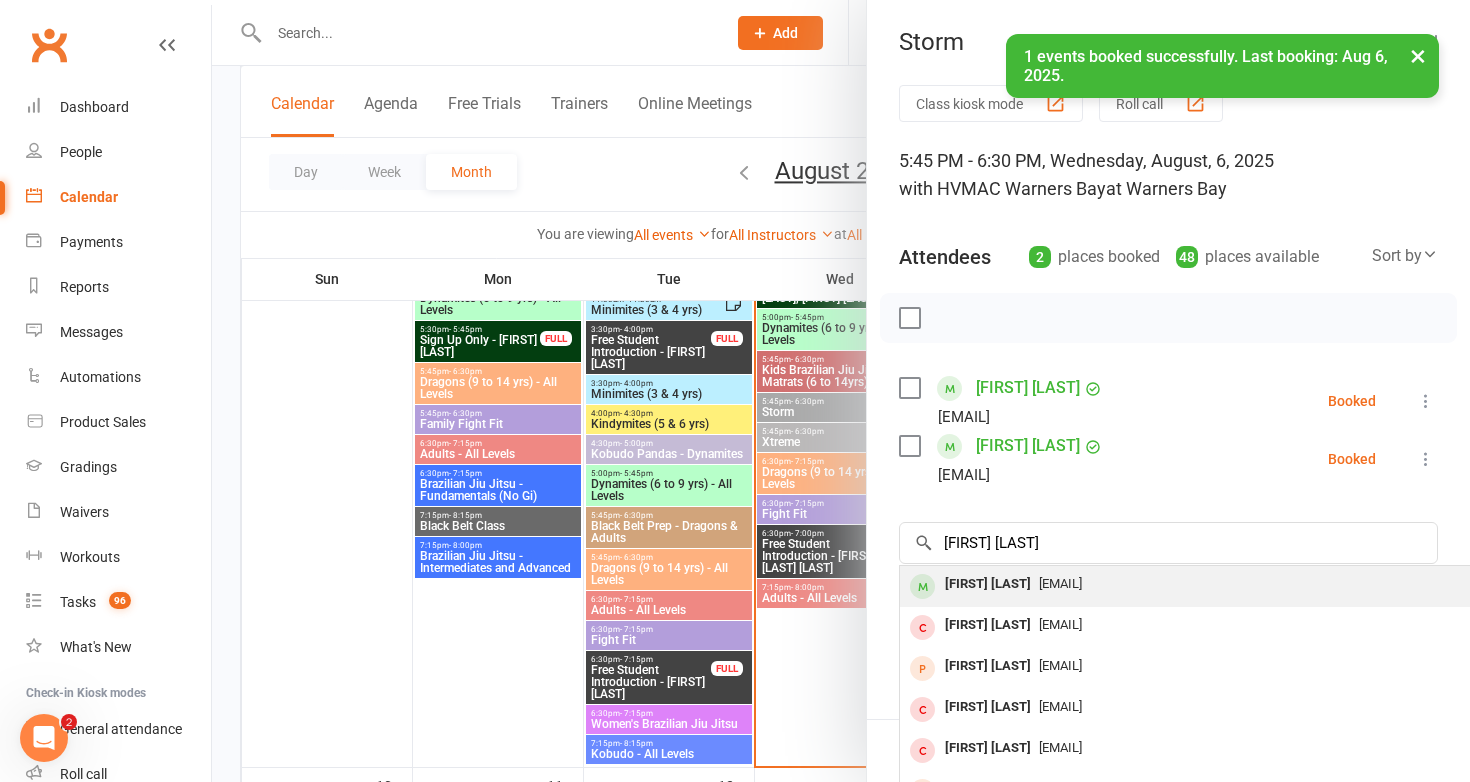 click on "chillicowboy@hotmail.com" at bounding box center (1060, 583) 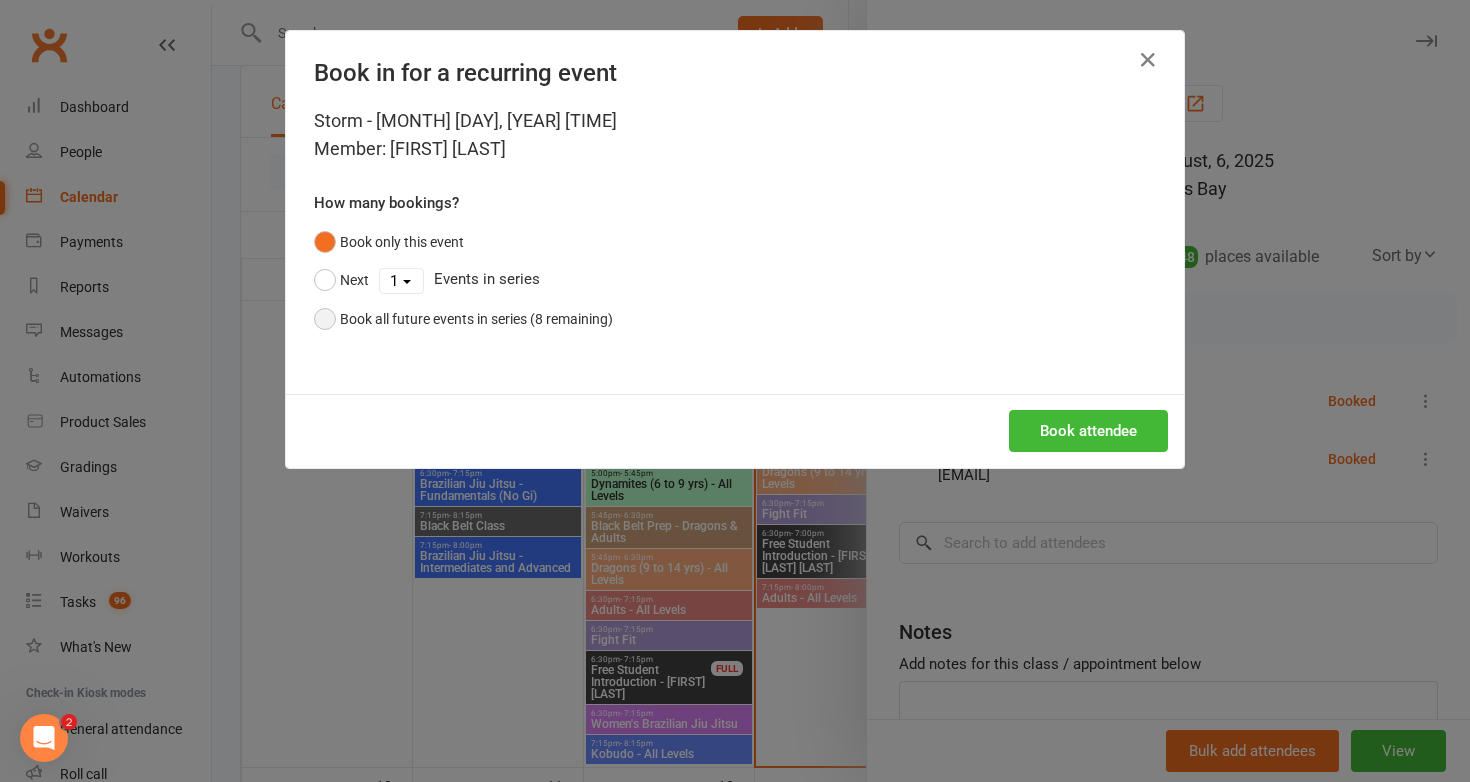 click on "Book all future events in series (8 remaining)" at bounding box center [463, 319] 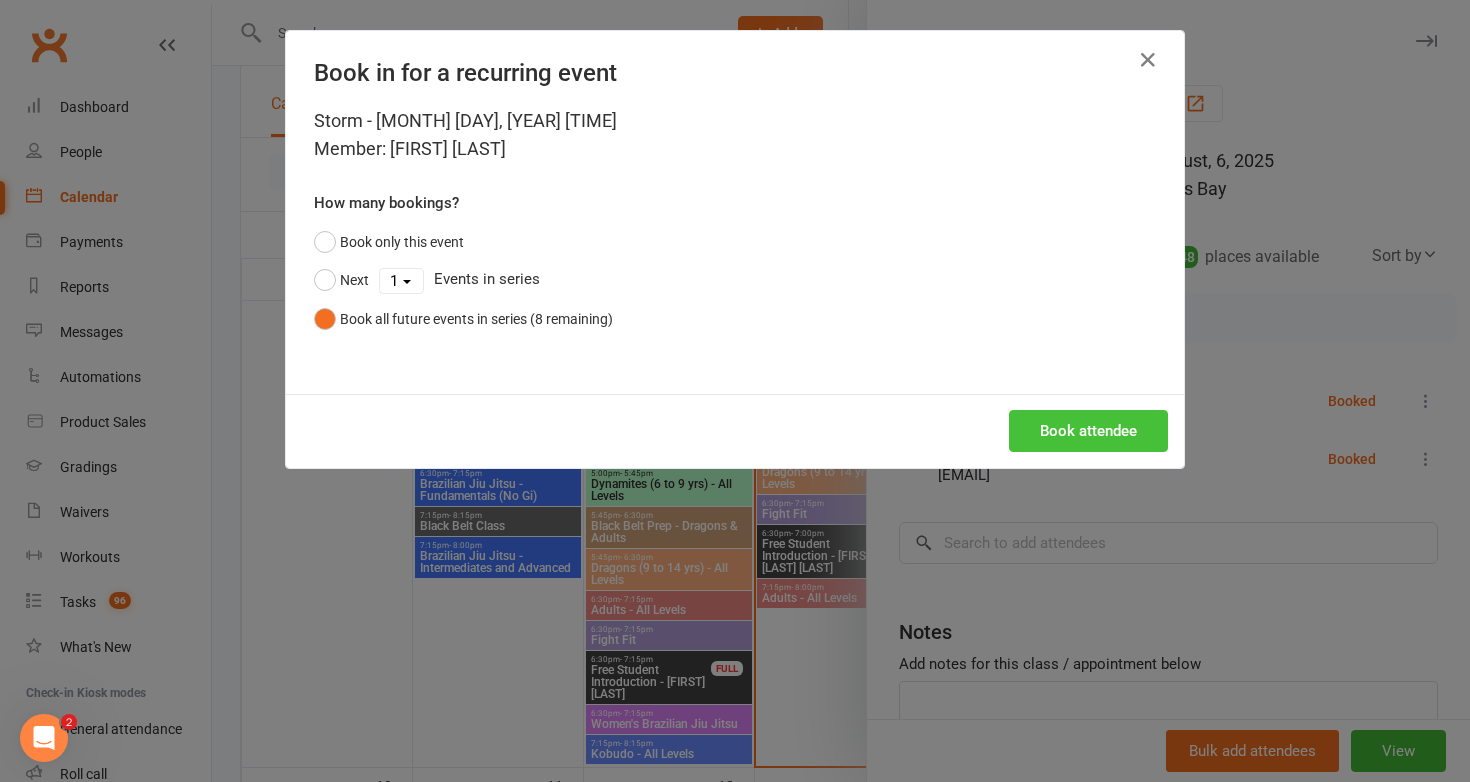 click on "Book attendee" at bounding box center [1088, 431] 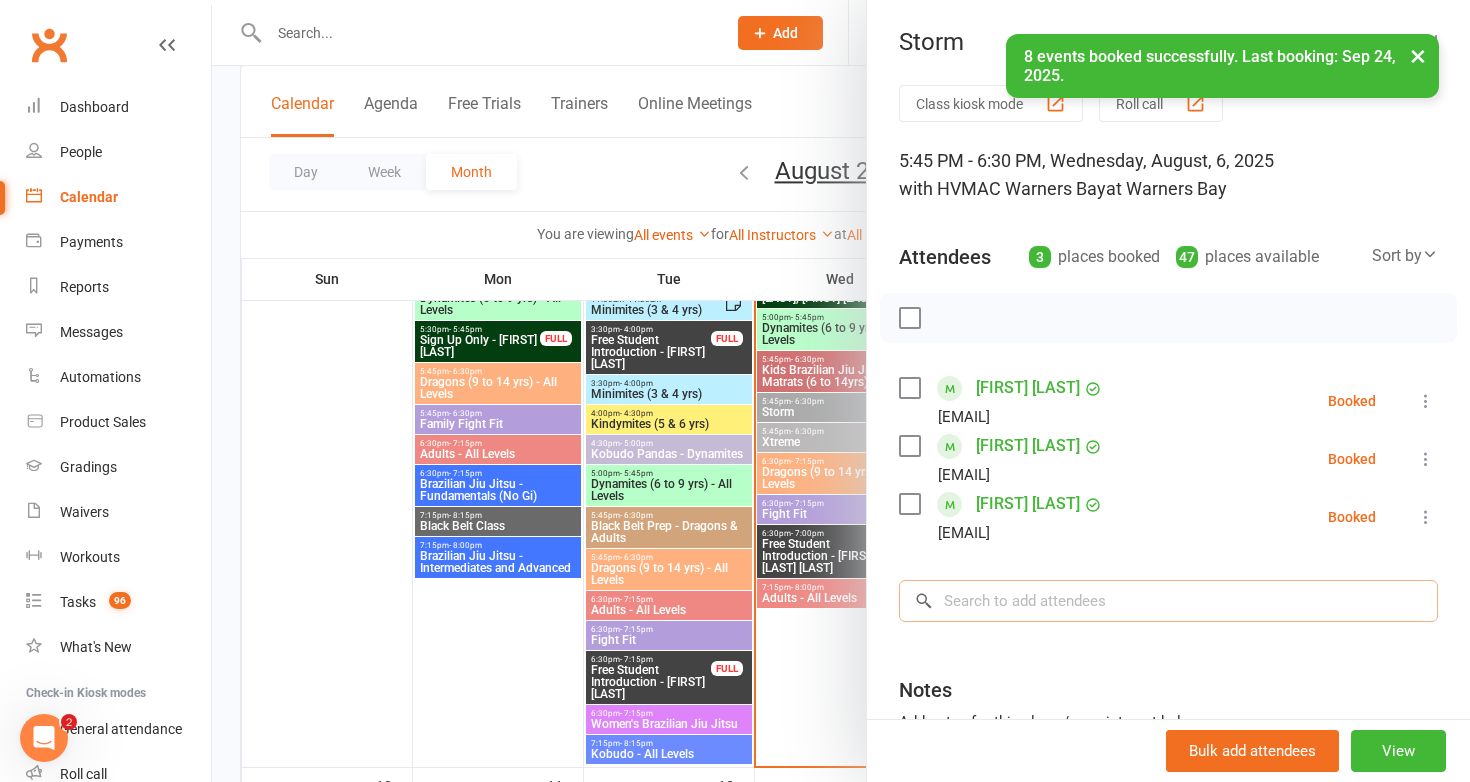 click at bounding box center (1168, 601) 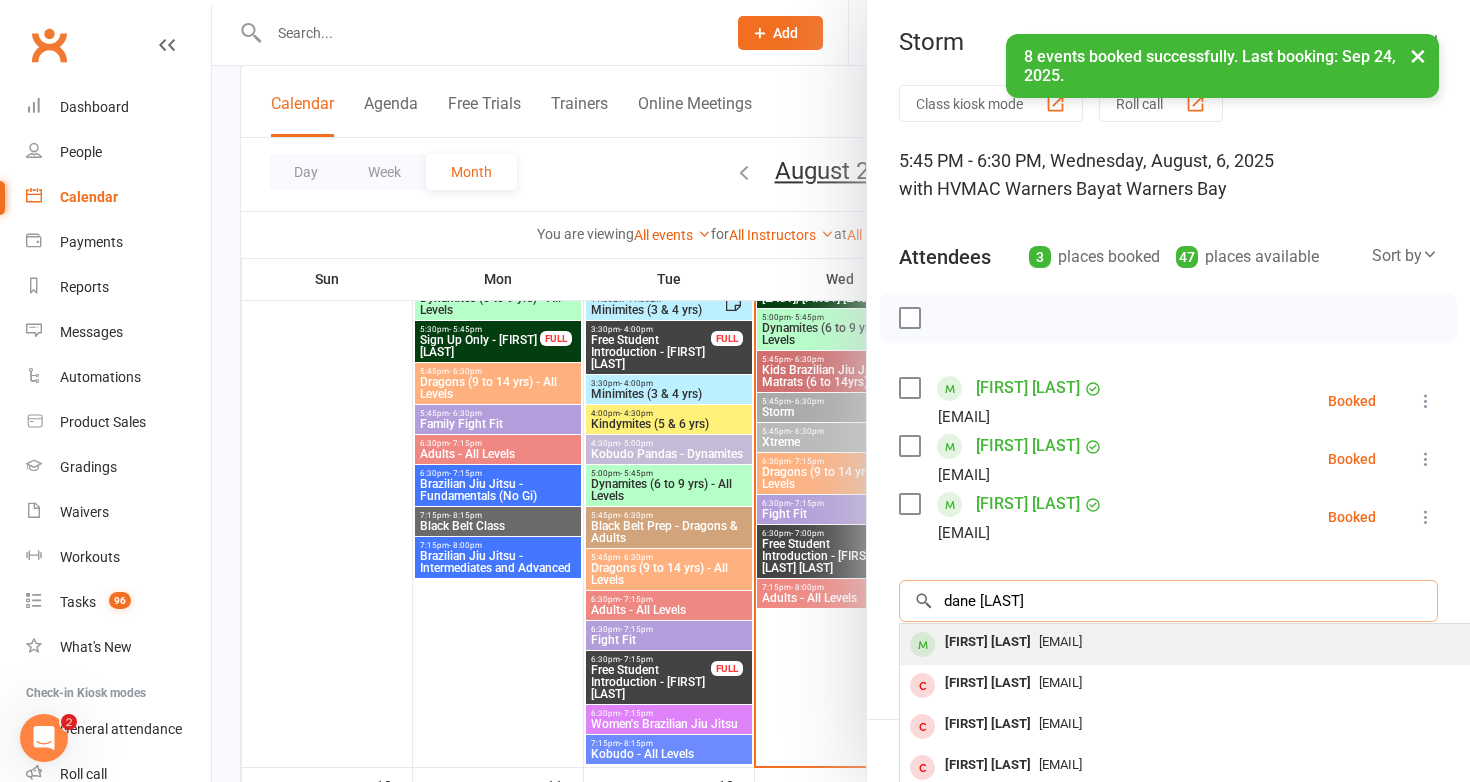 type on "dane forbes" 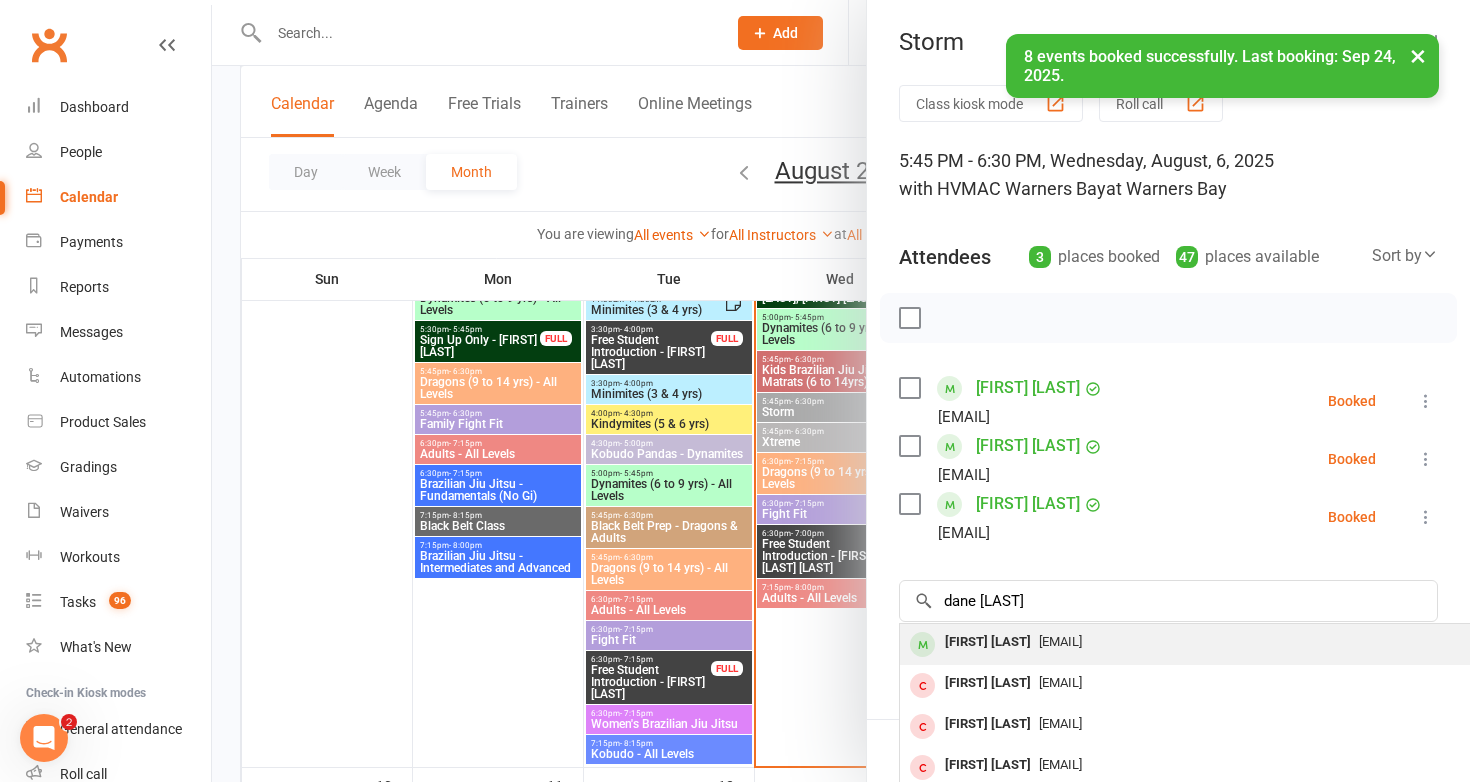 click on "Dane Forbes" at bounding box center (988, 642) 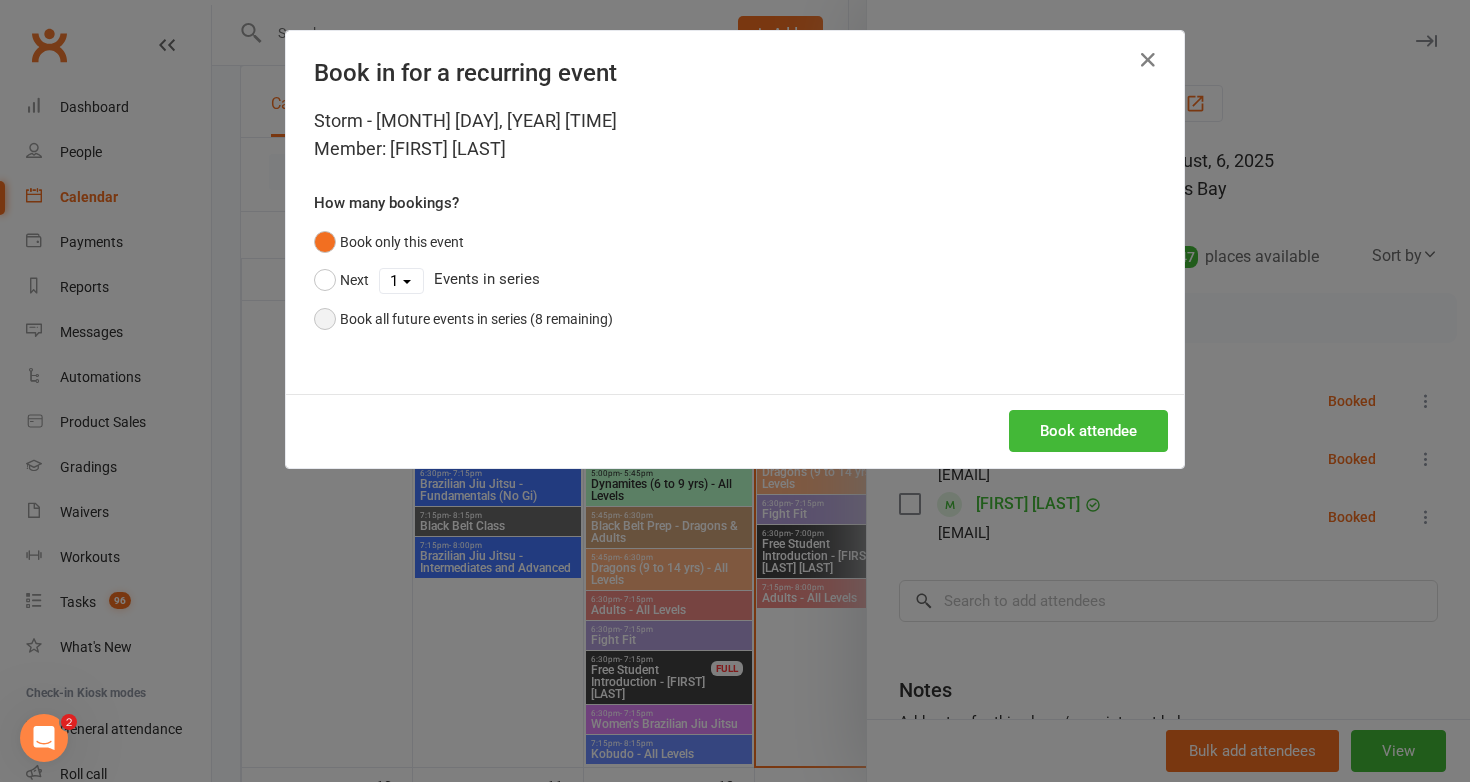 click on "Book all future events in series (8 remaining)" at bounding box center (463, 319) 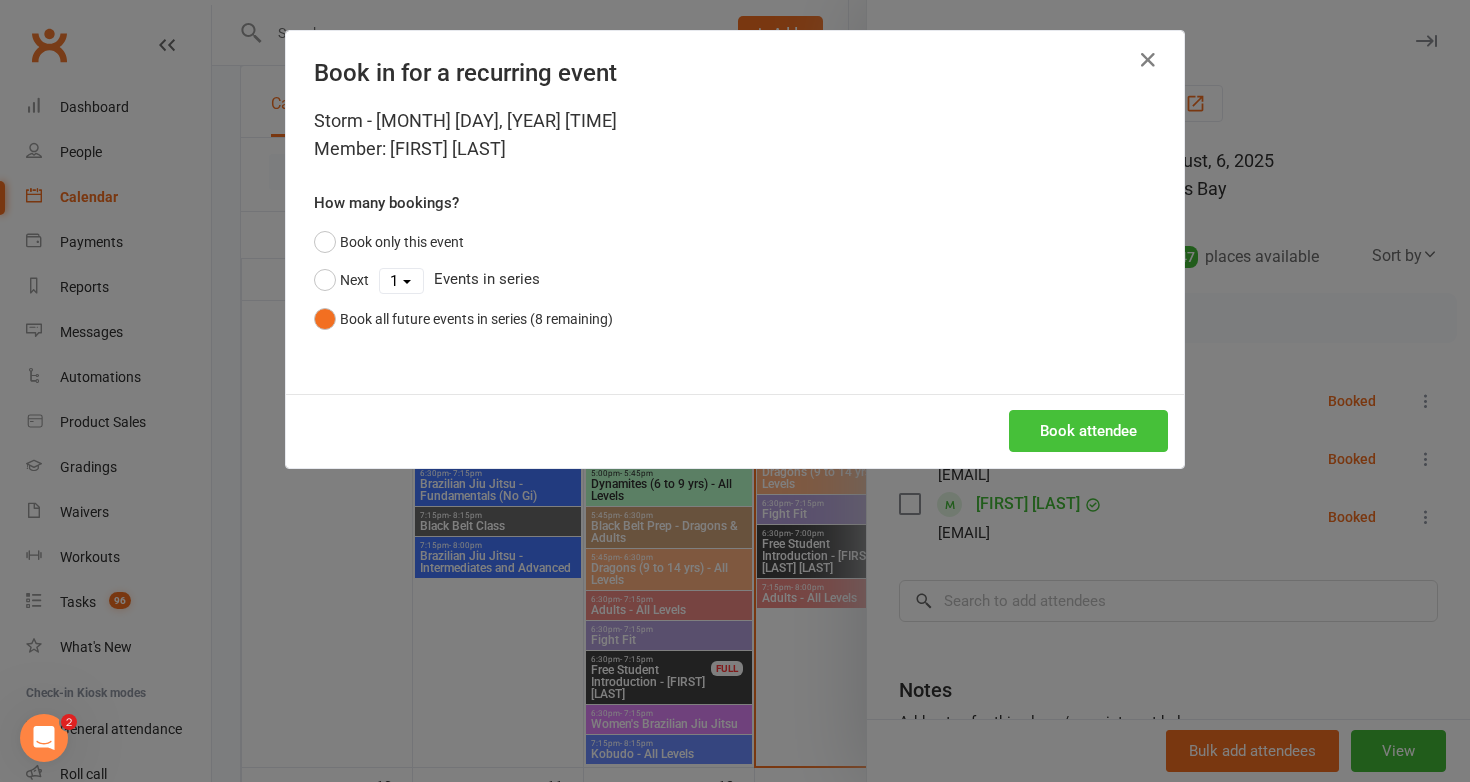 click on "Book attendee" at bounding box center [1088, 431] 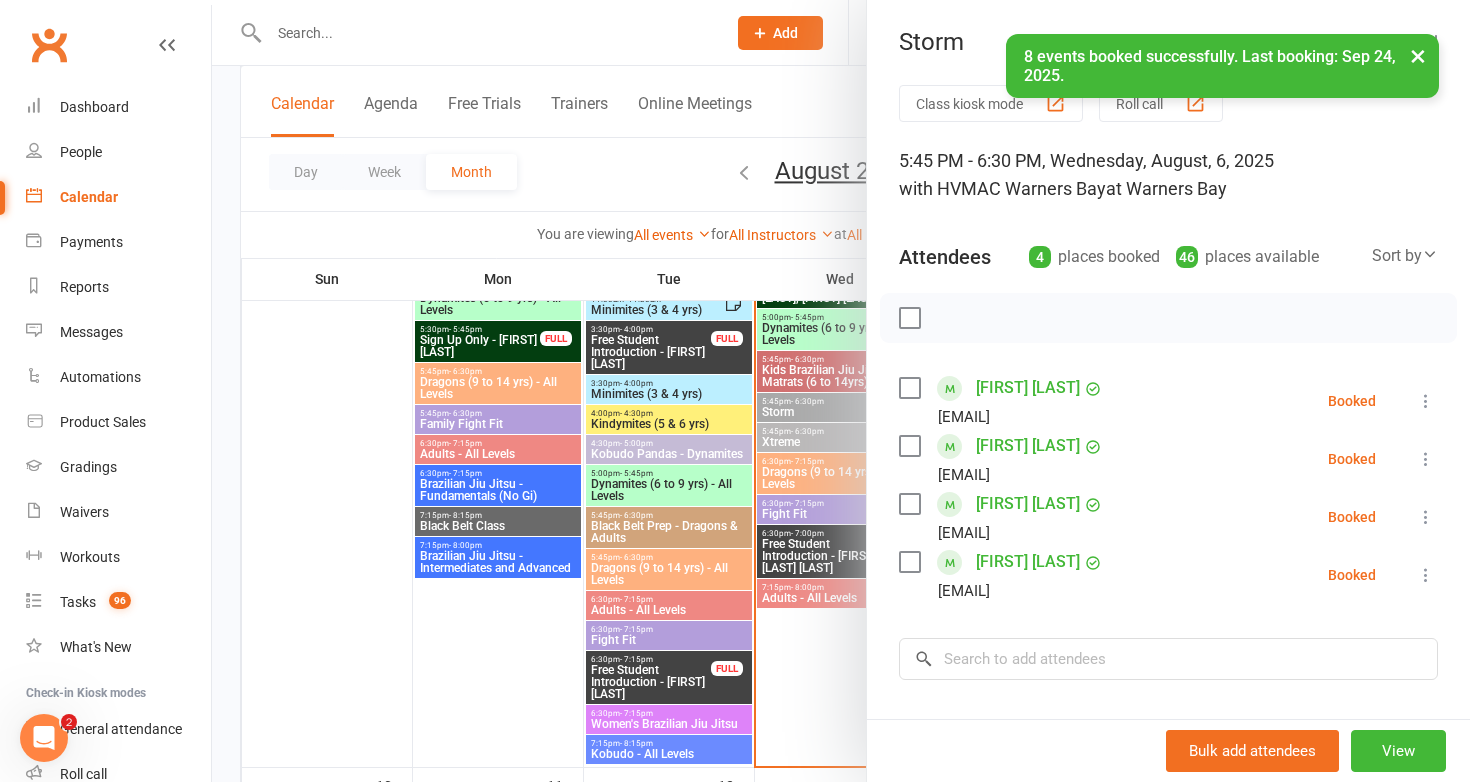 click at bounding box center [841, 391] 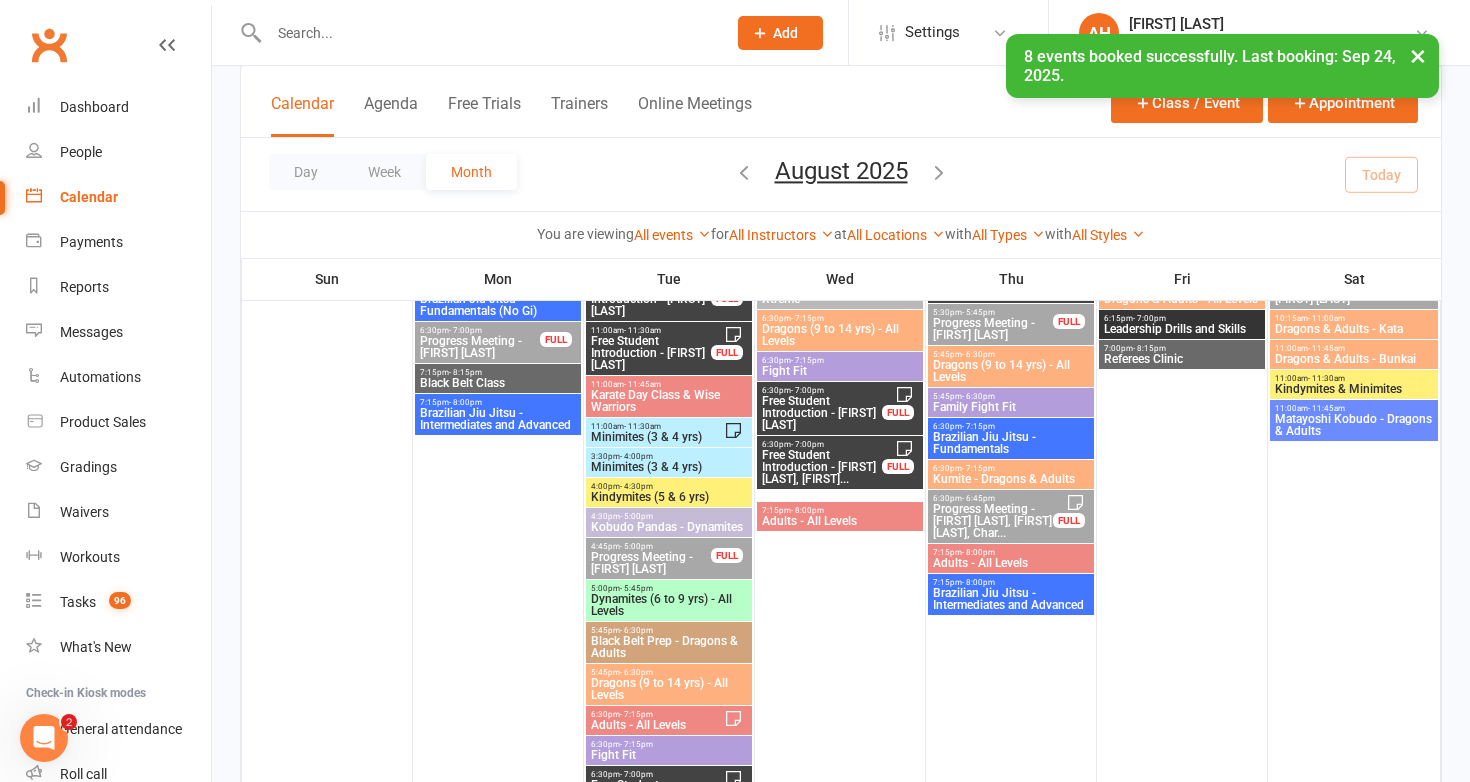 scroll, scrollTop: 441, scrollLeft: 0, axis: vertical 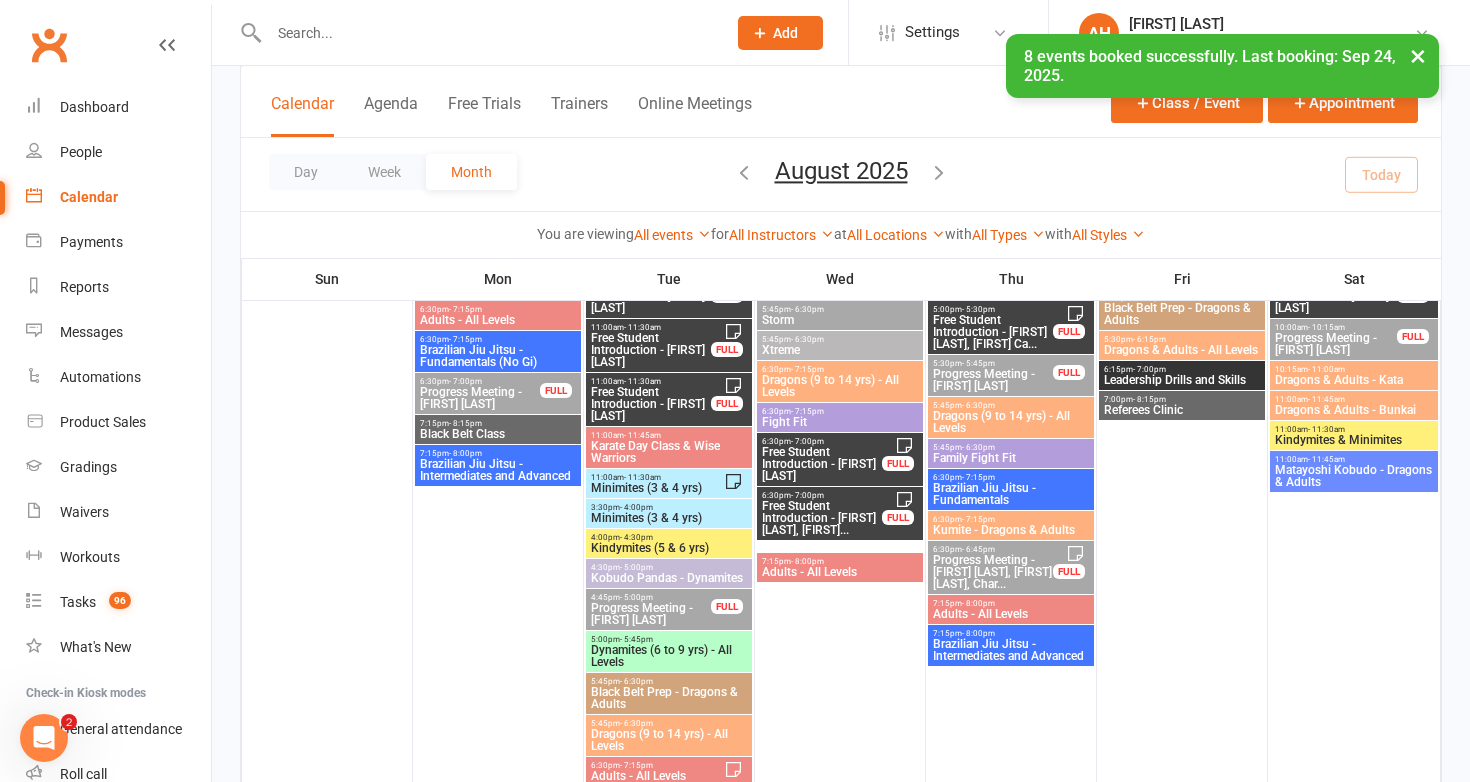 click on "- 6:30pm" at bounding box center [807, 309] 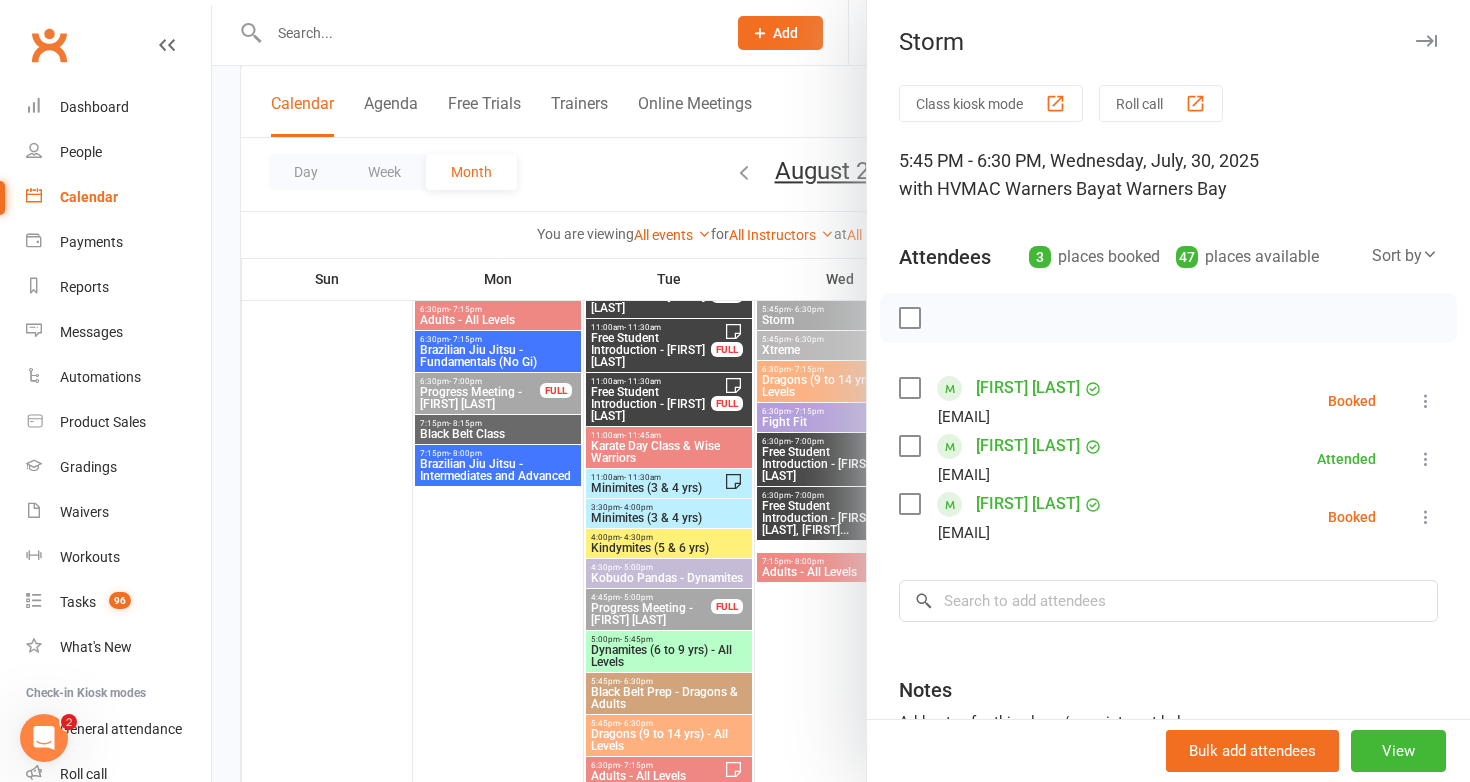 click at bounding box center [1426, 401] 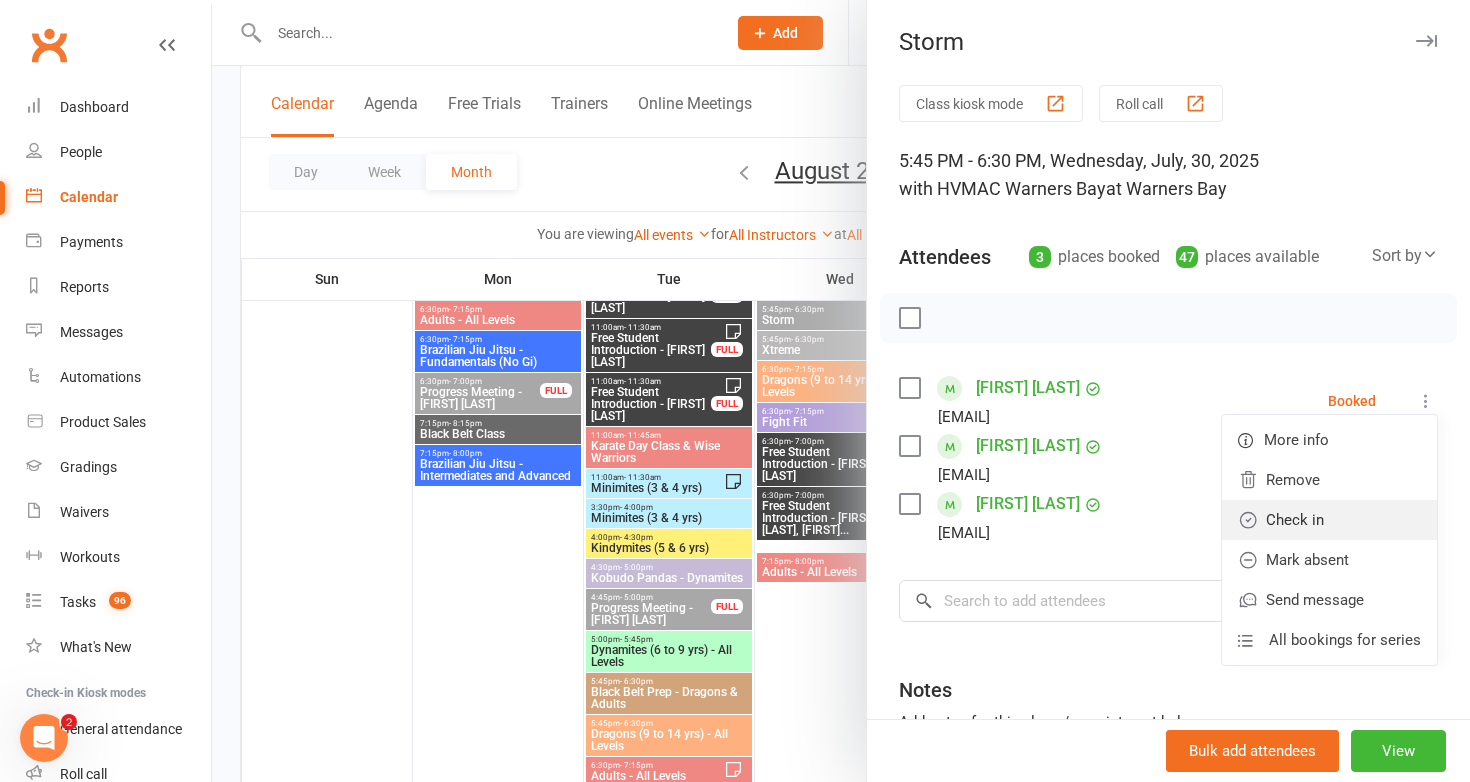 click on "Check in" at bounding box center [1329, 520] 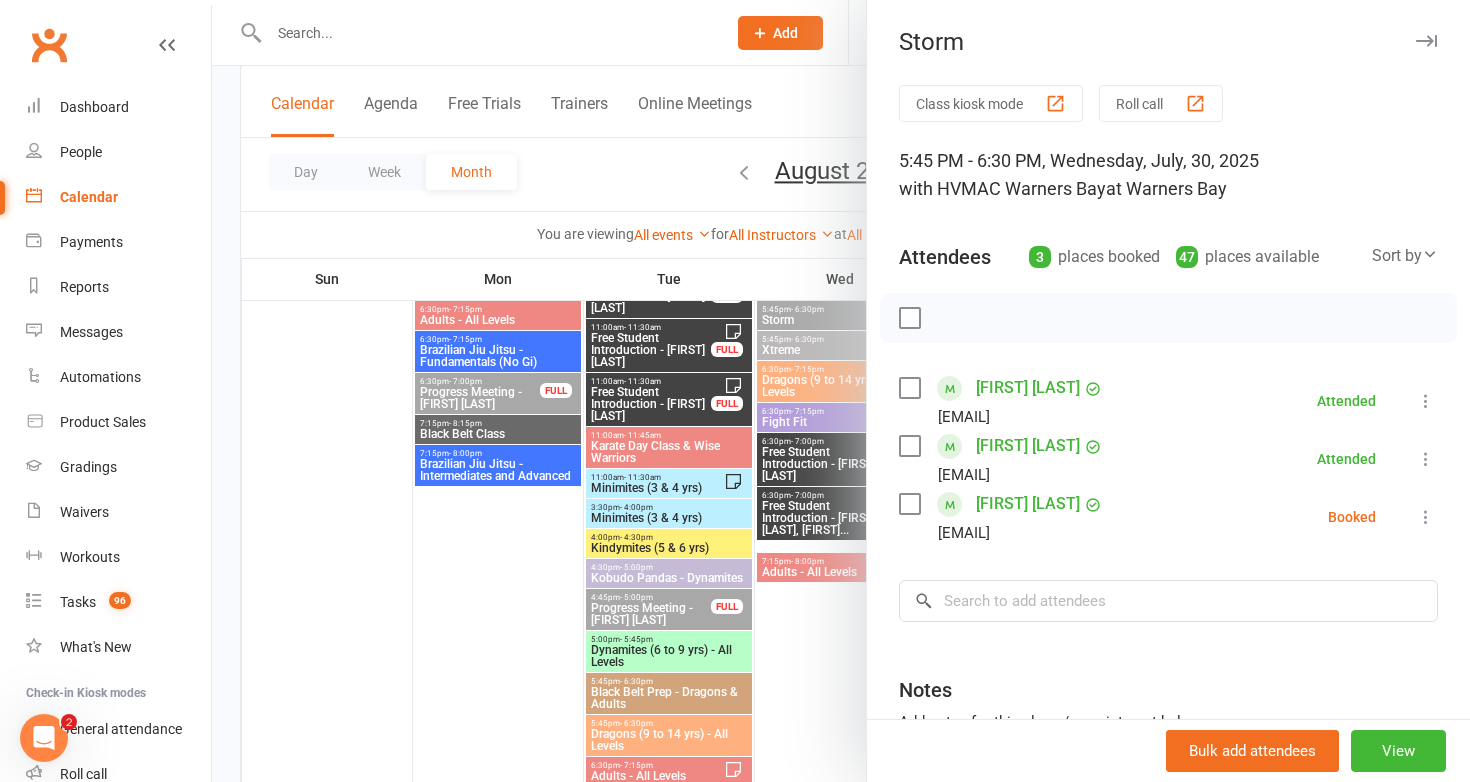 click at bounding box center [1426, 517] 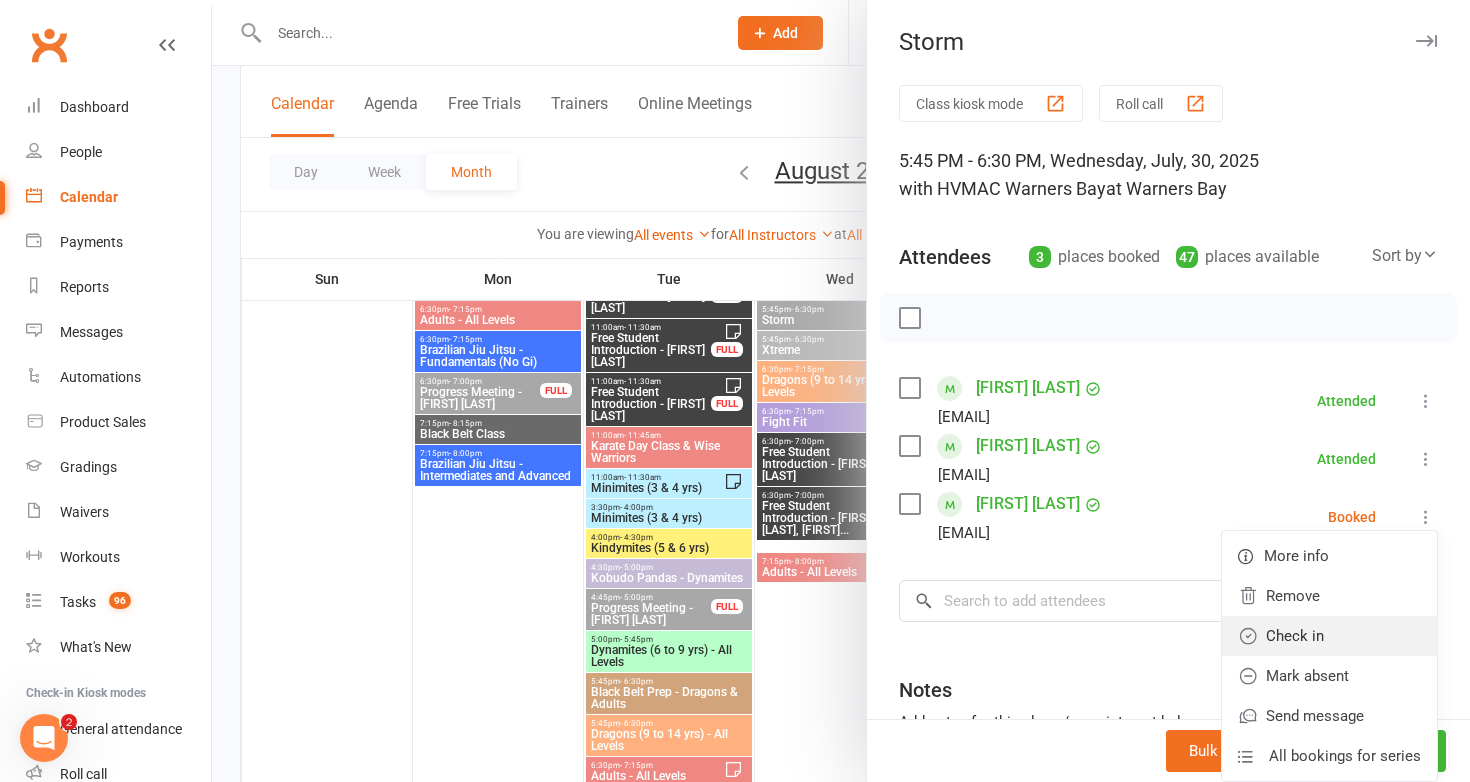 click on "Check in" at bounding box center [1329, 636] 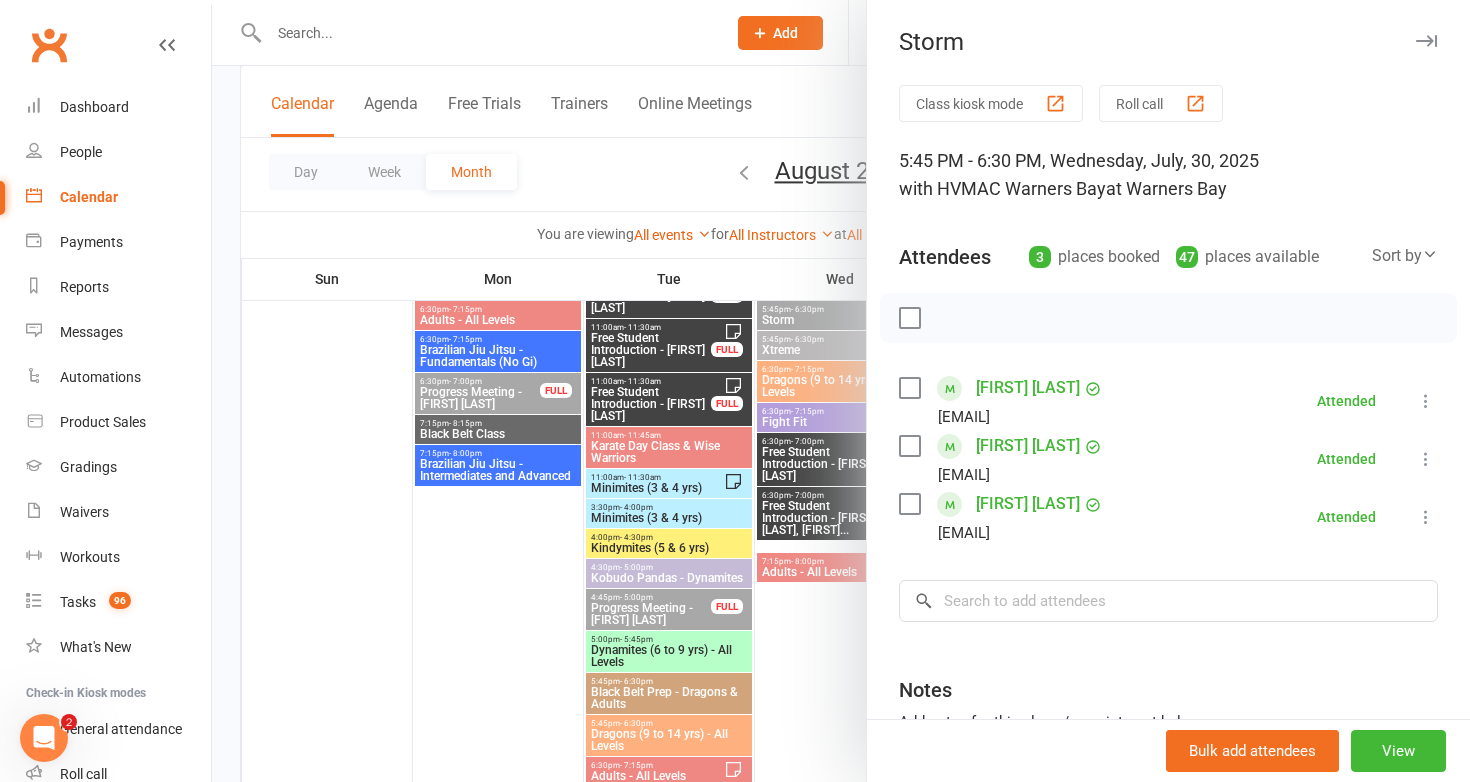 click at bounding box center [841, 391] 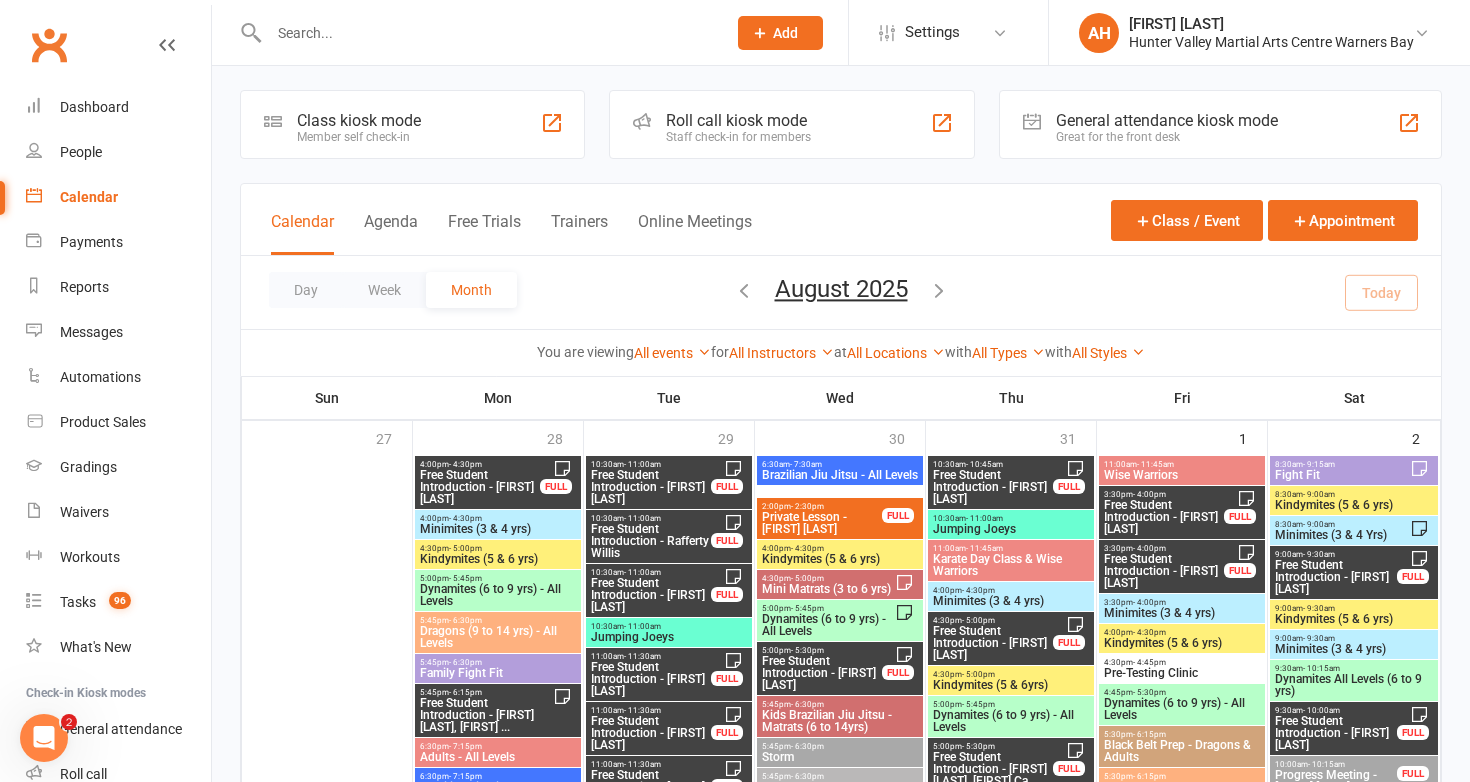scroll, scrollTop: 0, scrollLeft: 0, axis: both 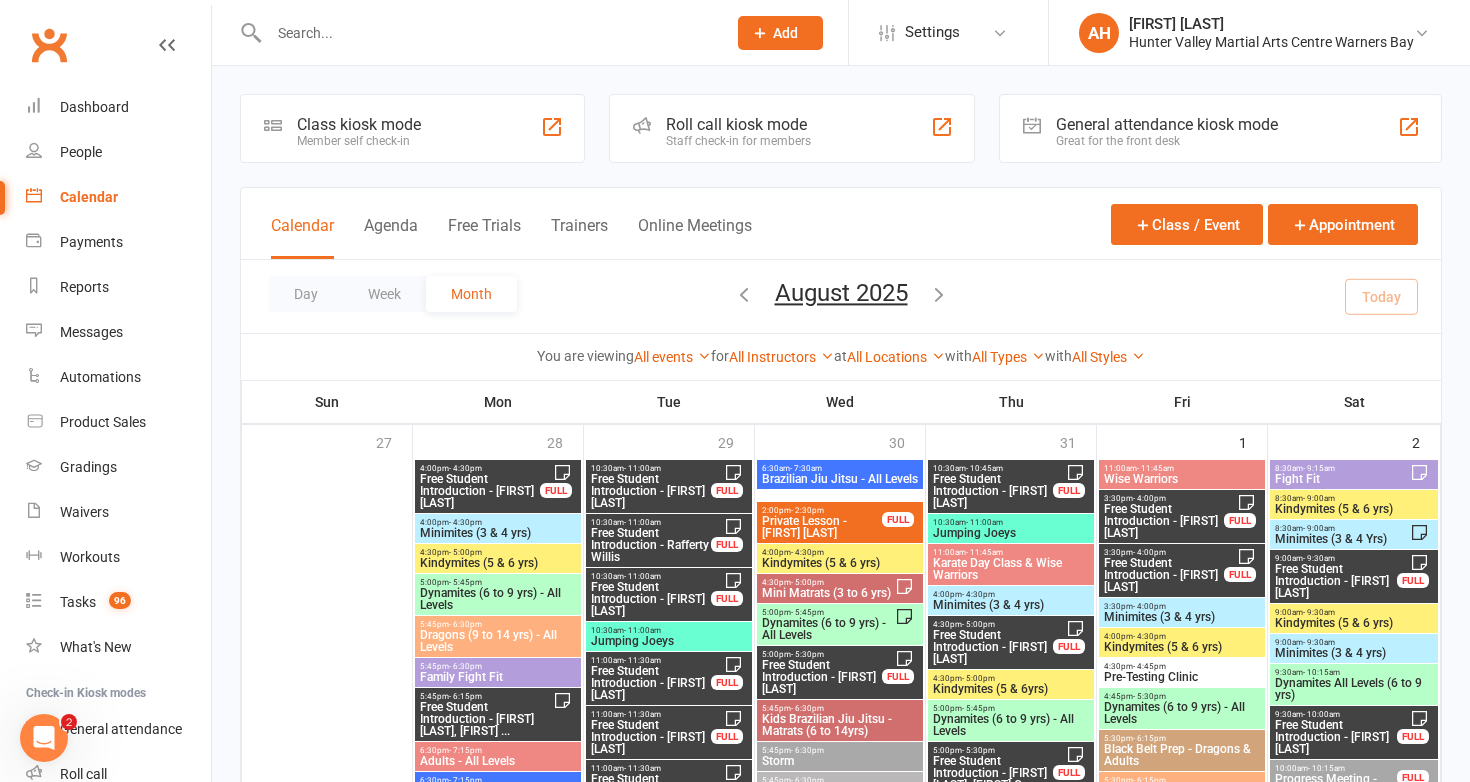 click at bounding box center [744, 294] 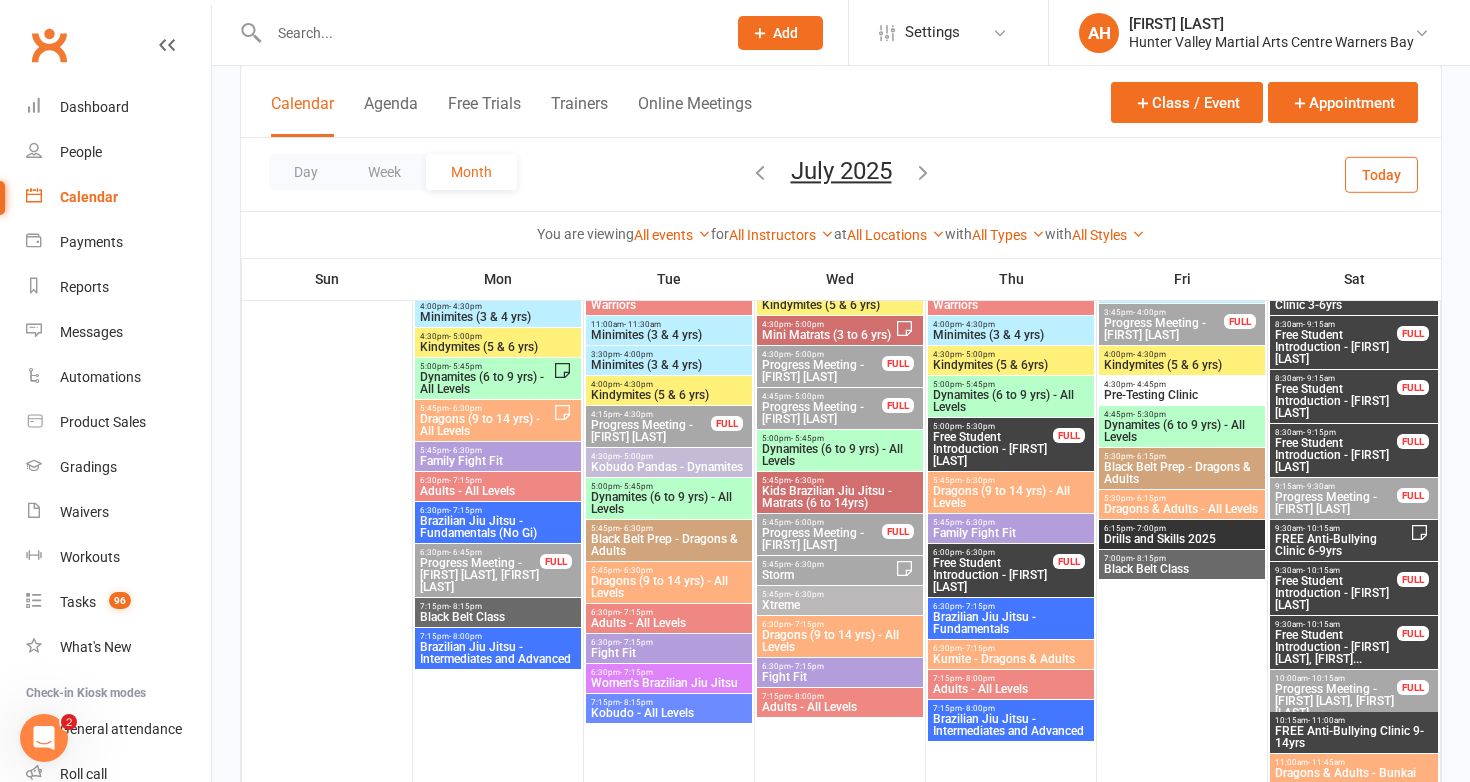 scroll, scrollTop: 2167, scrollLeft: 0, axis: vertical 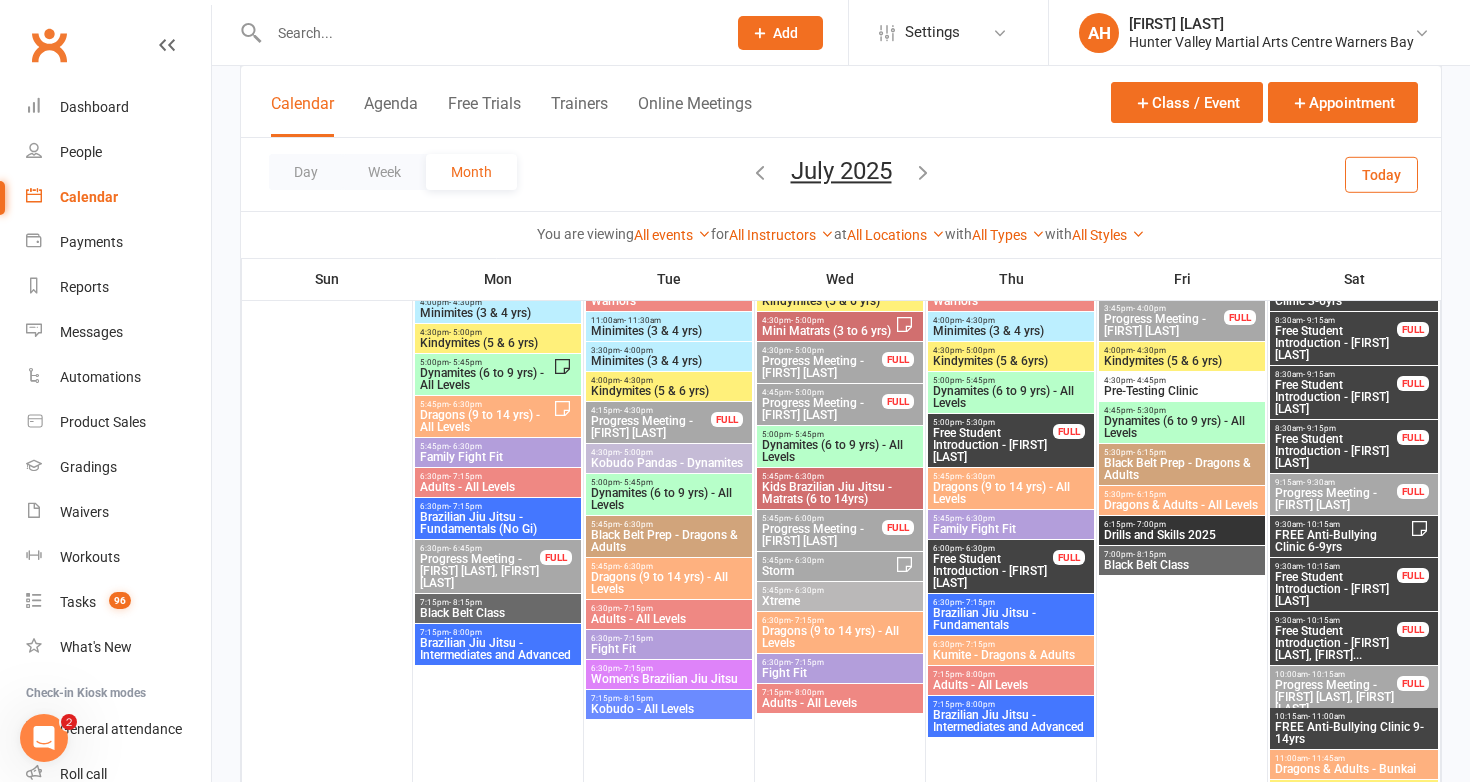 click on "5:45pm  - 6:30pm" at bounding box center [828, 560] 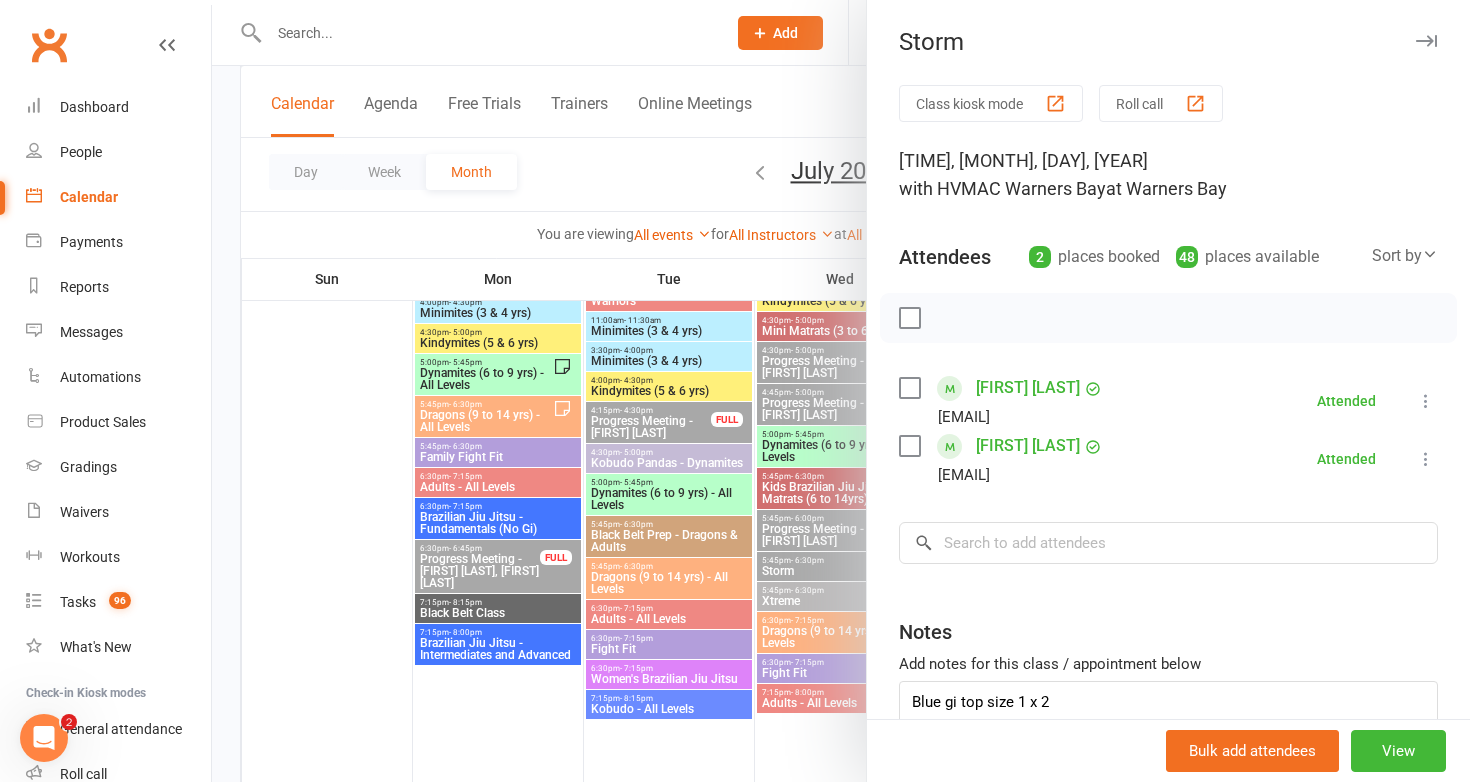 click at bounding box center (841, 391) 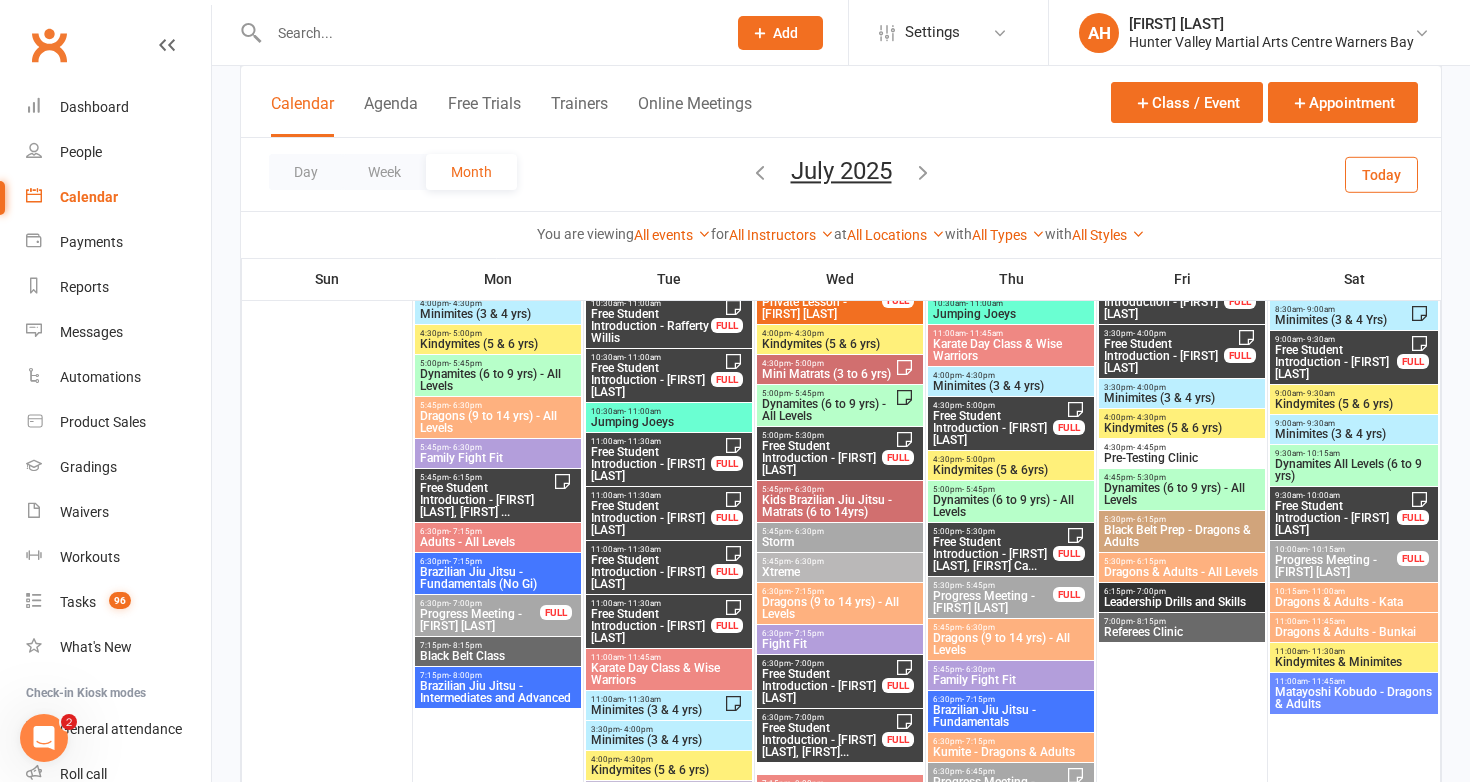 scroll, scrollTop: 2828, scrollLeft: 0, axis: vertical 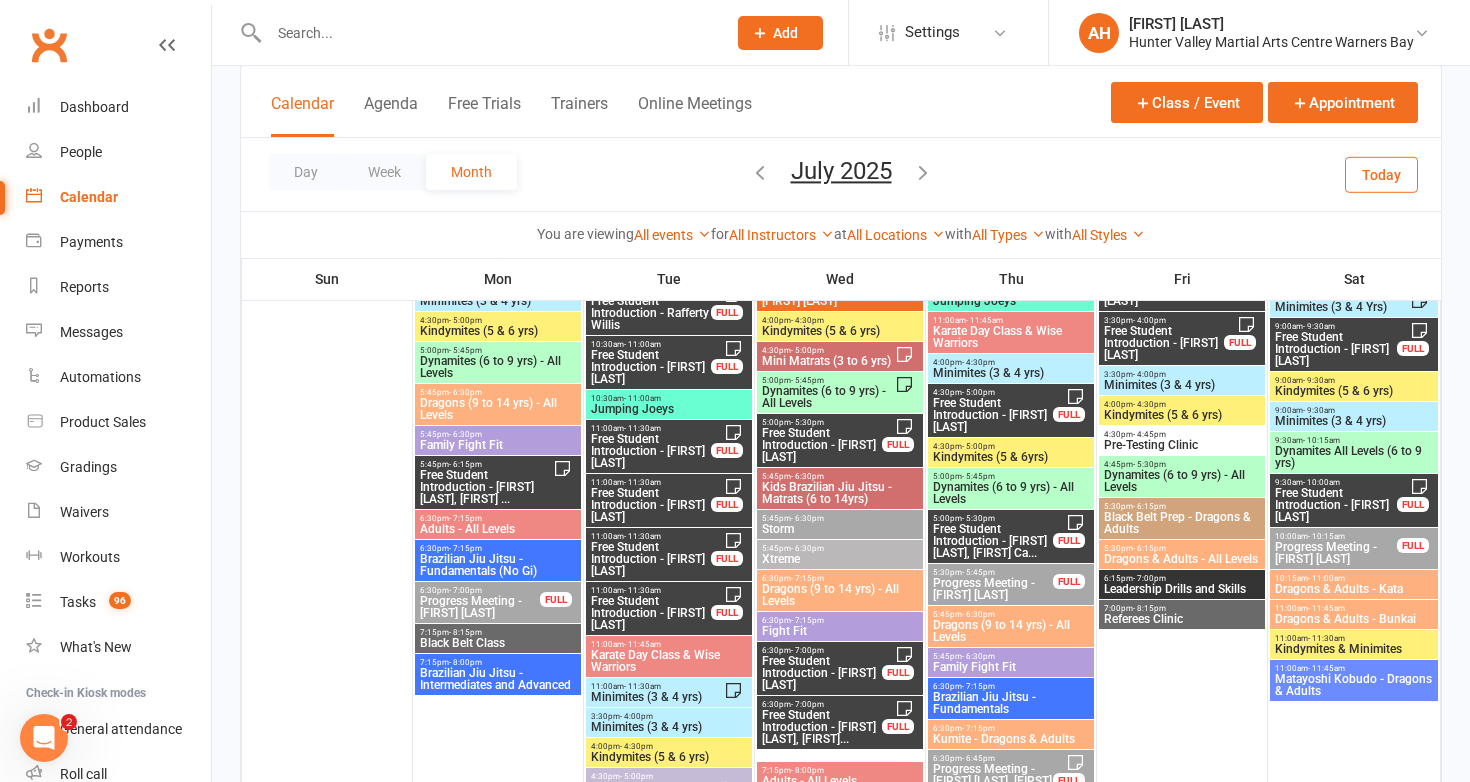 click on "Storm" at bounding box center (840, 529) 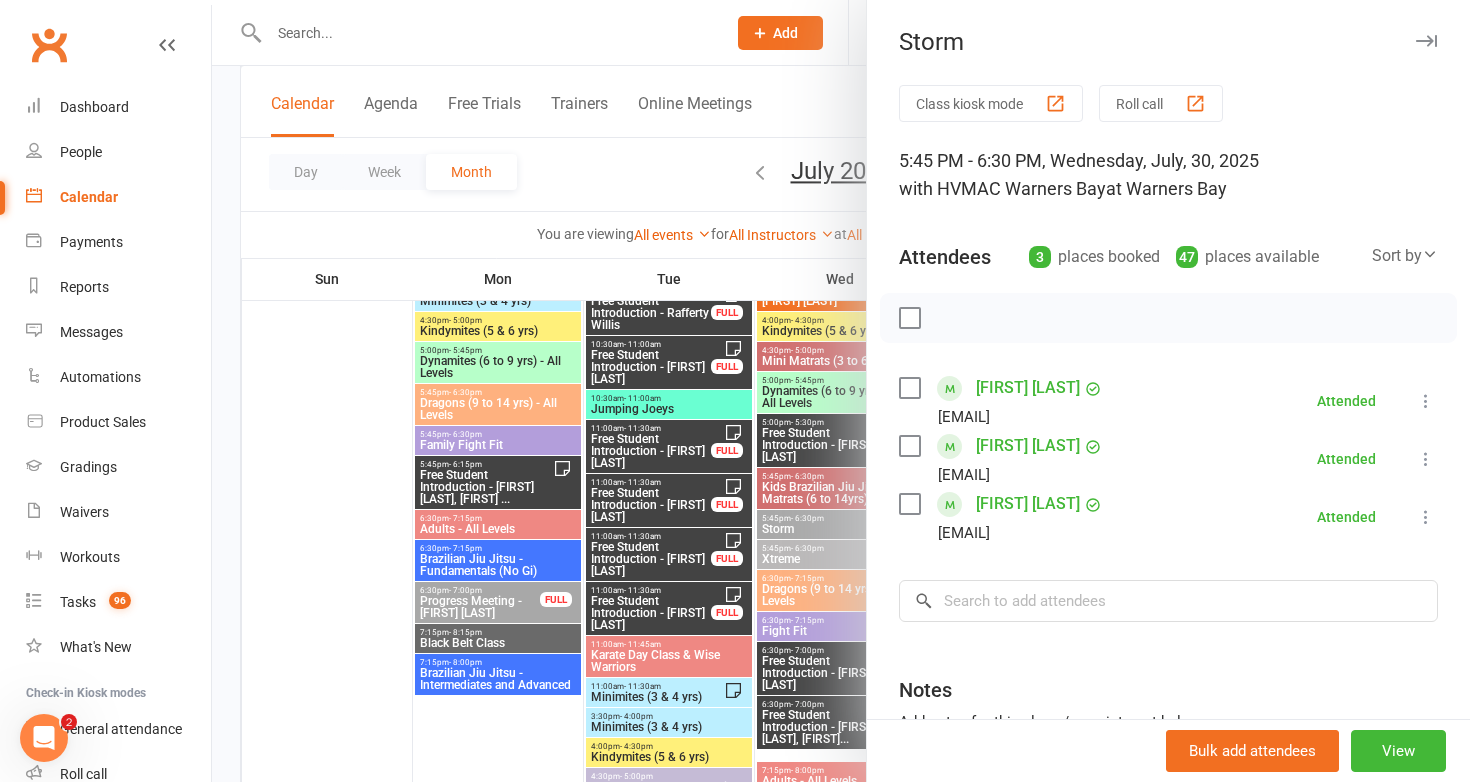 click at bounding box center (841, 391) 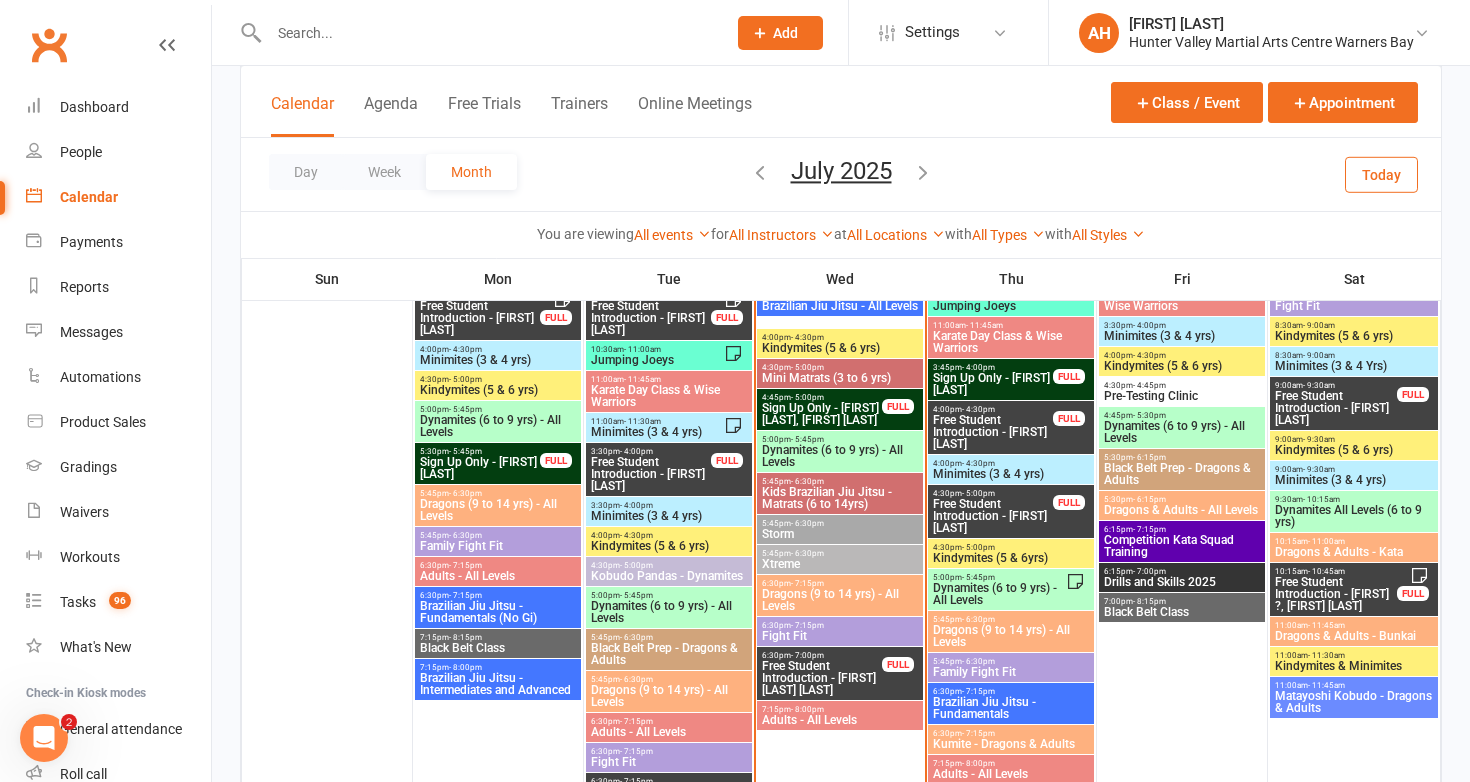 scroll, scrollTop: 3722, scrollLeft: 0, axis: vertical 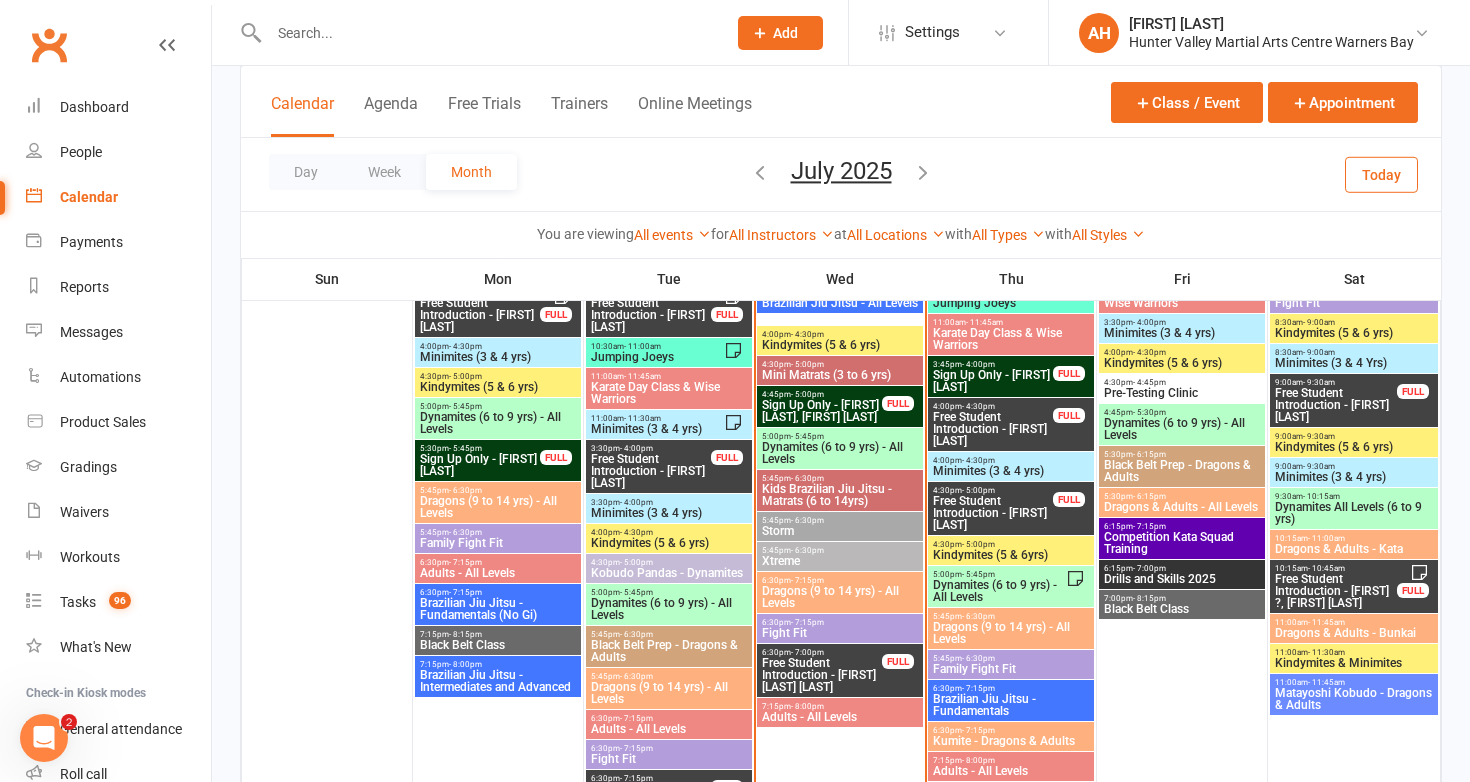 click on "5:45pm  - 6:30pm" at bounding box center (840, 520) 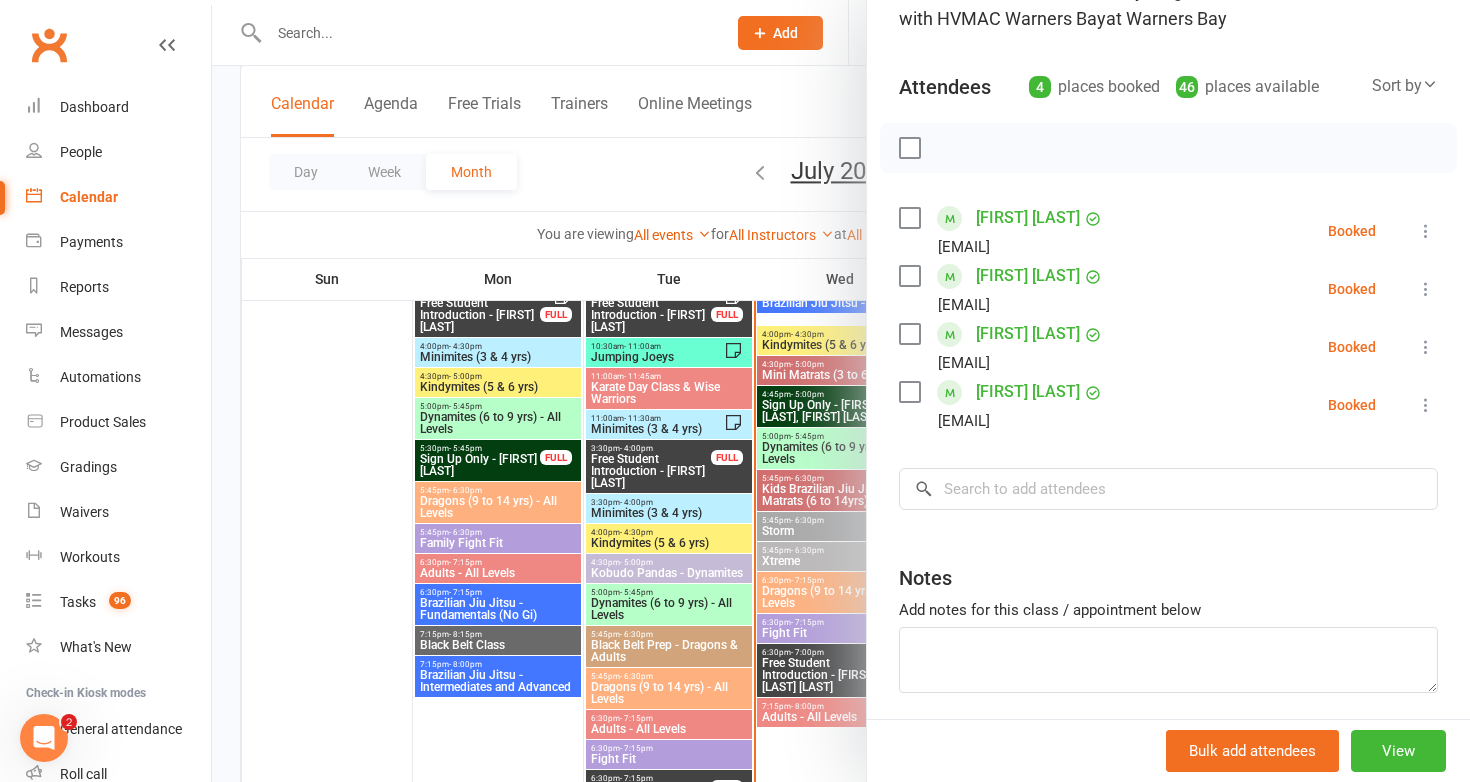 scroll, scrollTop: 171, scrollLeft: 0, axis: vertical 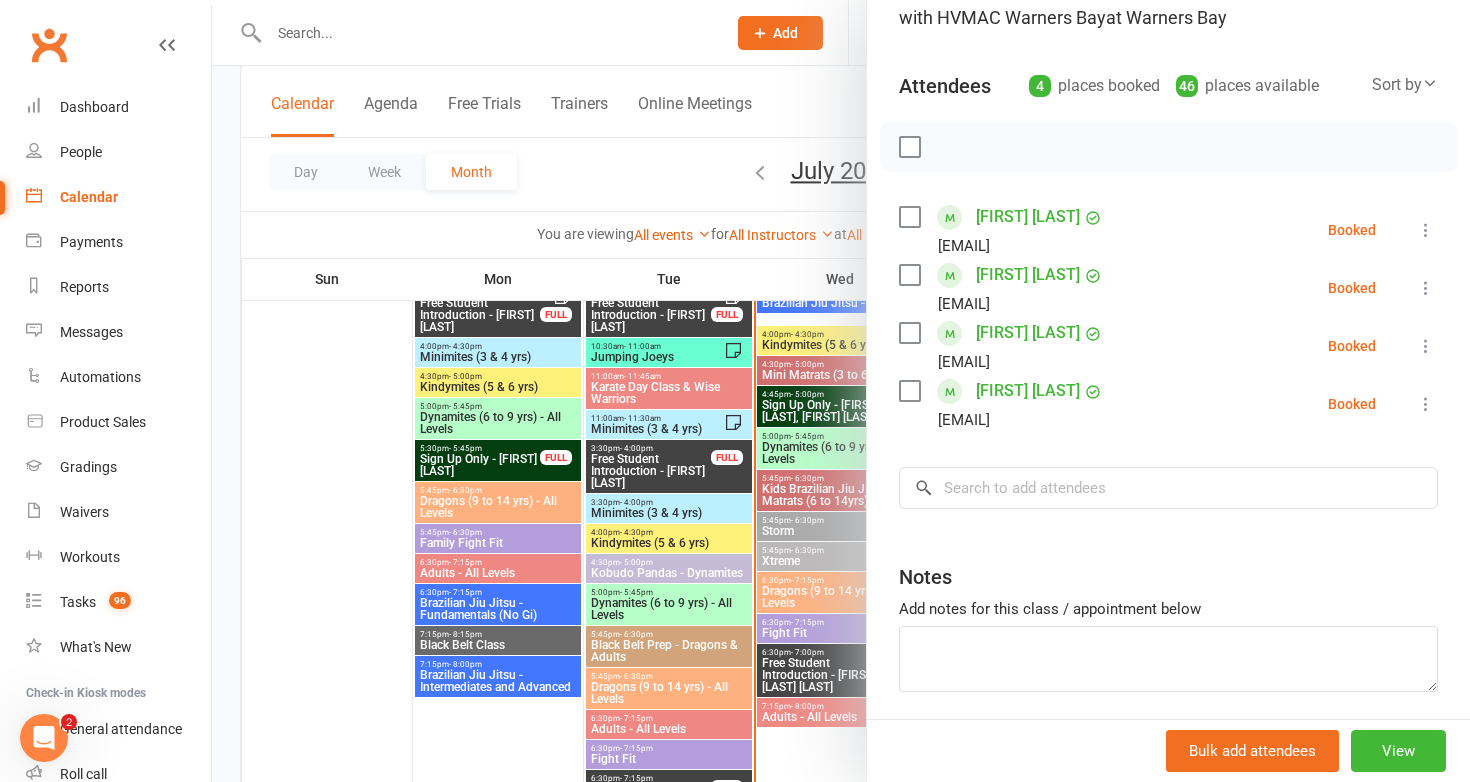 click at bounding box center (841, 391) 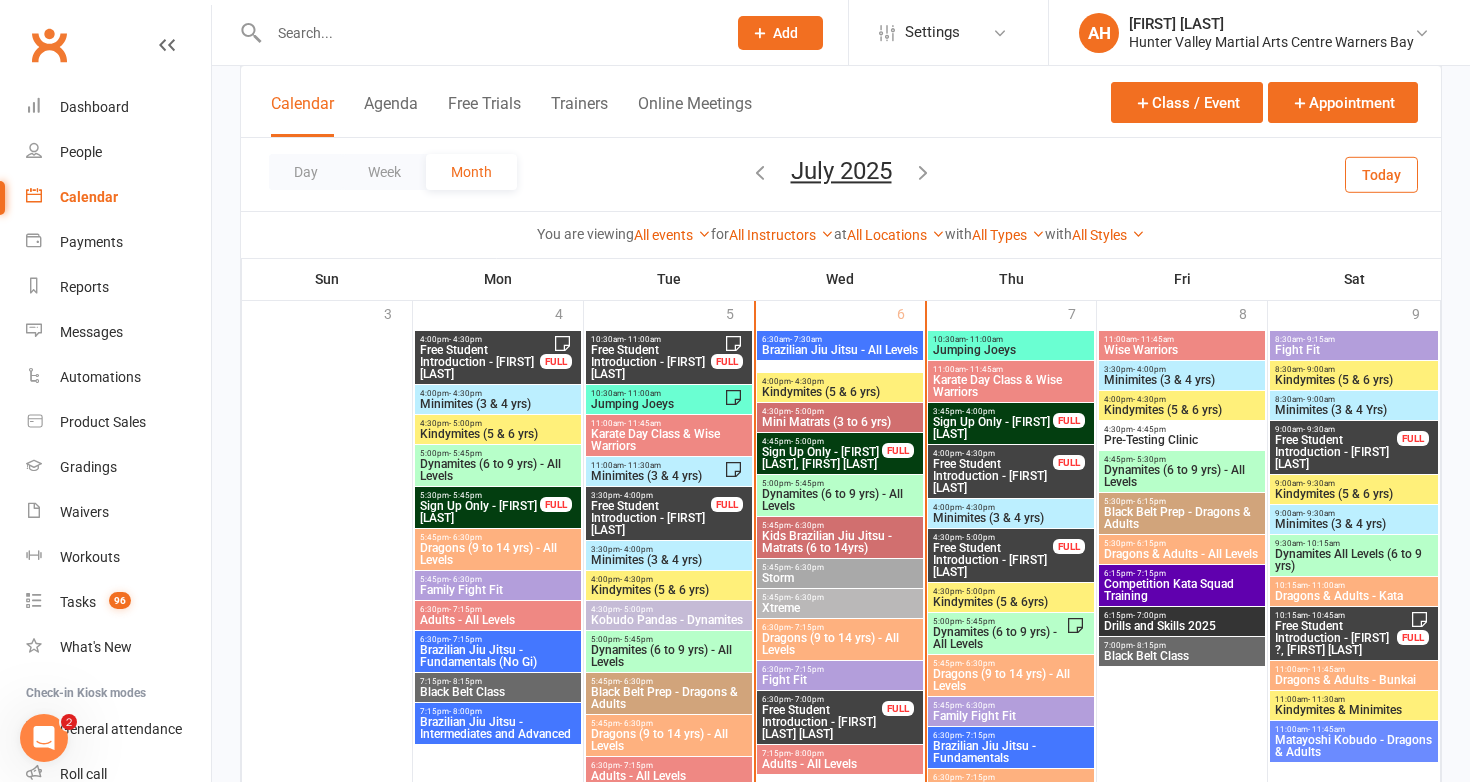 scroll, scrollTop: 3676, scrollLeft: 0, axis: vertical 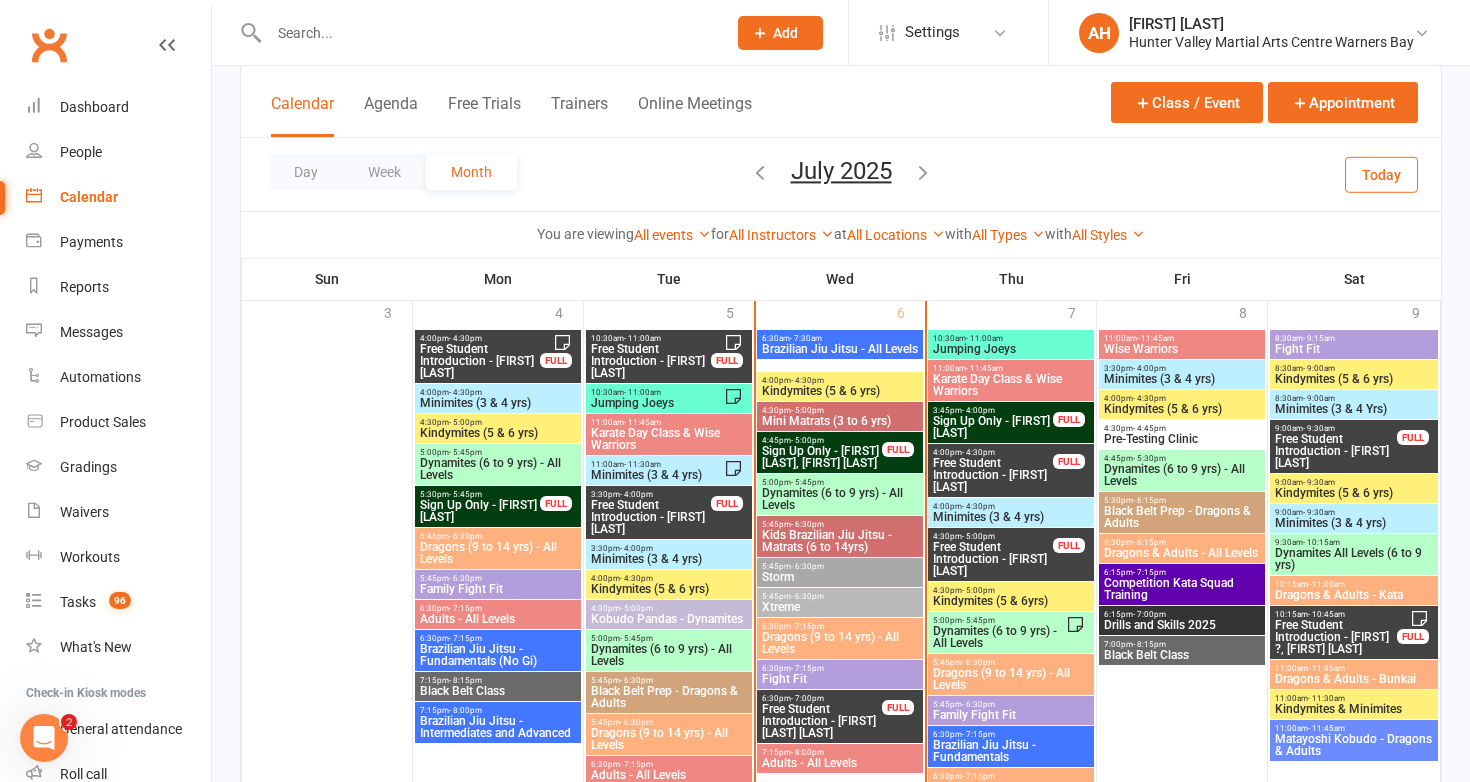 click on "Brazilian Jiu Jitsu - All Levels" at bounding box center (840, 349) 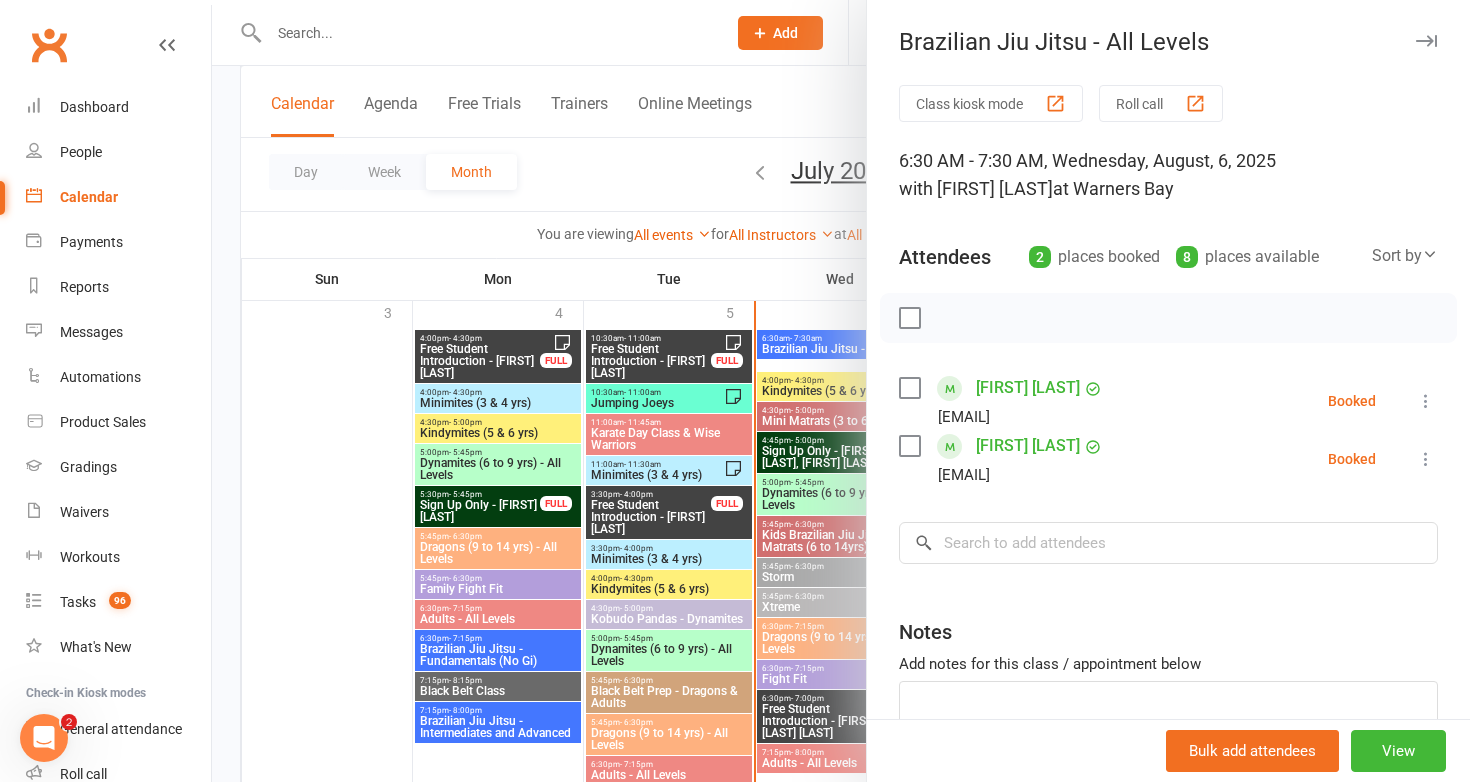 click at bounding box center [841, 391] 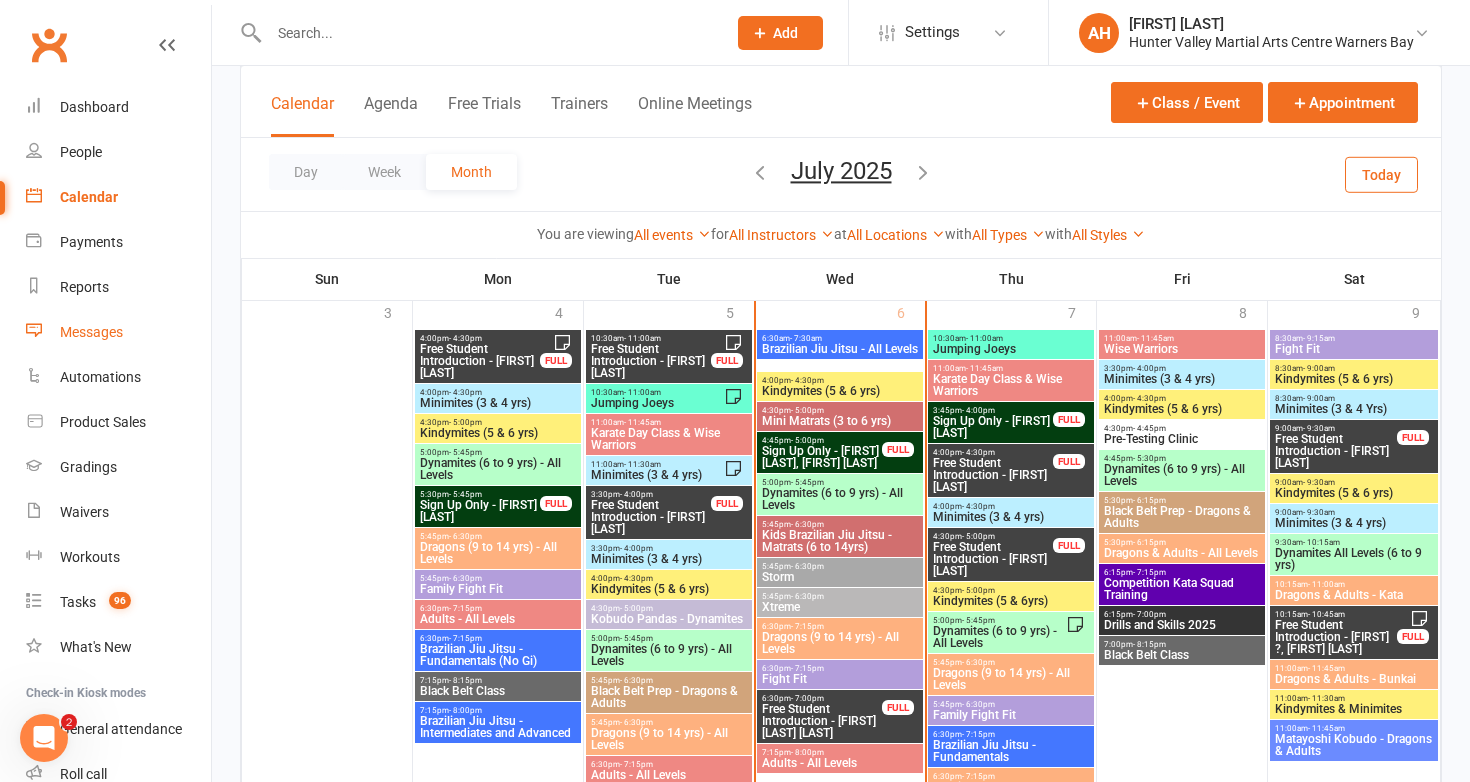 click on "Messages" at bounding box center [91, 332] 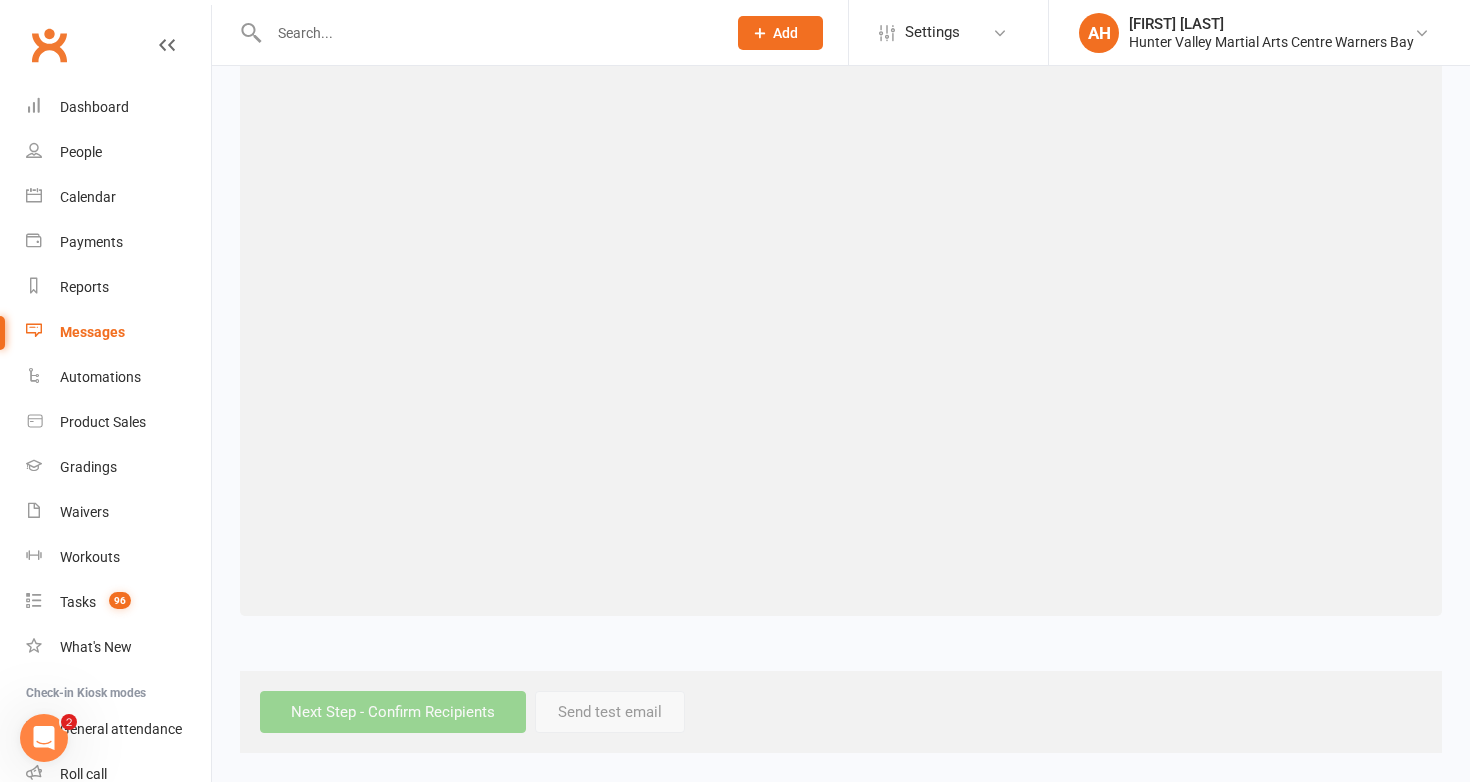 scroll, scrollTop: 0, scrollLeft: 0, axis: both 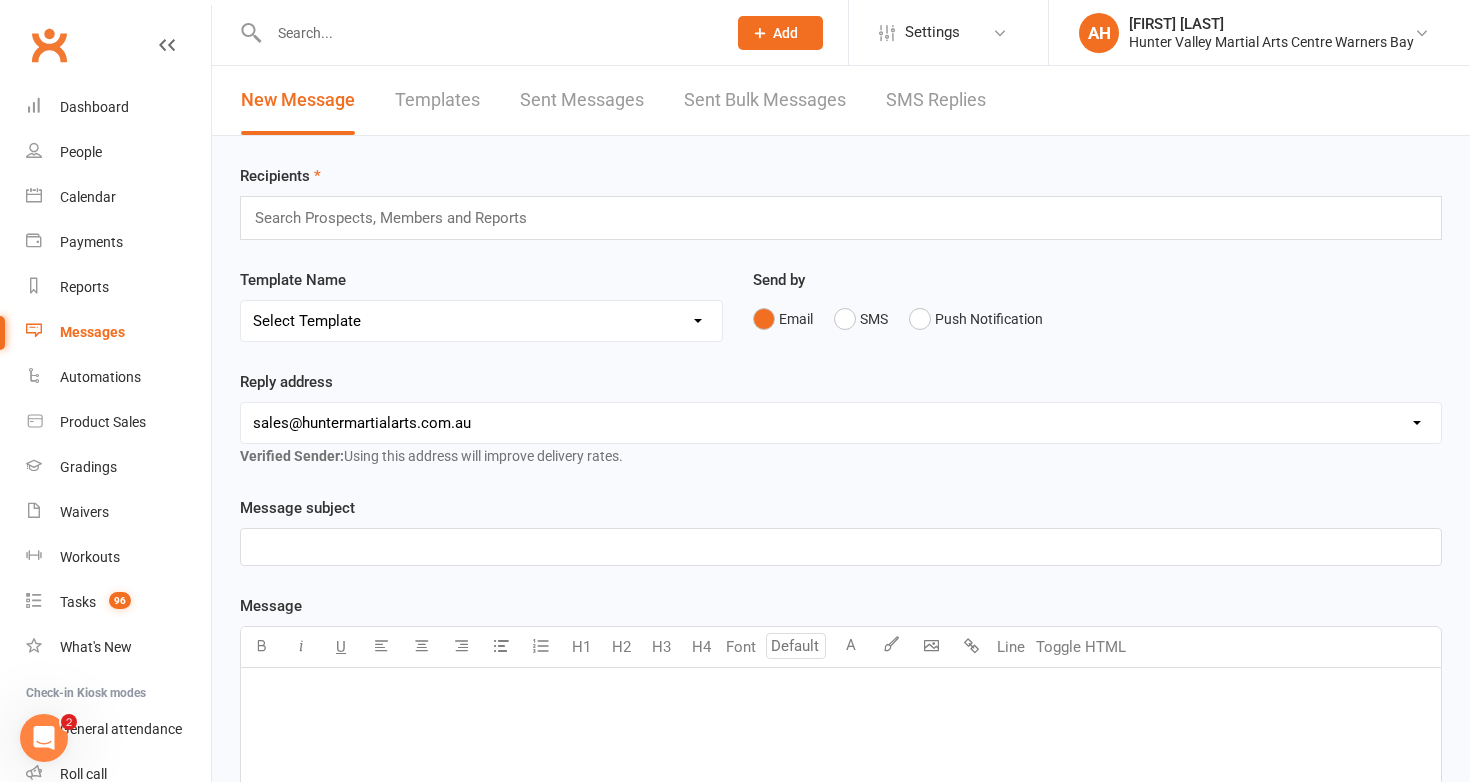 click on "Sent Bulk Messages" at bounding box center [765, 100] 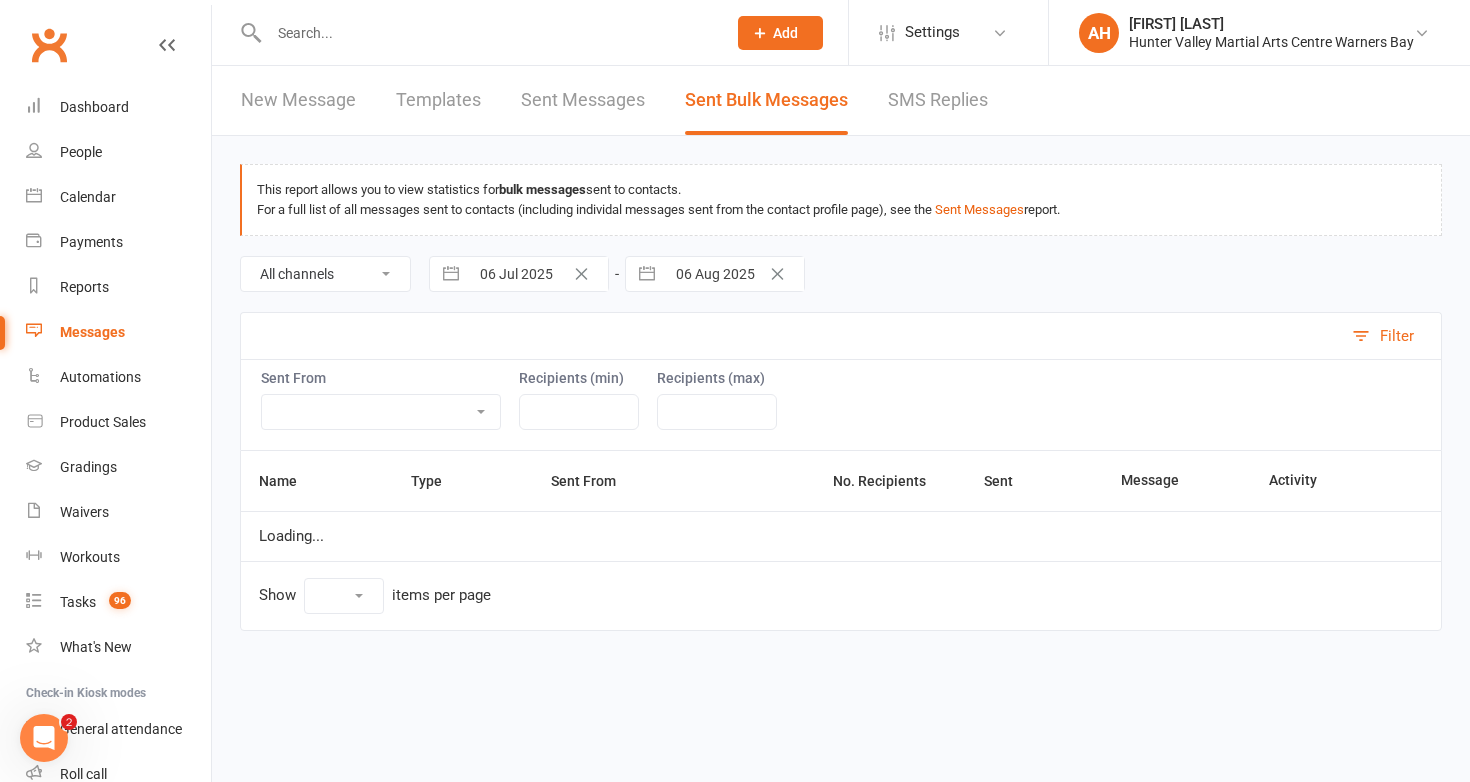 select on "10" 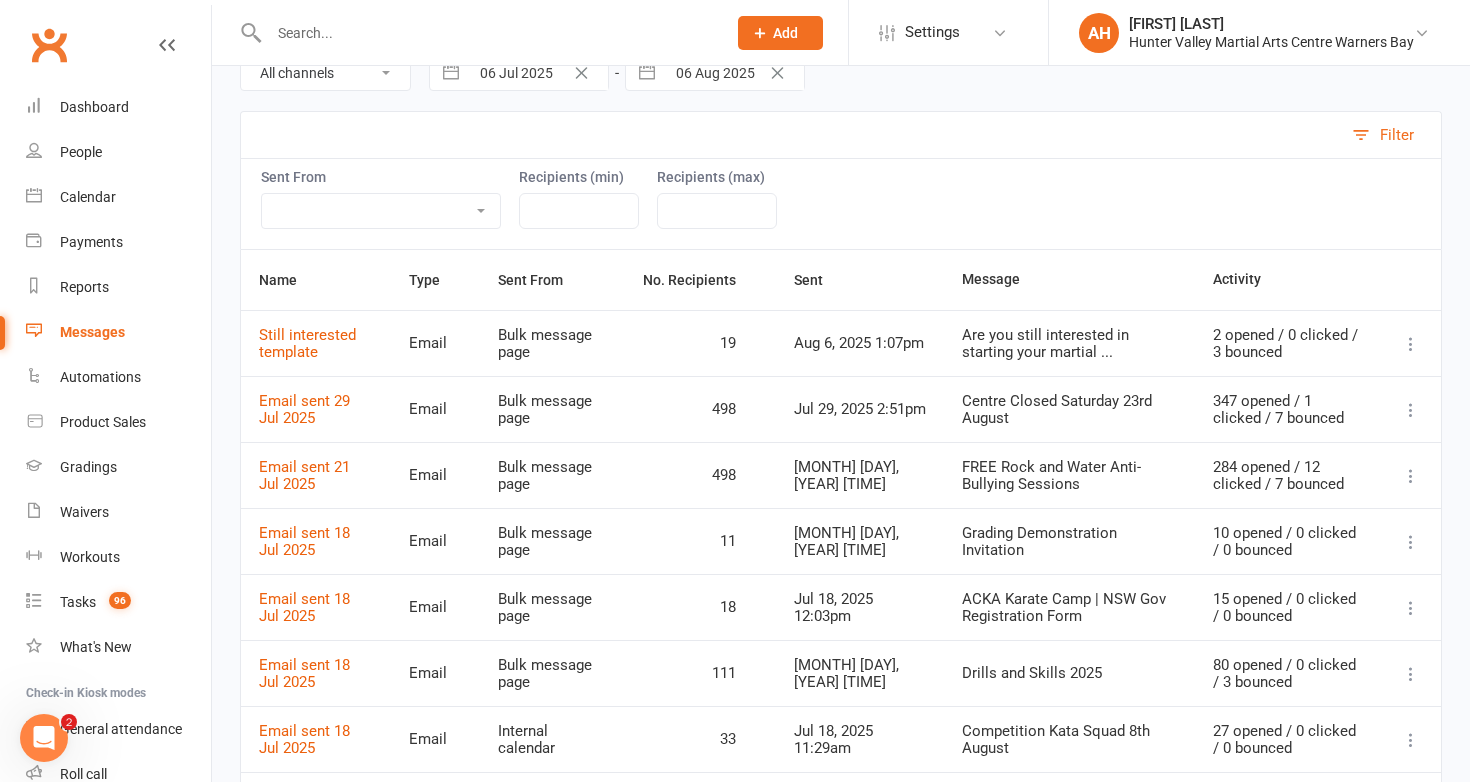 scroll, scrollTop: 206, scrollLeft: 0, axis: vertical 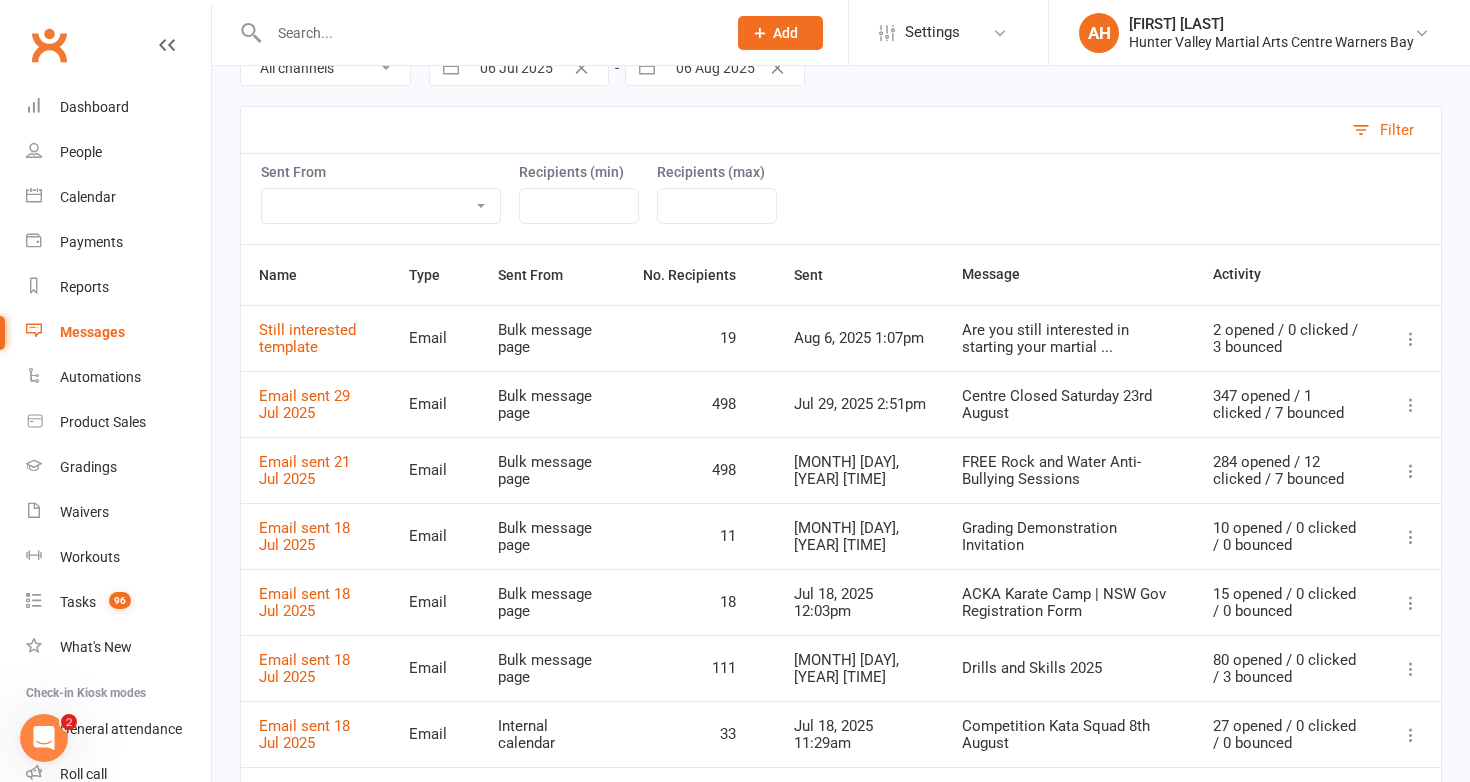 click on "Are you still interested in starting your martial ..." at bounding box center [1069, 338] 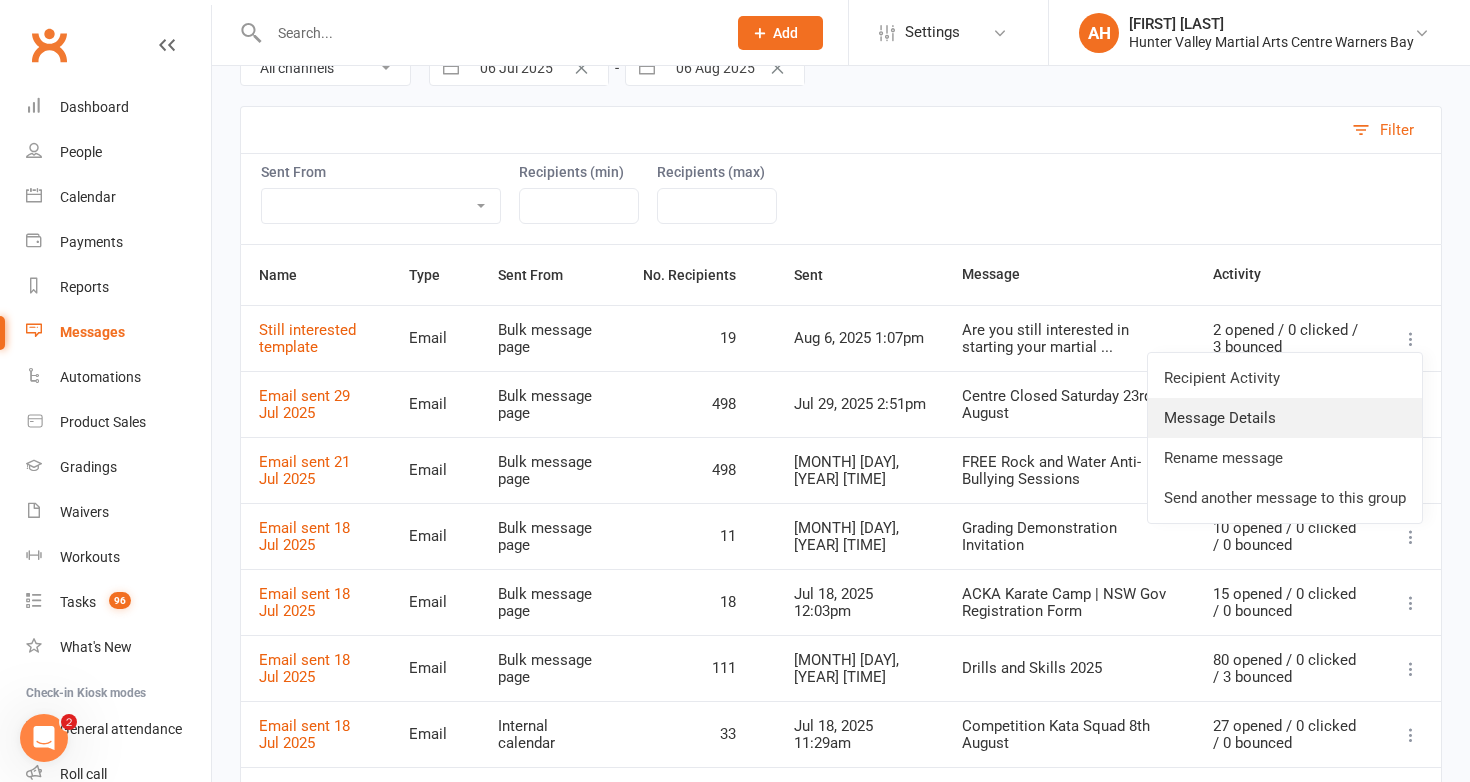 click on "Message Details" at bounding box center (1285, 418) 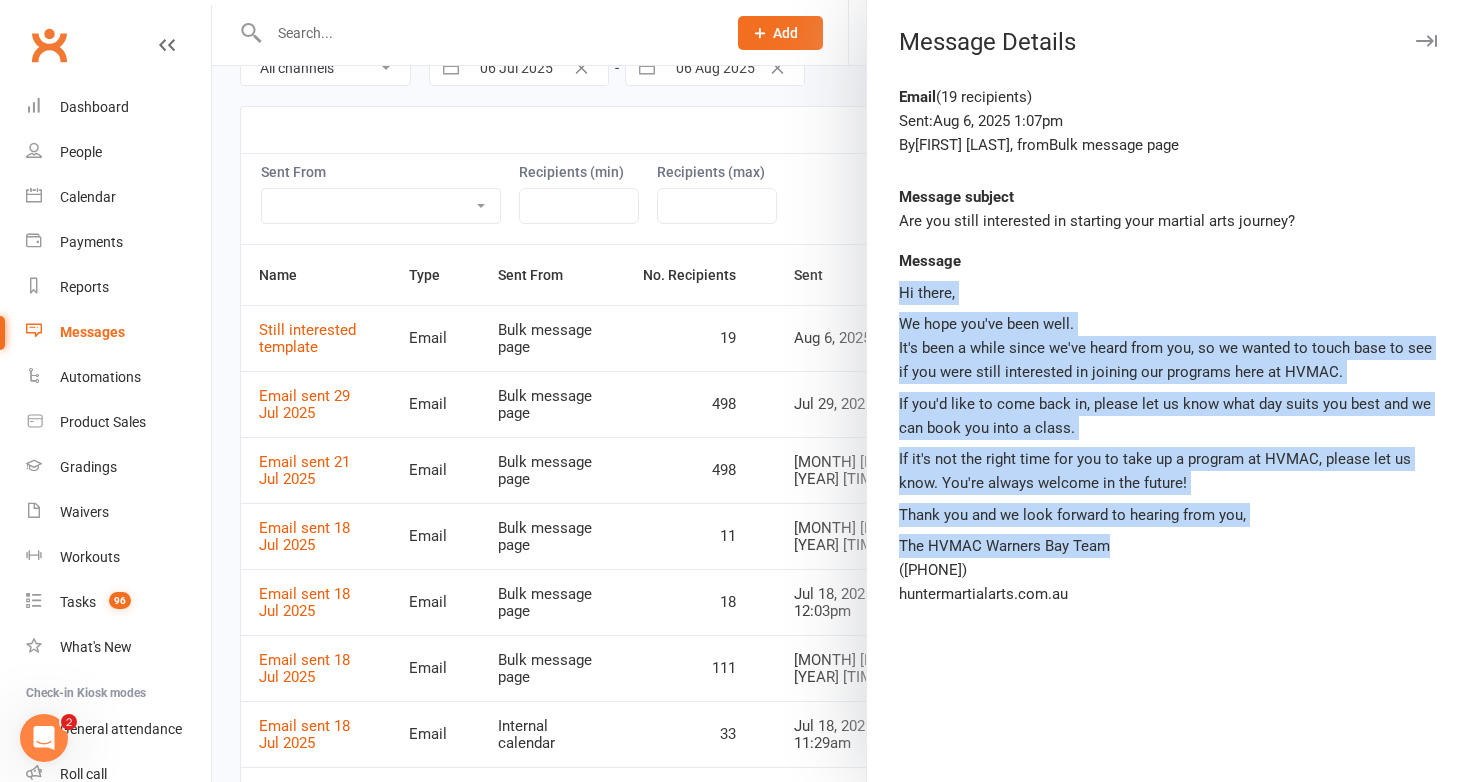 drag, startPoint x: 1116, startPoint y: 548, endPoint x: 901, endPoint y: 291, distance: 335.07312 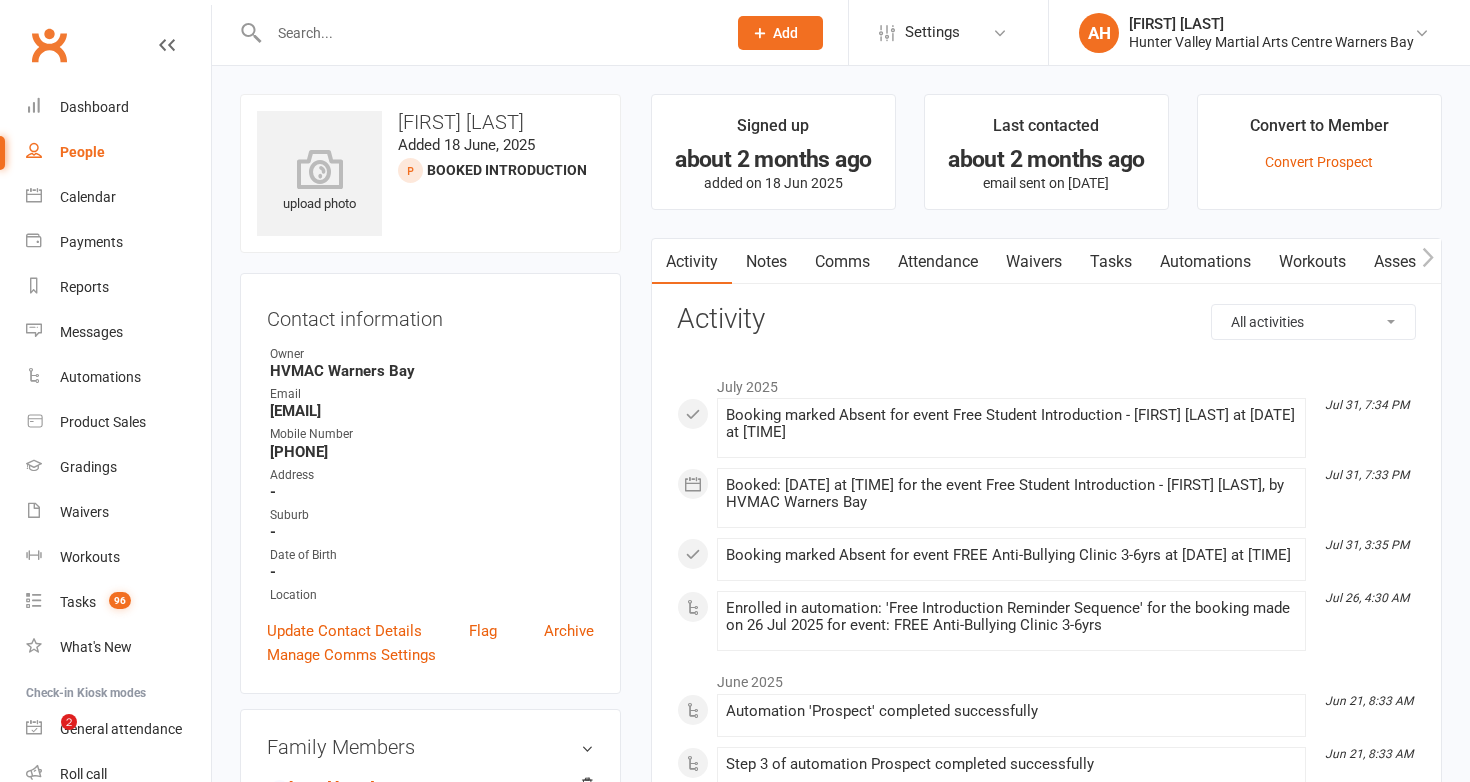 scroll, scrollTop: 0, scrollLeft: 0, axis: both 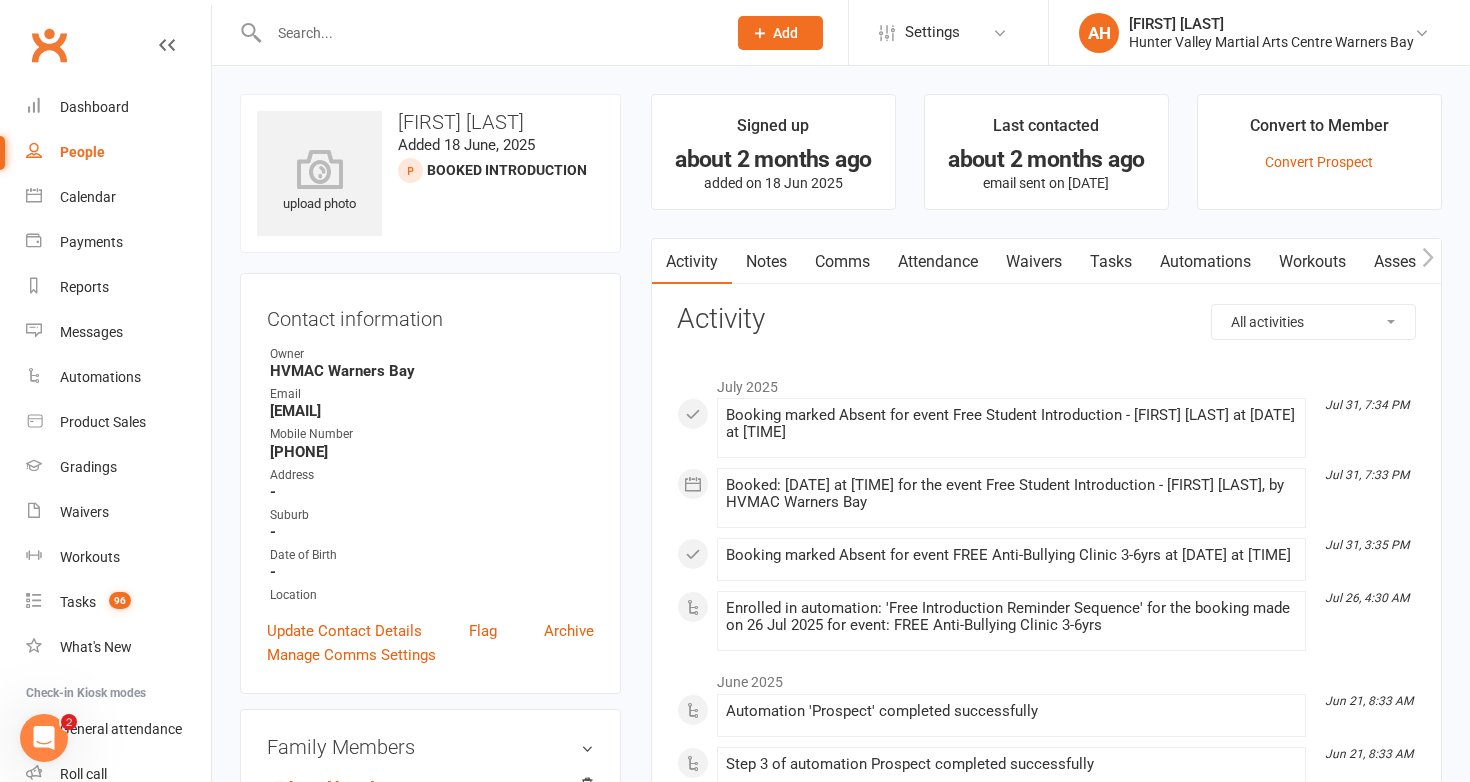 click on "Notes" at bounding box center [766, 262] 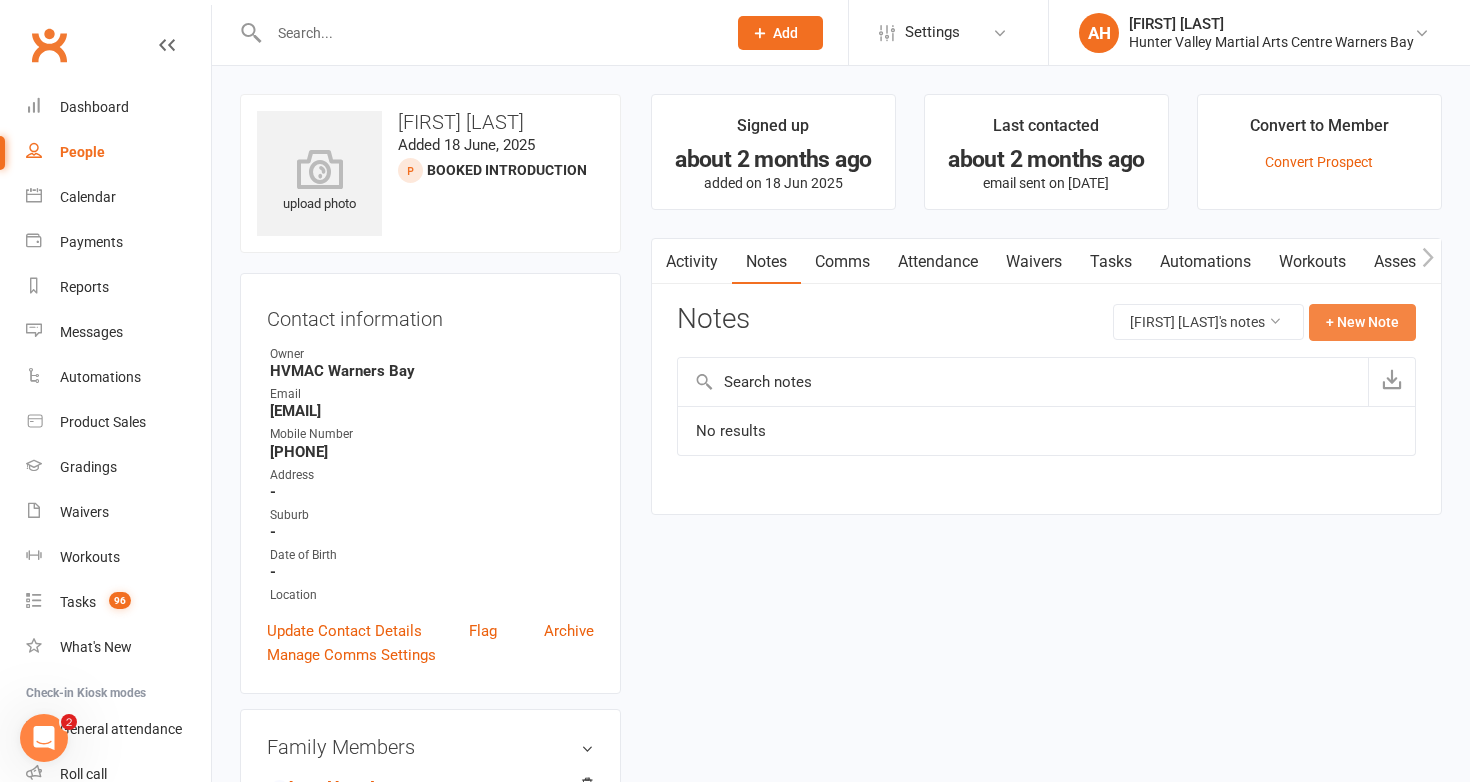 click on "+ New Note" at bounding box center [1362, 322] 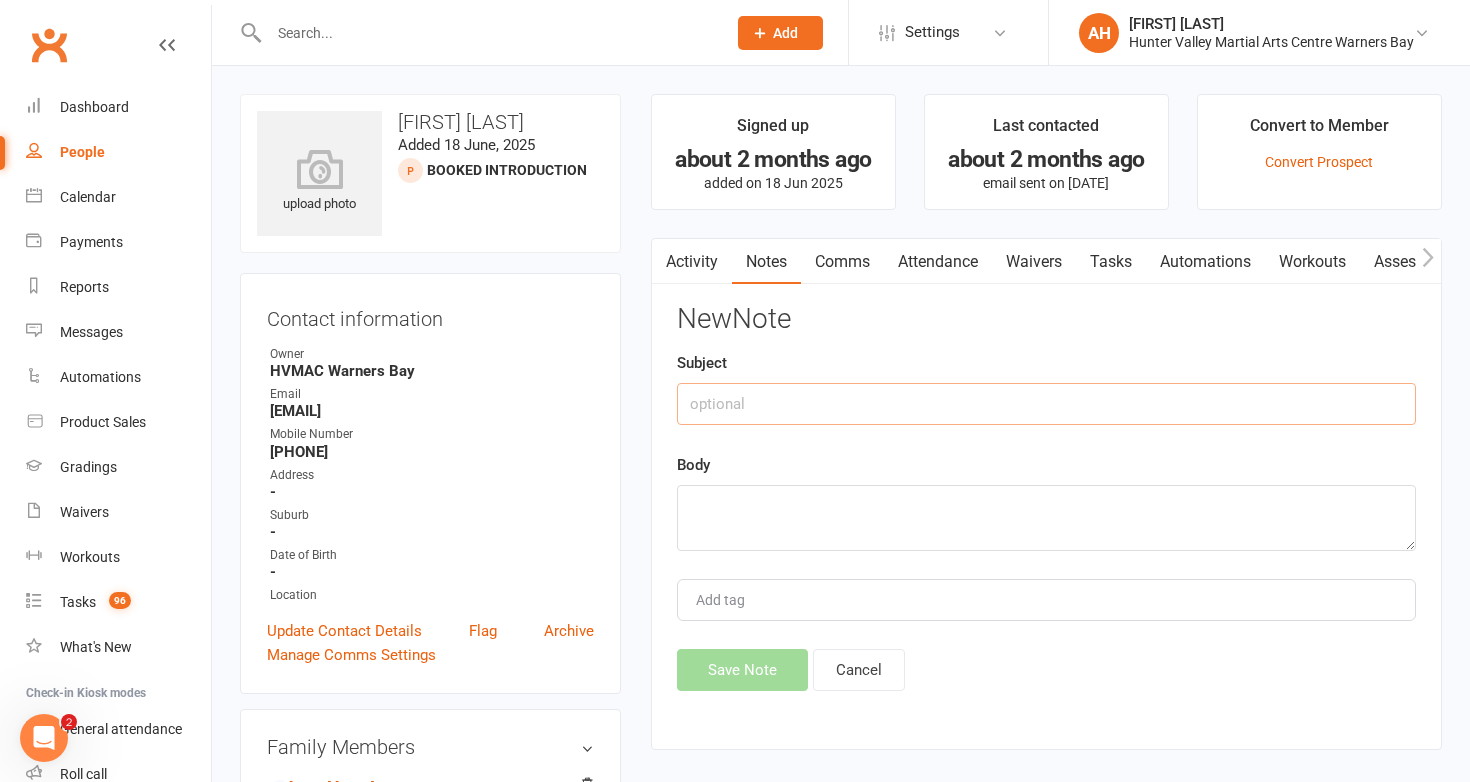 click at bounding box center (1046, 404) 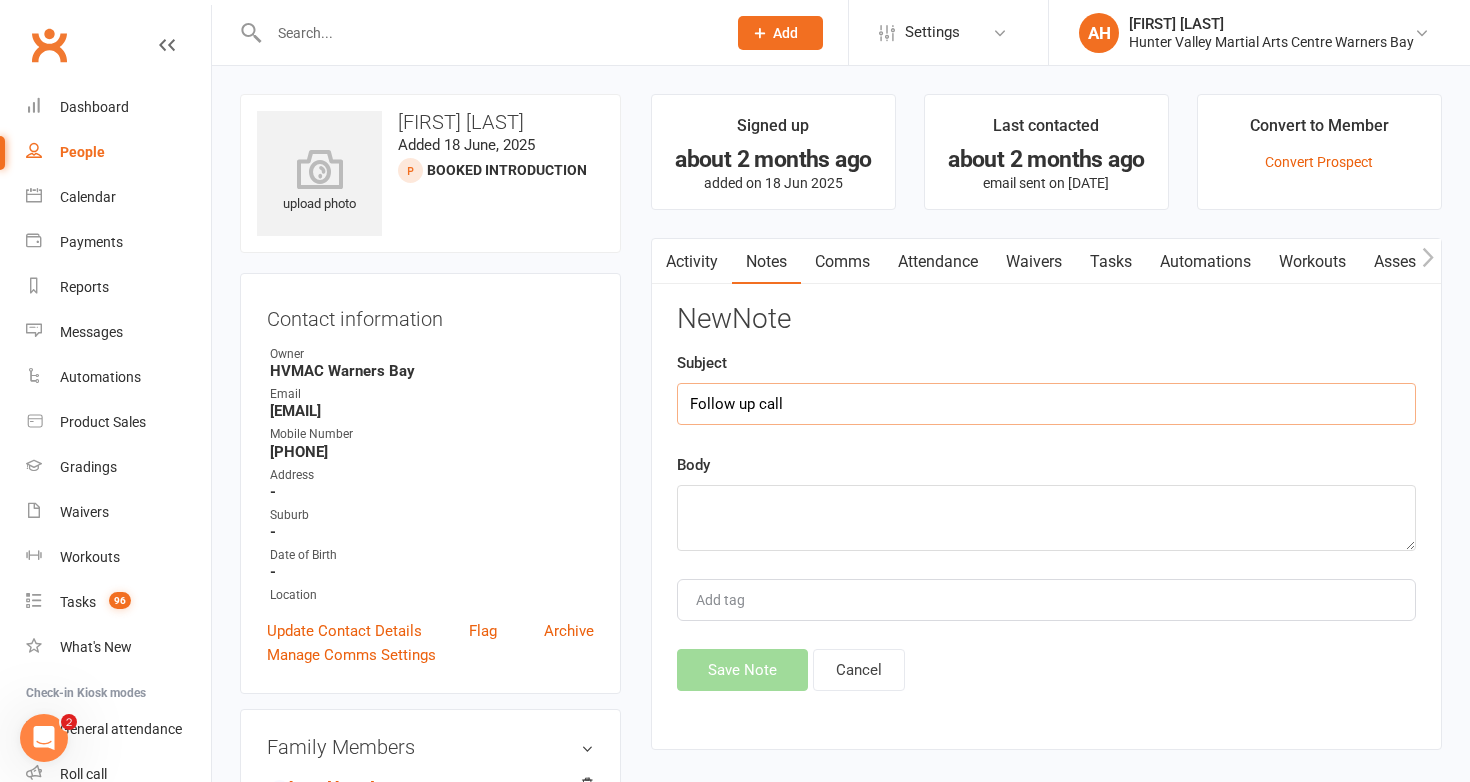 type on "Follow up call" 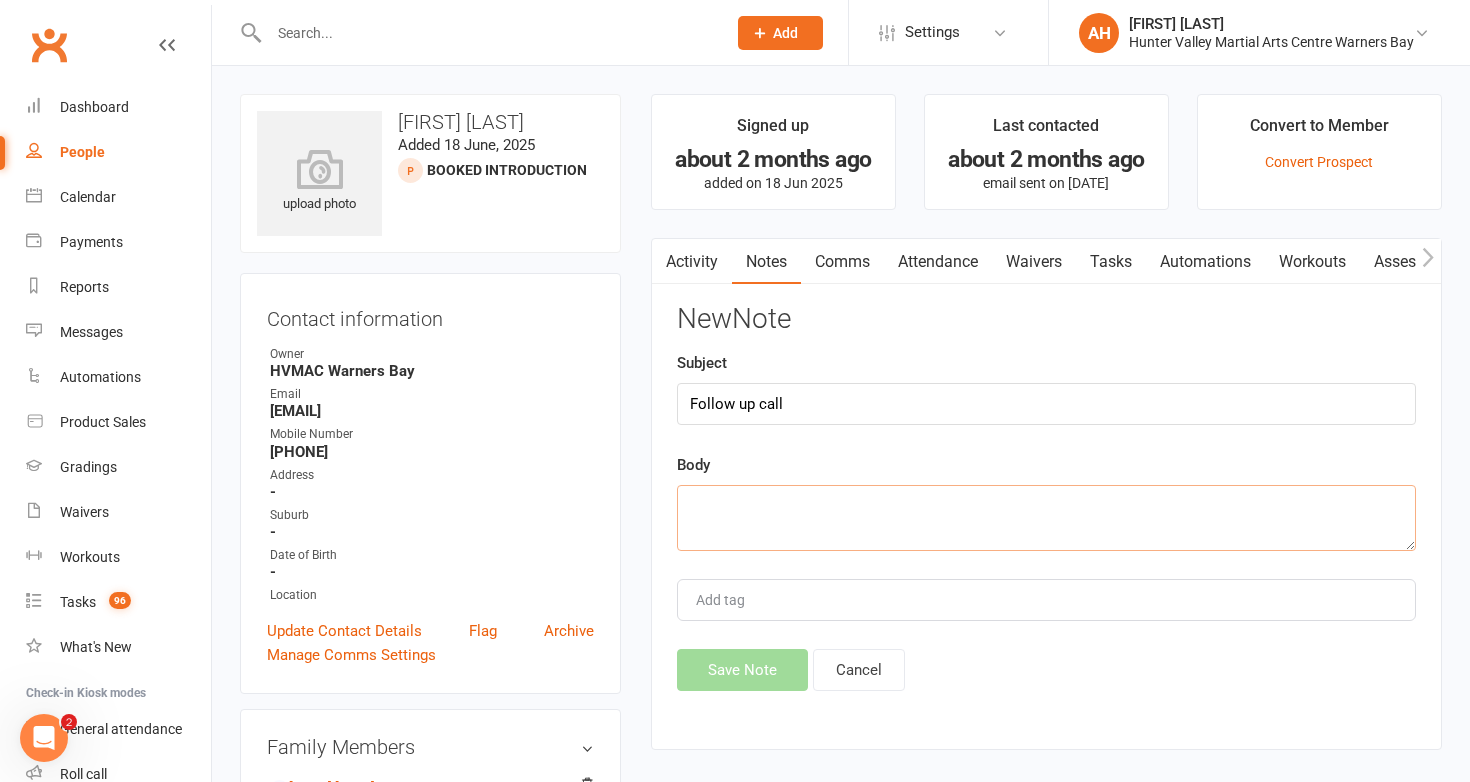 click at bounding box center [1046, 518] 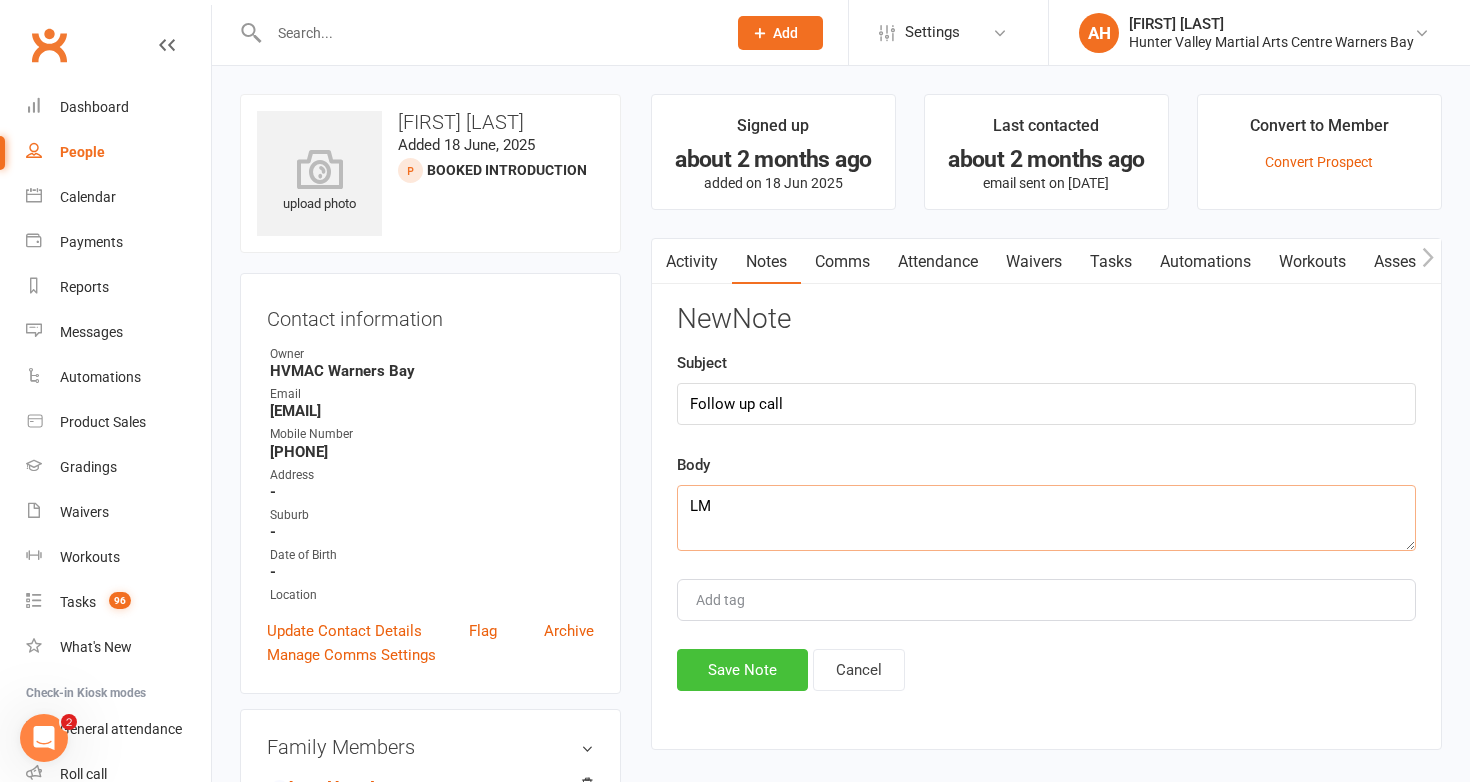 type on "LM" 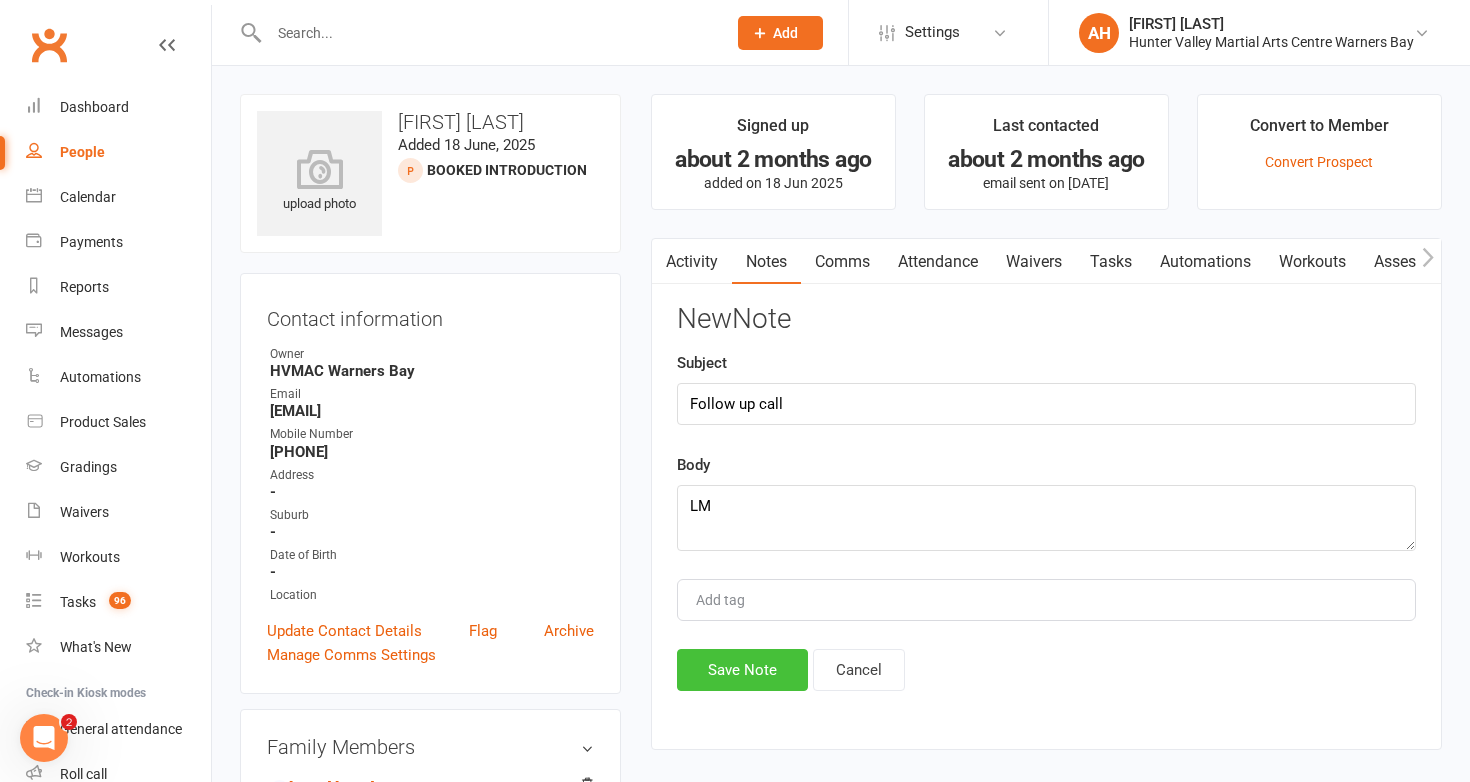 click on "Save Note" at bounding box center [742, 670] 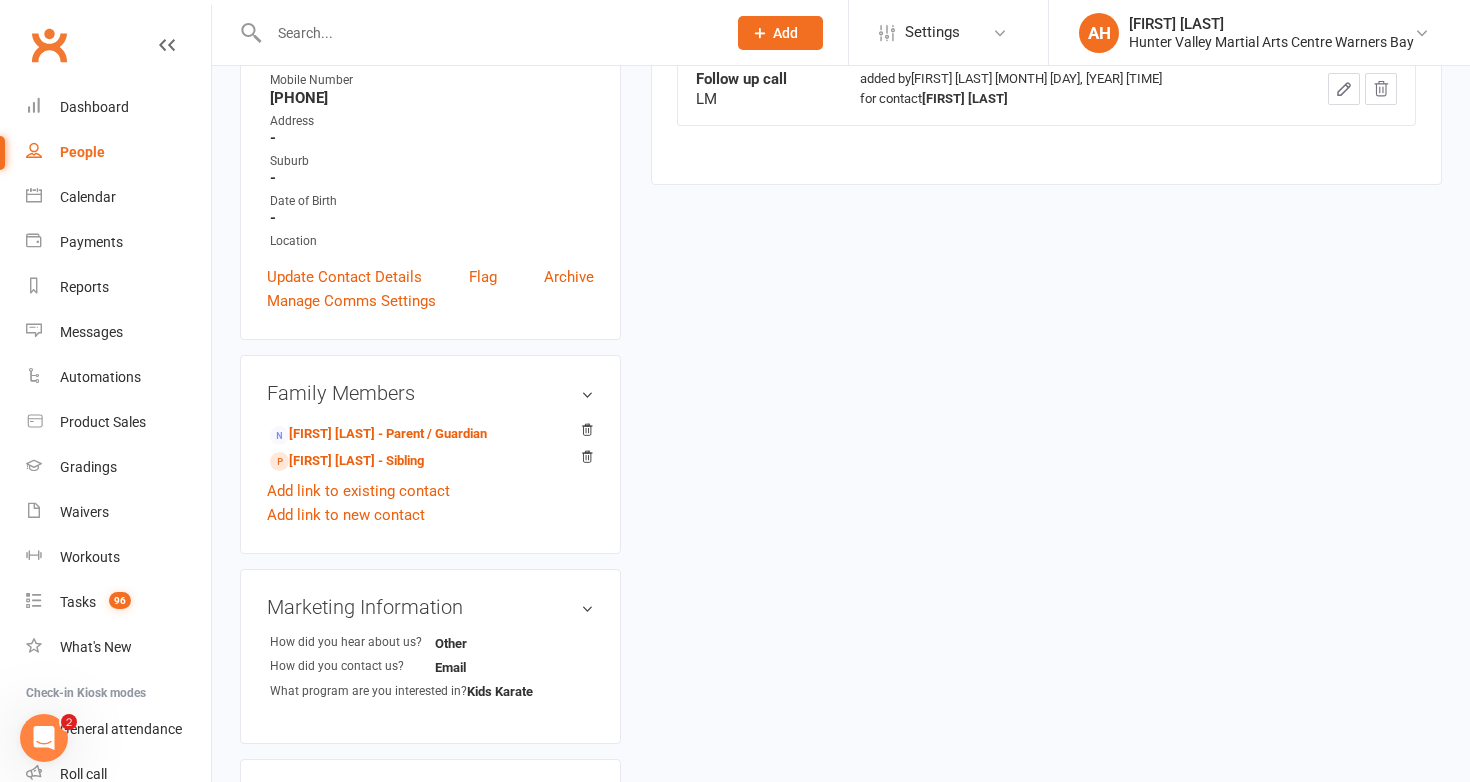 scroll, scrollTop: 0, scrollLeft: 0, axis: both 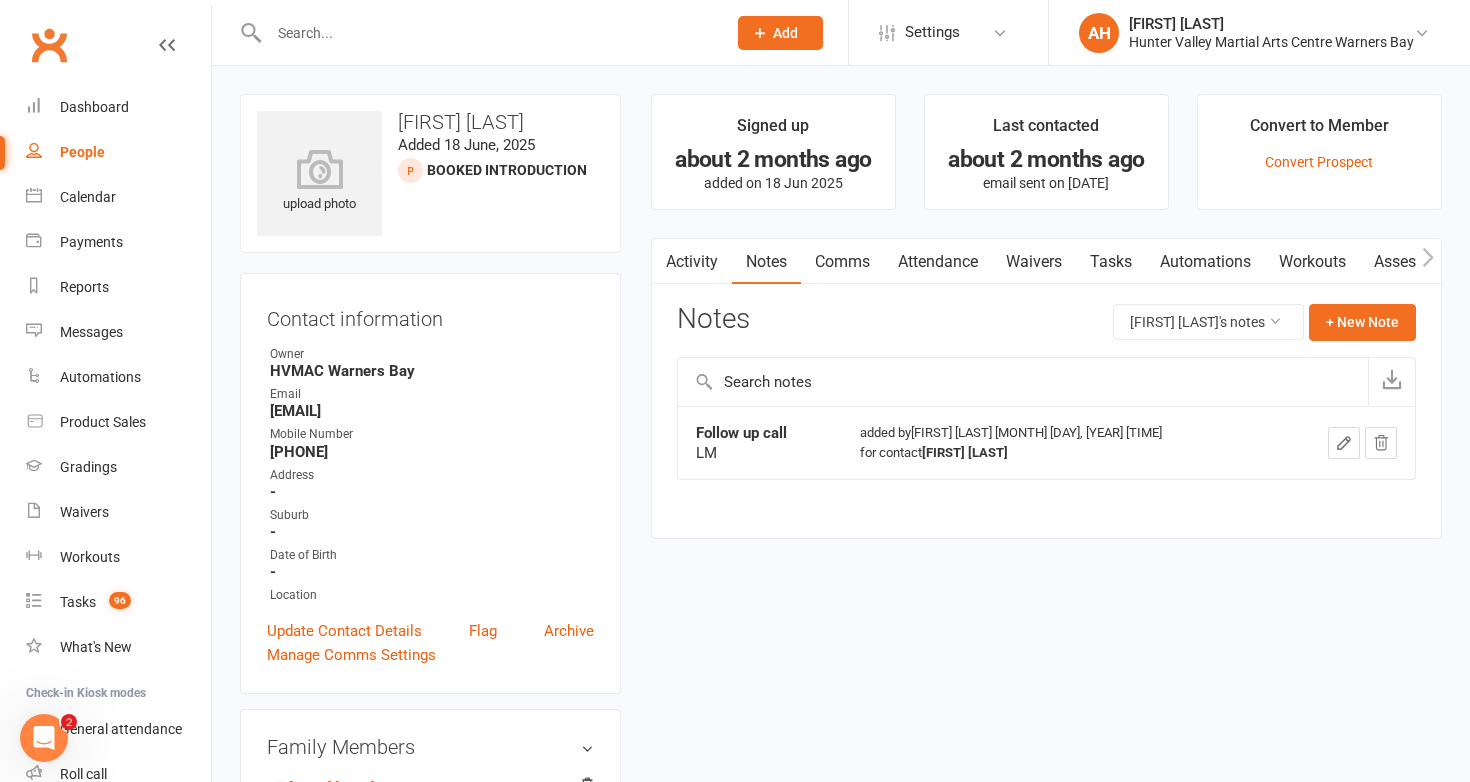 click at bounding box center [487, 33] 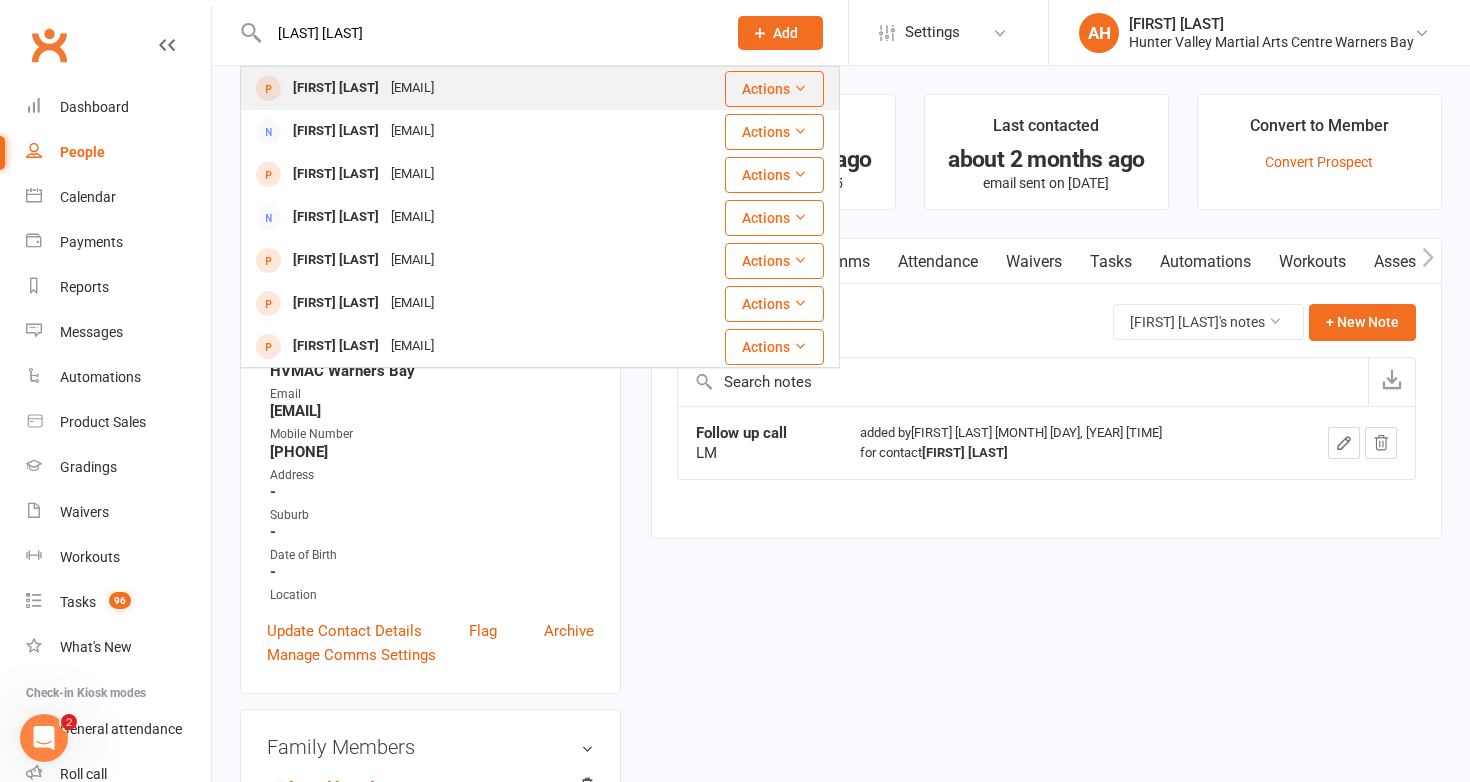 type on "zahi patel" 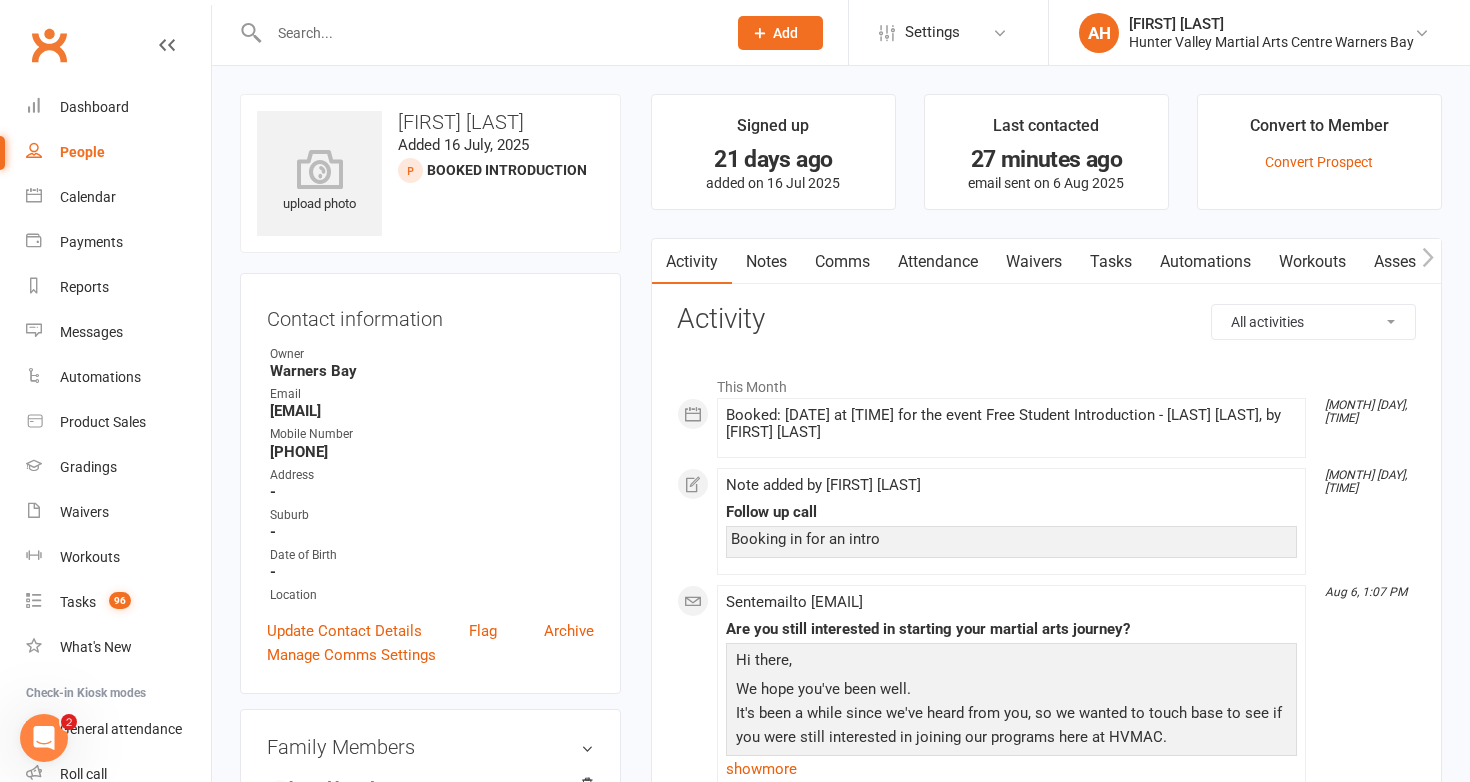 click on "Notes" at bounding box center (766, 262) 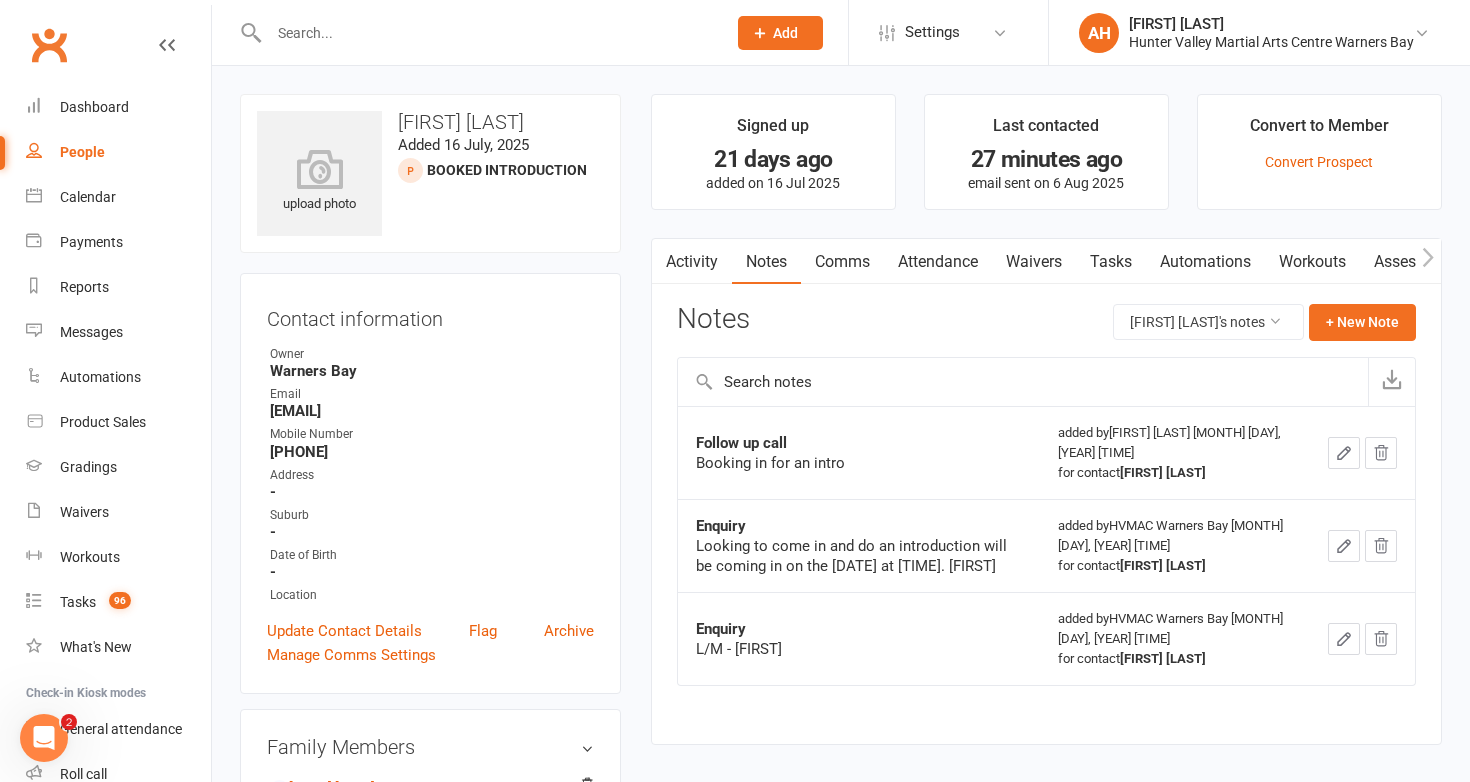 click 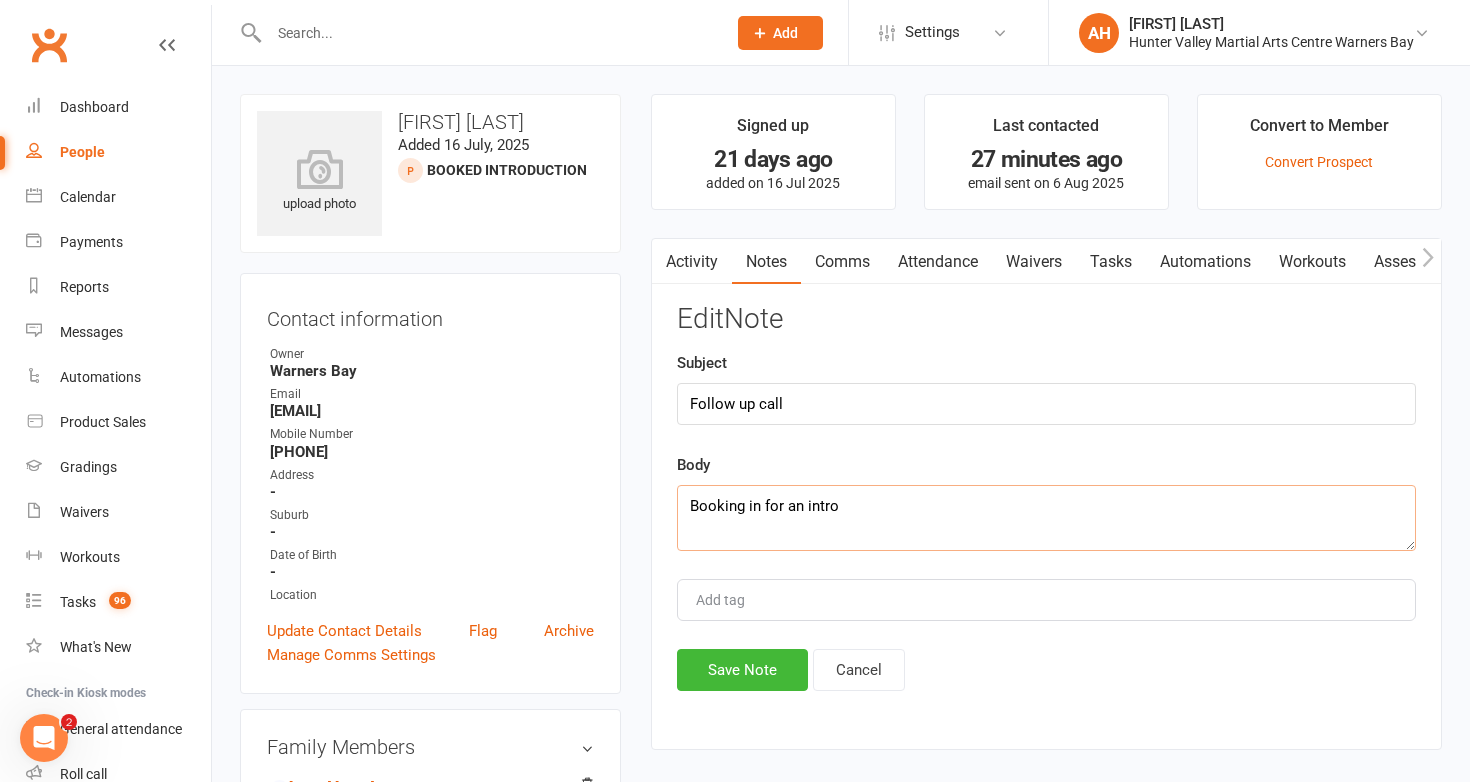 click on "Booking in for an intro" at bounding box center [1046, 518] 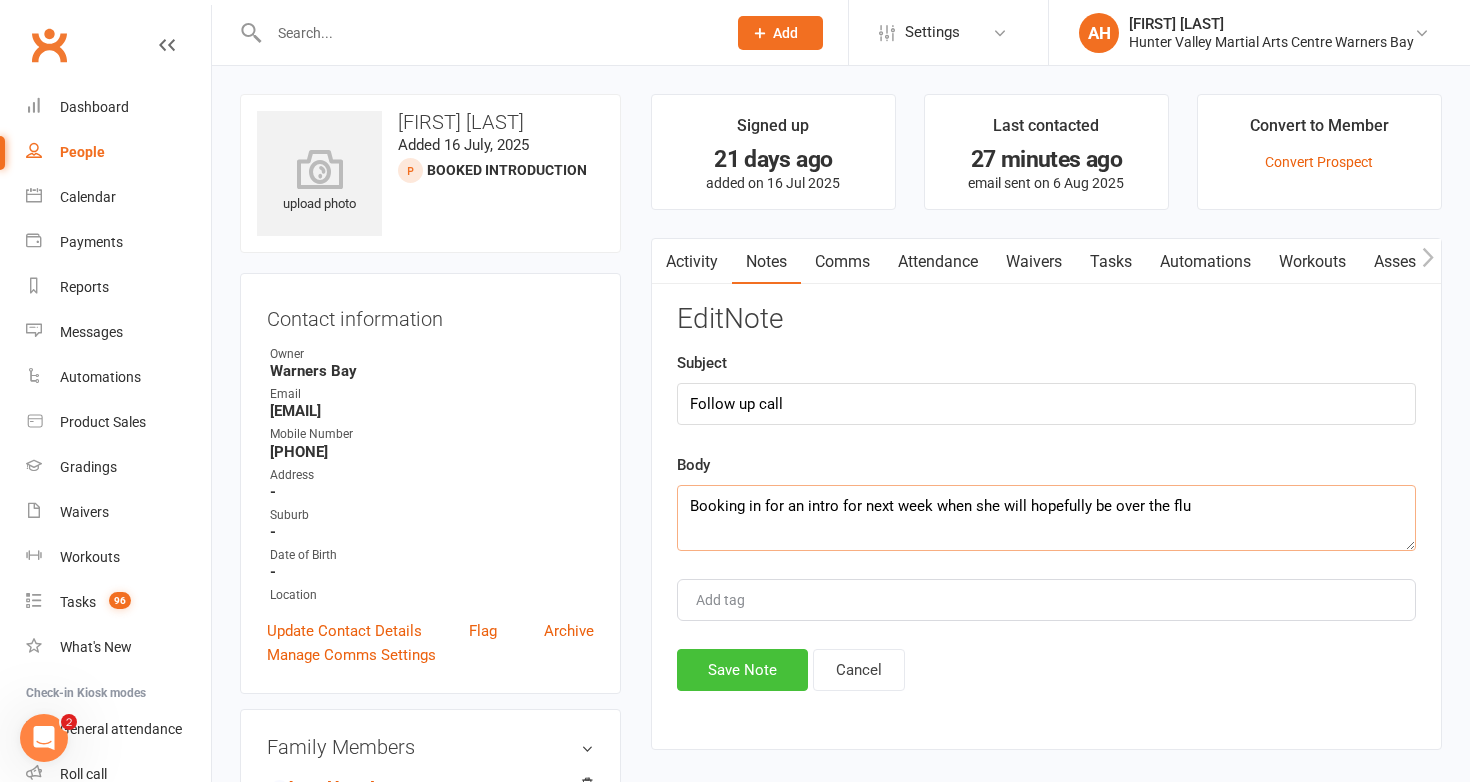 type on "Booking in for an intro for next week when she will hopefully be over the flu" 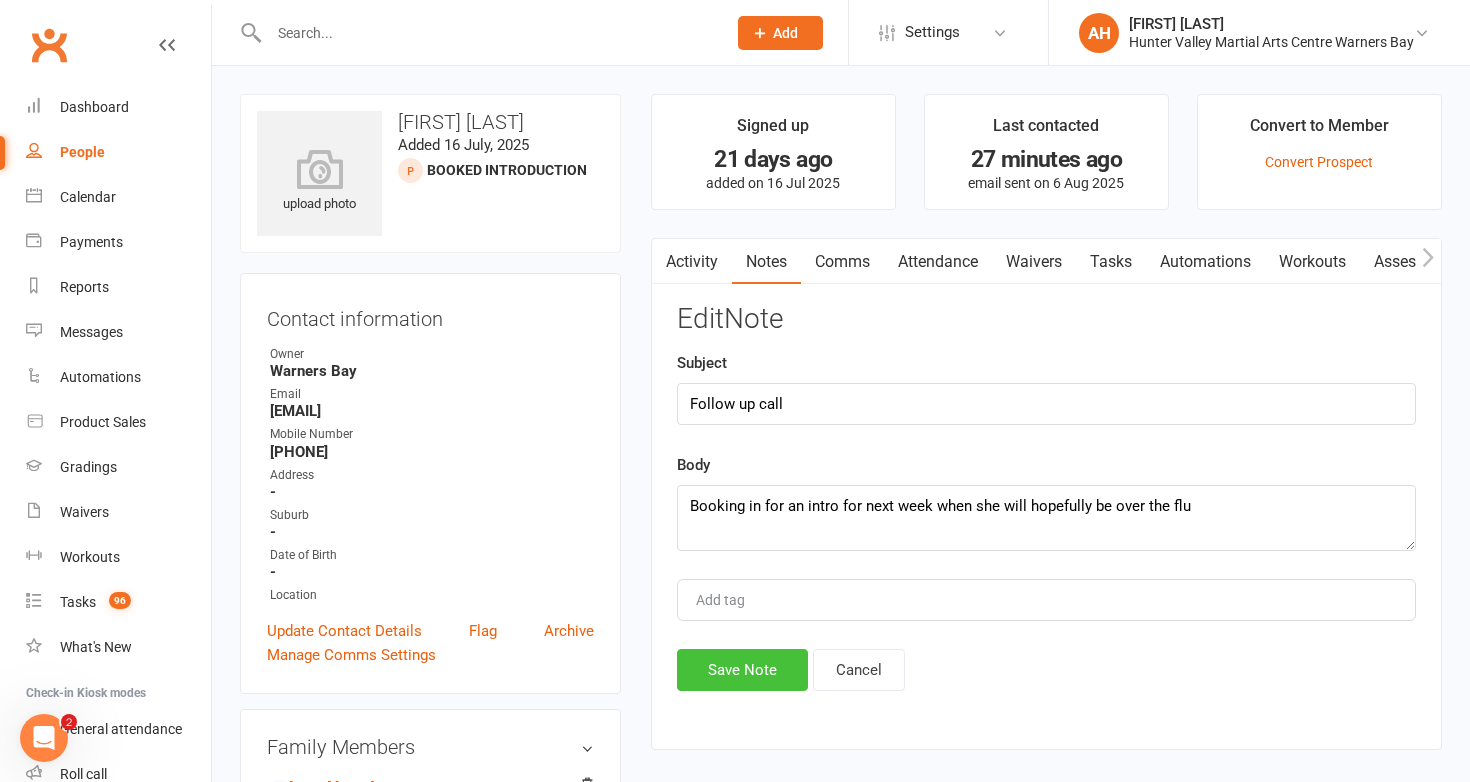 click on "Save Note" at bounding box center [742, 670] 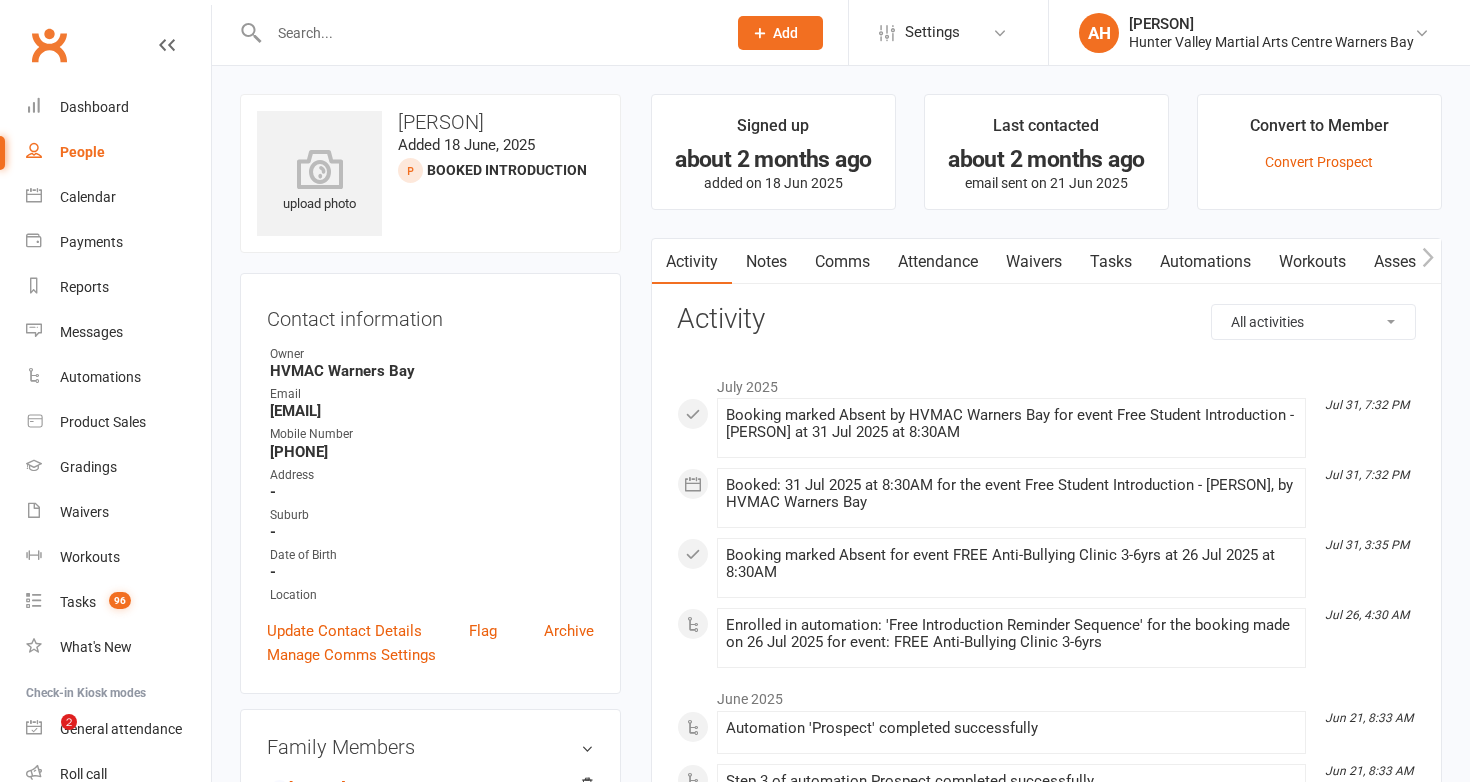 scroll, scrollTop: 0, scrollLeft: 0, axis: both 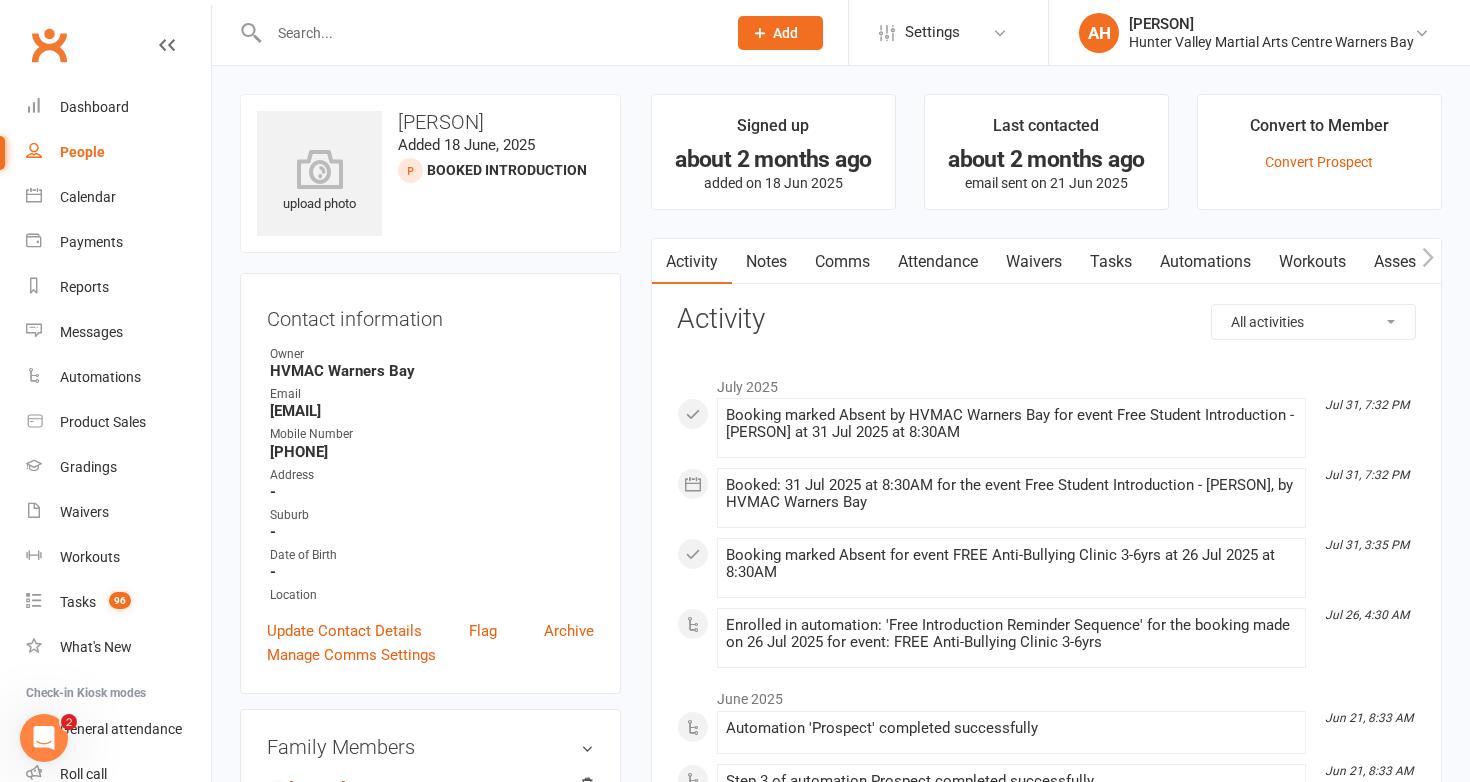 click on "Notes" at bounding box center (766, 262) 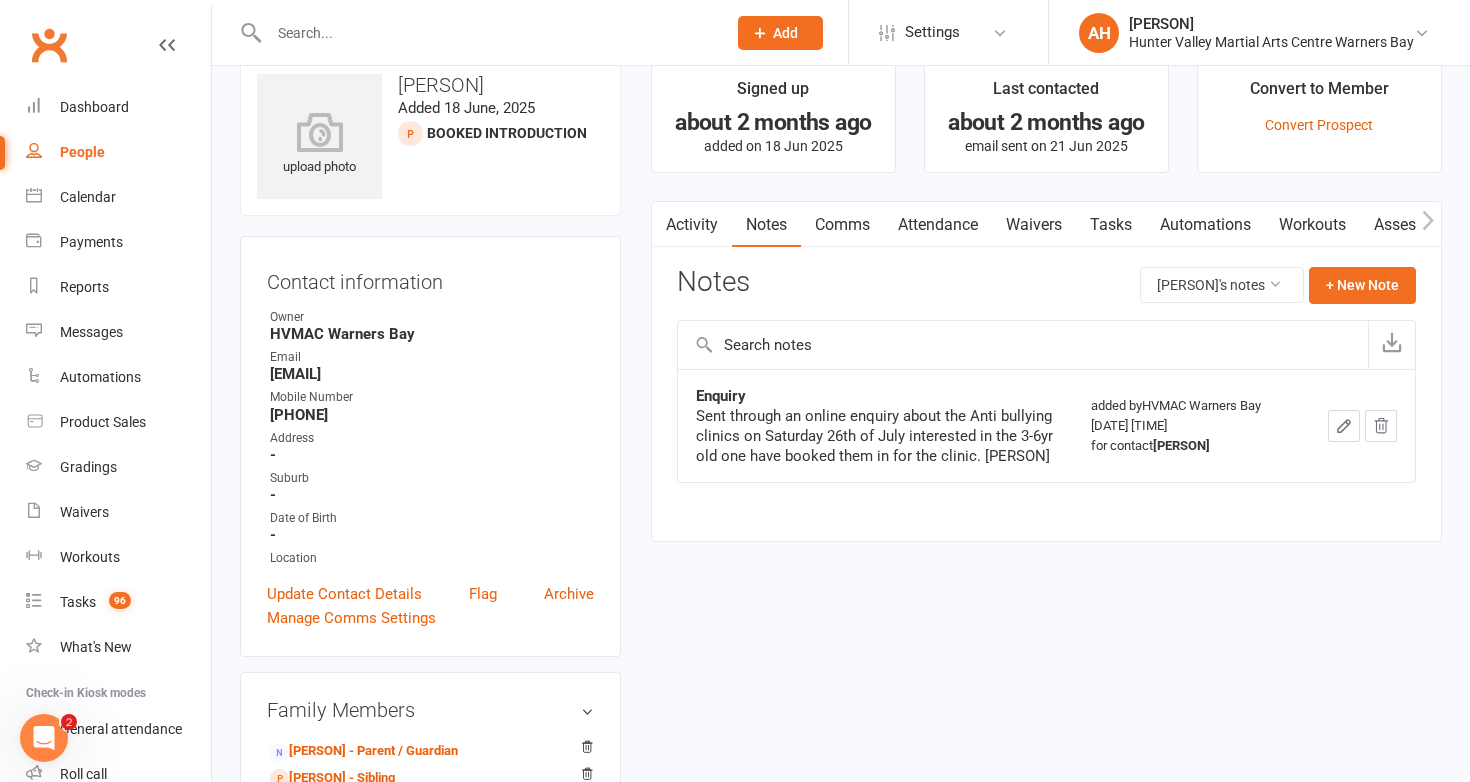 scroll, scrollTop: 27, scrollLeft: 0, axis: vertical 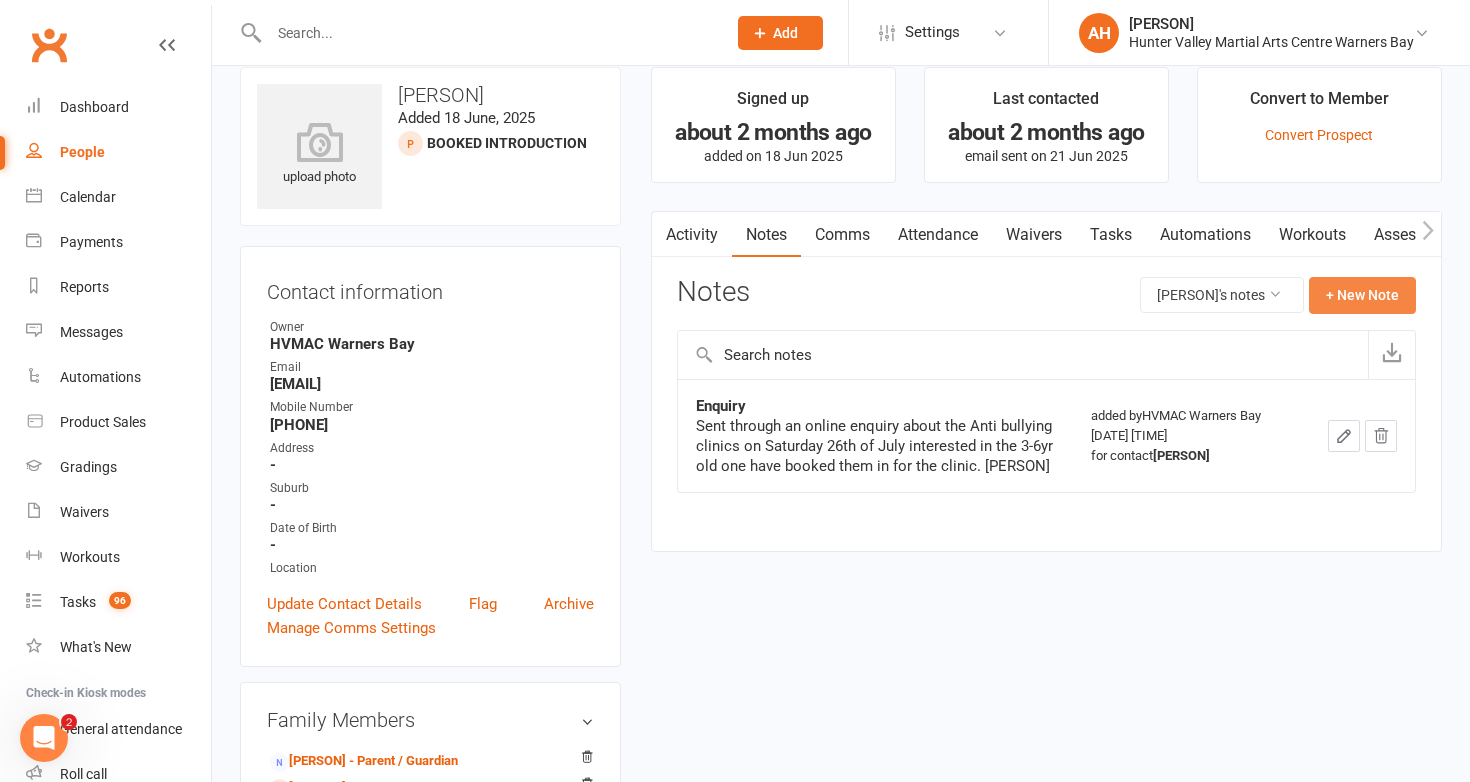 click on "+ New Note" at bounding box center (1362, 295) 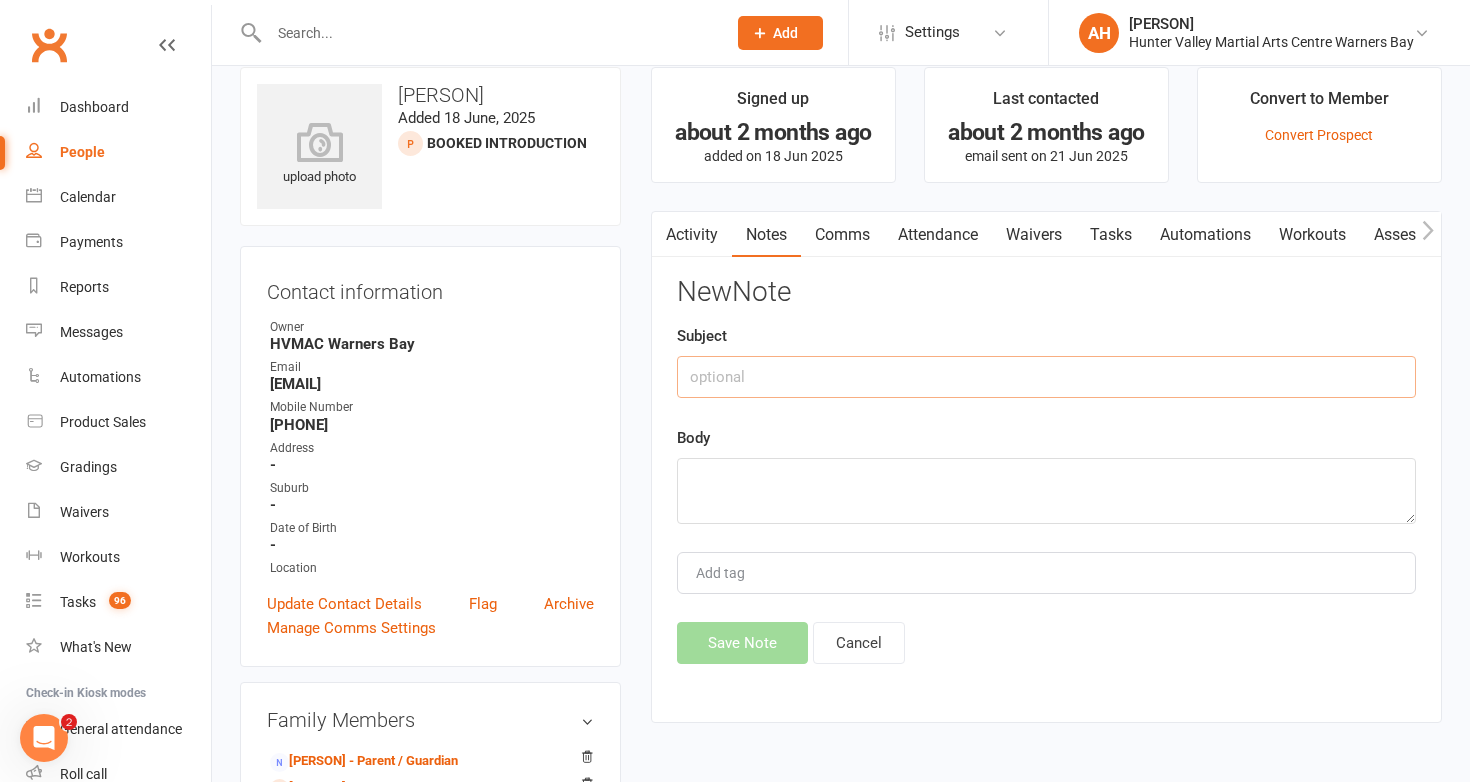 click at bounding box center (1046, 377) 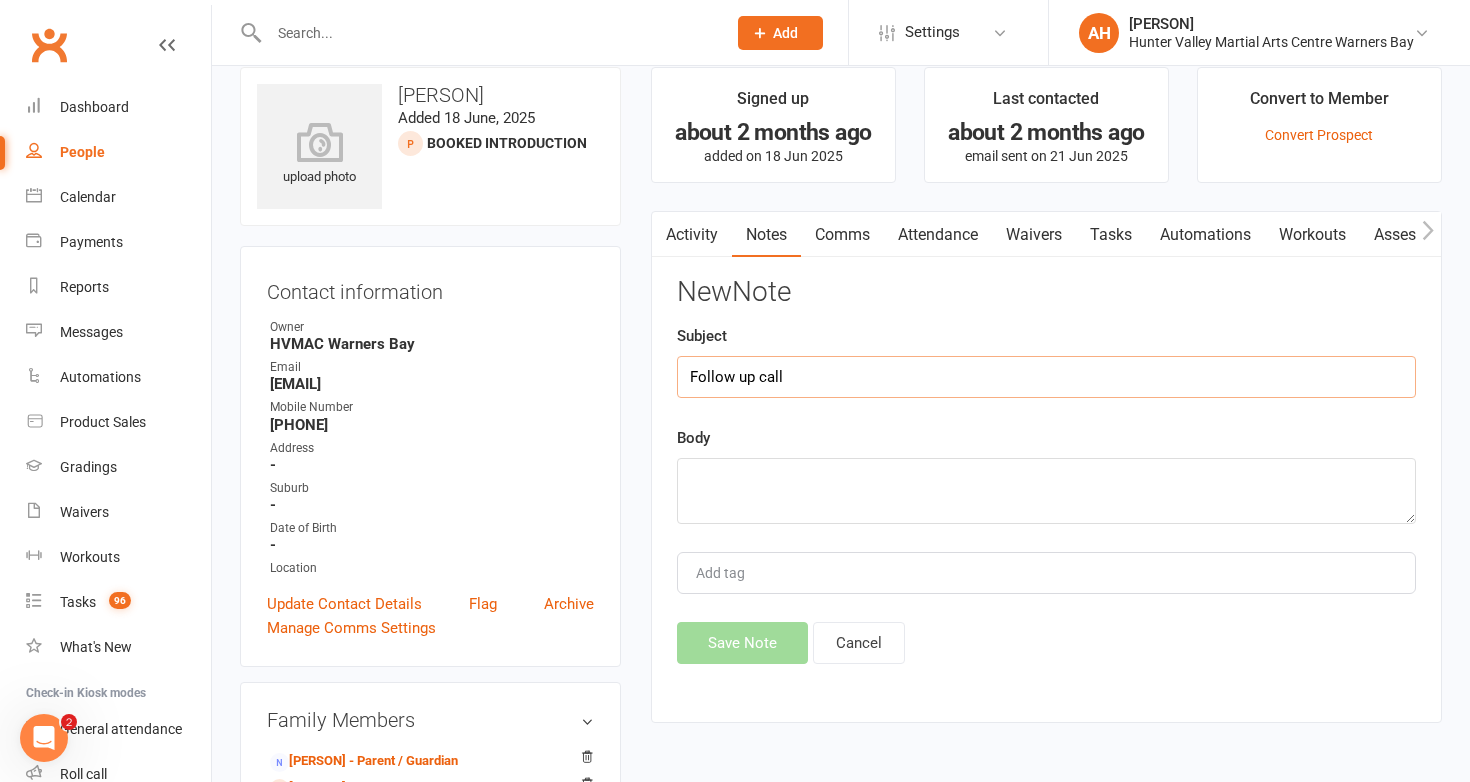 type on "Follow up call" 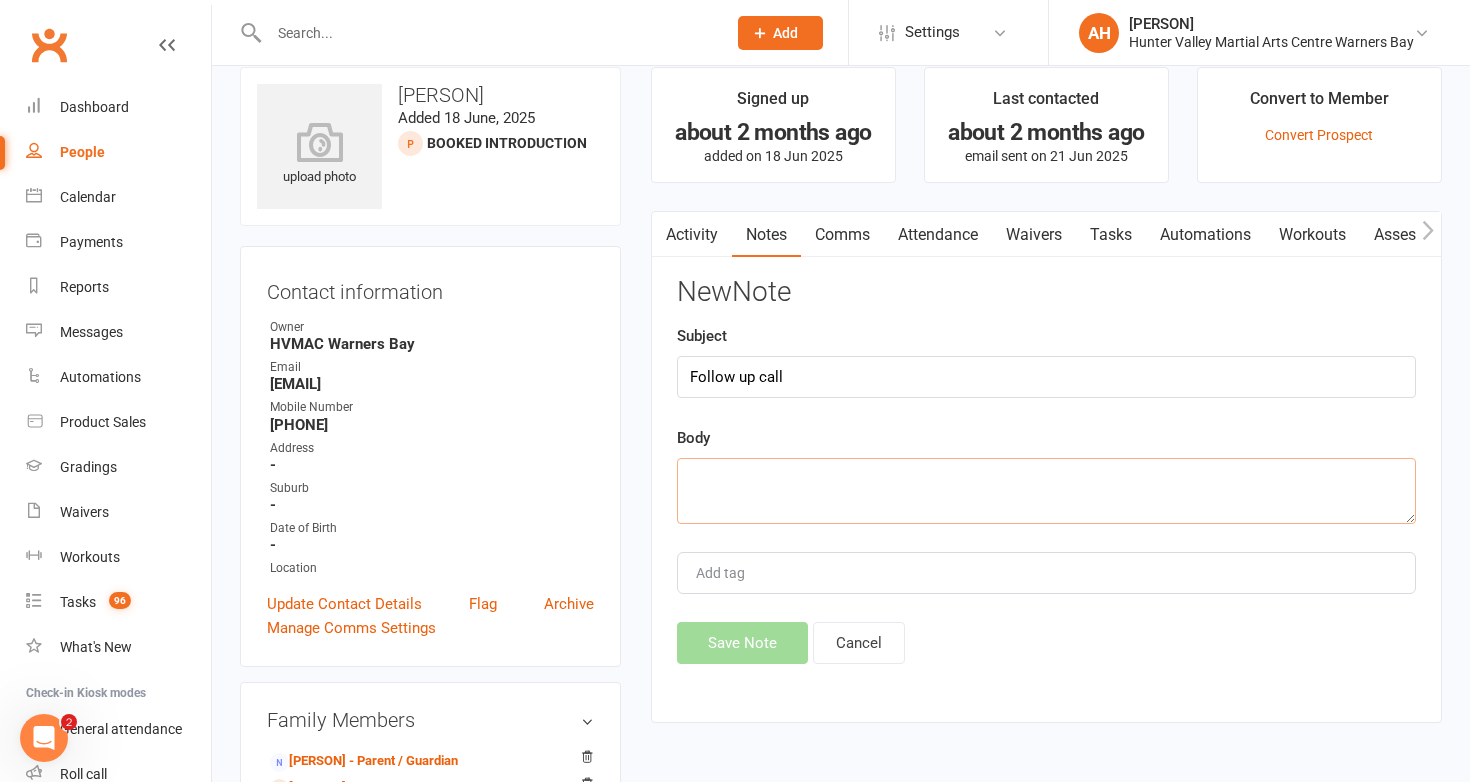 click at bounding box center [1046, 491] 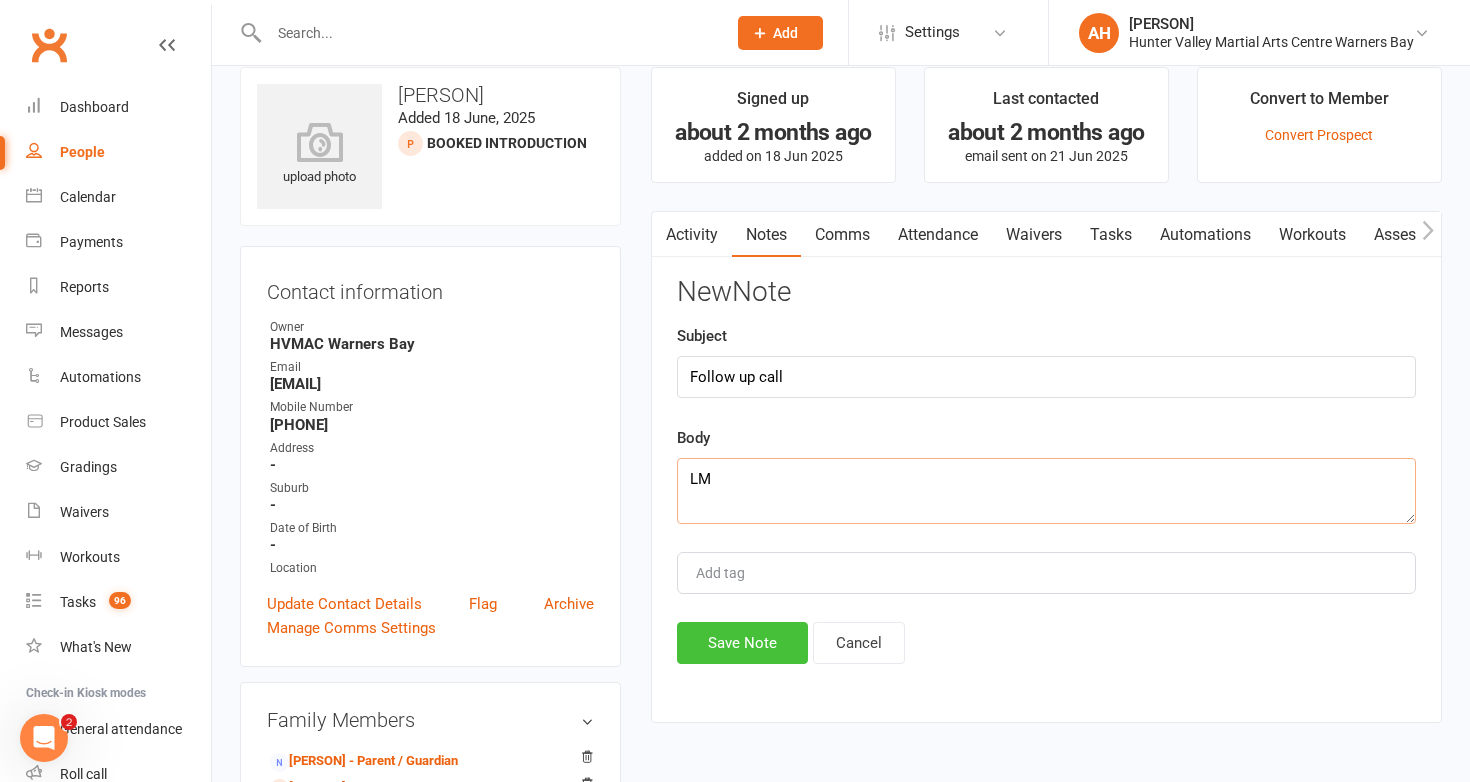 type on "LM" 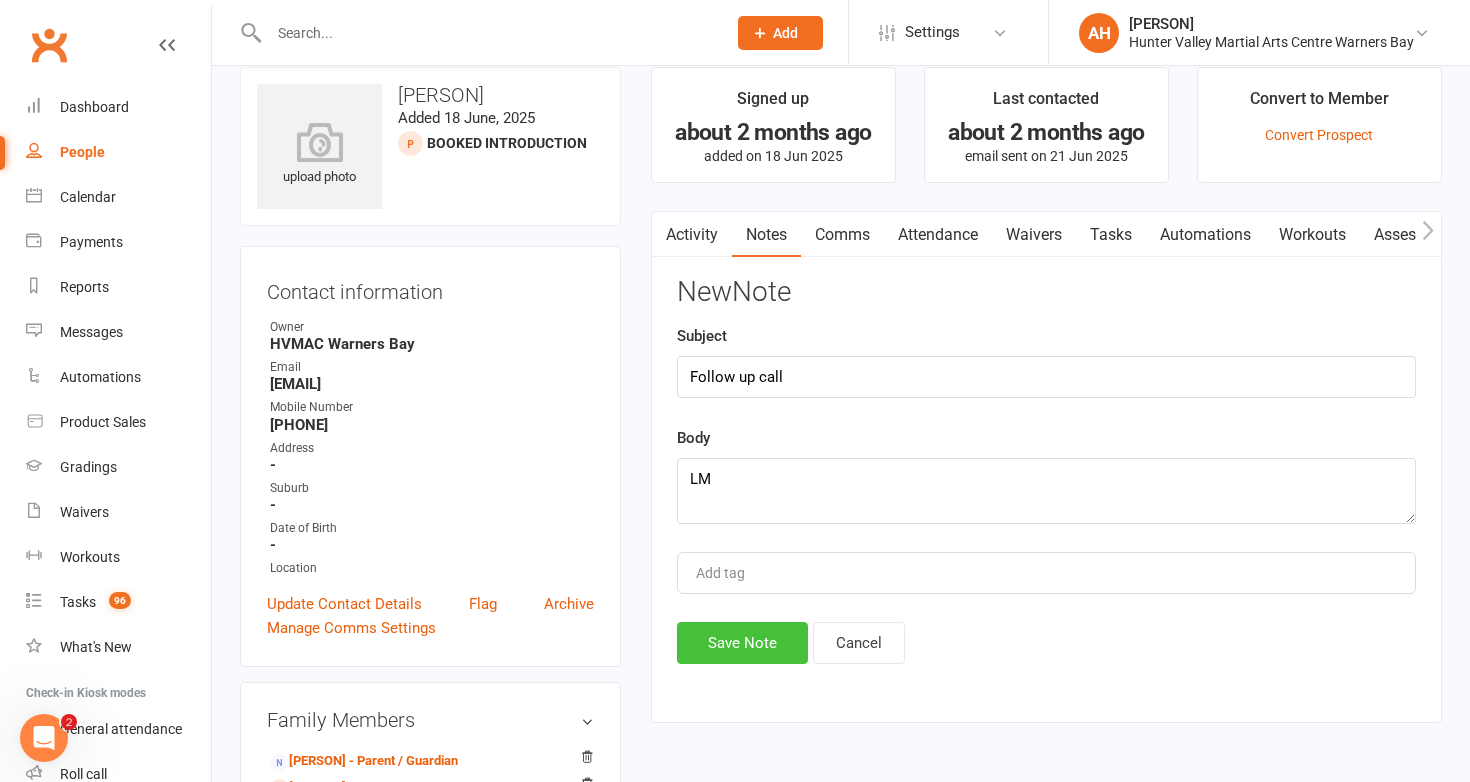 click on "Save Note" at bounding box center [742, 643] 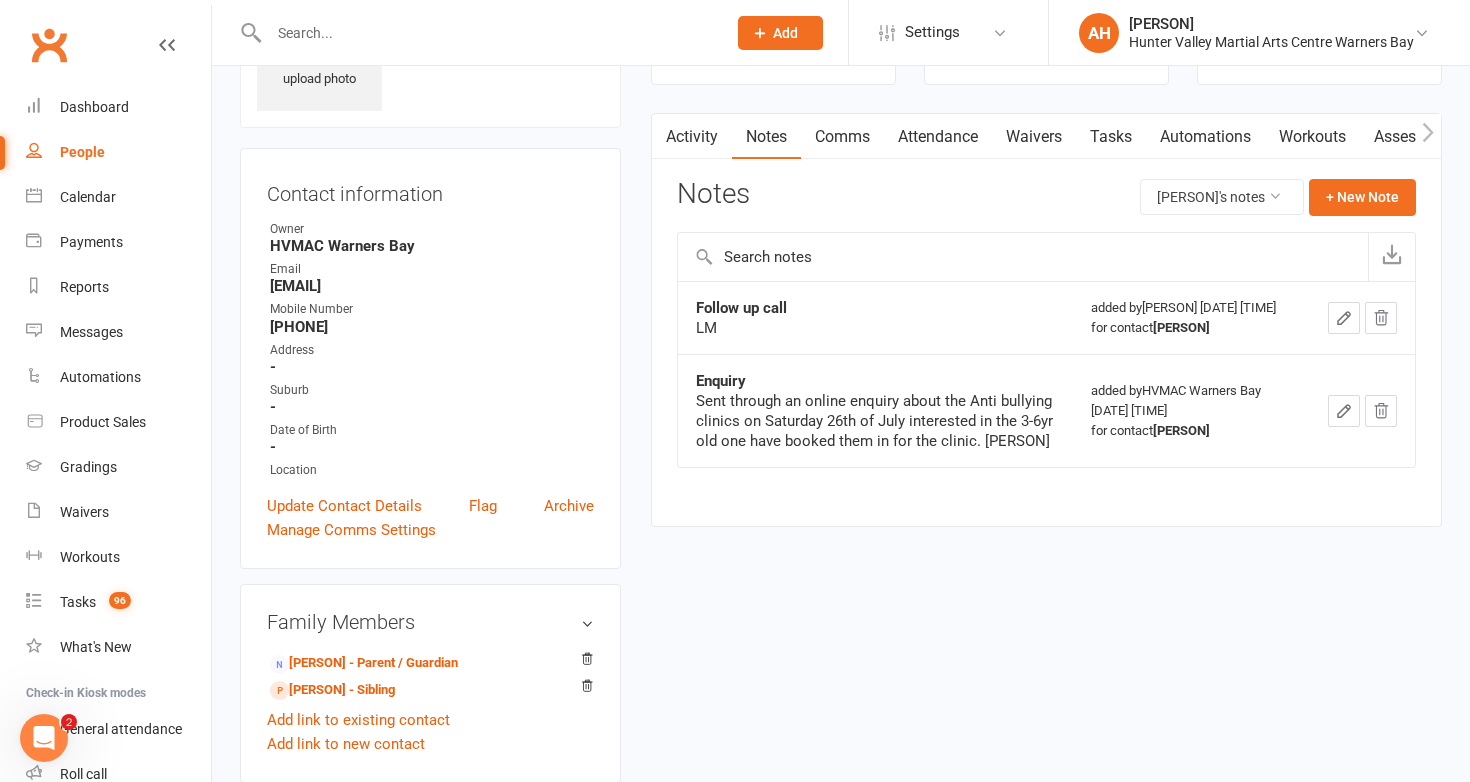 scroll, scrollTop: 0, scrollLeft: 0, axis: both 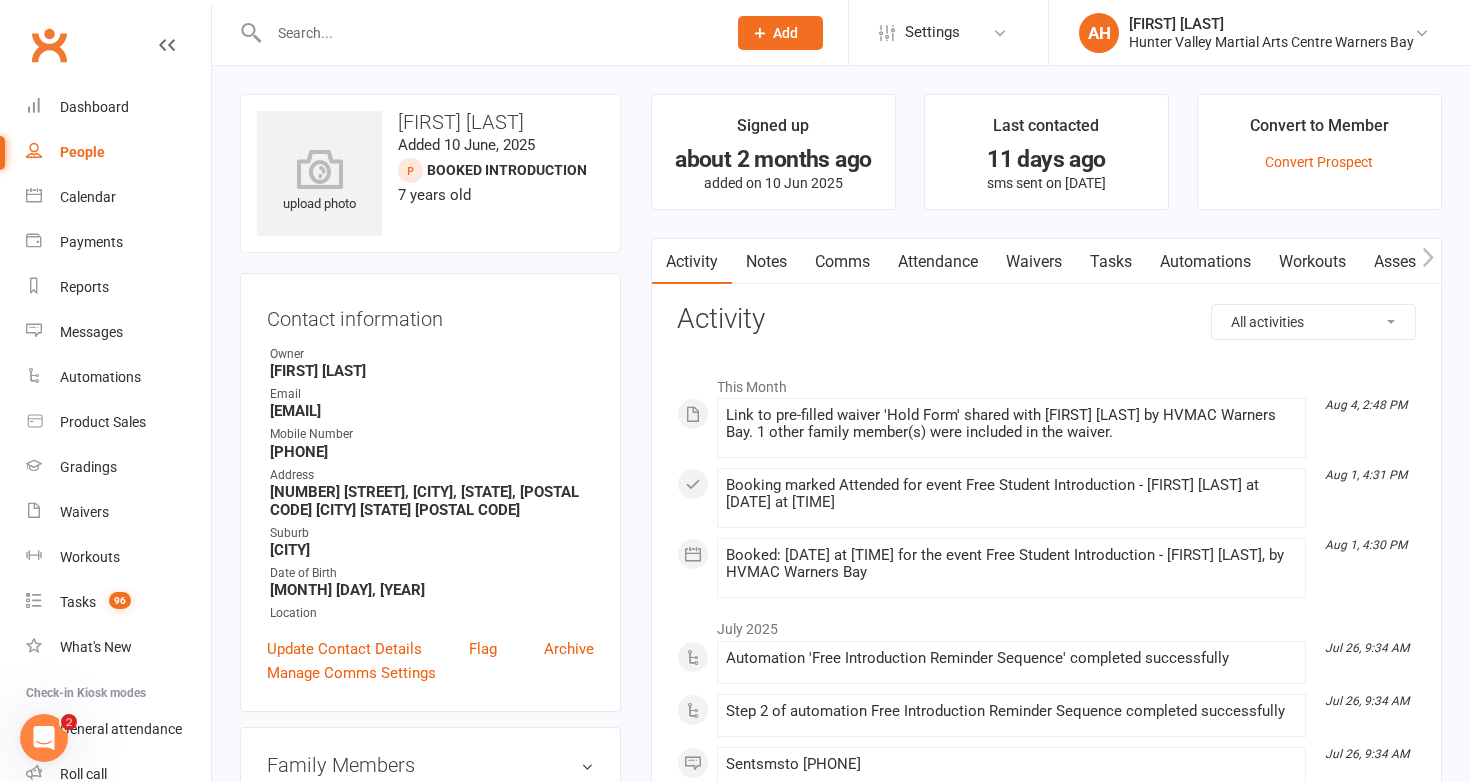 click on "Notes" at bounding box center [766, 262] 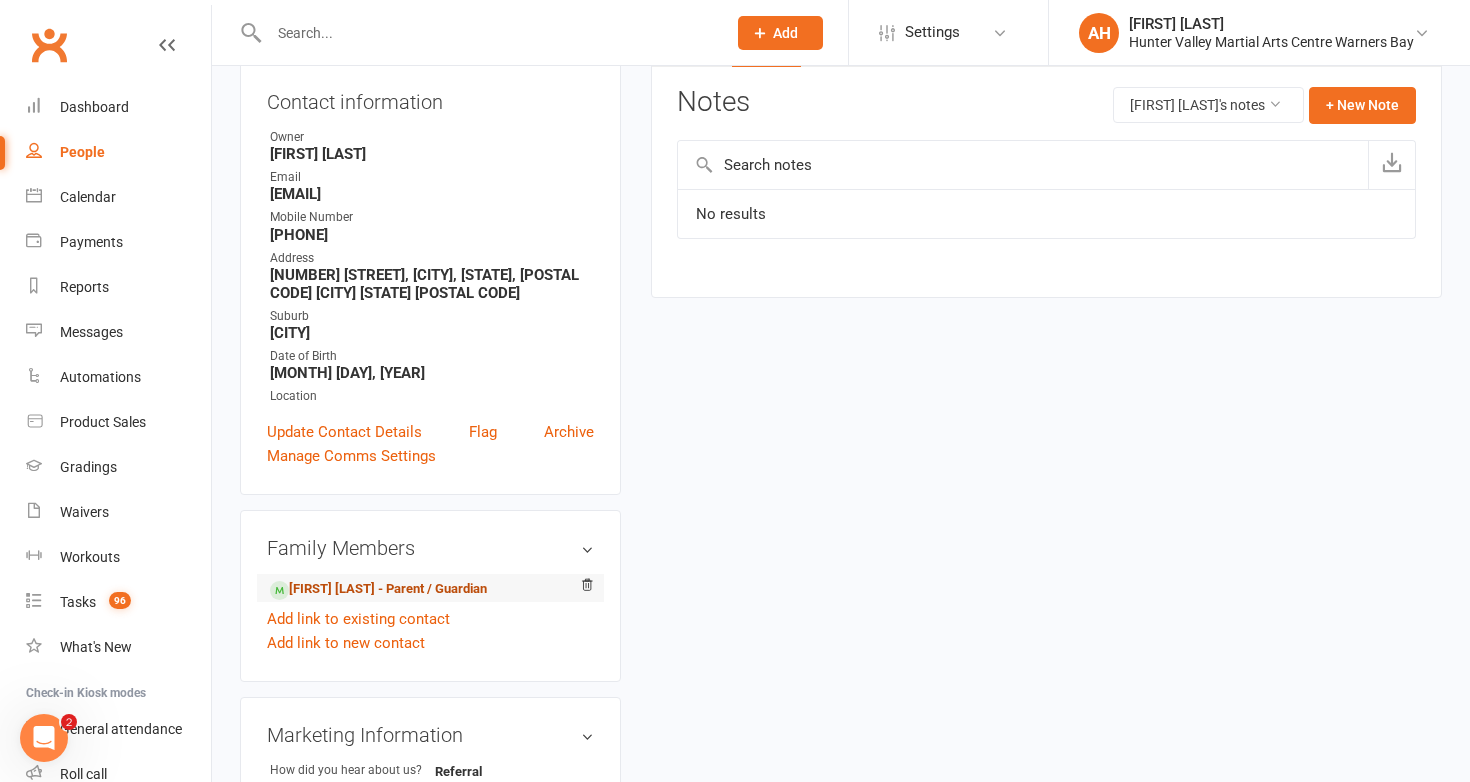 scroll, scrollTop: 218, scrollLeft: 0, axis: vertical 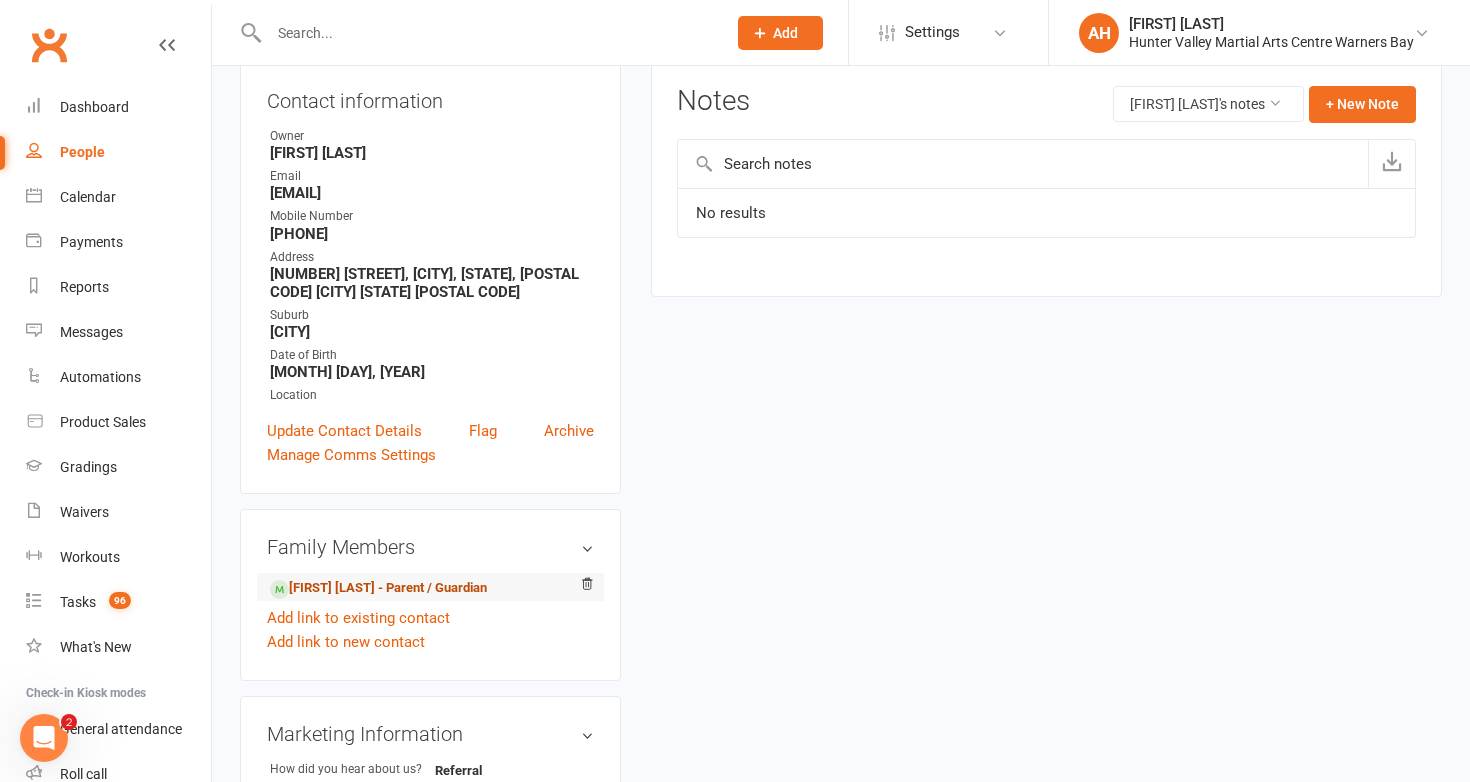 click on "[FIRST] [LAST] - Parent / Guardian" at bounding box center (378, 588) 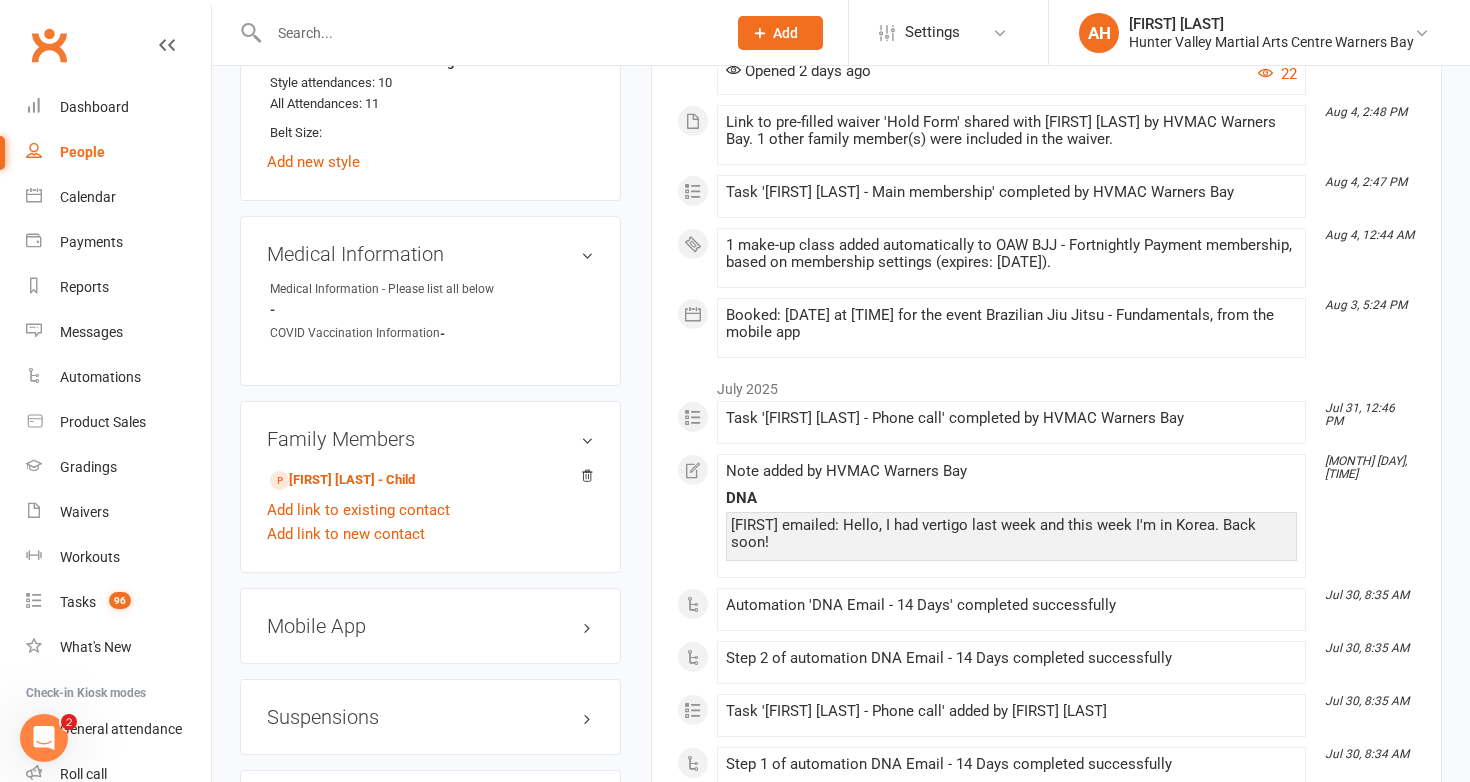 scroll, scrollTop: 1420, scrollLeft: 0, axis: vertical 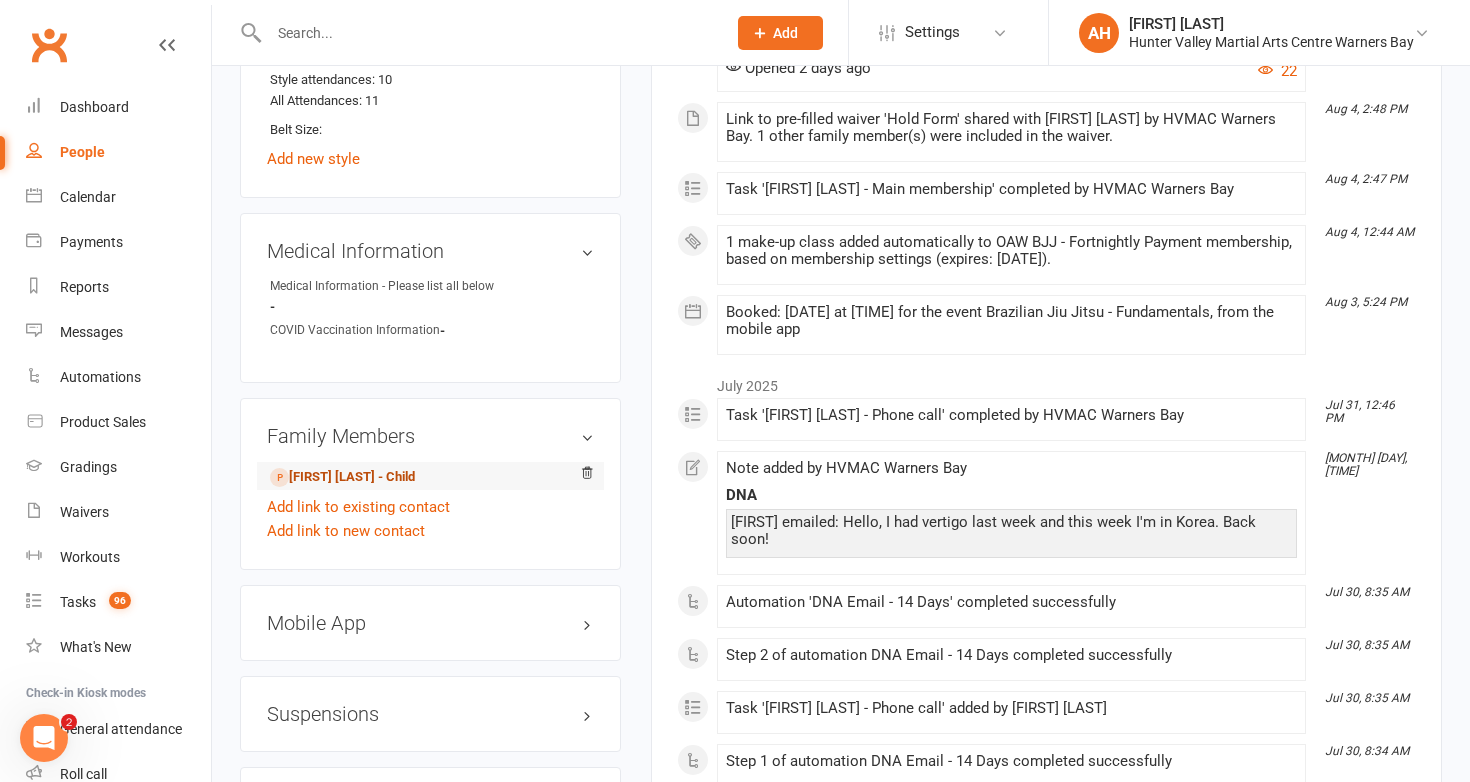click on "[FIRST] [LAST] - Child" at bounding box center (342, 477) 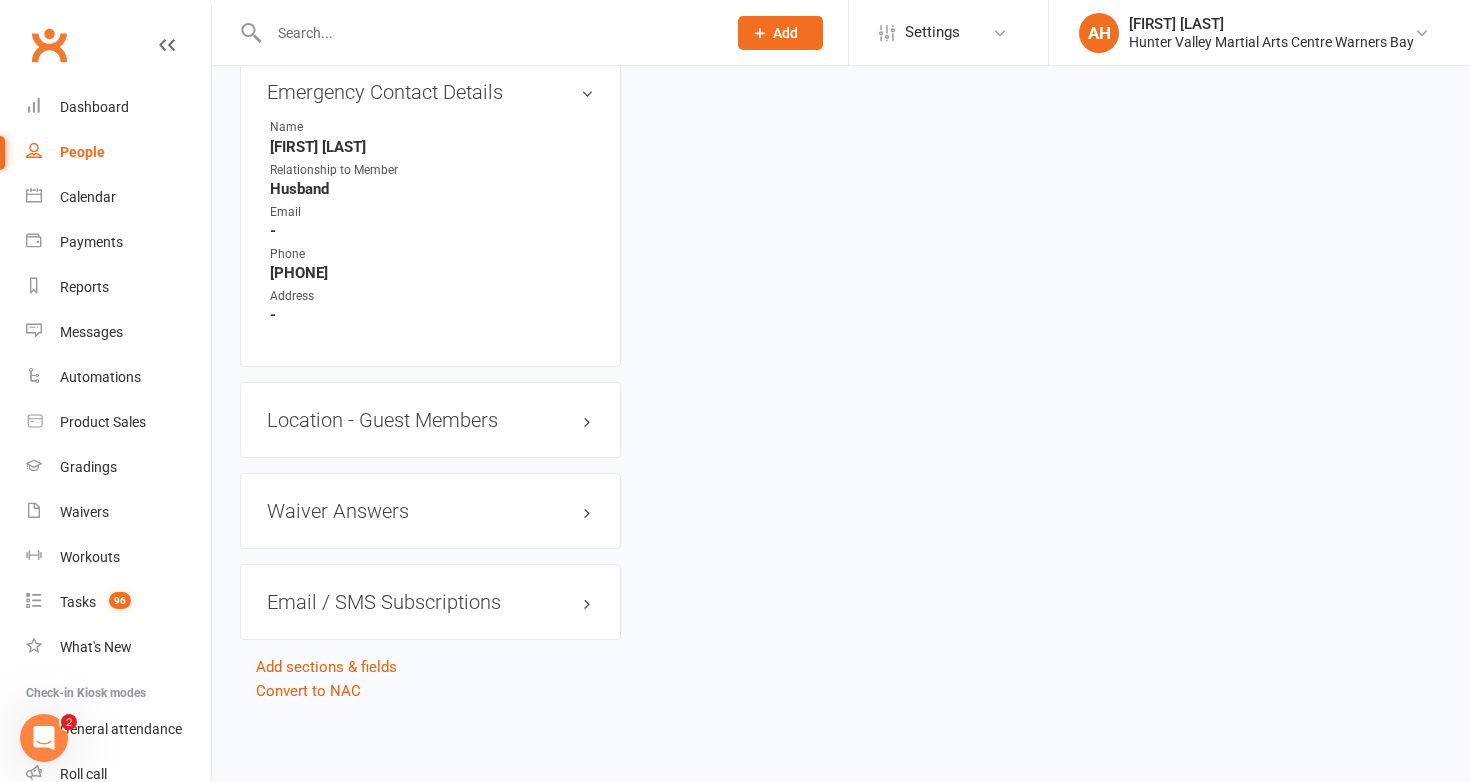 scroll, scrollTop: 0, scrollLeft: 0, axis: both 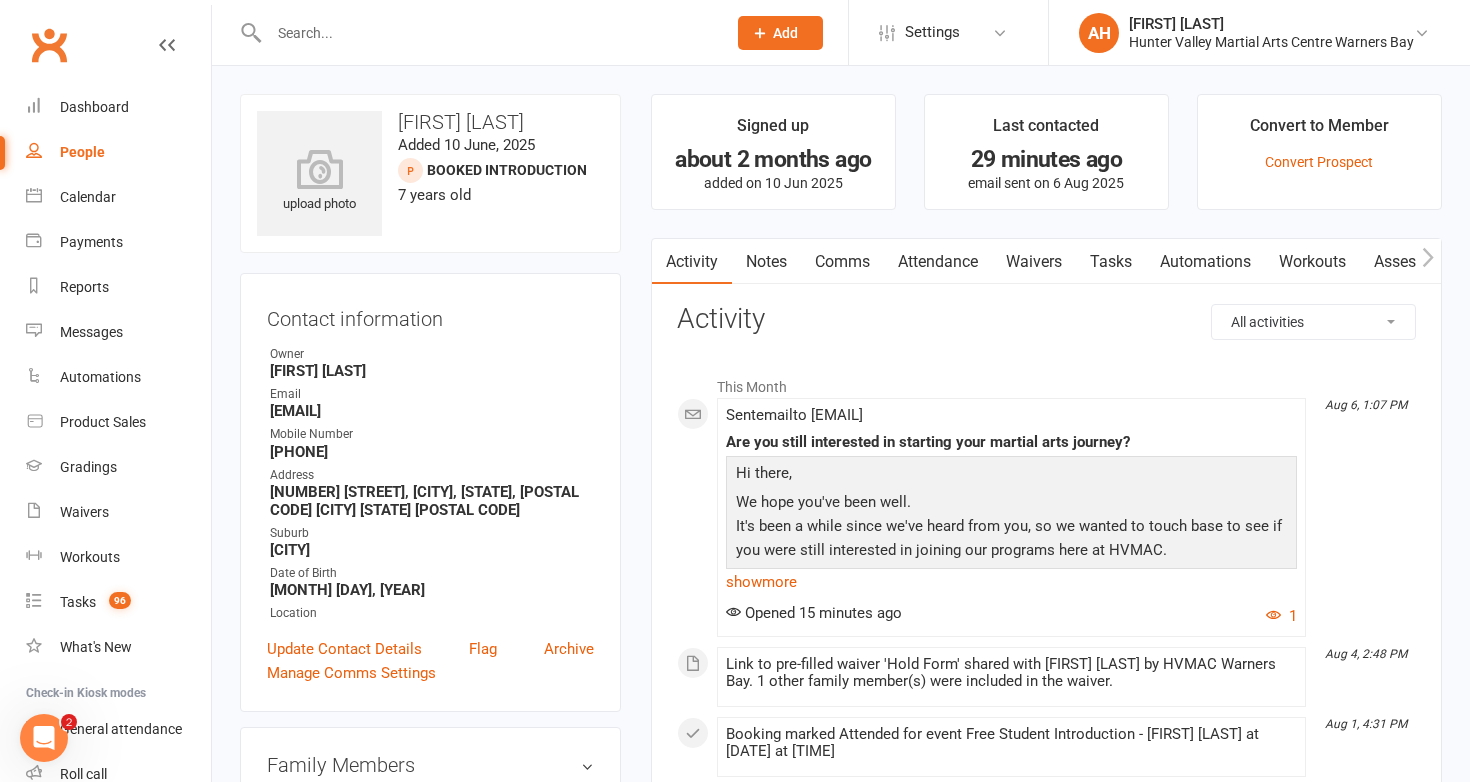 click on "Notes" at bounding box center [766, 262] 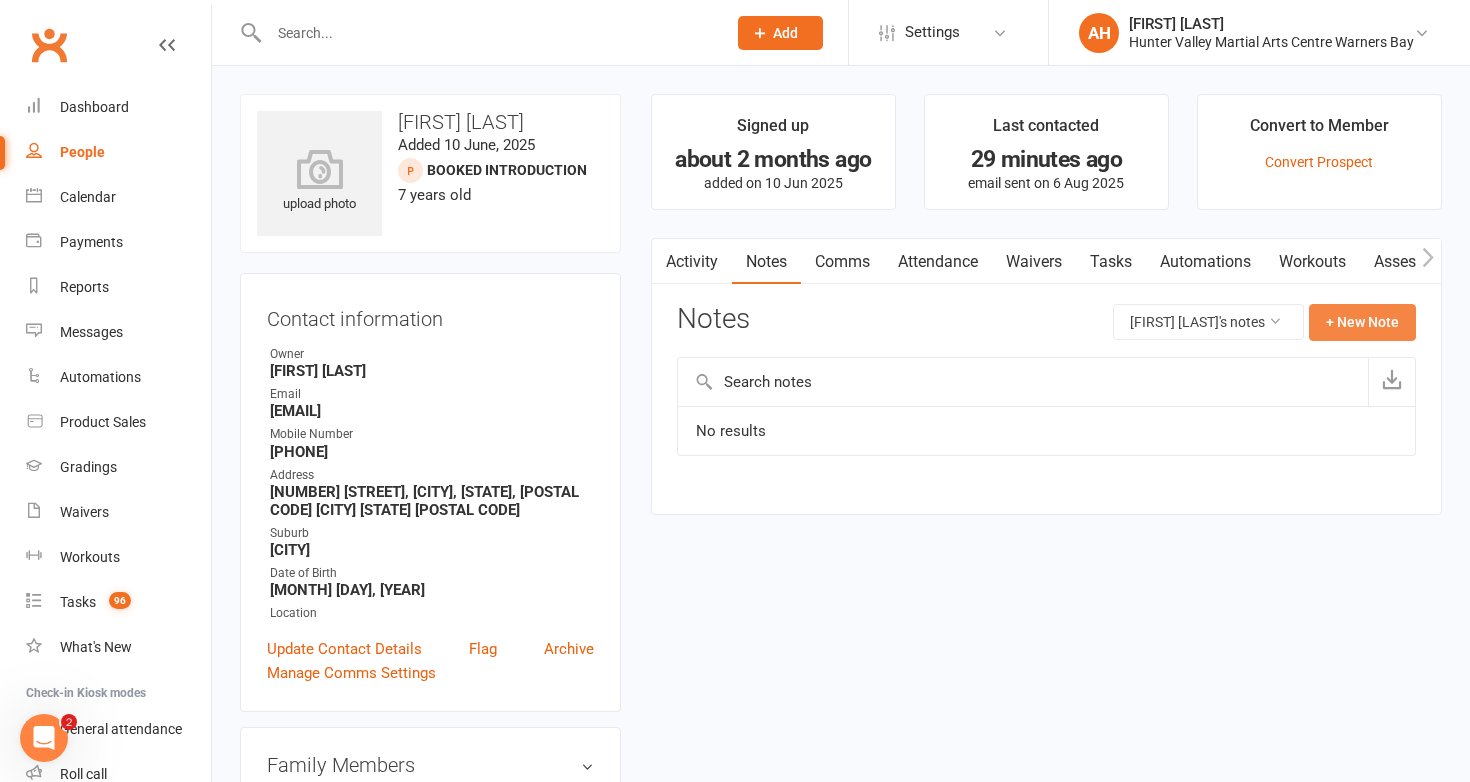 click on "+ New Note" at bounding box center (1362, 322) 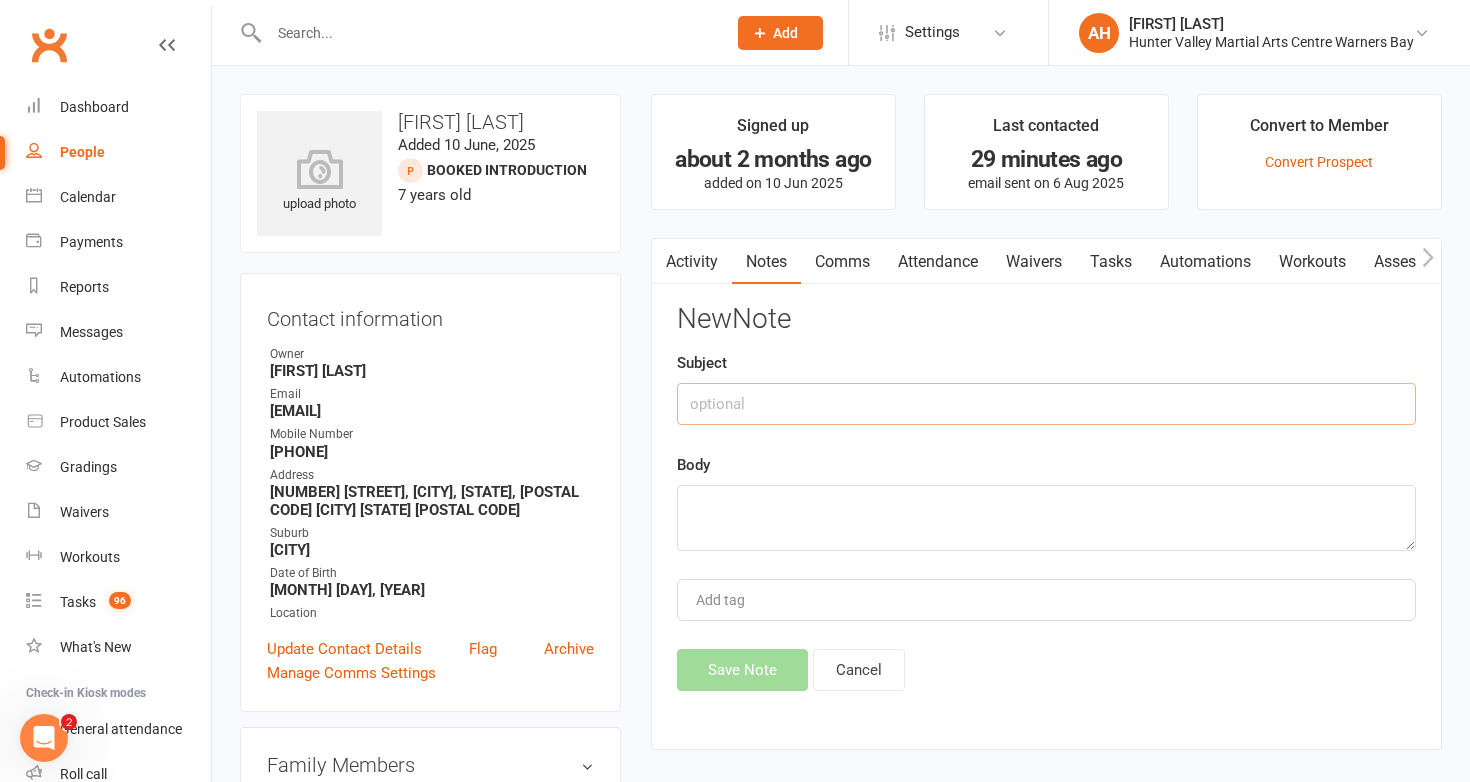 click at bounding box center (1046, 404) 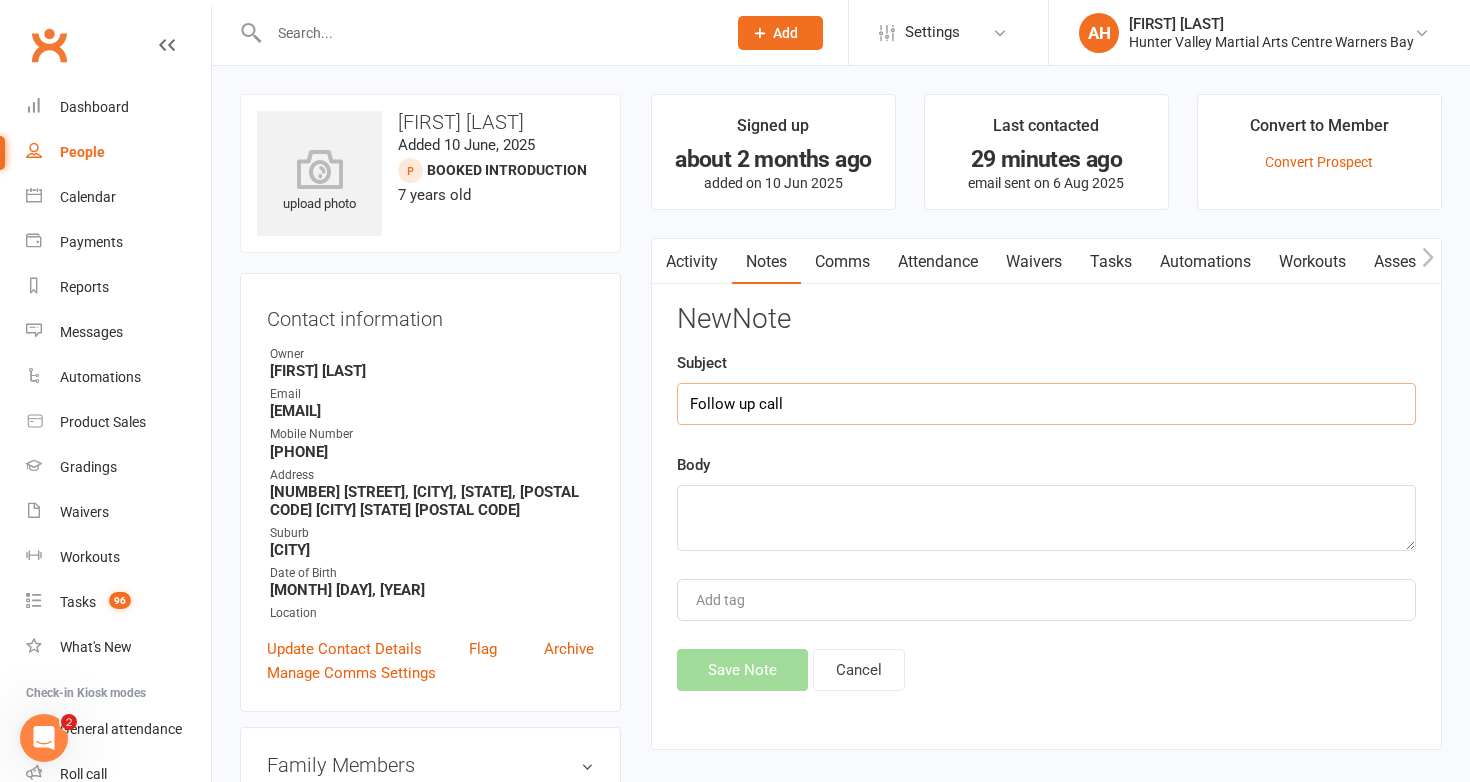 type on "Follow up call" 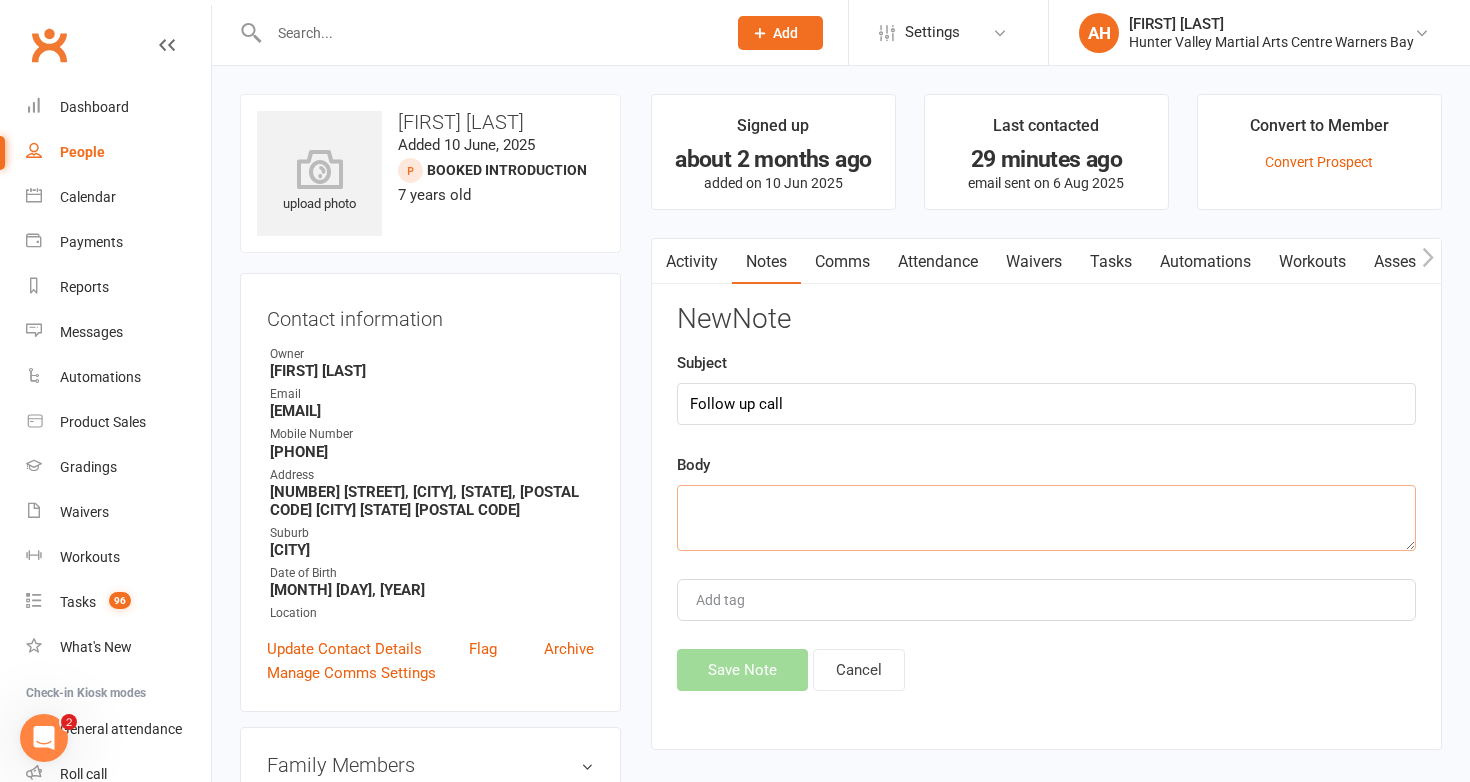 click at bounding box center (1046, 518) 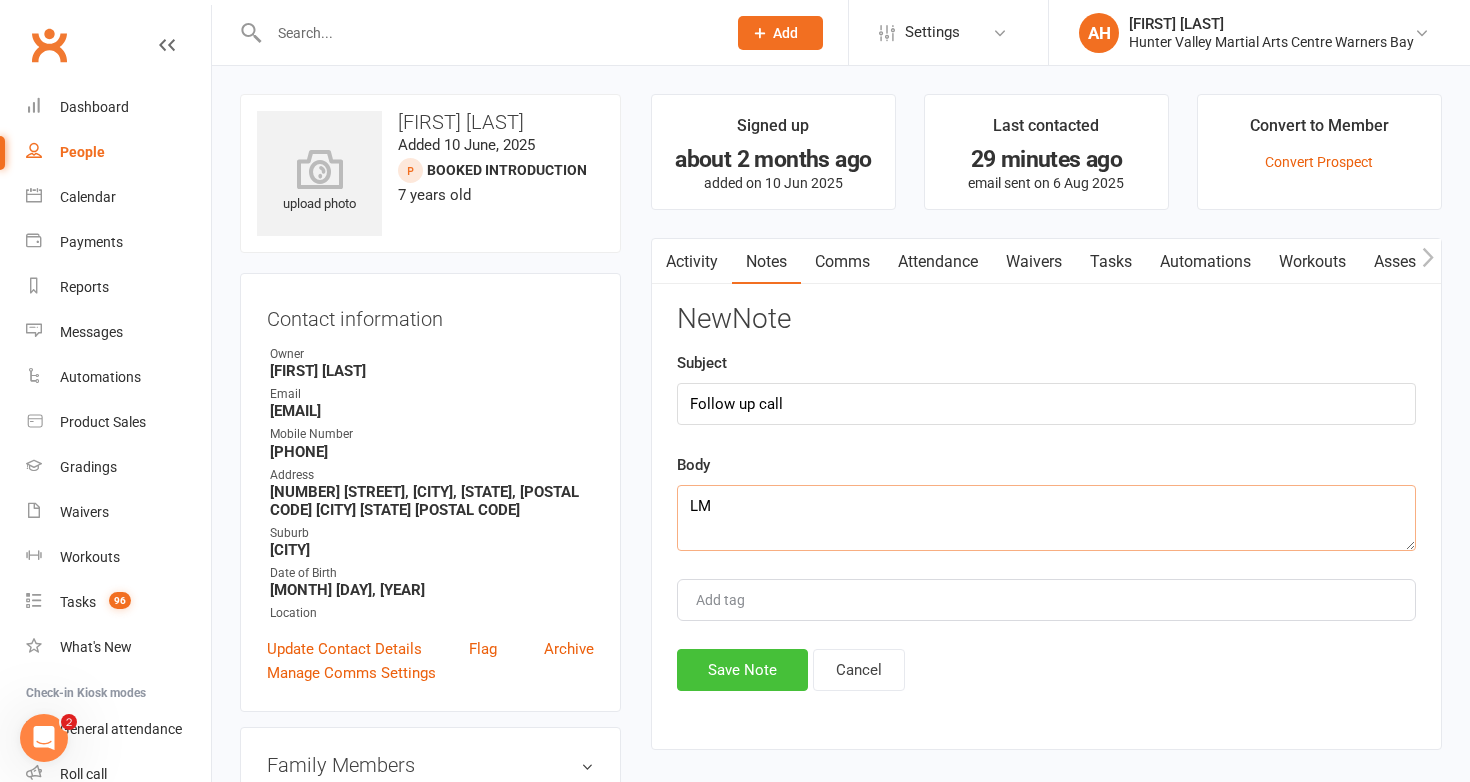 type on "LM" 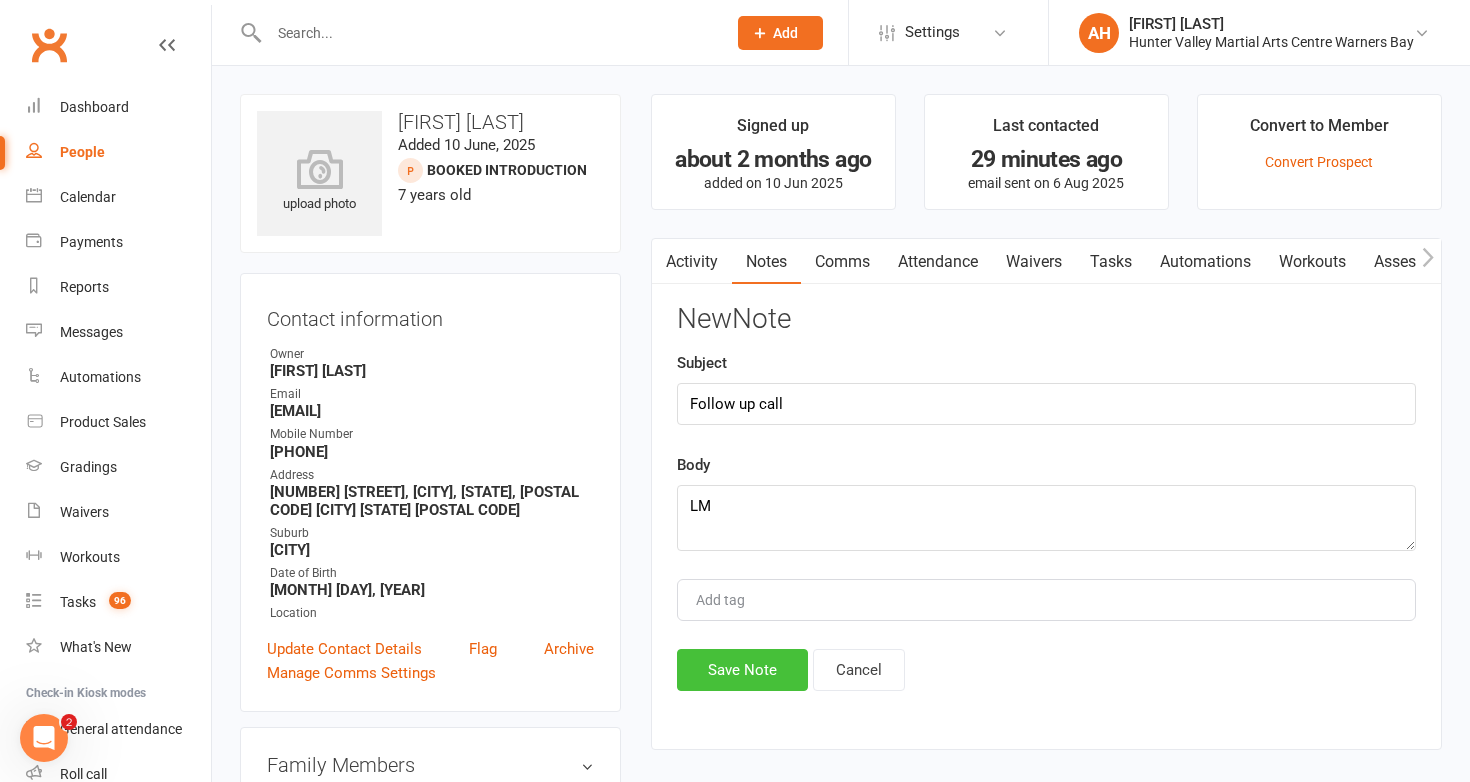 click on "Save Note" at bounding box center (742, 670) 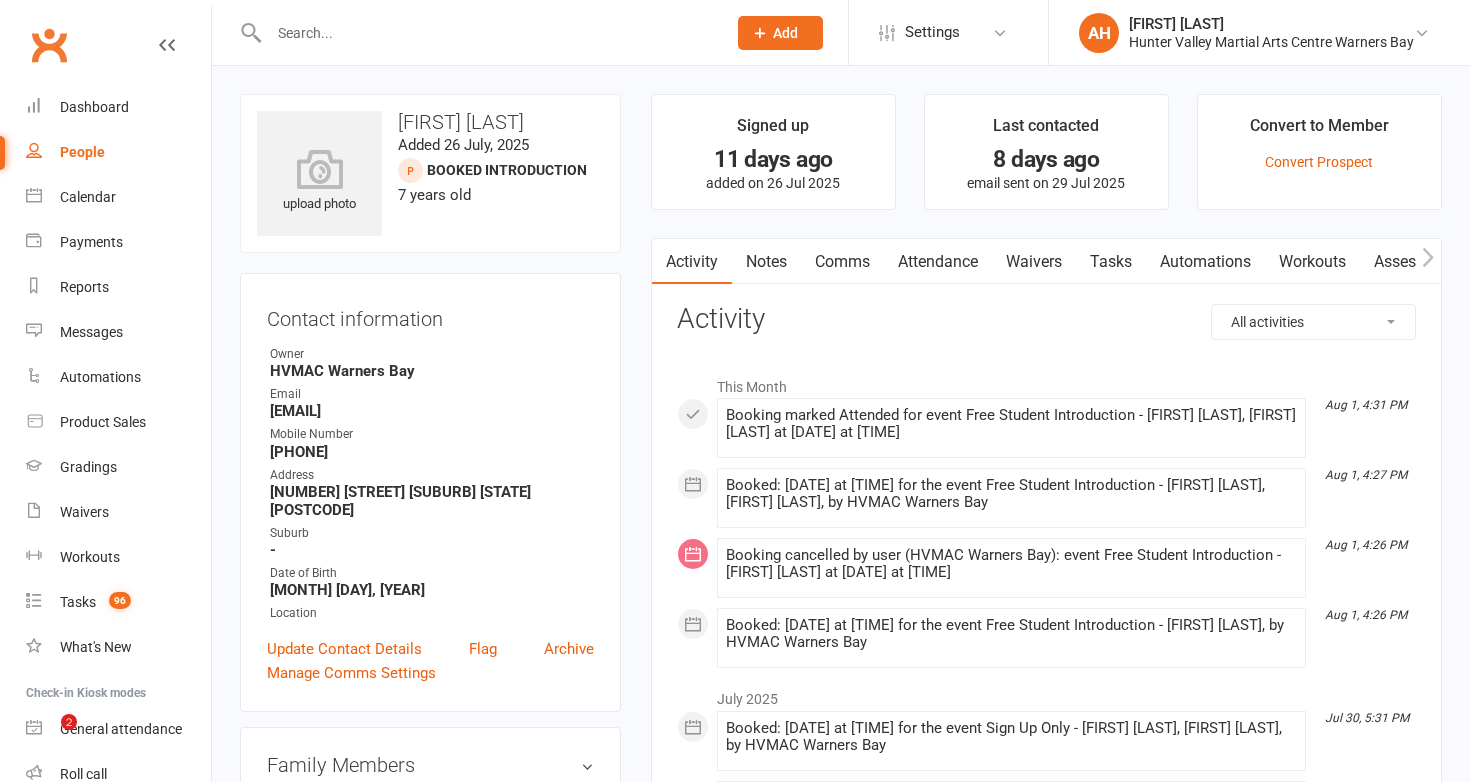 scroll, scrollTop: 0, scrollLeft: 0, axis: both 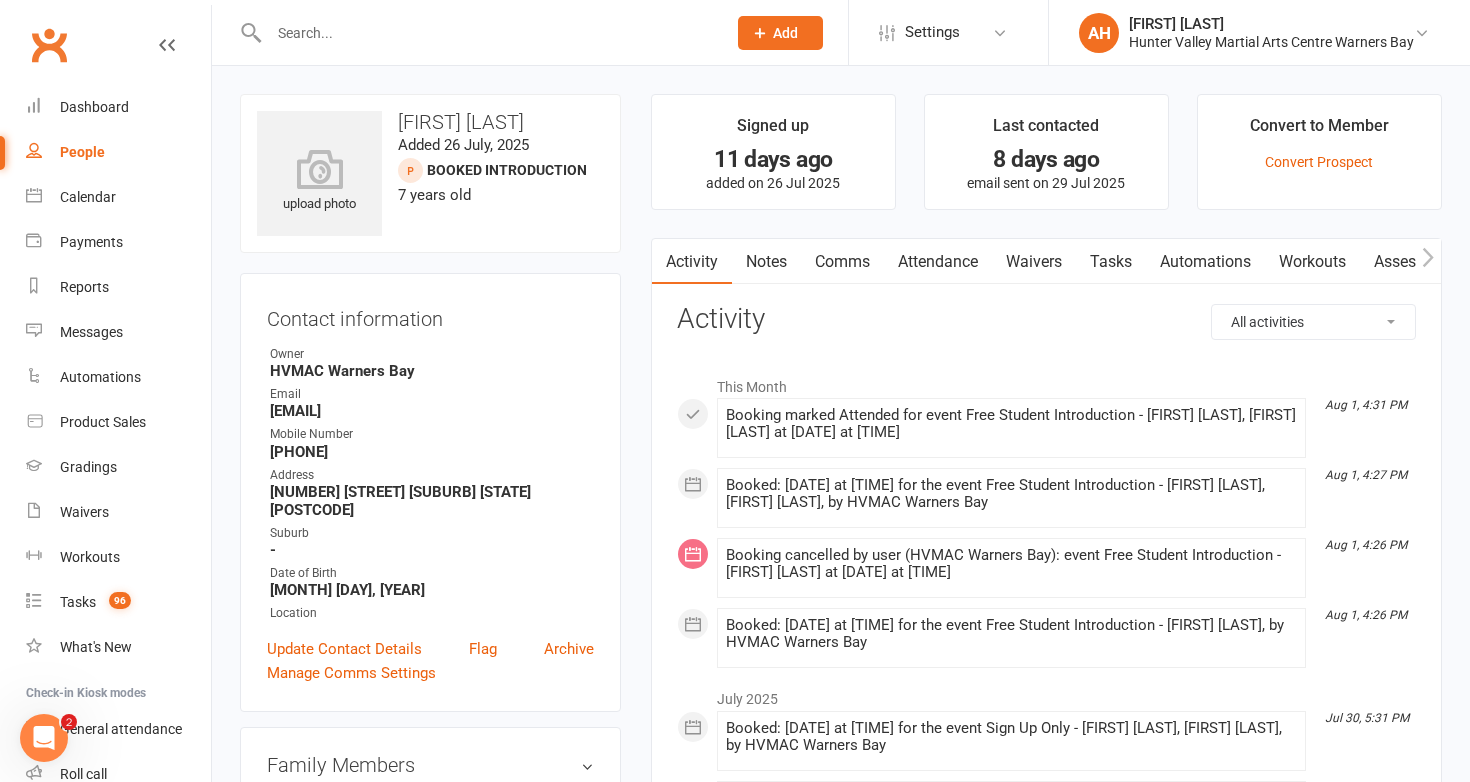 click on "Notes" at bounding box center (766, 262) 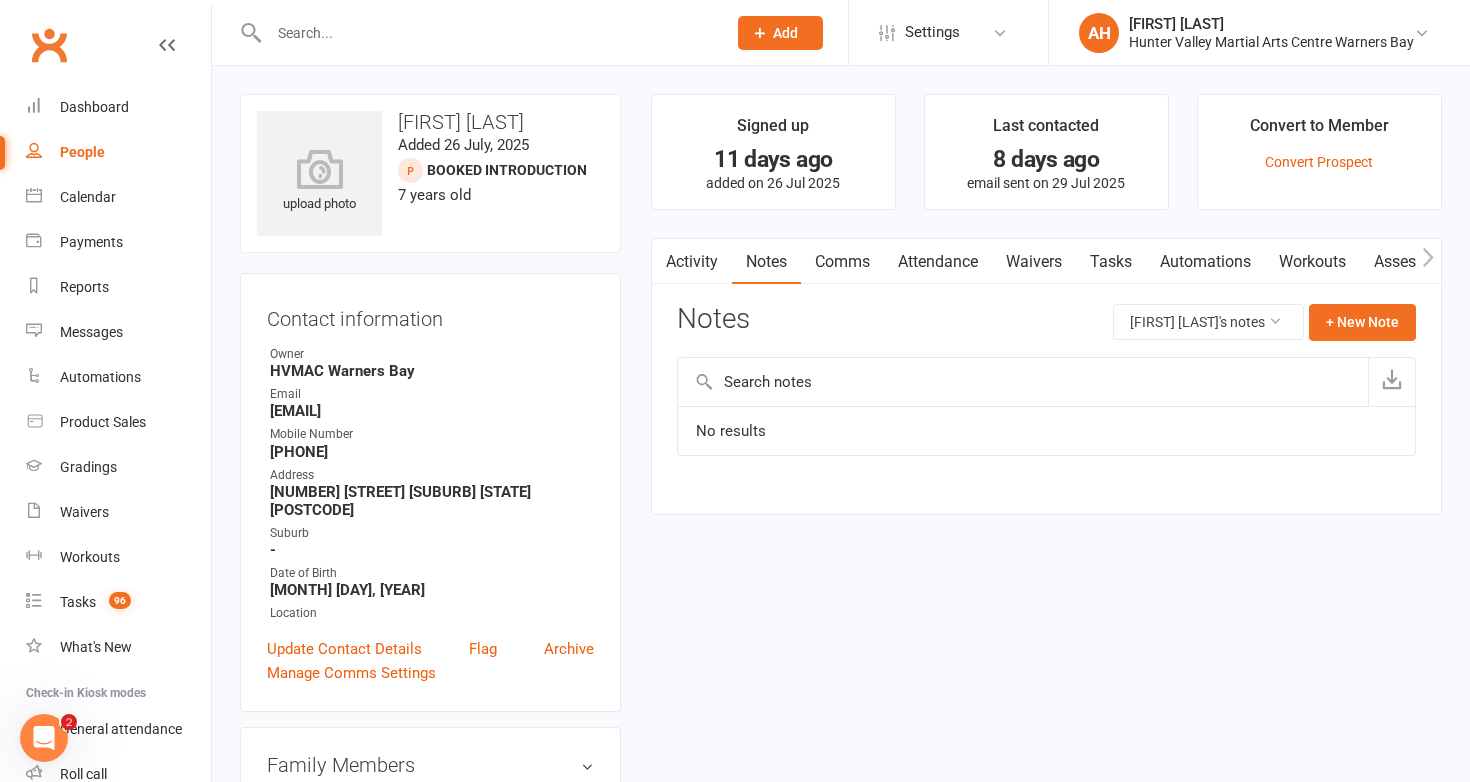 scroll, scrollTop: 353, scrollLeft: 0, axis: vertical 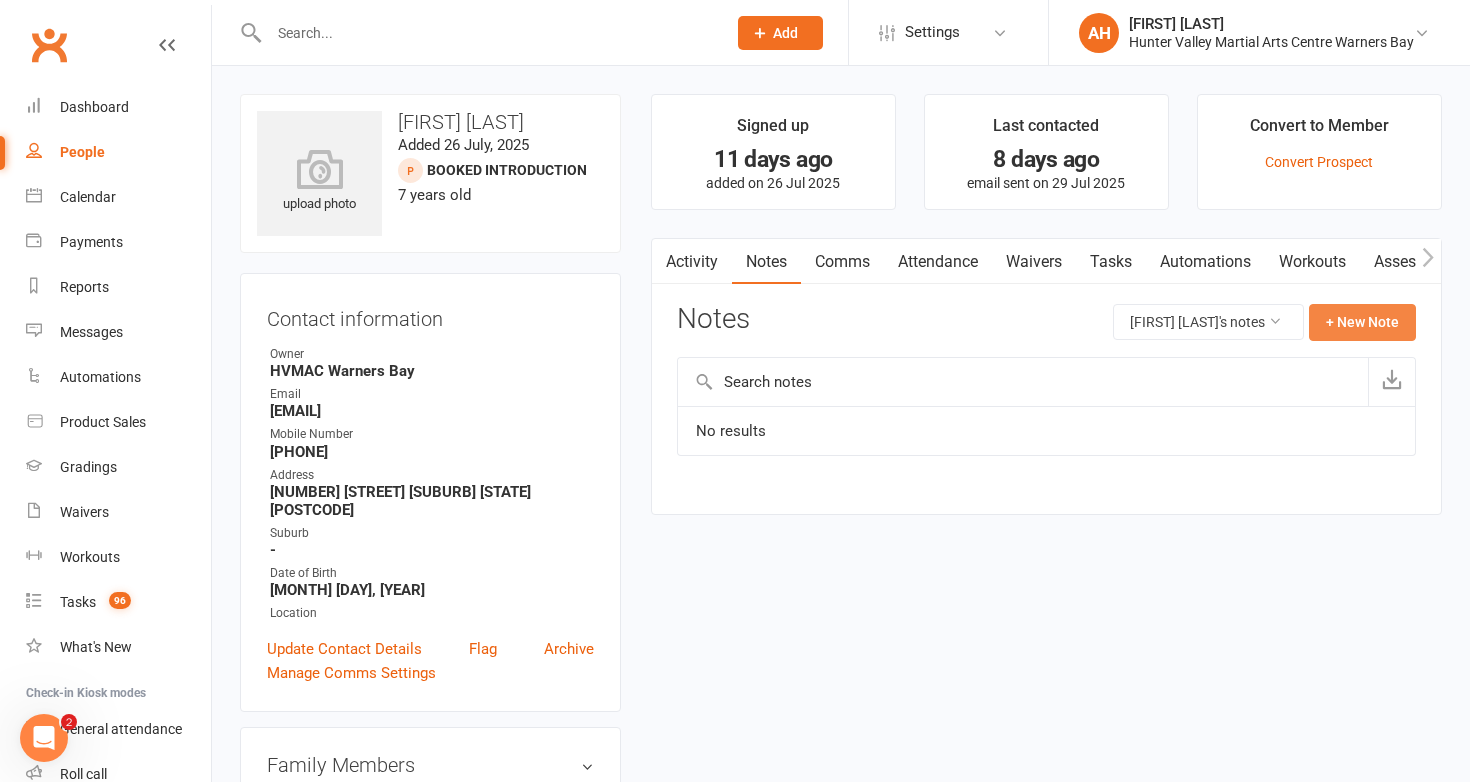click on "+ New Note" at bounding box center [1362, 322] 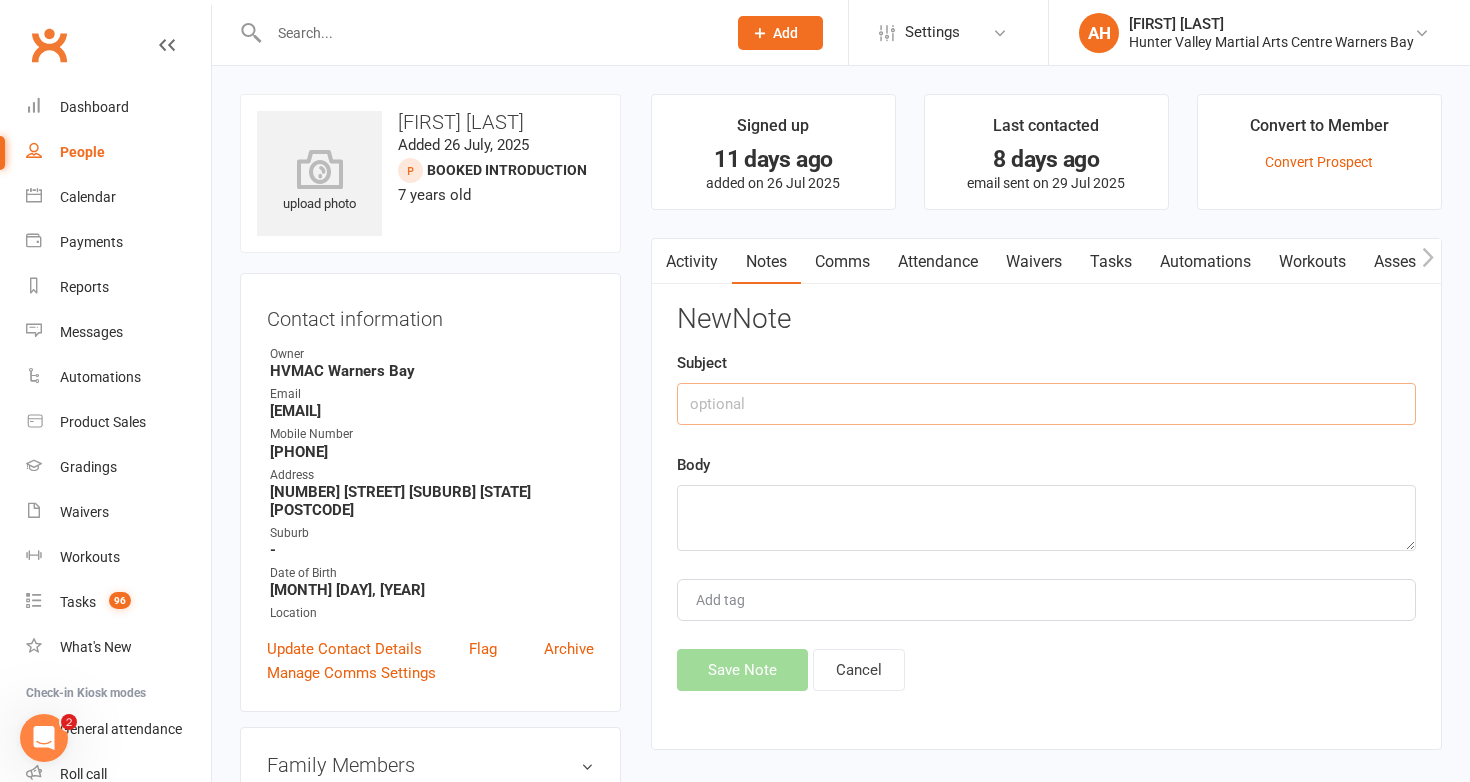 click at bounding box center (1046, 404) 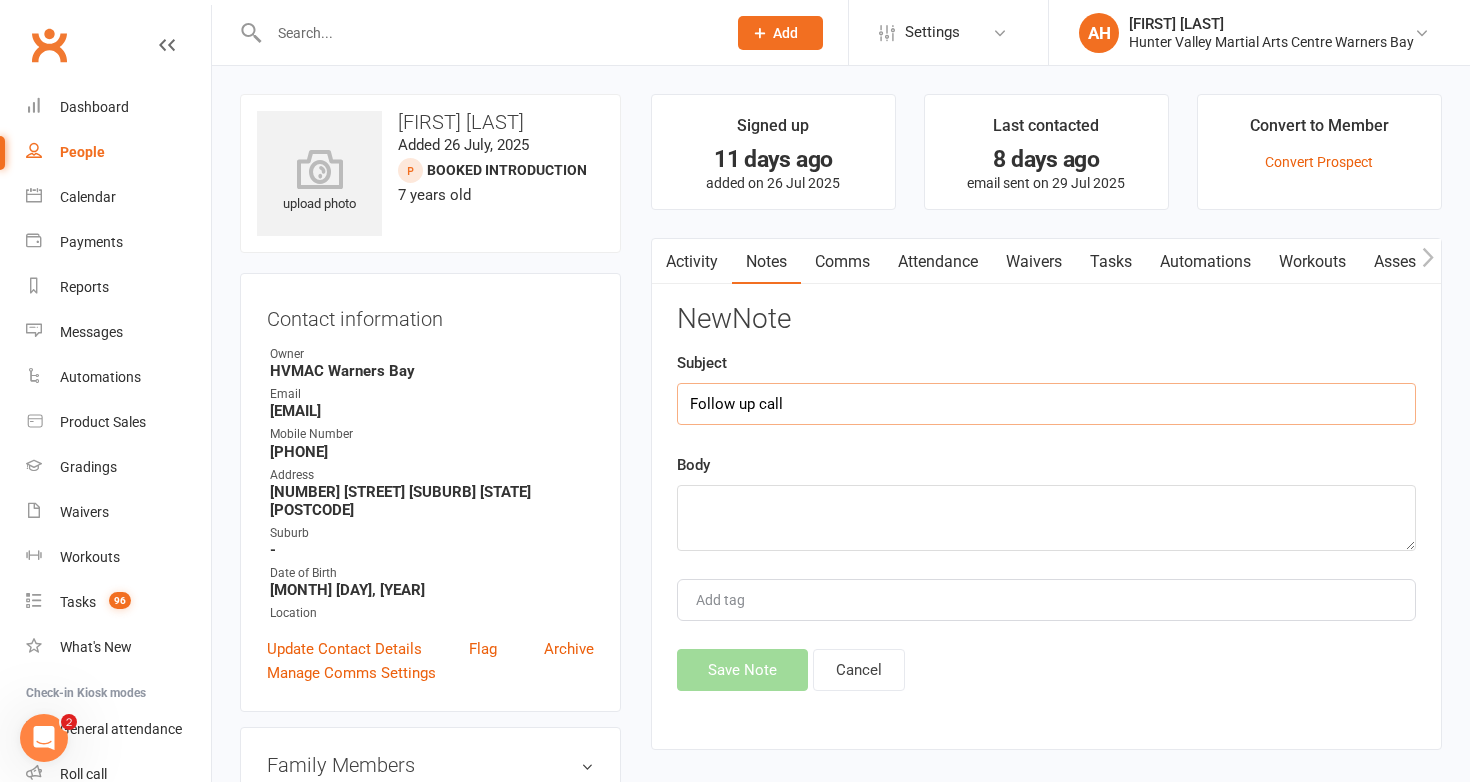 type on "Follow up call" 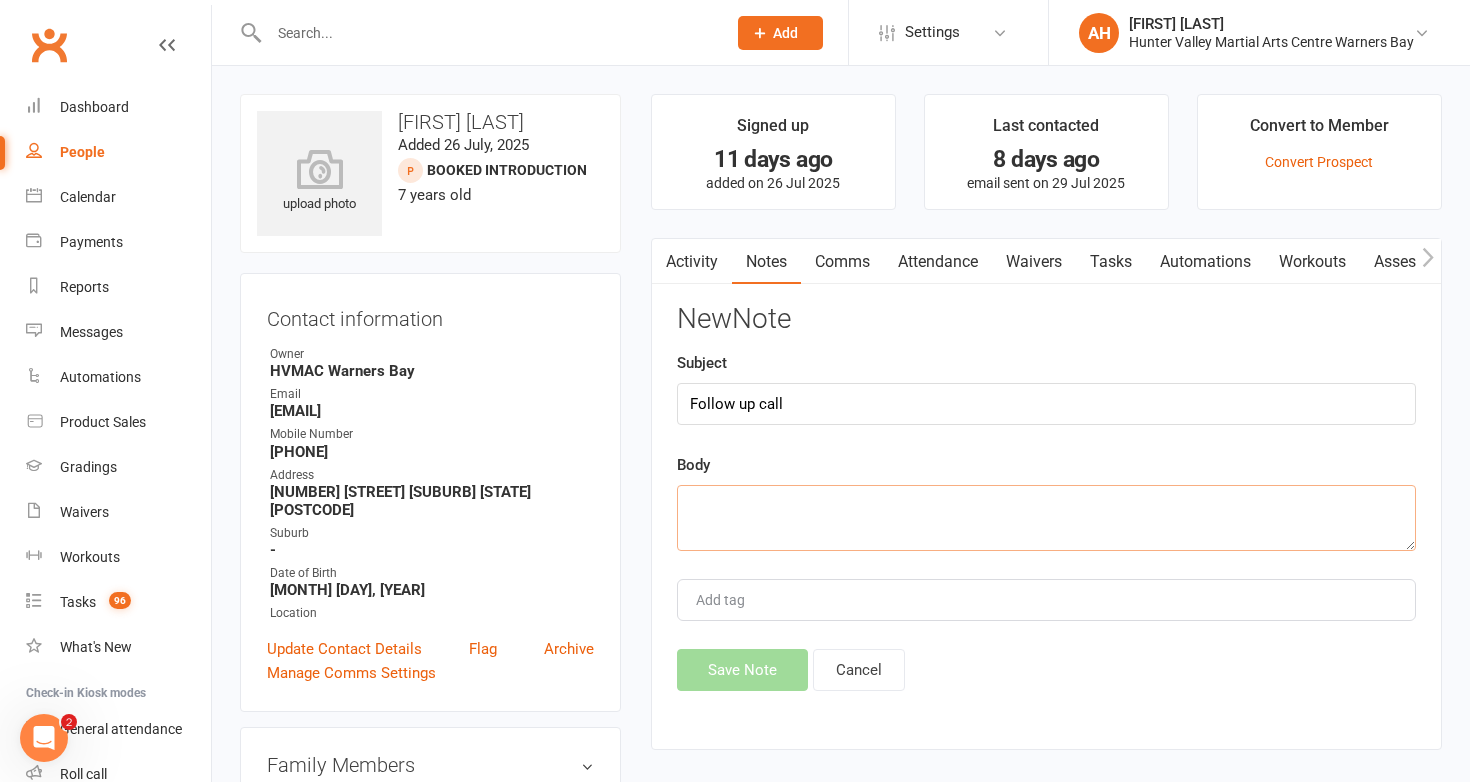 click at bounding box center [1046, 518] 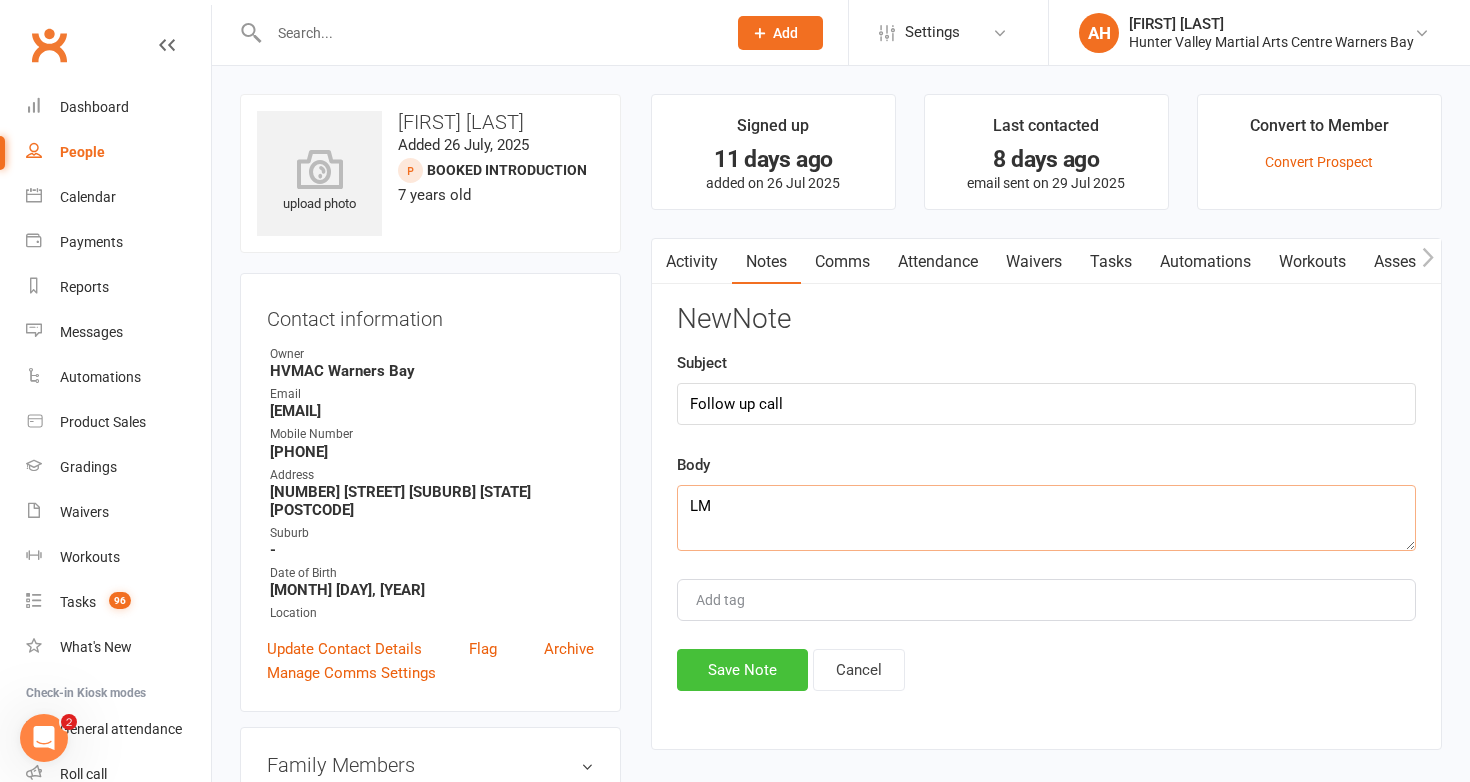 type on "LM" 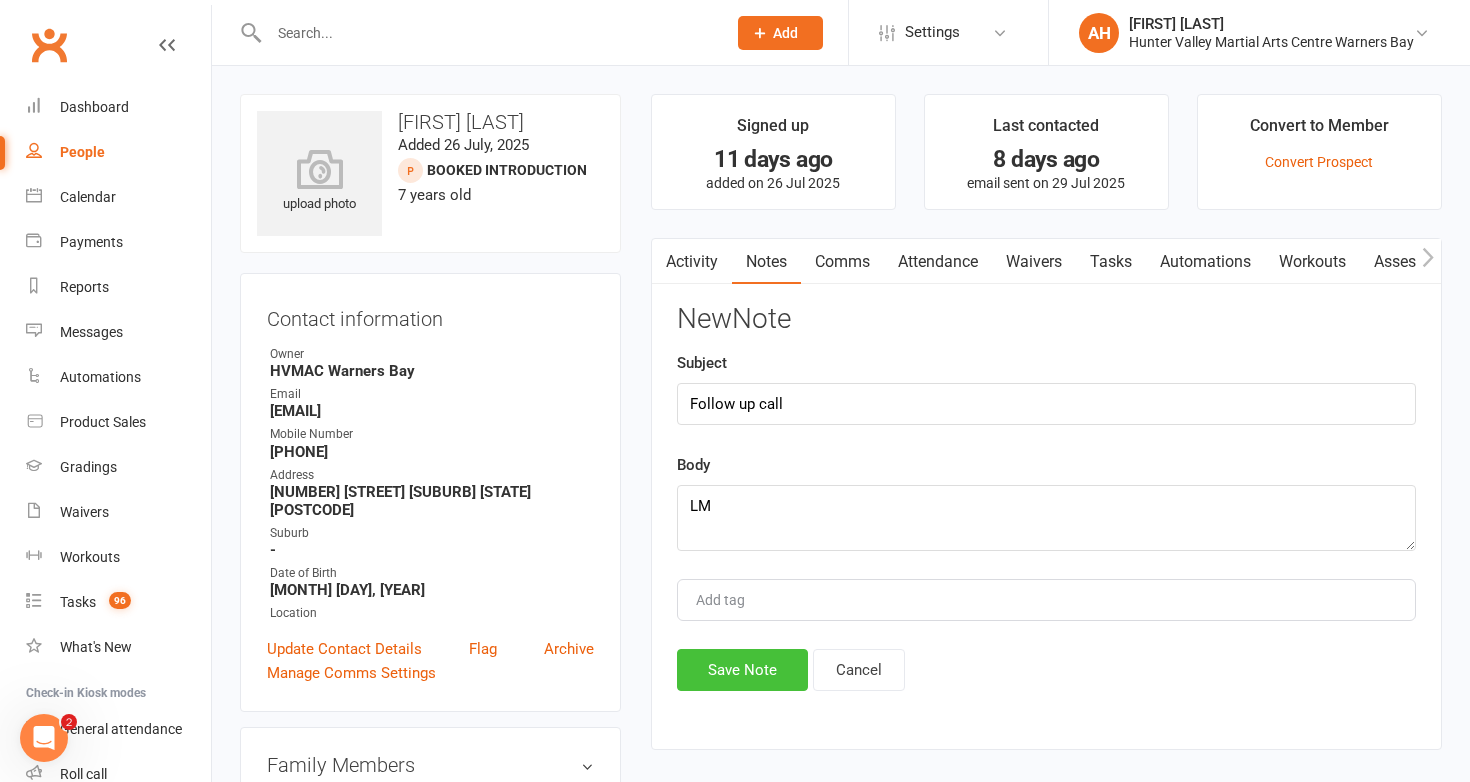 click on "Save Note" at bounding box center (742, 670) 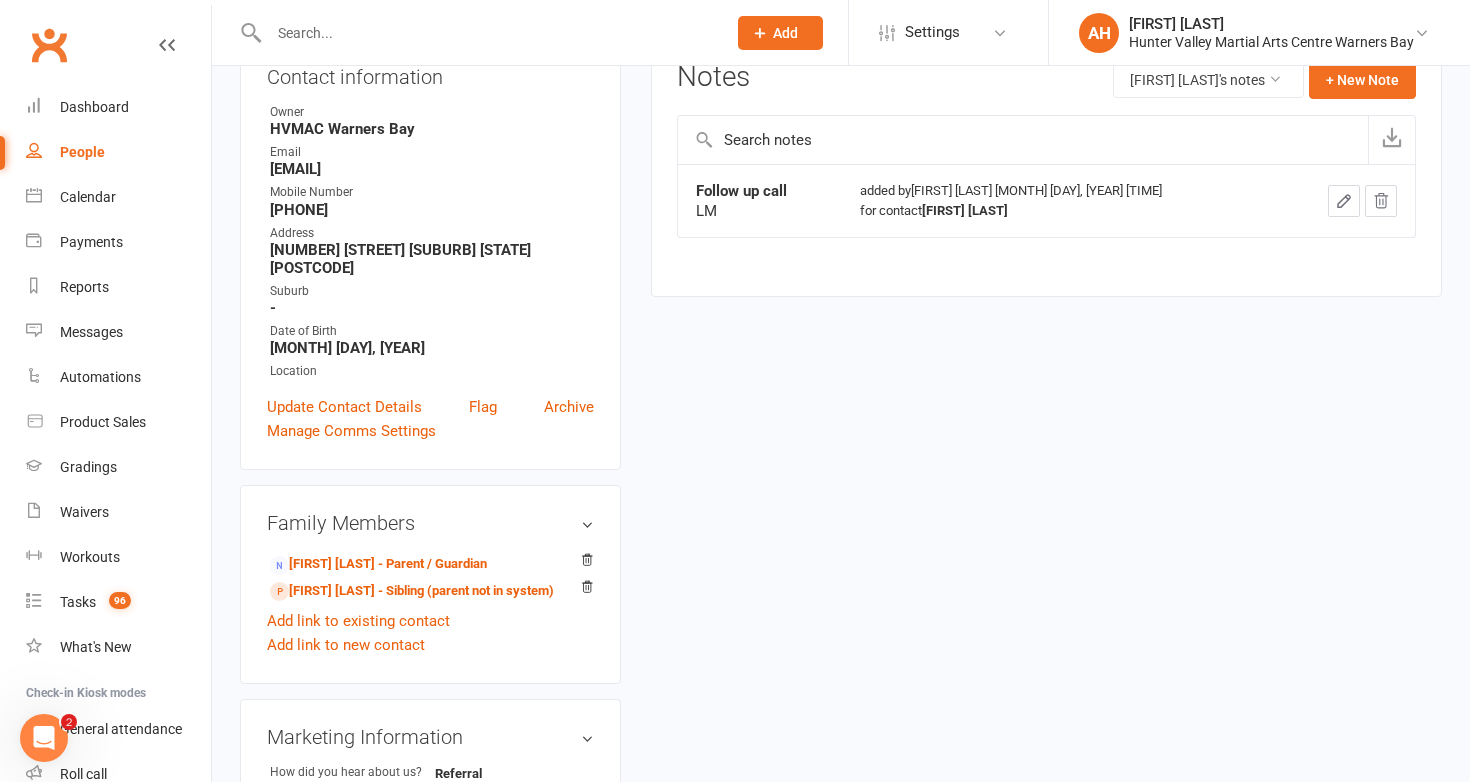 scroll, scrollTop: 0, scrollLeft: 0, axis: both 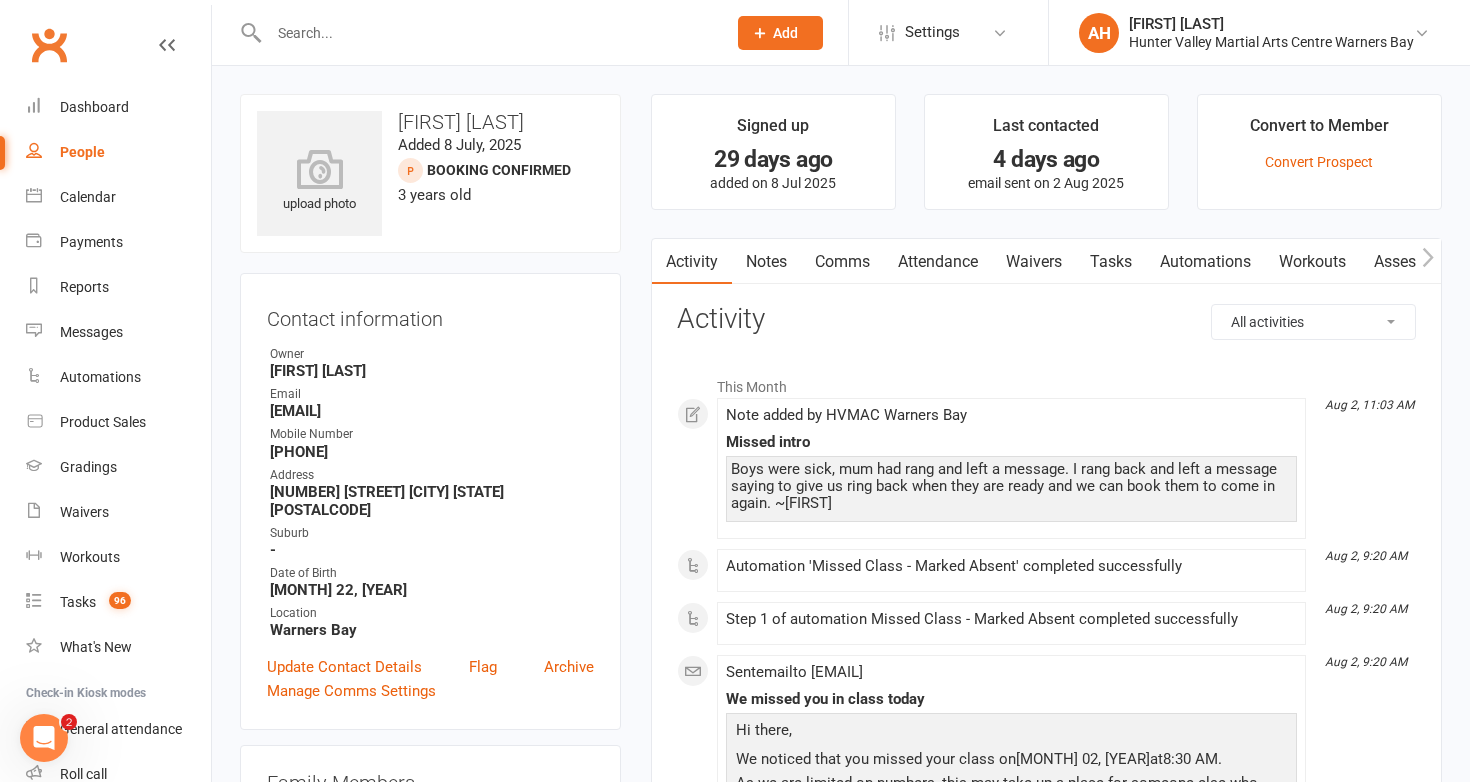 click on "Notes" at bounding box center (766, 262) 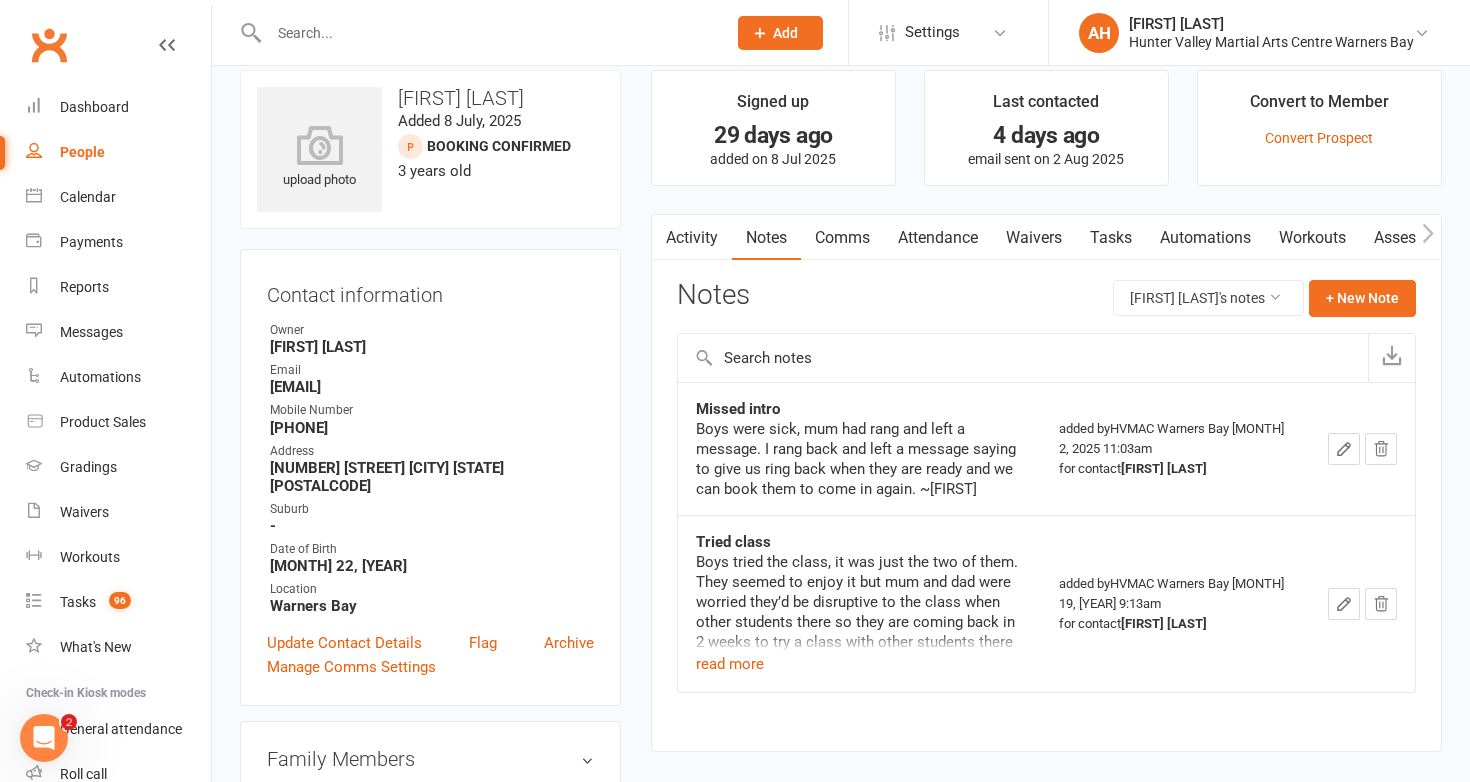 scroll, scrollTop: 21, scrollLeft: 0, axis: vertical 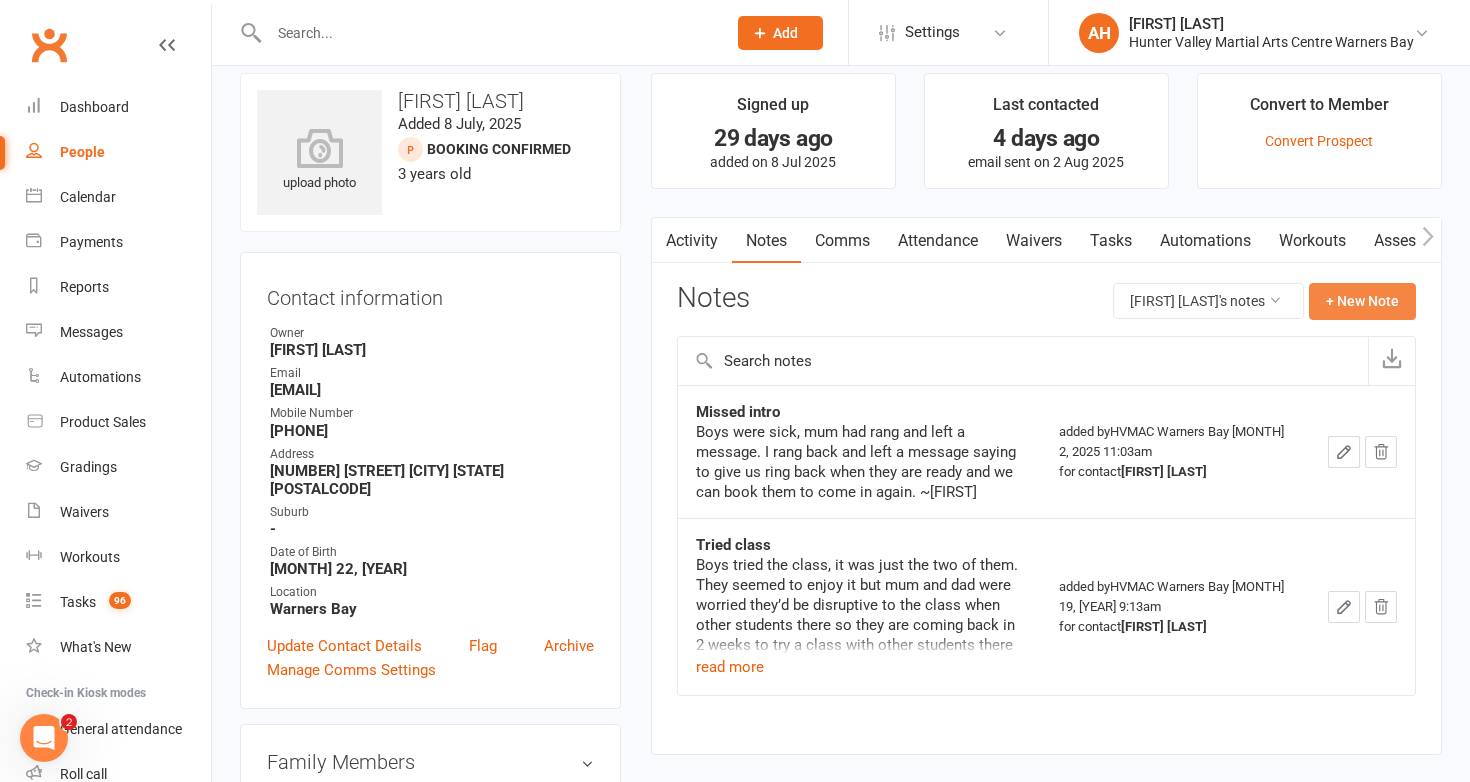 click on "+ New Note" at bounding box center [1362, 301] 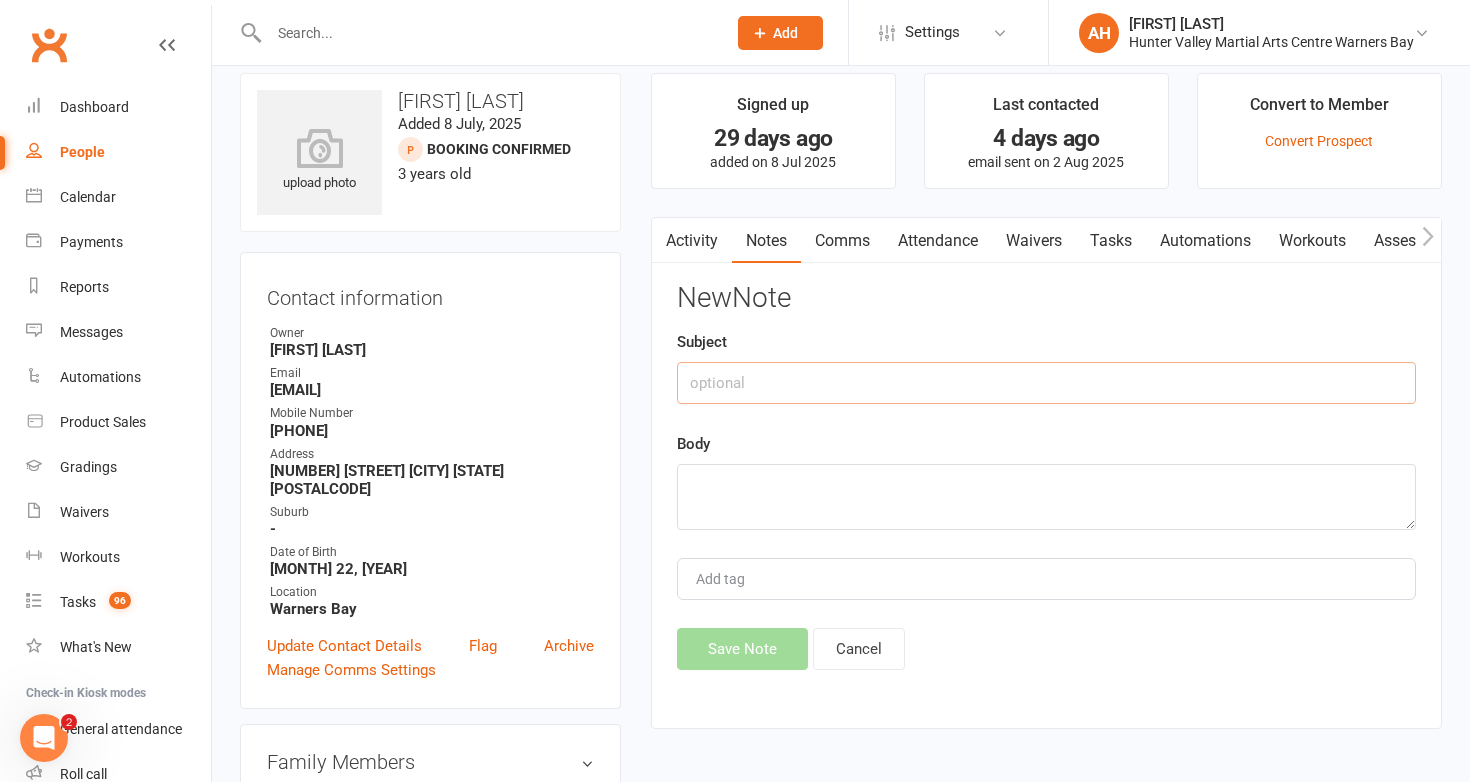 click at bounding box center (1046, 383) 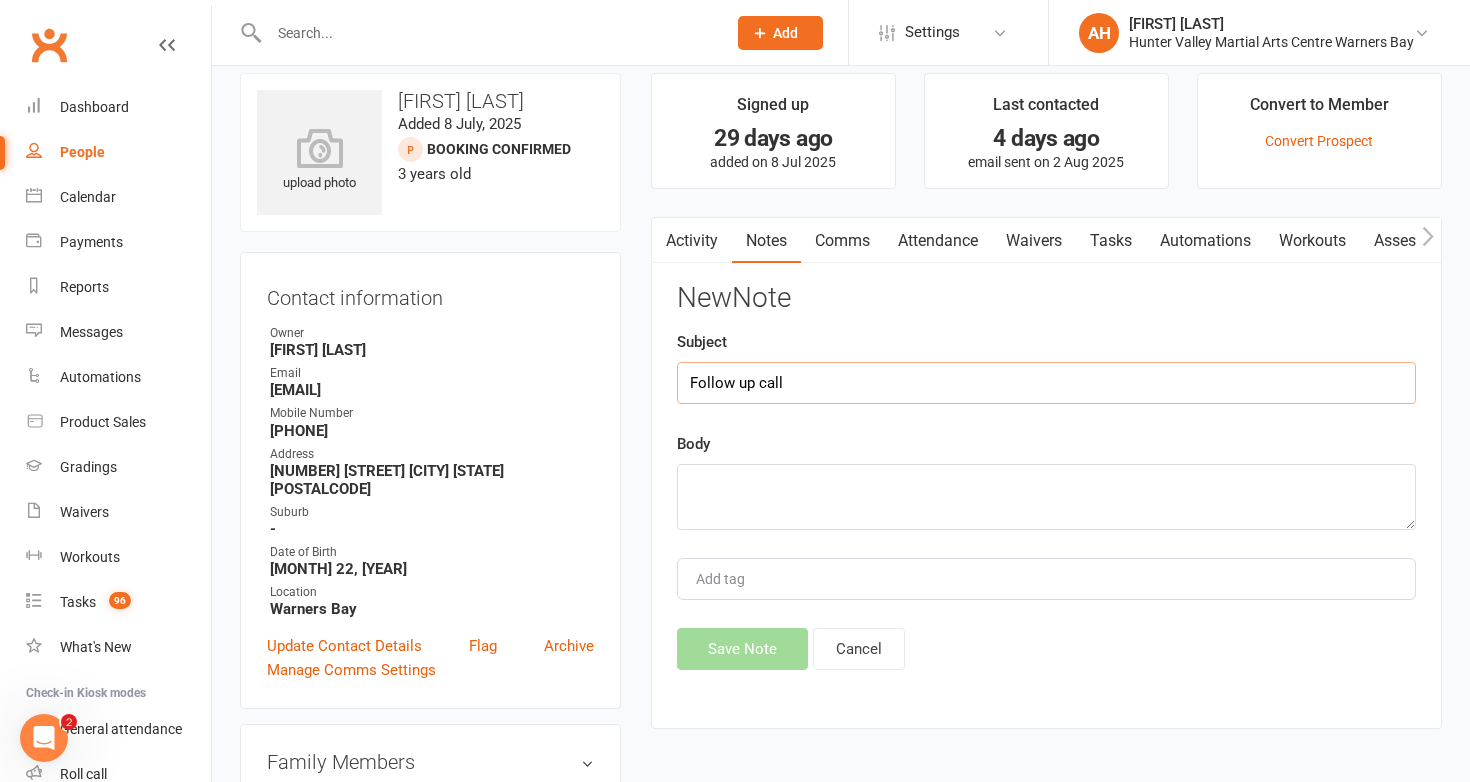 type on "Follow up call" 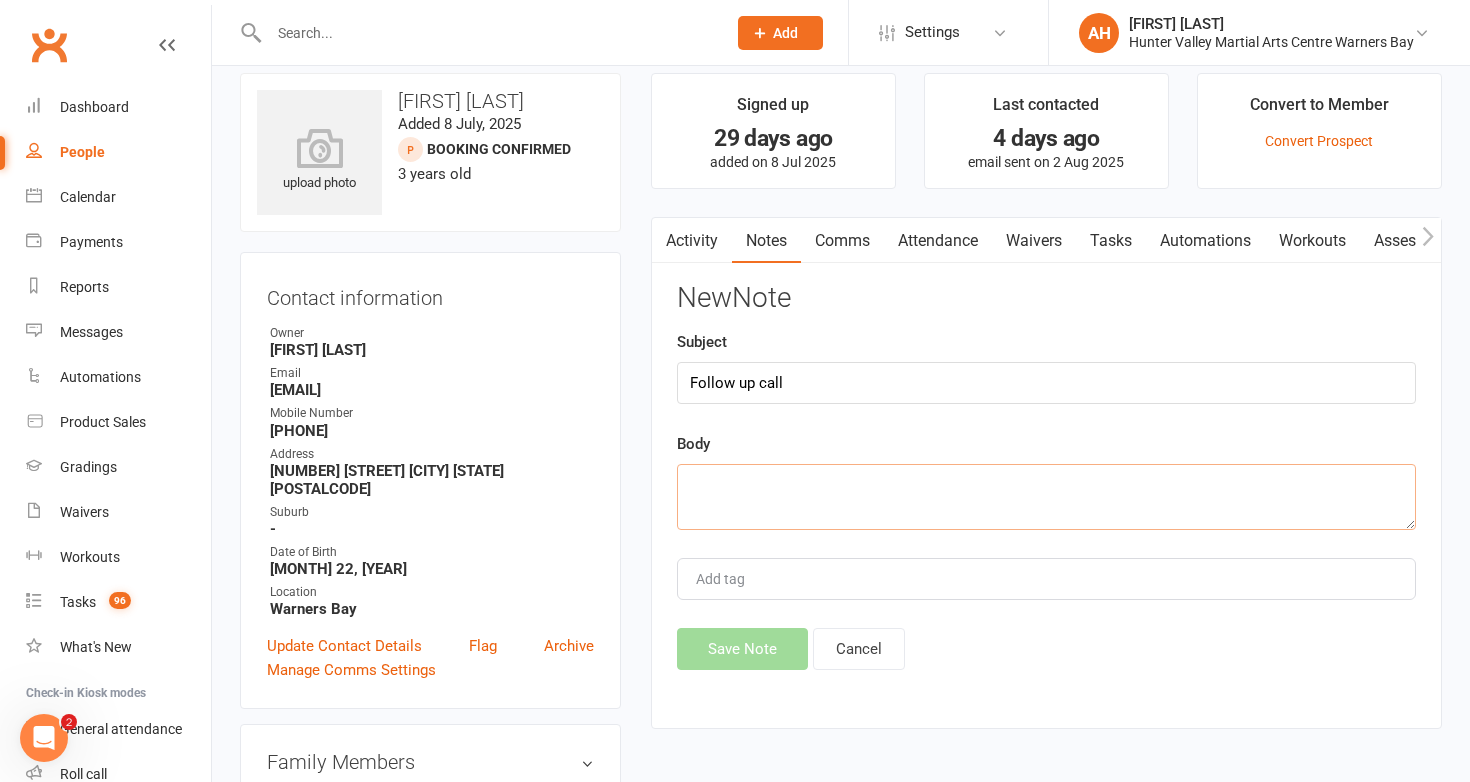 click at bounding box center (1046, 497) 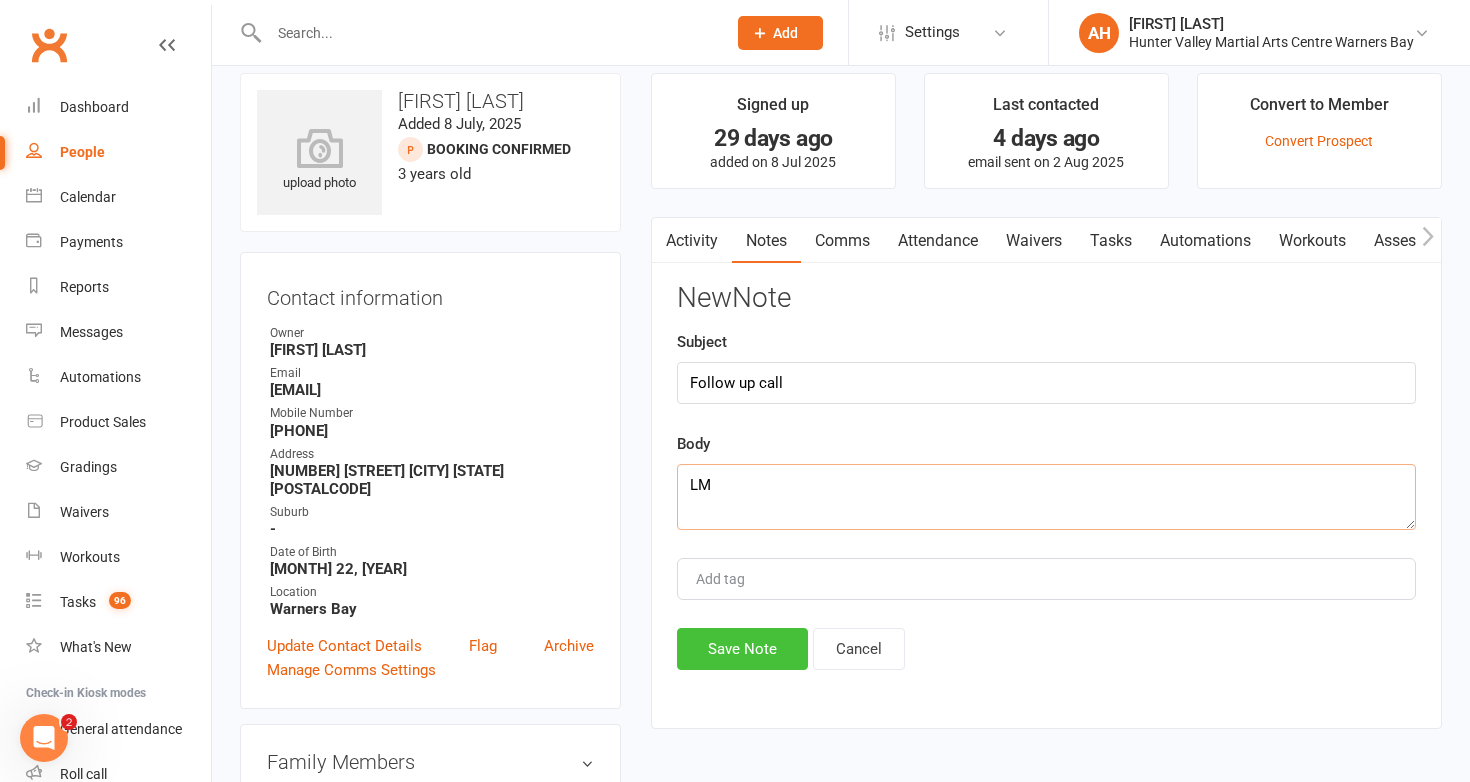 type on "LM" 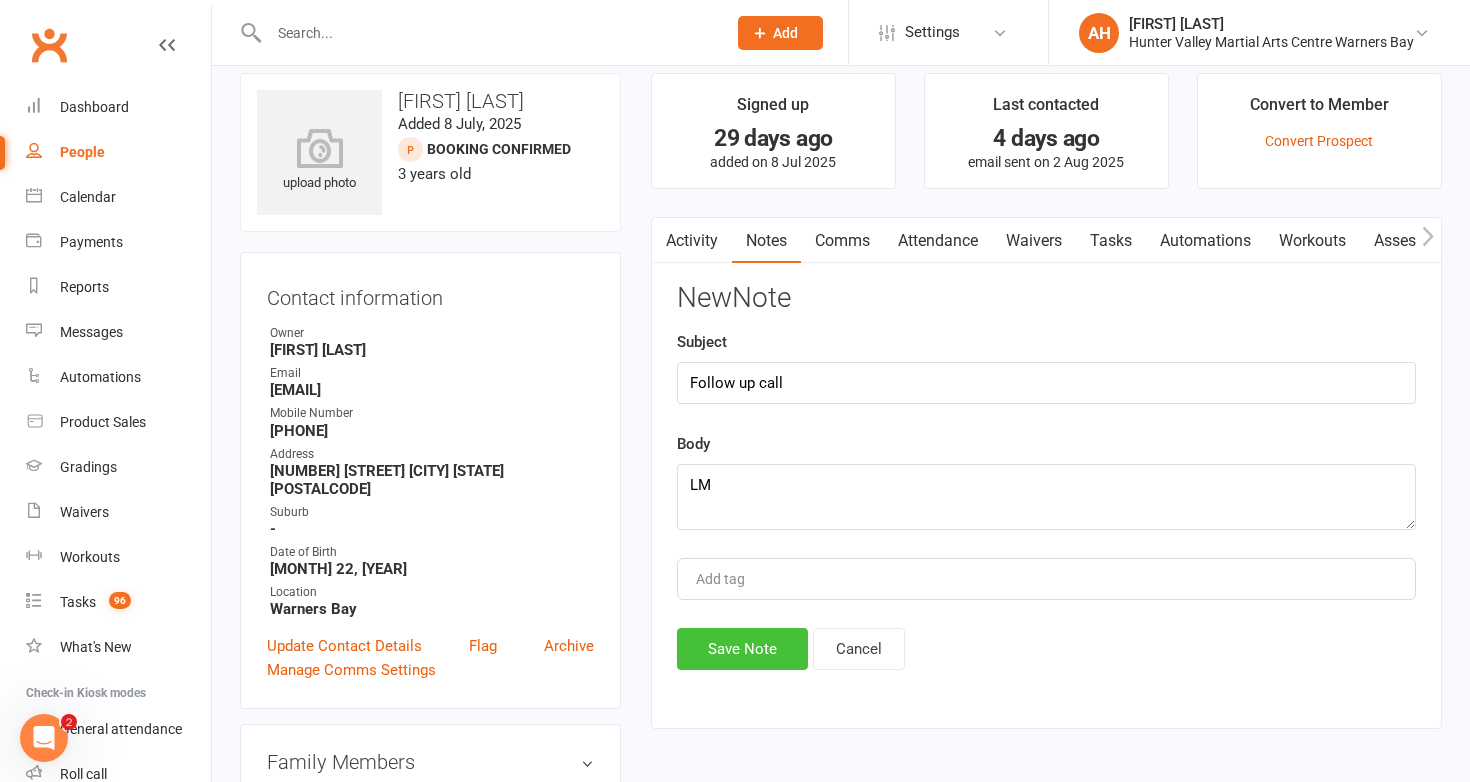 click on "Save Note" at bounding box center [742, 649] 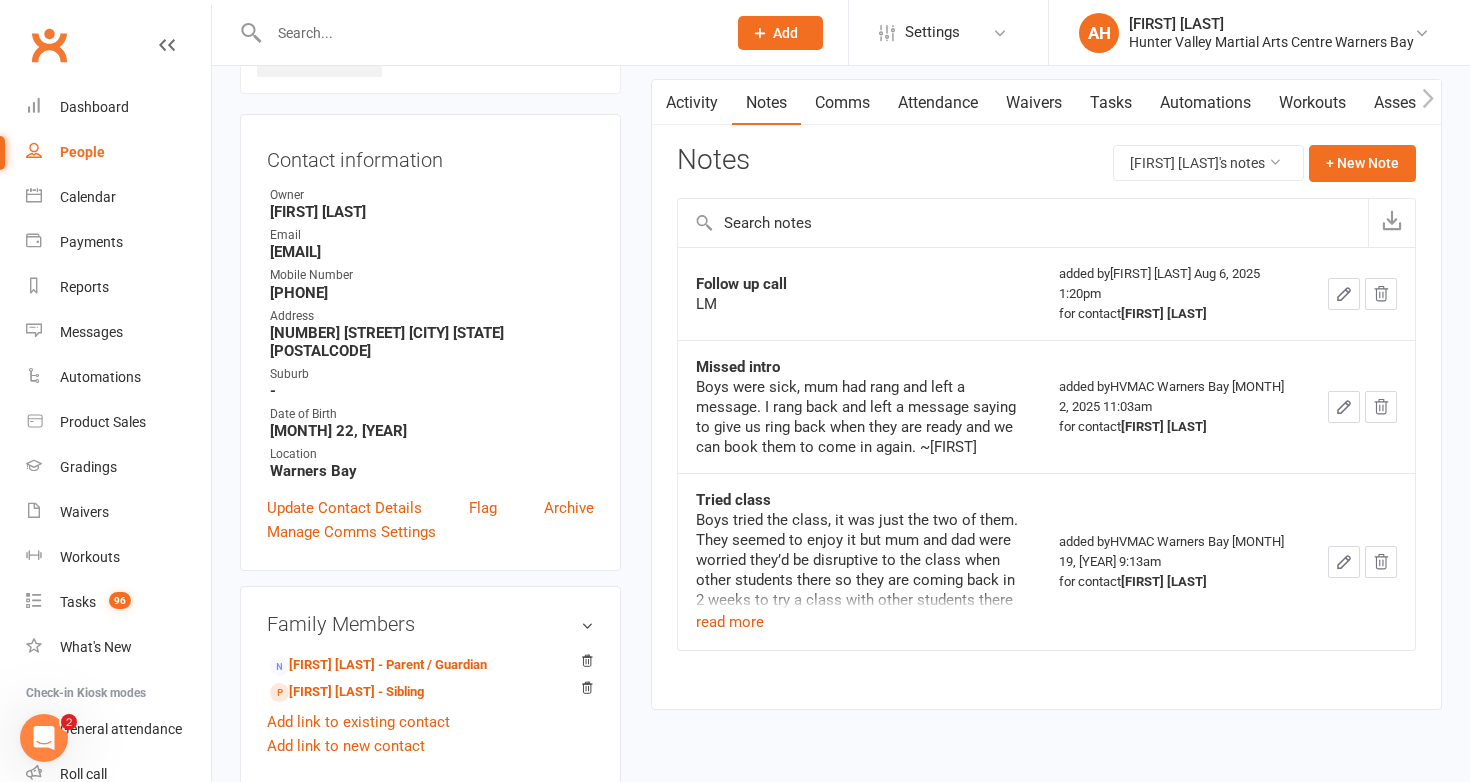 scroll, scrollTop: 0, scrollLeft: 0, axis: both 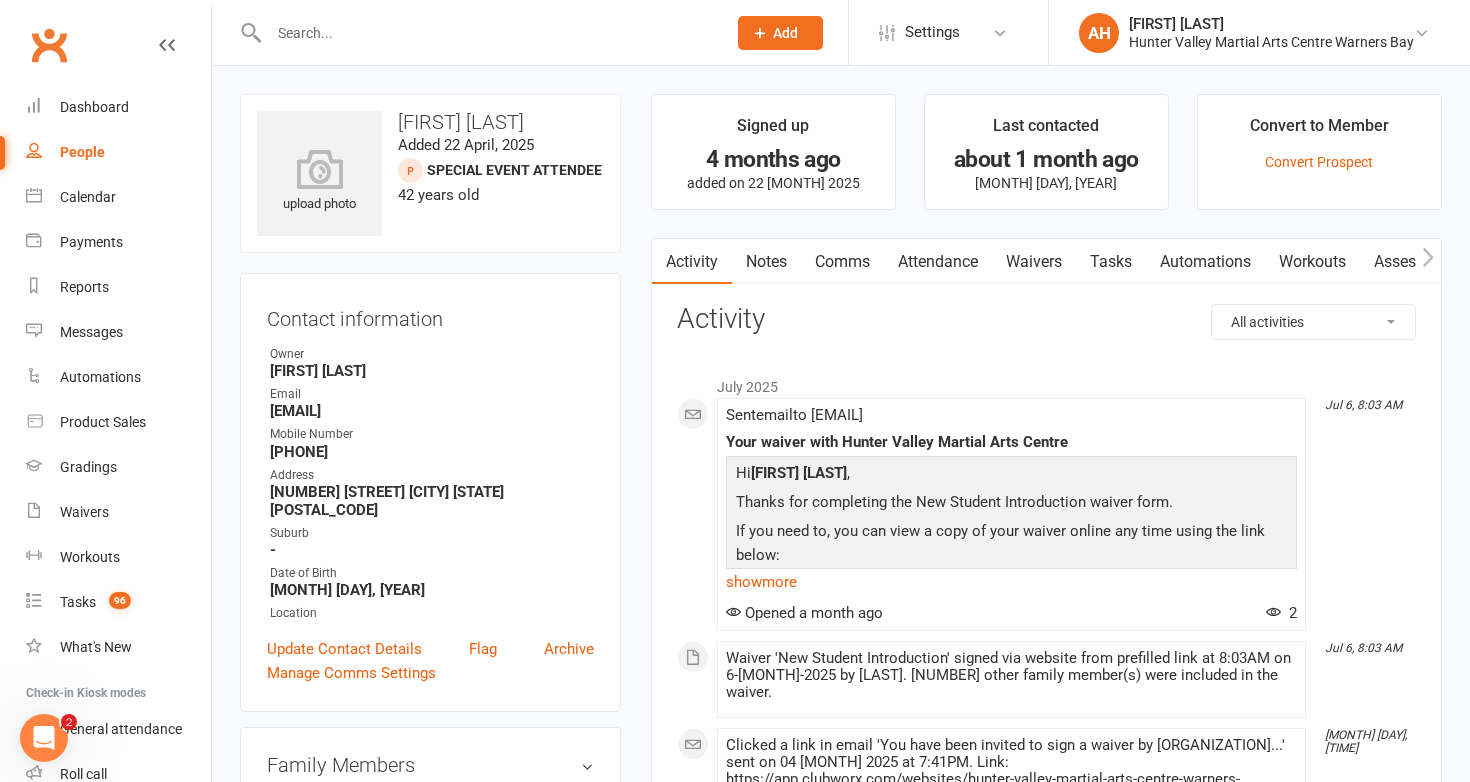 click on "Notes" at bounding box center (766, 262) 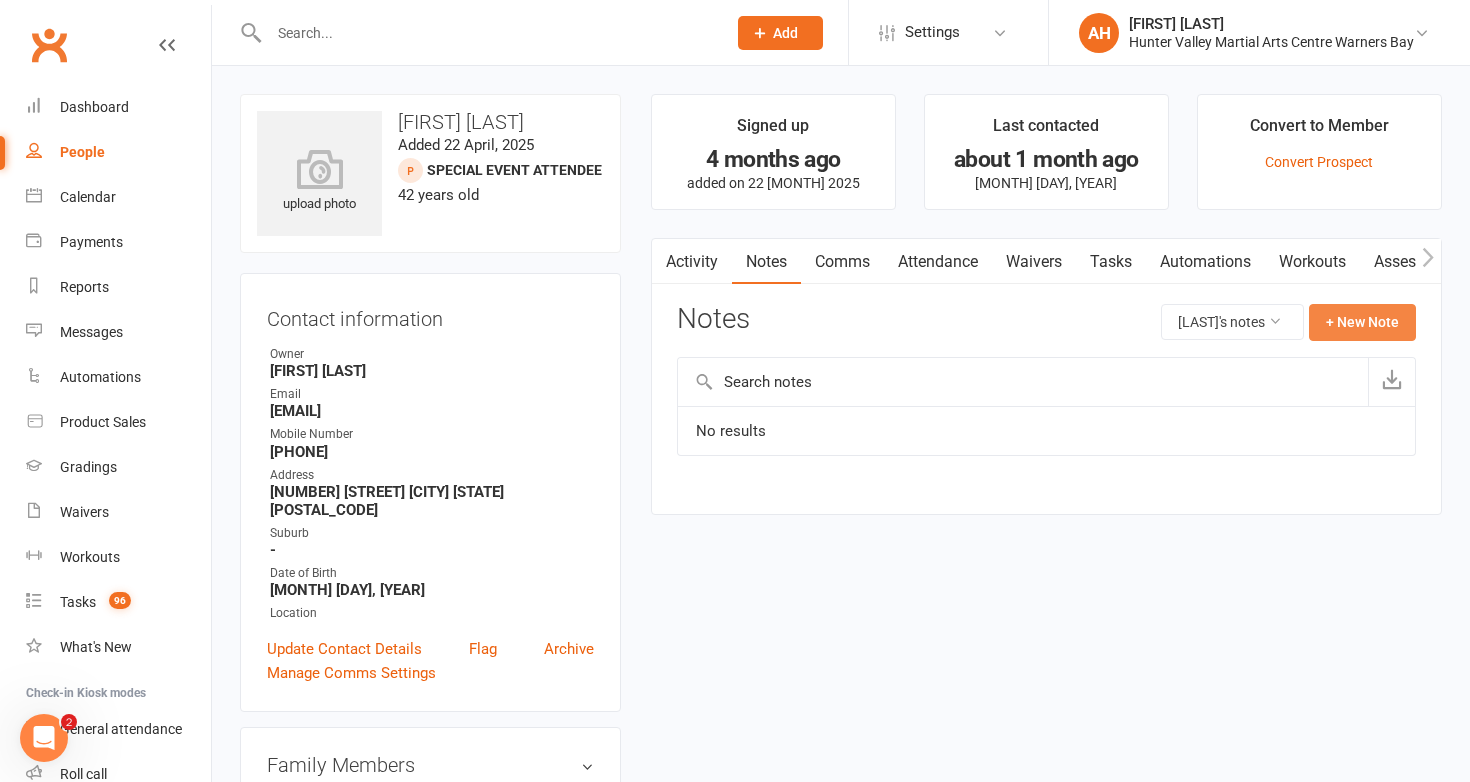 click on "+ New Note" at bounding box center [1362, 322] 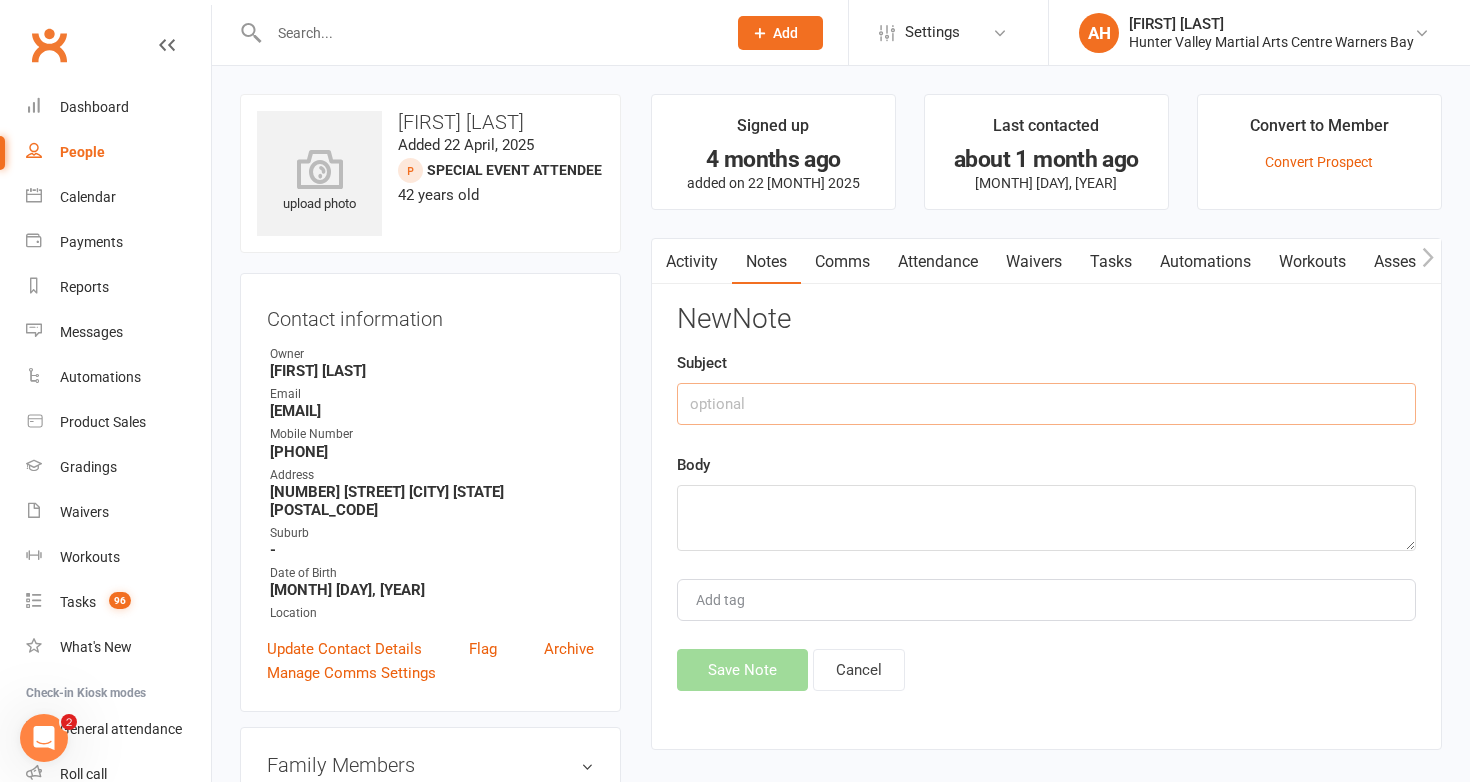 click at bounding box center [1046, 404] 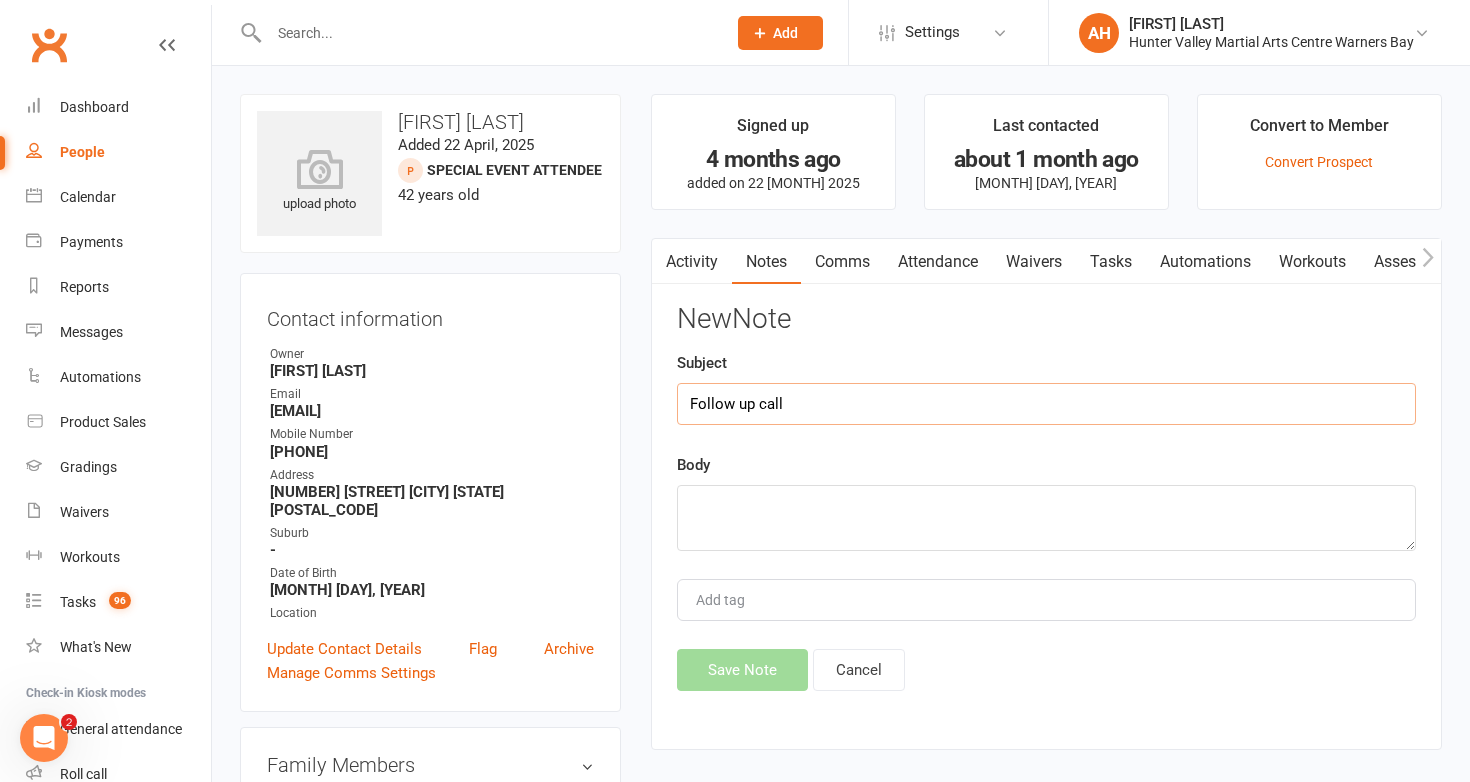 type on "Follow up call" 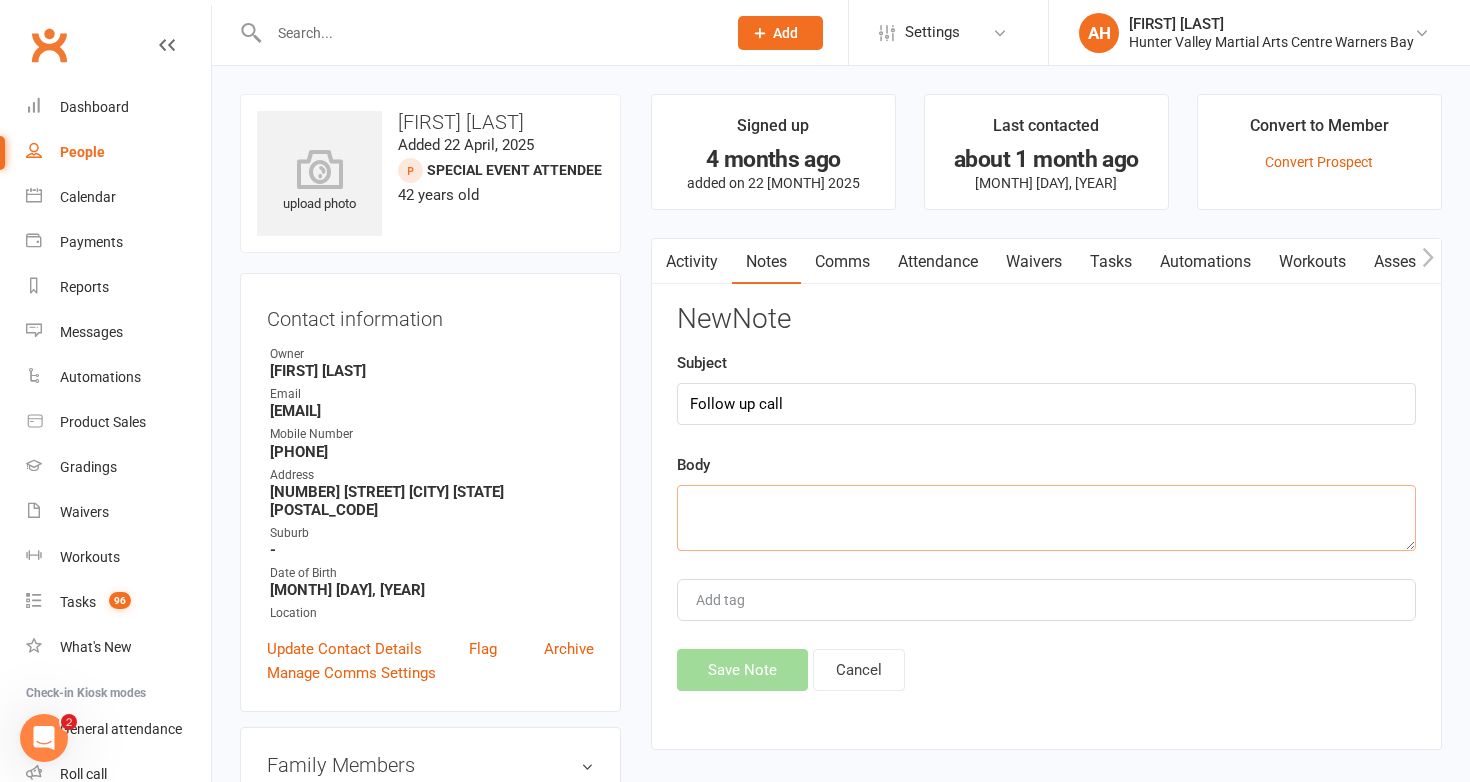 click at bounding box center (1046, 518) 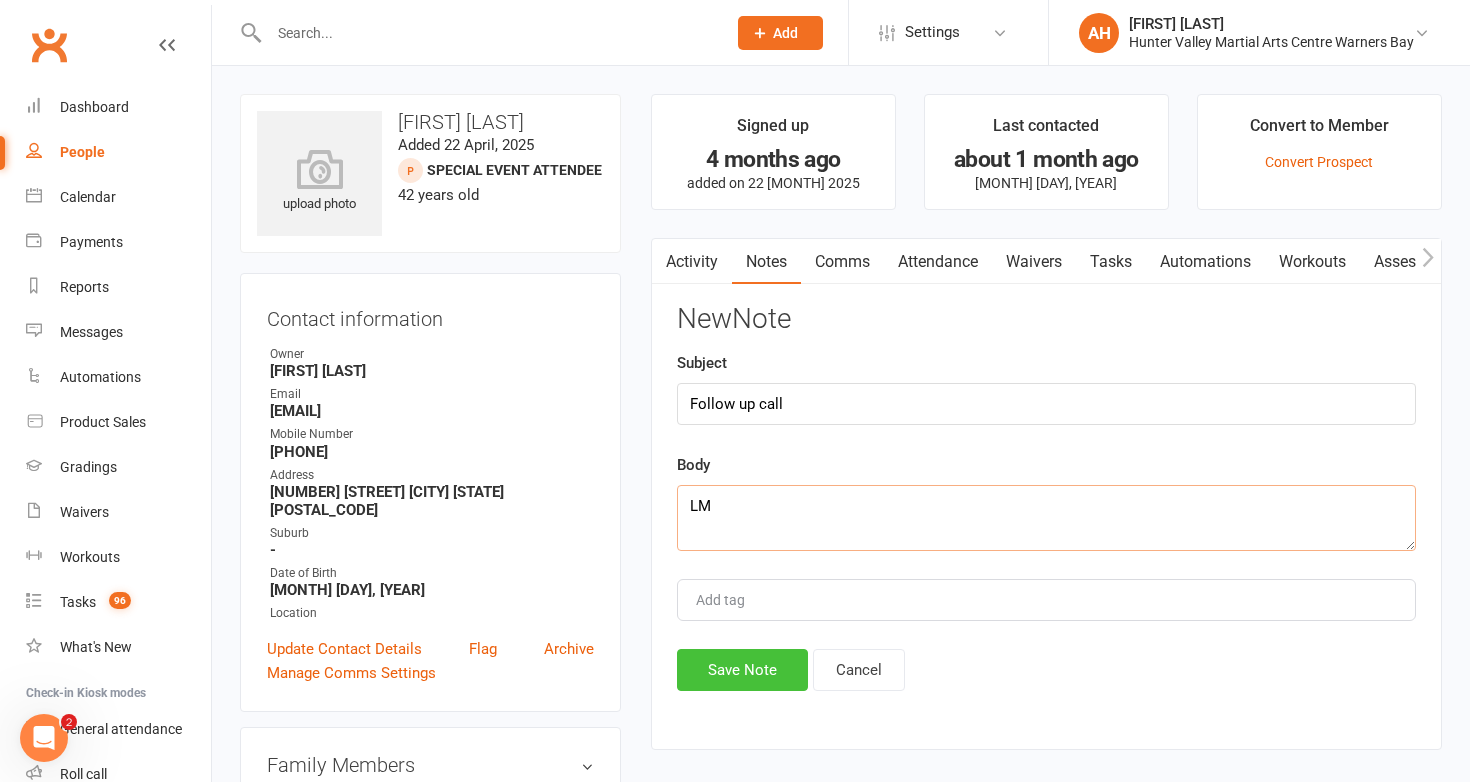 type on "LM" 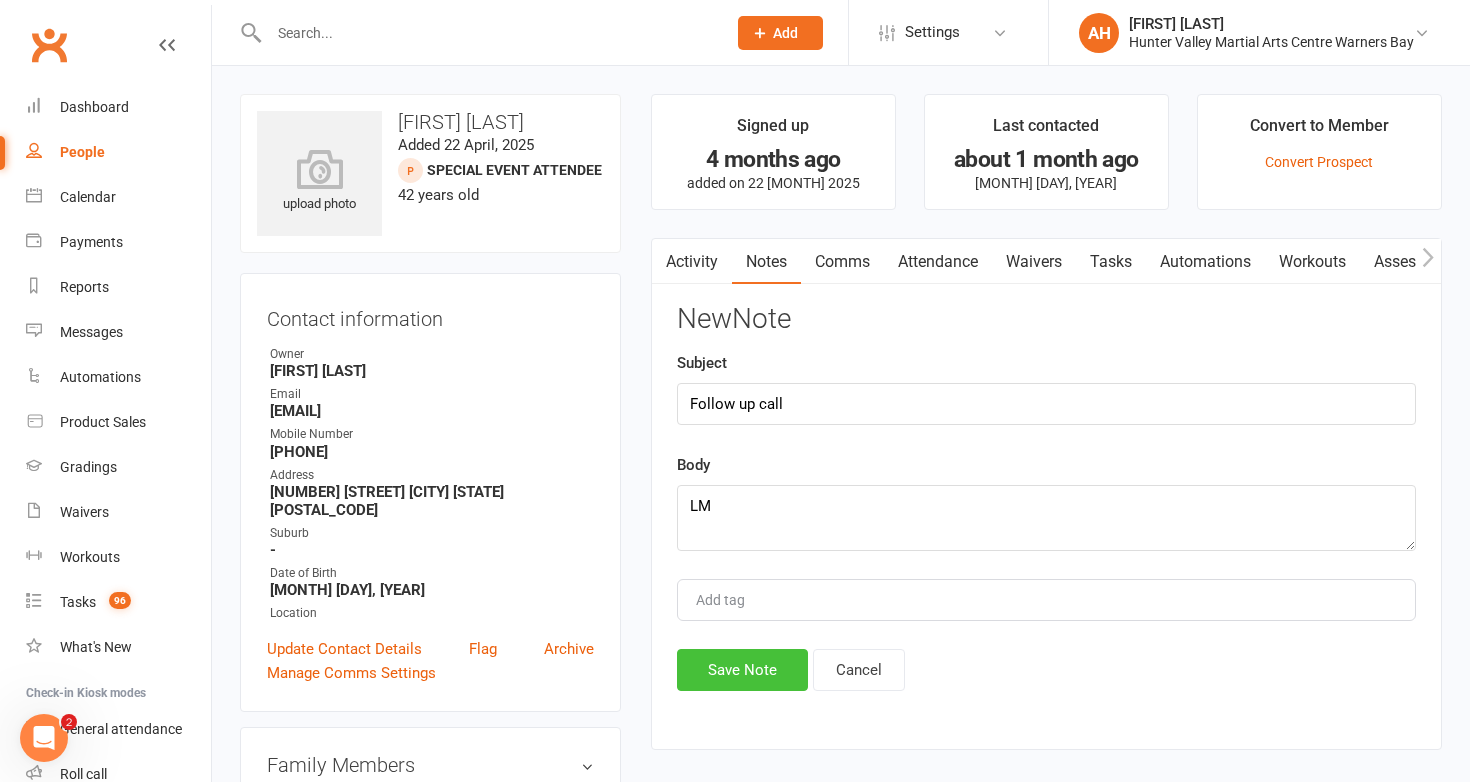 click on "Save Note" at bounding box center (742, 670) 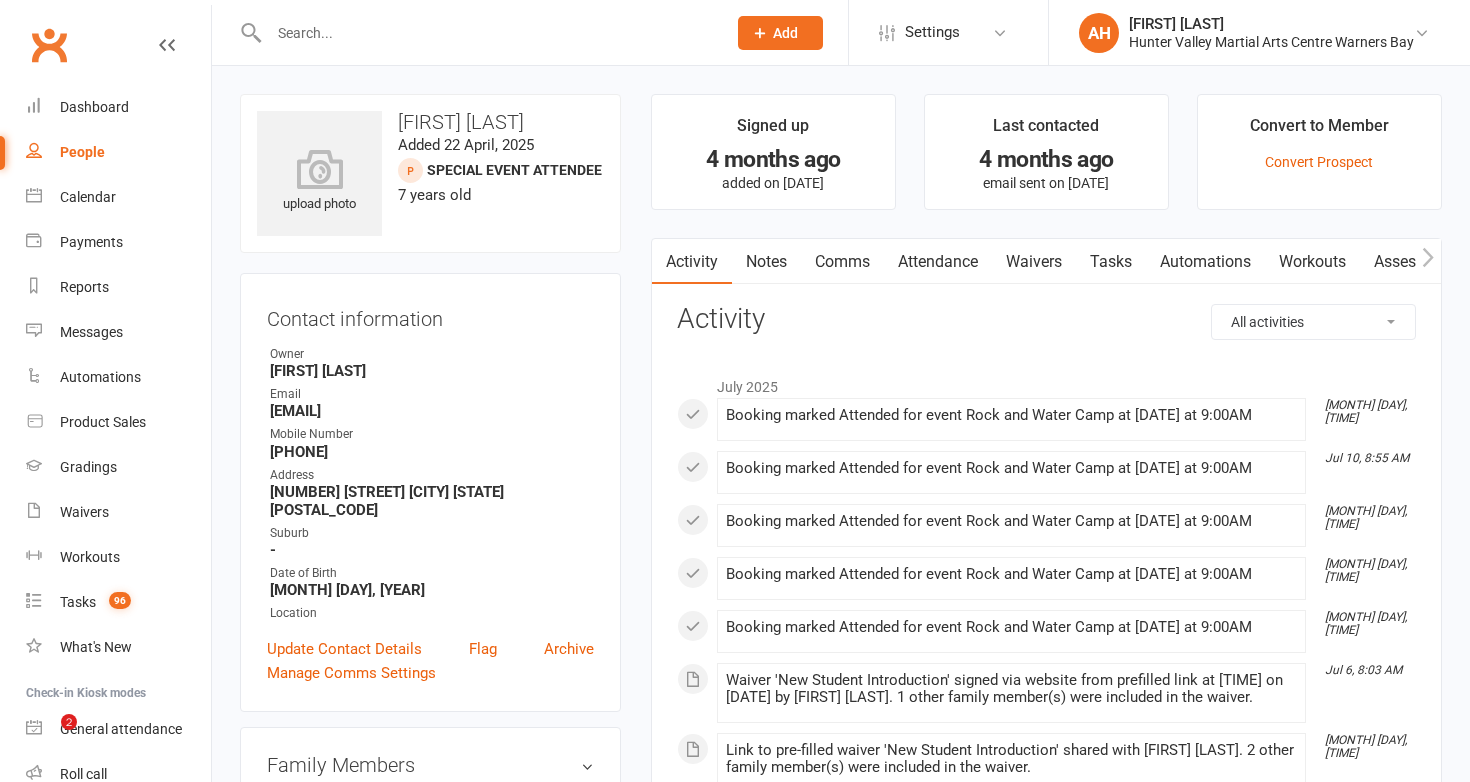 scroll, scrollTop: 0, scrollLeft: 0, axis: both 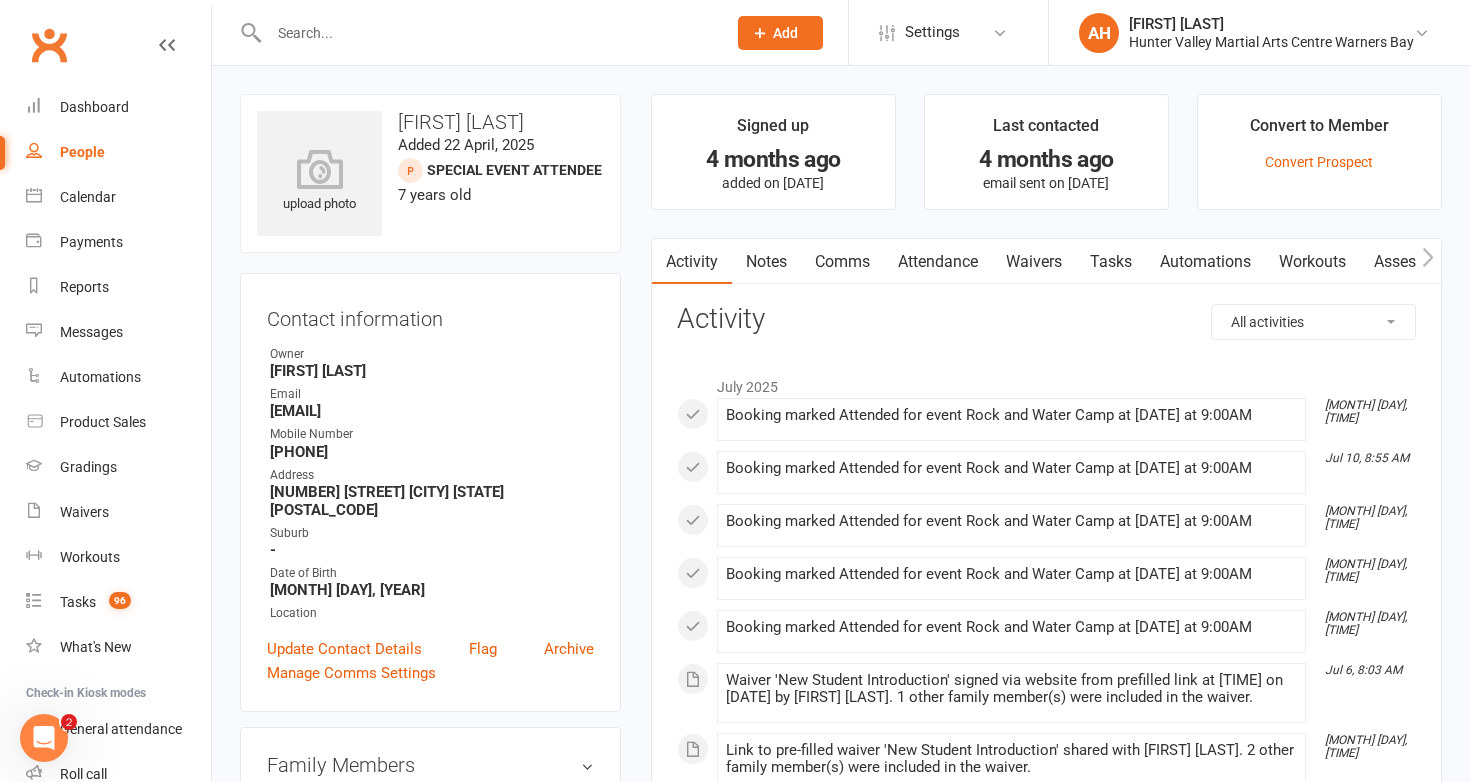 click on "Notes" at bounding box center (766, 262) 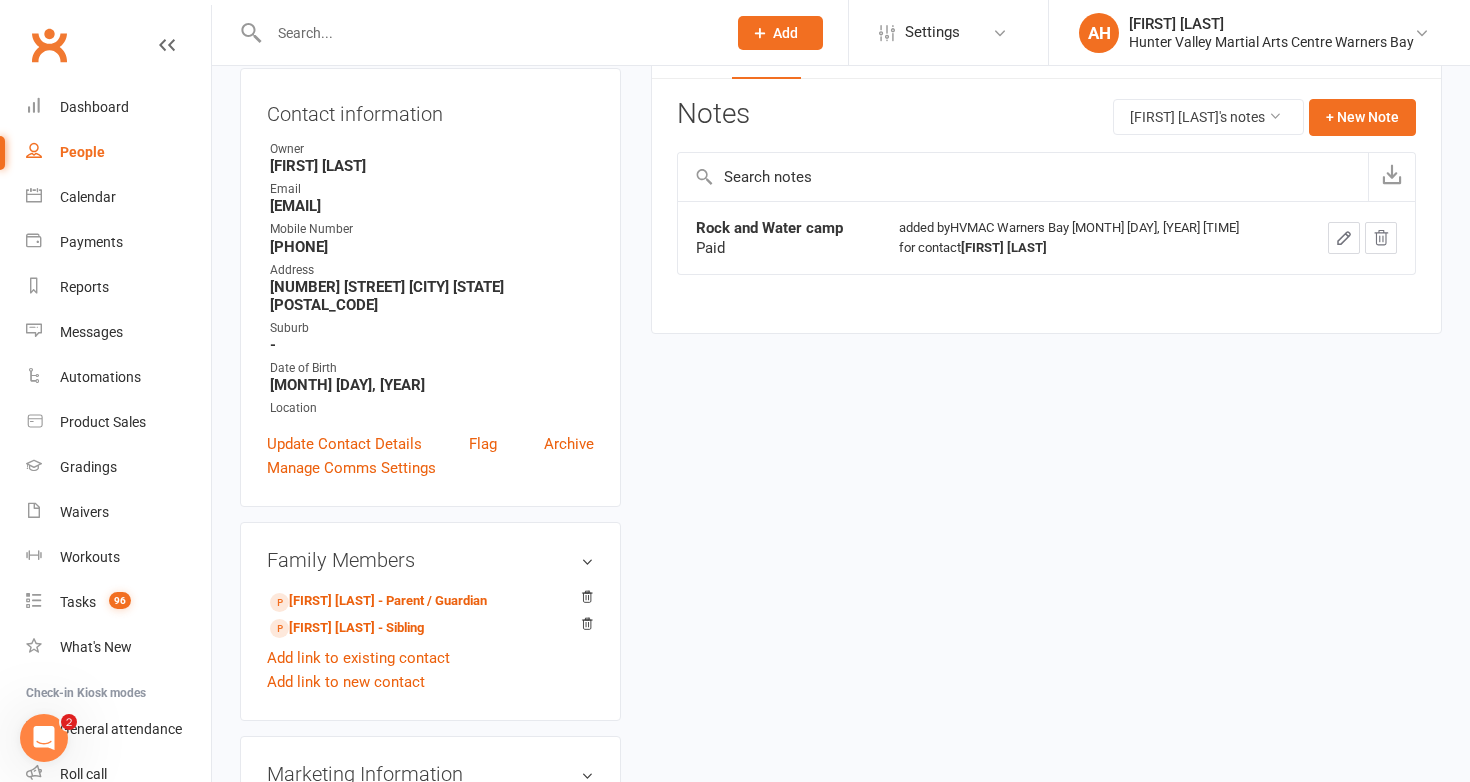scroll, scrollTop: 0, scrollLeft: 0, axis: both 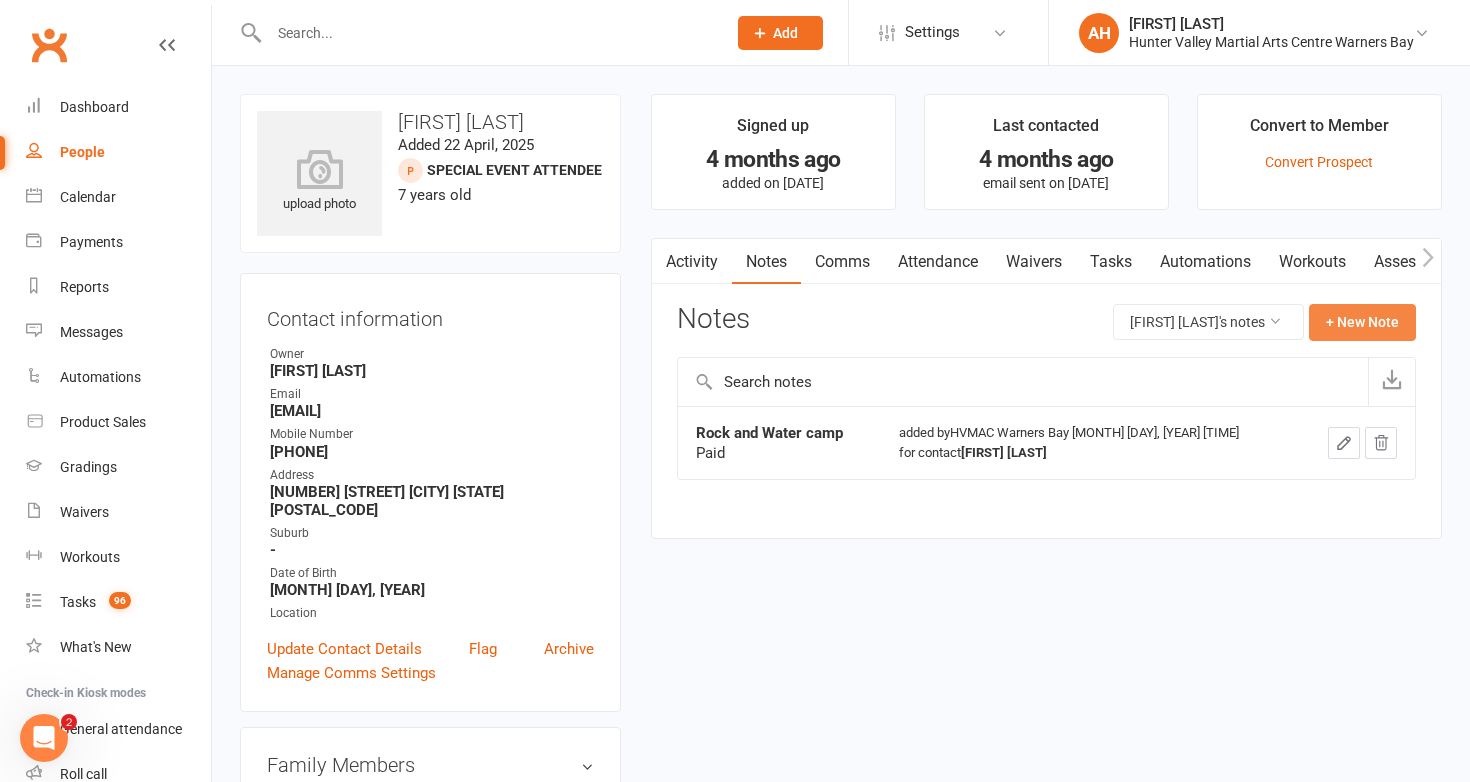 click on "+ New Note" at bounding box center (1362, 322) 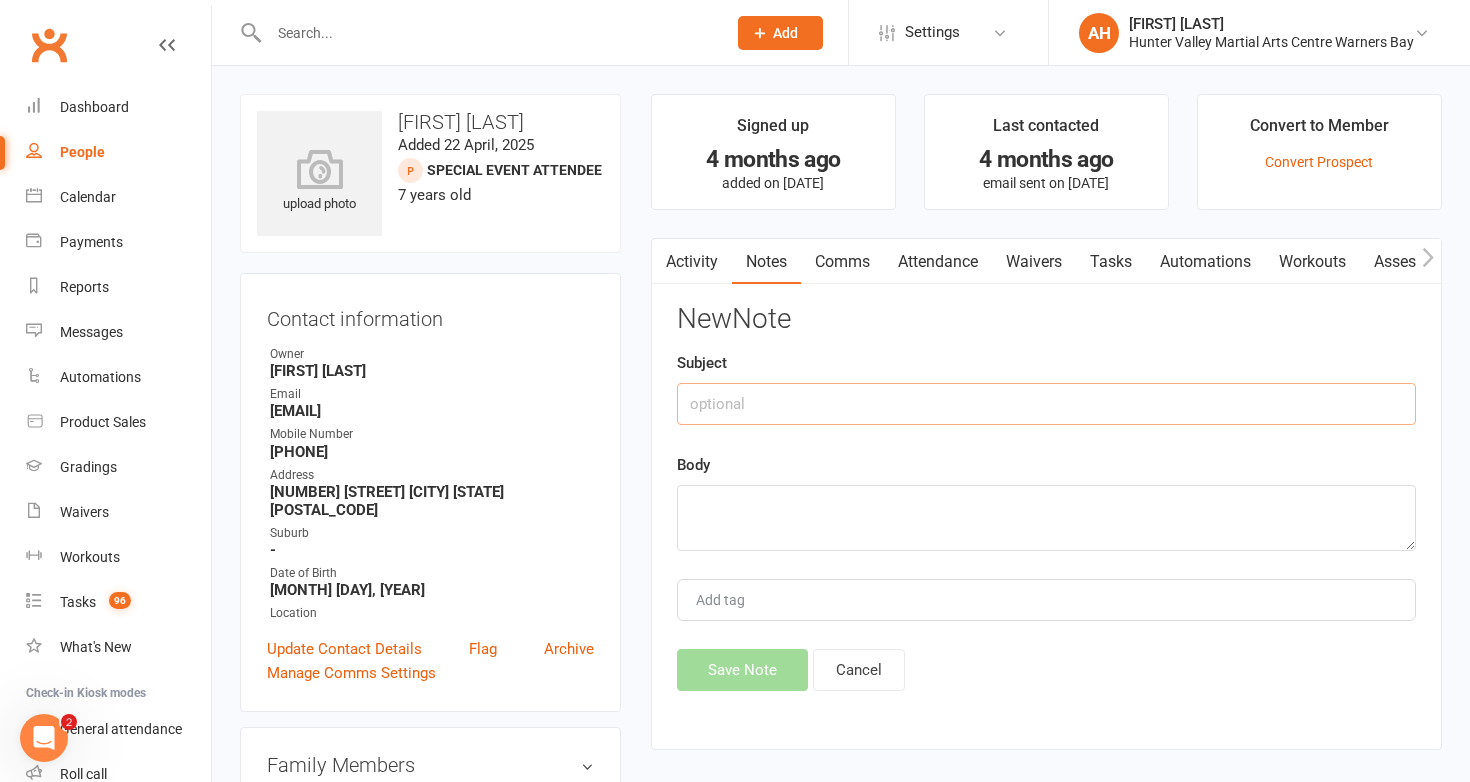 click at bounding box center (1046, 404) 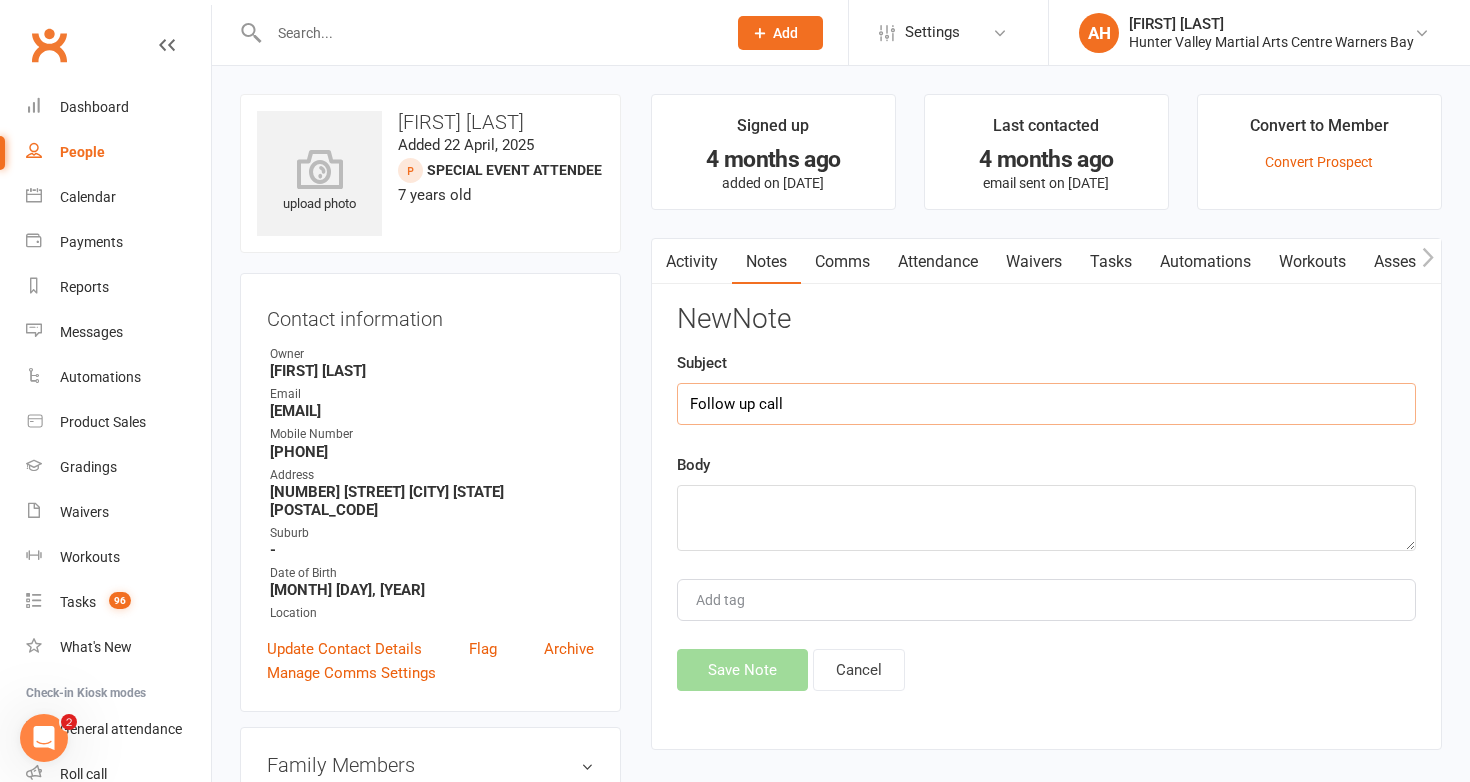 type on "Follow up call" 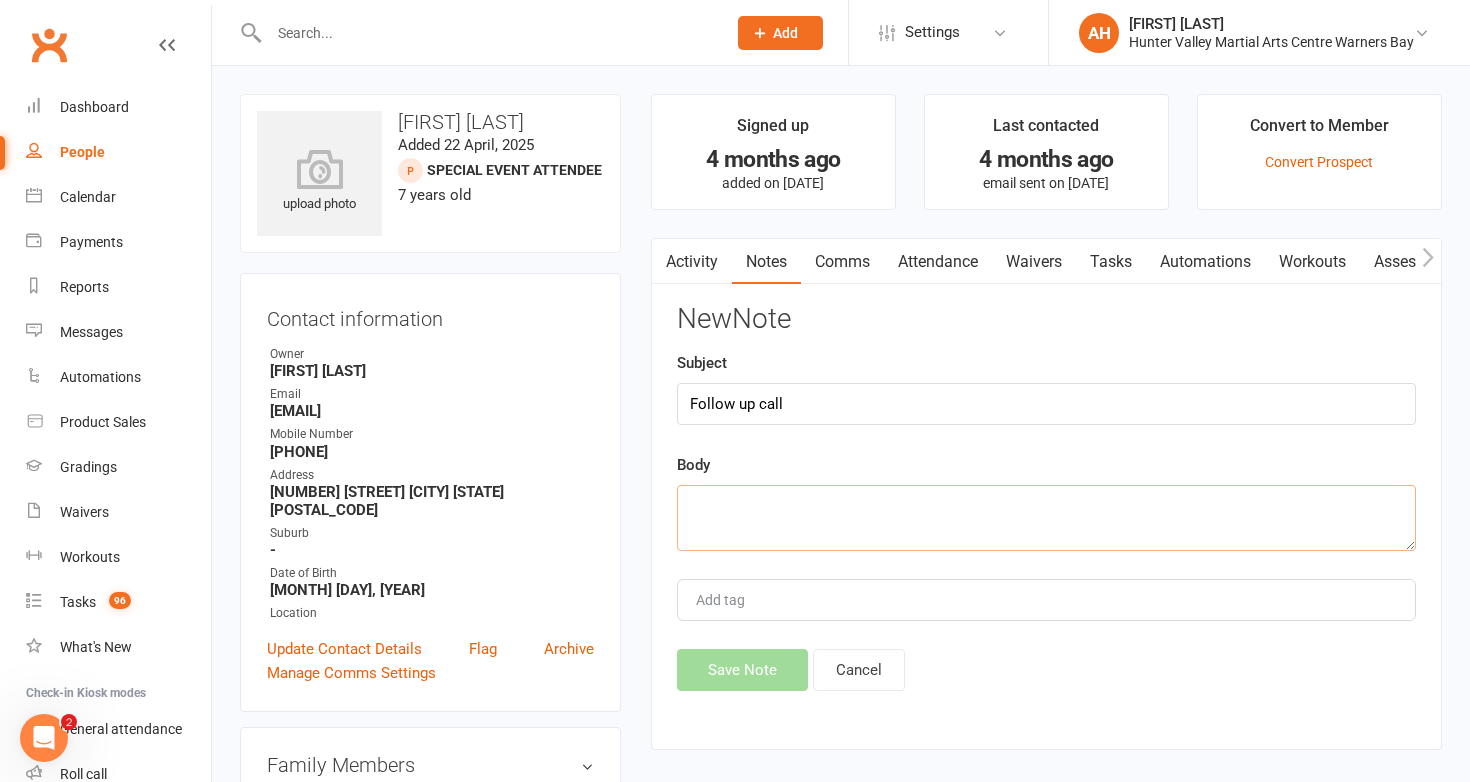 click at bounding box center (1046, 518) 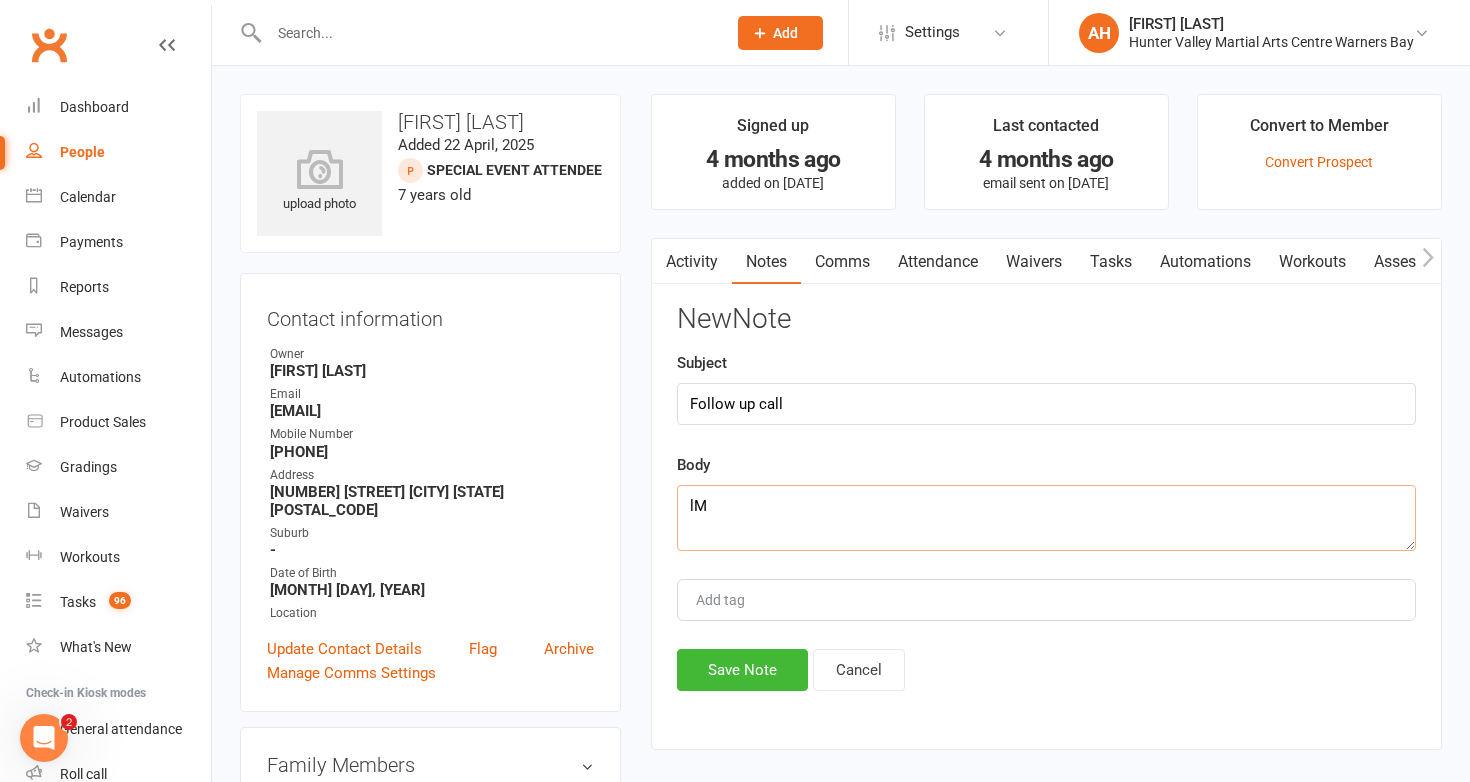 type on "l" 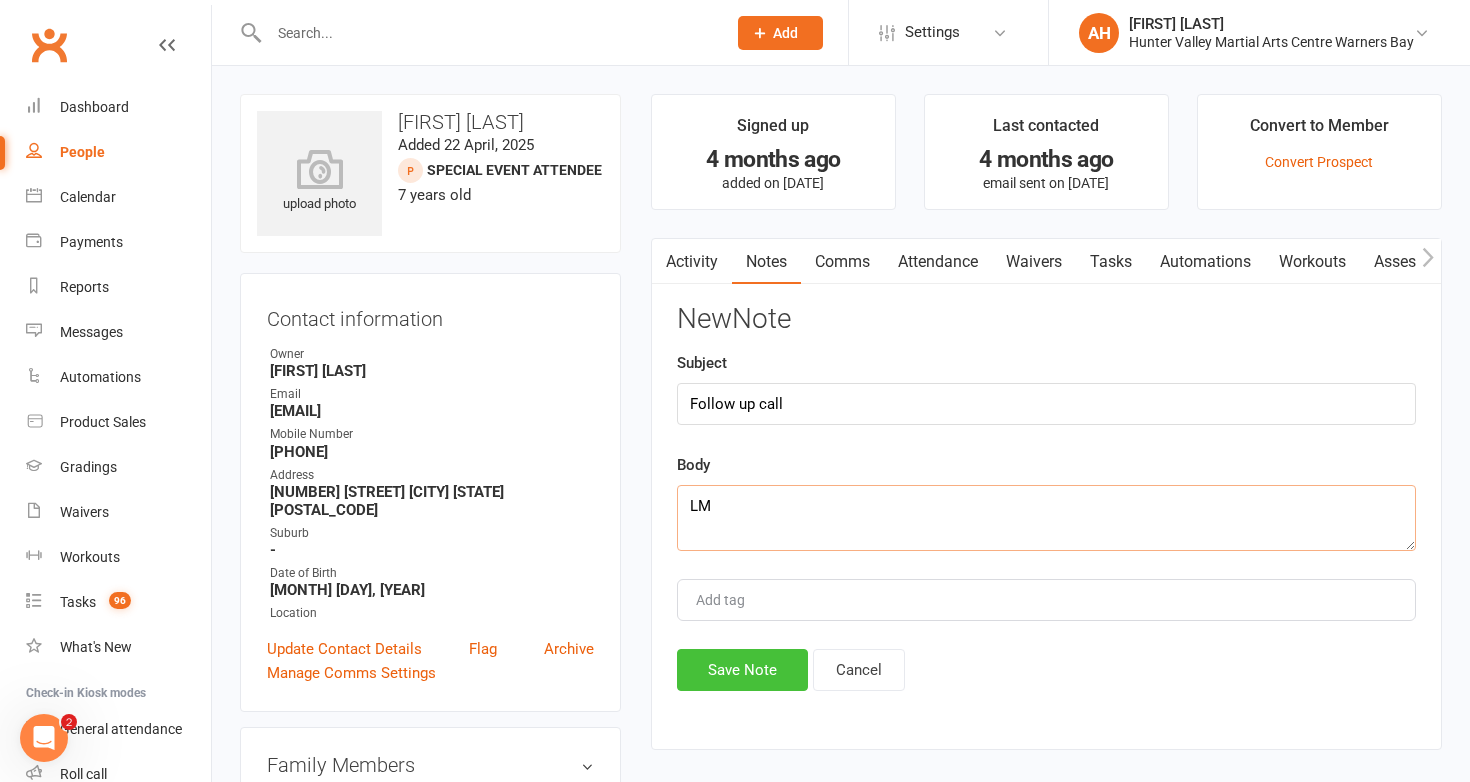 type on "LM" 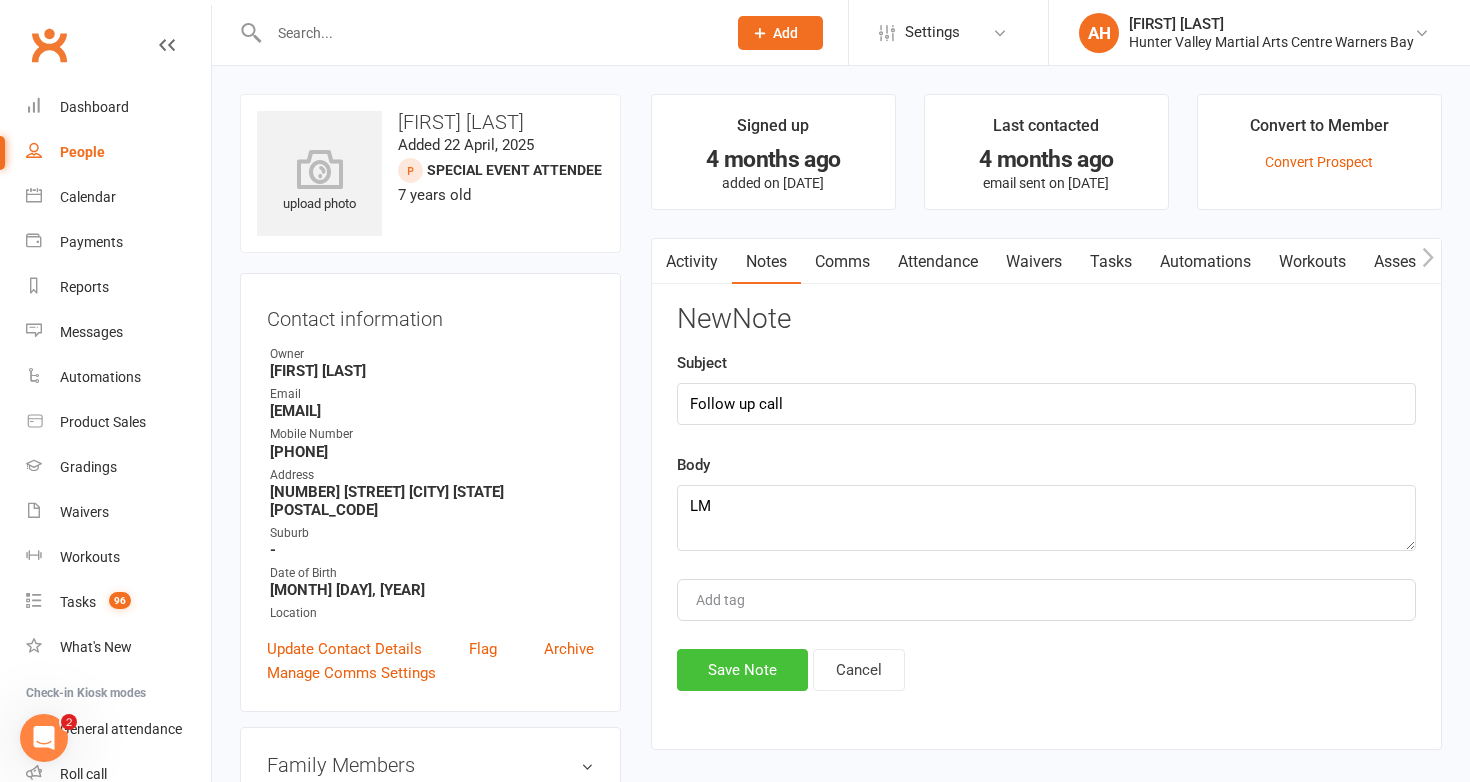 click on "Save Note" at bounding box center (742, 670) 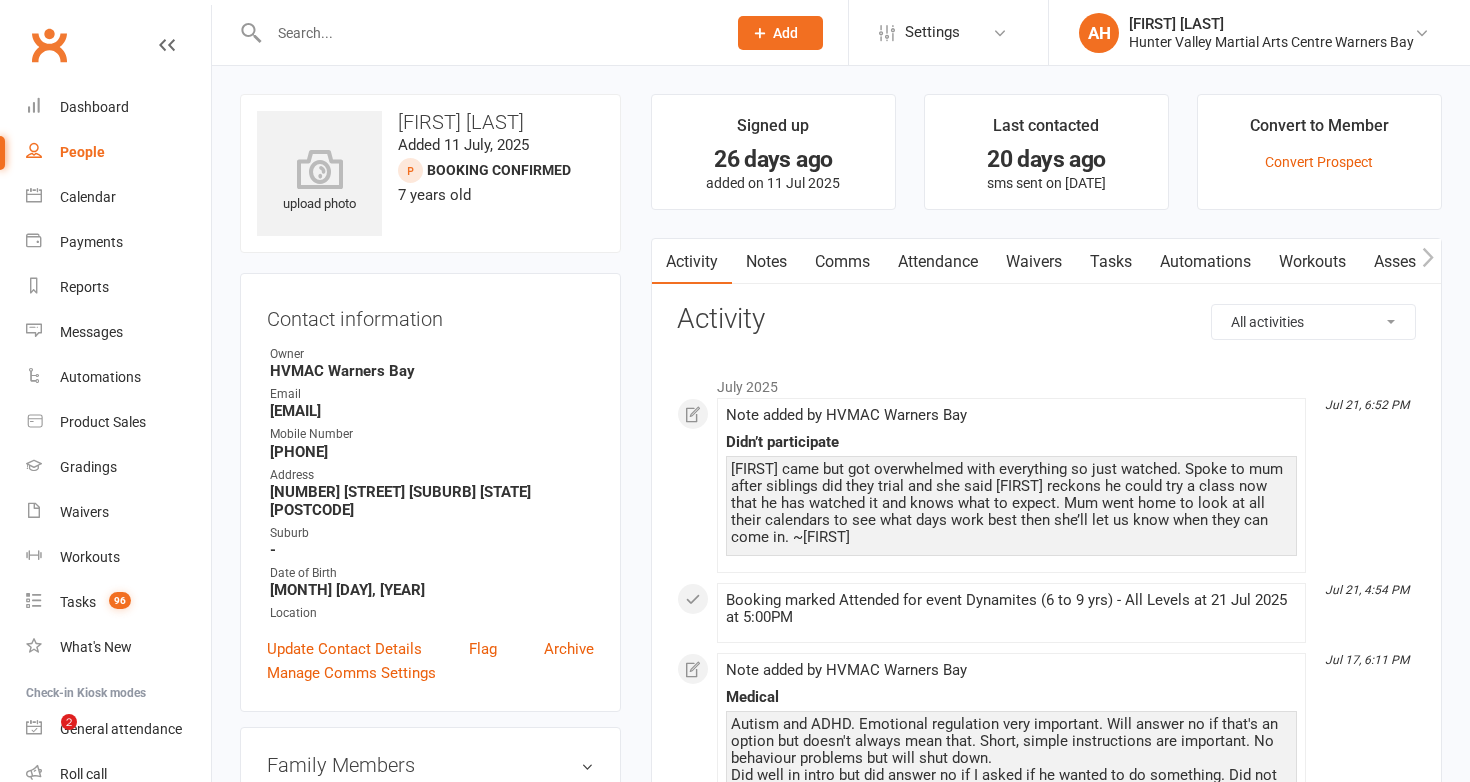 scroll, scrollTop: 0, scrollLeft: 0, axis: both 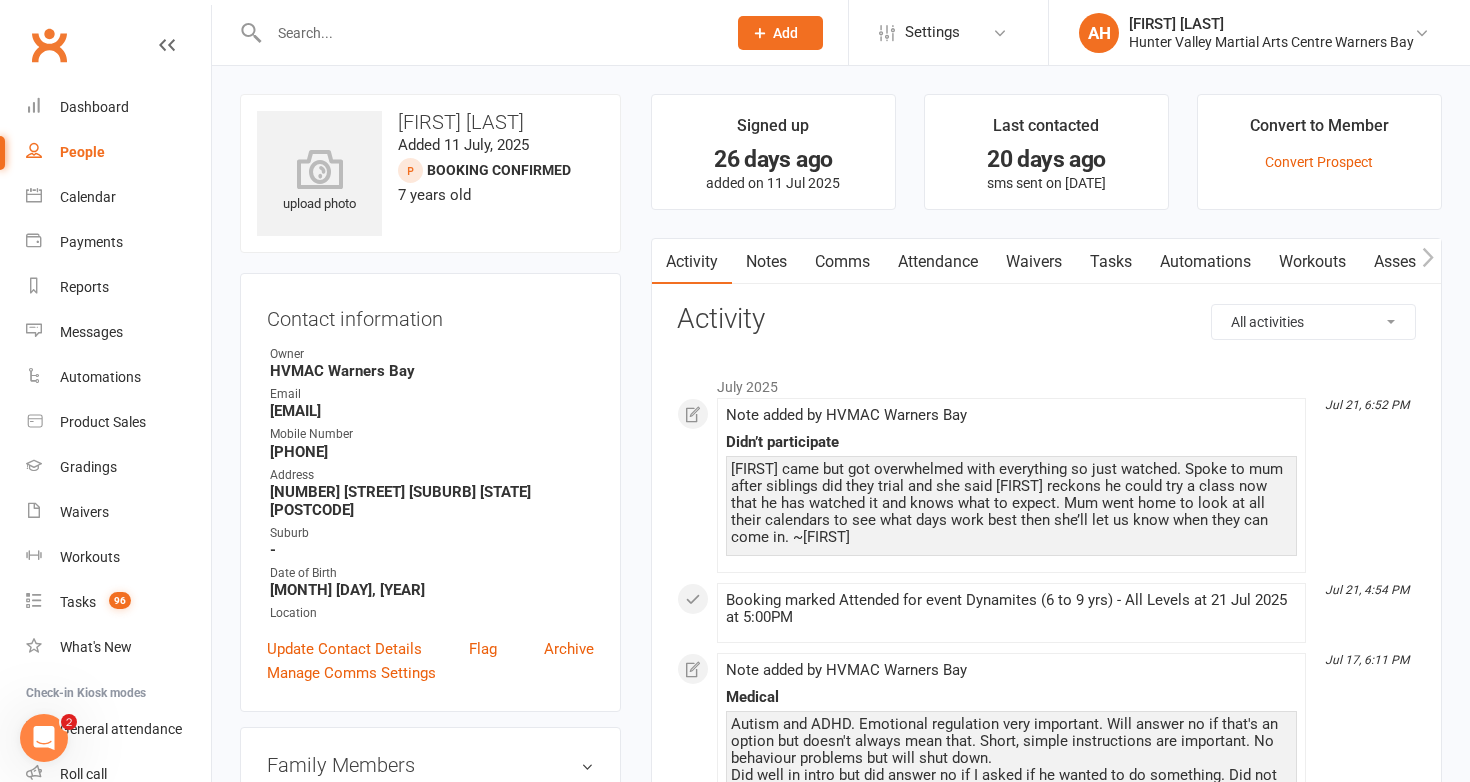 click on "Notes" at bounding box center [766, 262] 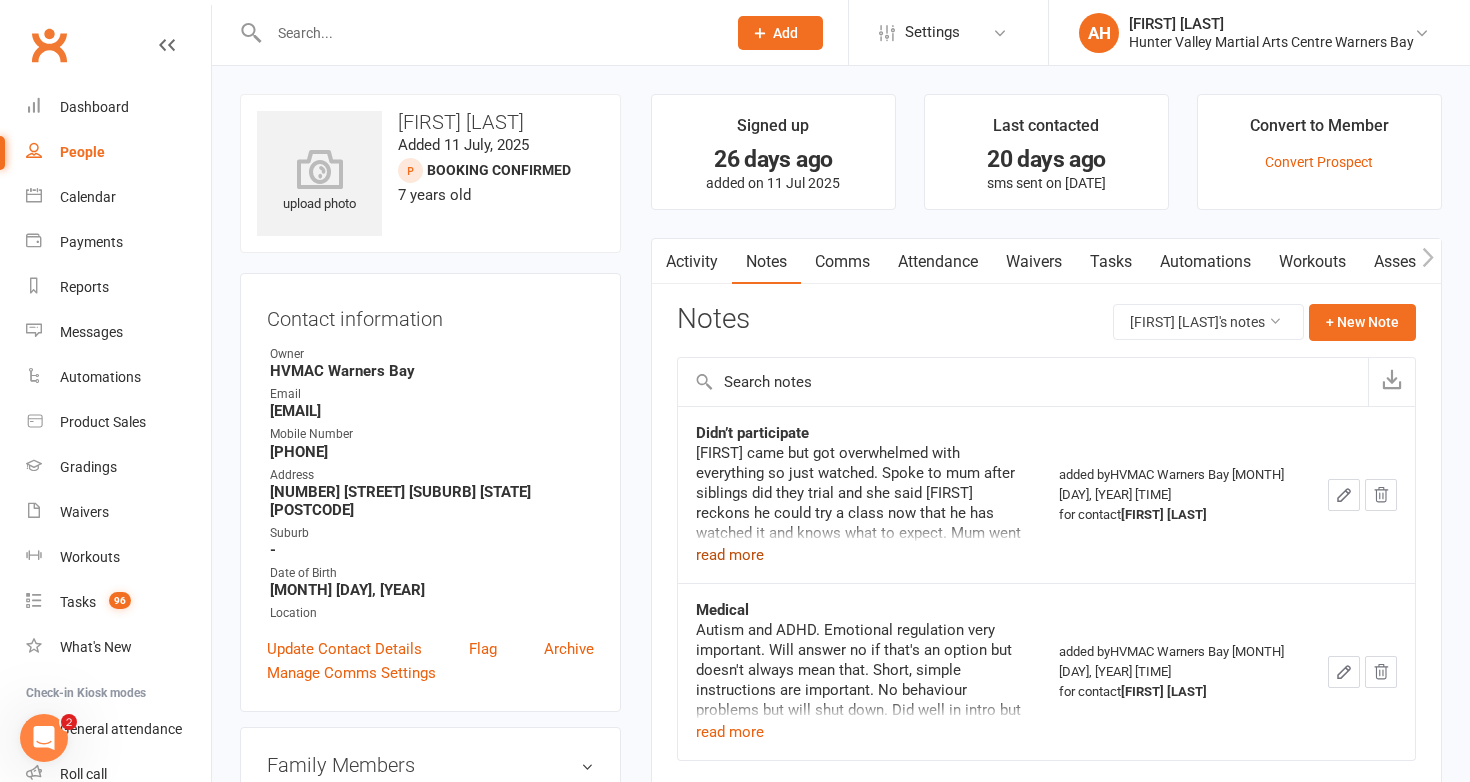 click on "read more" at bounding box center [730, 555] 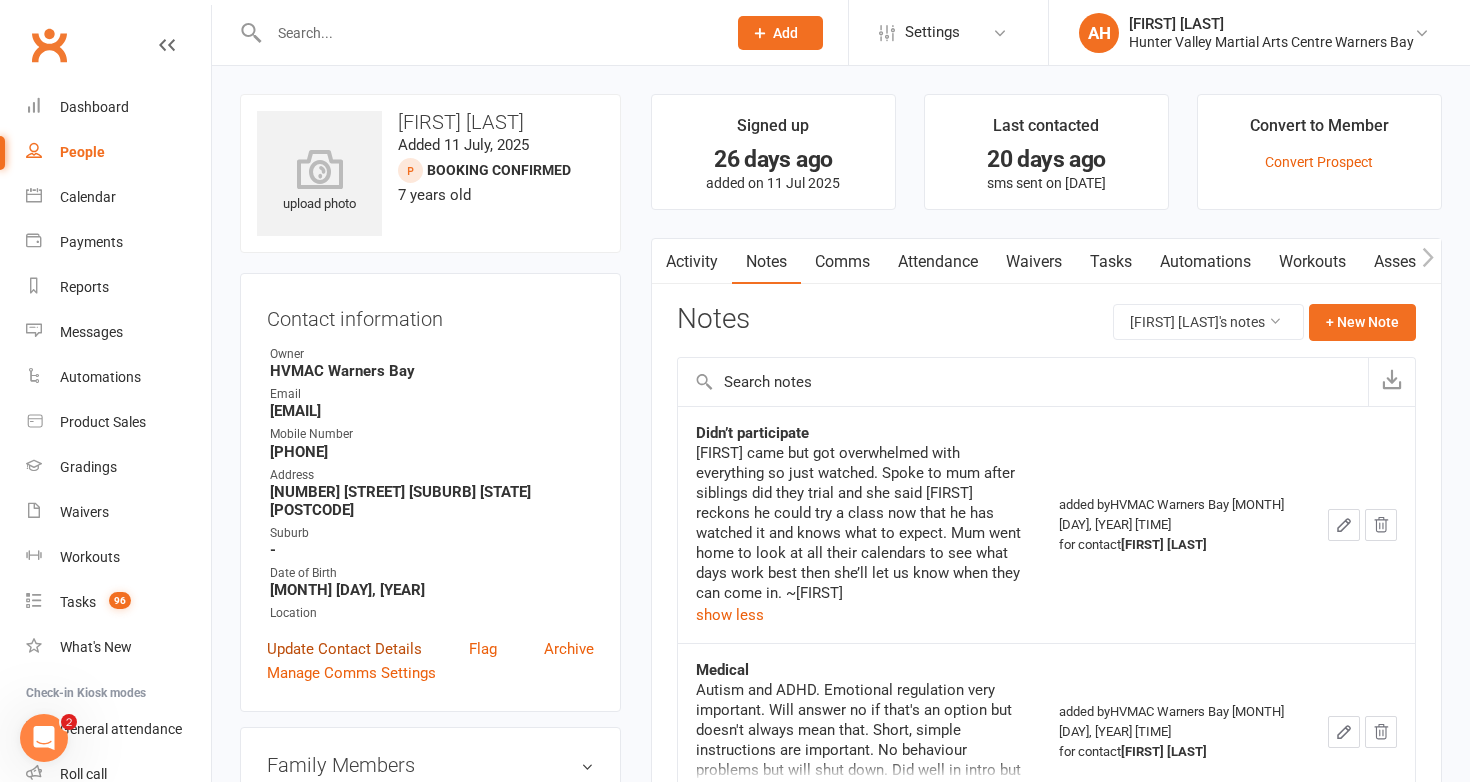 click on "Update Contact Details" at bounding box center (344, 649) 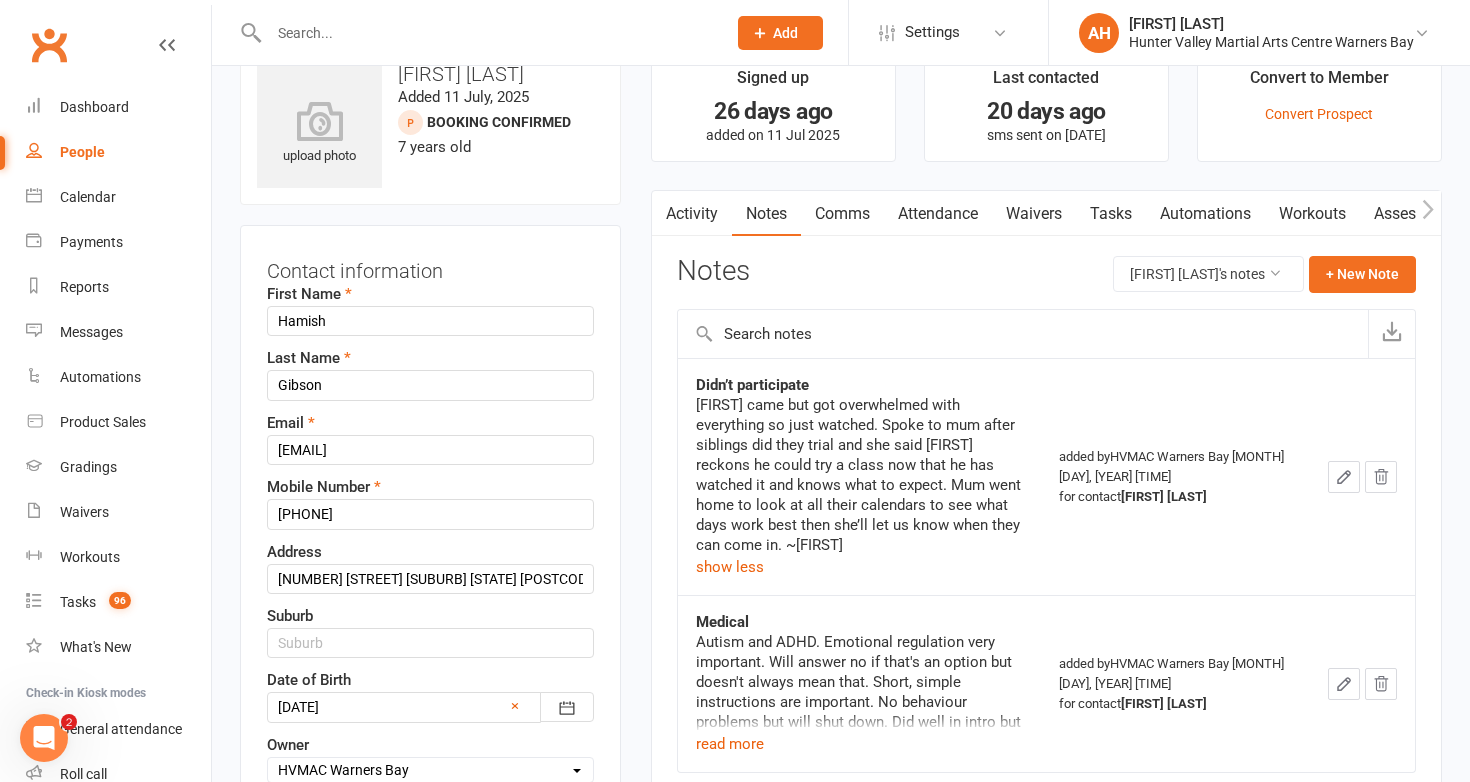 scroll, scrollTop: 94, scrollLeft: 0, axis: vertical 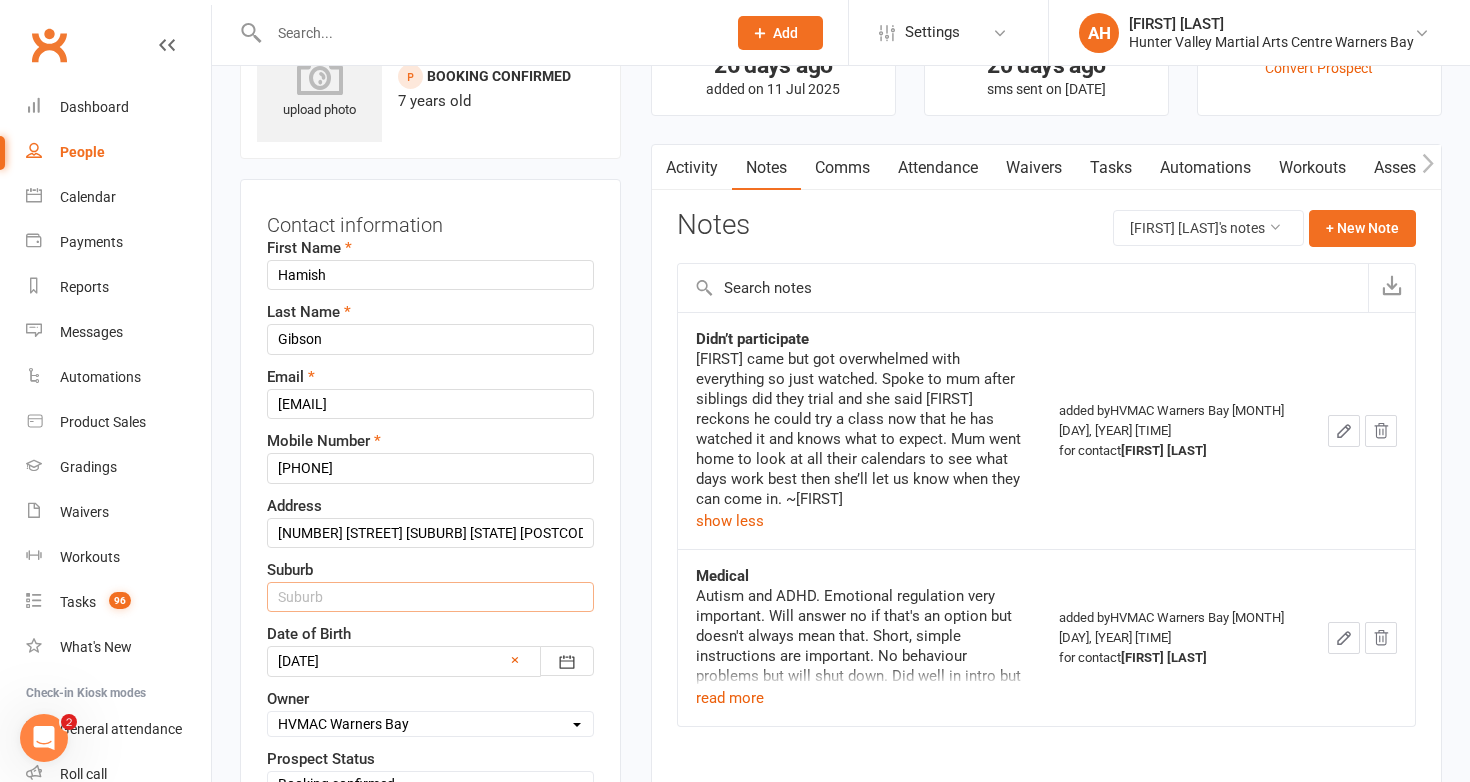 click at bounding box center (430, 597) 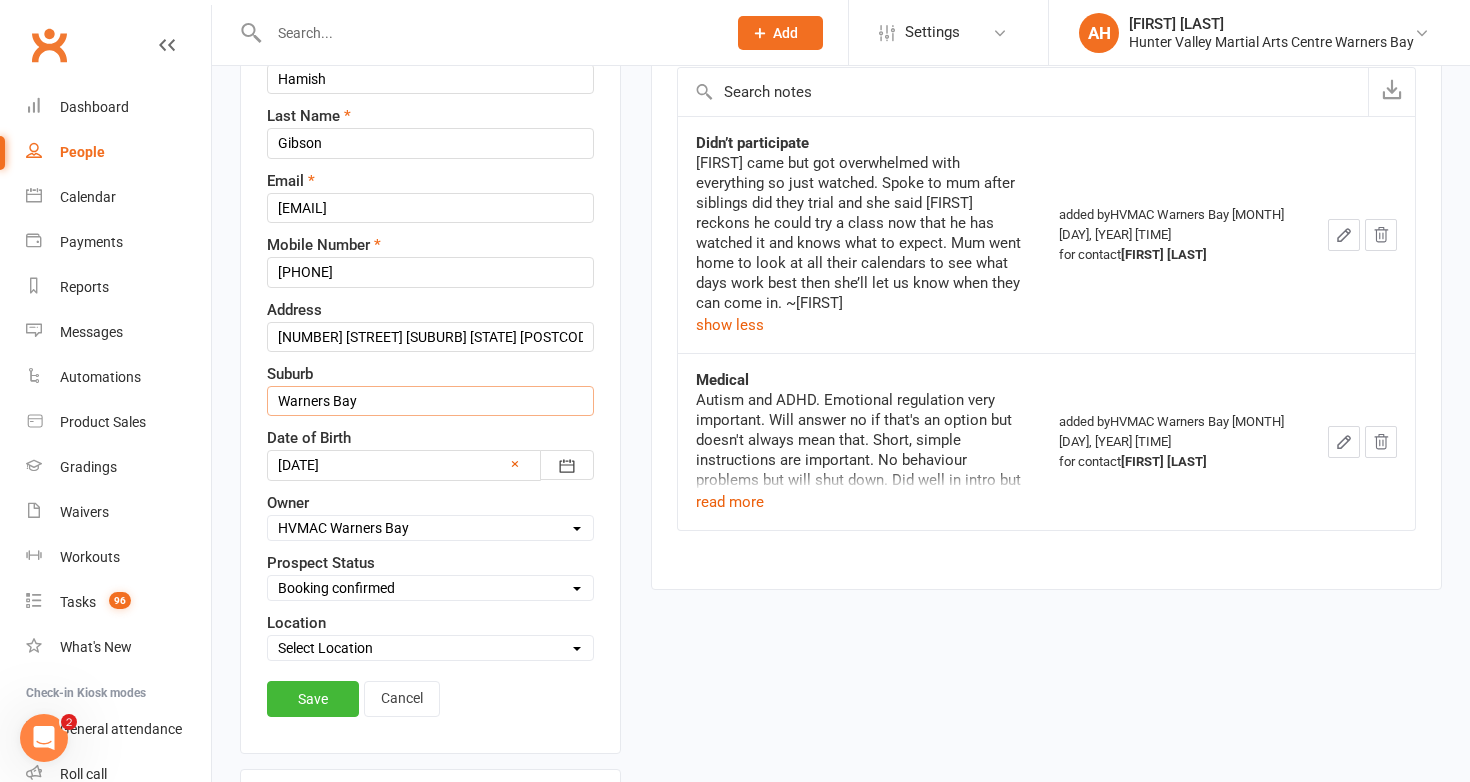 scroll, scrollTop: 316, scrollLeft: 0, axis: vertical 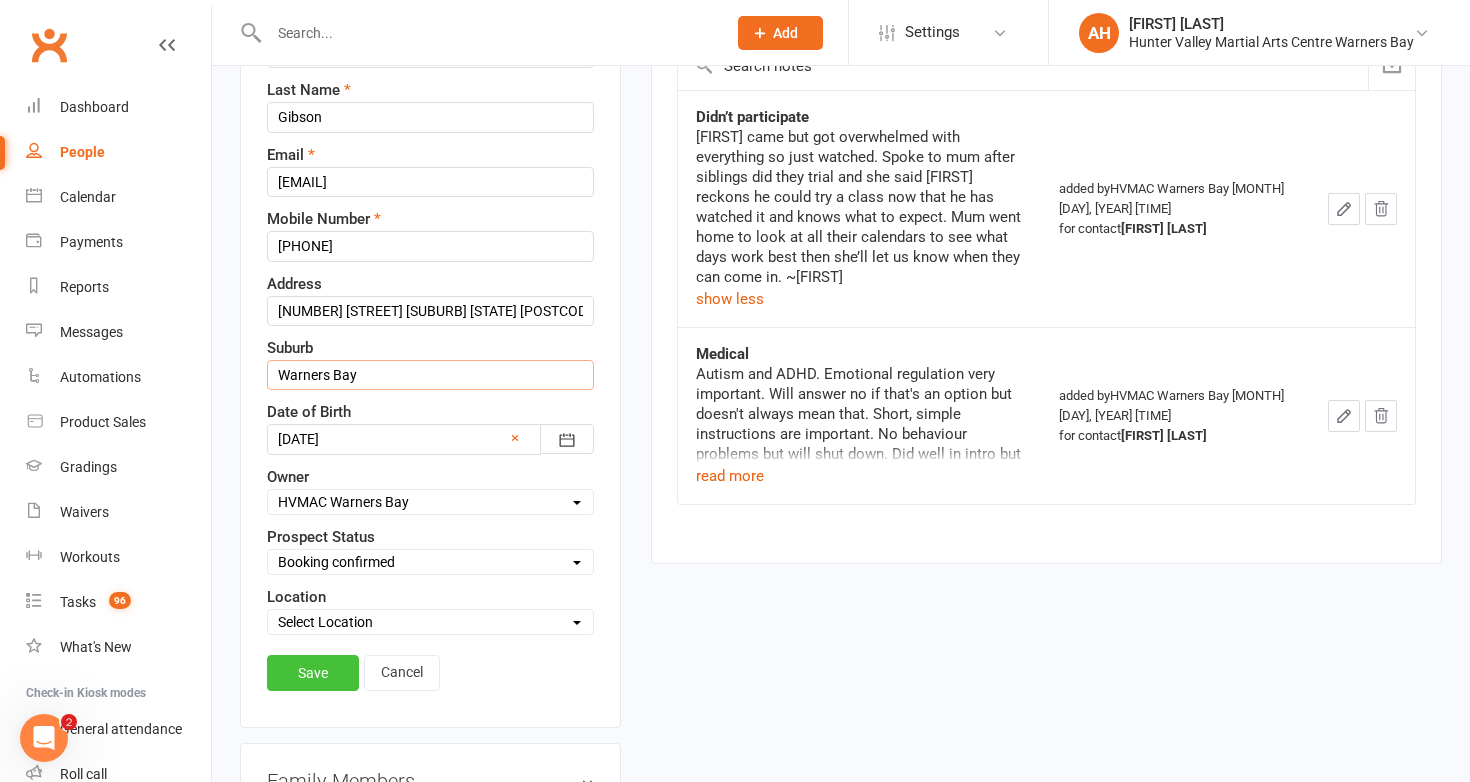 type on "Warners Bay" 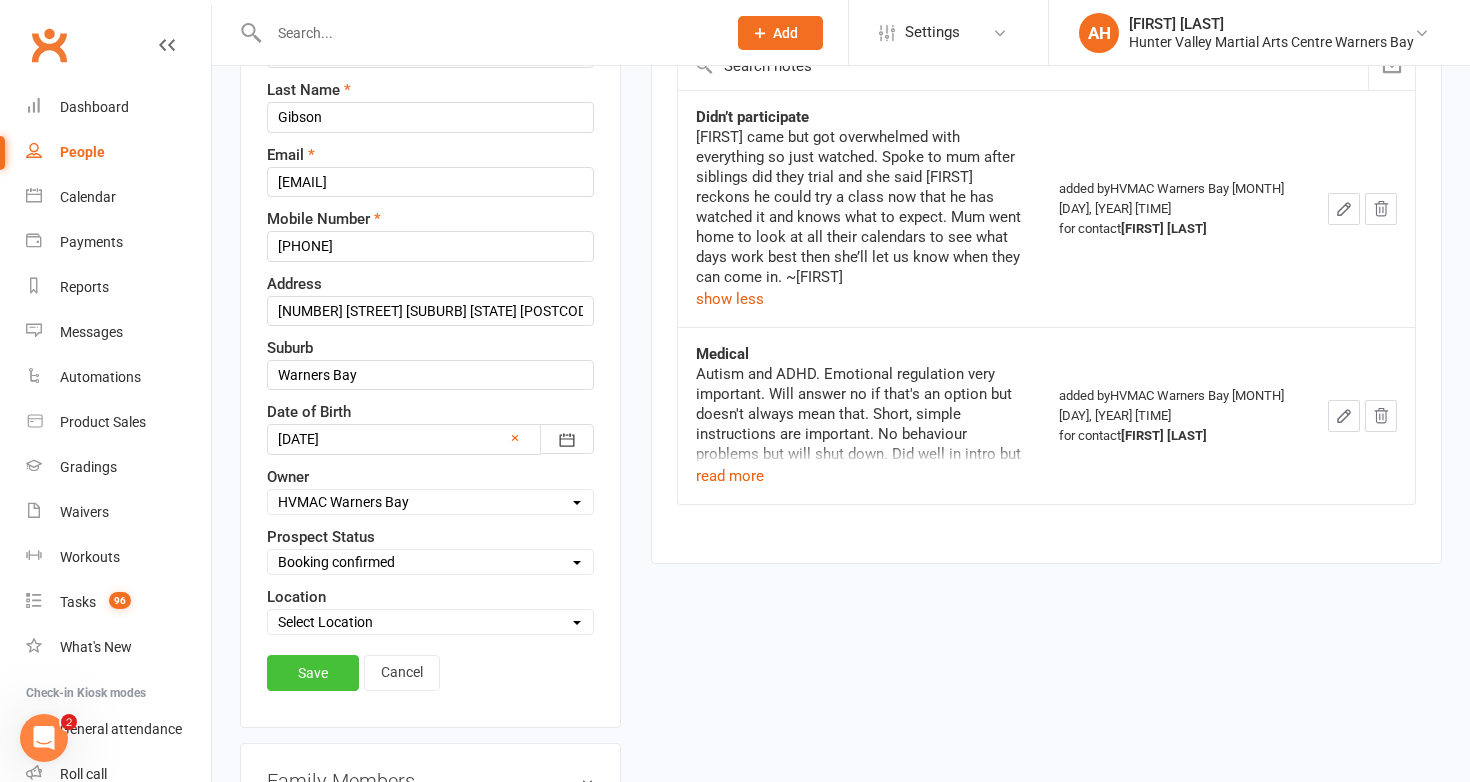 click on "Save" at bounding box center [313, 673] 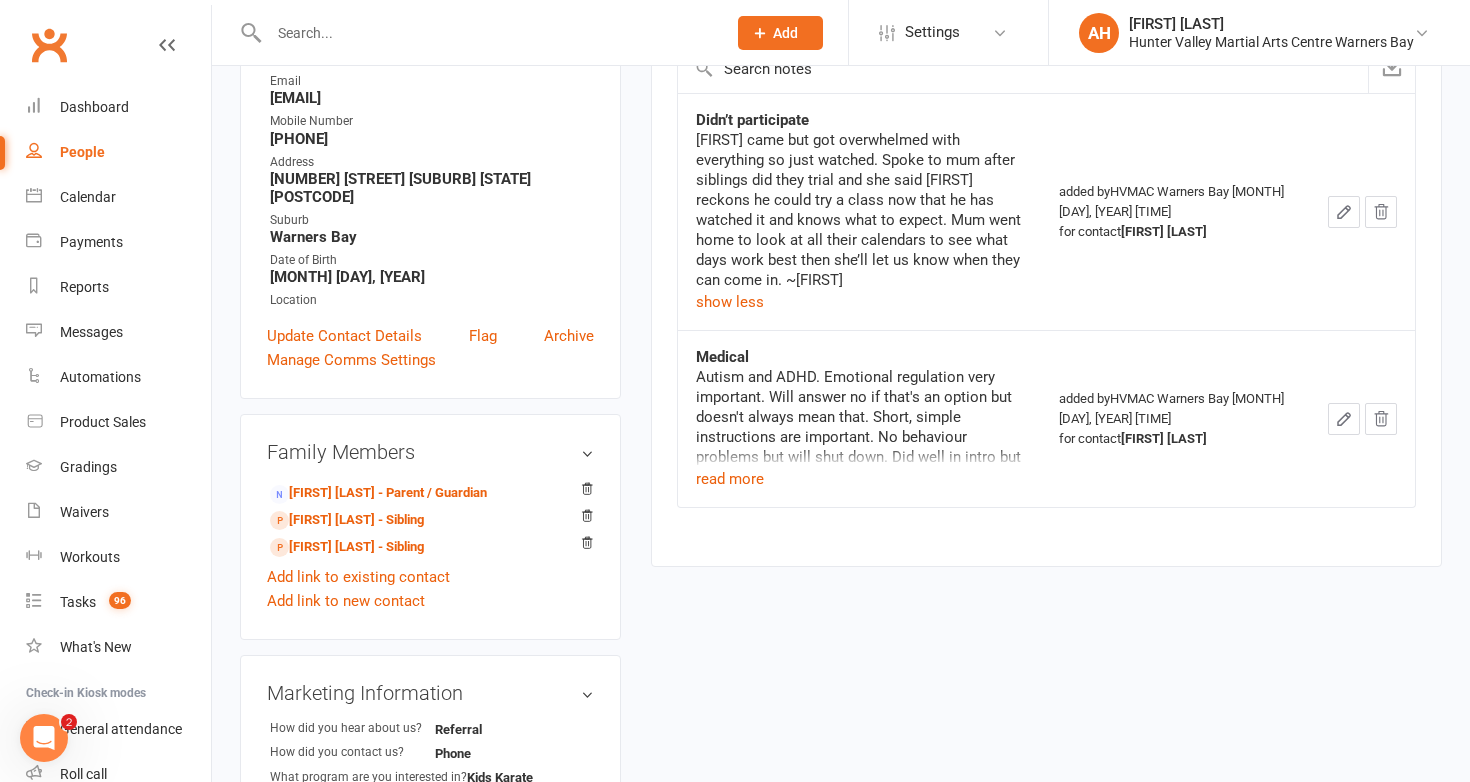 scroll, scrollTop: 392, scrollLeft: 0, axis: vertical 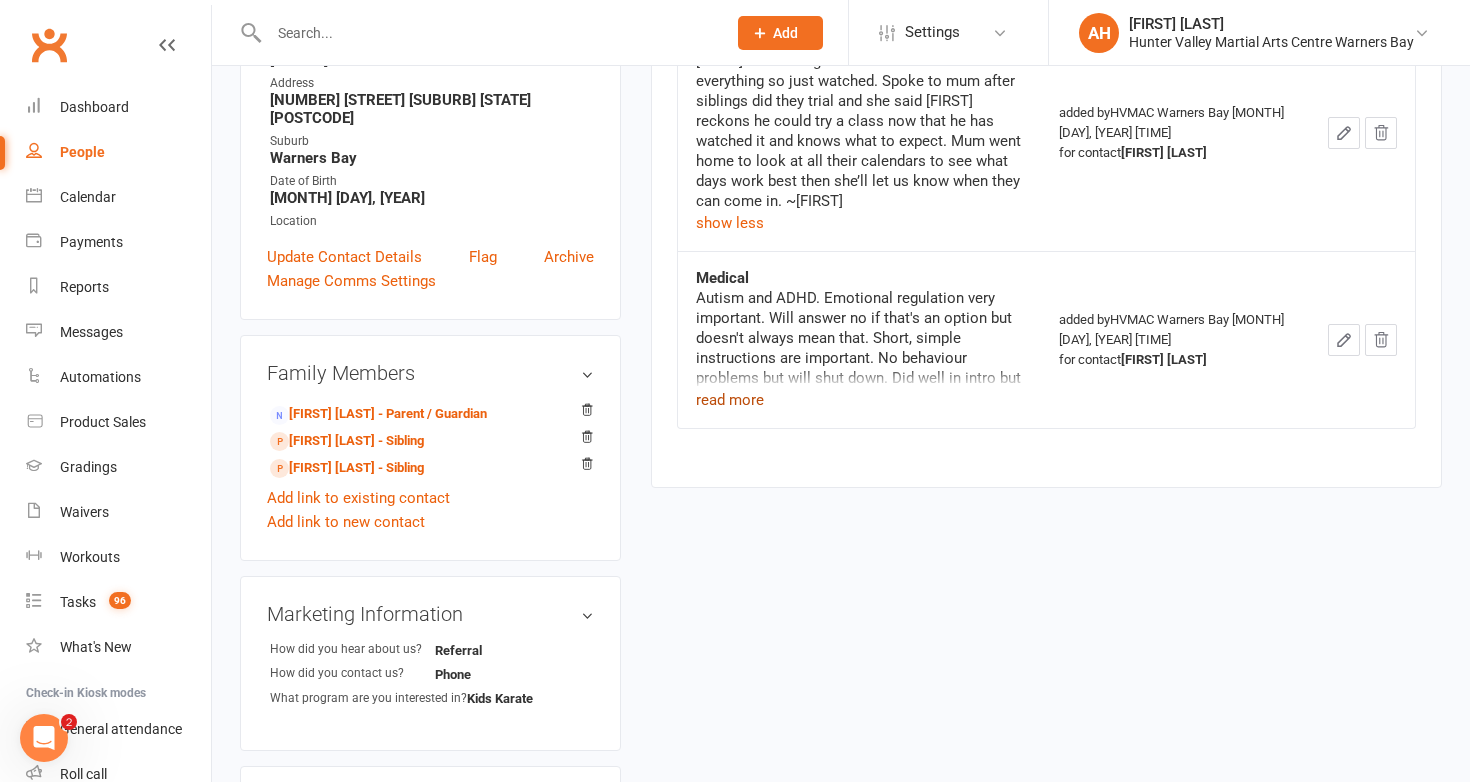 click on "read more" at bounding box center (730, 400) 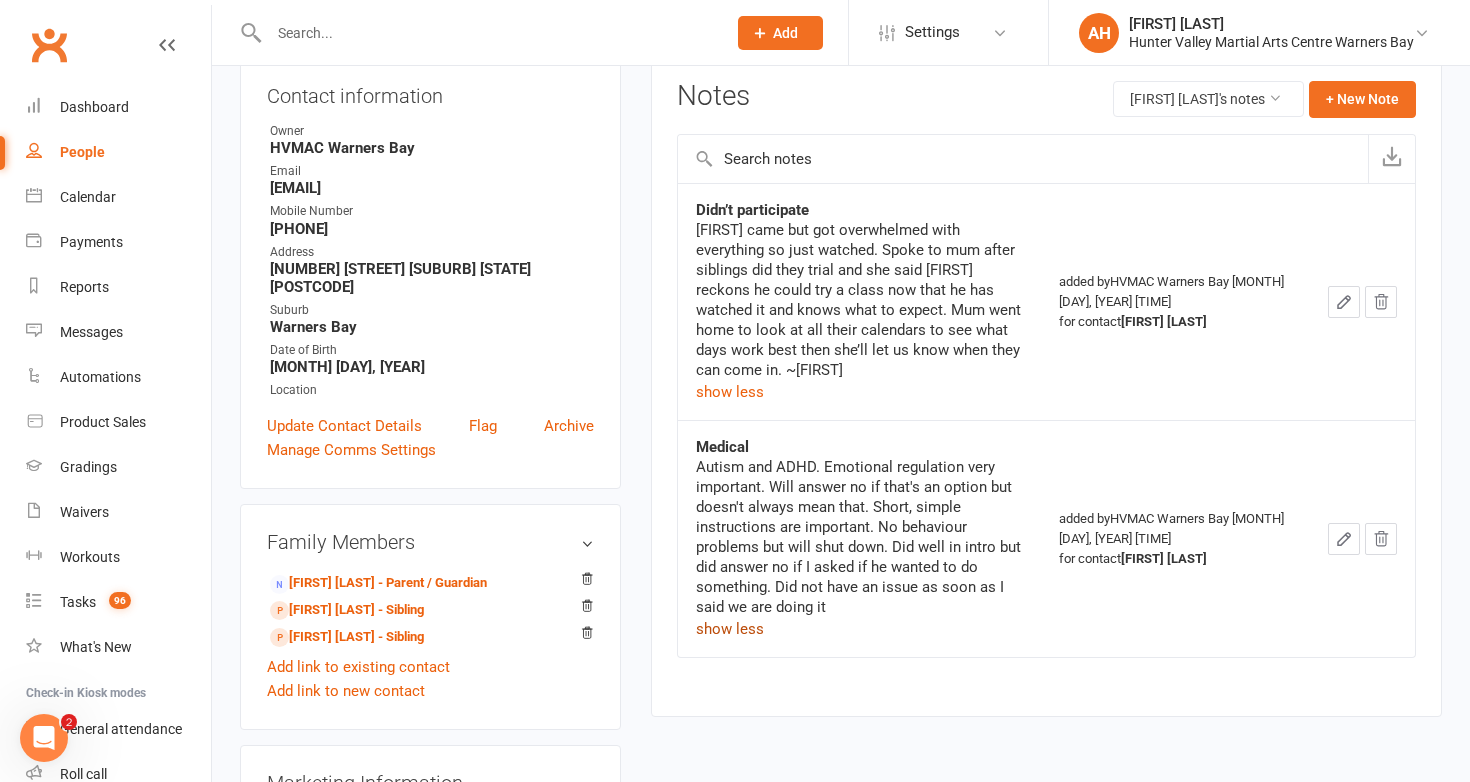 scroll, scrollTop: 0, scrollLeft: 0, axis: both 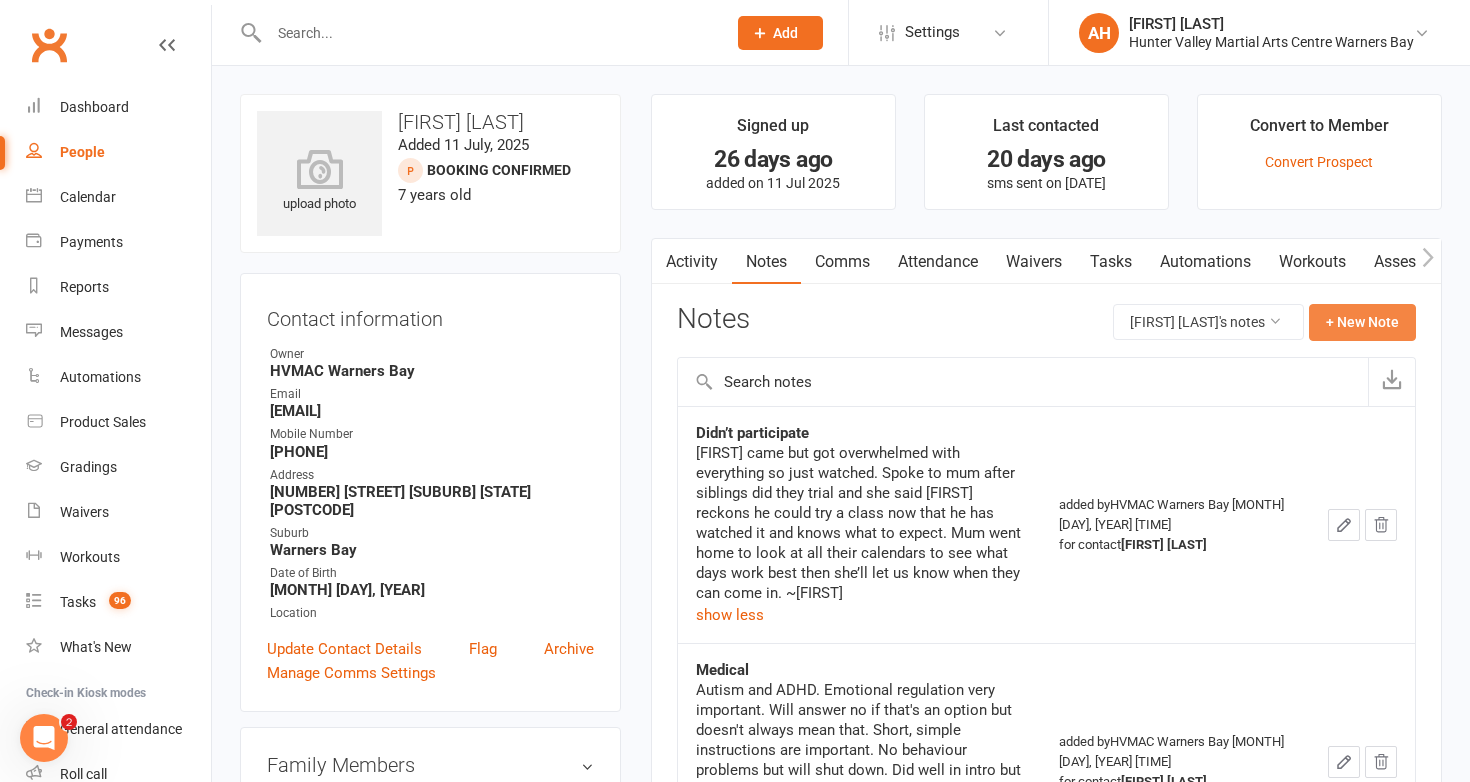 click on "+ New Note" at bounding box center [1362, 322] 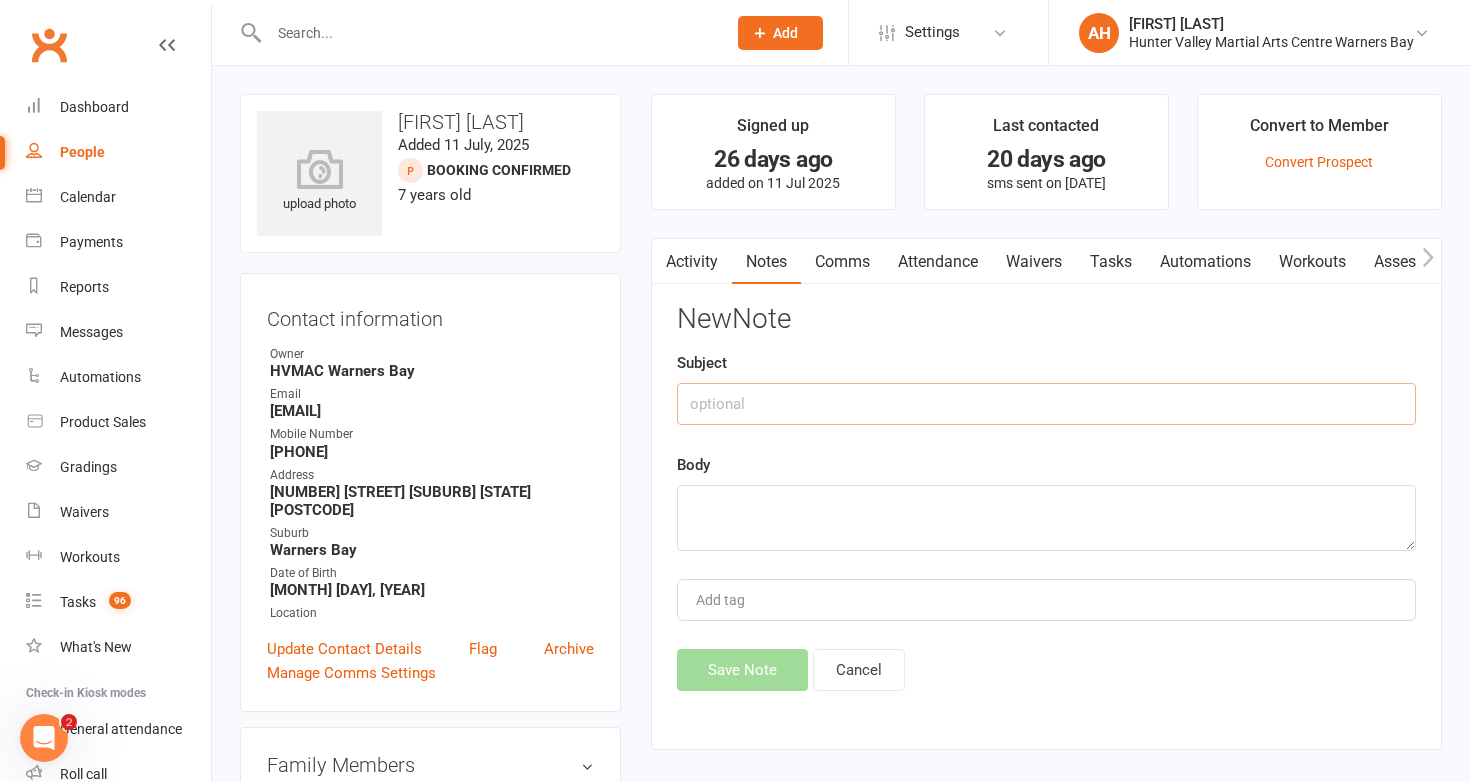 click at bounding box center (1046, 404) 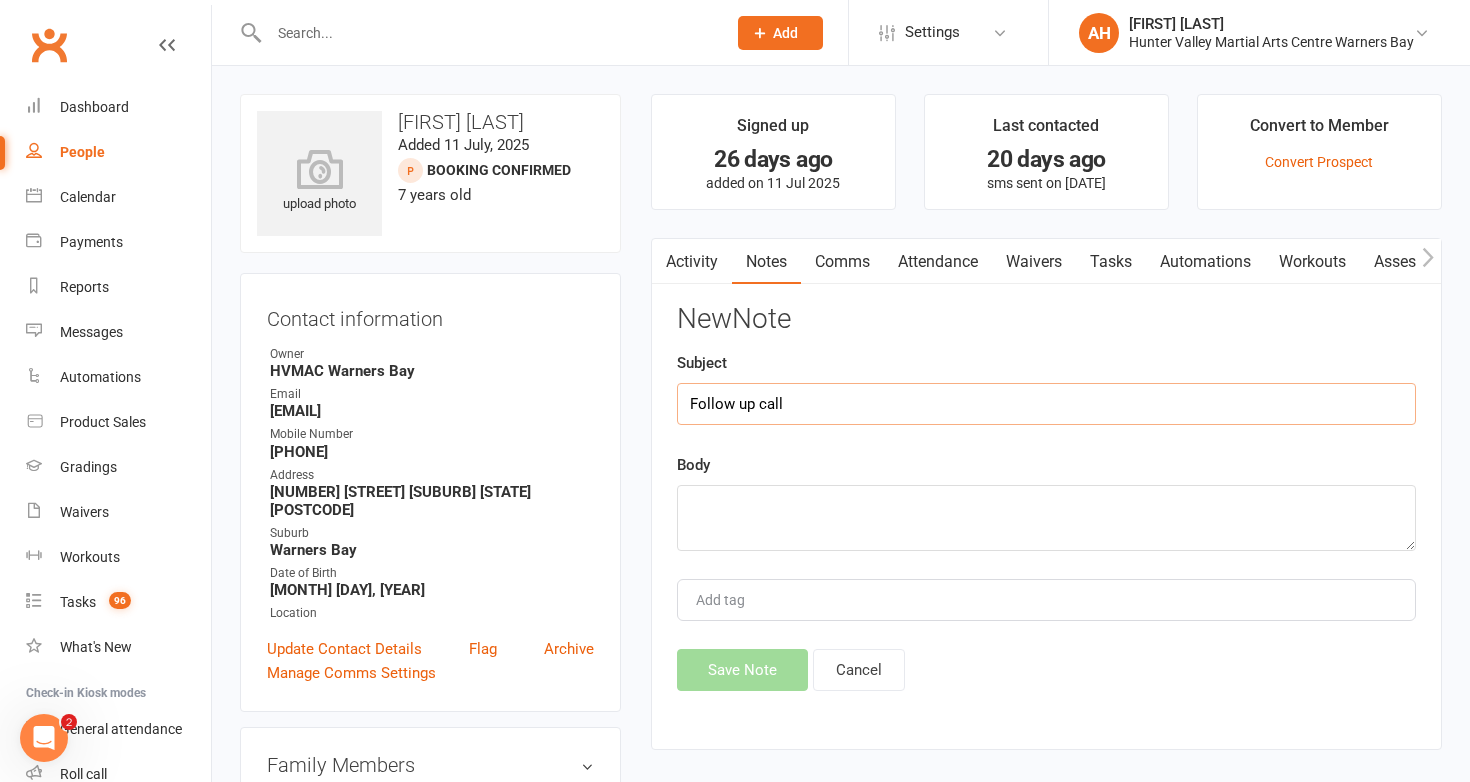 type on "Follow up call" 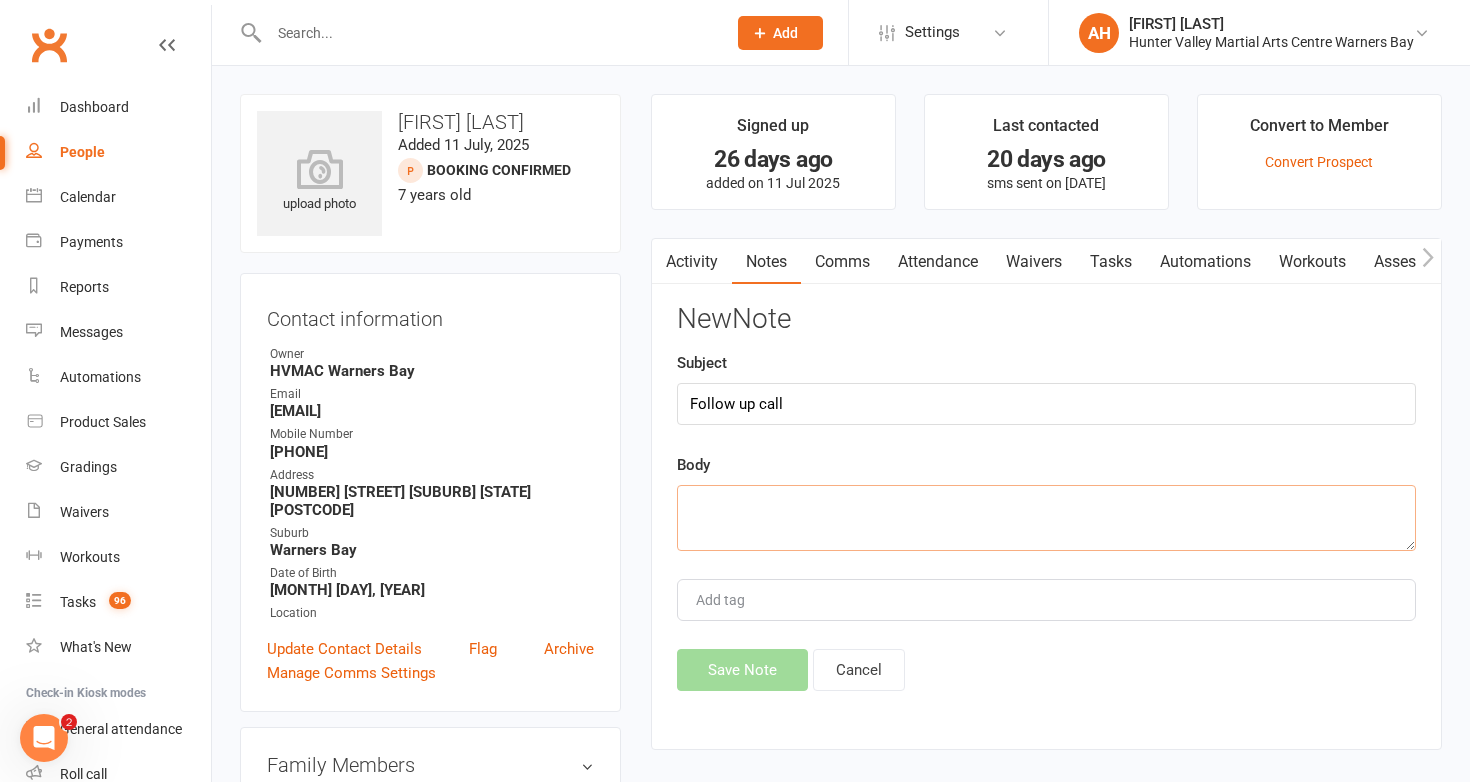 click at bounding box center [1046, 518] 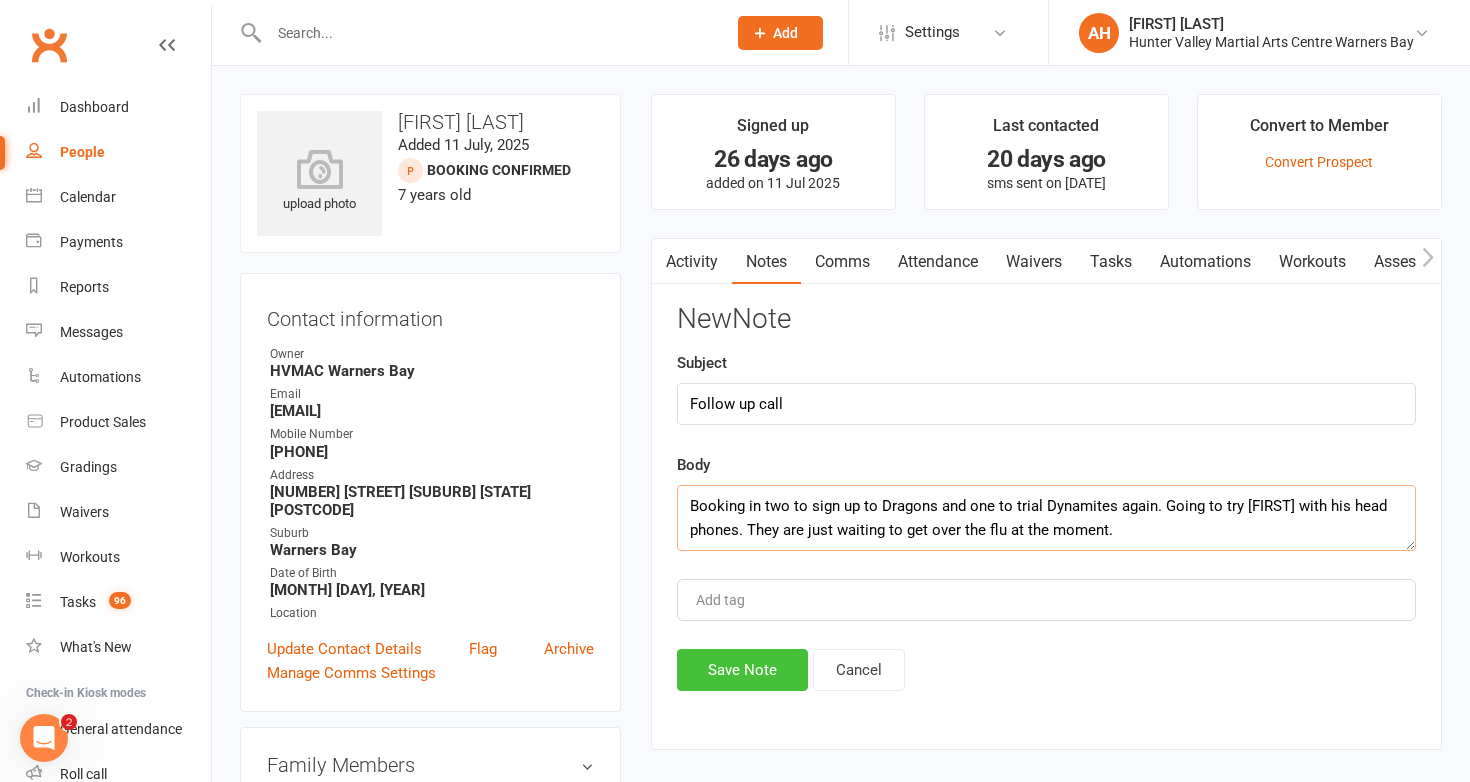 type on "Booking in two to sign up to Dragons and one to trial Dynamites again. Going to try Hamish with his head phones. They are just waiting to get over the flu at the moment." 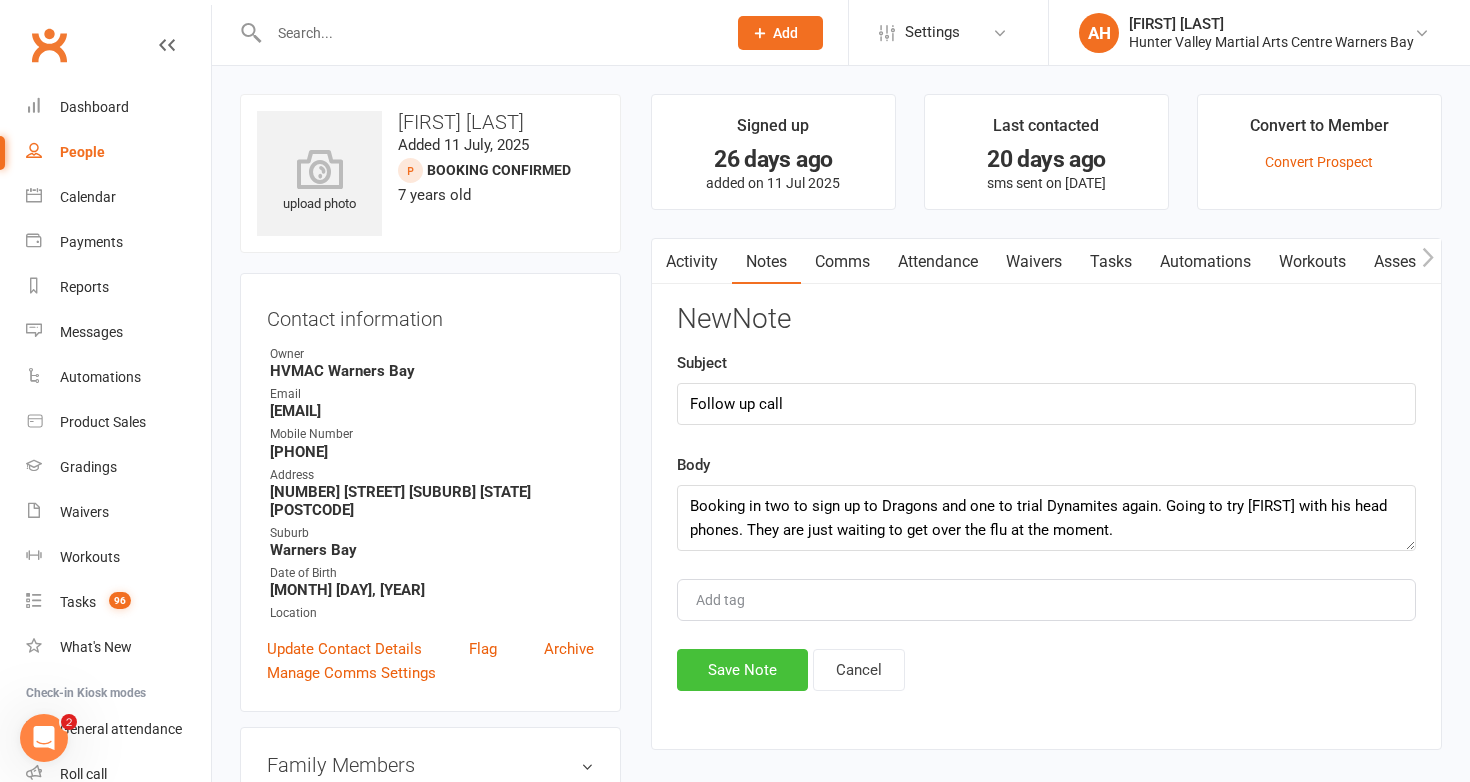 click on "Save Note" at bounding box center (742, 670) 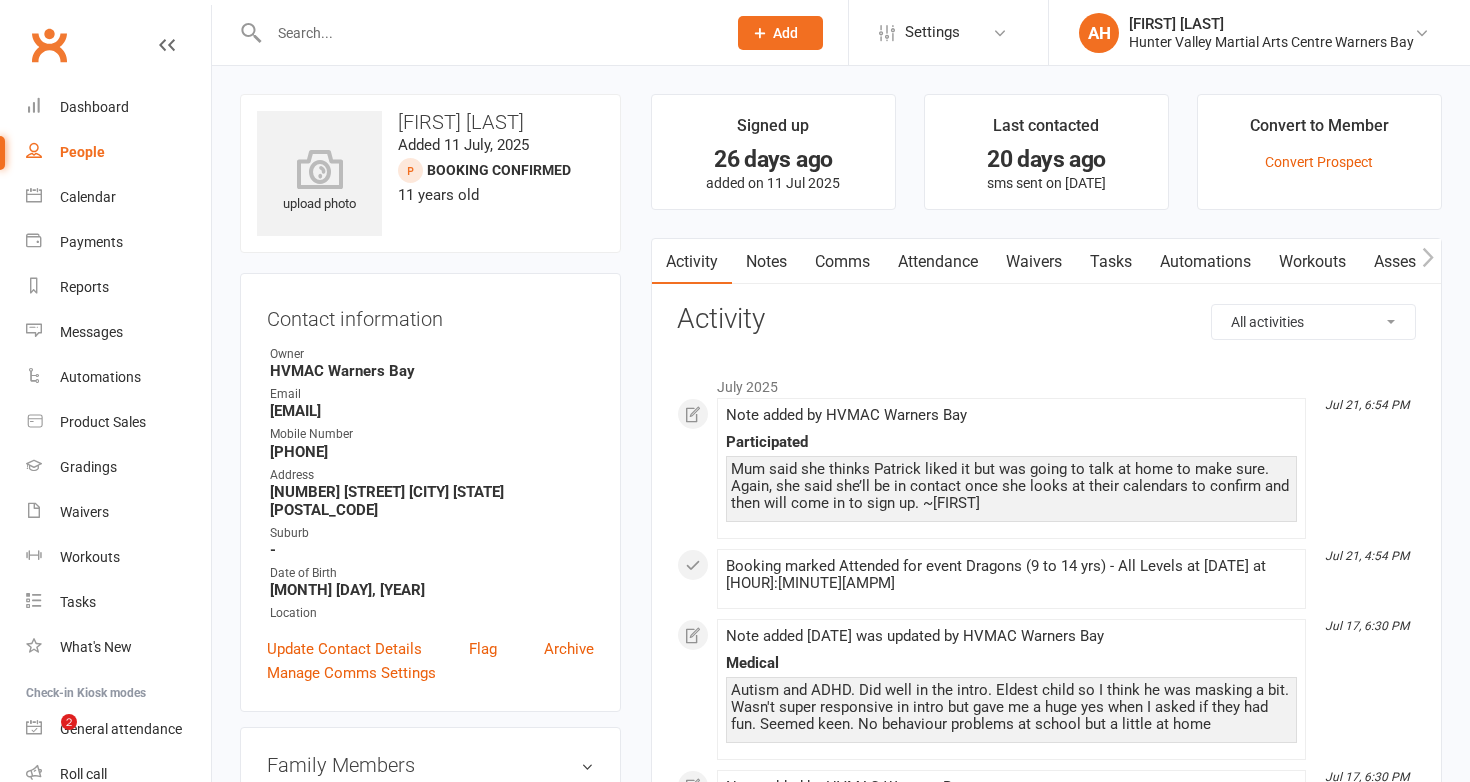 scroll, scrollTop: 0, scrollLeft: 0, axis: both 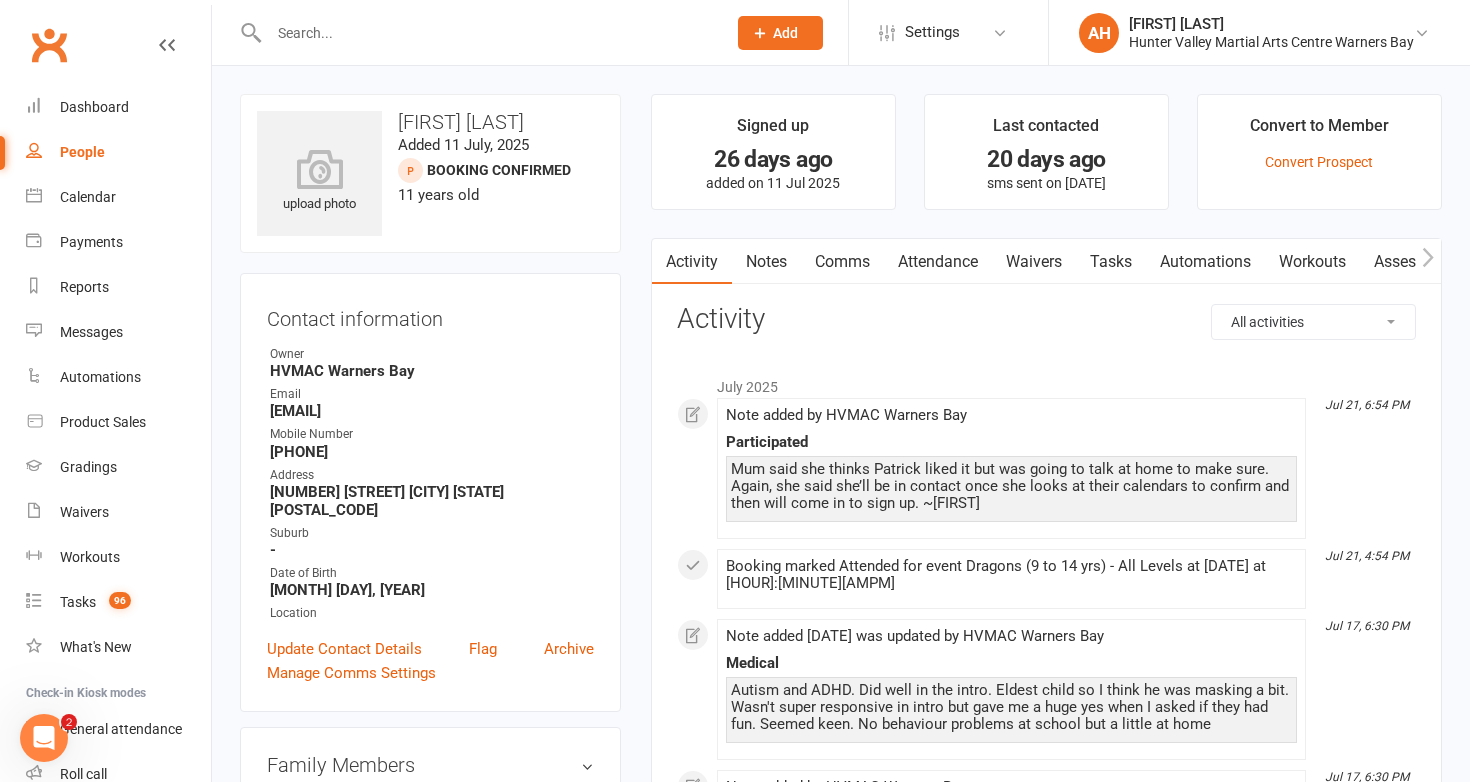 click on "Notes" at bounding box center [766, 262] 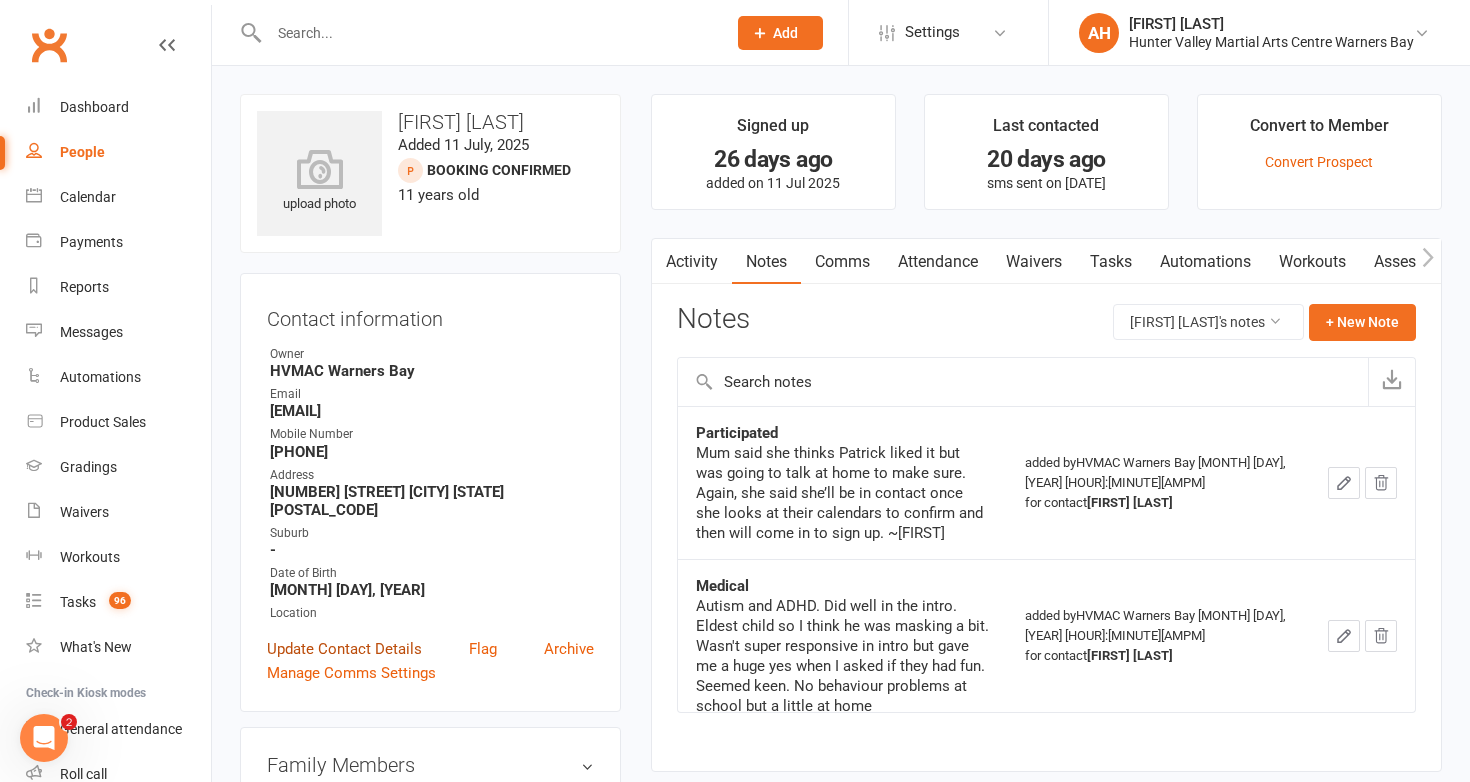 click on "Update Contact Details" at bounding box center (344, 649) 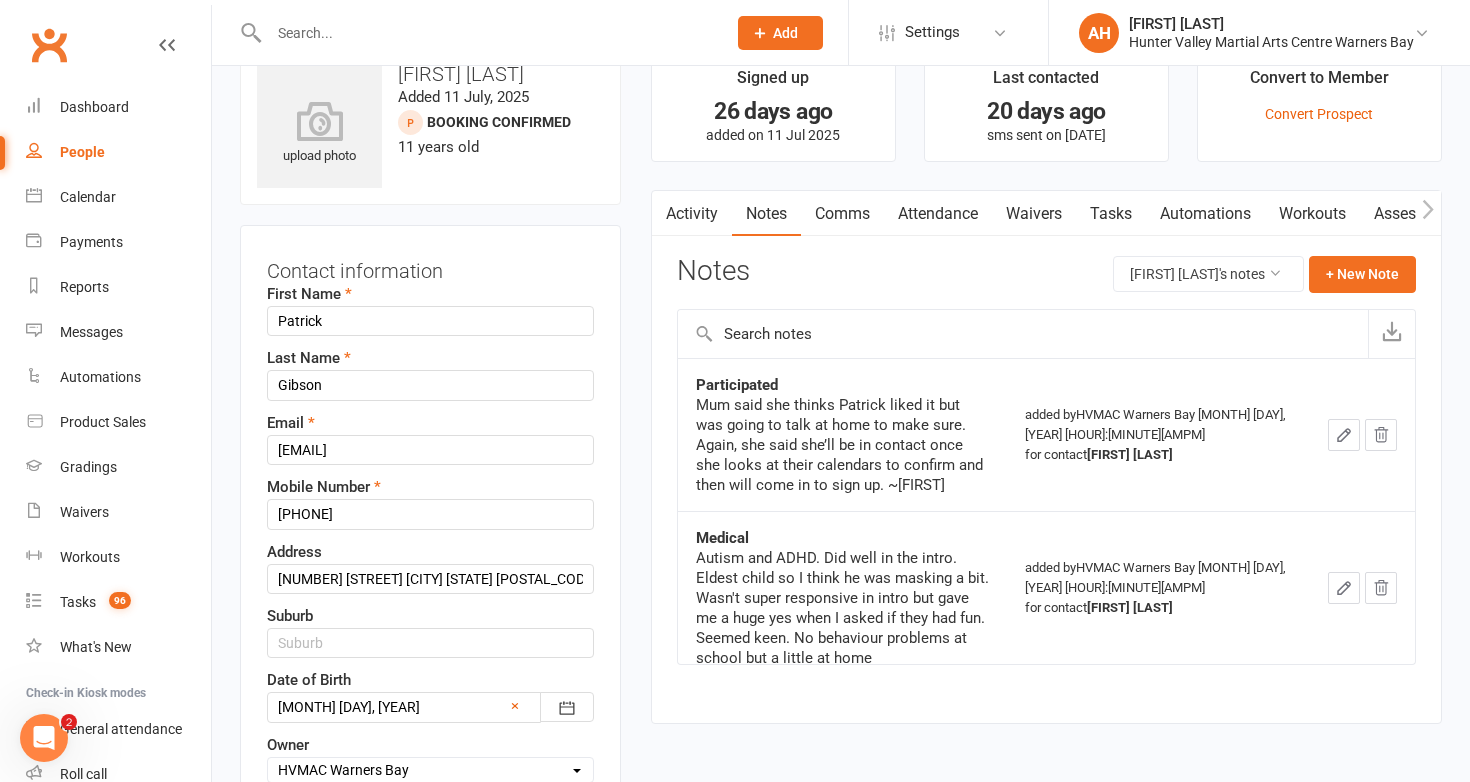 scroll, scrollTop: 94, scrollLeft: 0, axis: vertical 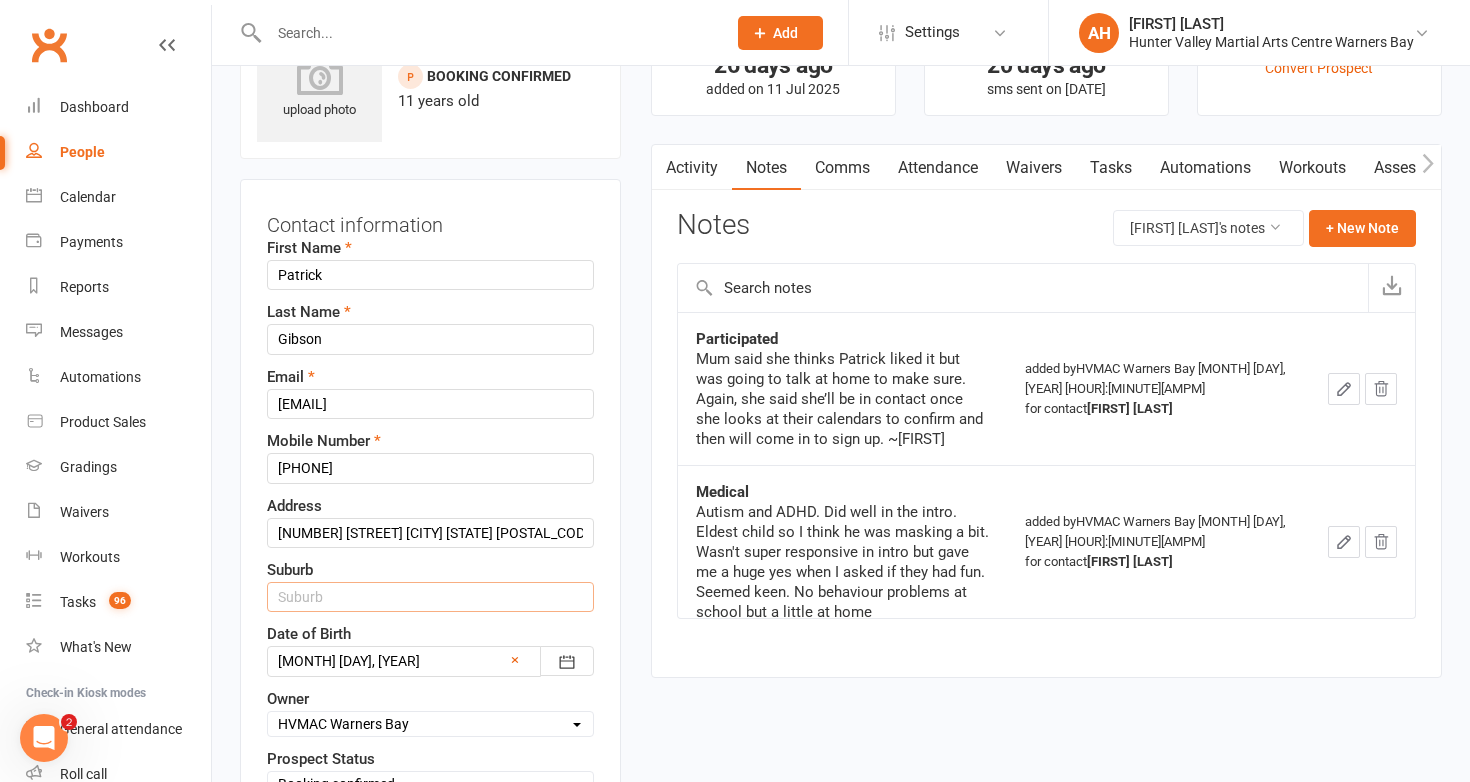 click at bounding box center [430, 597] 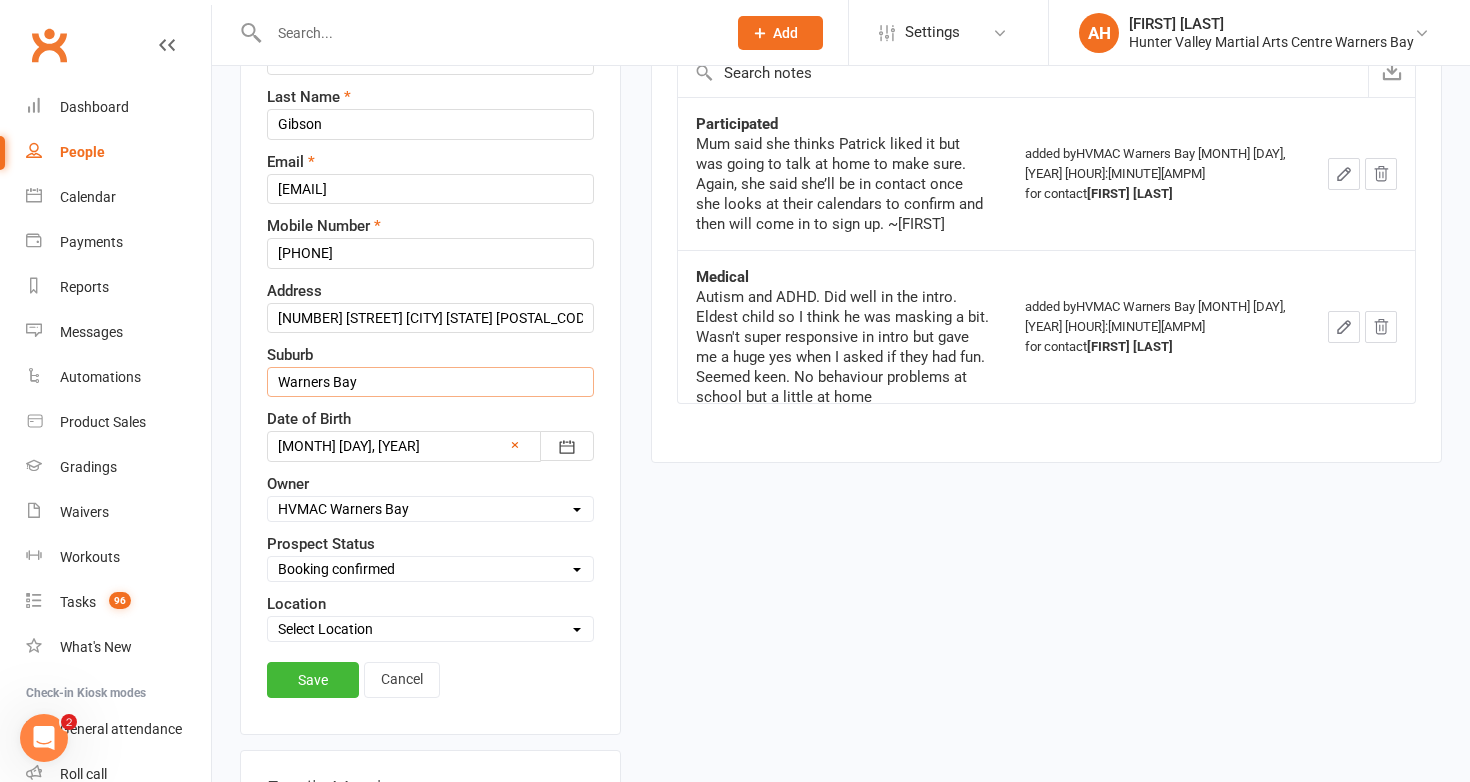 scroll, scrollTop: 330, scrollLeft: 0, axis: vertical 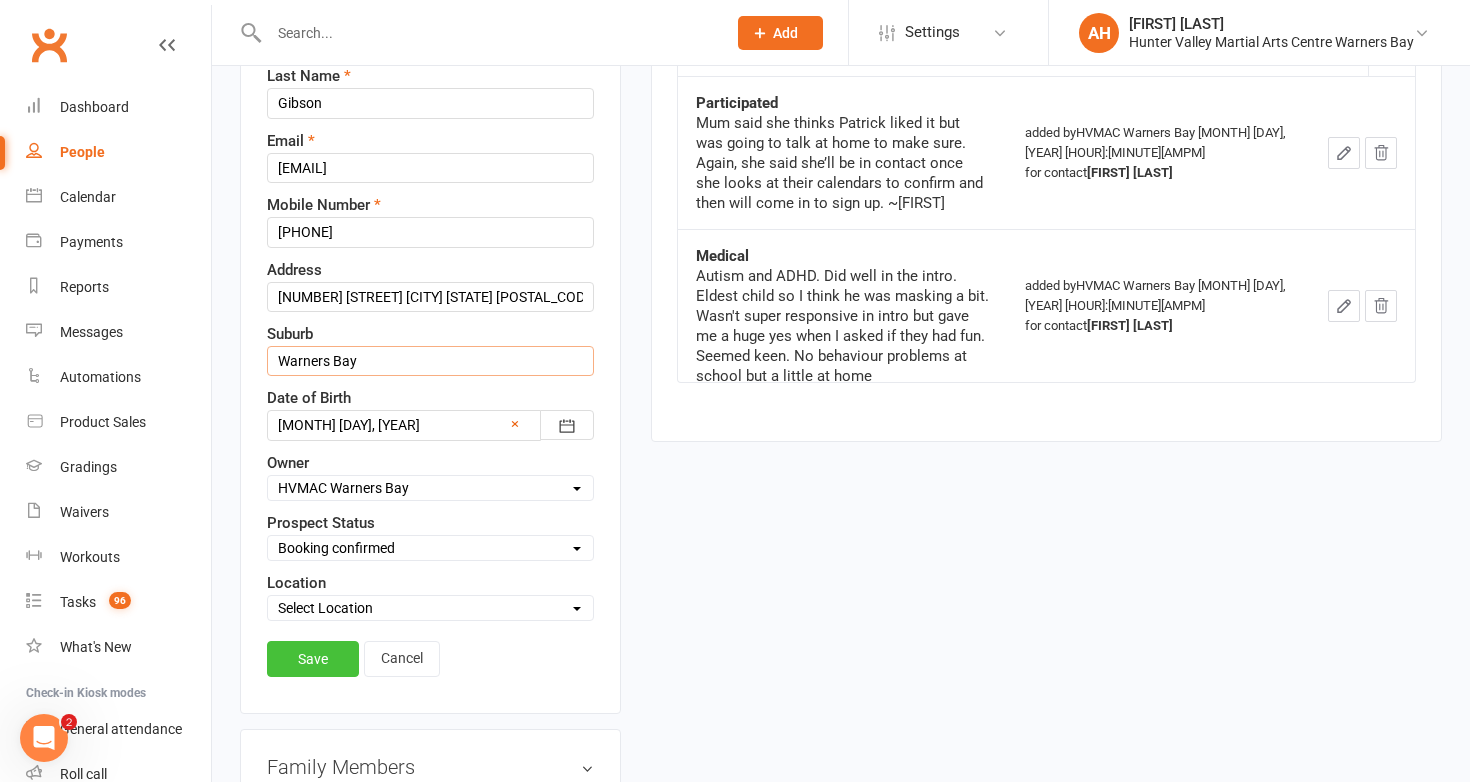type on "Warners Bay" 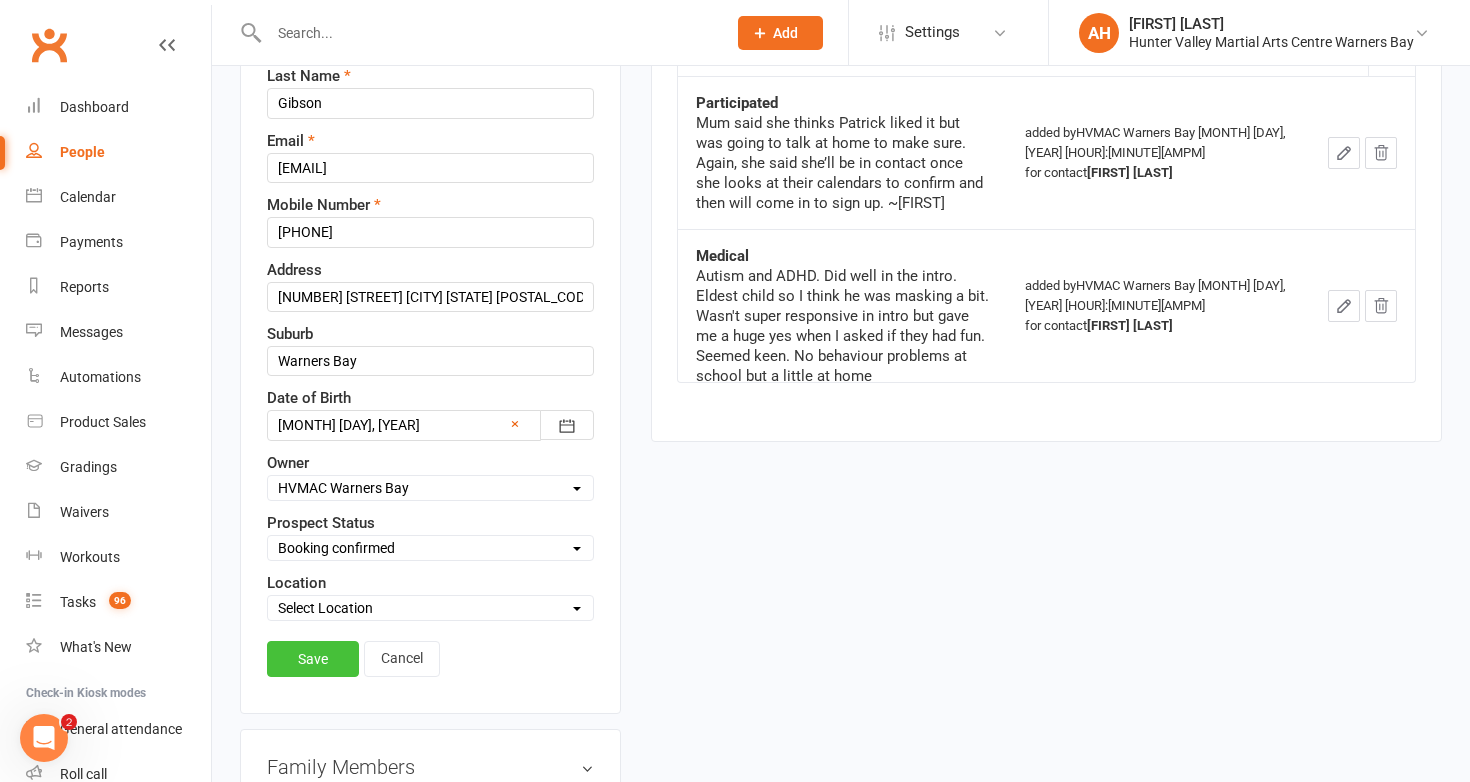 click on "Save" at bounding box center [313, 659] 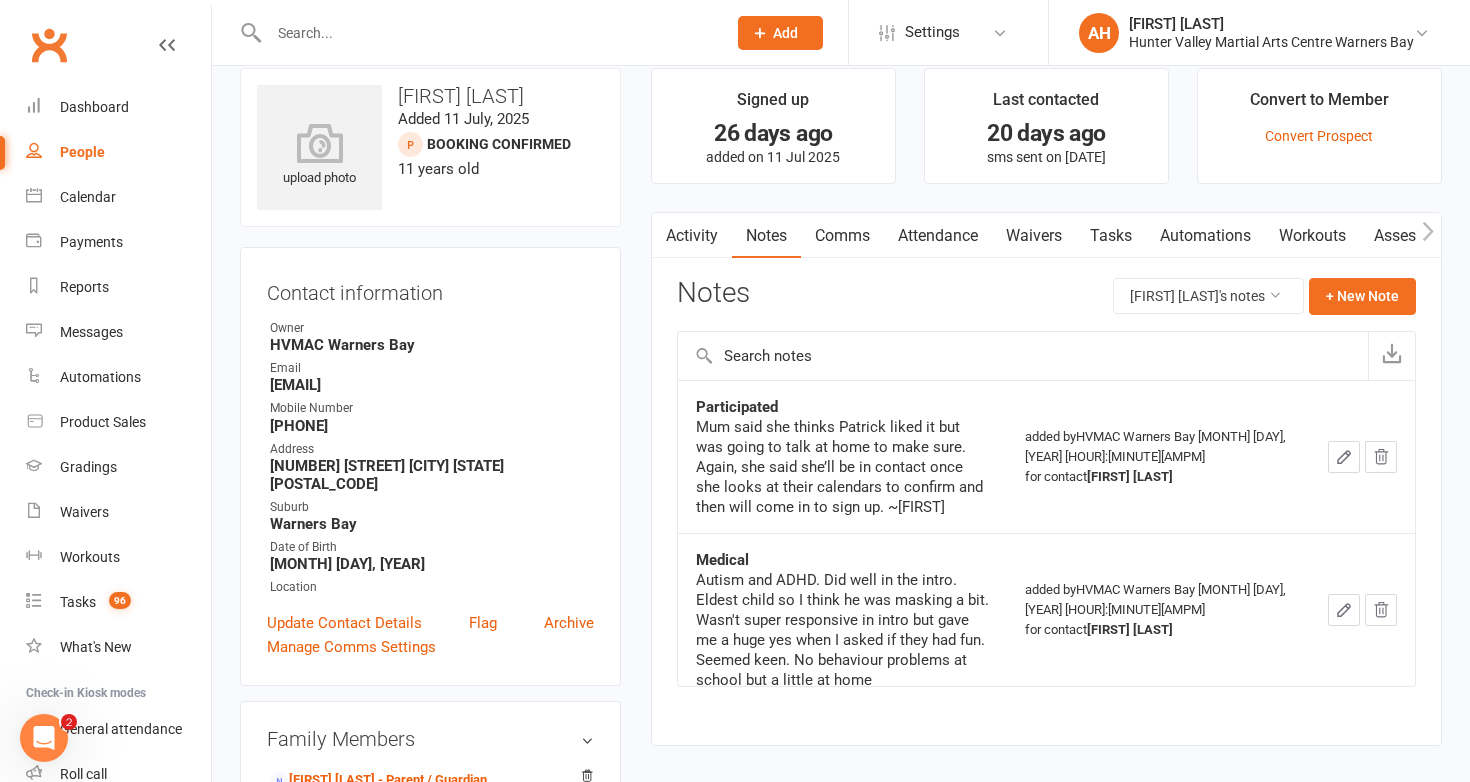 scroll, scrollTop: 0, scrollLeft: 0, axis: both 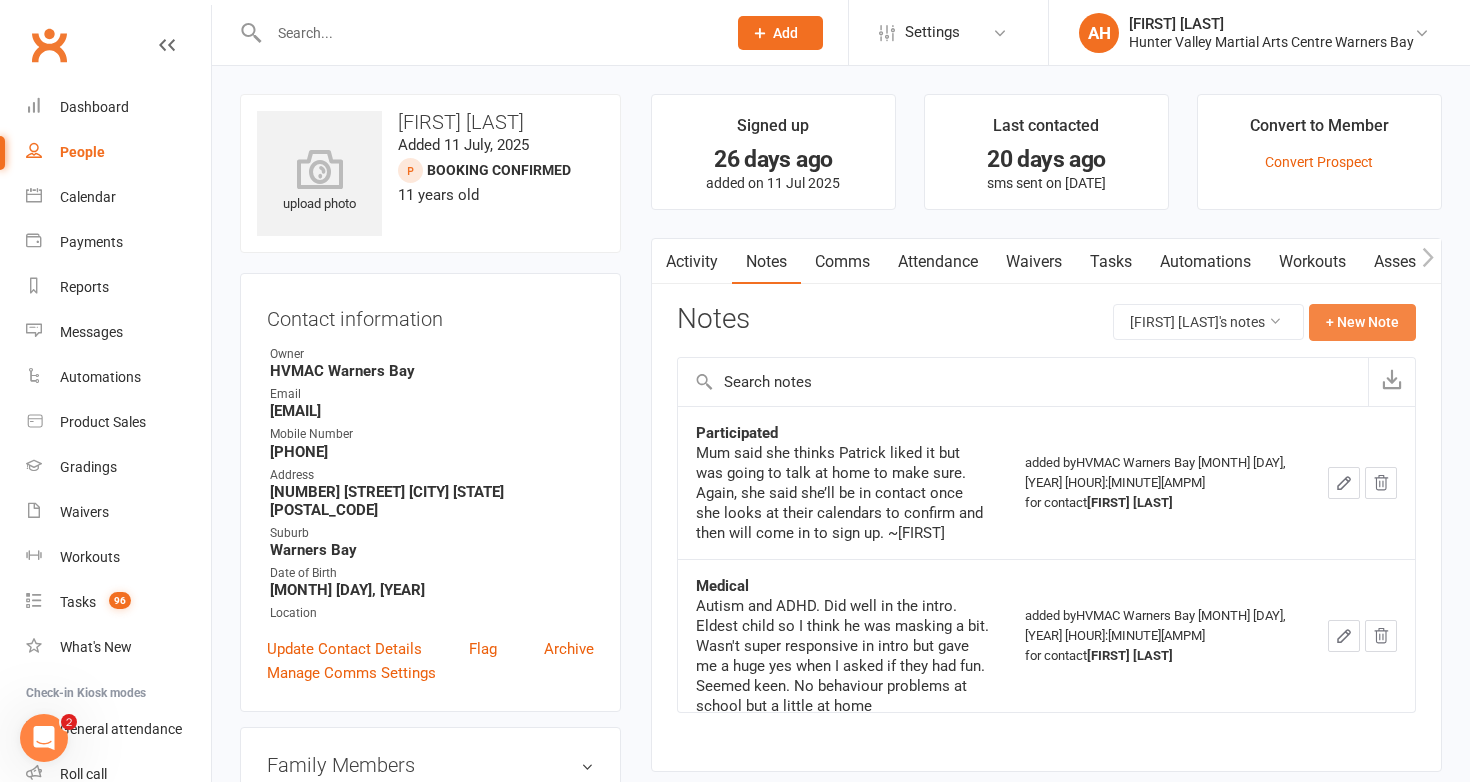 click on "+ New Note" at bounding box center [1362, 322] 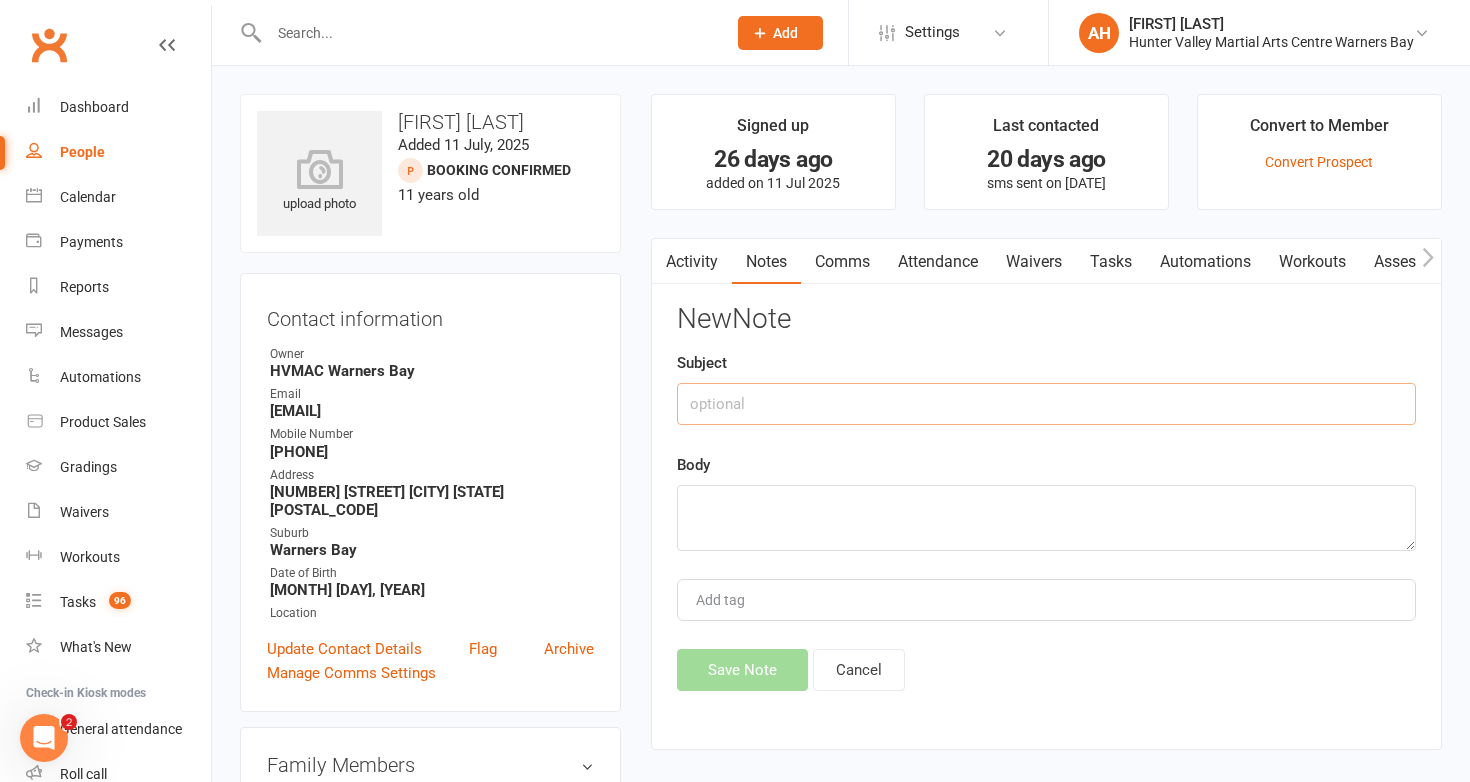 click at bounding box center (1046, 404) 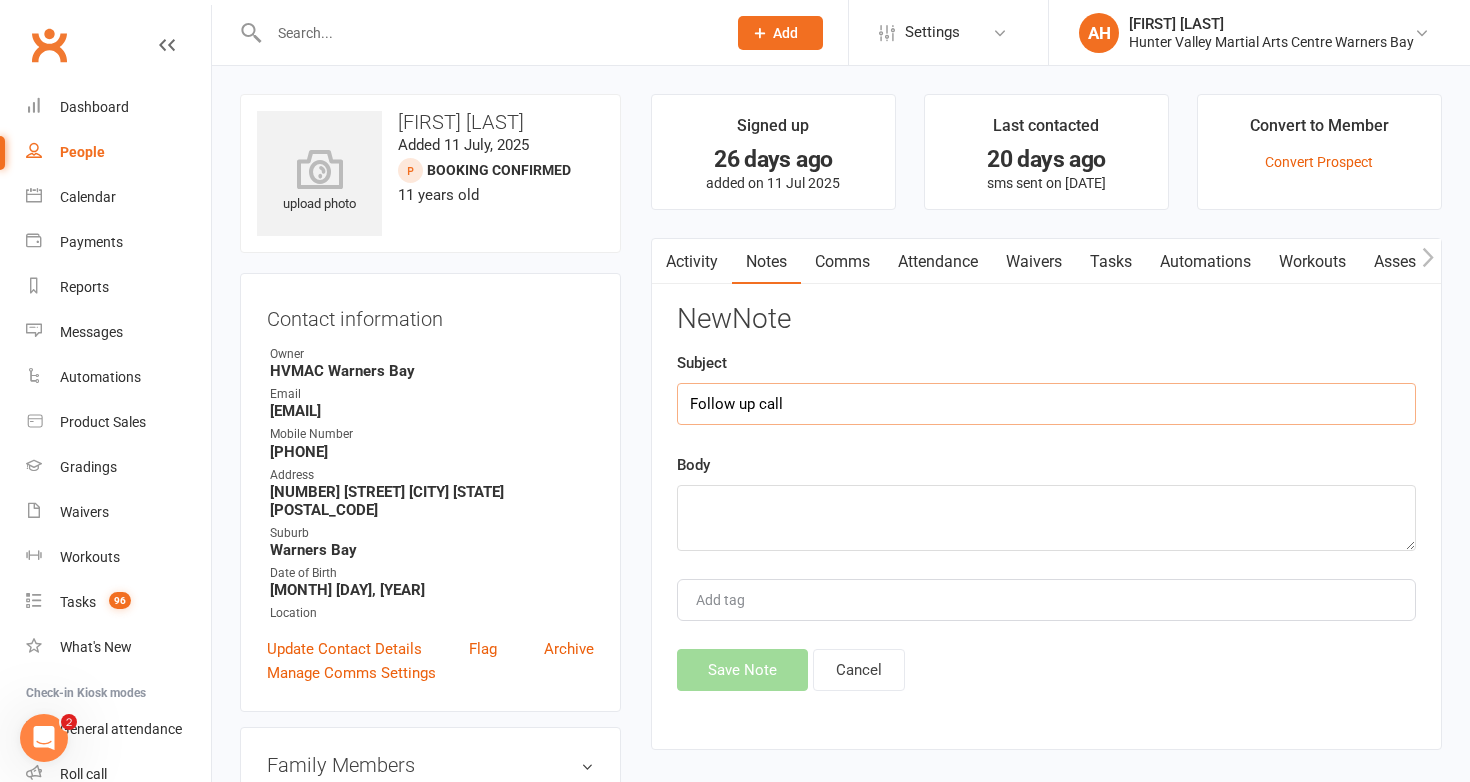 type on "Follow up call" 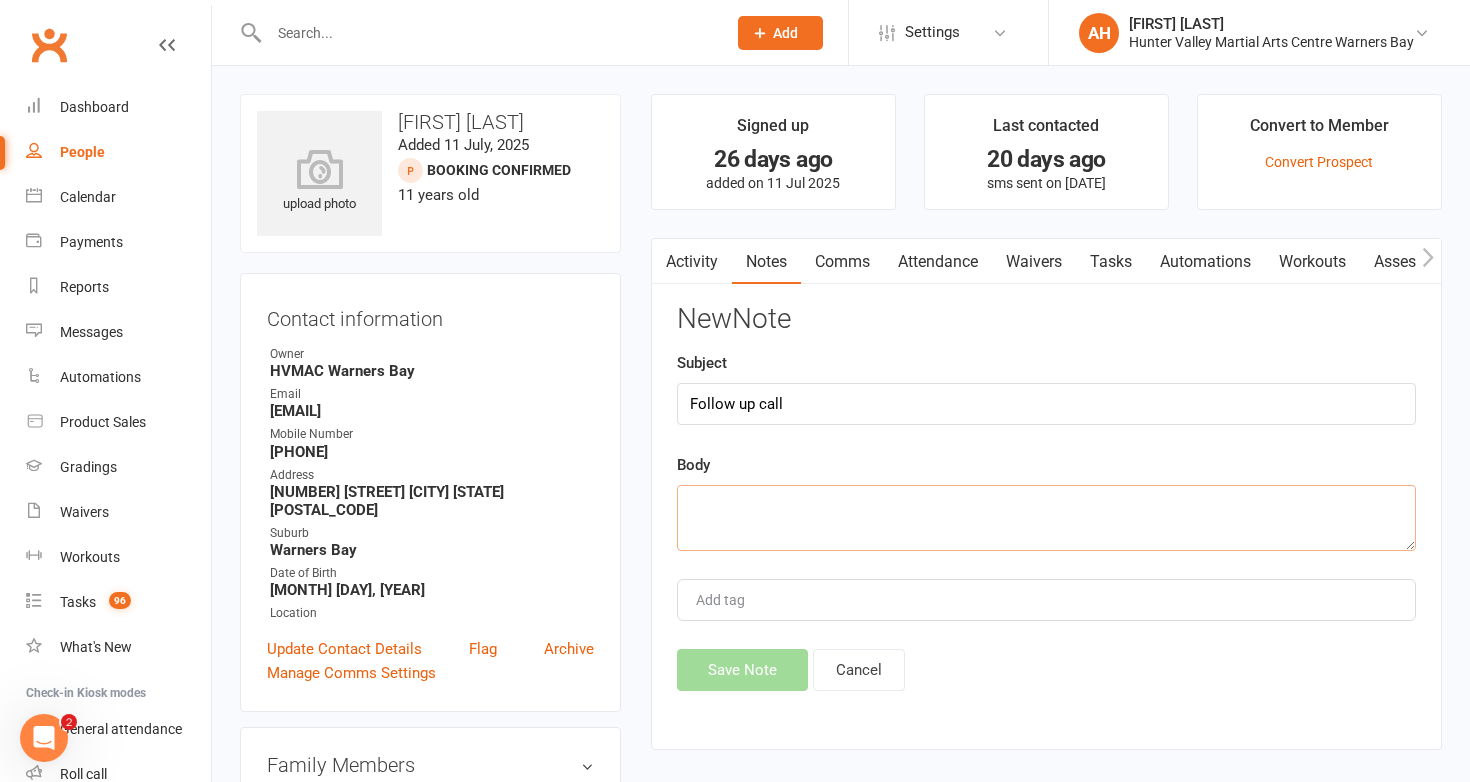 click at bounding box center (1046, 518) 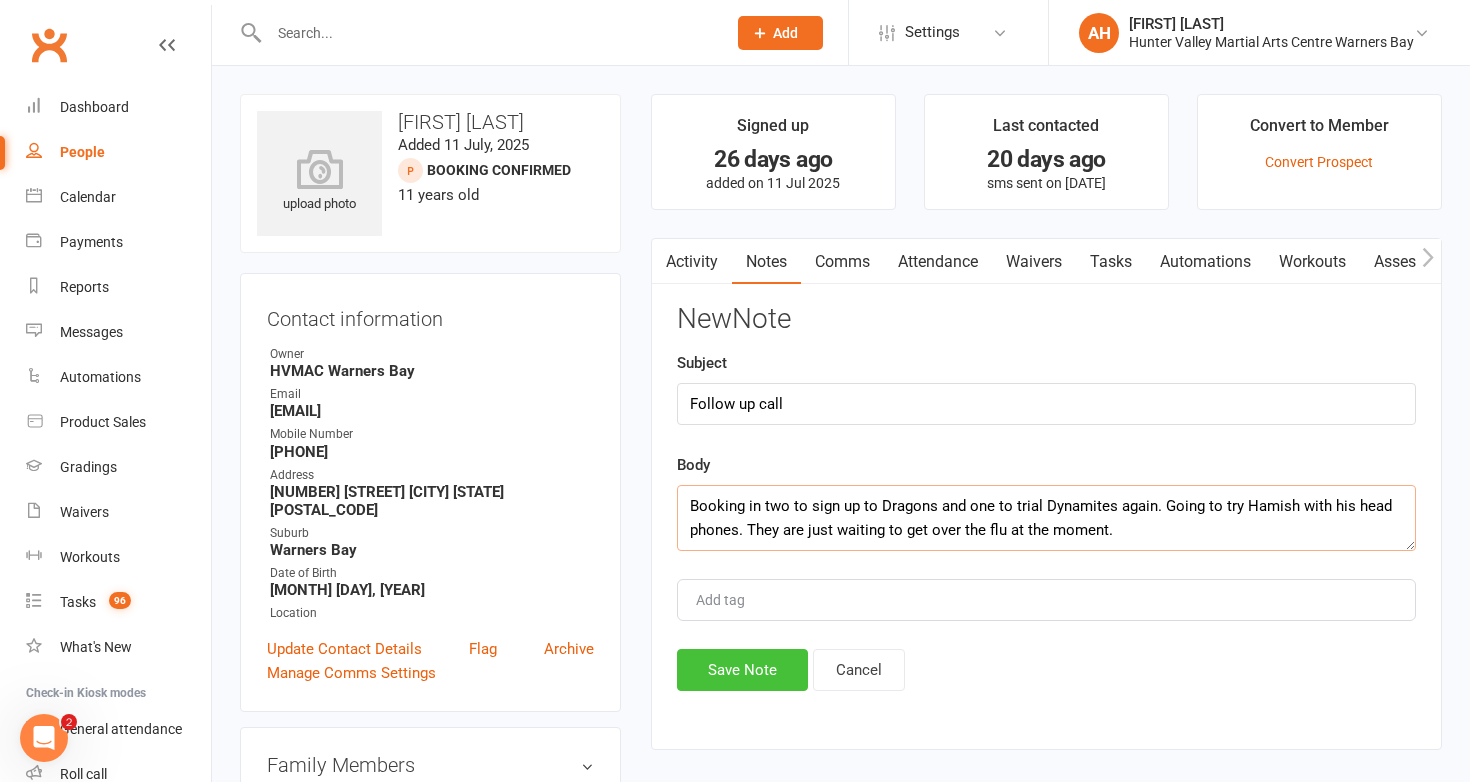 type on "Booking in two to sign up to Dragons and one to trial Dynamites again. Going to try Hamish with his head phones. They are just waiting to get over the flu at the moment." 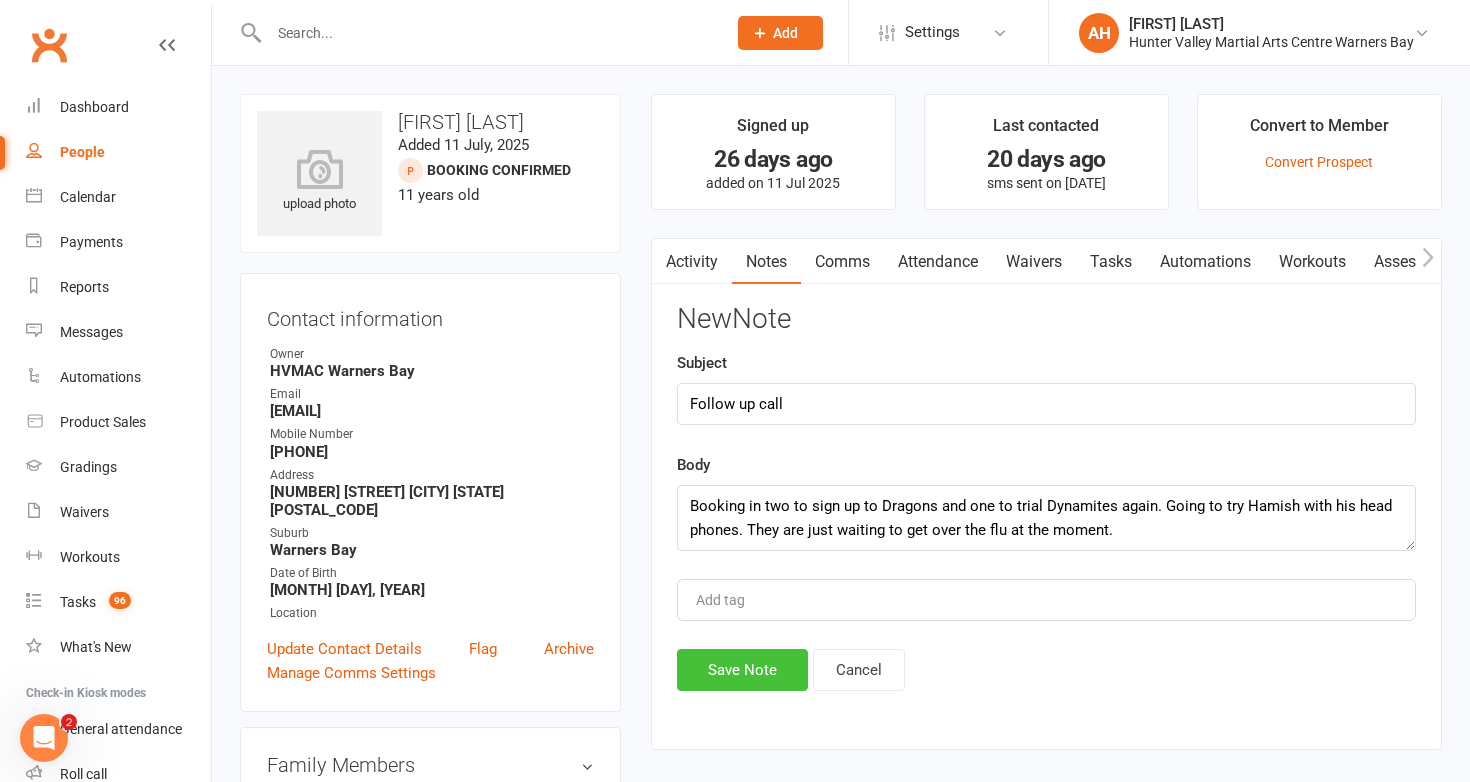 click on "Save Note" at bounding box center (742, 670) 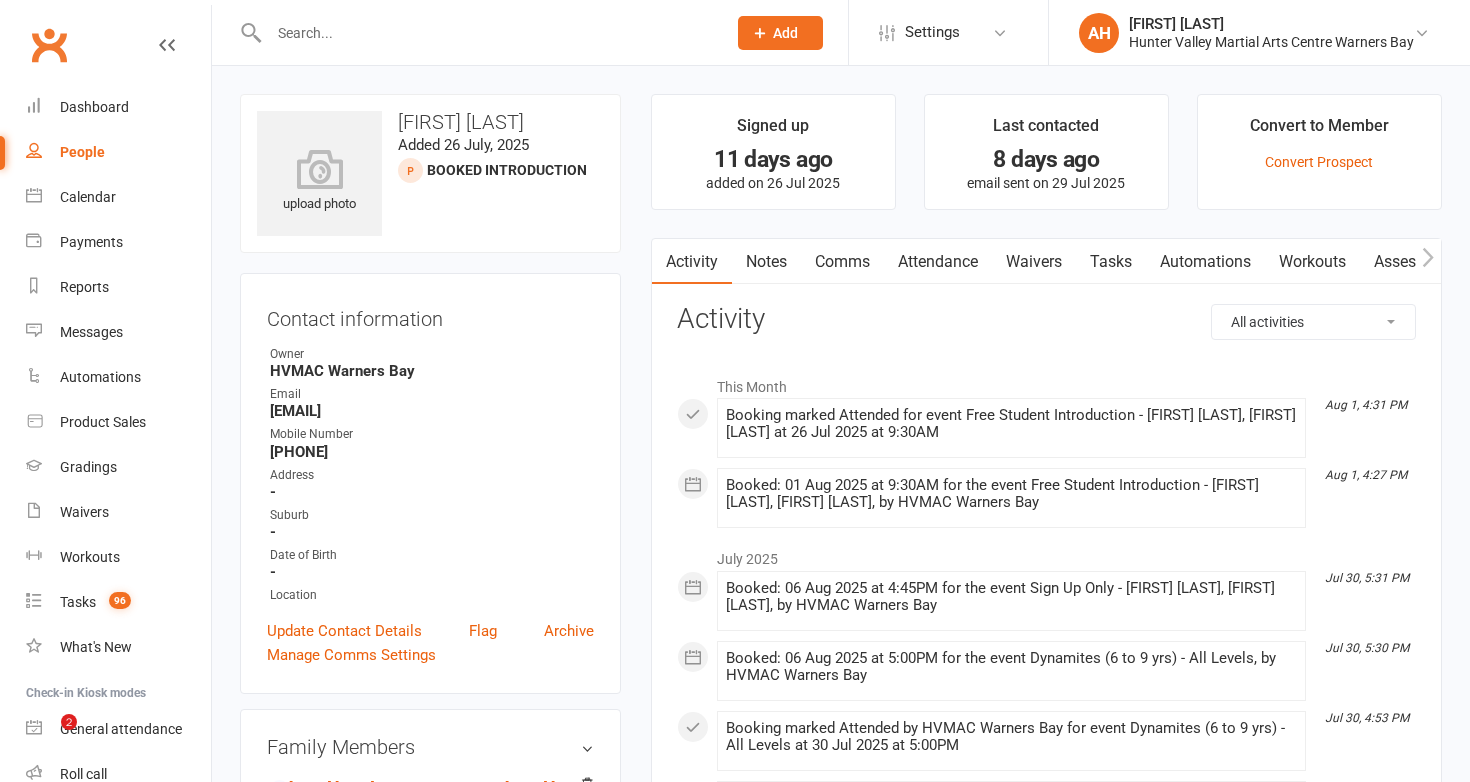 scroll, scrollTop: 0, scrollLeft: 0, axis: both 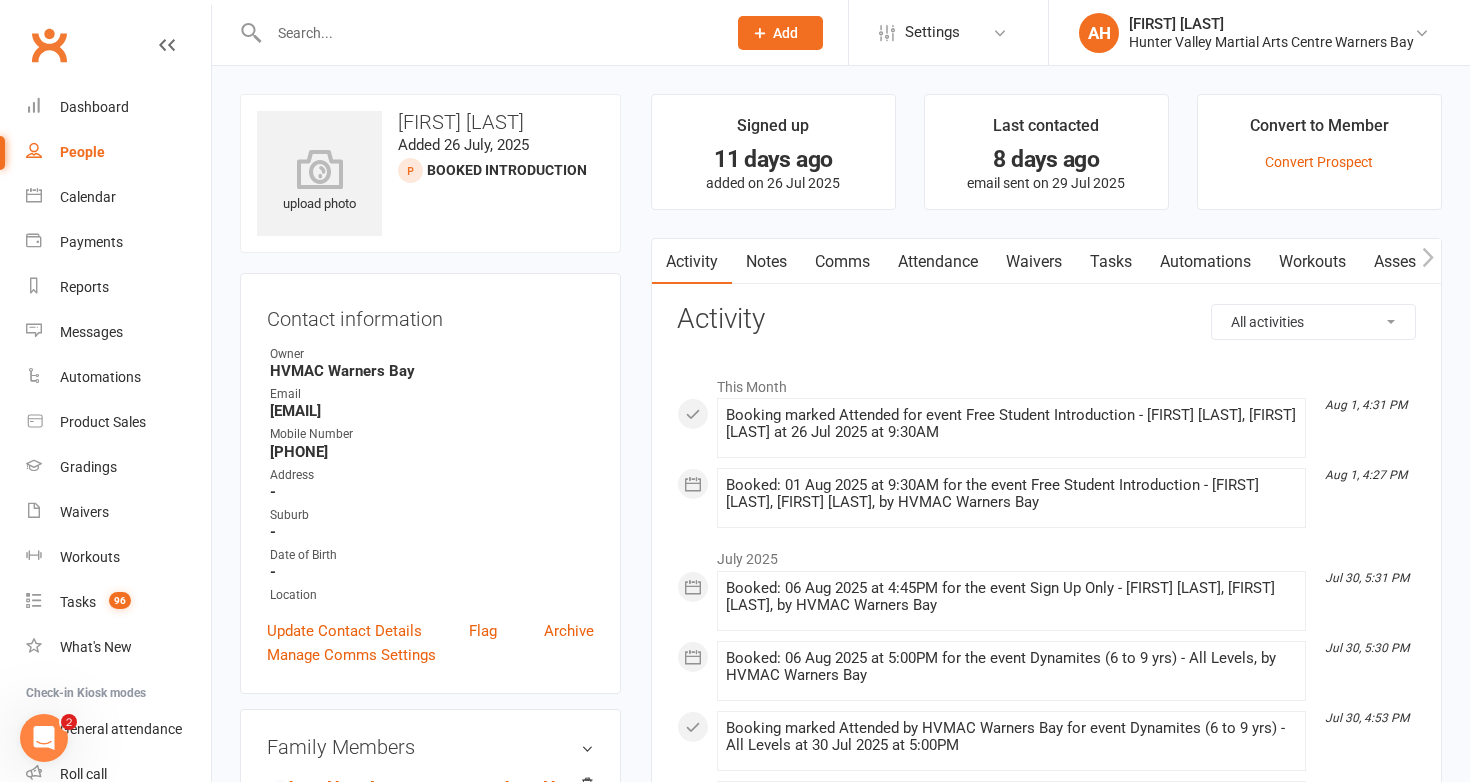 click on "Notes" at bounding box center (766, 262) 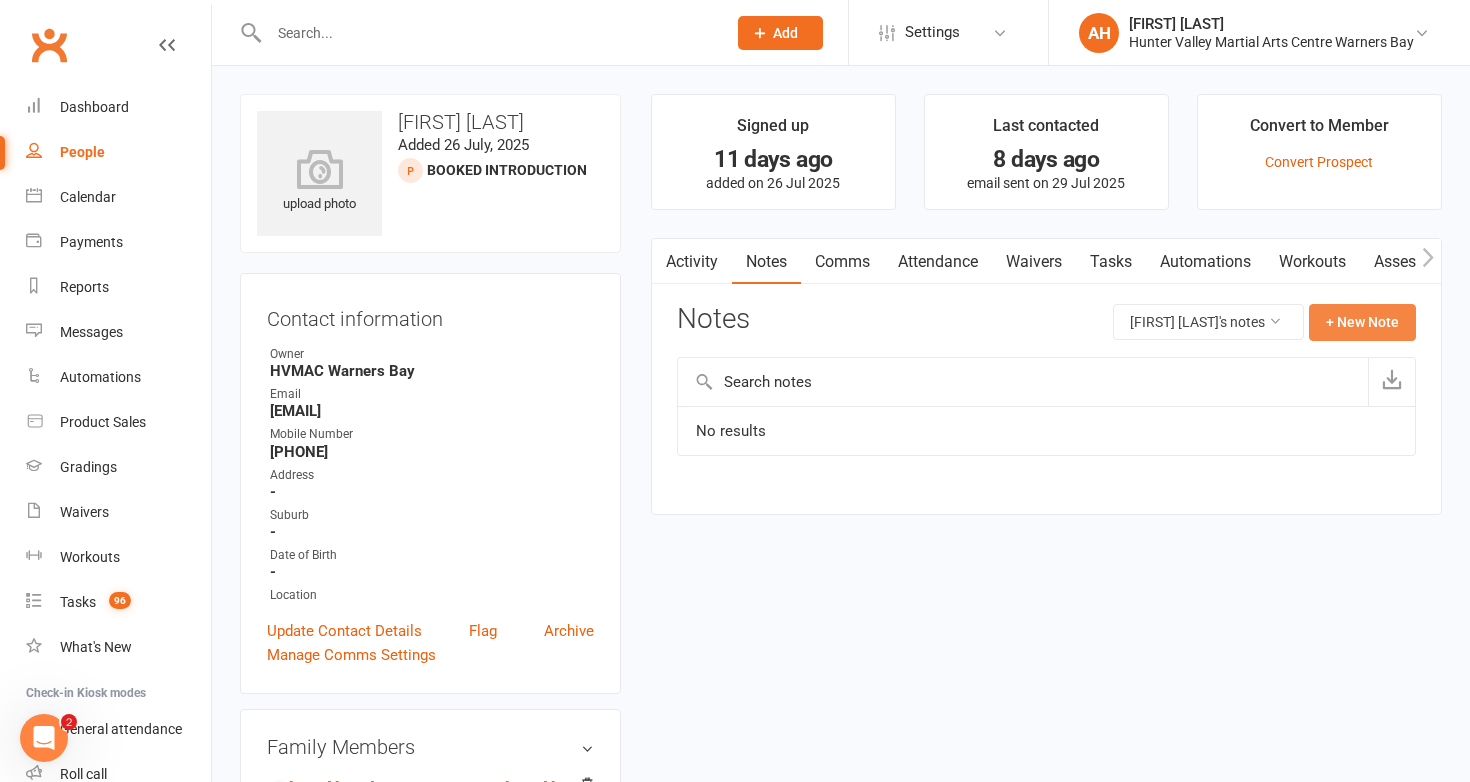 click on "+ New Note" at bounding box center [1362, 322] 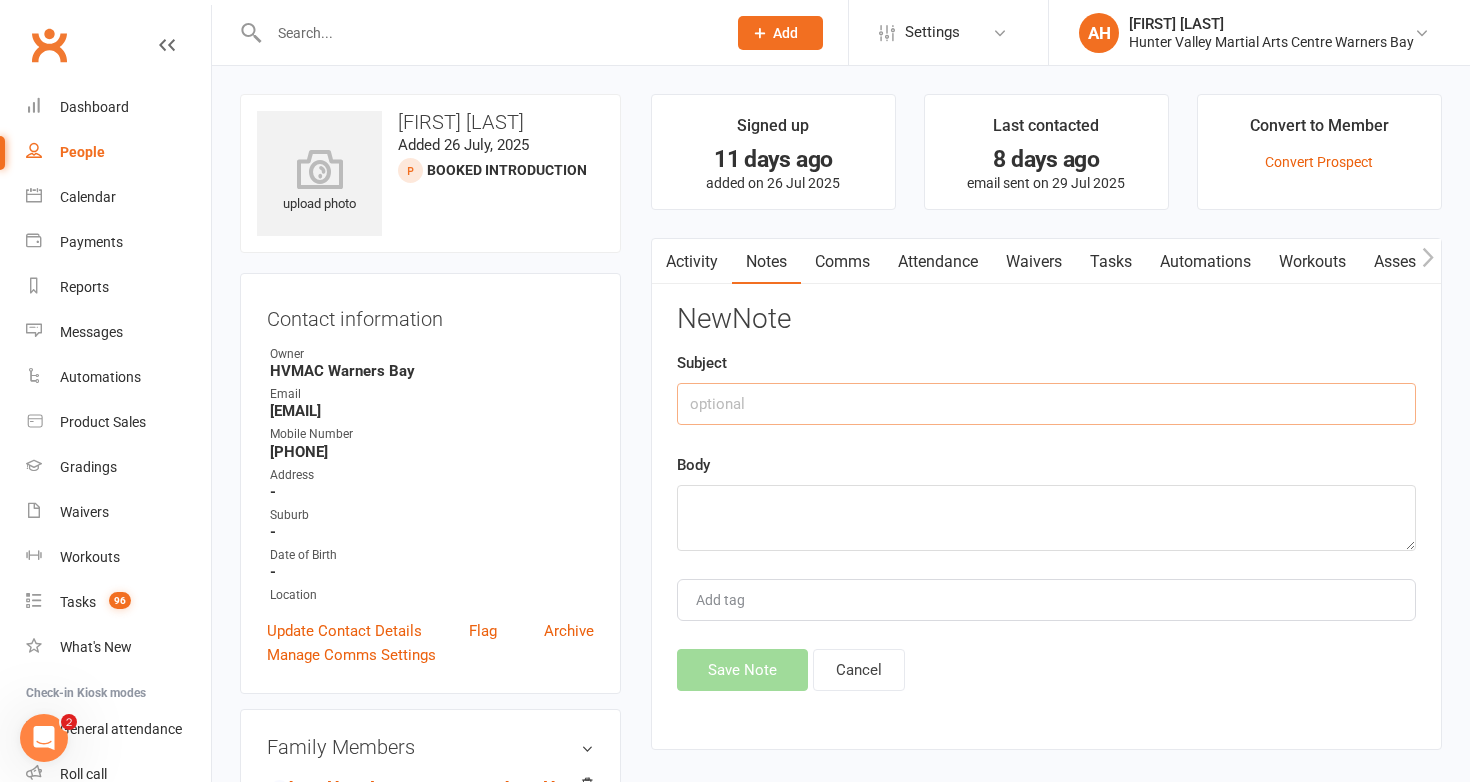 click at bounding box center [1046, 404] 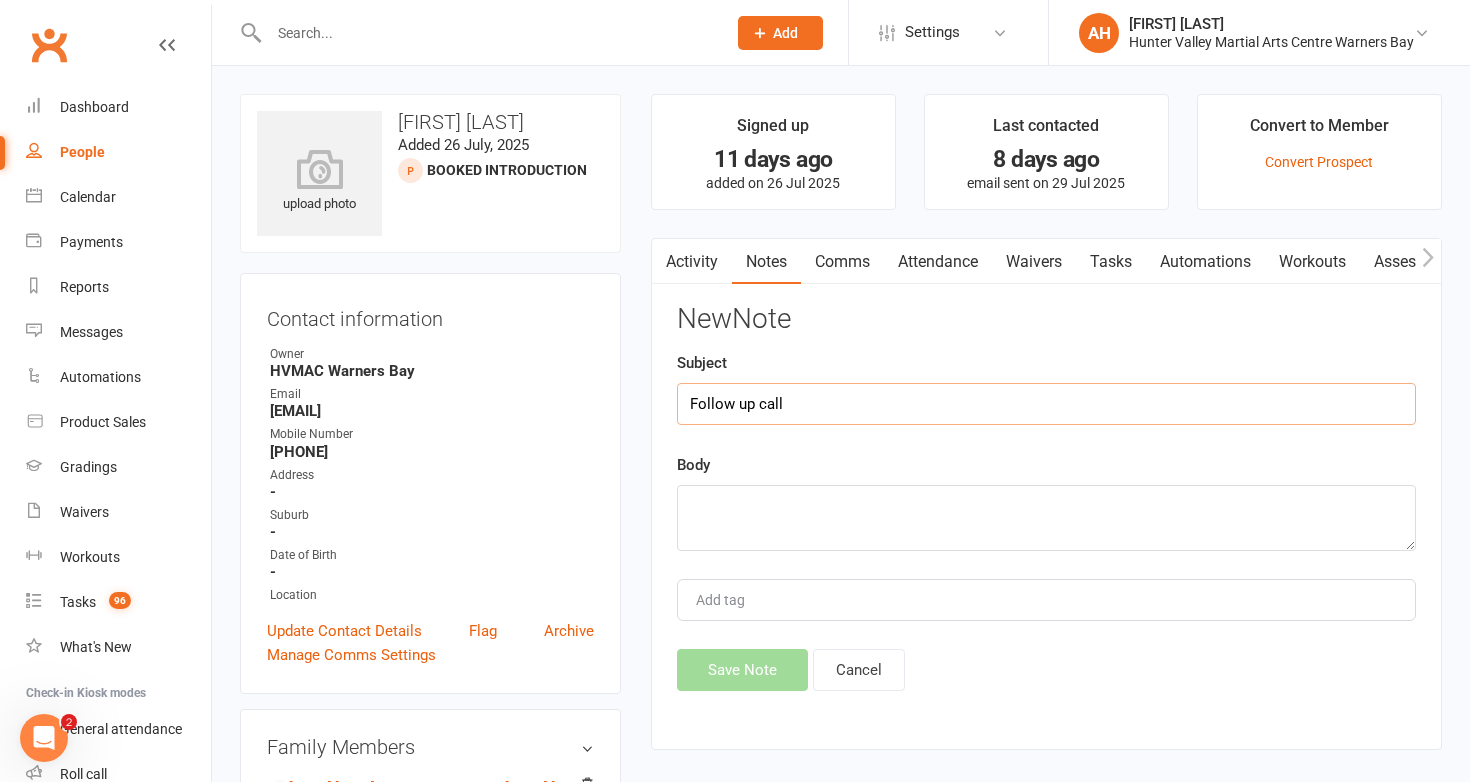 type on "Follow up call" 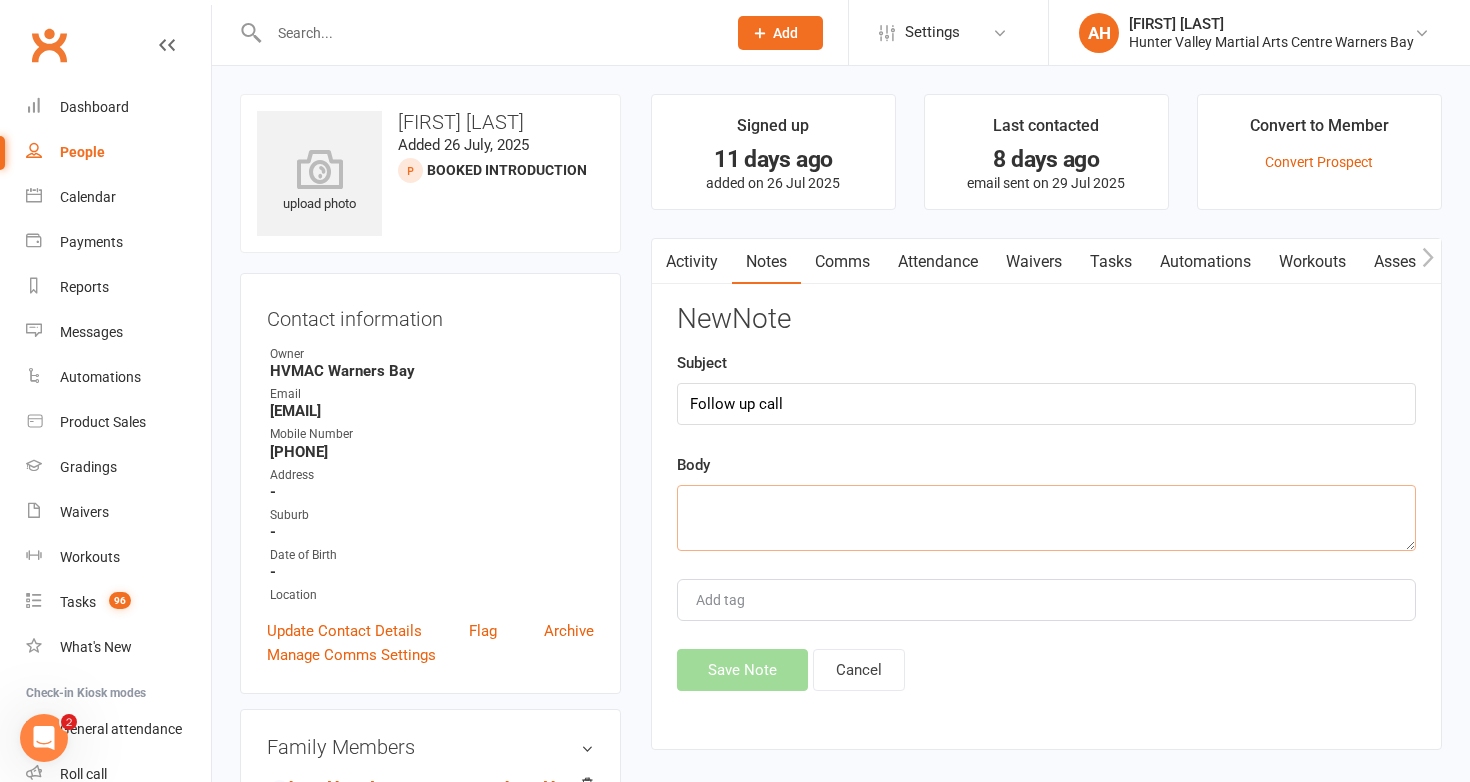 click at bounding box center [1046, 518] 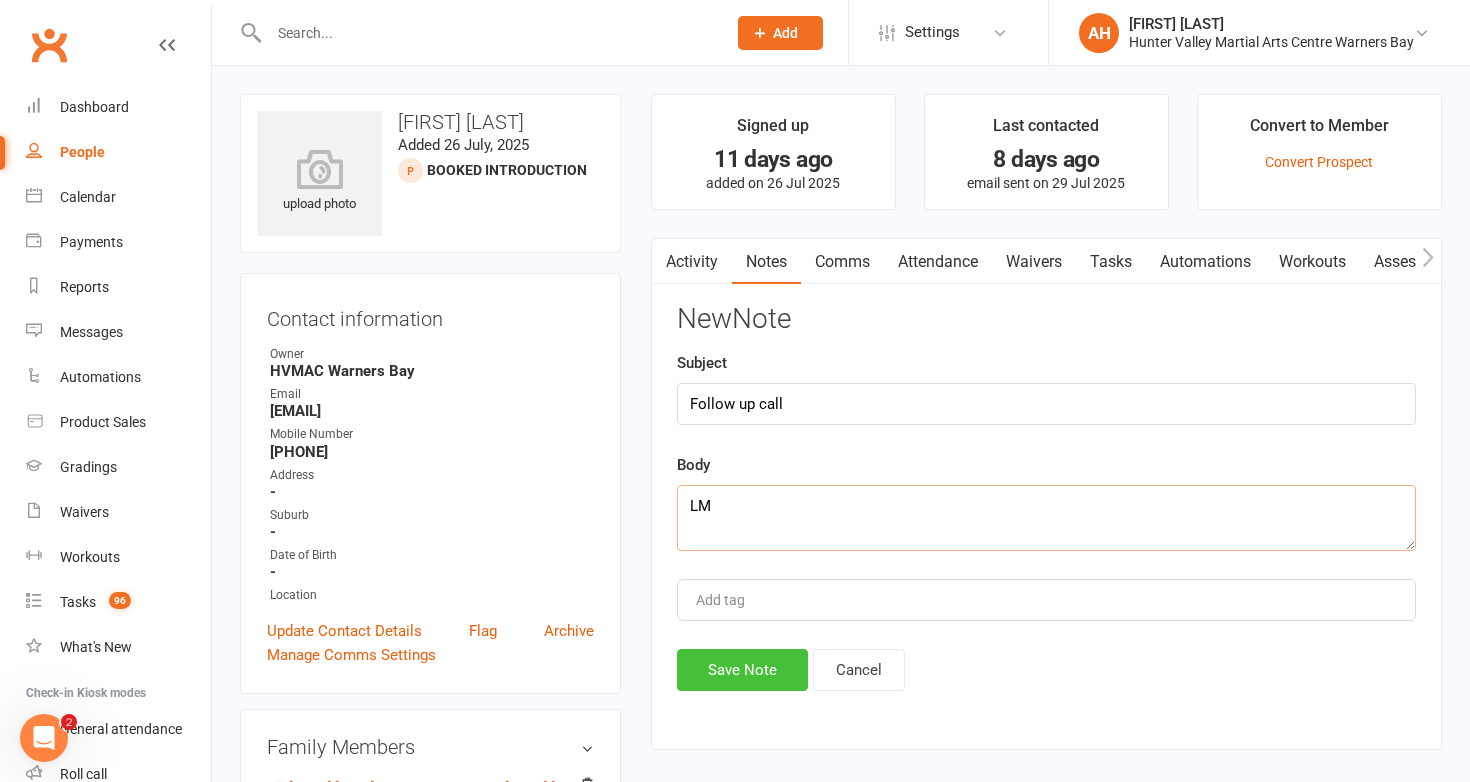 type on "LM" 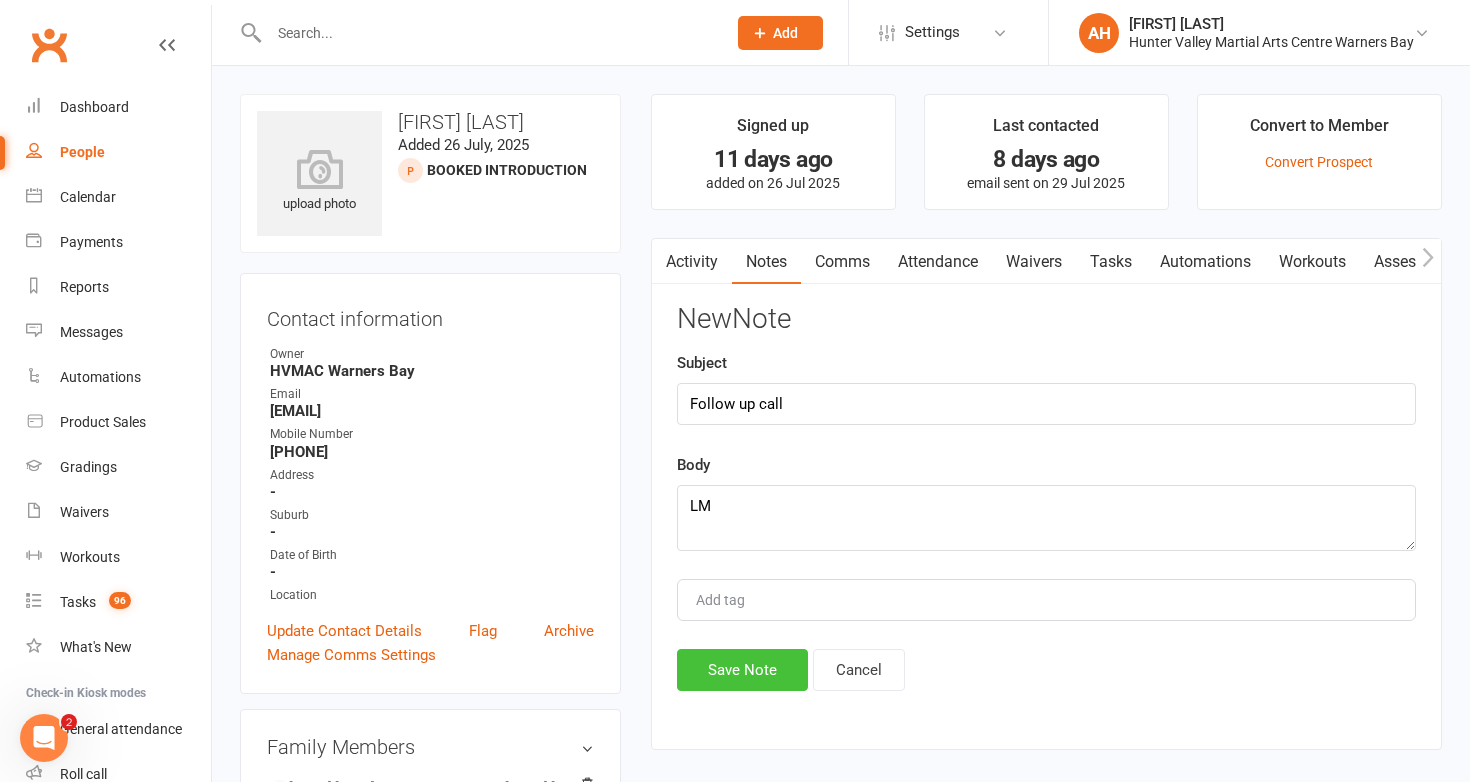 click on "Save Note" at bounding box center (742, 670) 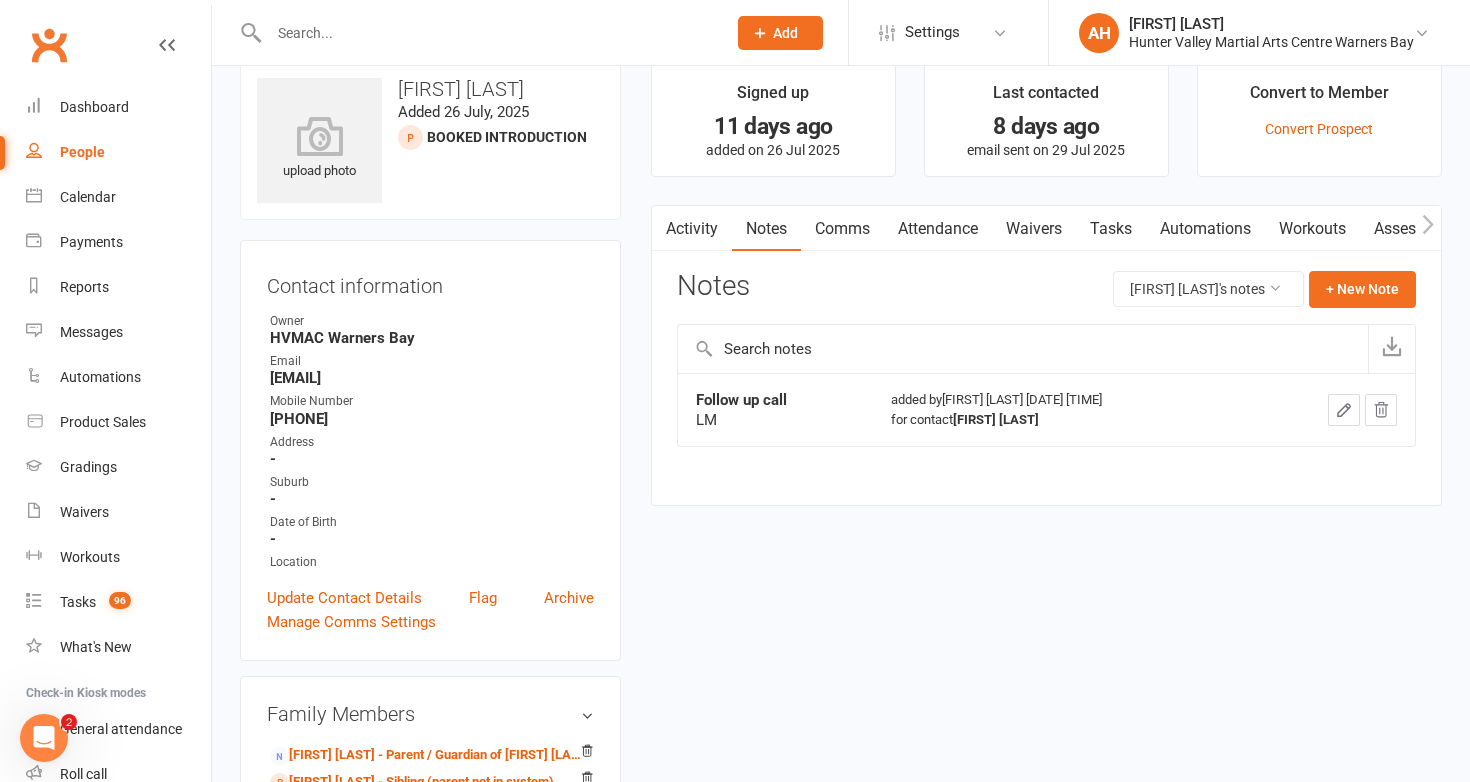 scroll, scrollTop: 0, scrollLeft: 0, axis: both 